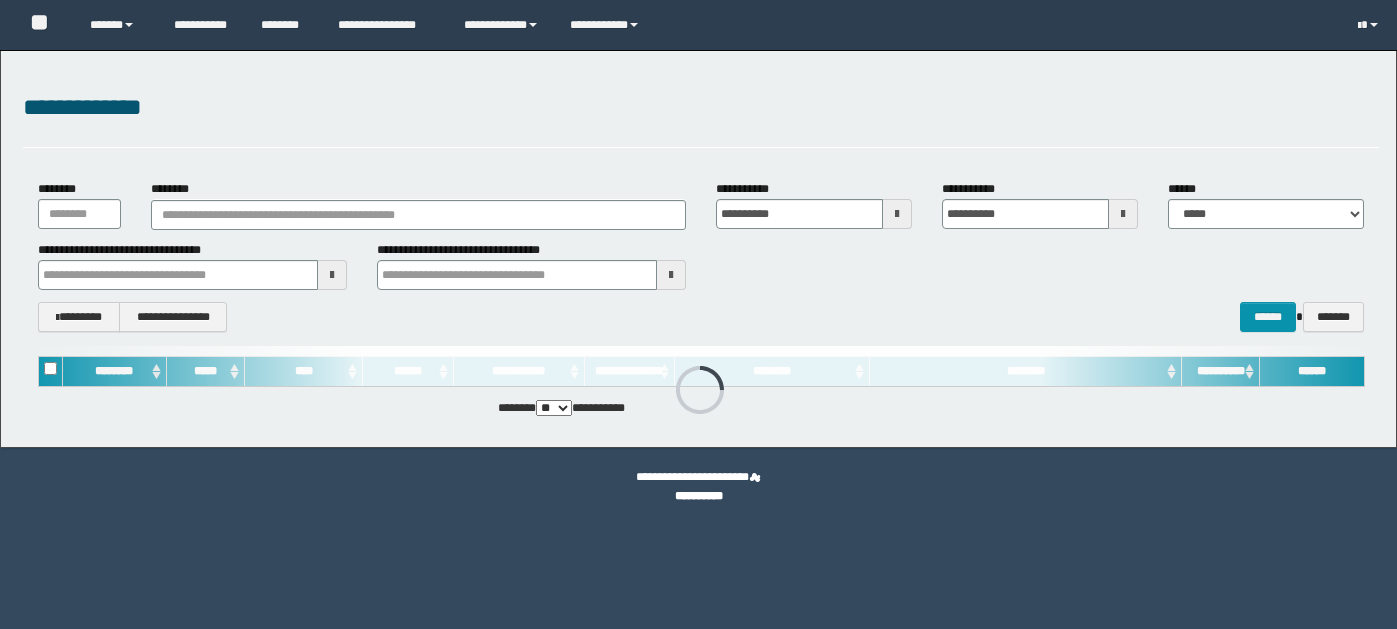 scroll, scrollTop: 0, scrollLeft: 0, axis: both 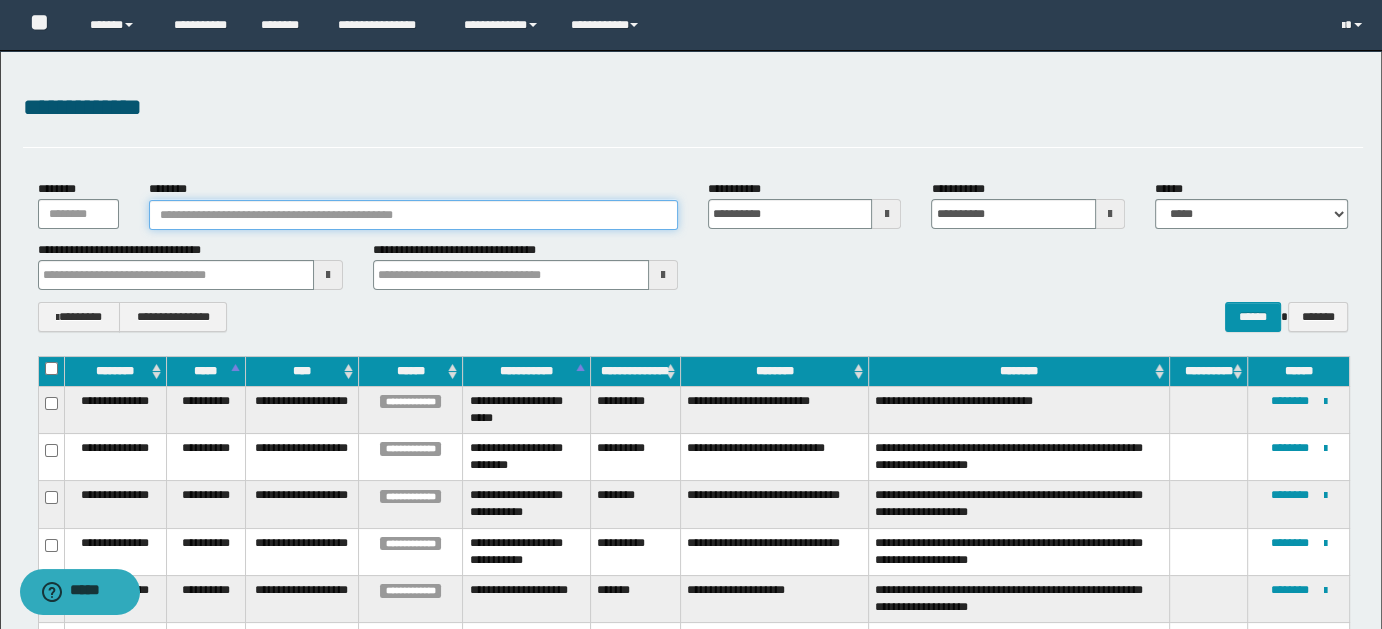 drag, startPoint x: 185, startPoint y: 209, endPoint x: 120, endPoint y: 196, distance: 66.287254 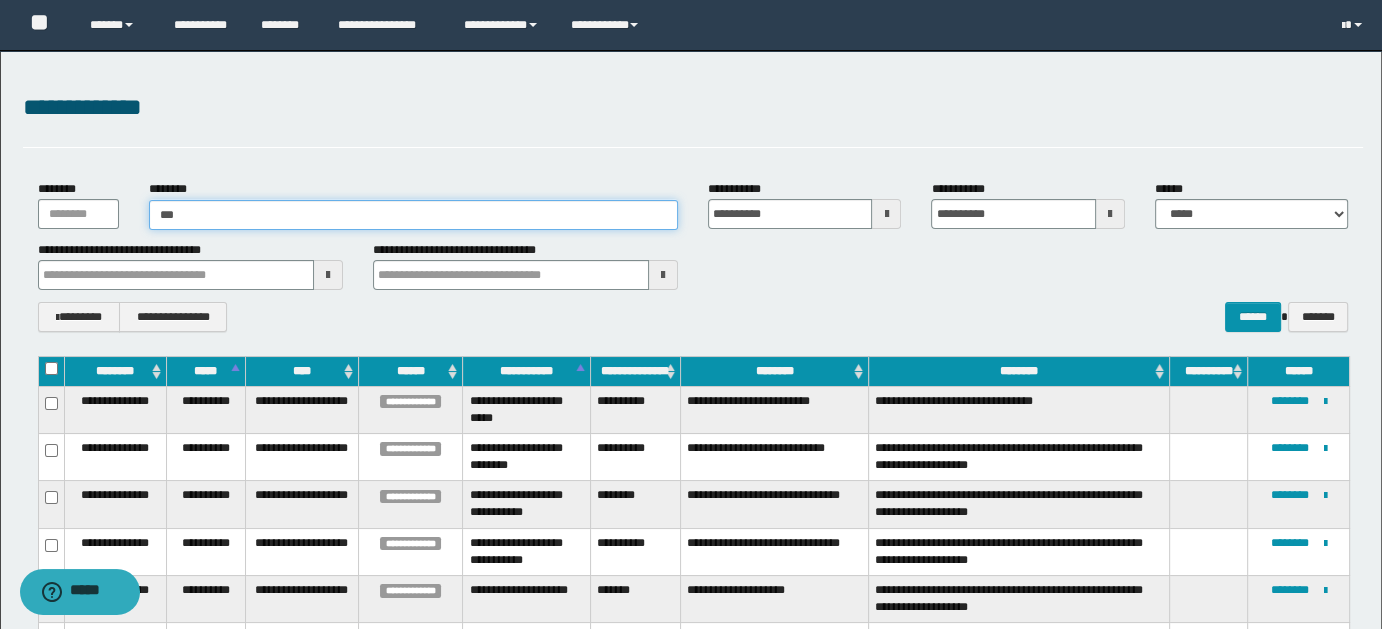 type on "****" 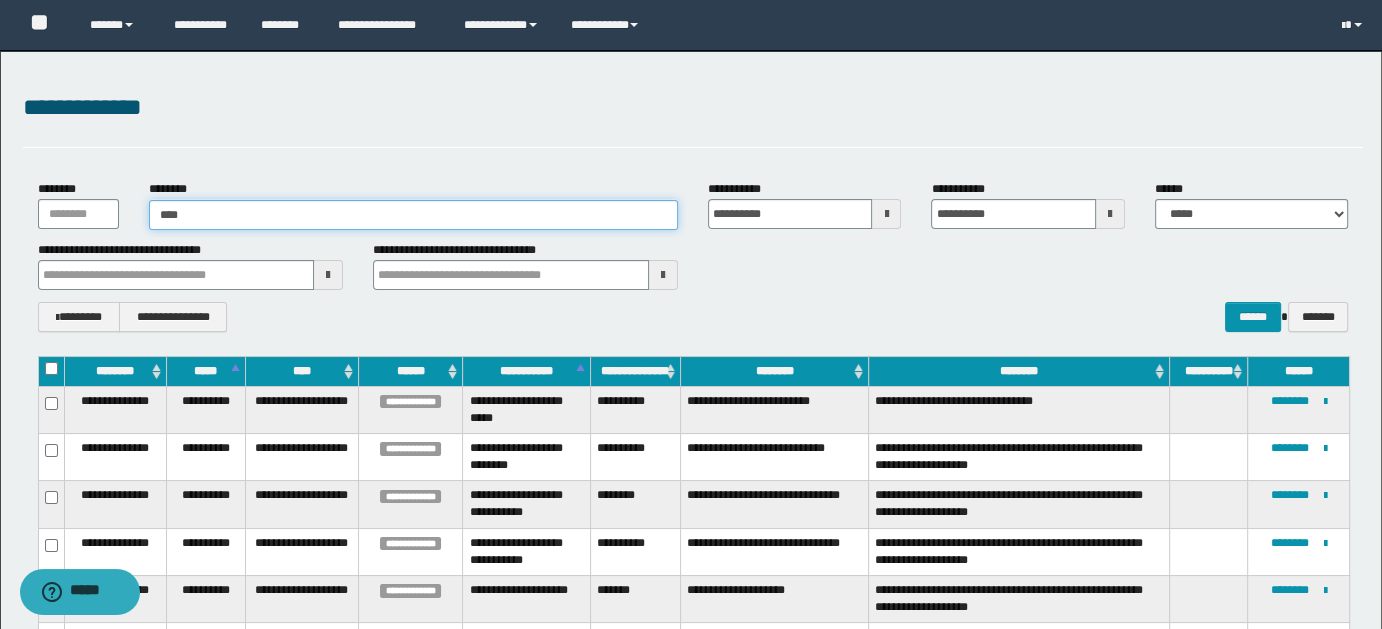 type on "****" 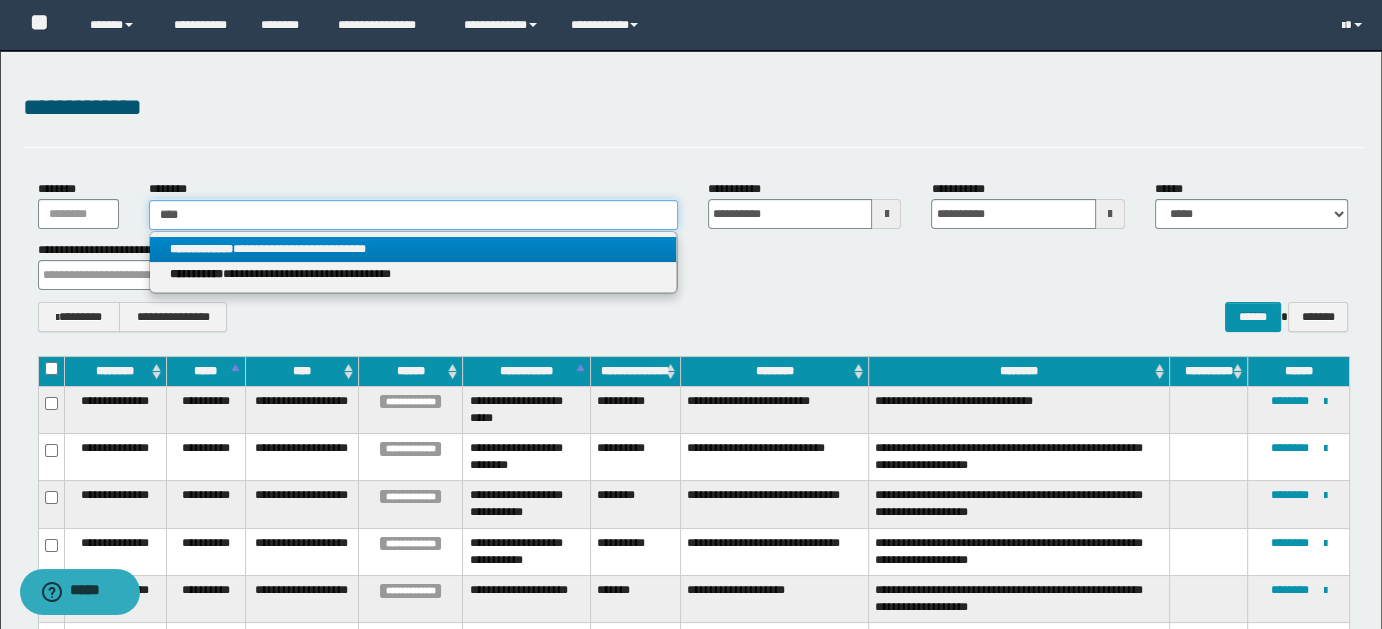type on "****" 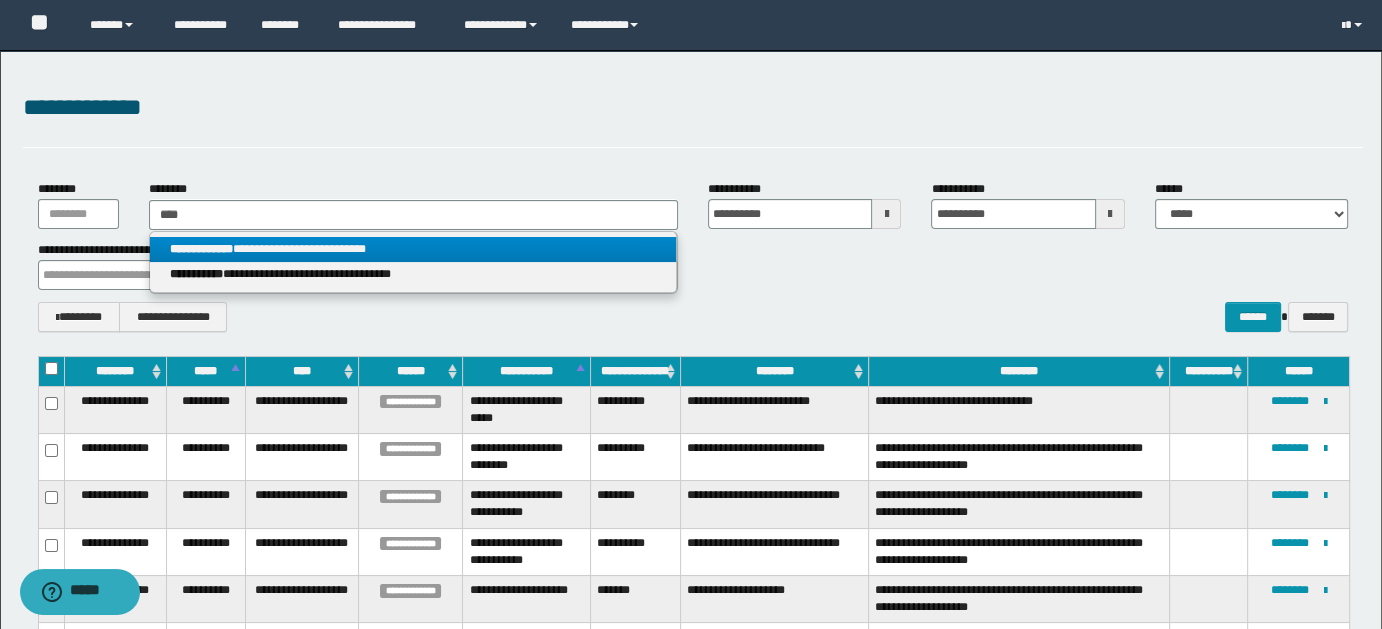 click on "**********" at bounding box center (413, 249) 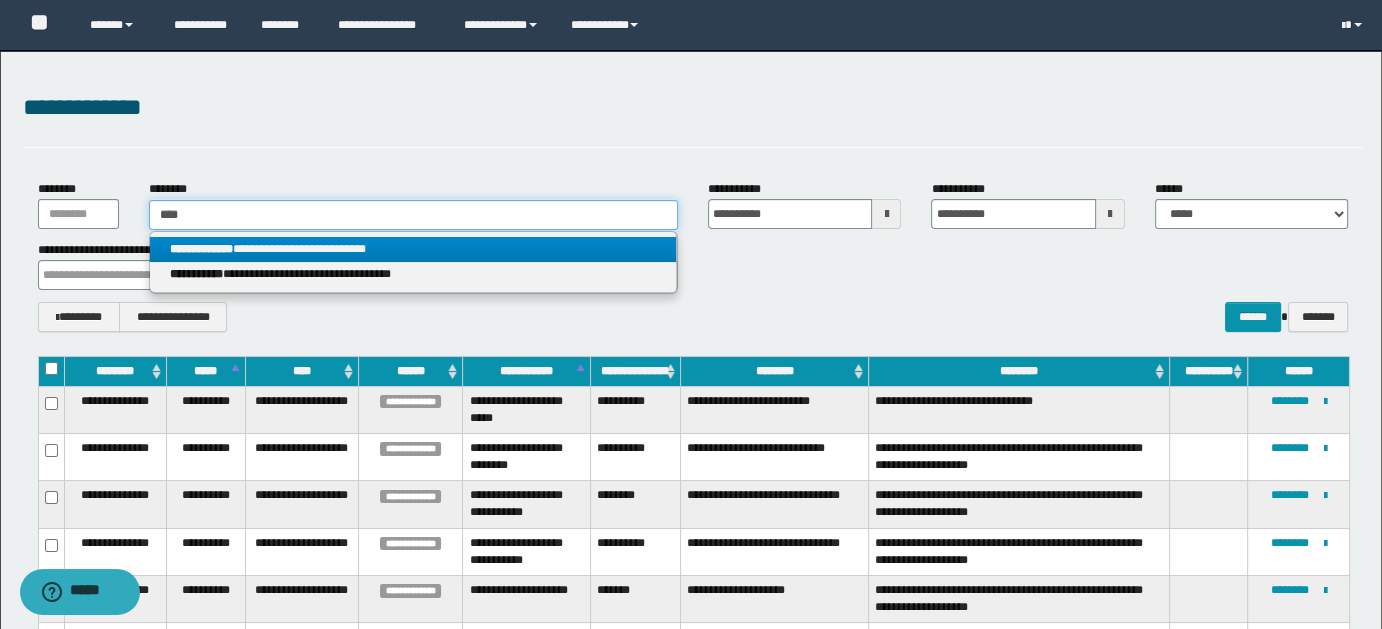 type 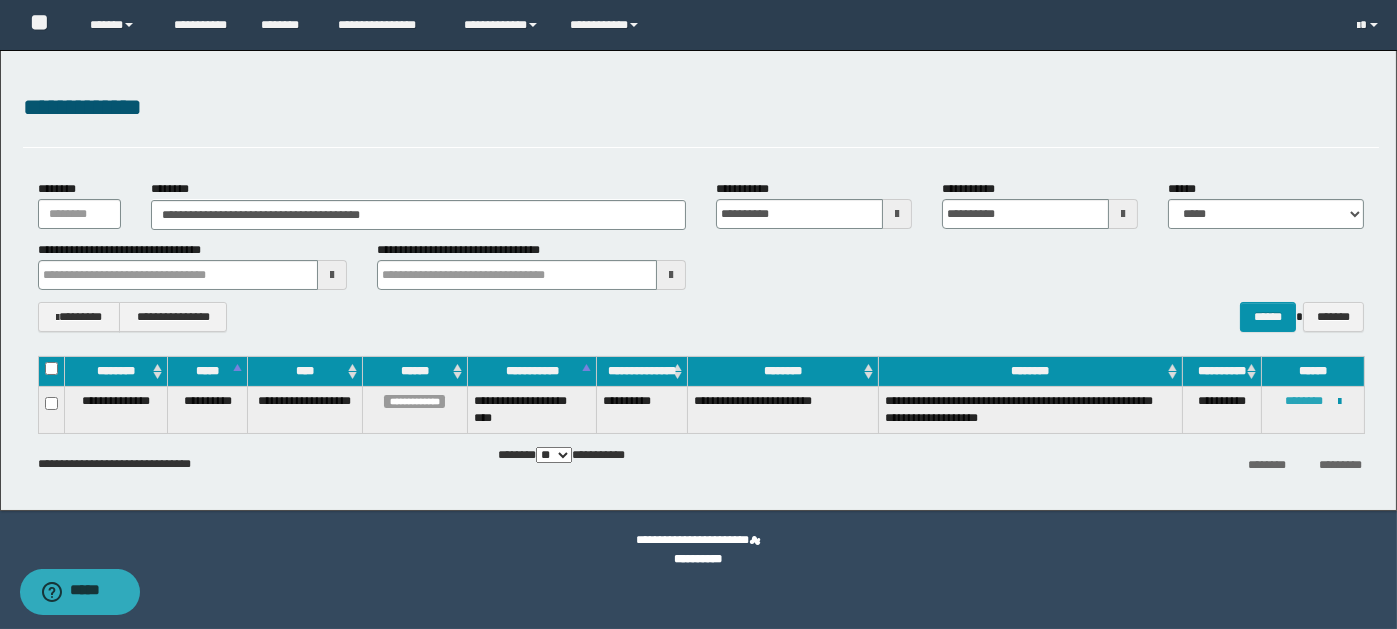 click on "********" at bounding box center [1304, 401] 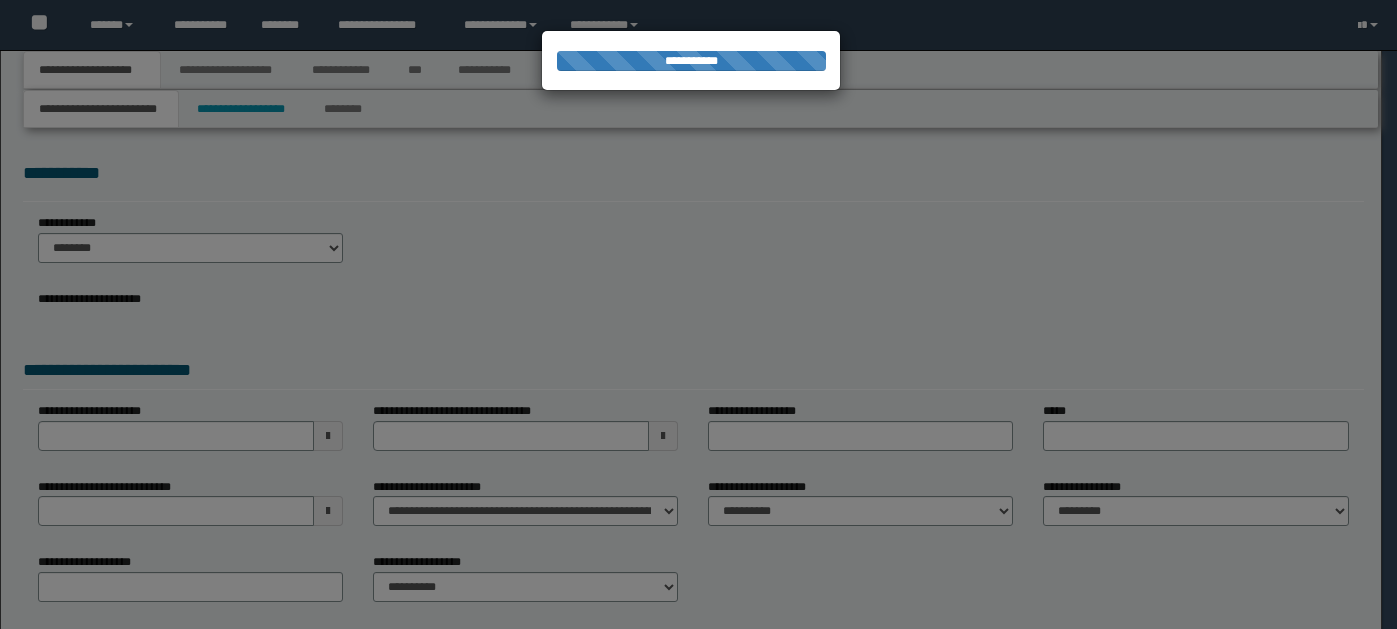 scroll, scrollTop: 0, scrollLeft: 0, axis: both 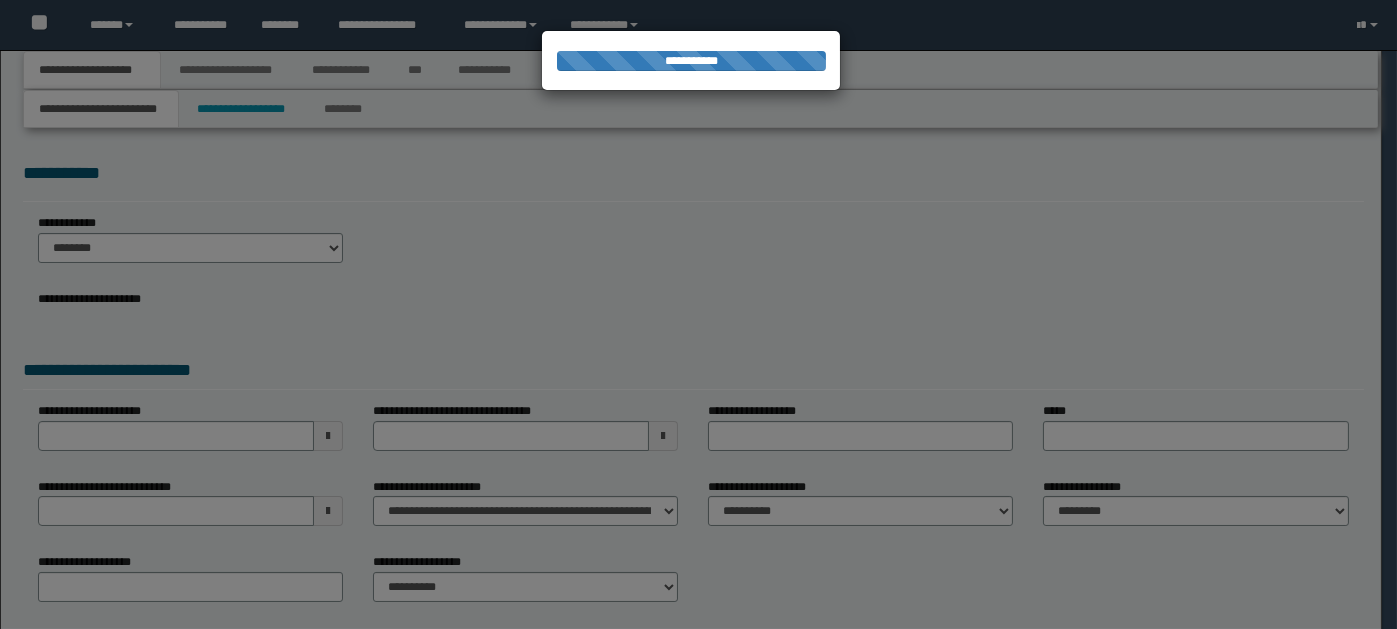 select on "*" 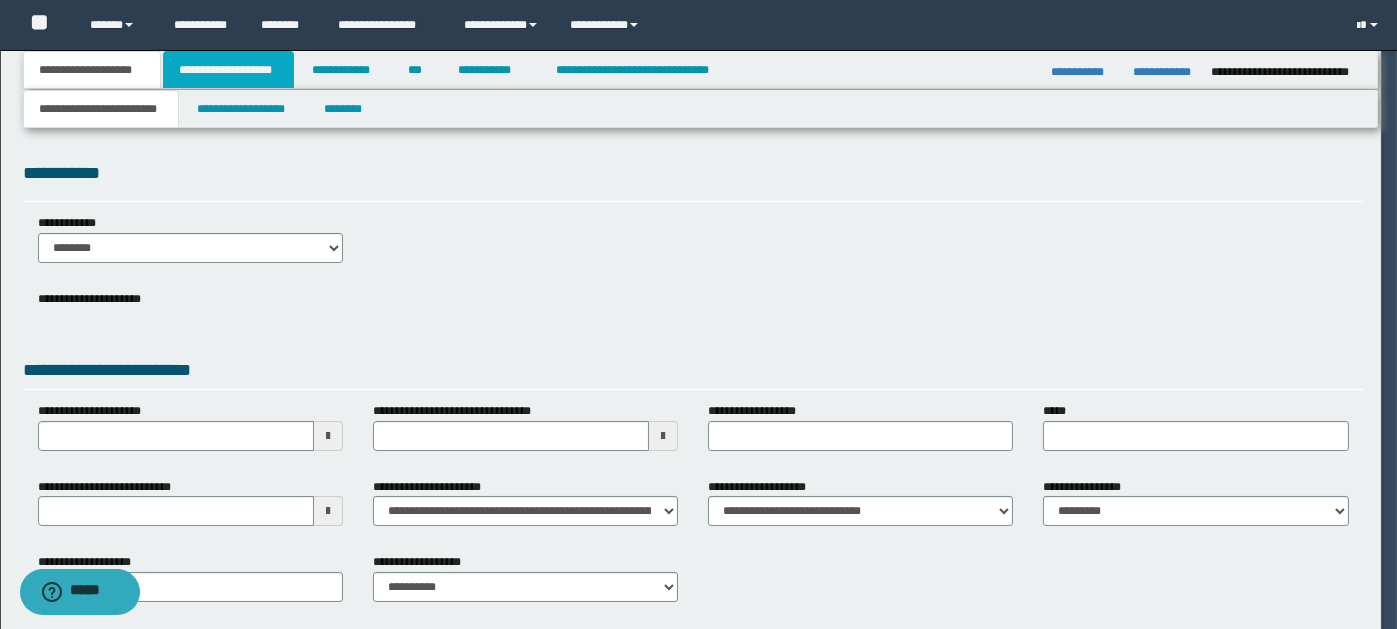 click on "**********" at bounding box center [228, 70] 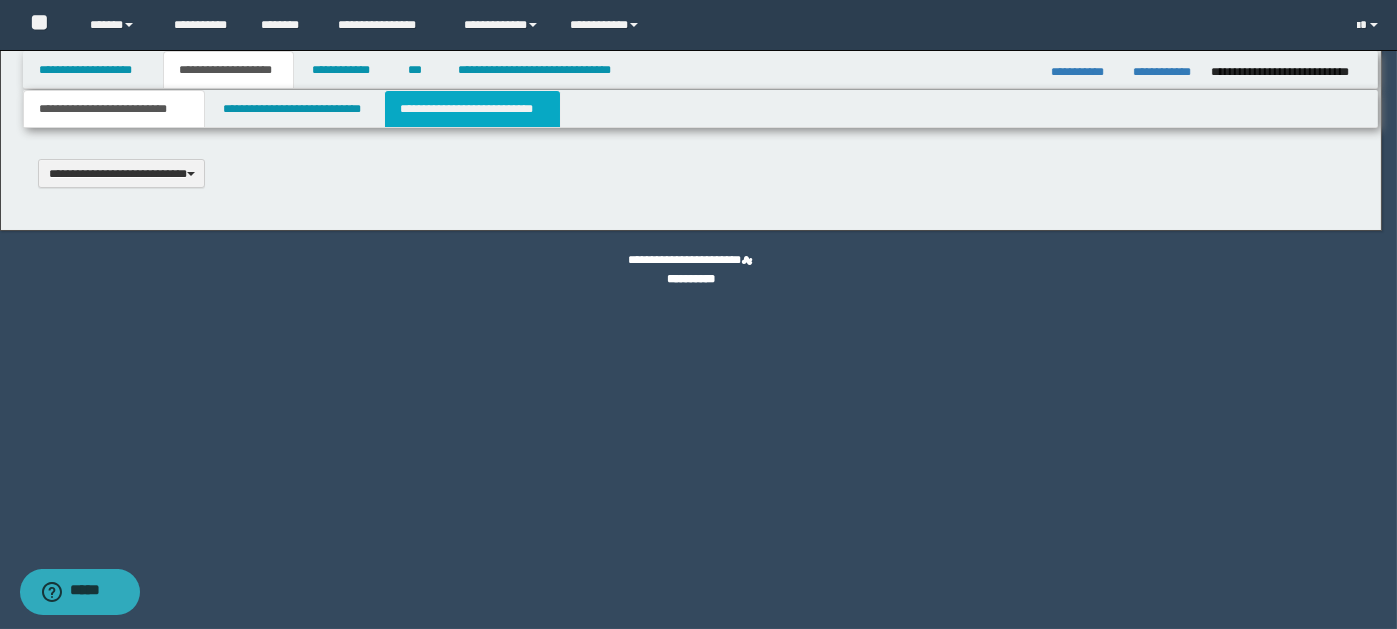 type 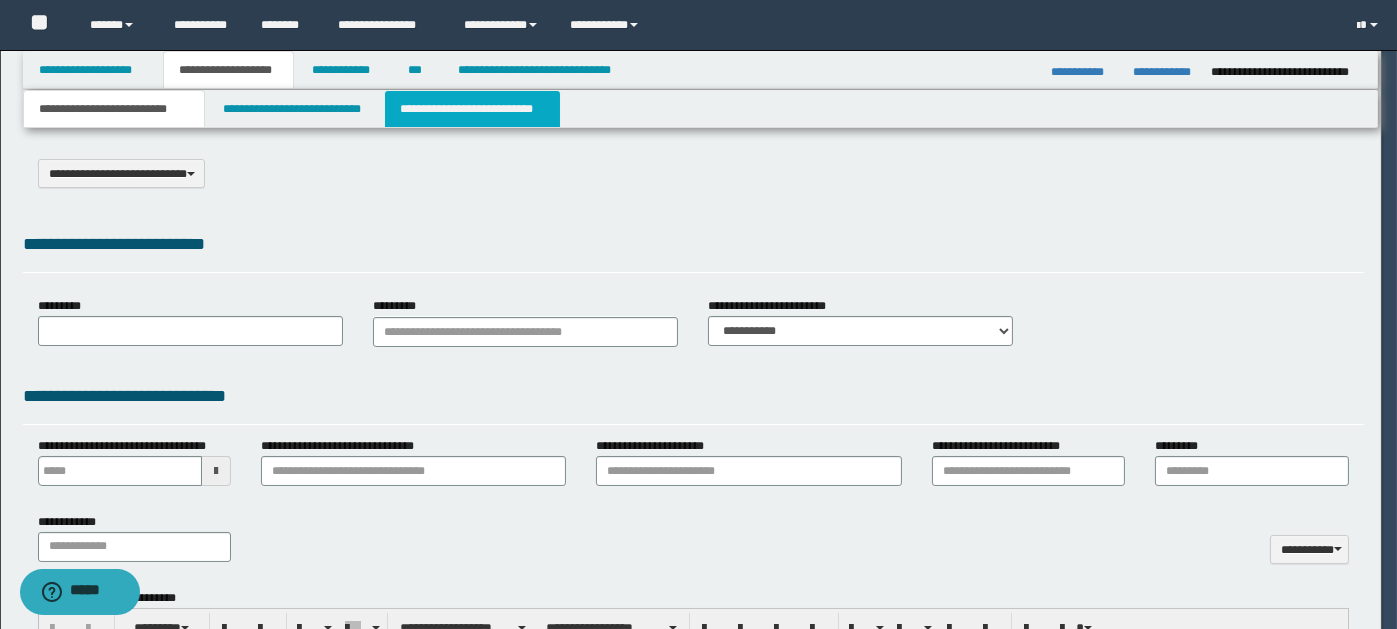 type on "*******" 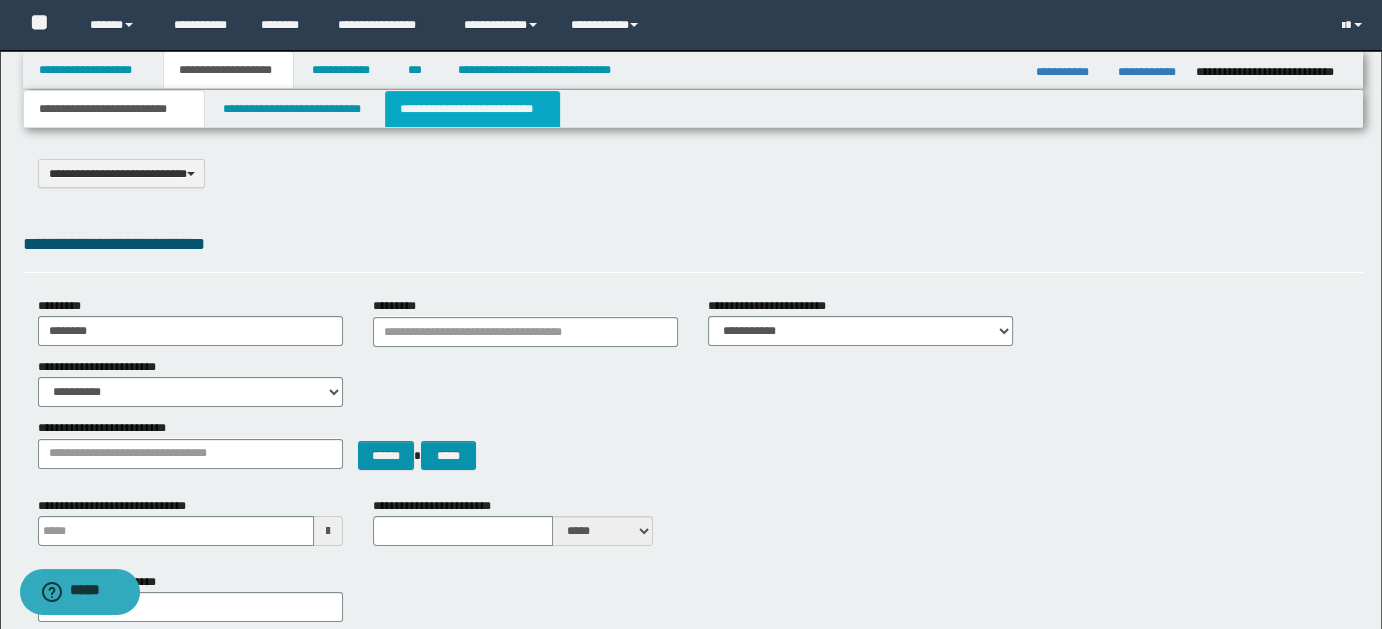 click on "**********" at bounding box center (472, 109) 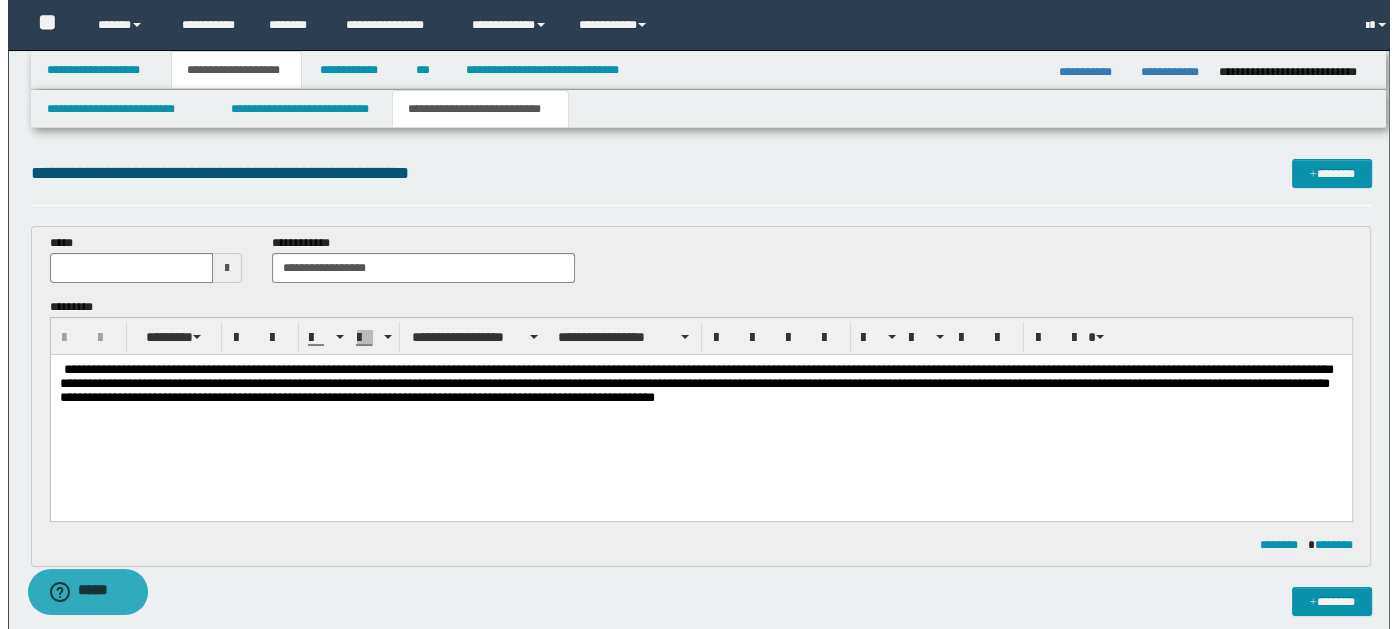 scroll, scrollTop: 0, scrollLeft: 0, axis: both 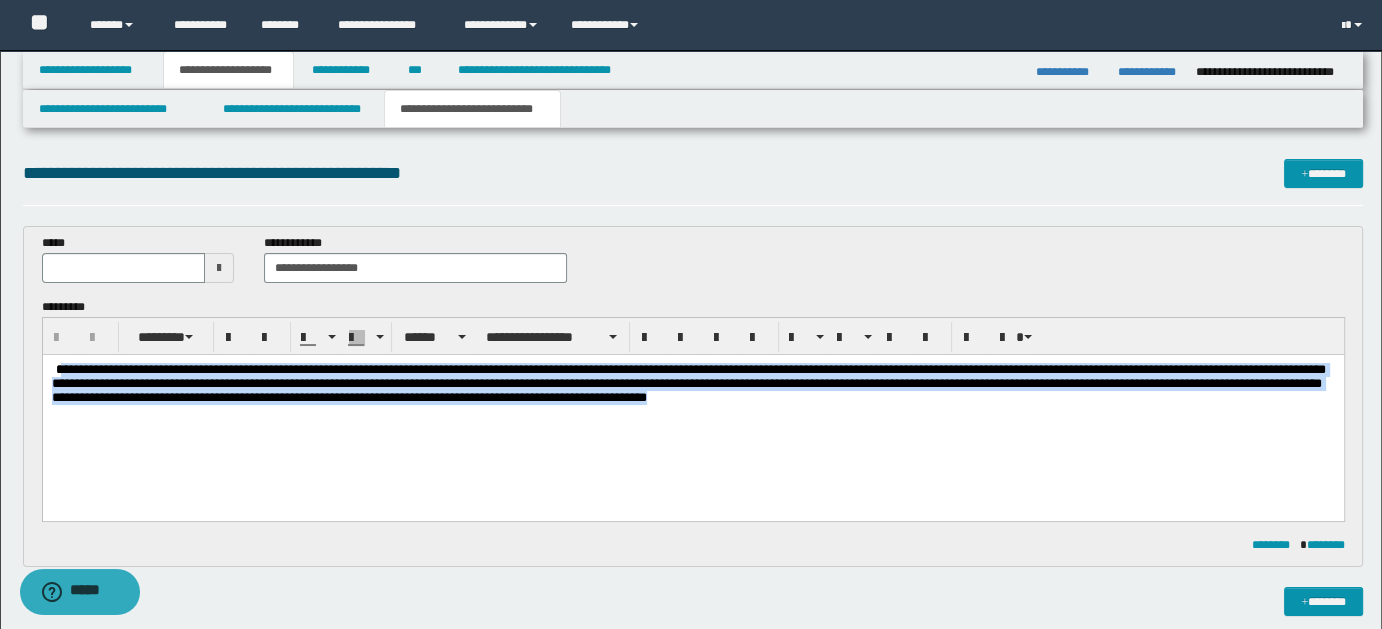 drag, startPoint x: 58, startPoint y: 361, endPoint x: 1310, endPoint y: 431, distance: 1253.9553 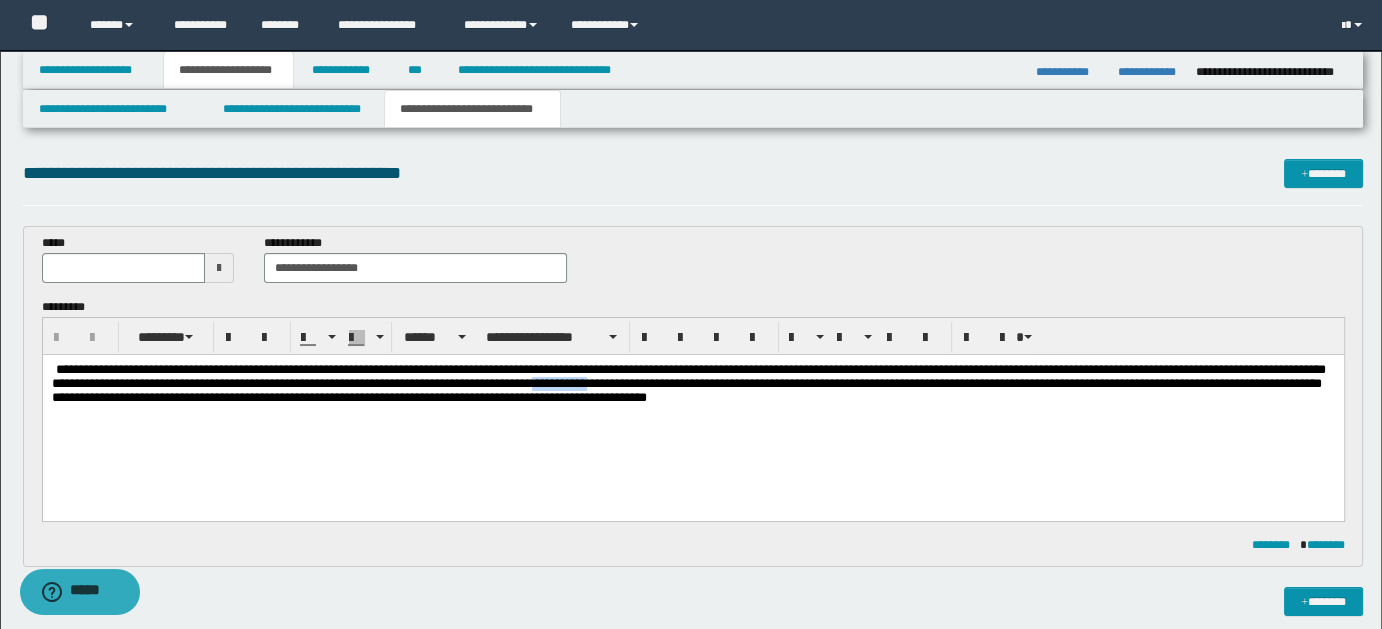 type 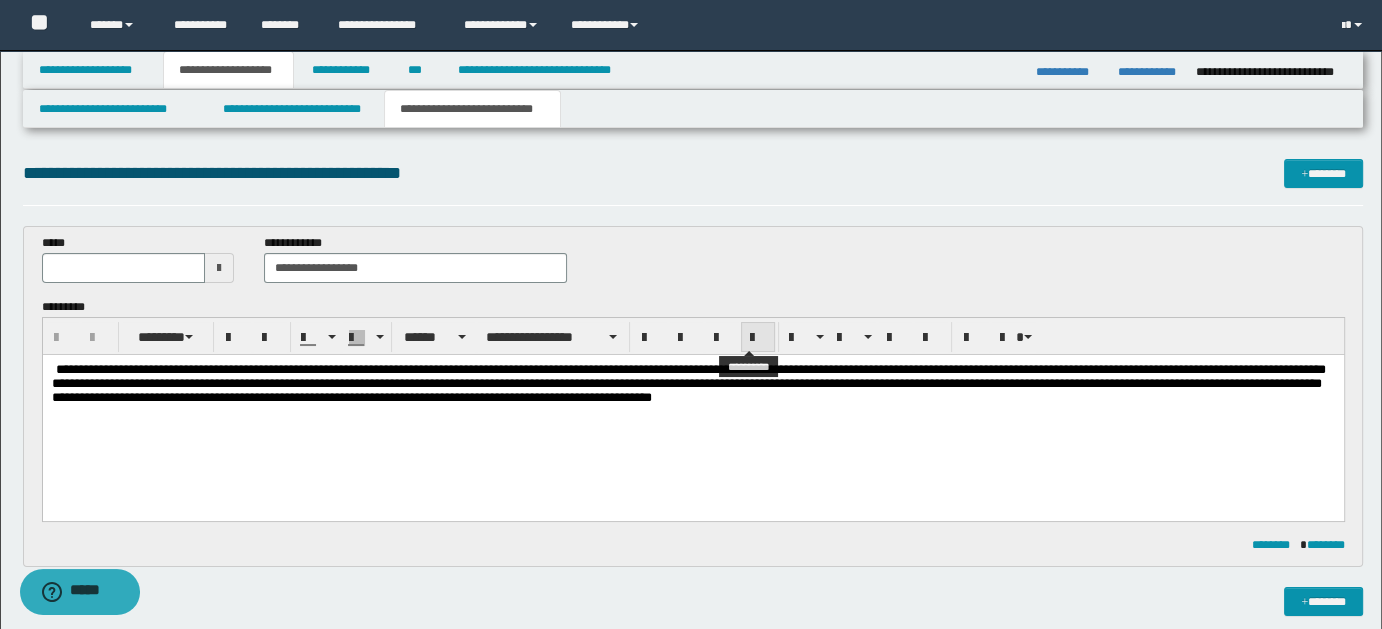 click at bounding box center (758, 338) 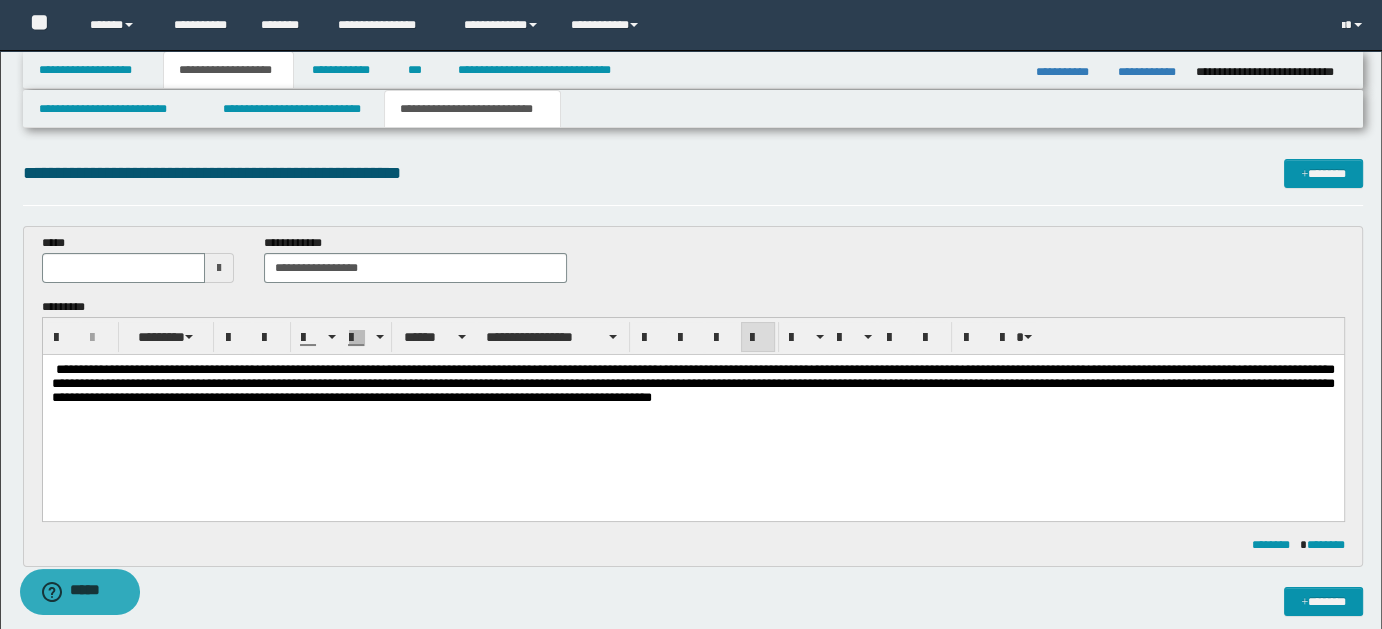 click on "**********" at bounding box center (692, 383) 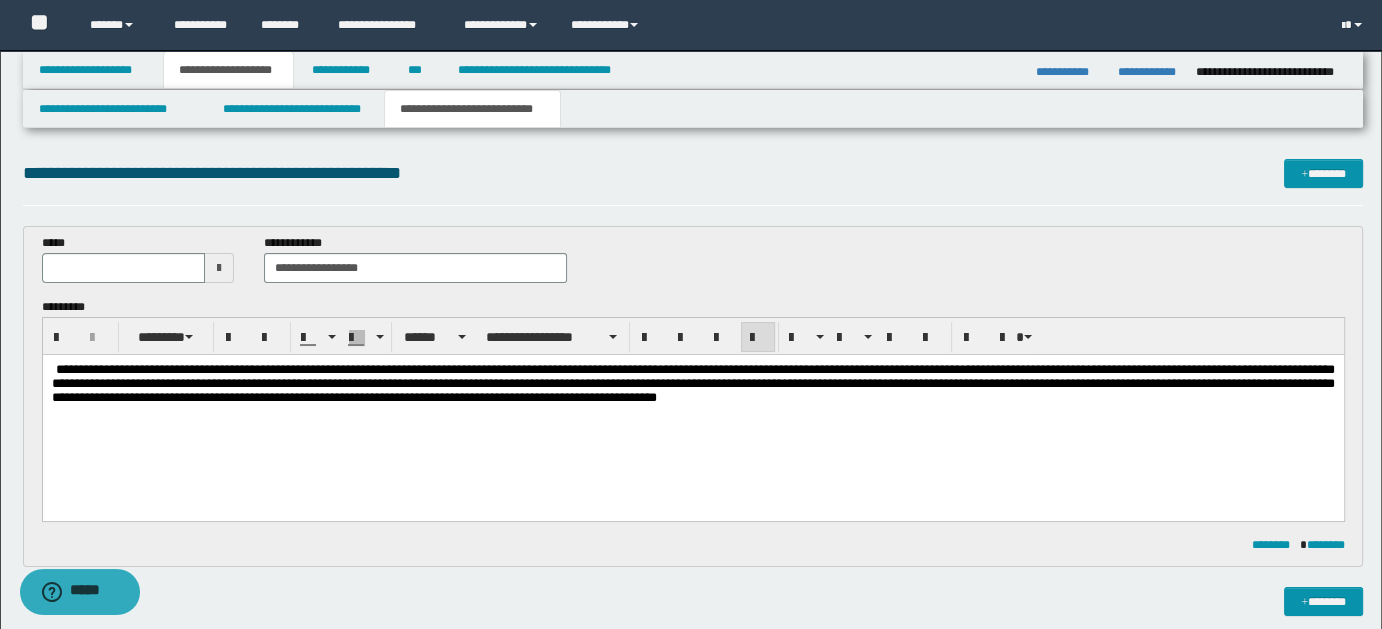 click on "**********" at bounding box center (692, 382) 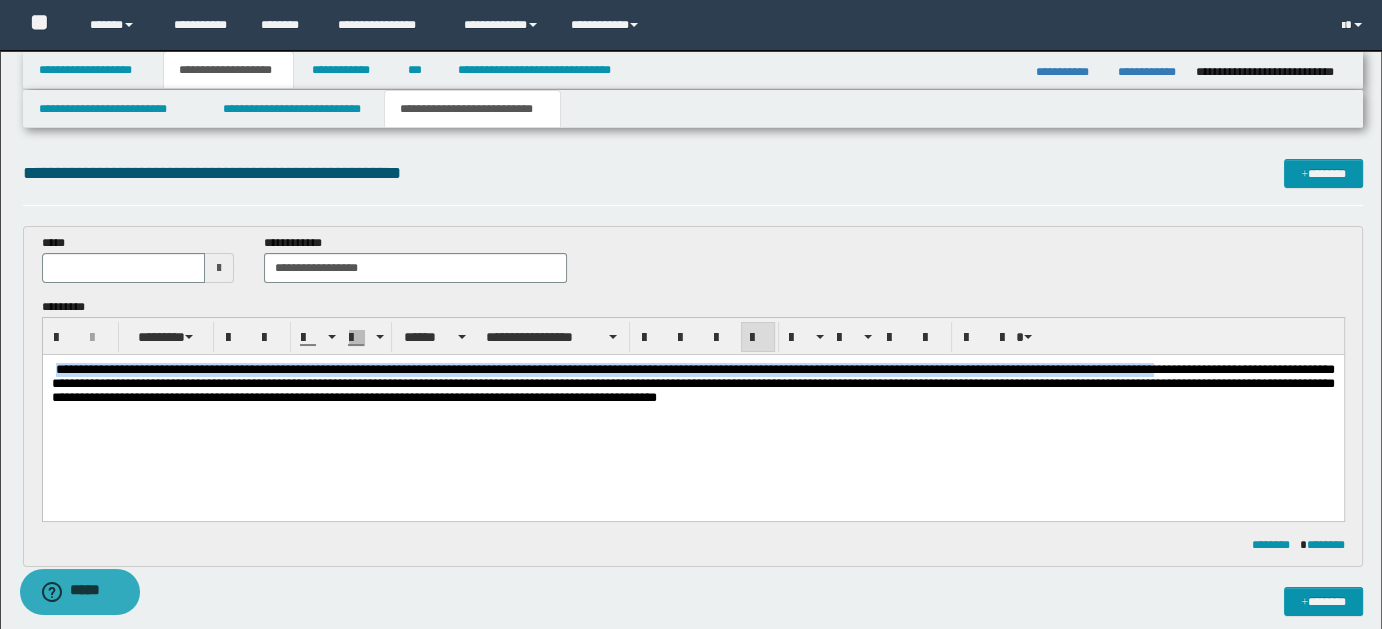 drag, startPoint x: 56, startPoint y: 371, endPoint x: 74, endPoint y: 393, distance: 28.42534 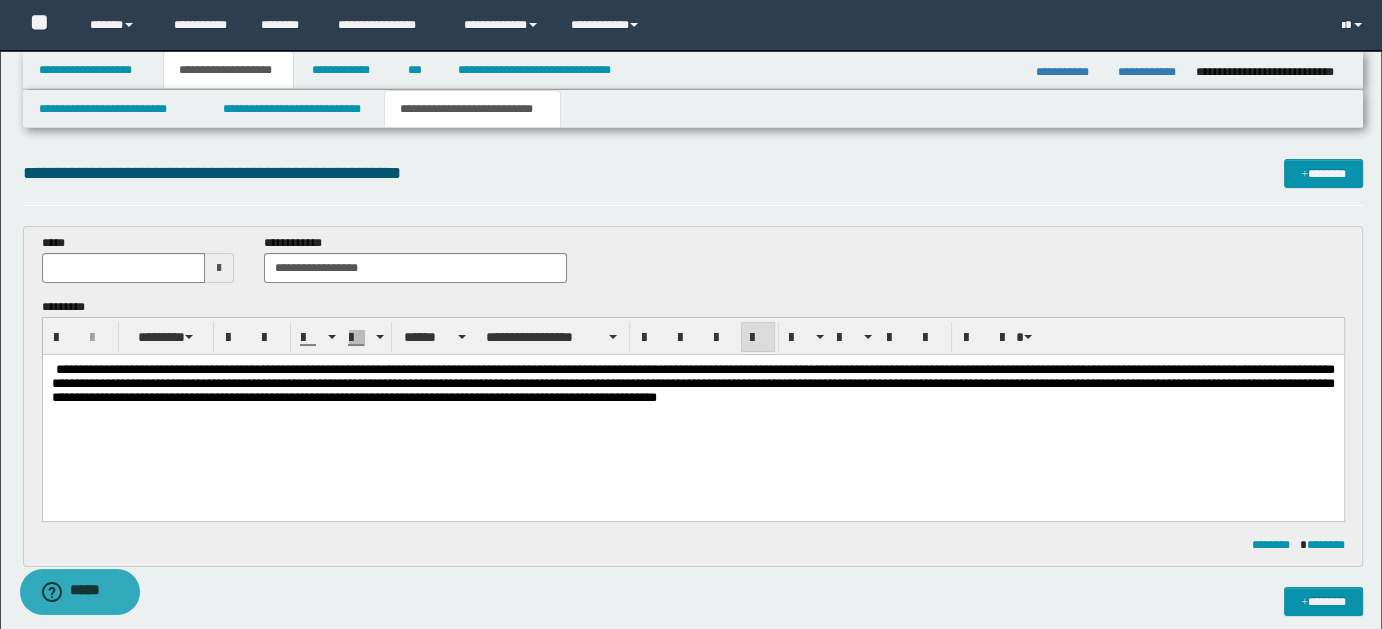 click on "**********" at bounding box center [692, 408] 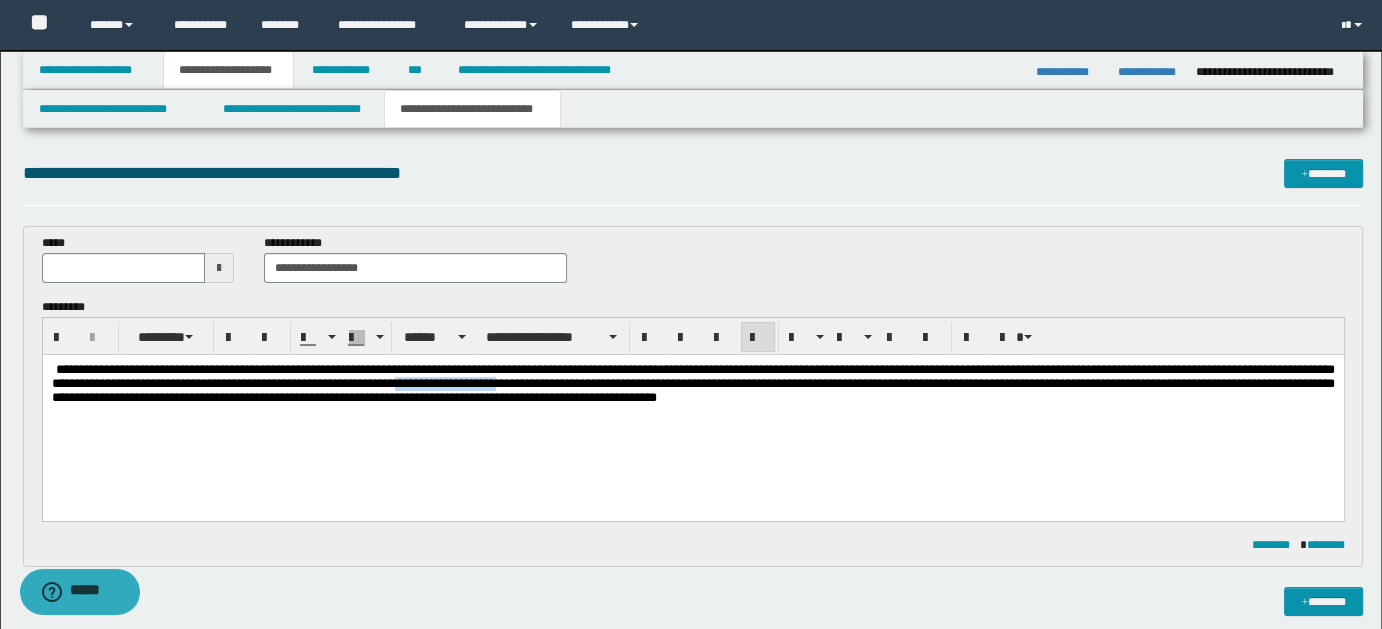 drag, startPoint x: 702, startPoint y: 391, endPoint x: 824, endPoint y: 387, distance: 122.06556 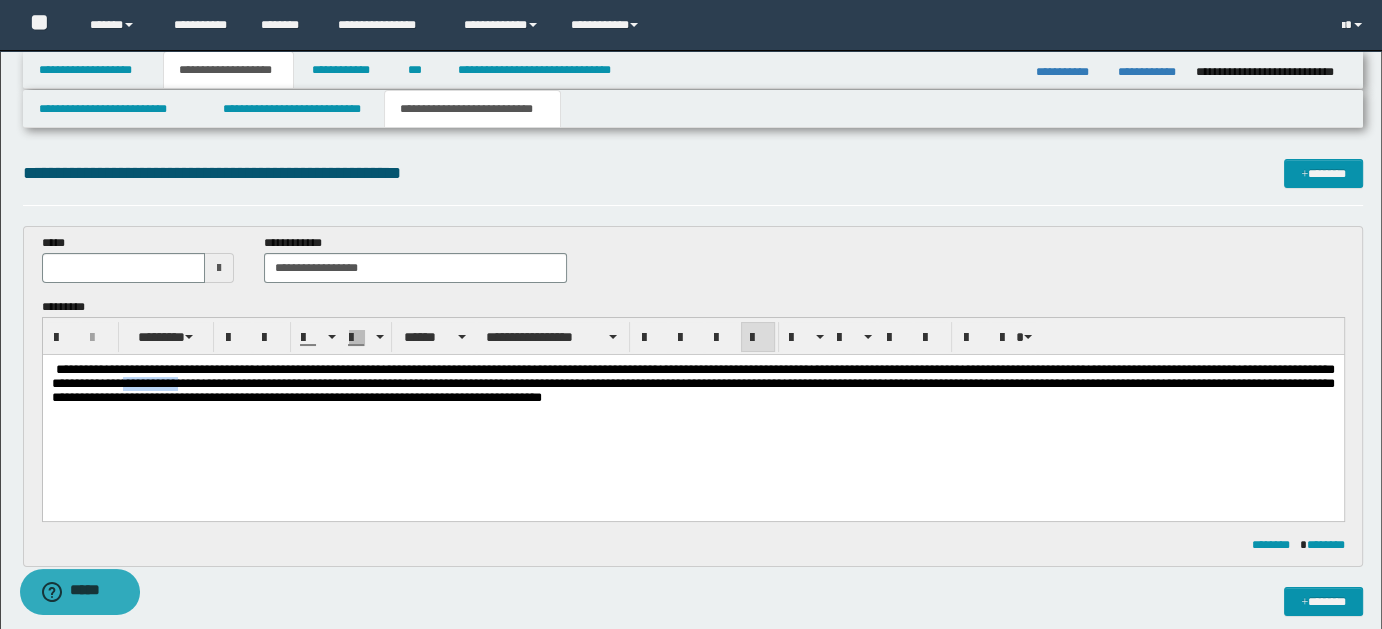 drag, startPoint x: 459, startPoint y: 391, endPoint x: 382, endPoint y: 385, distance: 77.23341 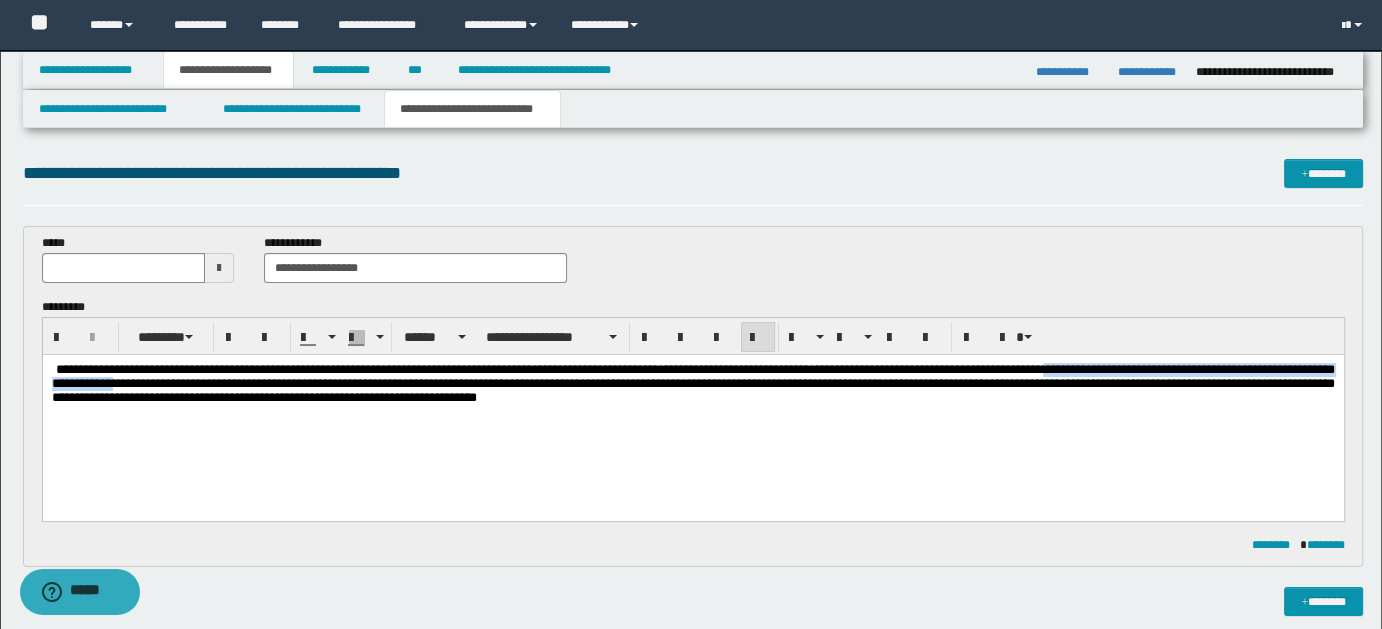 drag, startPoint x: 1218, startPoint y: 364, endPoint x: 382, endPoint y: 361, distance: 836.0054 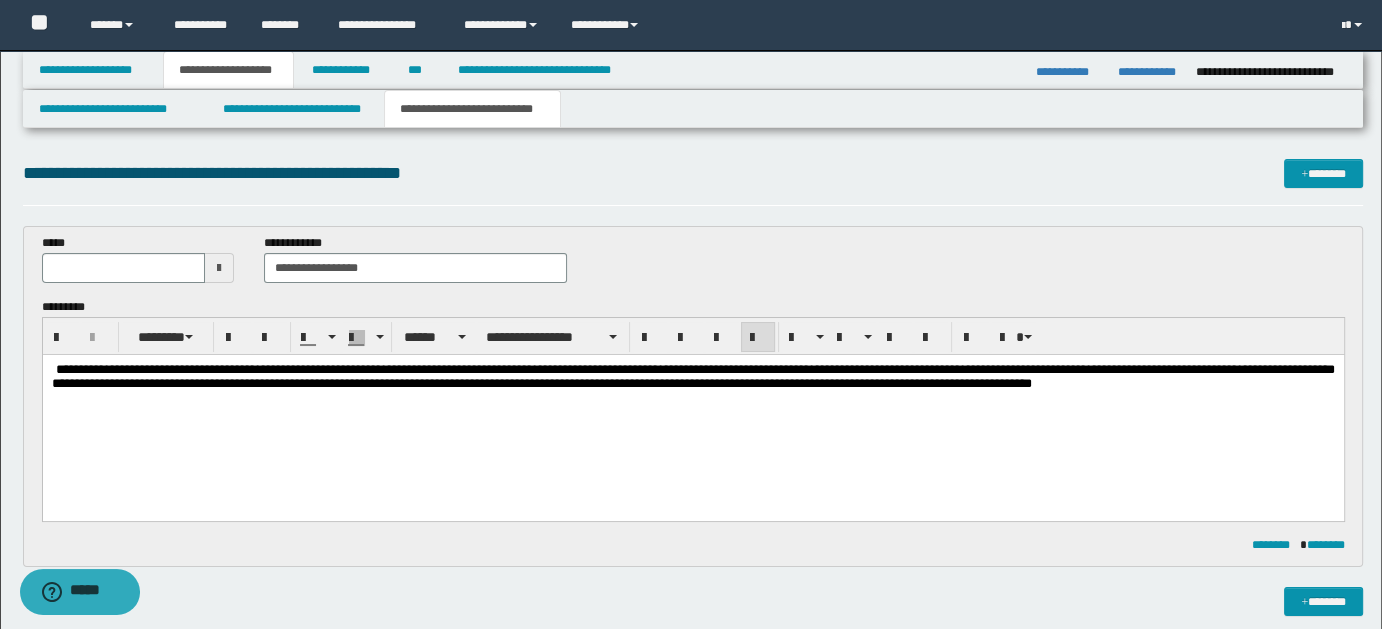 click on "**********" at bounding box center (692, 375) 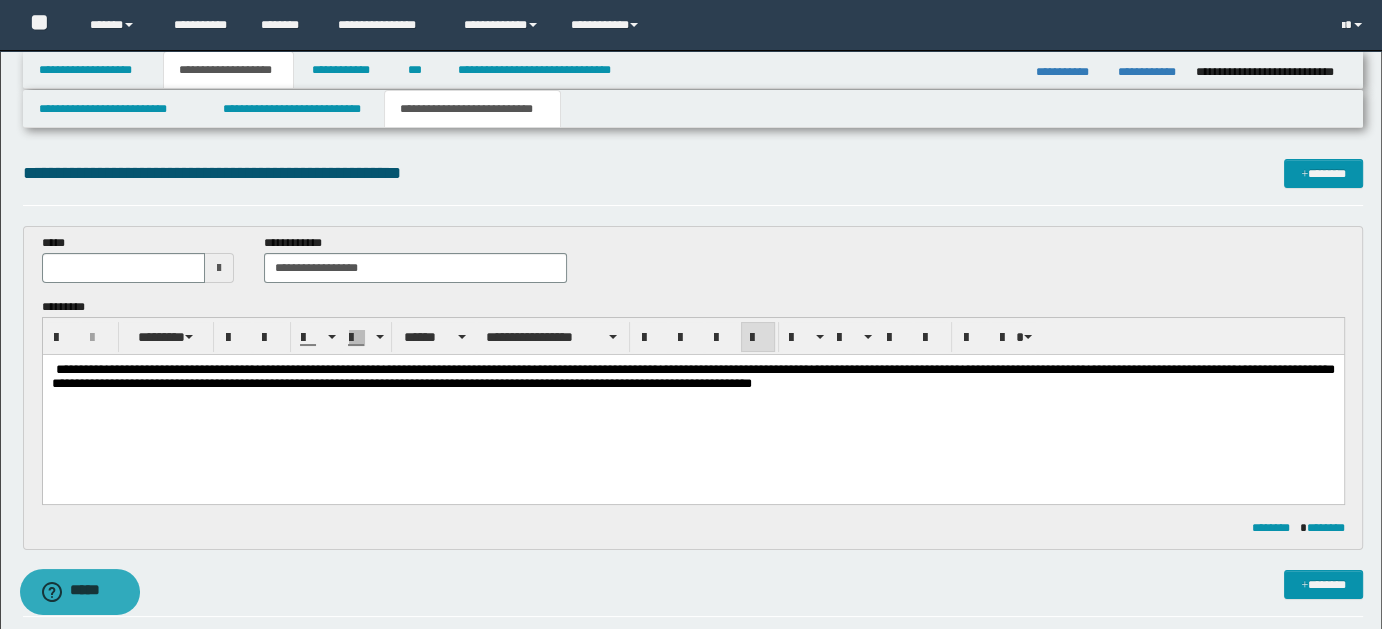 click on "**********" at bounding box center (692, 375) 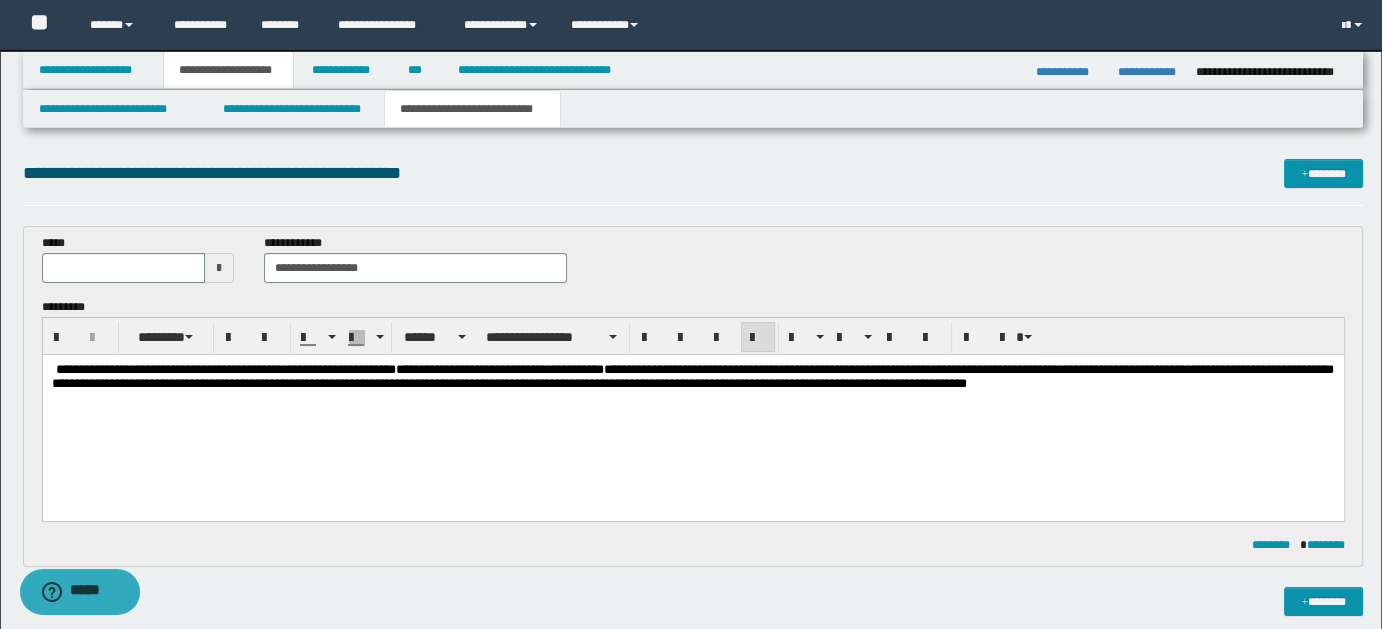 click on "**********" at bounding box center [692, 375] 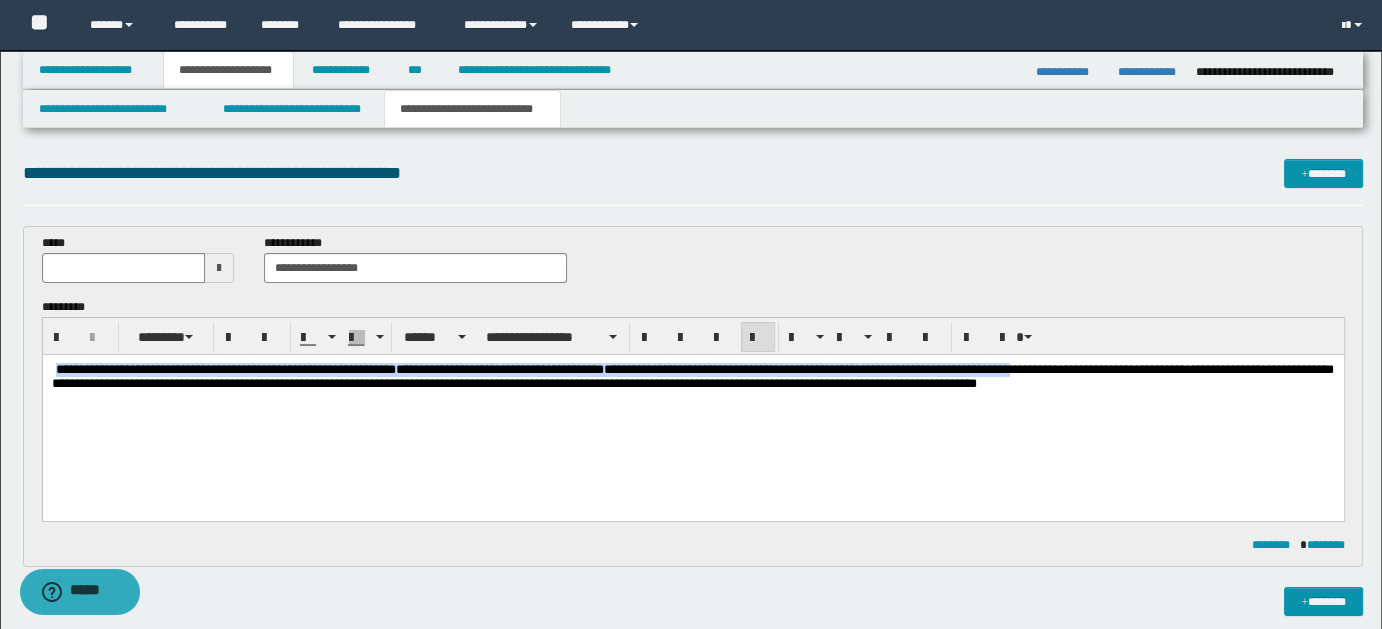 drag, startPoint x: 56, startPoint y: 366, endPoint x: 1174, endPoint y: 368, distance: 1118.0018 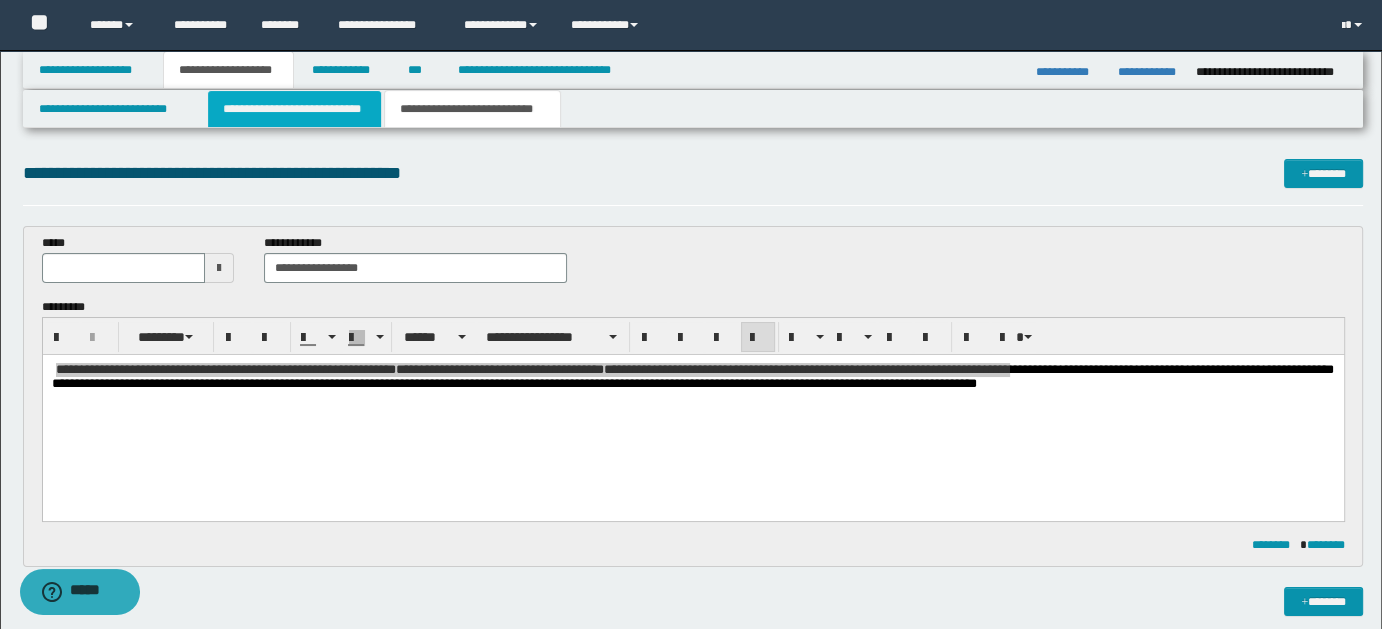 click on "**********" at bounding box center (294, 109) 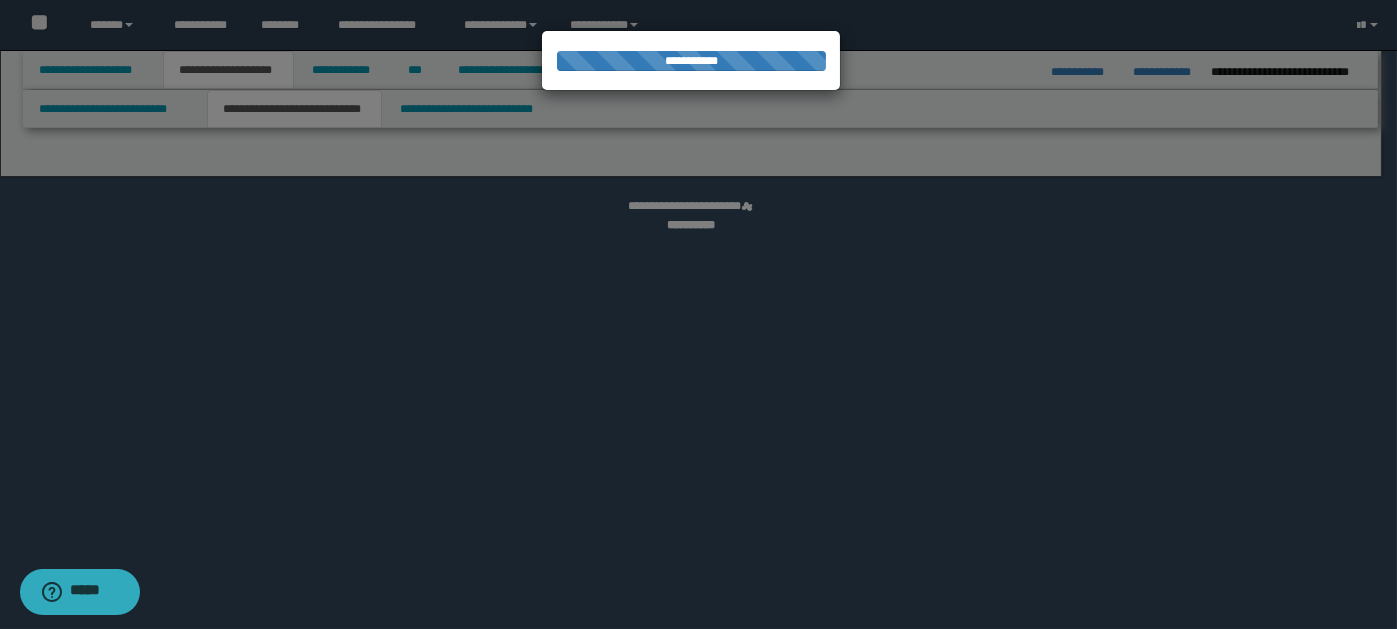select on "*" 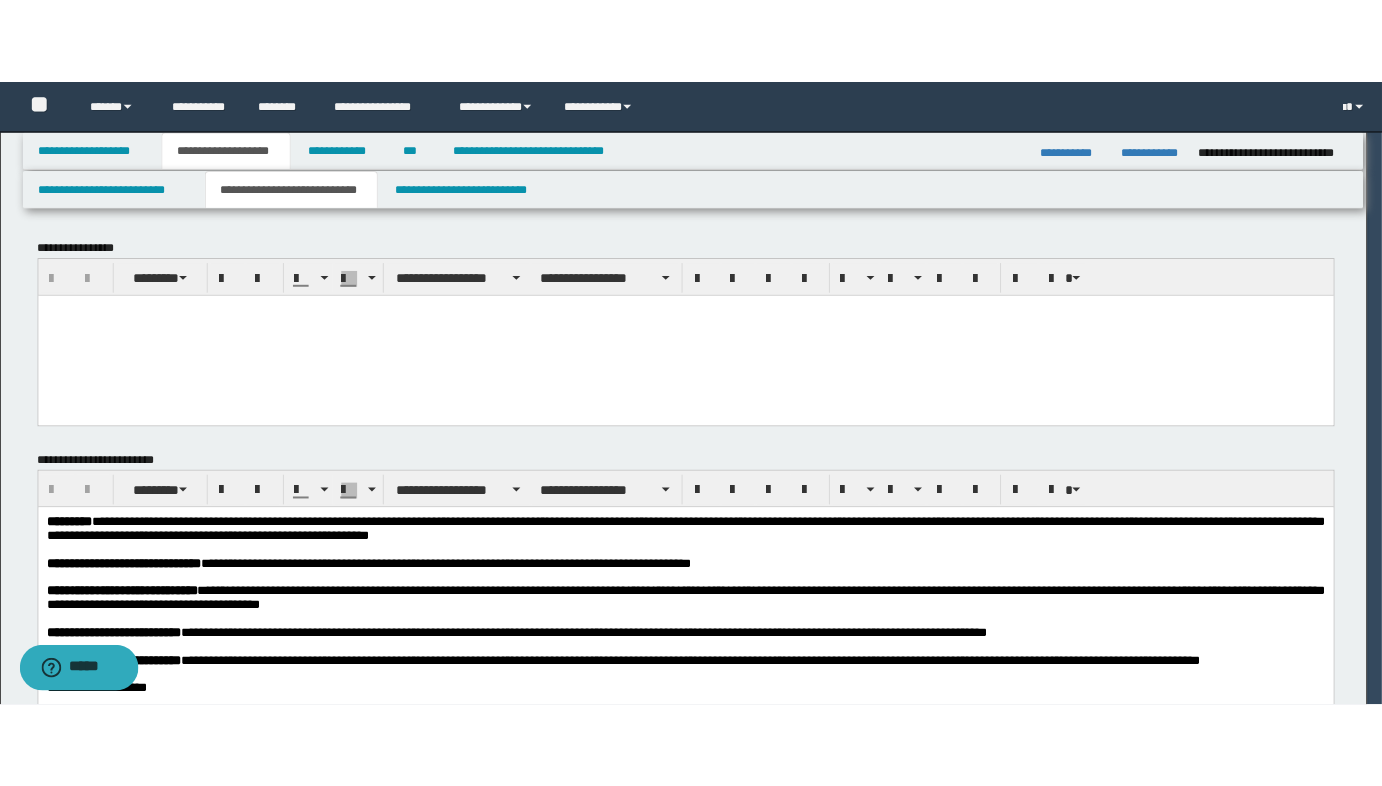 scroll, scrollTop: 0, scrollLeft: 0, axis: both 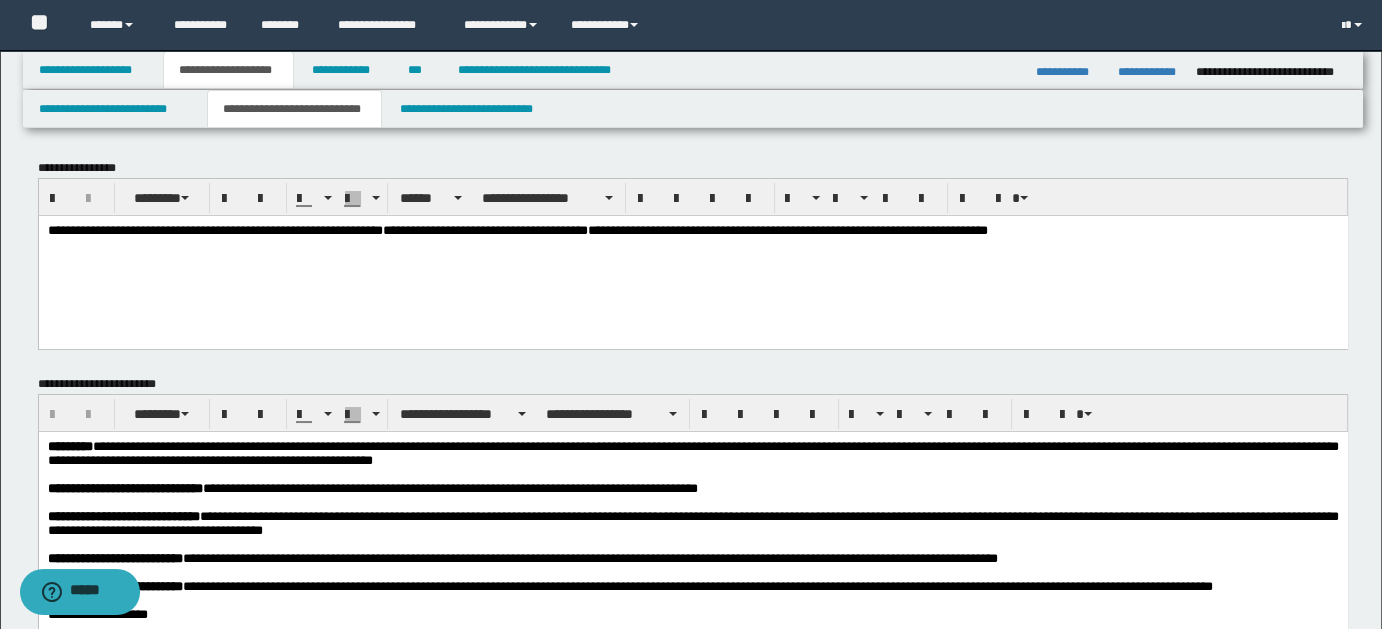 click on "**********" at bounding box center [787, 229] 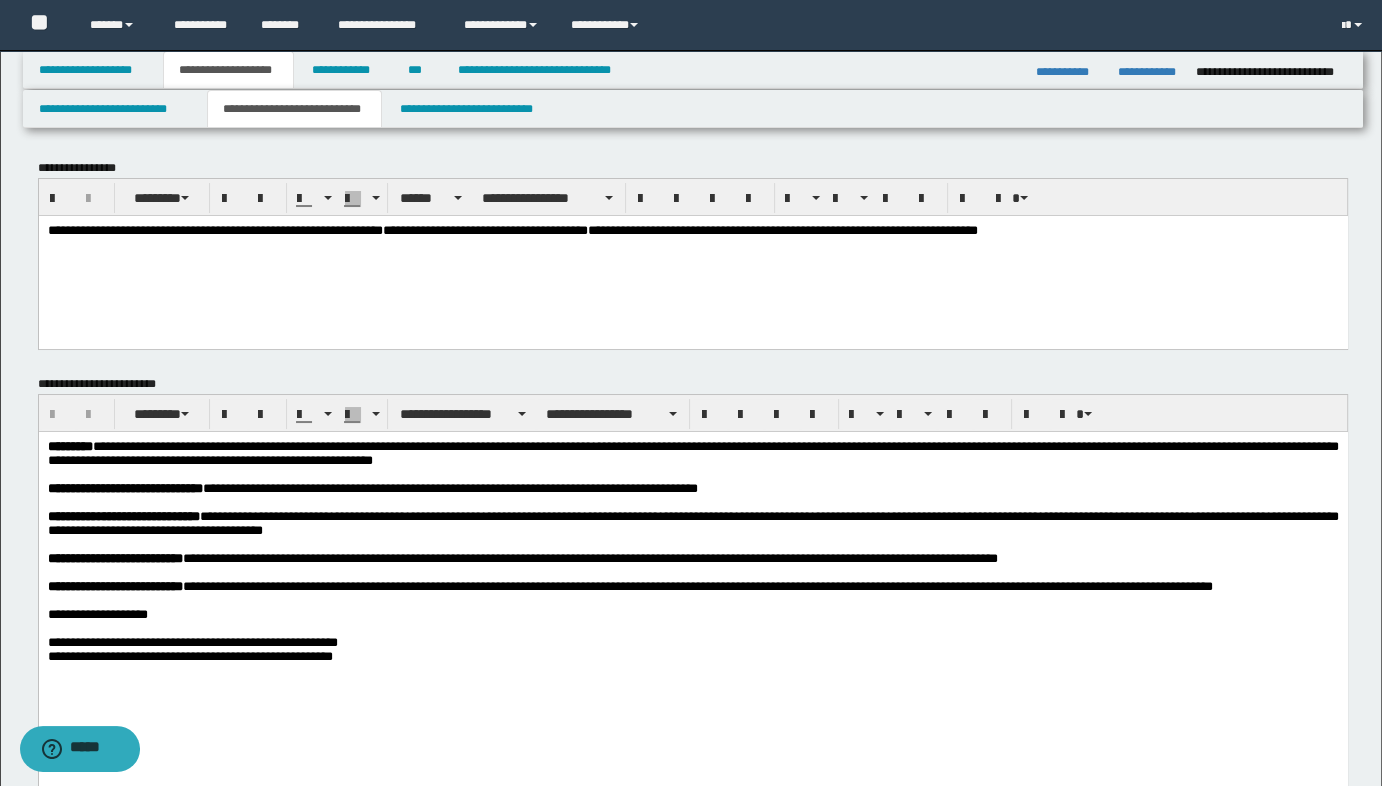 drag, startPoint x: 1055, startPoint y: 236, endPoint x: 1080, endPoint y: 220, distance: 29.681644 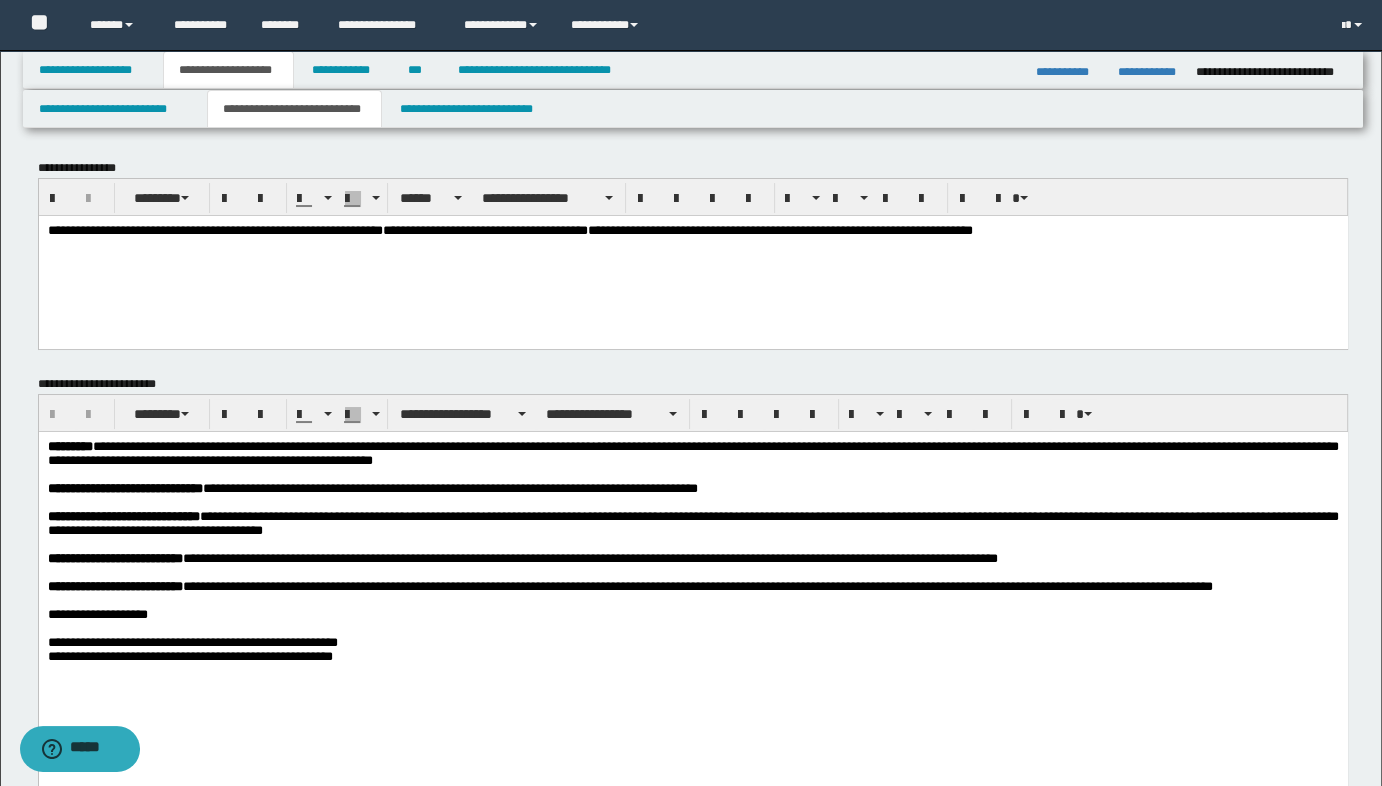 click on "**********" at bounding box center (692, 230) 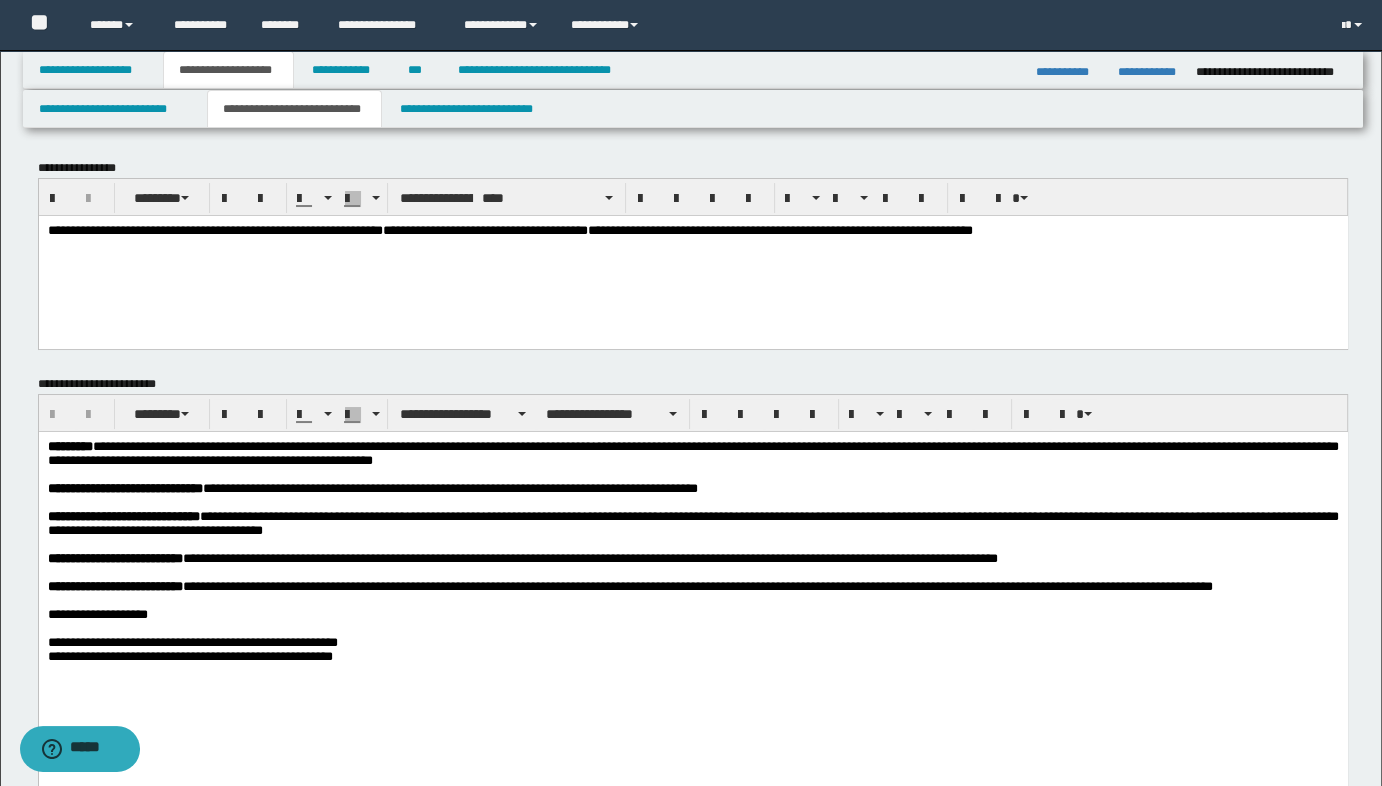 click on "**********" at bounding box center [484, 229] 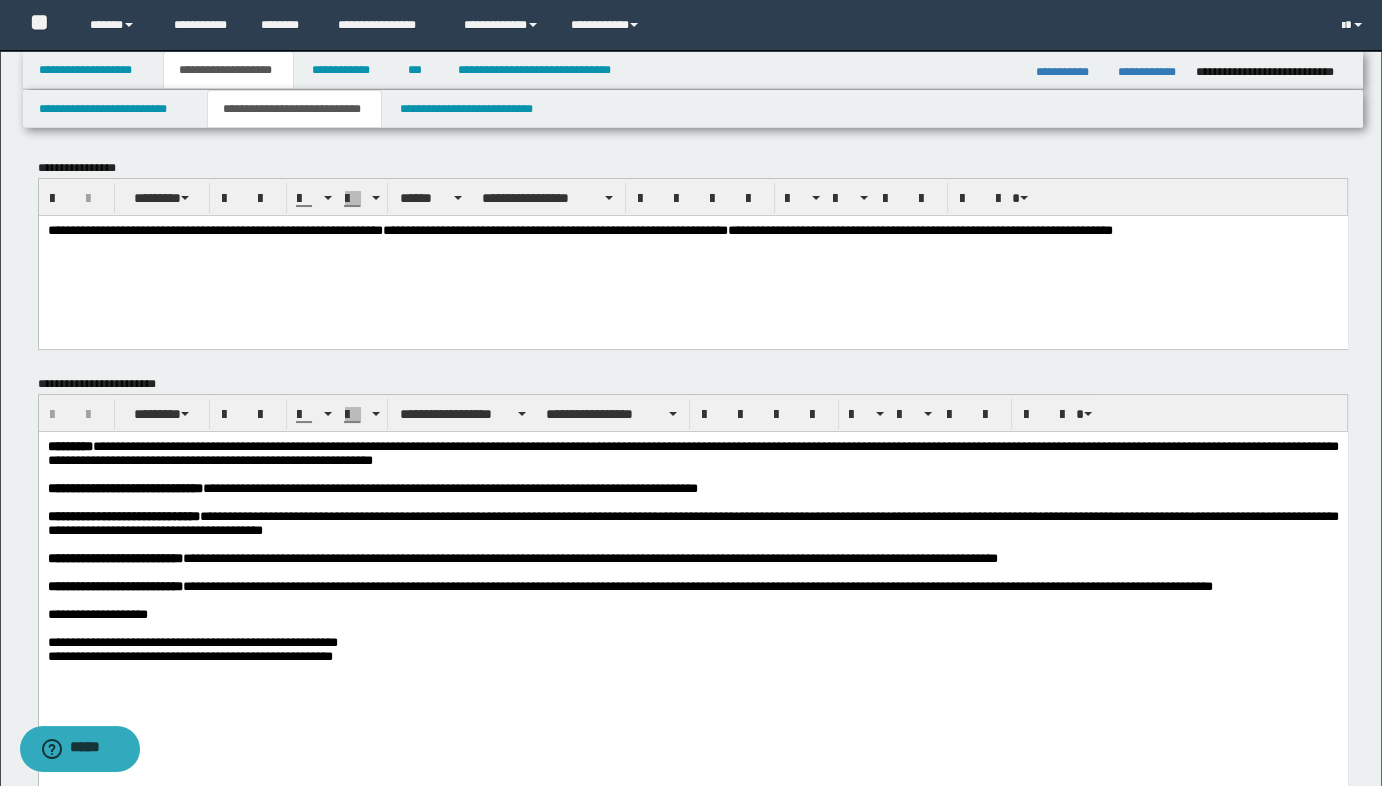 drag, startPoint x: 44, startPoint y: 231, endPoint x: 985, endPoint y: 257, distance: 941.35913 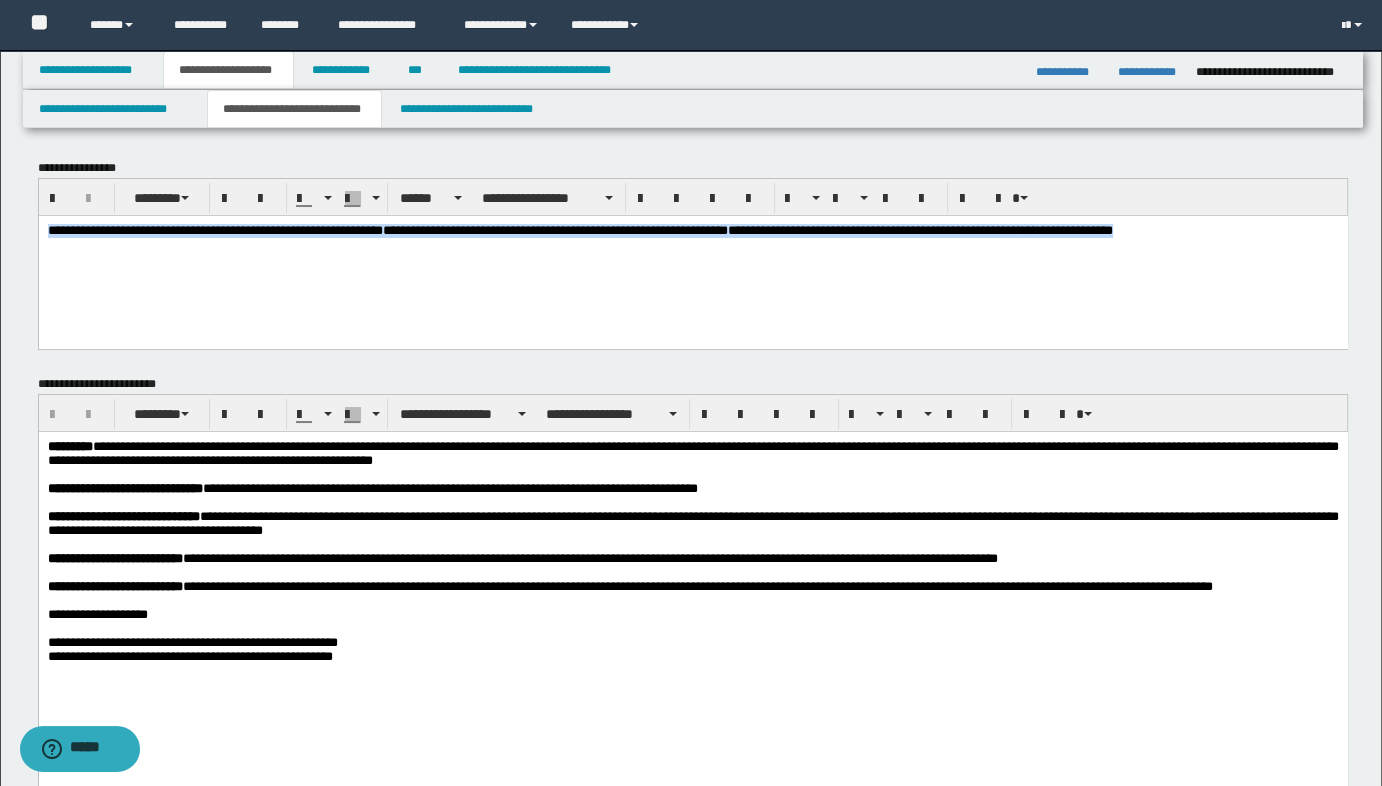 drag, startPoint x: 47, startPoint y: 232, endPoint x: 1392, endPoint y: 449, distance: 1362.3927 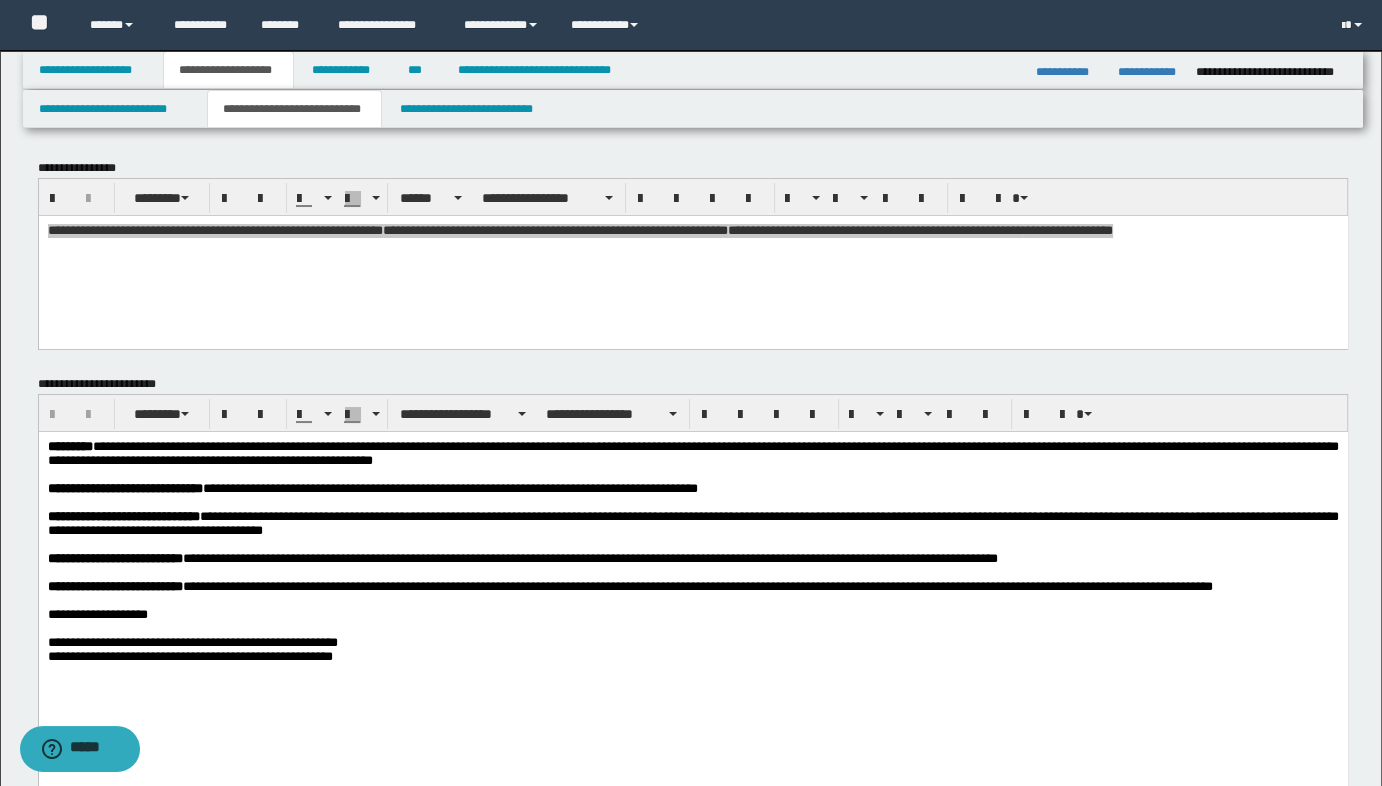 click on "**********" at bounding box center (691, 25) 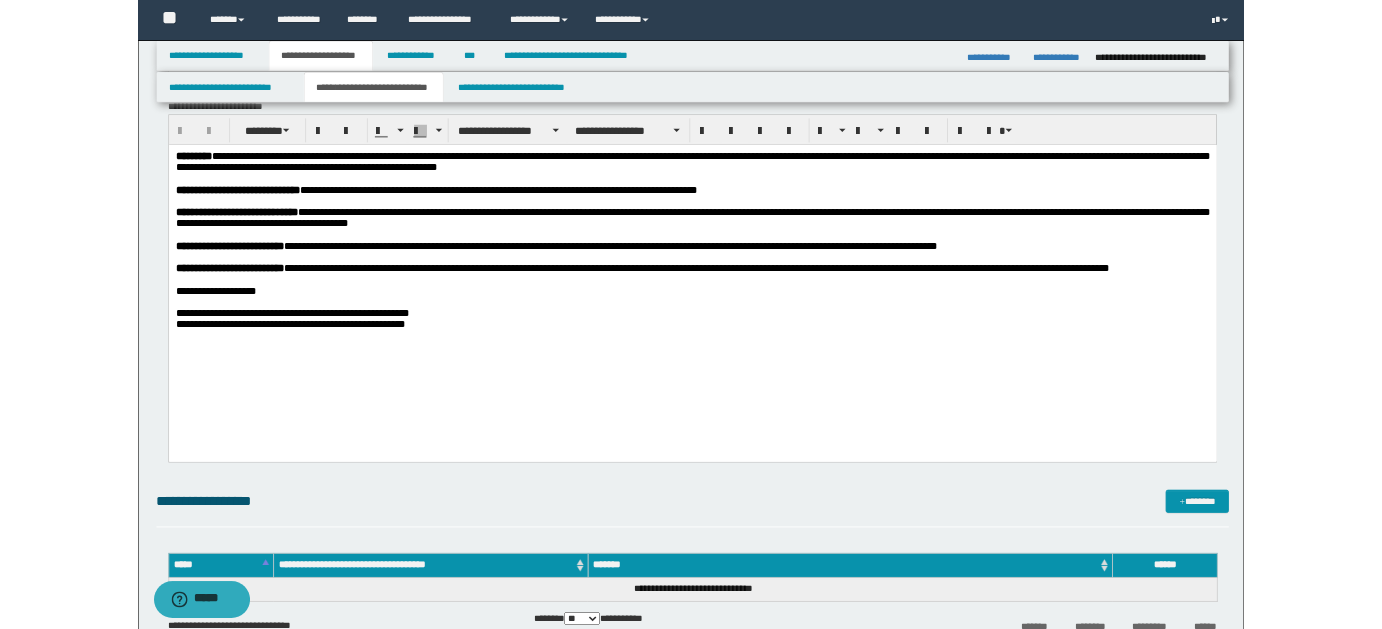 scroll, scrollTop: 0, scrollLeft: 0, axis: both 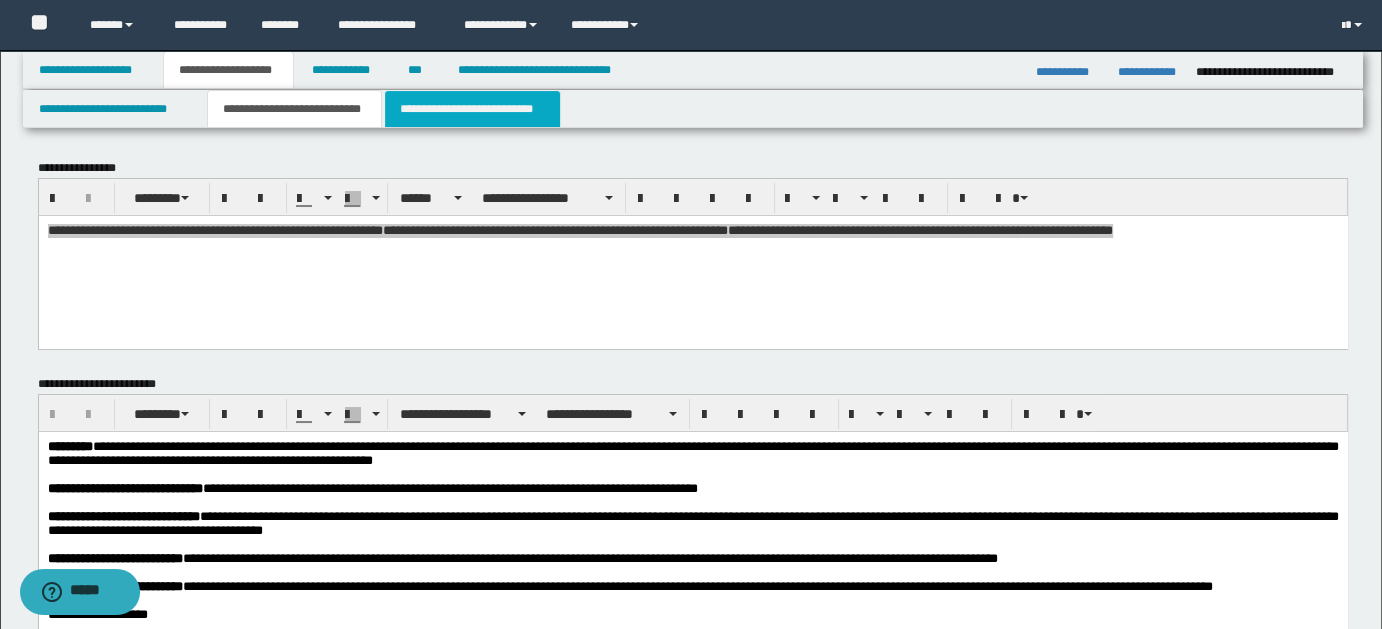 click on "**********" at bounding box center [472, 109] 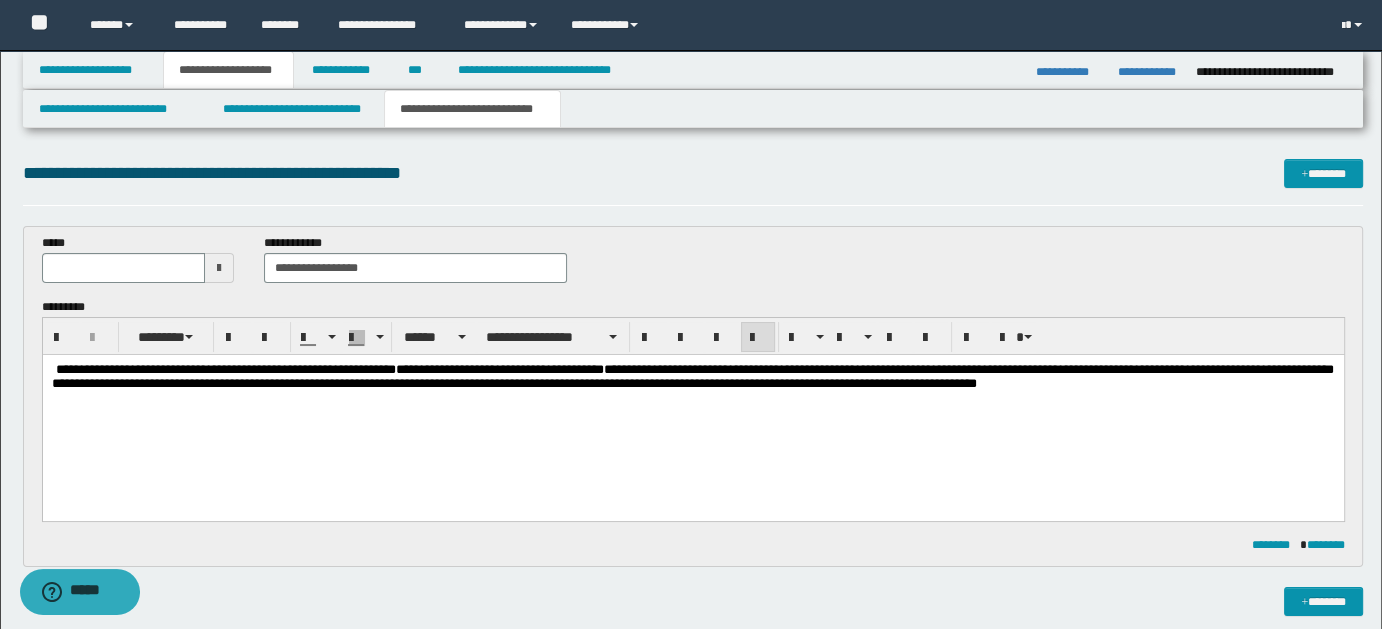 click on "**********" at bounding box center (692, 401) 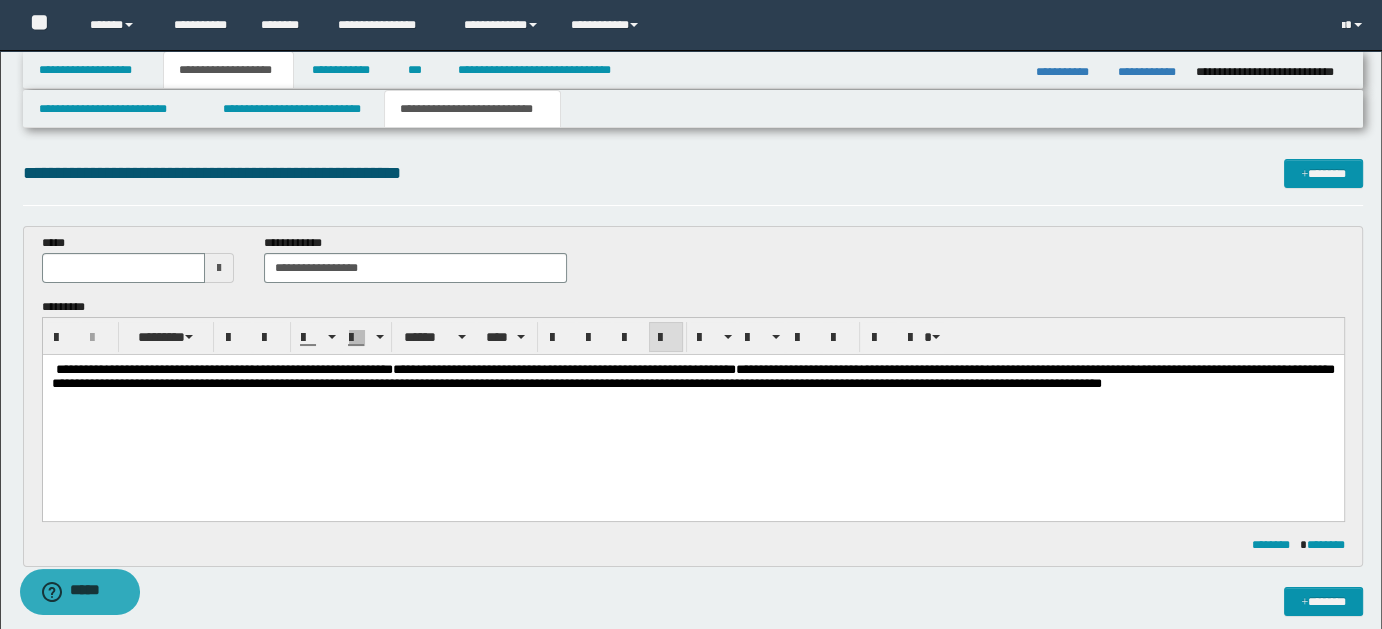 click on "**********" at bounding box center [563, 368] 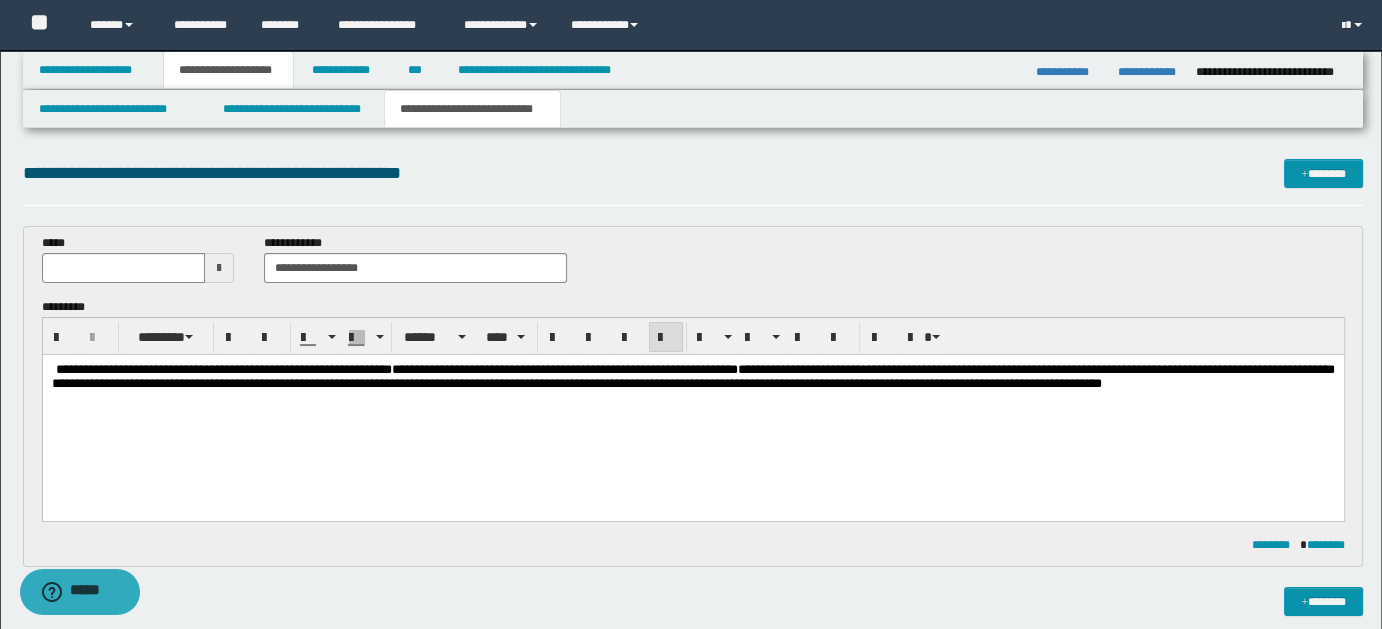 click on "**********" at bounding box center (692, 401) 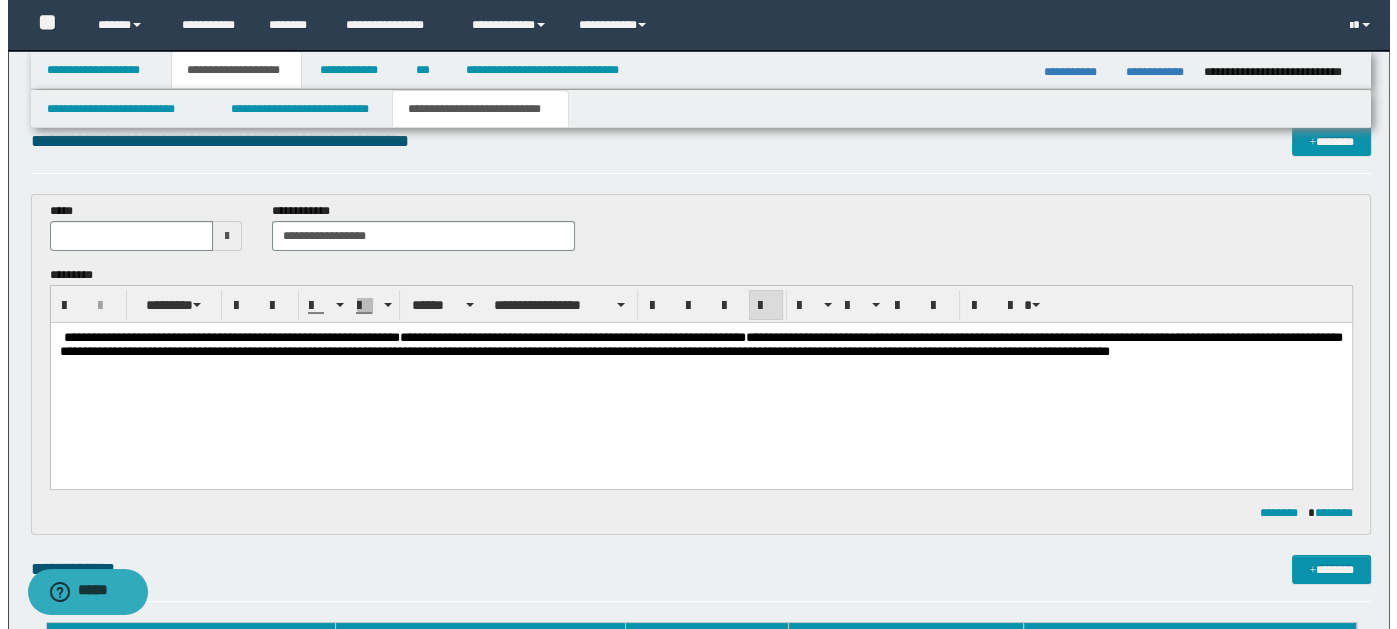 scroll, scrollTop: 0, scrollLeft: 0, axis: both 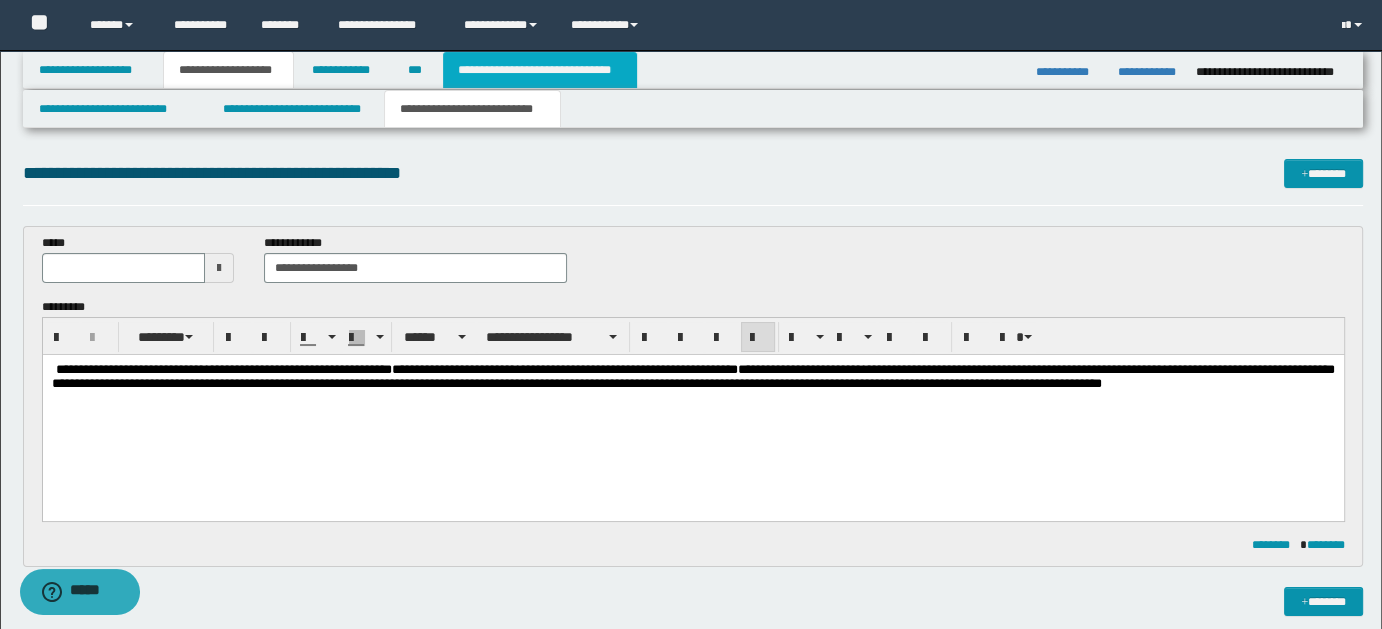 click on "**********" at bounding box center [540, 70] 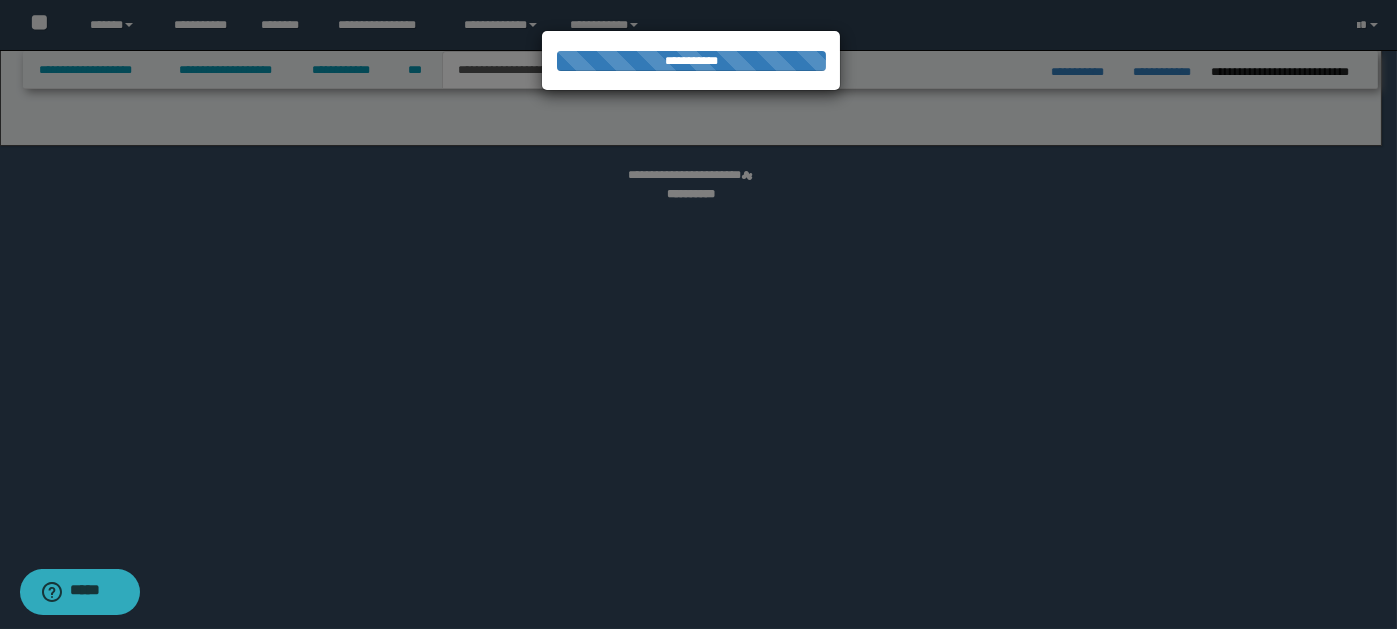 select on "*" 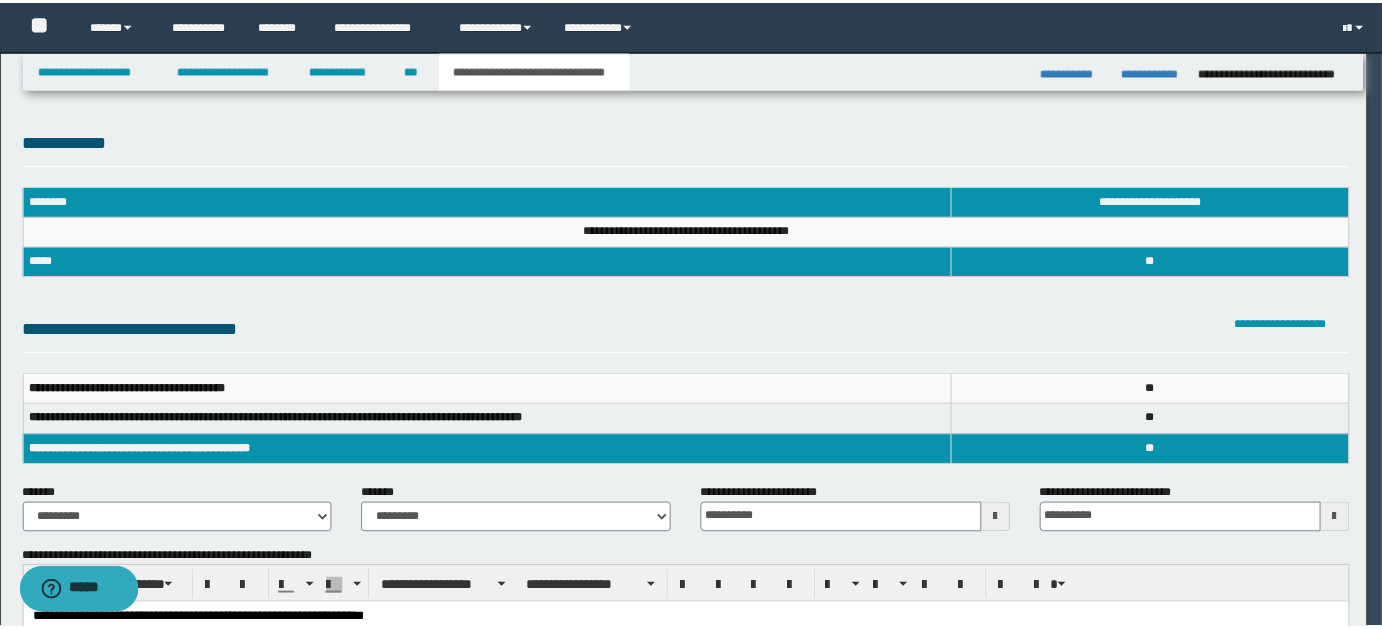 scroll, scrollTop: 0, scrollLeft: 0, axis: both 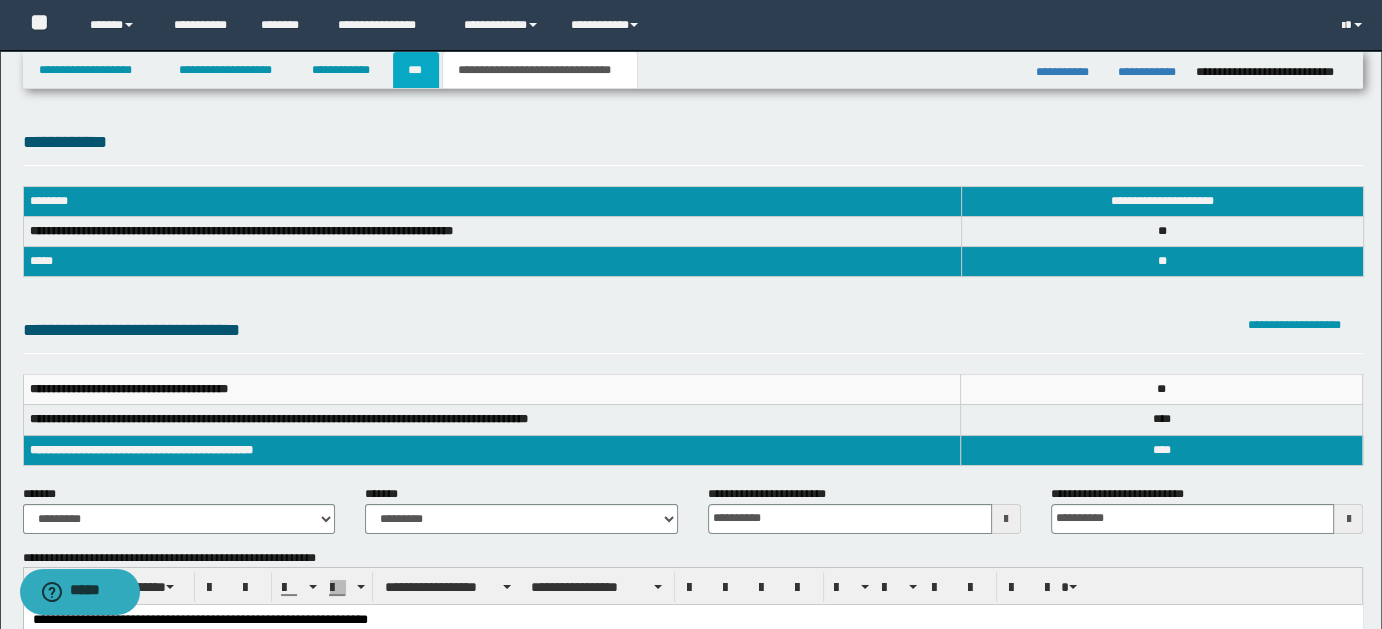 click on "***" at bounding box center [416, 70] 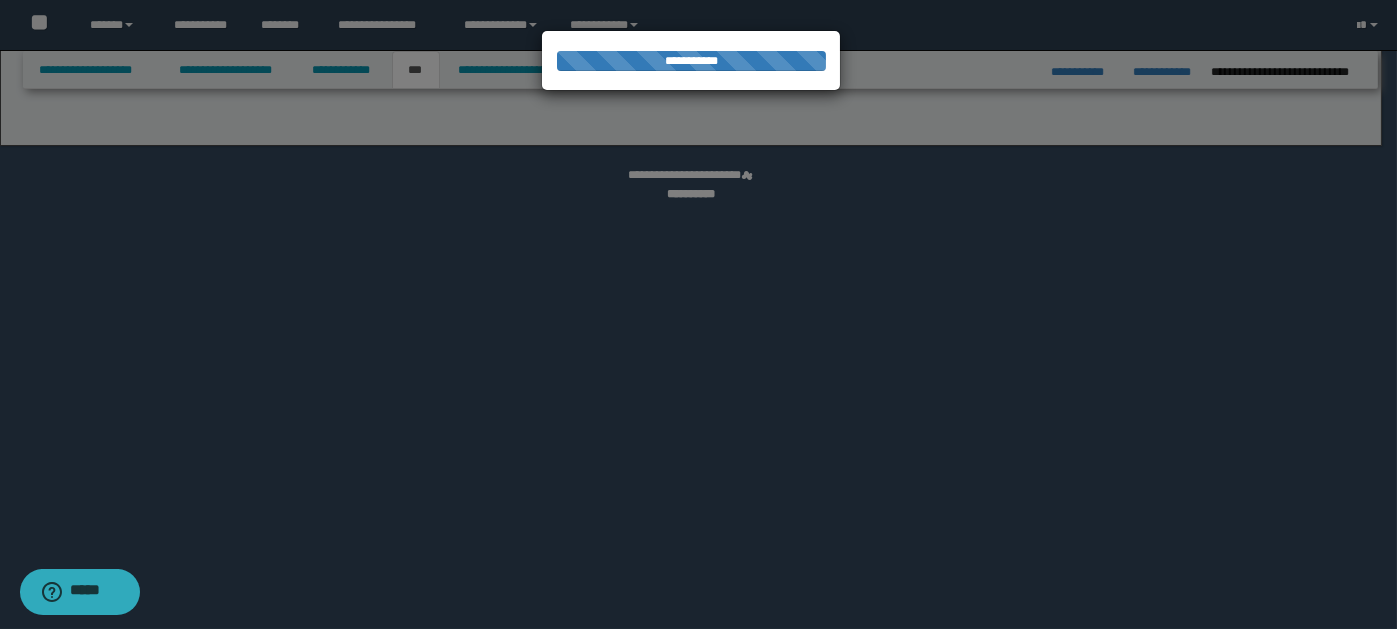 select on "*" 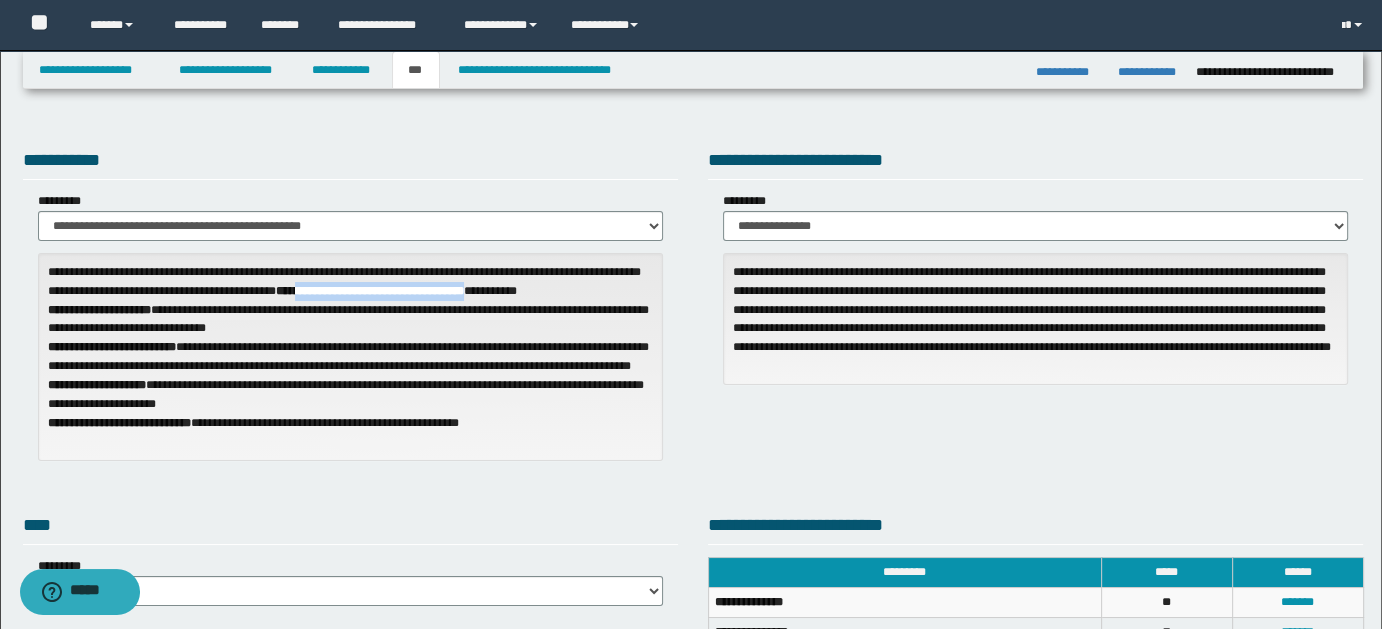 drag, startPoint x: 376, startPoint y: 289, endPoint x: 560, endPoint y: 281, distance: 184.17383 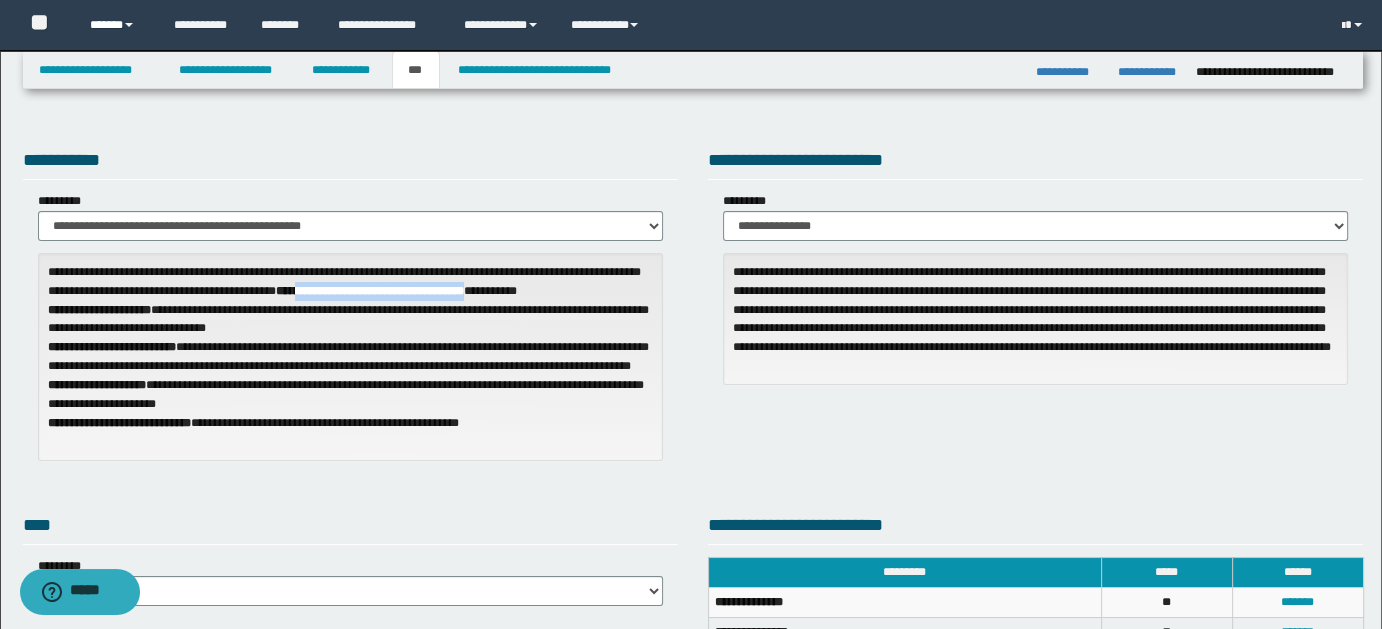 click at bounding box center [129, 25] 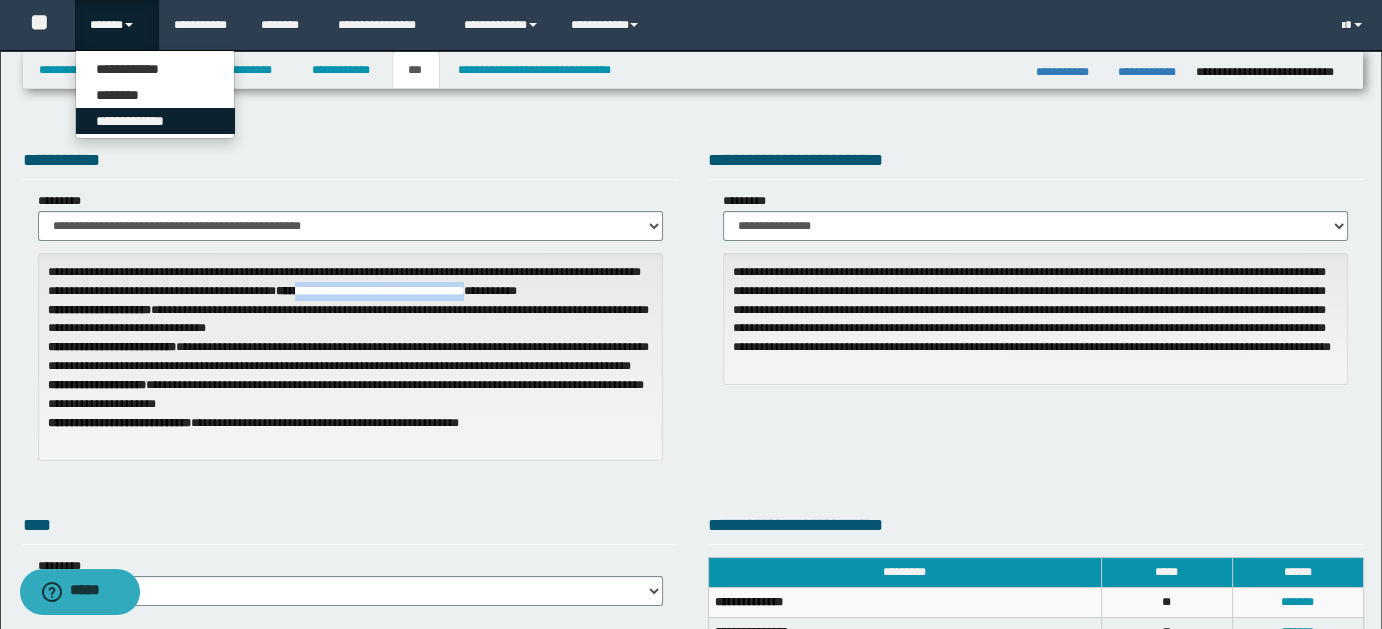 click on "**********" at bounding box center [155, 121] 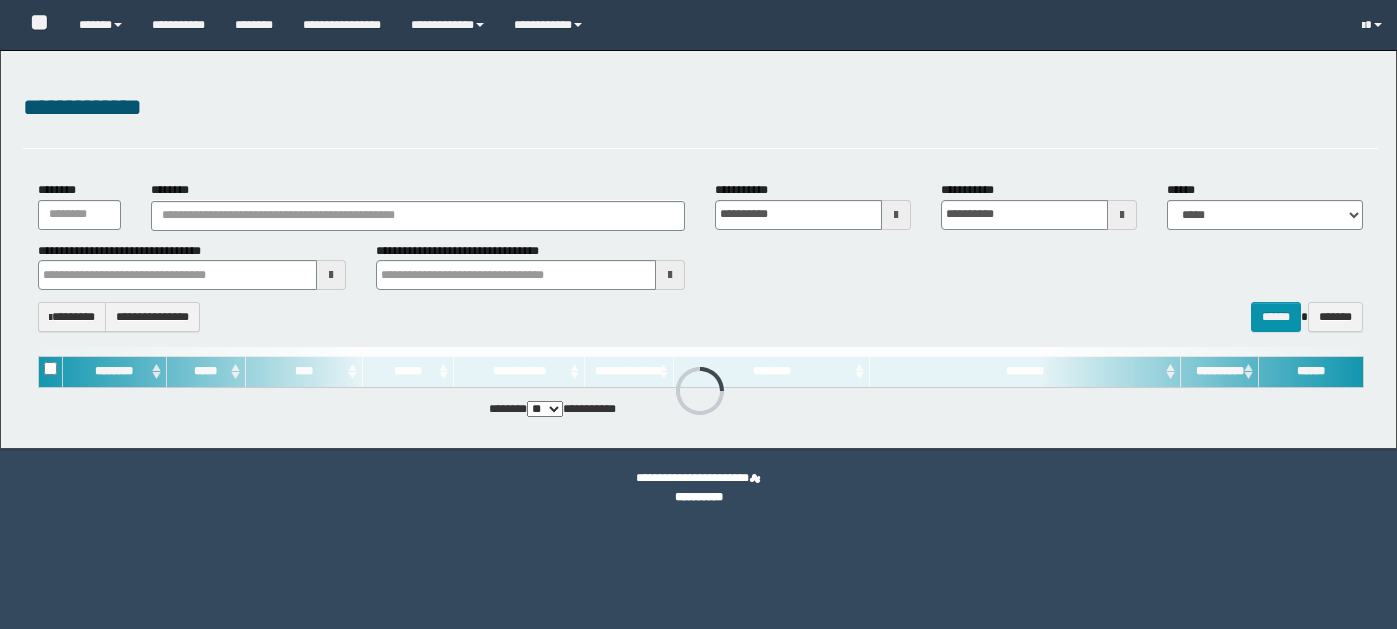 scroll, scrollTop: 0, scrollLeft: 0, axis: both 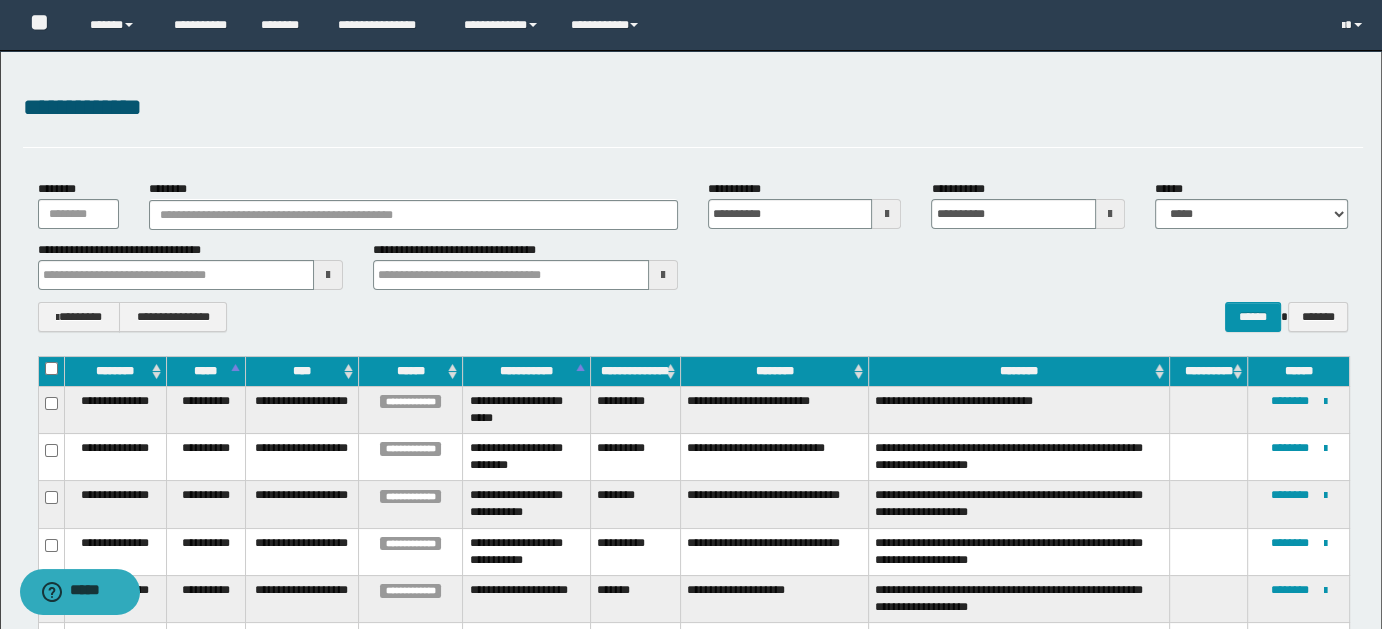 click on "********" at bounding box center (413, 204) 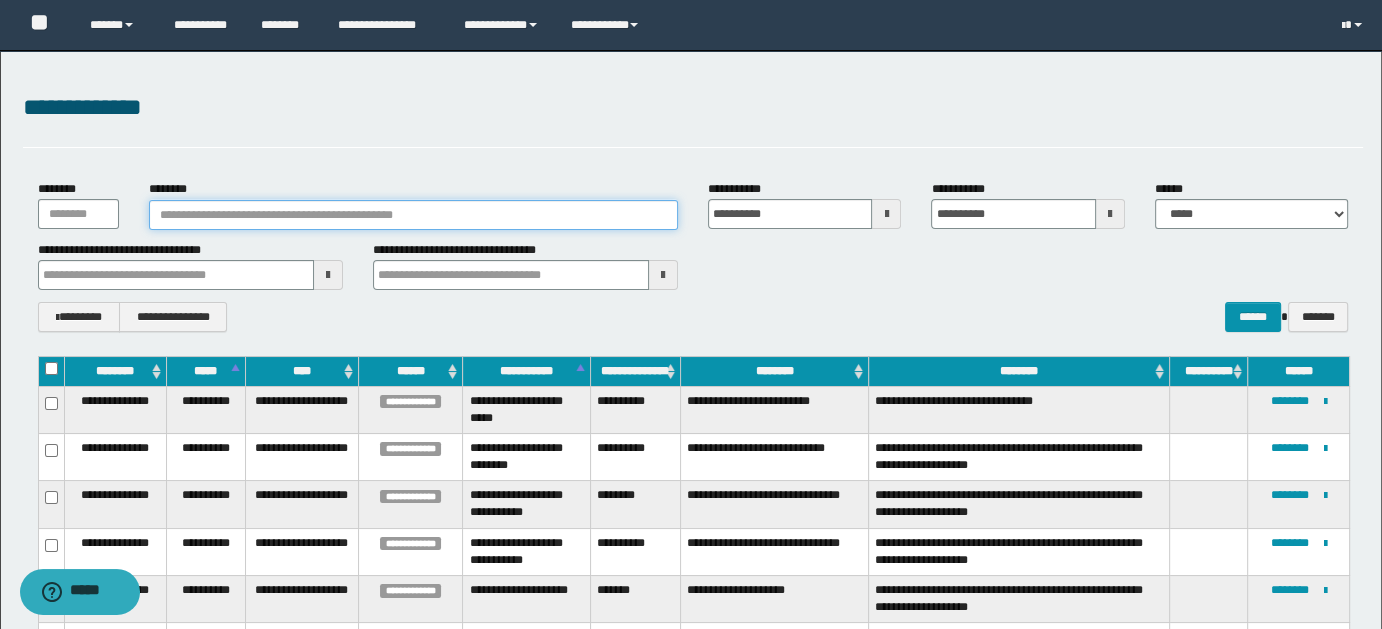 click on "********" at bounding box center (413, 215) 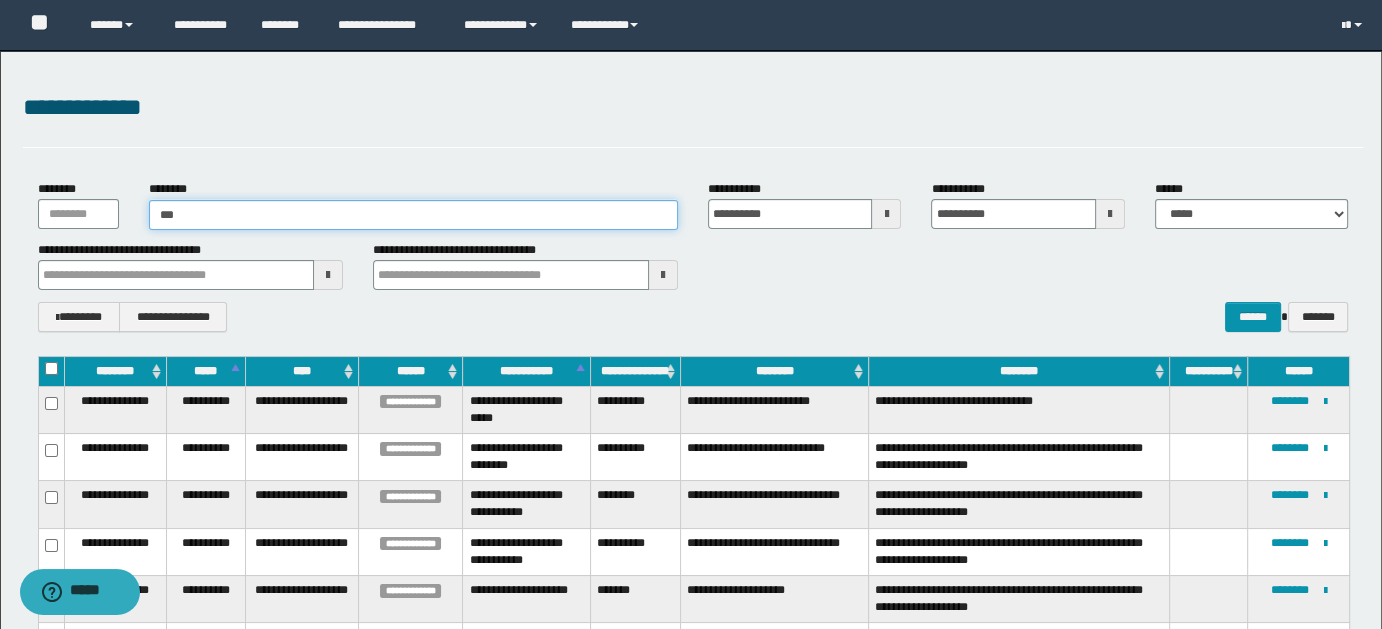 type on "****" 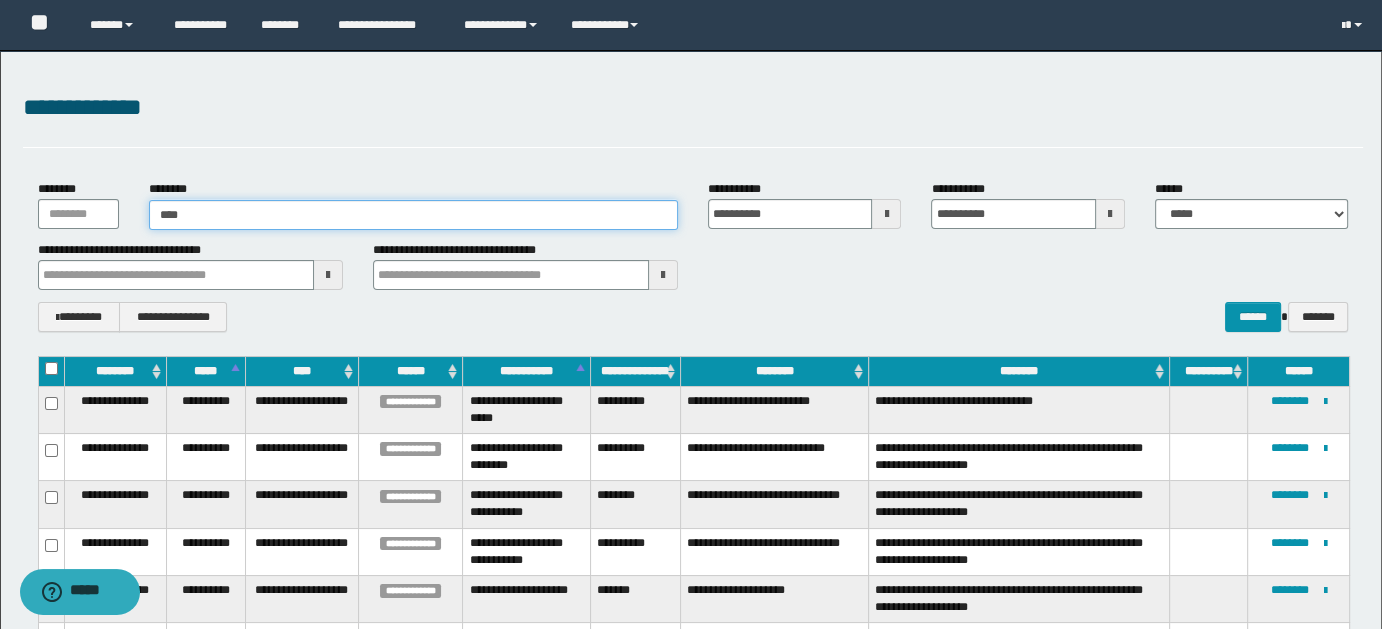 click on "****" at bounding box center [413, 215] 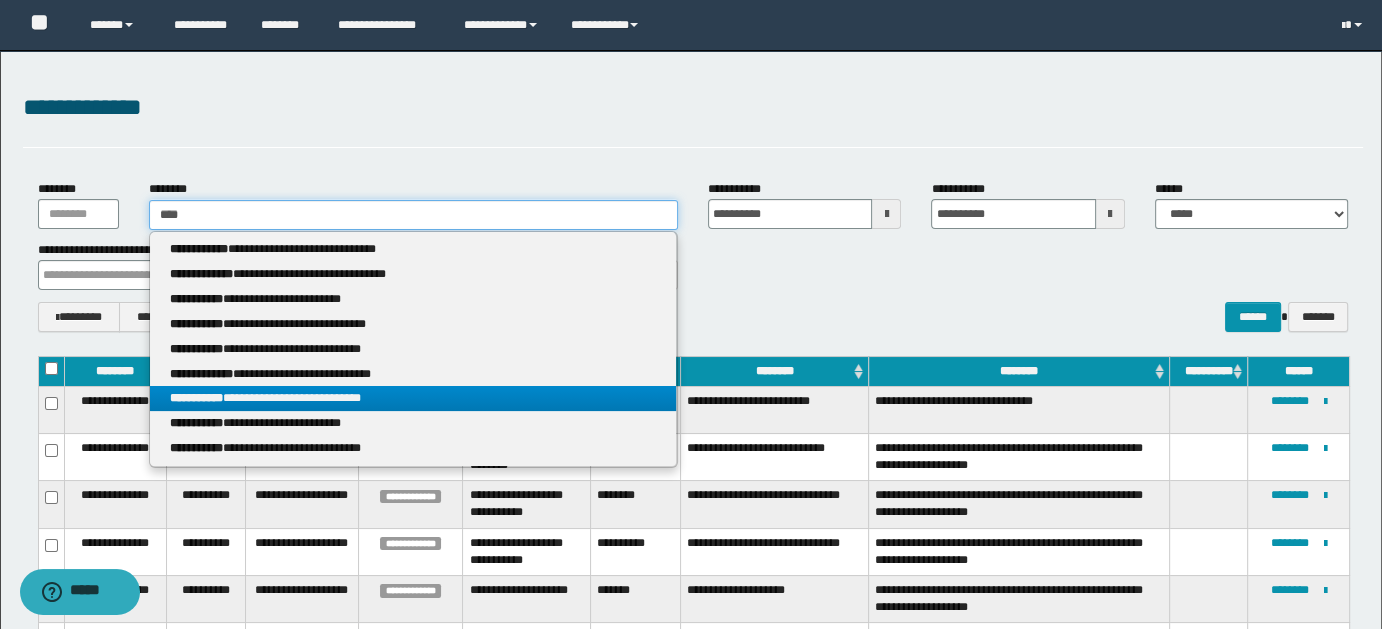 type on "****" 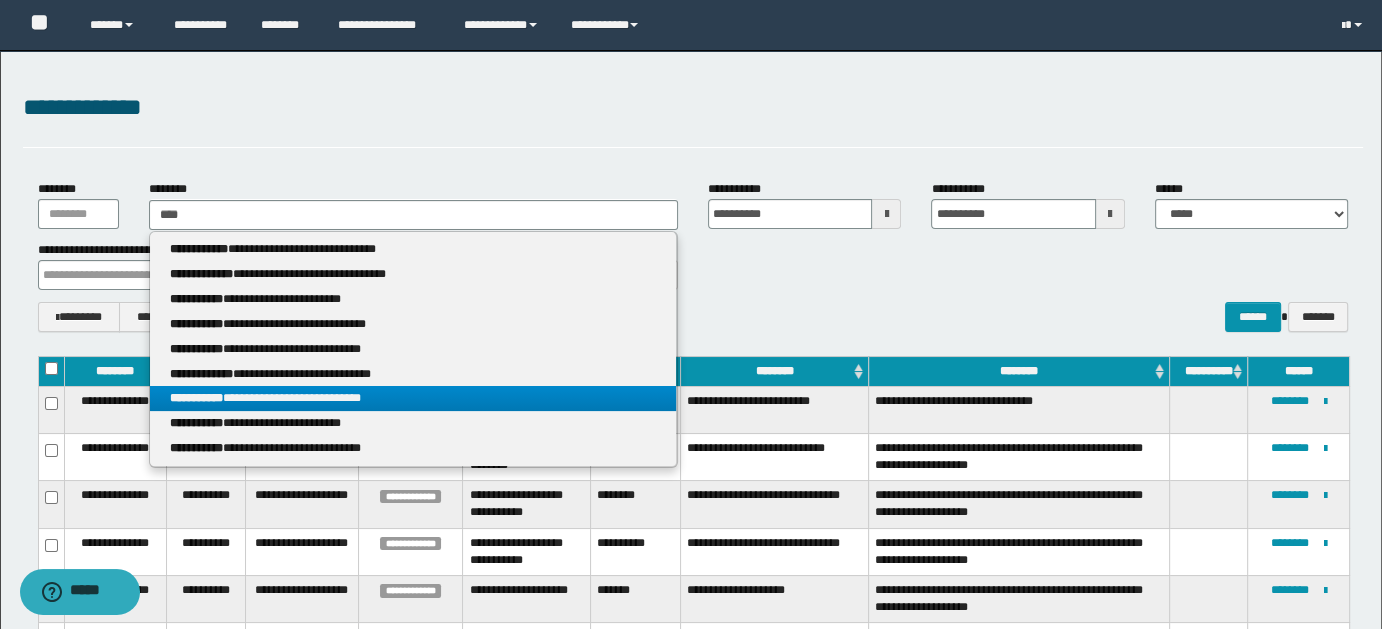 click on "**********" at bounding box center (413, 398) 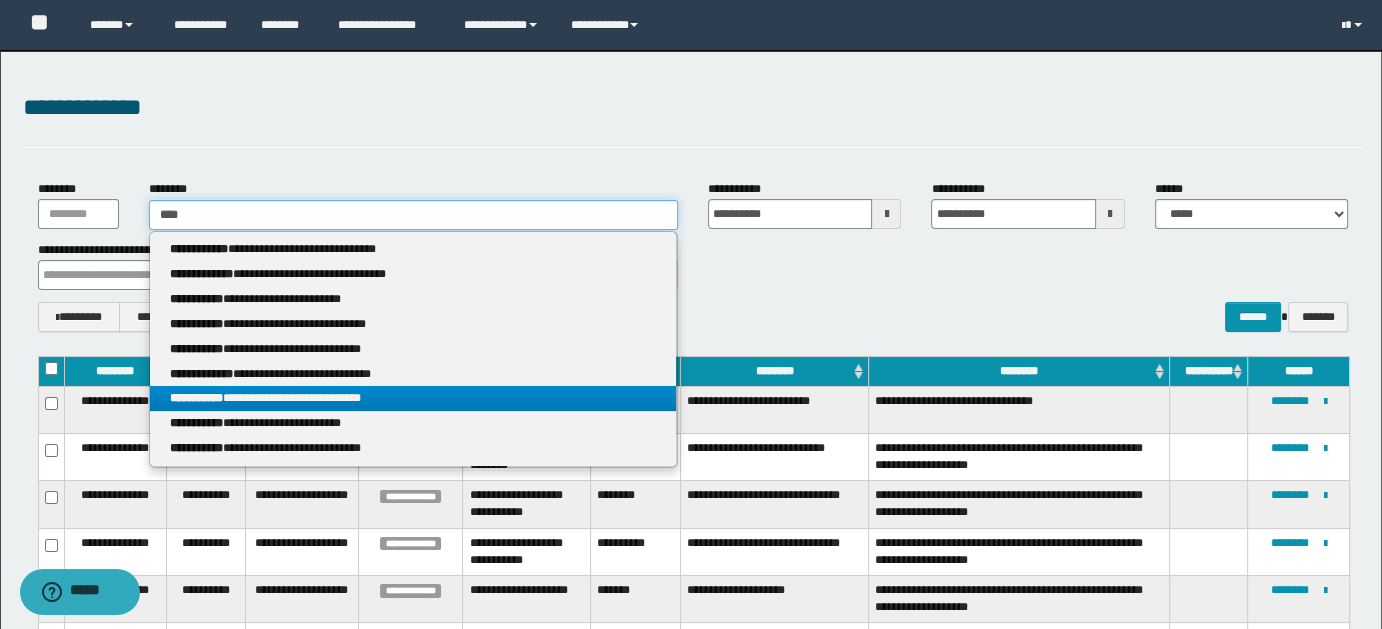 type 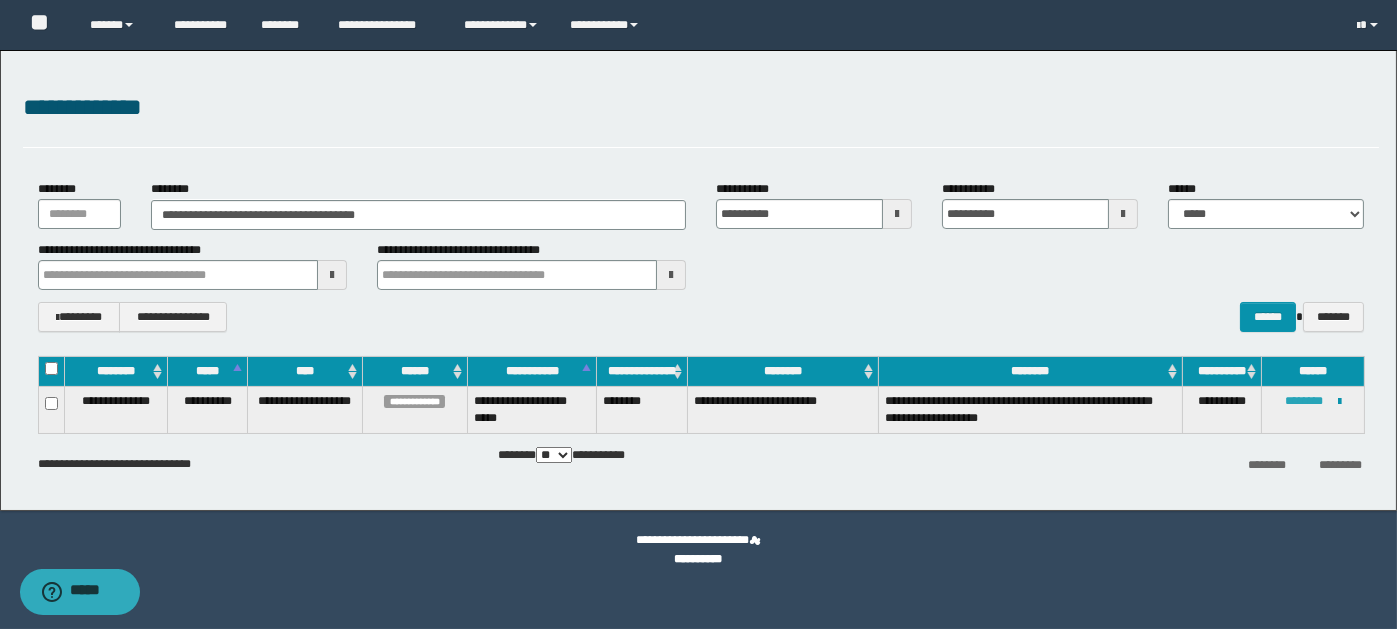 click on "********" at bounding box center [1304, 401] 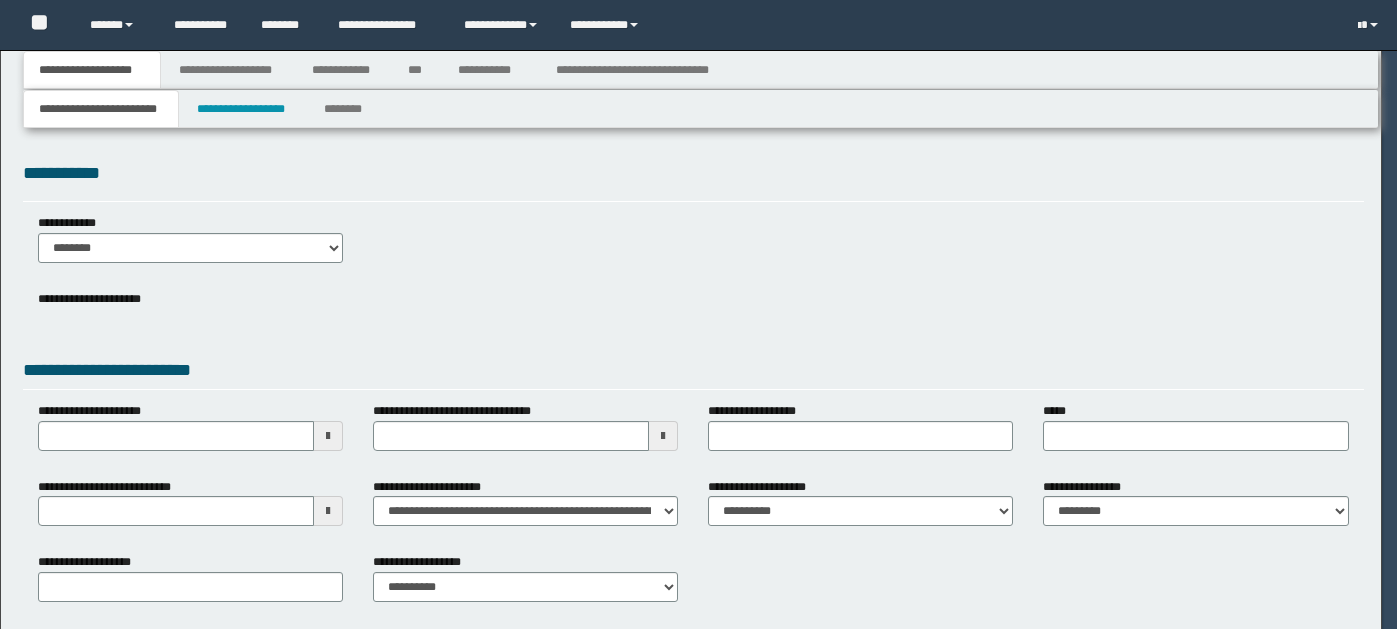 scroll, scrollTop: 0, scrollLeft: 0, axis: both 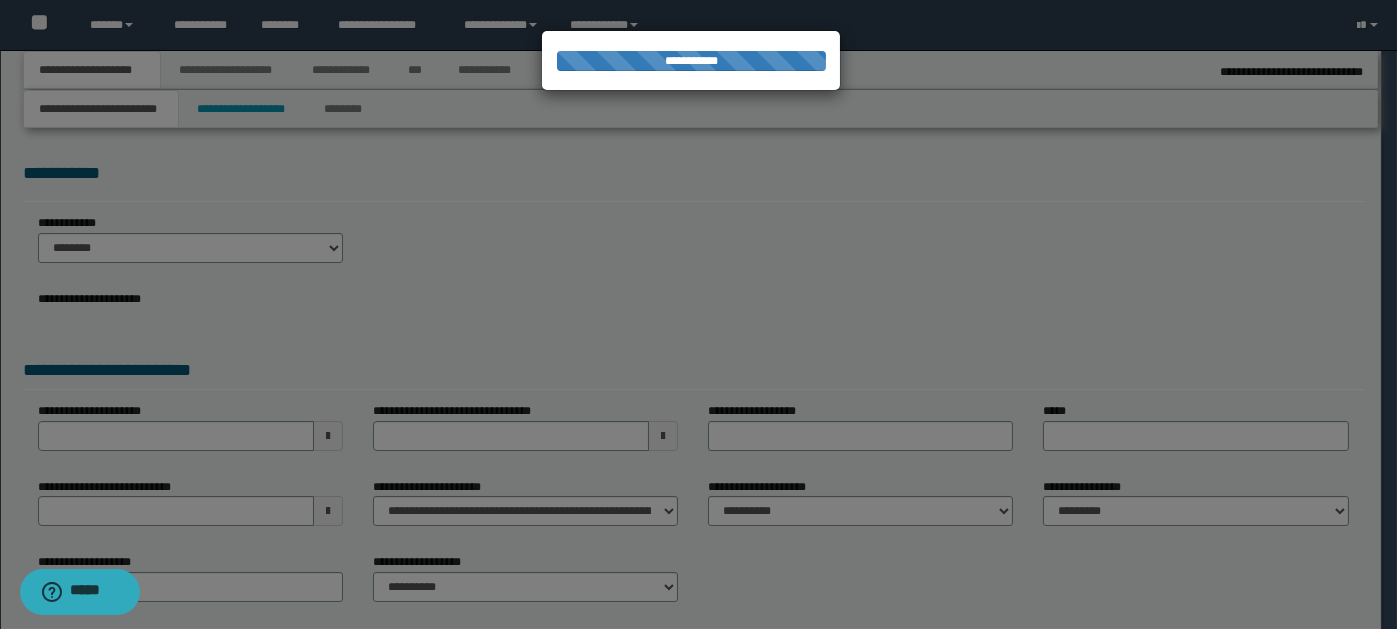 select on "*" 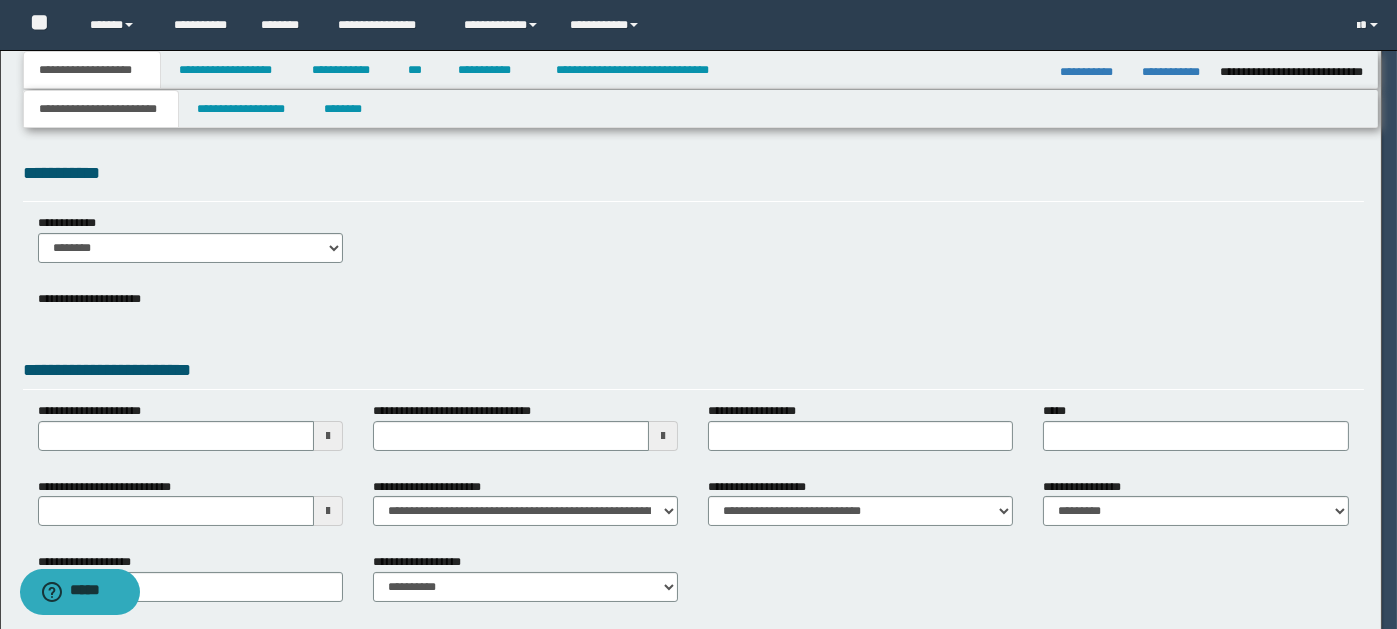 click on "**********" at bounding box center [698, 314] 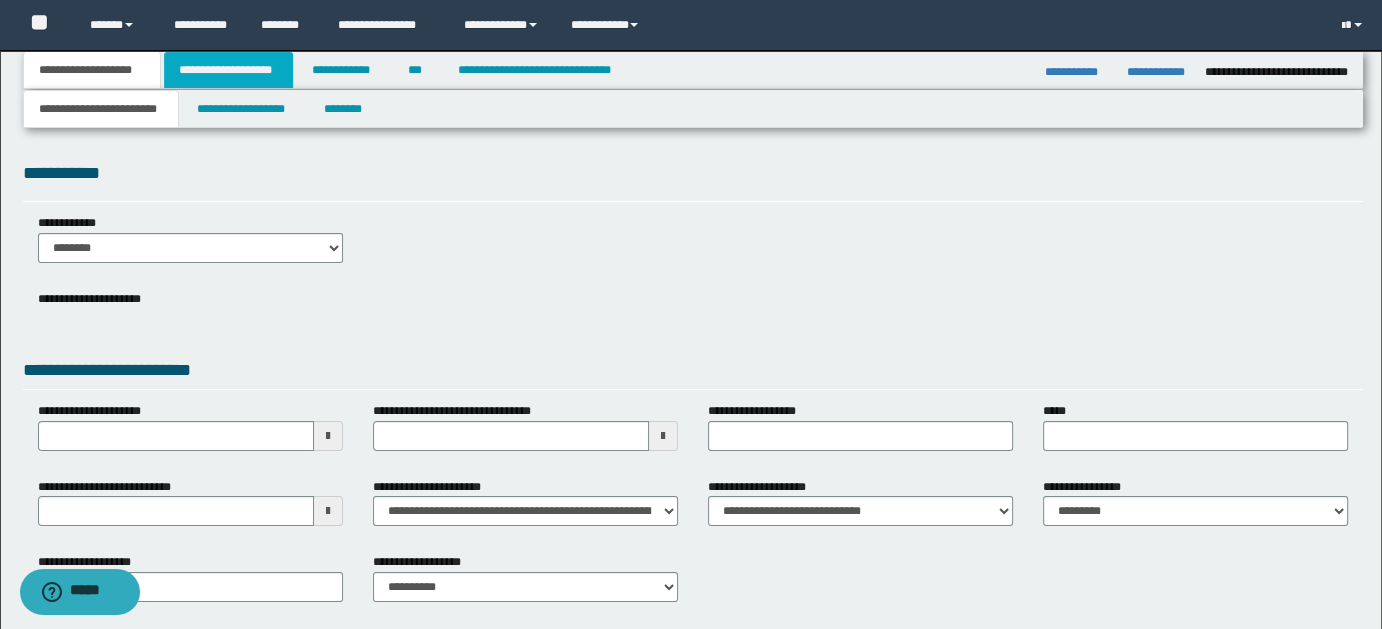 click on "**********" at bounding box center [228, 70] 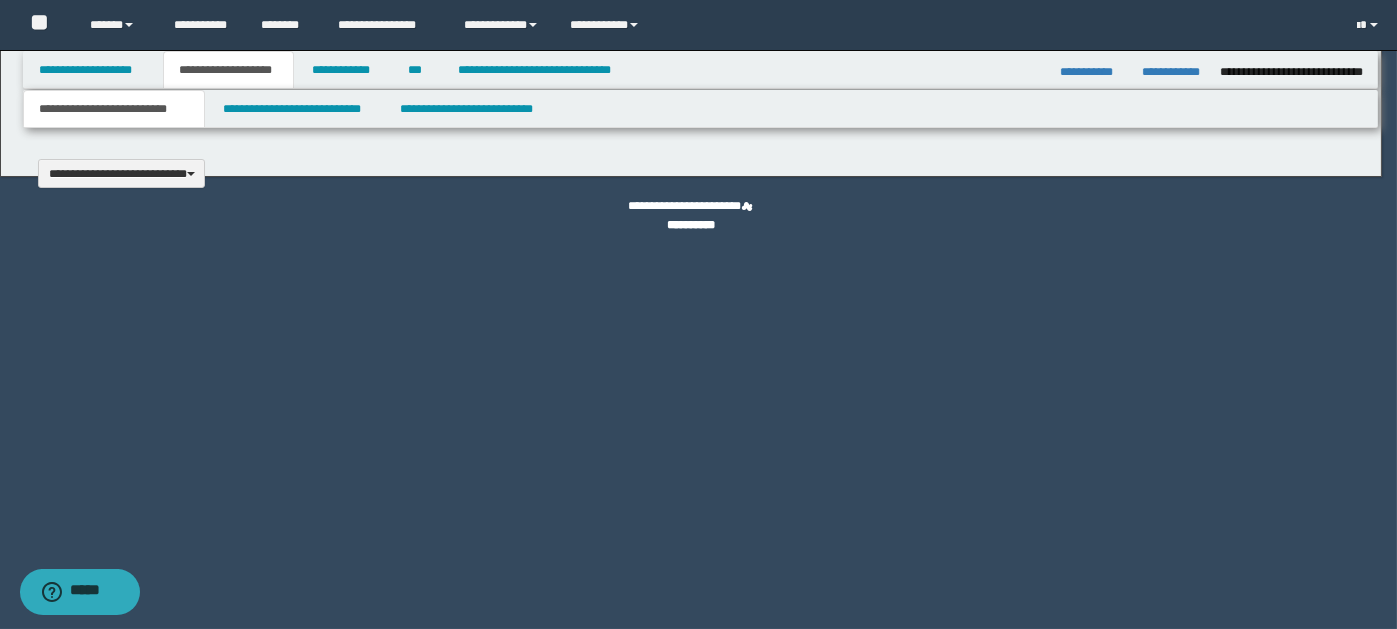 type 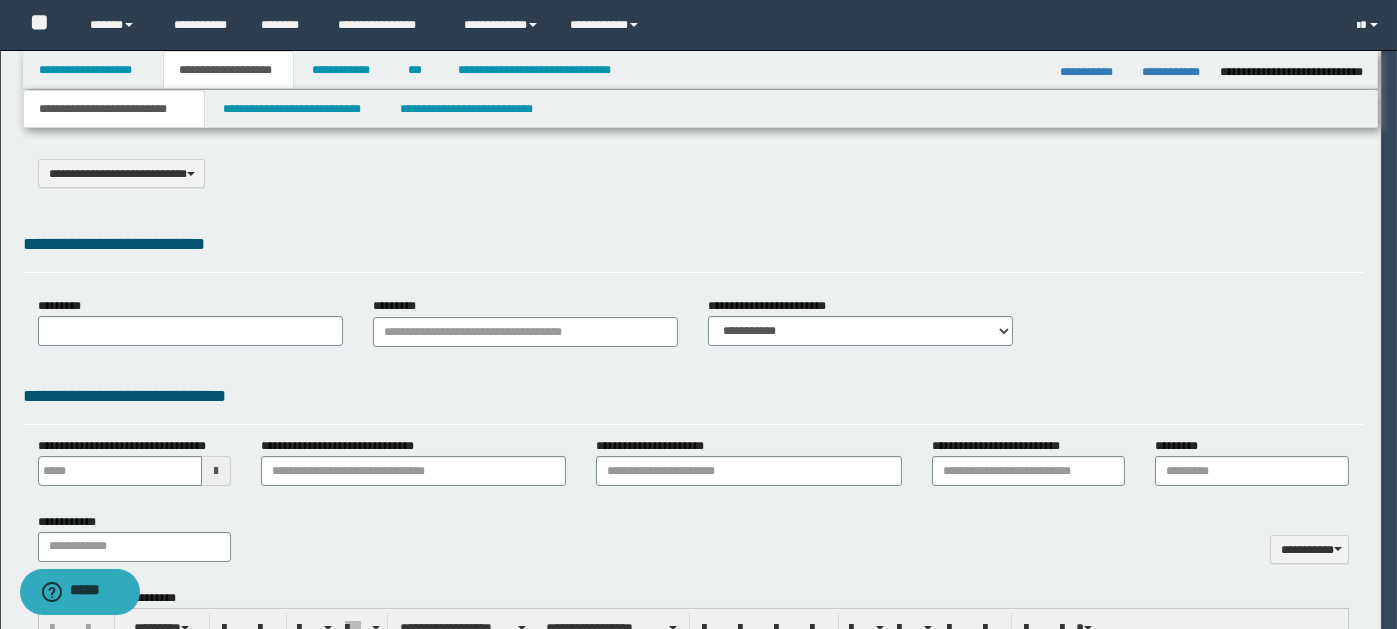 type on "********" 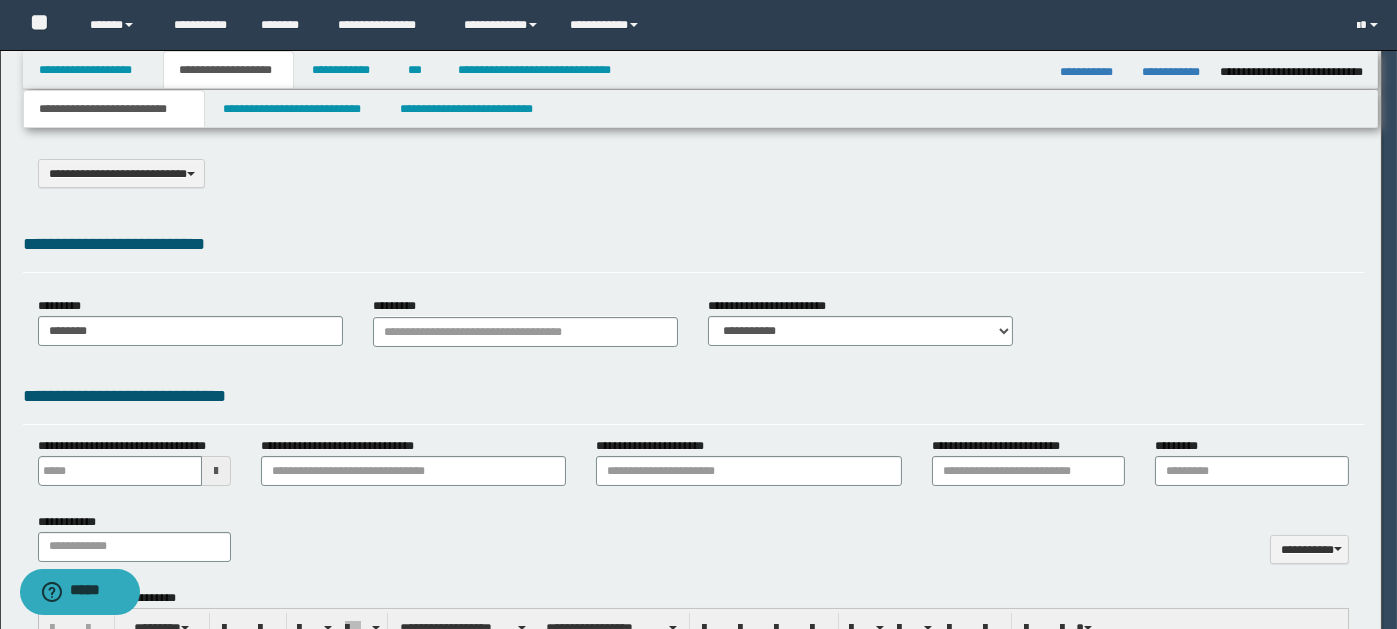 scroll, scrollTop: 0, scrollLeft: 0, axis: both 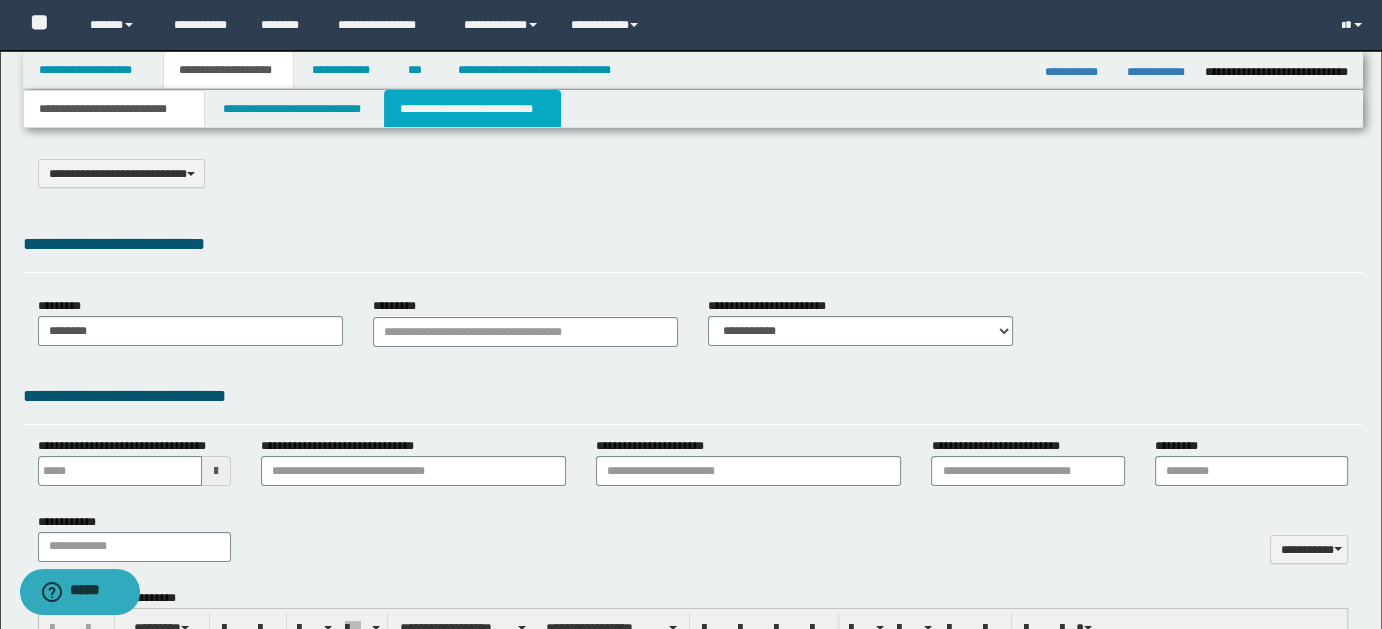 click on "**********" at bounding box center (472, 109) 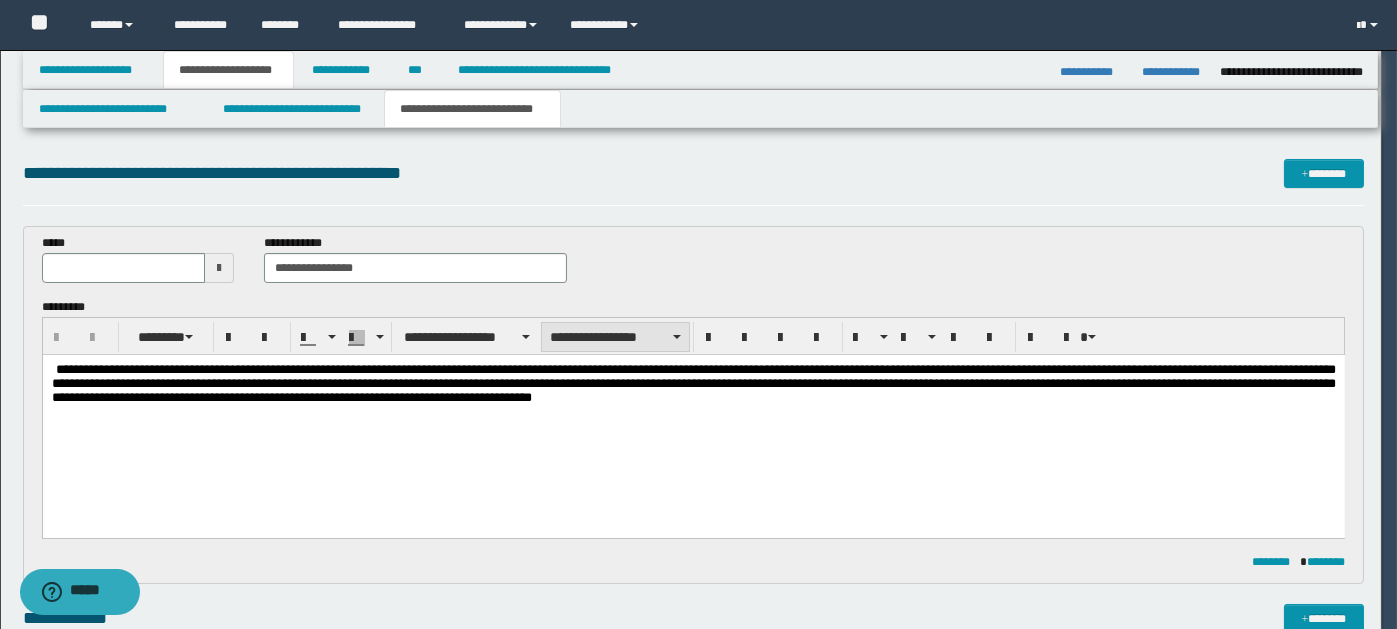 scroll, scrollTop: 0, scrollLeft: 0, axis: both 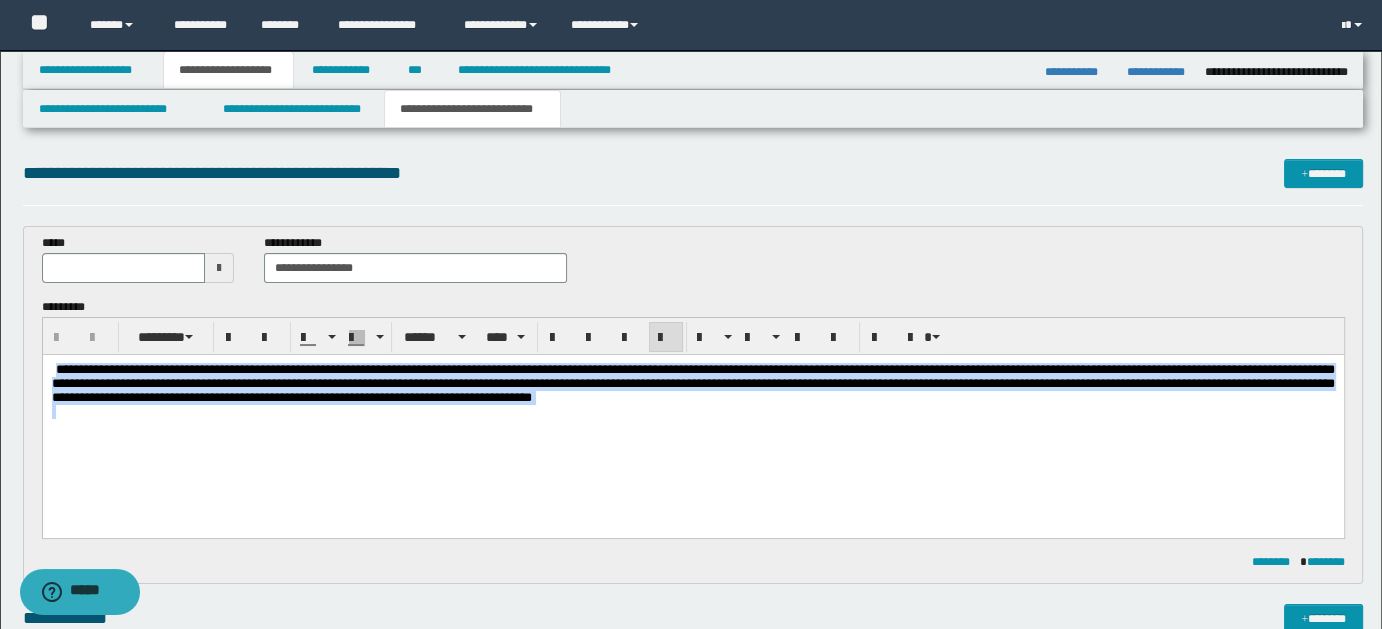 drag, startPoint x: 54, startPoint y: 371, endPoint x: 1043, endPoint y: 429, distance: 990.6992 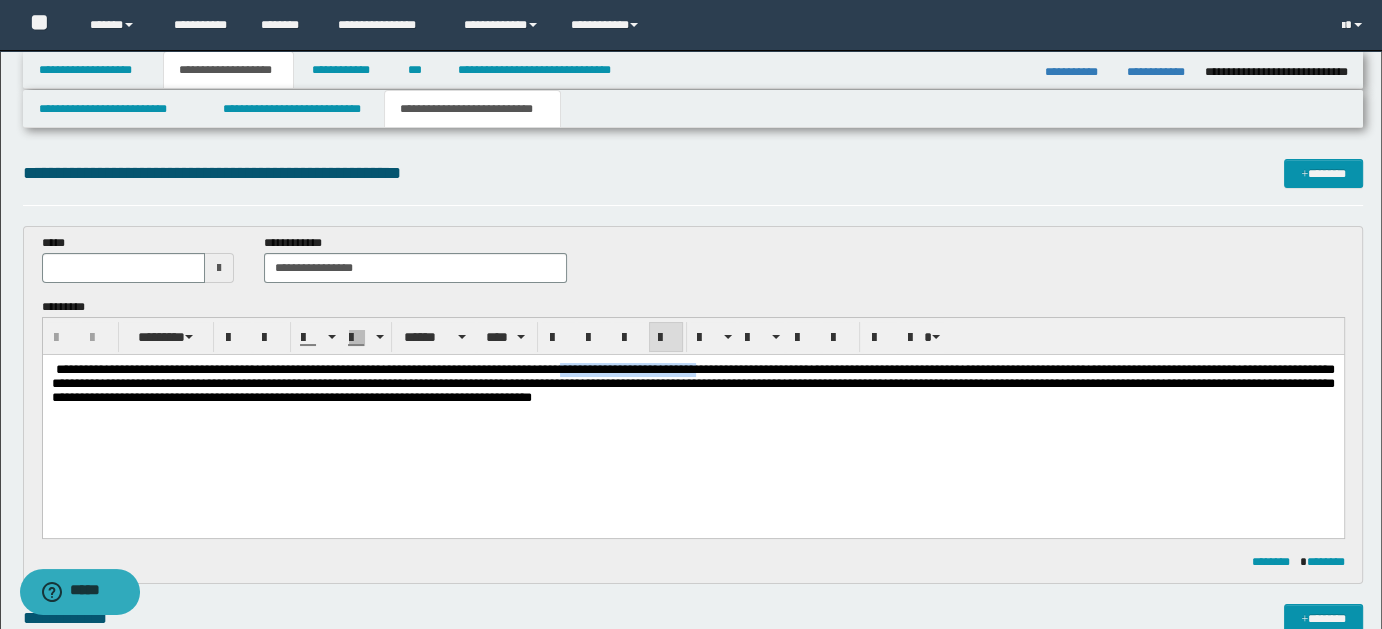 drag, startPoint x: 669, startPoint y: 368, endPoint x: 812, endPoint y: 367, distance: 143.0035 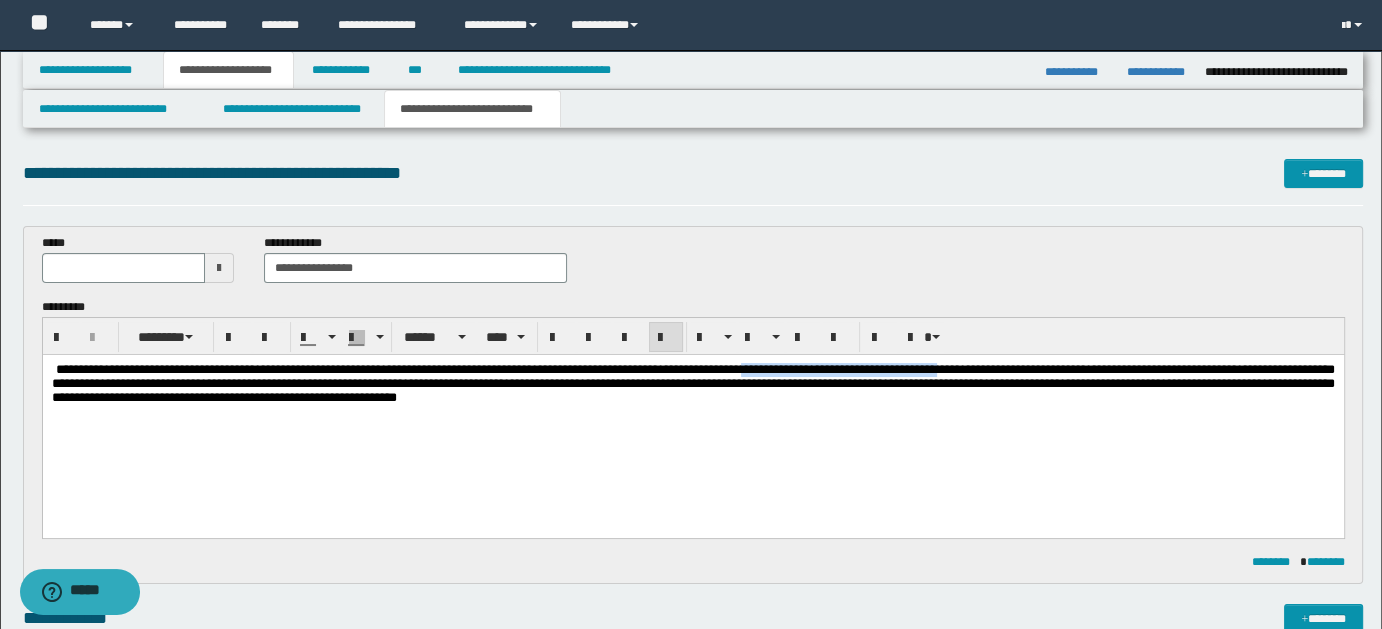 drag, startPoint x: 882, startPoint y: 365, endPoint x: 1133, endPoint y: 368, distance: 251.01793 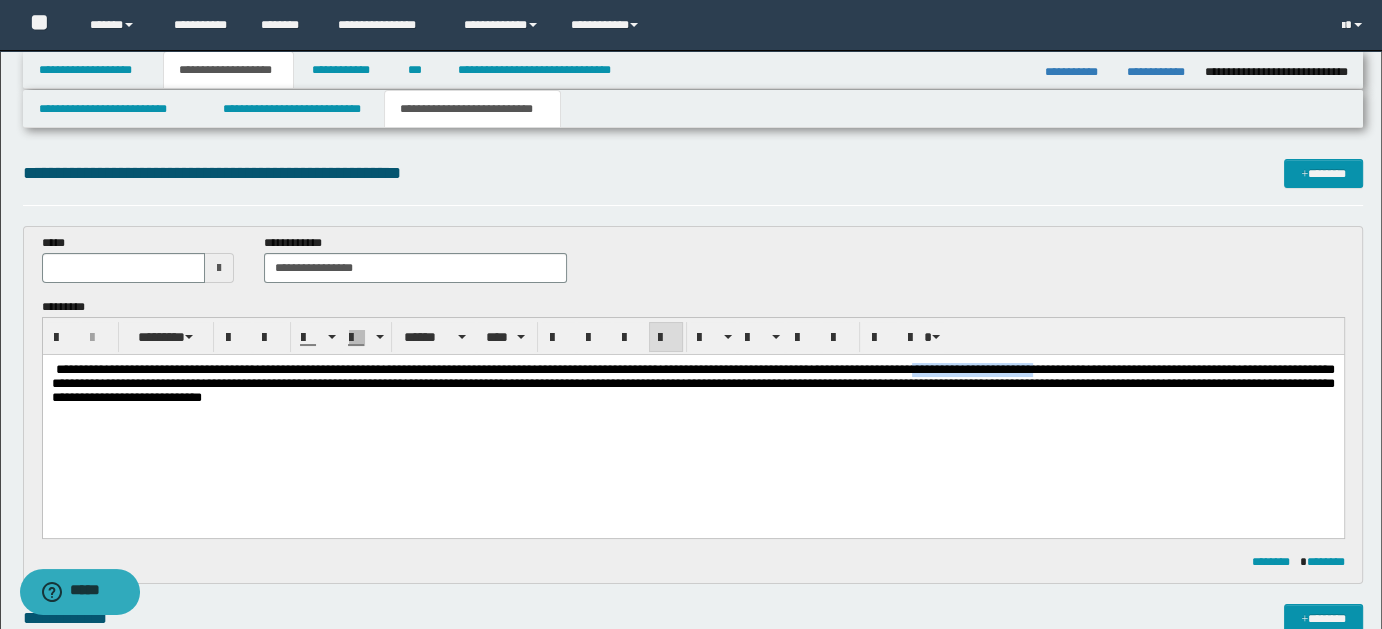 drag, startPoint x: 1075, startPoint y: 372, endPoint x: 1213, endPoint y: 369, distance: 138.03261 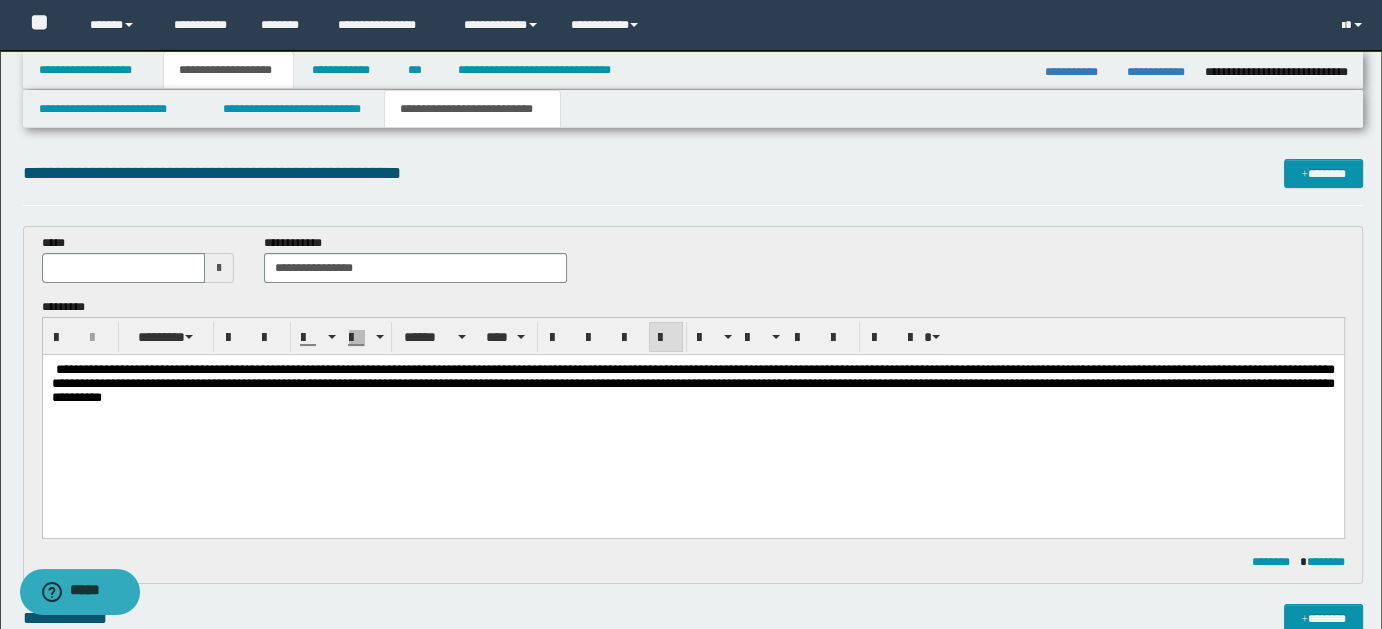 click on "**********" at bounding box center [692, 382] 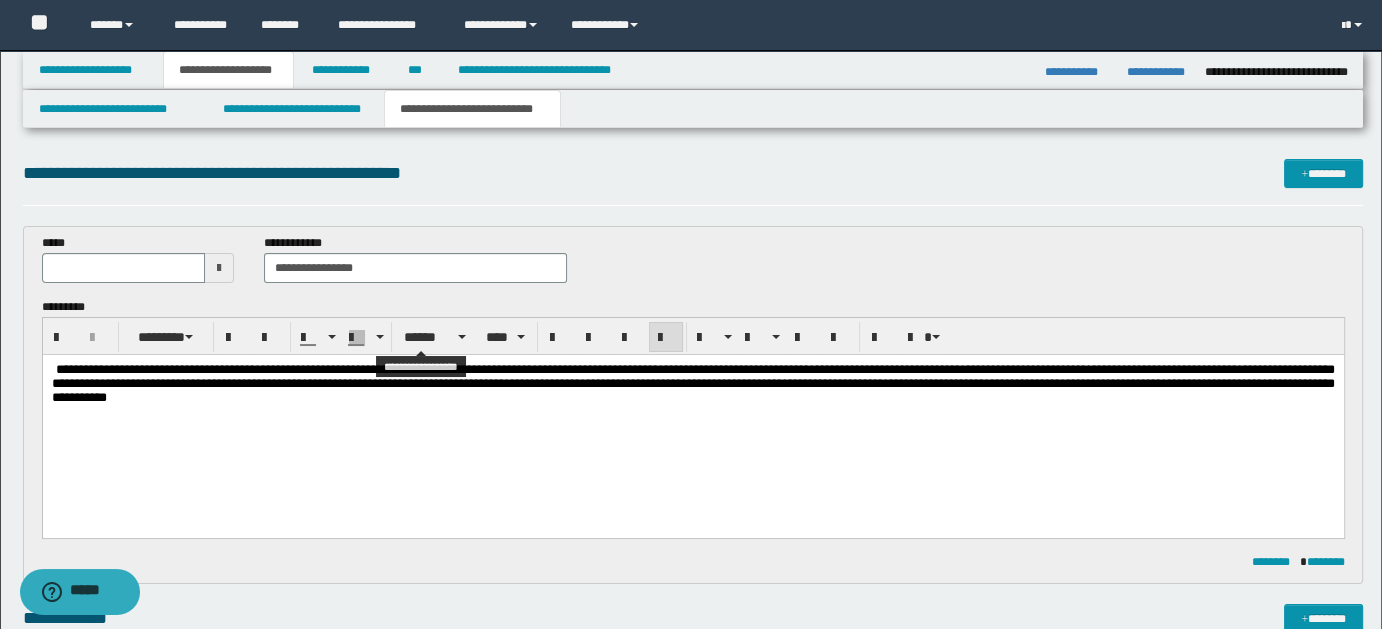 type 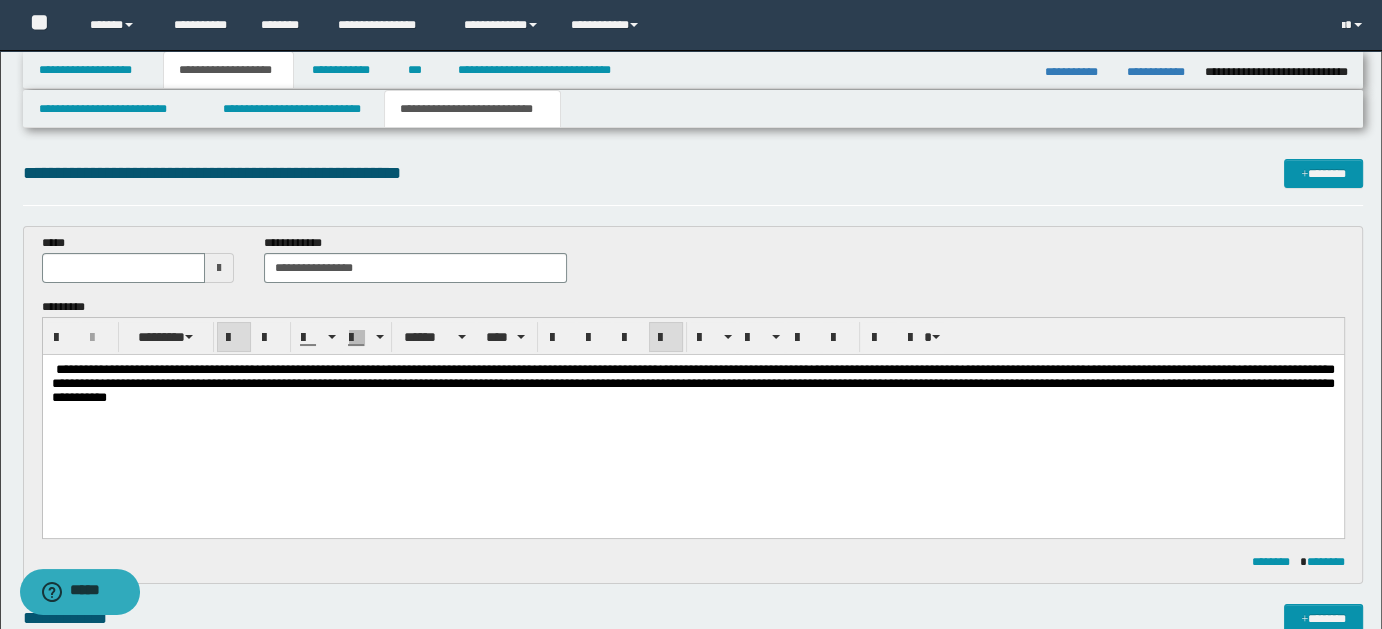click on "**********" at bounding box center (692, 382) 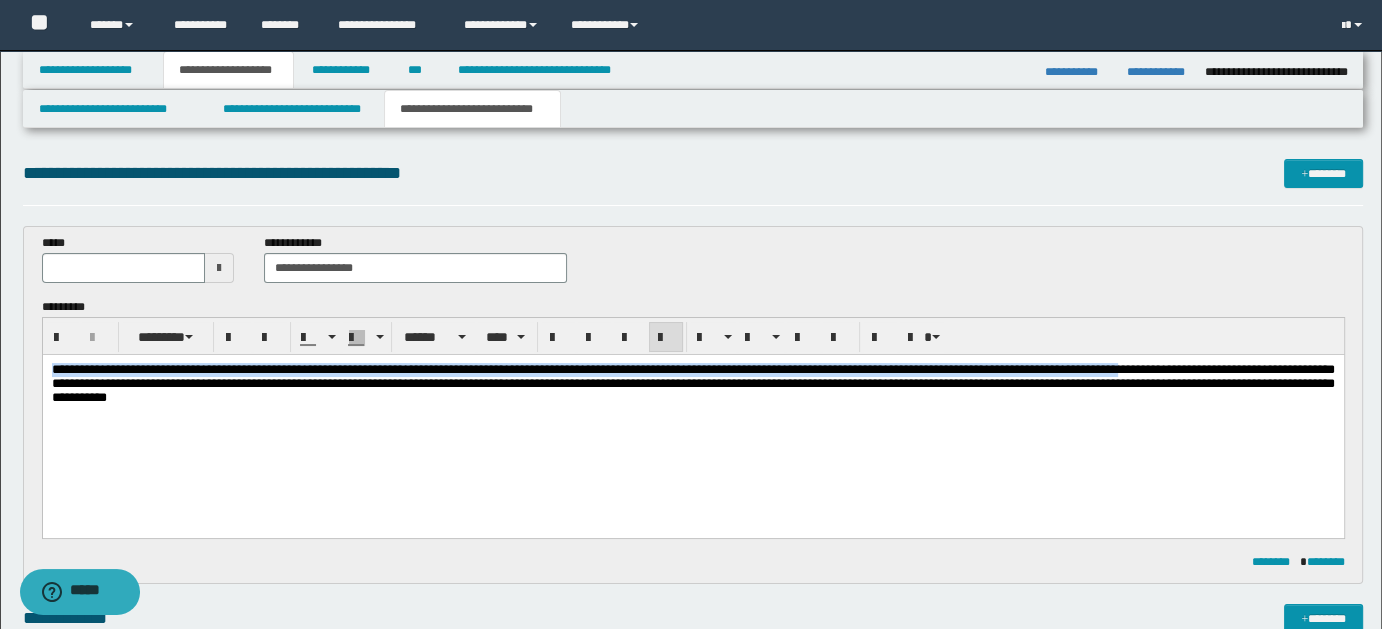 drag, startPoint x: 53, startPoint y: 367, endPoint x: 1383, endPoint y: 699, distance: 1370.8114 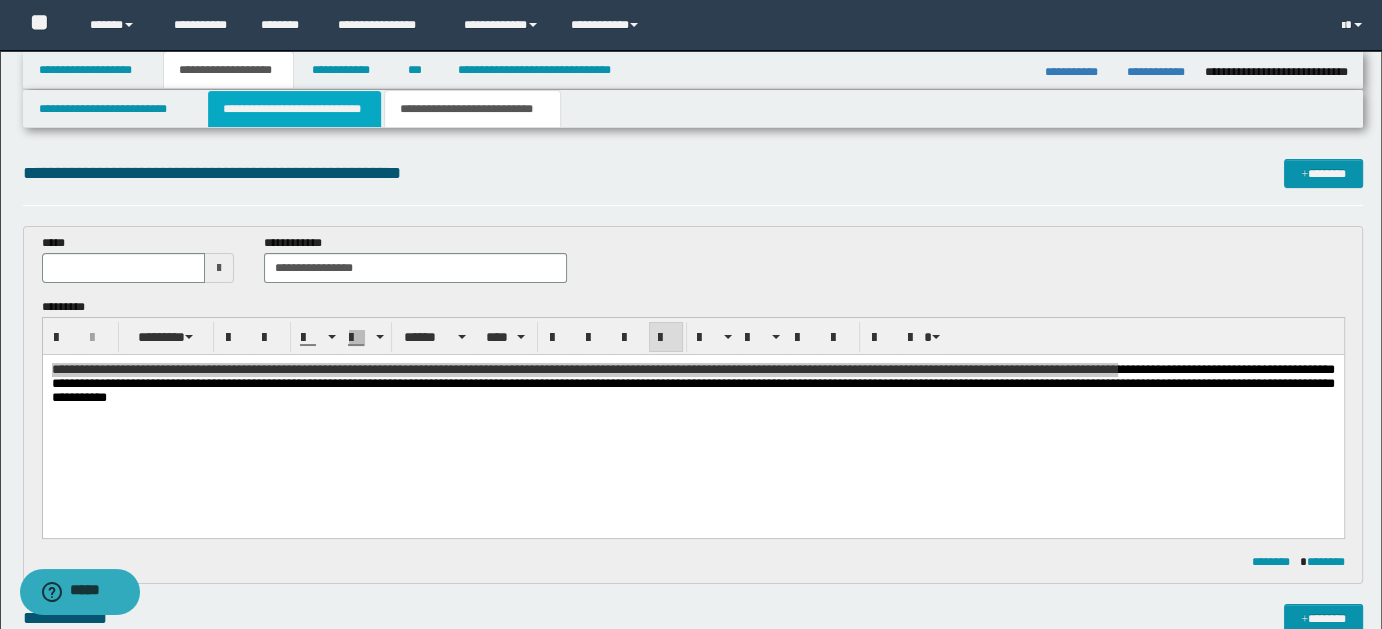 click on "**********" at bounding box center [294, 109] 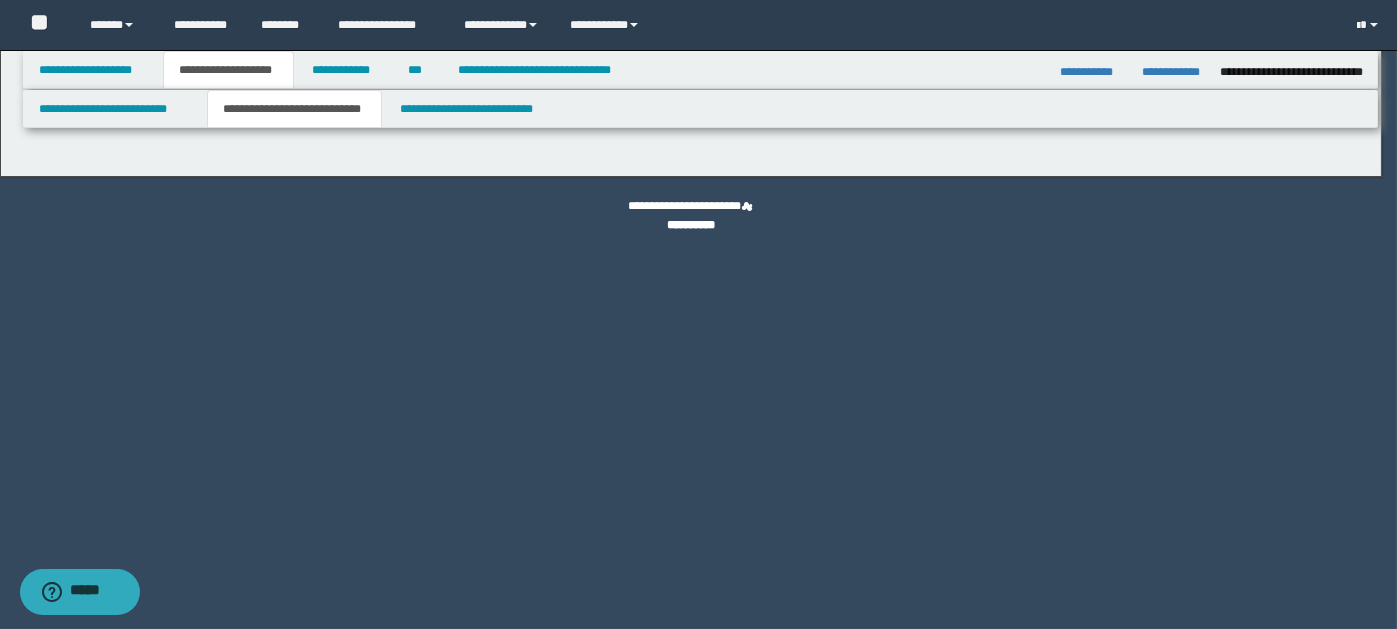select on "*" 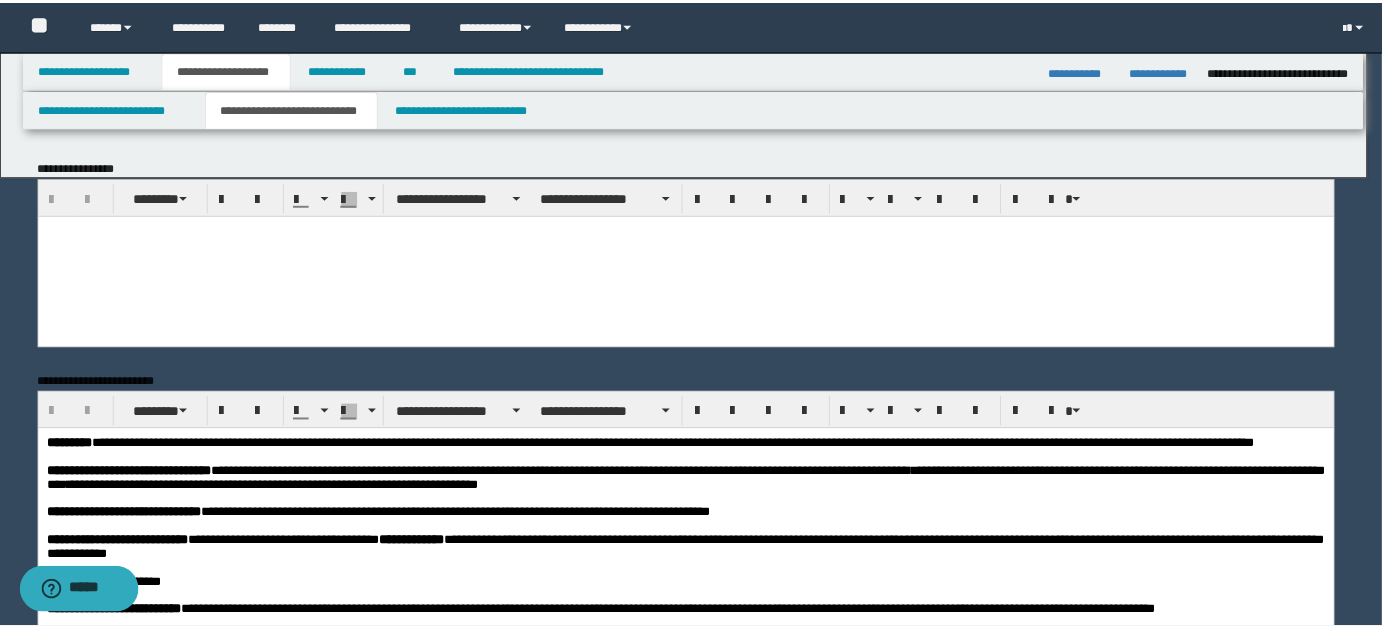 scroll, scrollTop: 0, scrollLeft: 0, axis: both 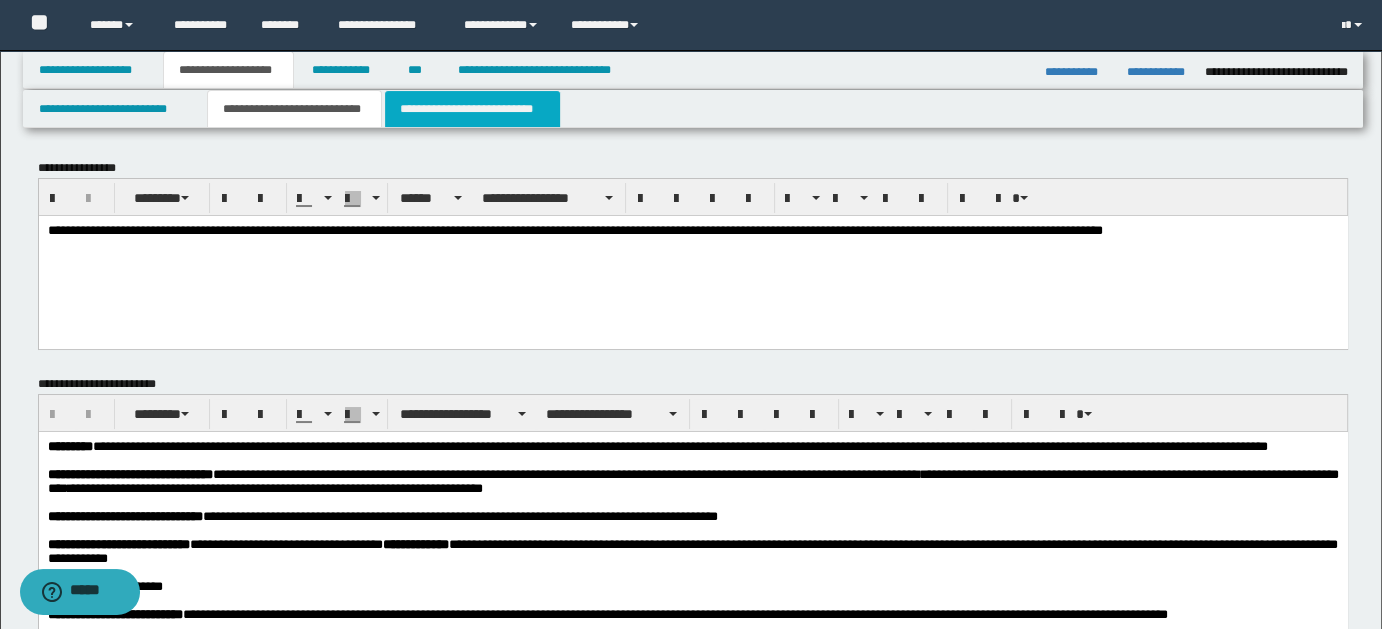 click on "**********" at bounding box center (472, 109) 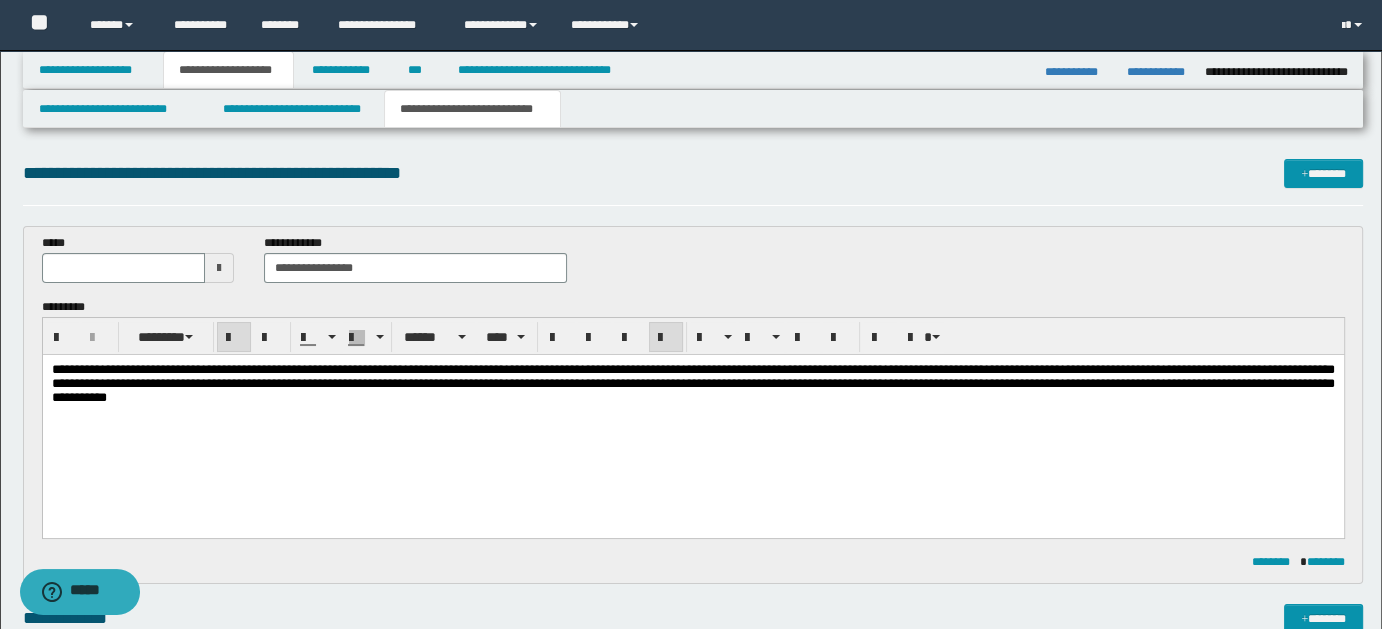 click on "**********" at bounding box center [692, 415] 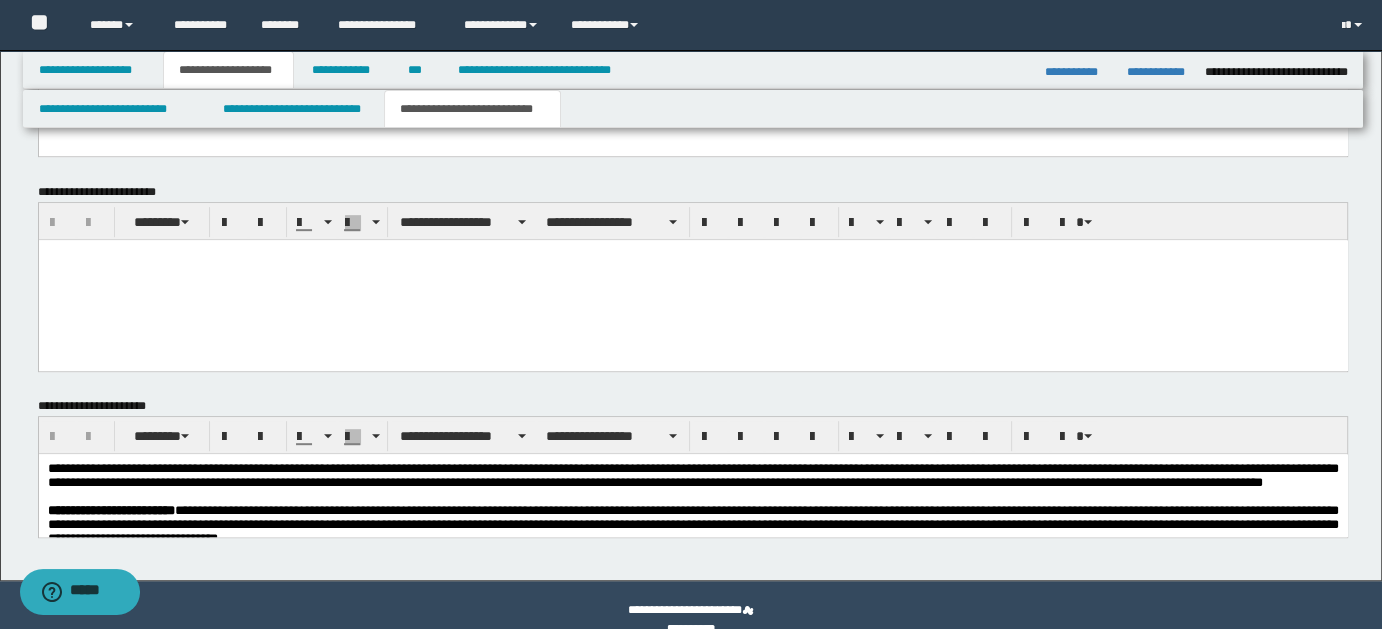 scroll, scrollTop: 979, scrollLeft: 0, axis: vertical 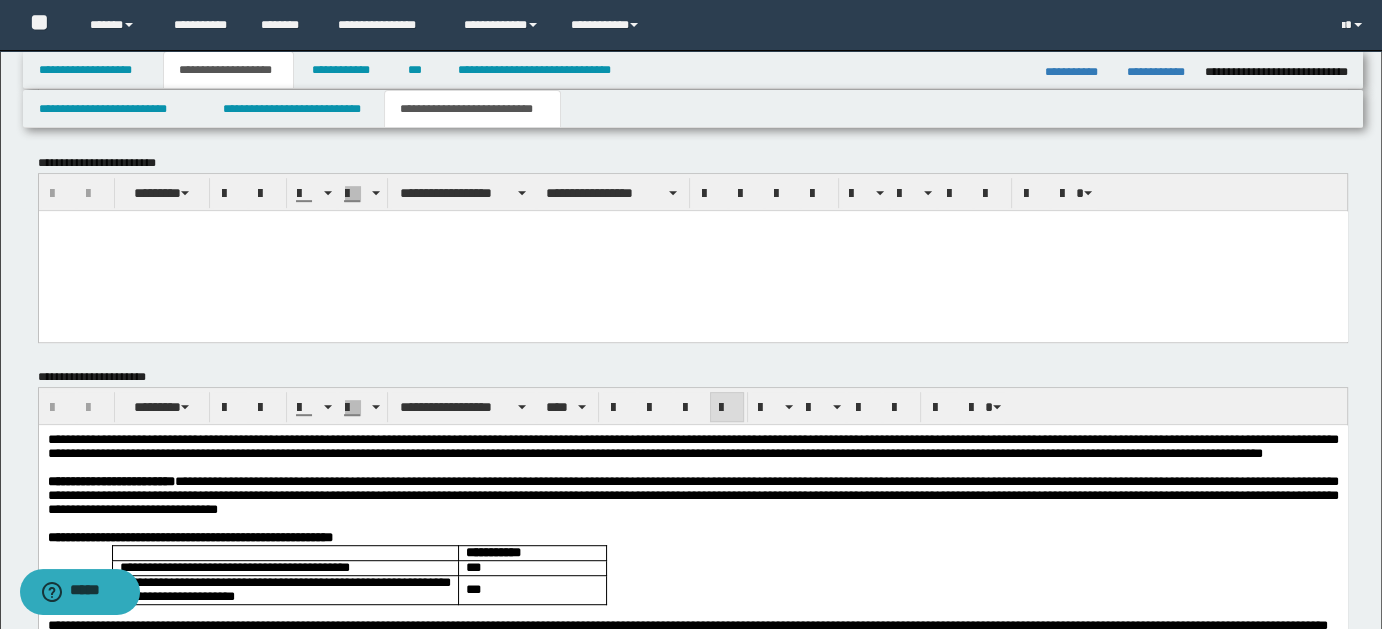 click at bounding box center [692, 468] 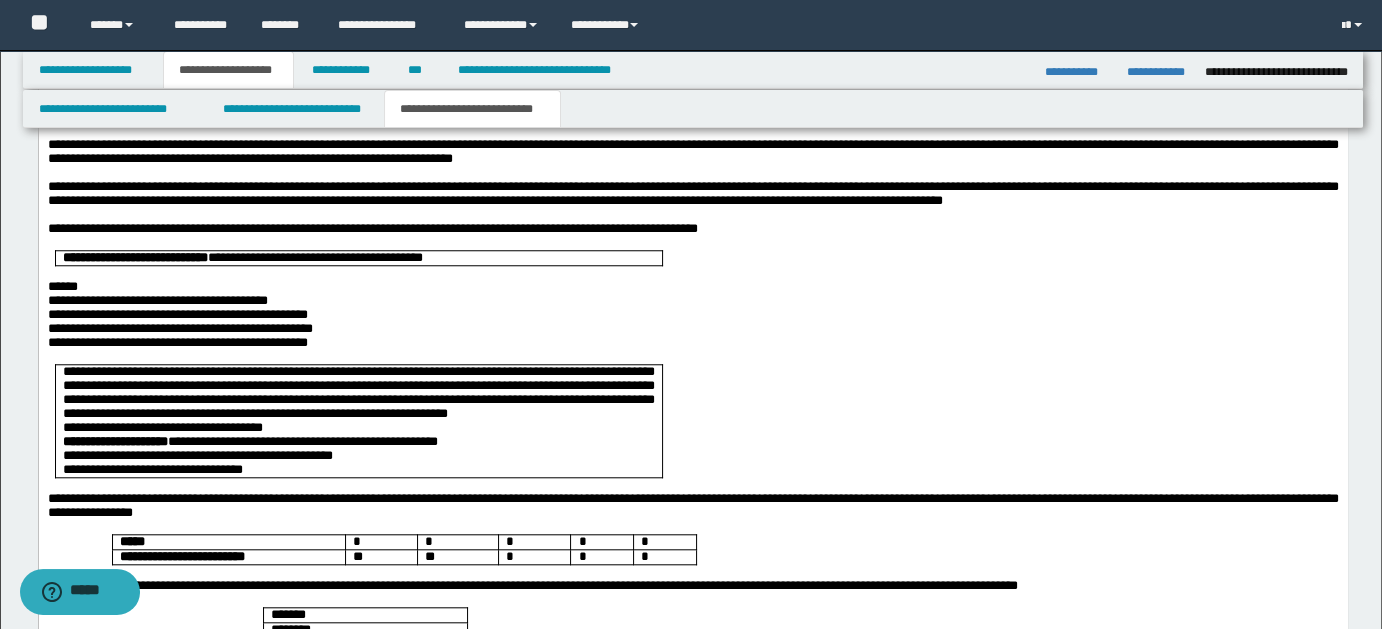 scroll, scrollTop: 1536, scrollLeft: 0, axis: vertical 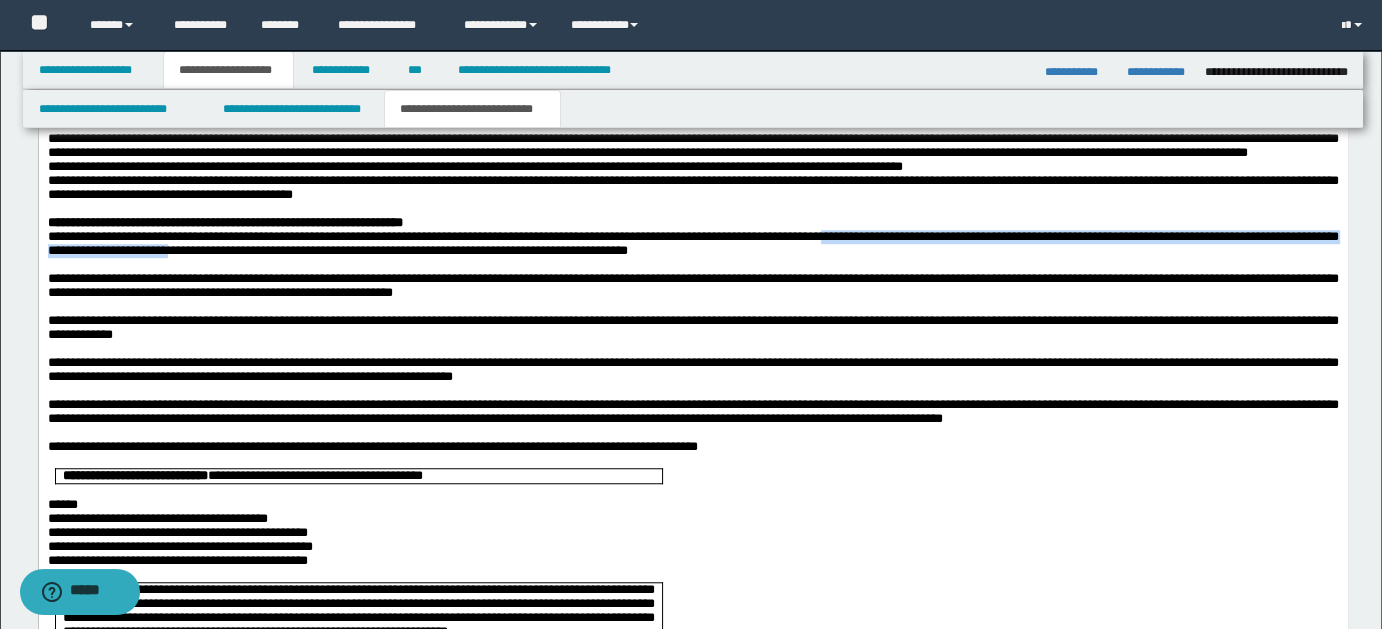 drag, startPoint x: 947, startPoint y: 370, endPoint x: 413, endPoint y: 385, distance: 534.21063 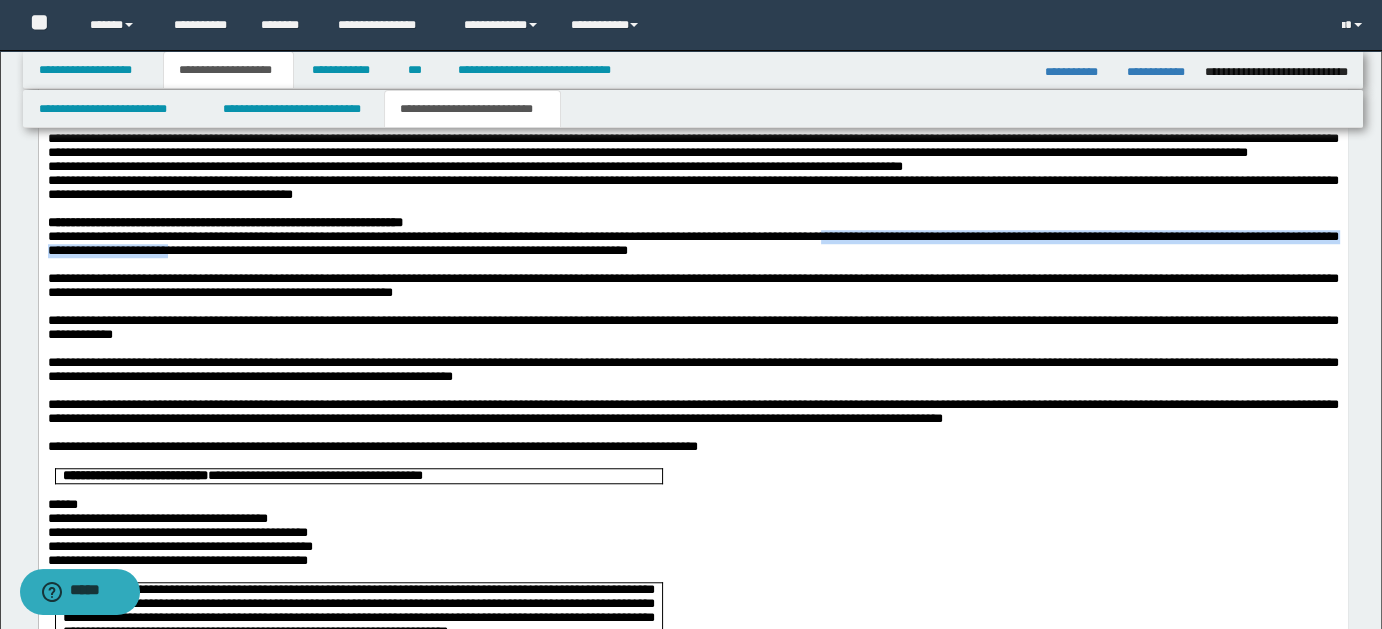 click on "**********" at bounding box center (692, 244) 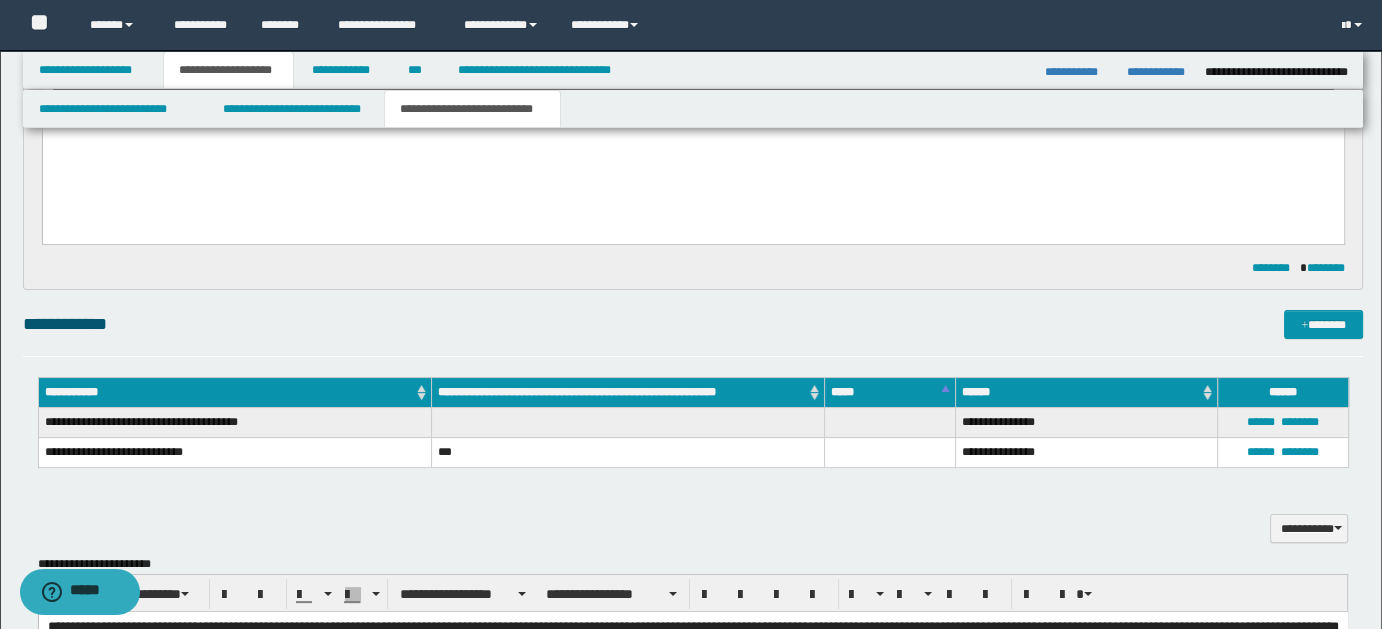 scroll, scrollTop: 242, scrollLeft: 0, axis: vertical 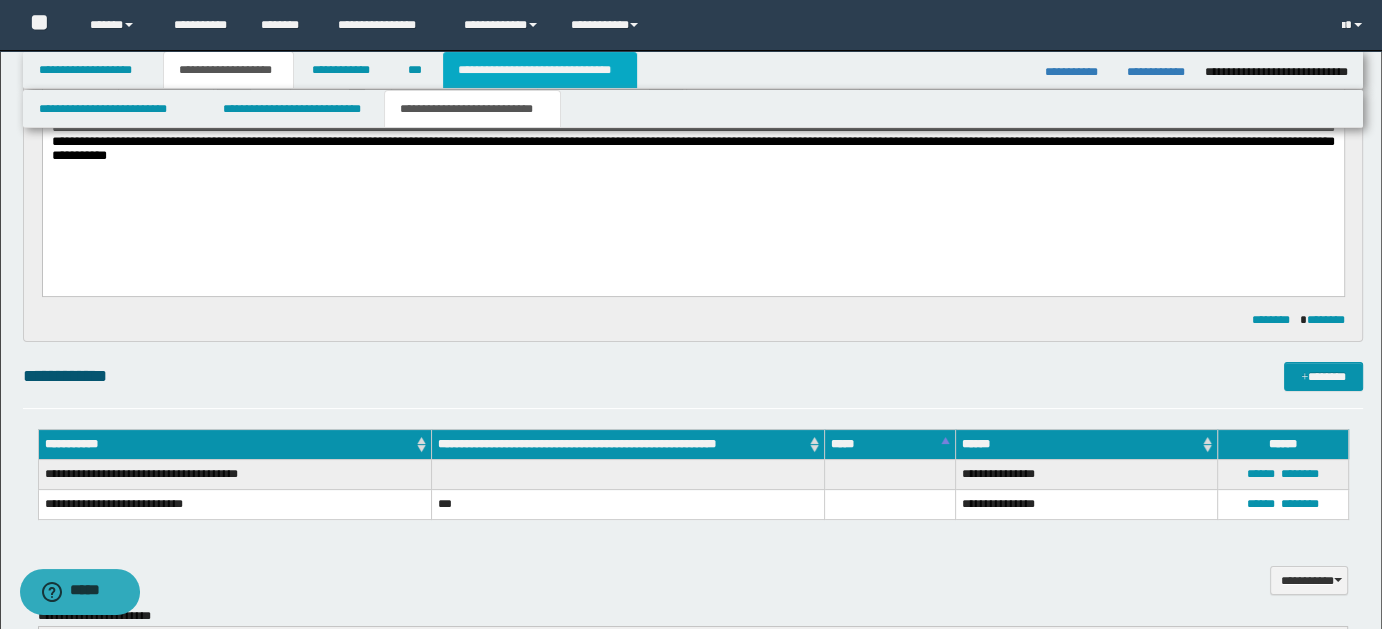 click on "**********" at bounding box center [540, 70] 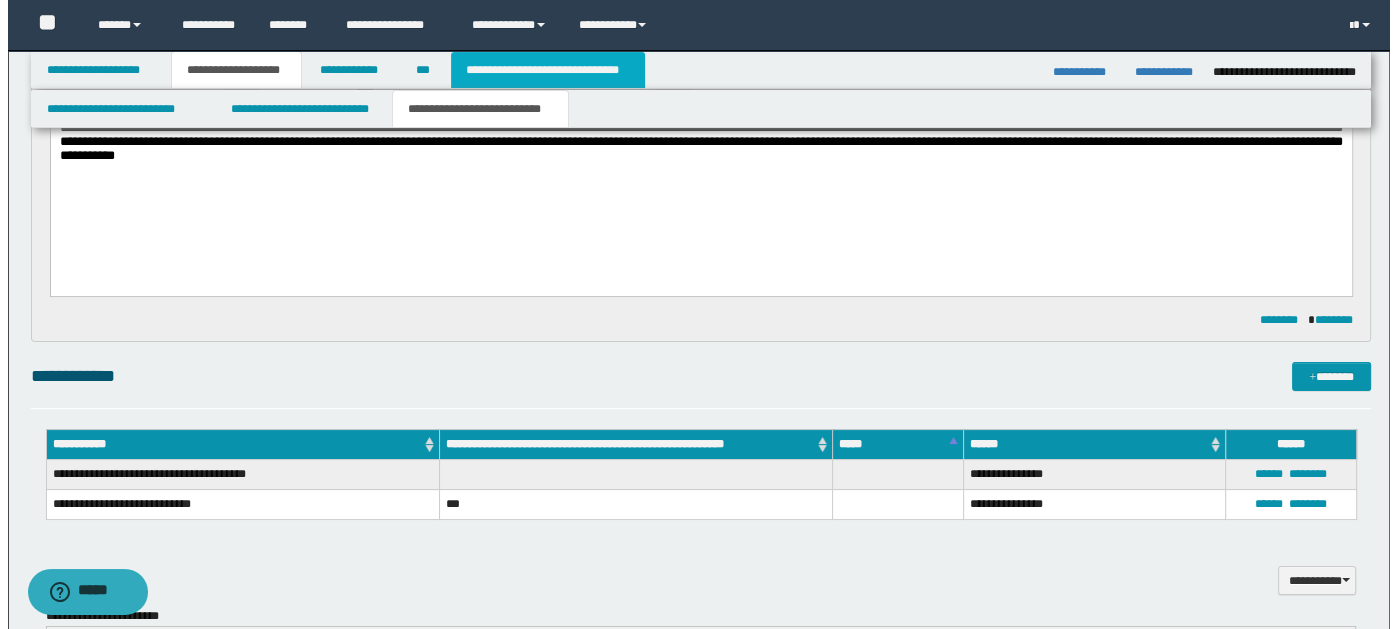 scroll, scrollTop: 0, scrollLeft: 0, axis: both 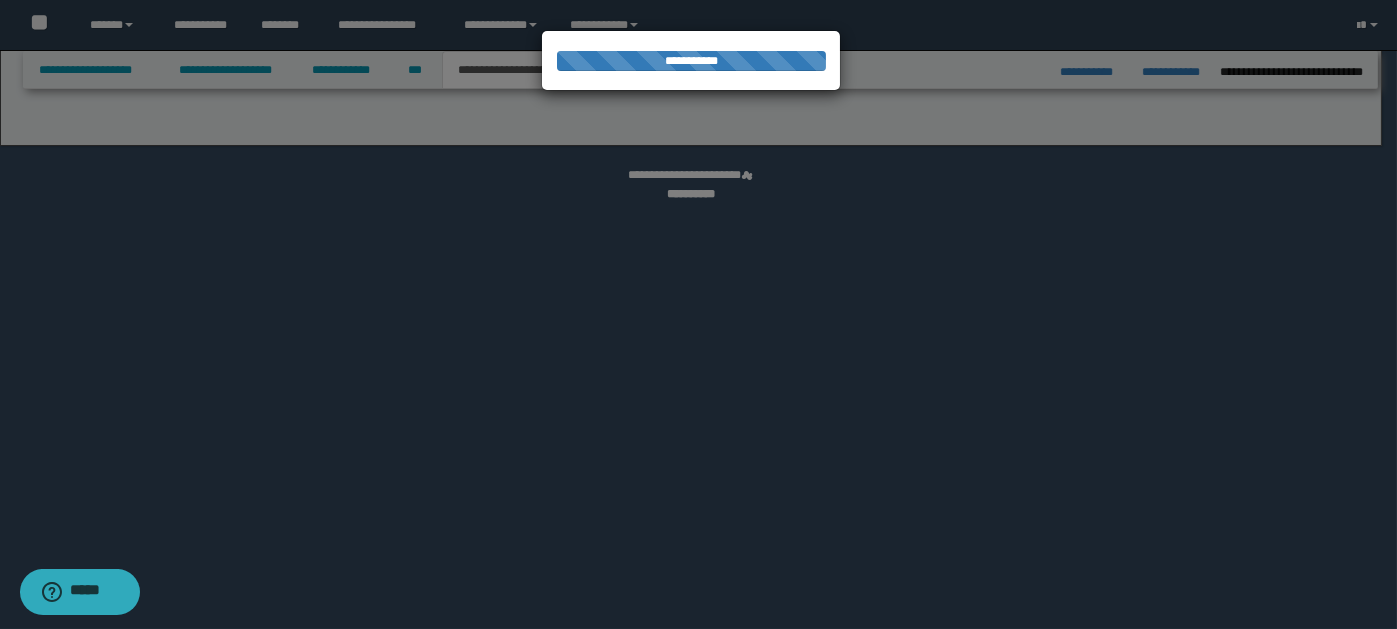 select on "*" 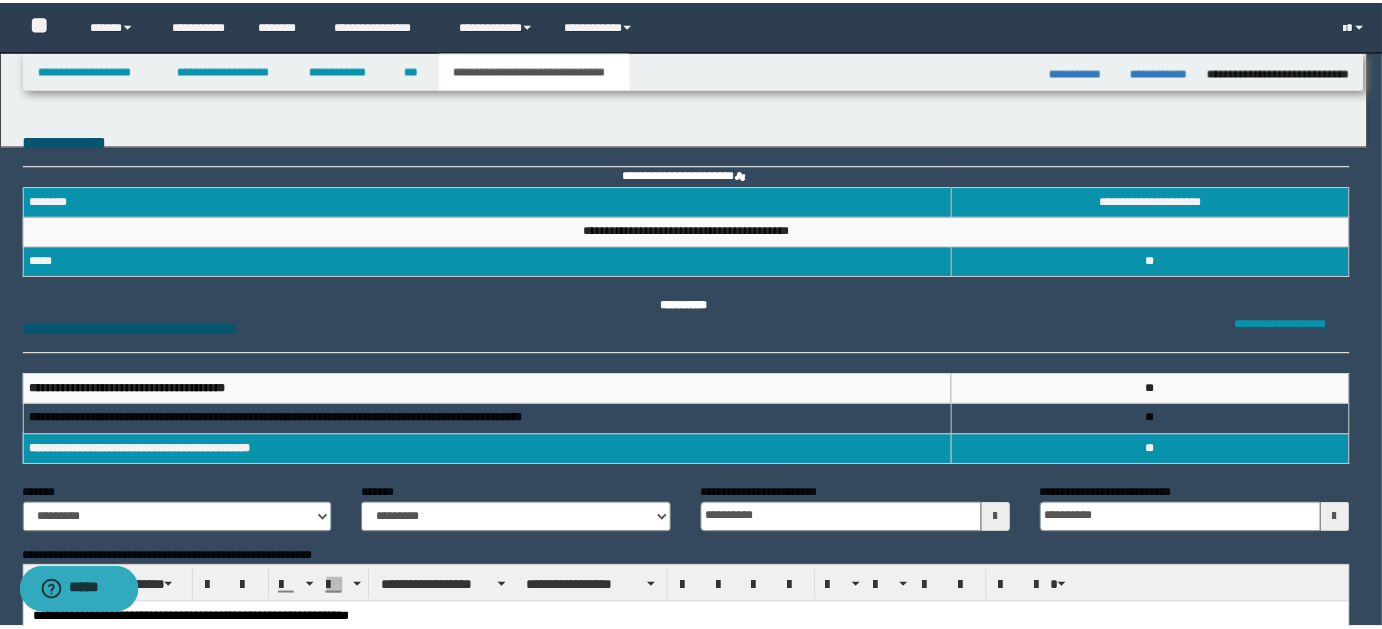 scroll, scrollTop: 0, scrollLeft: 0, axis: both 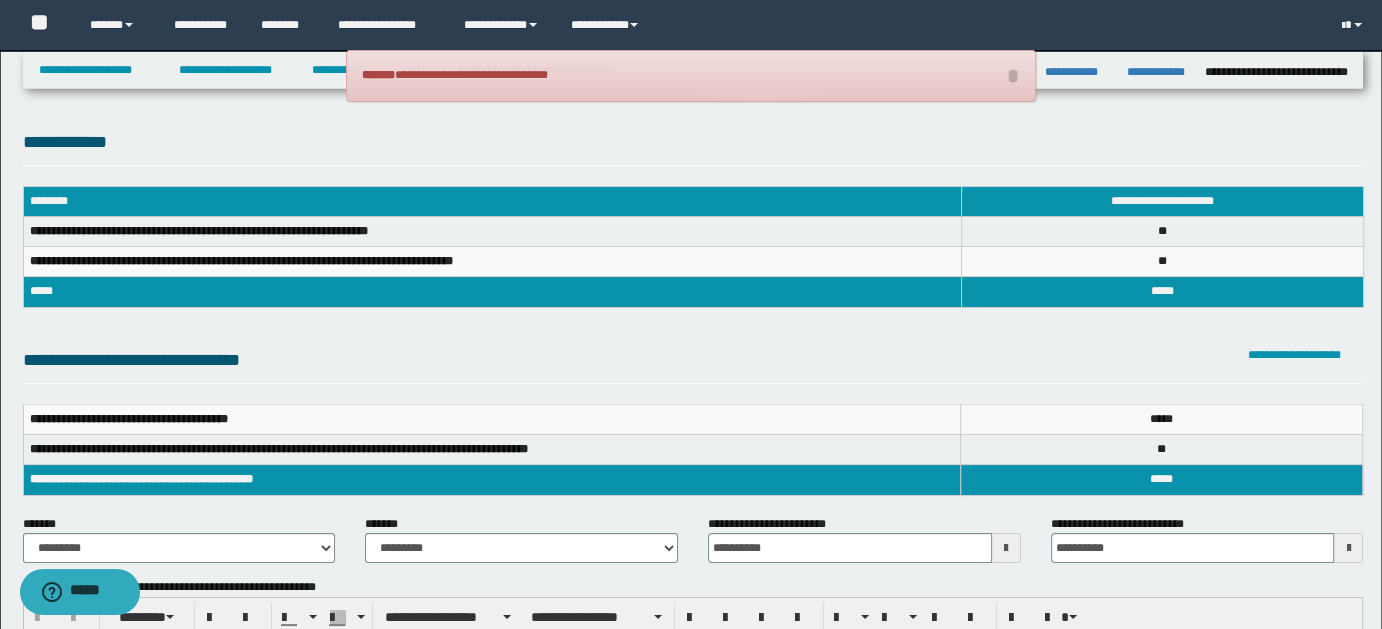 click on "**********" at bounding box center [691, 664] 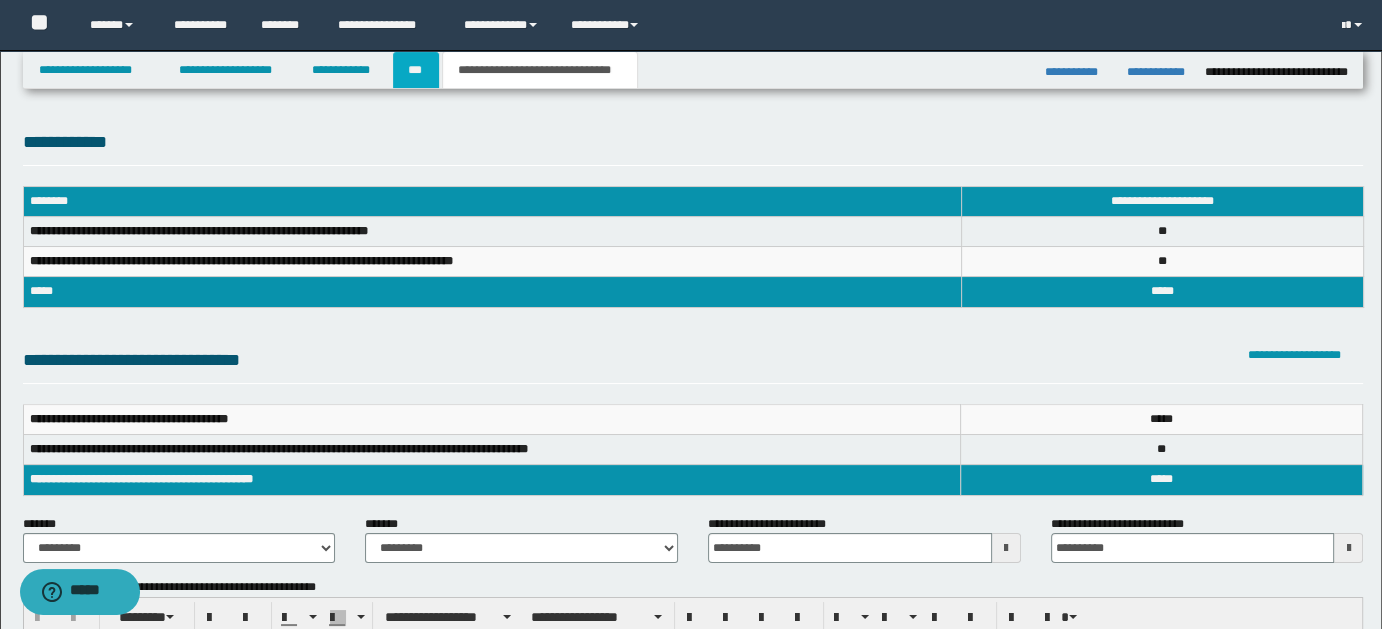 click on "***" at bounding box center [416, 70] 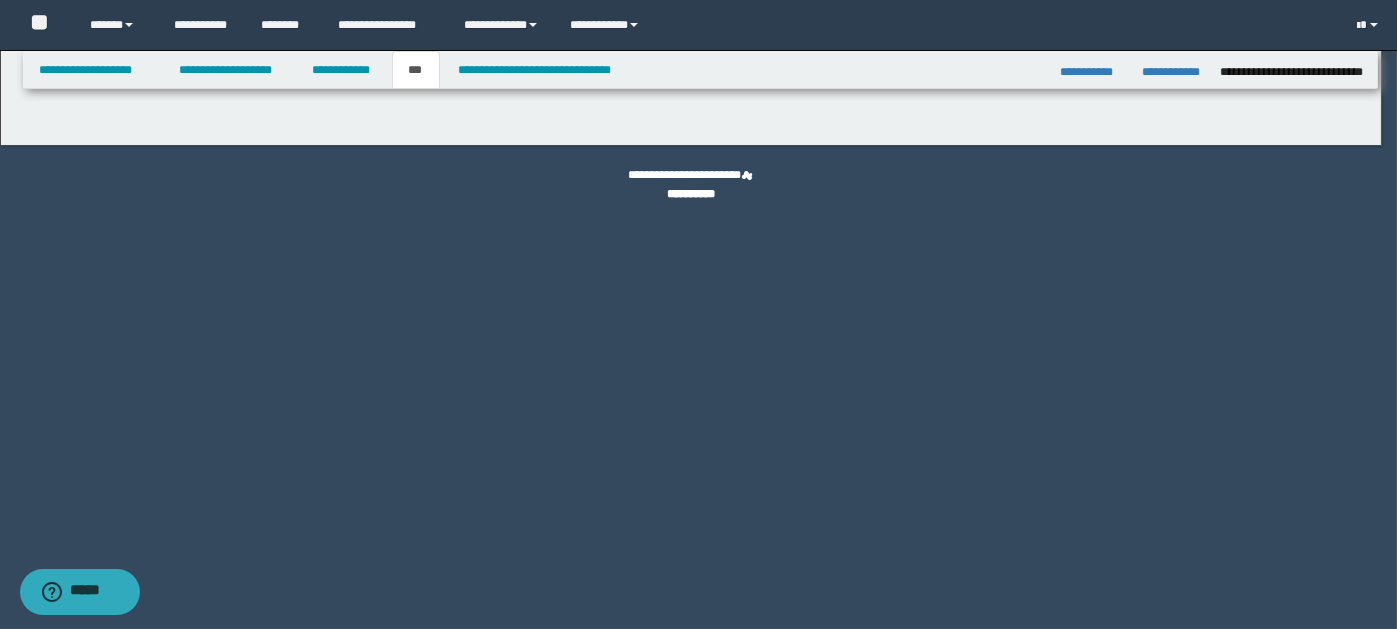 select on "*" 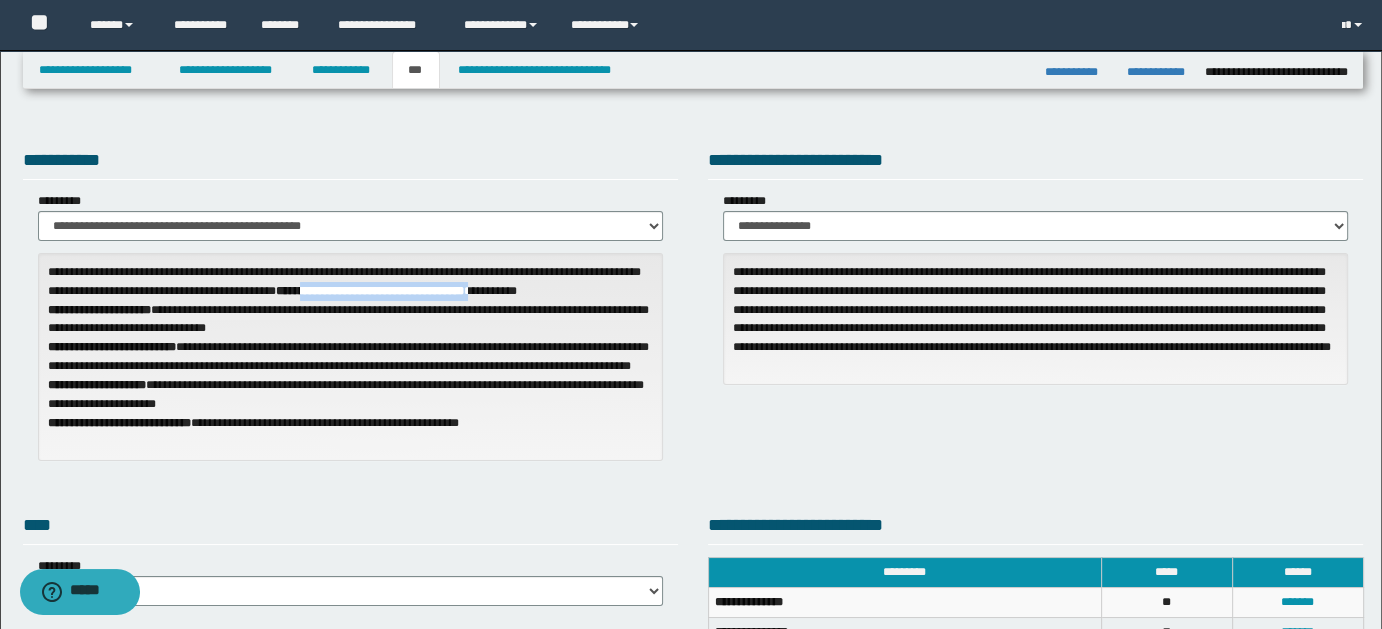 drag, startPoint x: 377, startPoint y: 289, endPoint x: 564, endPoint y: 289, distance: 187 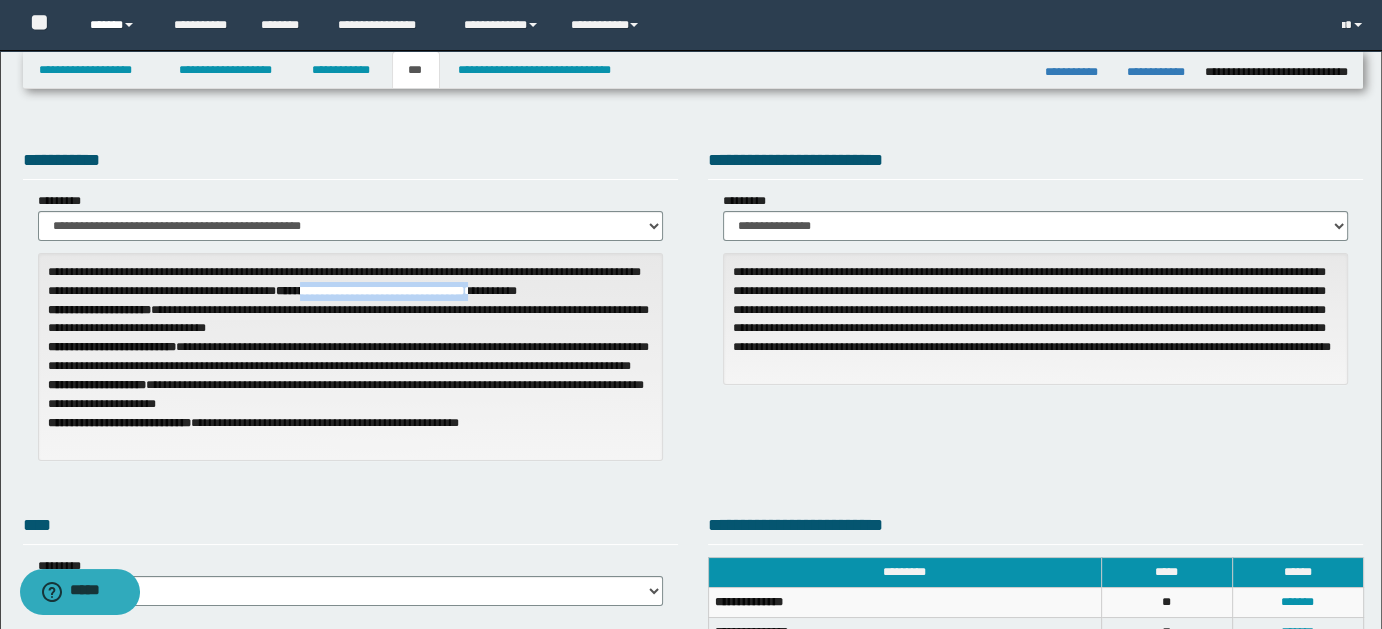 click at bounding box center (129, 25) 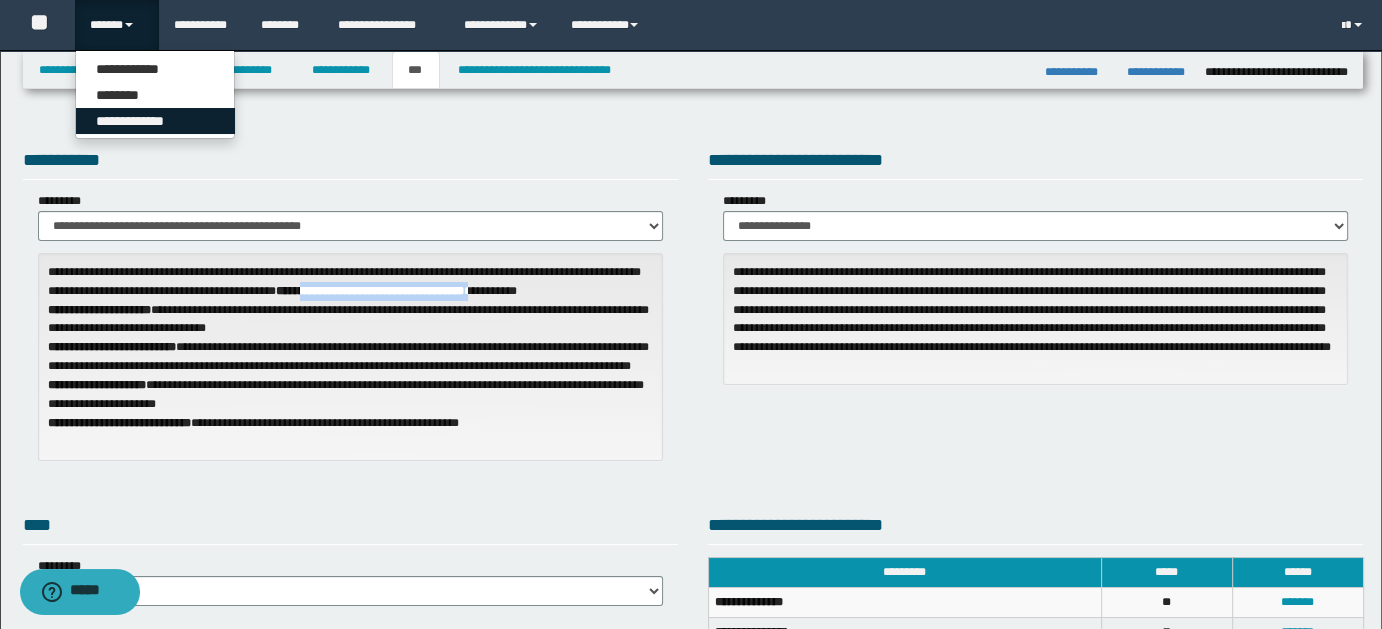 click on "**********" at bounding box center (155, 121) 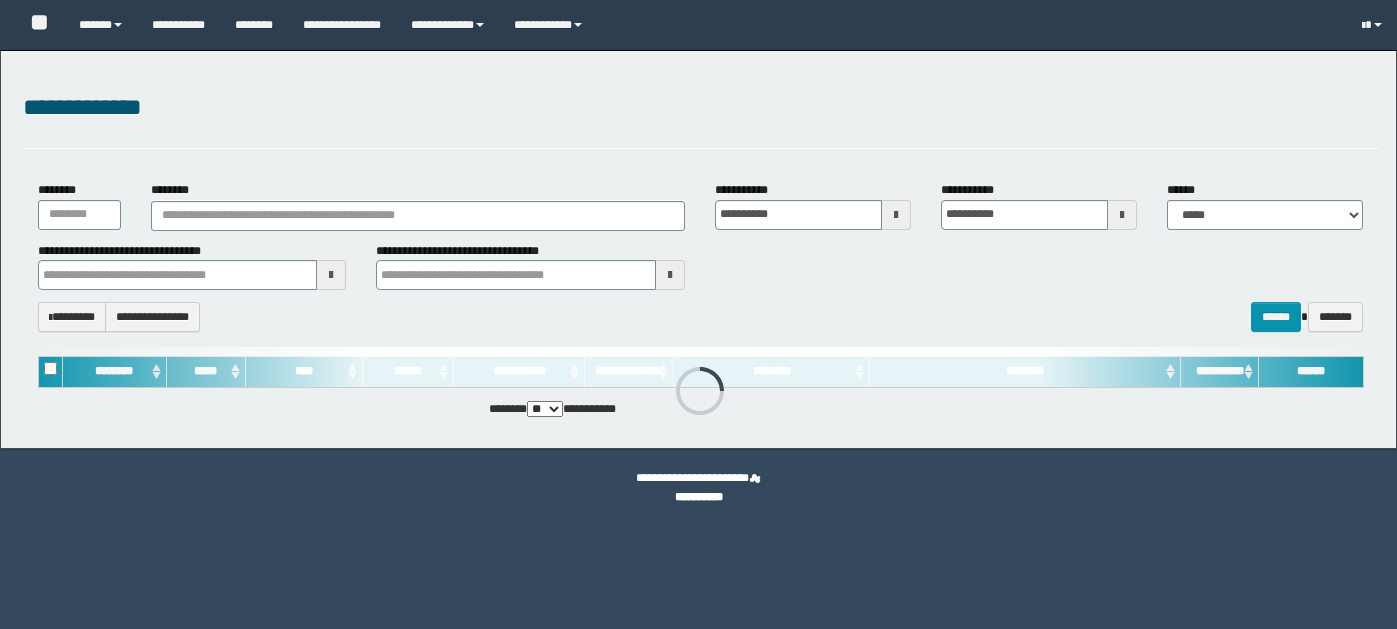scroll, scrollTop: 0, scrollLeft: 0, axis: both 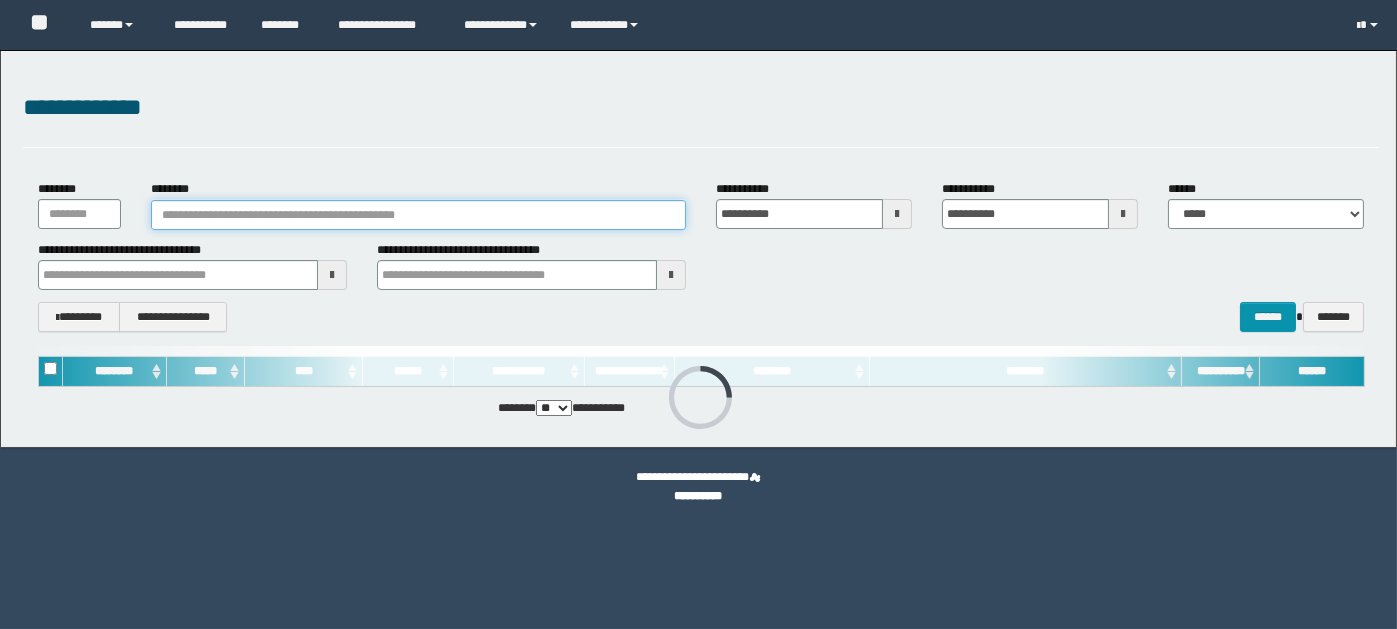 click on "********" at bounding box center [418, 215] 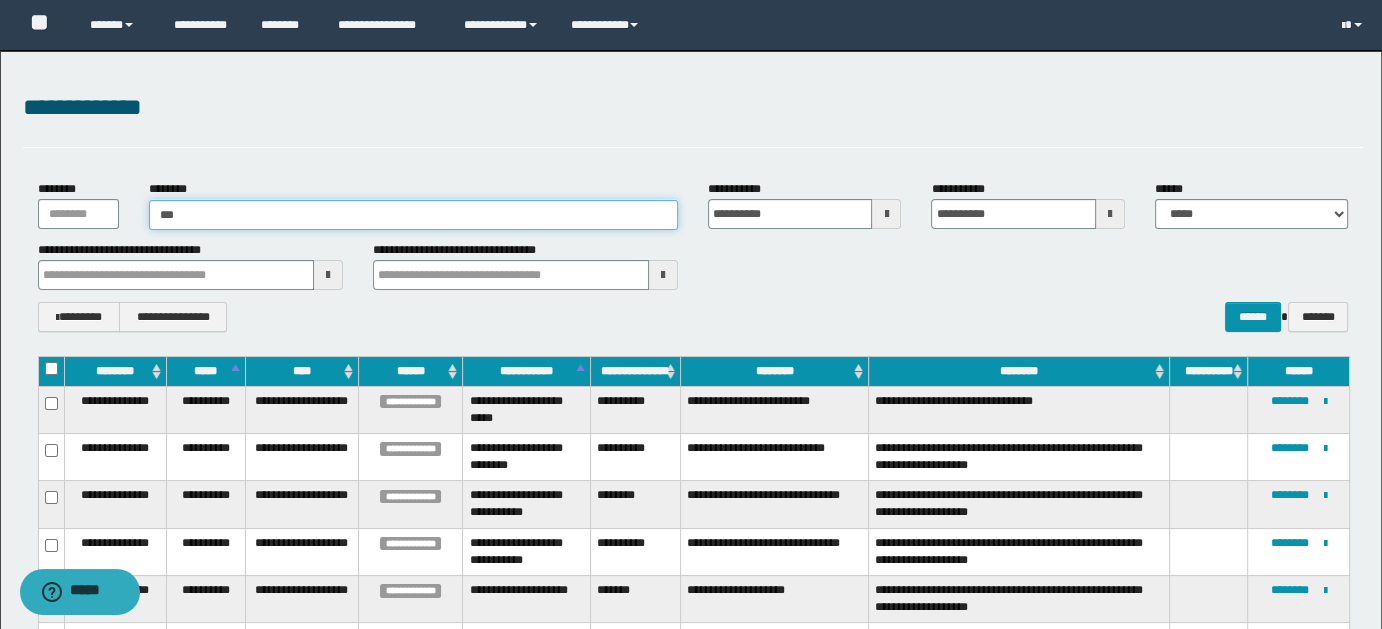 type on "****" 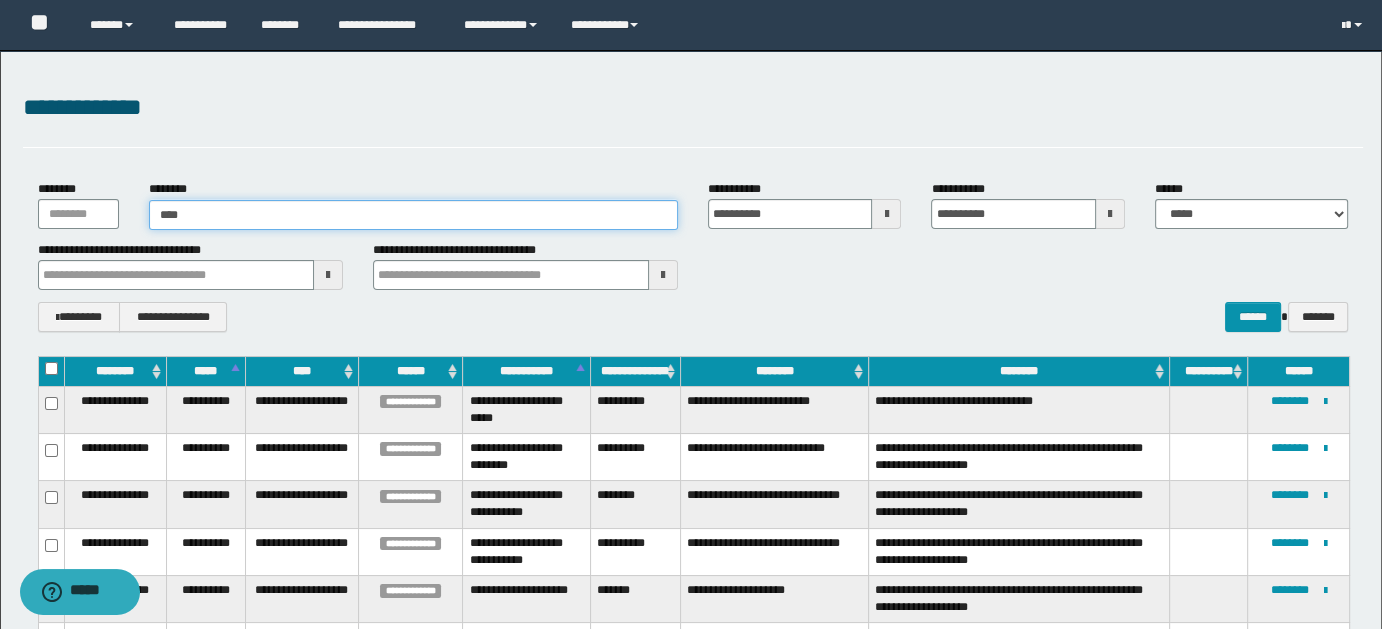 type on "****" 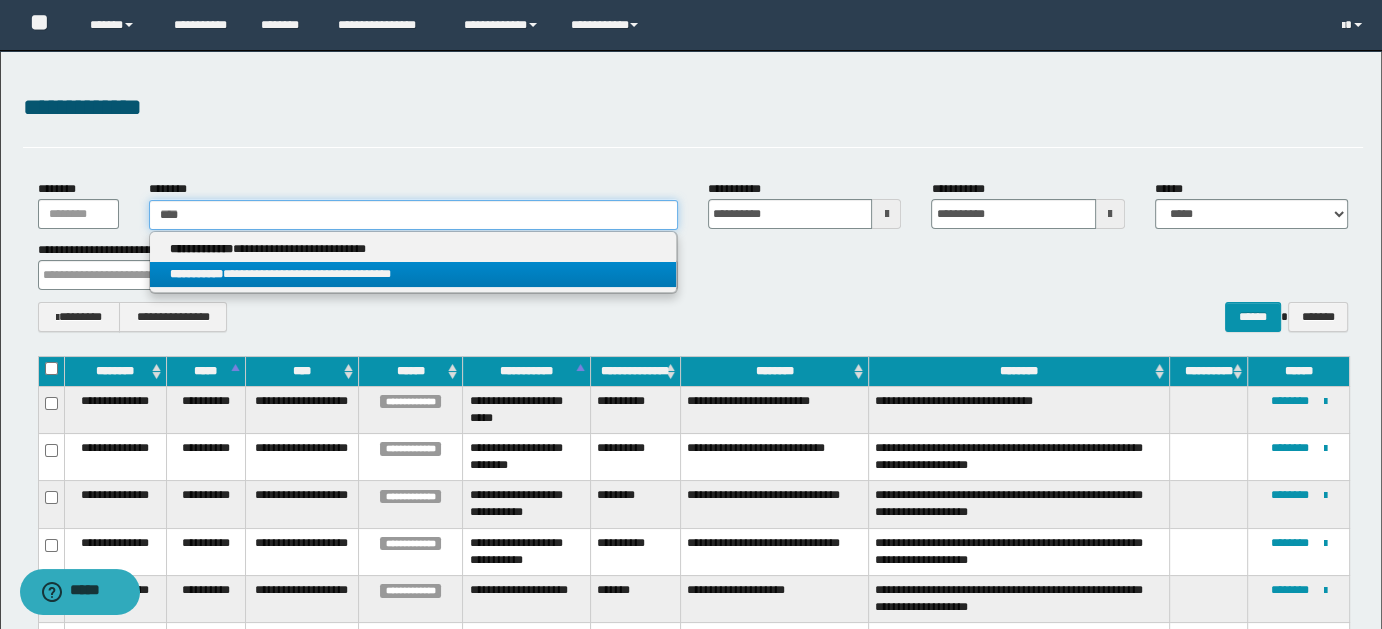 type on "****" 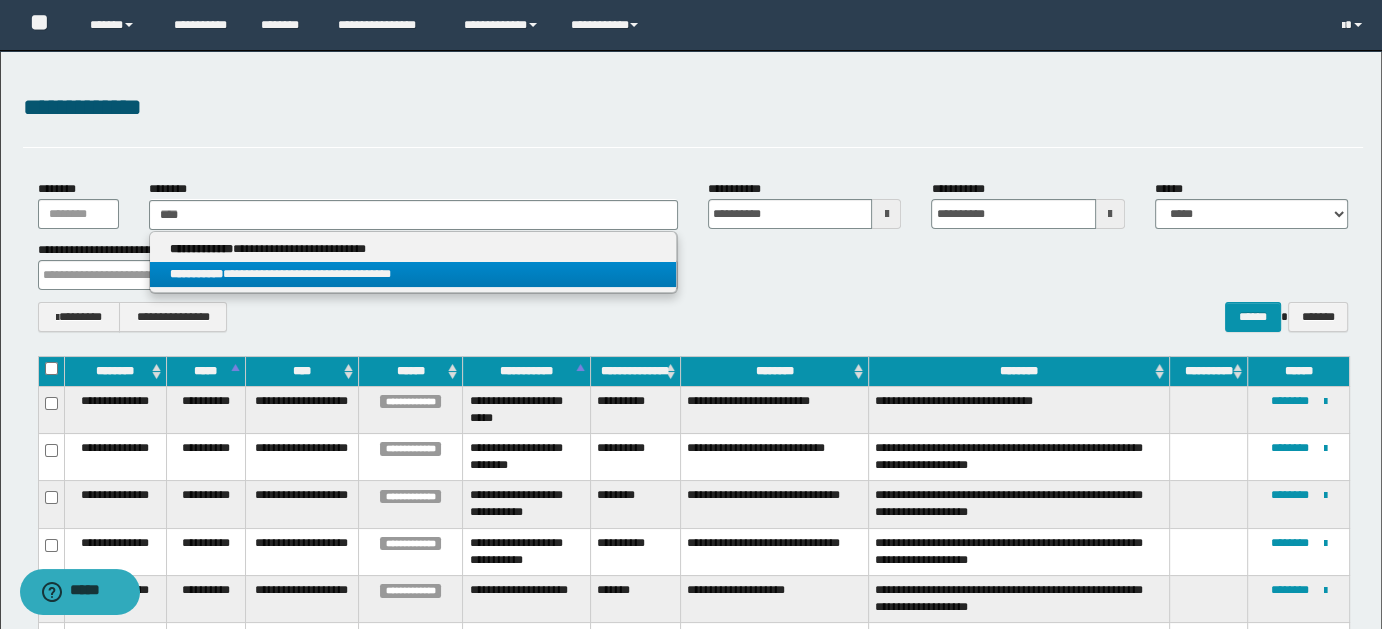 click on "**********" at bounding box center [413, 274] 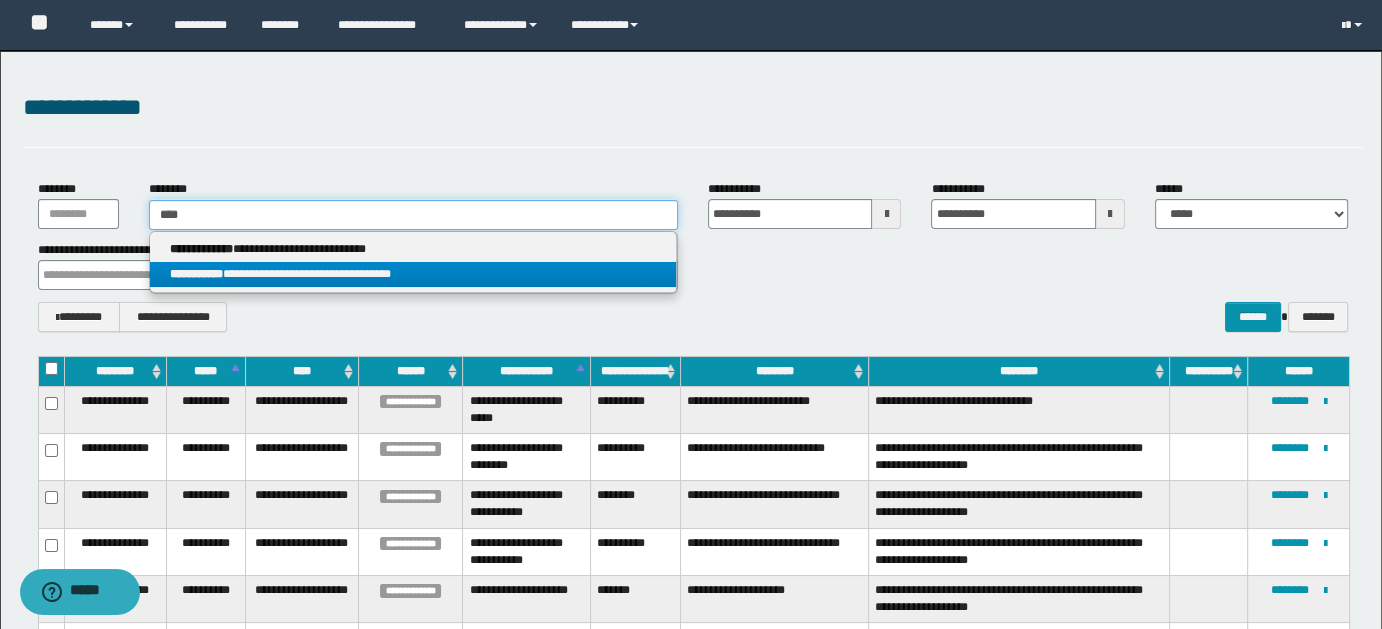 type 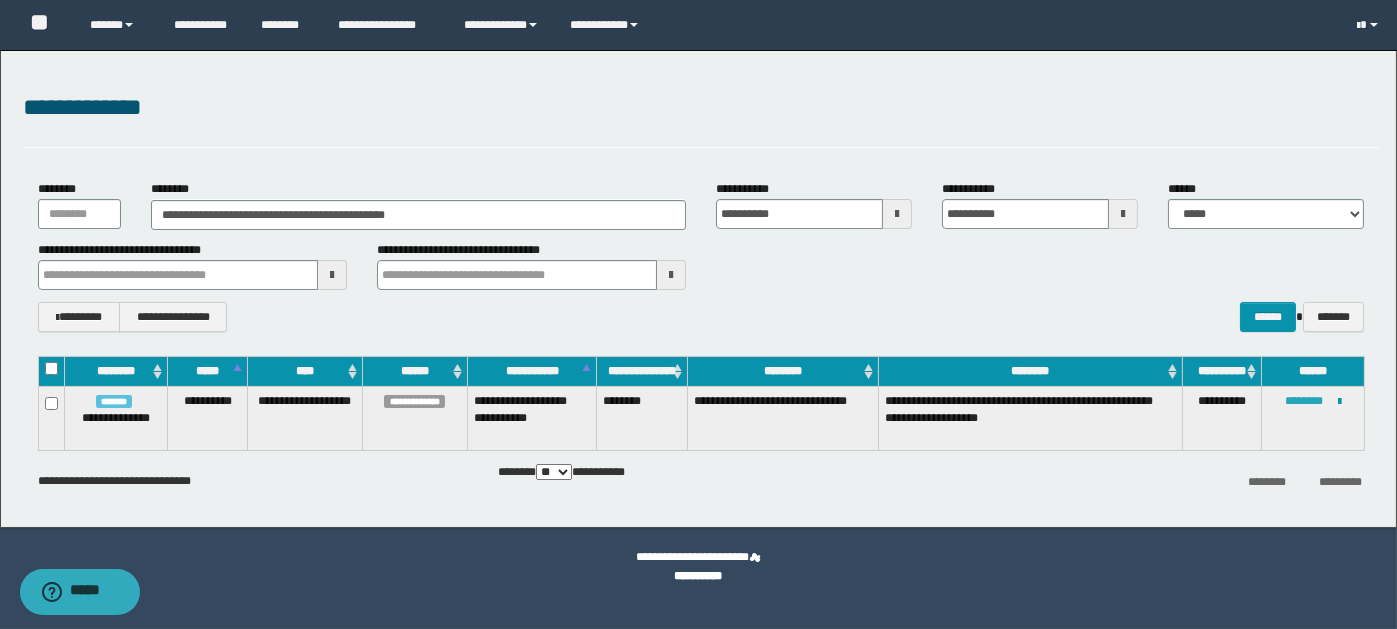 click on "********" at bounding box center (1304, 401) 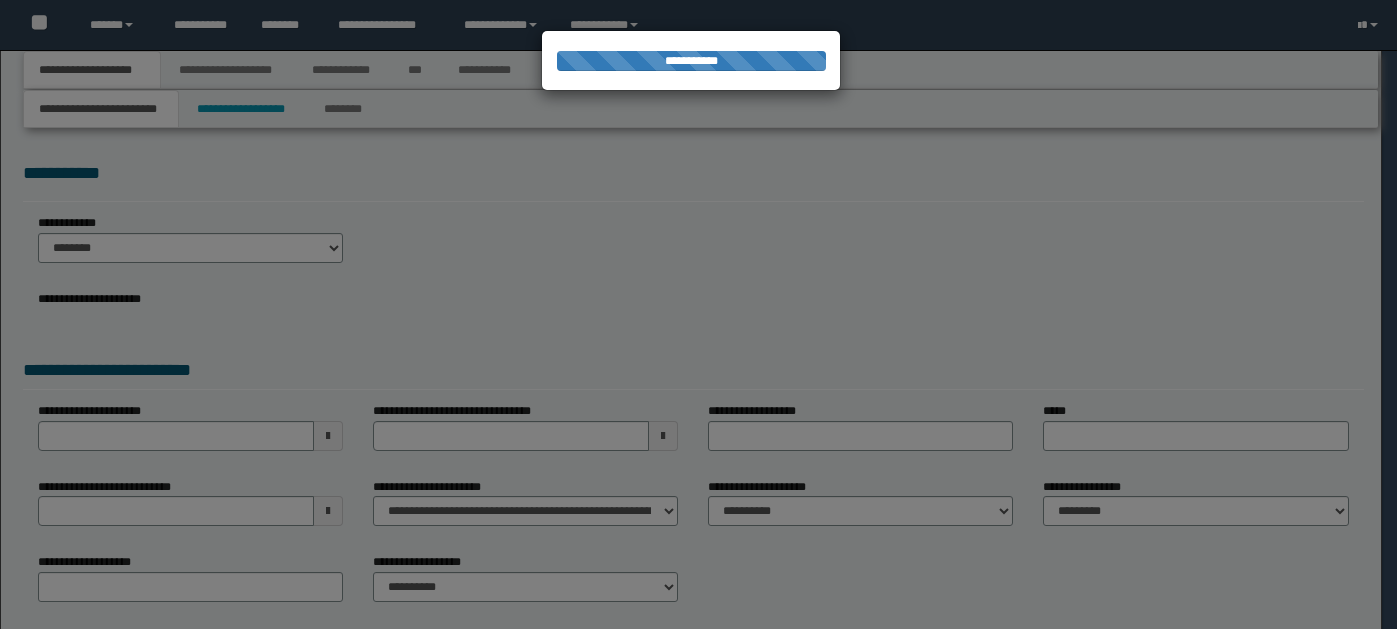 scroll, scrollTop: 0, scrollLeft: 0, axis: both 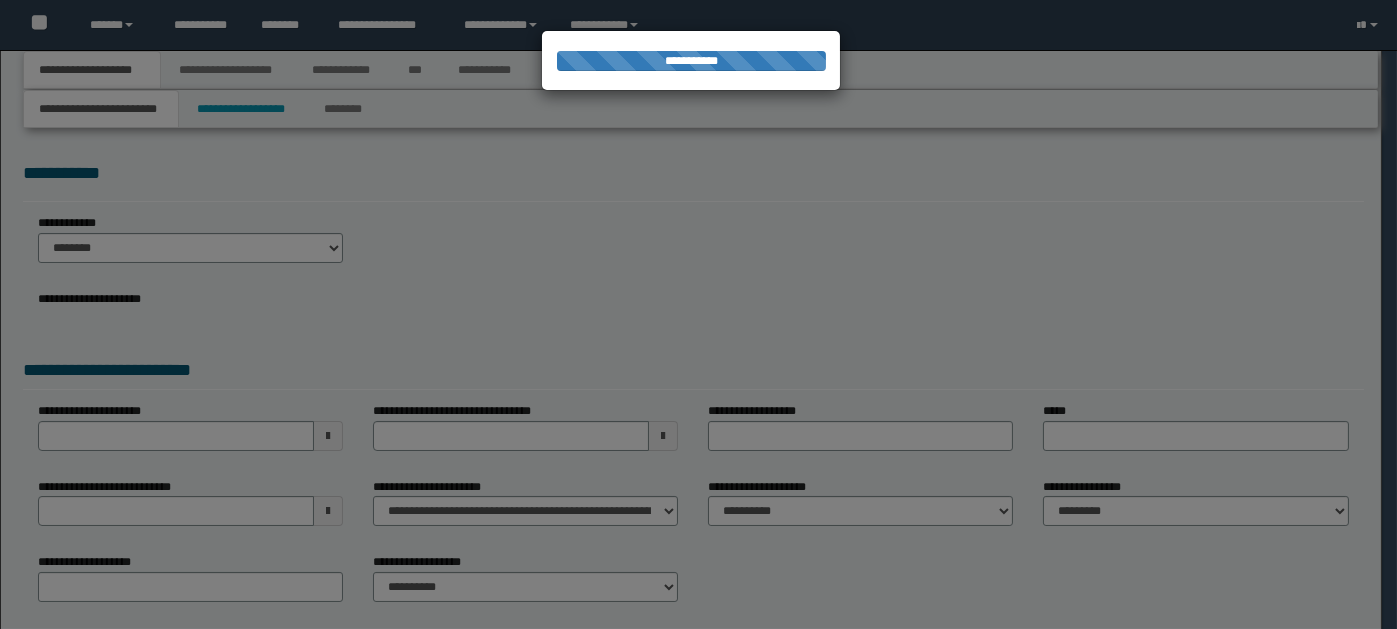 select on "*" 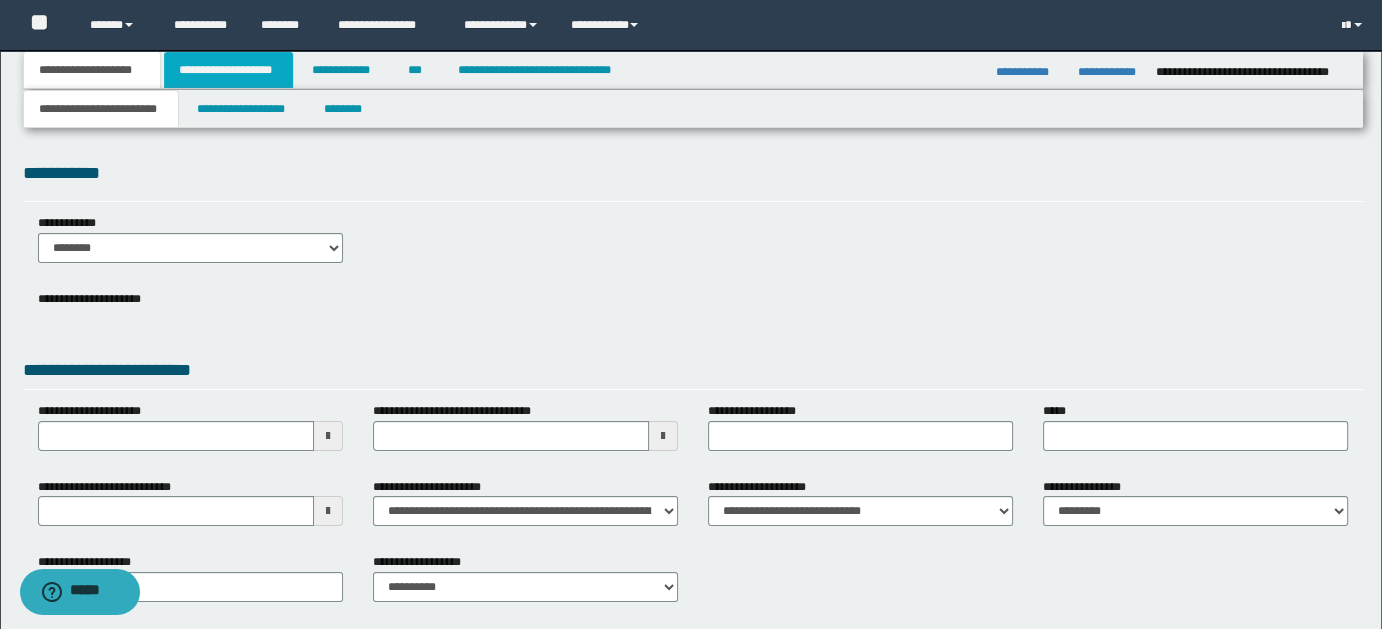 click on "**********" at bounding box center [228, 70] 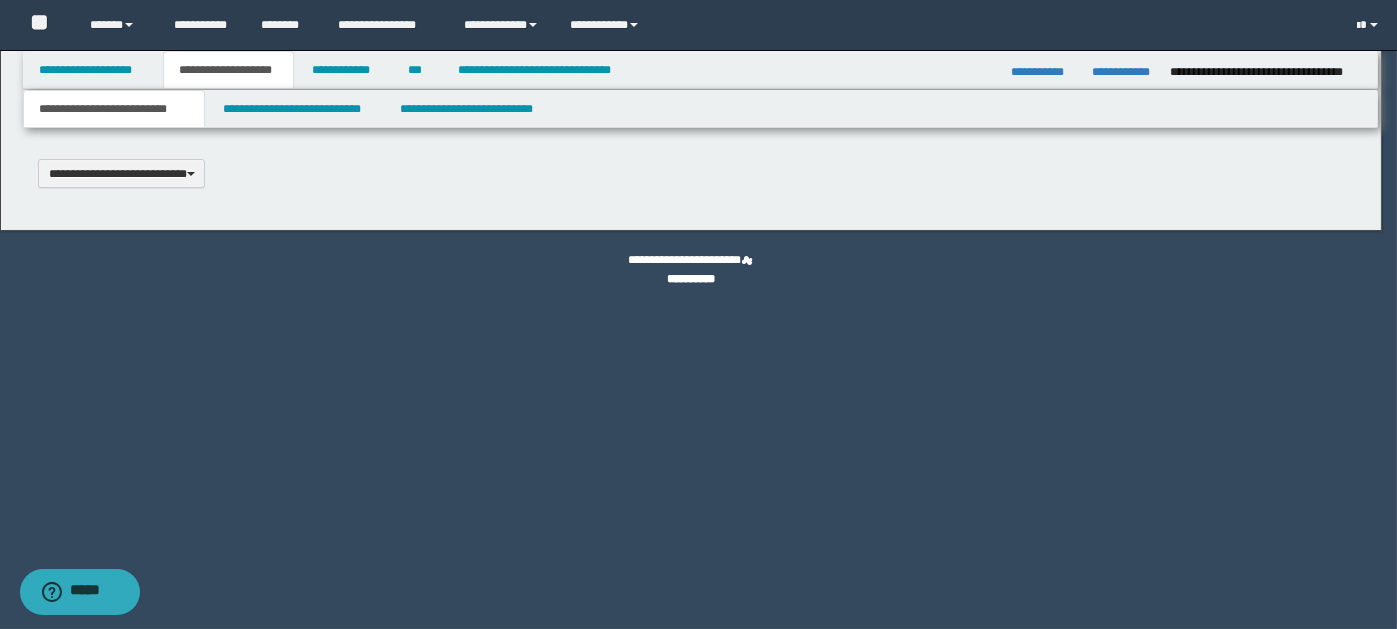 type 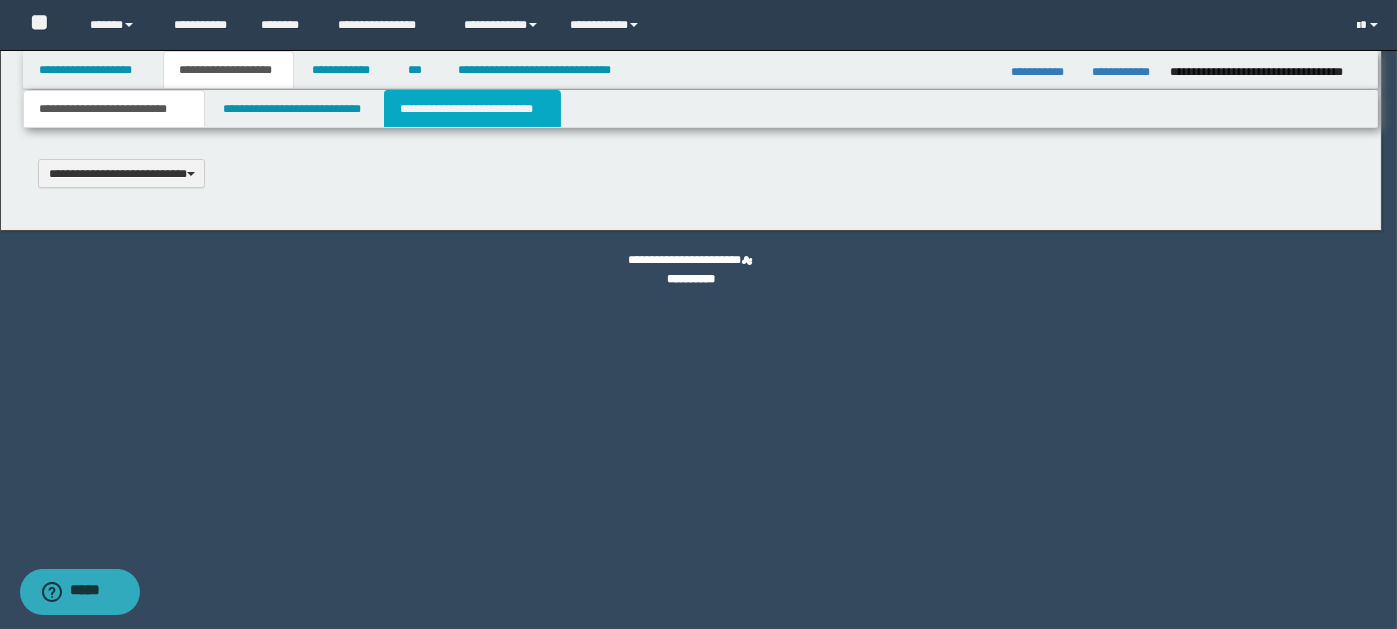 select on "*" 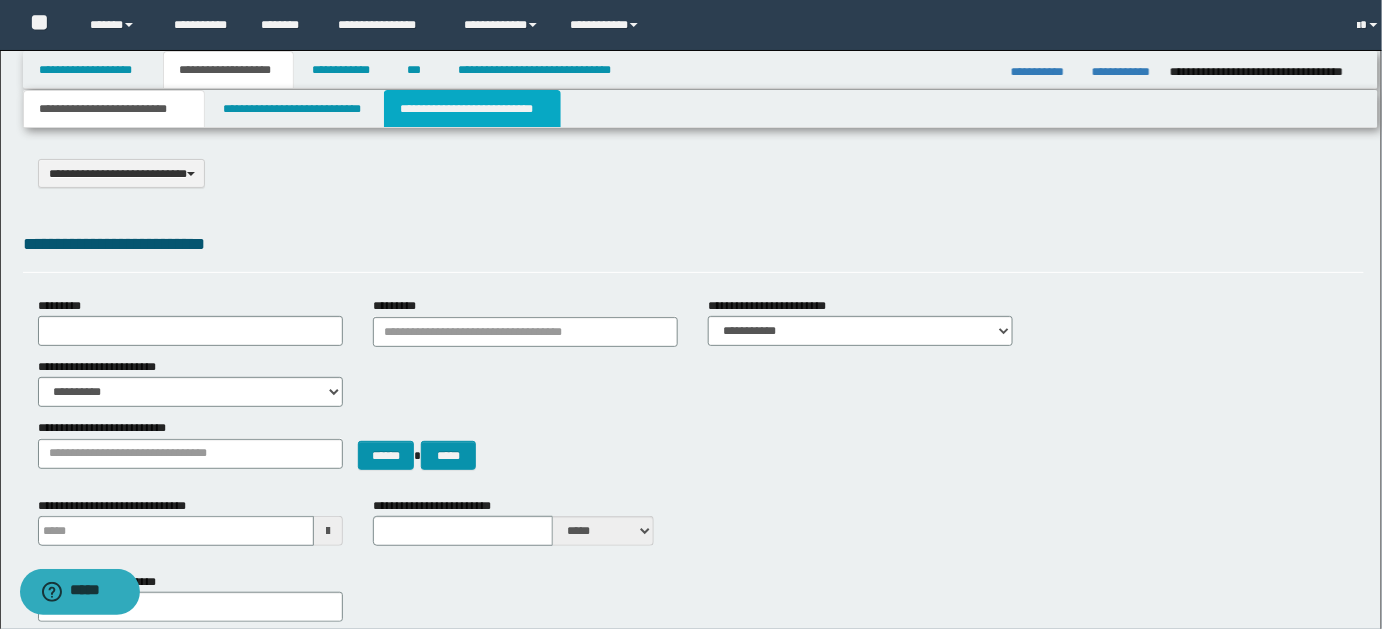 click on "**********" at bounding box center (472, 109) 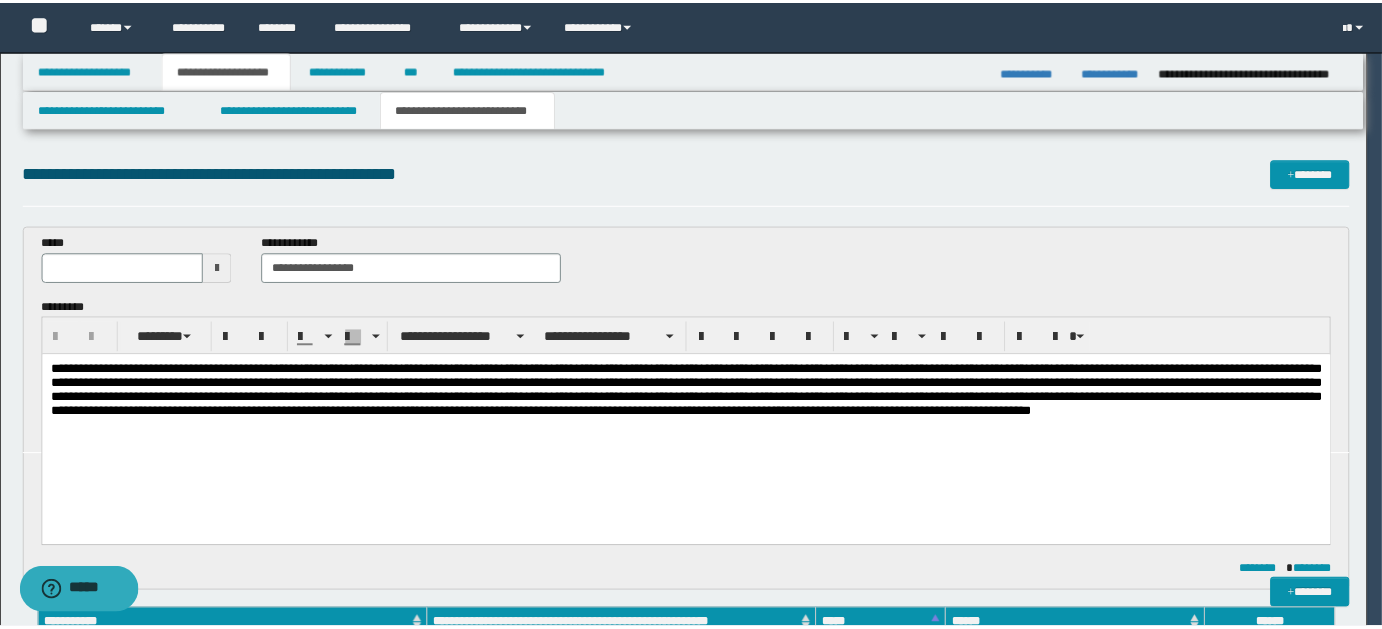 scroll, scrollTop: 0, scrollLeft: 0, axis: both 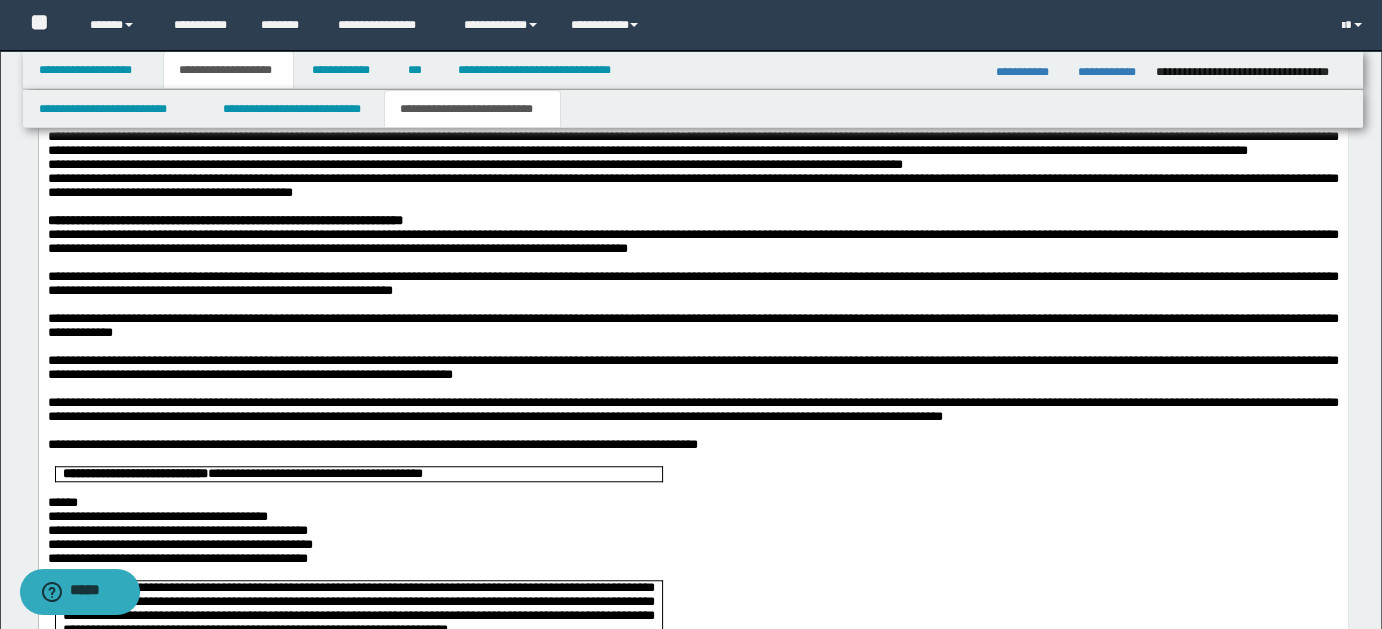 drag, startPoint x: 1387, startPoint y: 212, endPoint x: 1020, endPoint y: 479, distance: 453.848 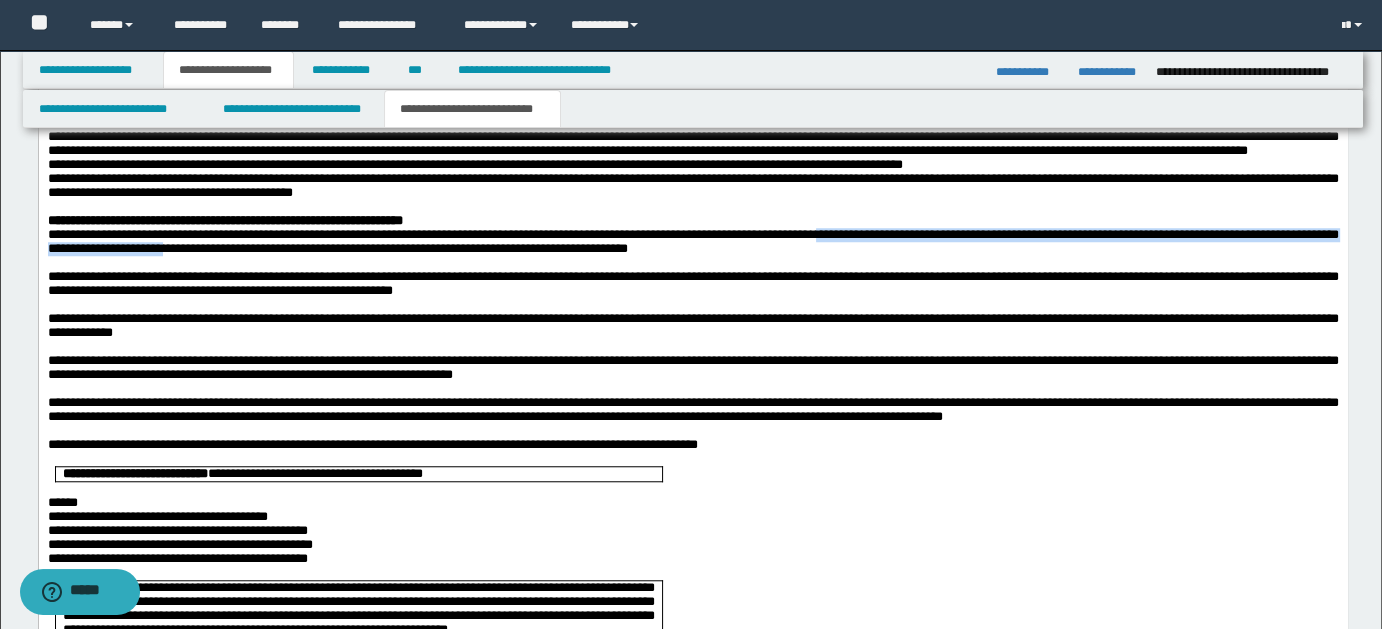 drag, startPoint x: 946, startPoint y: 364, endPoint x: 410, endPoint y: 388, distance: 536.53705 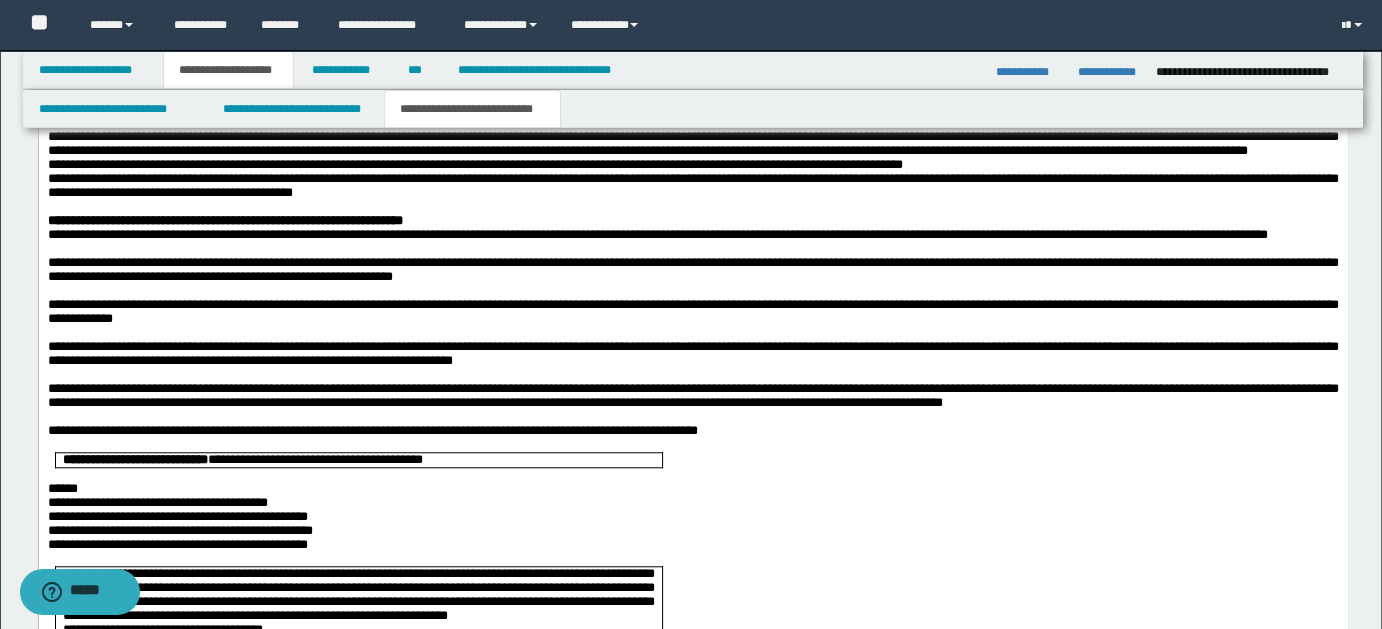 click on "**********" at bounding box center [692, 270] 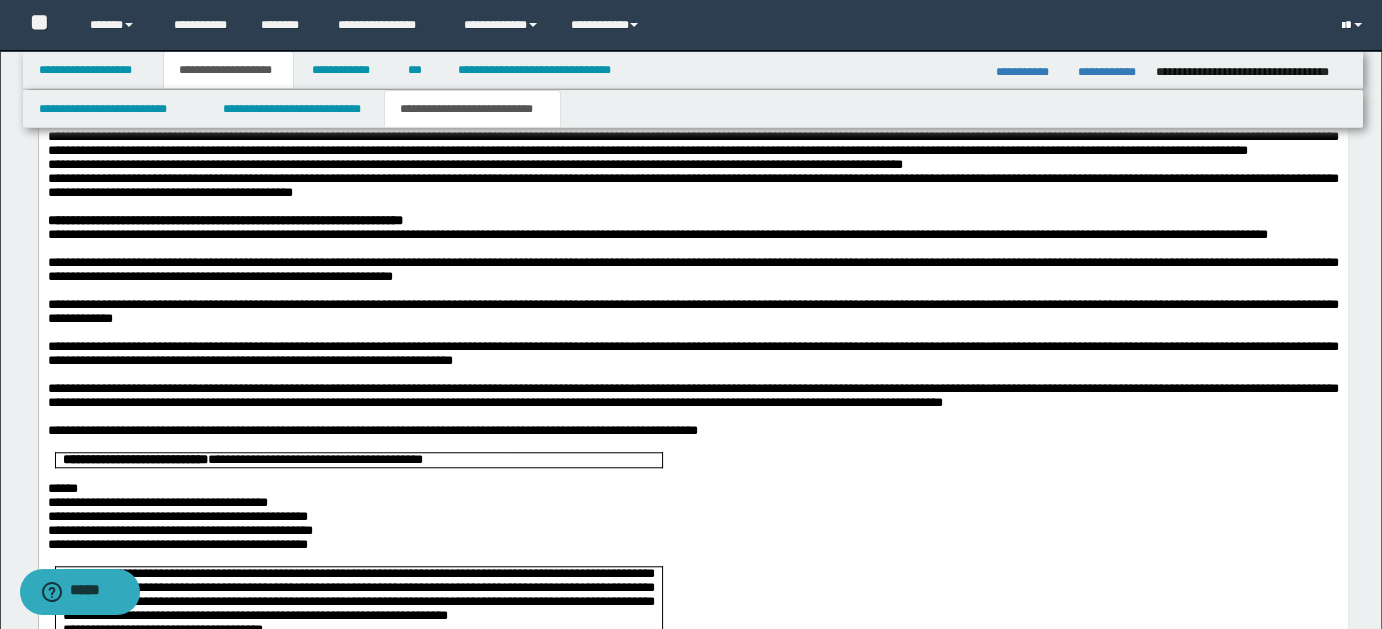 click at bounding box center (1358, 25) 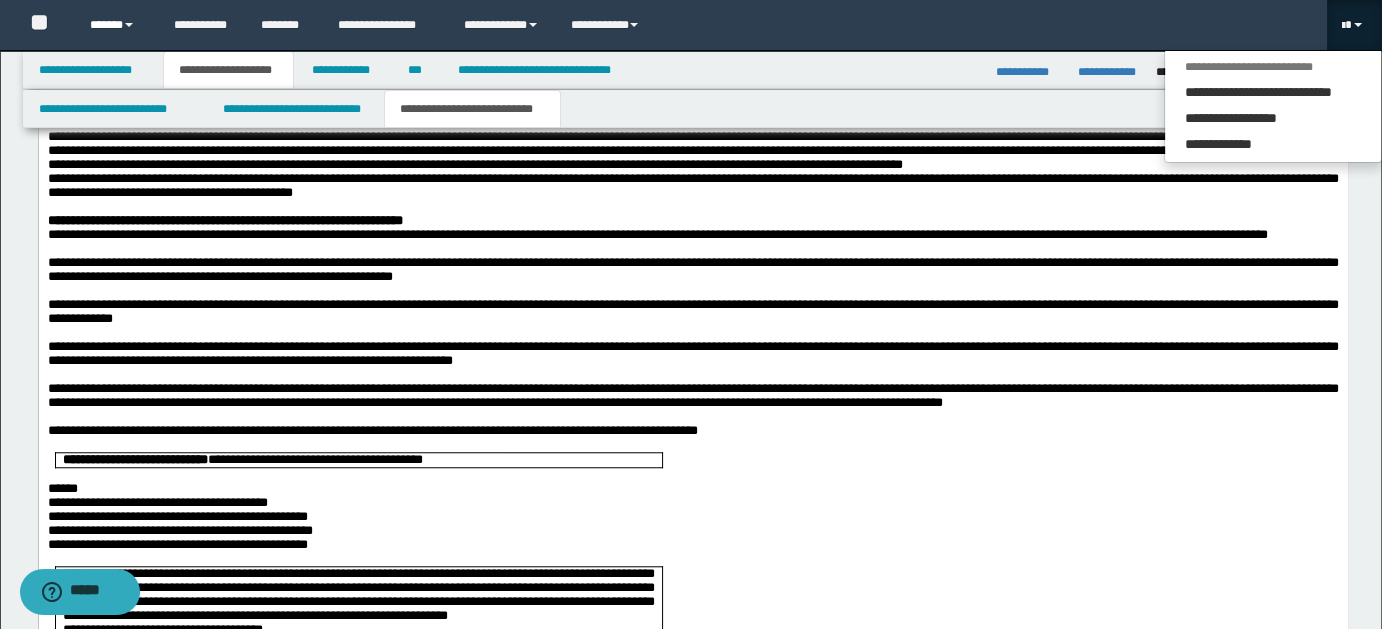 click on "******" at bounding box center (117, 25) 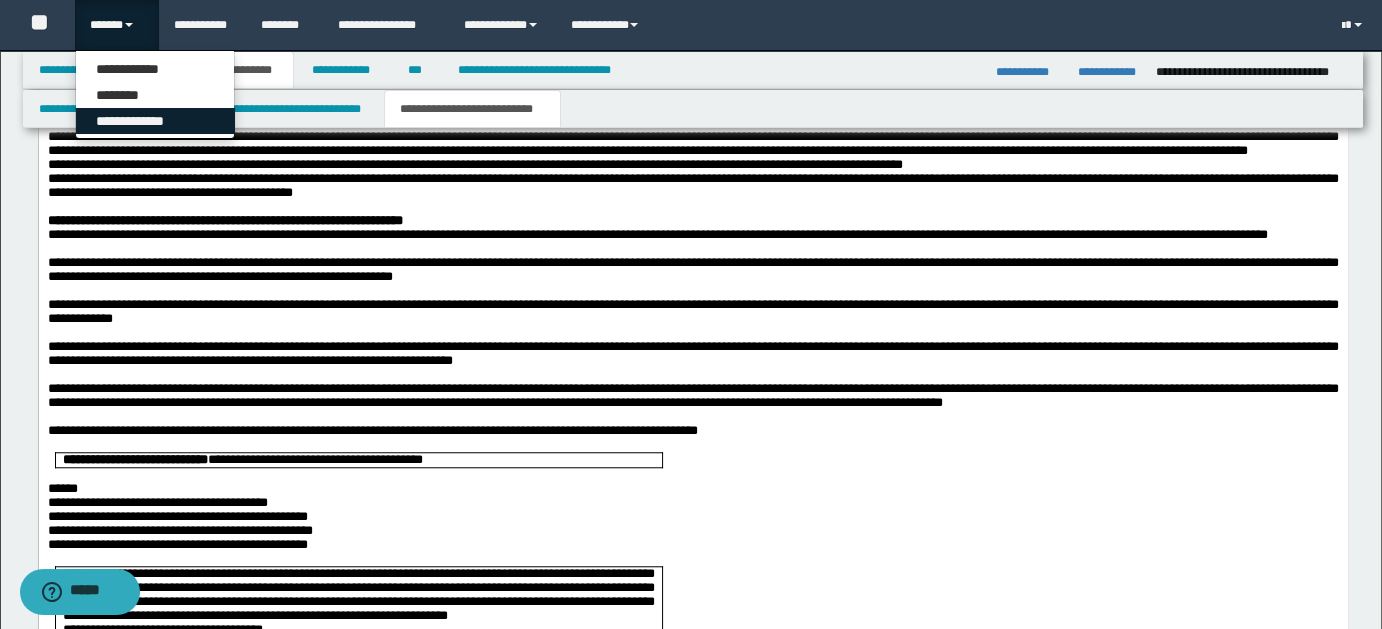 click on "**********" at bounding box center [155, 121] 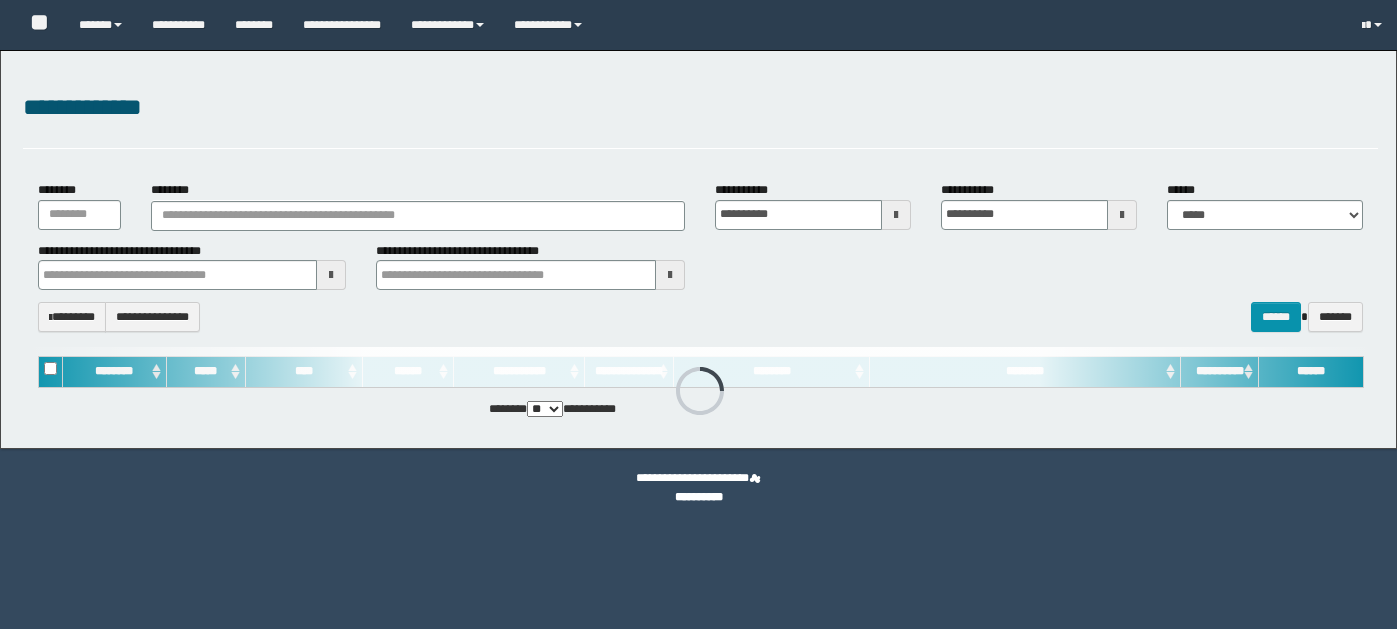 scroll, scrollTop: 0, scrollLeft: 0, axis: both 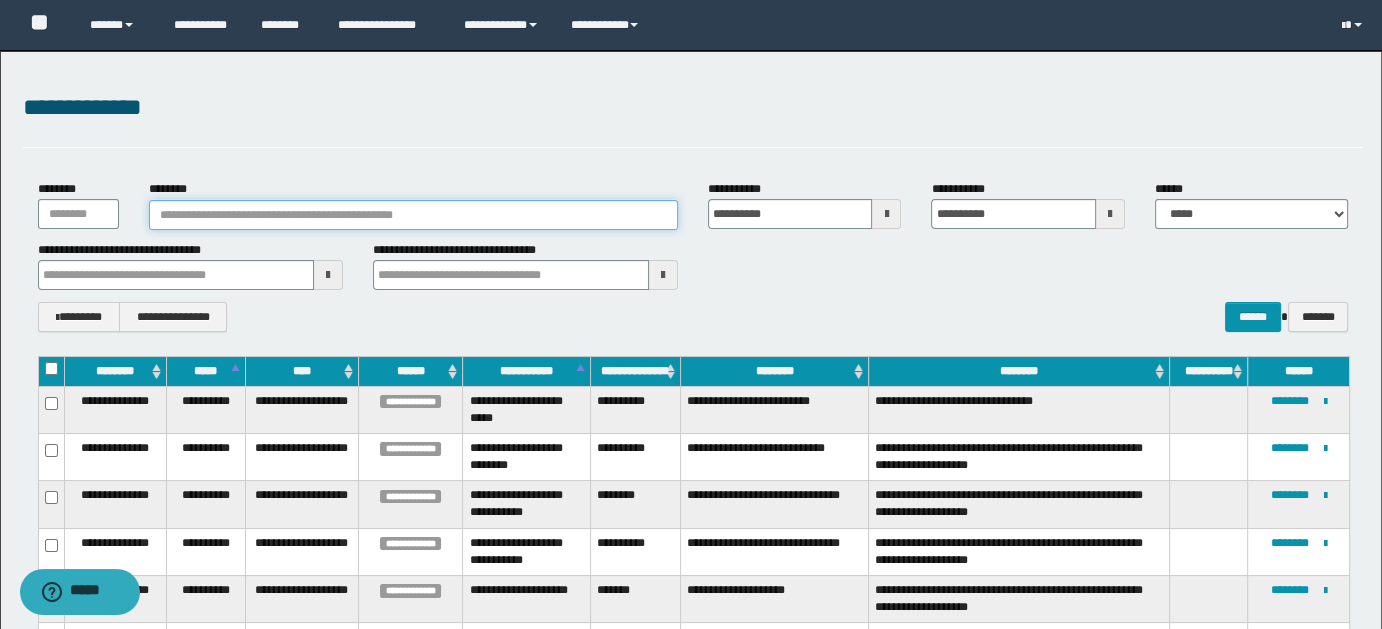 click on "********" at bounding box center [413, 215] 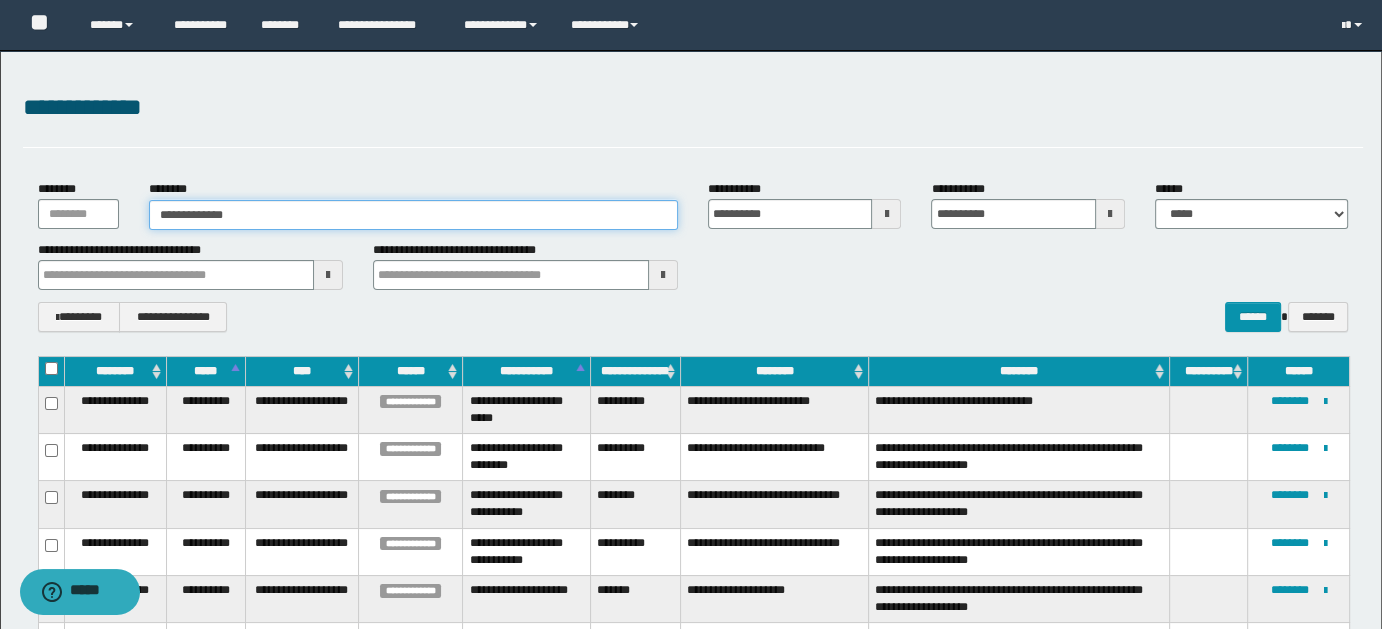 click on "**********" at bounding box center [413, 215] 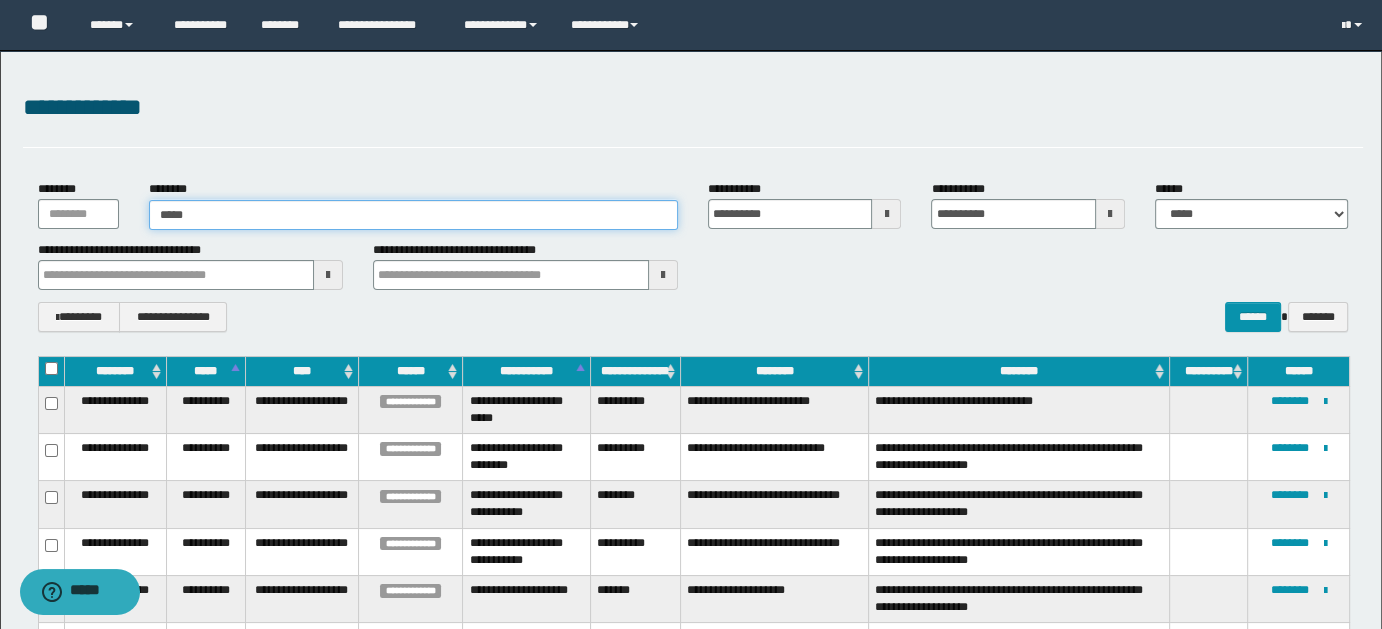 click on "****" at bounding box center [413, 215] 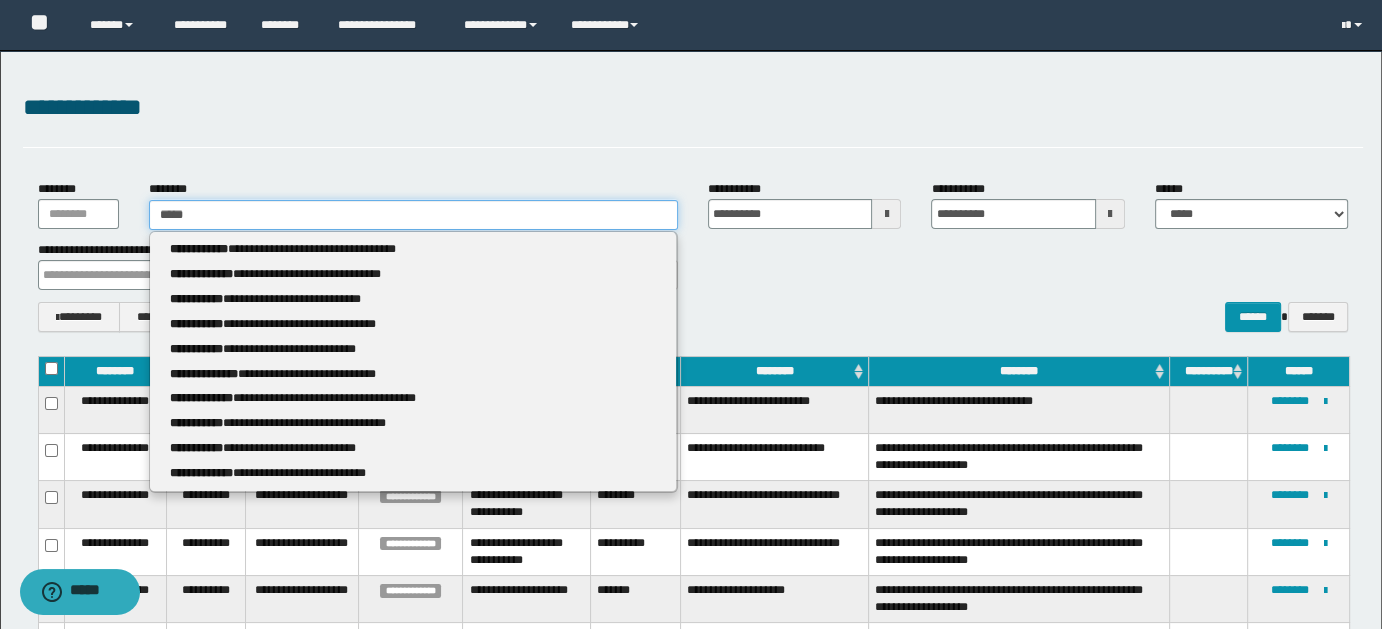 click on "****" at bounding box center (413, 215) 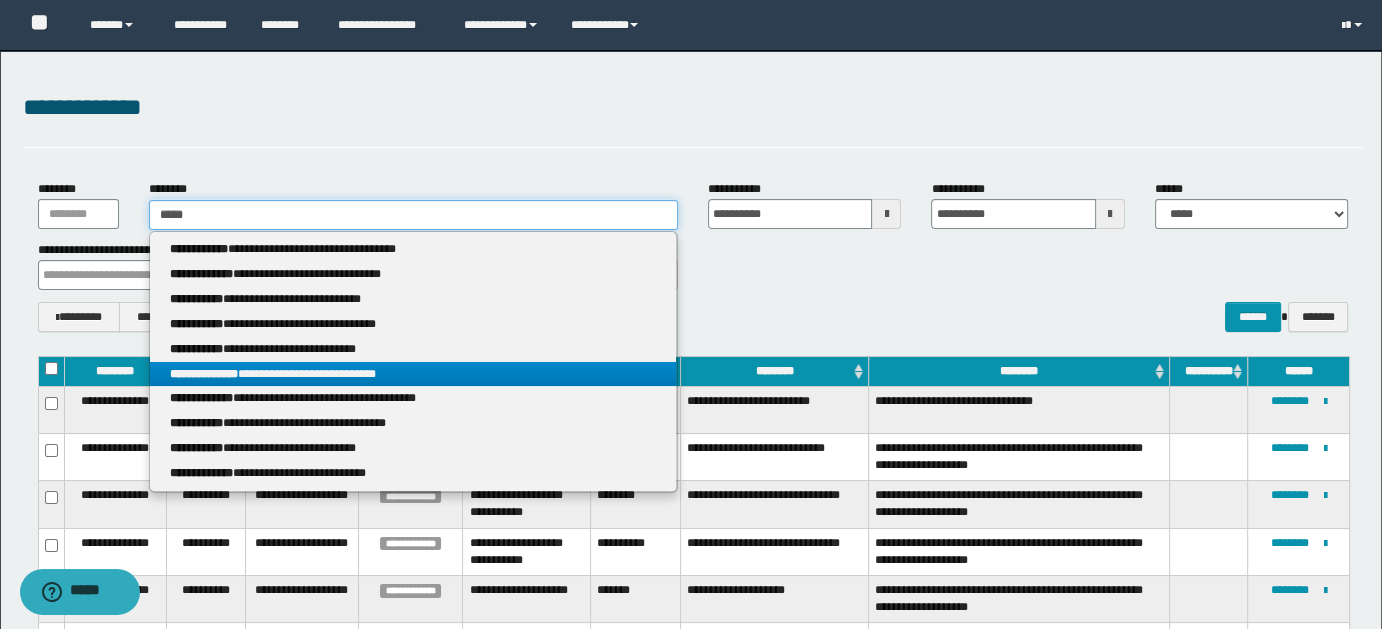type on "****" 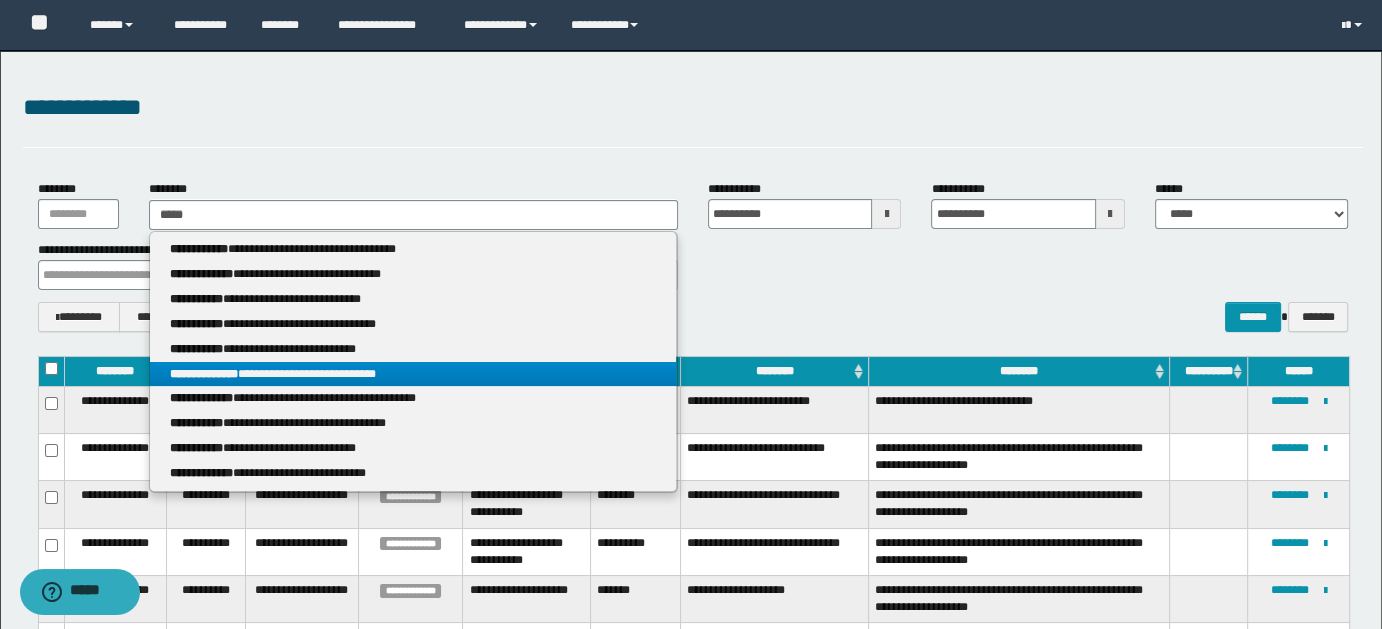 click on "**********" at bounding box center [413, 374] 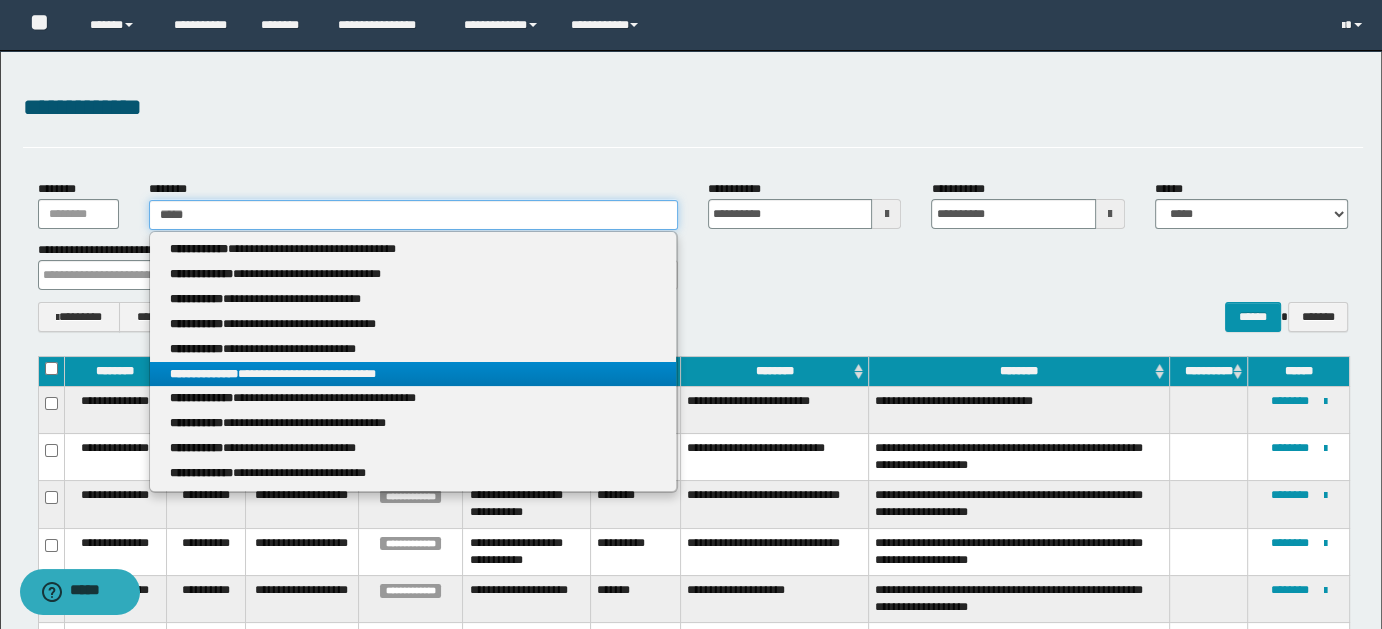 type 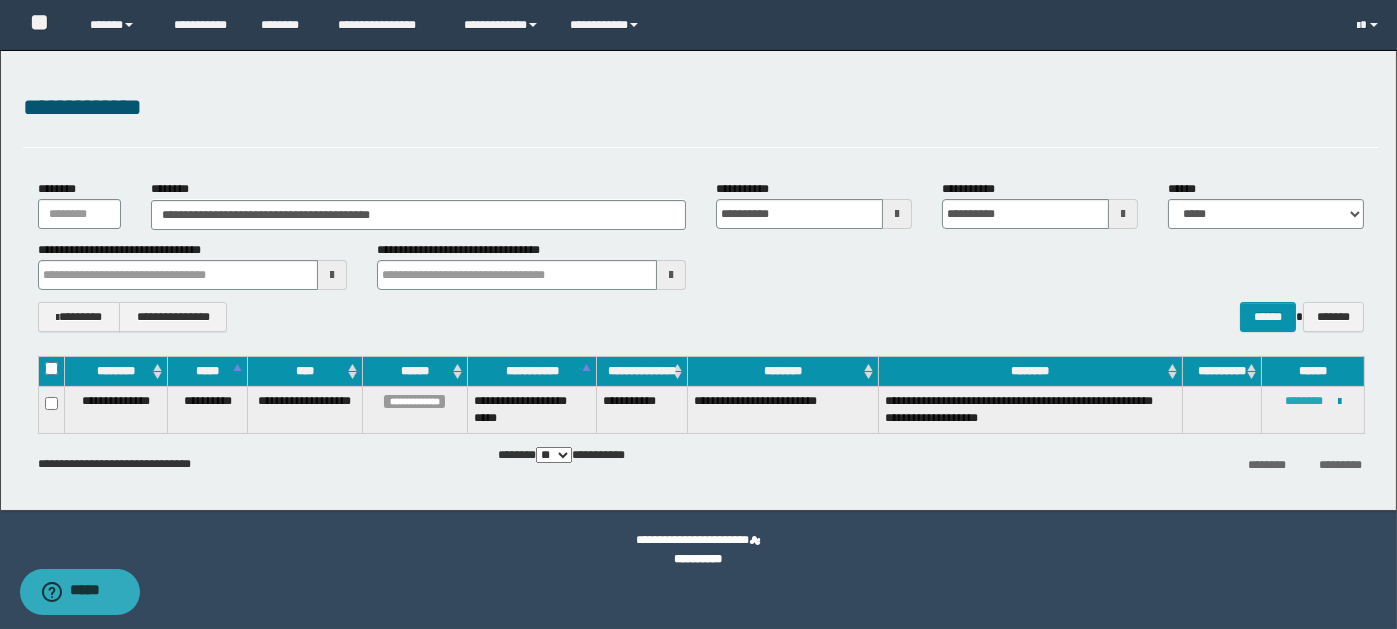 click on "********" at bounding box center [1304, 401] 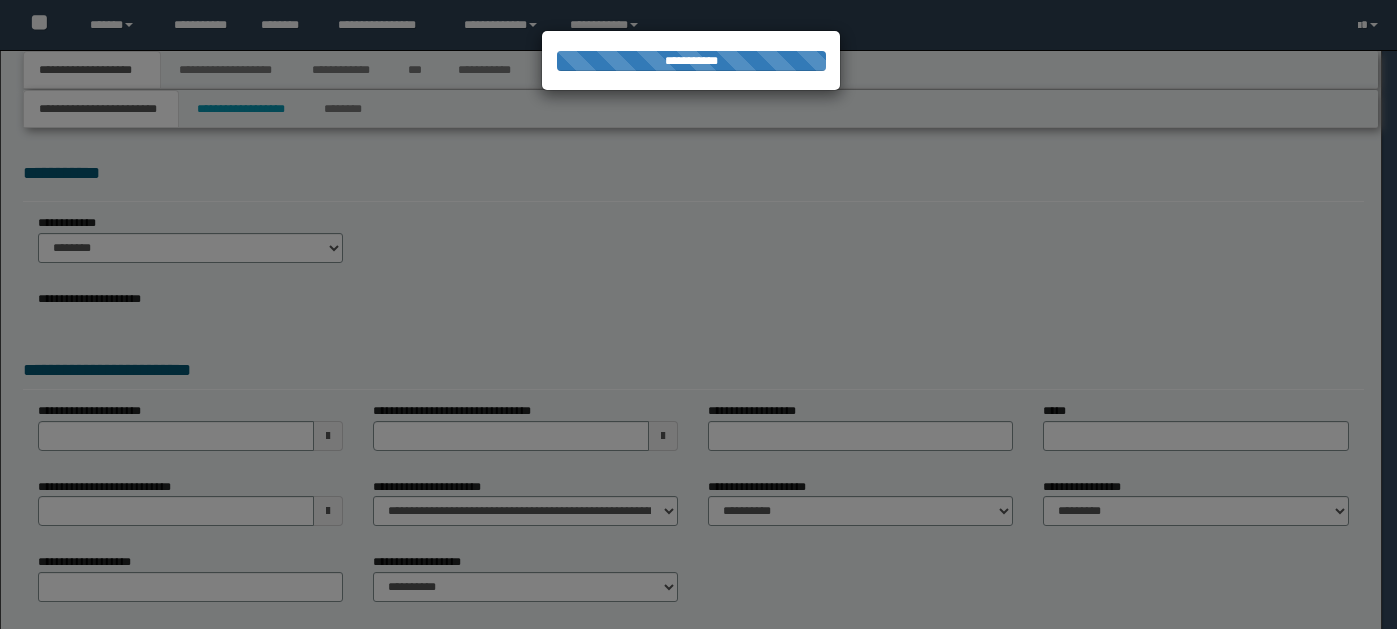scroll, scrollTop: 0, scrollLeft: 0, axis: both 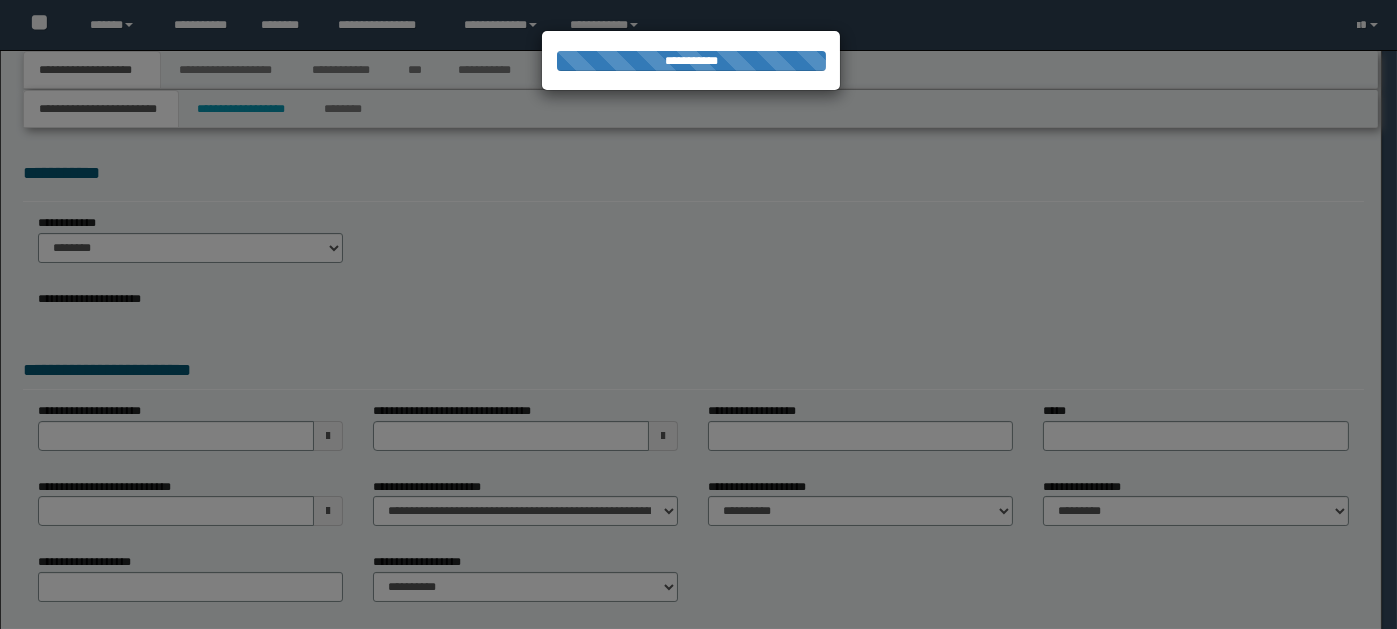 select on "*" 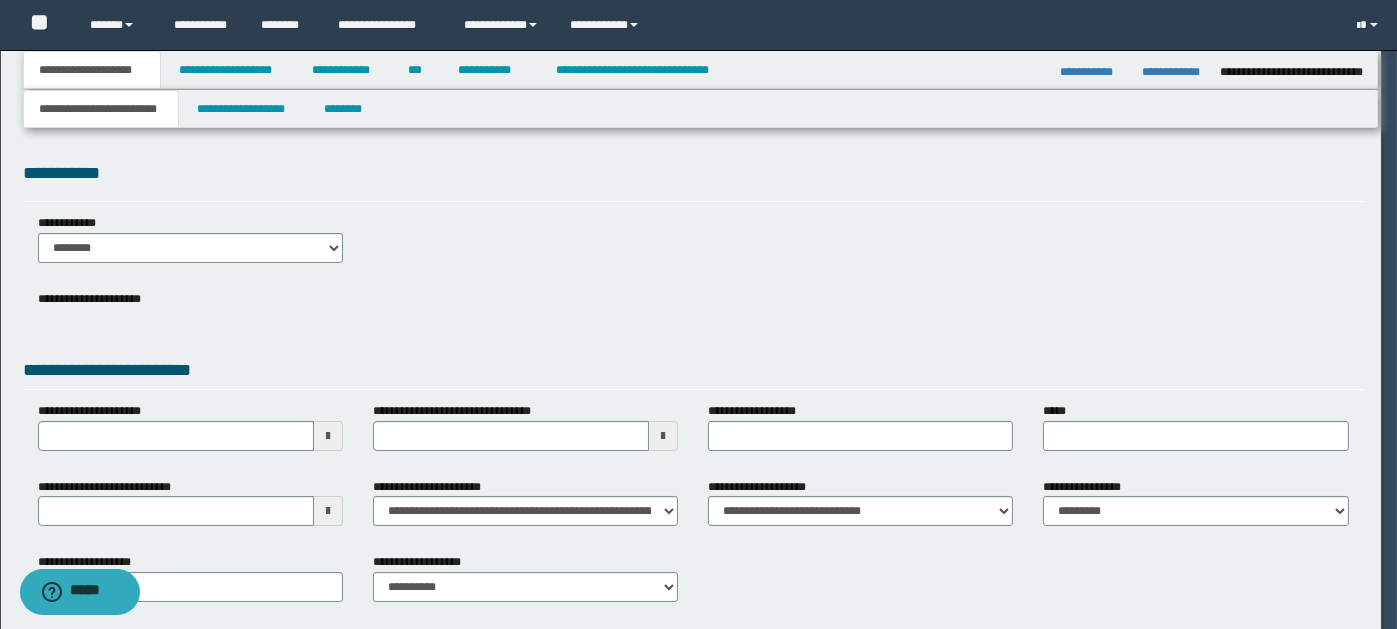 click at bounding box center [698, 314] 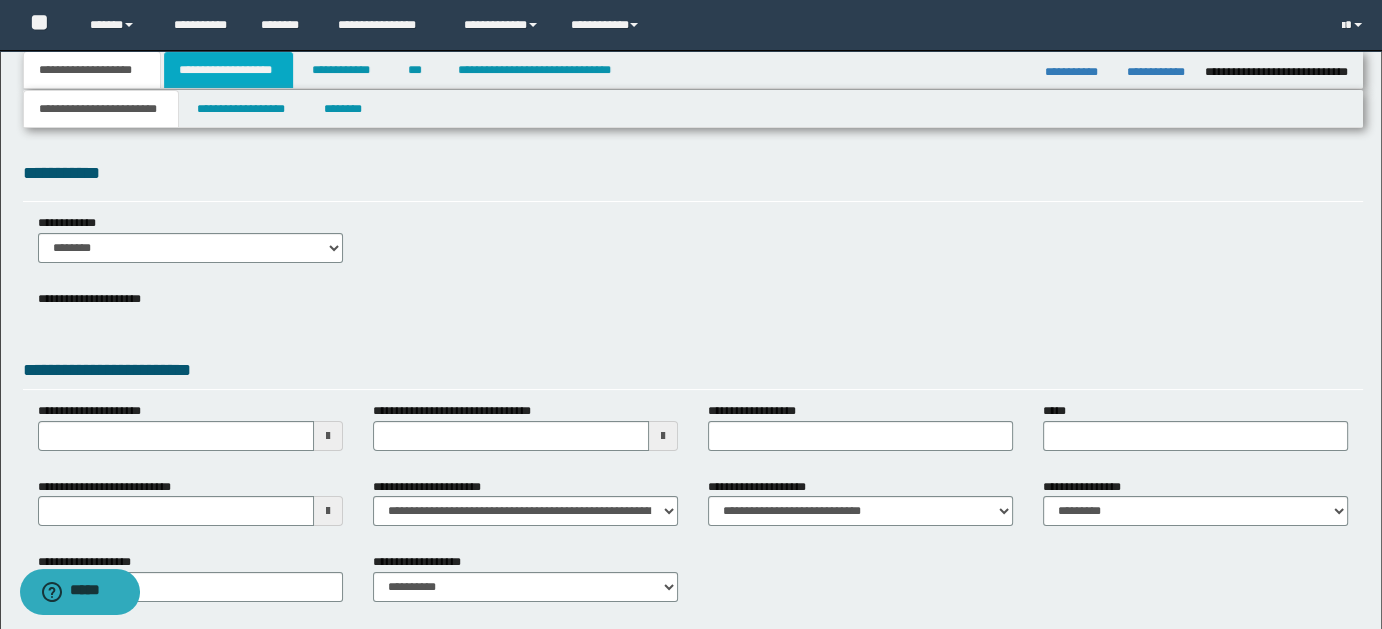 click on "**********" at bounding box center [228, 70] 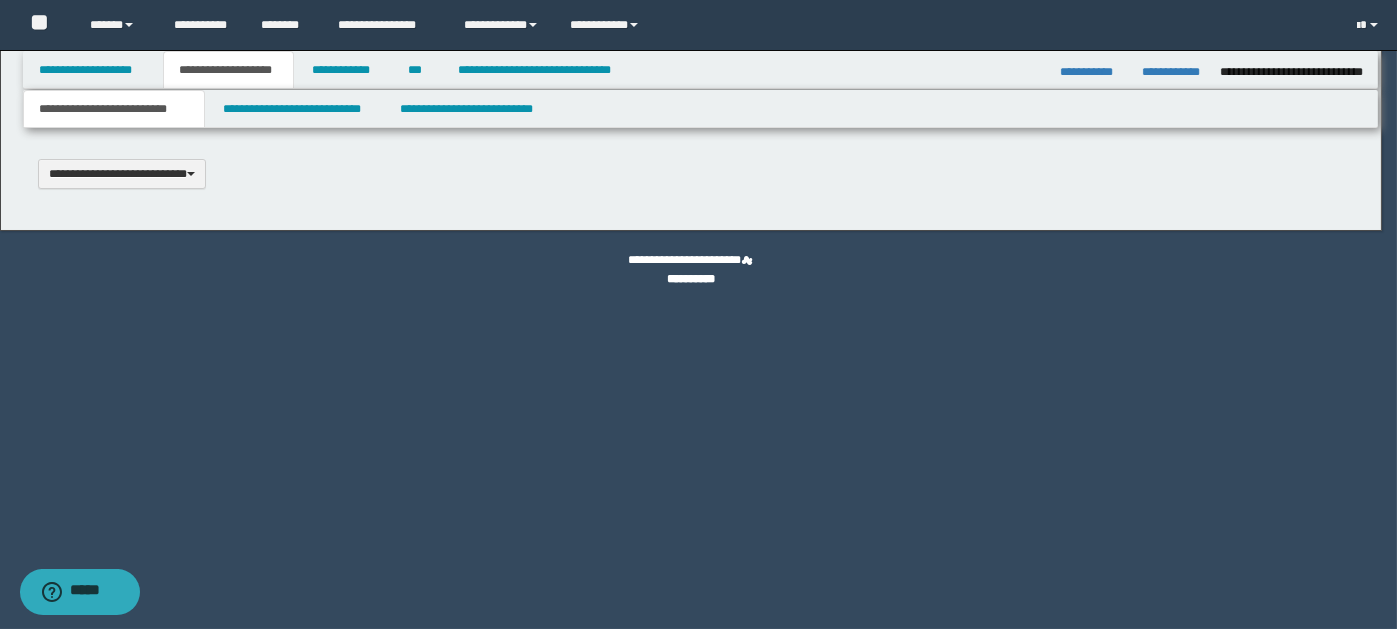type 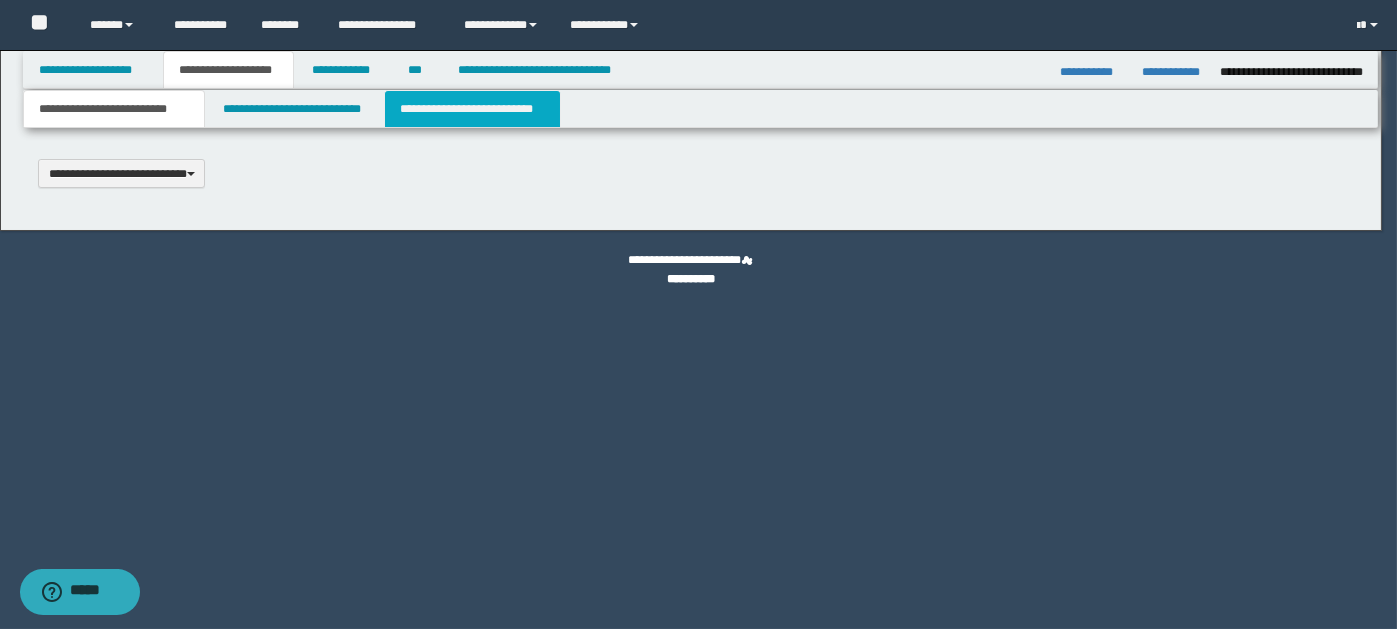 scroll, scrollTop: 0, scrollLeft: 0, axis: both 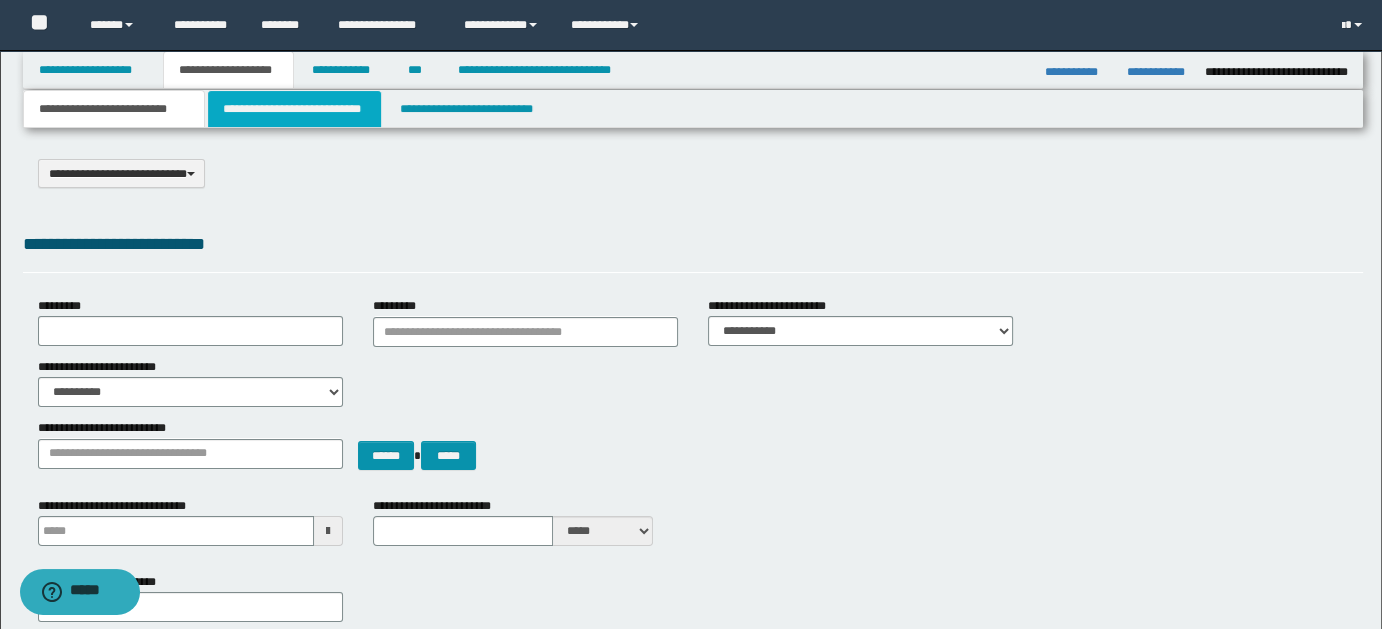 click on "**********" at bounding box center (294, 109) 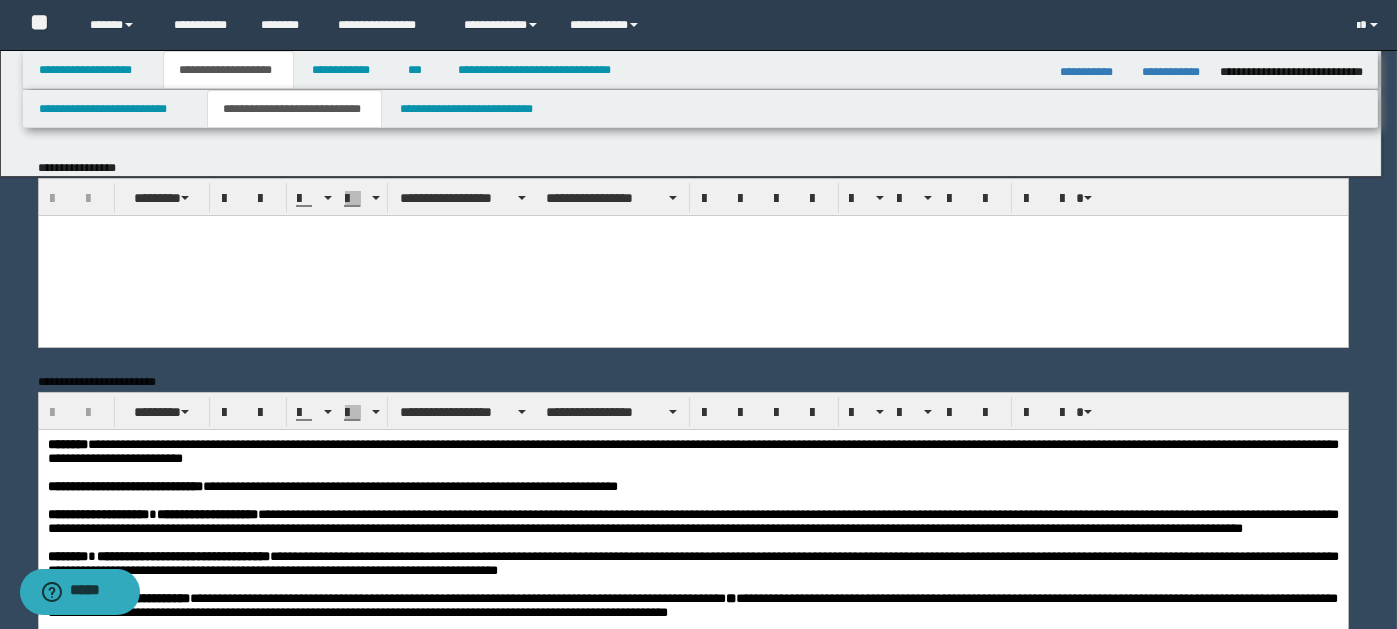 scroll, scrollTop: 0, scrollLeft: 0, axis: both 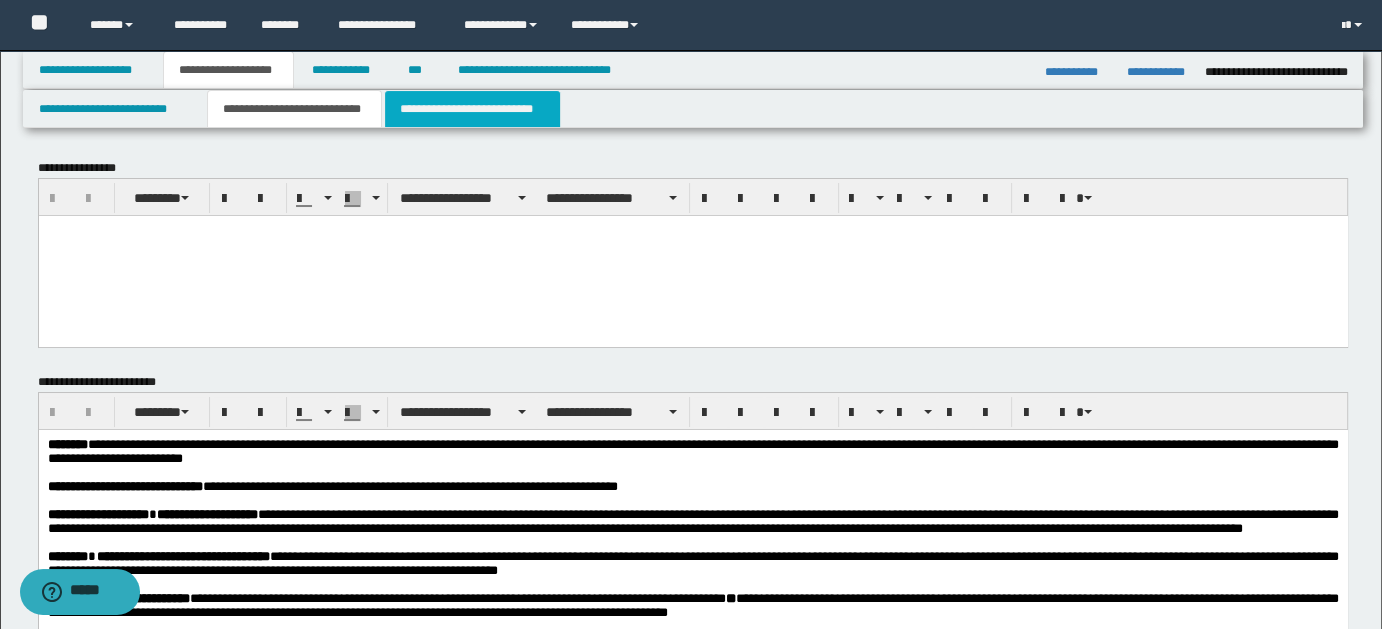 click on "**********" at bounding box center [472, 109] 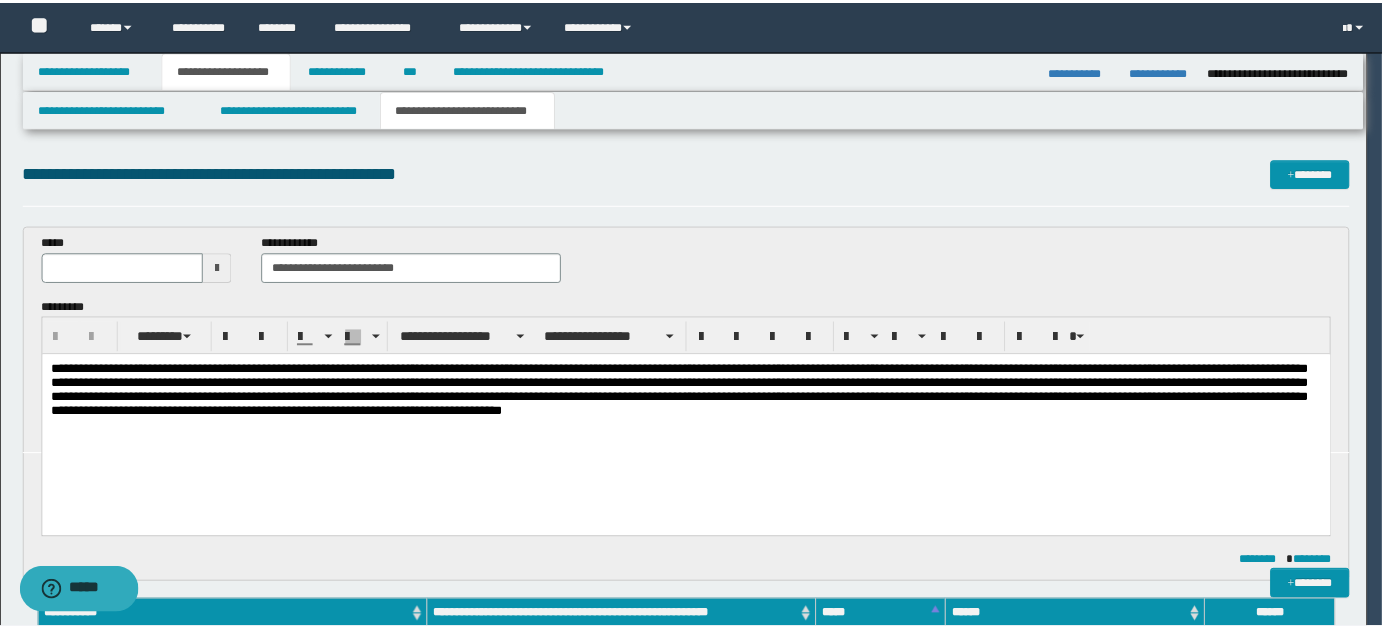 scroll, scrollTop: 0, scrollLeft: 0, axis: both 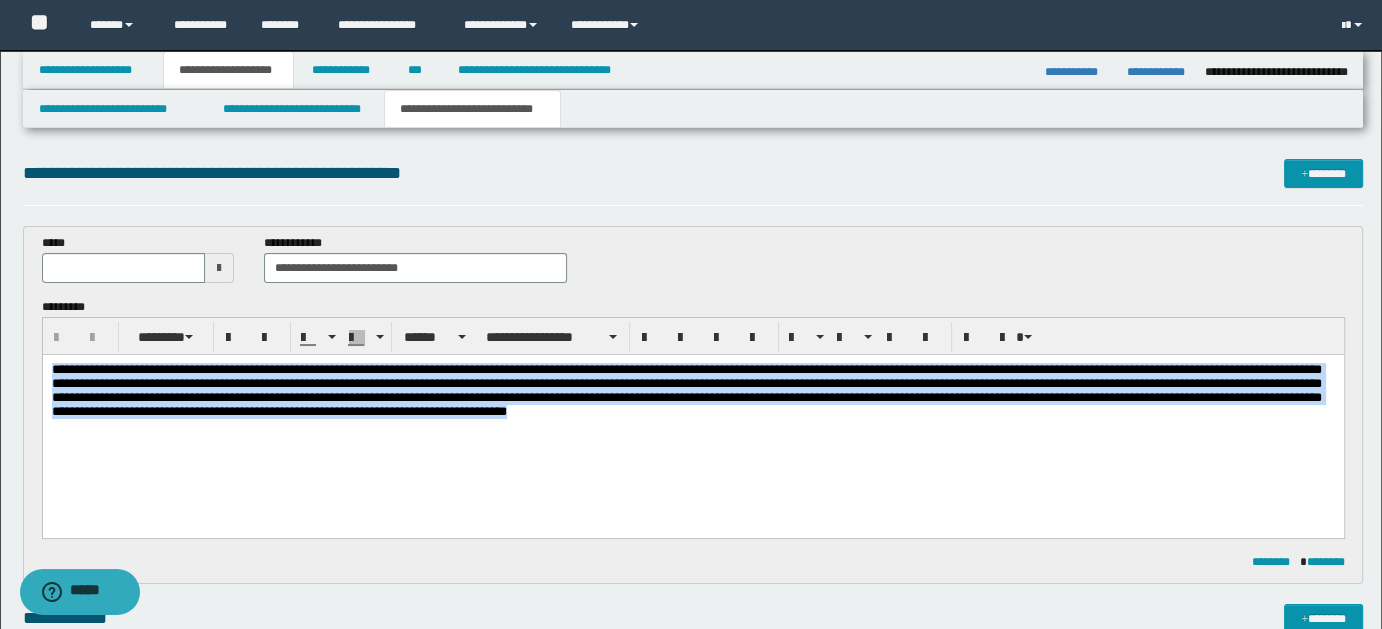 drag, startPoint x: 54, startPoint y: 369, endPoint x: 1262, endPoint y: 452, distance: 1210.848 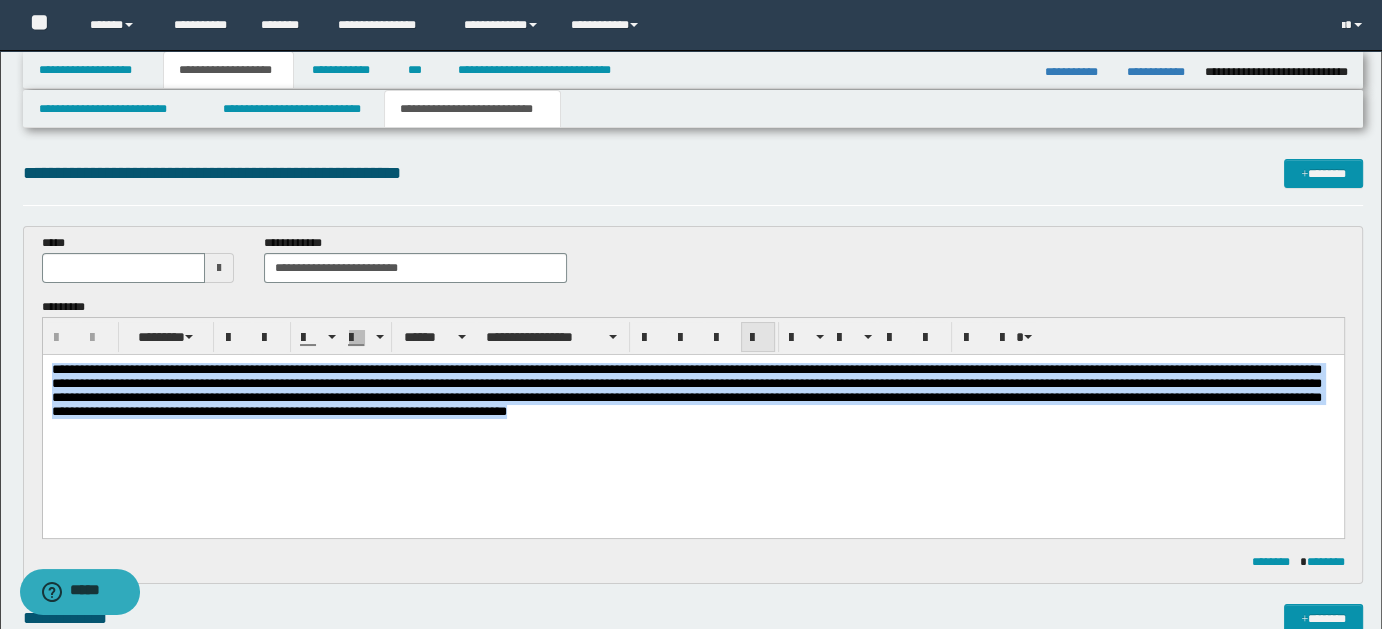 click at bounding box center [758, 337] 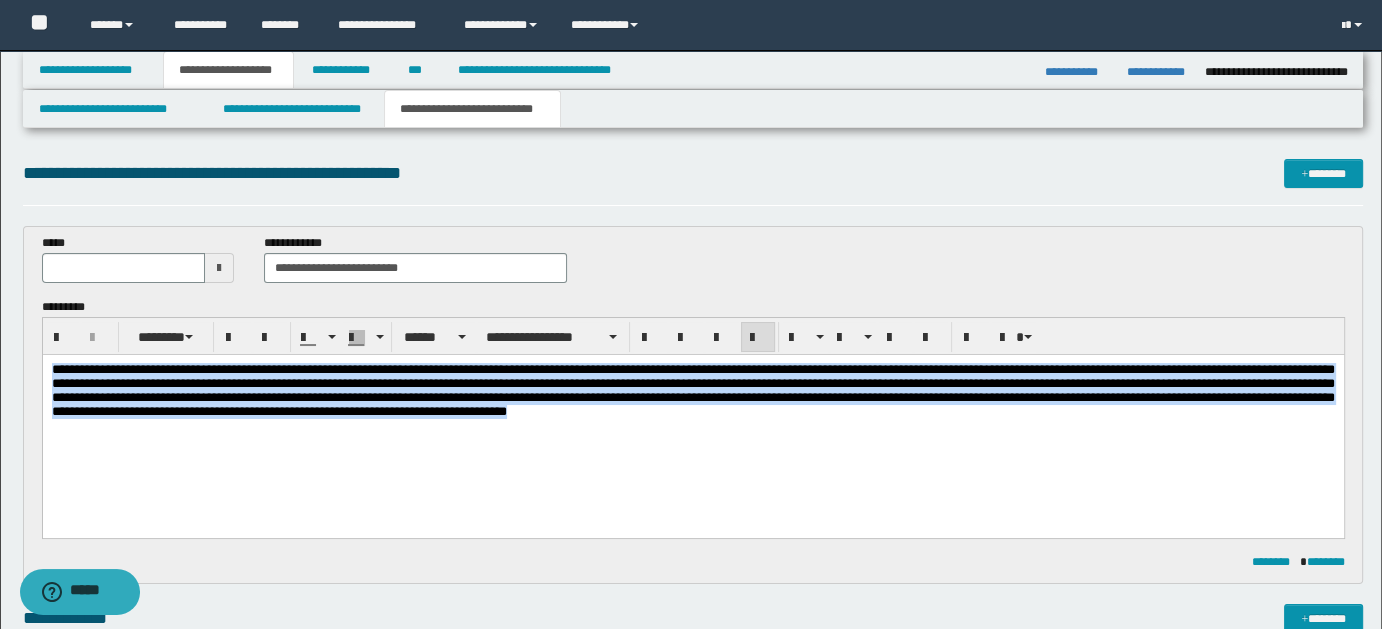 copy on "**********" 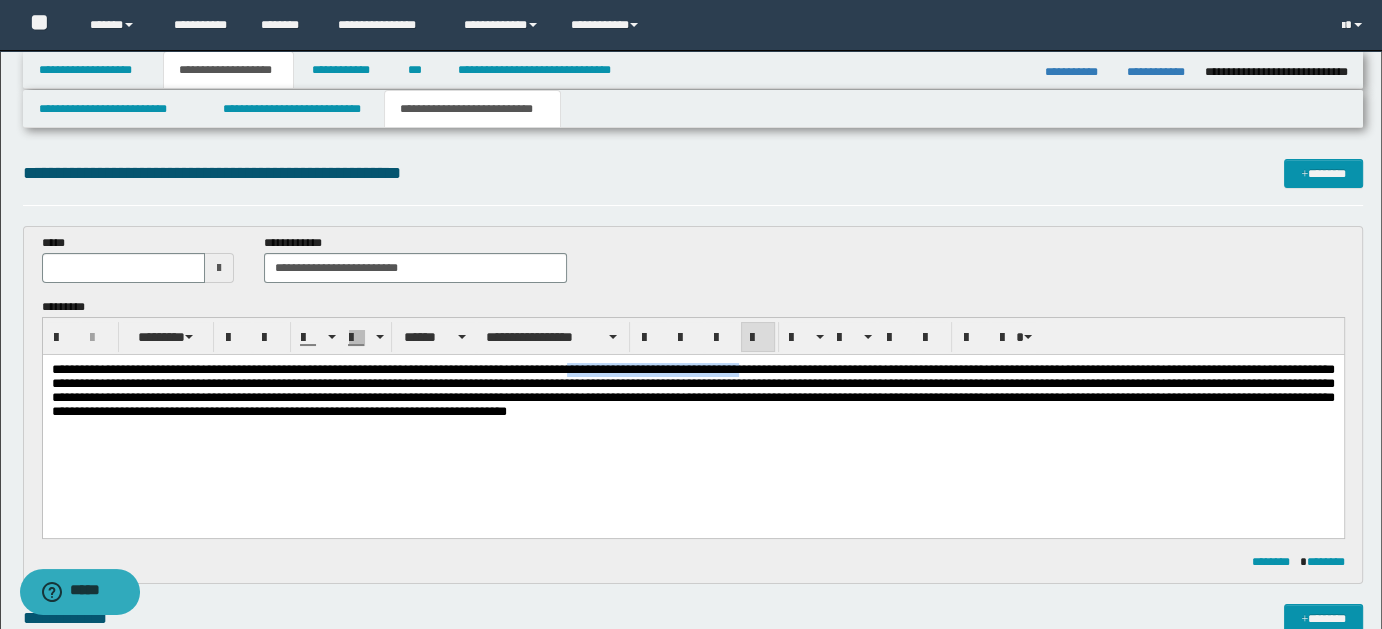 drag, startPoint x: 699, startPoint y: 372, endPoint x: 906, endPoint y: 370, distance: 207.00966 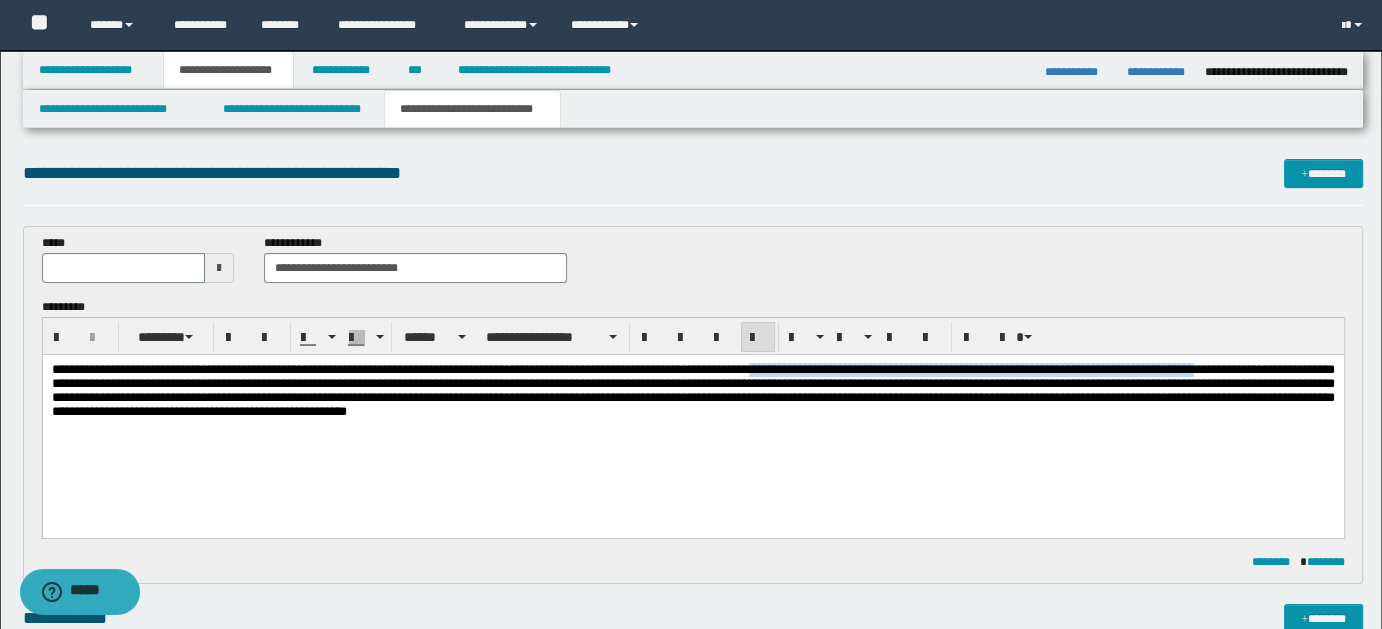 drag, startPoint x: 883, startPoint y: 371, endPoint x: 120, endPoint y: 386, distance: 763.1474 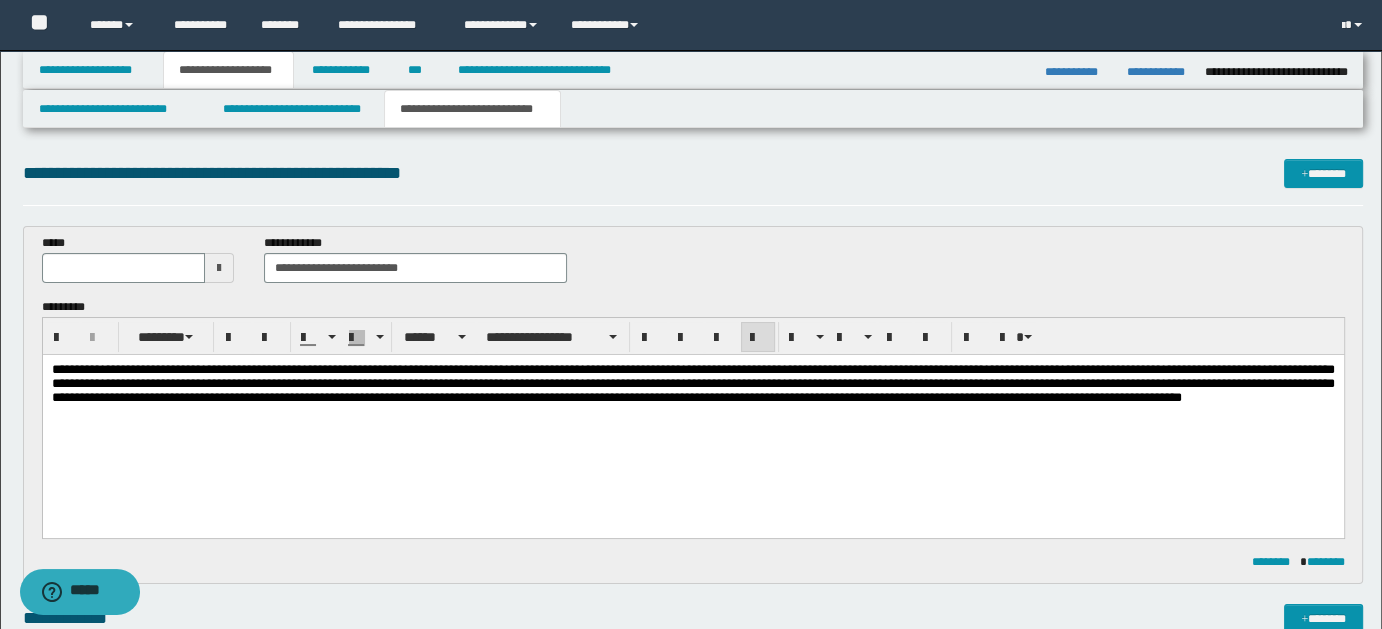 drag, startPoint x: 989, startPoint y: 371, endPoint x: 1224, endPoint y: 377, distance: 235.07658 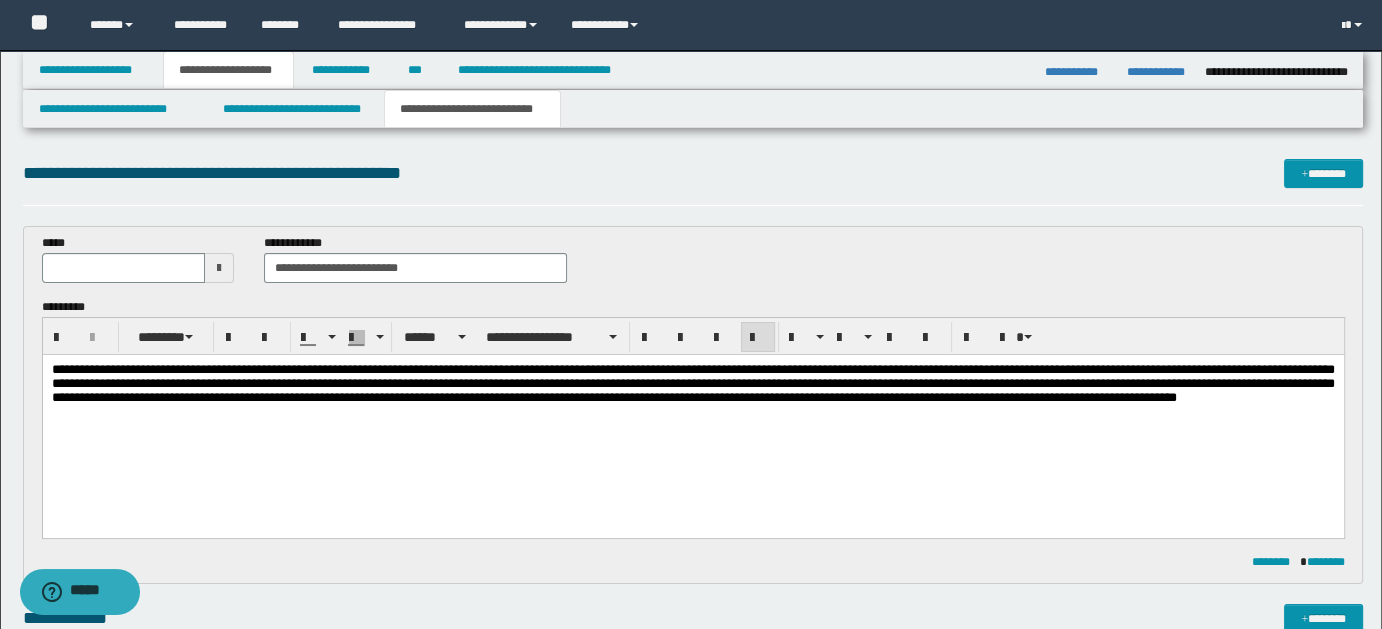 drag, startPoint x: 1034, startPoint y: 369, endPoint x: 1125, endPoint y: 381, distance: 91.787796 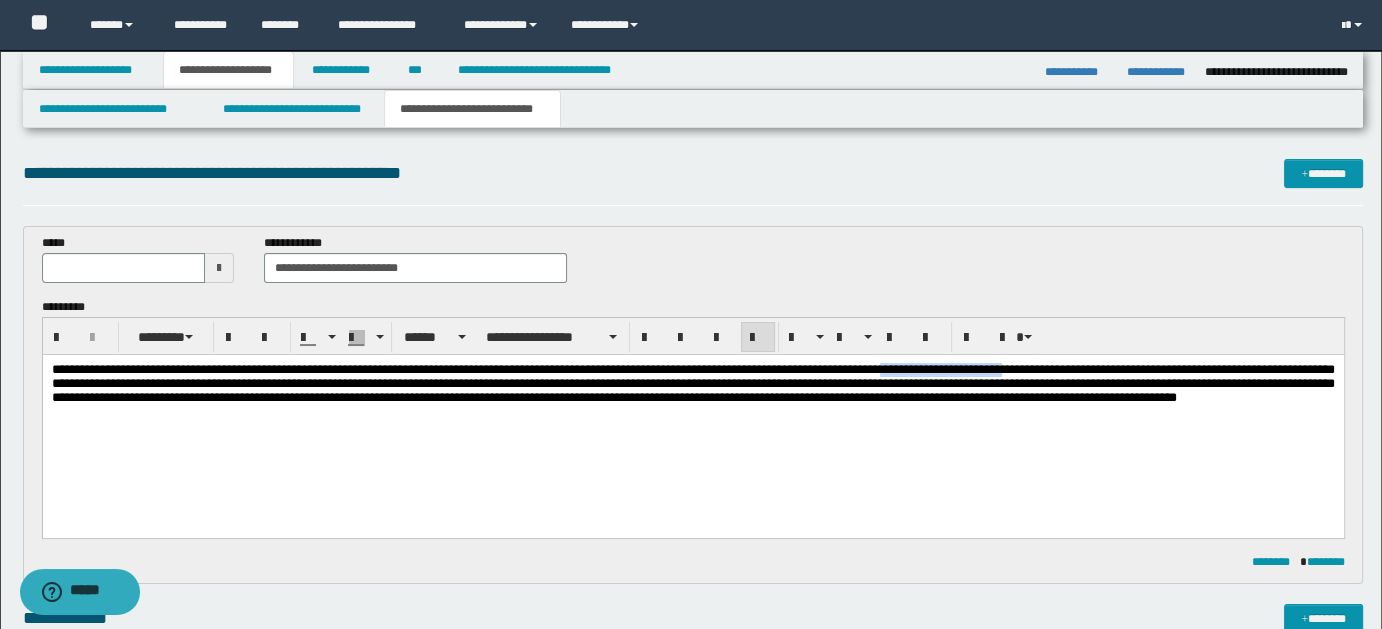 drag, startPoint x: 1184, startPoint y: 369, endPoint x: 1044, endPoint y: 368, distance: 140.00357 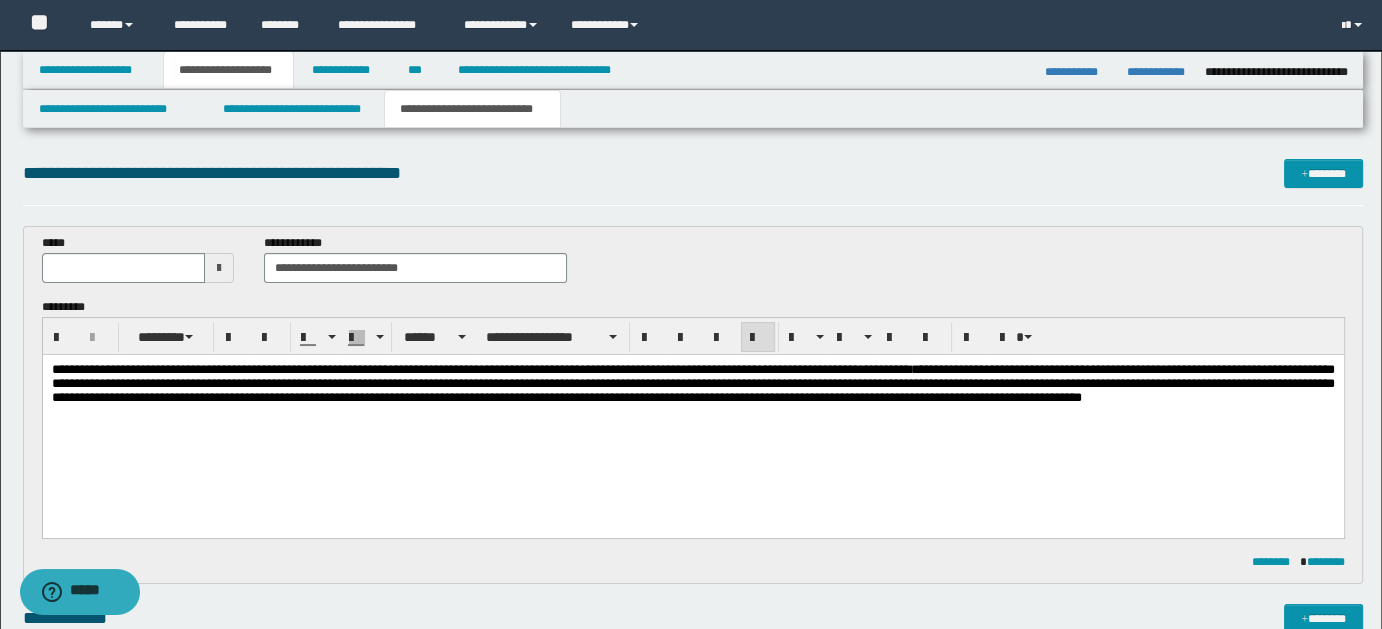 drag, startPoint x: 1200, startPoint y: 370, endPoint x: 1317, endPoint y: 370, distance: 117 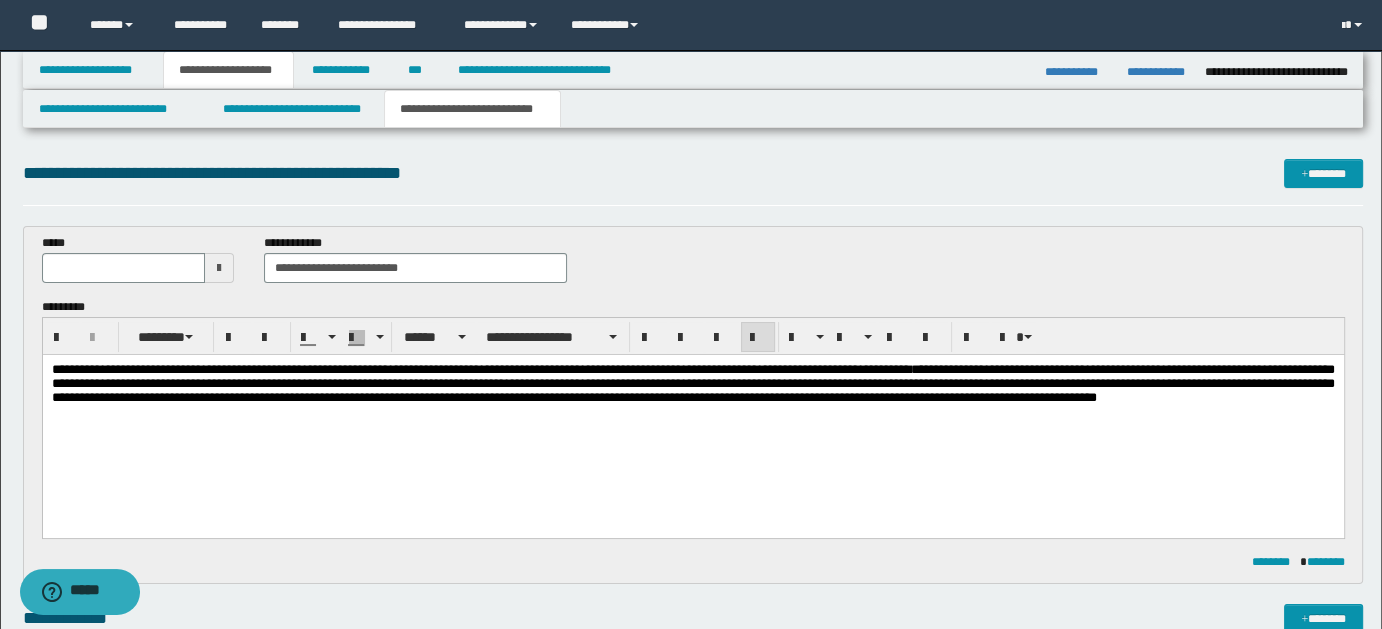 click on "**********" at bounding box center (692, 382) 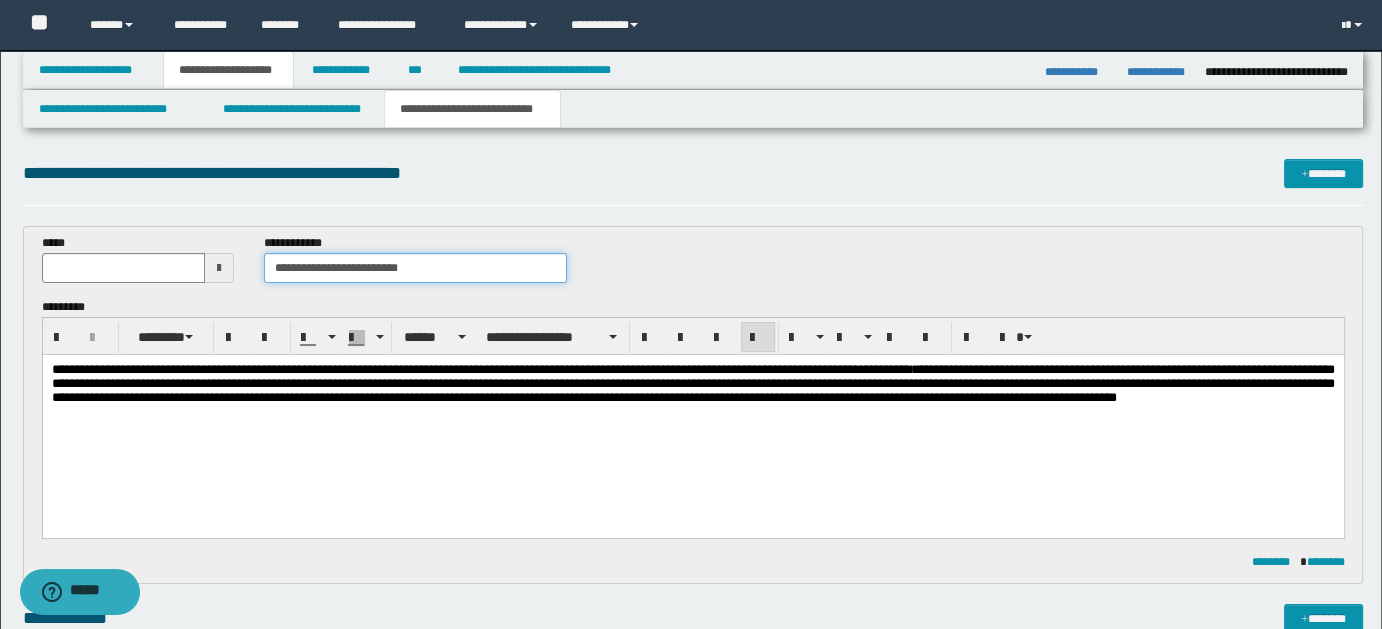 drag, startPoint x: 412, startPoint y: 261, endPoint x: 370, endPoint y: 261, distance: 42 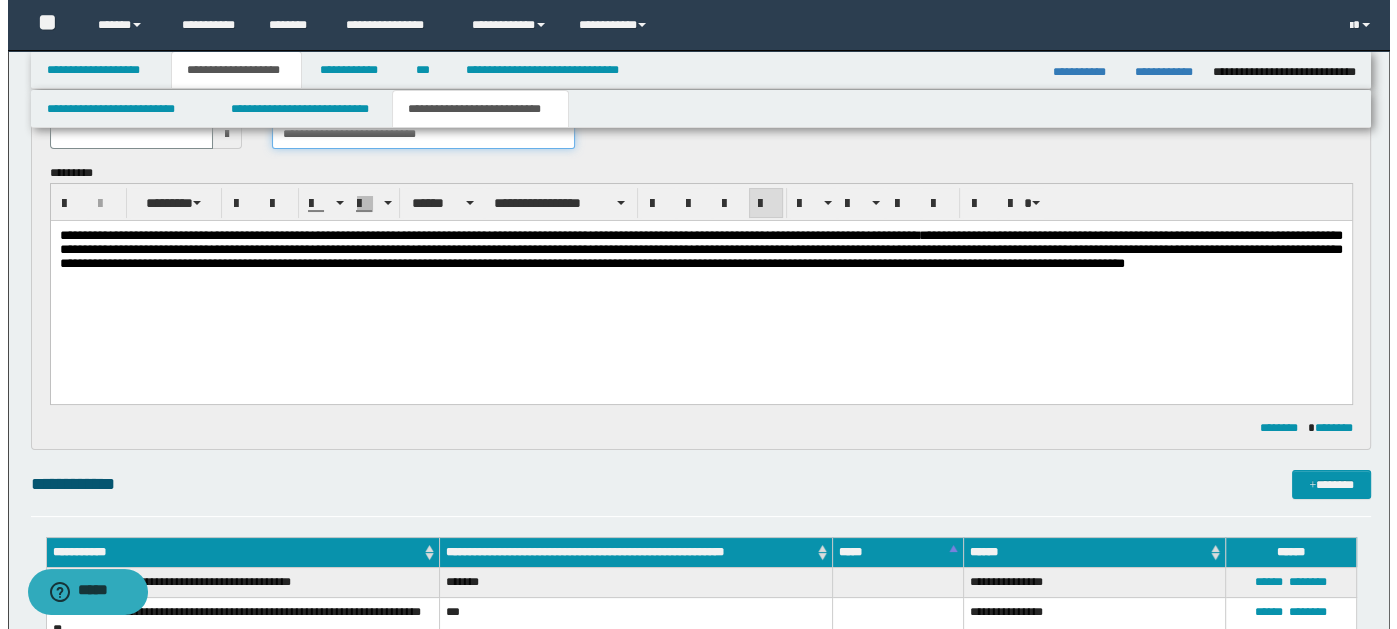 scroll, scrollTop: 0, scrollLeft: 0, axis: both 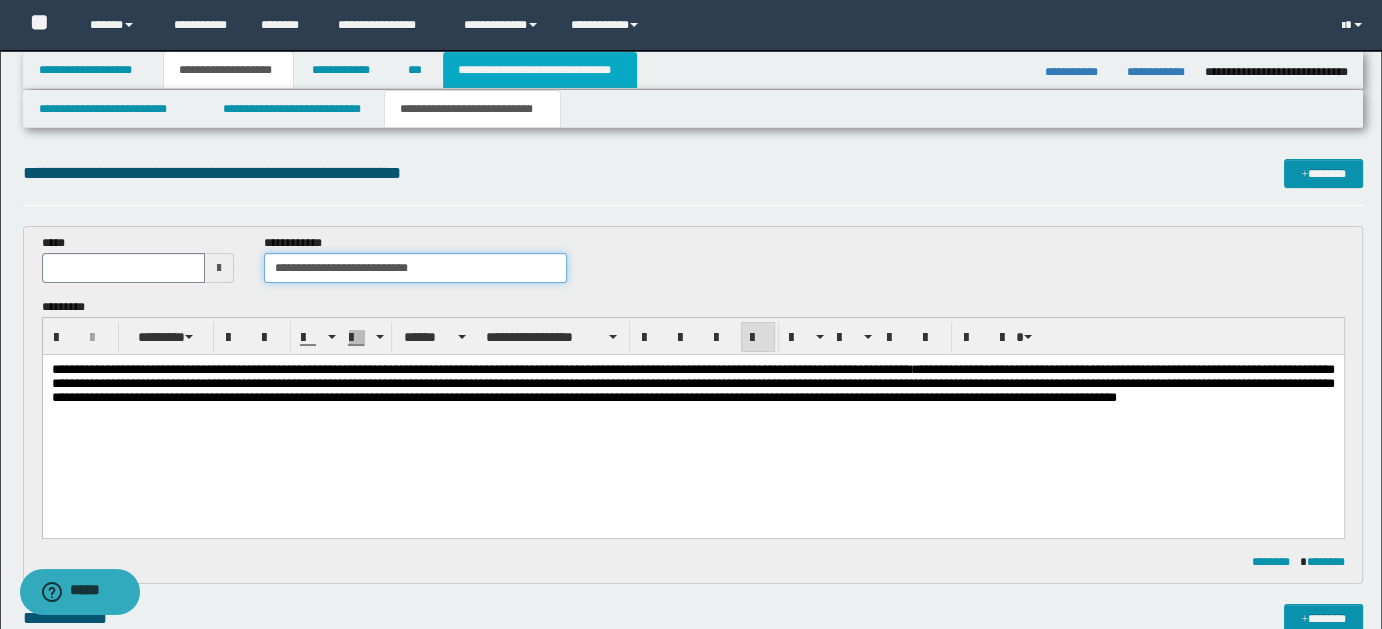 type on "**********" 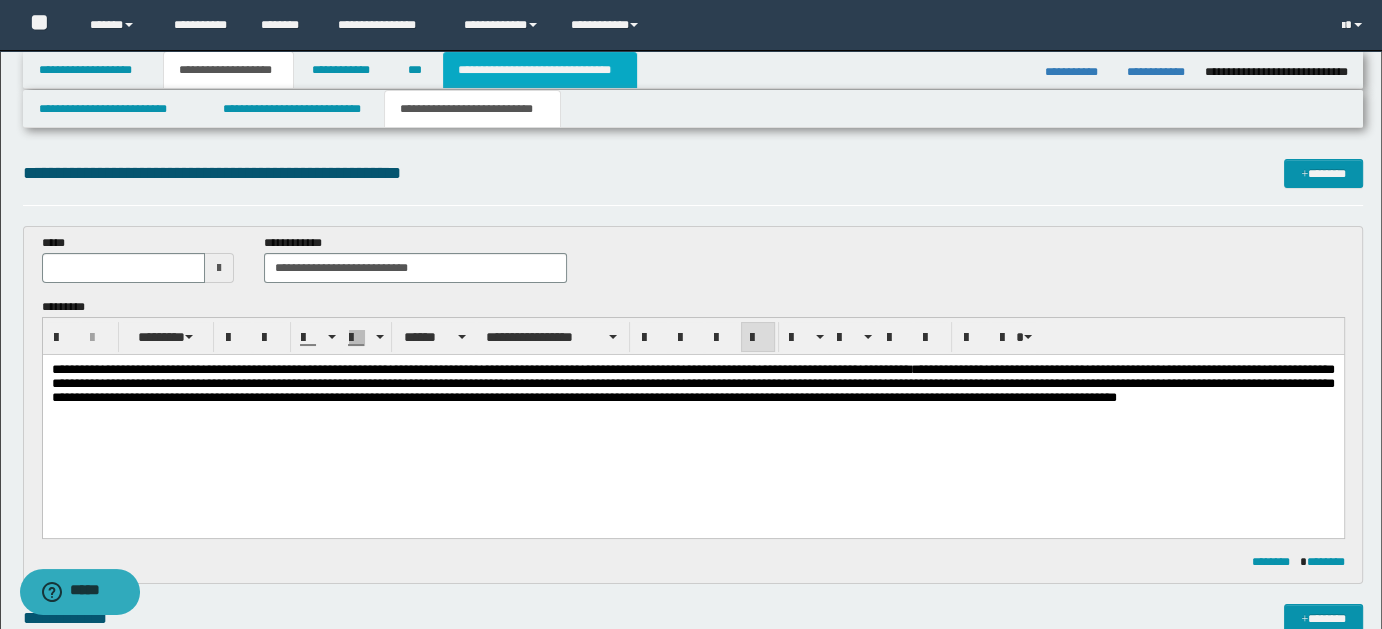 click on "**********" at bounding box center [540, 70] 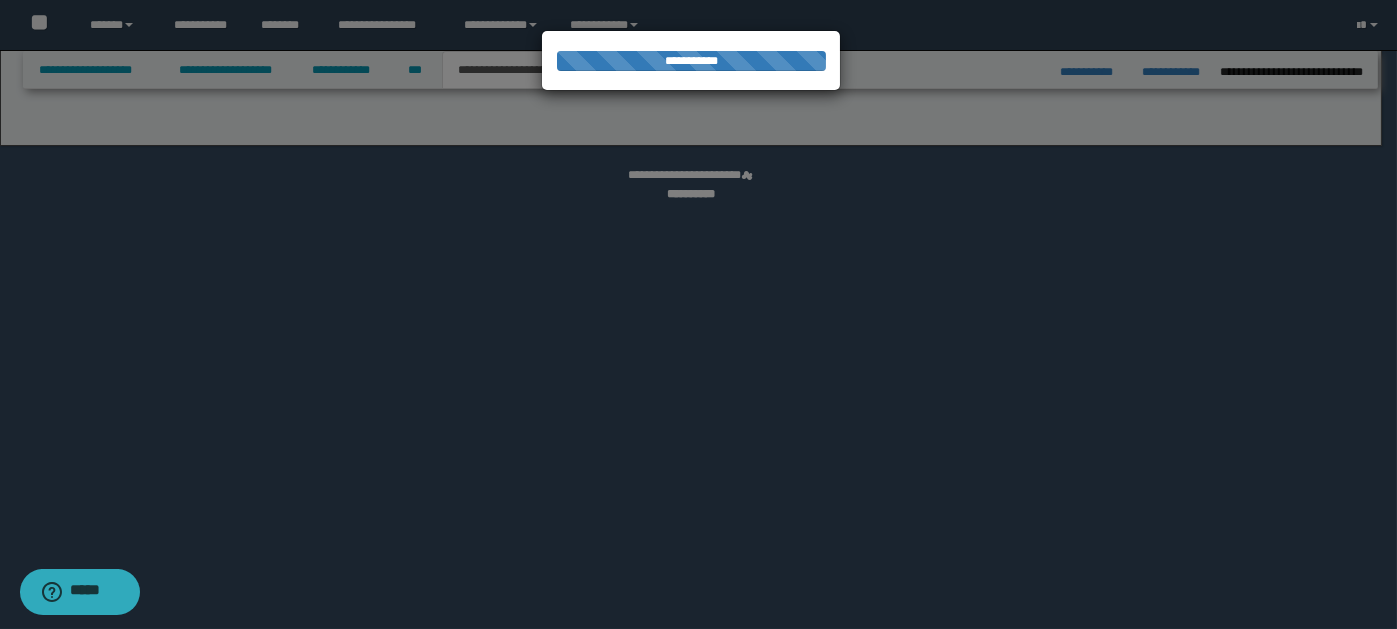 select on "*" 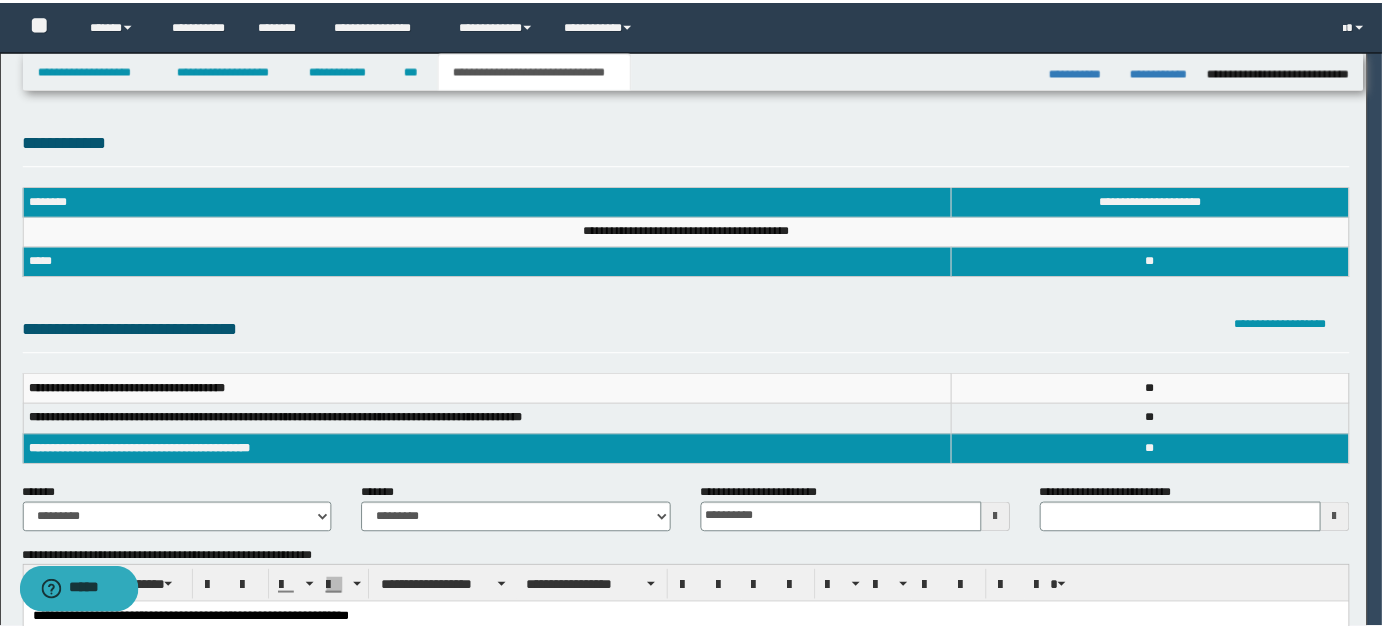 scroll, scrollTop: 0, scrollLeft: 0, axis: both 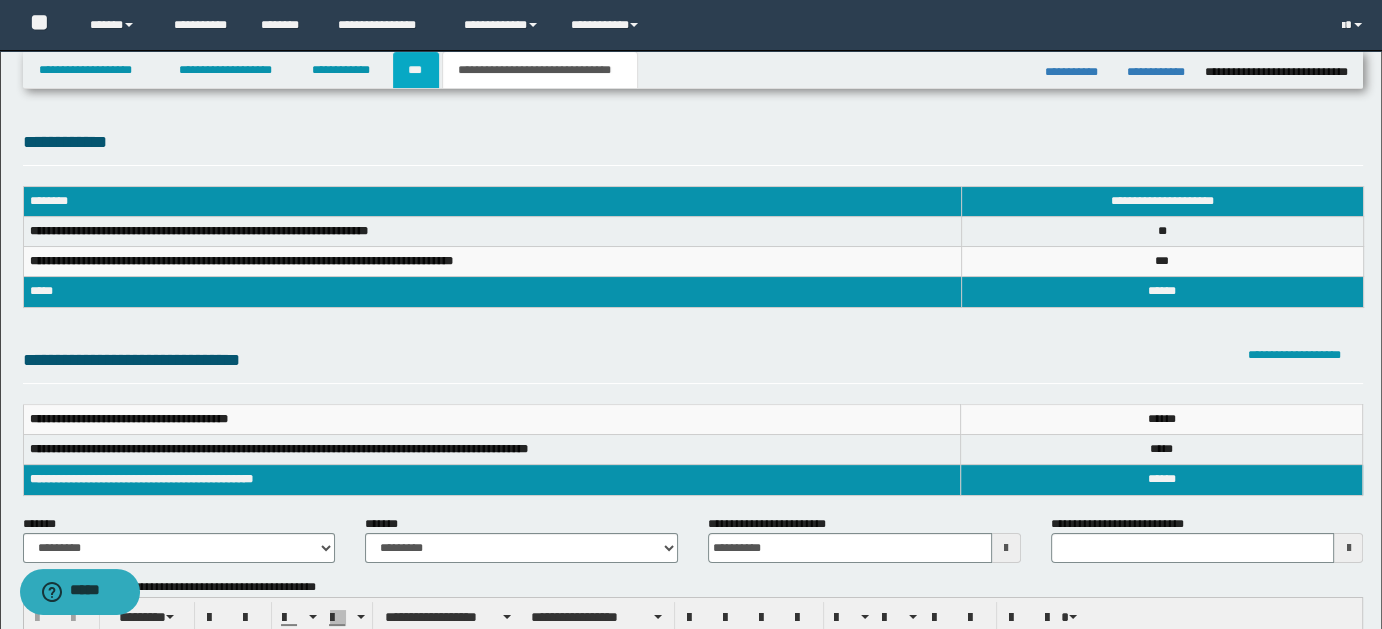 click on "***" at bounding box center [416, 70] 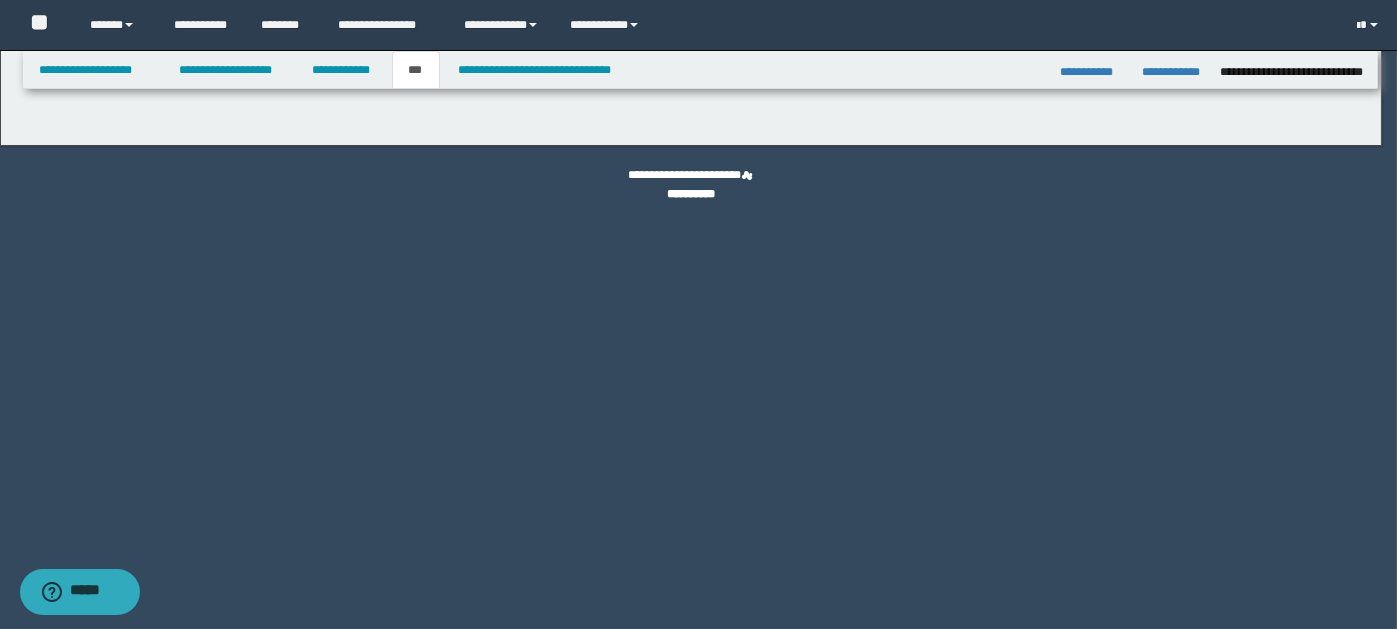 select on "**" 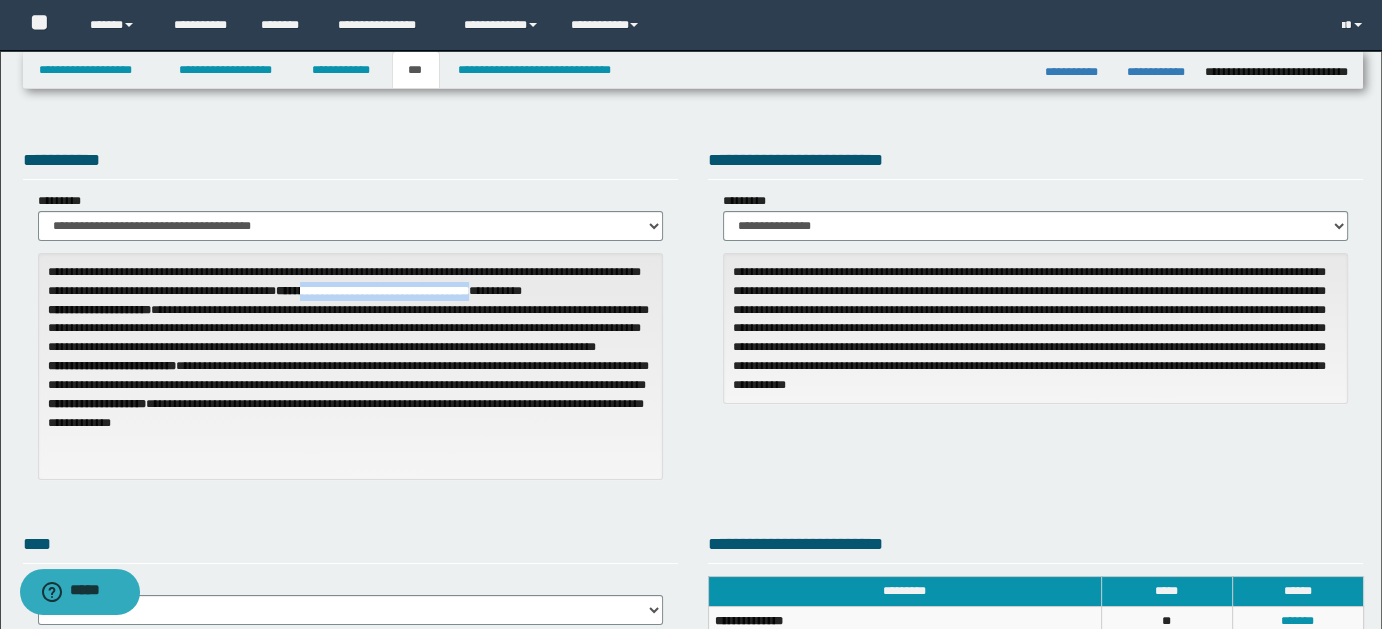 drag, startPoint x: 378, startPoint y: 291, endPoint x: 568, endPoint y: 290, distance: 190.00262 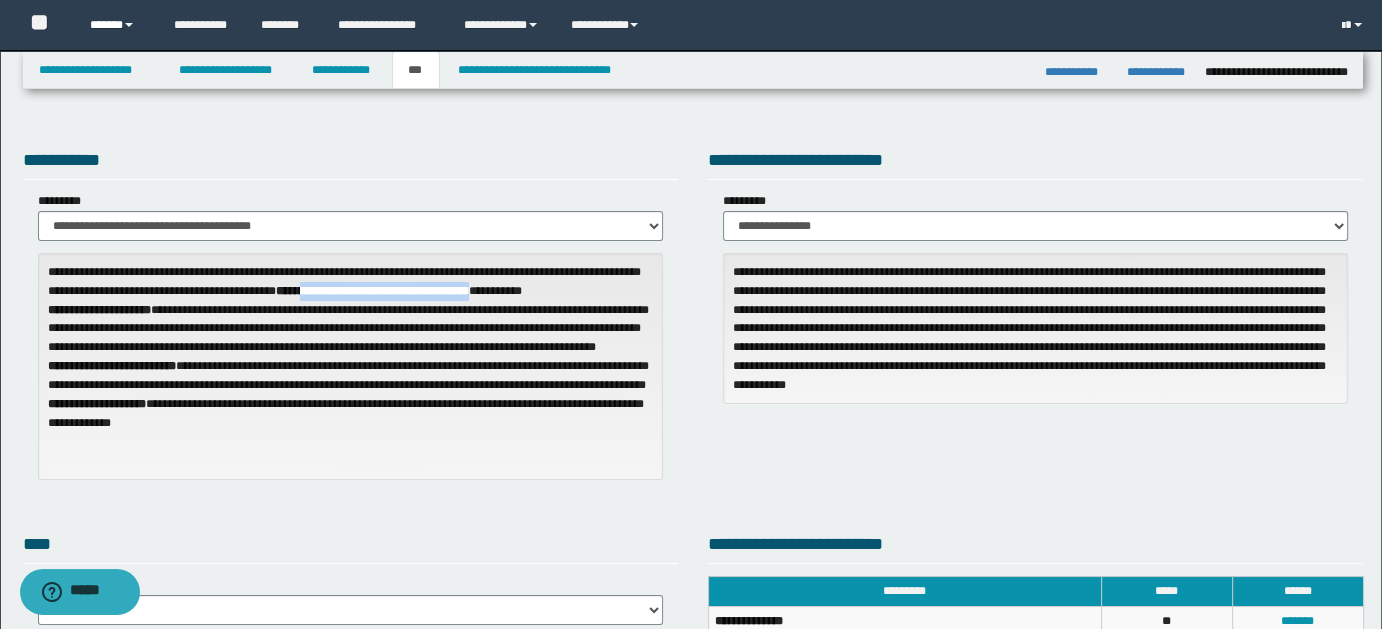 click on "******" at bounding box center [117, 25] 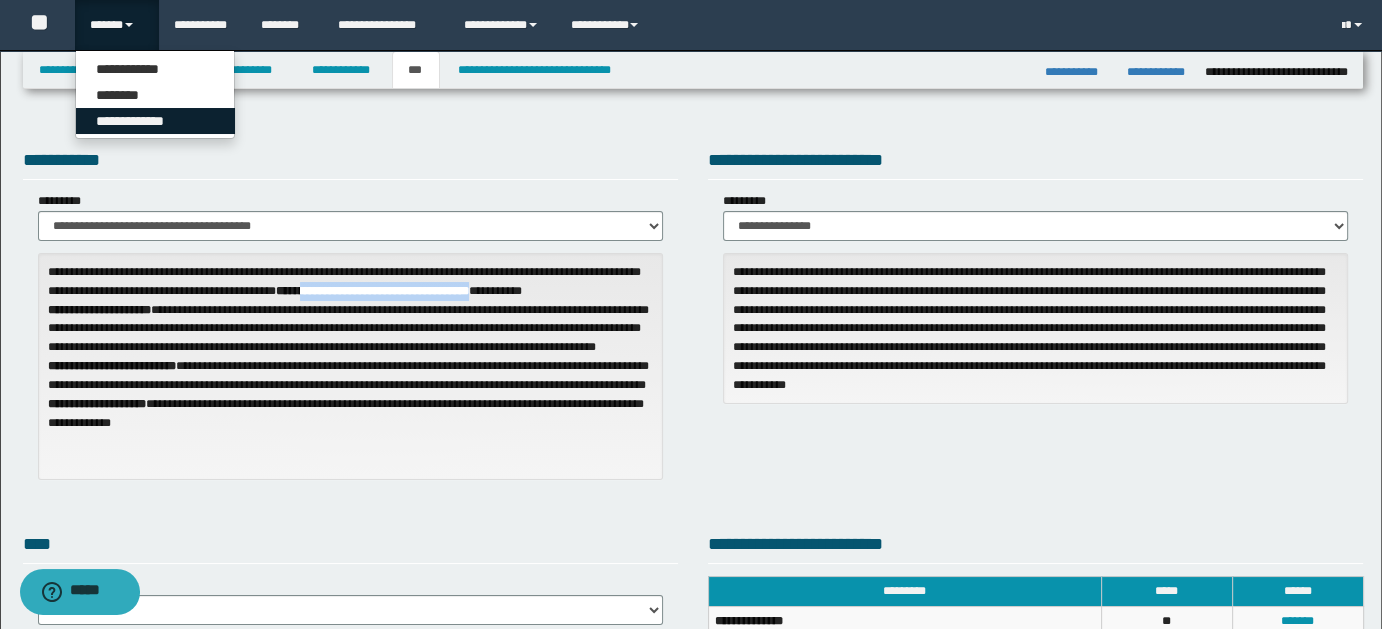 click on "**********" at bounding box center (155, 121) 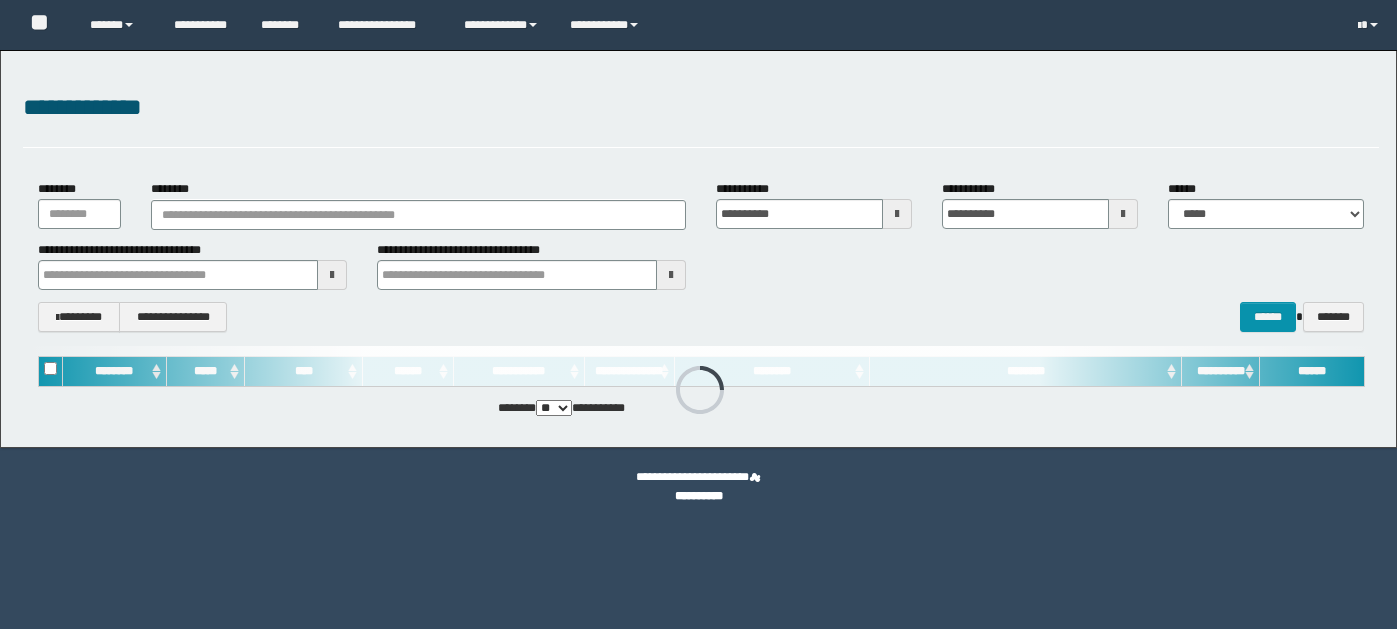 scroll, scrollTop: 0, scrollLeft: 0, axis: both 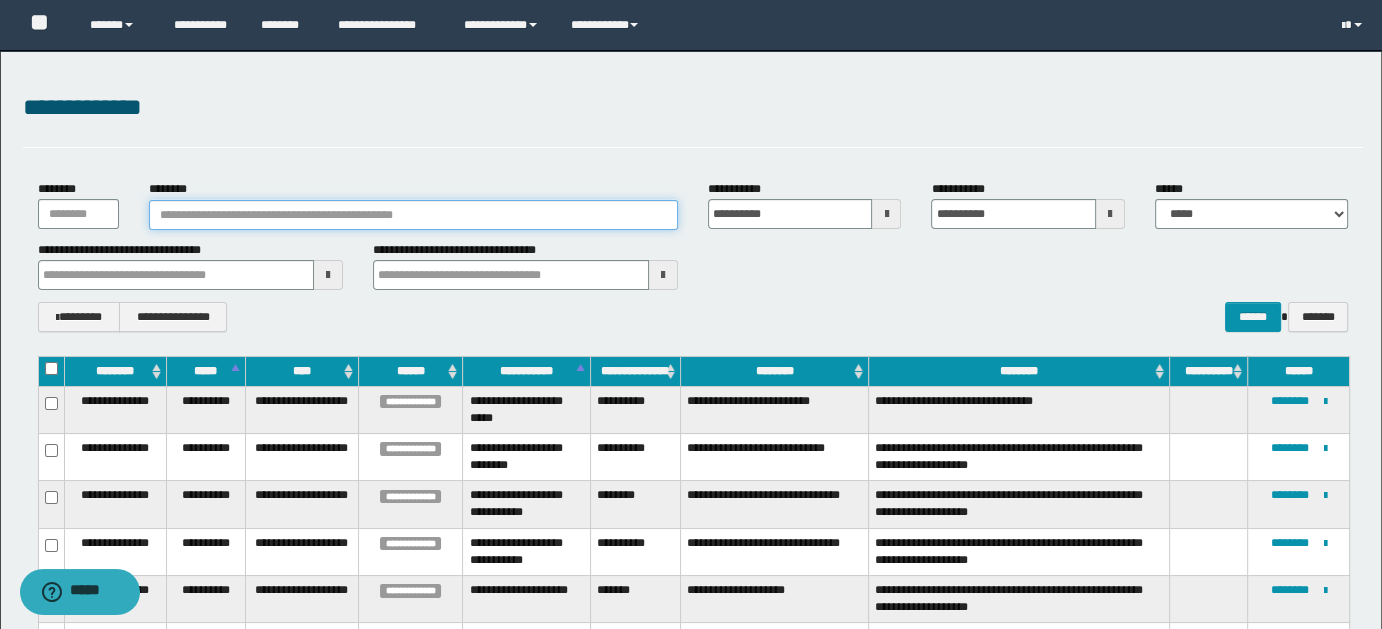 click on "********" at bounding box center (413, 215) 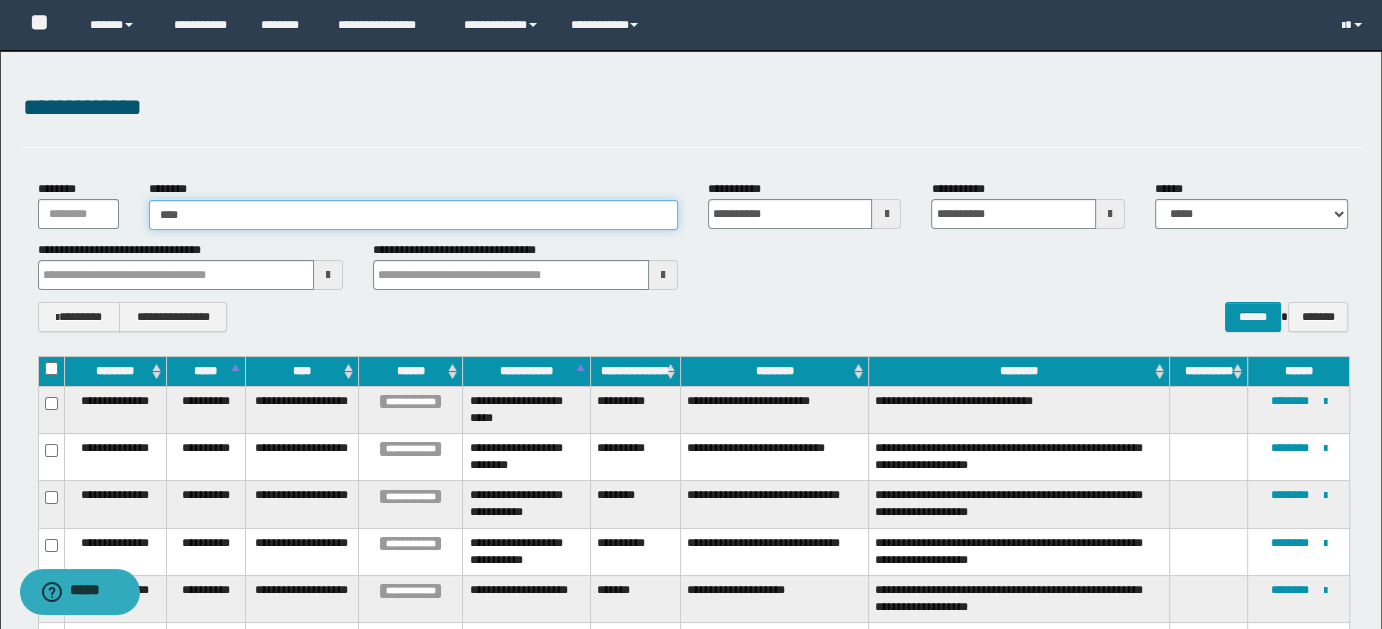 type on "*****" 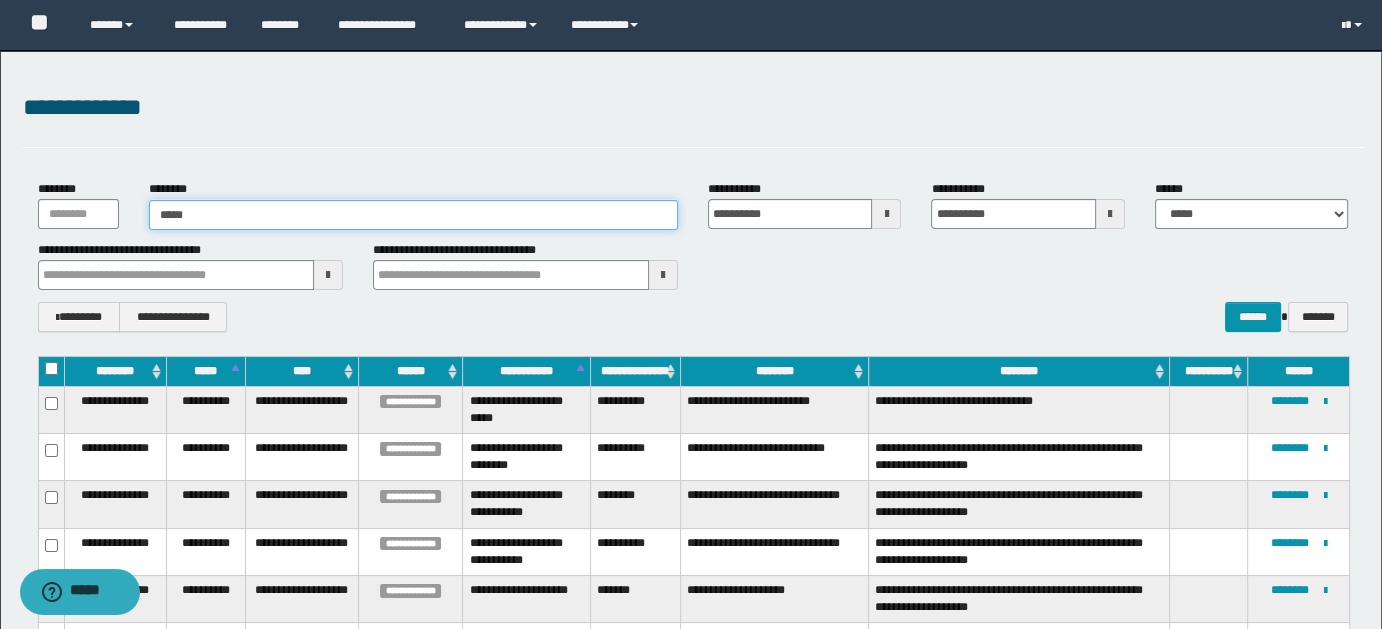 type on "*****" 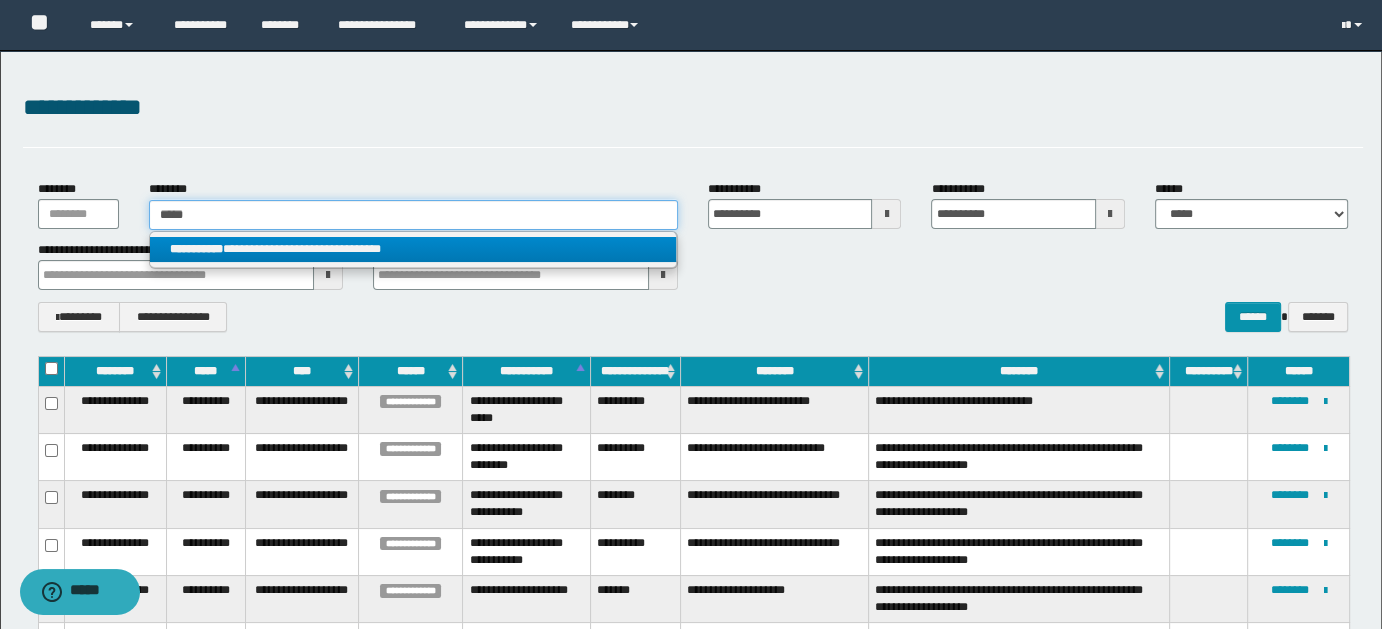 type on "*****" 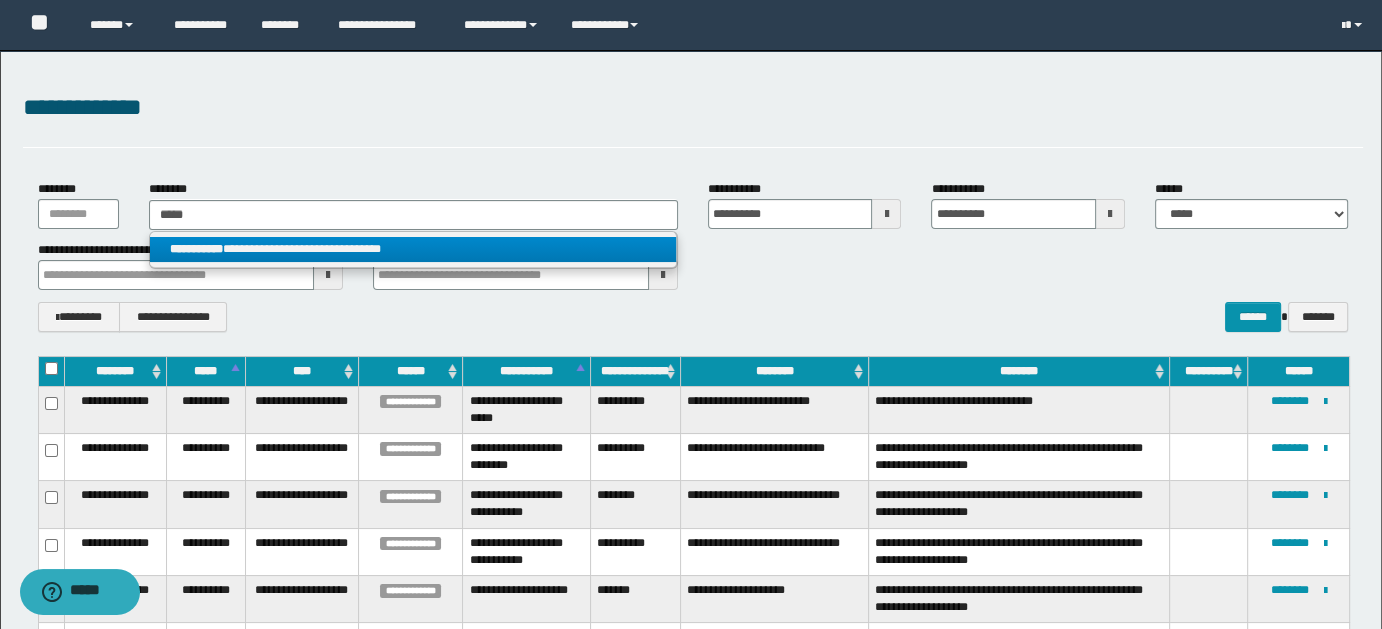 click on "**********" at bounding box center (413, 249) 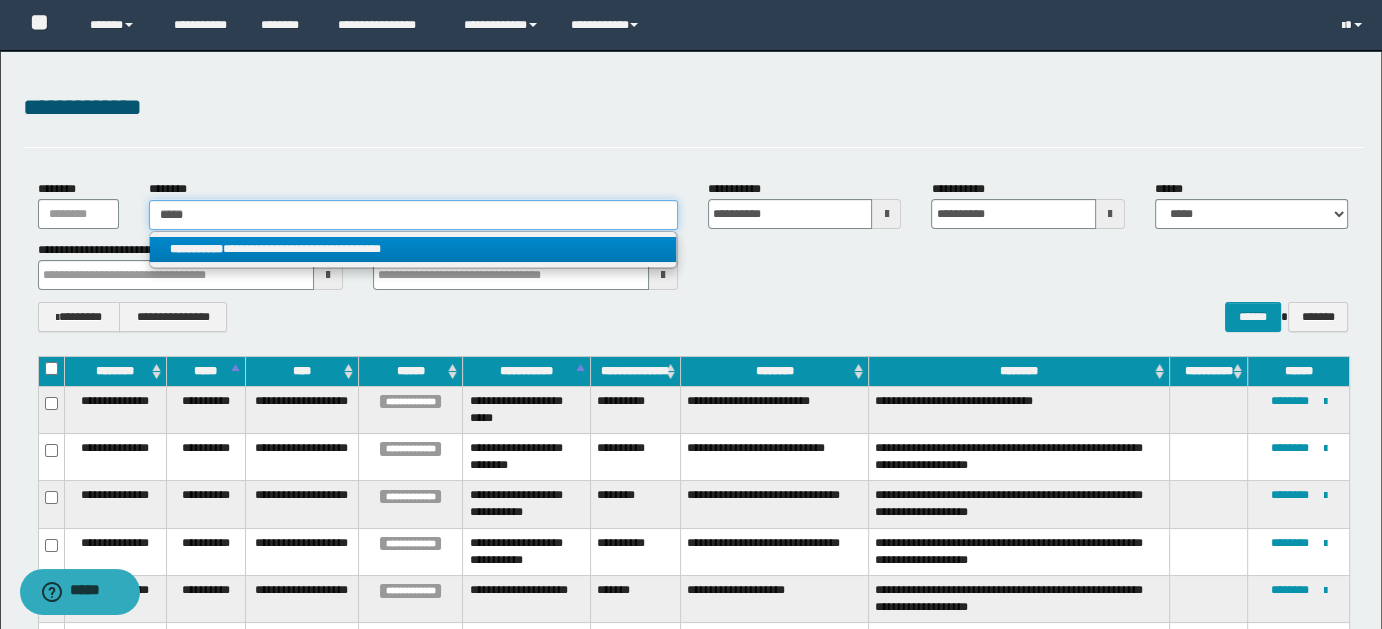type 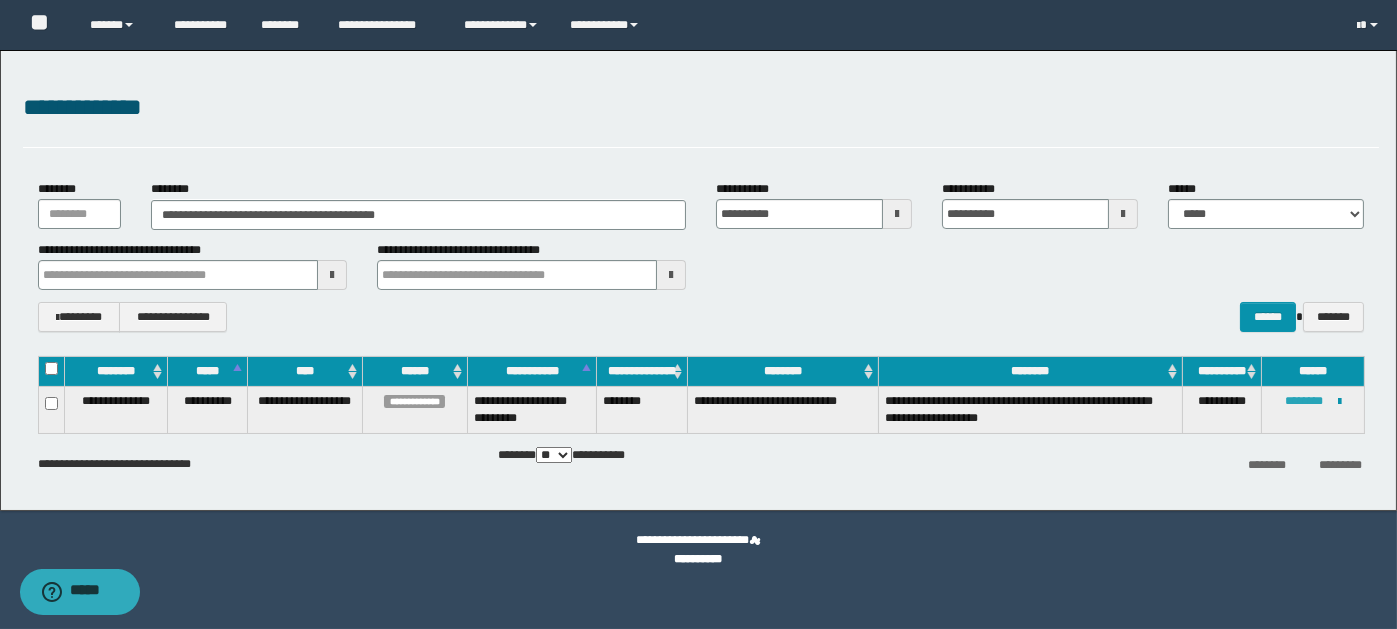 click on "********" at bounding box center [1304, 401] 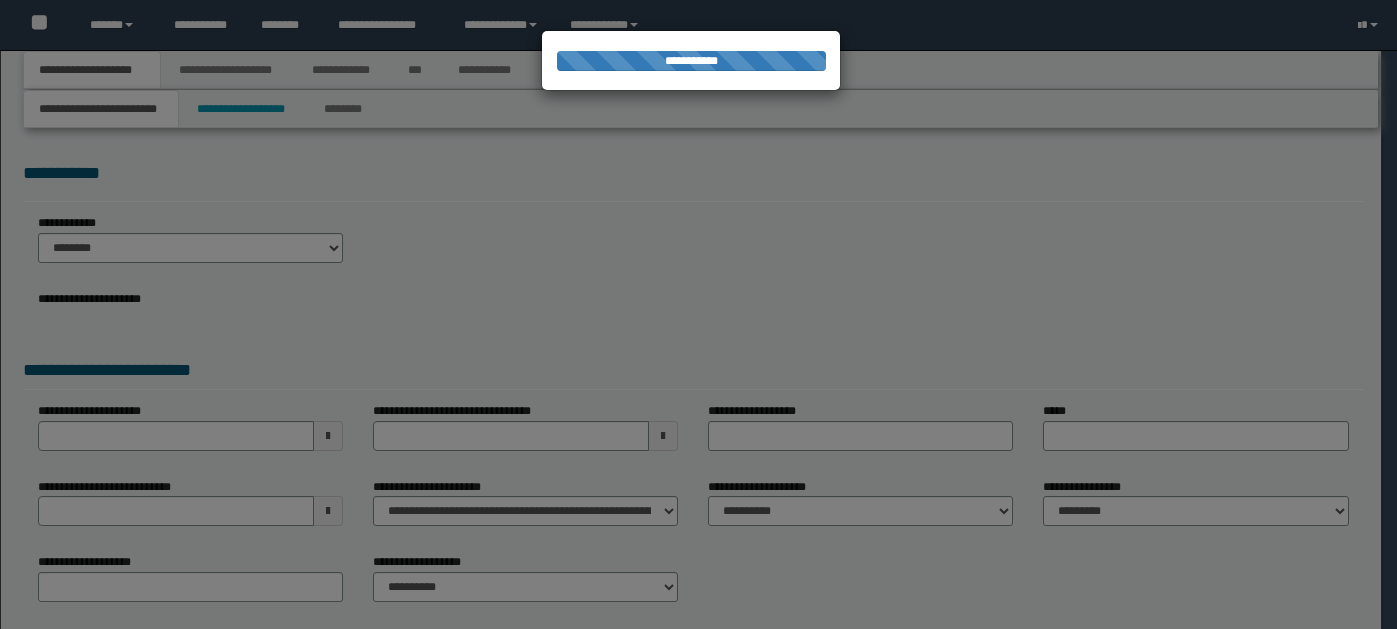 scroll, scrollTop: 0, scrollLeft: 0, axis: both 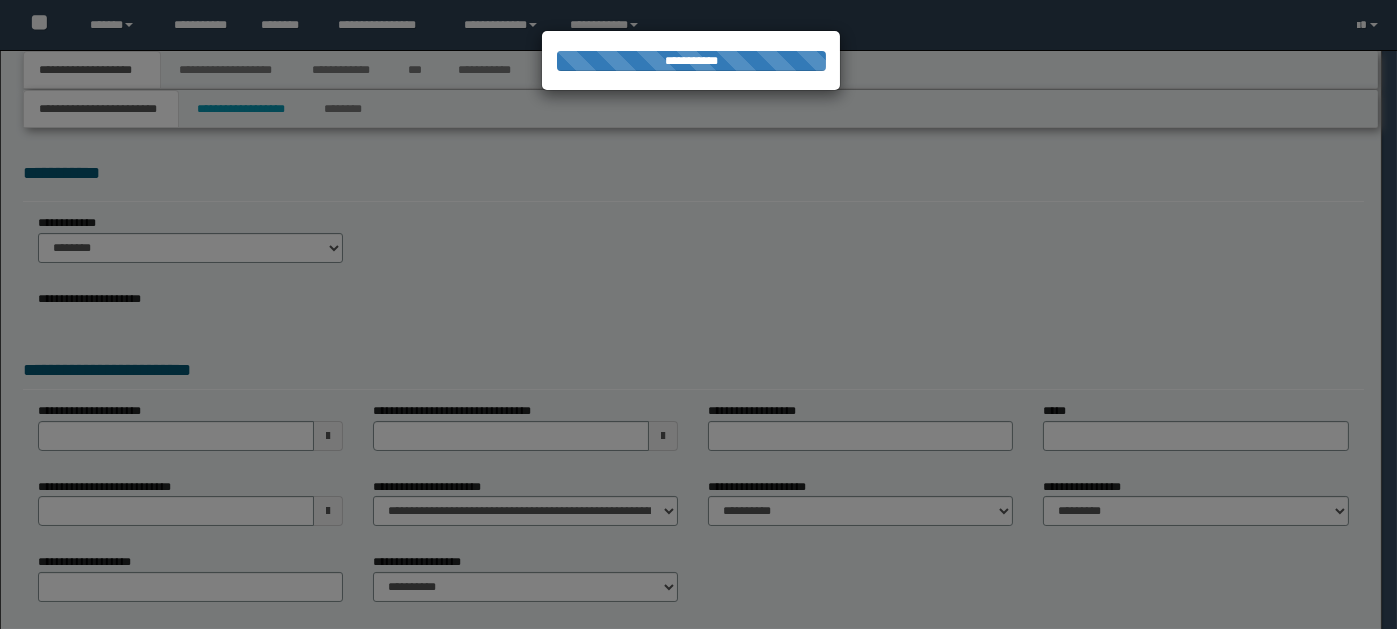 select on "*" 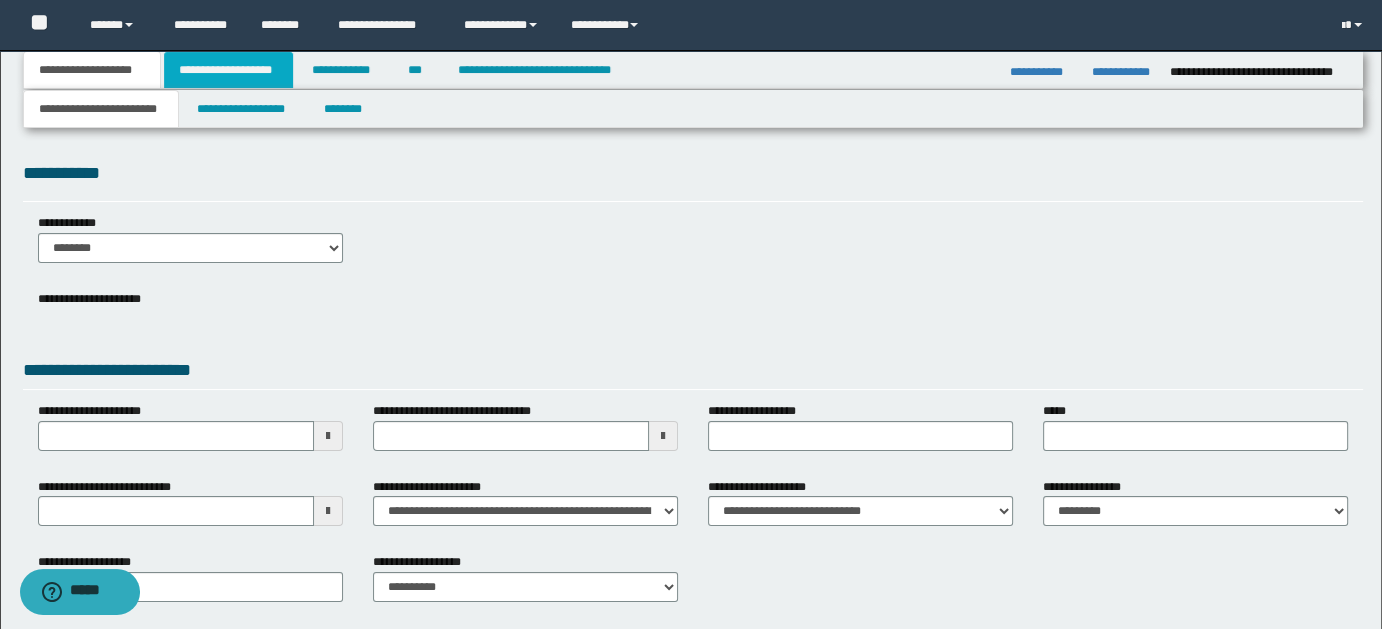 click on "**********" at bounding box center (228, 70) 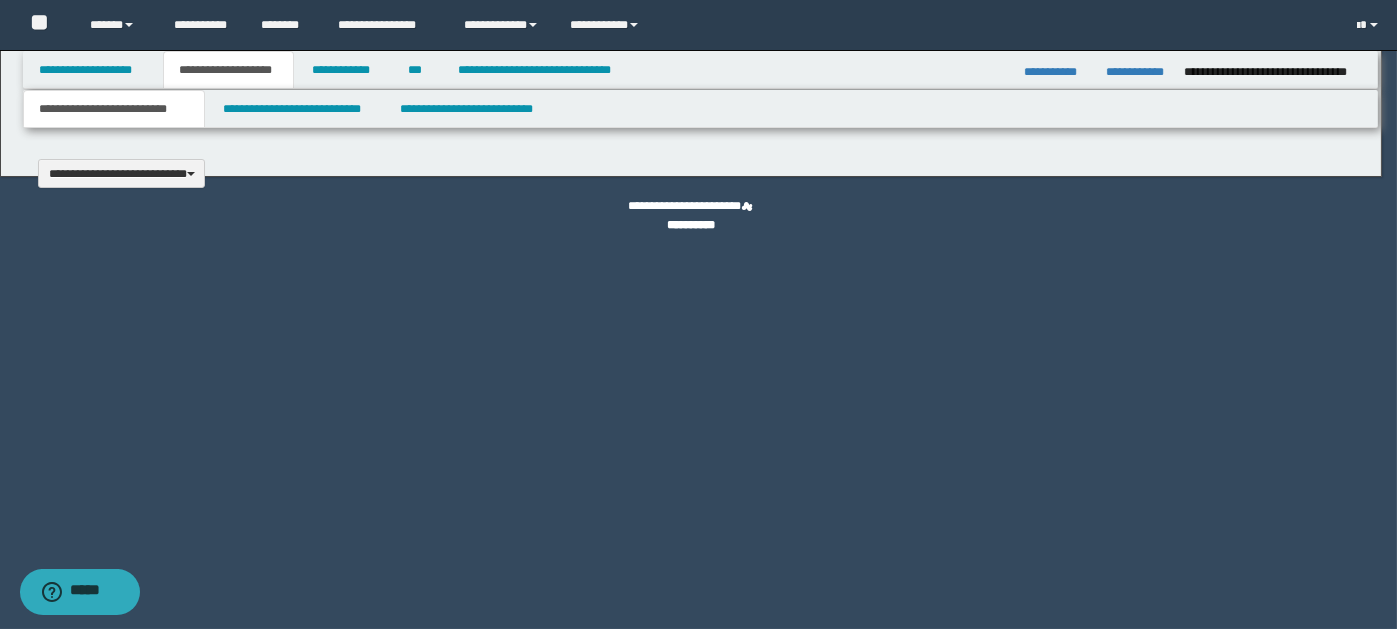 type on "*******" 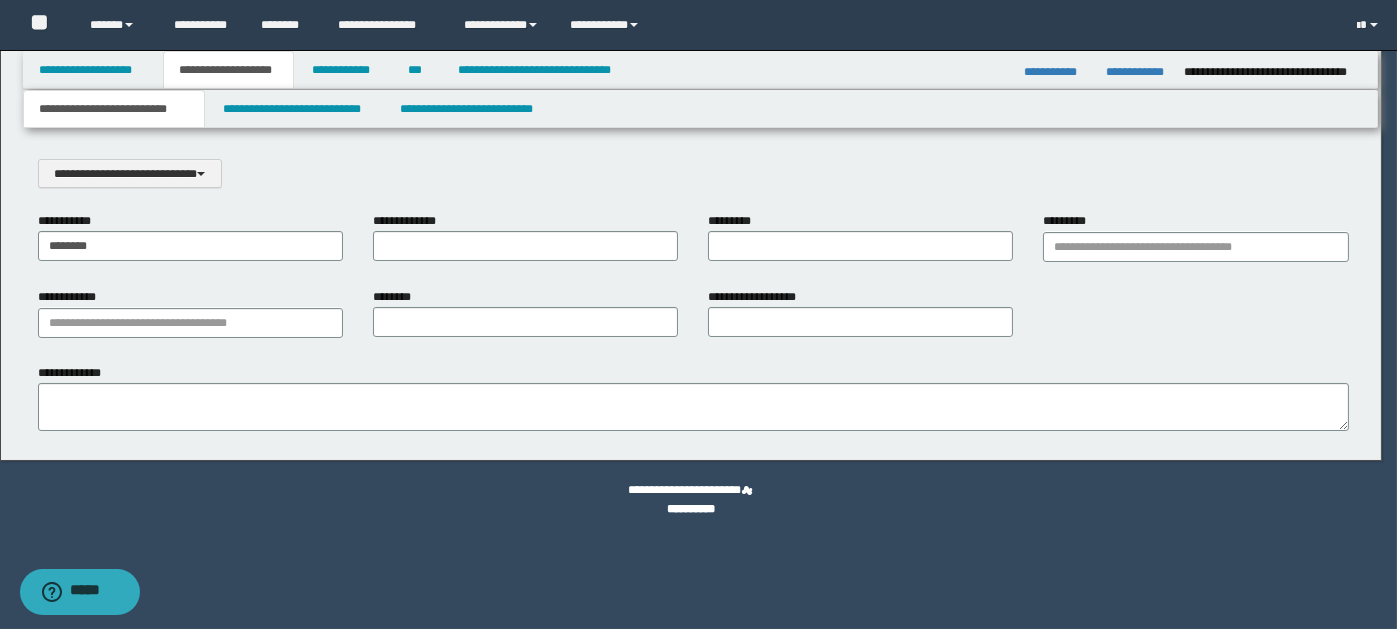 scroll, scrollTop: 0, scrollLeft: 0, axis: both 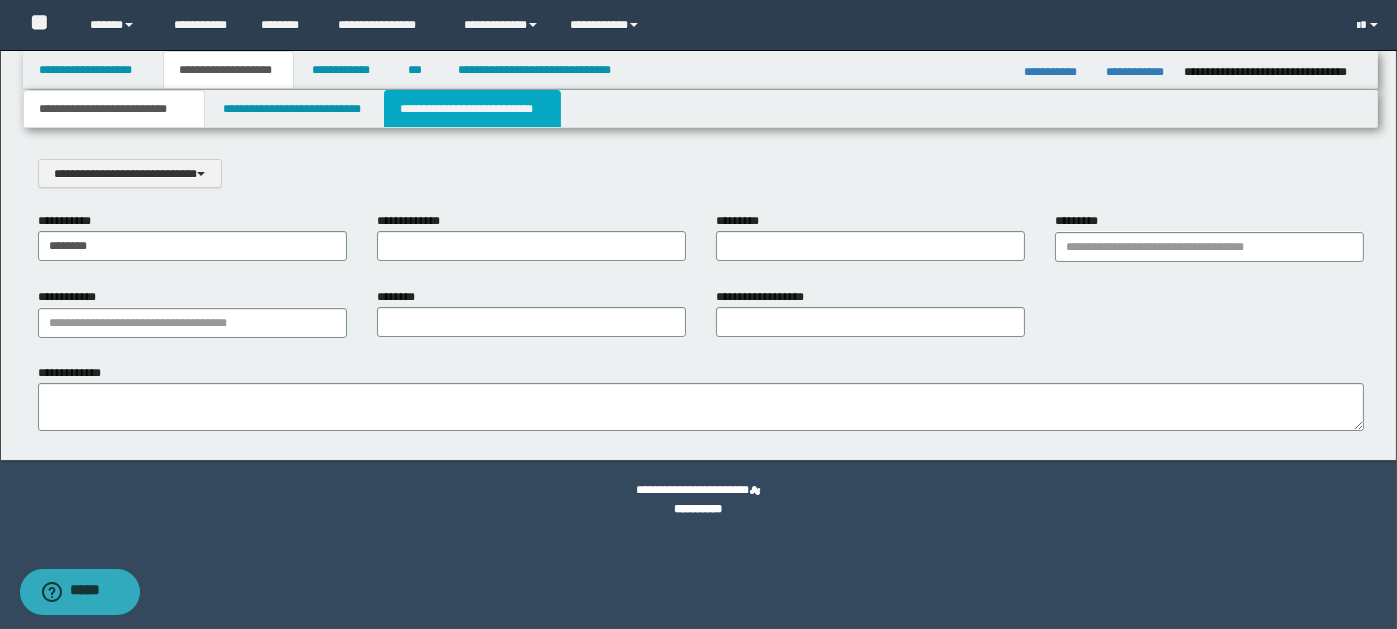 click on "**********" at bounding box center (472, 109) 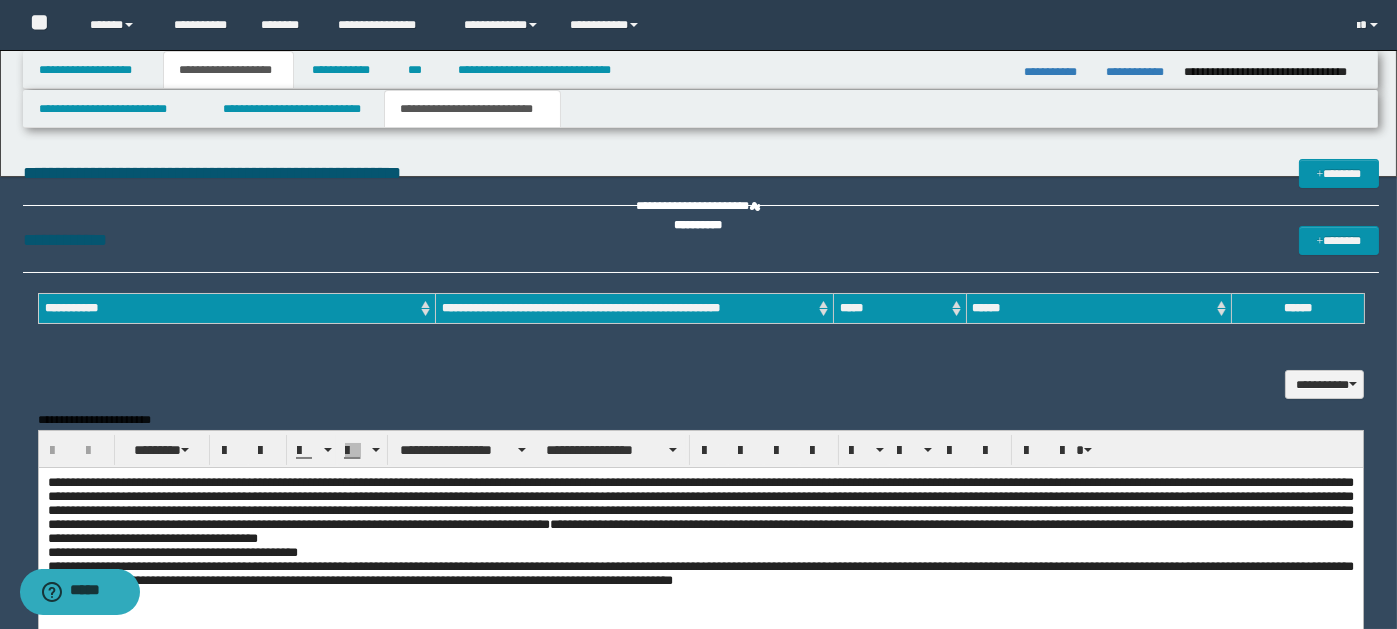 scroll, scrollTop: 0, scrollLeft: 0, axis: both 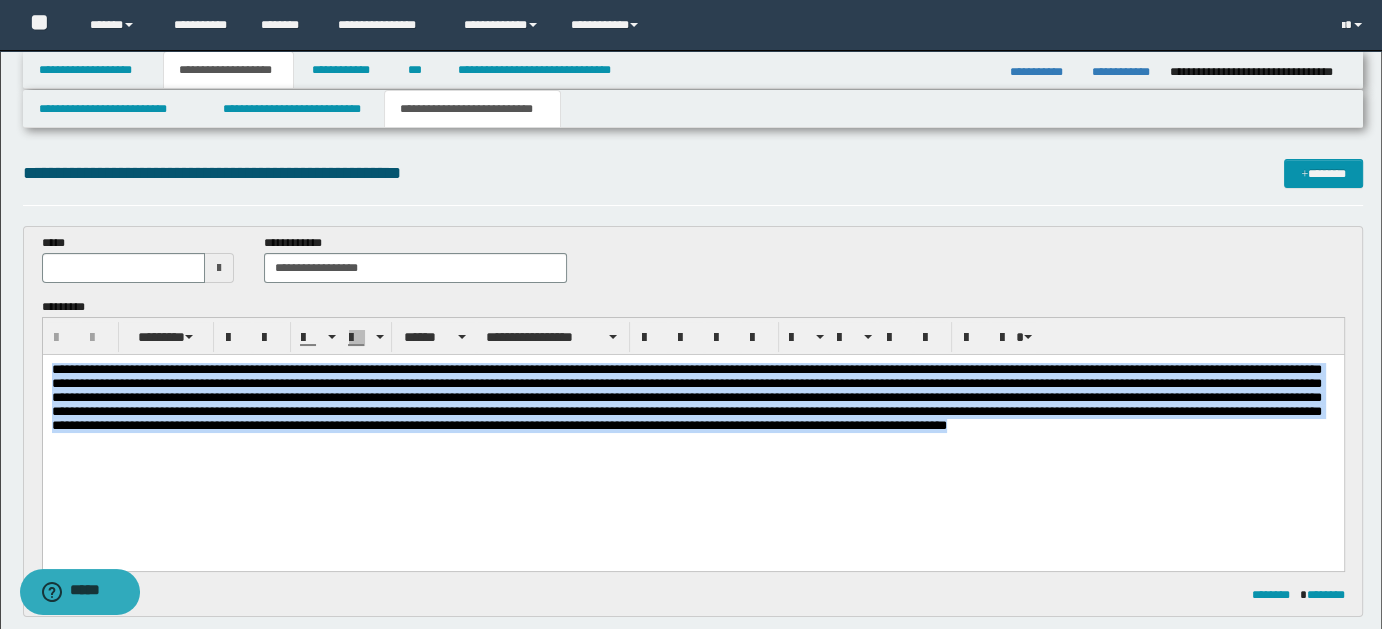 drag, startPoint x: 50, startPoint y: 362, endPoint x: 812, endPoint y: 503, distance: 774.9355 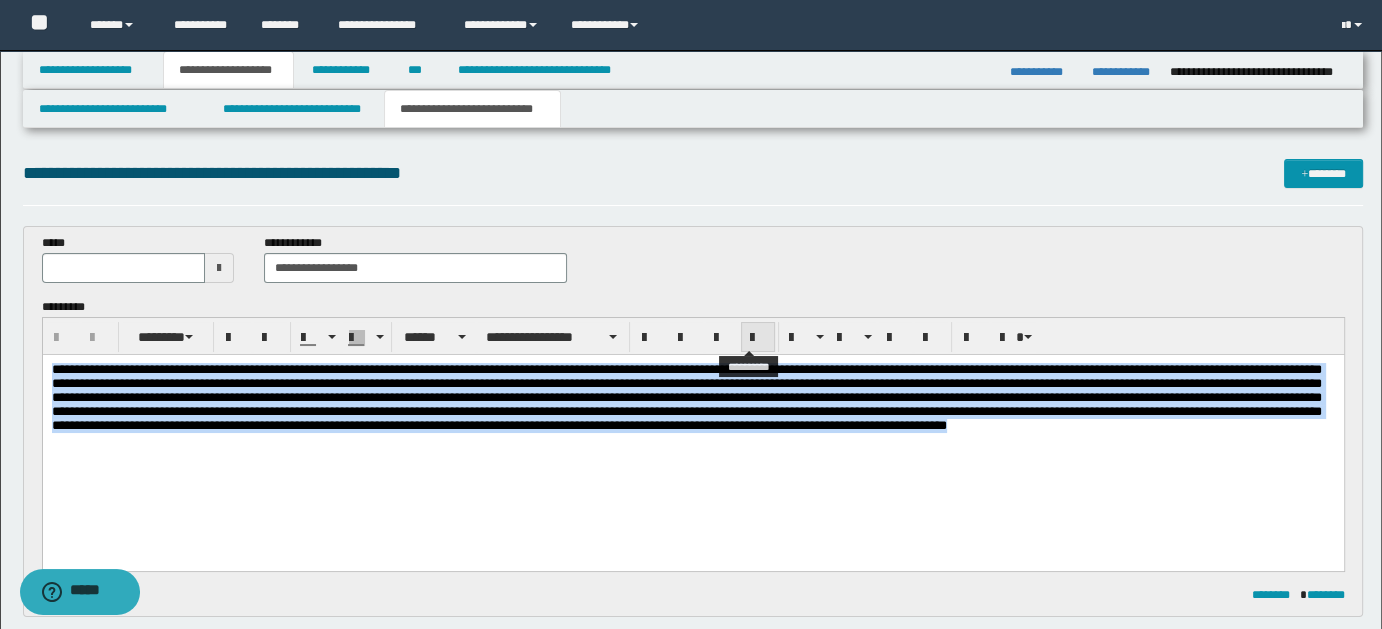 click at bounding box center [758, 337] 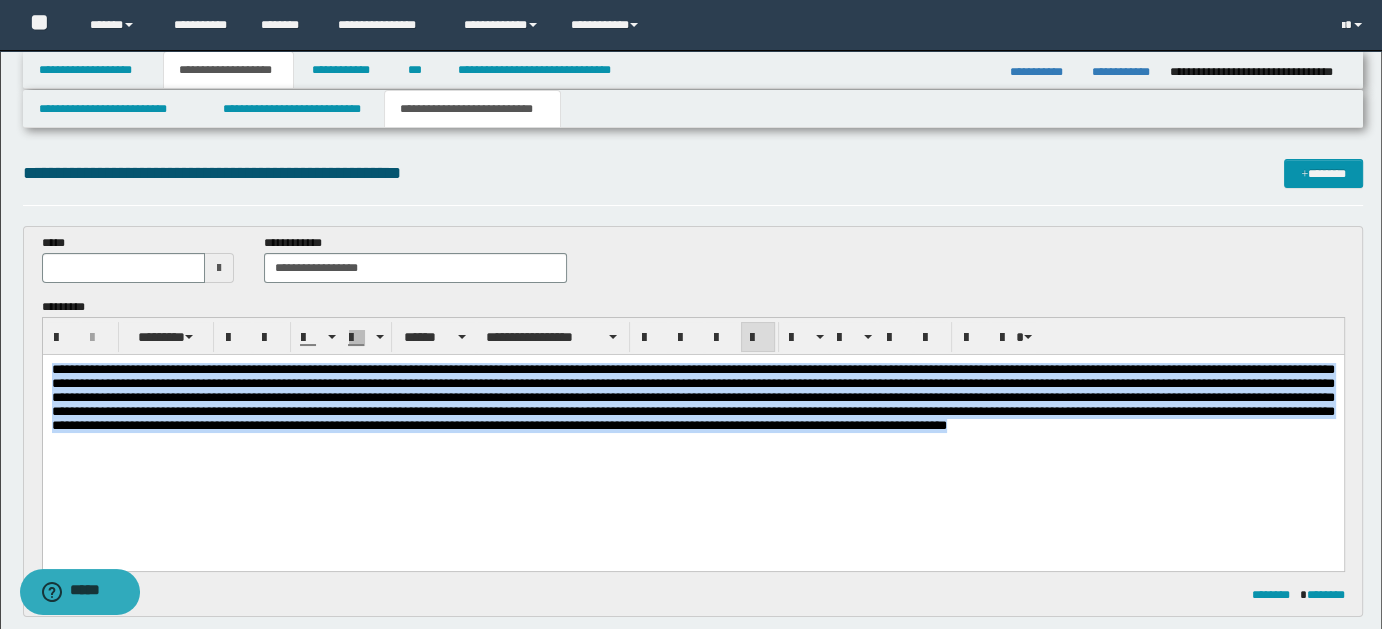 copy on "**********" 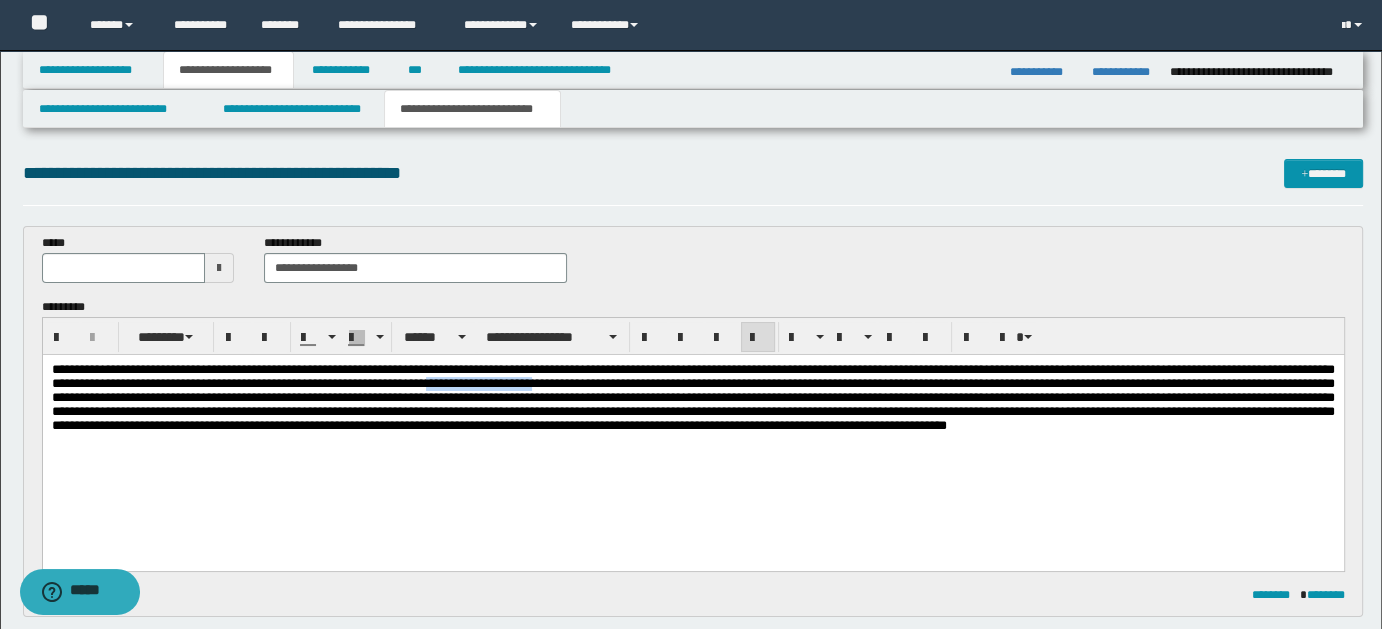 drag, startPoint x: 720, startPoint y: 387, endPoint x: 848, endPoint y: 388, distance: 128.0039 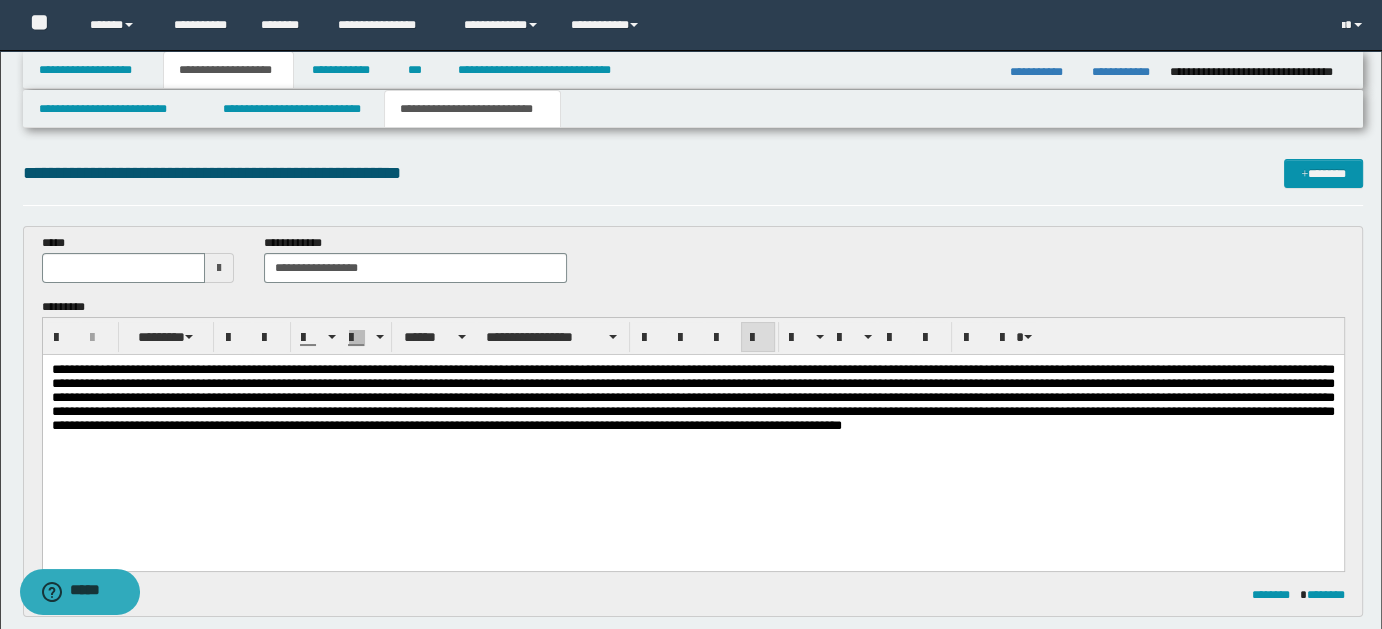 drag, startPoint x: 1009, startPoint y: 388, endPoint x: 1278, endPoint y: 421, distance: 271.0166 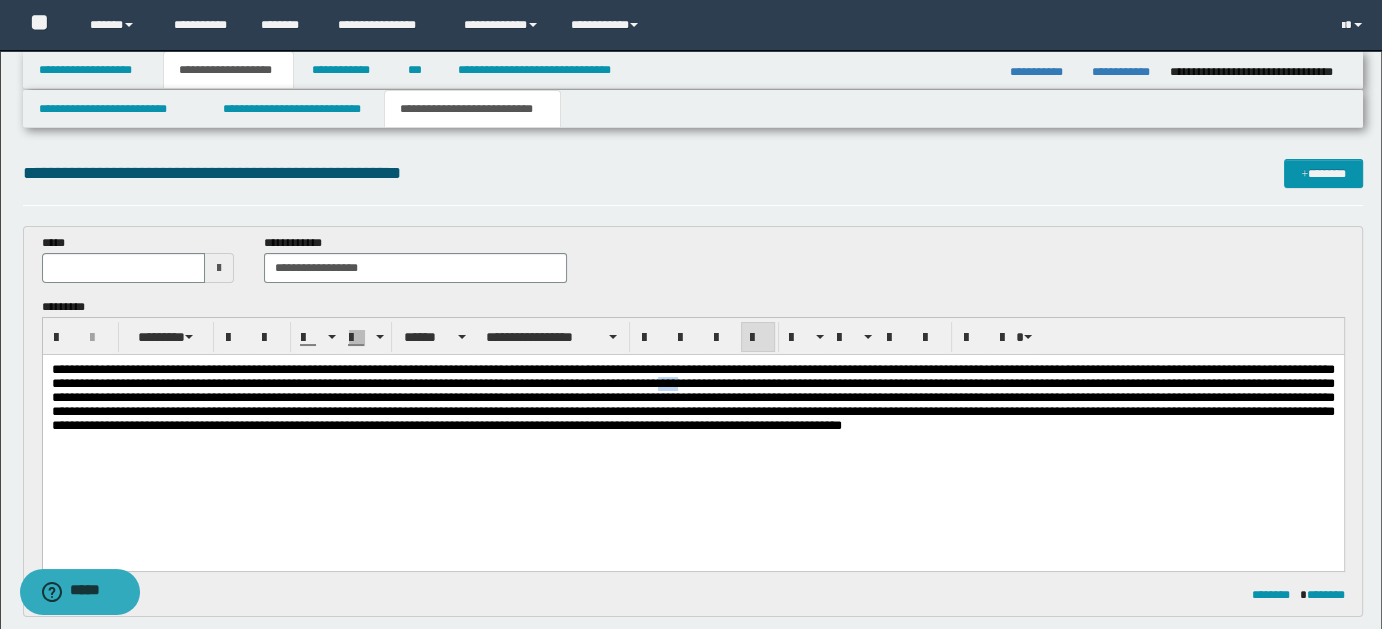 click at bounding box center [692, 396] 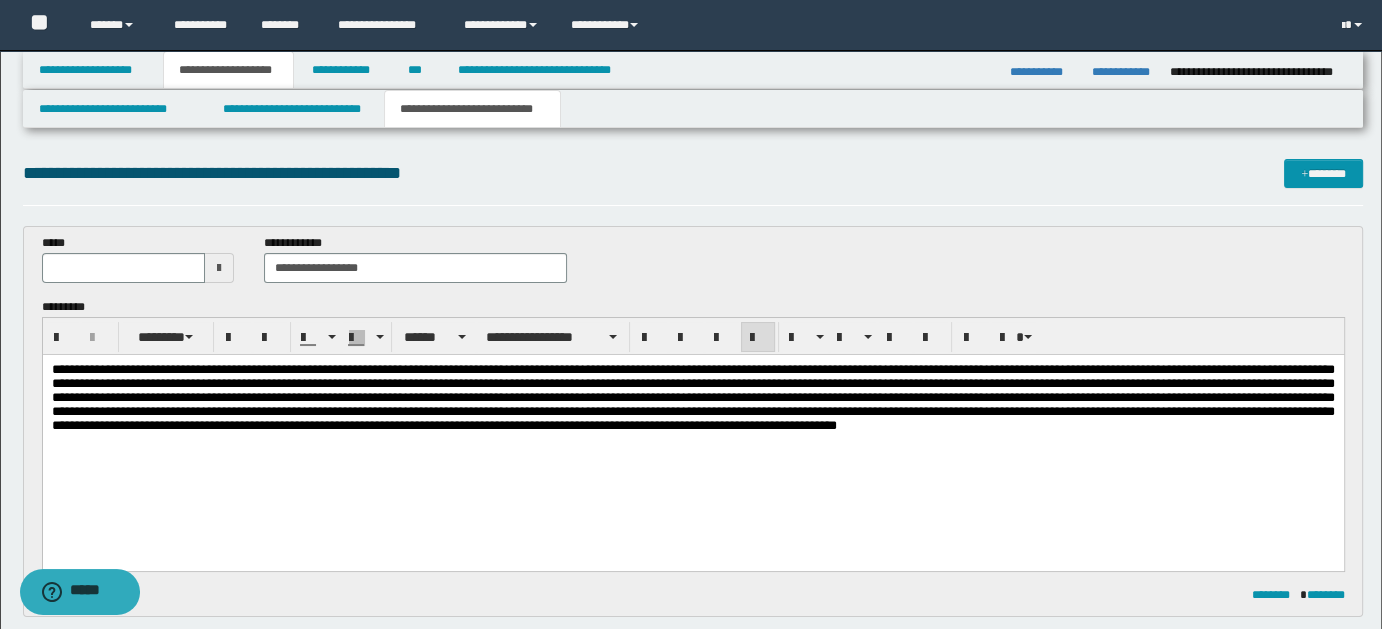 click at bounding box center (692, 396) 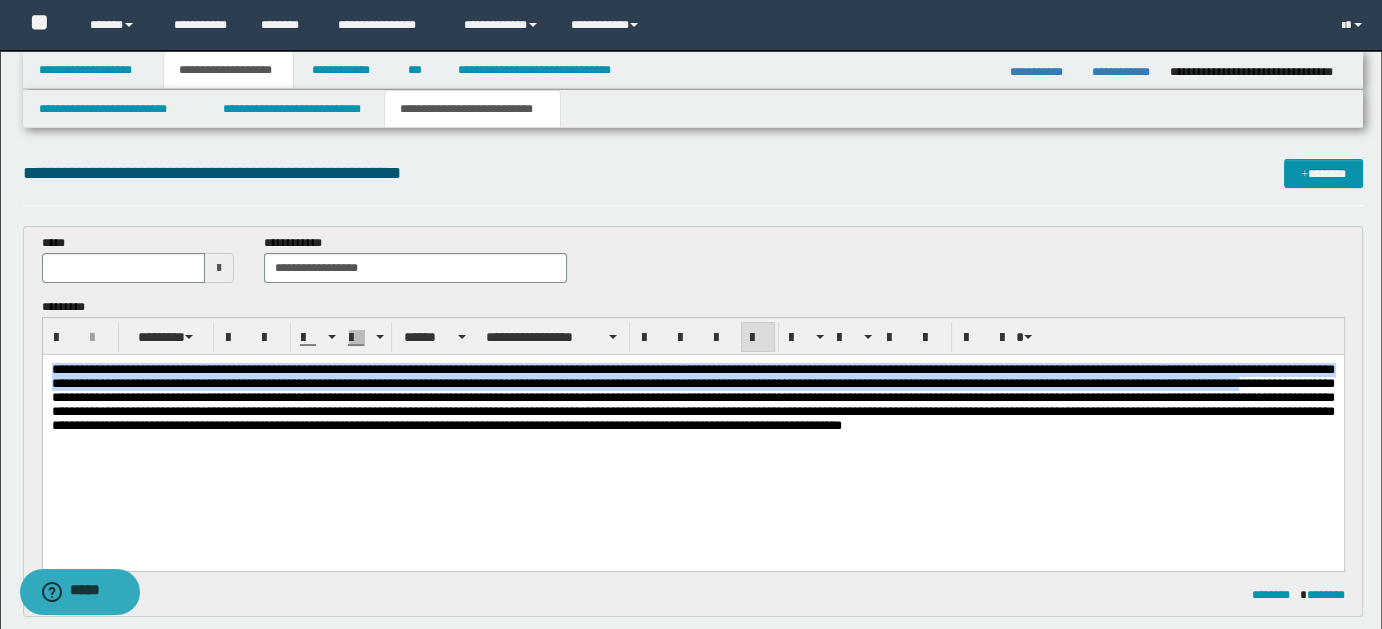 drag, startPoint x: 51, startPoint y: 375, endPoint x: 381, endPoint y: 404, distance: 331.2718 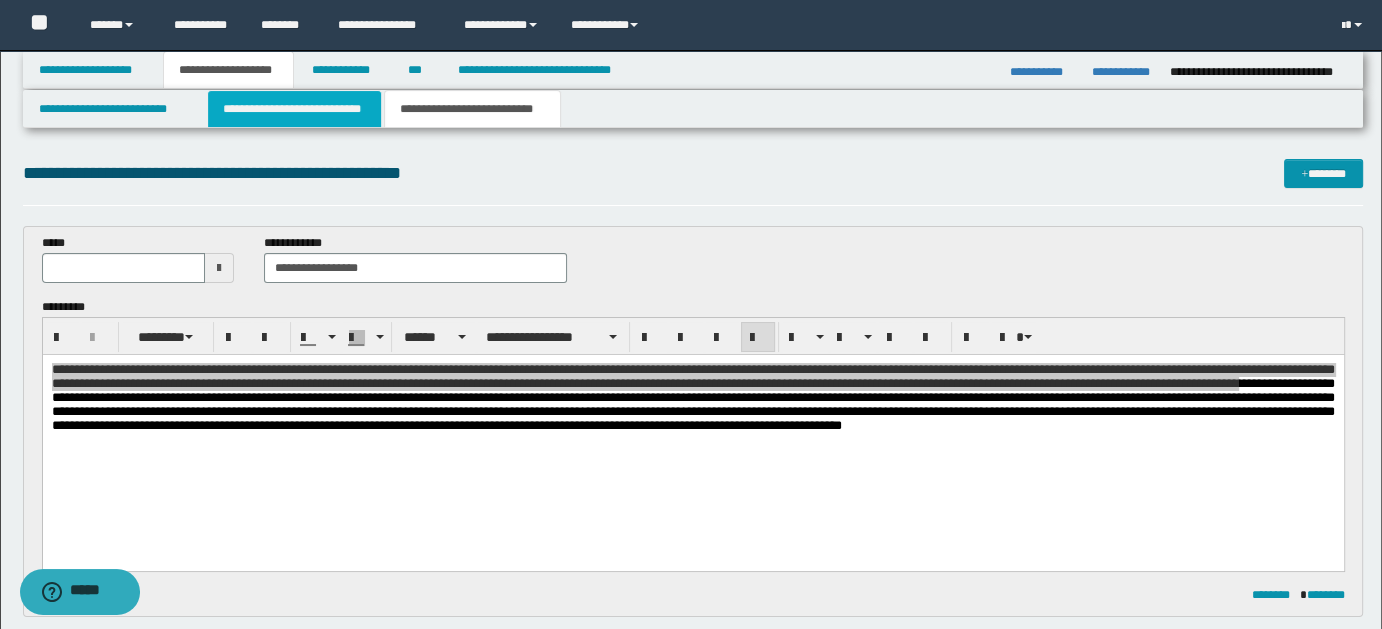 click on "**********" at bounding box center [294, 109] 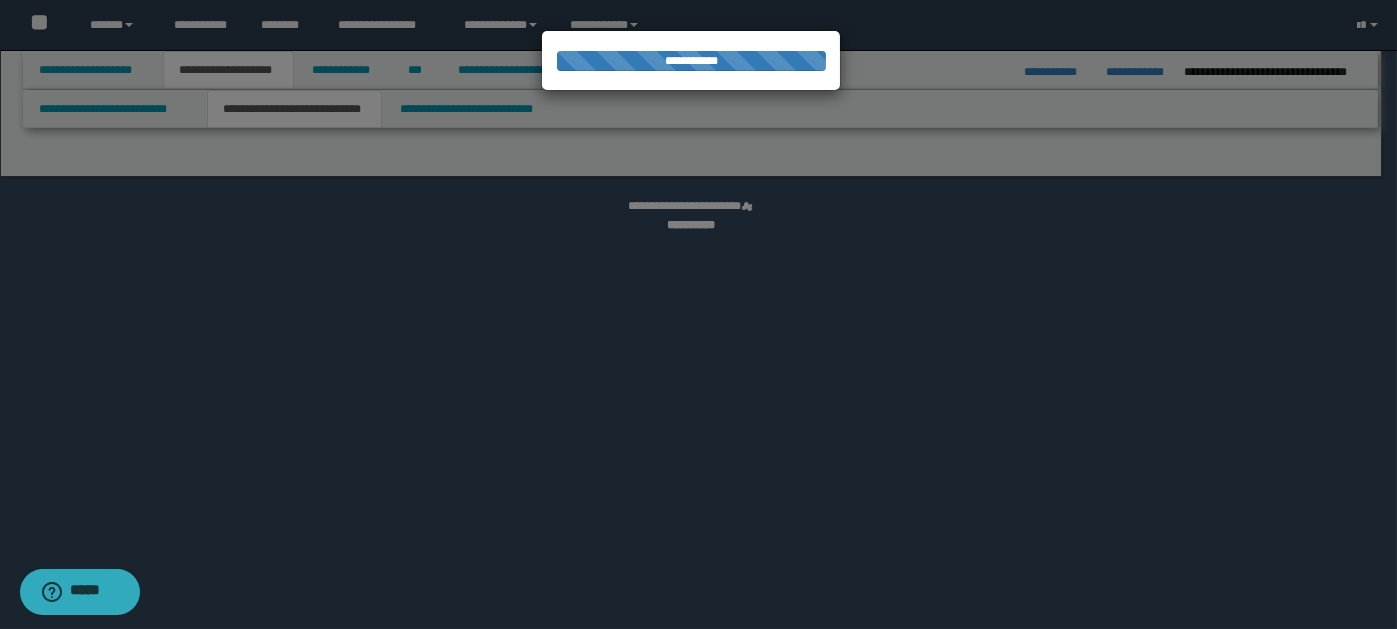 select on "*" 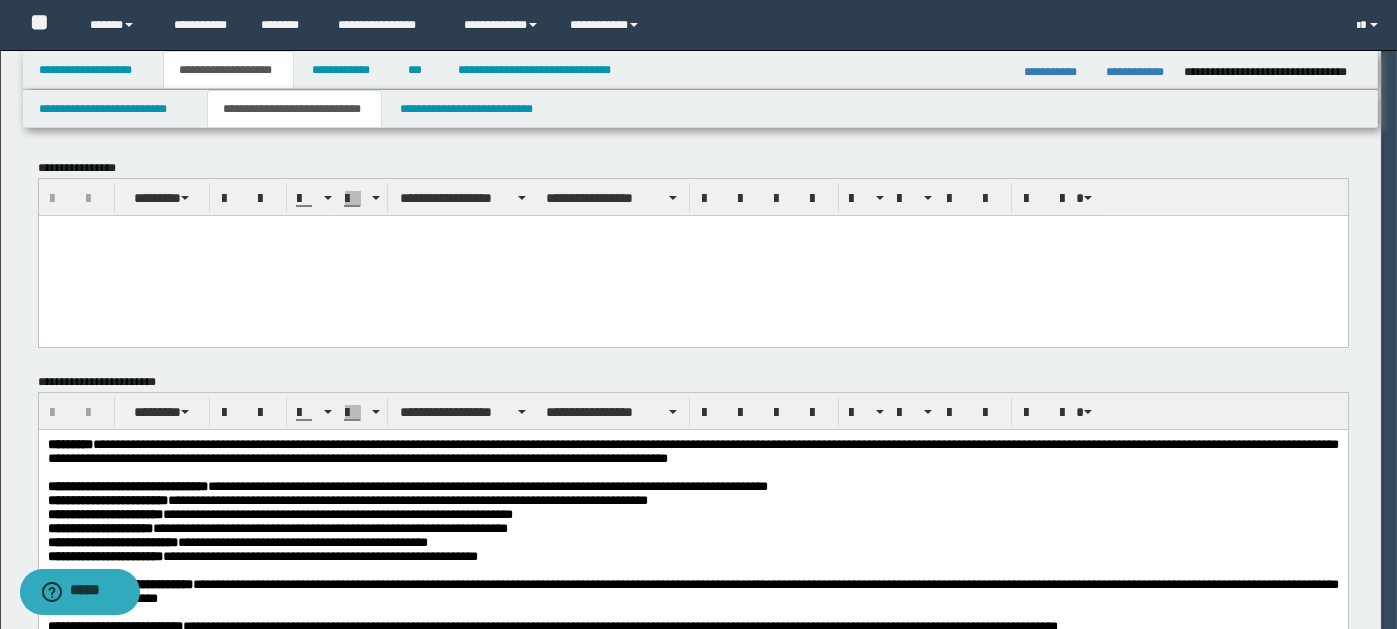 scroll, scrollTop: 0, scrollLeft: 0, axis: both 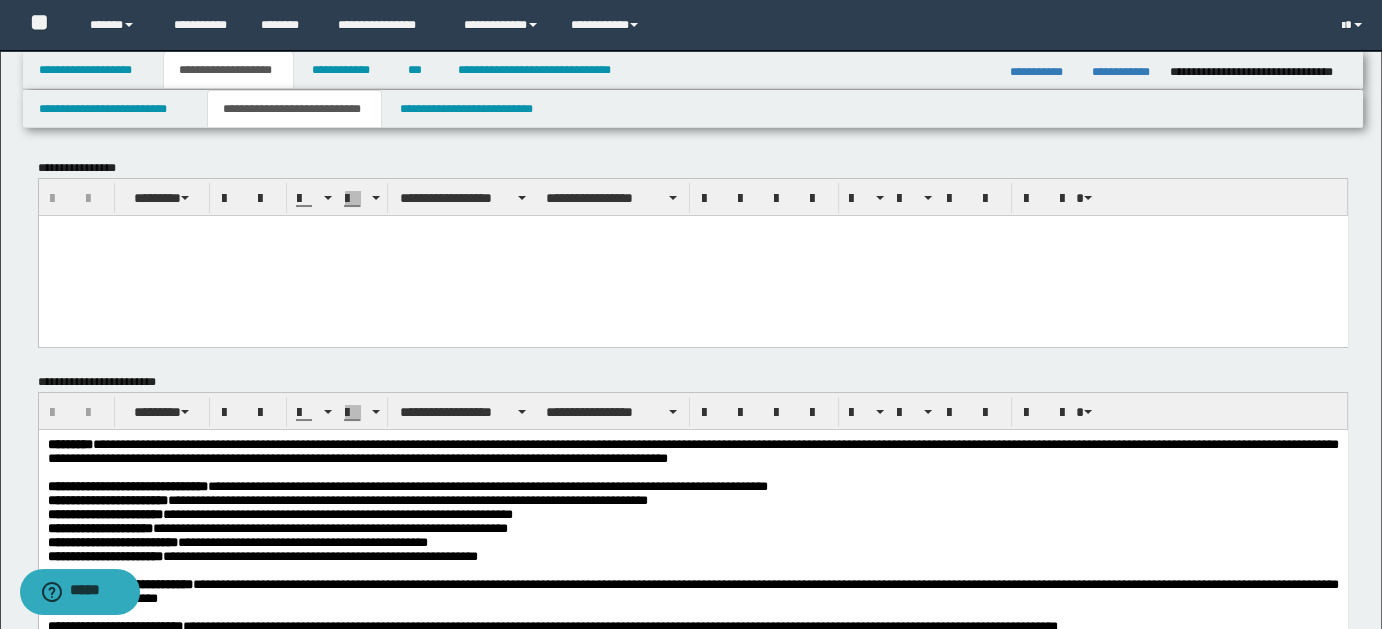 paste 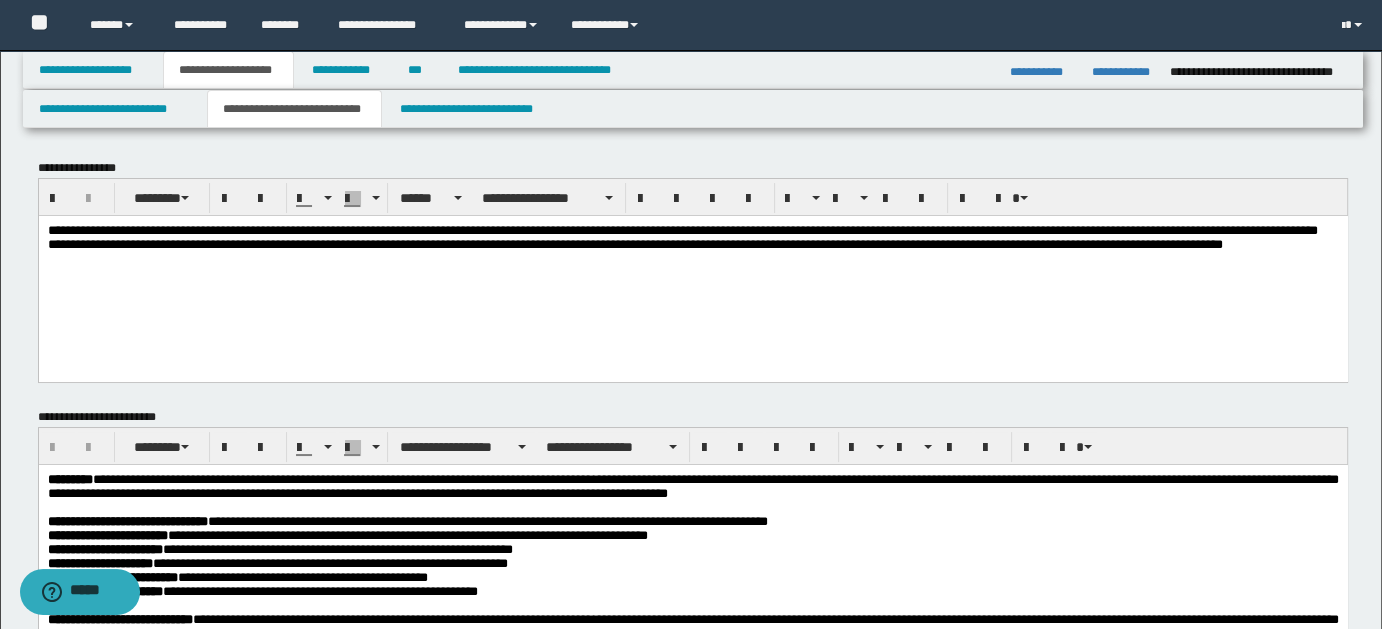 type 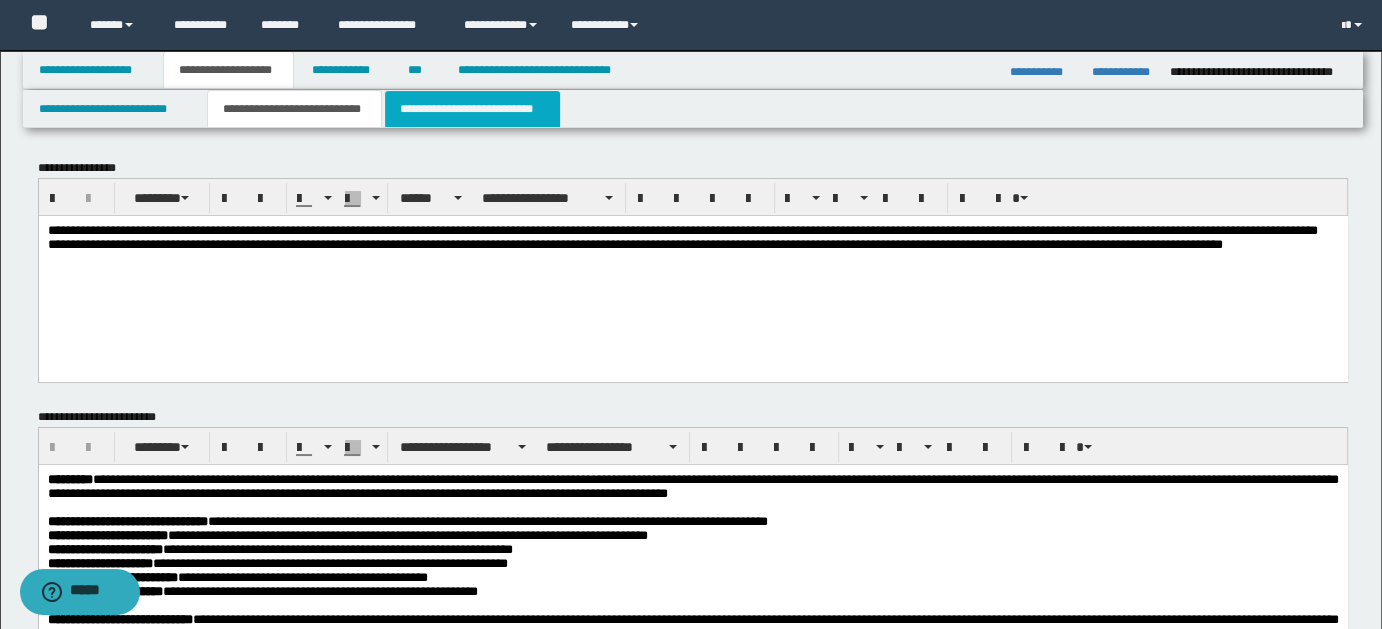 click on "**********" at bounding box center [472, 109] 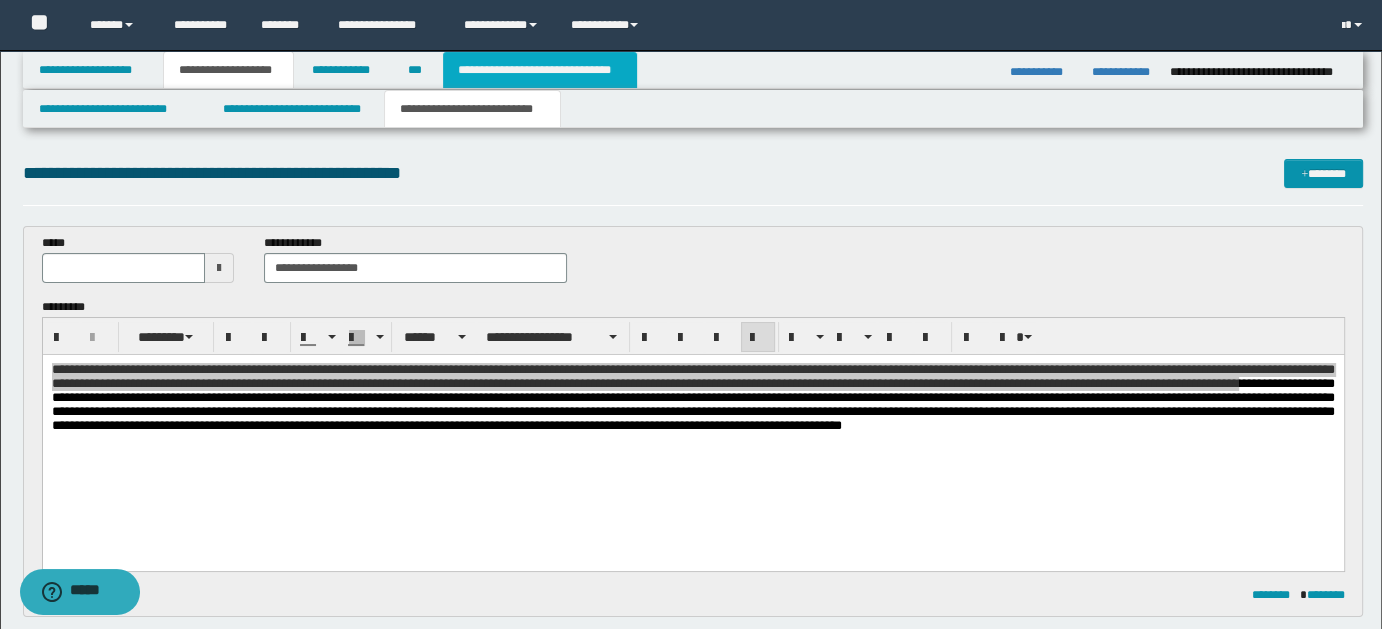 click on "**********" at bounding box center [540, 70] 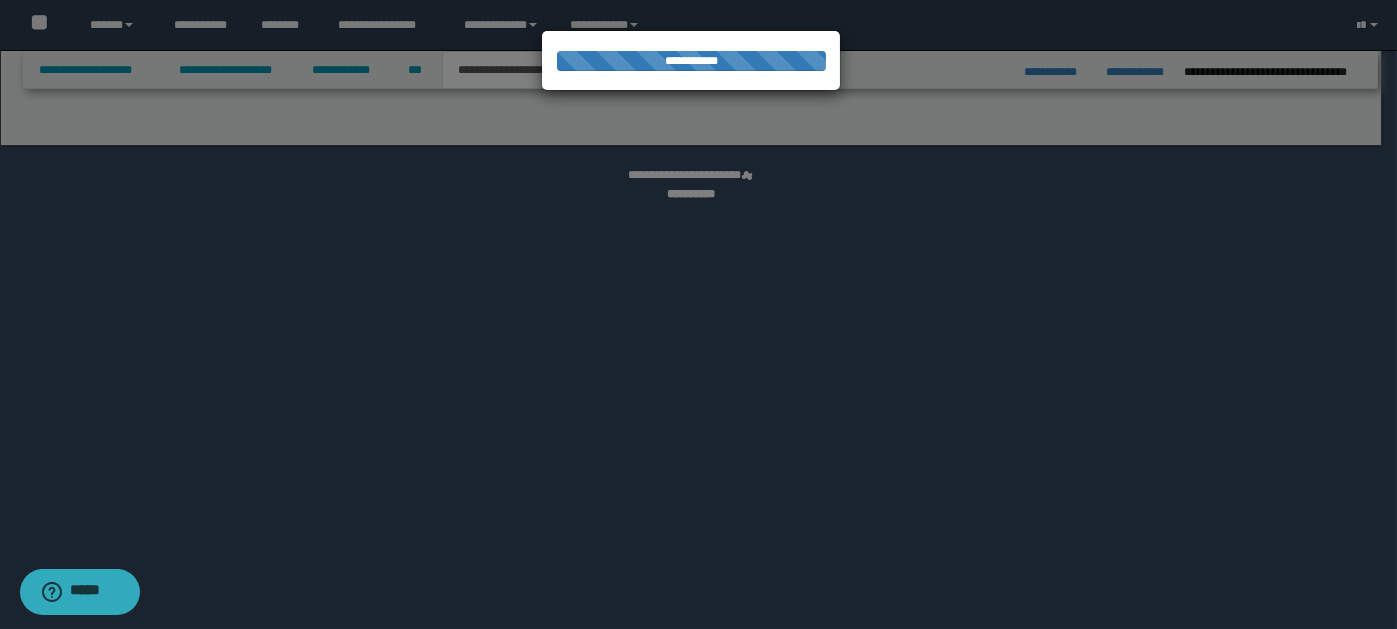 select on "*" 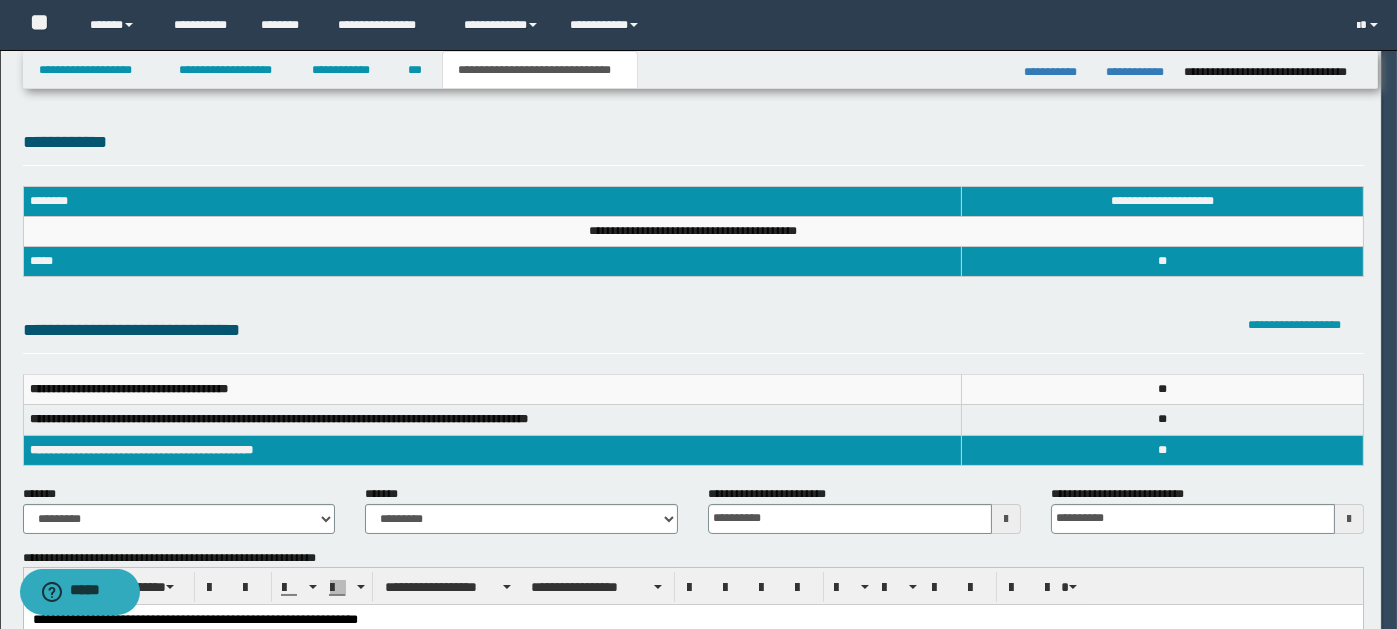 scroll, scrollTop: 0, scrollLeft: 0, axis: both 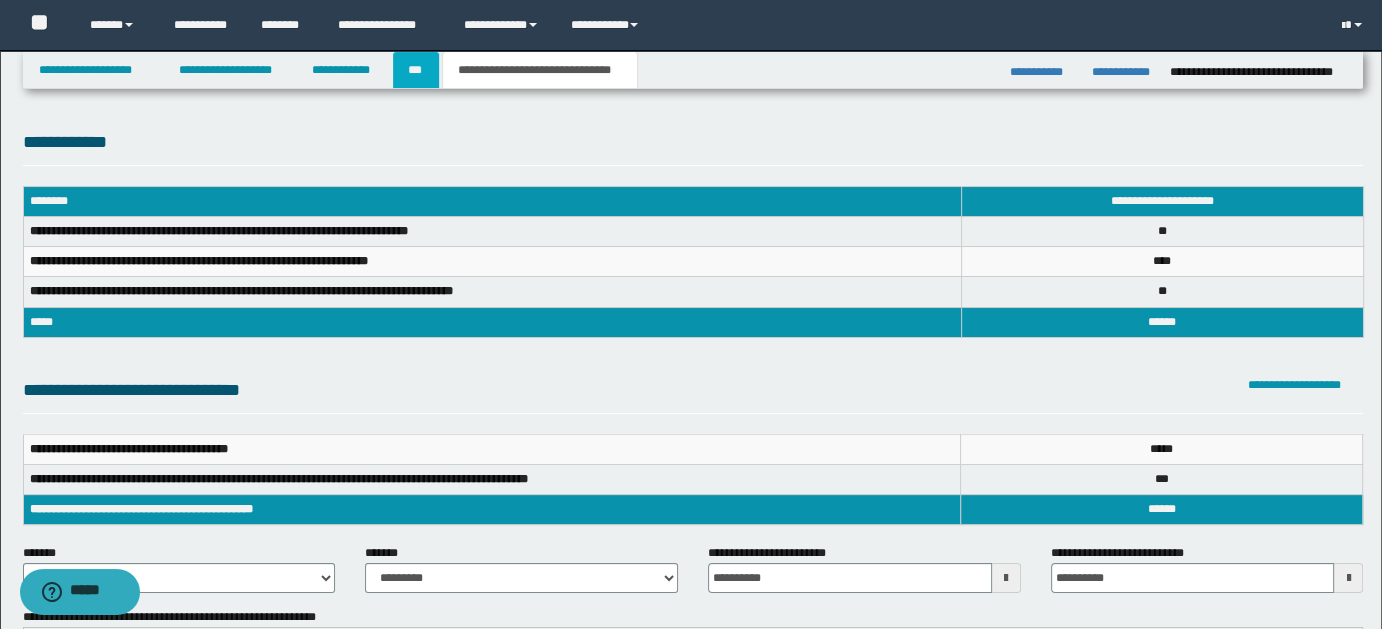 click on "***" at bounding box center [416, 70] 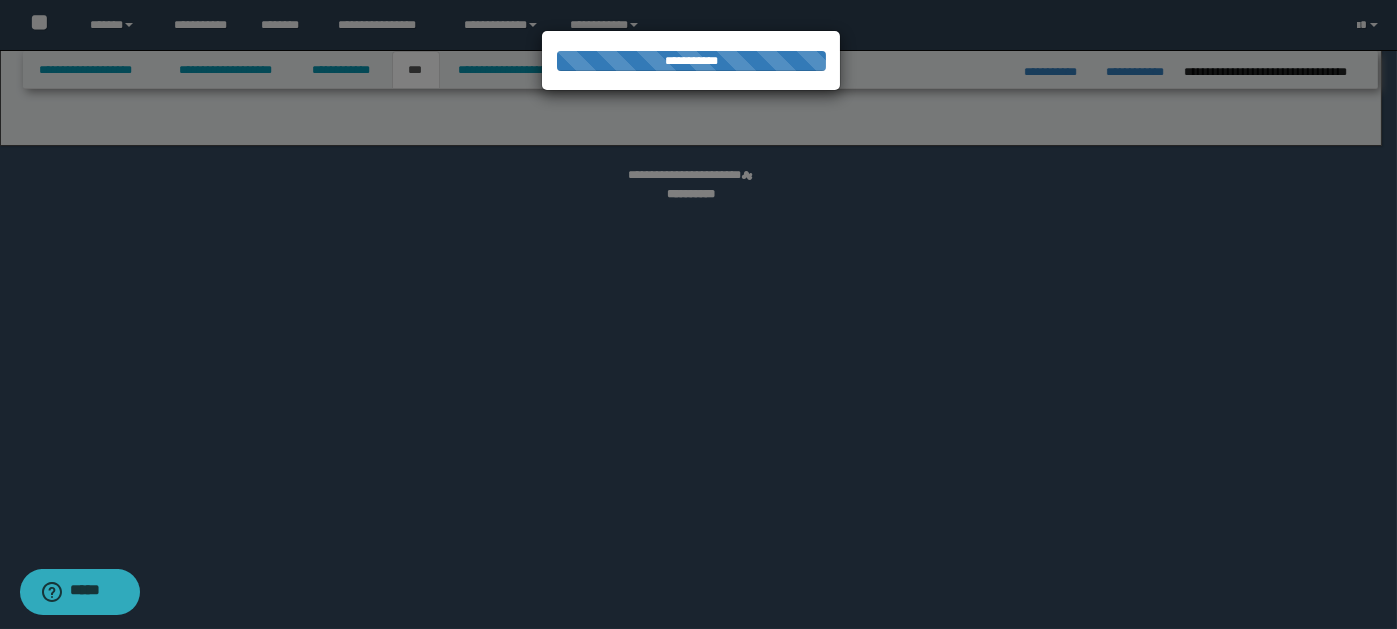 select on "**" 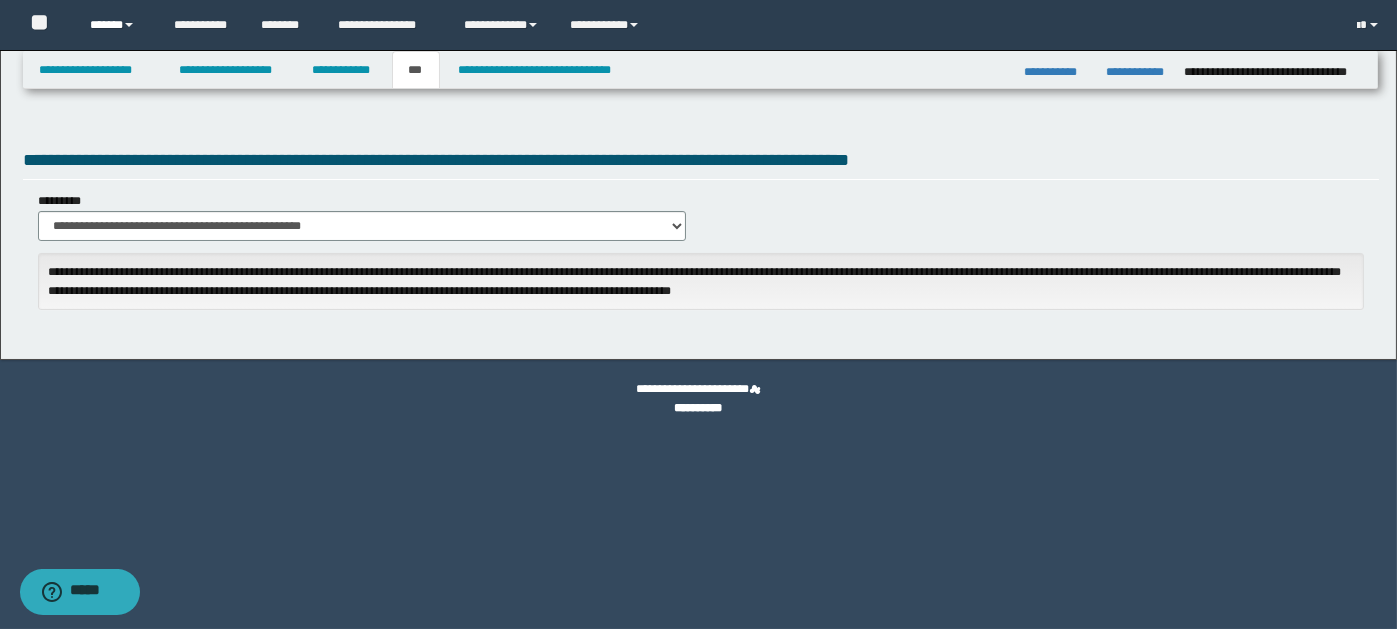 click on "******" at bounding box center (117, 25) 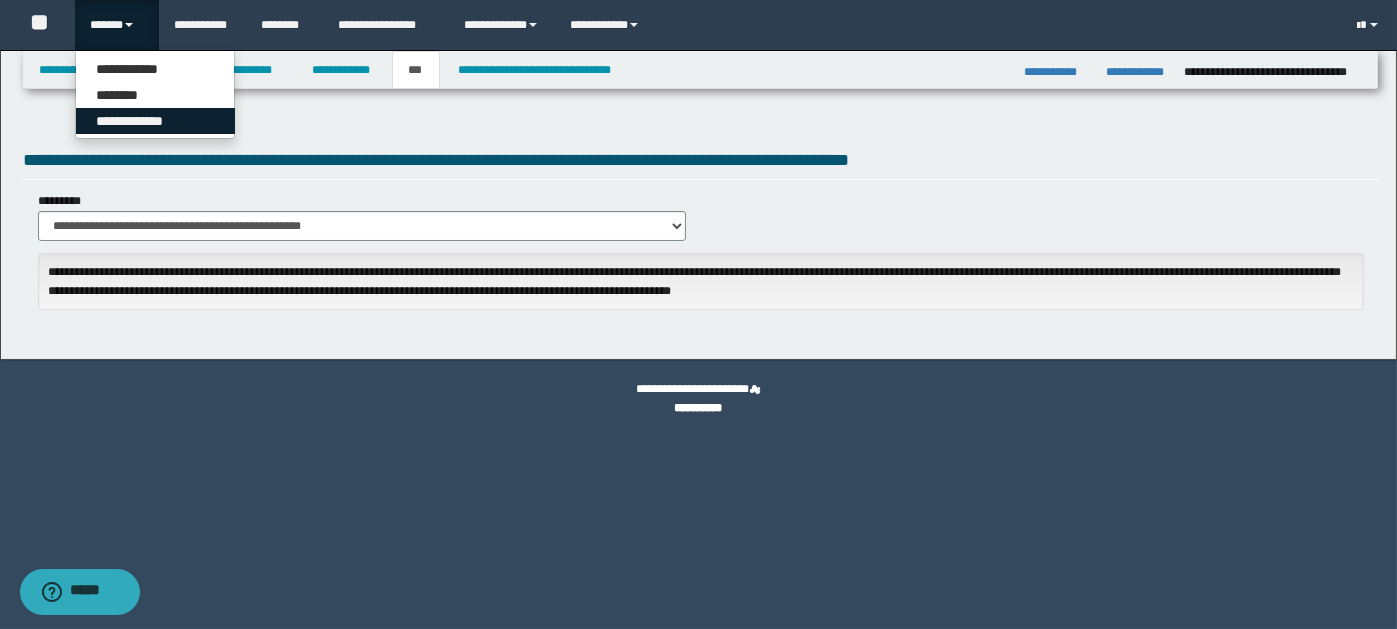 click on "**********" at bounding box center [155, 121] 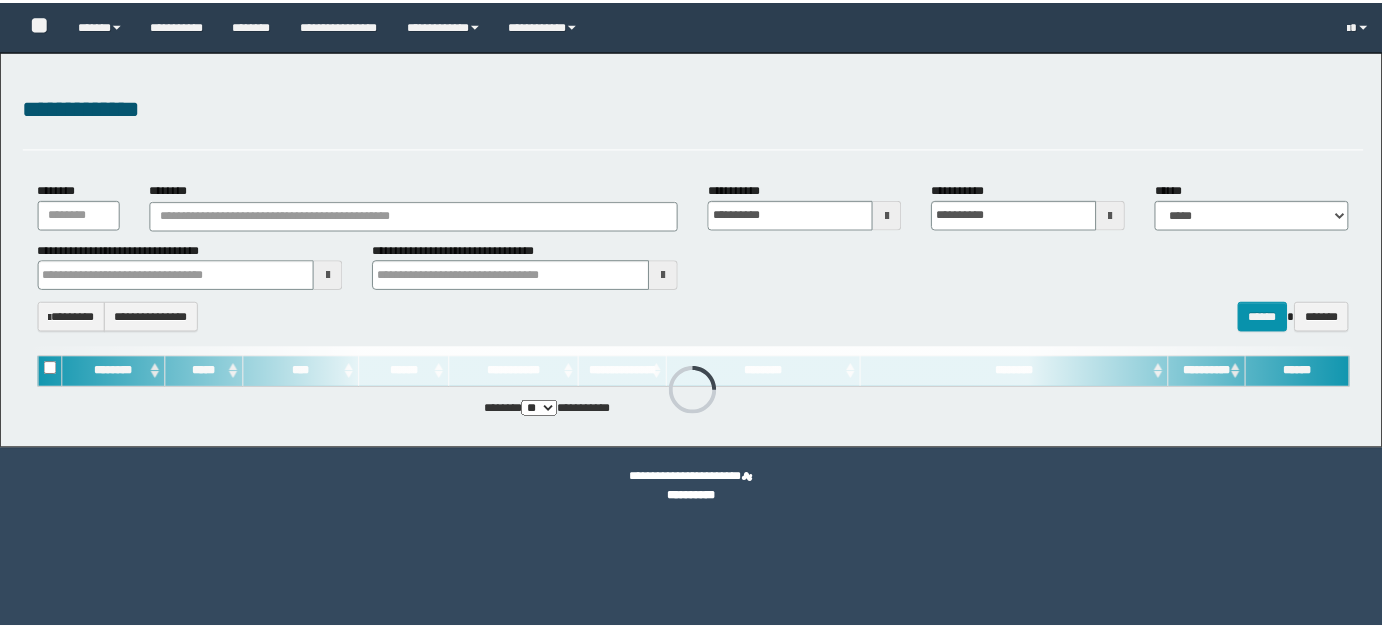 scroll, scrollTop: 0, scrollLeft: 0, axis: both 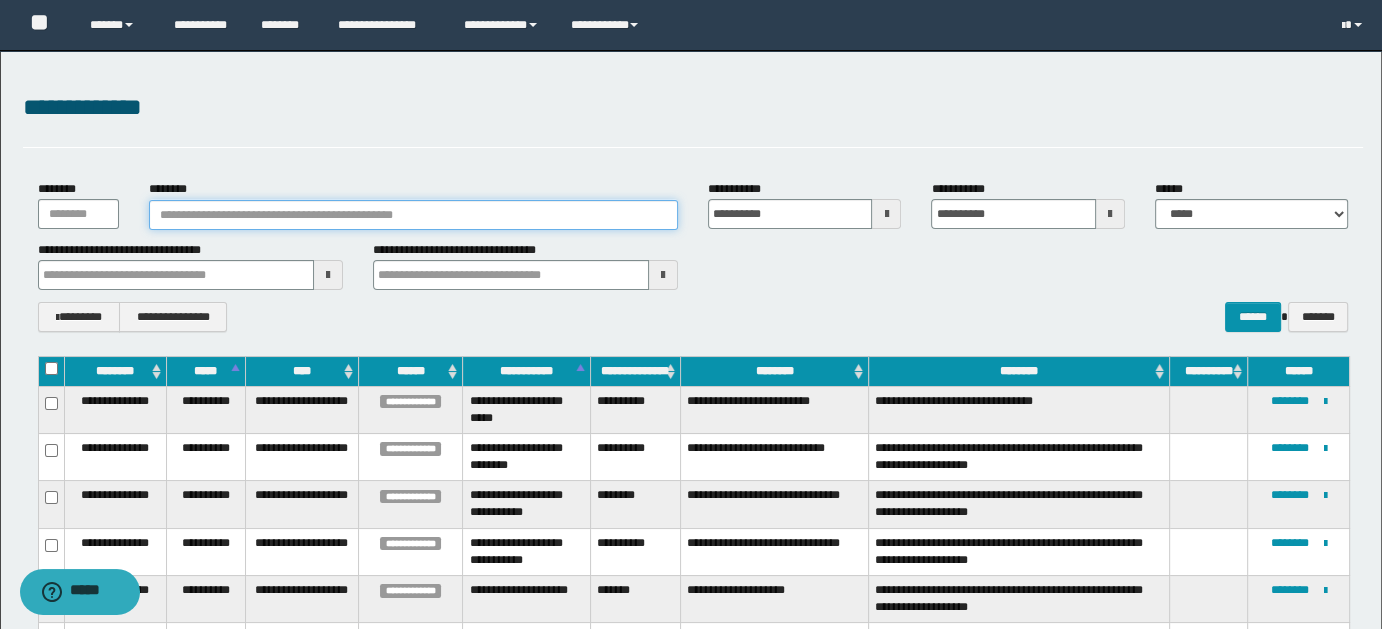 click on "********" at bounding box center [413, 215] 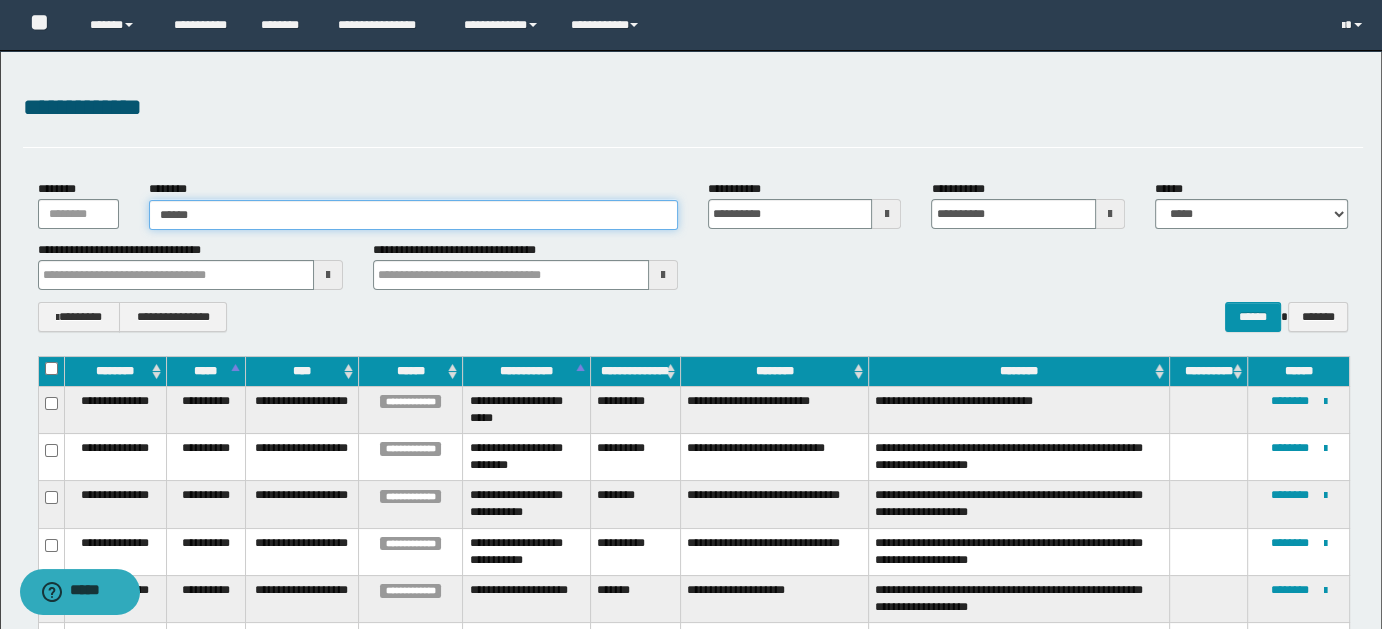 type on "******" 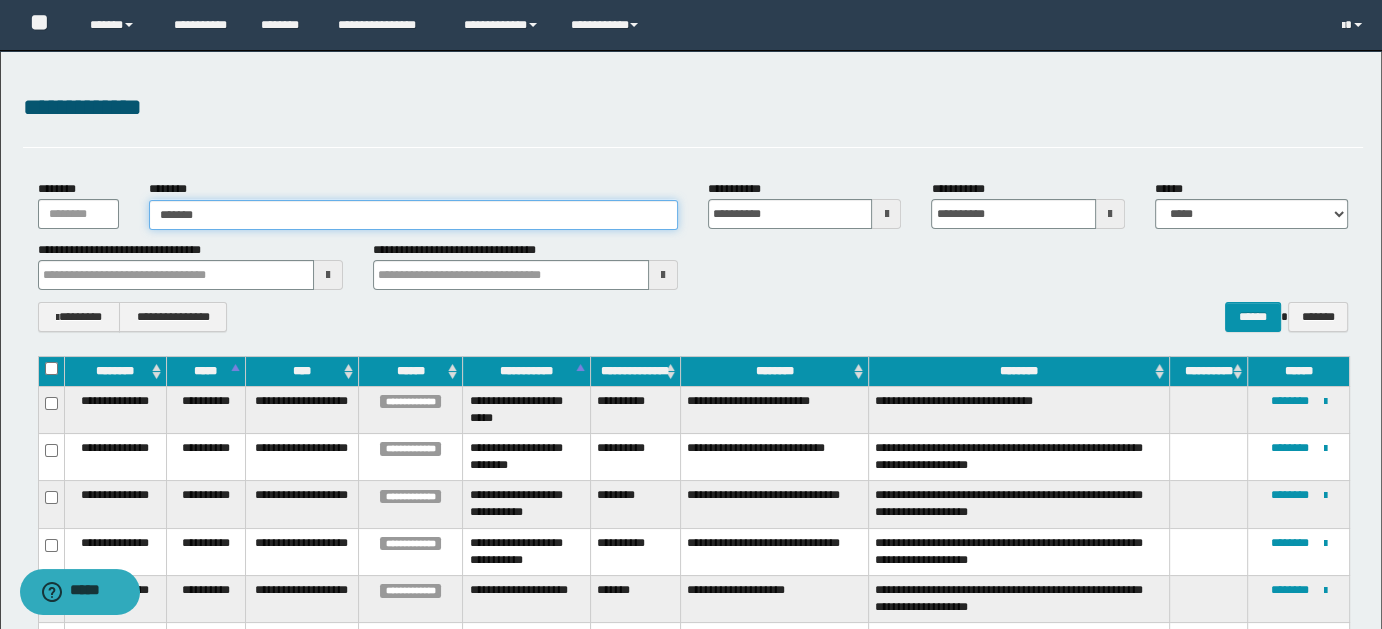 type on "******" 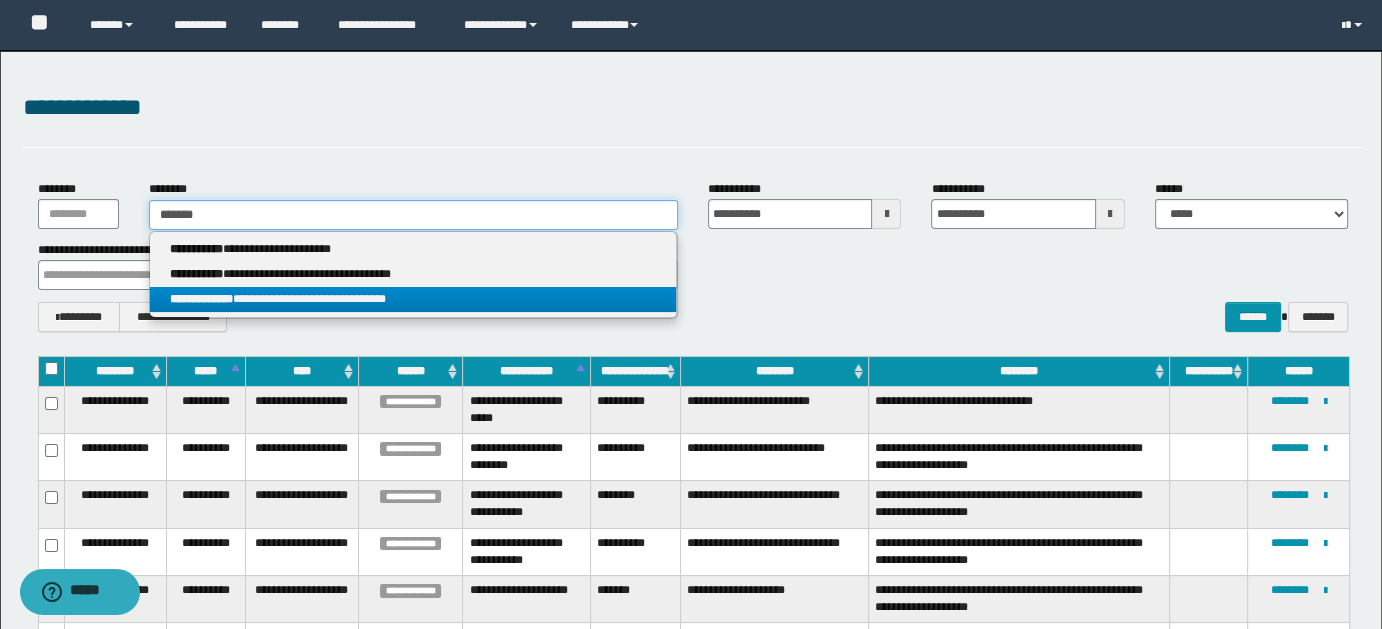 type on "******" 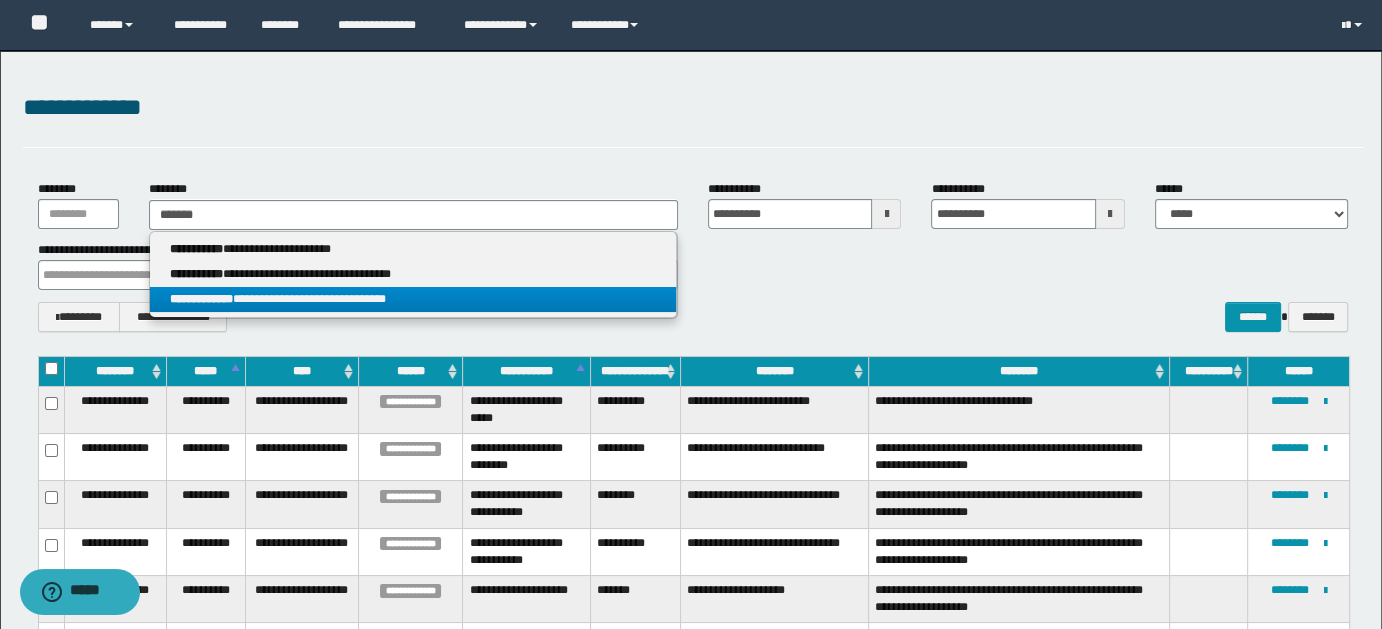 click on "**********" at bounding box center [413, 299] 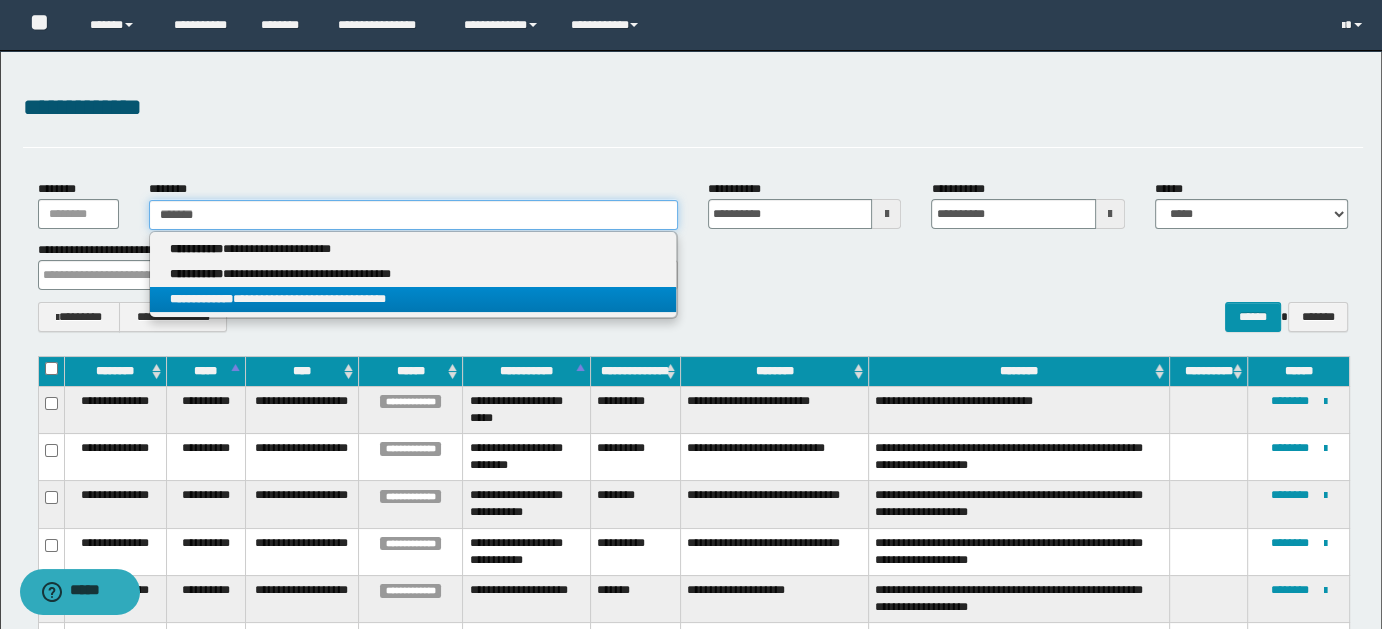 type 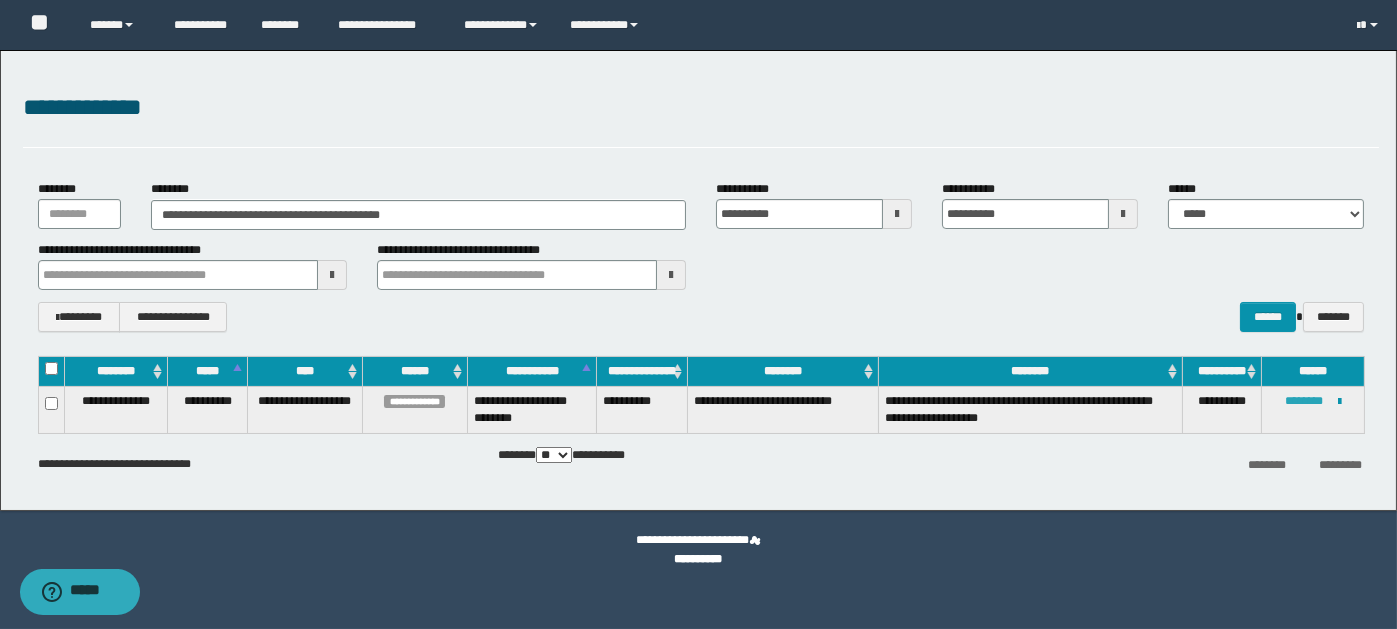 click on "********" at bounding box center [1304, 401] 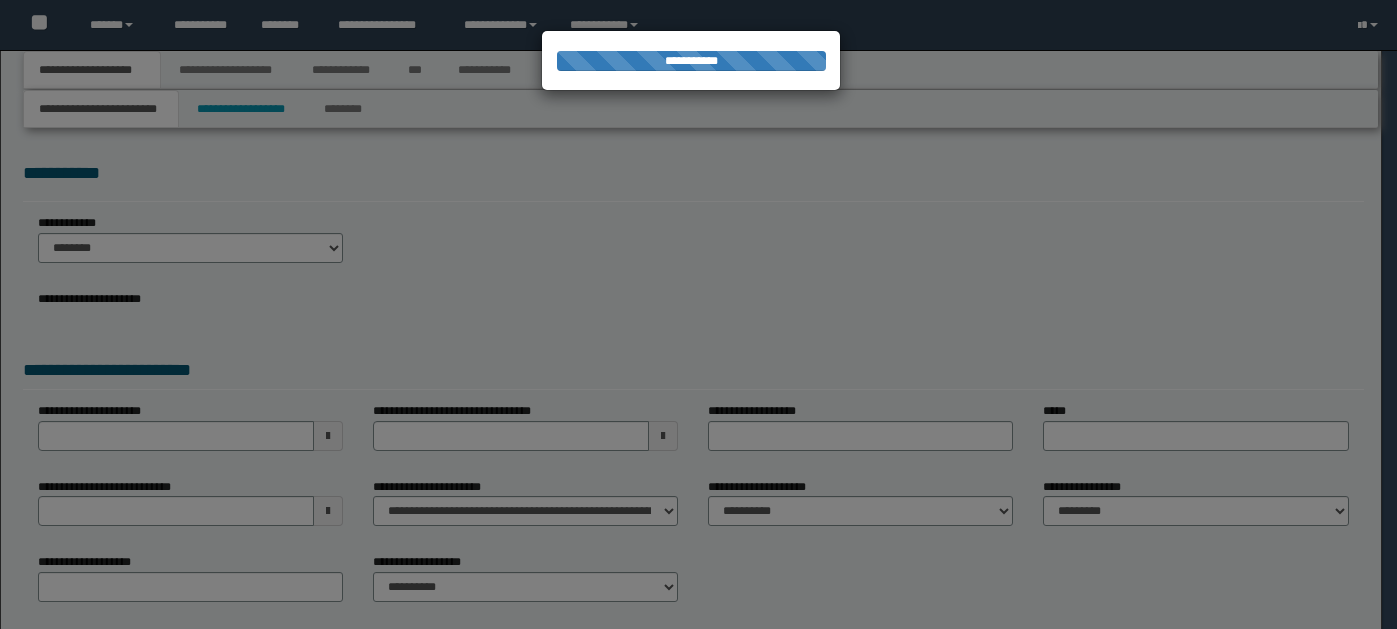 scroll, scrollTop: 0, scrollLeft: 0, axis: both 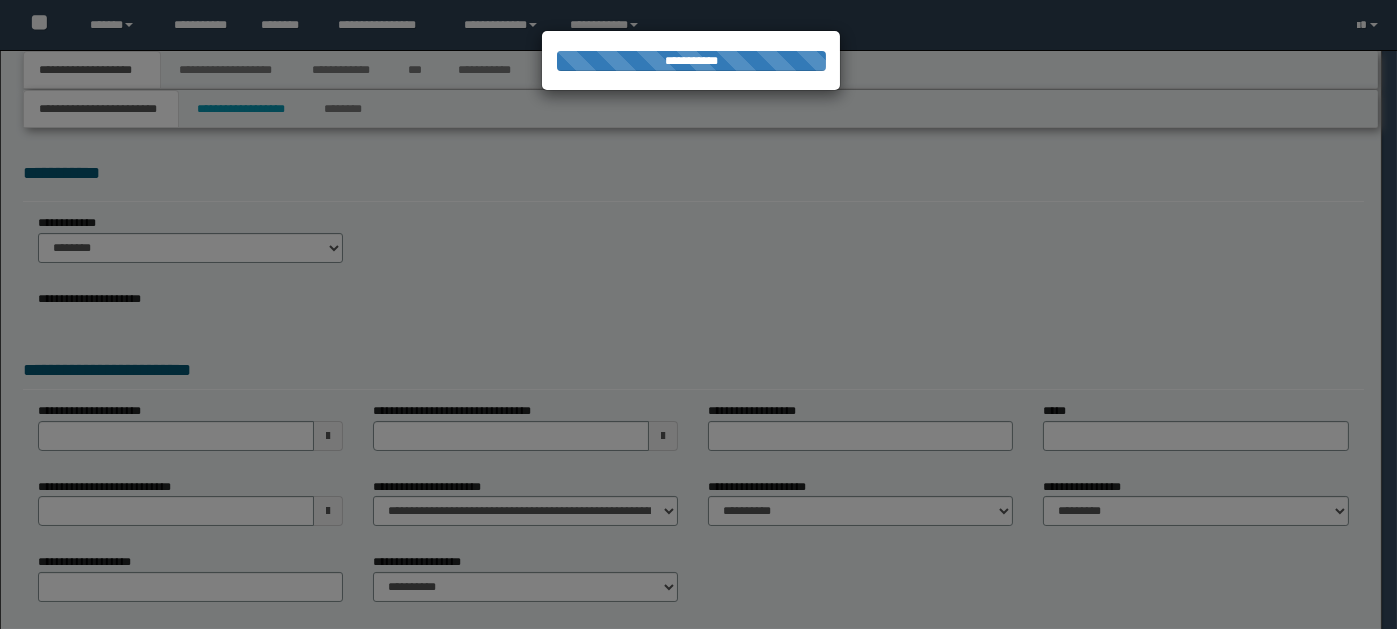 select on "*" 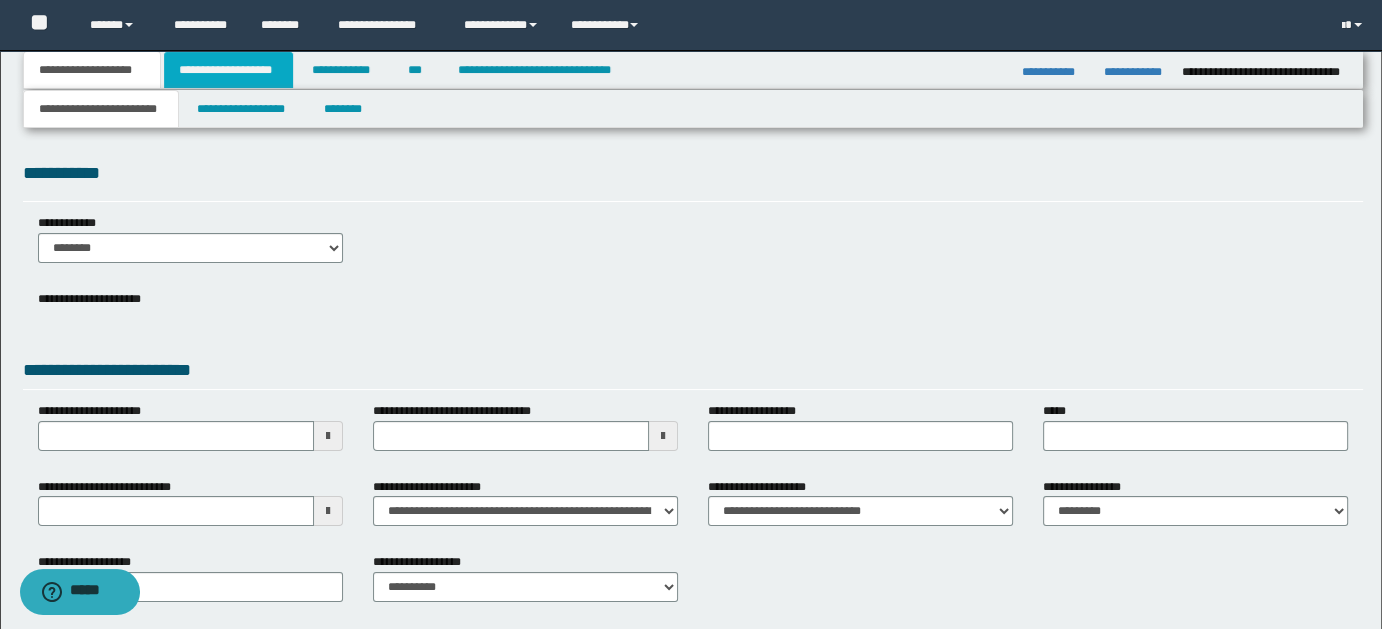 click on "**********" at bounding box center [228, 70] 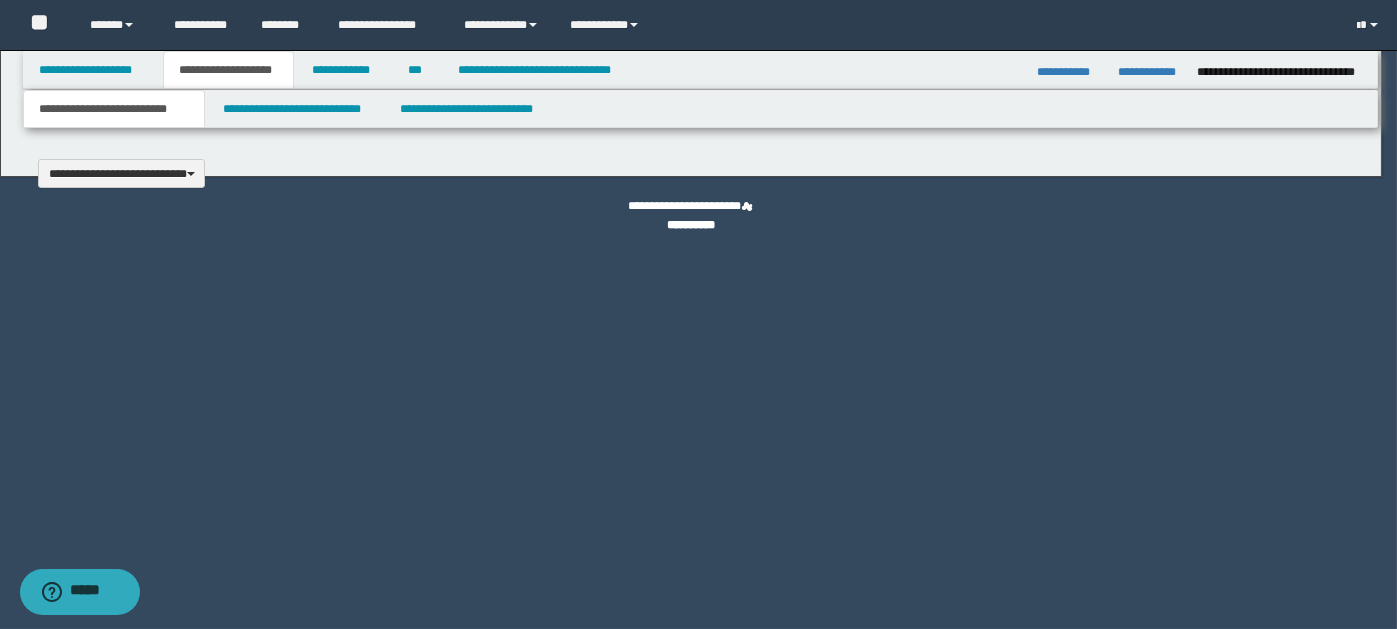 type 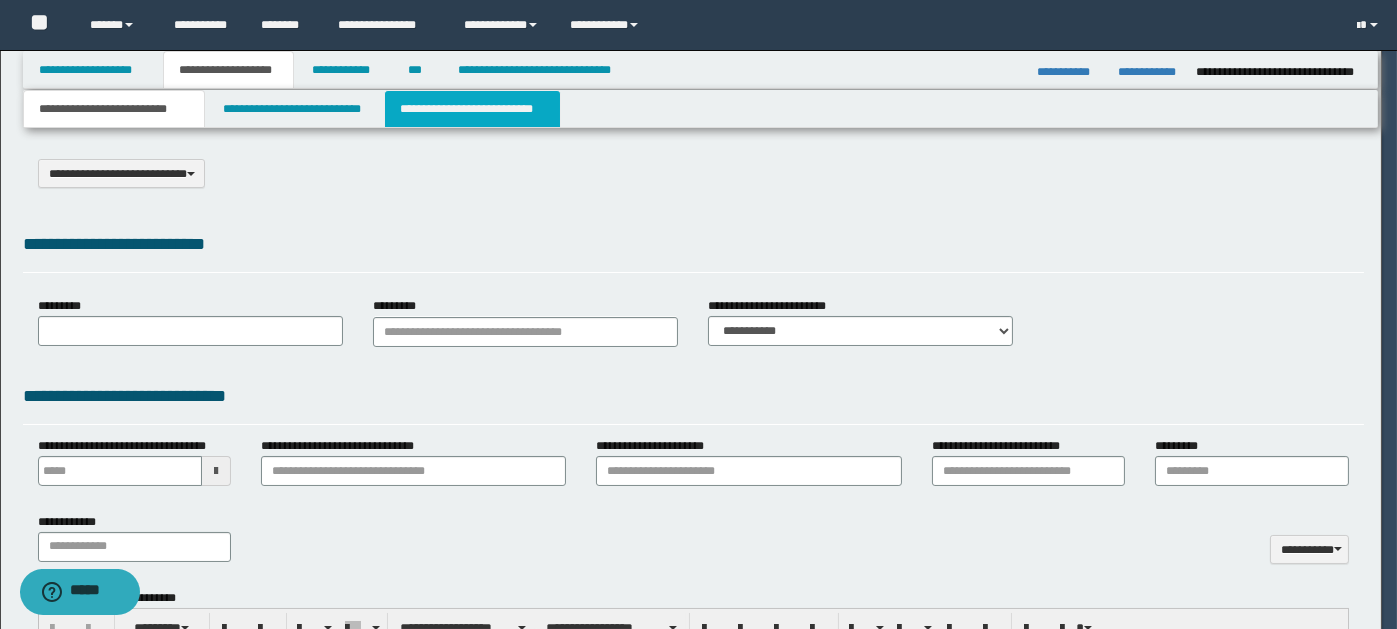 type on "*********" 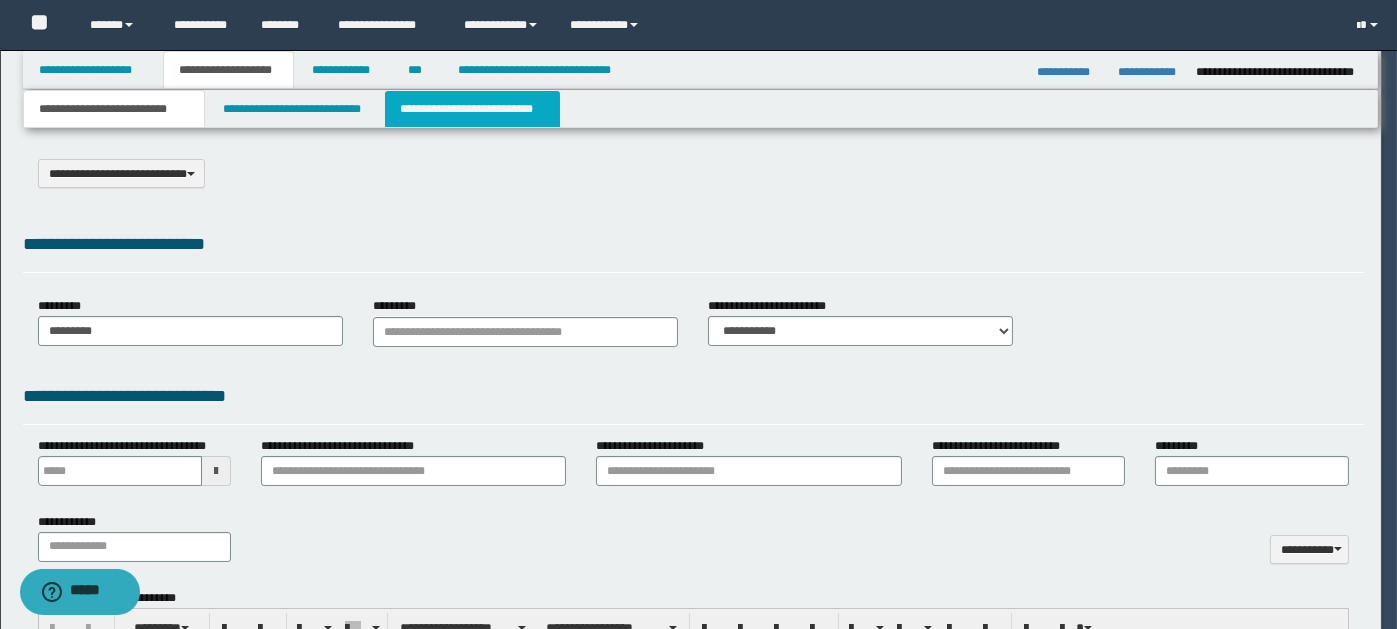 scroll, scrollTop: 0, scrollLeft: 0, axis: both 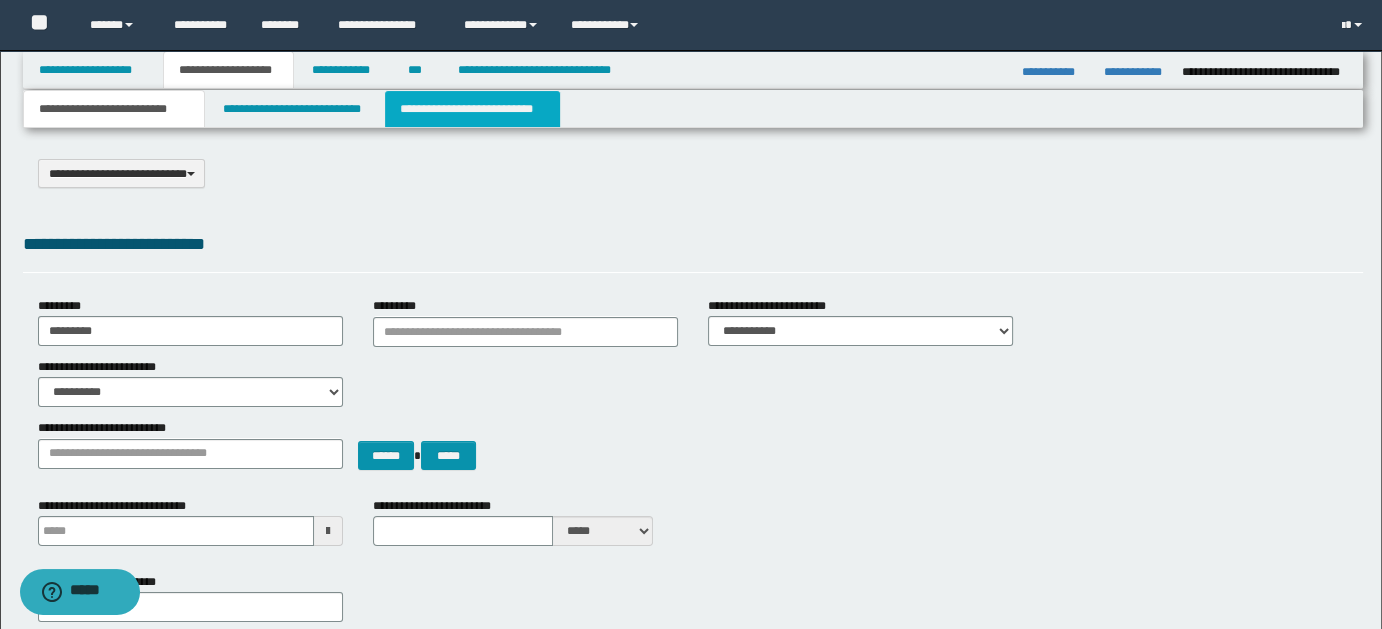click on "**********" at bounding box center [472, 109] 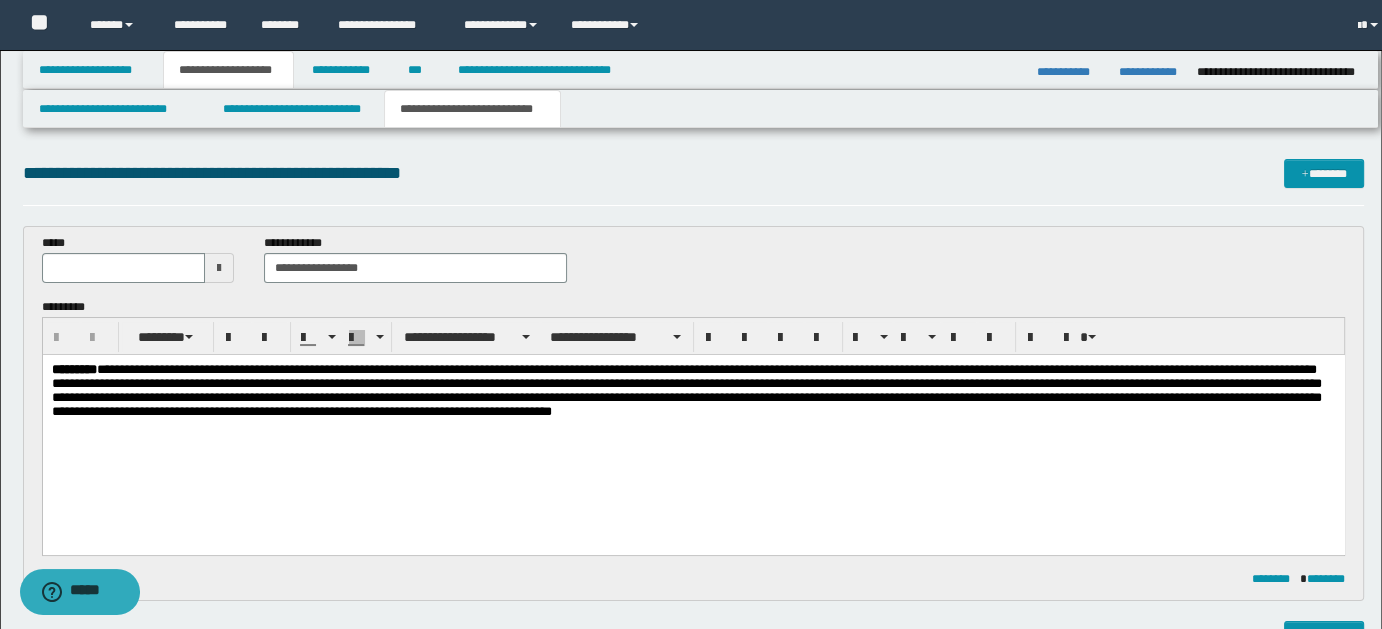 scroll, scrollTop: 0, scrollLeft: 0, axis: both 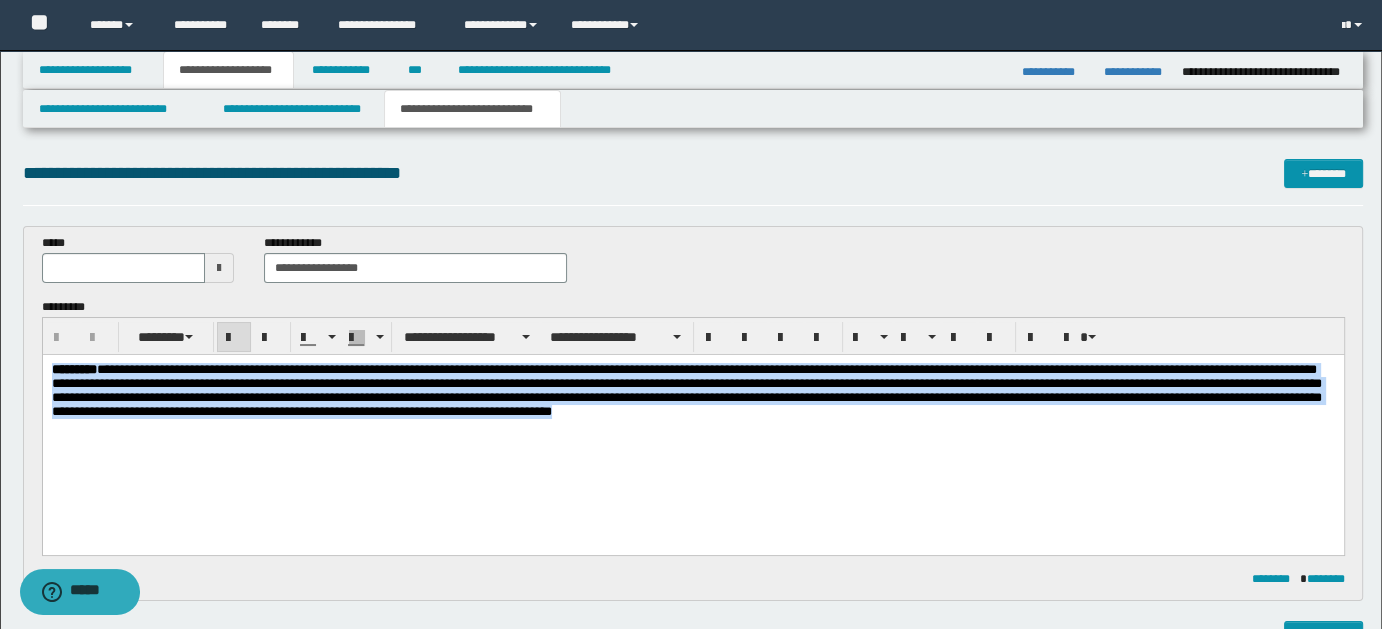 drag, startPoint x: 54, startPoint y: 367, endPoint x: 174, endPoint y: 467, distance: 156.20499 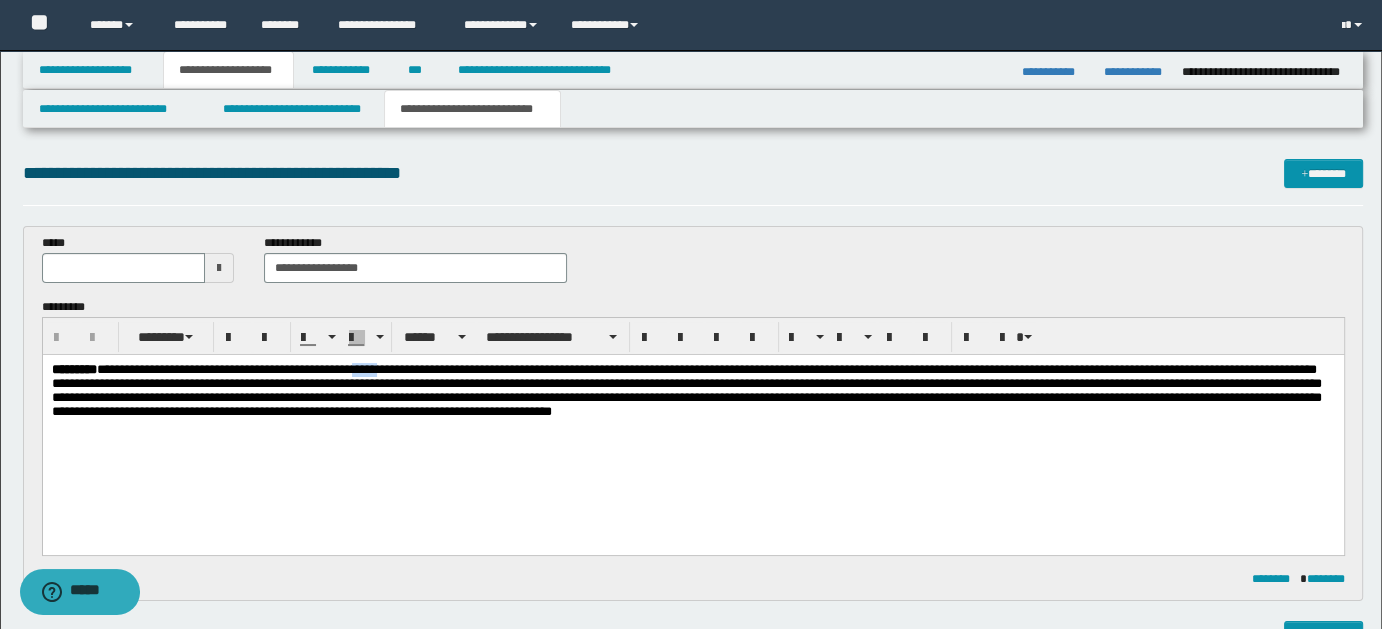 drag, startPoint x: 441, startPoint y: 369, endPoint x: 470, endPoint y: 369, distance: 29 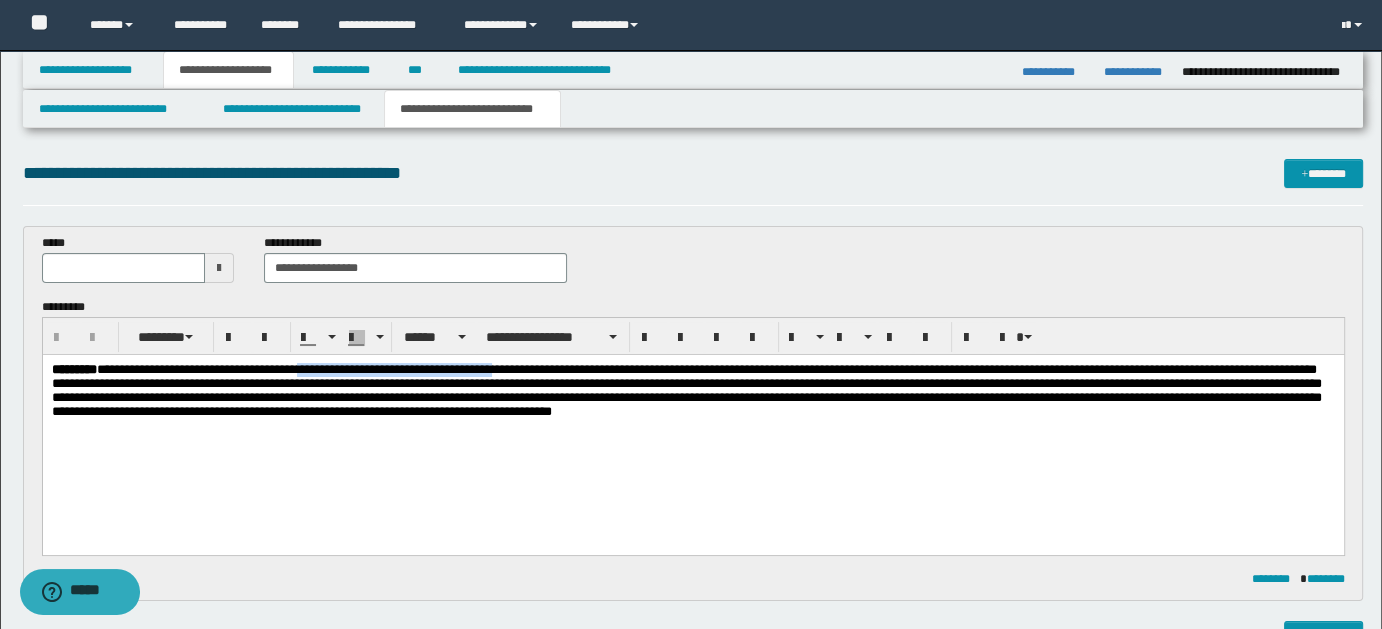 drag, startPoint x: 370, startPoint y: 369, endPoint x: 598, endPoint y: 375, distance: 228.07893 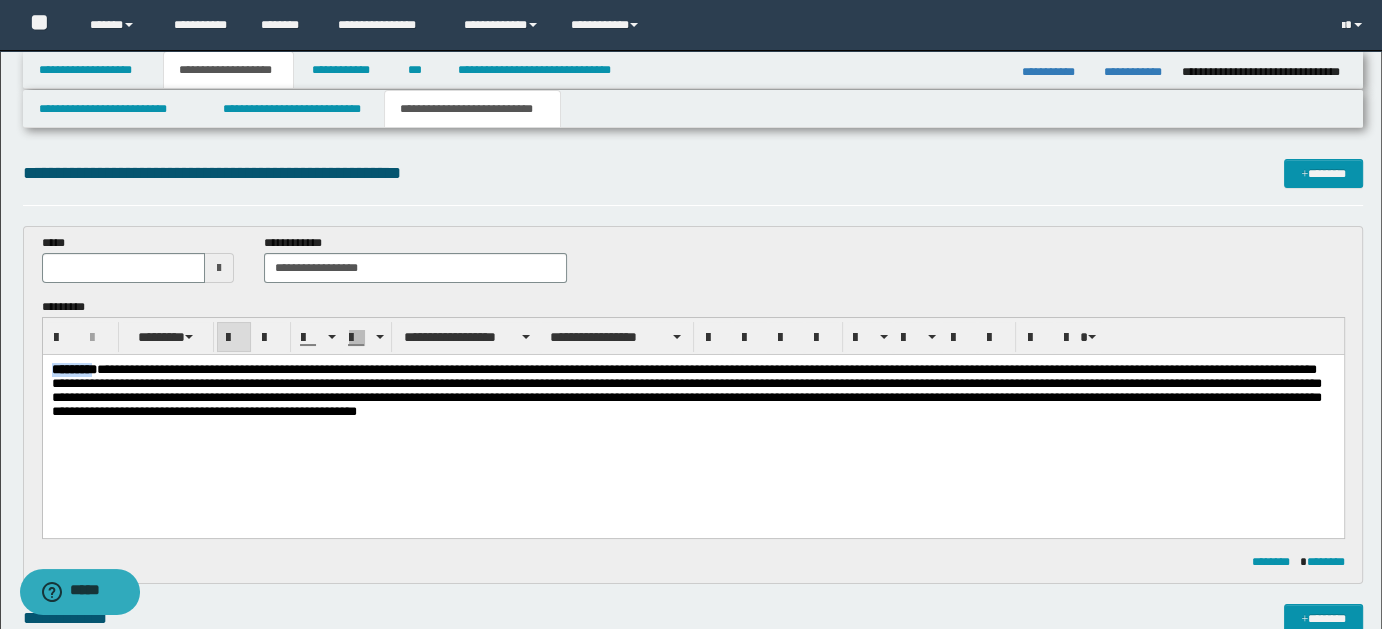 drag, startPoint x: 120, startPoint y: 369, endPoint x: 31, endPoint y: 370, distance: 89.005615 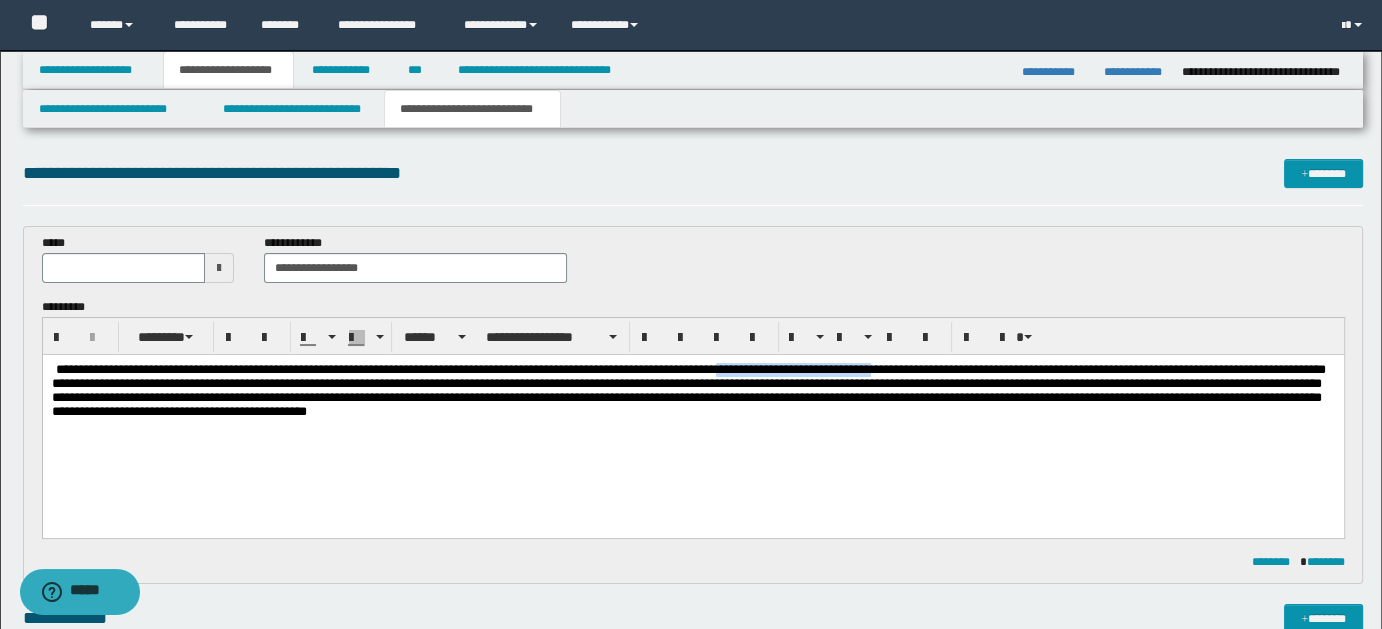 drag, startPoint x: 845, startPoint y: 369, endPoint x: 1032, endPoint y: 369, distance: 187 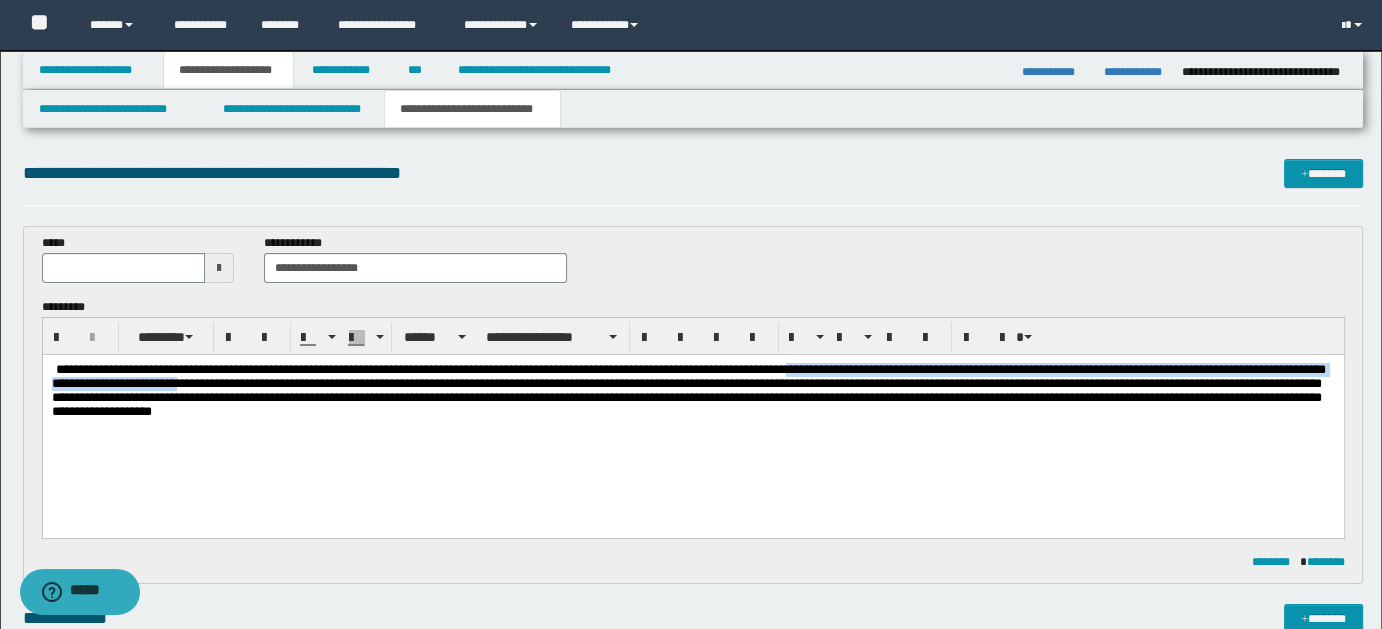 drag, startPoint x: 918, startPoint y: 370, endPoint x: 452, endPoint y: 386, distance: 466.2746 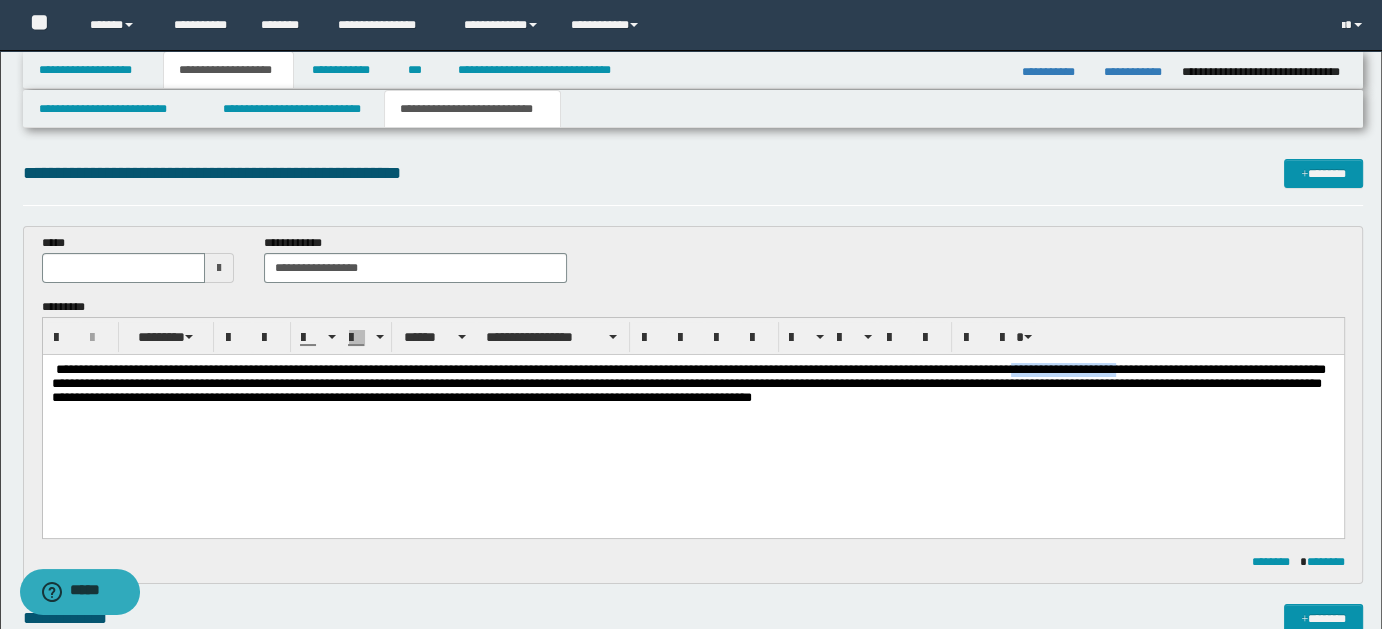 drag, startPoint x: 1182, startPoint y: 369, endPoint x: 1187, endPoint y: 413, distance: 44.28318 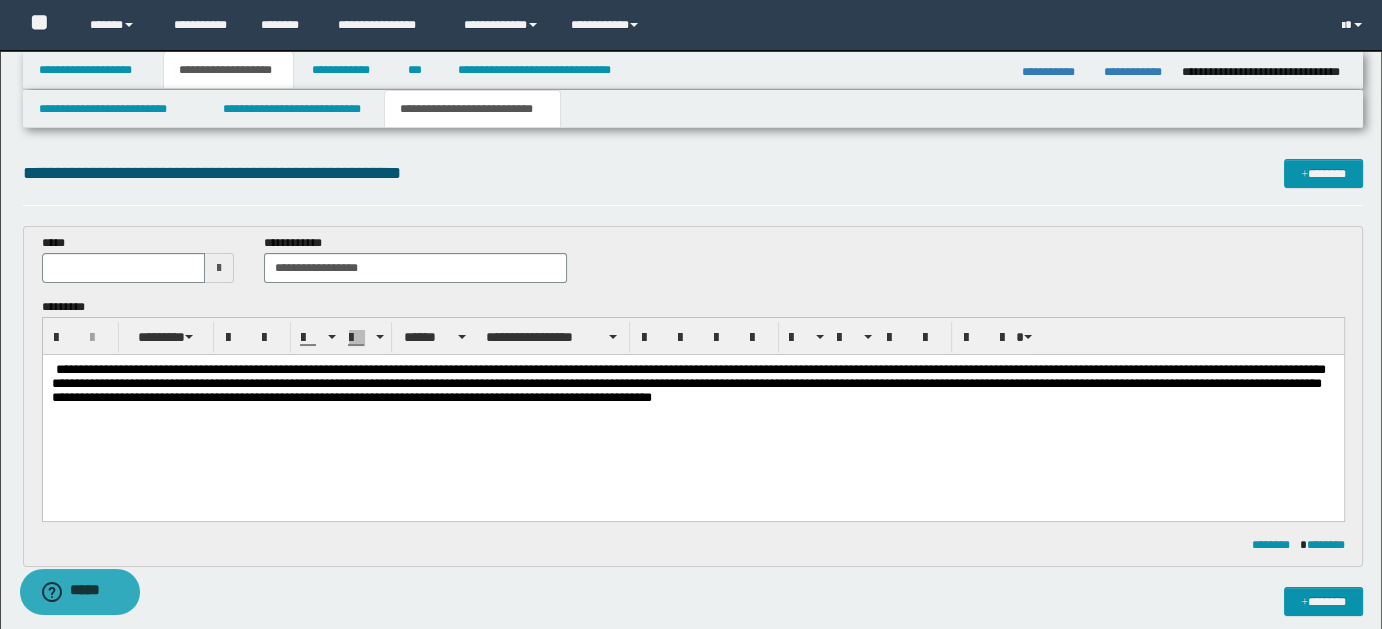 type 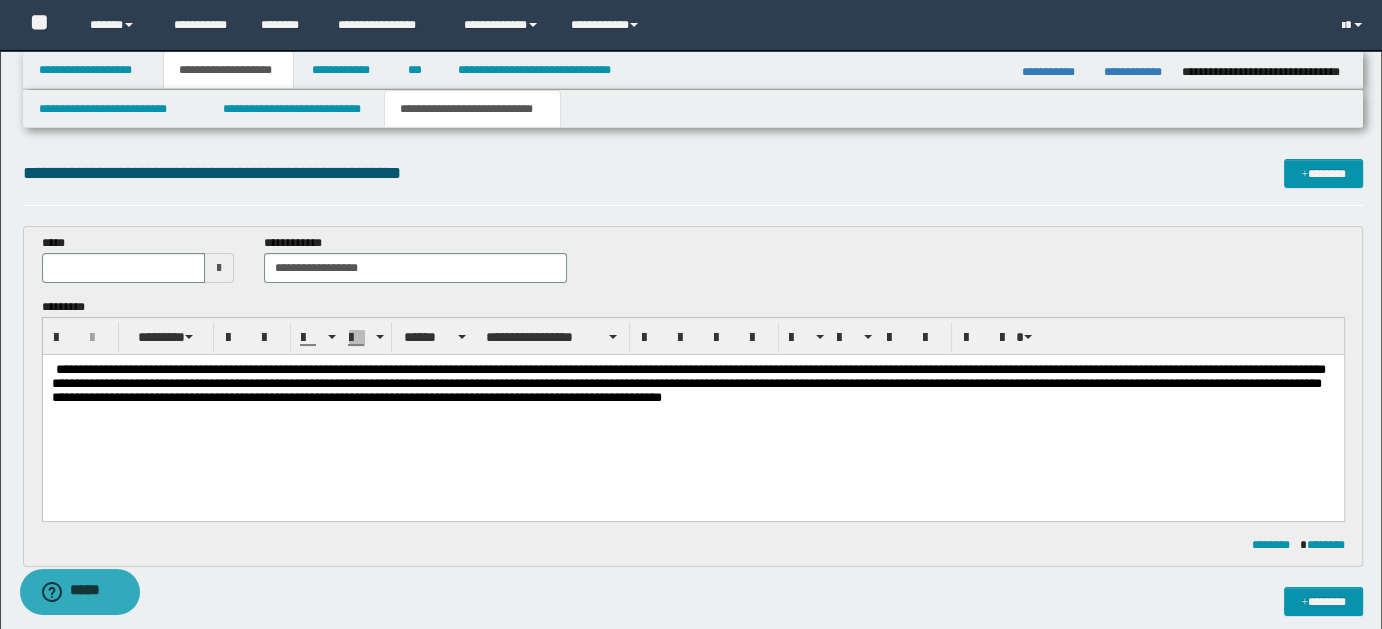 click on "**********" at bounding box center [688, 382] 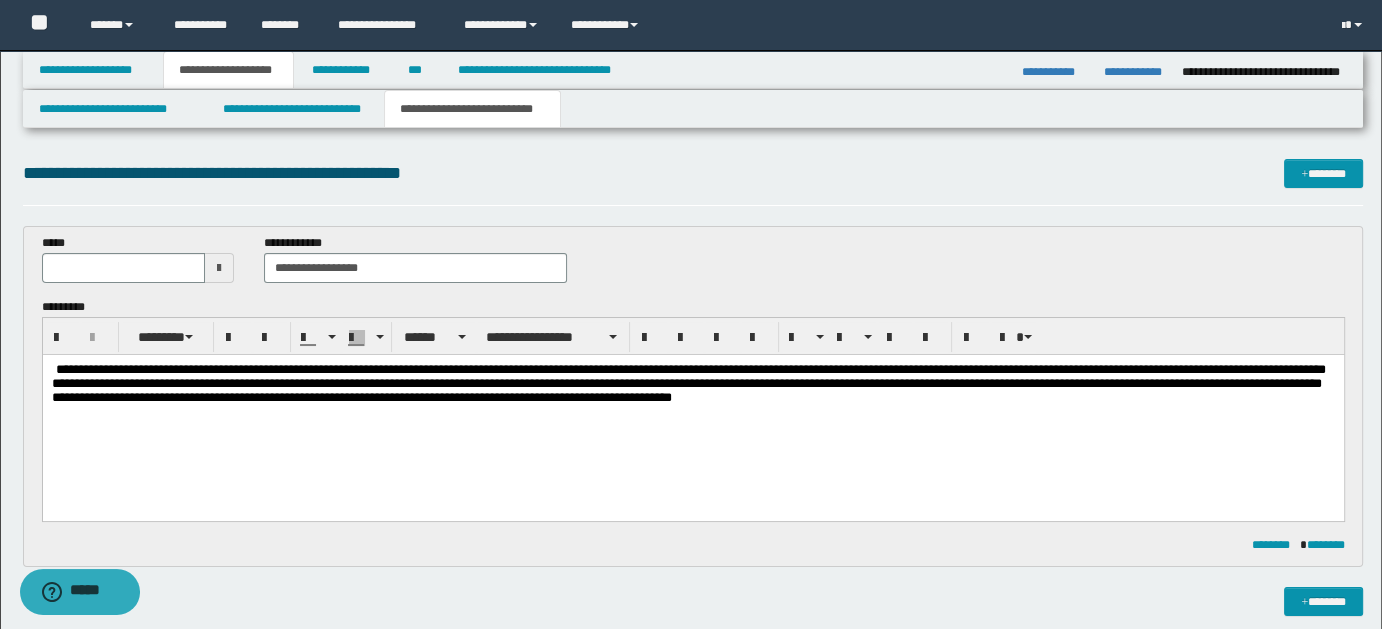 click on "**********" at bounding box center (692, 383) 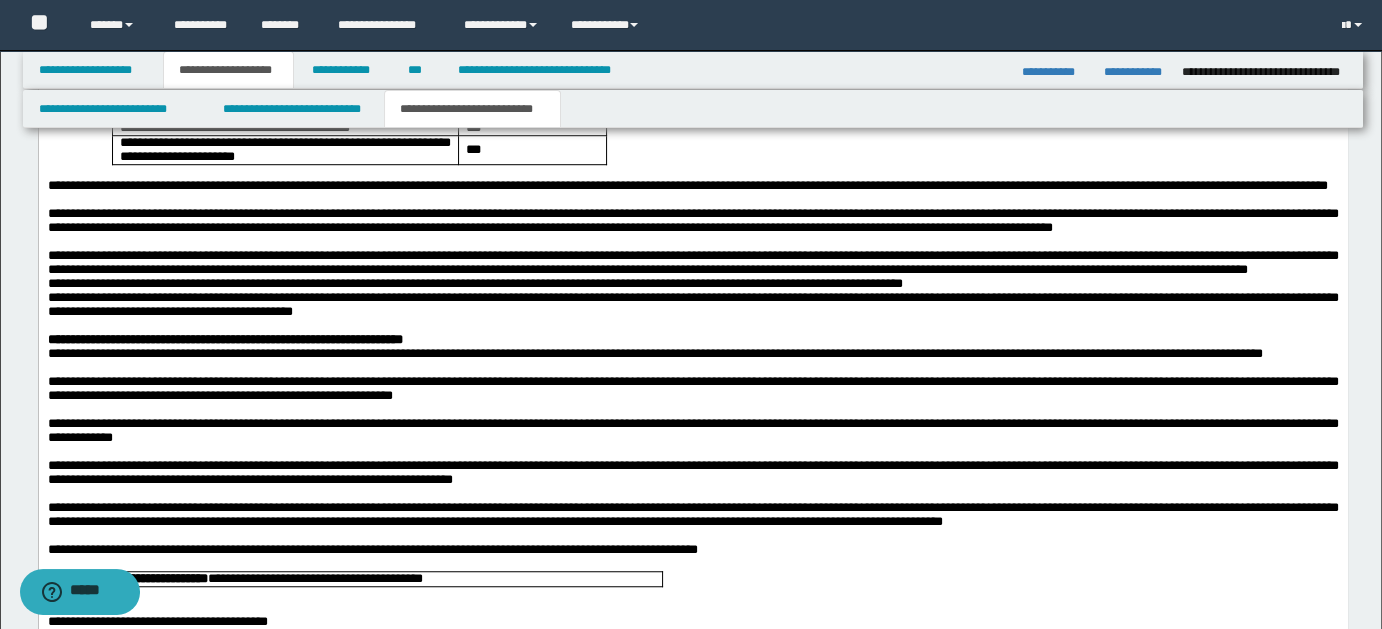 scroll, scrollTop: 1385, scrollLeft: 0, axis: vertical 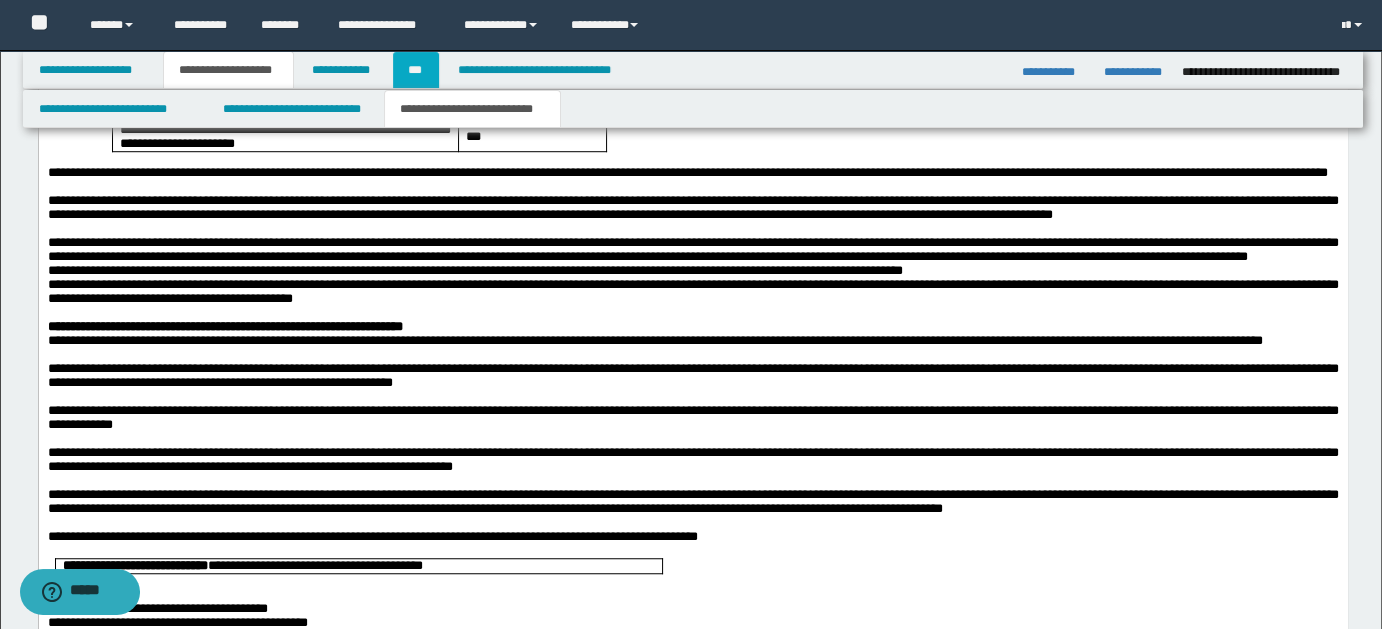 click on "***" at bounding box center [416, 70] 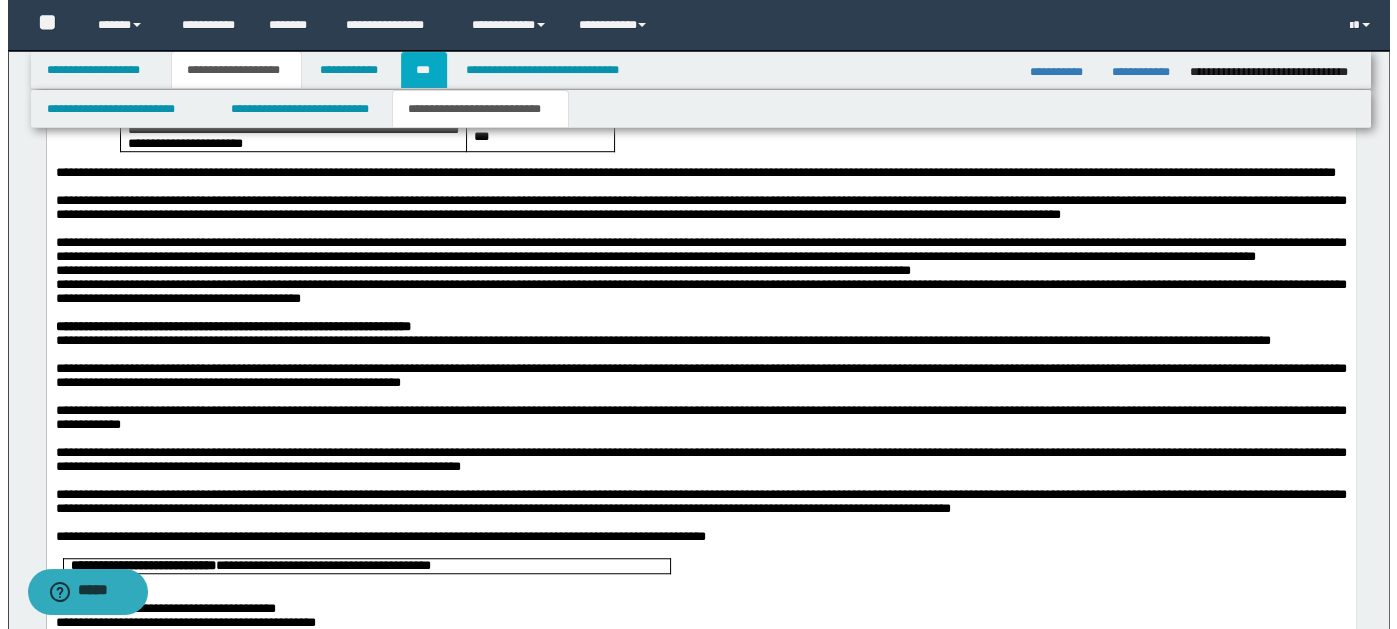 scroll, scrollTop: 0, scrollLeft: 0, axis: both 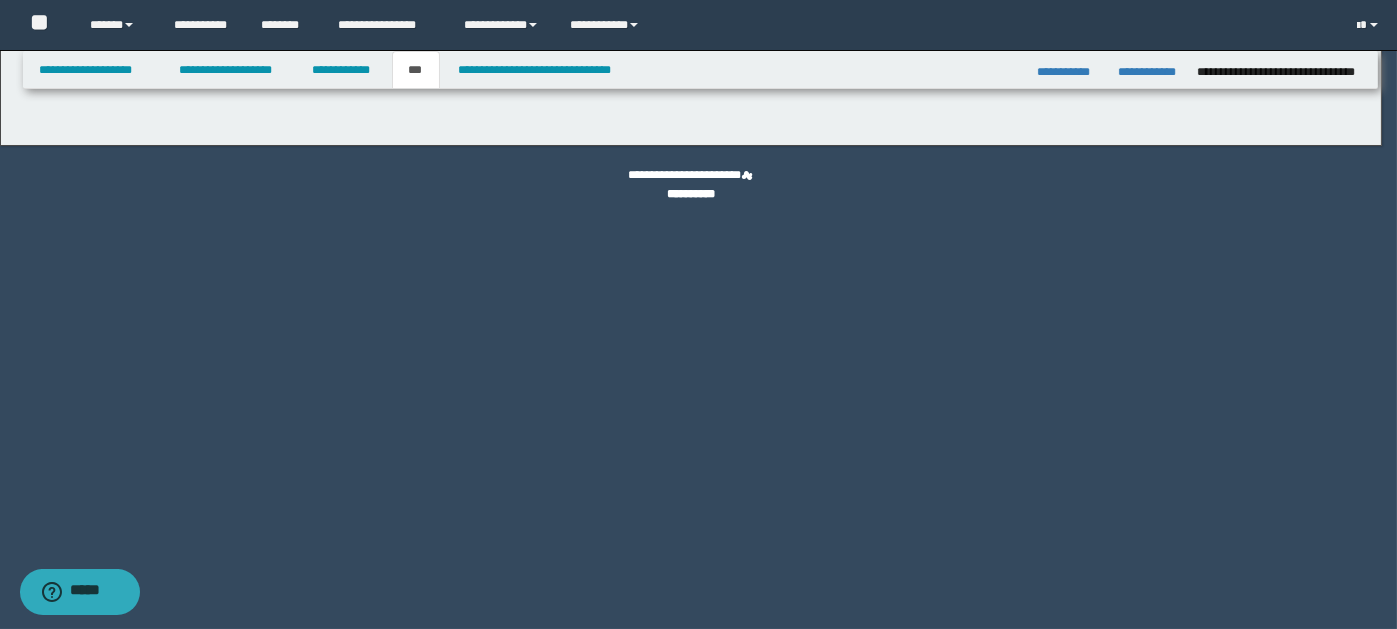 select on "*" 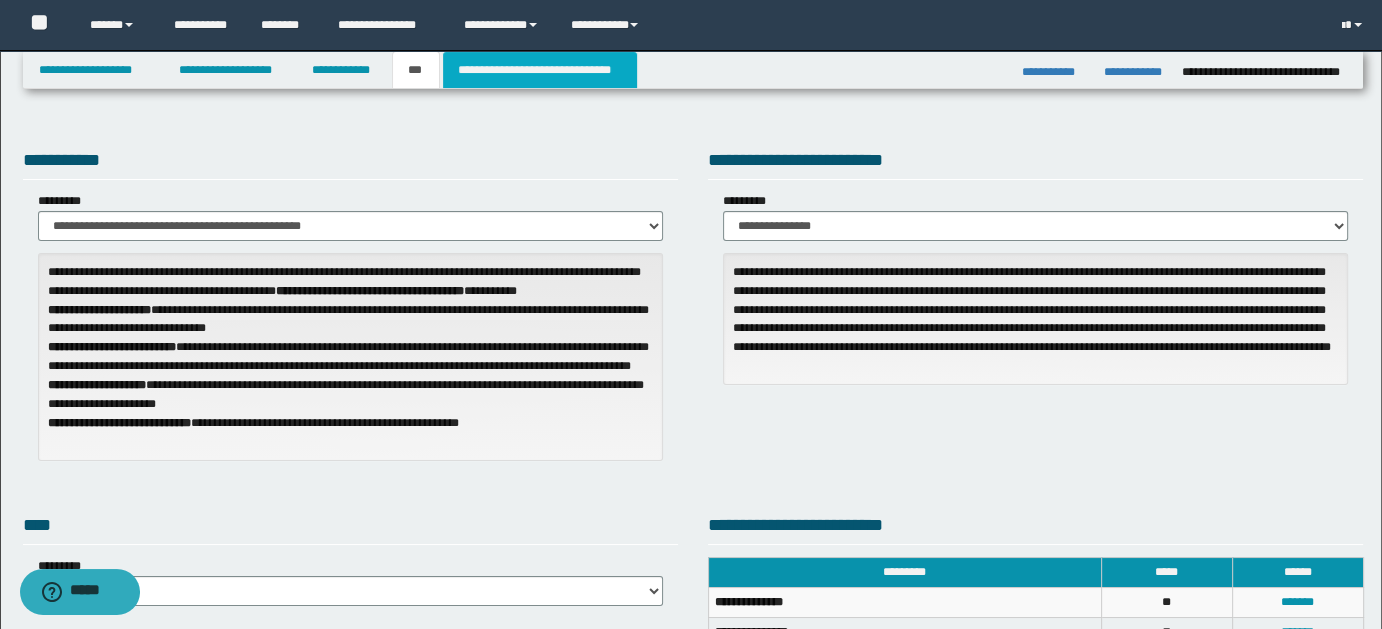 click on "**********" at bounding box center [540, 70] 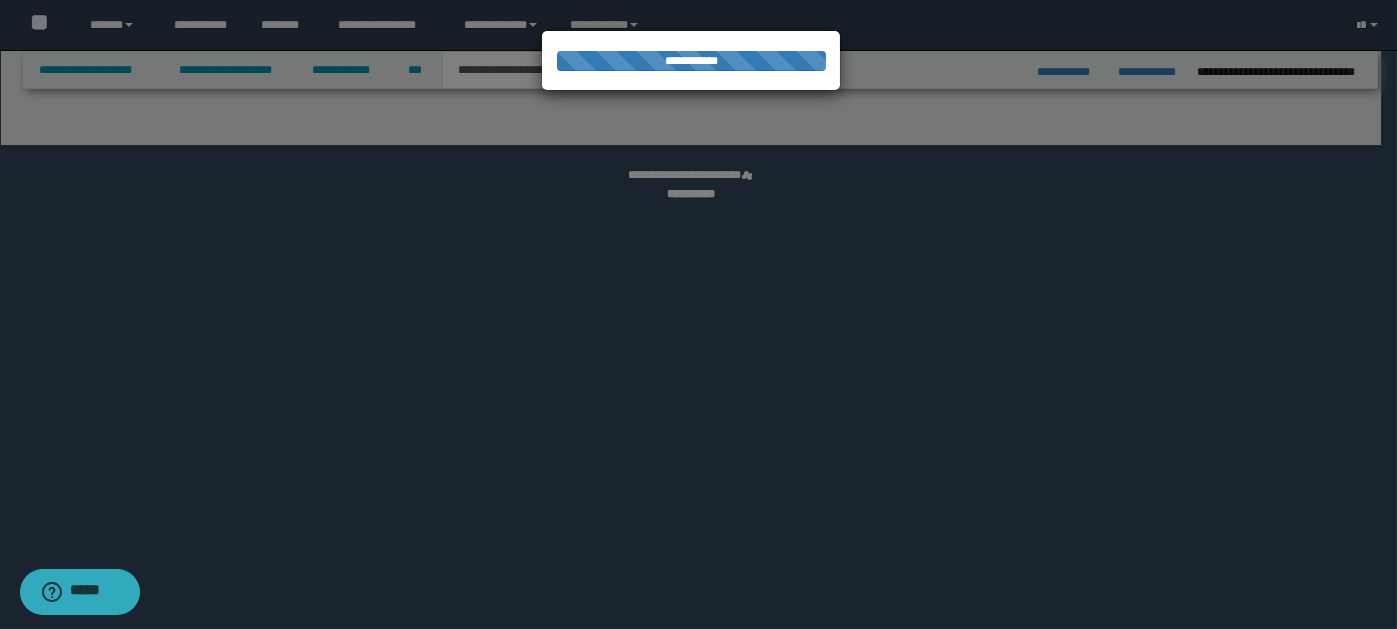 select on "*" 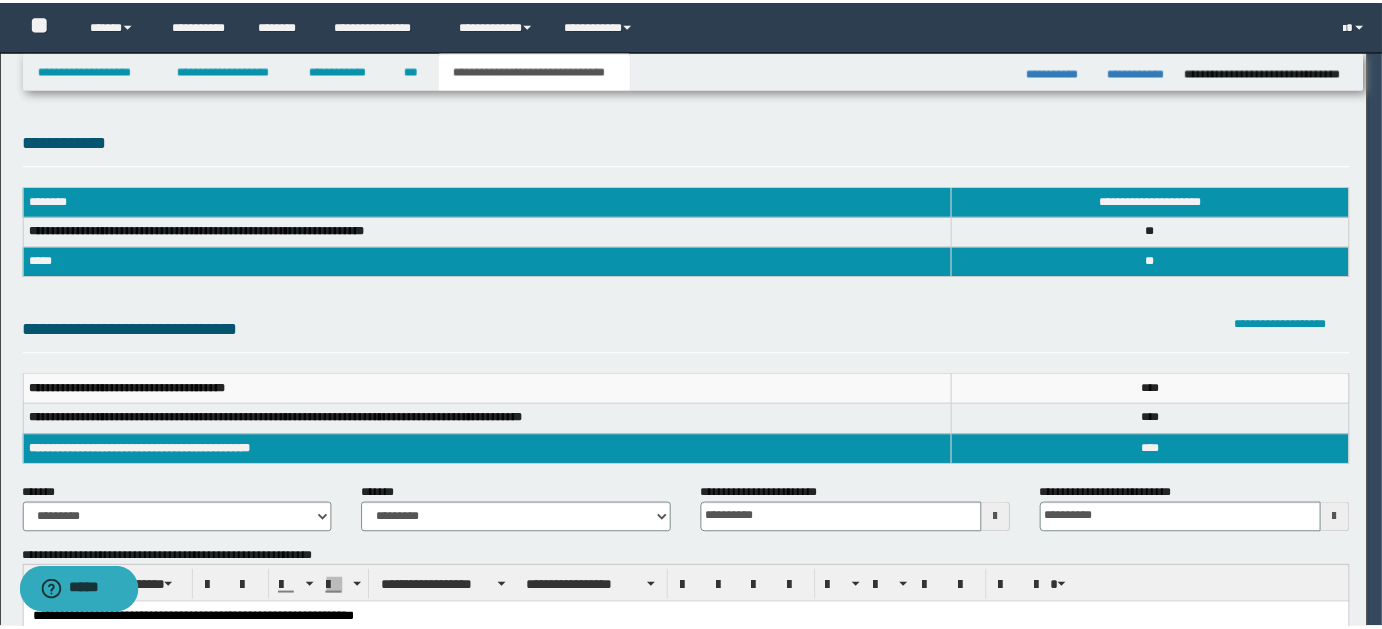 scroll, scrollTop: 0, scrollLeft: 0, axis: both 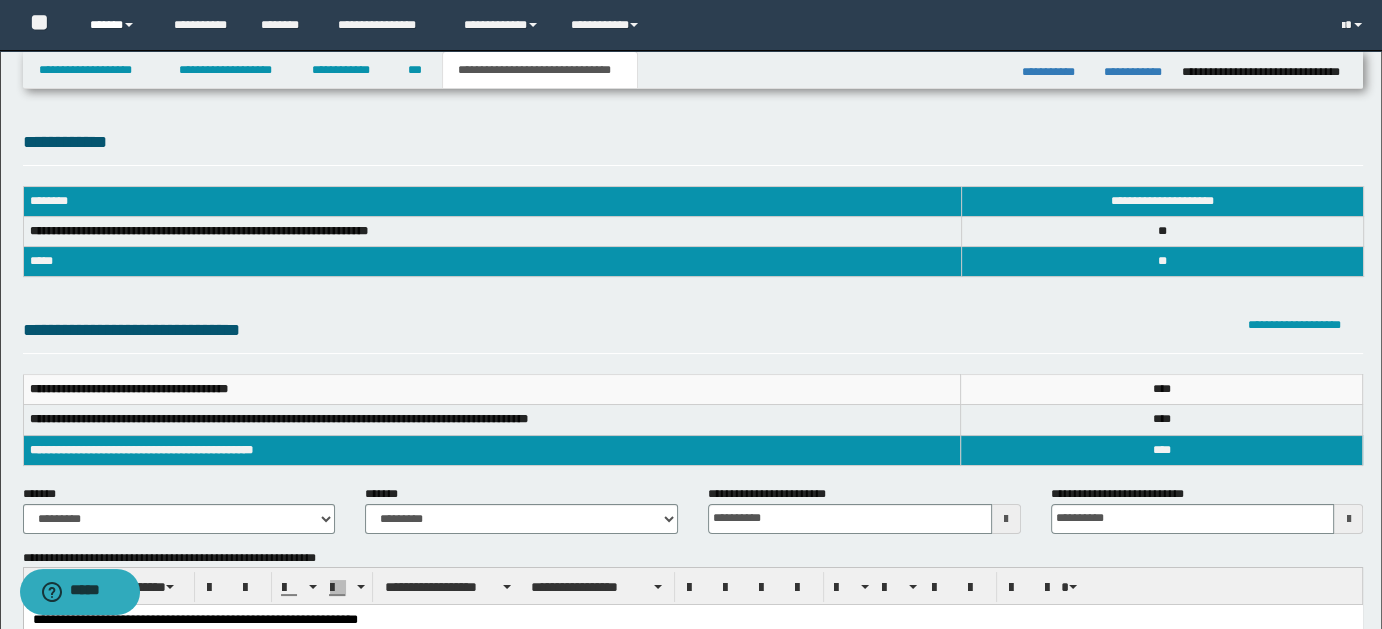 click on "******" at bounding box center [117, 25] 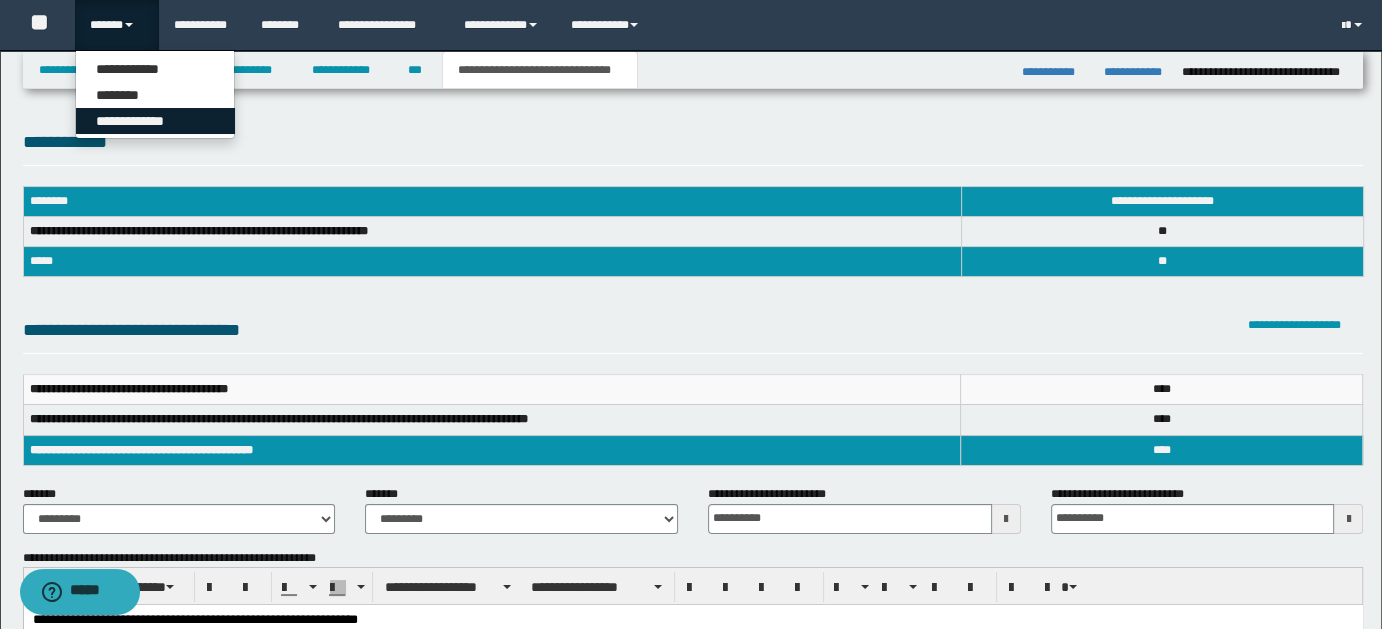 click on "**********" at bounding box center (155, 121) 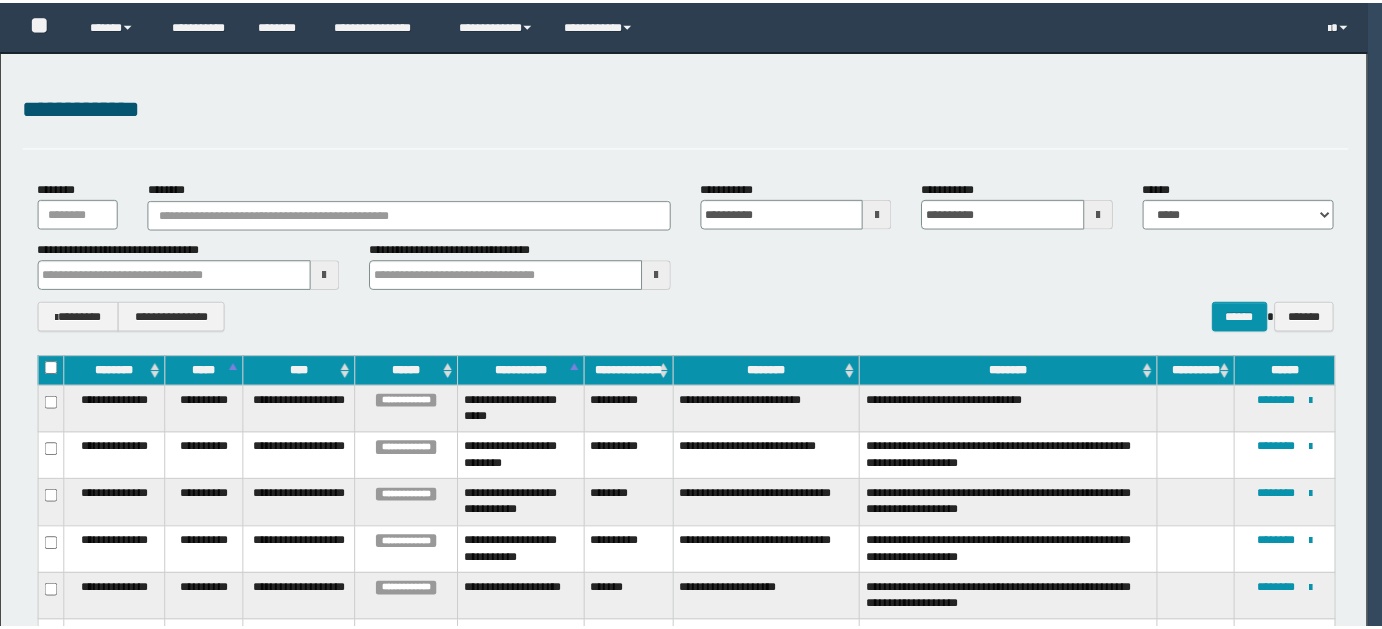 scroll, scrollTop: 0, scrollLeft: 0, axis: both 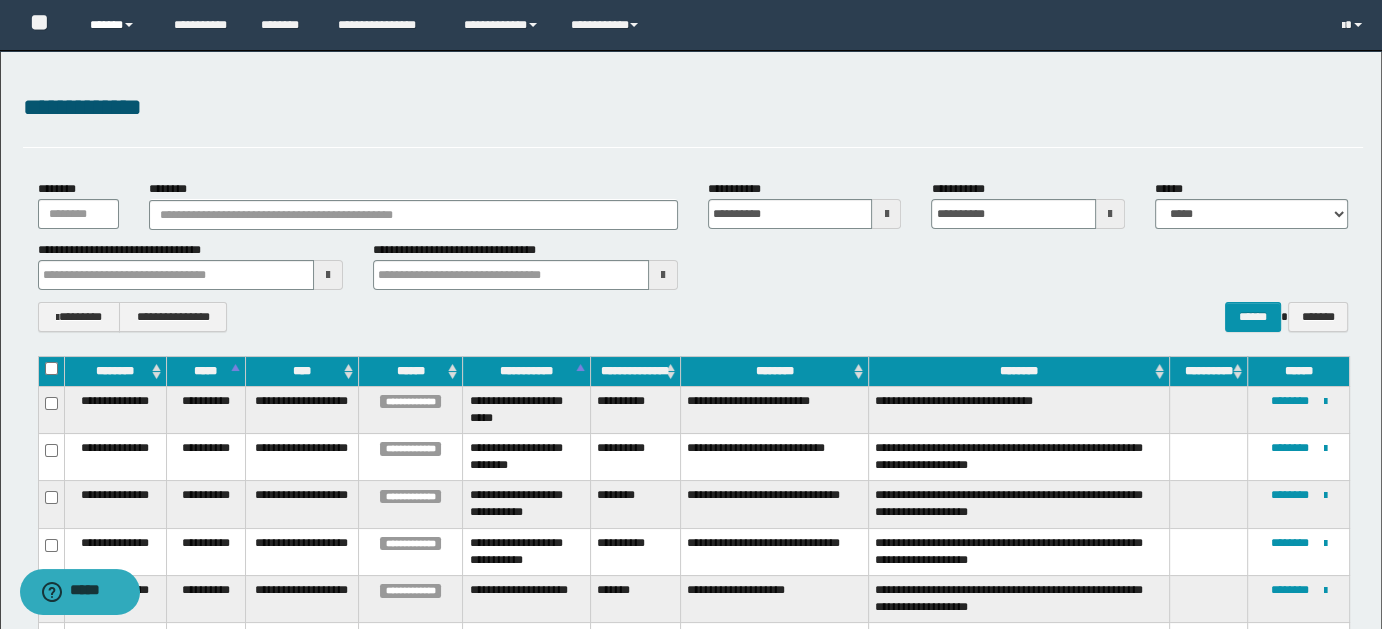 click on "******" at bounding box center (117, 25) 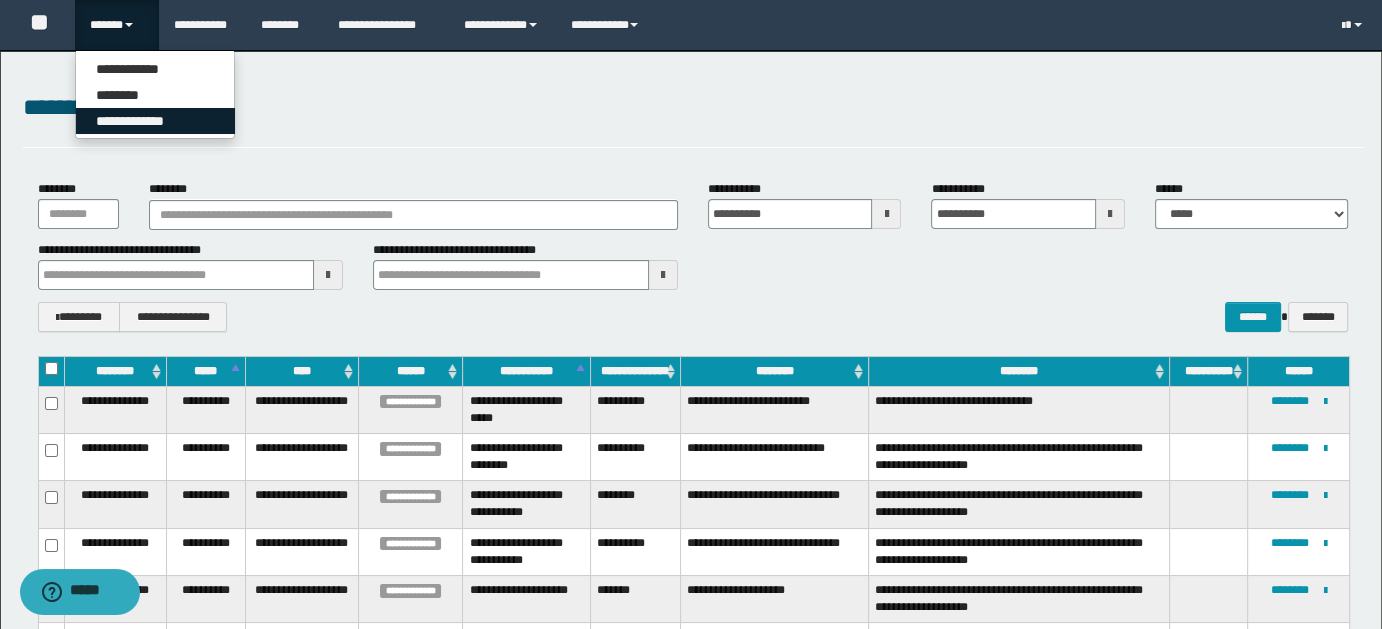 click on "**********" at bounding box center [155, 121] 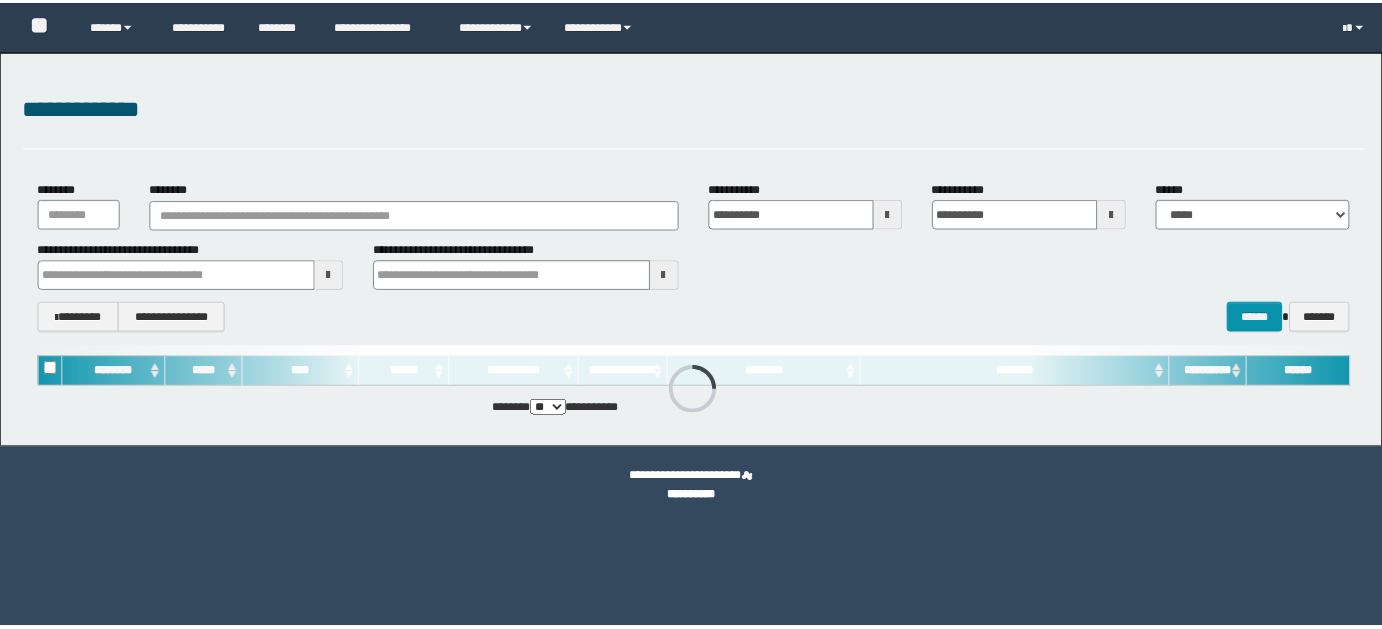 scroll, scrollTop: 0, scrollLeft: 0, axis: both 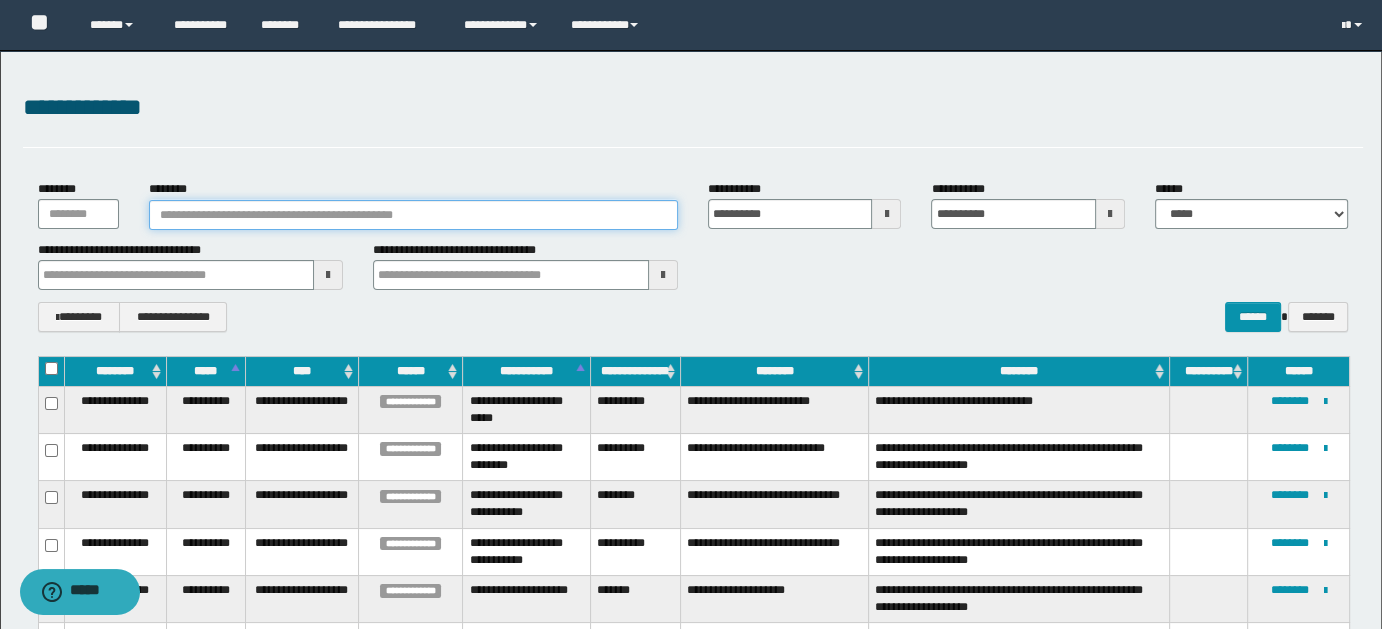 click on "********" at bounding box center (413, 215) 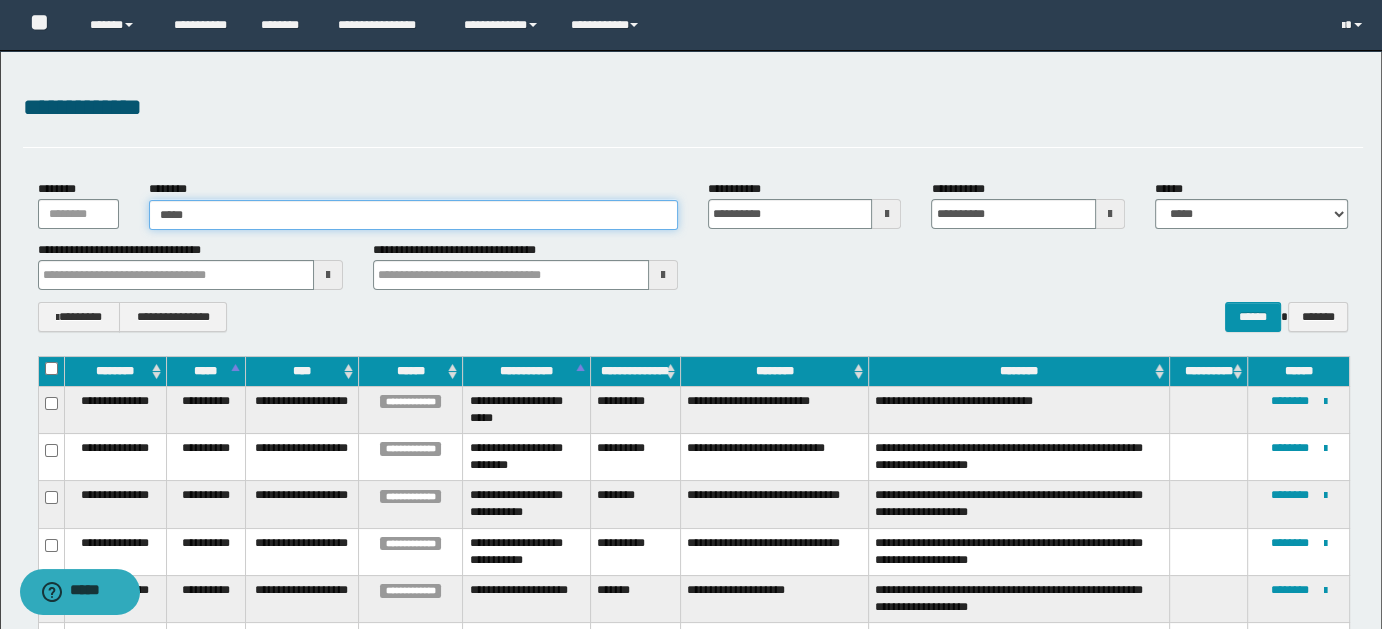 type on "******" 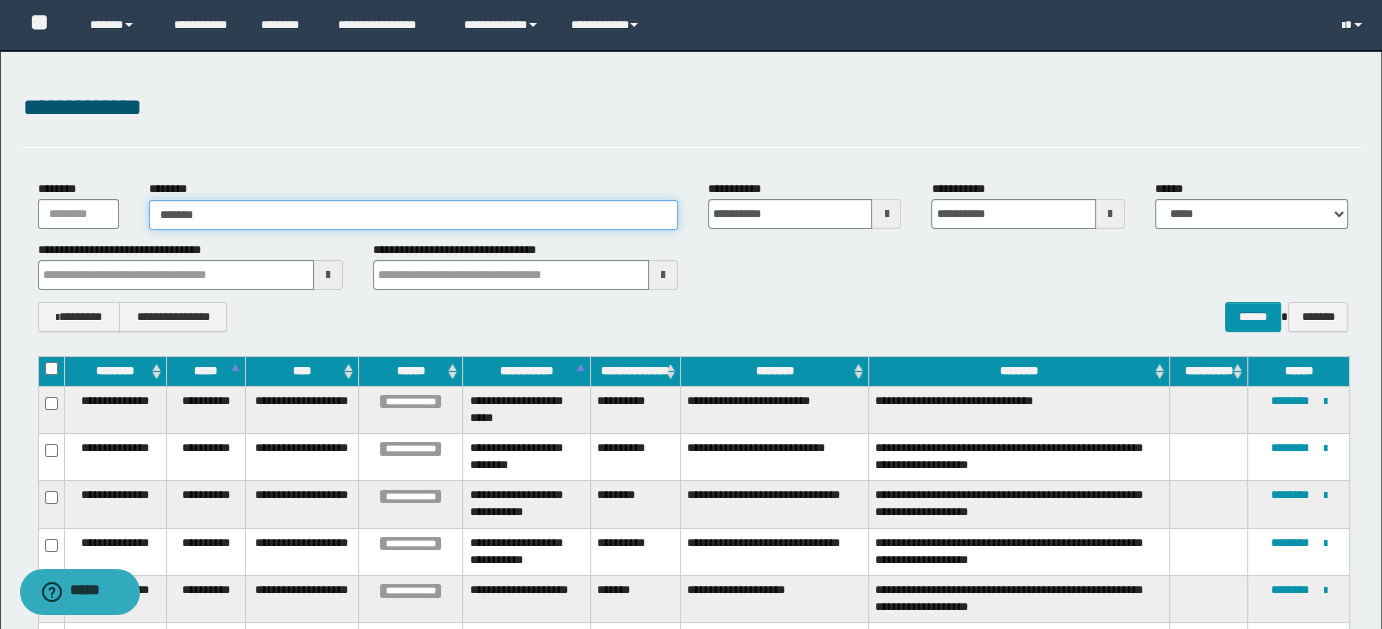 type on "******" 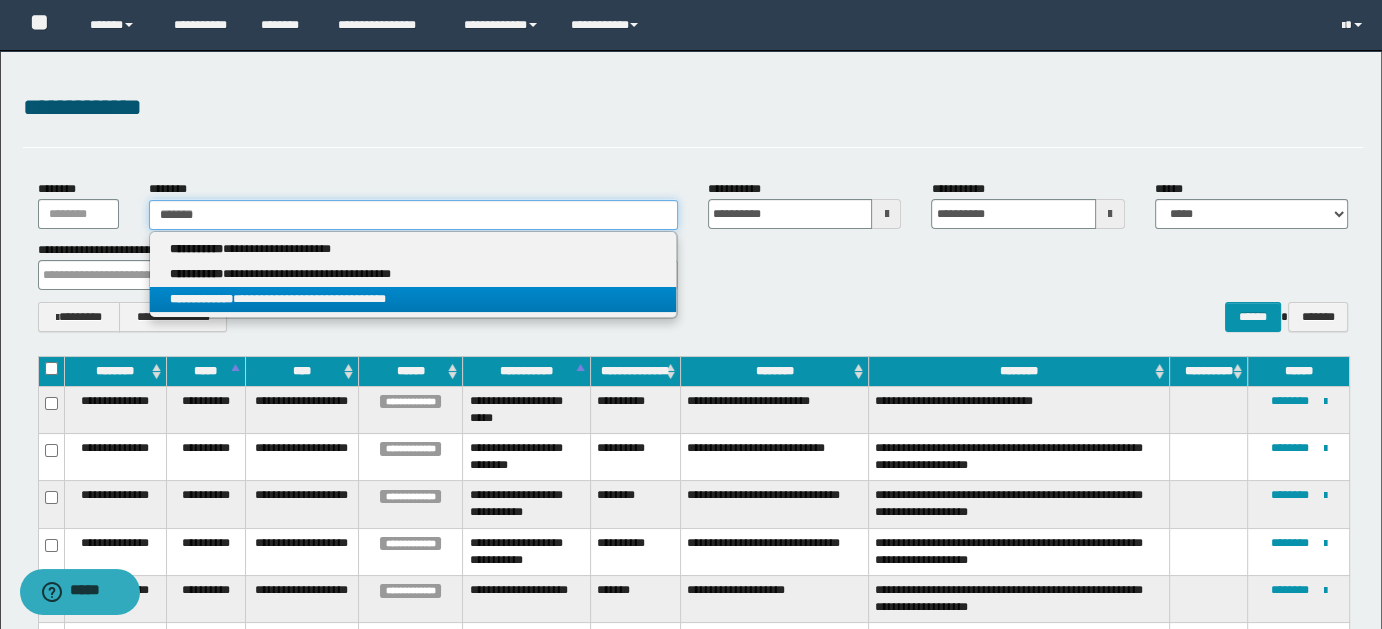 type on "******" 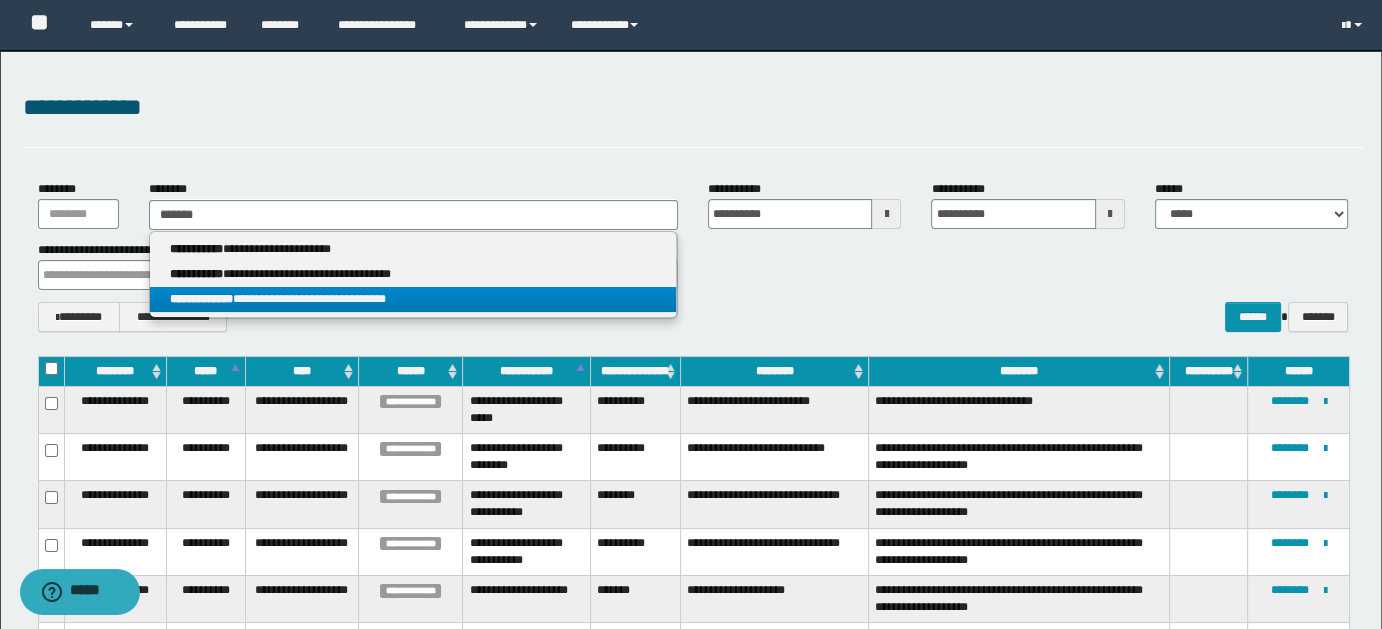 click on "**********" at bounding box center (413, 299) 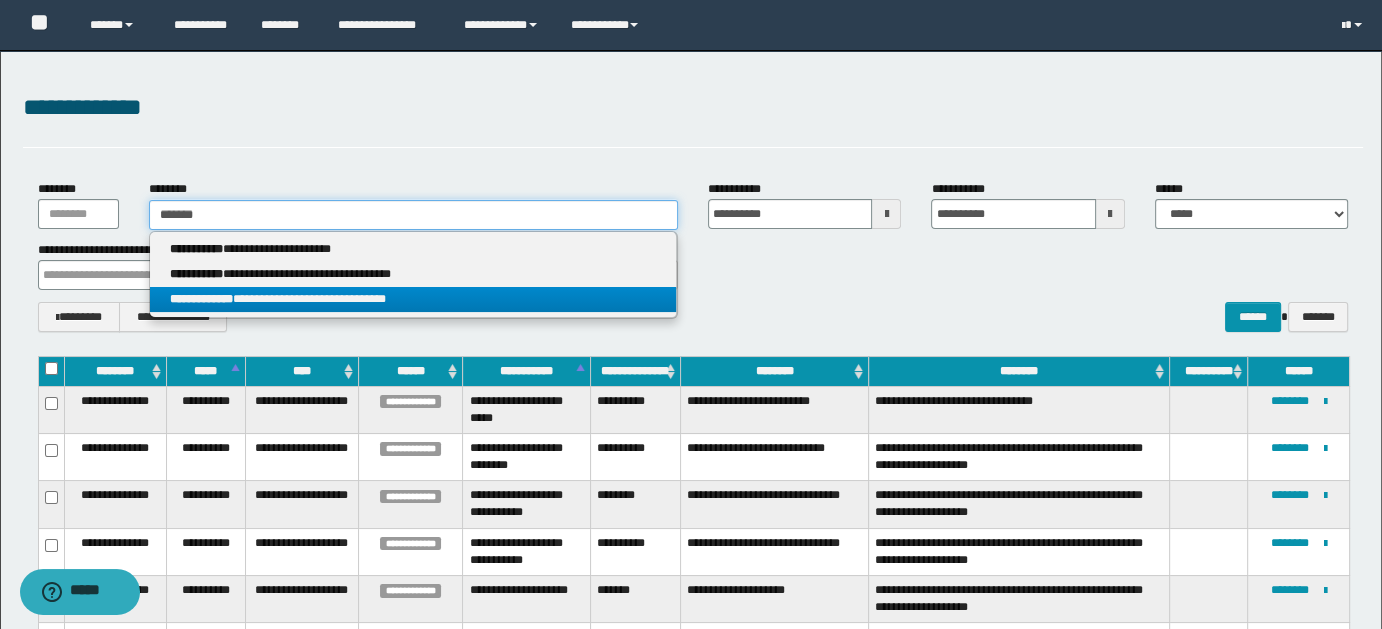 type 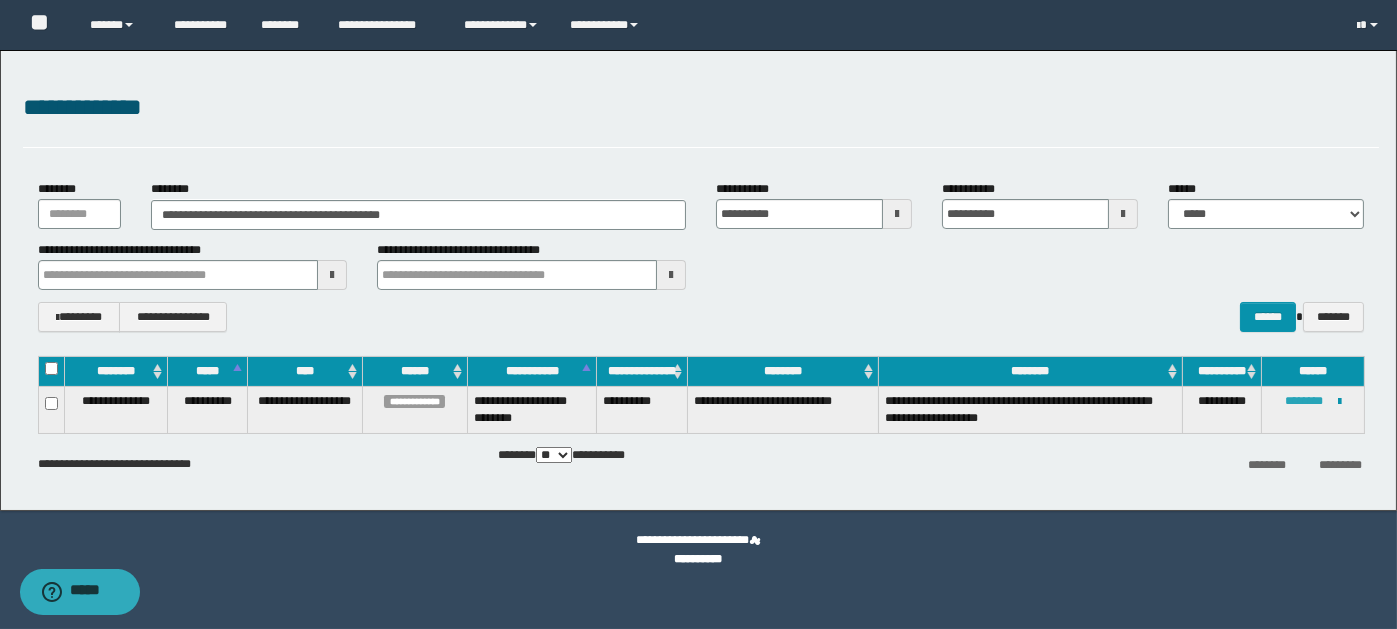 click on "********" at bounding box center (1304, 401) 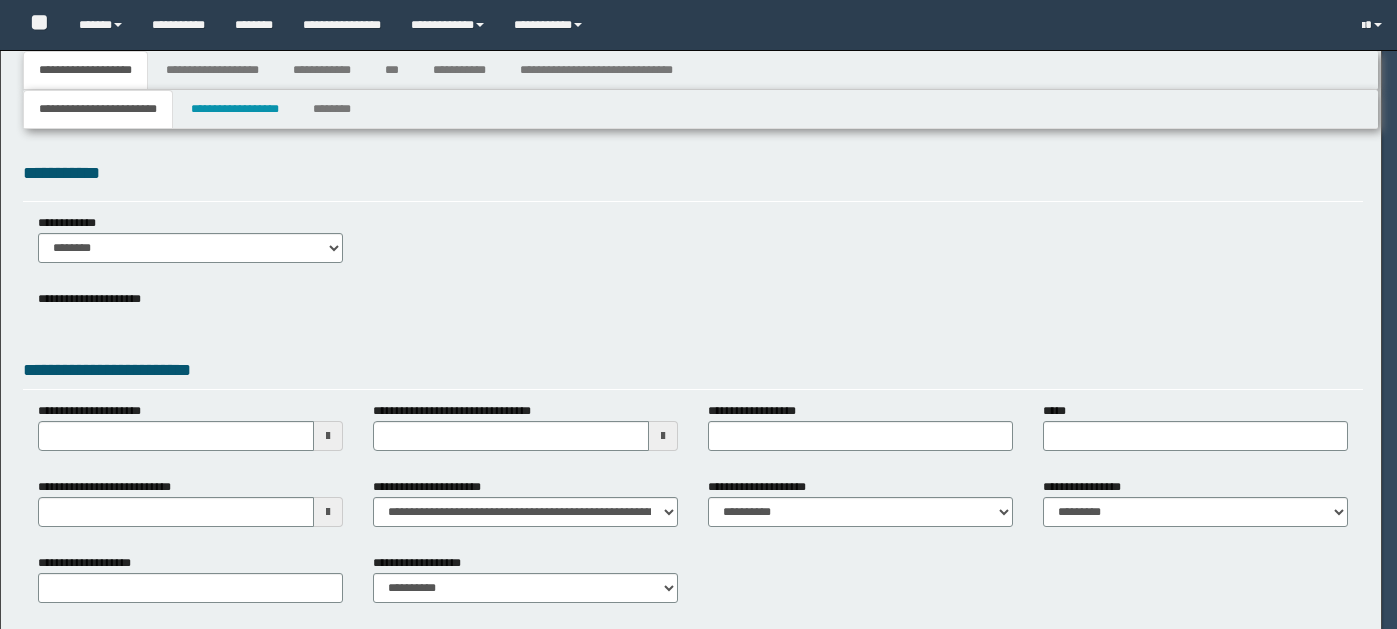 scroll, scrollTop: 0, scrollLeft: 0, axis: both 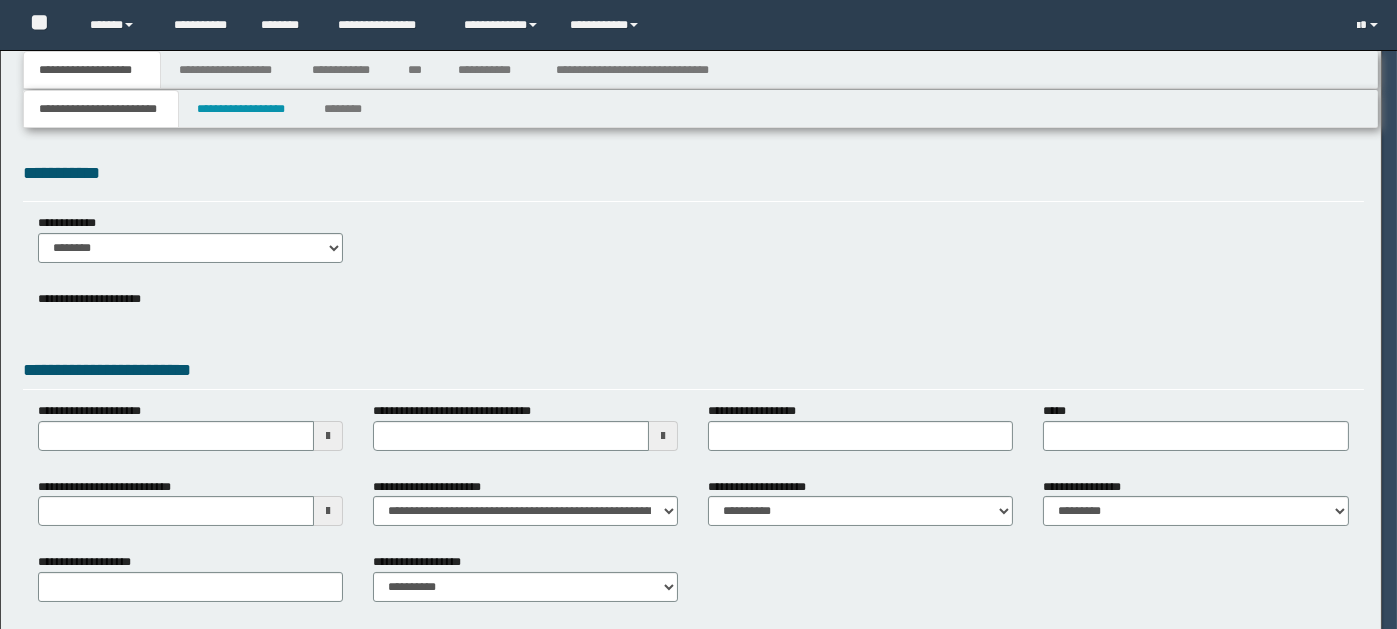select on "*" 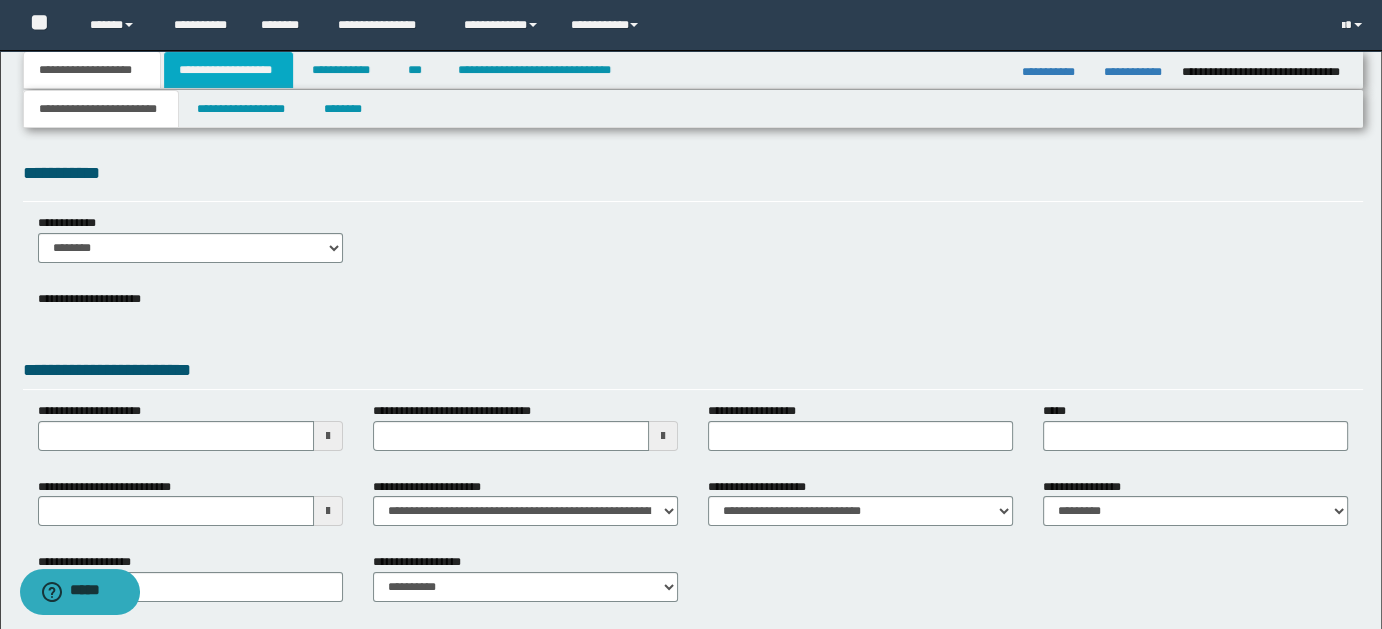 click on "**********" at bounding box center [228, 70] 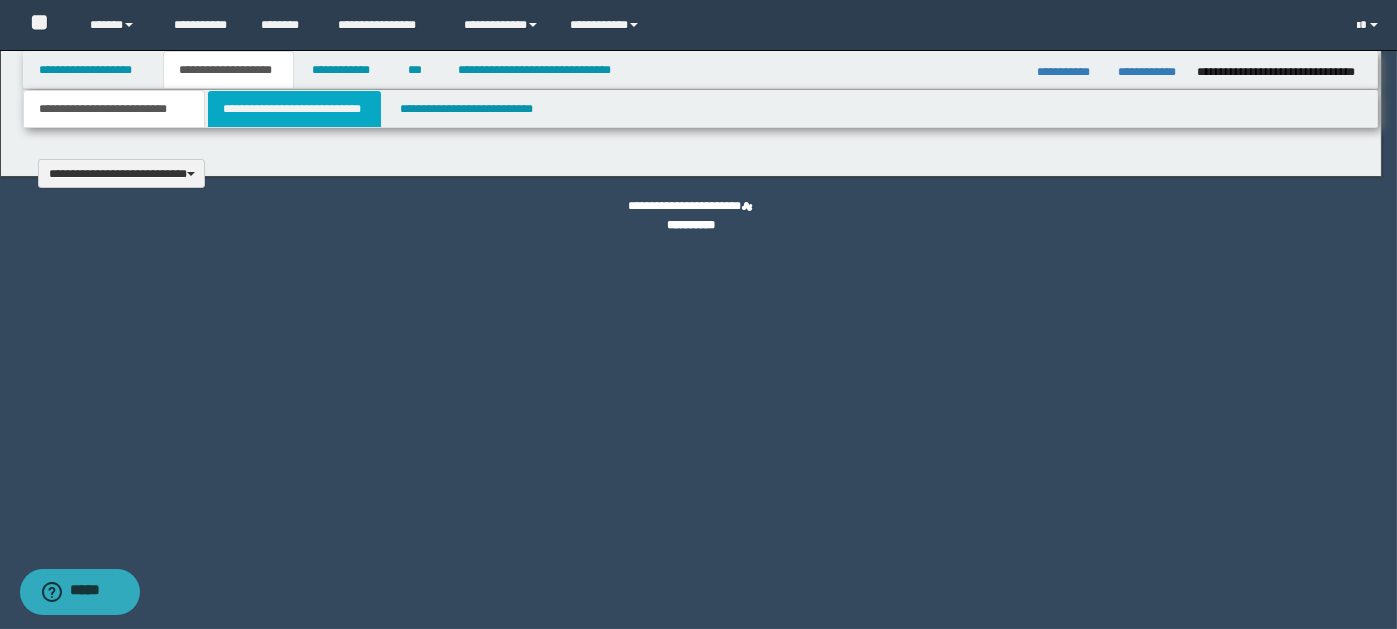 type 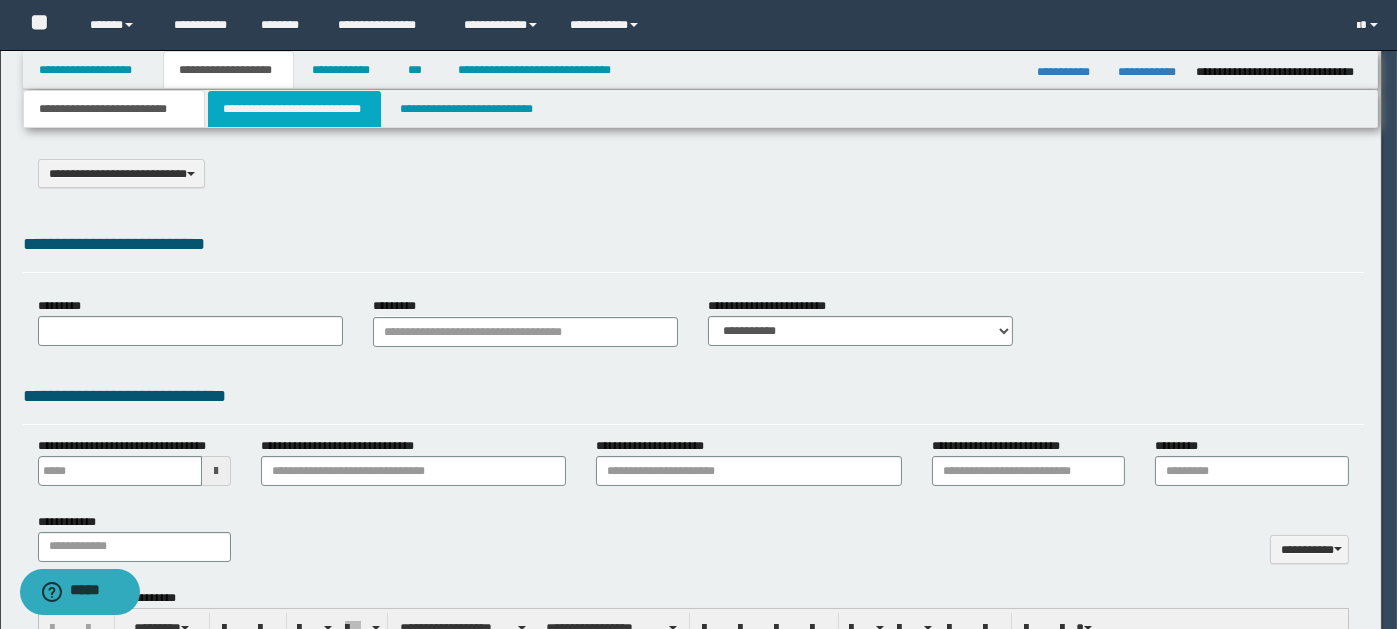 type on "*********" 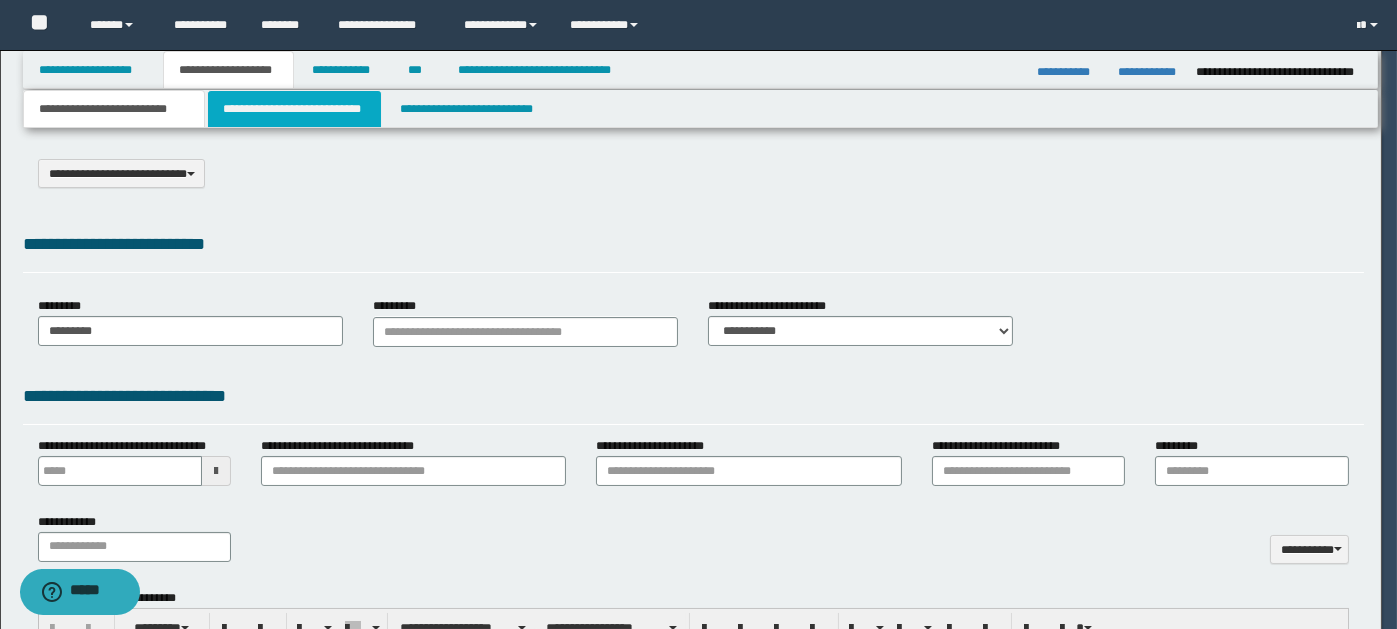 scroll, scrollTop: 0, scrollLeft: 0, axis: both 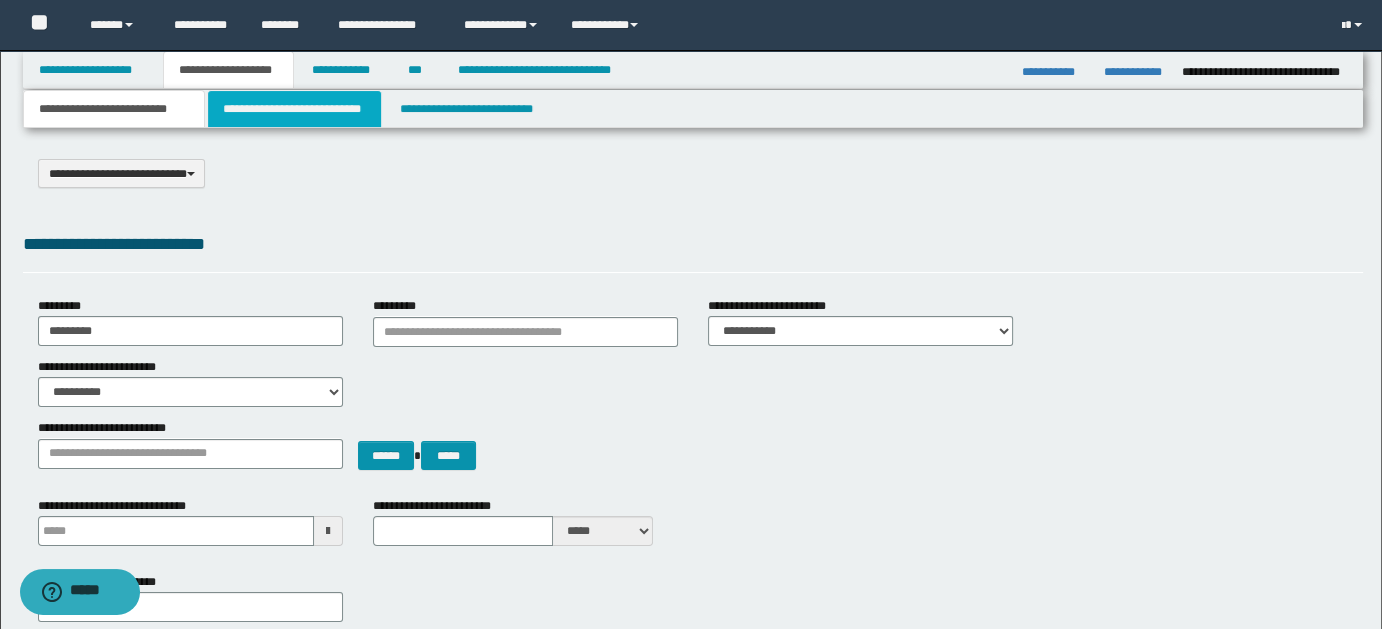 click on "**********" at bounding box center [294, 109] 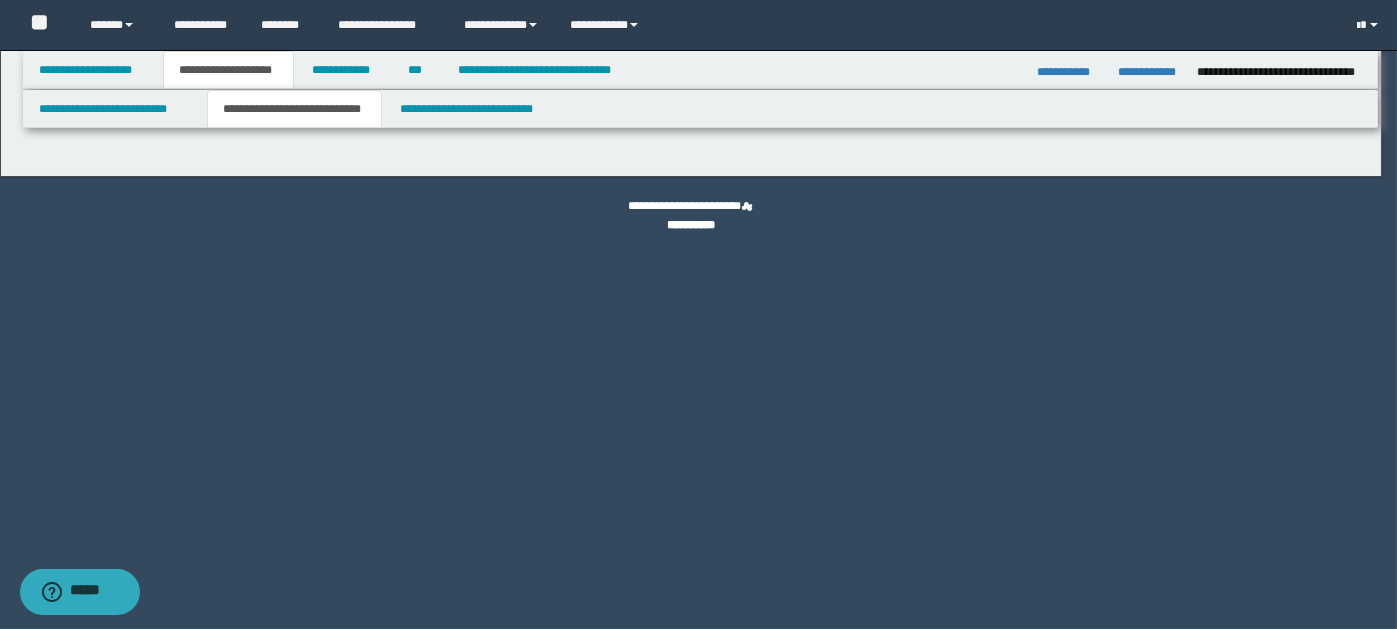 select on "*" 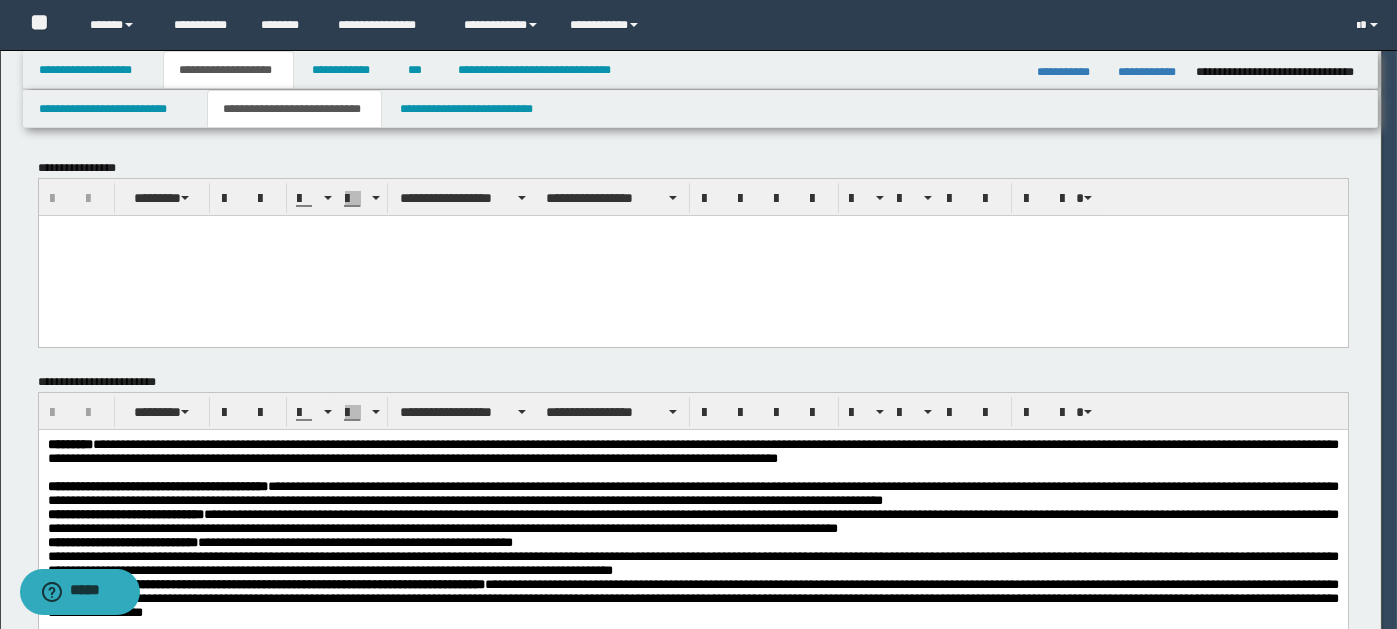 scroll, scrollTop: 0, scrollLeft: 0, axis: both 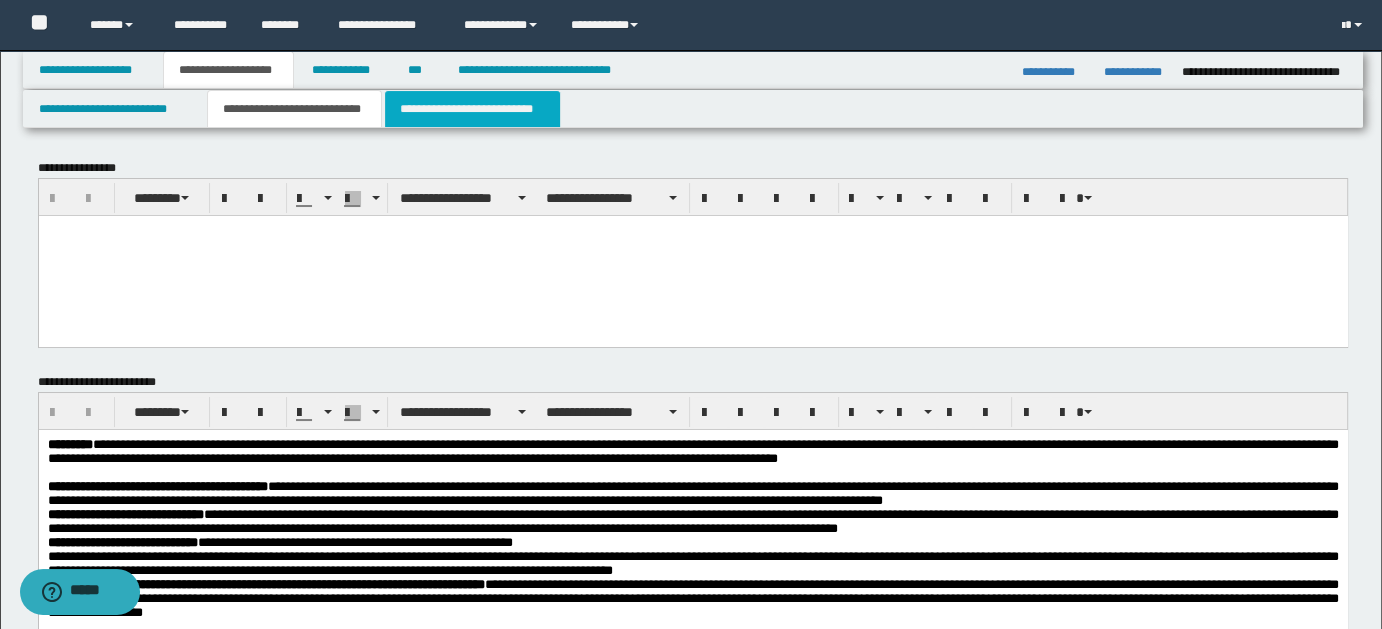 click on "**********" at bounding box center [472, 109] 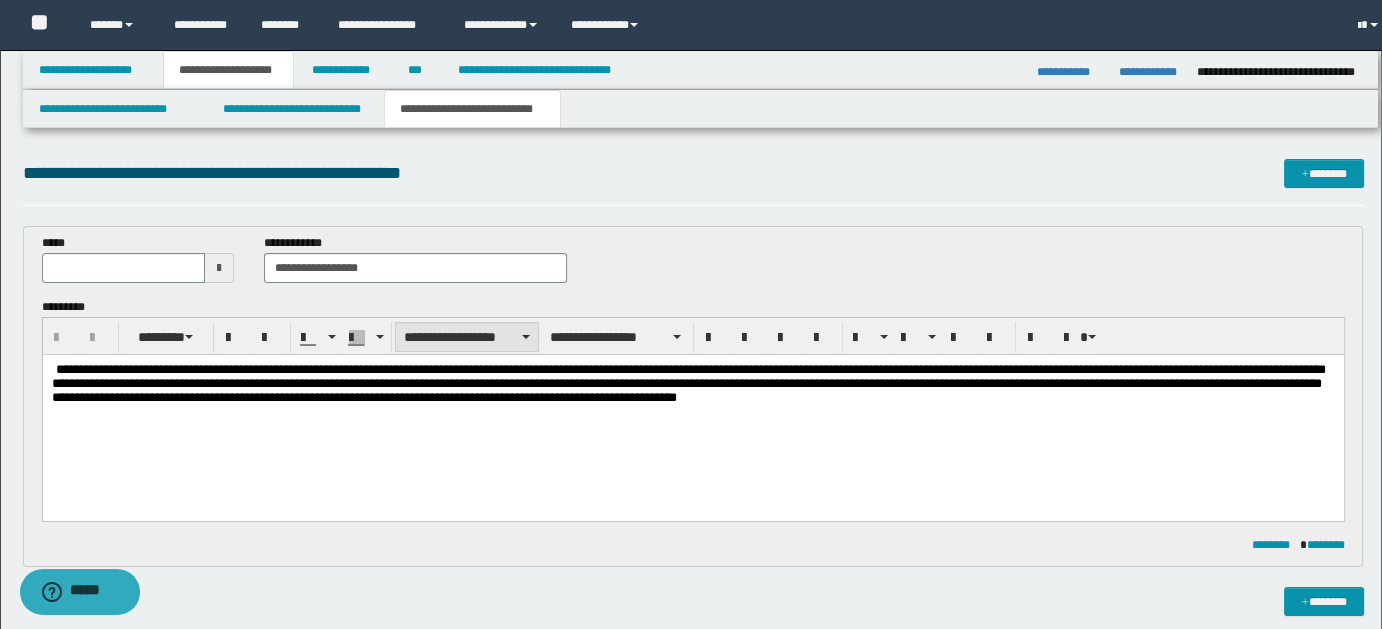 scroll, scrollTop: 0, scrollLeft: 0, axis: both 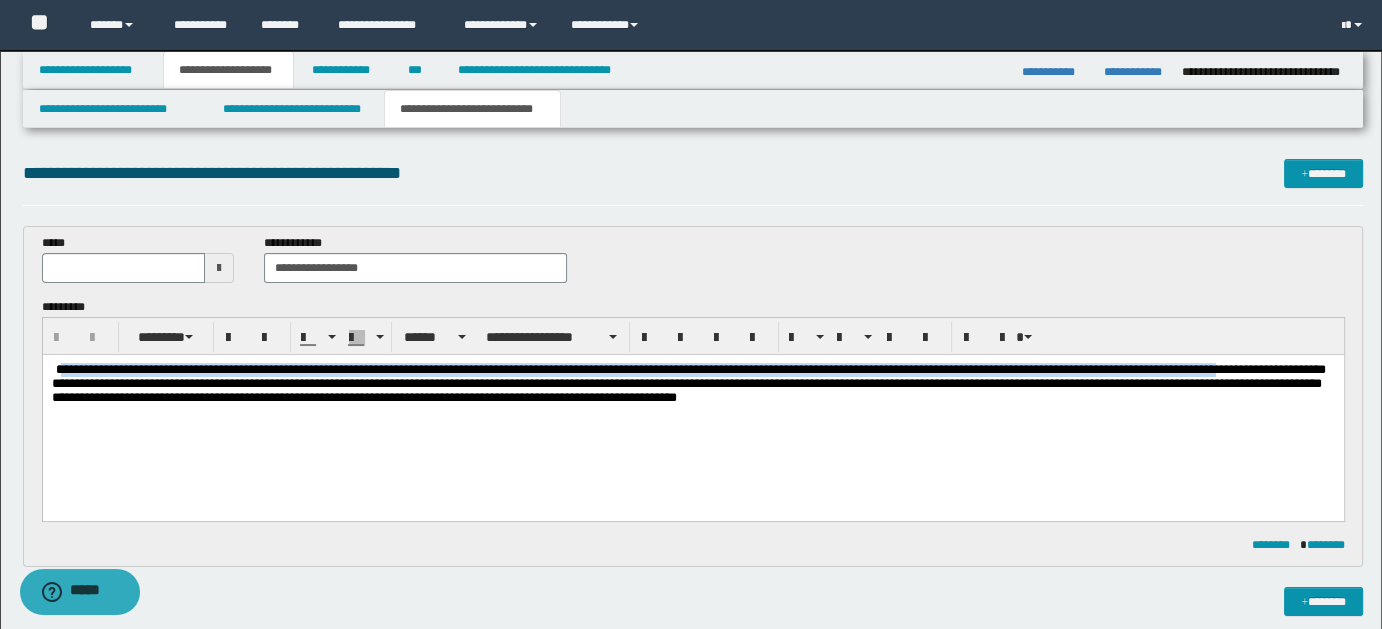 drag, startPoint x: 59, startPoint y: 364, endPoint x: 145, endPoint y: 376, distance: 86.833176 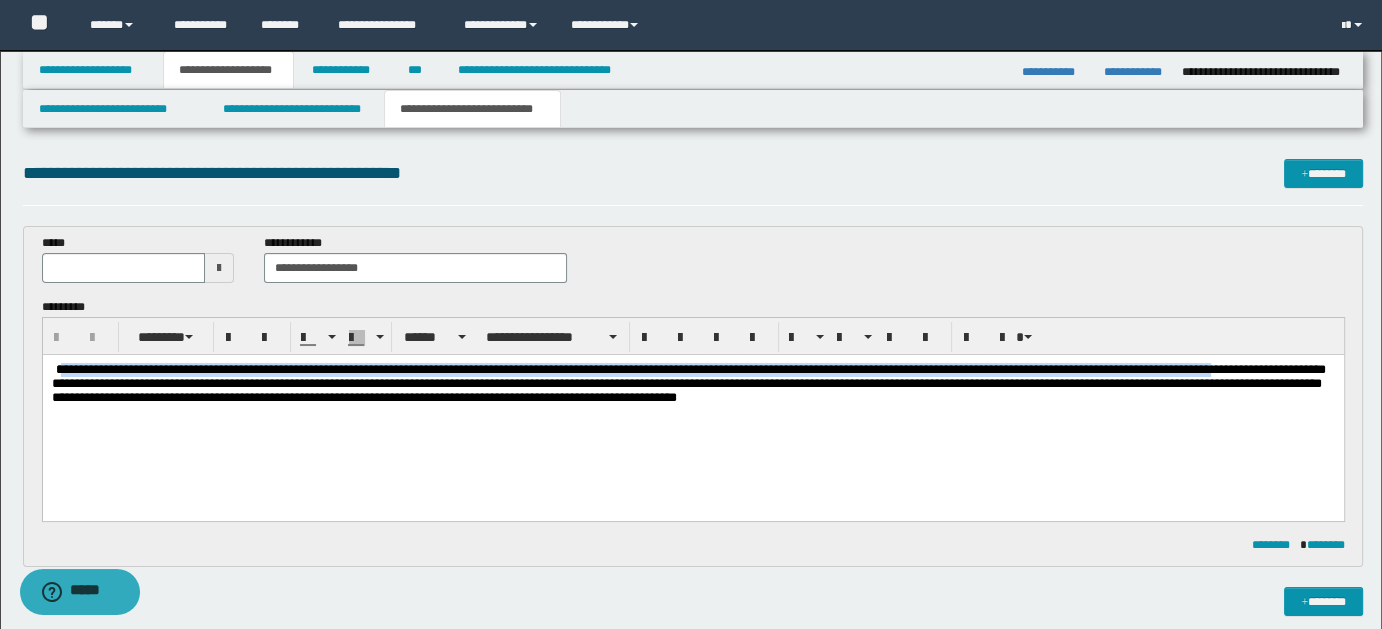 click on "**********" at bounding box center [688, 382] 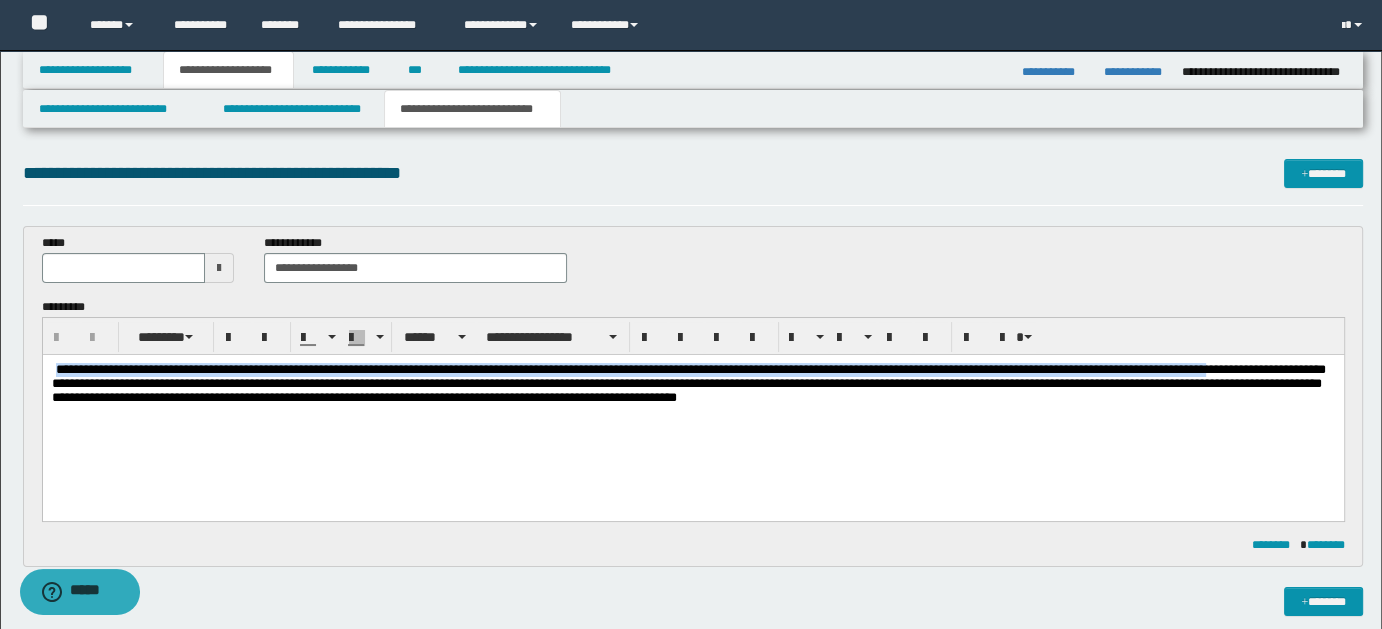 drag, startPoint x: 56, startPoint y: 369, endPoint x: 148, endPoint y: 393, distance: 95.07891 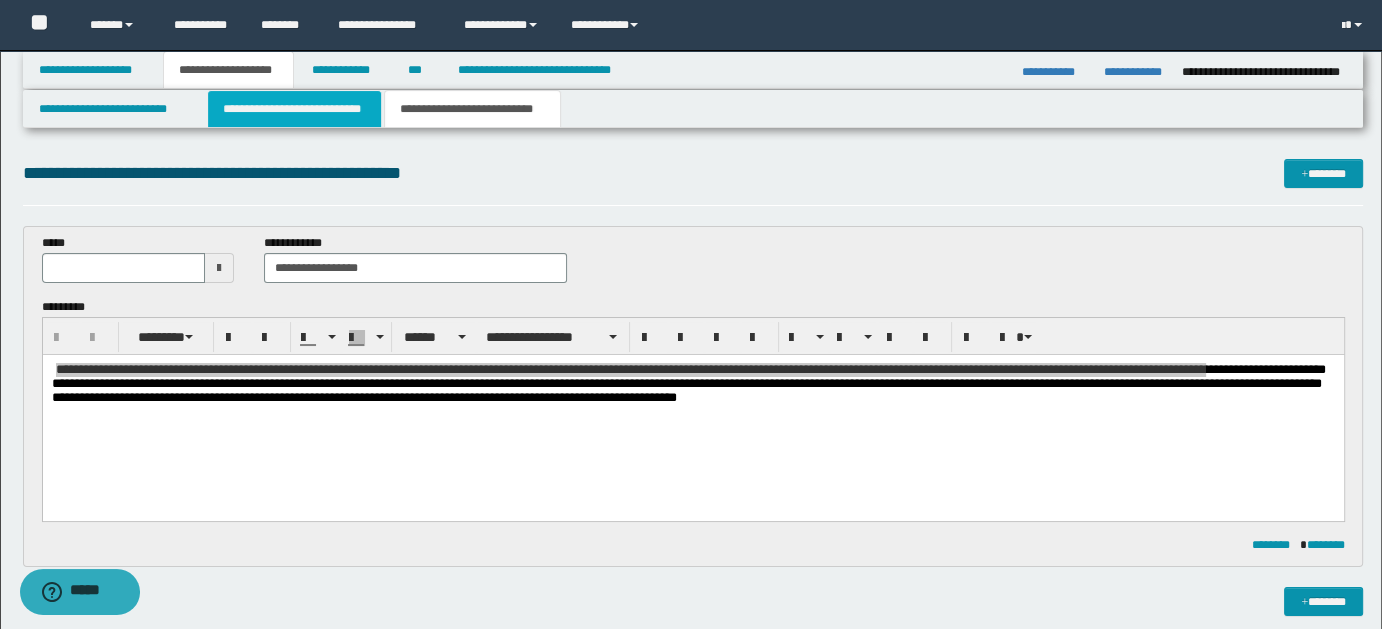 click on "**********" at bounding box center (294, 109) 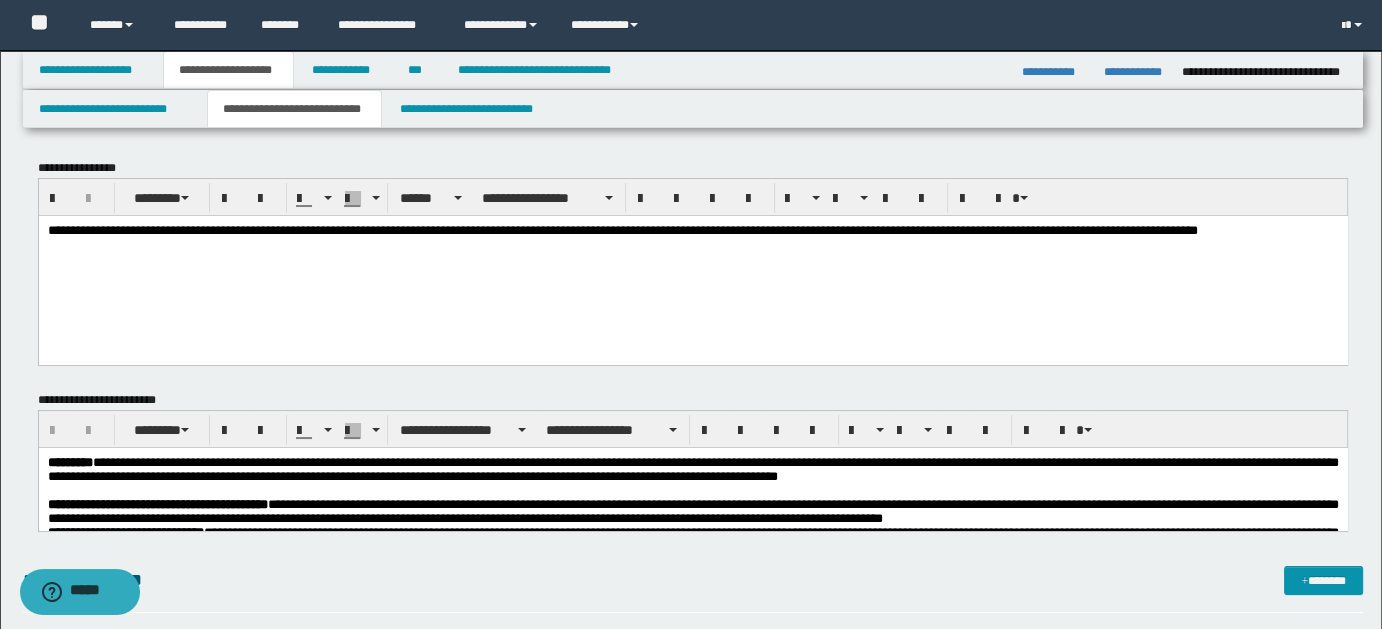 type 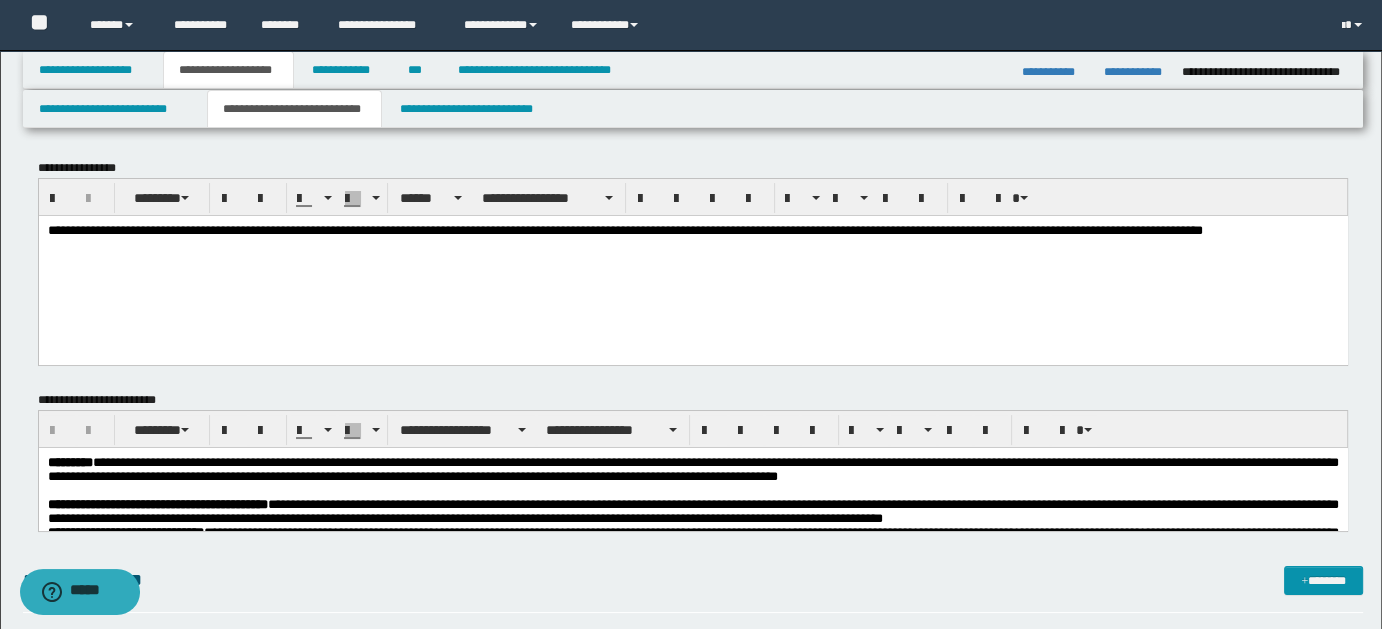 drag, startPoint x: 693, startPoint y: 232, endPoint x: 718, endPoint y: 246, distance: 28.653097 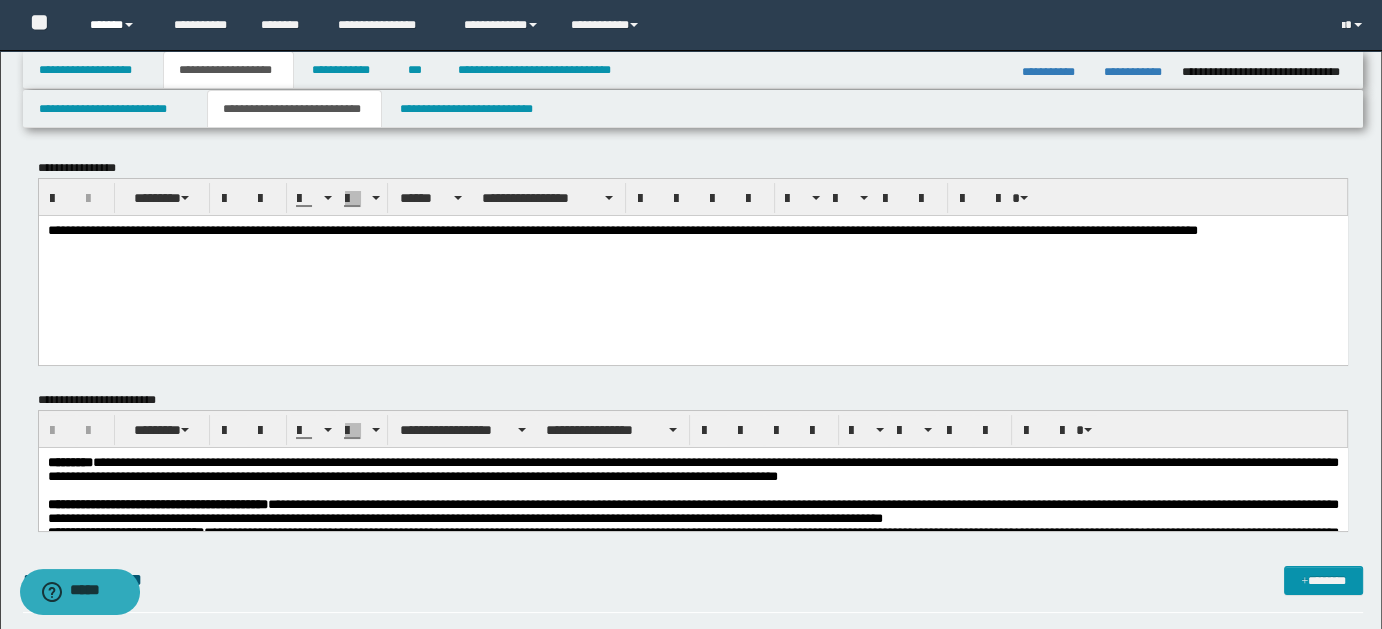 click on "******" at bounding box center [117, 25] 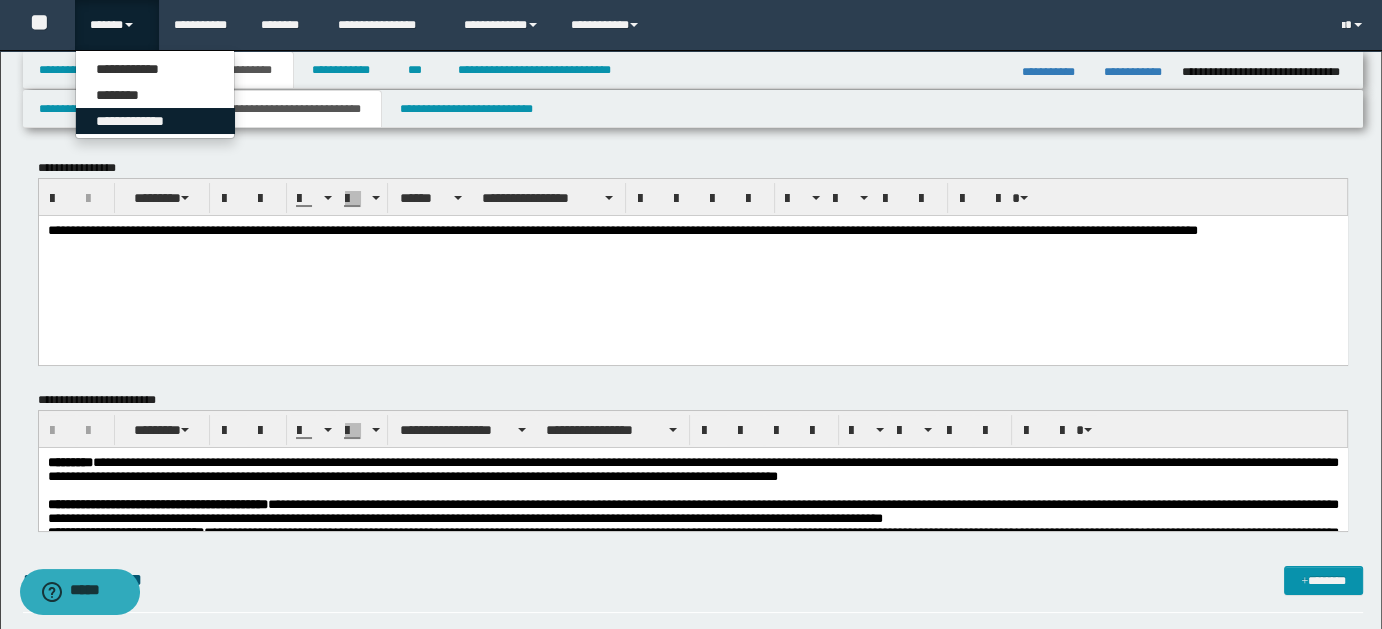 click on "**********" at bounding box center [155, 121] 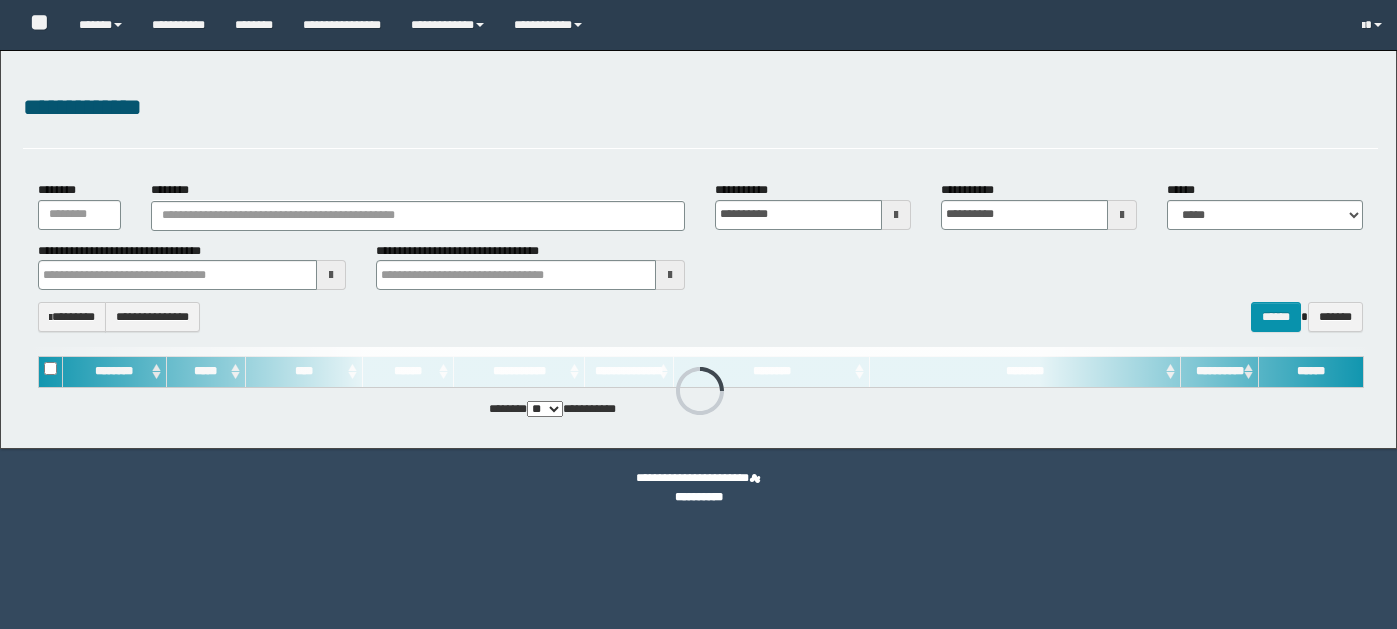scroll, scrollTop: 0, scrollLeft: 0, axis: both 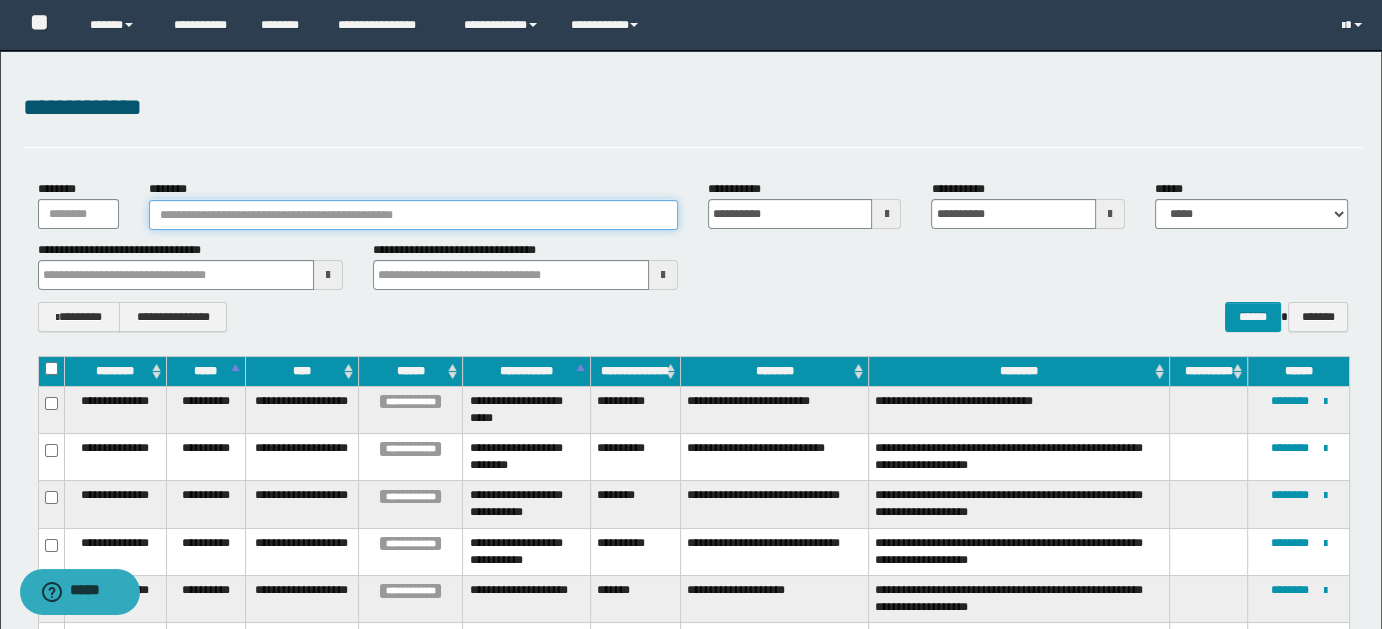 click on "********" at bounding box center (413, 215) 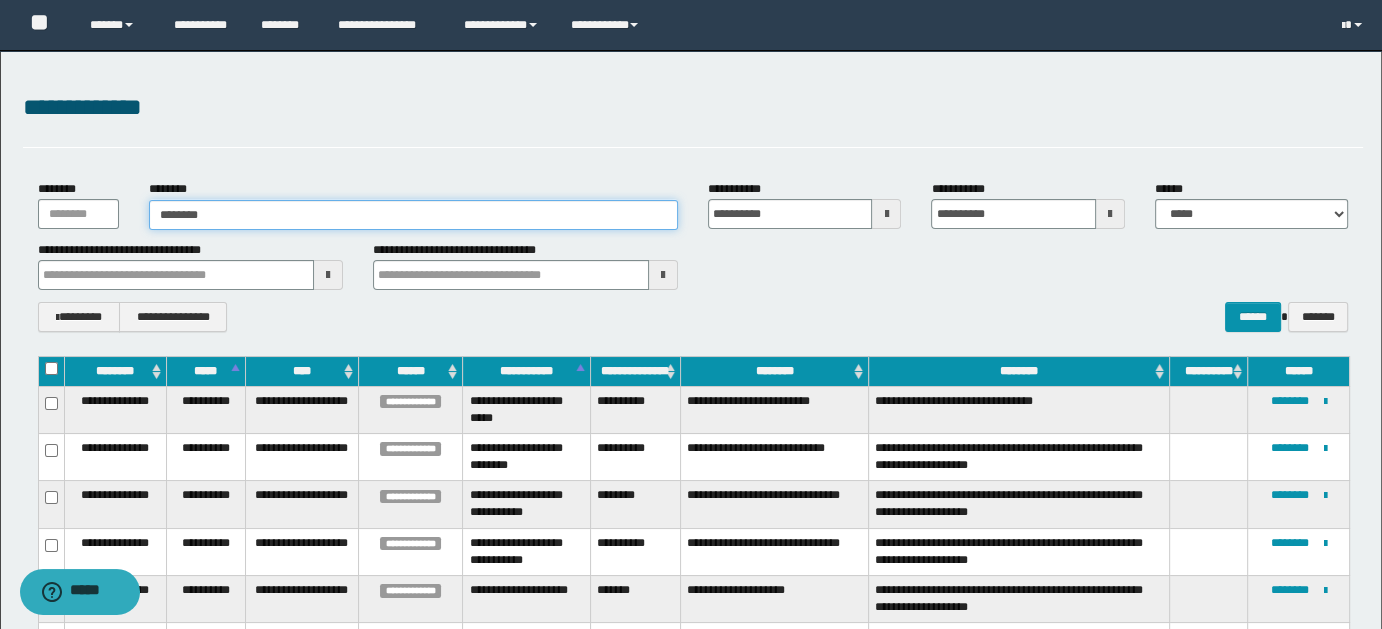 type on "*********" 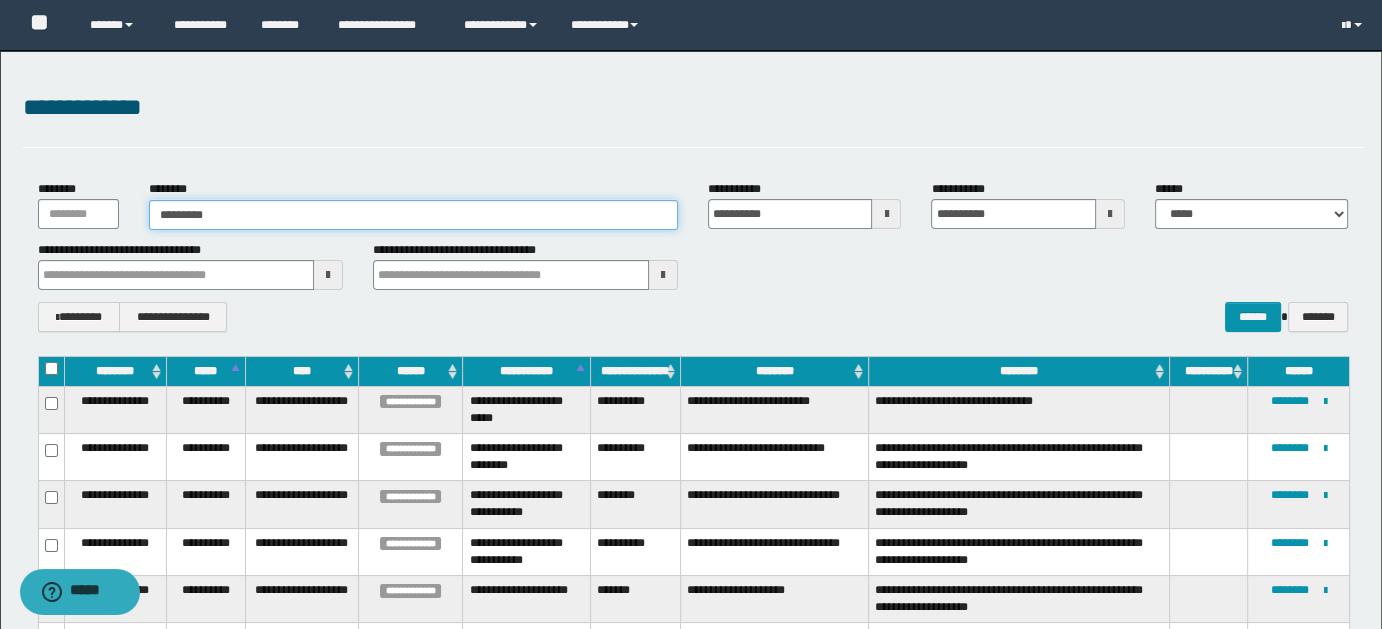 type on "*********" 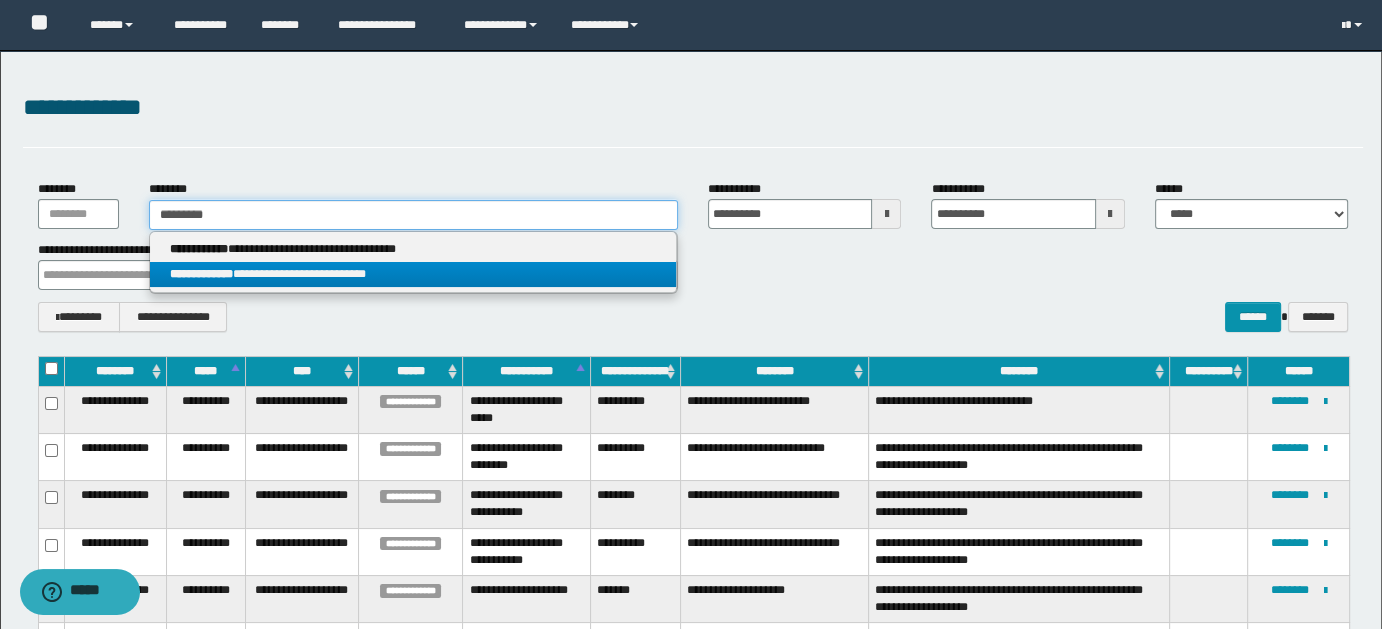 type on "*********" 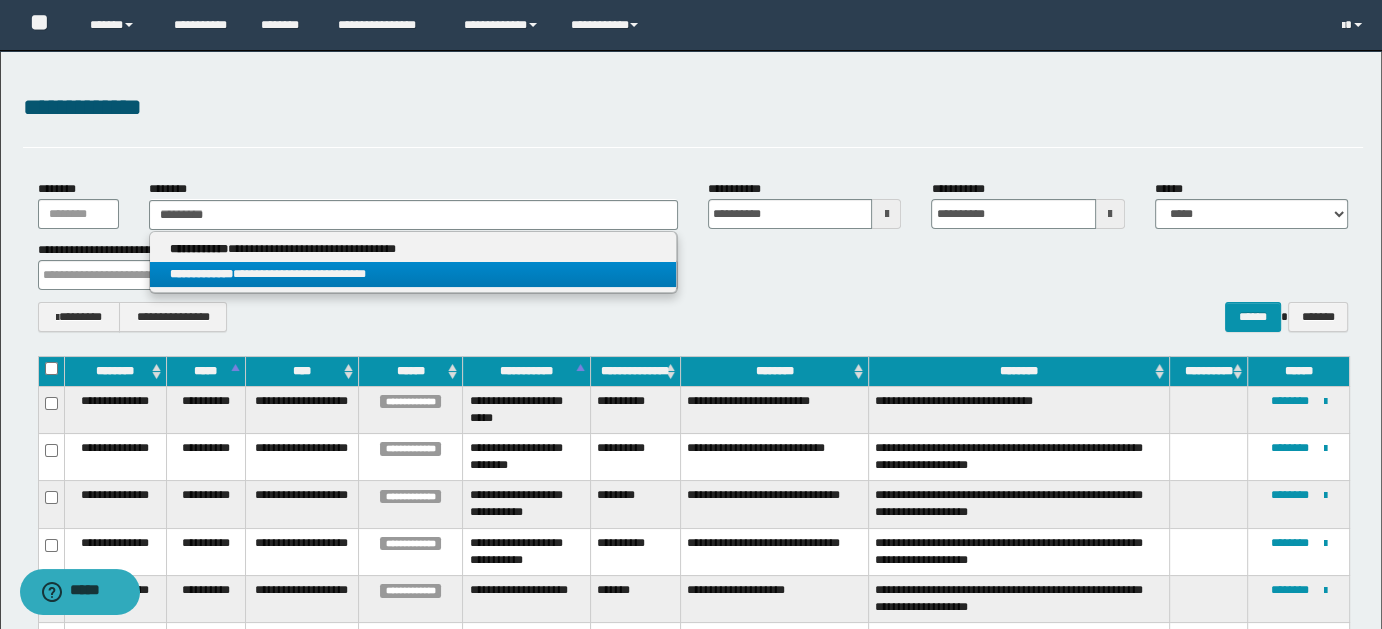 click on "**********" at bounding box center (413, 274) 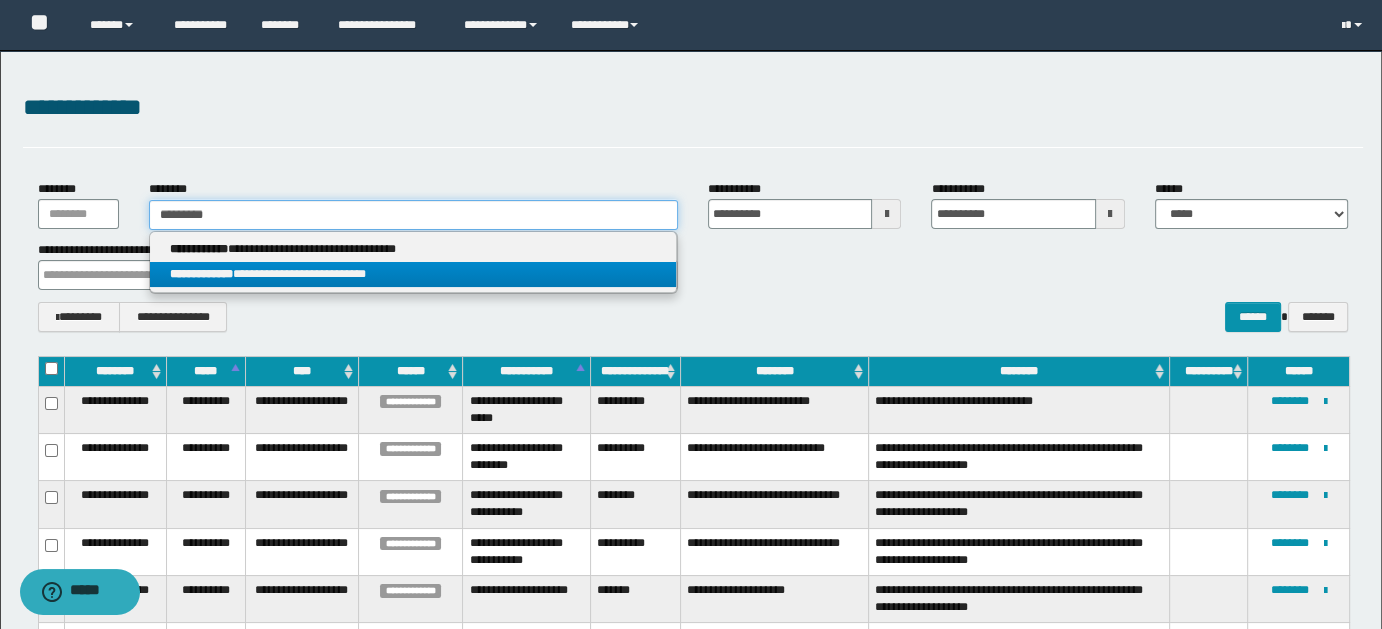 type 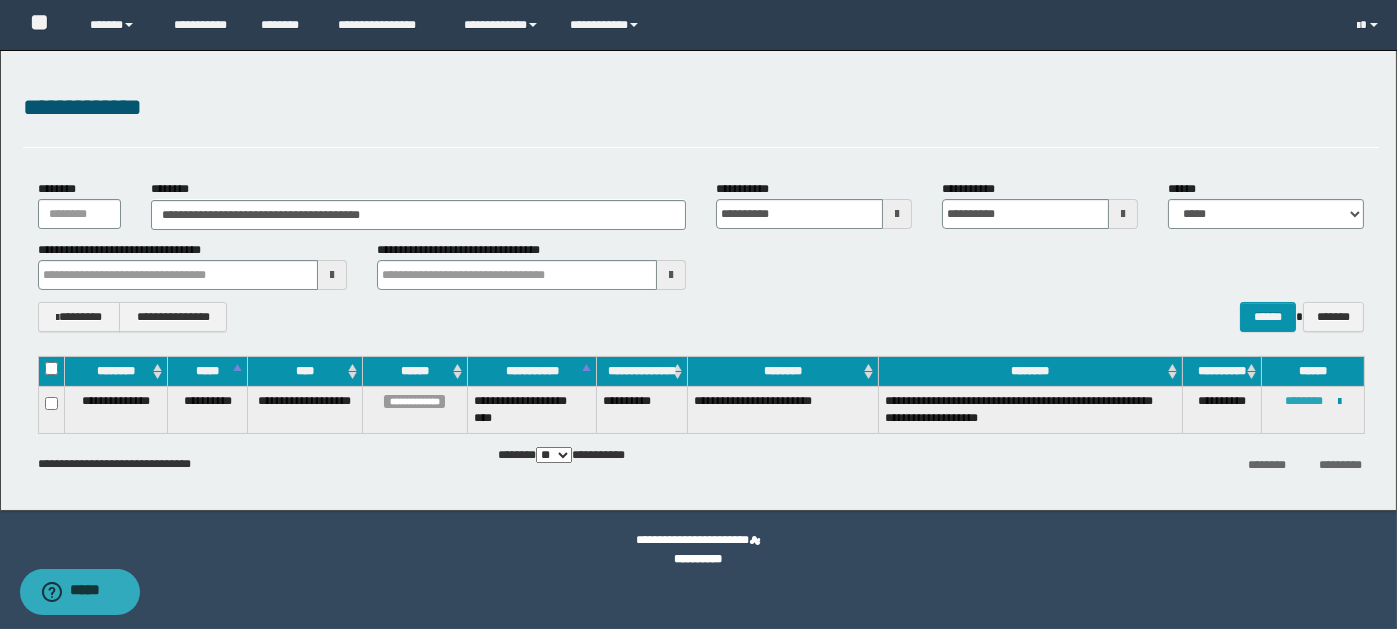 click on "********" at bounding box center (1304, 401) 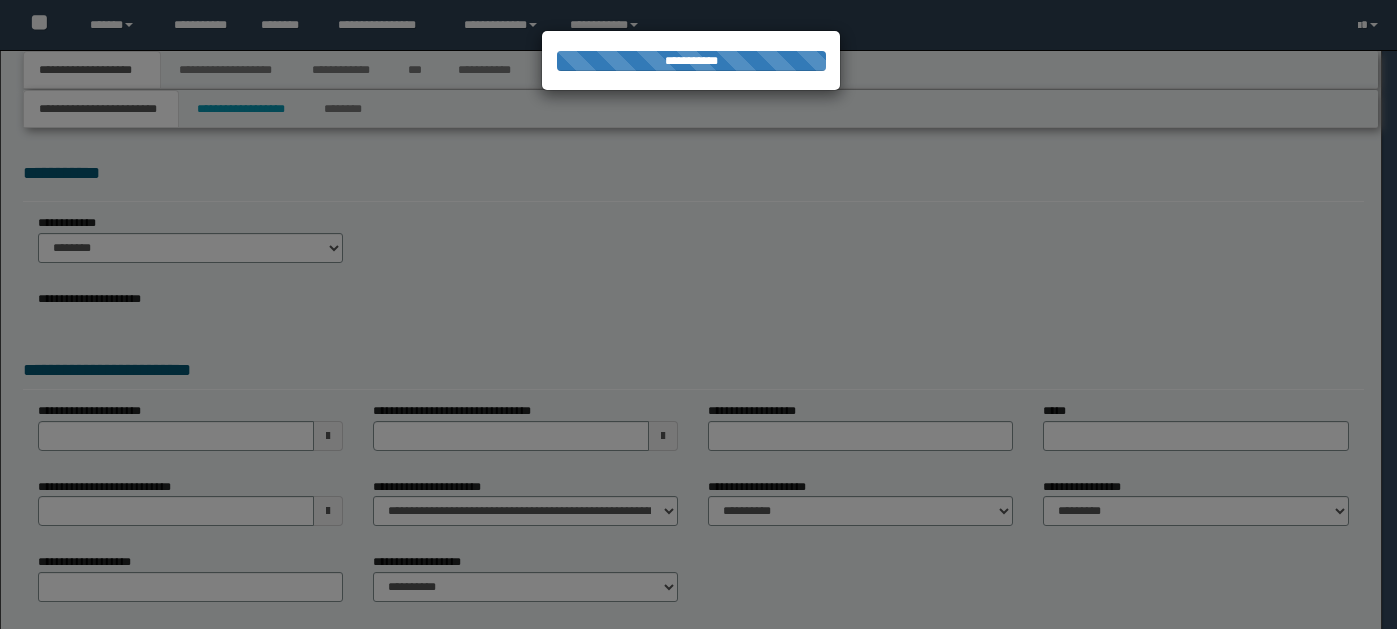 scroll, scrollTop: 0, scrollLeft: 0, axis: both 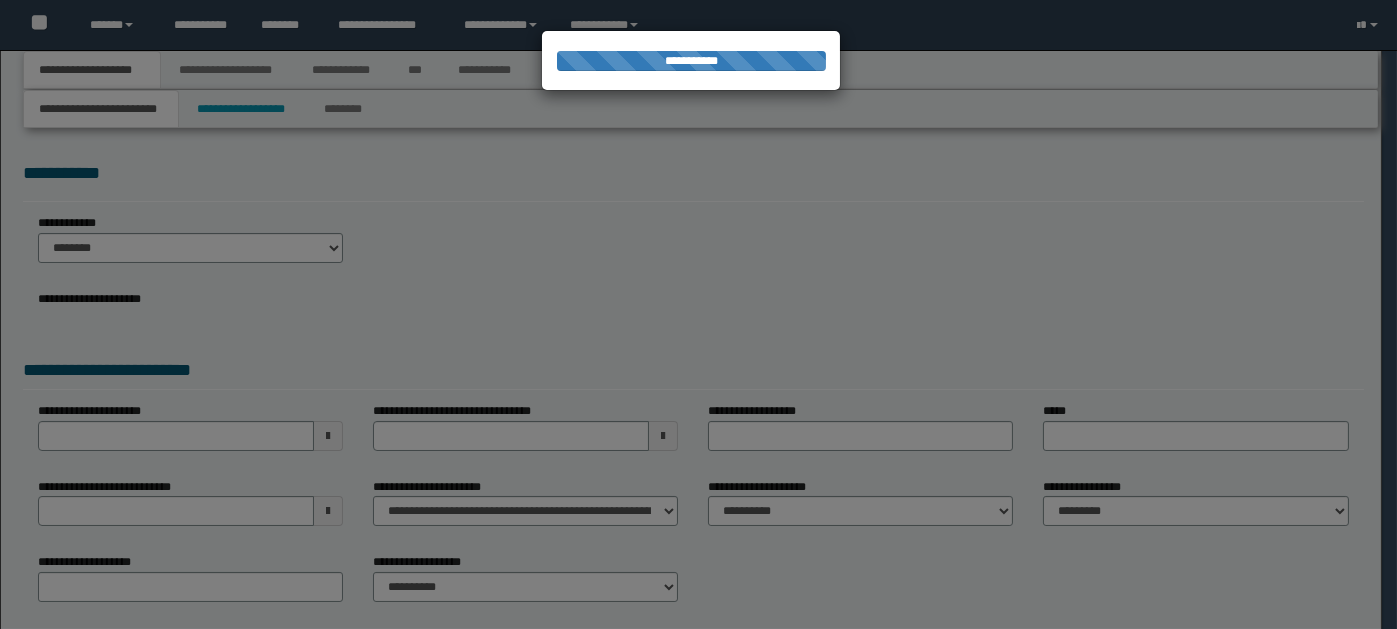select on "*" 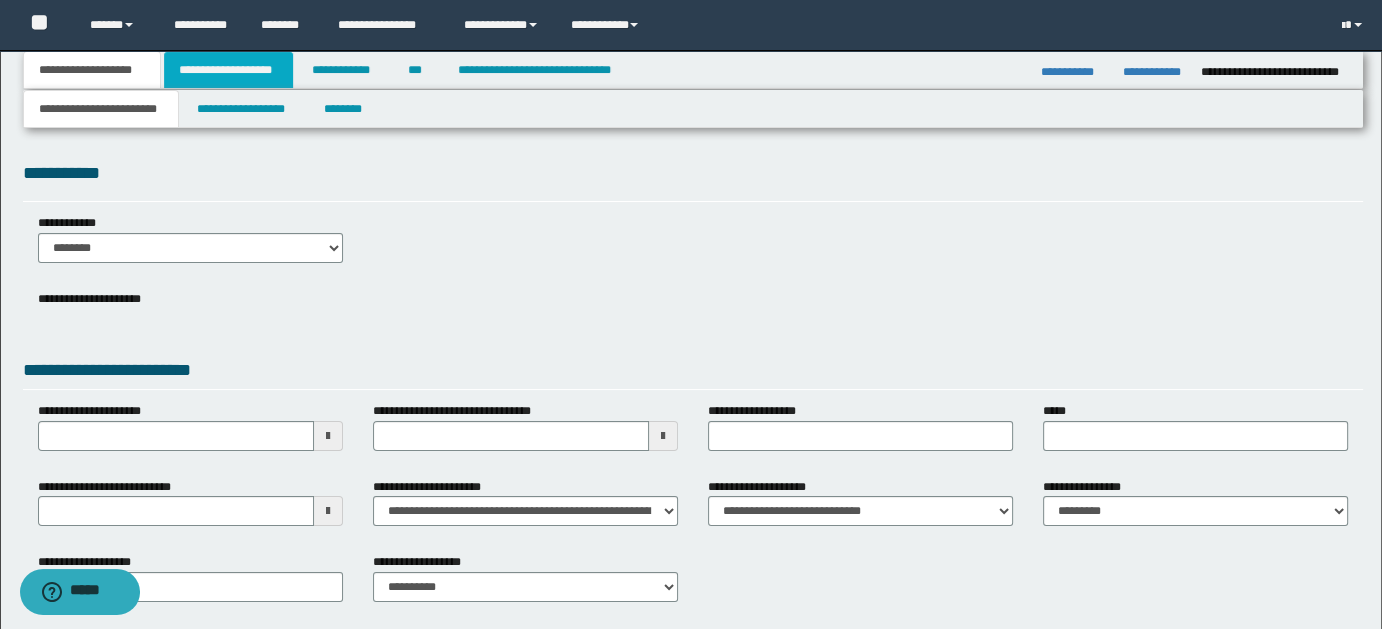 click on "**********" at bounding box center [228, 70] 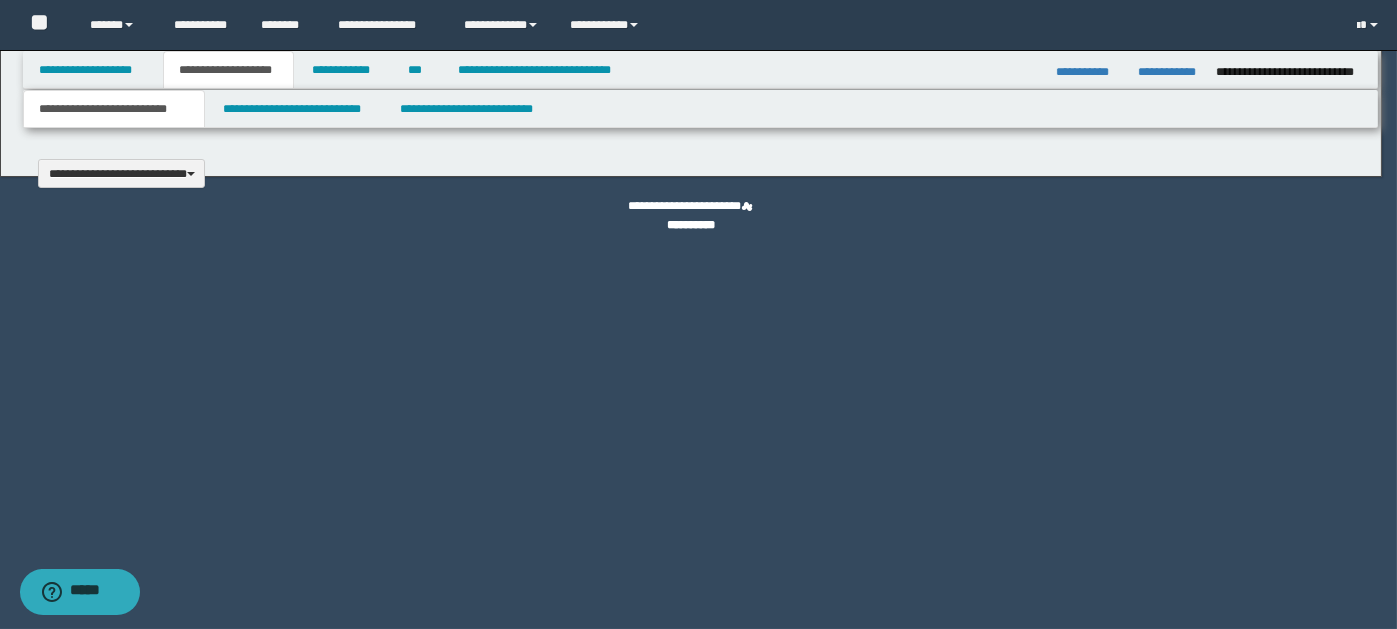 type 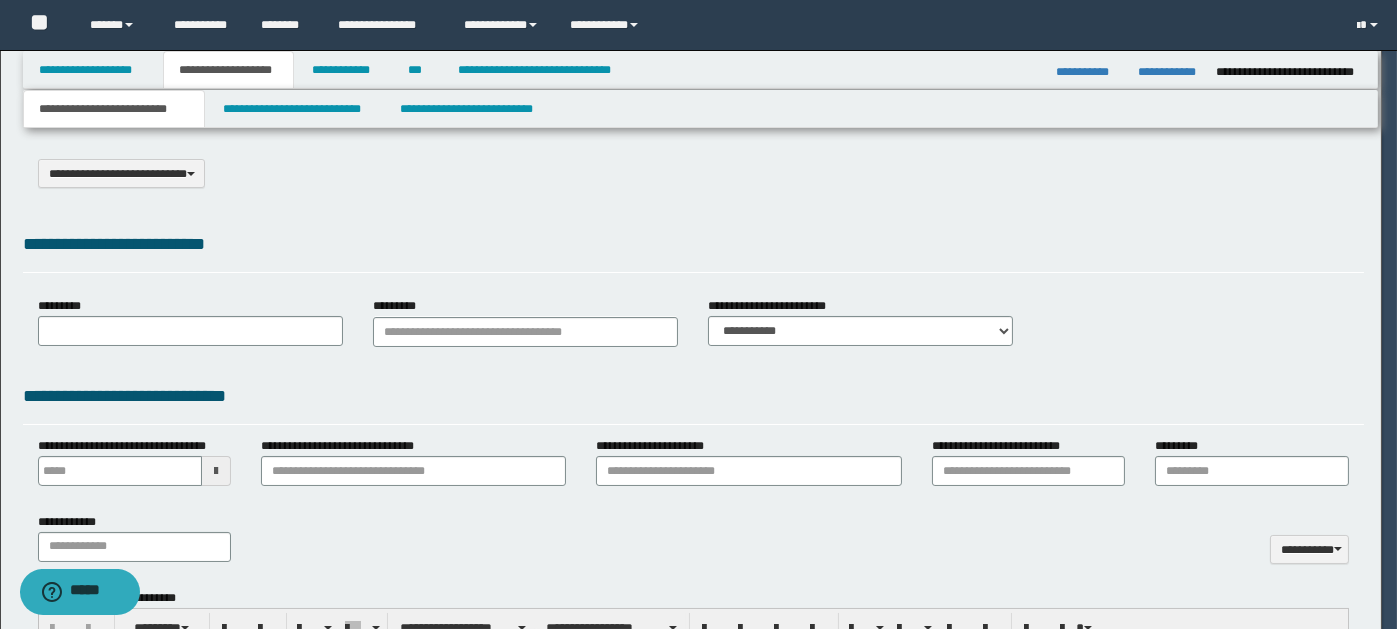 select on "*" 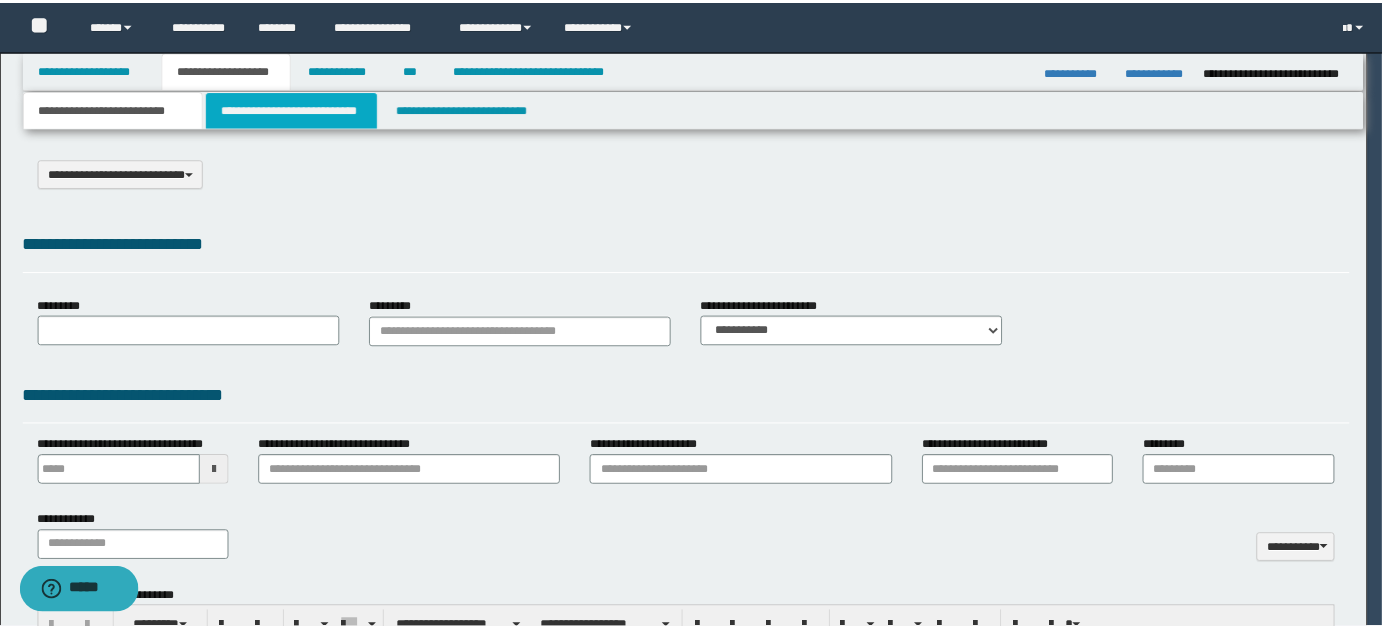 scroll, scrollTop: 0, scrollLeft: 0, axis: both 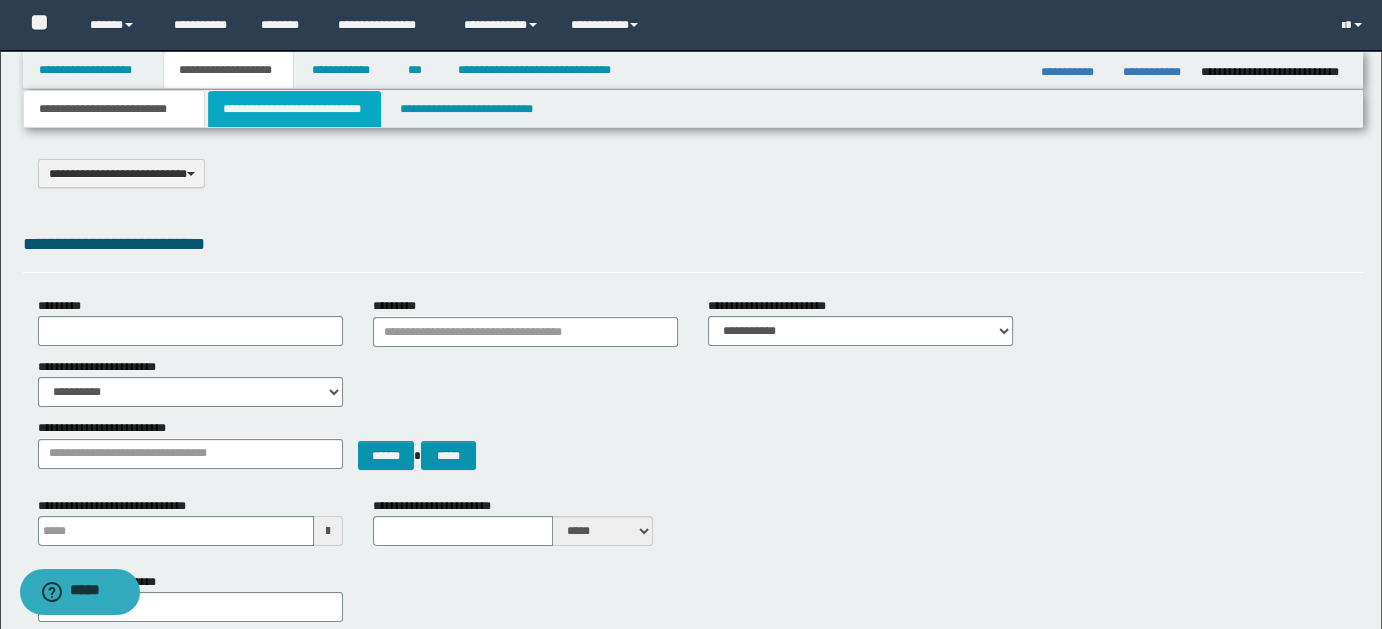 click on "**********" at bounding box center (294, 109) 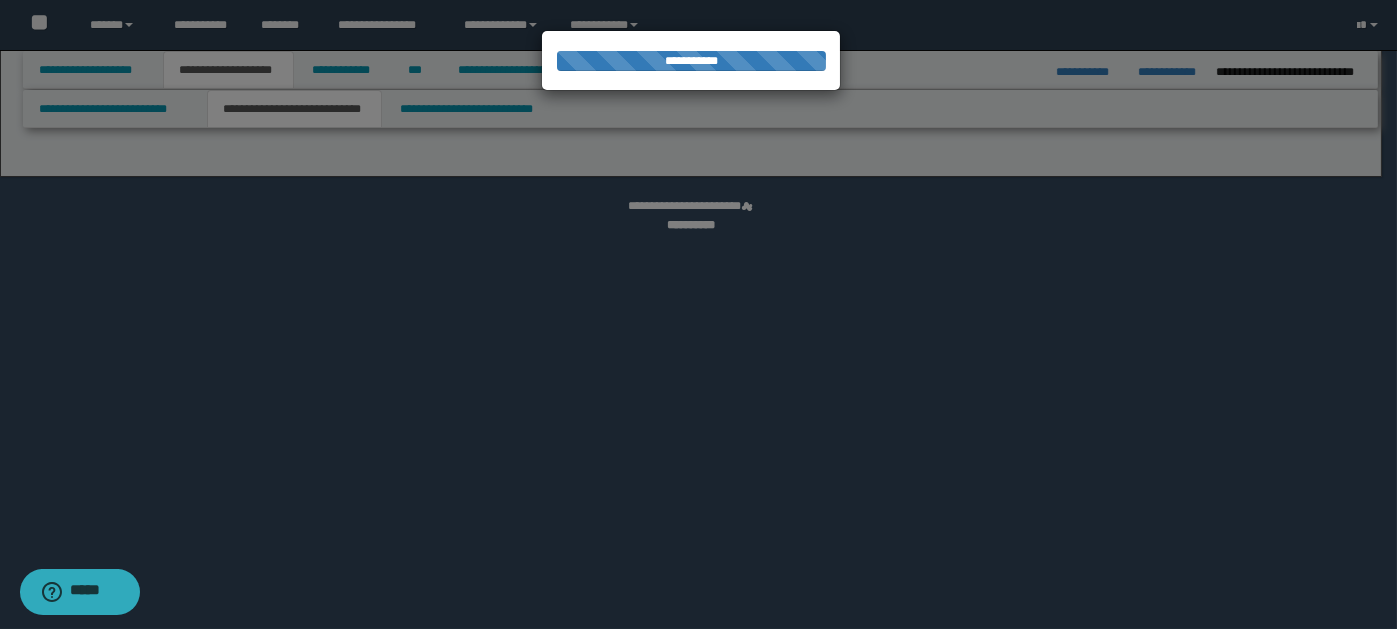 select on "*" 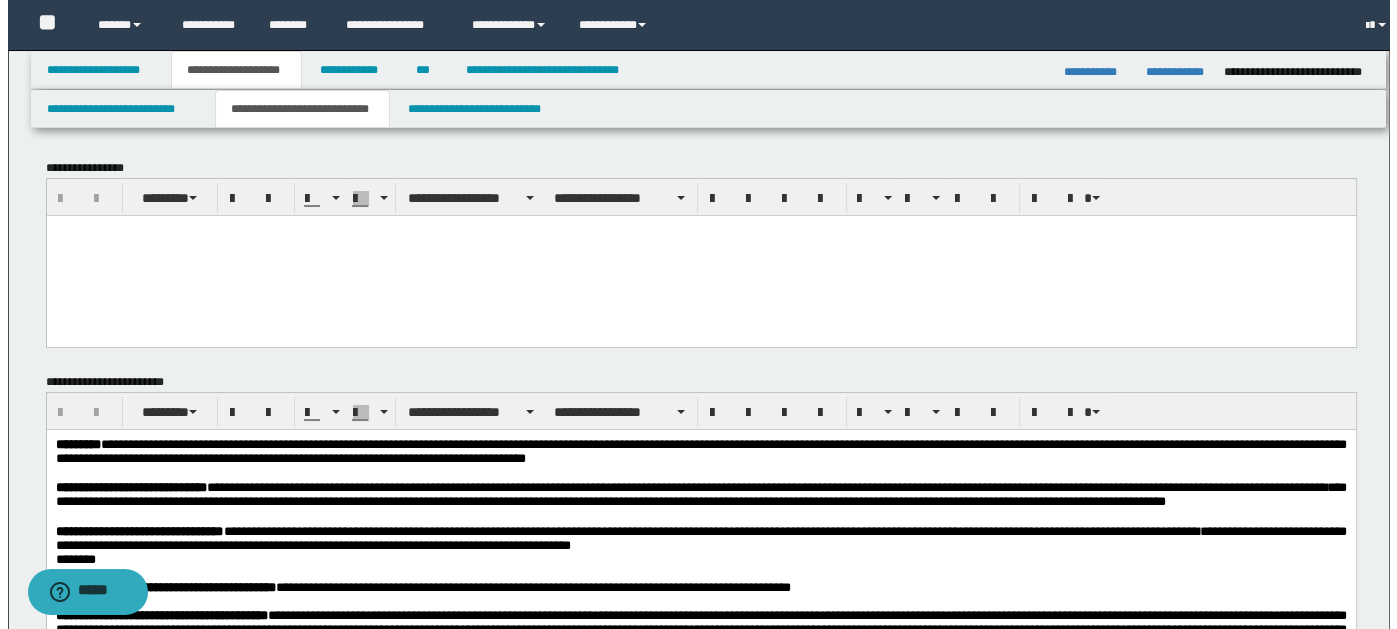 scroll, scrollTop: 0, scrollLeft: 0, axis: both 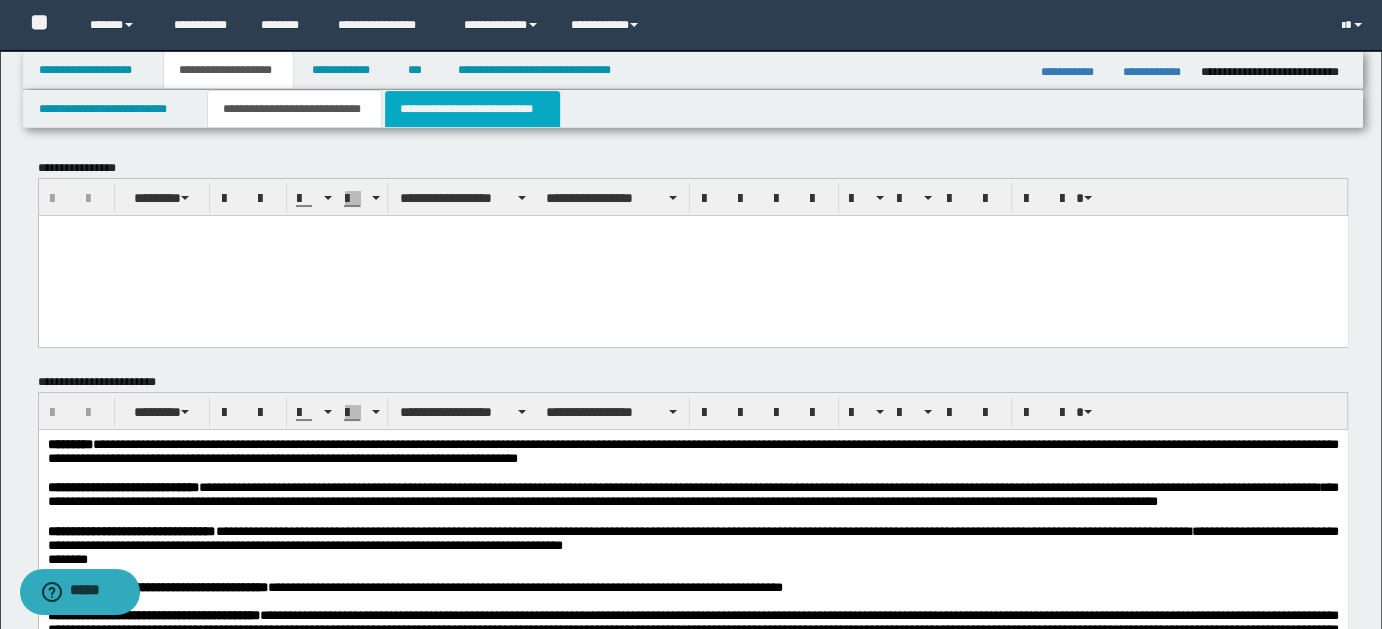 click on "**********" at bounding box center [472, 109] 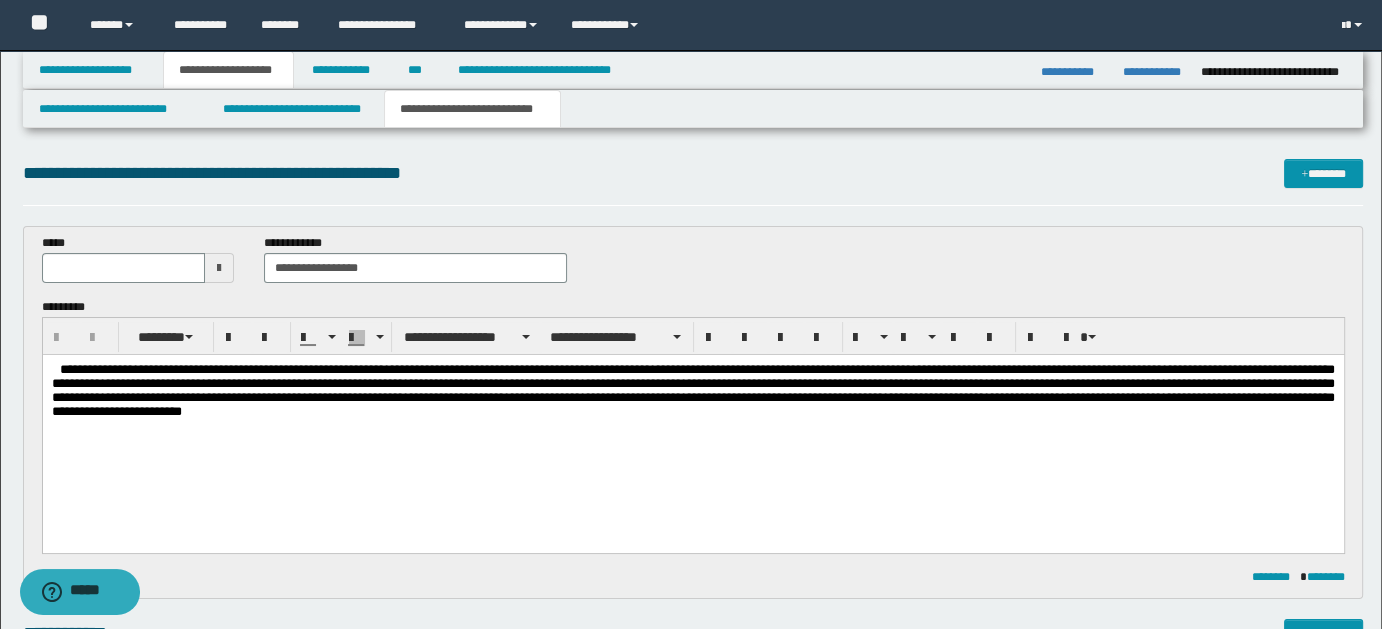 scroll, scrollTop: 0, scrollLeft: 0, axis: both 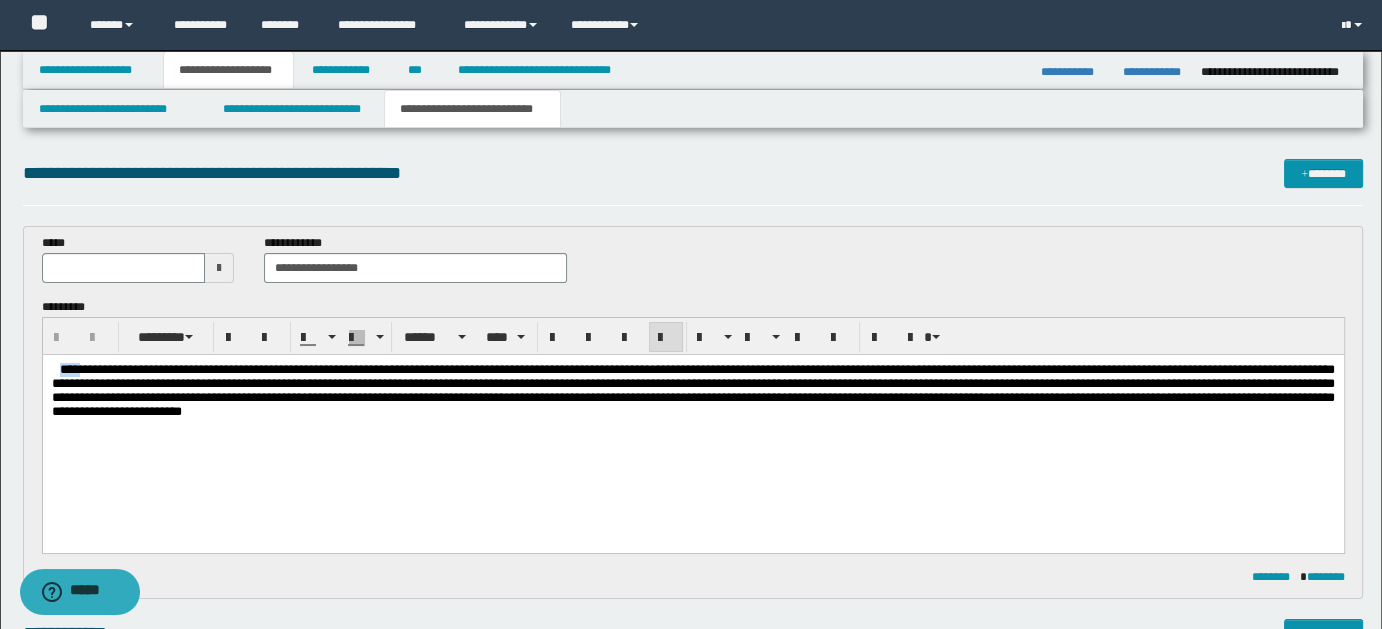 click at bounding box center [55, 368] 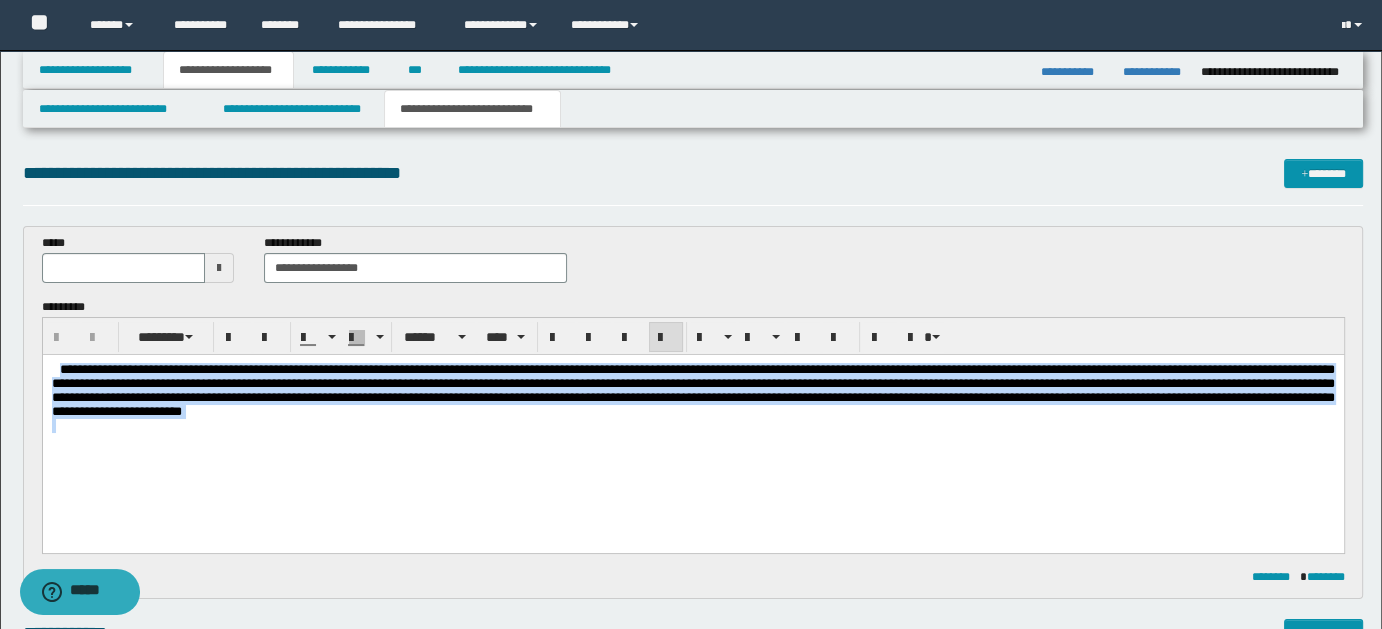 drag, startPoint x: 72, startPoint y: 367, endPoint x: 1160, endPoint y: 470, distance: 1092.8646 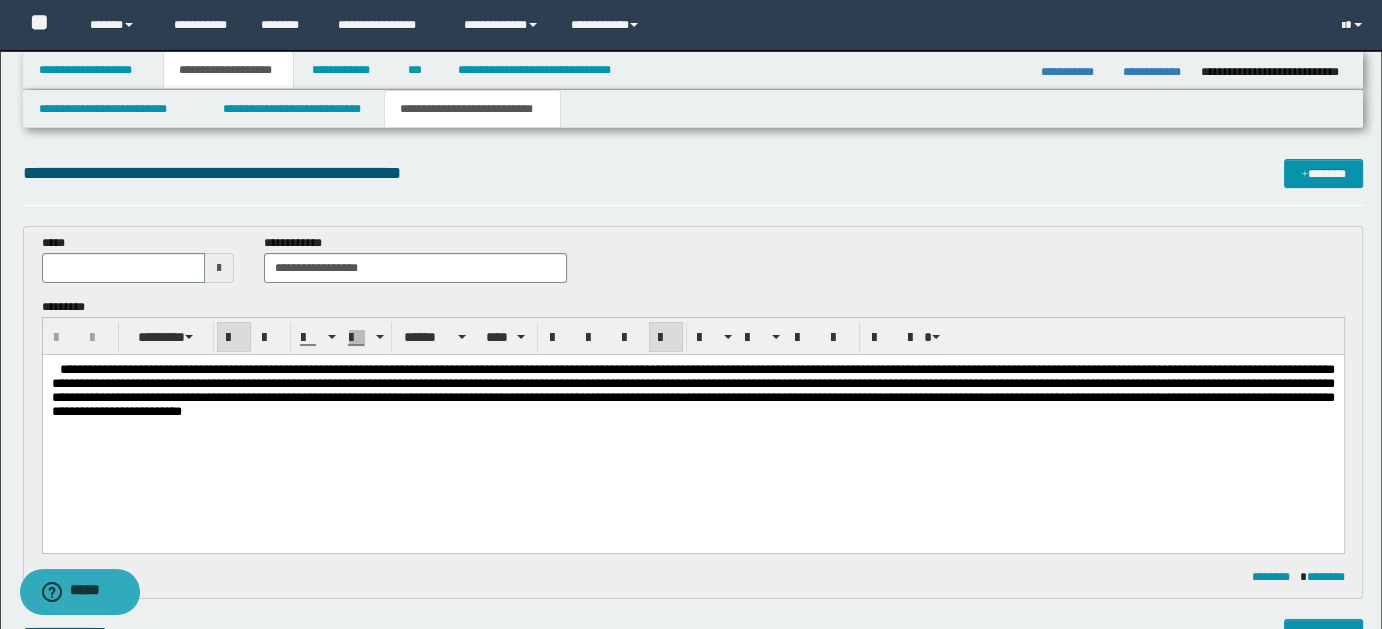 click on "**********" at bounding box center [692, 389] 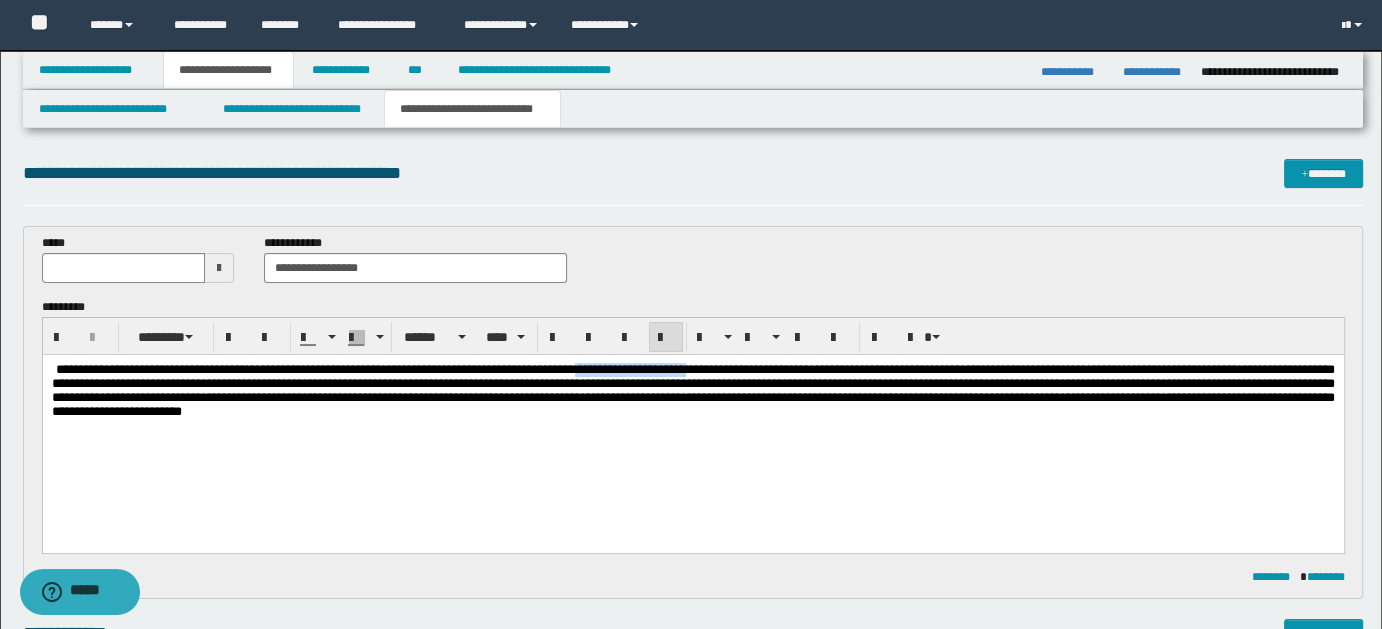 drag, startPoint x: 846, startPoint y: 367, endPoint x: 1003, endPoint y: 367, distance: 157 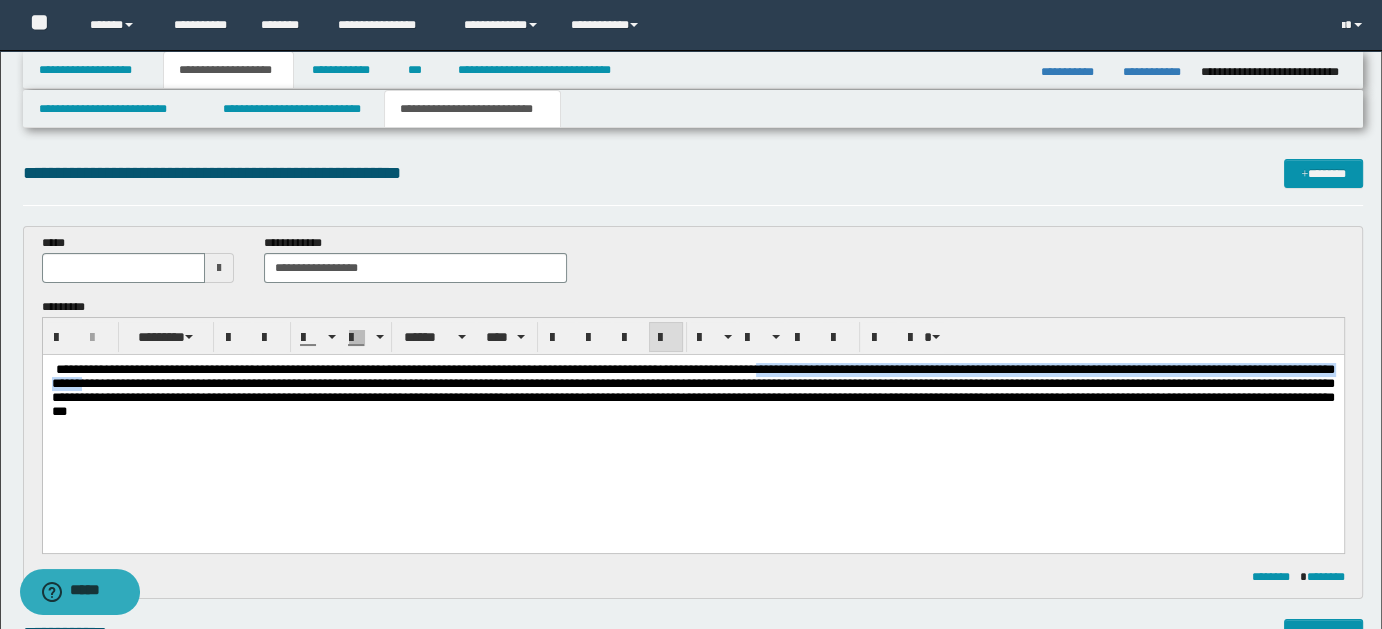drag, startPoint x: 894, startPoint y: 367, endPoint x: 365, endPoint y: 380, distance: 529.1597 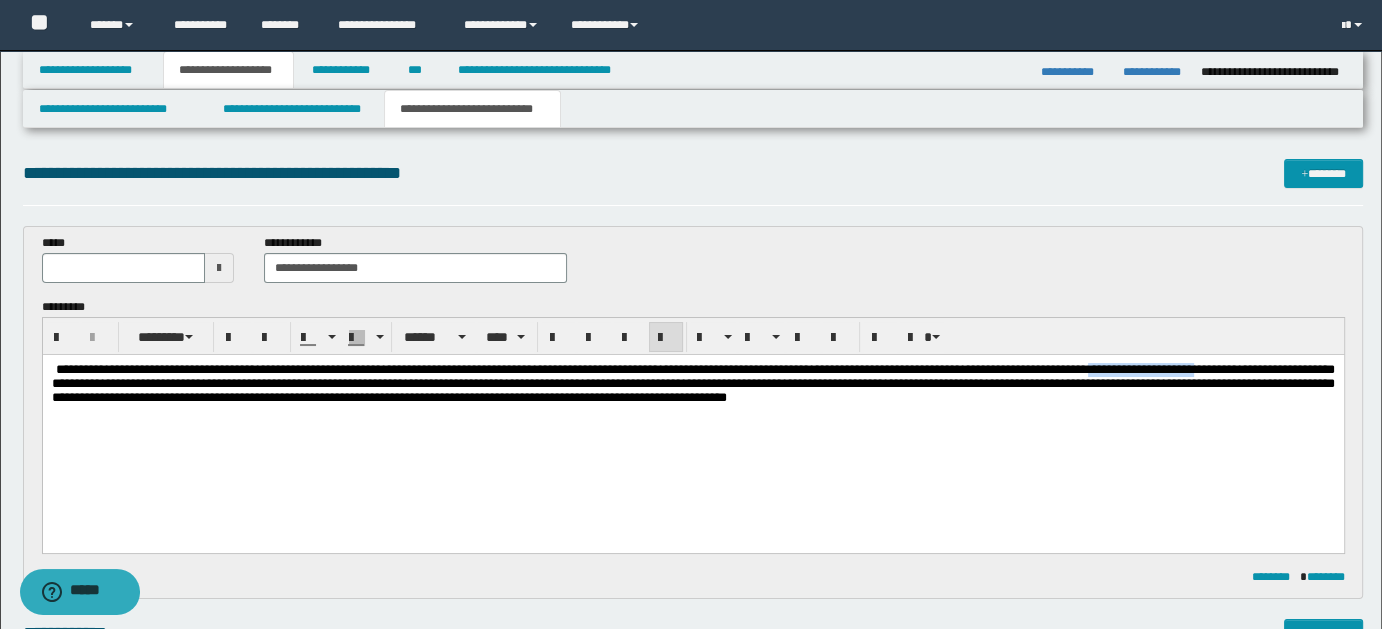 drag, startPoint x: 1278, startPoint y: 369, endPoint x: 118, endPoint y: 392, distance: 1160.228 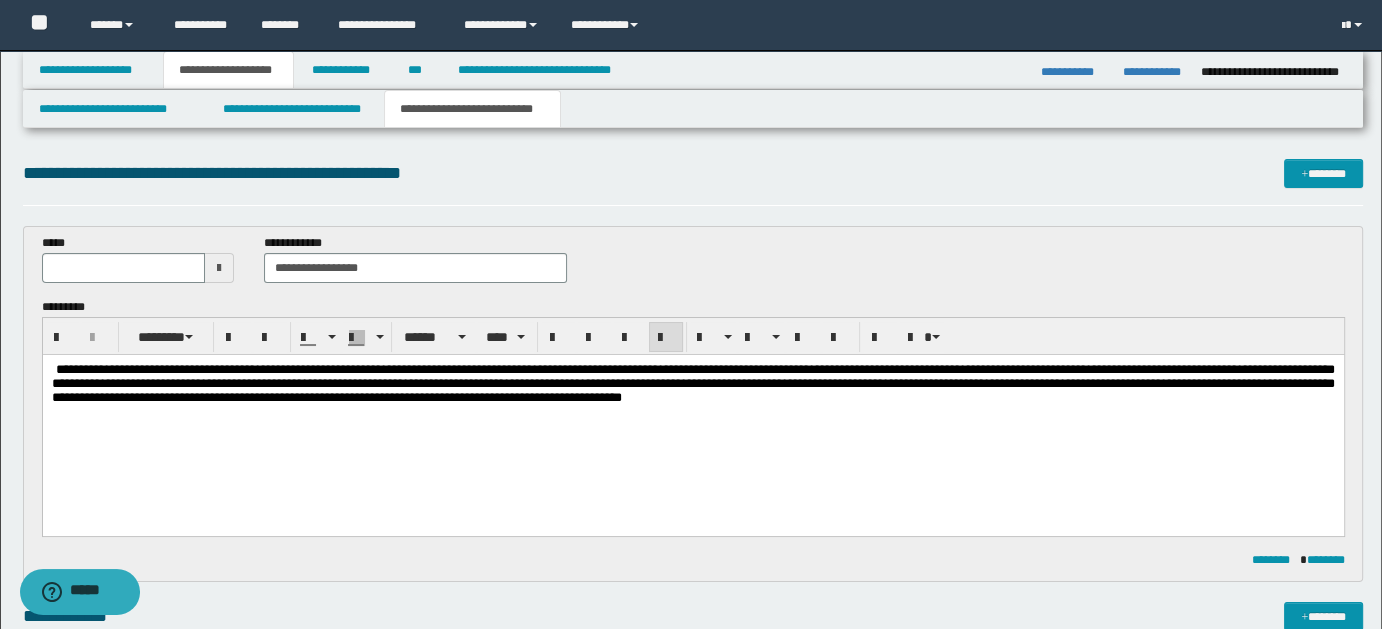 click on "**********" at bounding box center [692, 382] 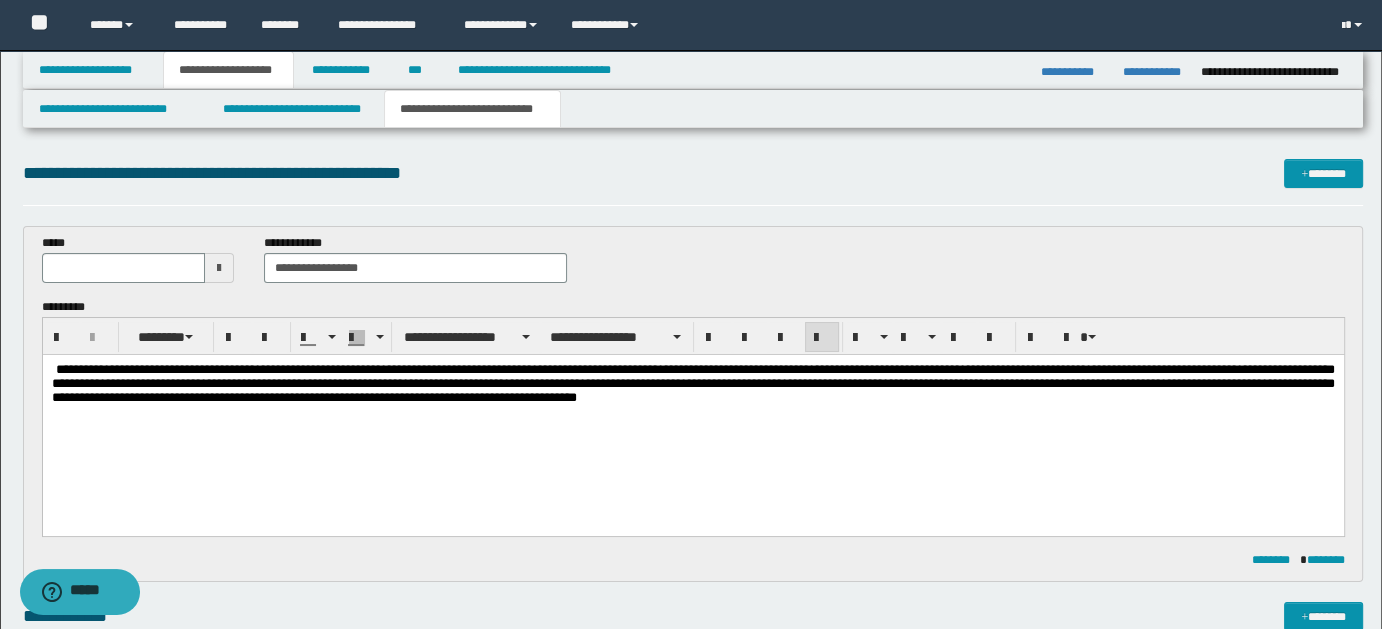 drag, startPoint x: 1185, startPoint y: 377, endPoint x: 1168, endPoint y: 456, distance: 80.80842 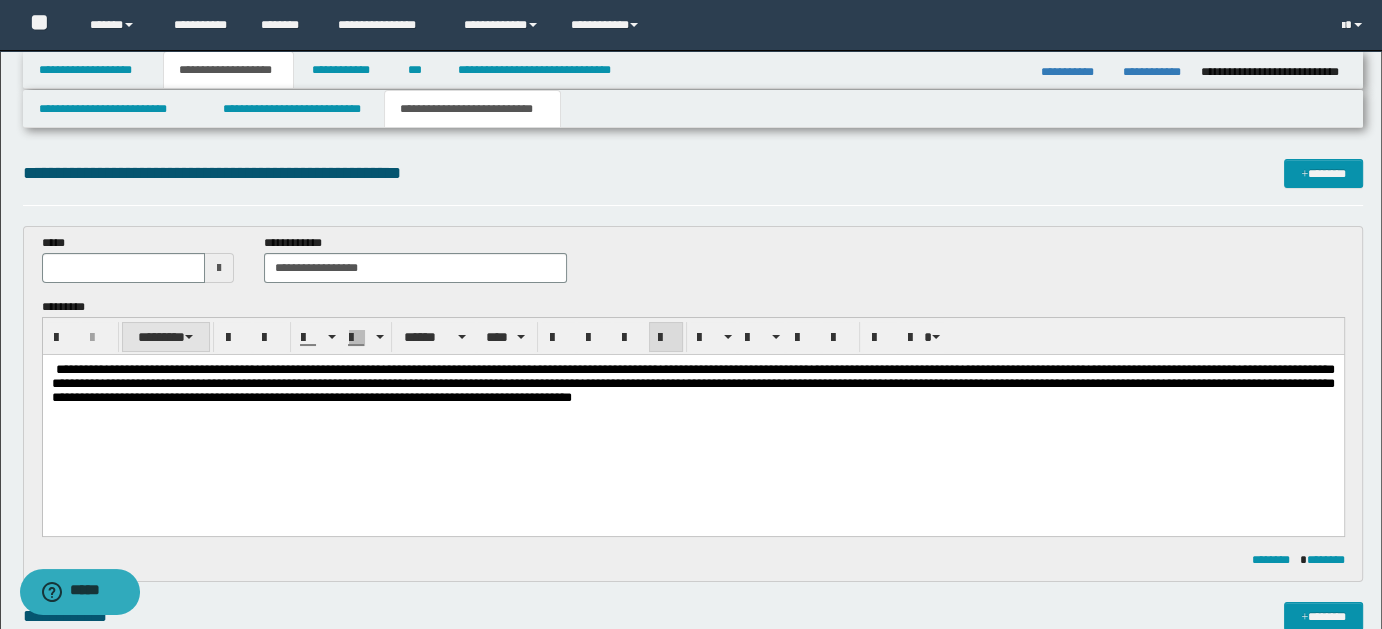 type 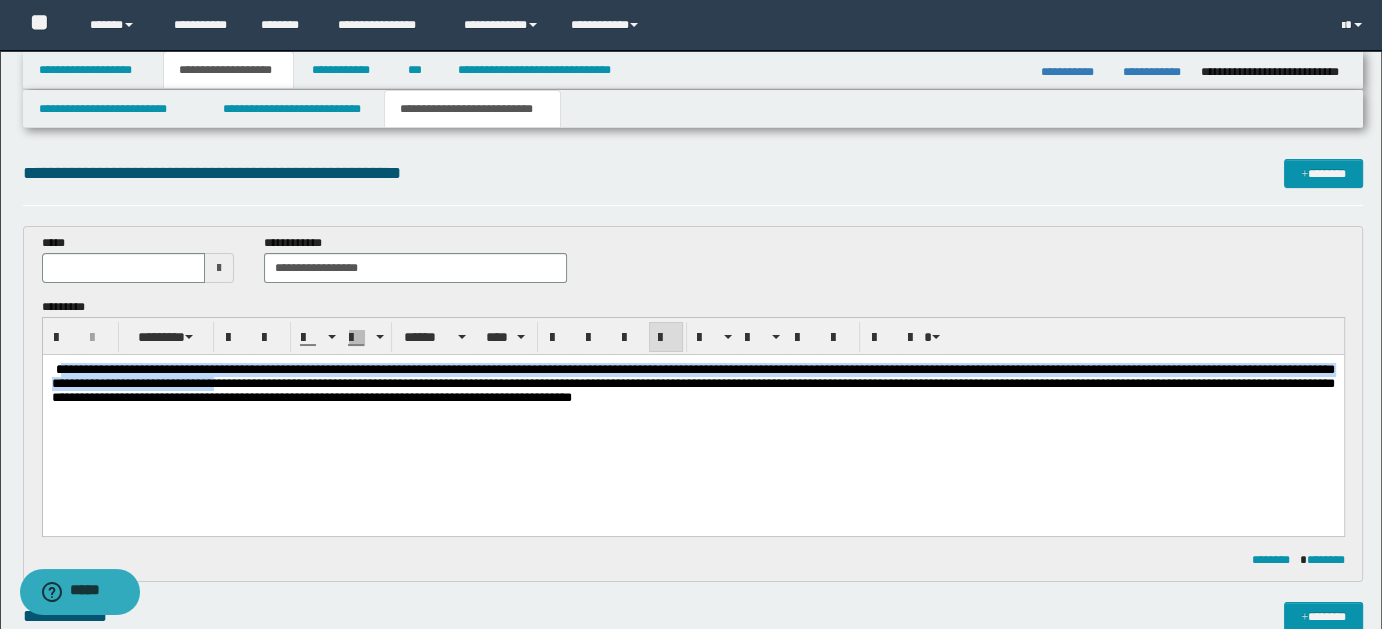 drag, startPoint x: 60, startPoint y: 368, endPoint x: 529, endPoint y: 385, distance: 469.308 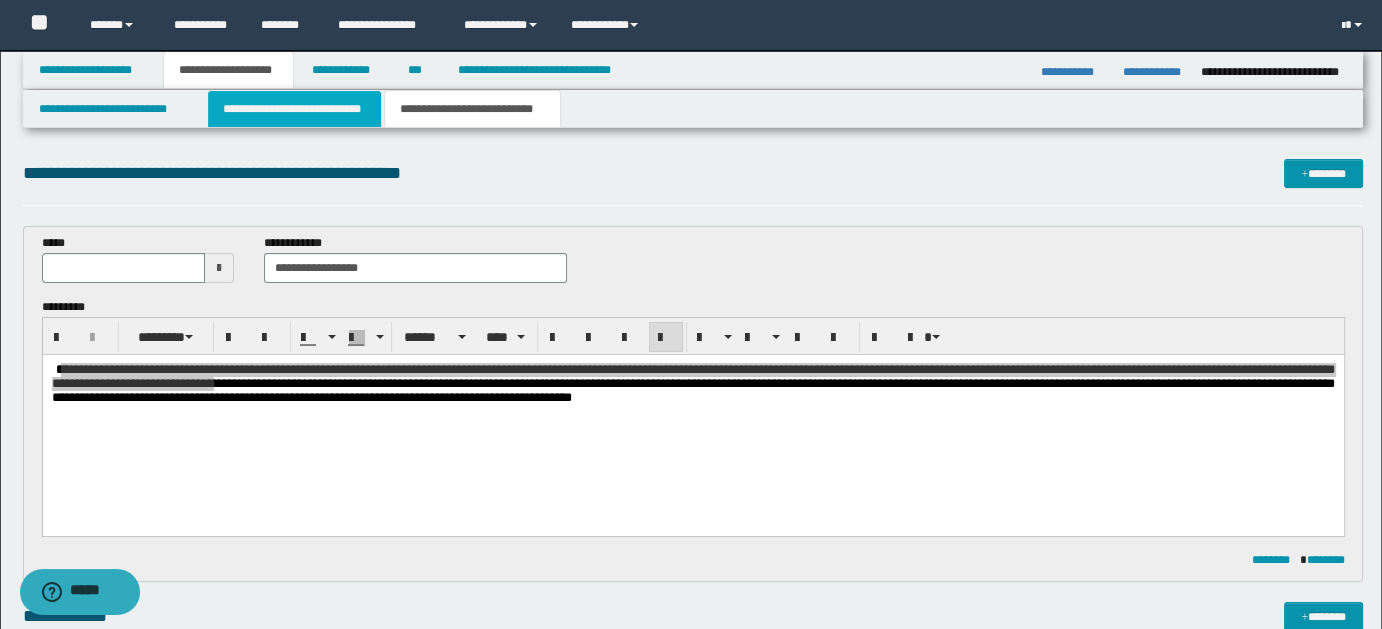 click on "**********" at bounding box center [294, 109] 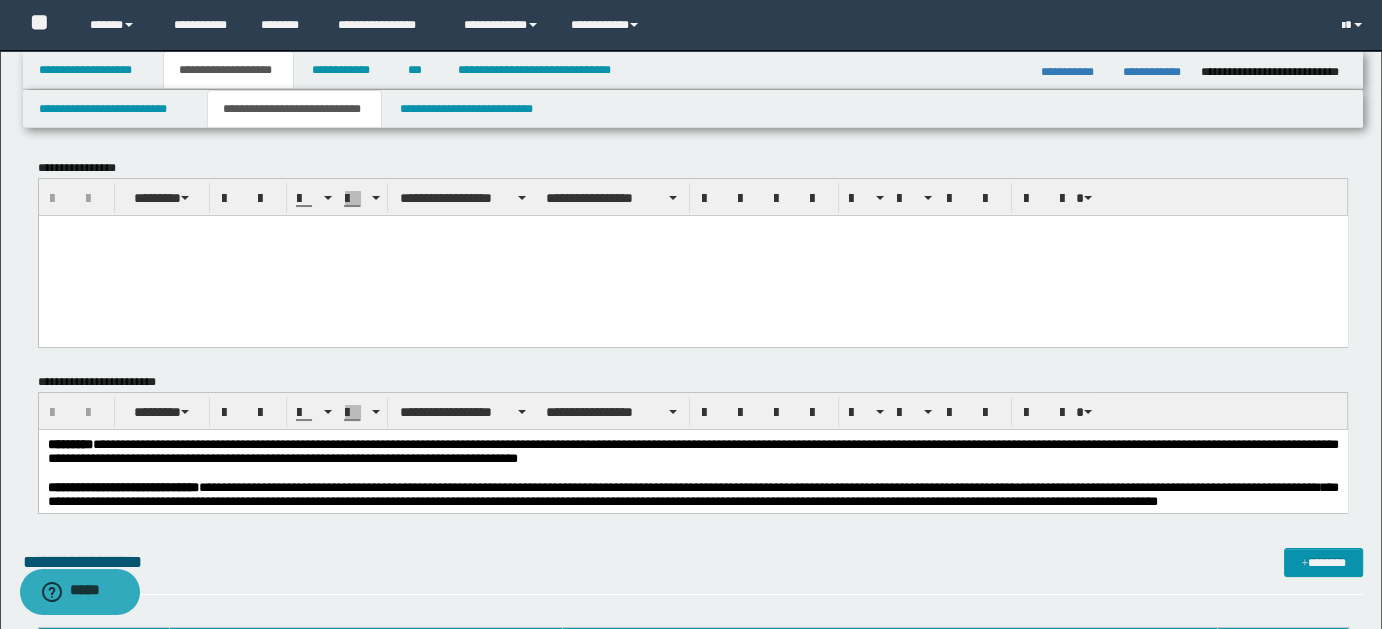 paste 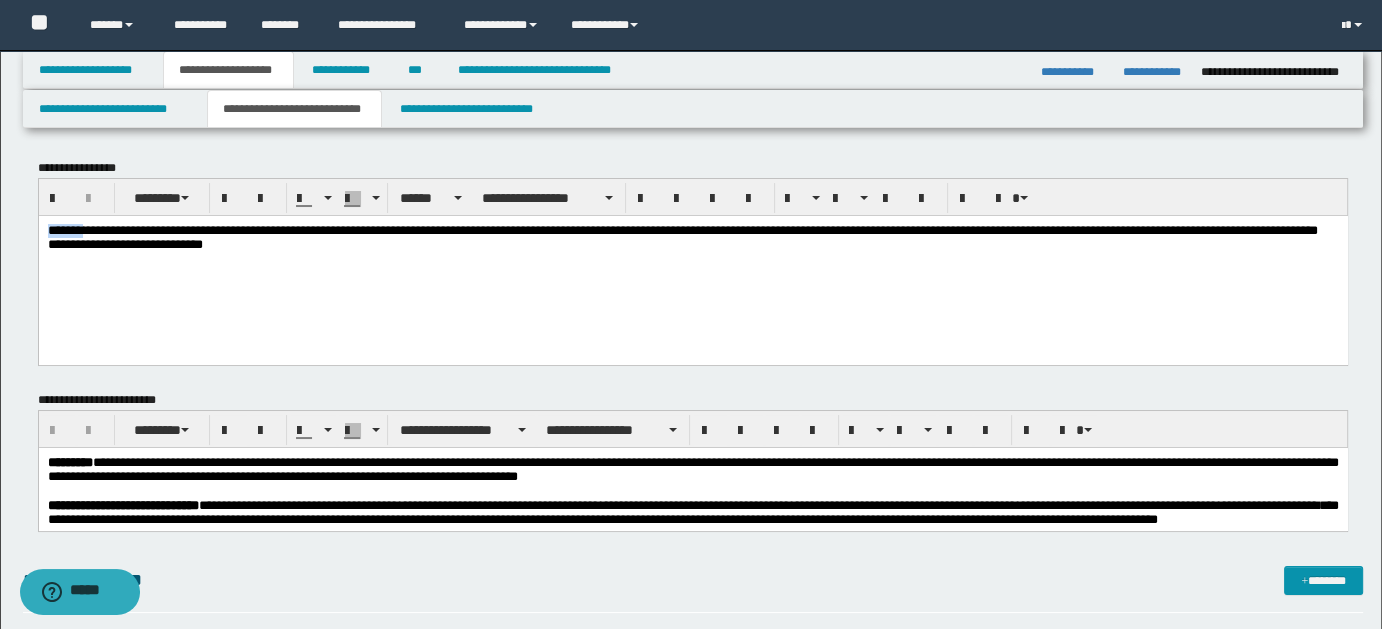 type 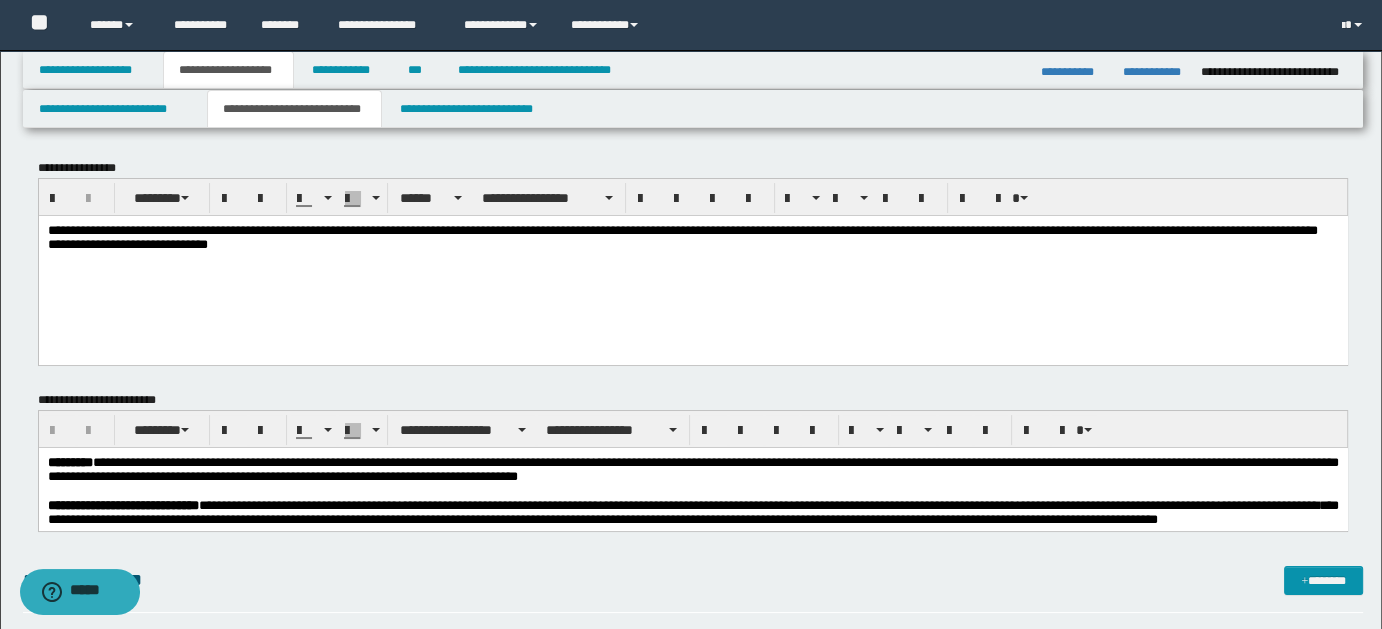 click on "**********" at bounding box center [682, 236] 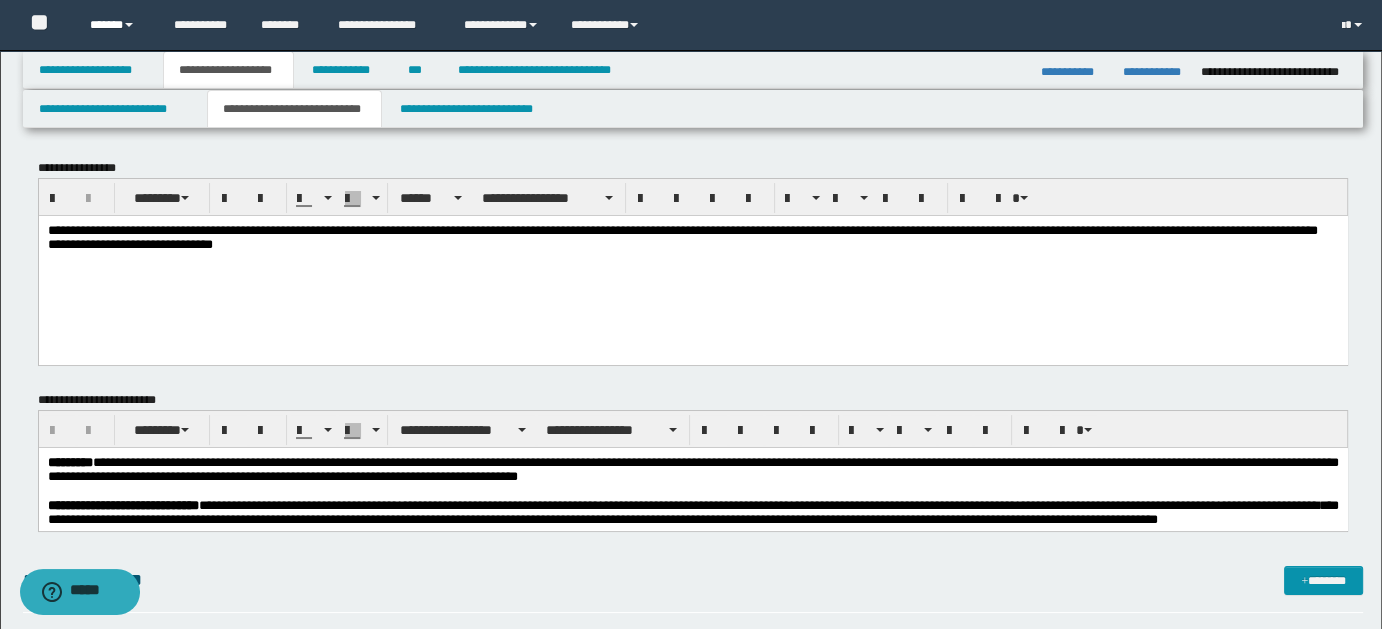click at bounding box center (129, 25) 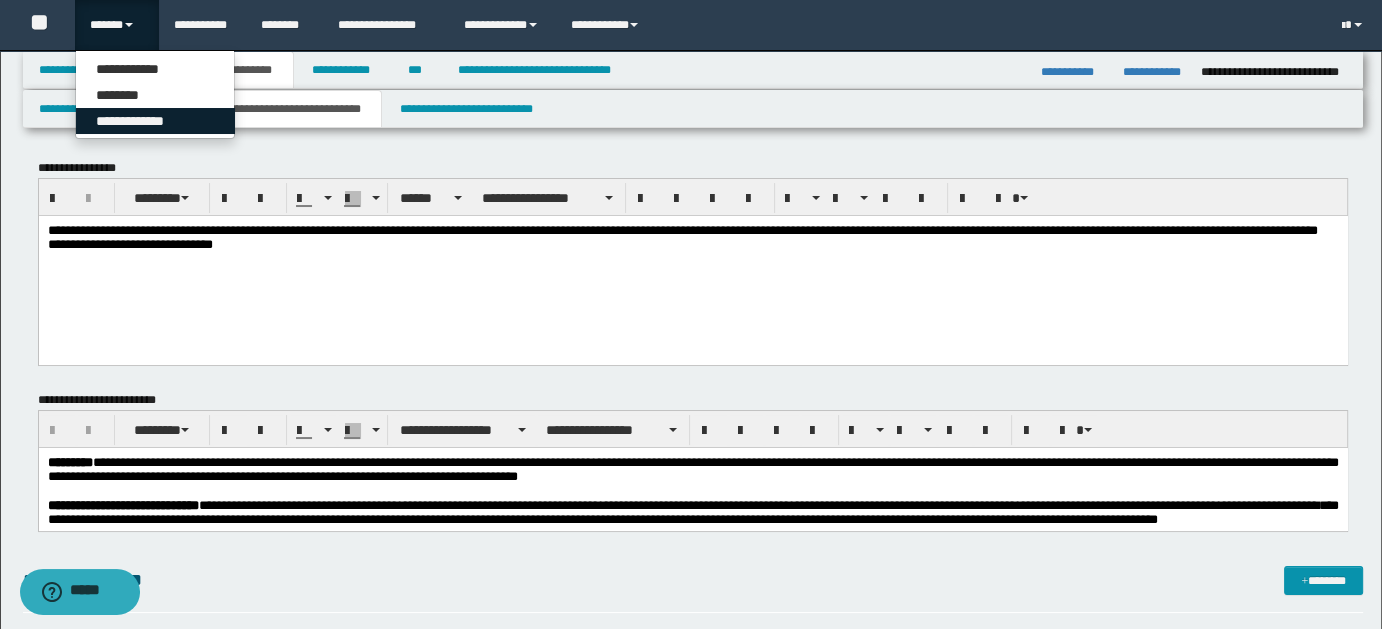 click on "**********" at bounding box center [155, 121] 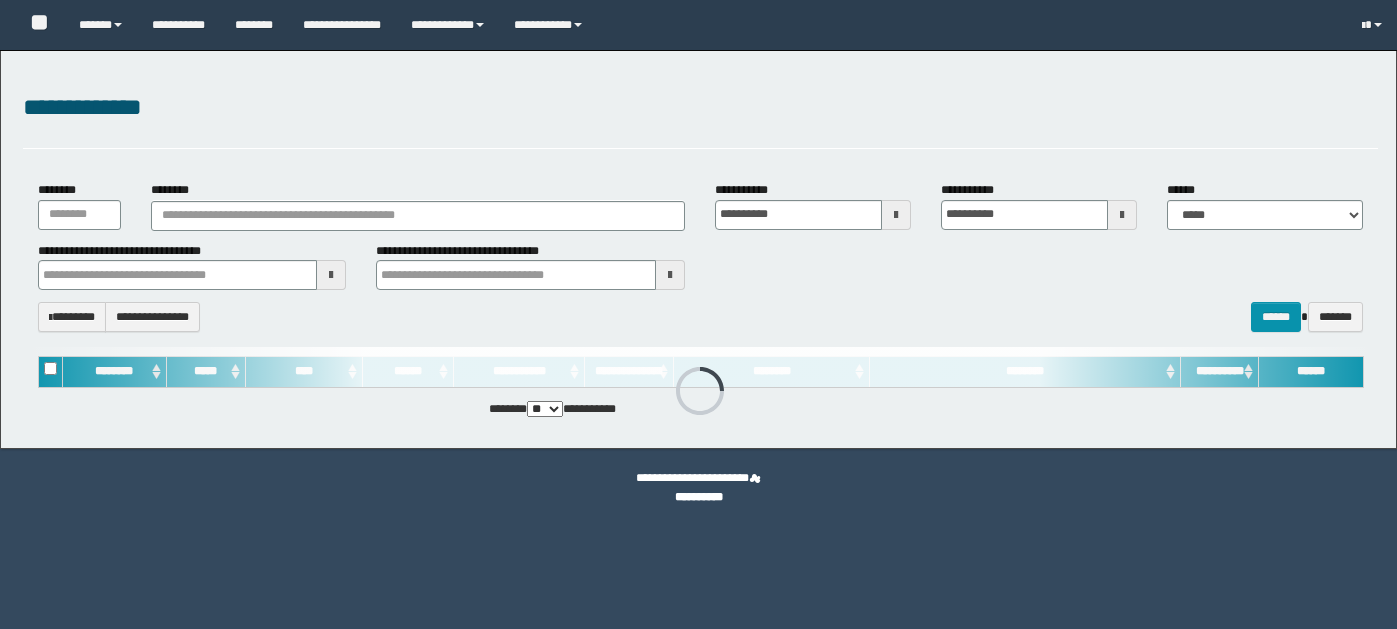 scroll, scrollTop: 0, scrollLeft: 0, axis: both 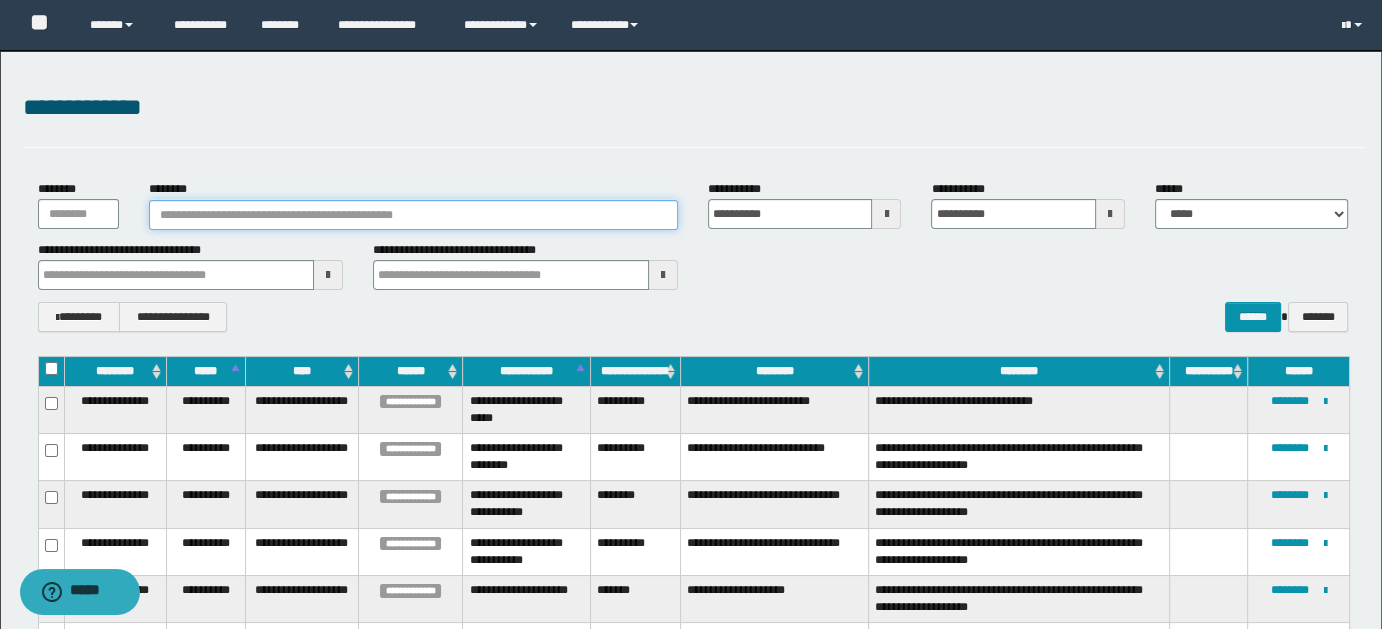 click on "********" at bounding box center [413, 215] 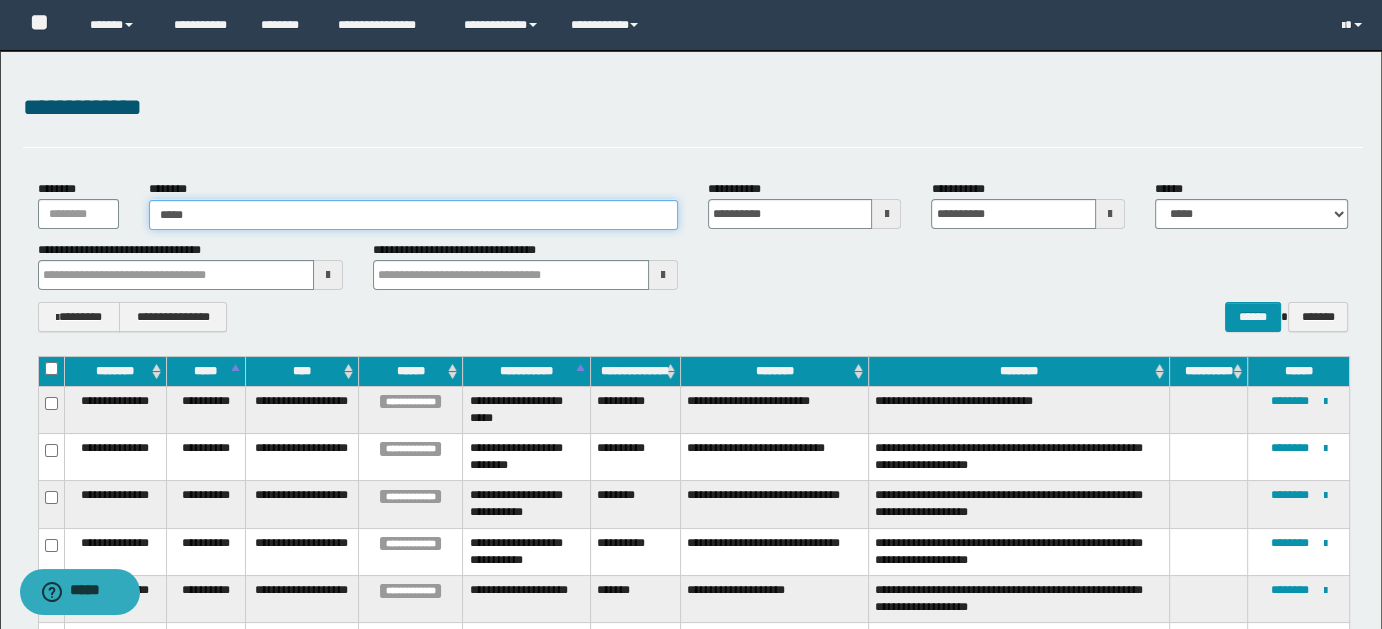 type on "******" 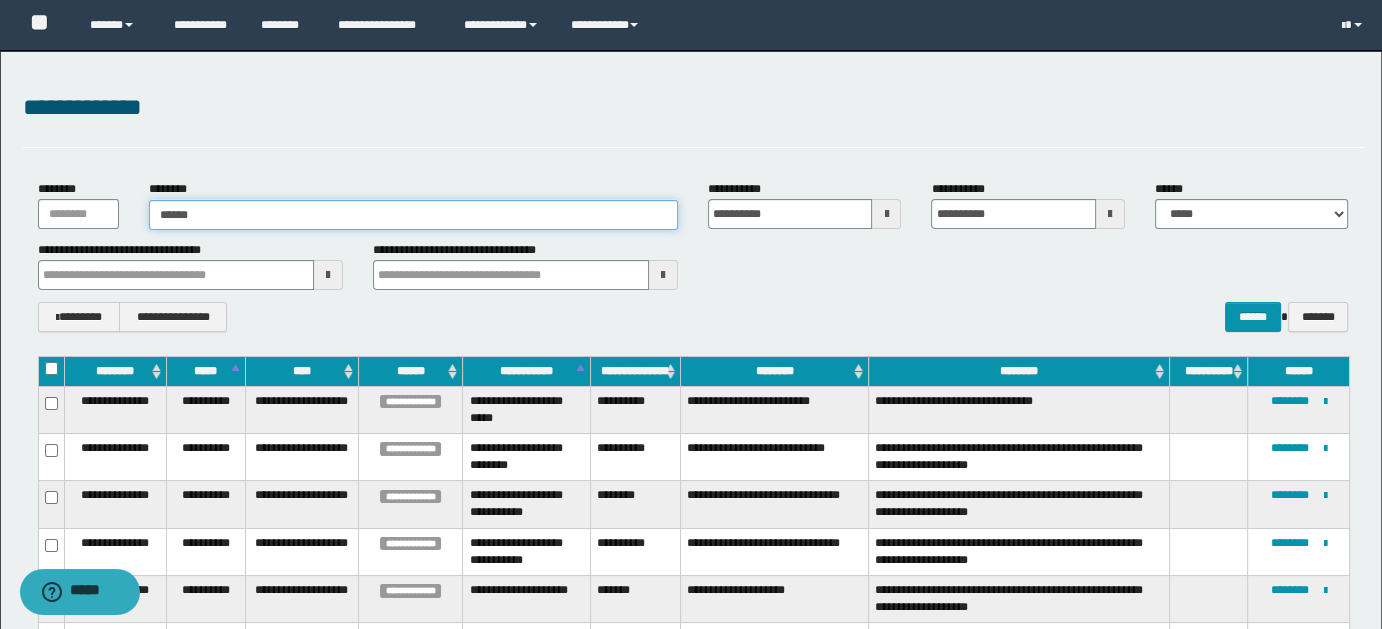 type on "******" 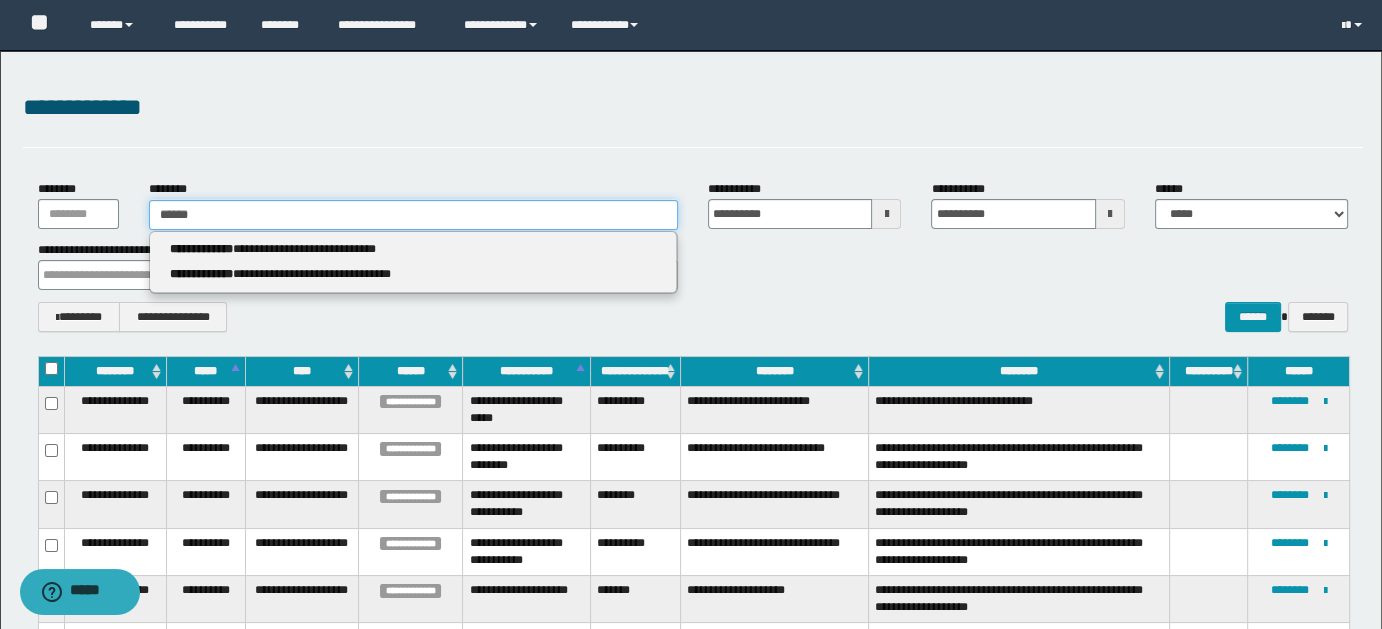 type 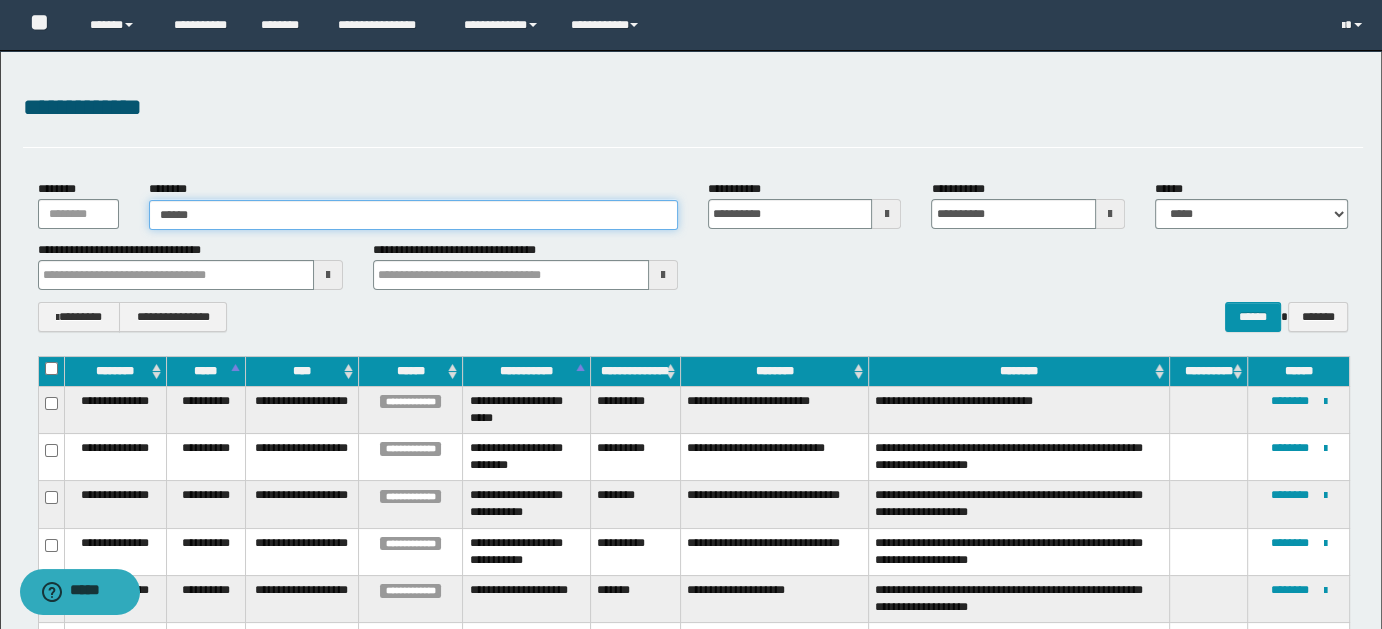 click on "******" at bounding box center (413, 215) 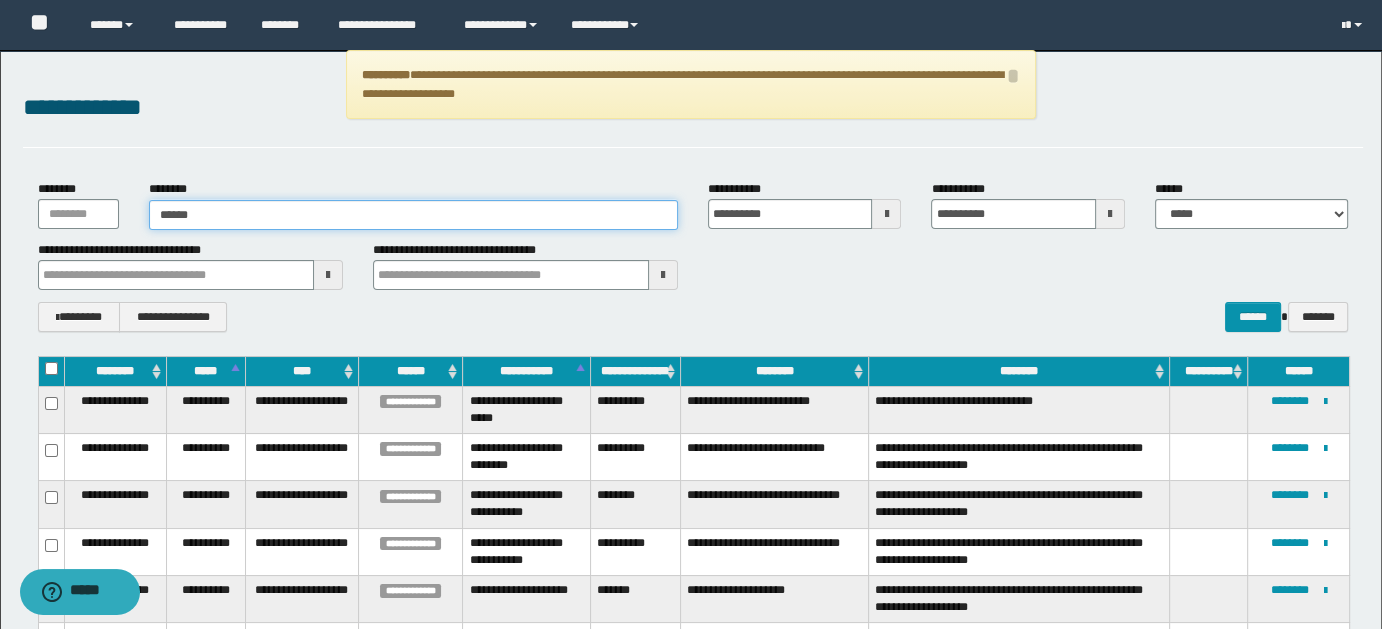 drag, startPoint x: 232, startPoint y: 214, endPoint x: 100, endPoint y: 197, distance: 133.0902 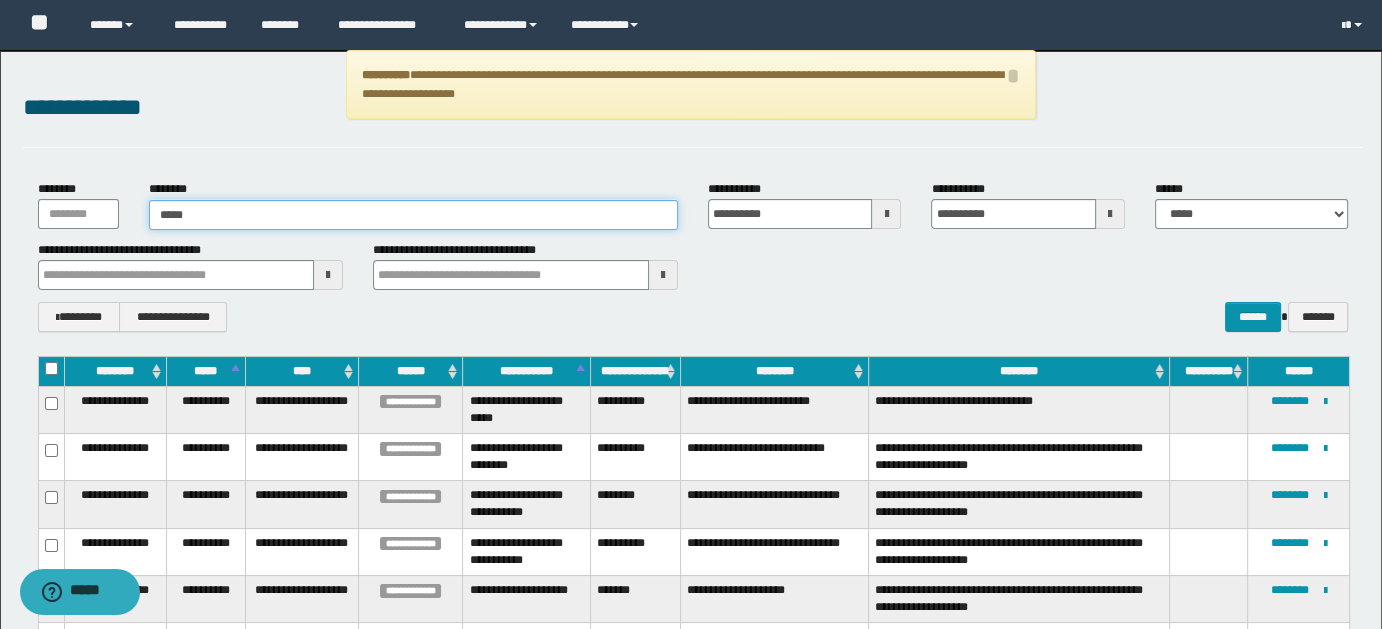 type on "******" 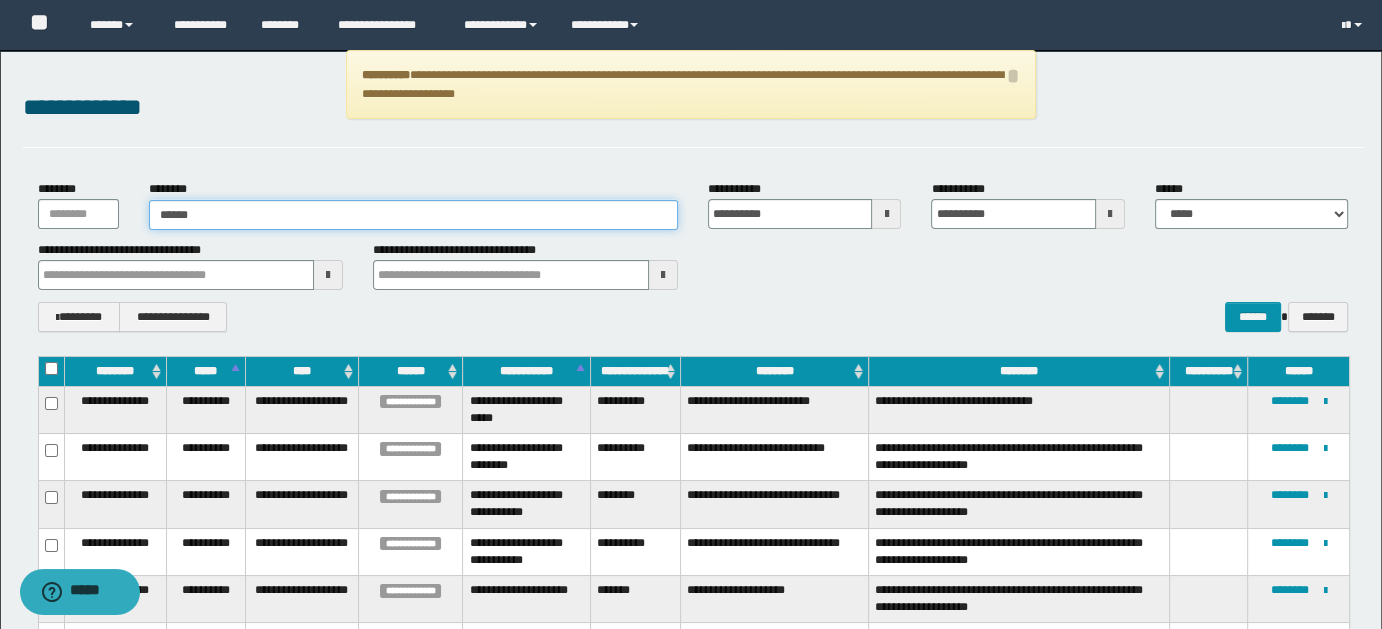 type on "******" 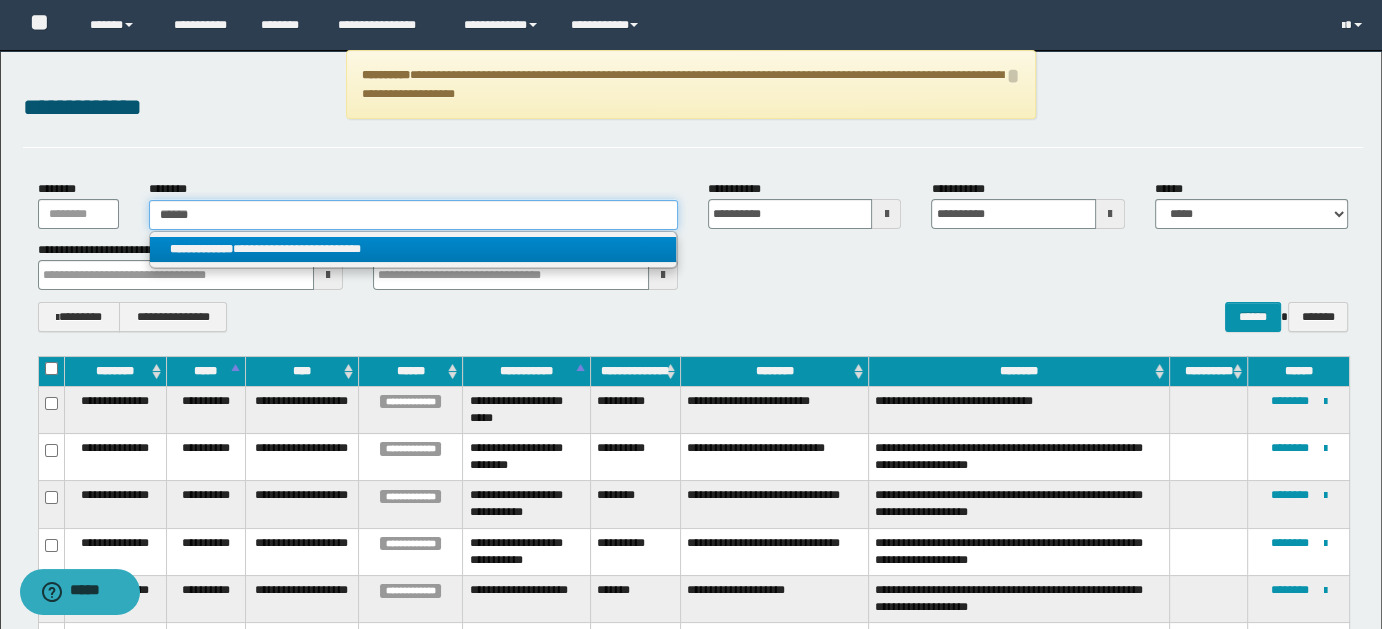 type on "******" 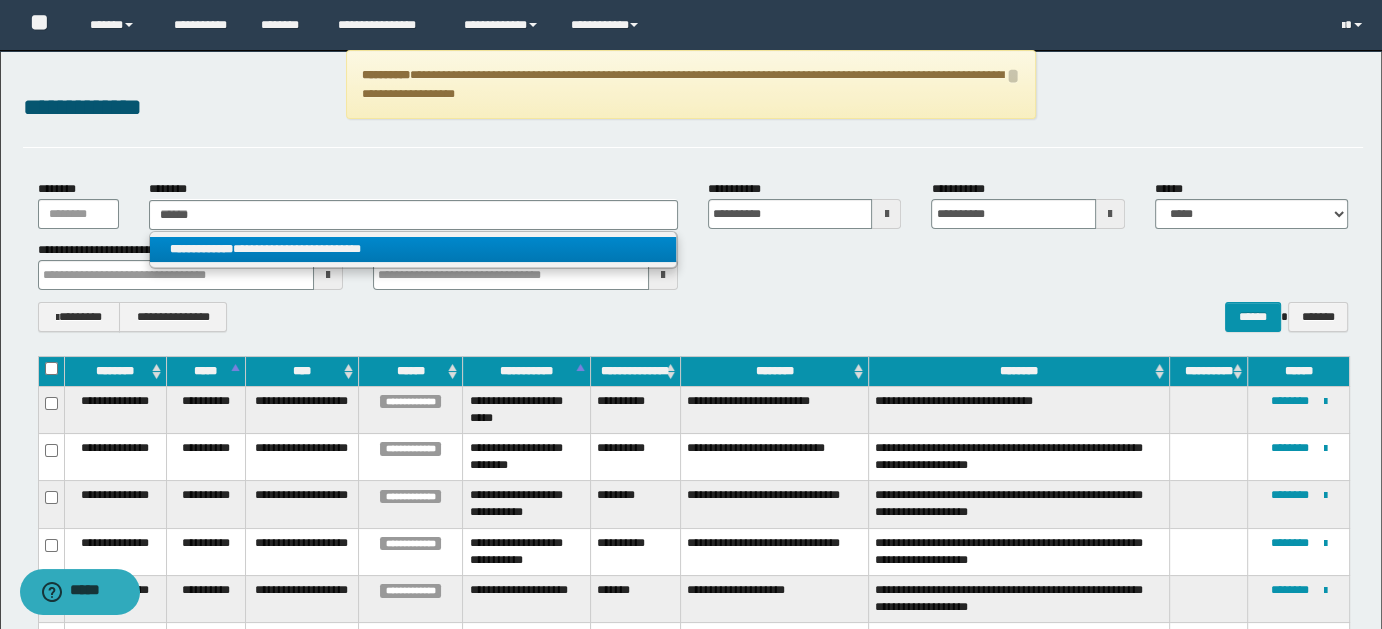 click on "**********" at bounding box center [413, 249] 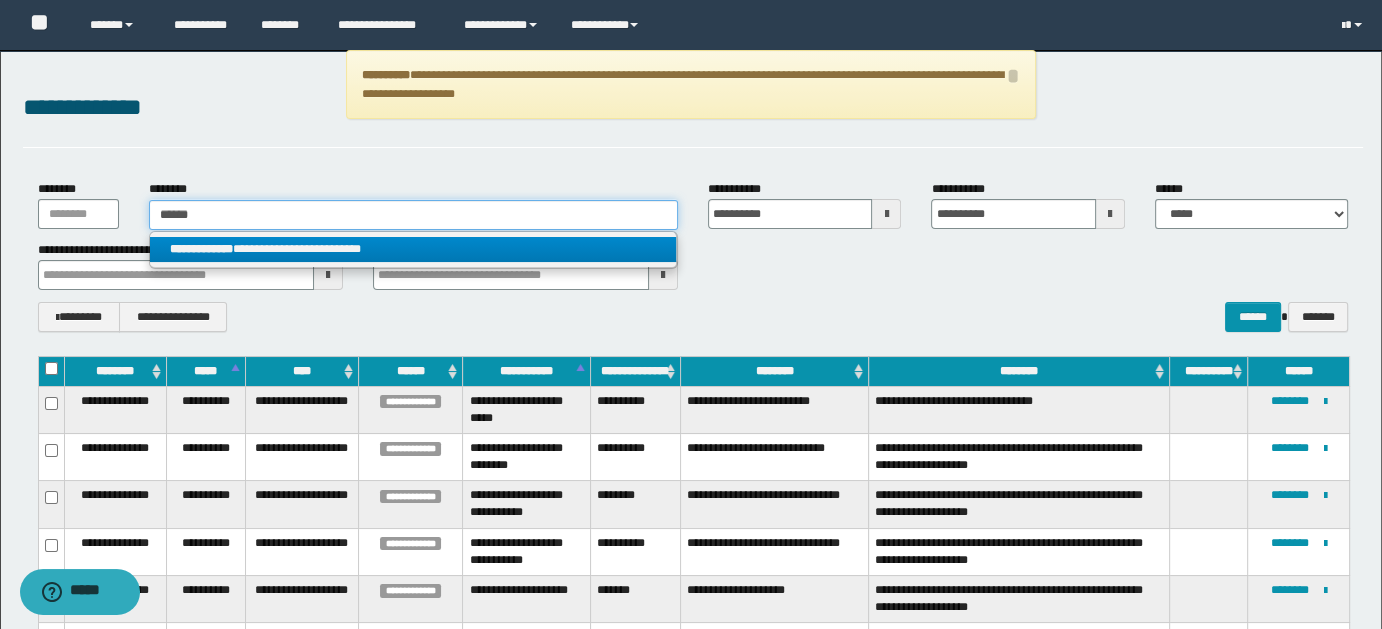 type 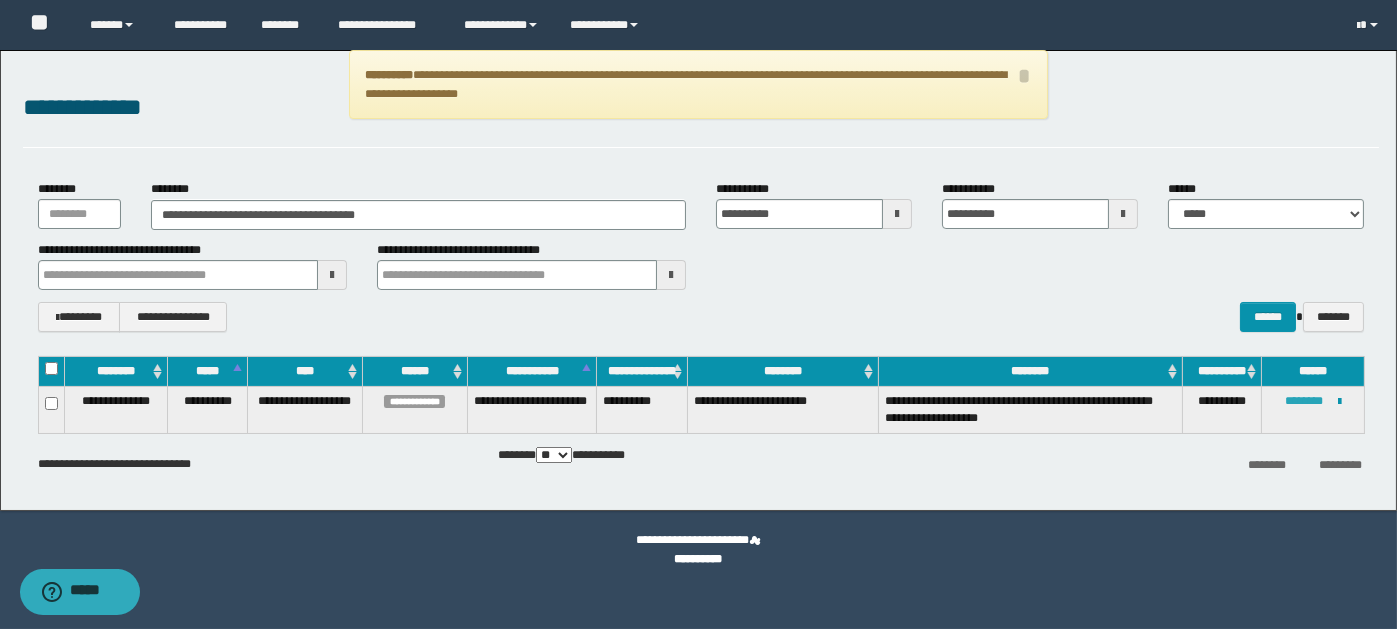click on "********" at bounding box center (1304, 401) 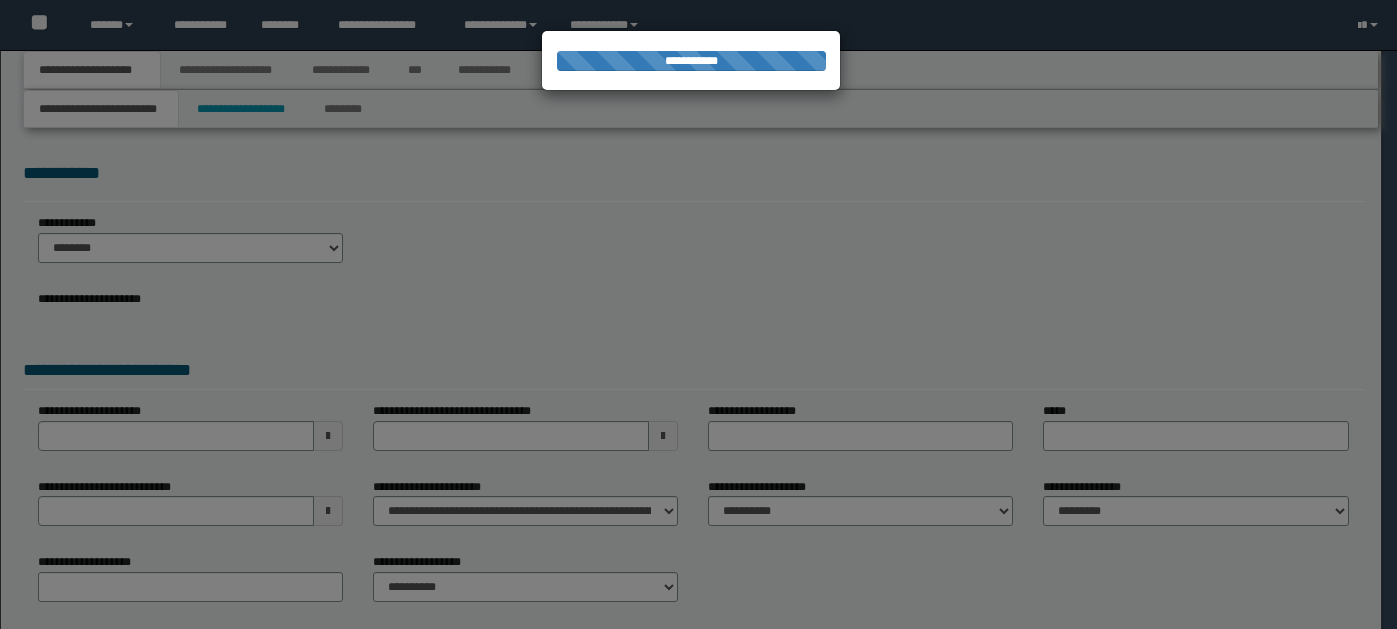 scroll, scrollTop: 0, scrollLeft: 0, axis: both 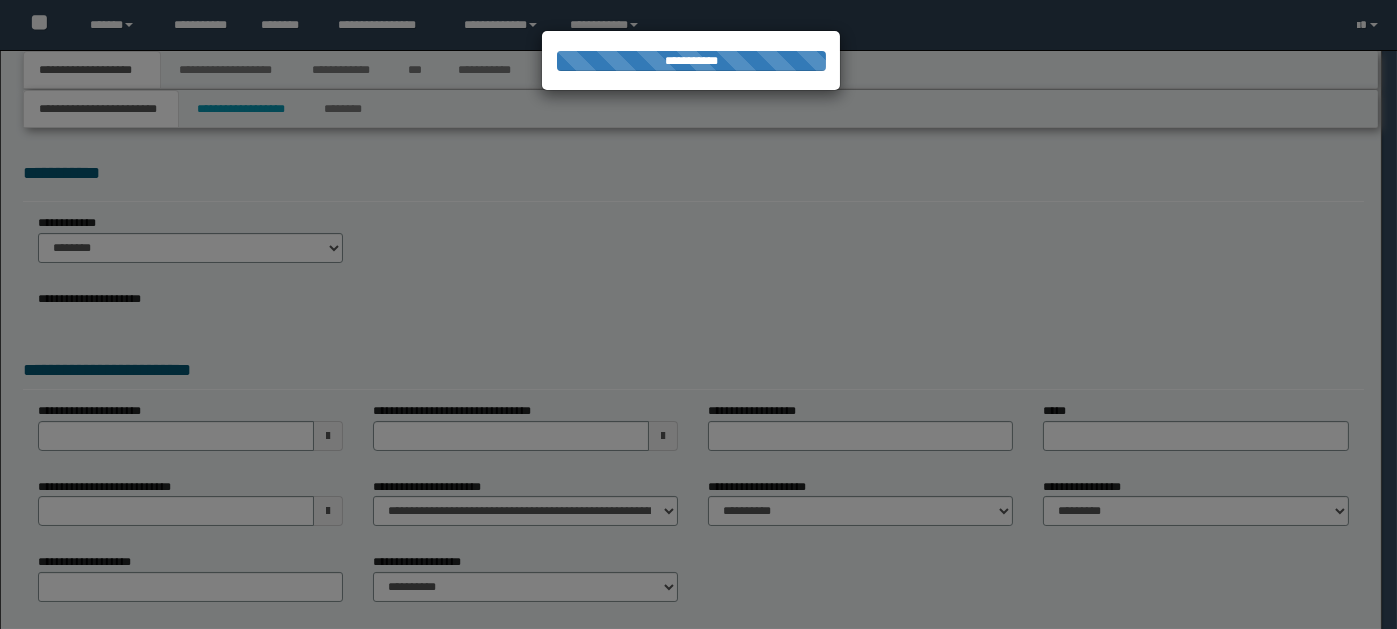 select on "*" 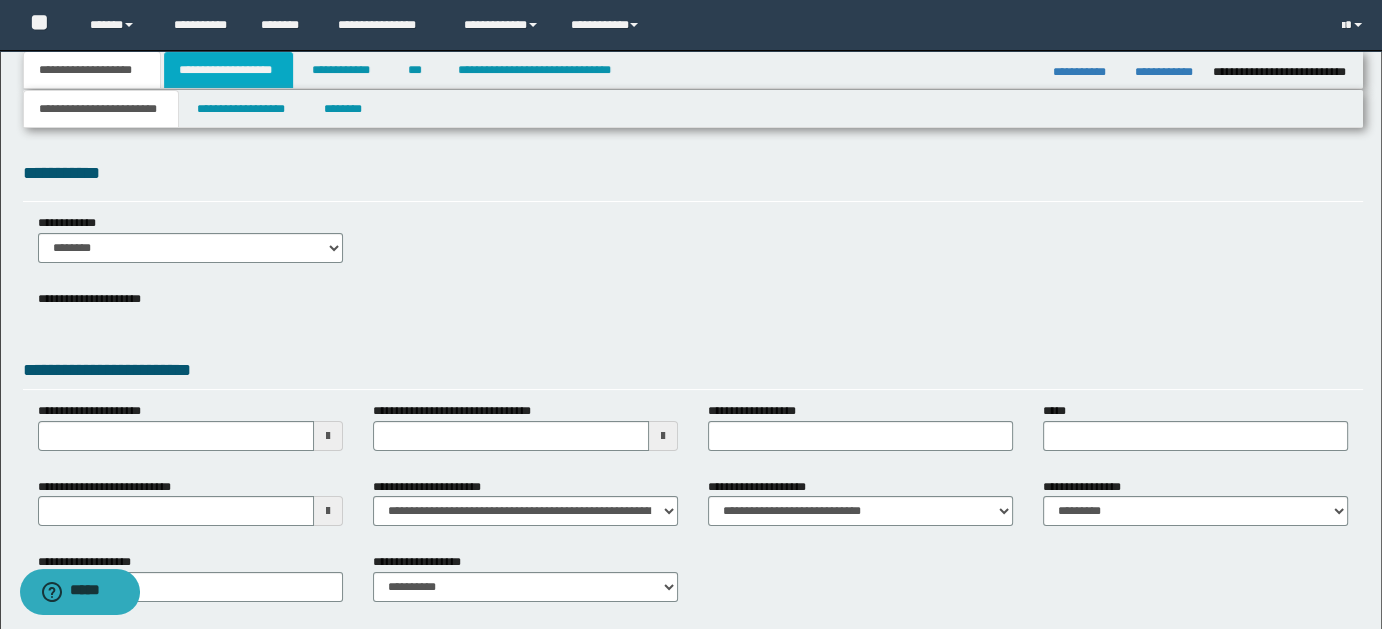 click on "**********" at bounding box center (228, 70) 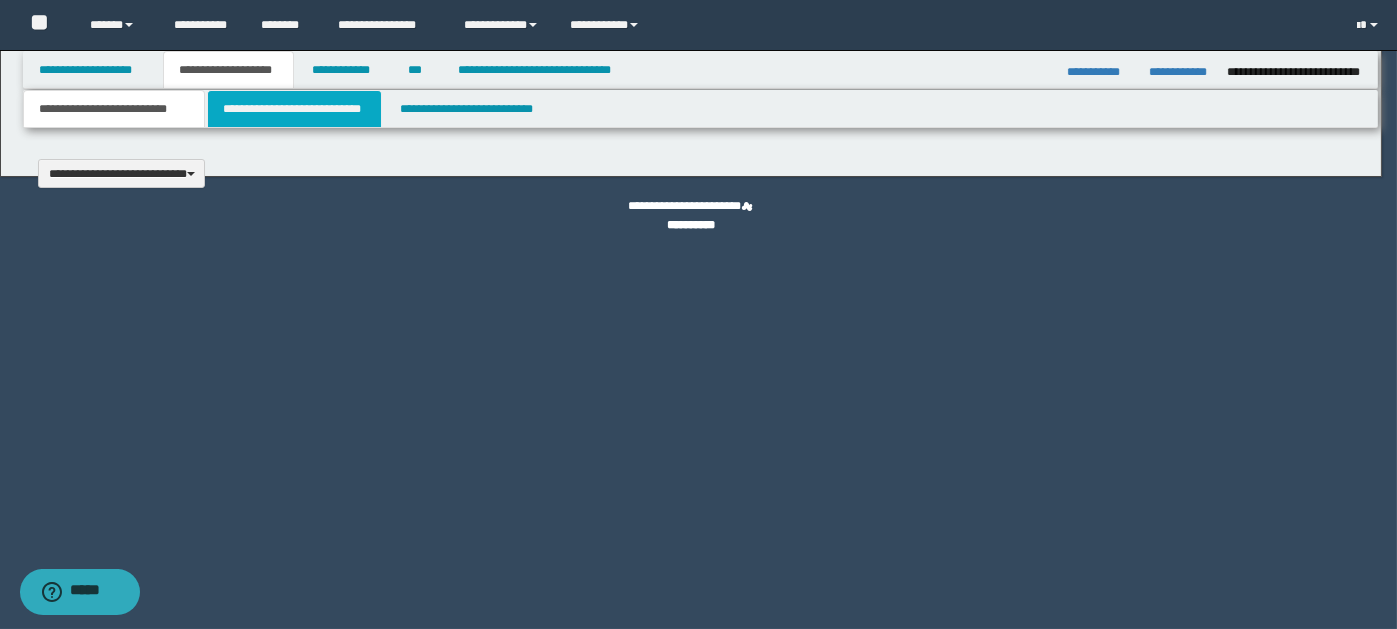 type 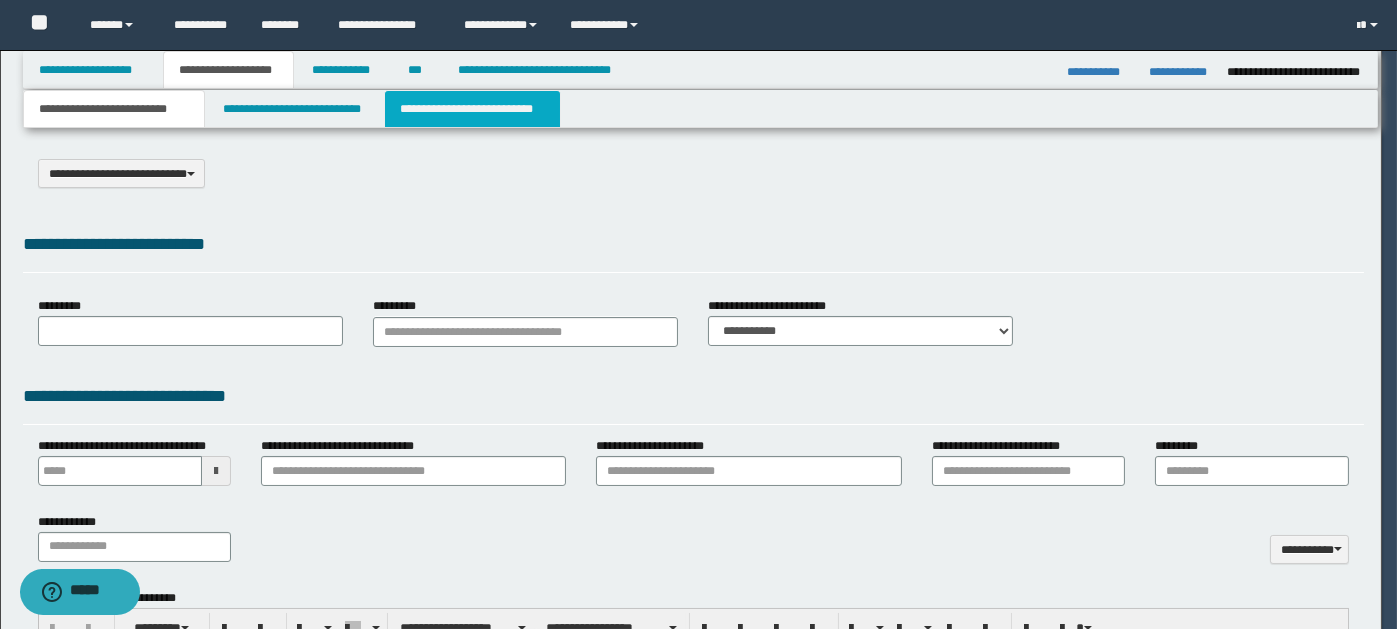 type on "*******" 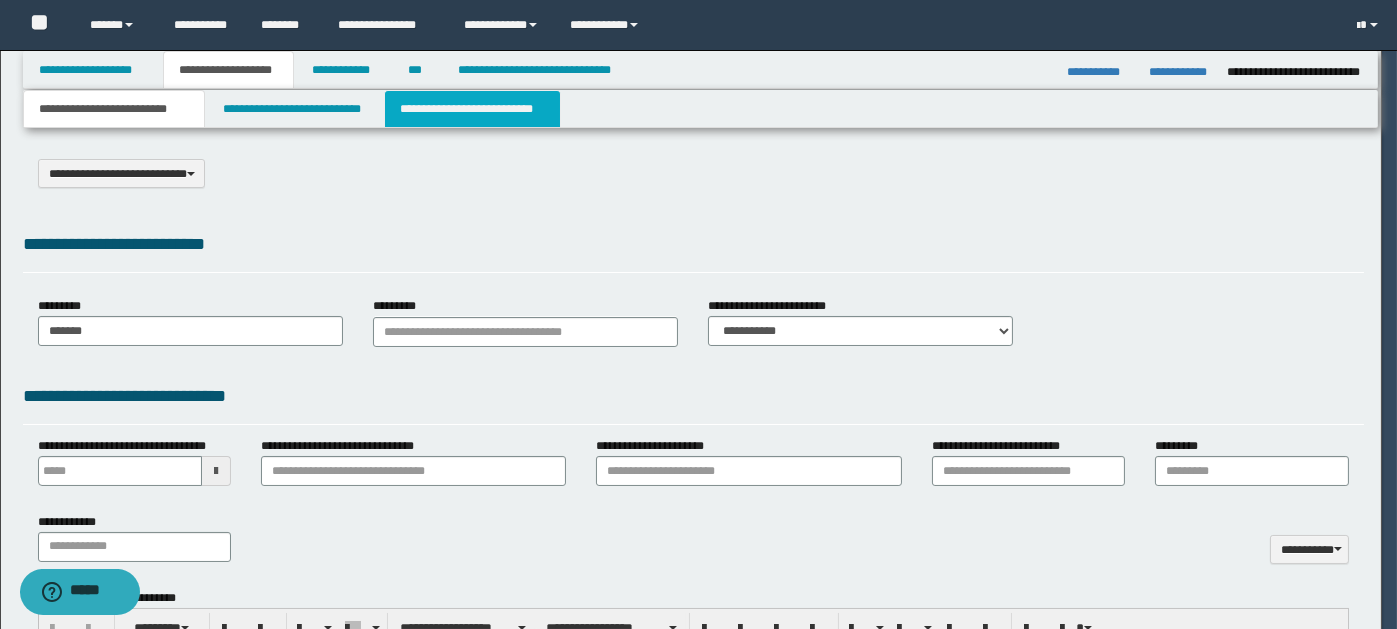 scroll, scrollTop: 0, scrollLeft: 0, axis: both 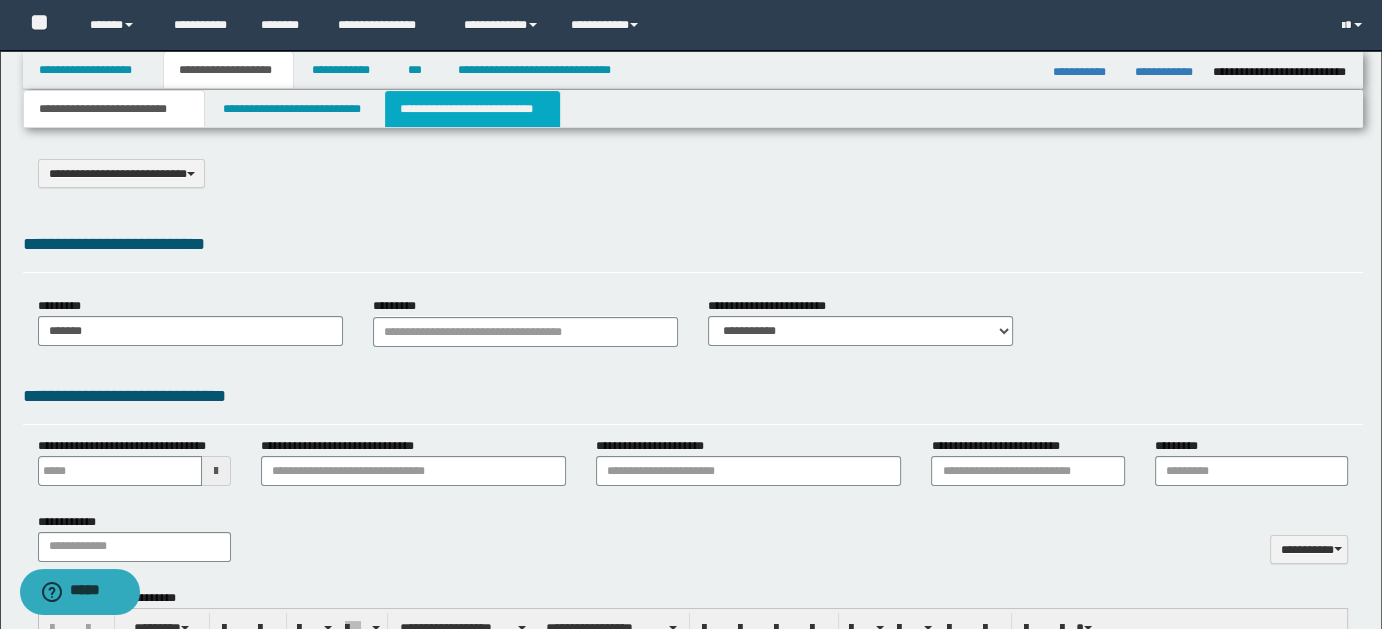 click on "**********" at bounding box center (472, 109) 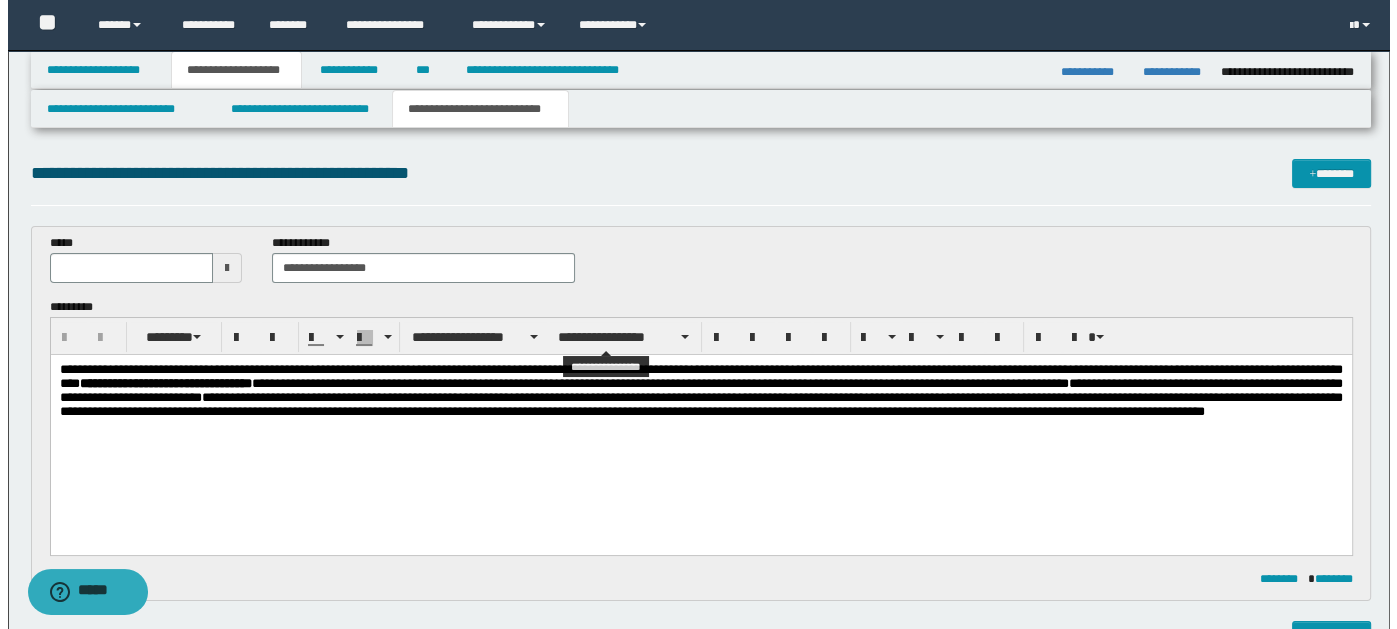 scroll, scrollTop: 0, scrollLeft: 0, axis: both 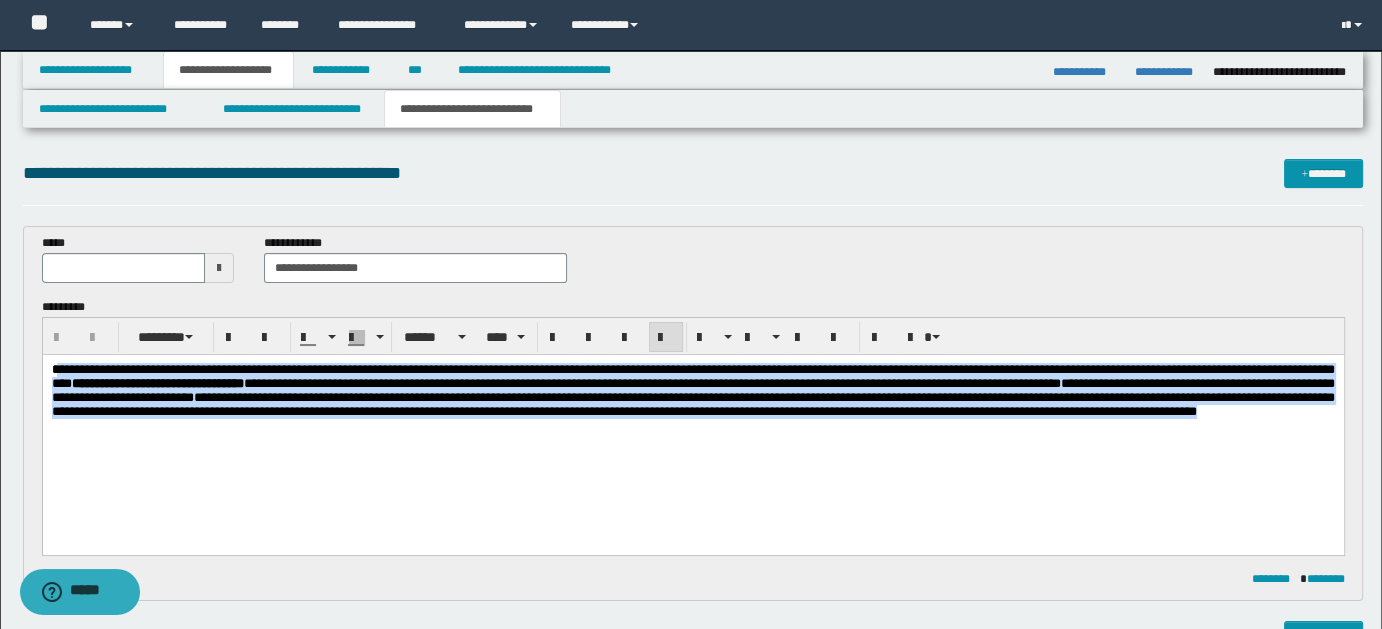 drag, startPoint x: 56, startPoint y: 364, endPoint x: 1043, endPoint y: 465, distance: 992.15424 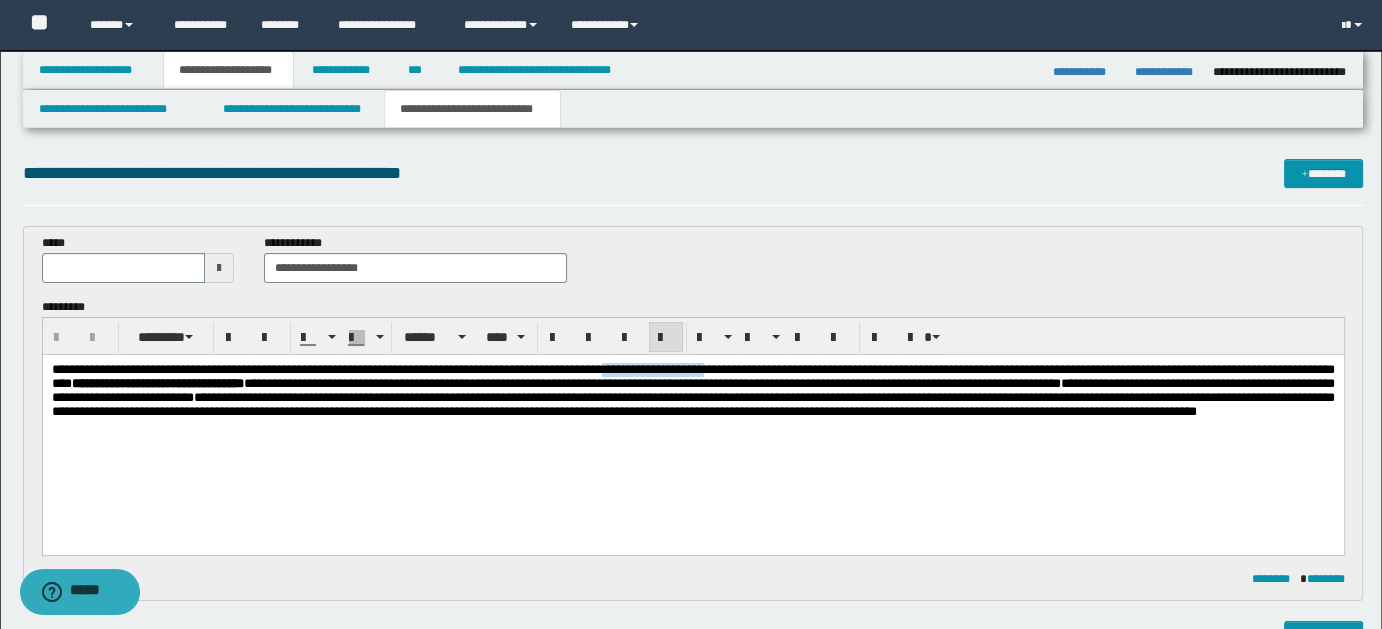 drag, startPoint x: 696, startPoint y: 372, endPoint x: 811, endPoint y: 369, distance: 115.03912 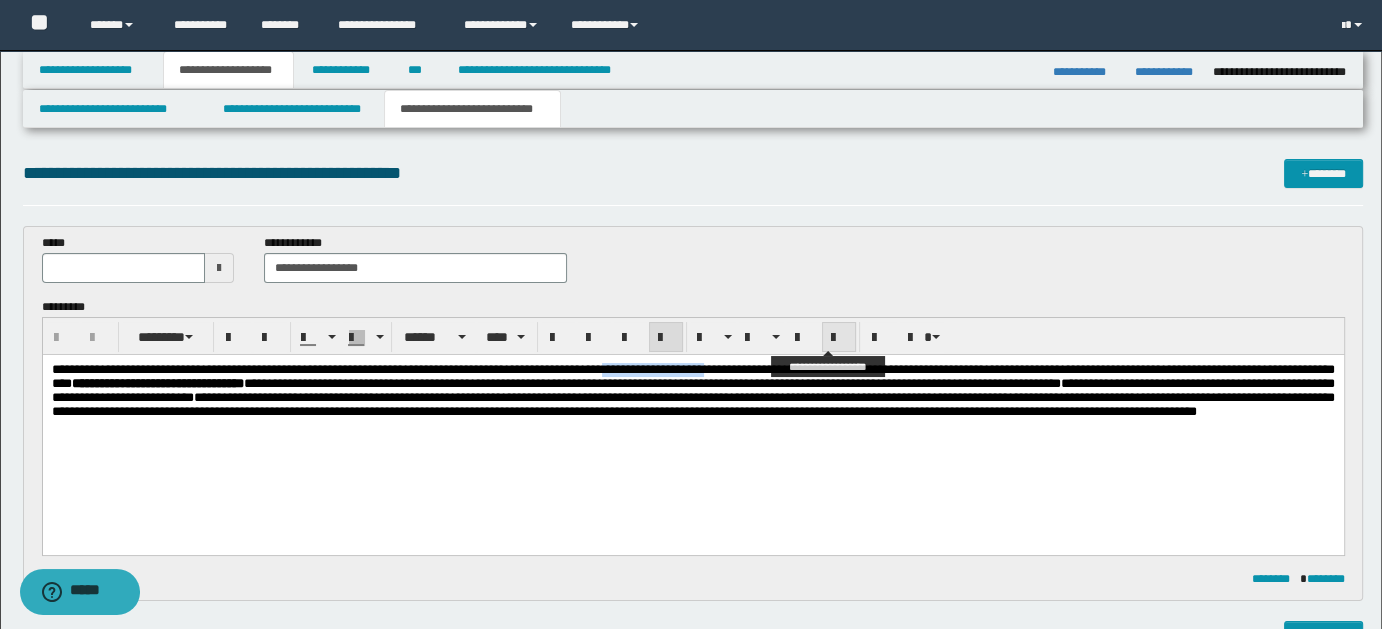 type 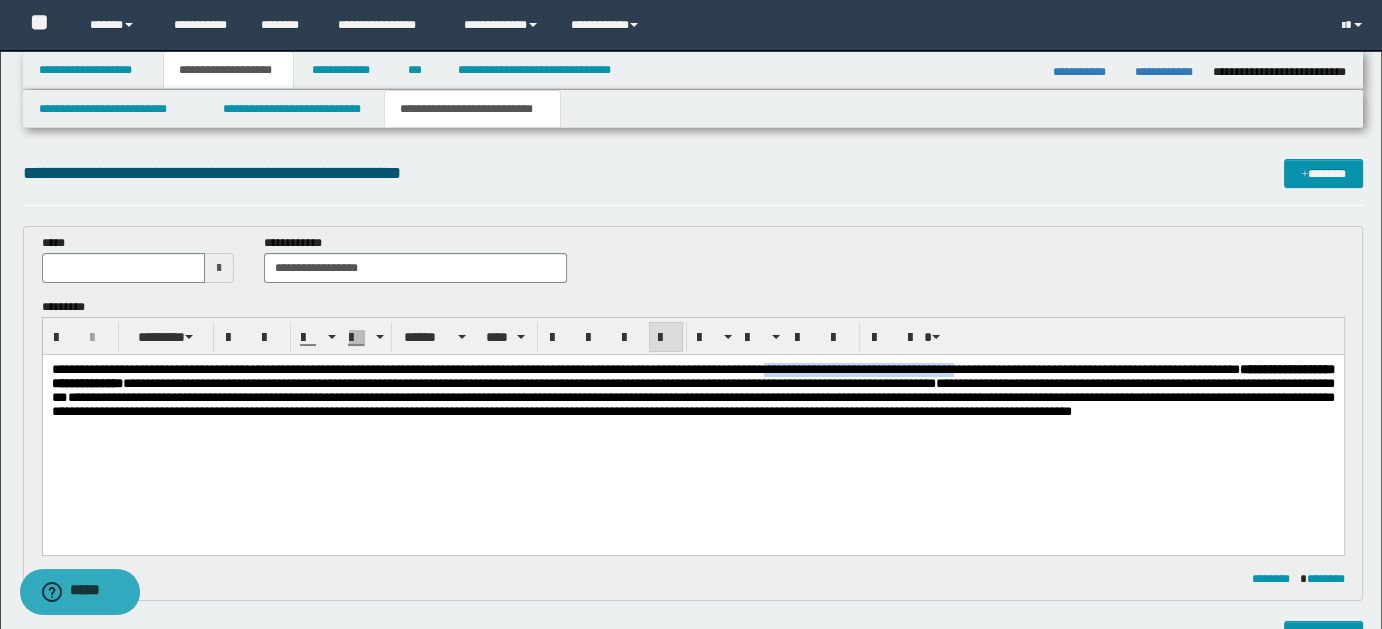 drag, startPoint x: 900, startPoint y: 373, endPoint x: 1140, endPoint y: 371, distance: 240.00833 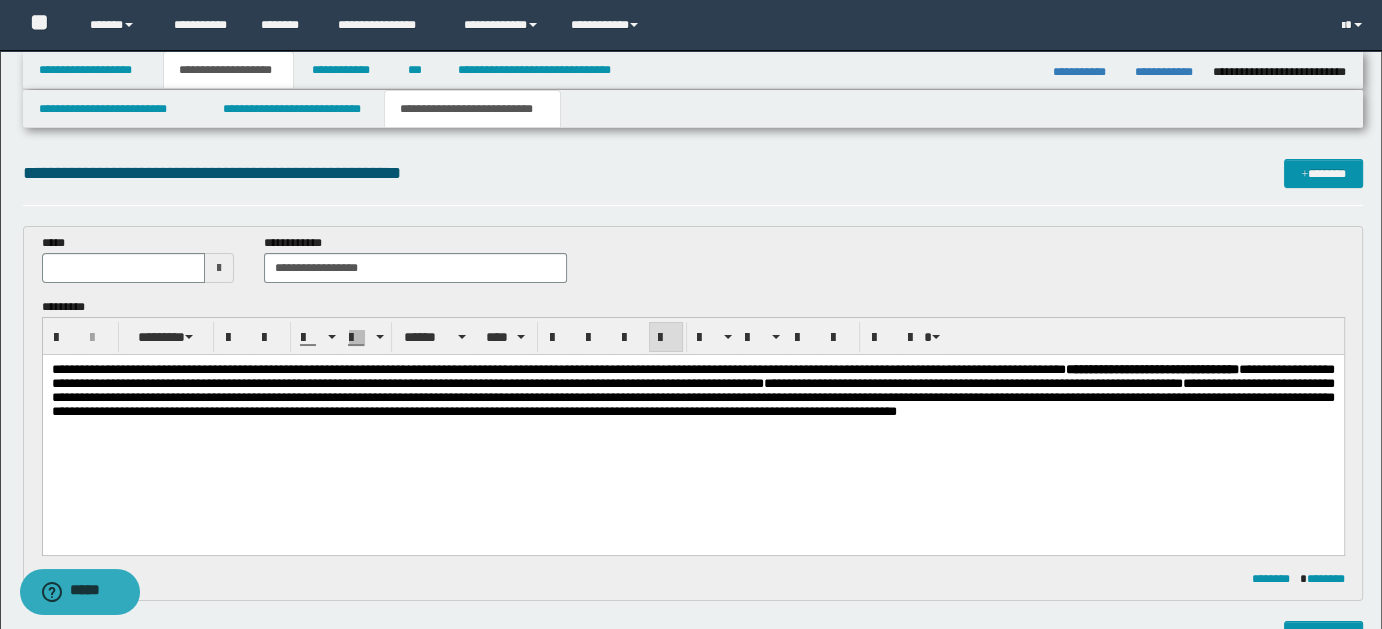 click on "**********" at bounding box center [1151, 368] 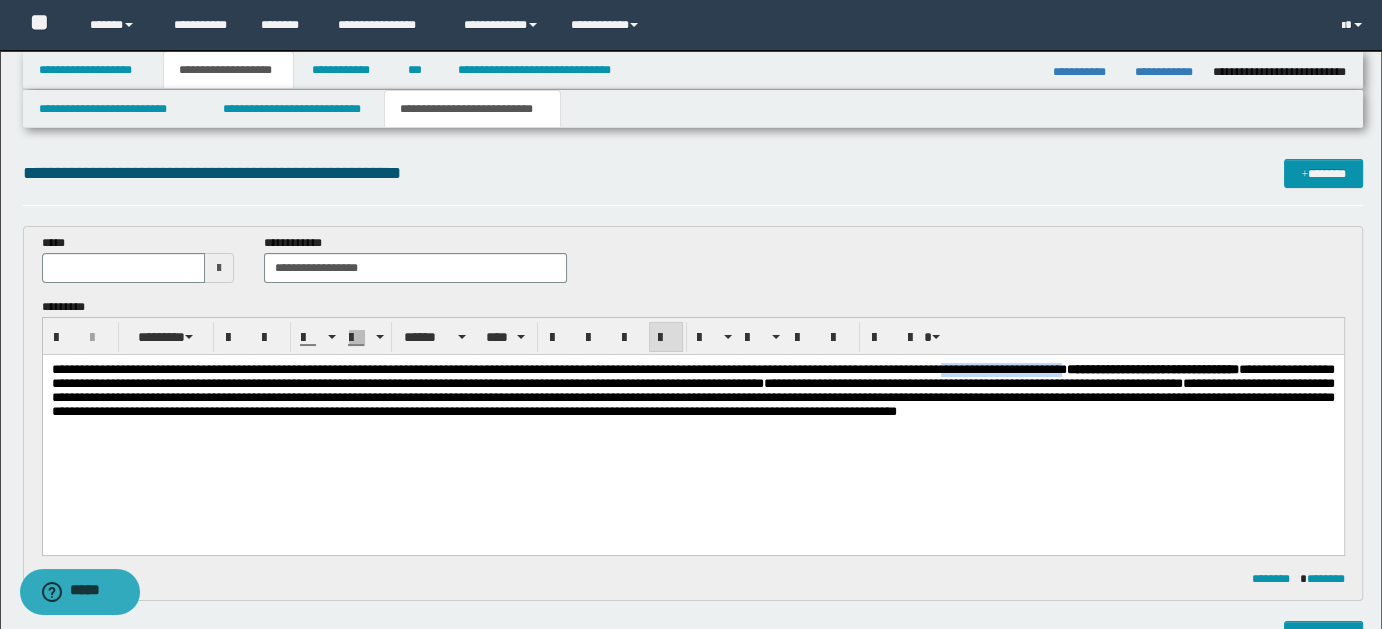 drag, startPoint x: 1118, startPoint y: 372, endPoint x: 1262, endPoint y: 367, distance: 144.08678 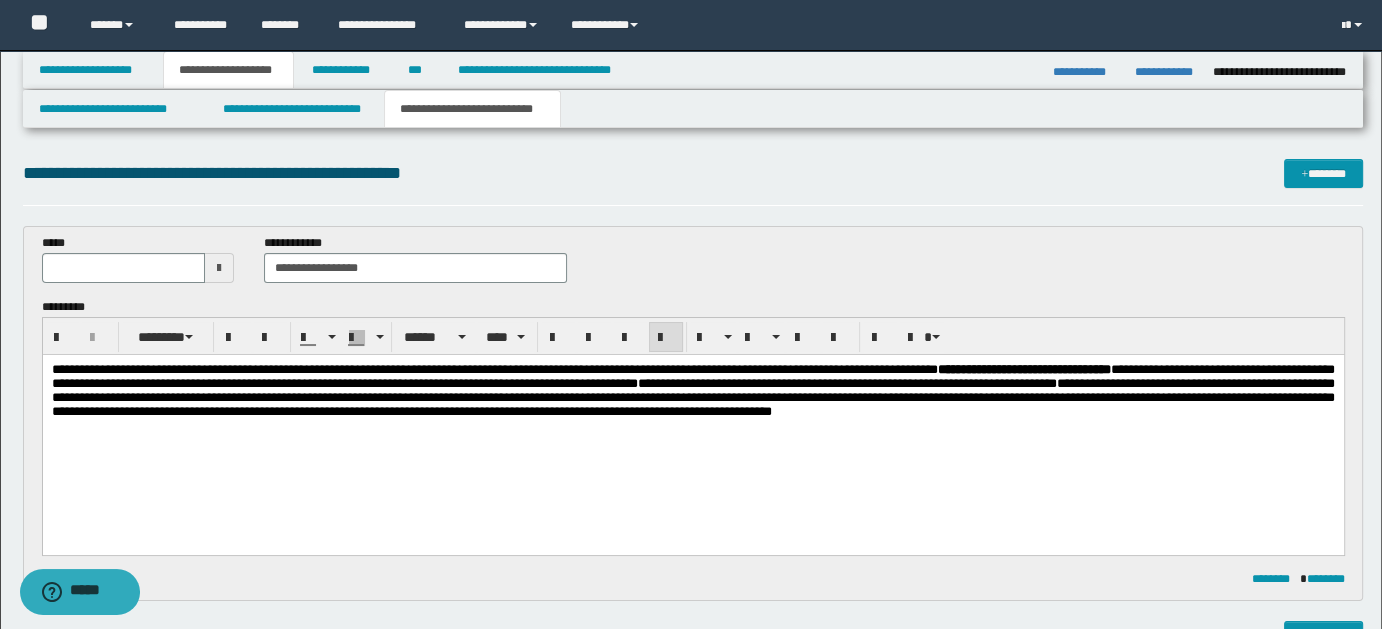 click on "**********" at bounding box center (692, 389) 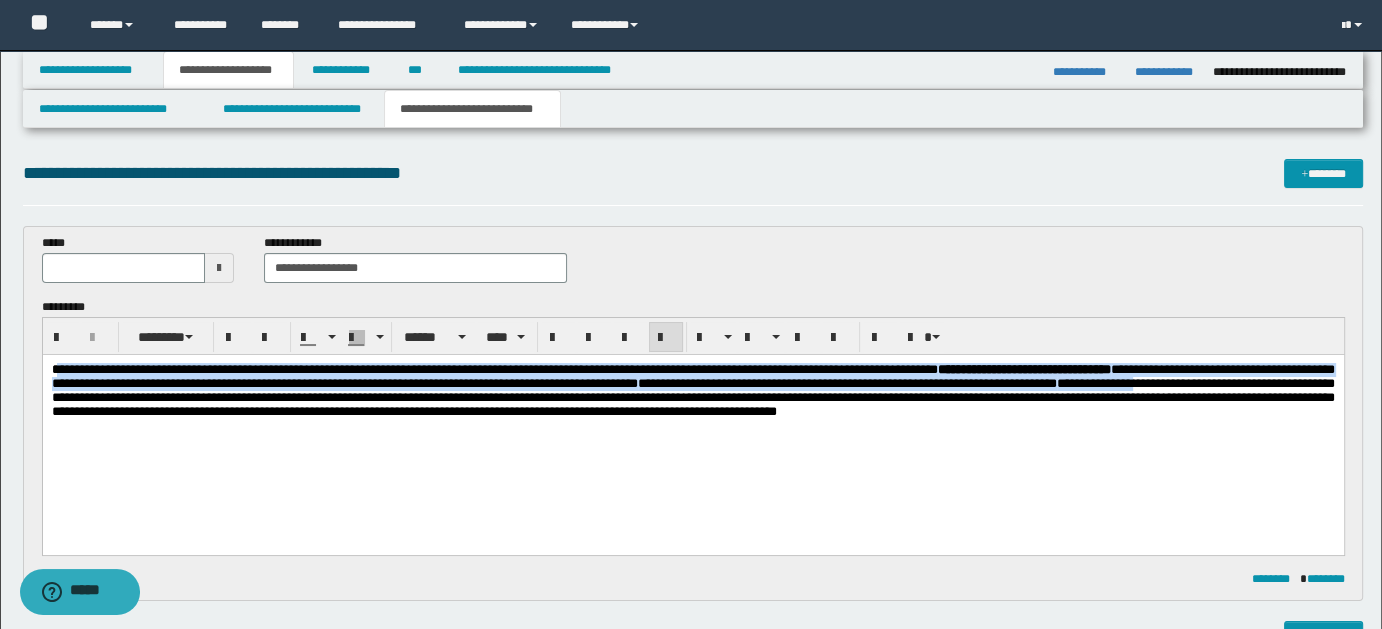drag, startPoint x: 59, startPoint y: 370, endPoint x: 392, endPoint y: 403, distance: 334.63113 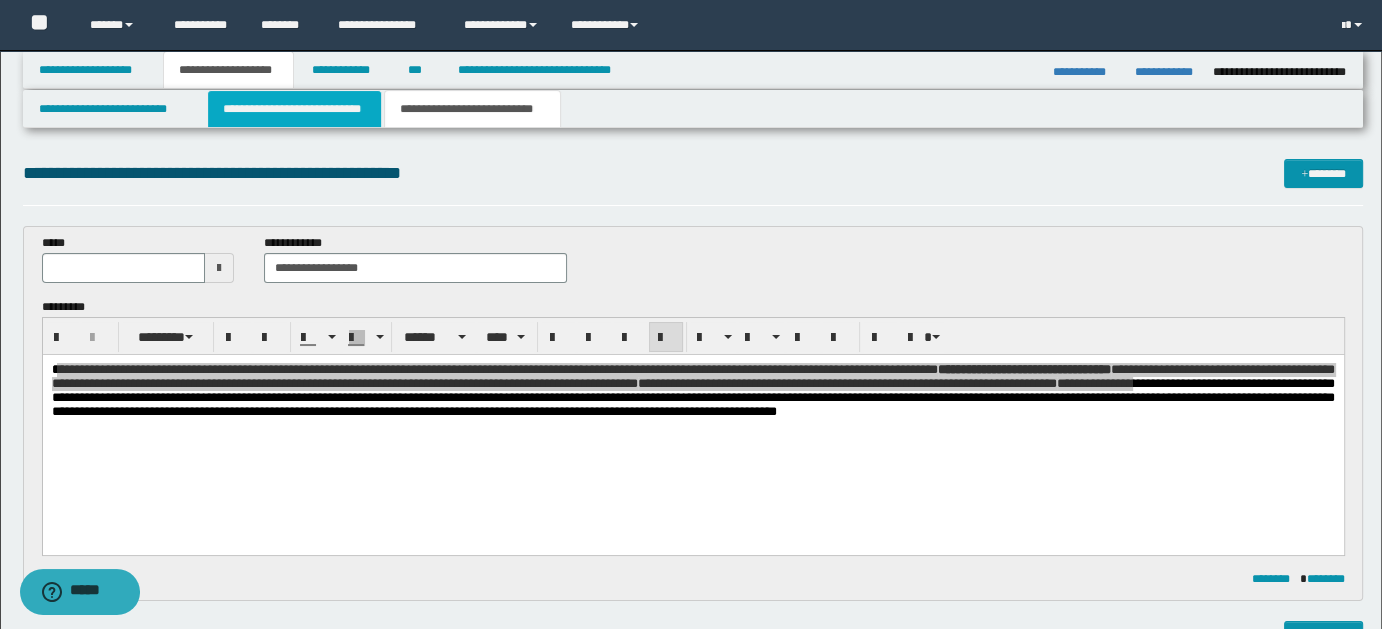 click on "**********" at bounding box center [294, 109] 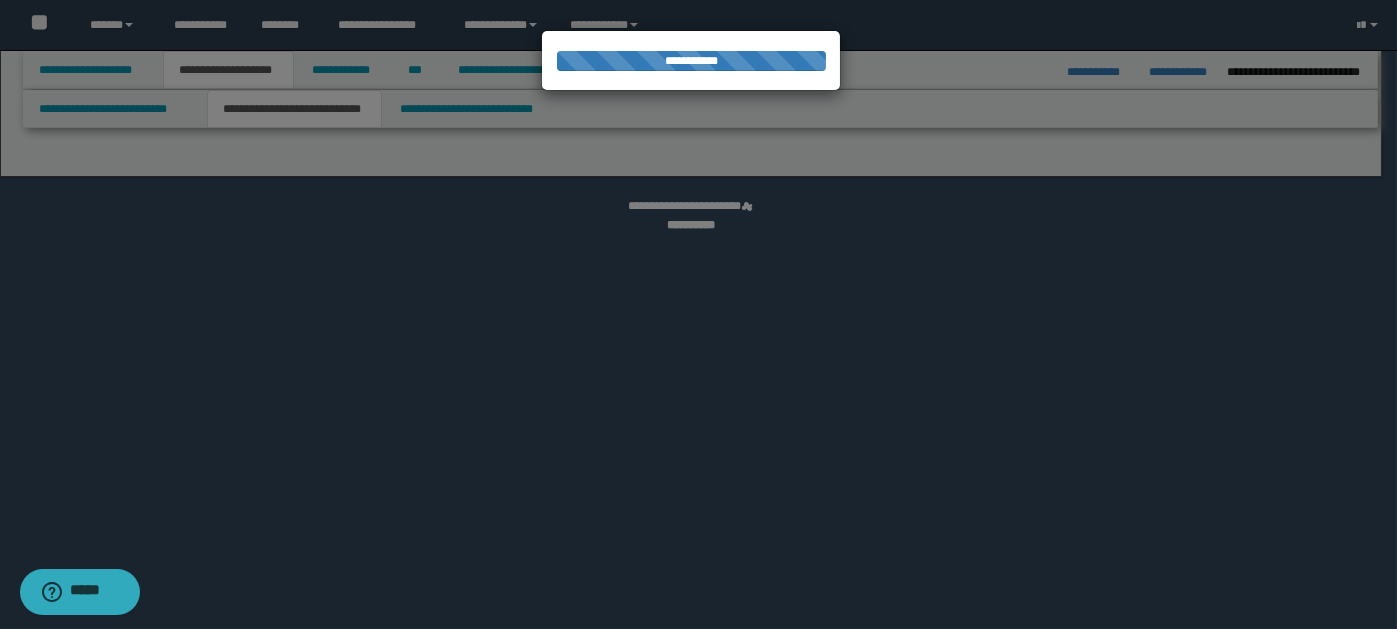 select on "*" 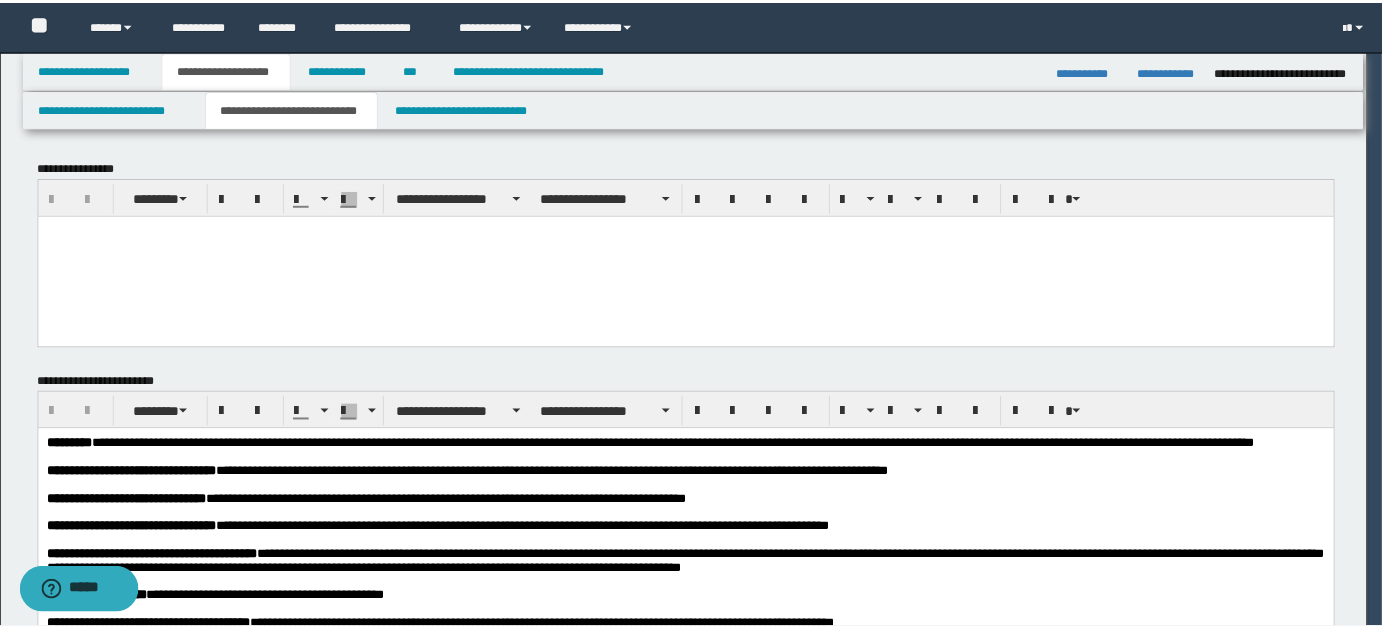 scroll, scrollTop: 0, scrollLeft: 0, axis: both 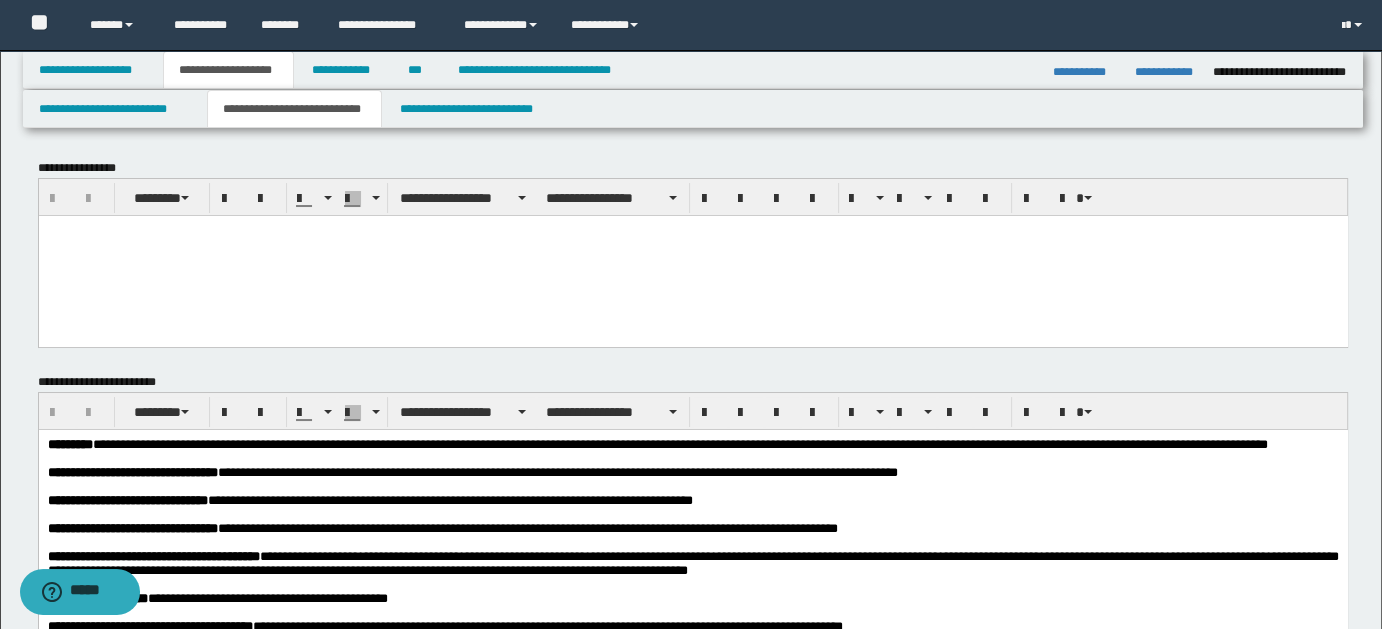 paste 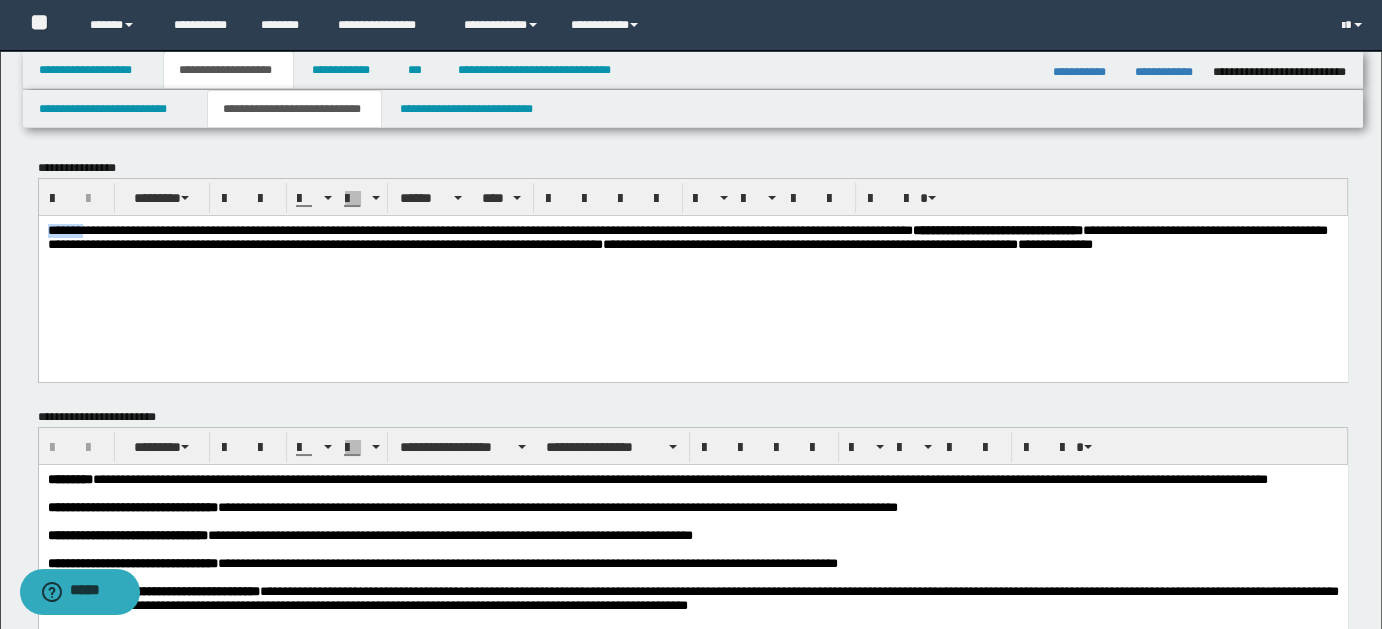 type 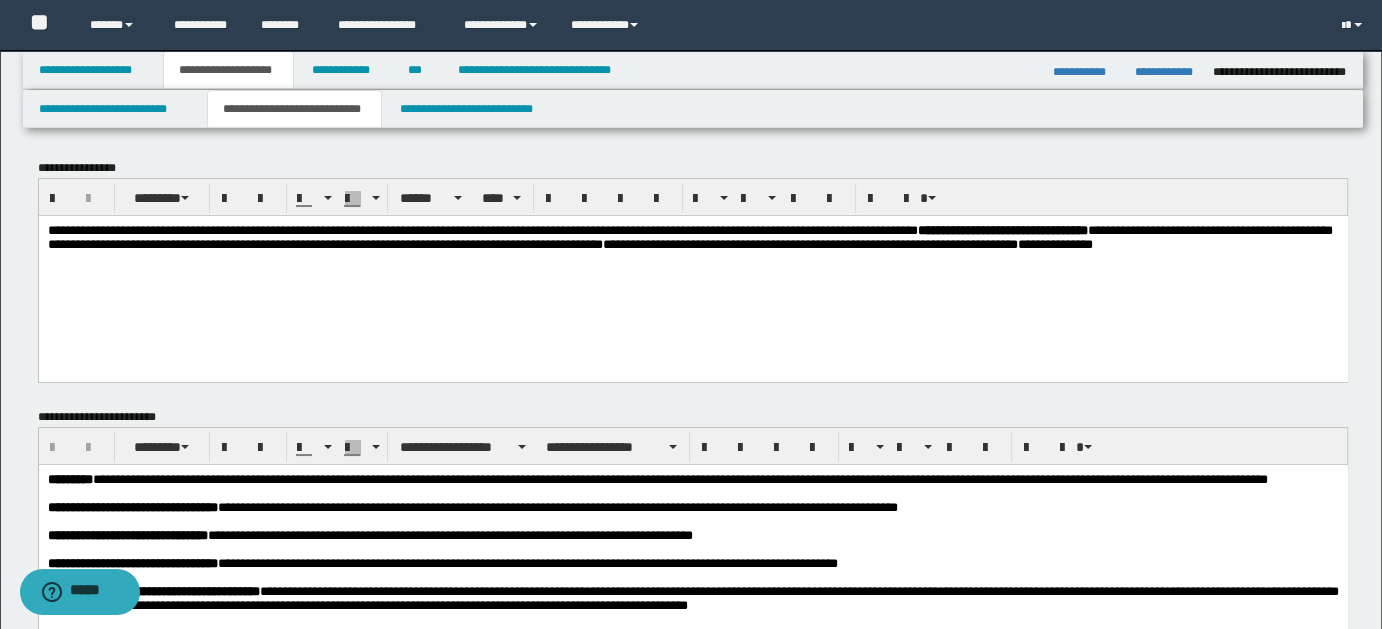 click on "**********" at bounding box center [482, 229] 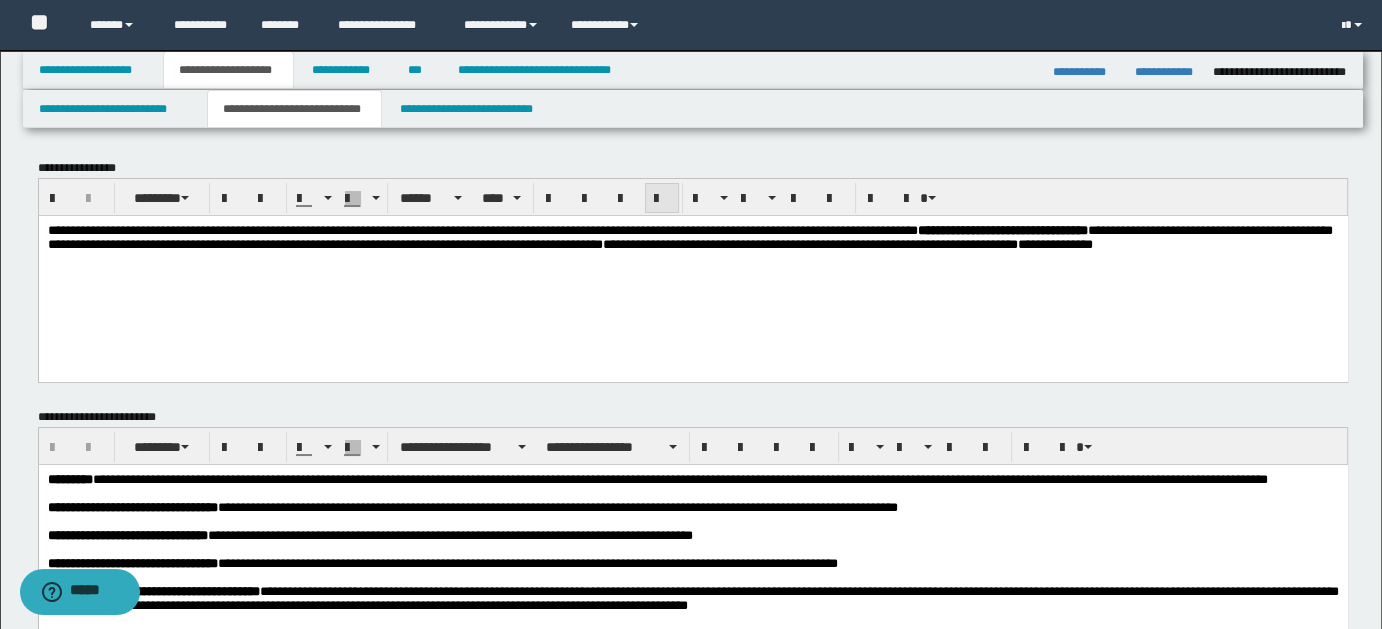 click at bounding box center [662, 198] 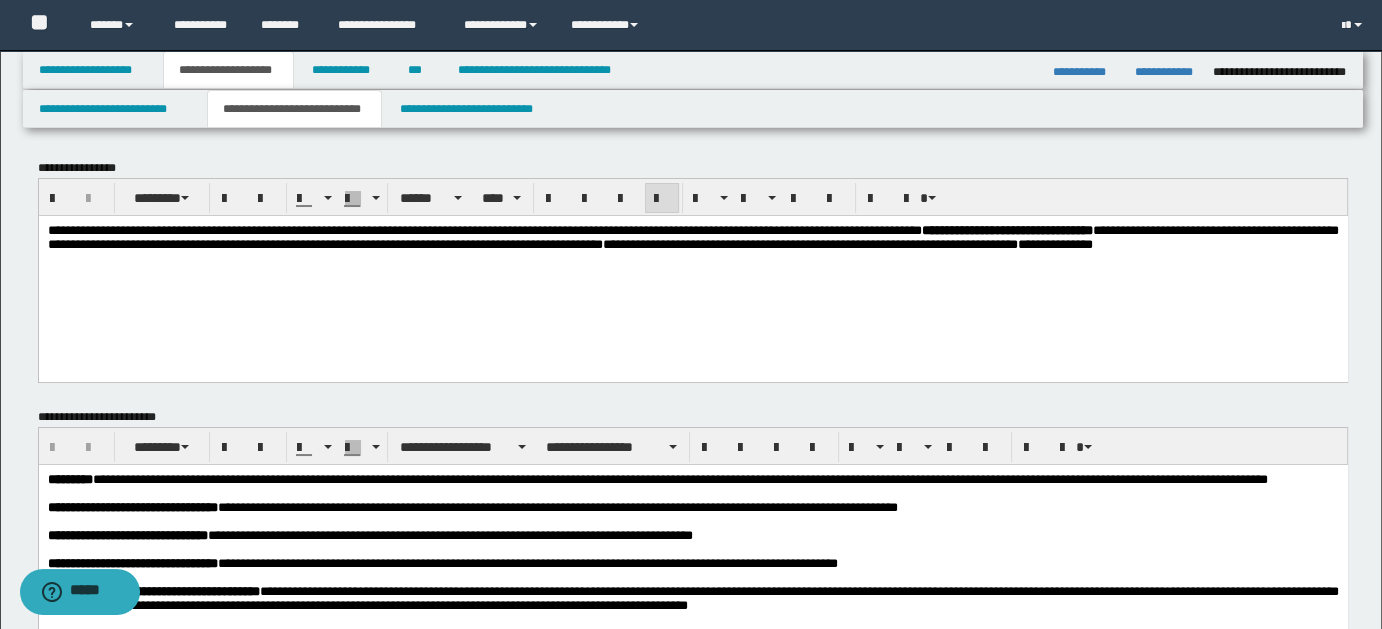 click on "**********" at bounding box center (692, 237) 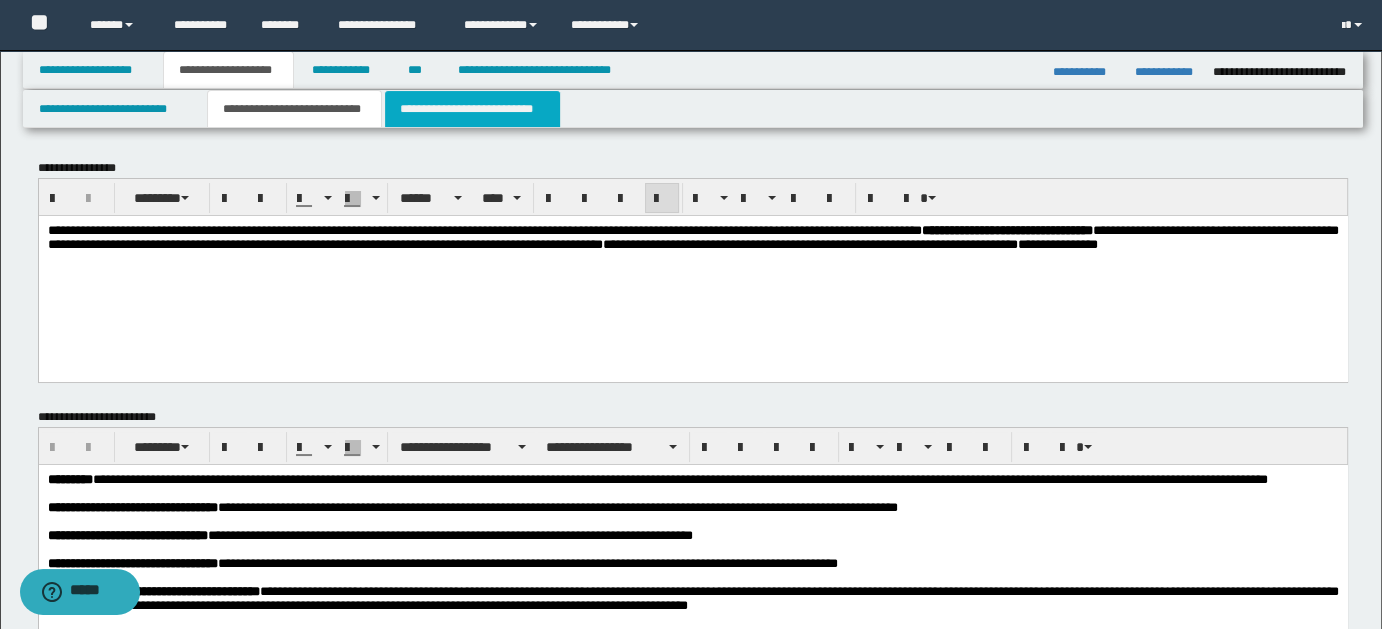 click on "**********" at bounding box center (472, 109) 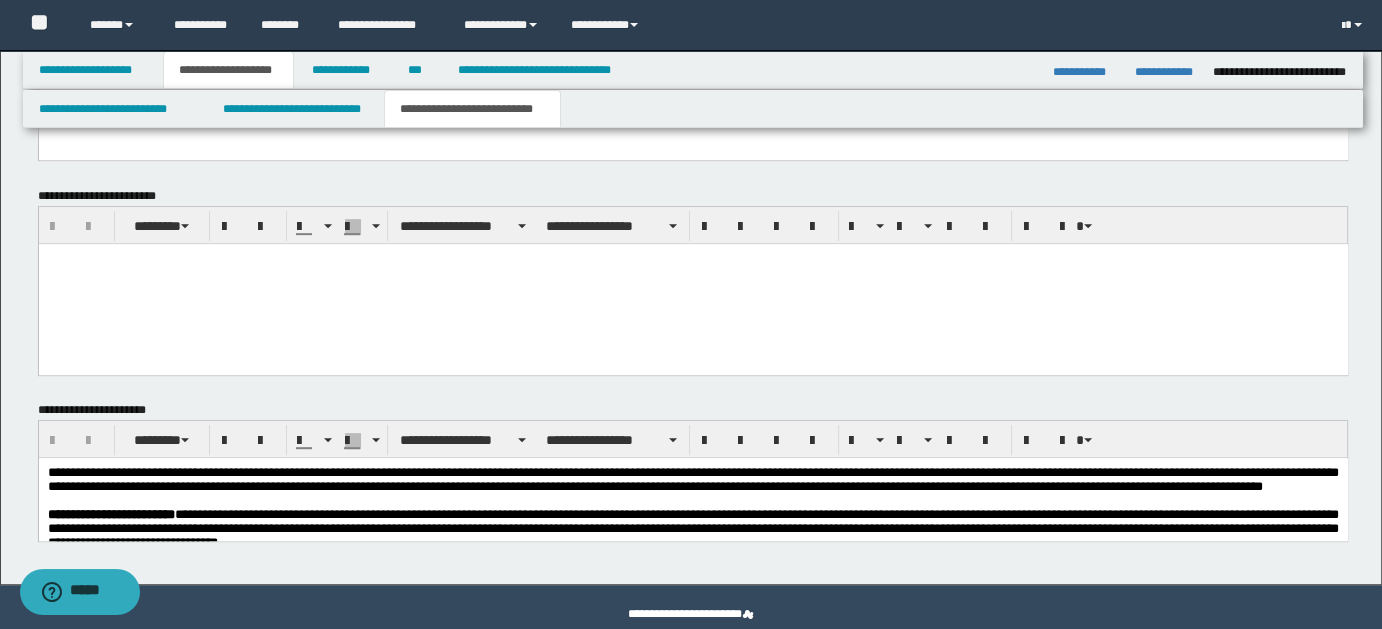 scroll, scrollTop: 997, scrollLeft: 0, axis: vertical 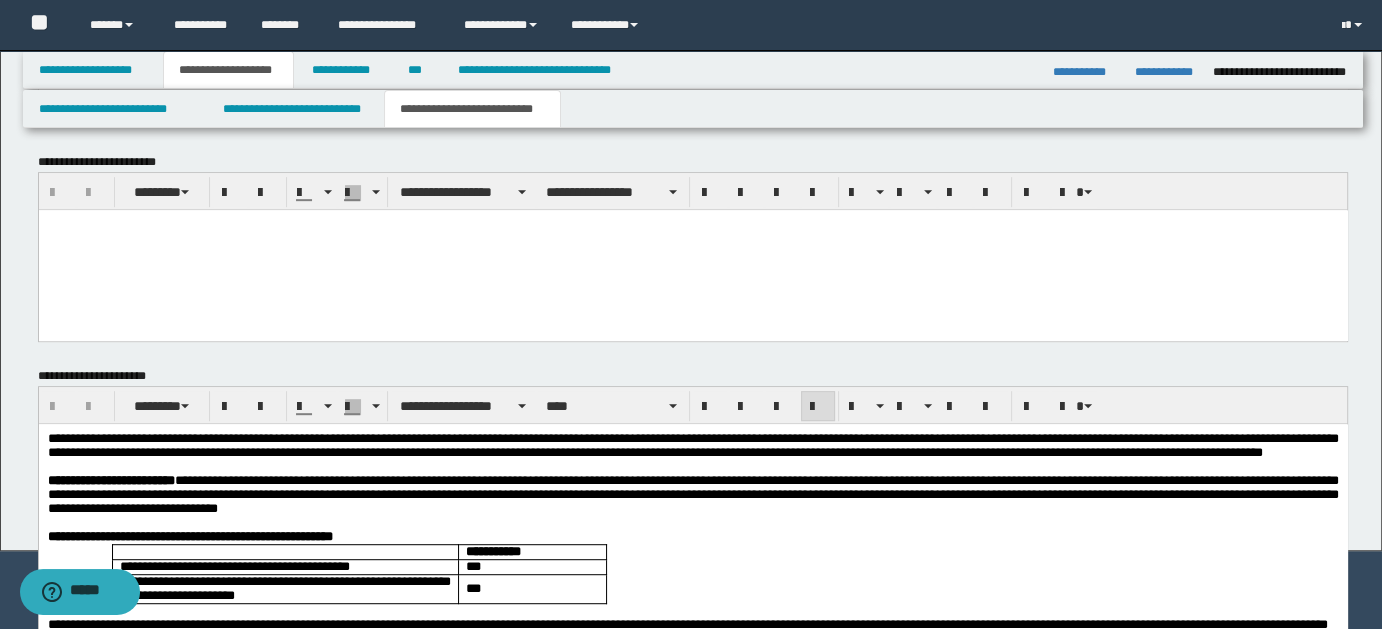 click at bounding box center [692, 467] 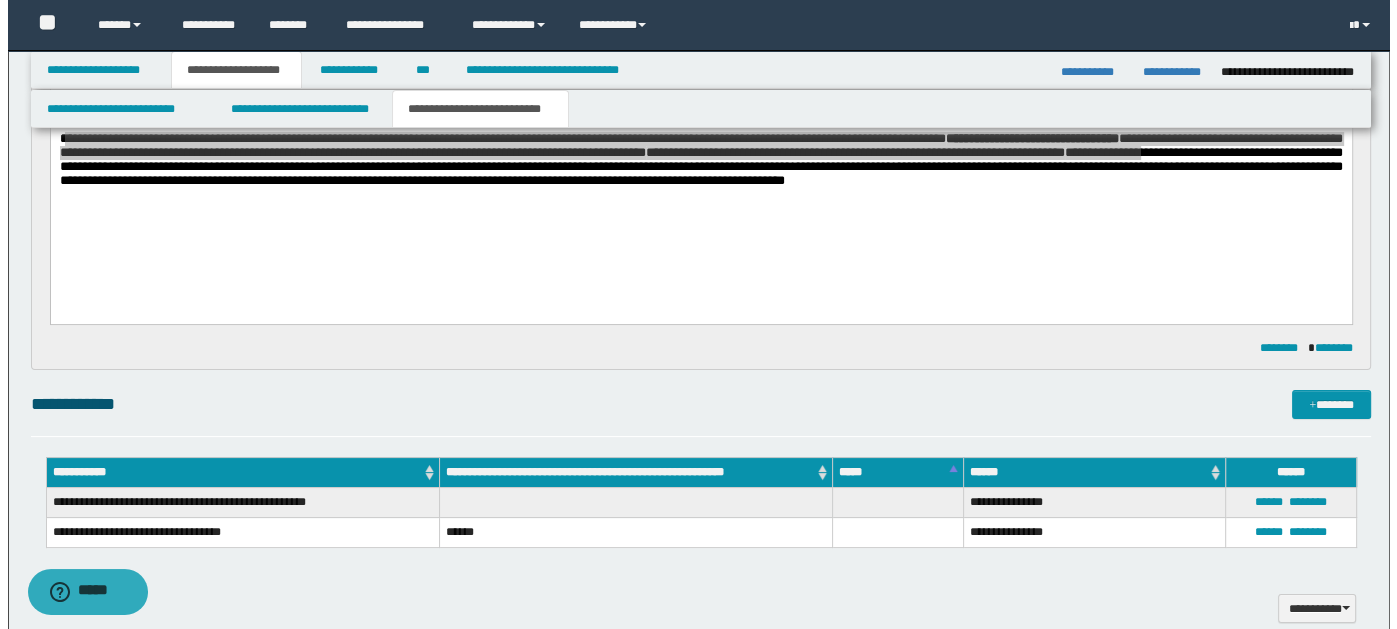 scroll, scrollTop: 0, scrollLeft: 0, axis: both 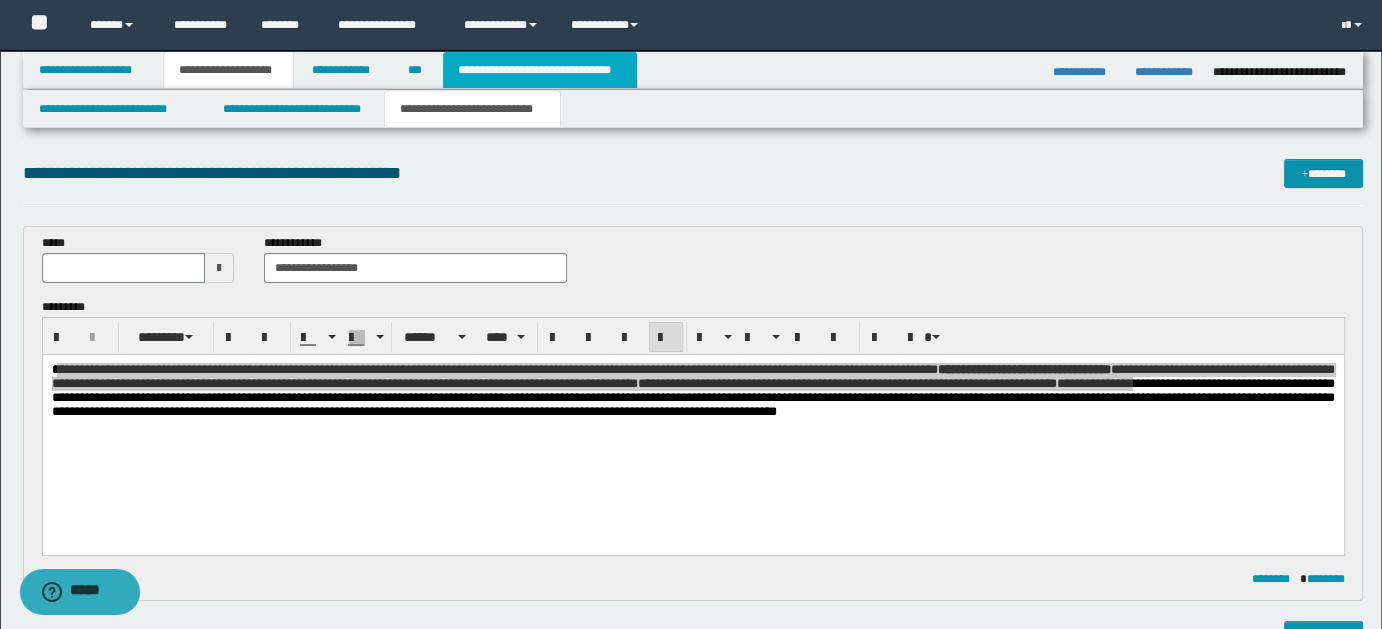 click on "**********" at bounding box center (540, 70) 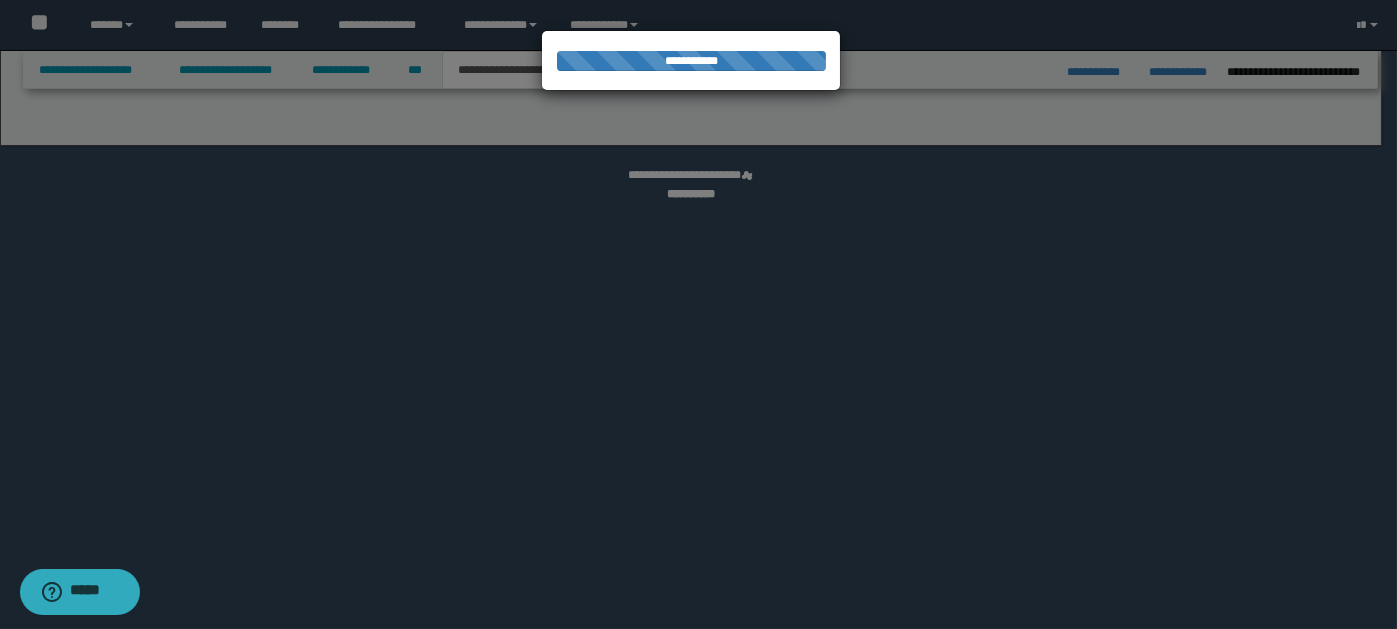 select on "*" 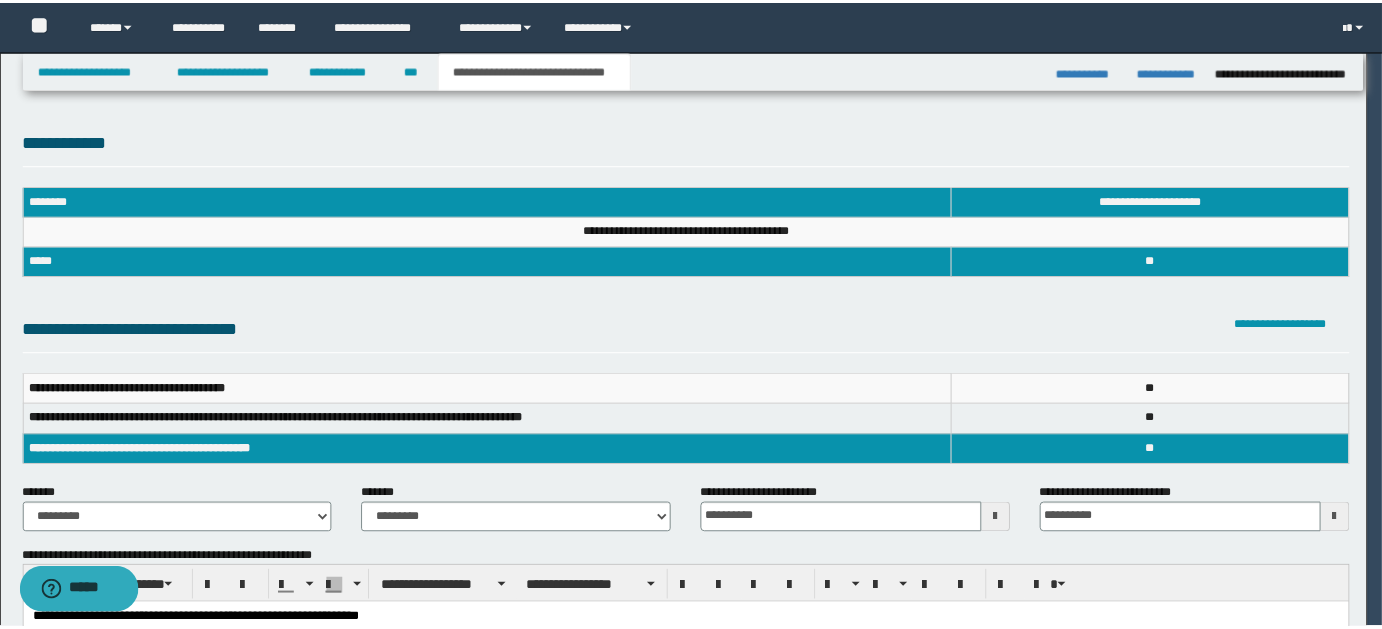 scroll, scrollTop: 0, scrollLeft: 0, axis: both 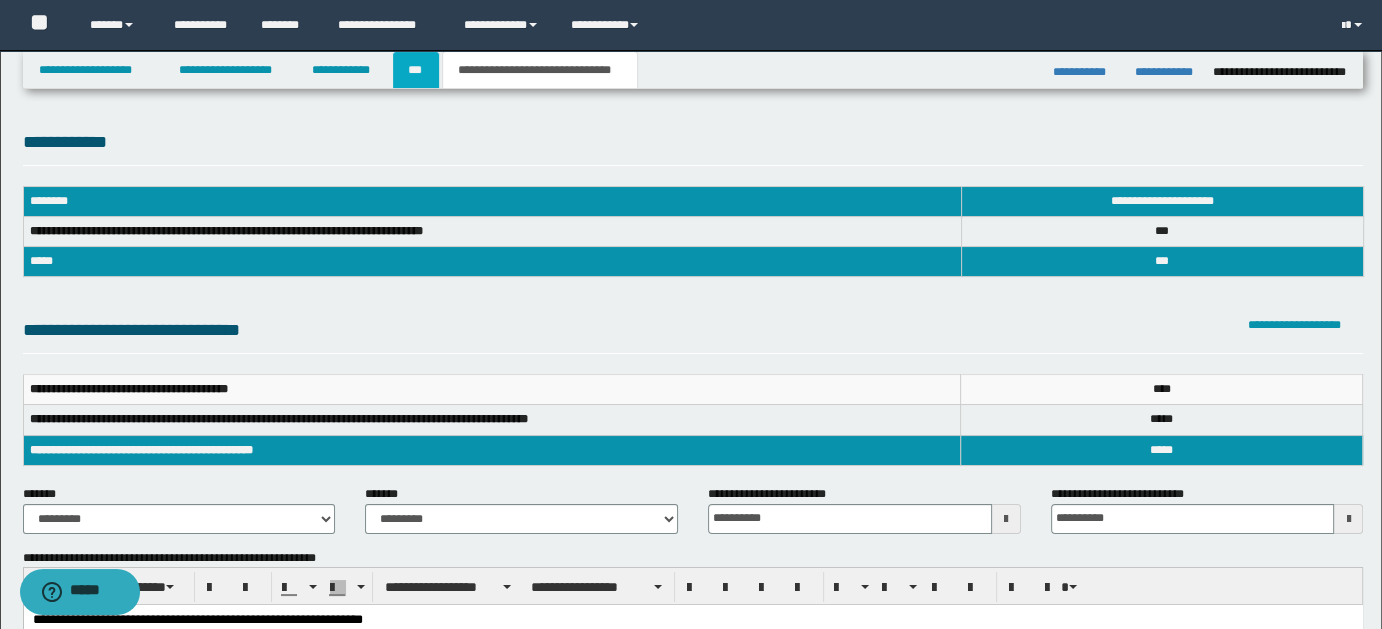 click on "***" at bounding box center (416, 70) 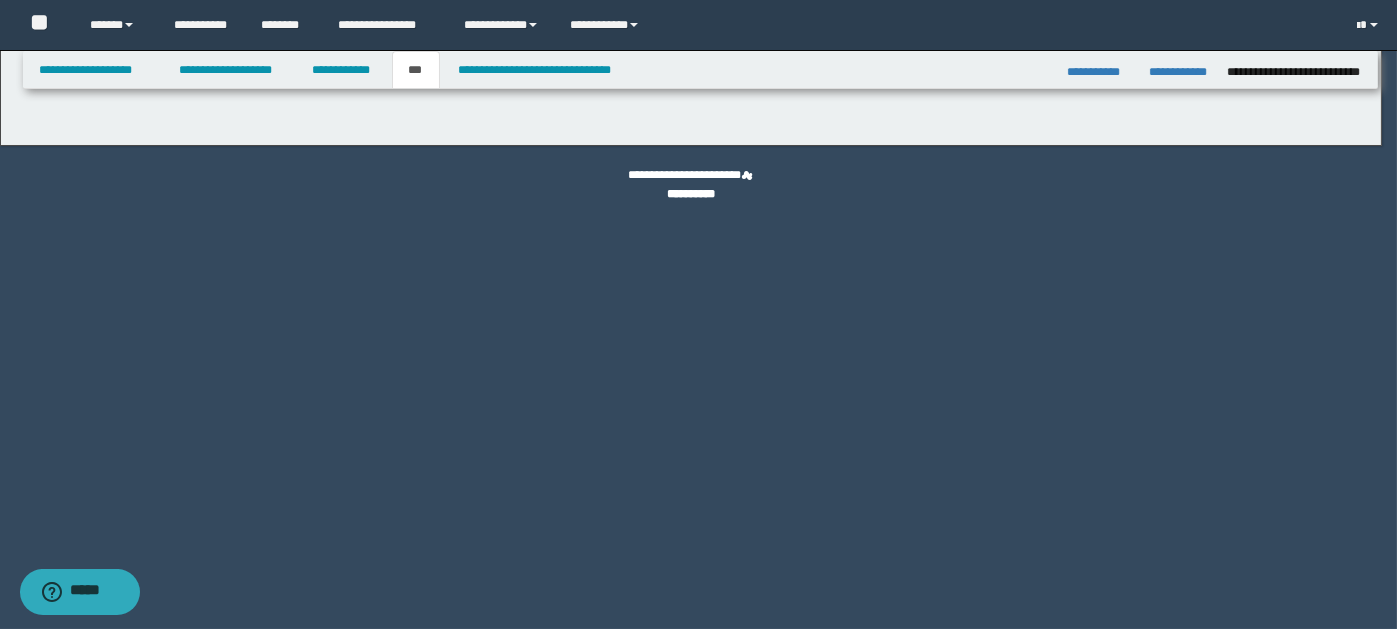 select on "**" 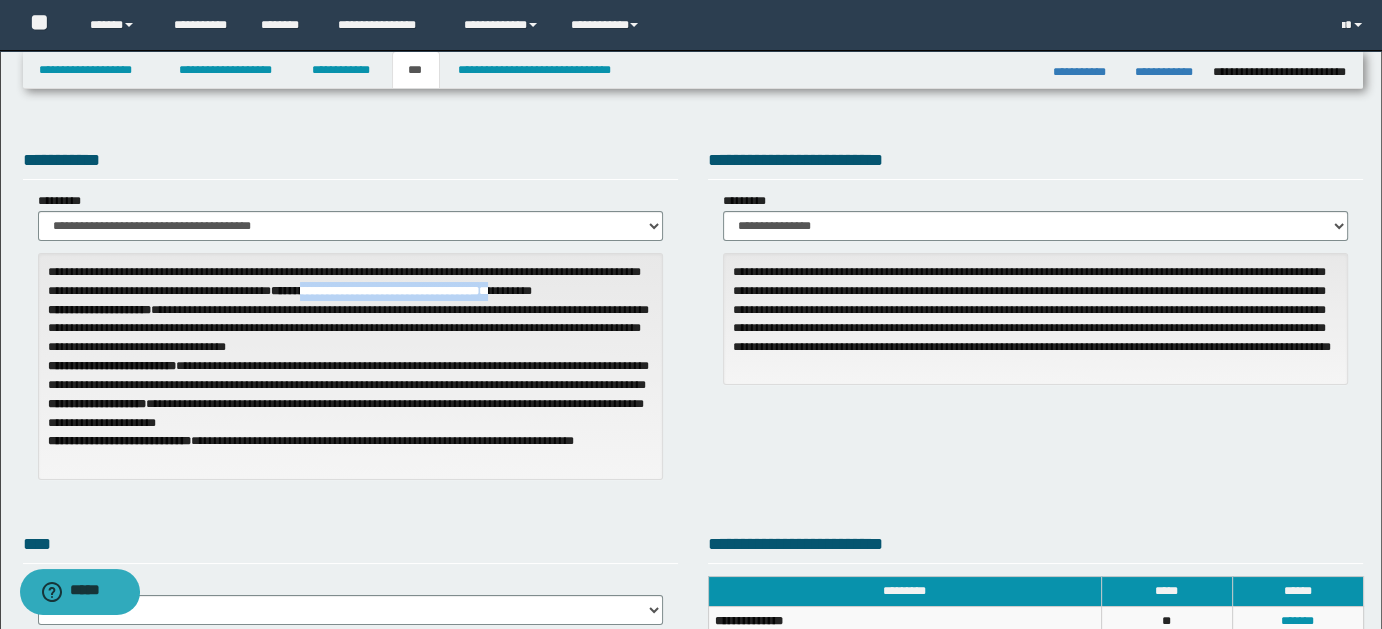 drag, startPoint x: 378, startPoint y: 289, endPoint x: 602, endPoint y: 295, distance: 224.08034 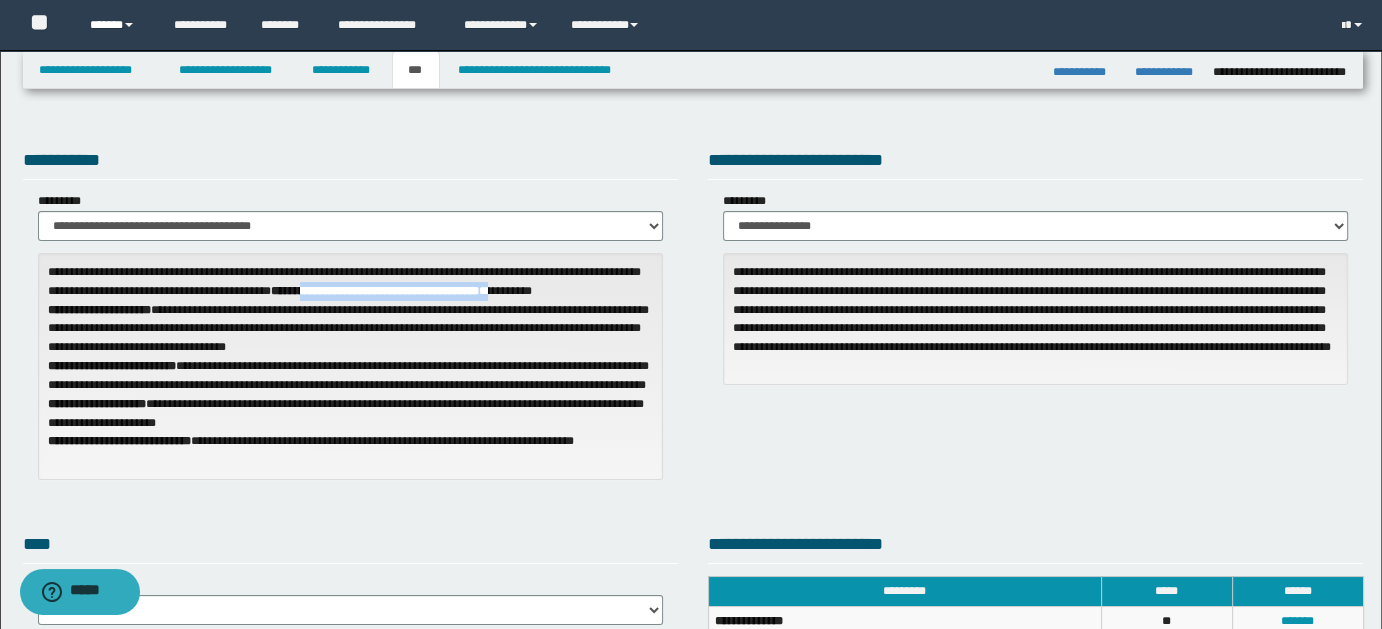 click at bounding box center [129, 25] 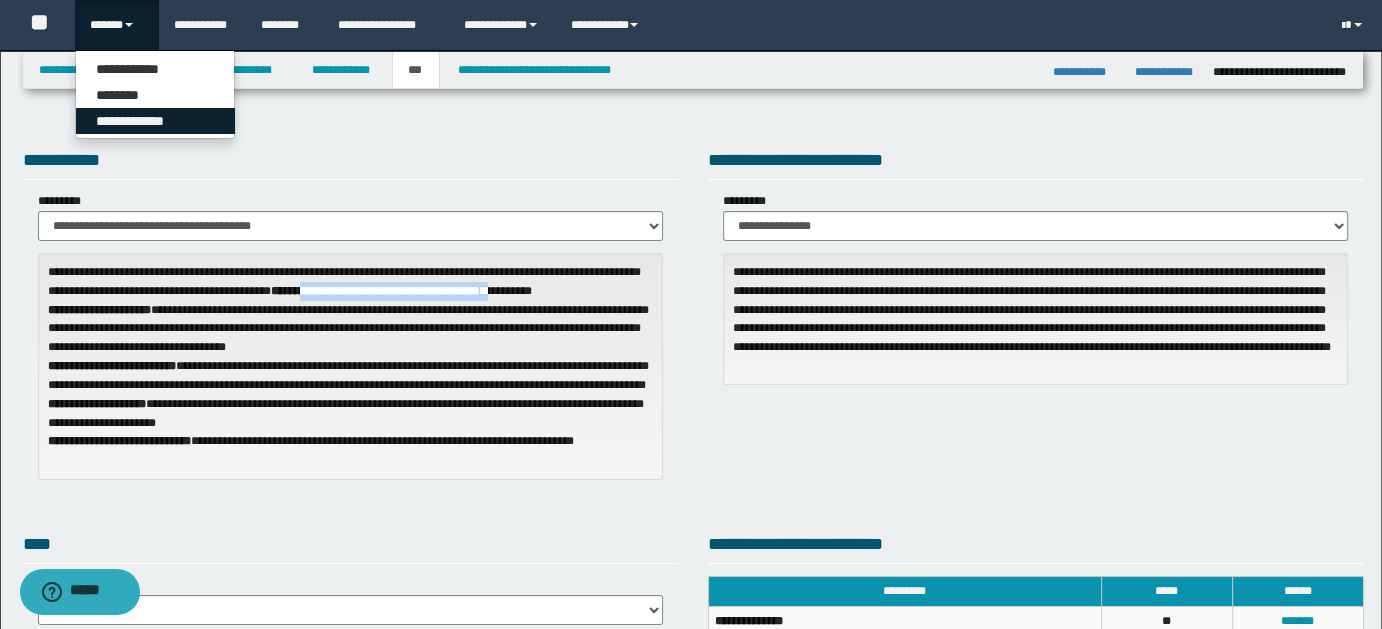 click on "**********" at bounding box center (155, 121) 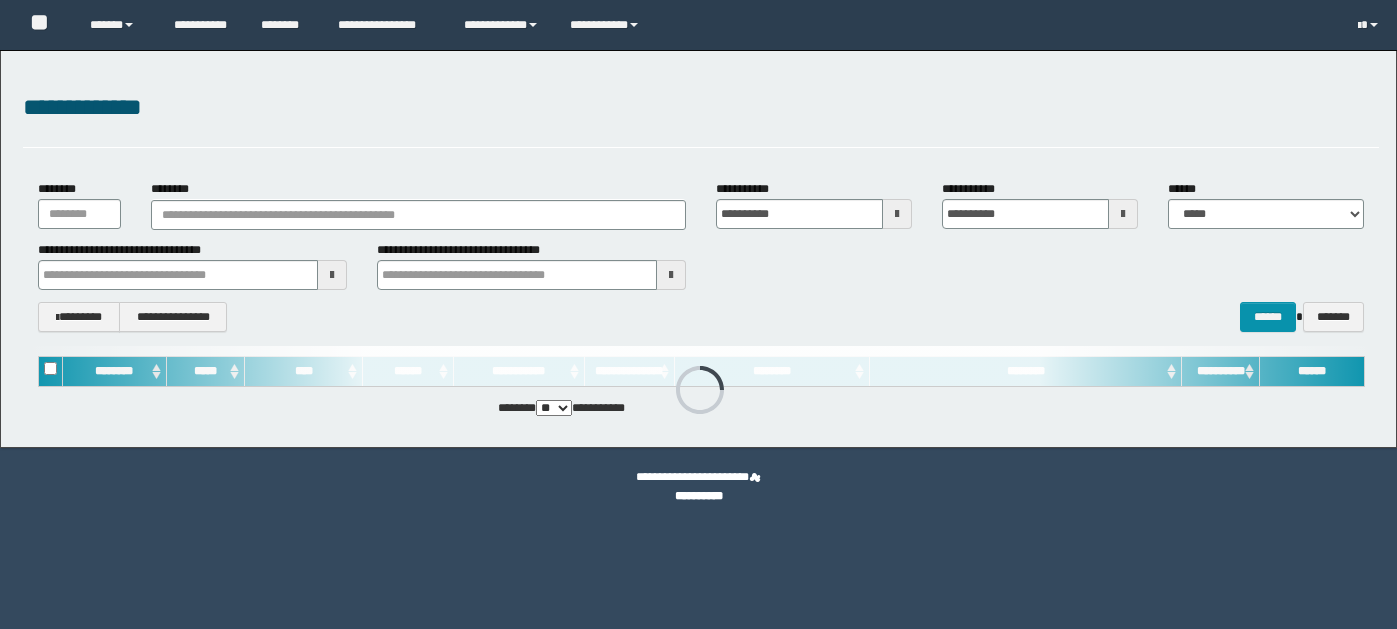 scroll, scrollTop: 0, scrollLeft: 0, axis: both 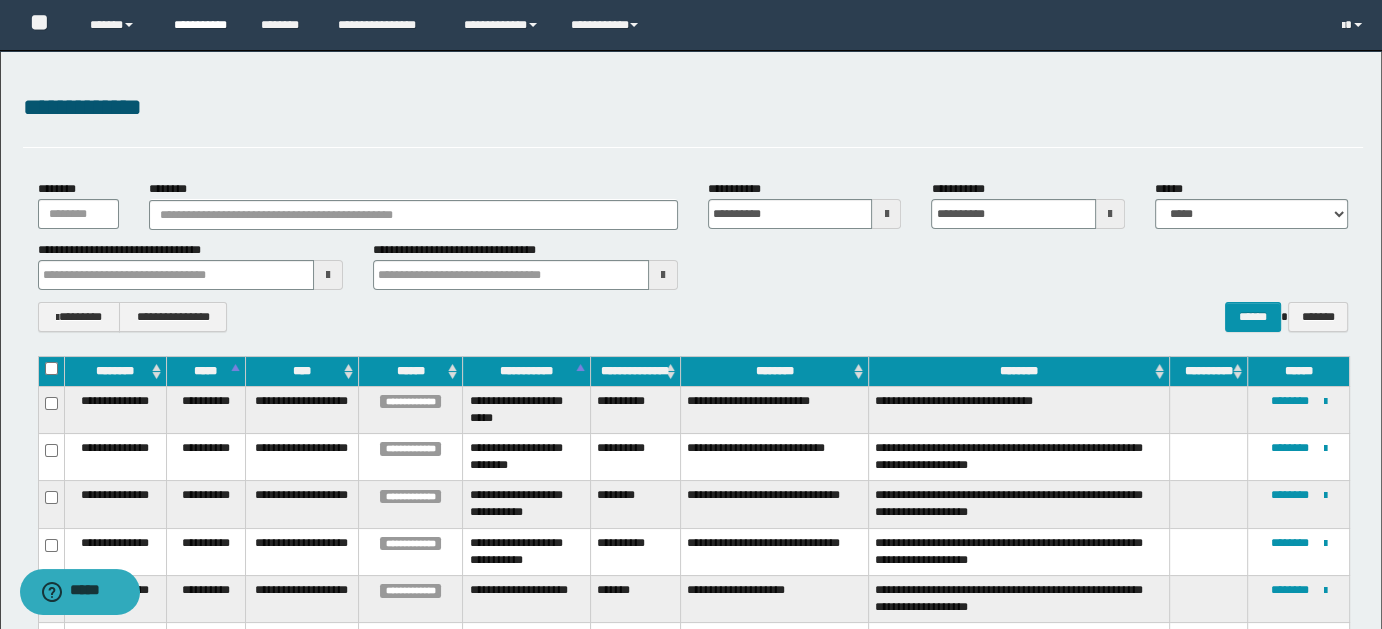 click on "**********" at bounding box center (202, 25) 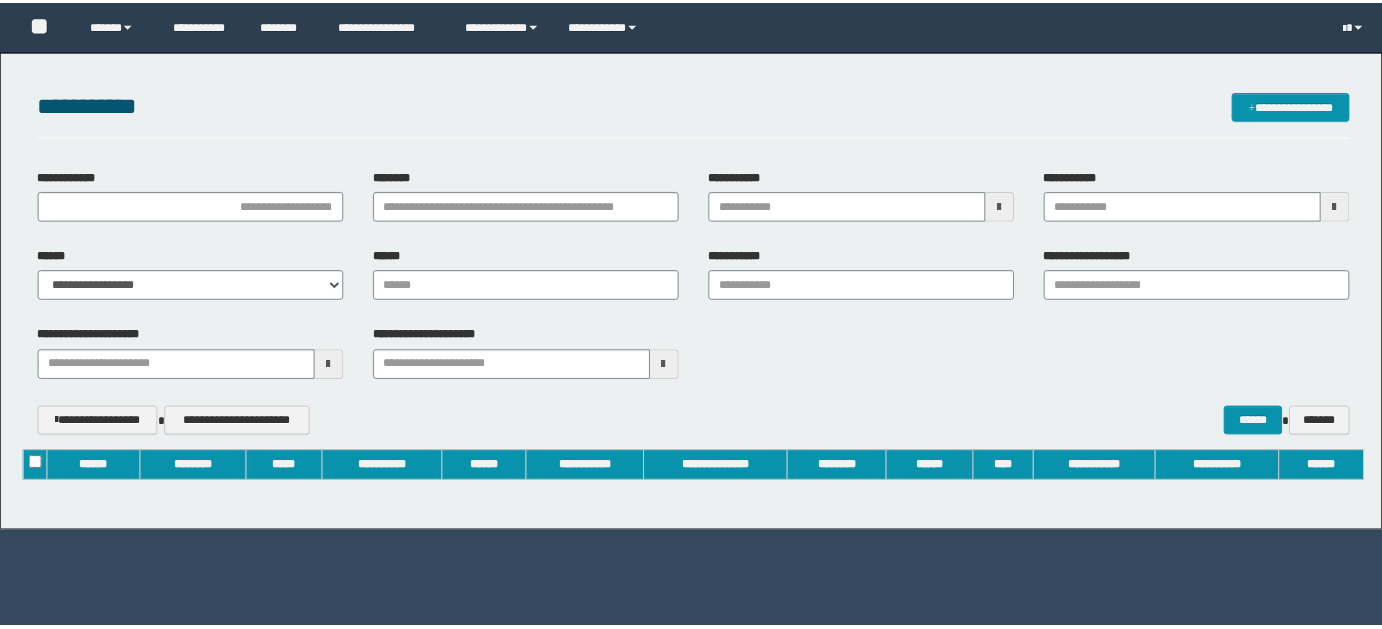 scroll, scrollTop: 0, scrollLeft: 0, axis: both 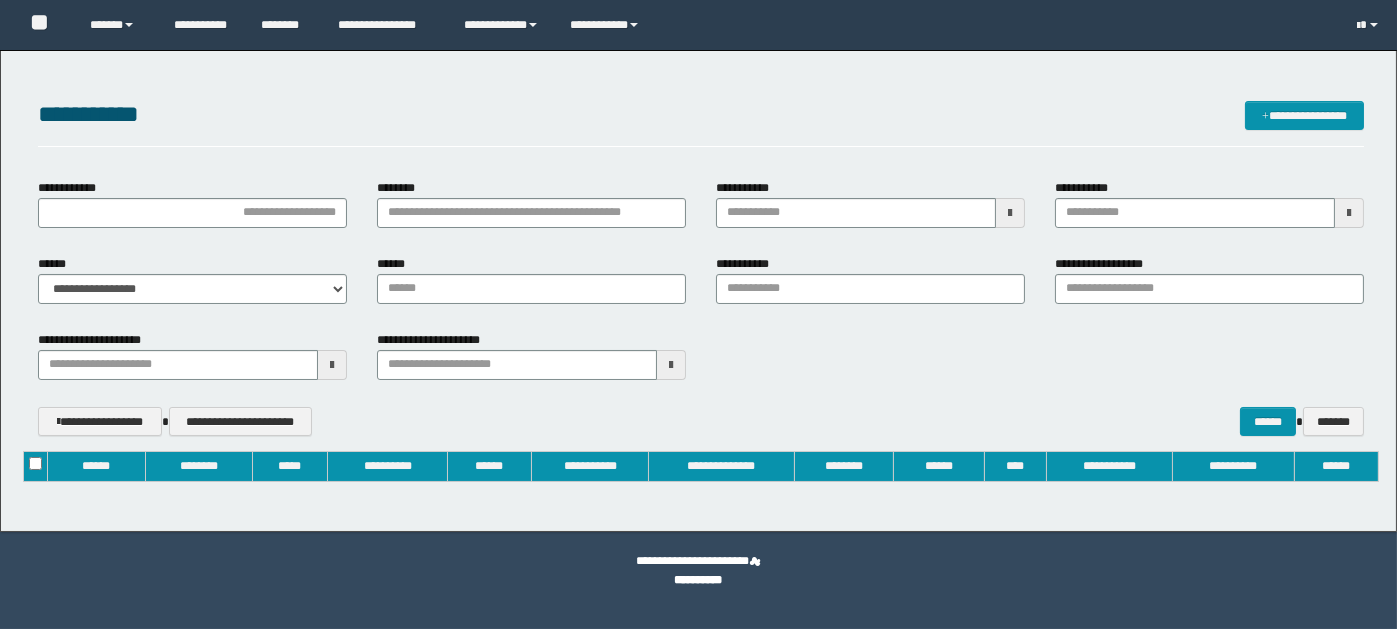 type on "**********" 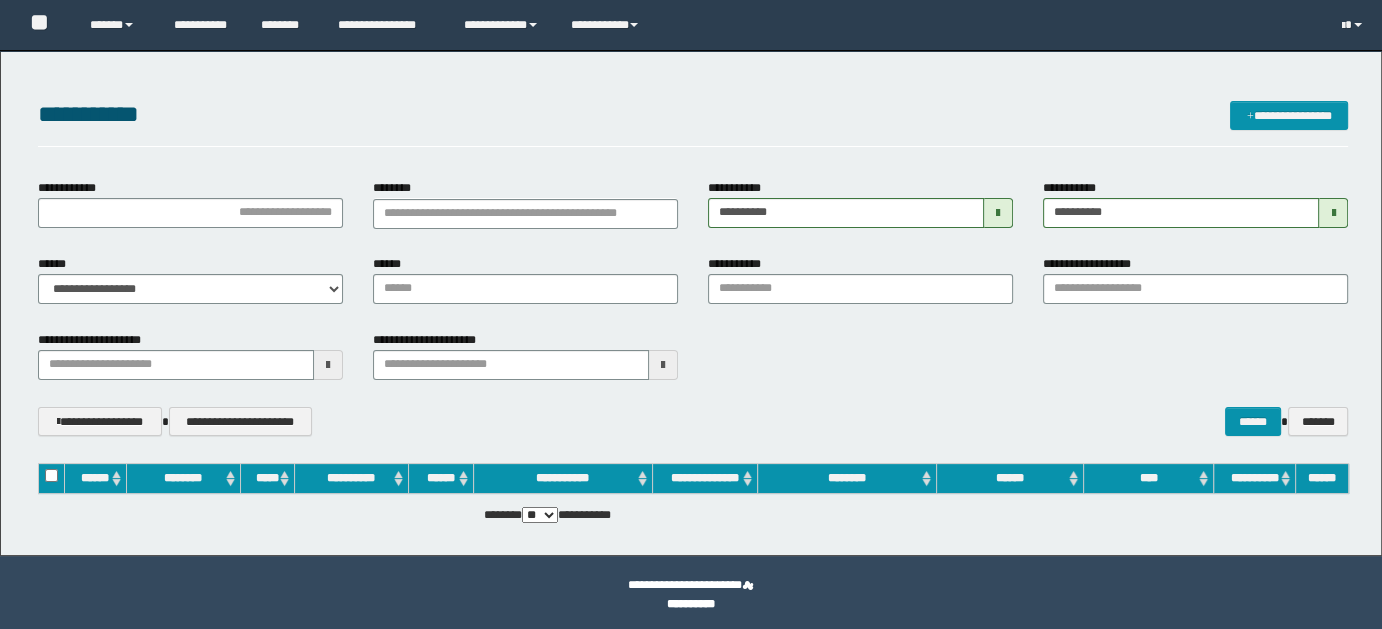 scroll, scrollTop: 0, scrollLeft: 0, axis: both 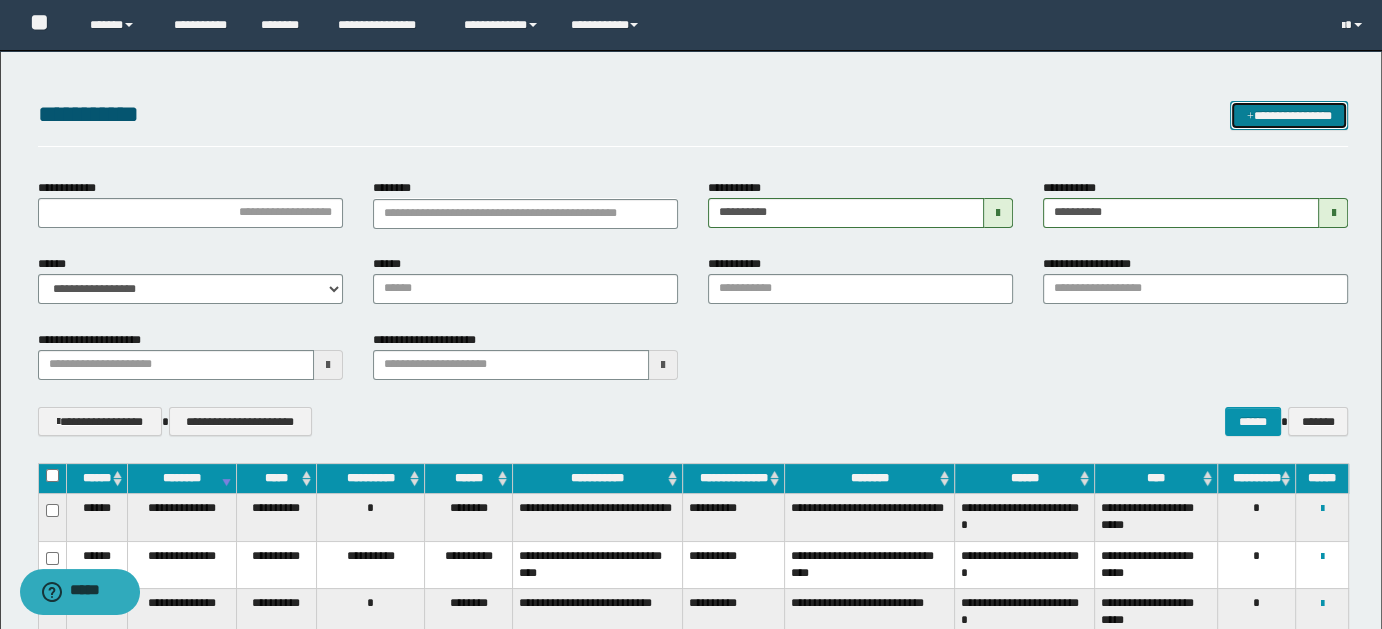 click on "**********" at bounding box center [1289, 115] 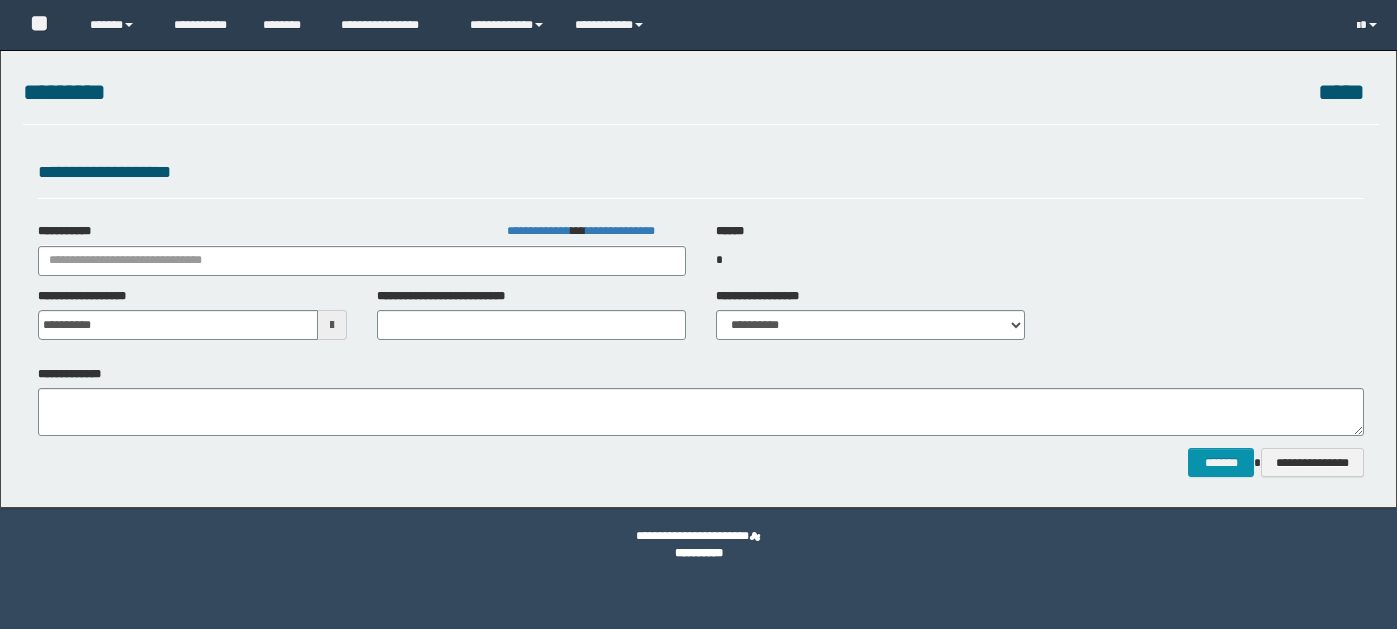 click on "********* ** **" at bounding box center [701, 102] 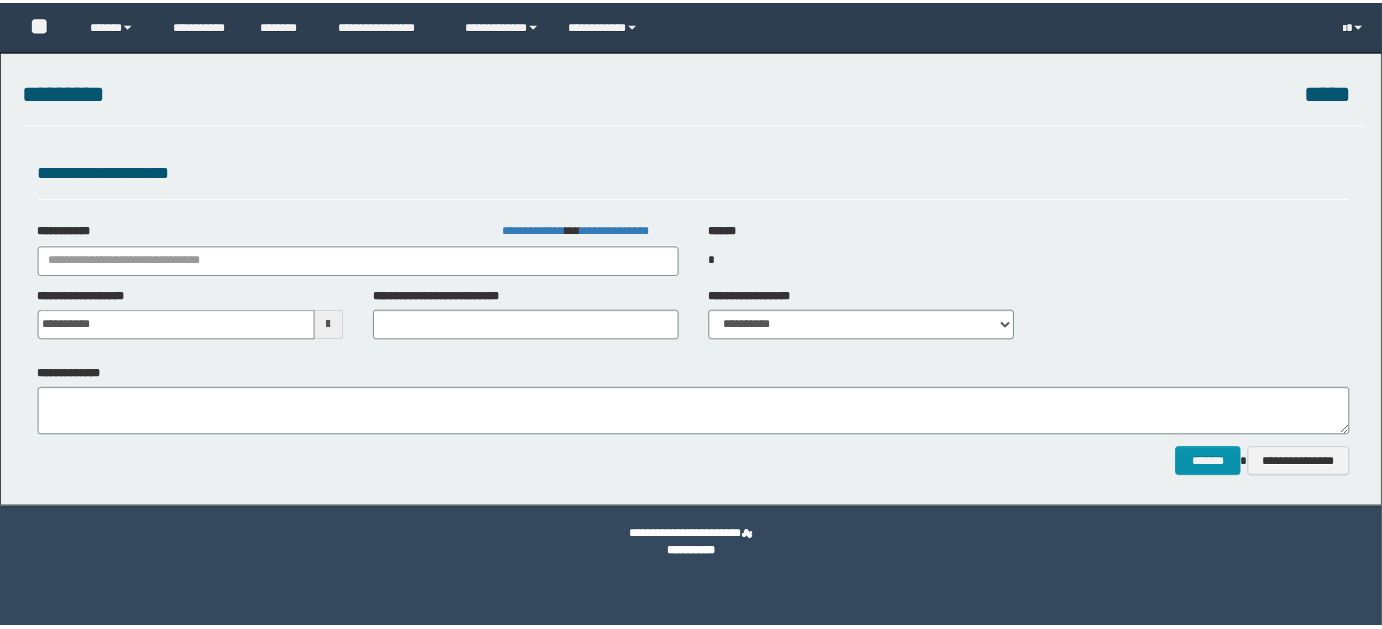 scroll, scrollTop: 0, scrollLeft: 0, axis: both 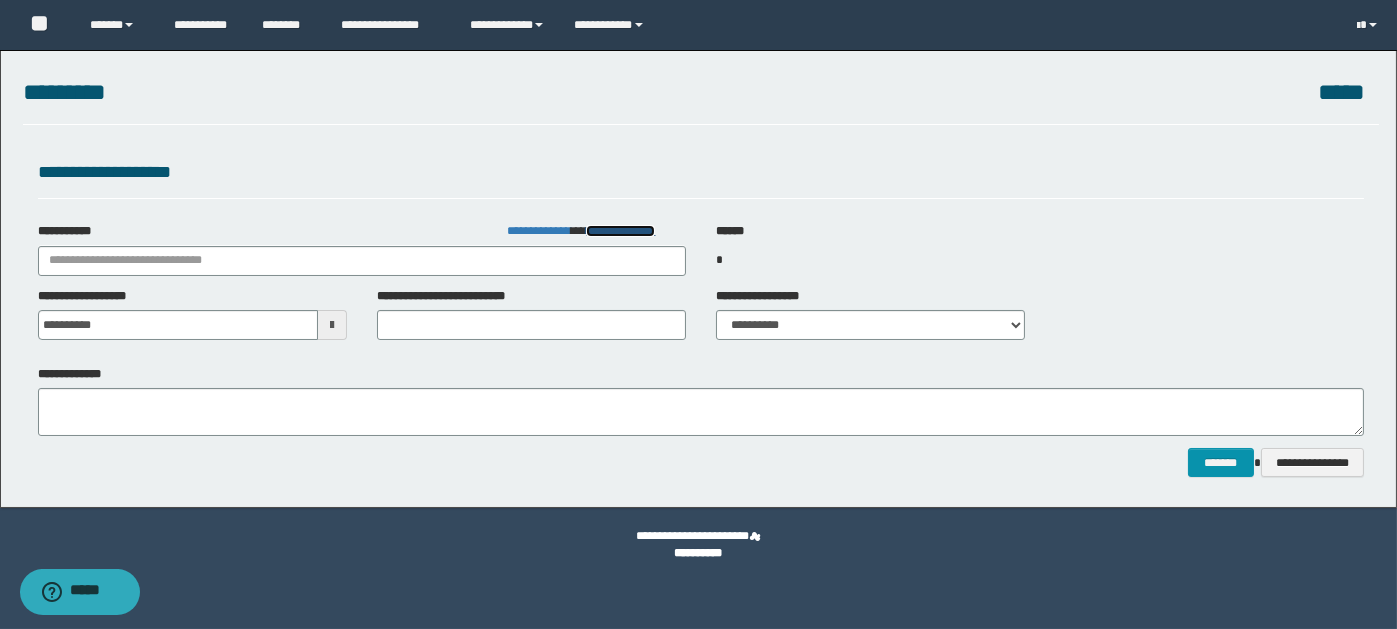 click on "**********" at bounding box center [620, 231] 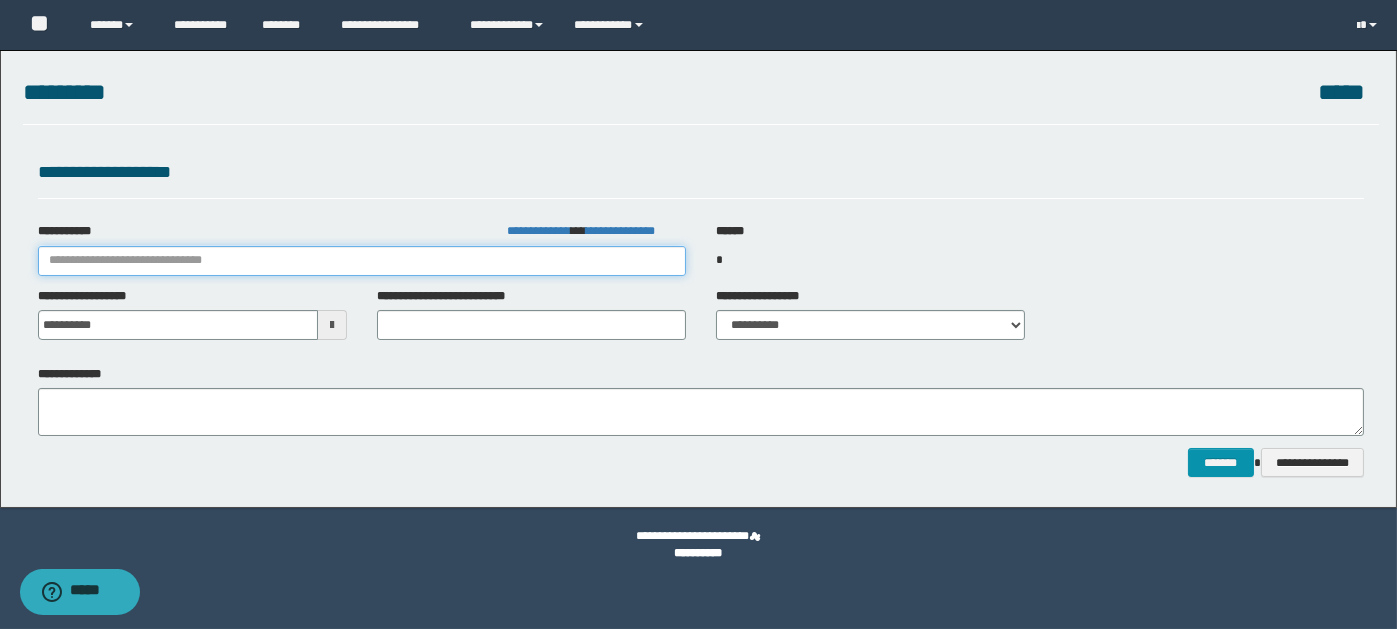 click on "**********" at bounding box center [362, 261] 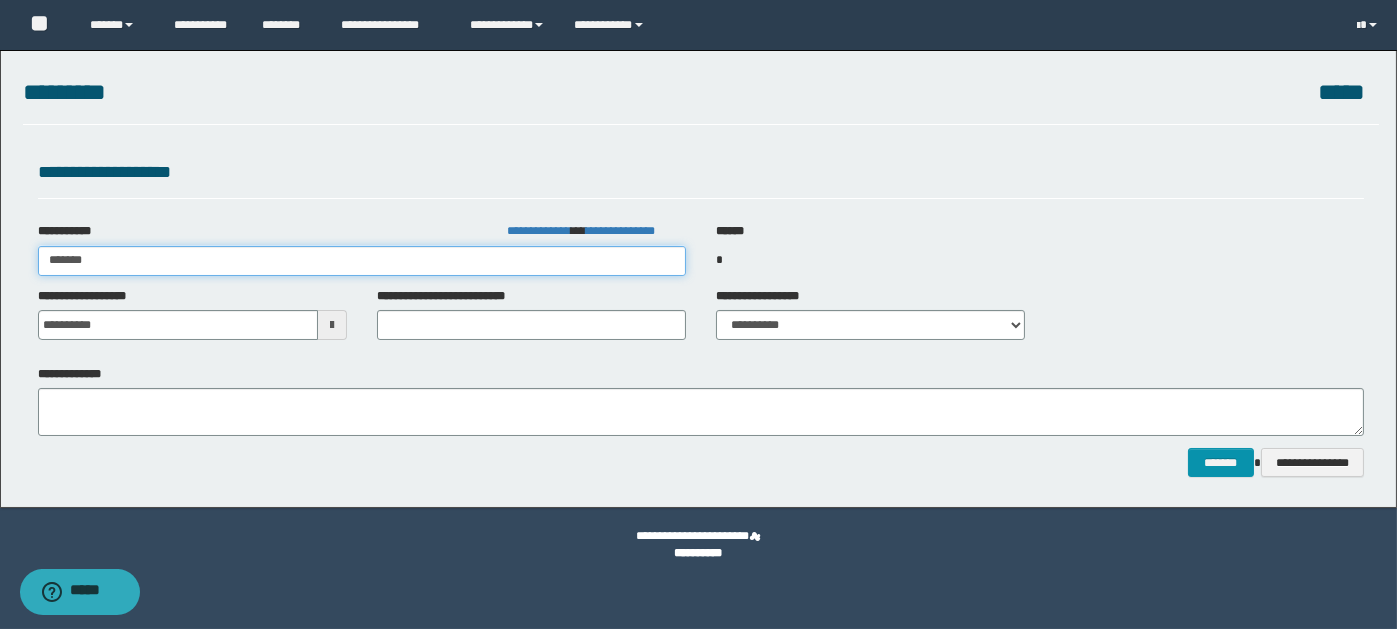 type on "********" 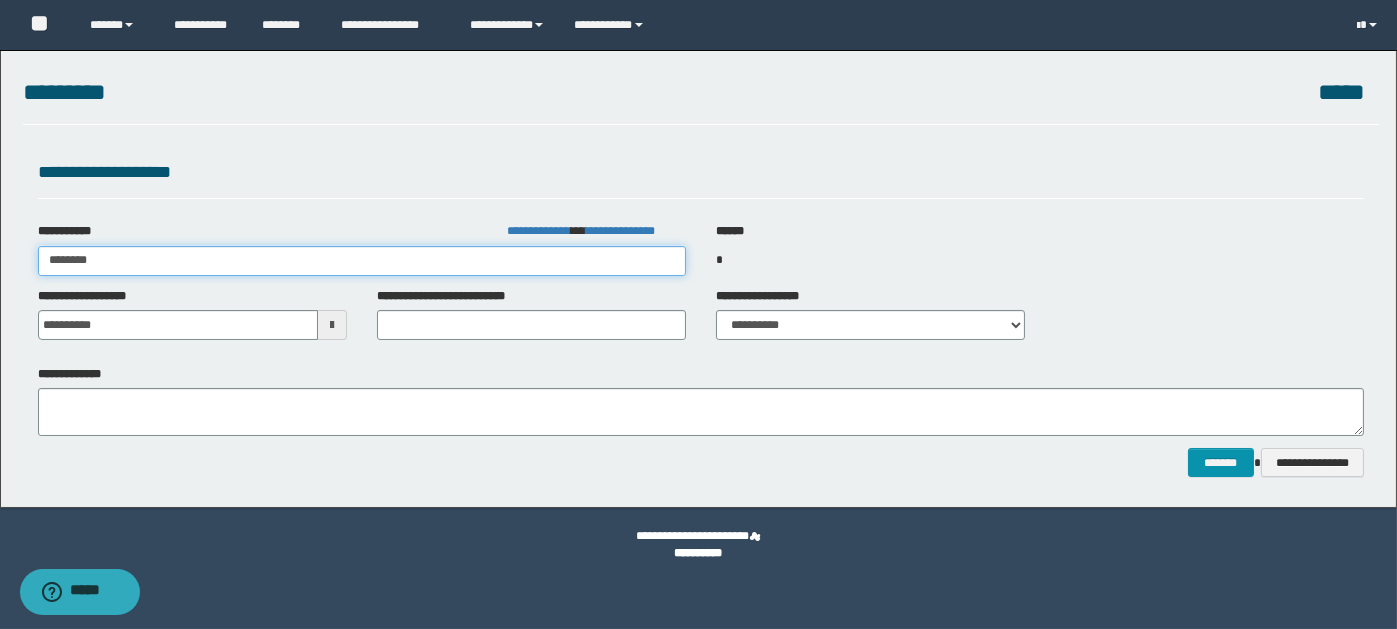type on "********" 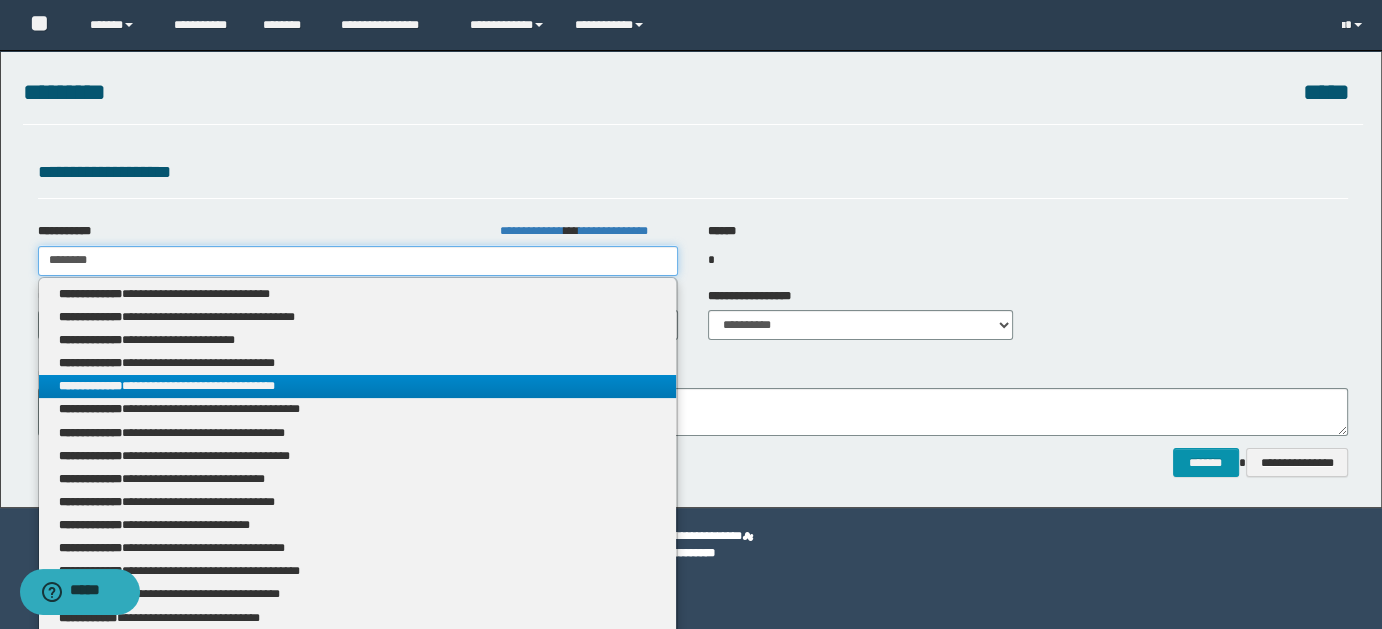 type on "********" 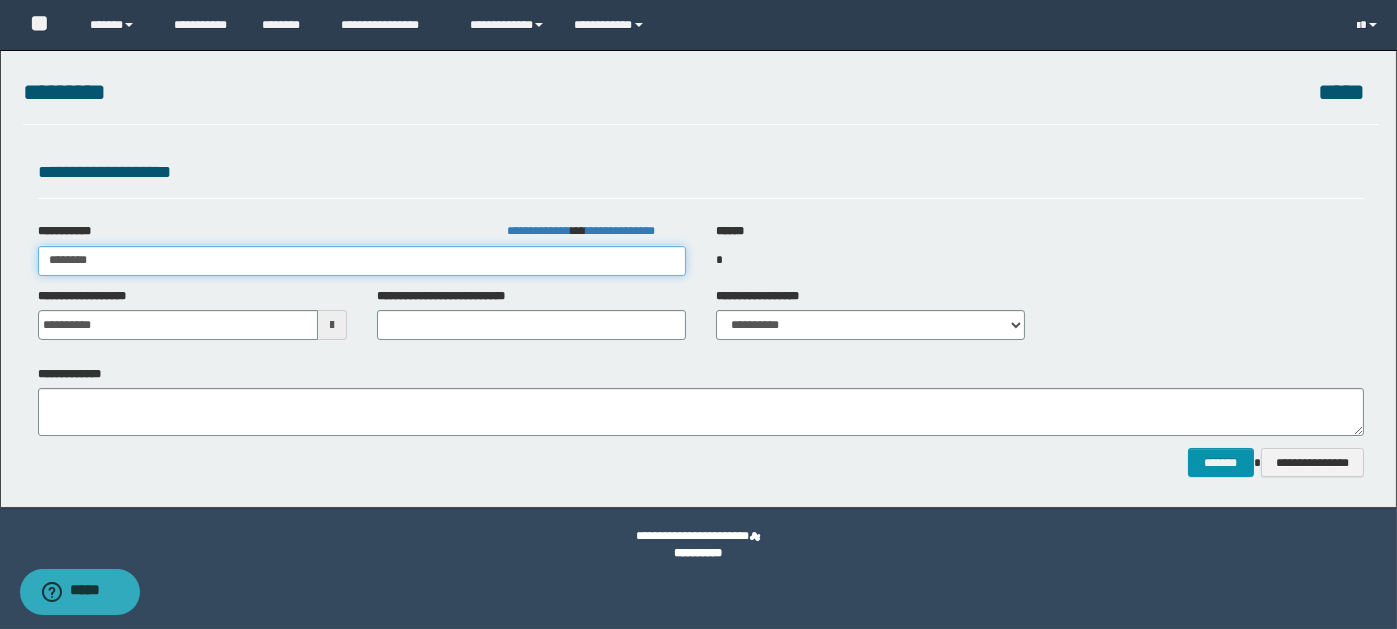 type on "********" 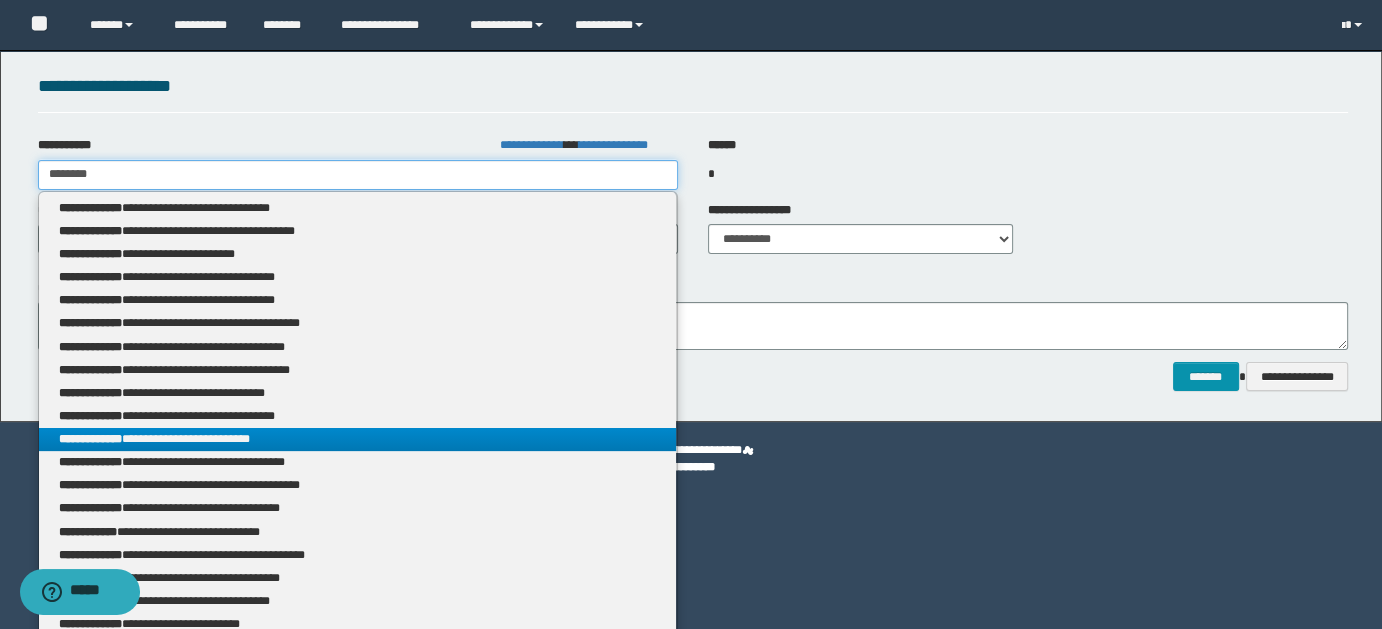 scroll, scrollTop: 145, scrollLeft: 0, axis: vertical 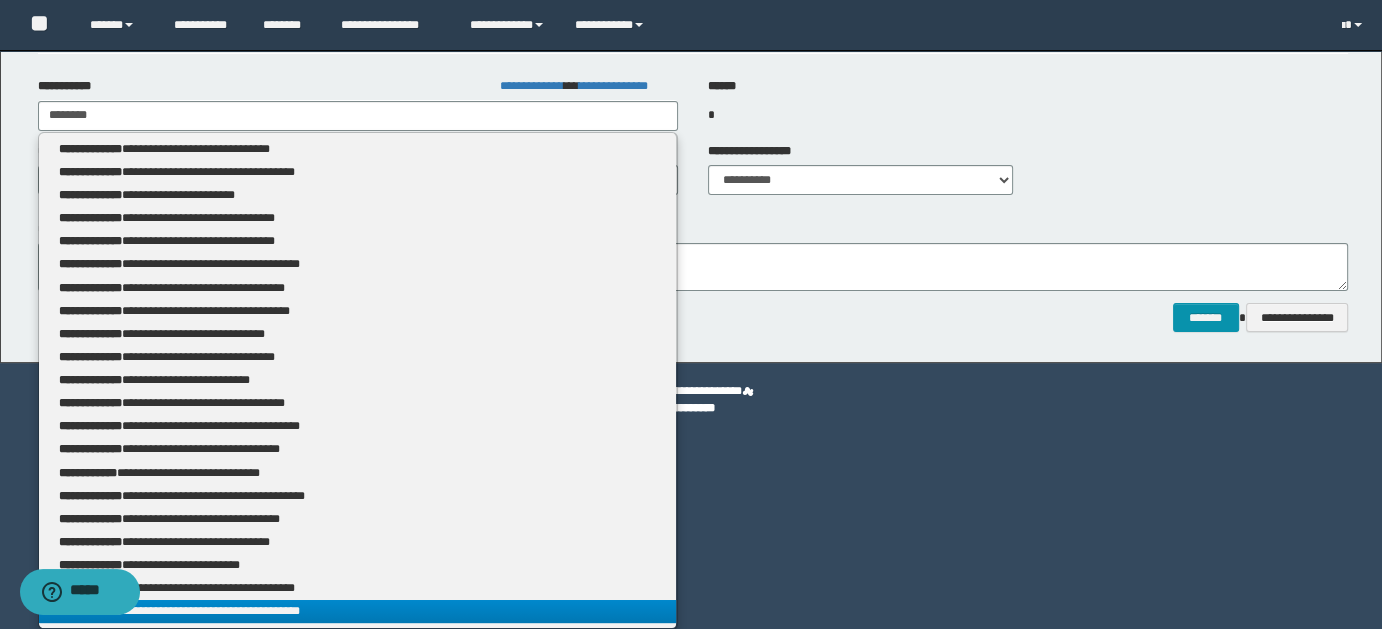 click on "**********" at bounding box center [358, 611] 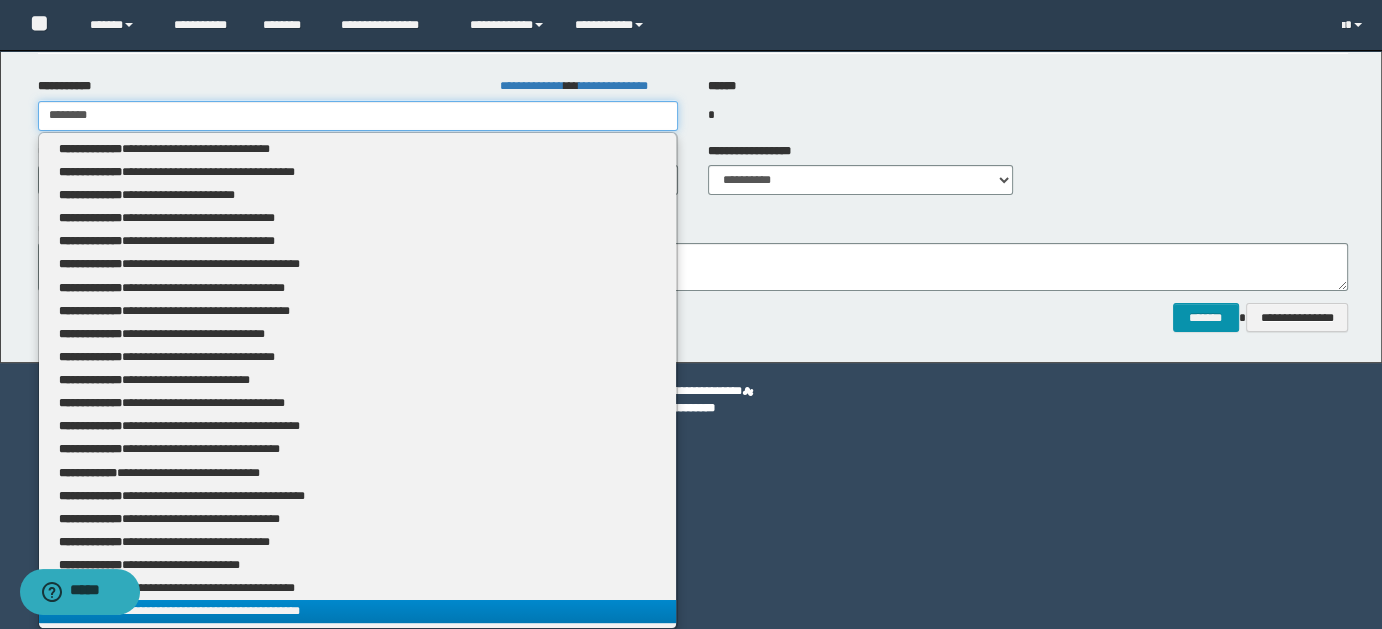 type 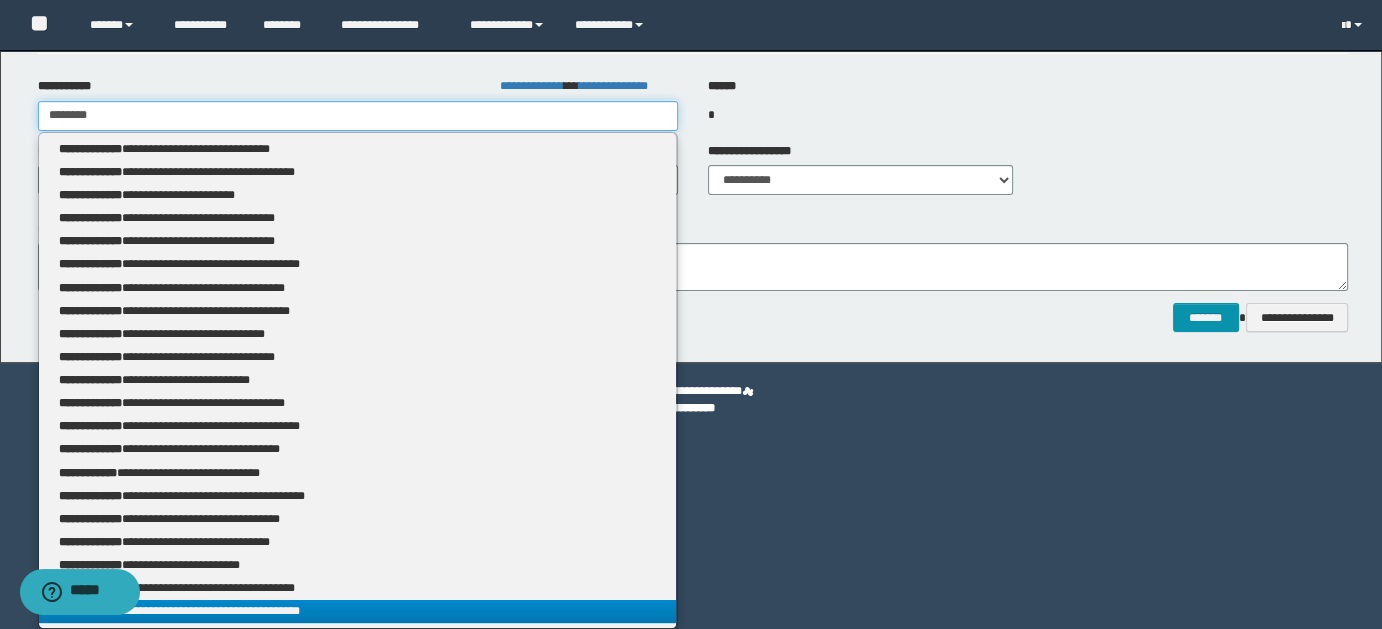 type on "**********" 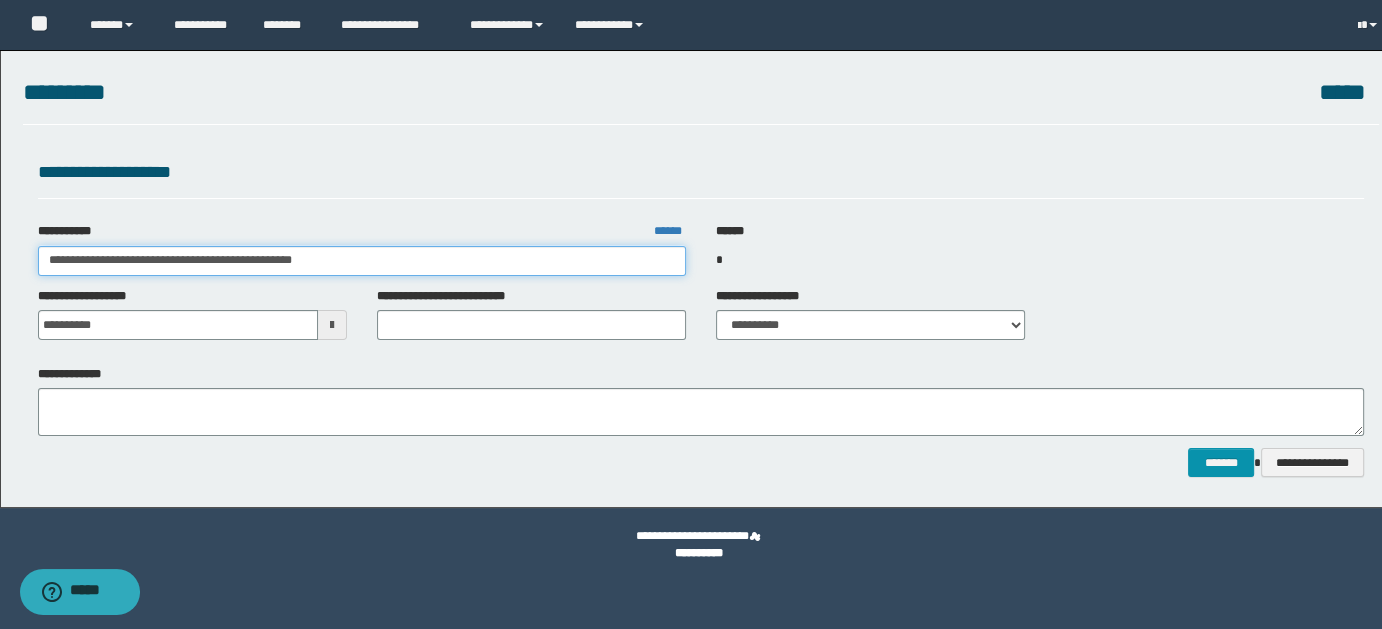 scroll, scrollTop: 0, scrollLeft: 0, axis: both 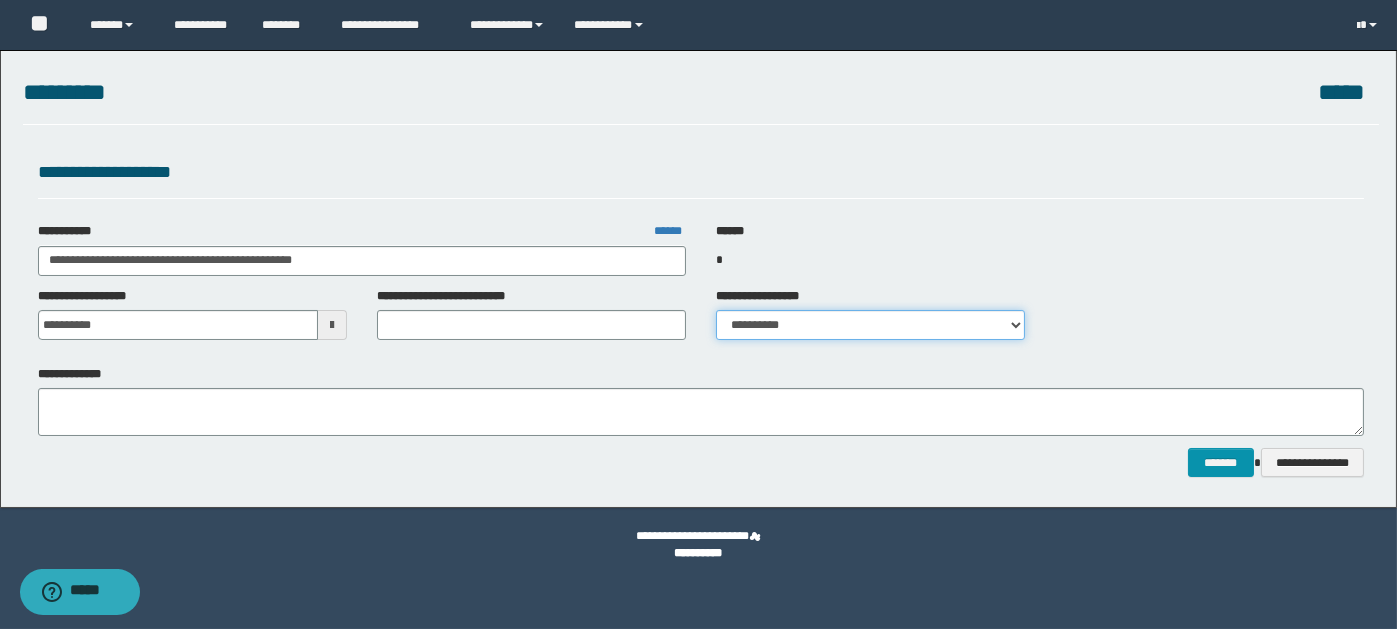 click on "**********" at bounding box center (870, 325) 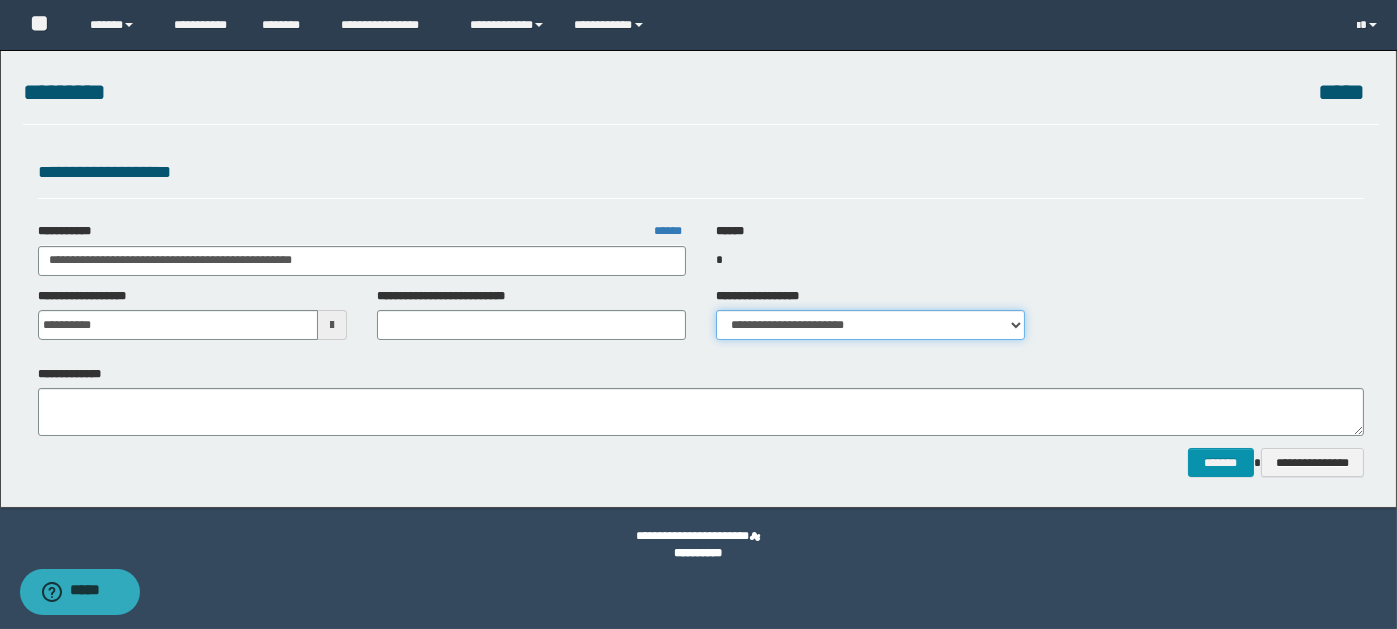 click on "**********" at bounding box center [870, 325] 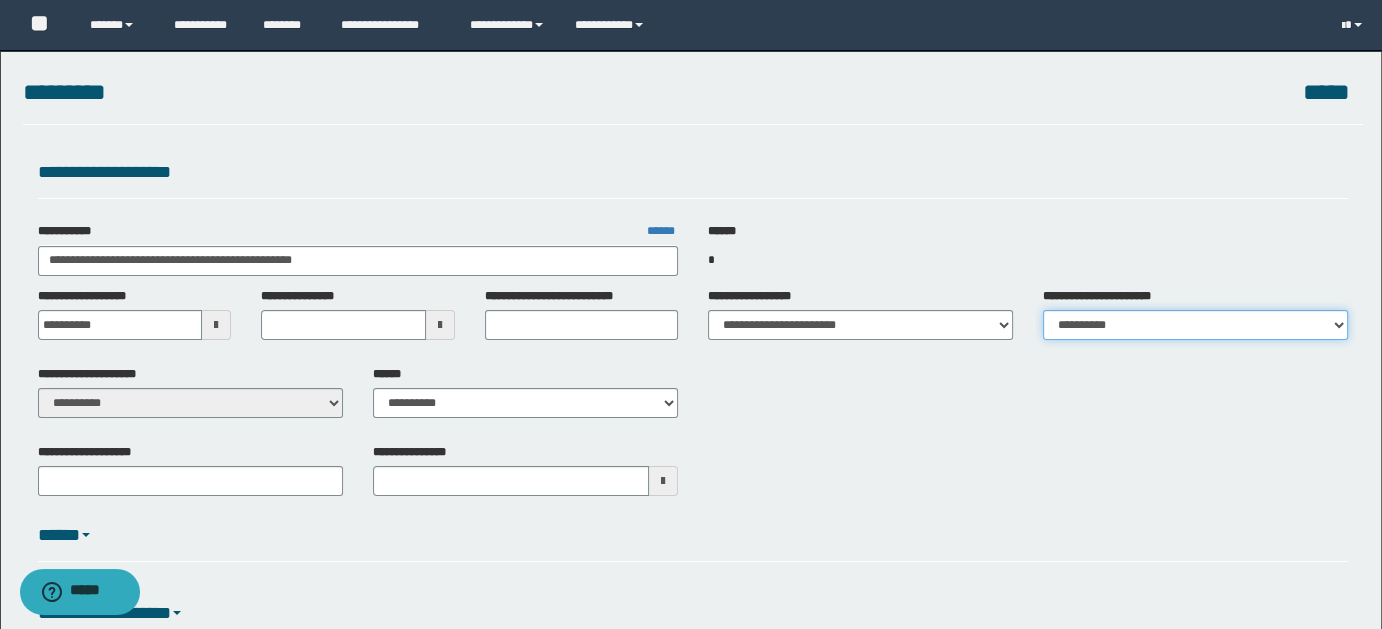 click on "**********" at bounding box center (1195, 325) 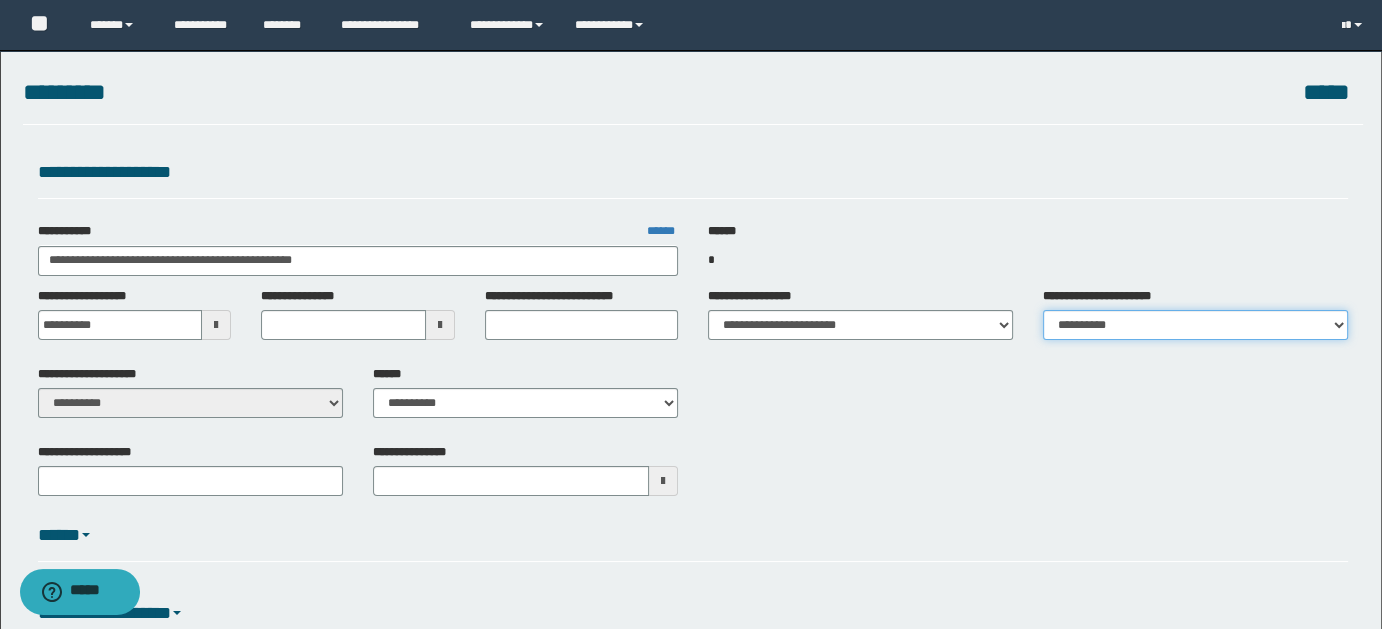select on "**" 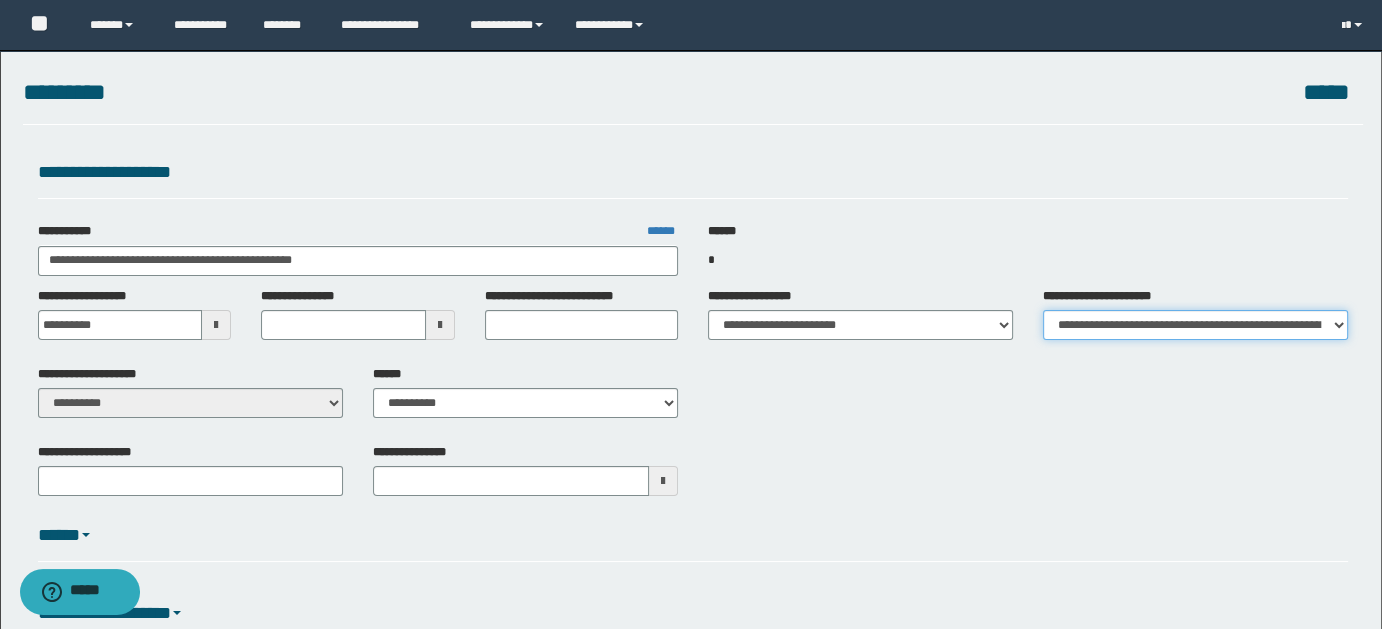 click on "**********" at bounding box center [1195, 325] 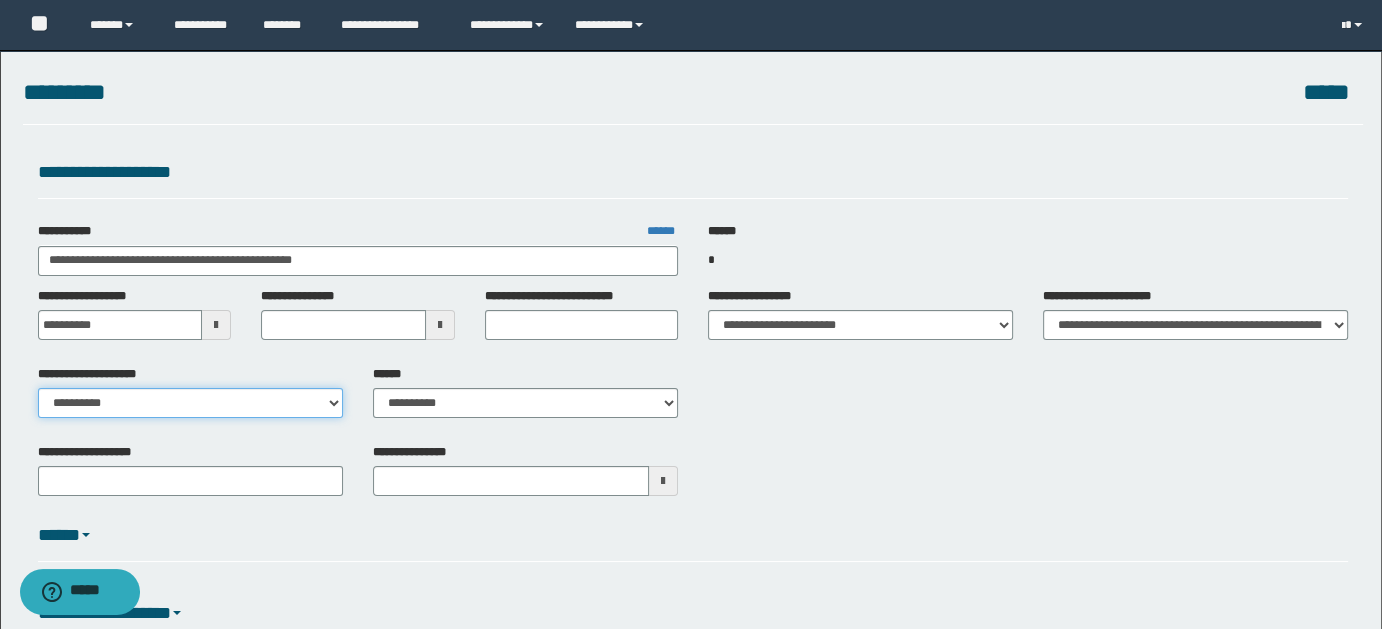 click on "**********" at bounding box center (190, 403) 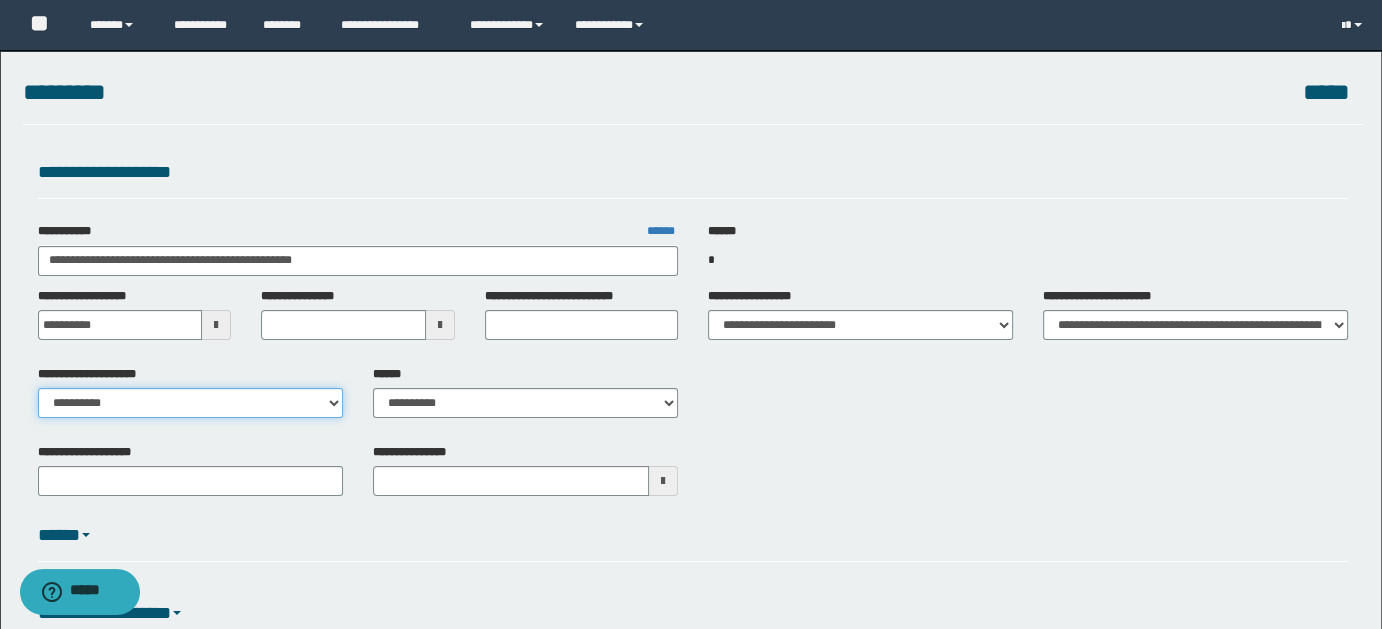 select on "**" 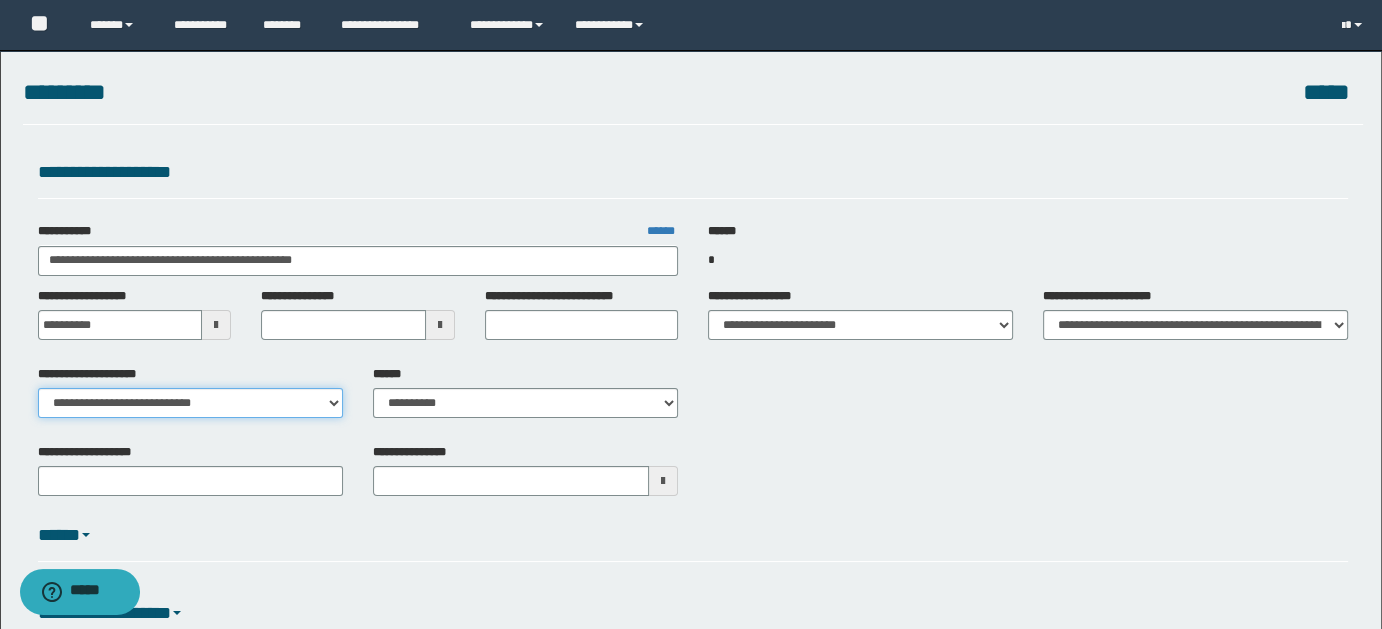 click on "**********" at bounding box center [190, 403] 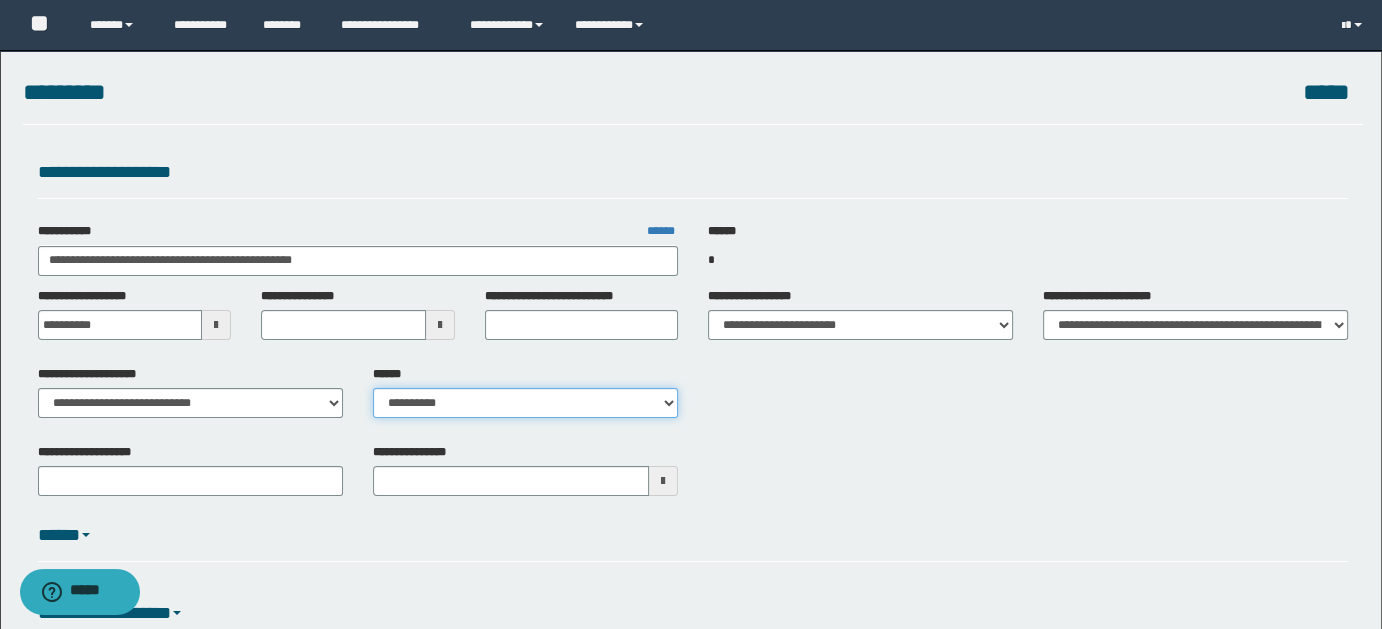 drag, startPoint x: 655, startPoint y: 391, endPoint x: 638, endPoint y: 407, distance: 23.345236 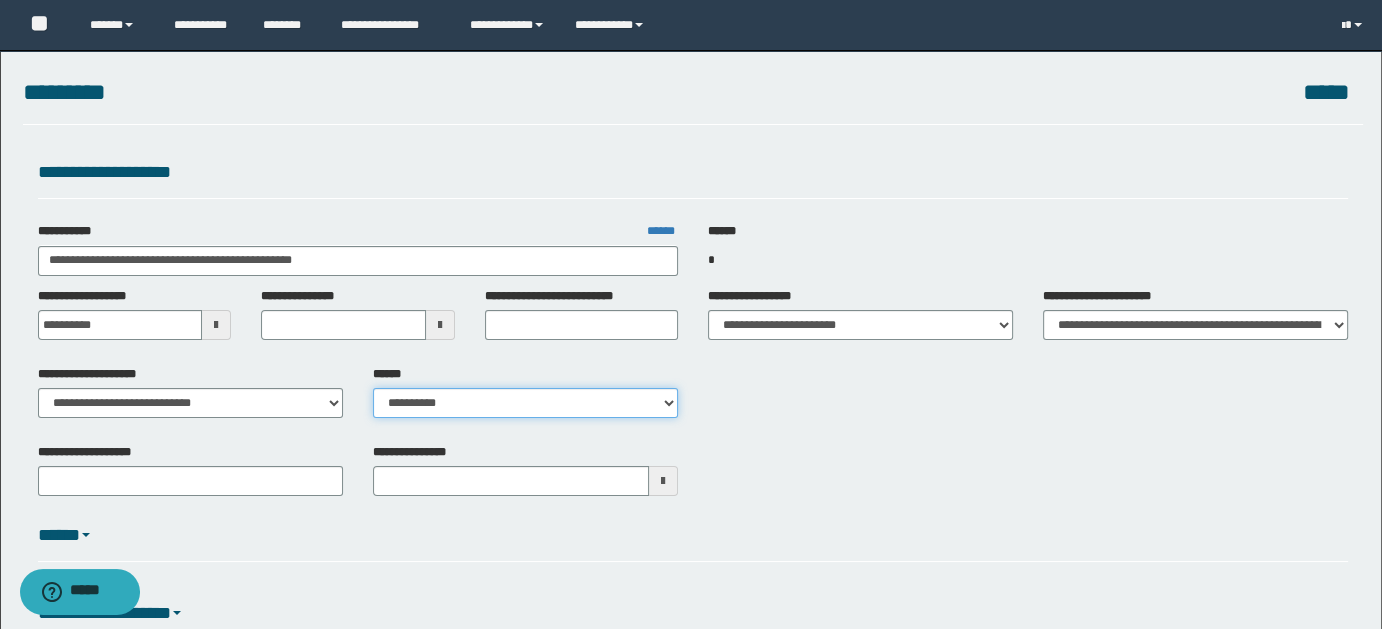 click on "**********" at bounding box center (525, 403) 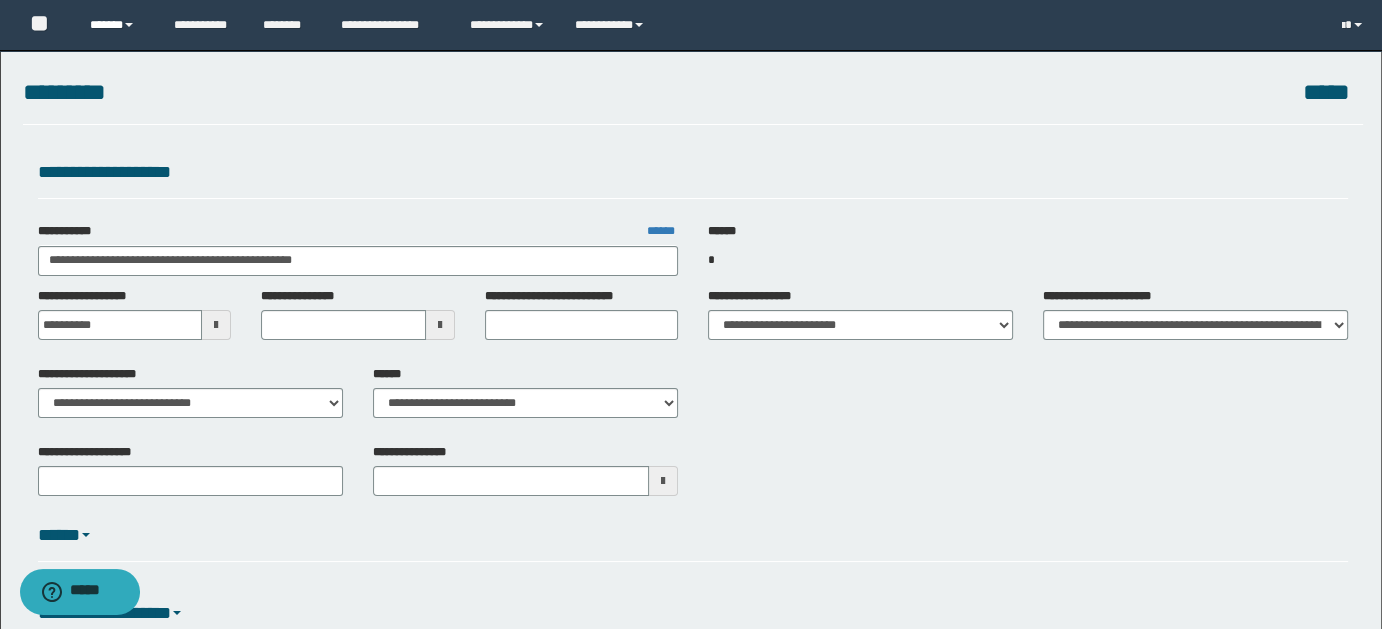 click on "******" at bounding box center (117, 25) 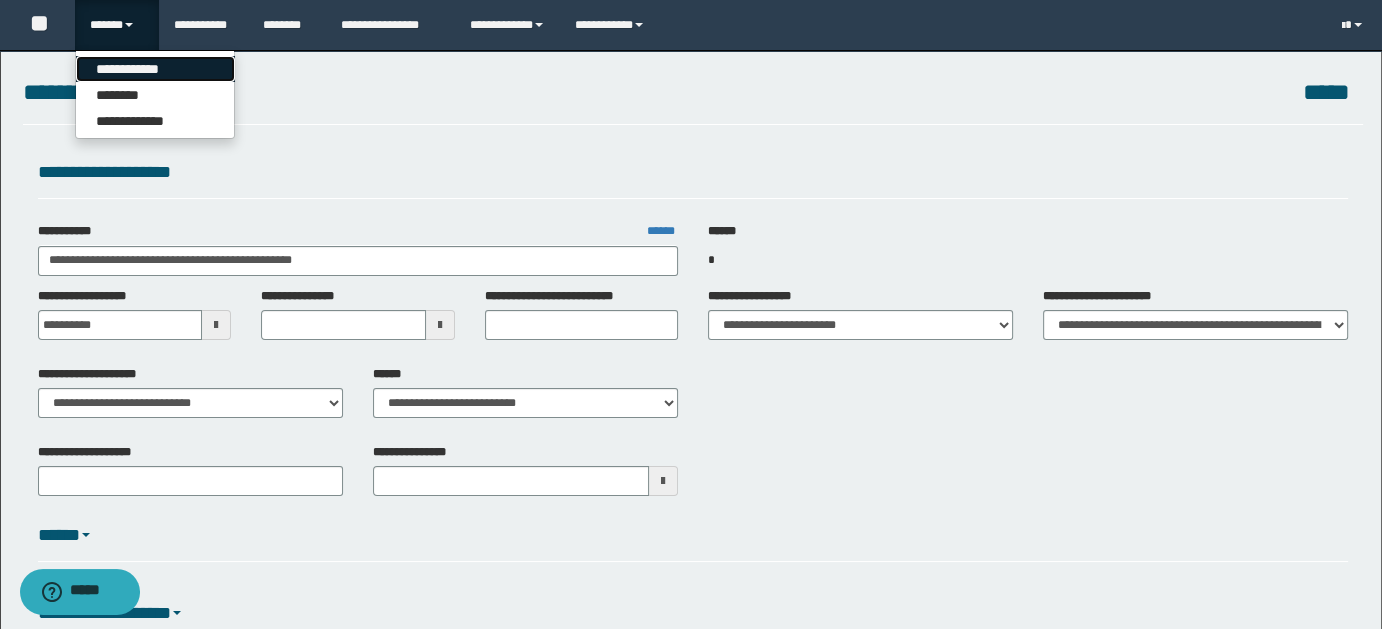 click on "**********" at bounding box center (155, 69) 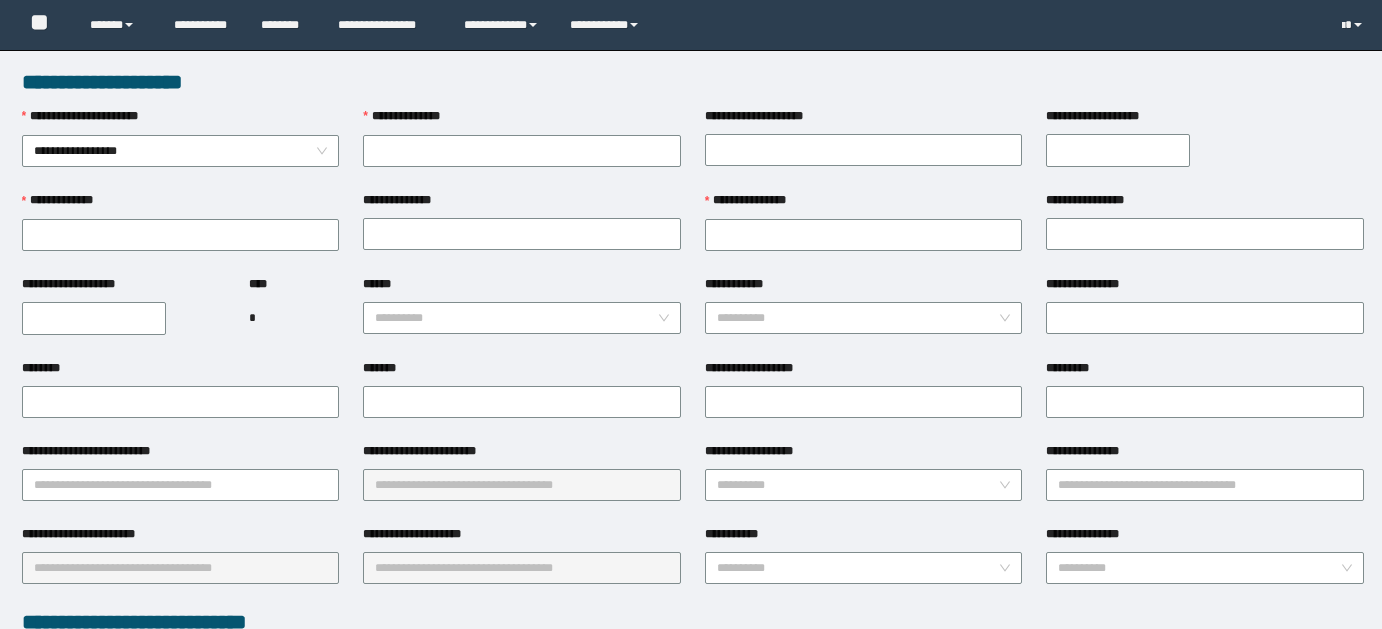scroll, scrollTop: 0, scrollLeft: 0, axis: both 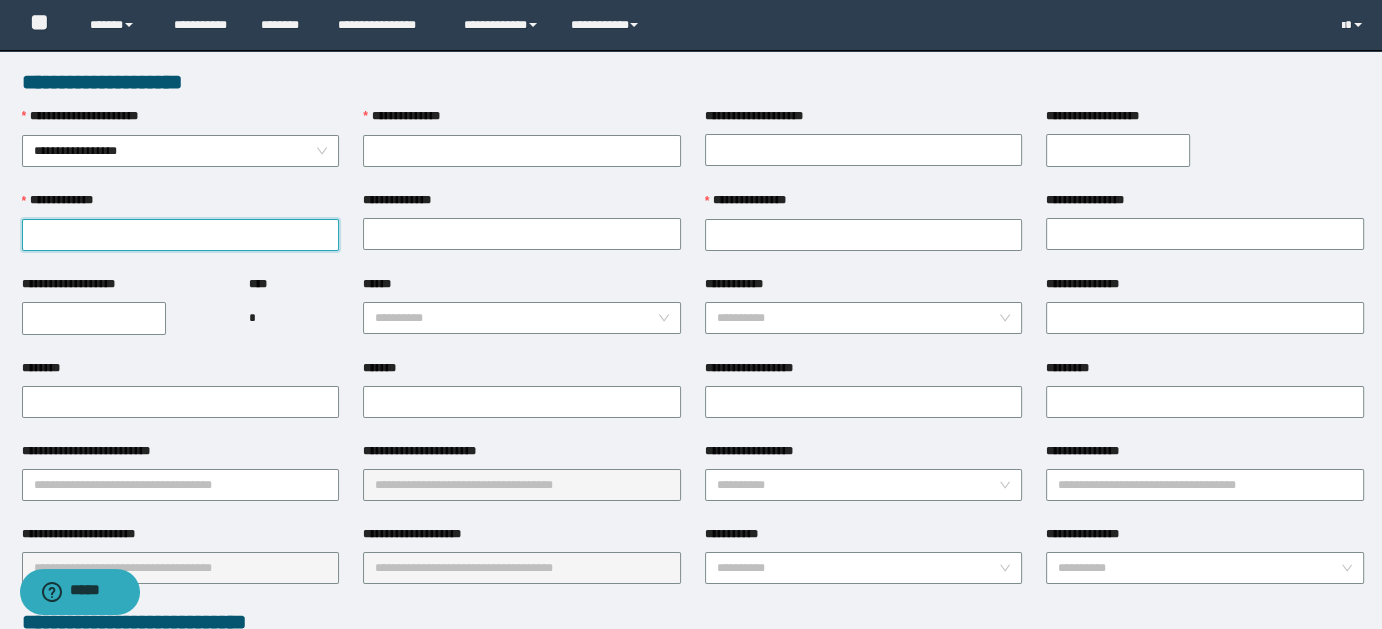 paste on "**********" 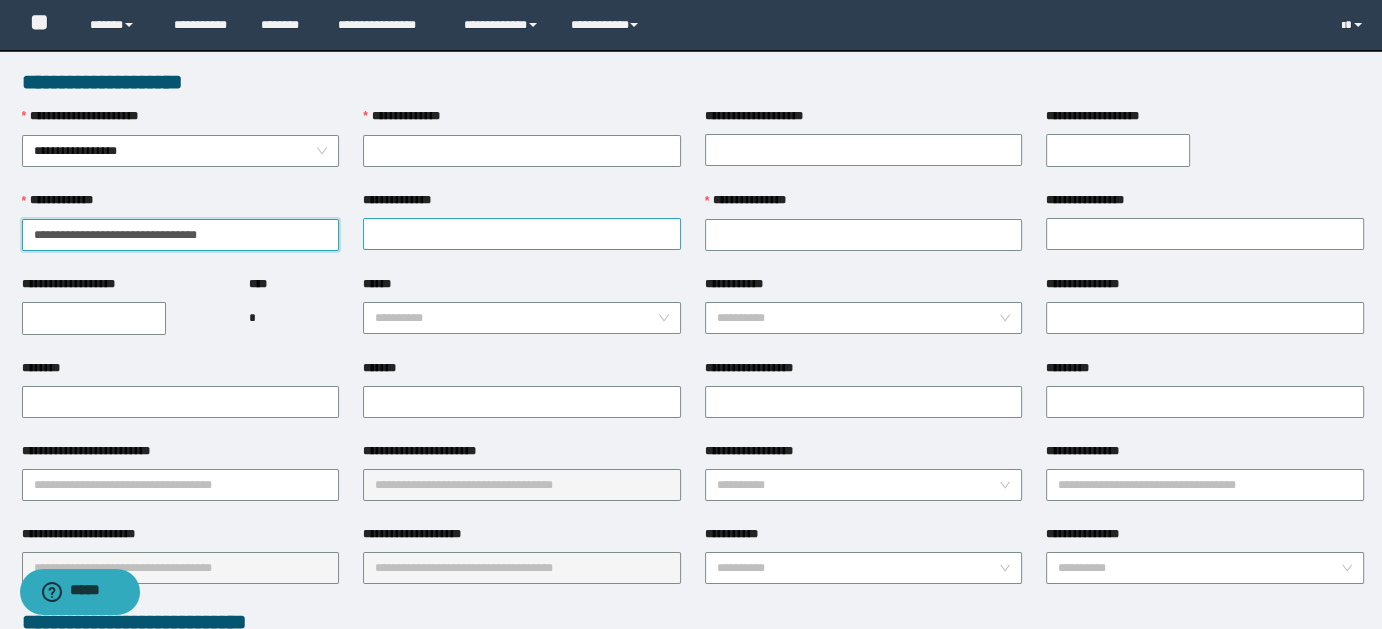 type on "**********" 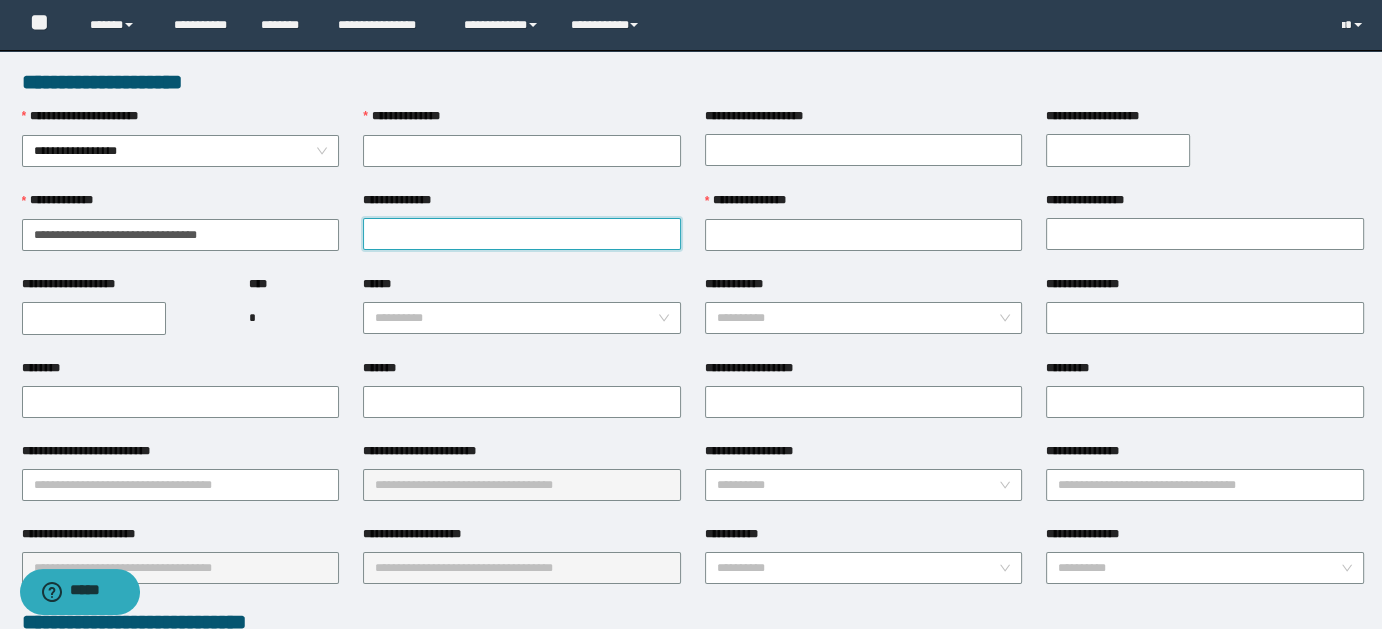 paste on "**********" 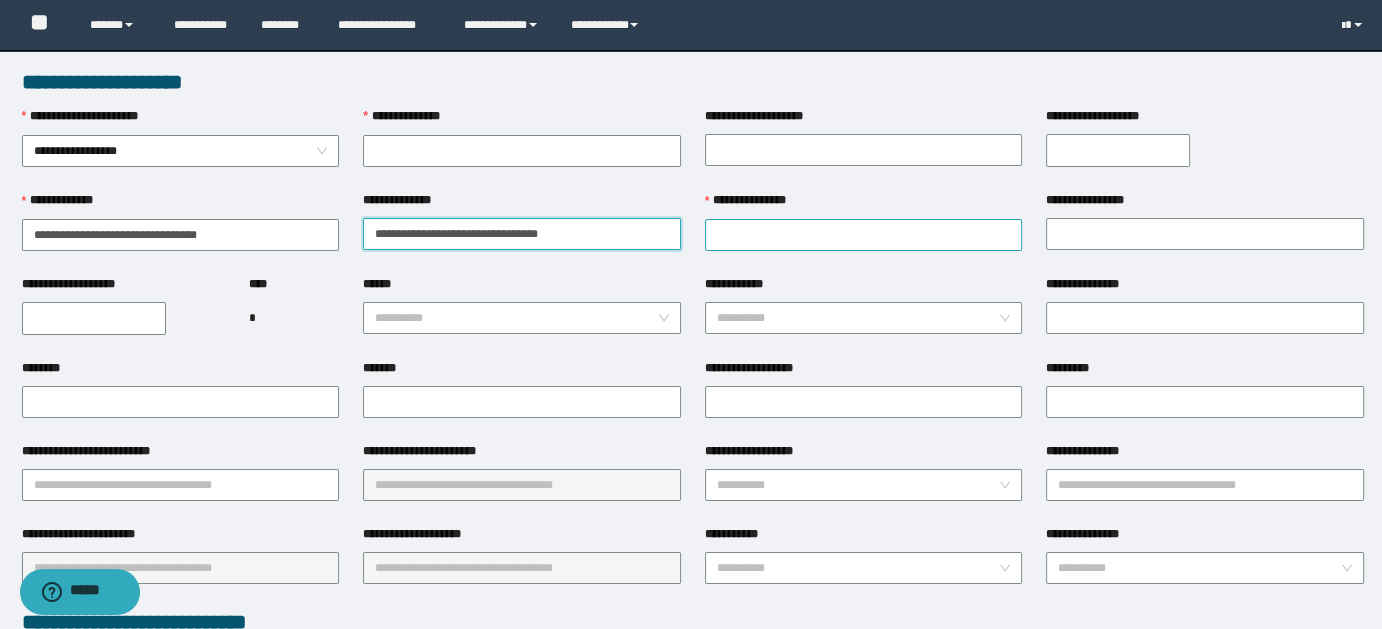 type on "**********" 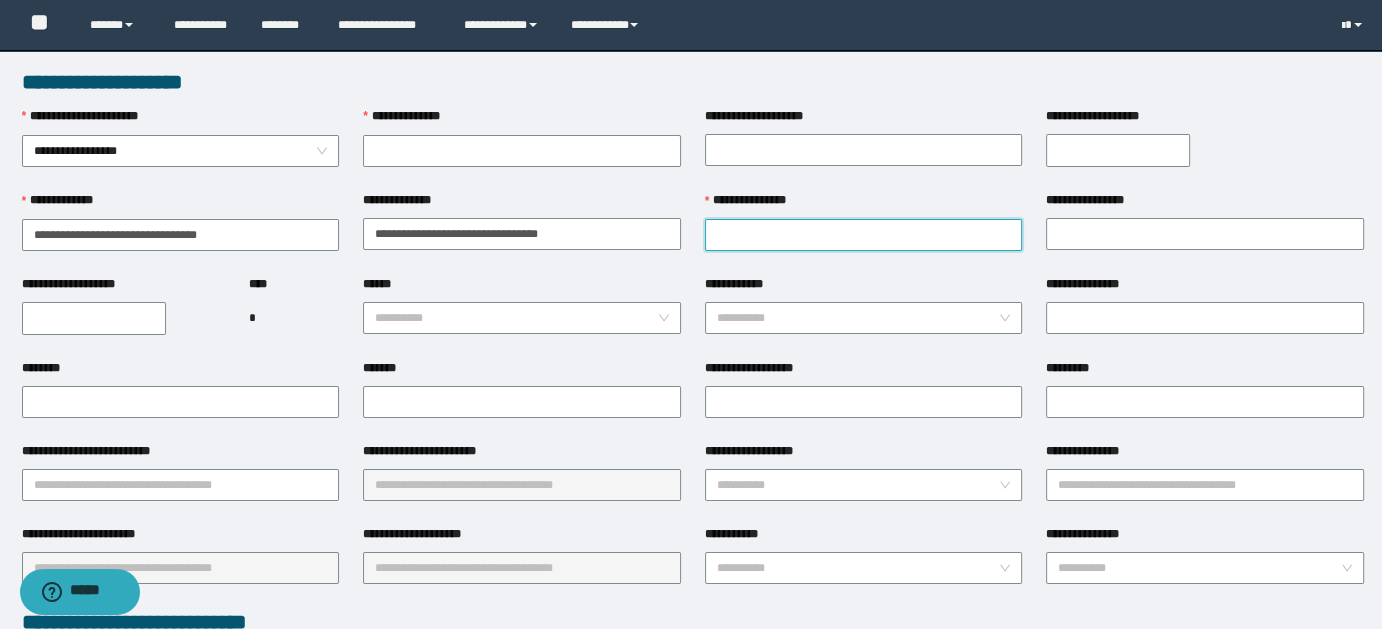 paste on "**********" 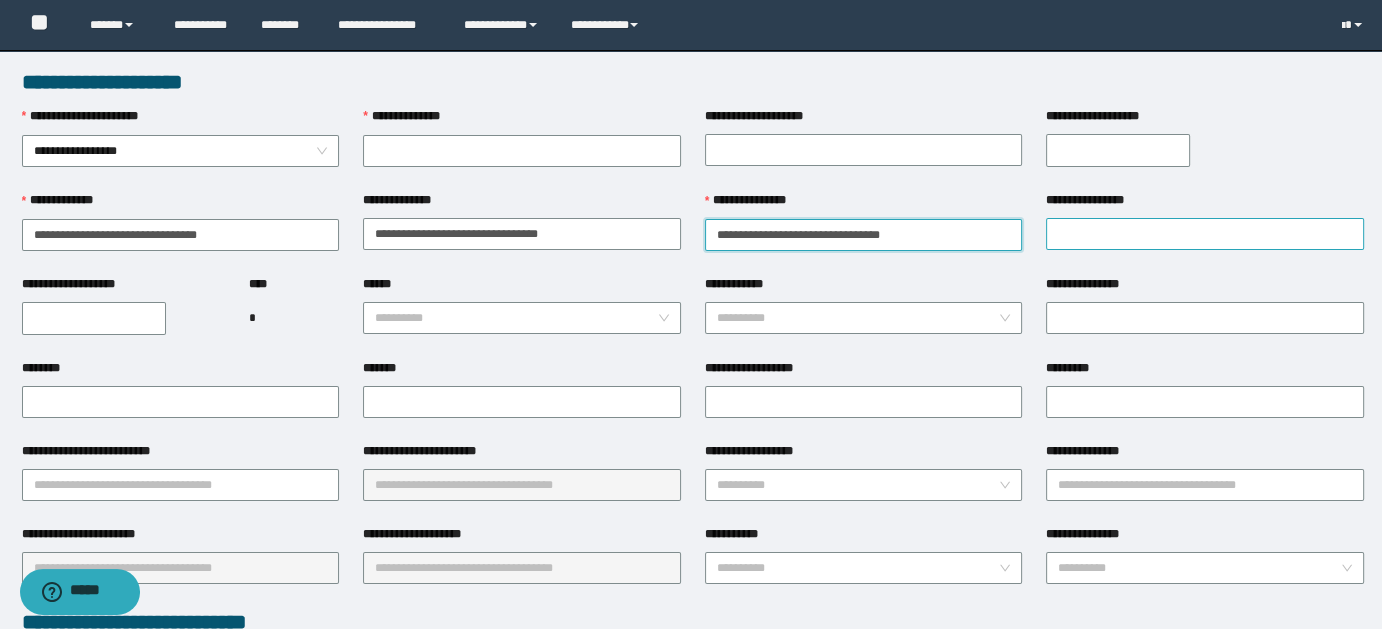 type on "**********" 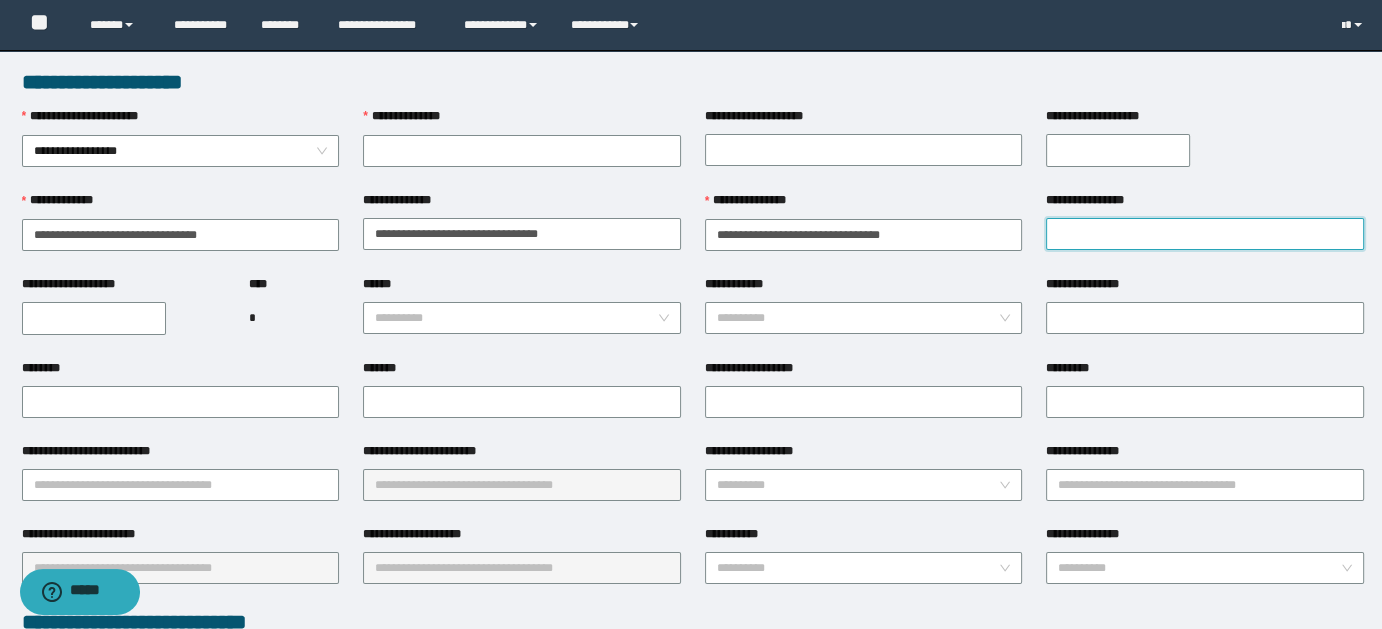 paste on "**********" 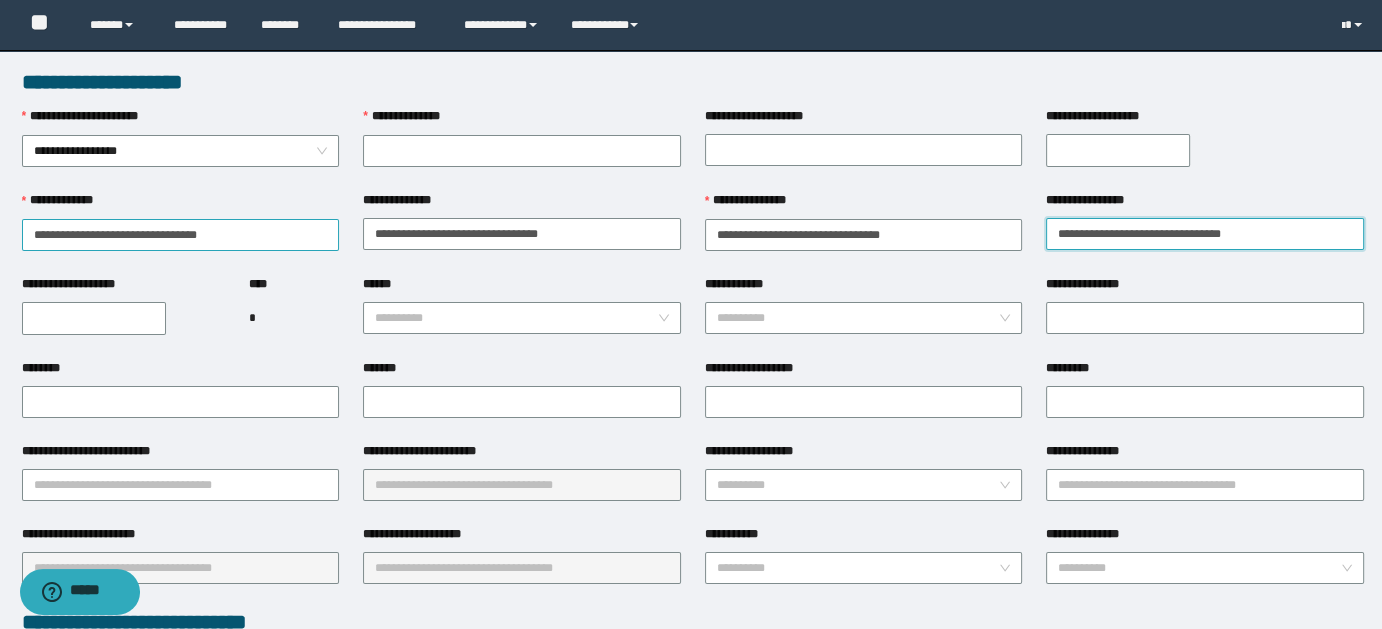 type on "**********" 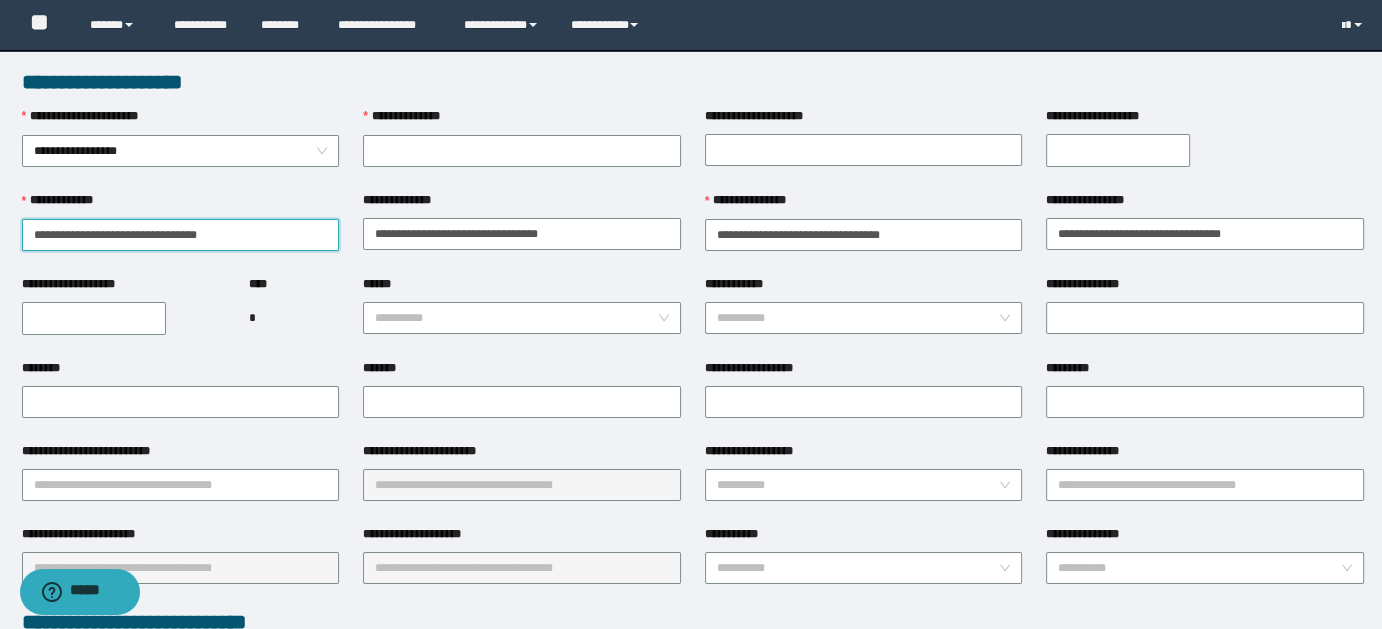 drag, startPoint x: 78, startPoint y: 228, endPoint x: 239, endPoint y: 231, distance: 161.02795 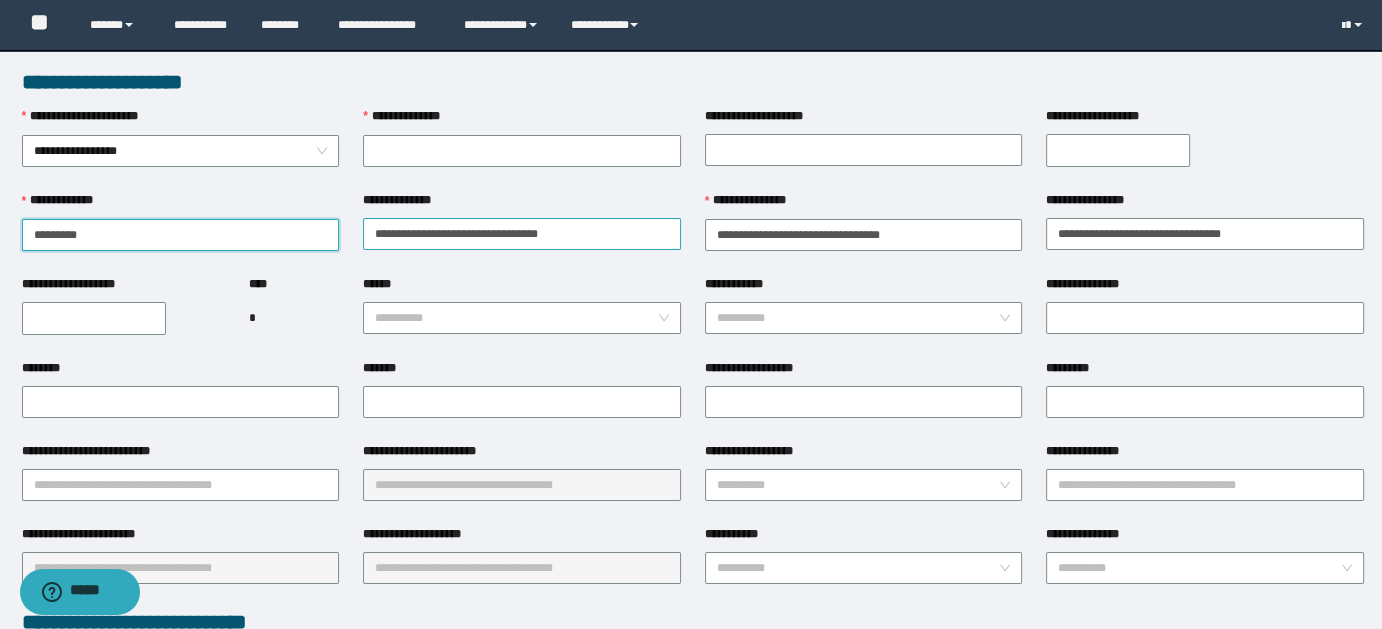 type on "********" 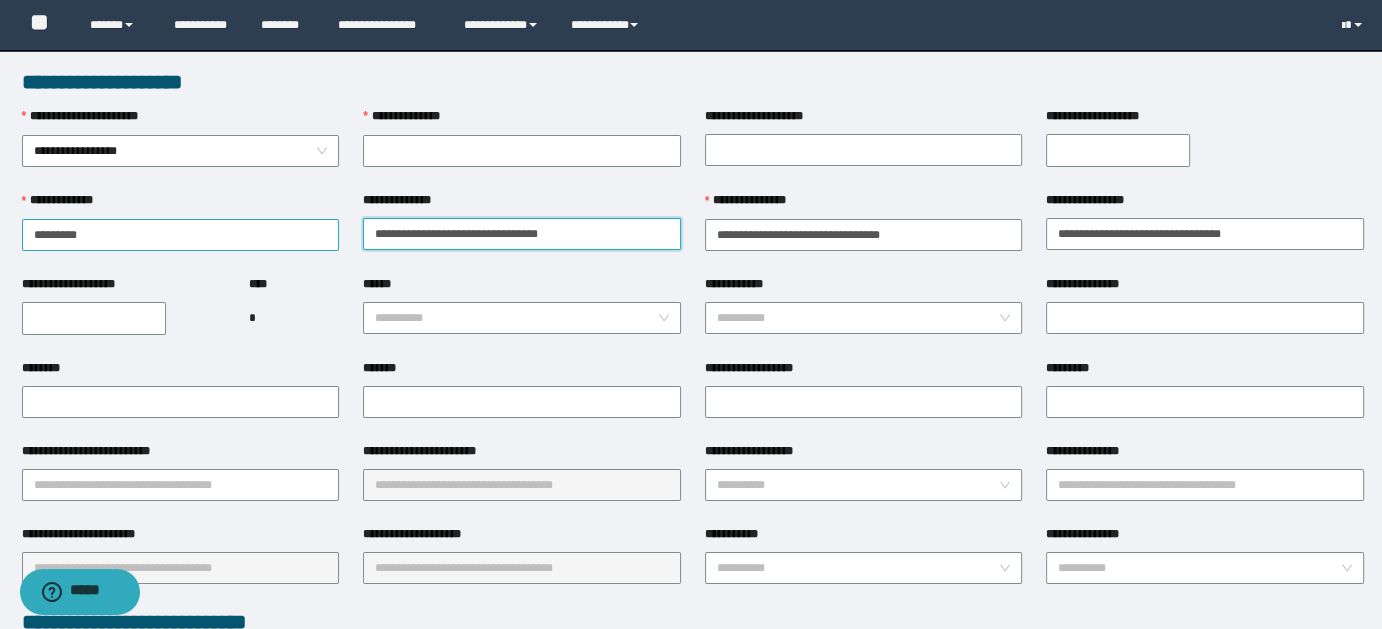 drag, startPoint x: 416, startPoint y: 231, endPoint x: 323, endPoint y: 235, distance: 93.08598 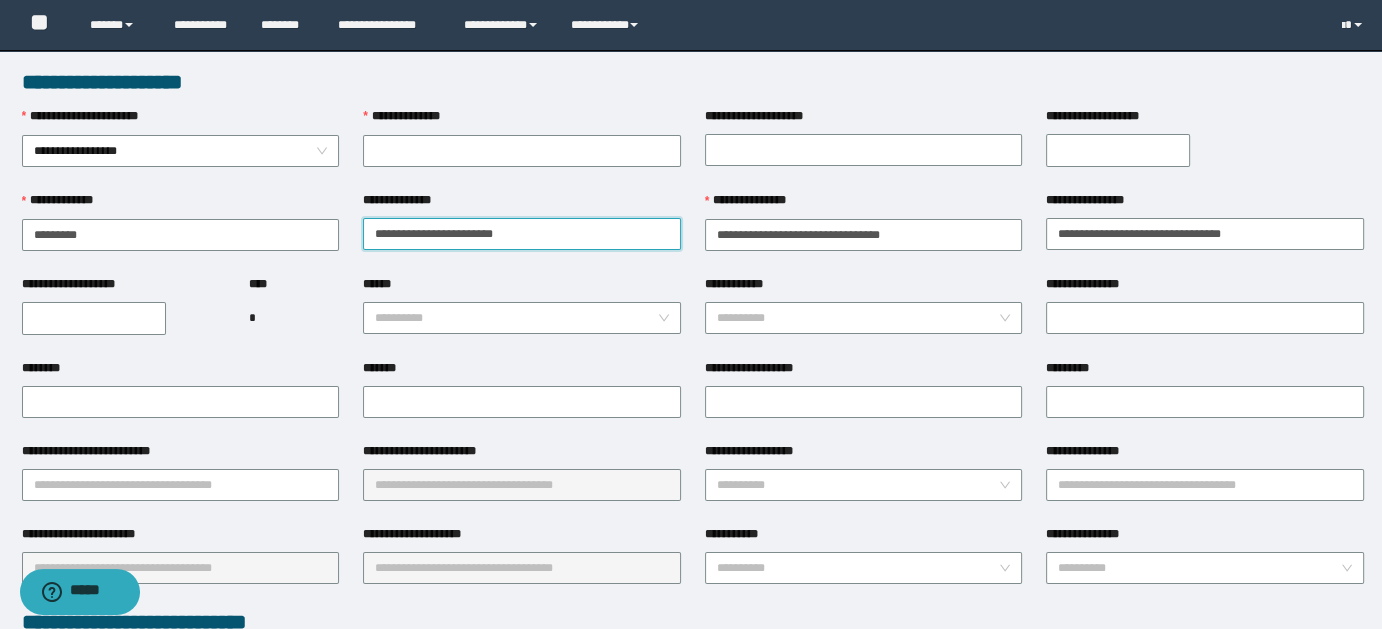 drag, startPoint x: 432, startPoint y: 231, endPoint x: 582, endPoint y: 240, distance: 150.26976 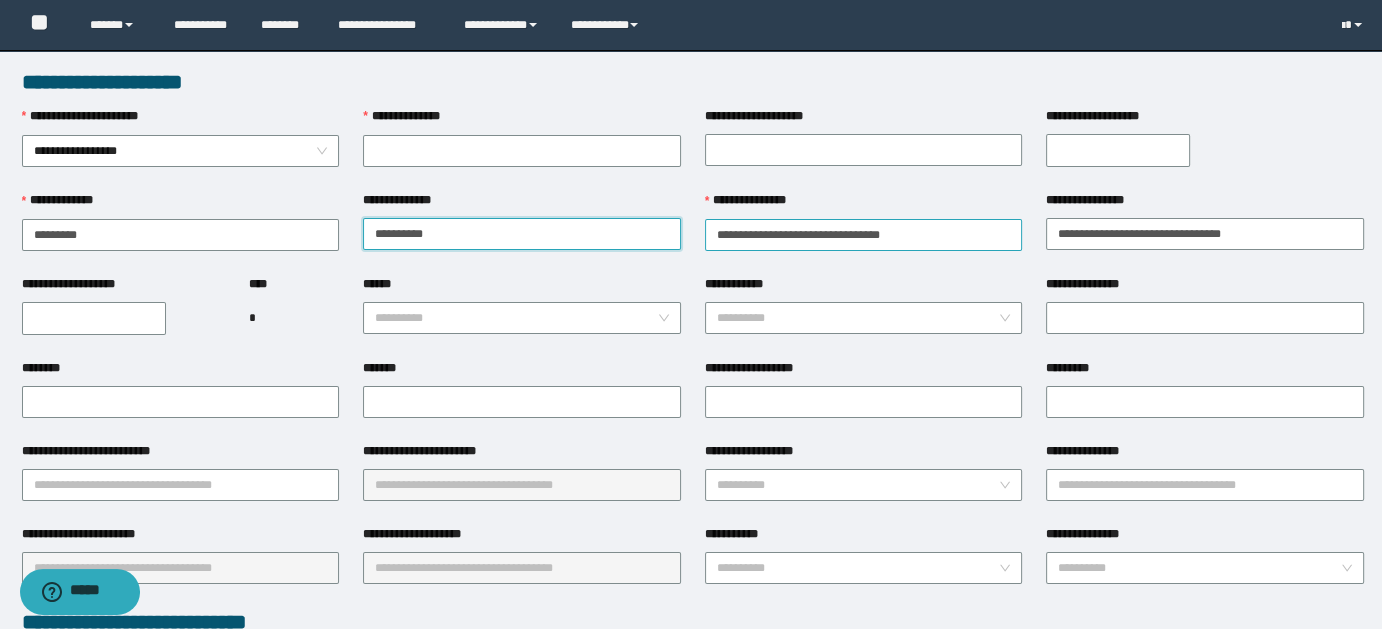 type on "*********" 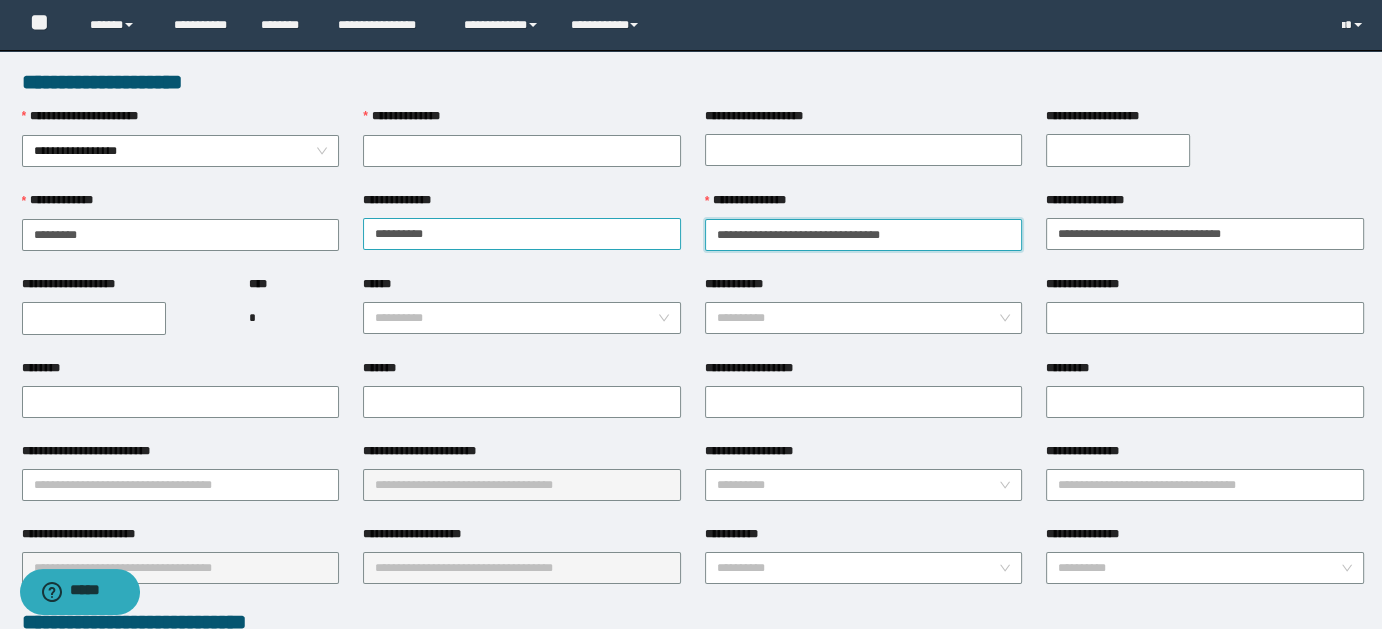 drag, startPoint x: 809, startPoint y: 233, endPoint x: 669, endPoint y: 225, distance: 140.22838 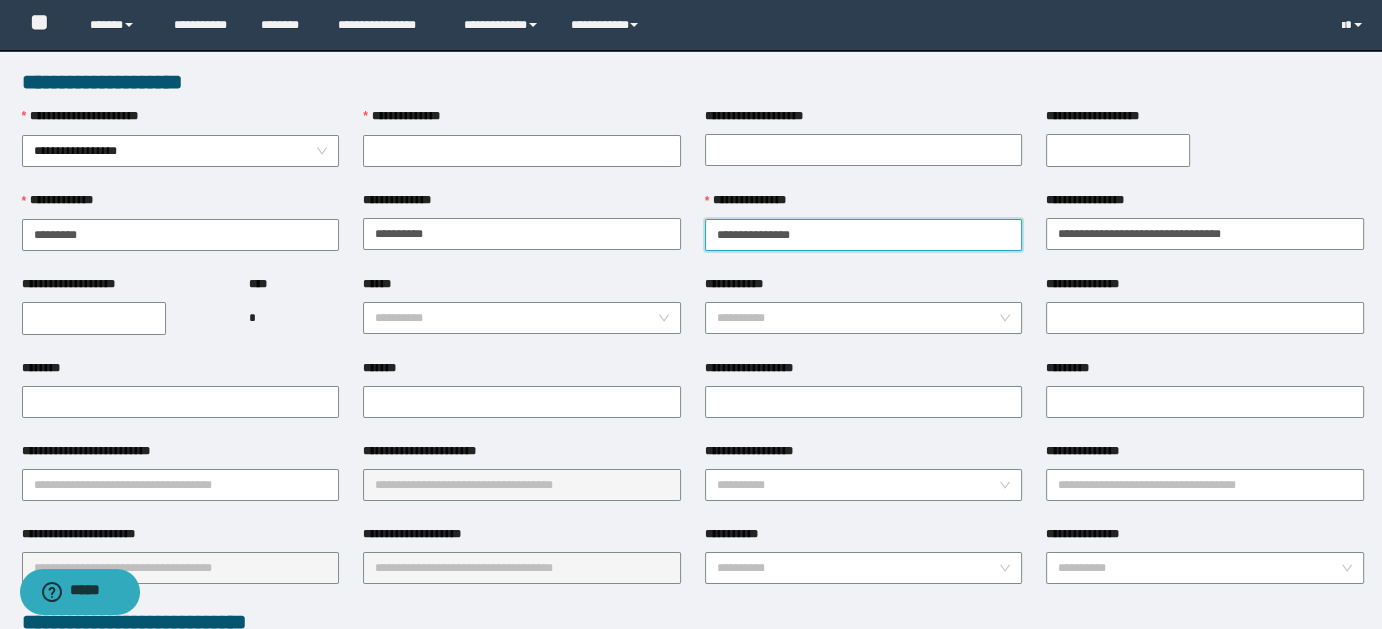 drag, startPoint x: 761, startPoint y: 234, endPoint x: 1053, endPoint y: 214, distance: 292.68414 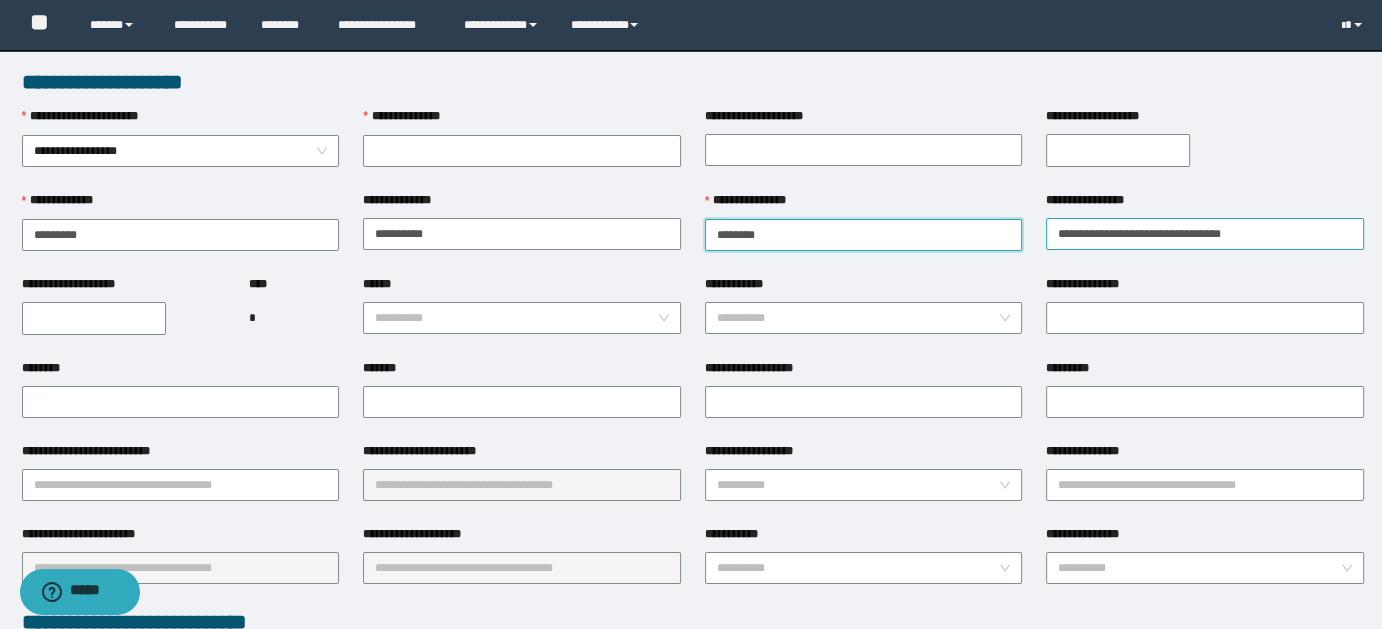 type on "*******" 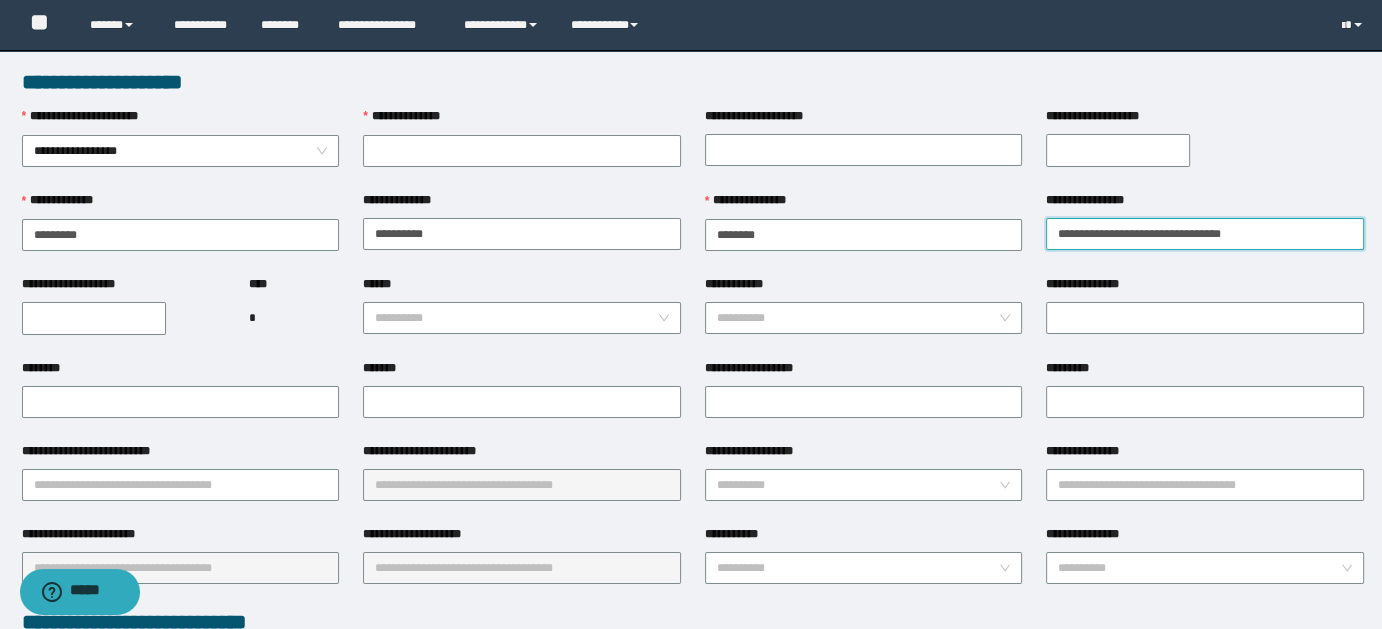 drag, startPoint x: 1194, startPoint y: 229, endPoint x: 1025, endPoint y: 232, distance: 169.02663 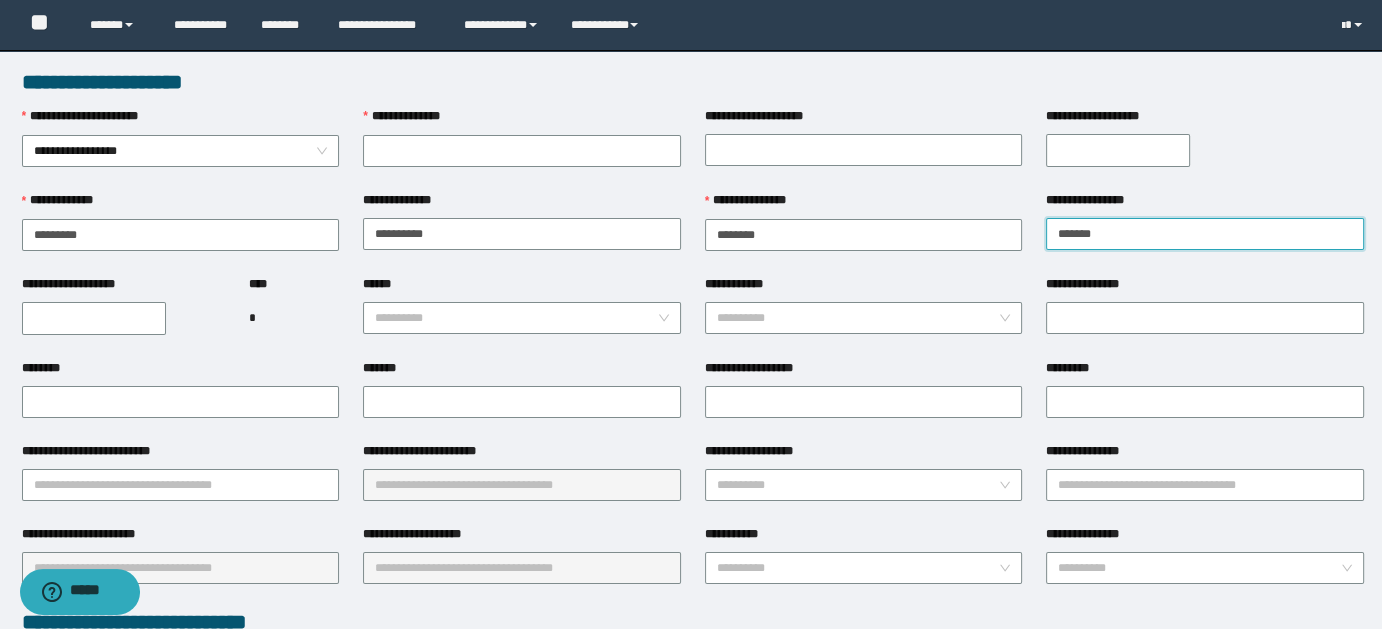 type on "******" 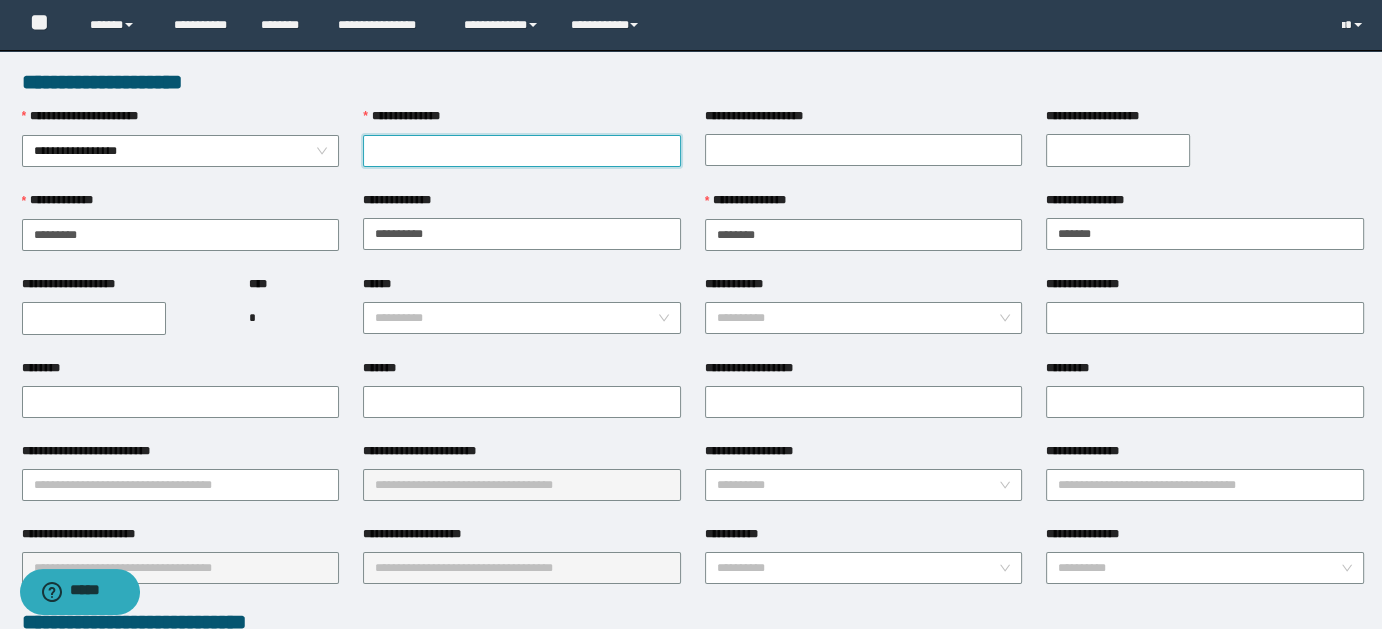 paste on "**********" 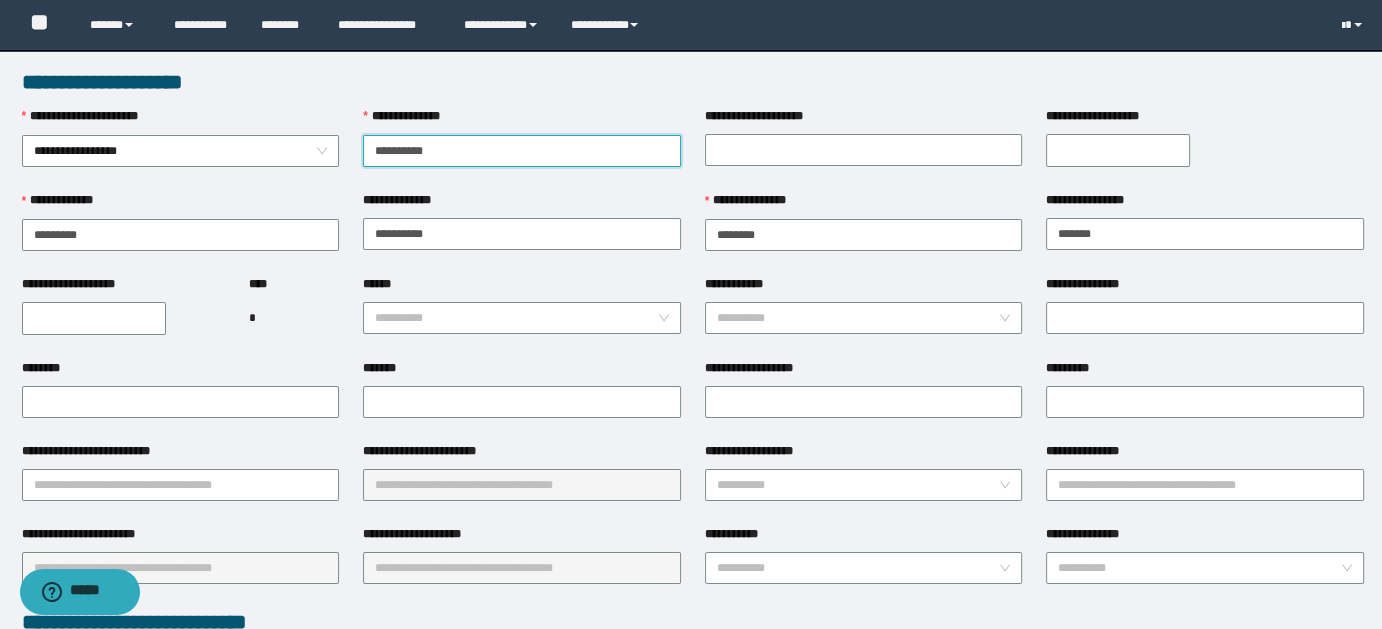 type on "**********" 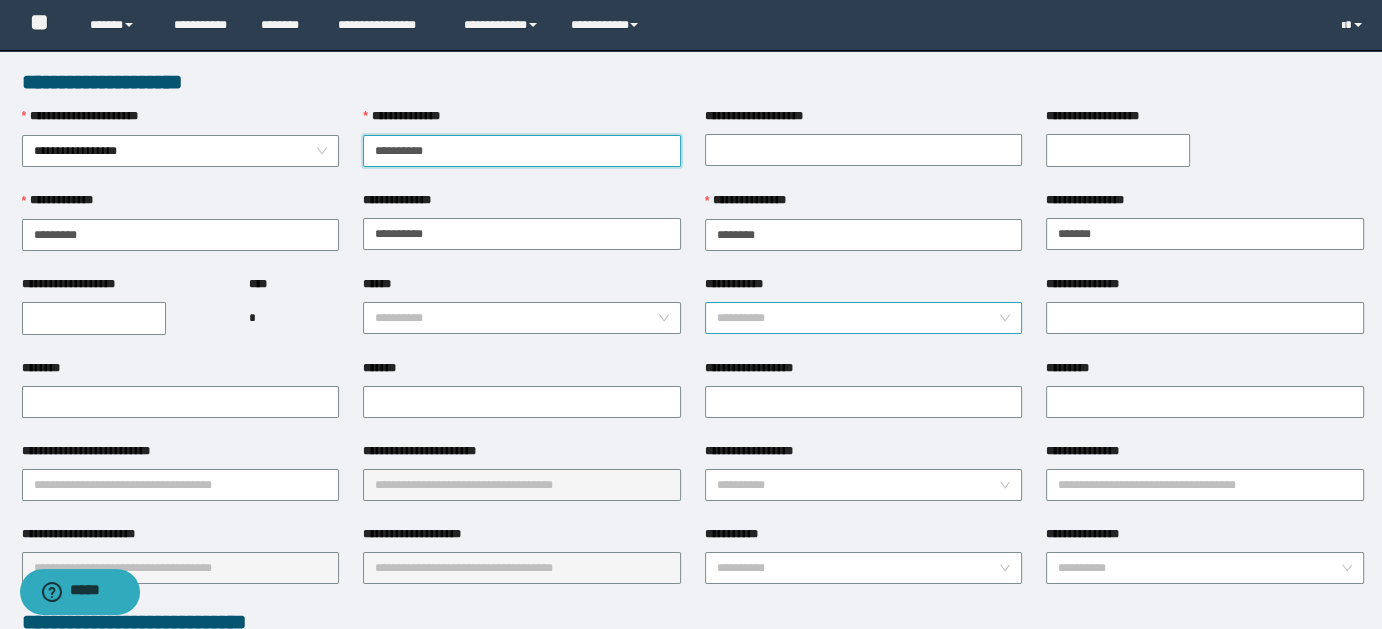 click on "**********" at bounding box center [864, 318] 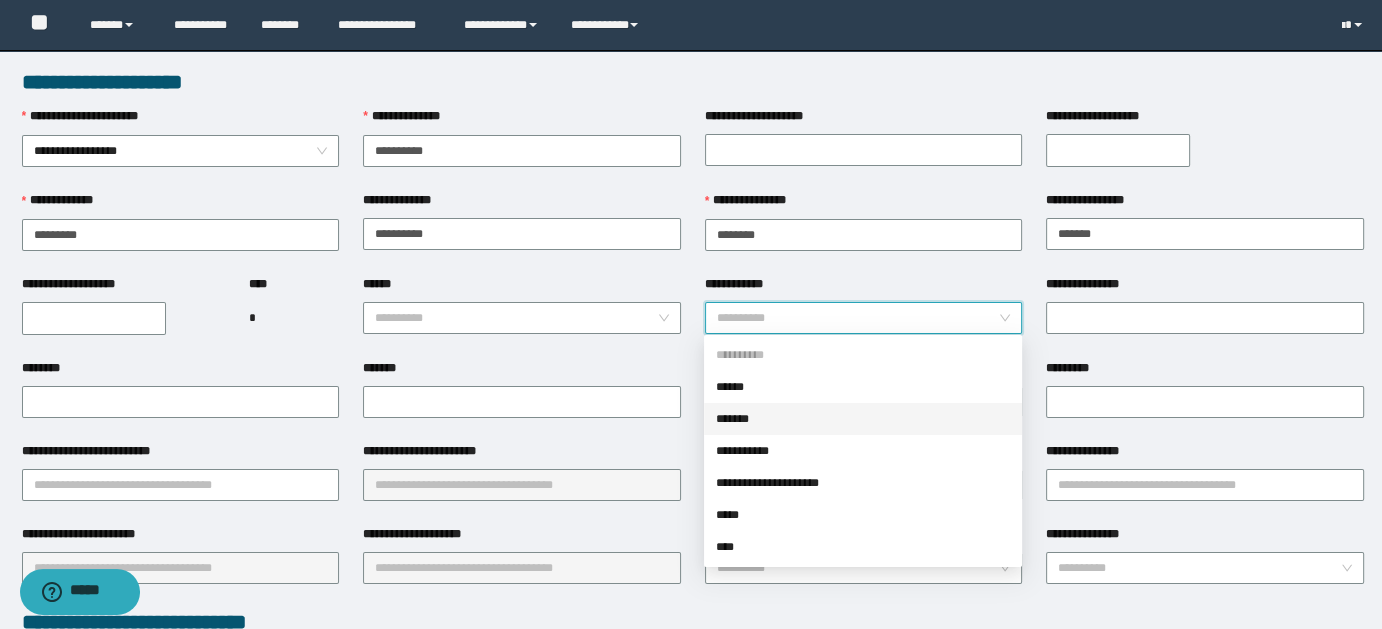 click on "*******" at bounding box center (863, 419) 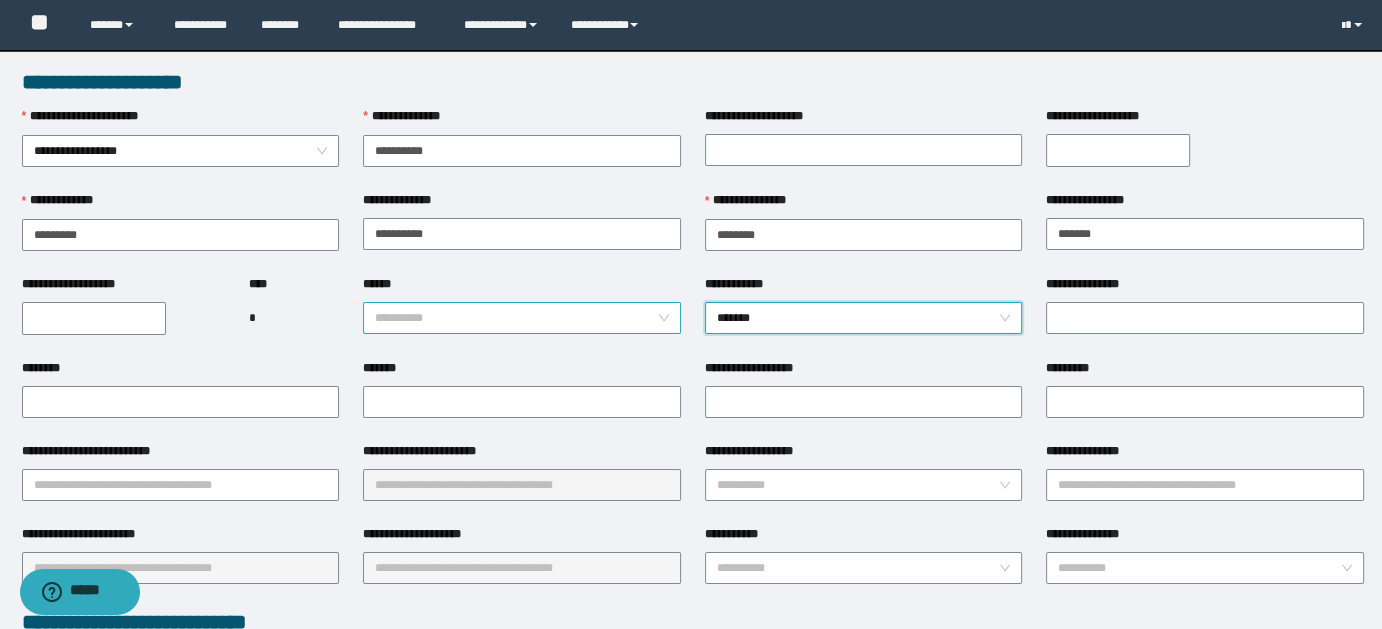 click on "**********" at bounding box center (522, 318) 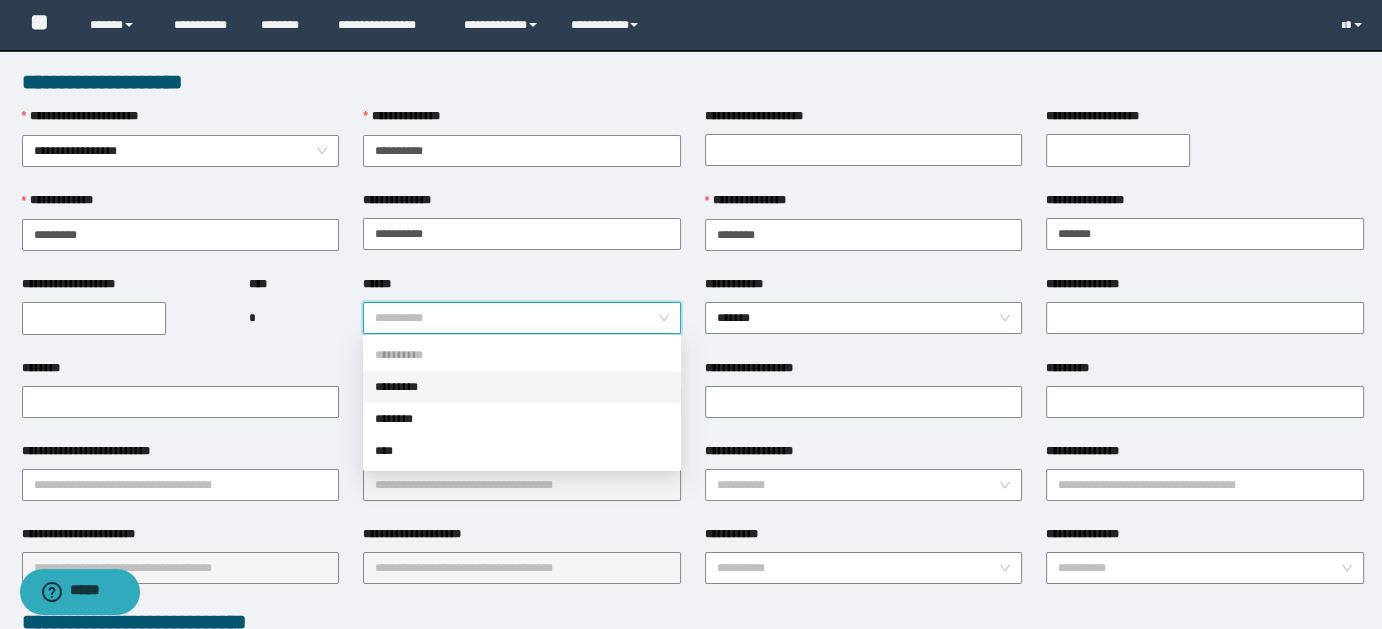 click on "*********" at bounding box center (522, 387) 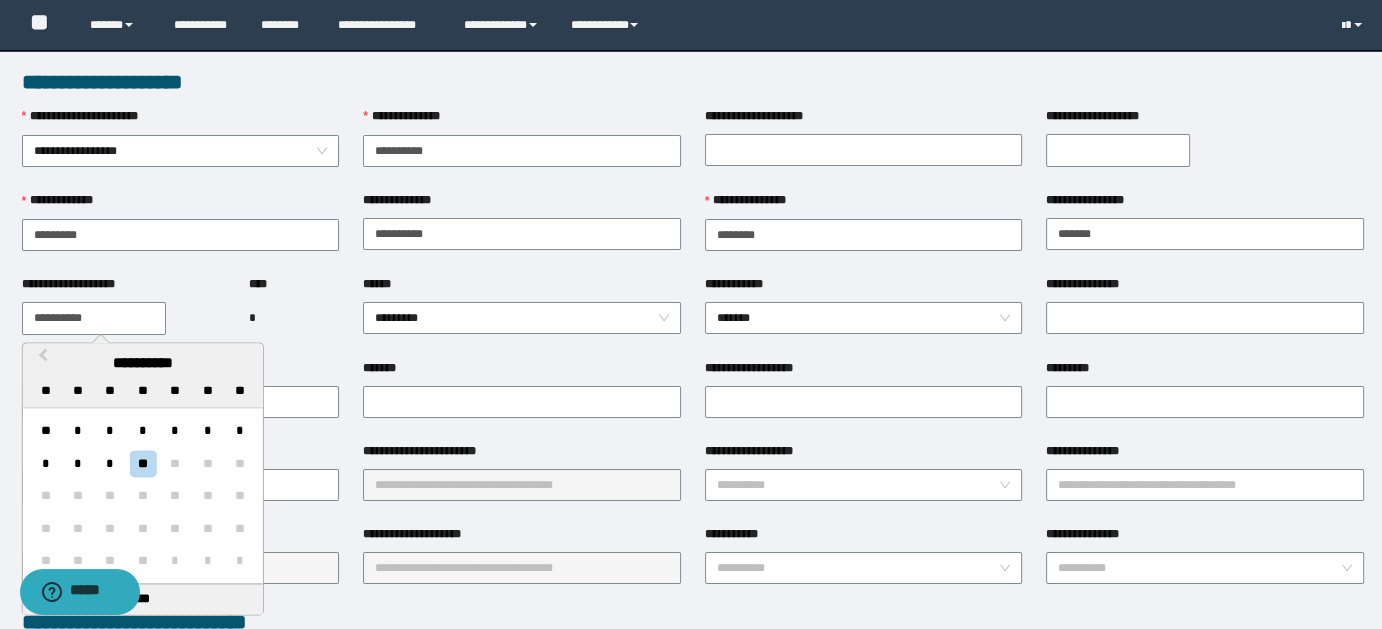 click on "**********" at bounding box center [94, 318] 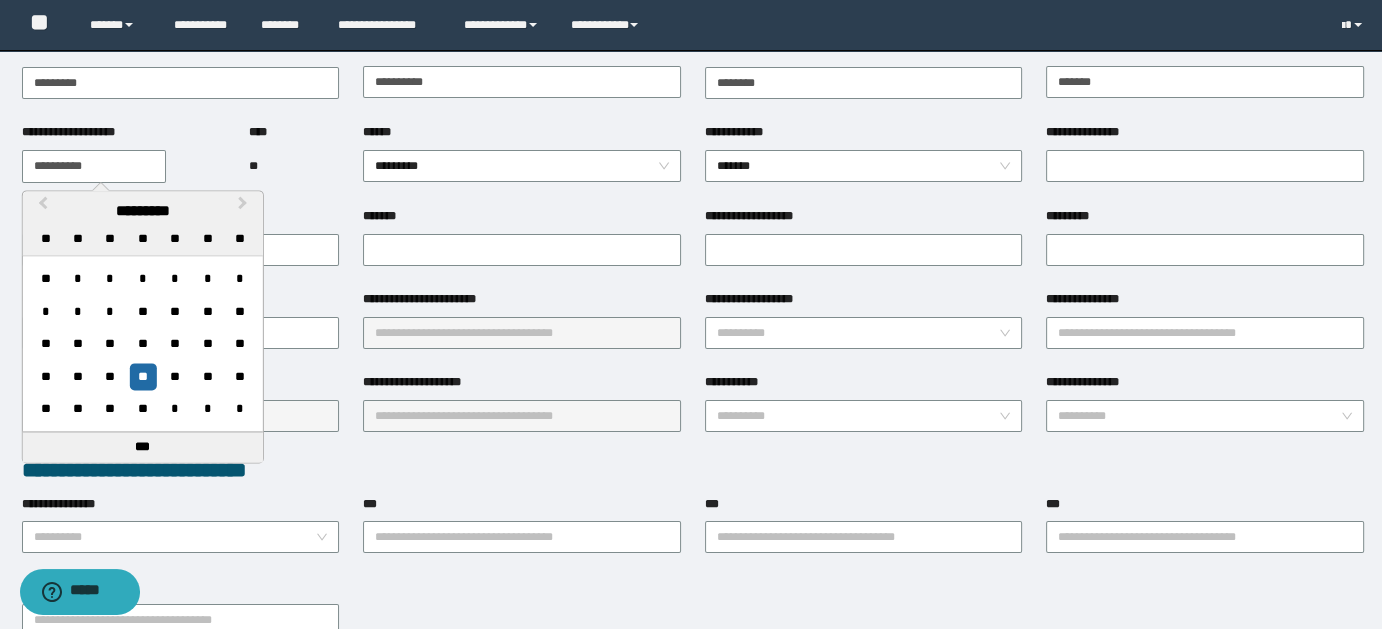 scroll, scrollTop: 159, scrollLeft: 0, axis: vertical 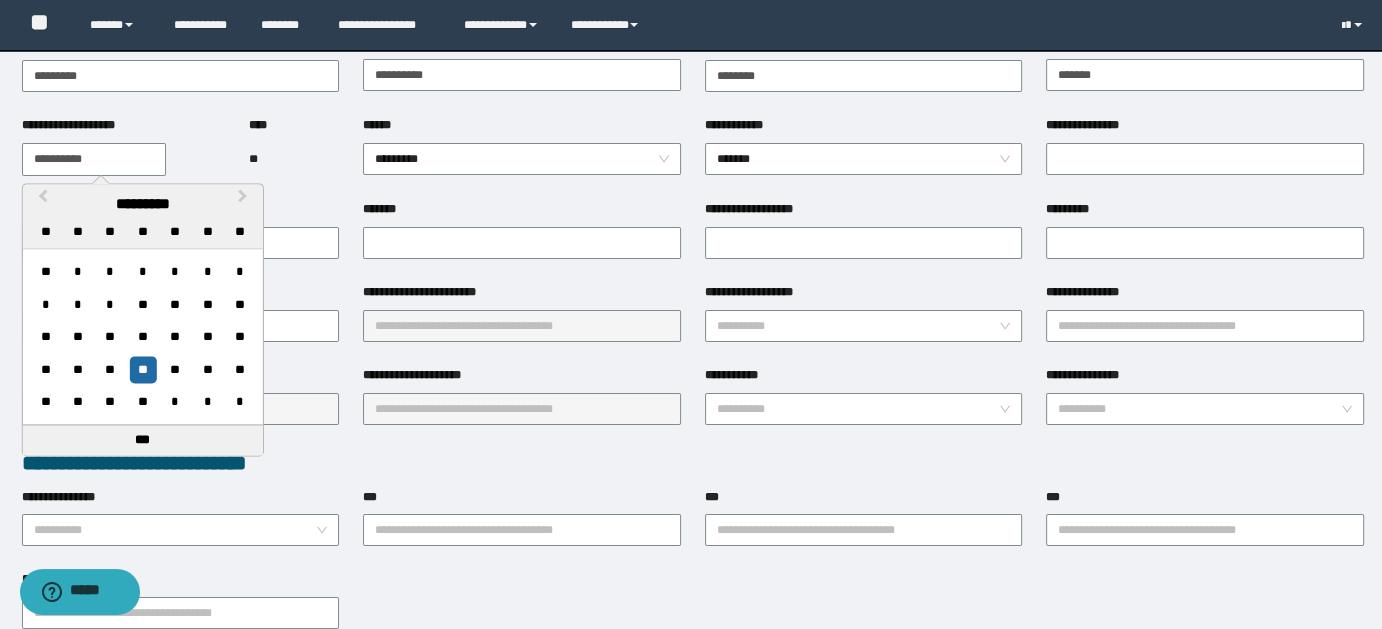type on "**********" 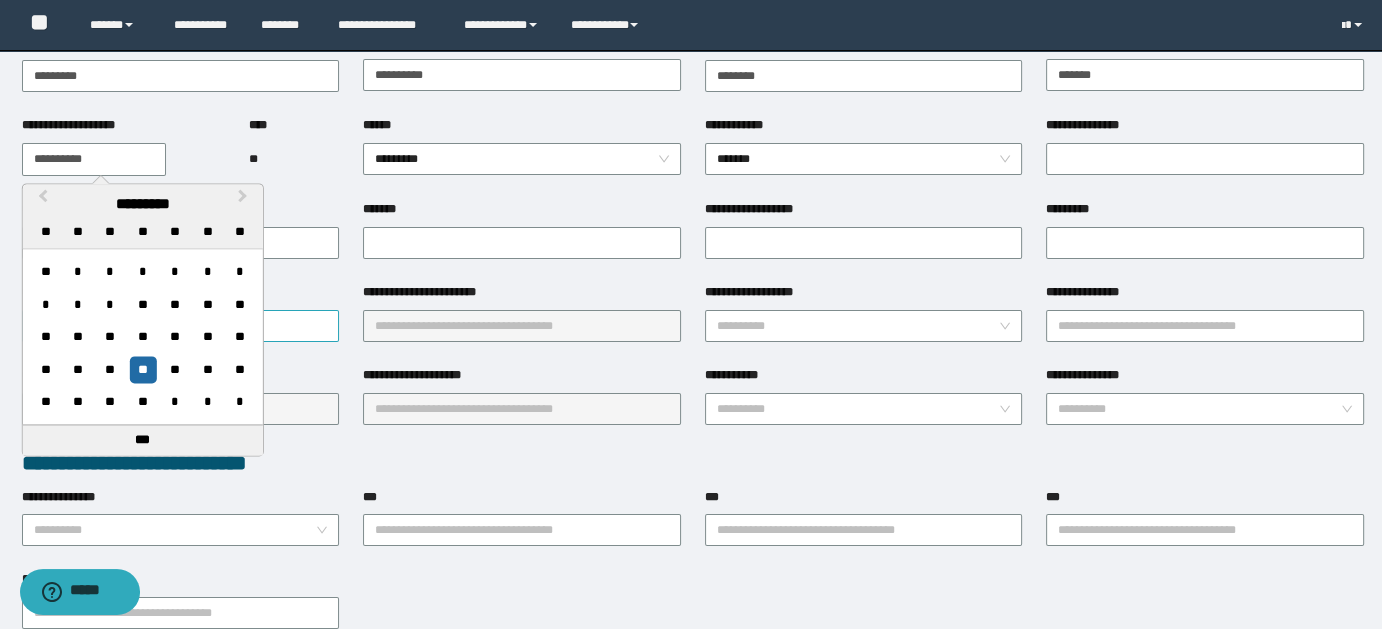 click on "**********" at bounding box center [181, 326] 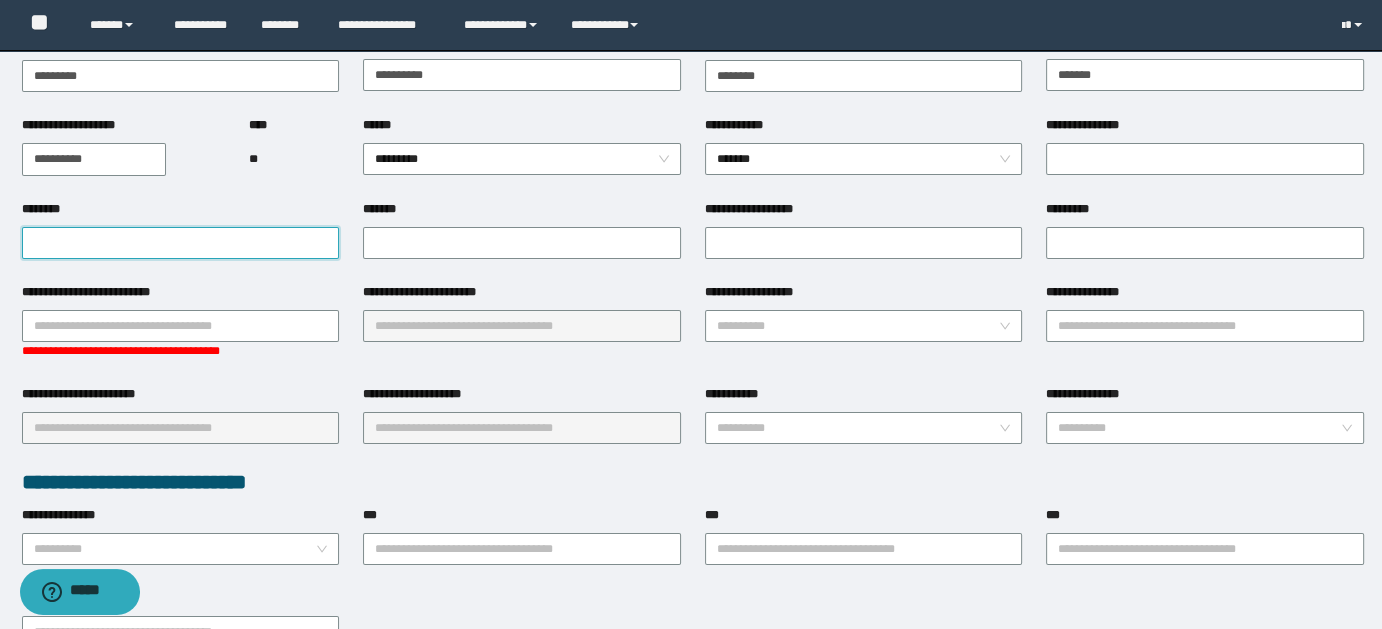 paste on "**********" 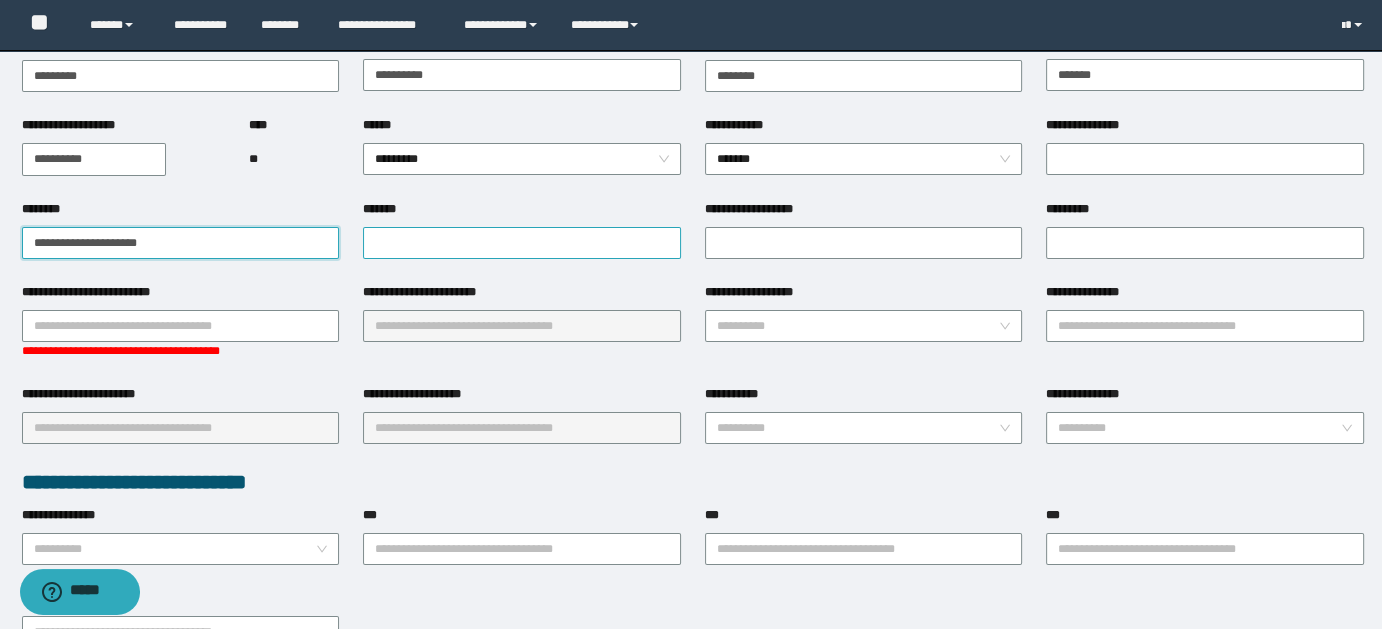 type on "**********" 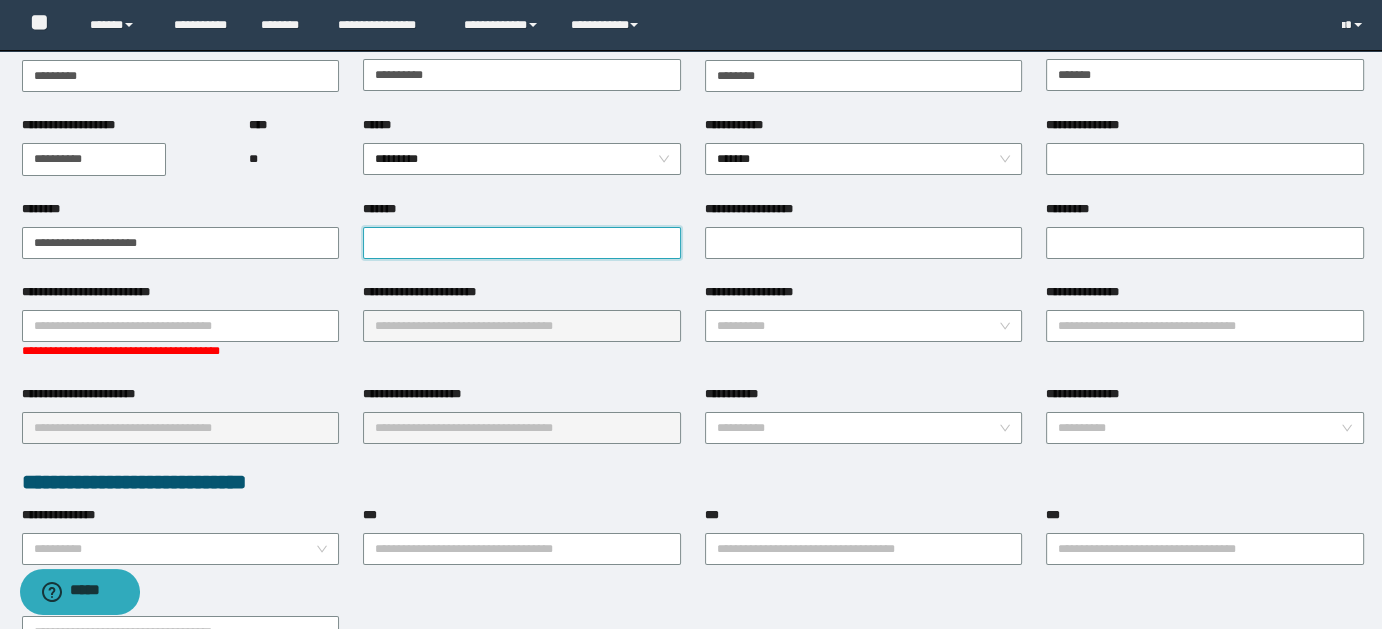 paste on "**********" 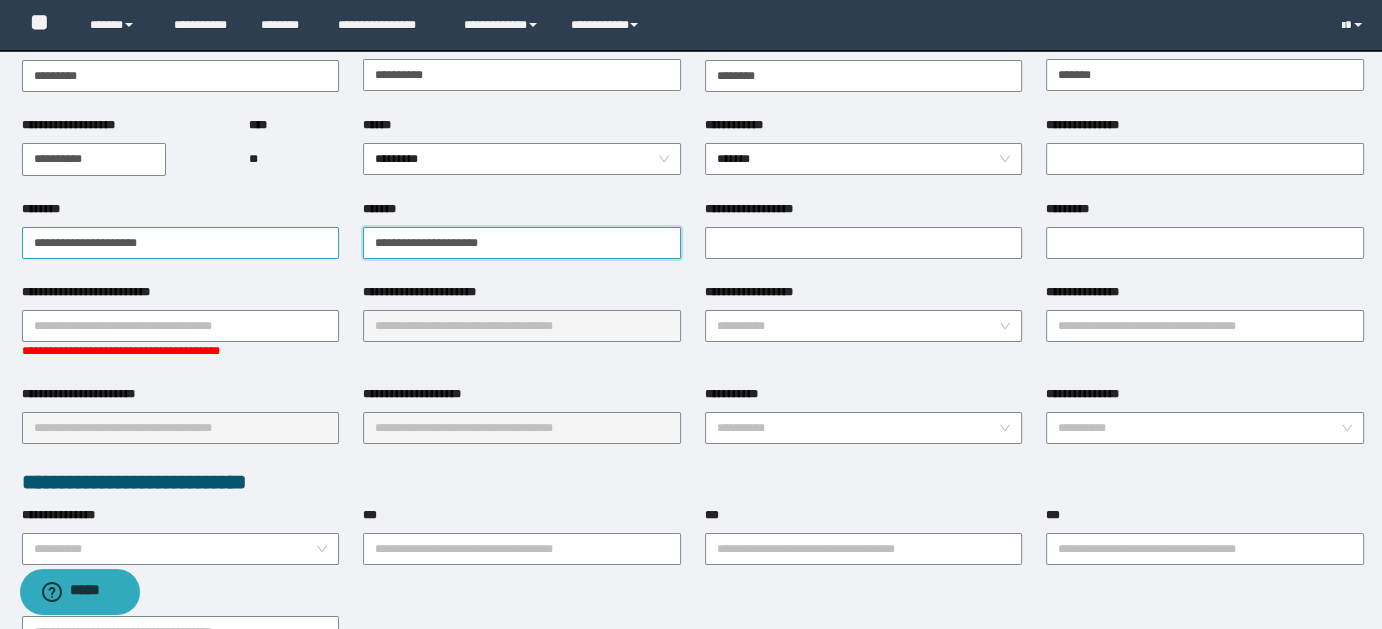 type on "**********" 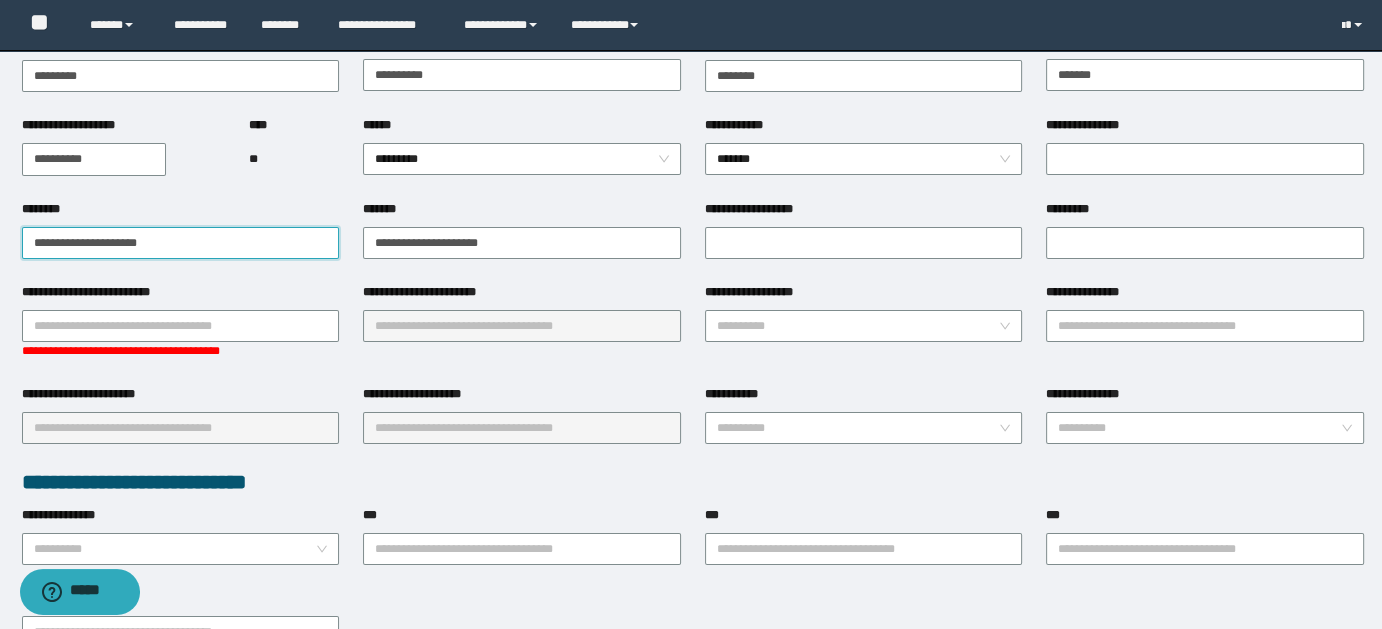 drag, startPoint x: 104, startPoint y: 234, endPoint x: 250, endPoint y: 234, distance: 146 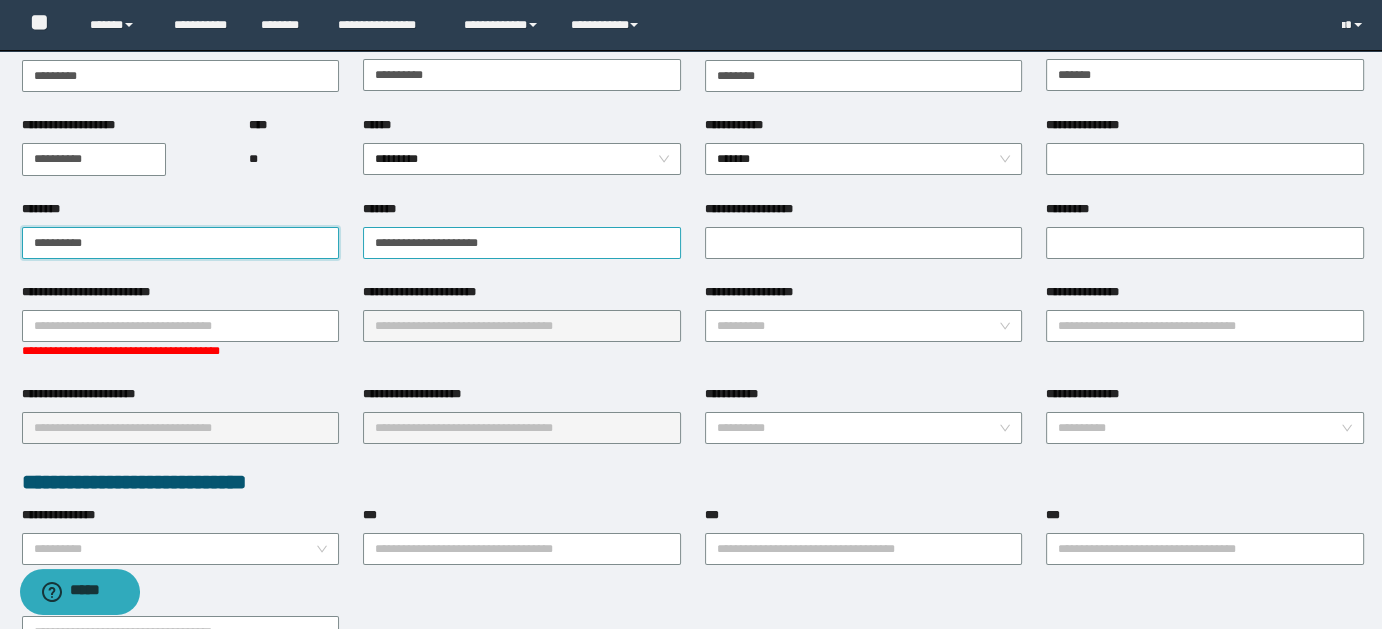 type on "**********" 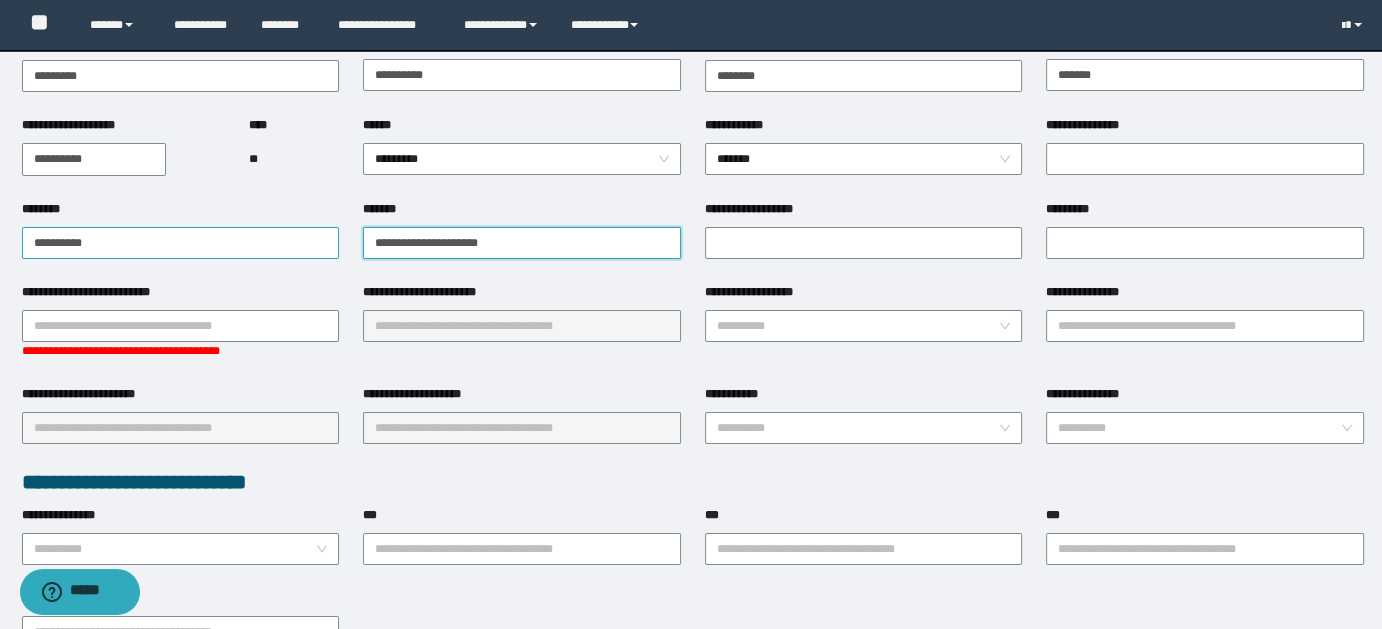 drag, startPoint x: 448, startPoint y: 239, endPoint x: 296, endPoint y: 236, distance: 152.0296 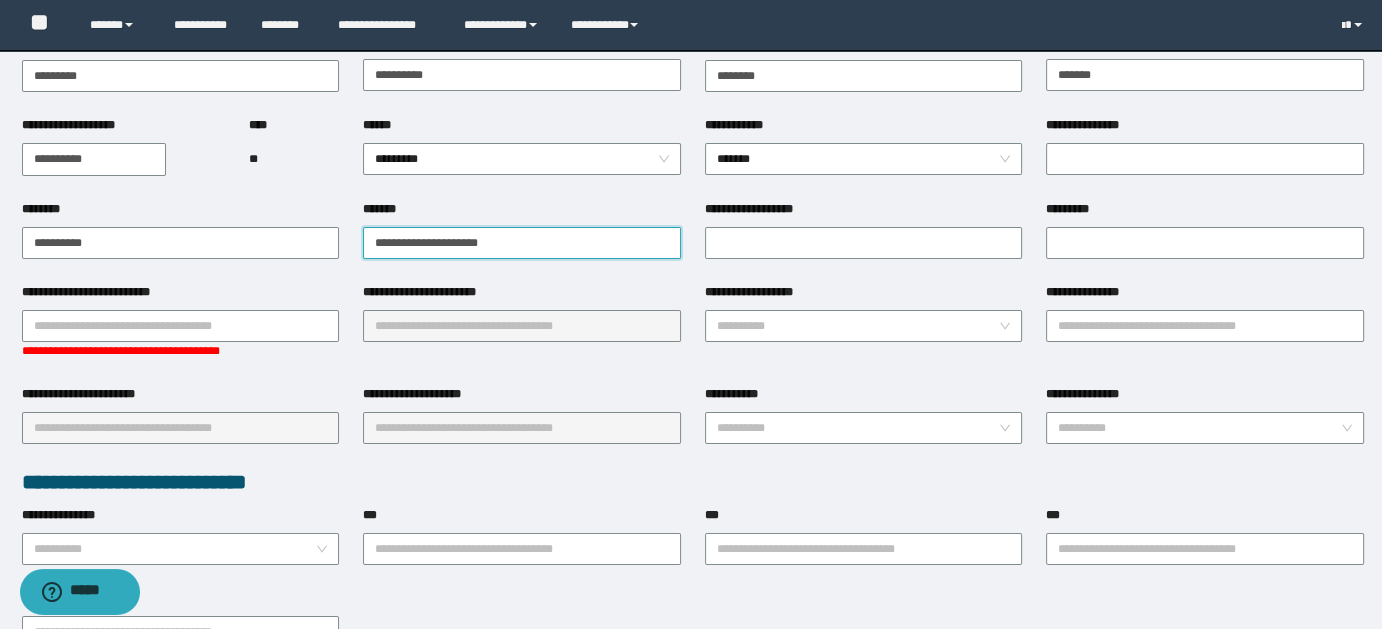 click on "**********" at bounding box center (522, 243) 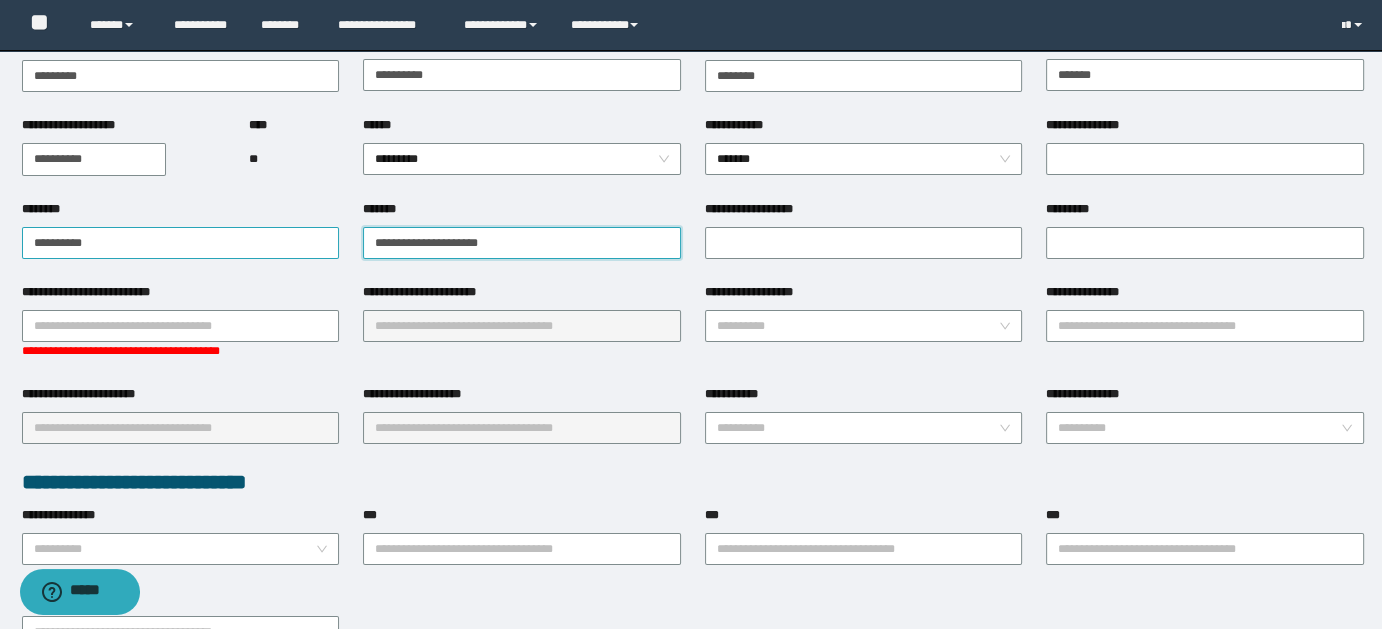 drag, startPoint x: 442, startPoint y: 242, endPoint x: 335, endPoint y: 233, distance: 107.37784 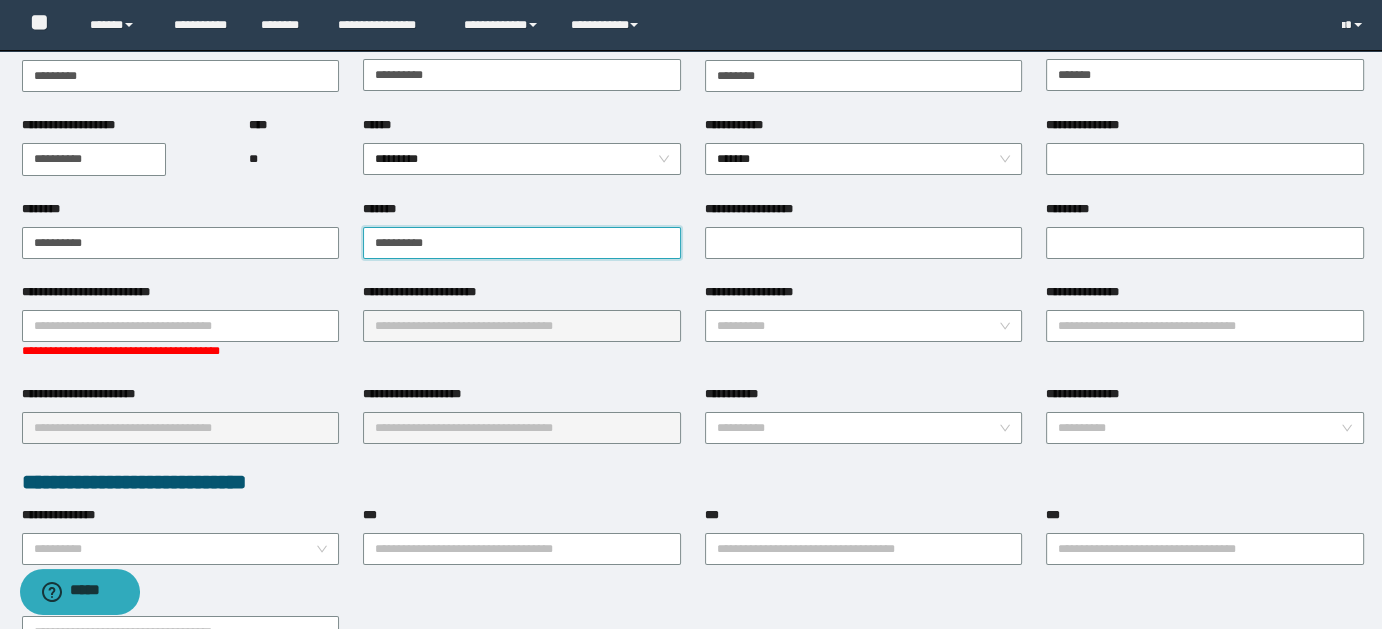 type on "**********" 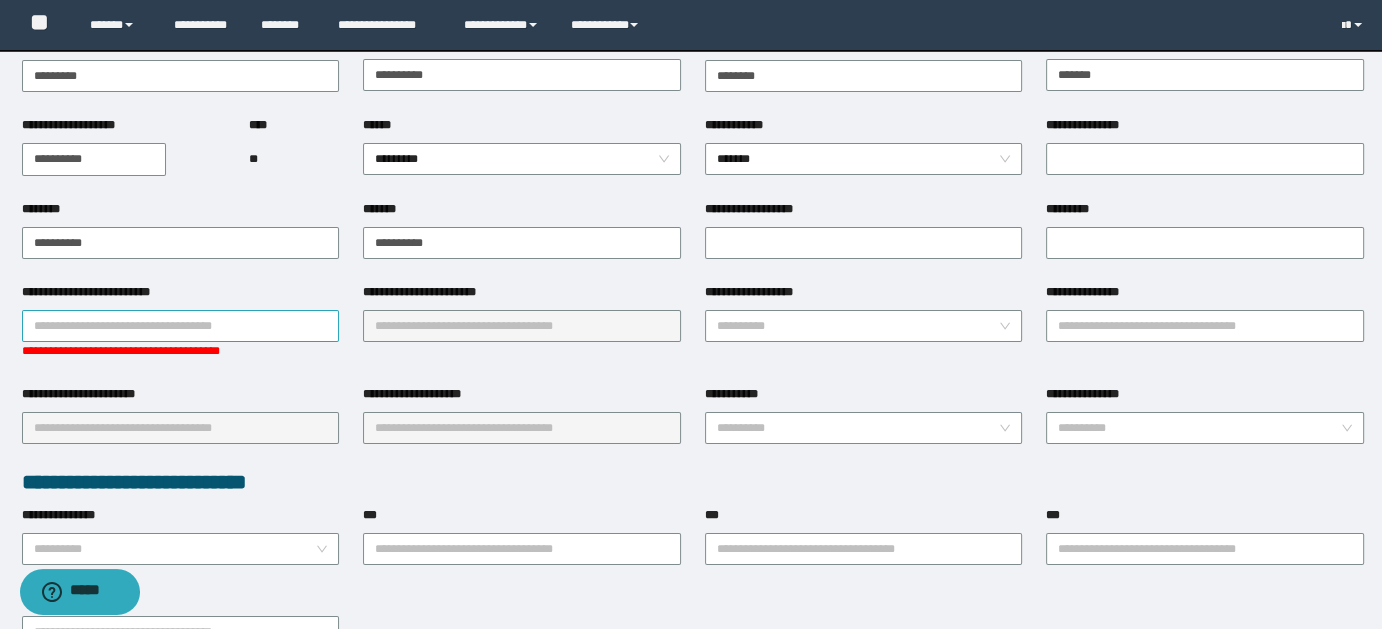 click on "**********" at bounding box center [181, 326] 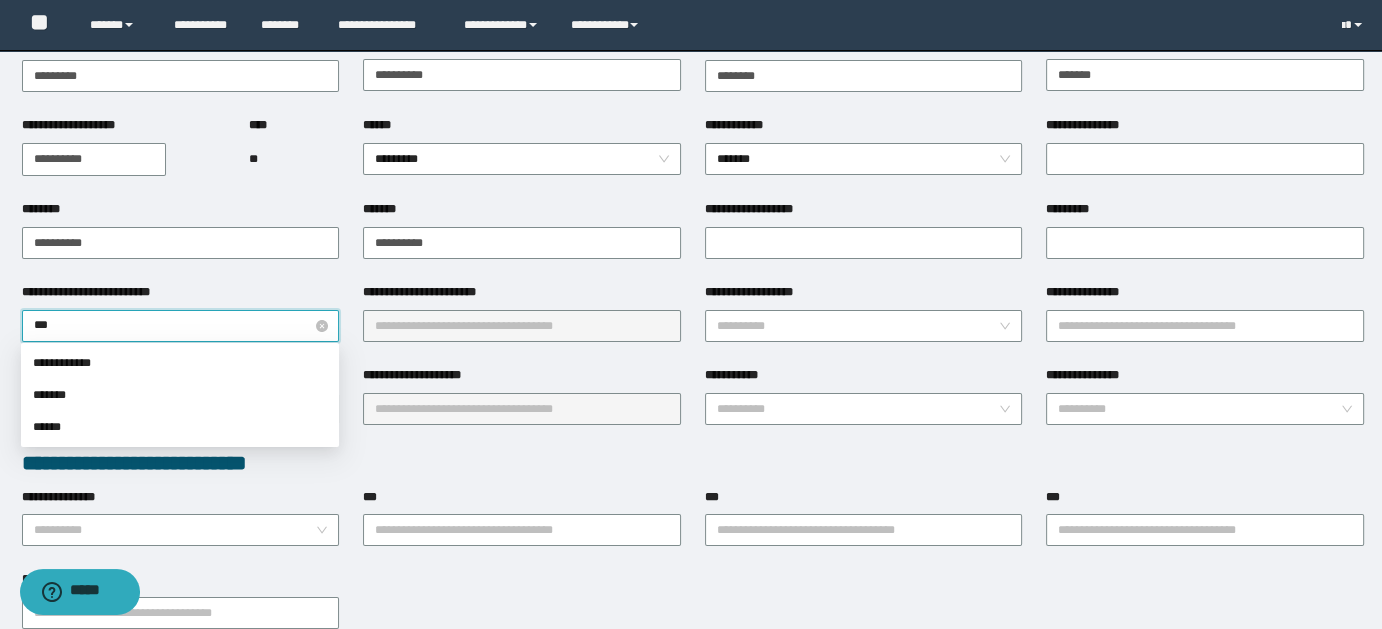 type on "****" 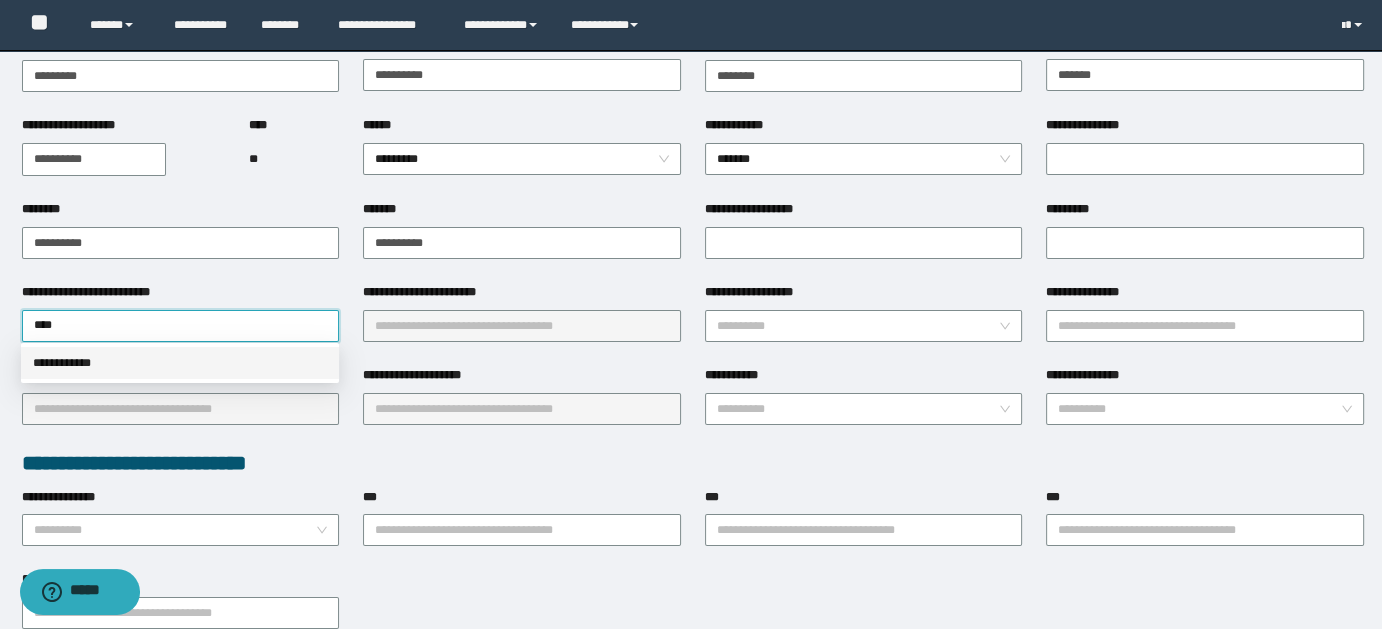 click on "**********" at bounding box center [180, 363] 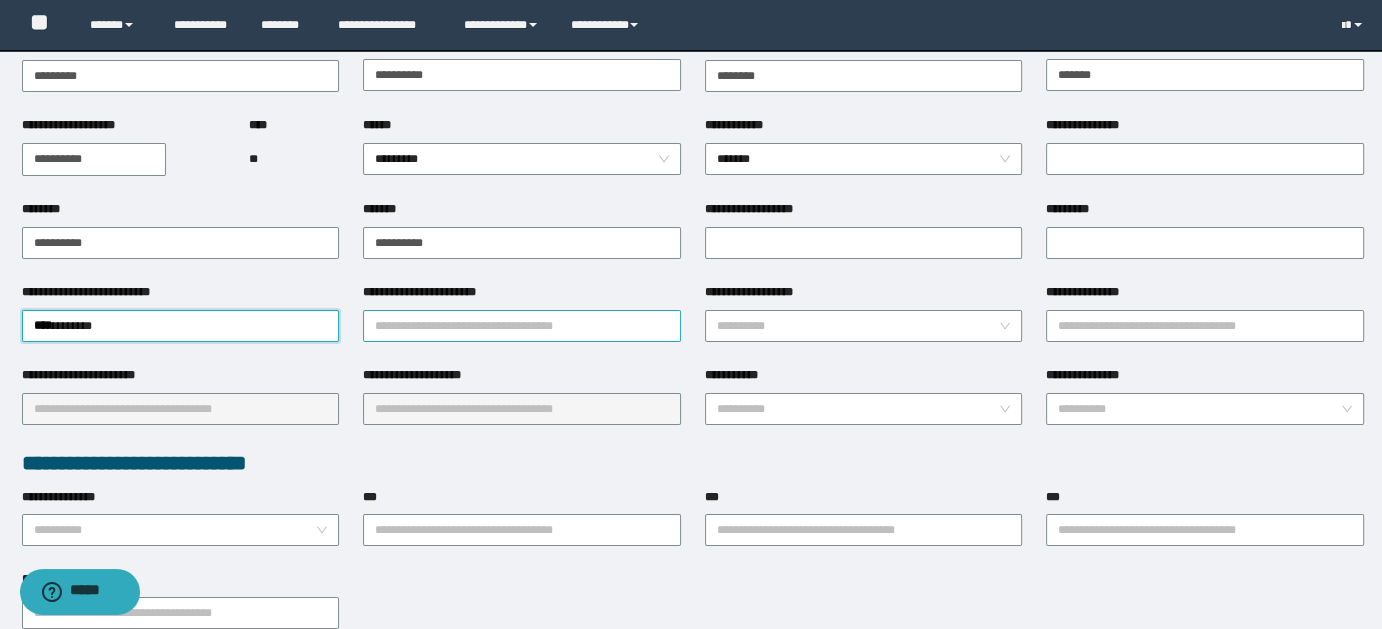 click on "**********" at bounding box center [522, 326] 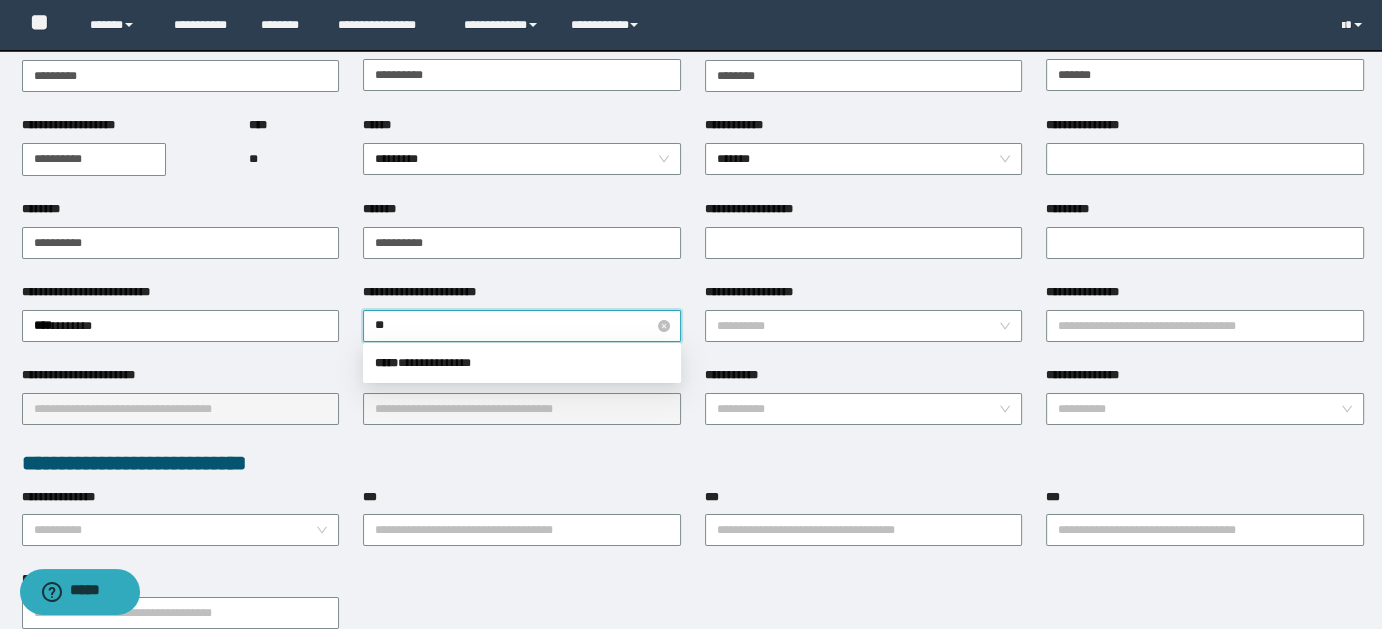 type on "***" 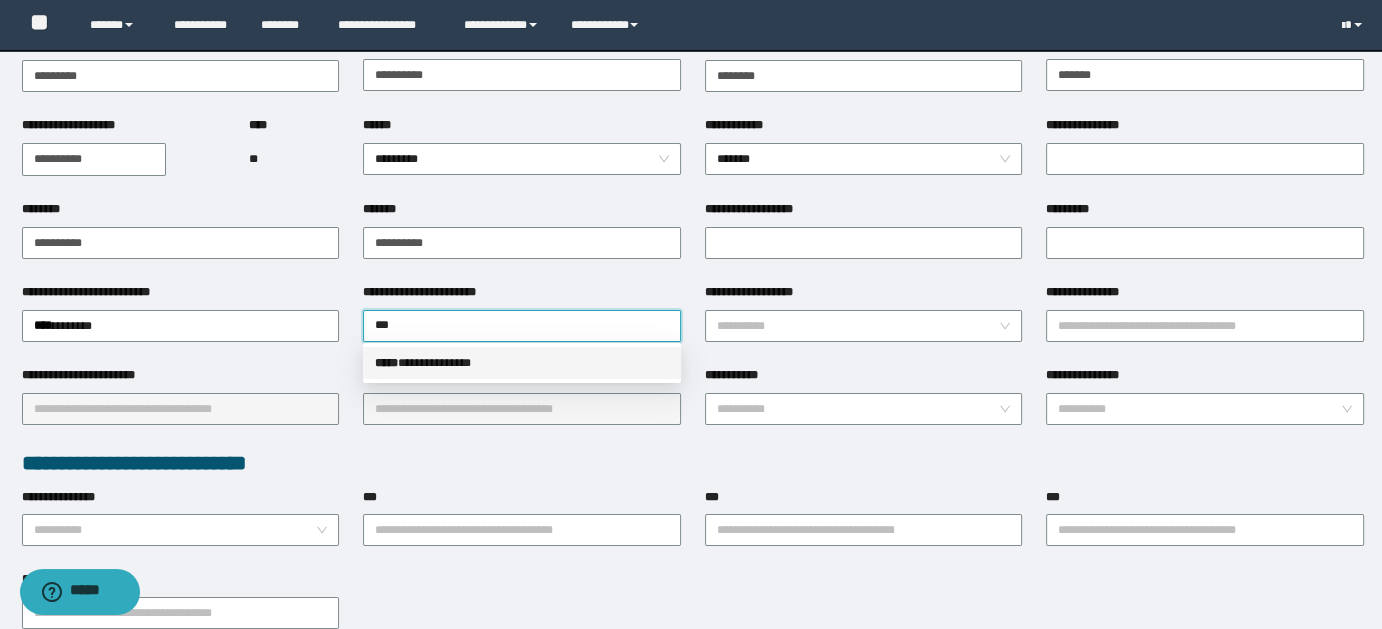 click on "**********" at bounding box center (522, 363) 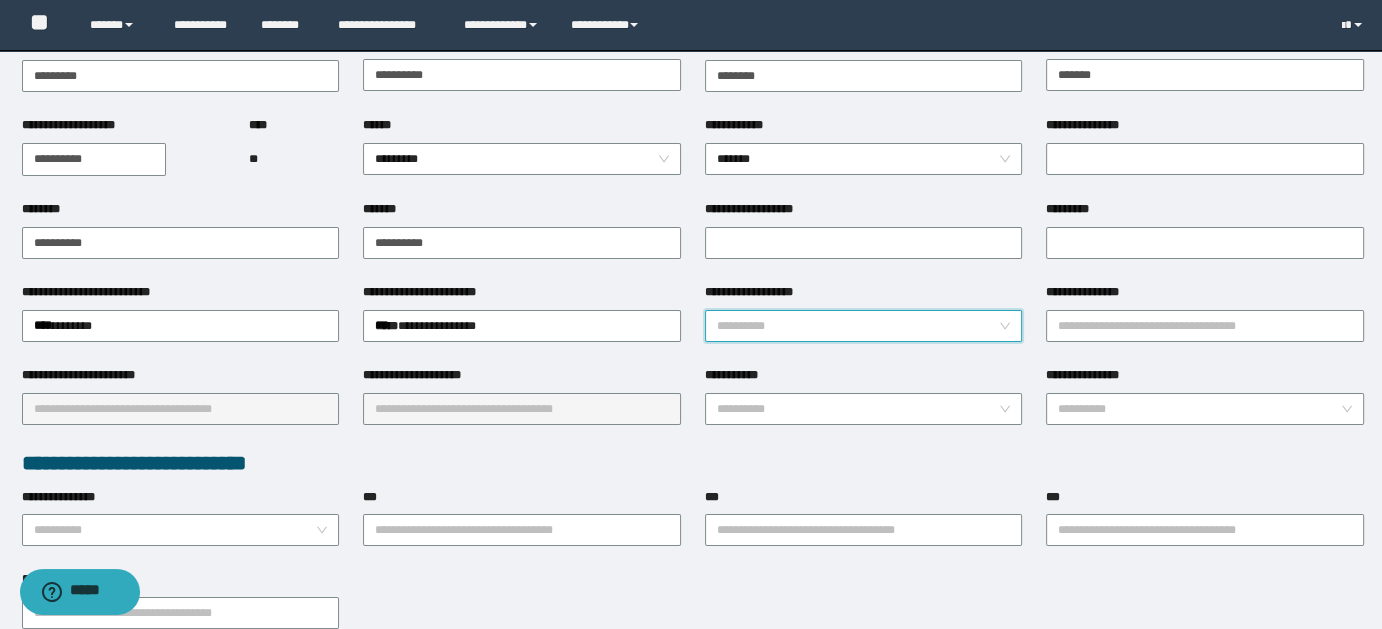 click on "**********" at bounding box center [858, 326] 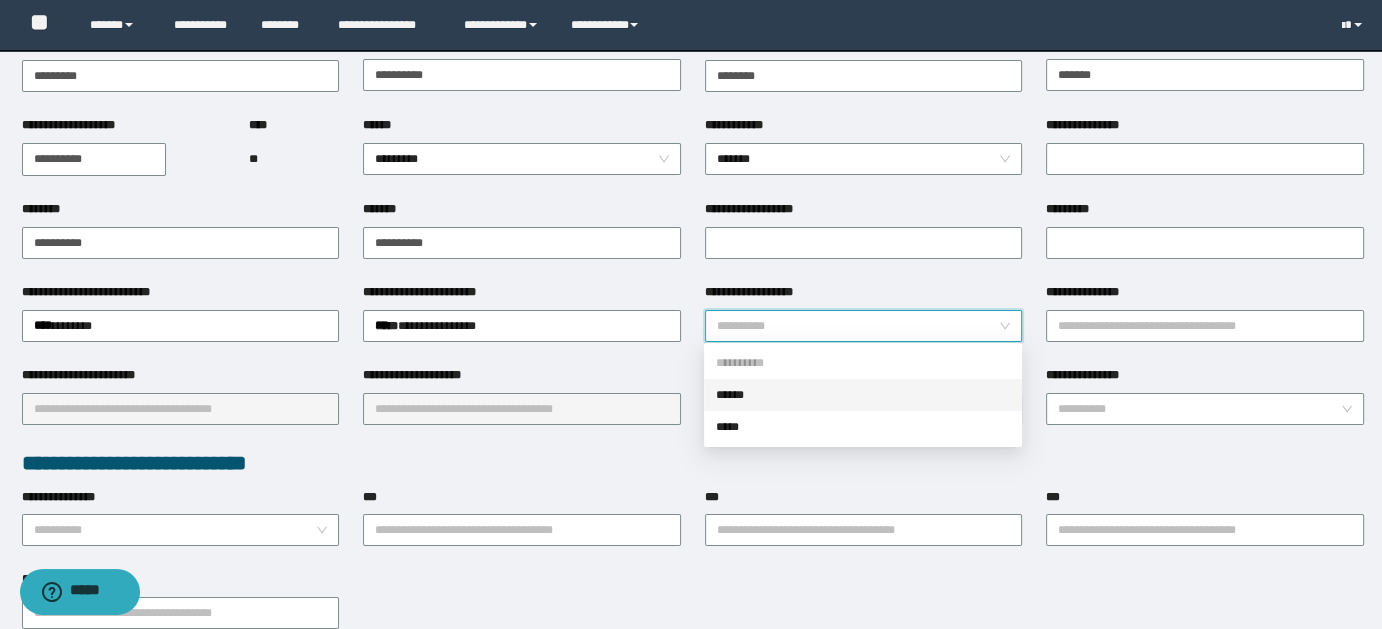 click on "******" at bounding box center [863, 395] 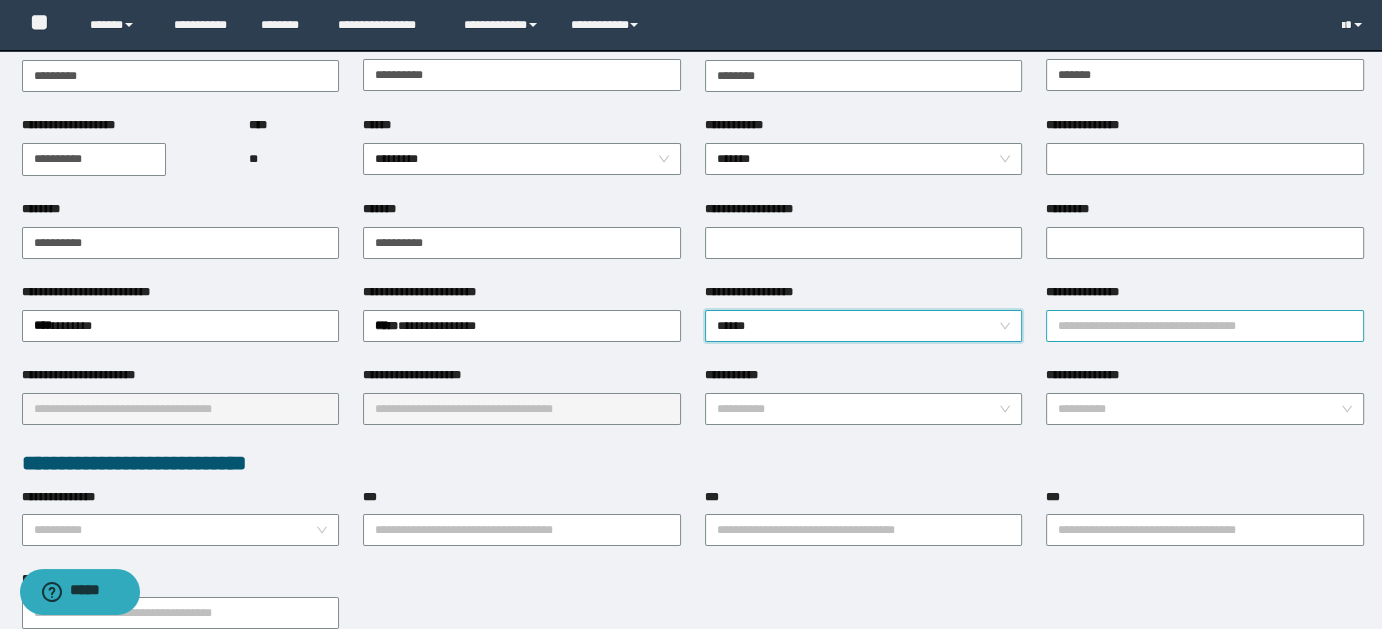 click on "**********" at bounding box center [1205, 326] 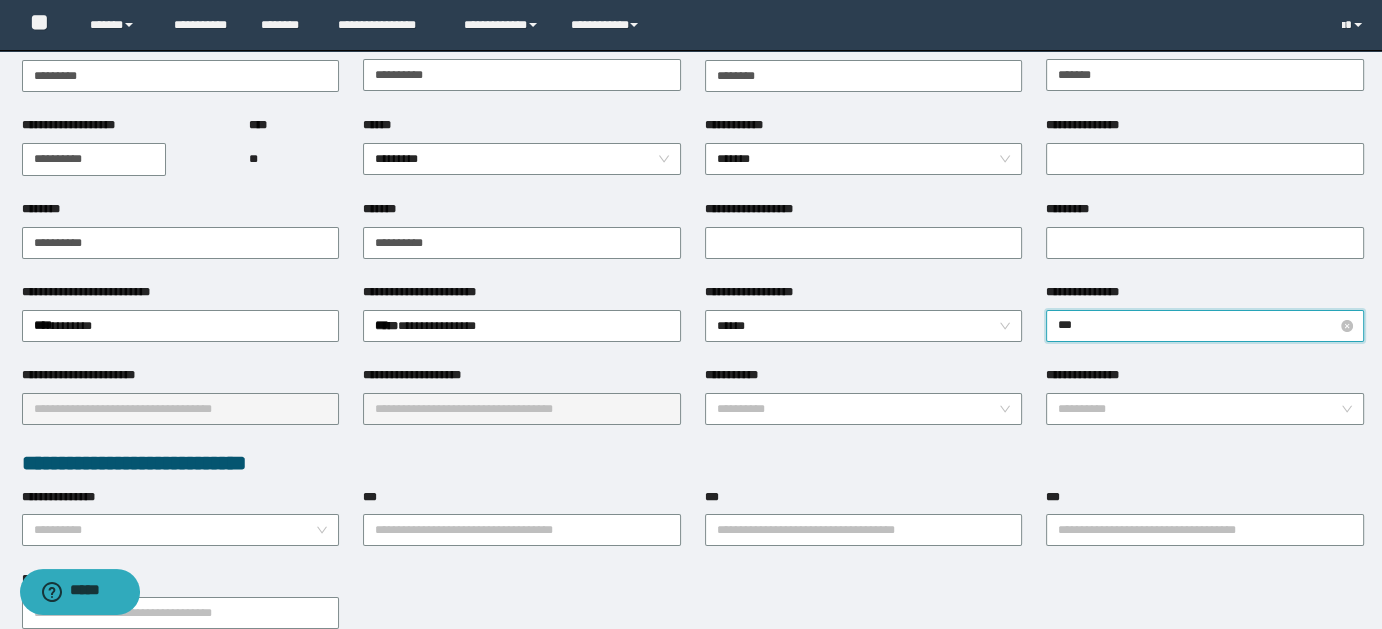 type on "****" 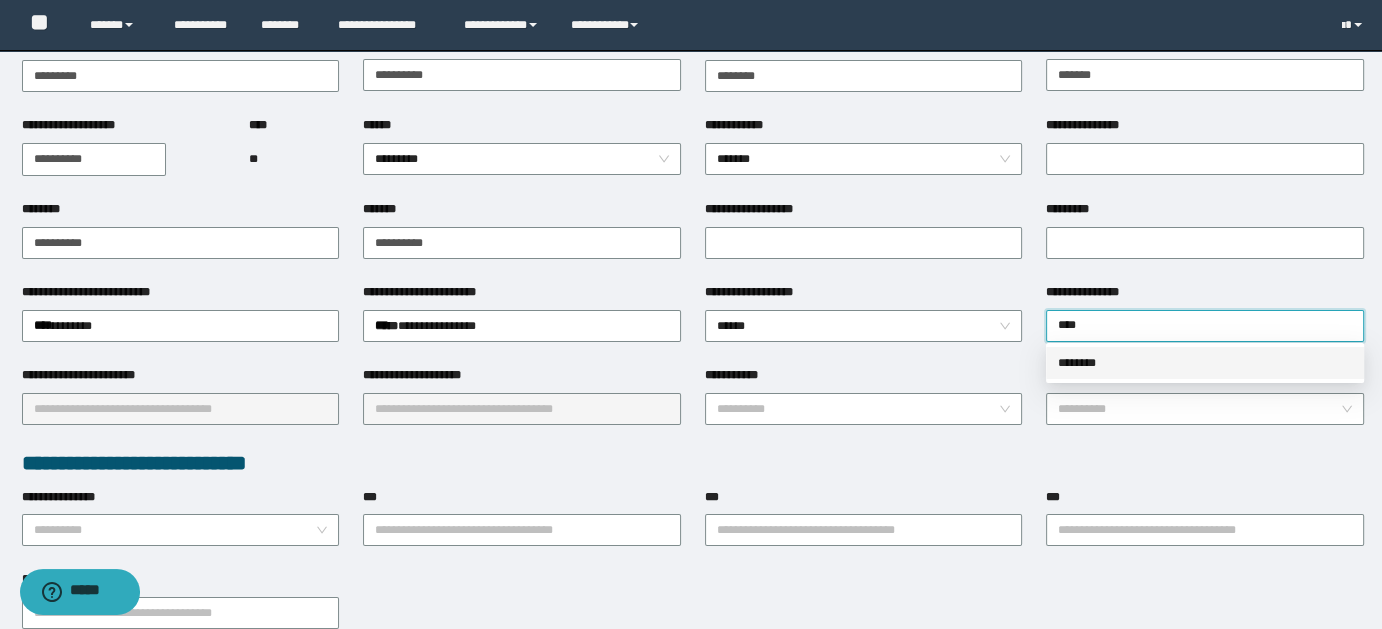 click on "********" at bounding box center [1205, 363] 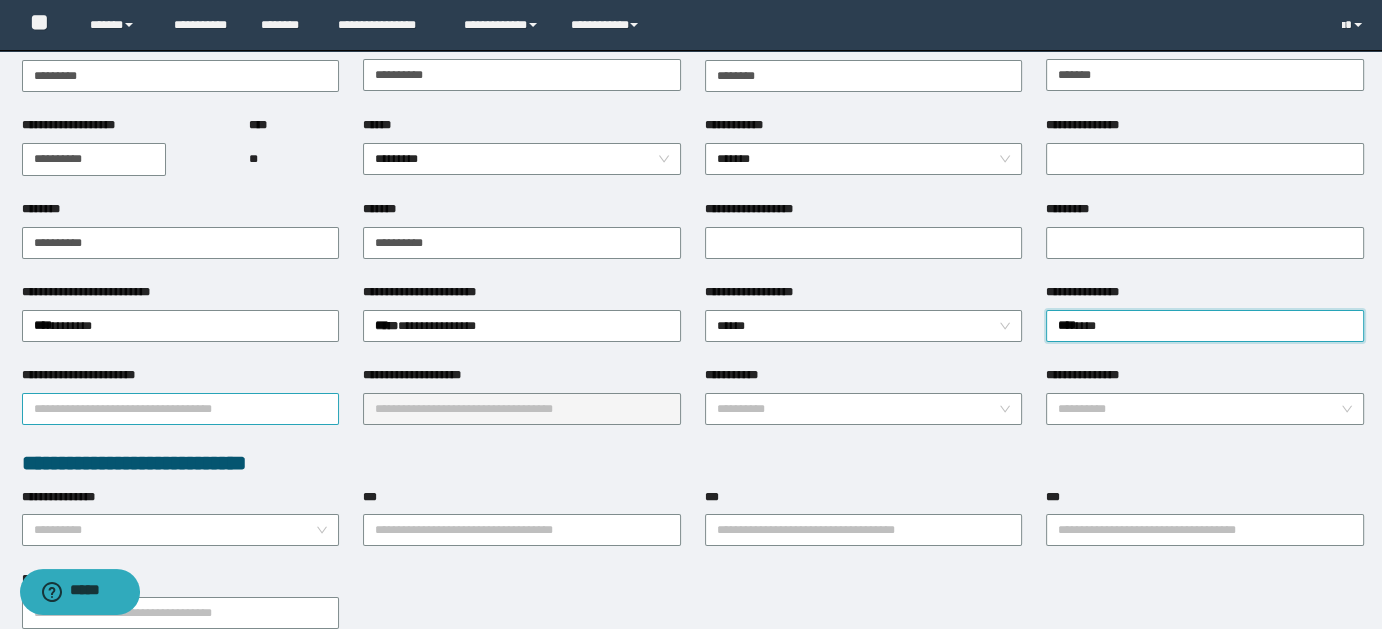 click on "**********" at bounding box center (181, 409) 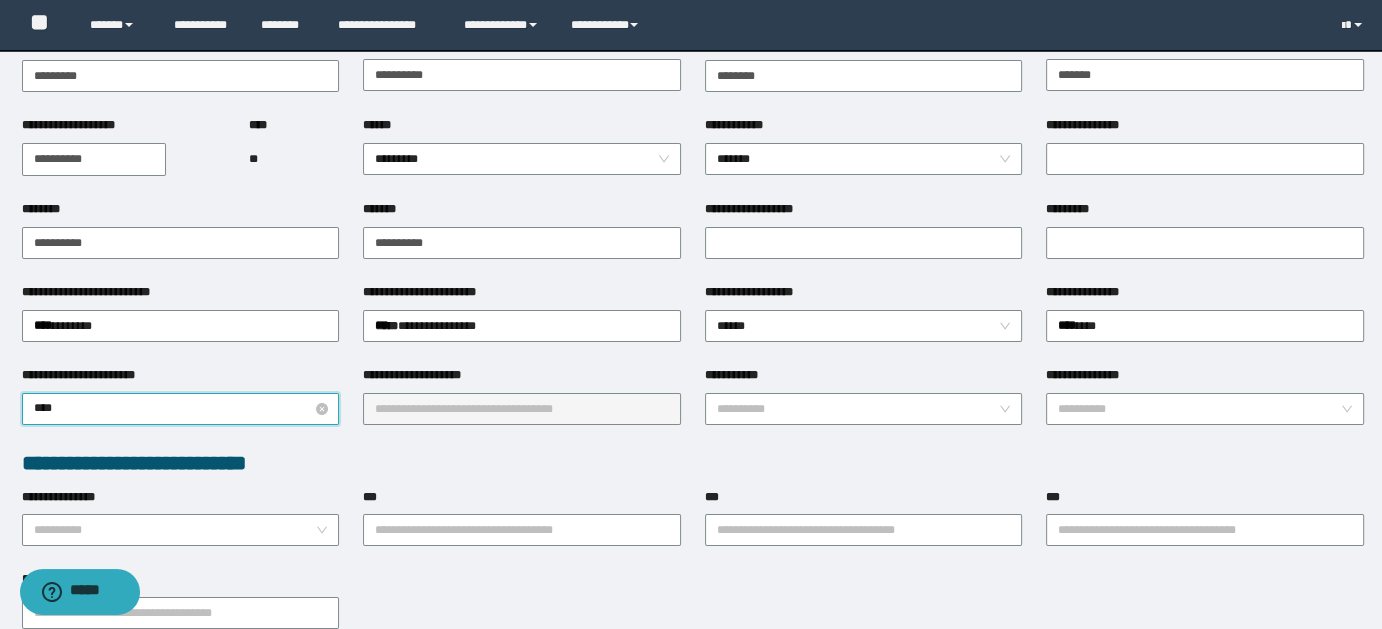 type on "*****" 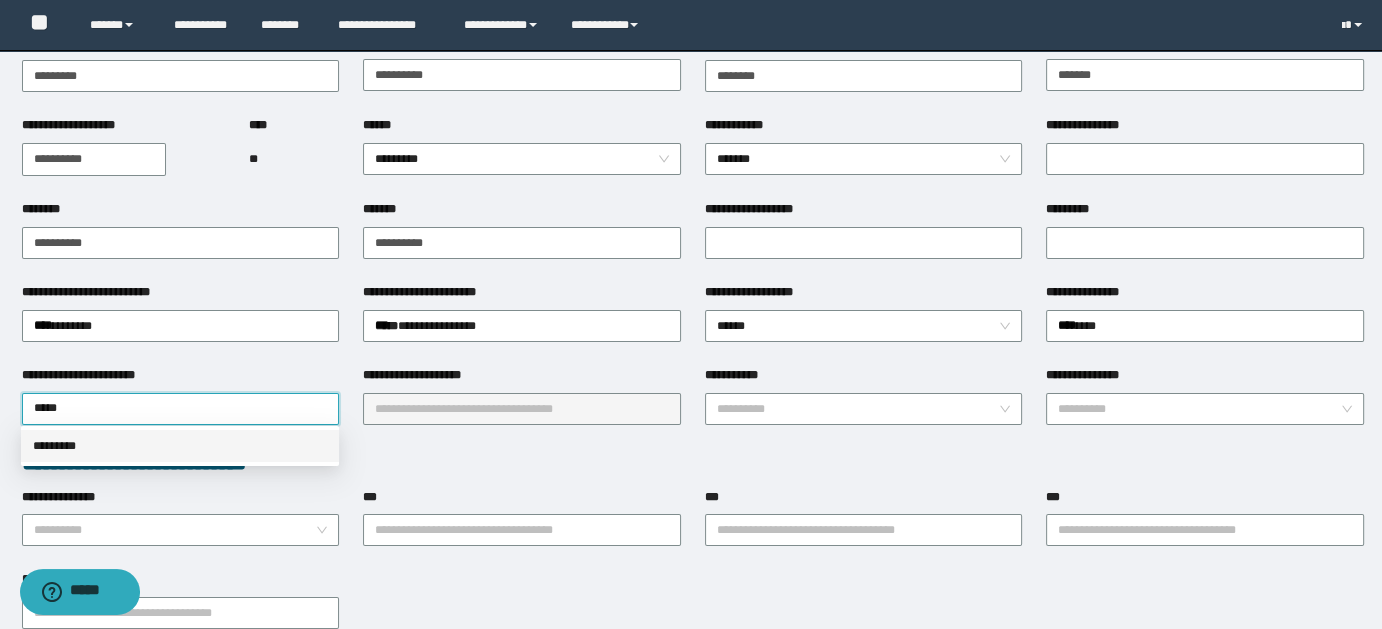 click on "*********" at bounding box center (180, 446) 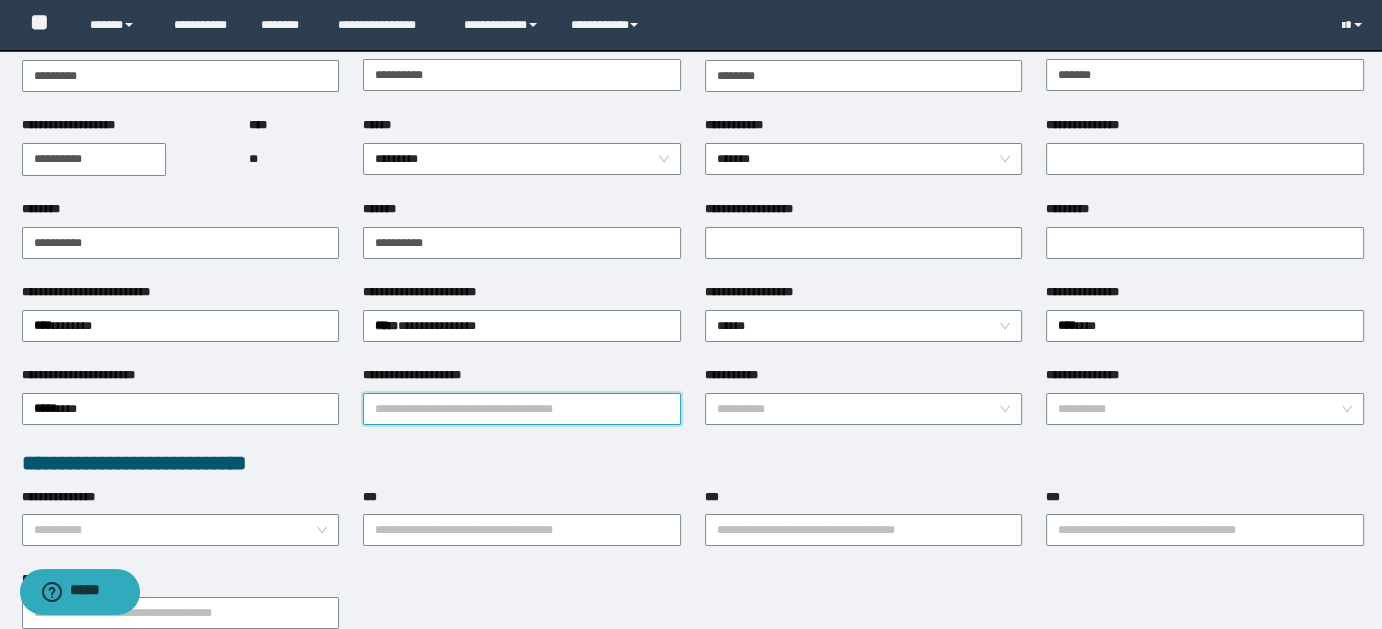 click on "**********" at bounding box center (522, 409) 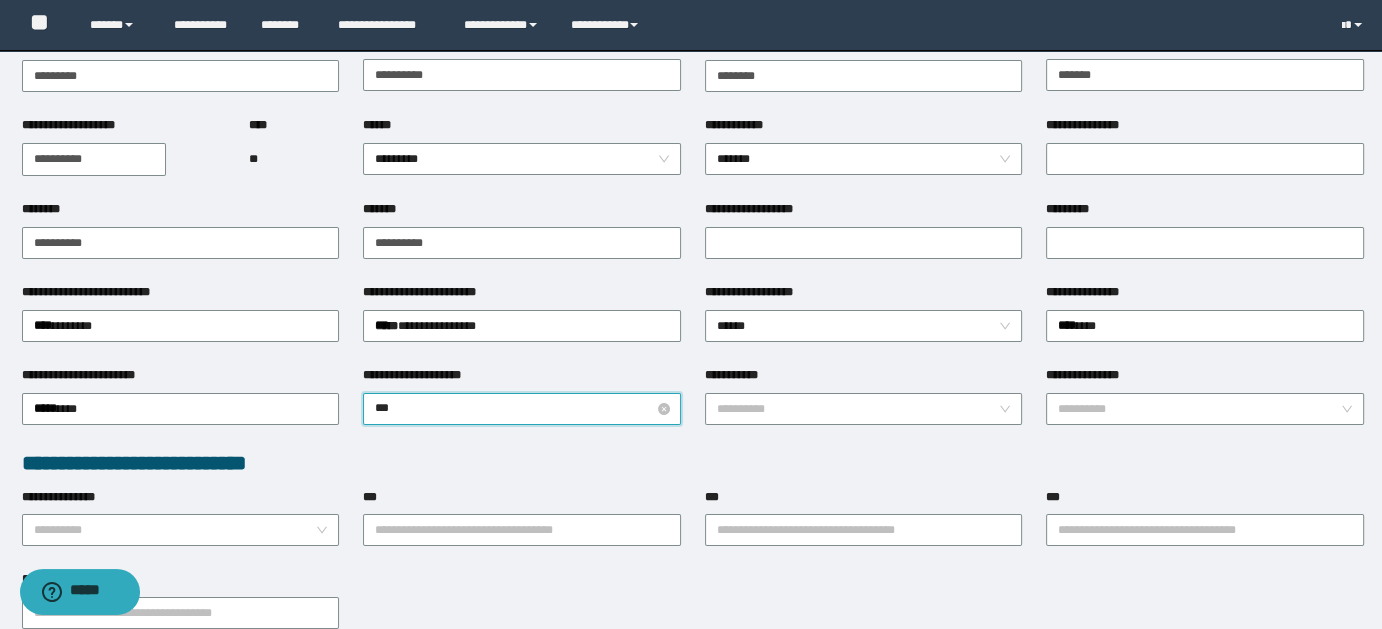 type on "****" 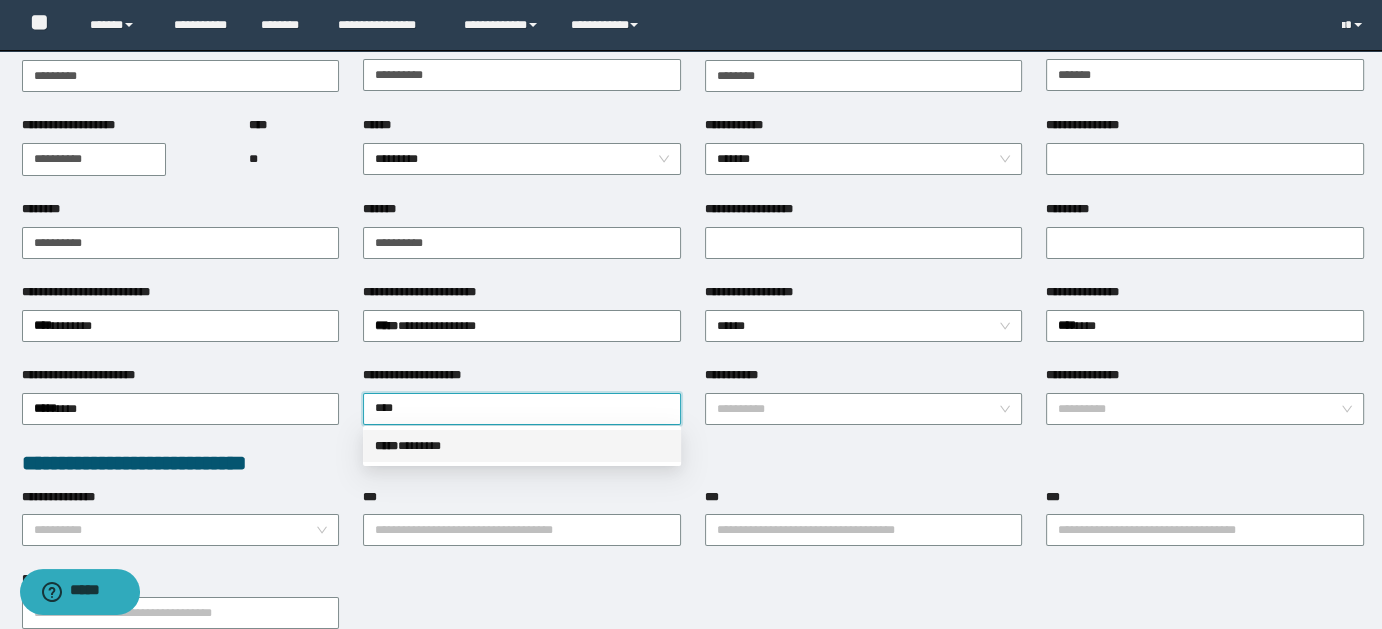 click on "***** * ******" at bounding box center [522, 446] 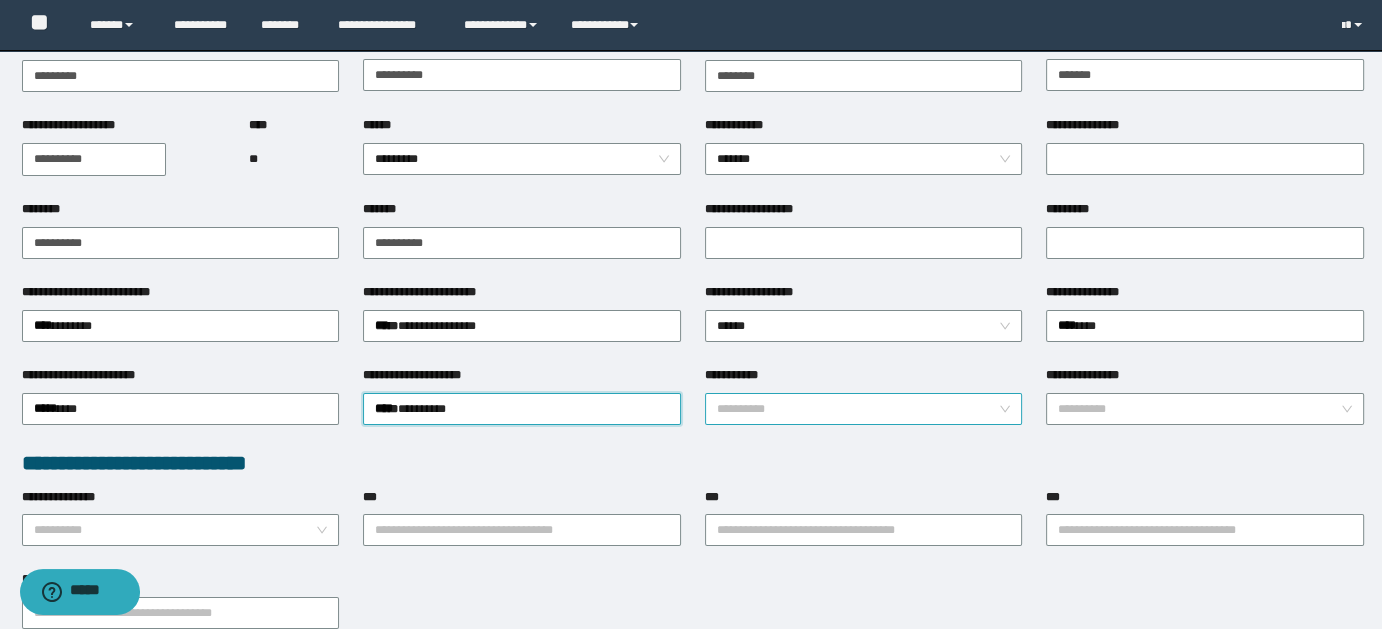 click on "**********" at bounding box center (864, 409) 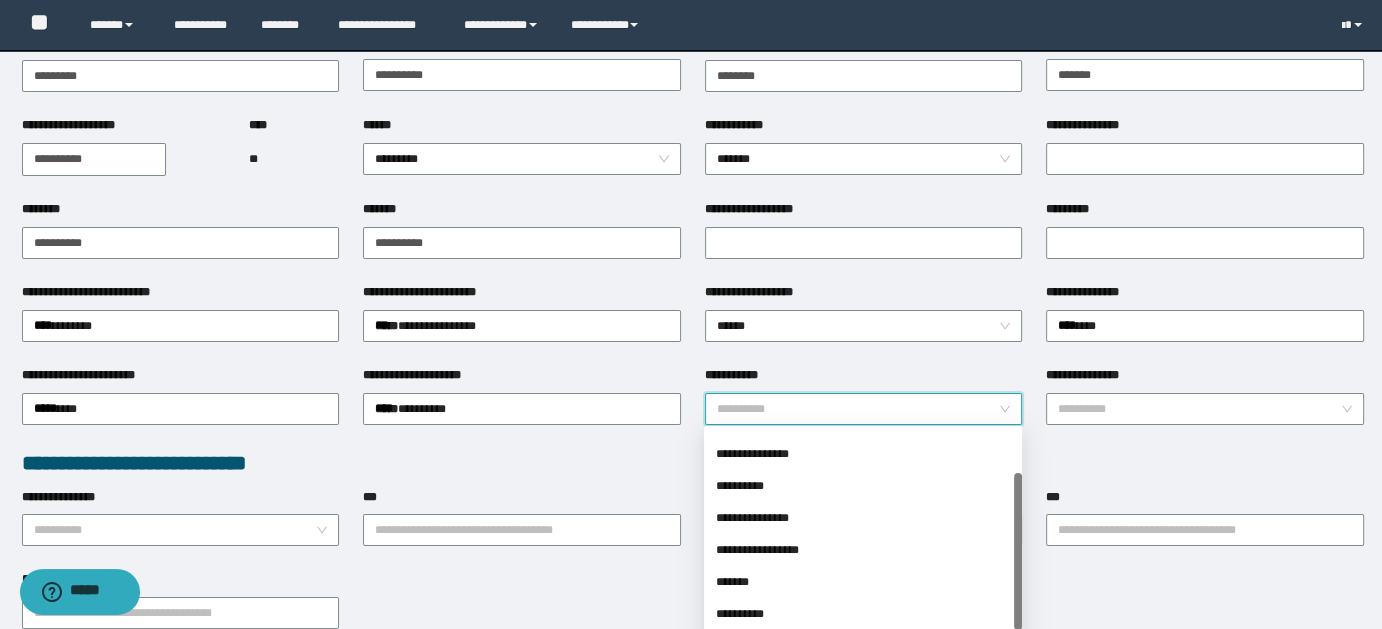 scroll, scrollTop: 72, scrollLeft: 0, axis: vertical 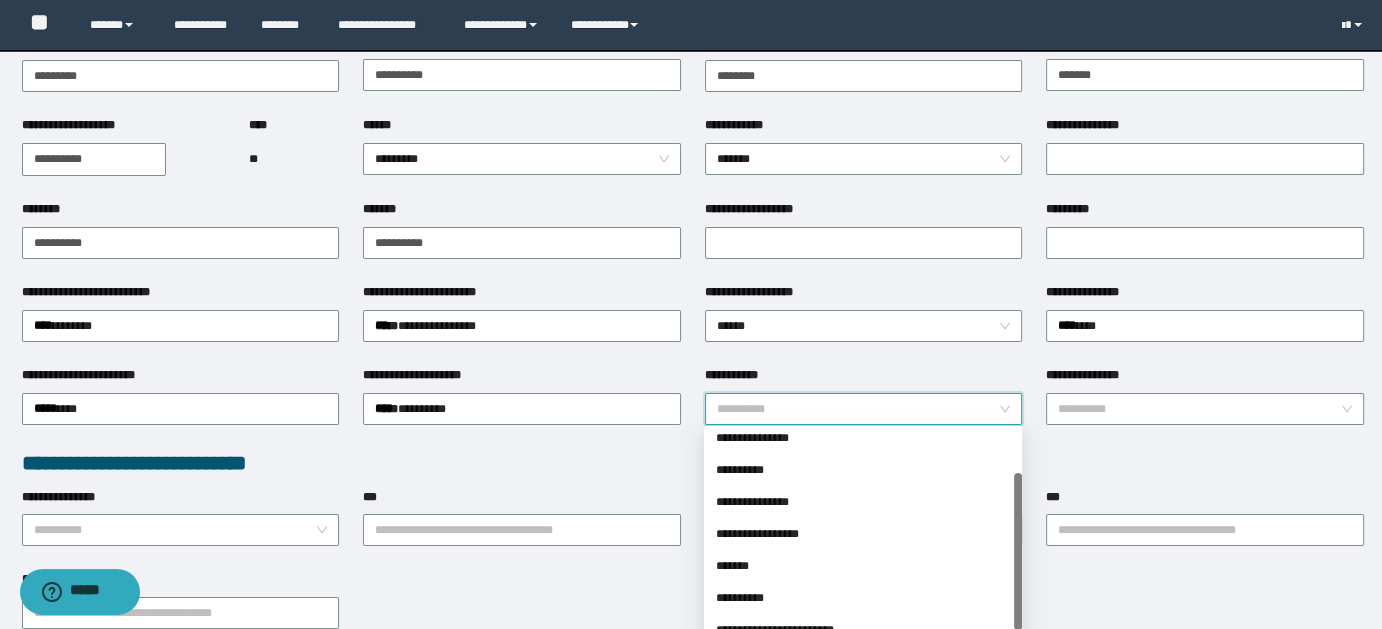 drag, startPoint x: 1021, startPoint y: 492, endPoint x: 1014, endPoint y: 538, distance: 46.52956 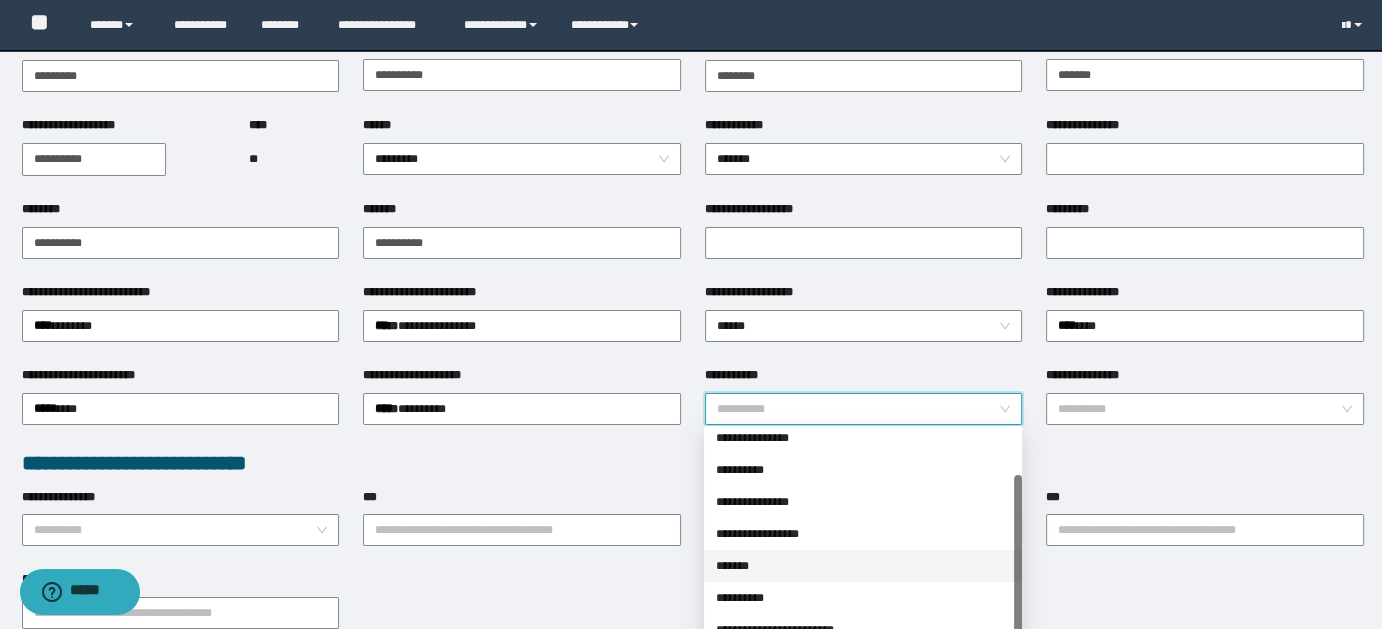 click on "*******" at bounding box center (863, 566) 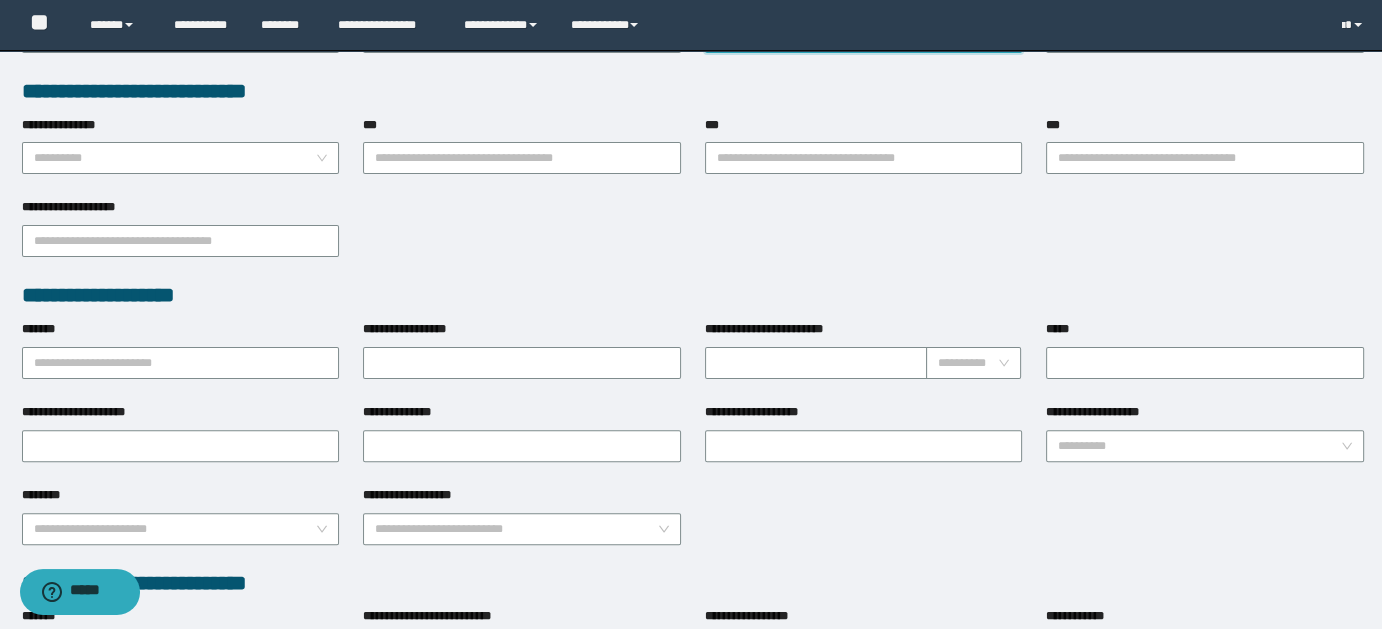 scroll, scrollTop: 612, scrollLeft: 0, axis: vertical 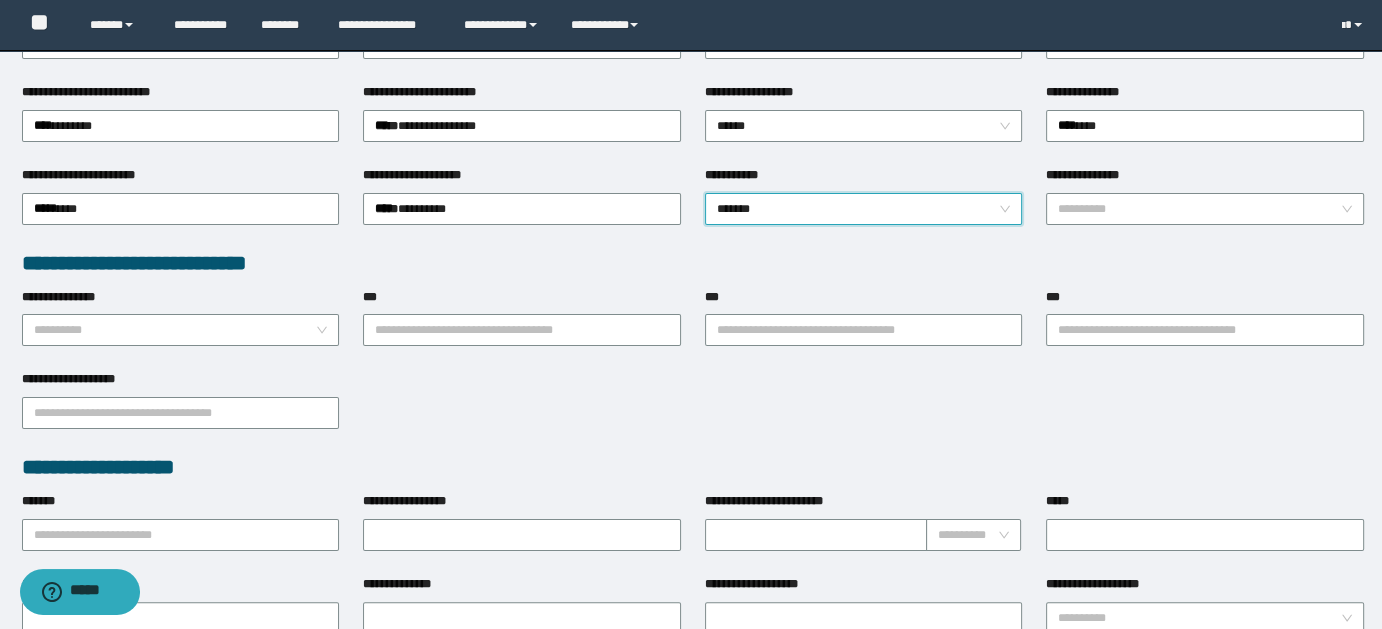click on "*******" at bounding box center (864, 209) 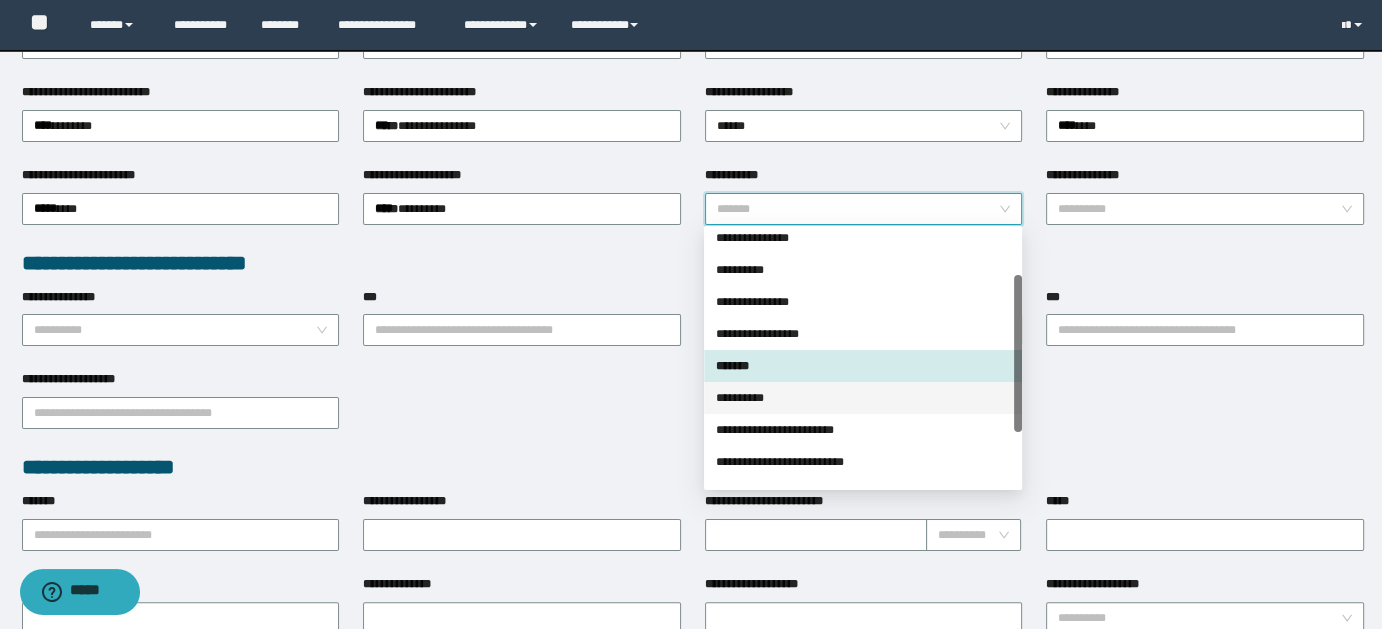 click on "**********" at bounding box center [863, 398] 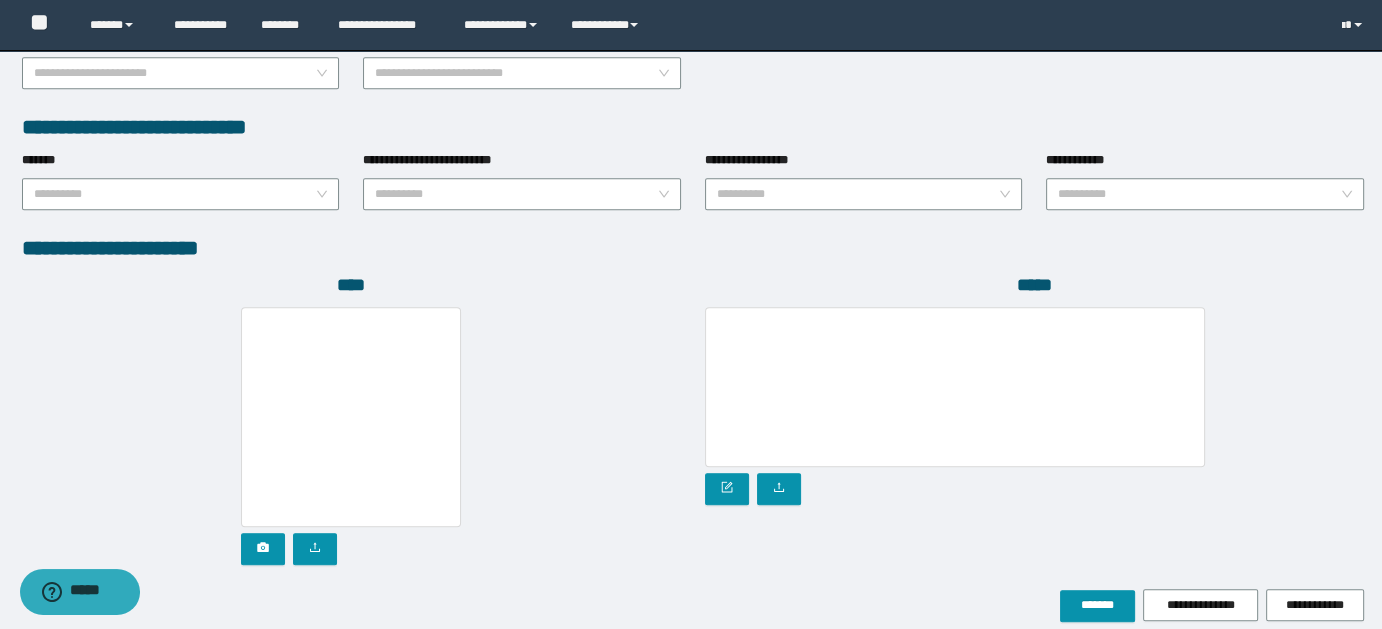 scroll, scrollTop: 1072, scrollLeft: 0, axis: vertical 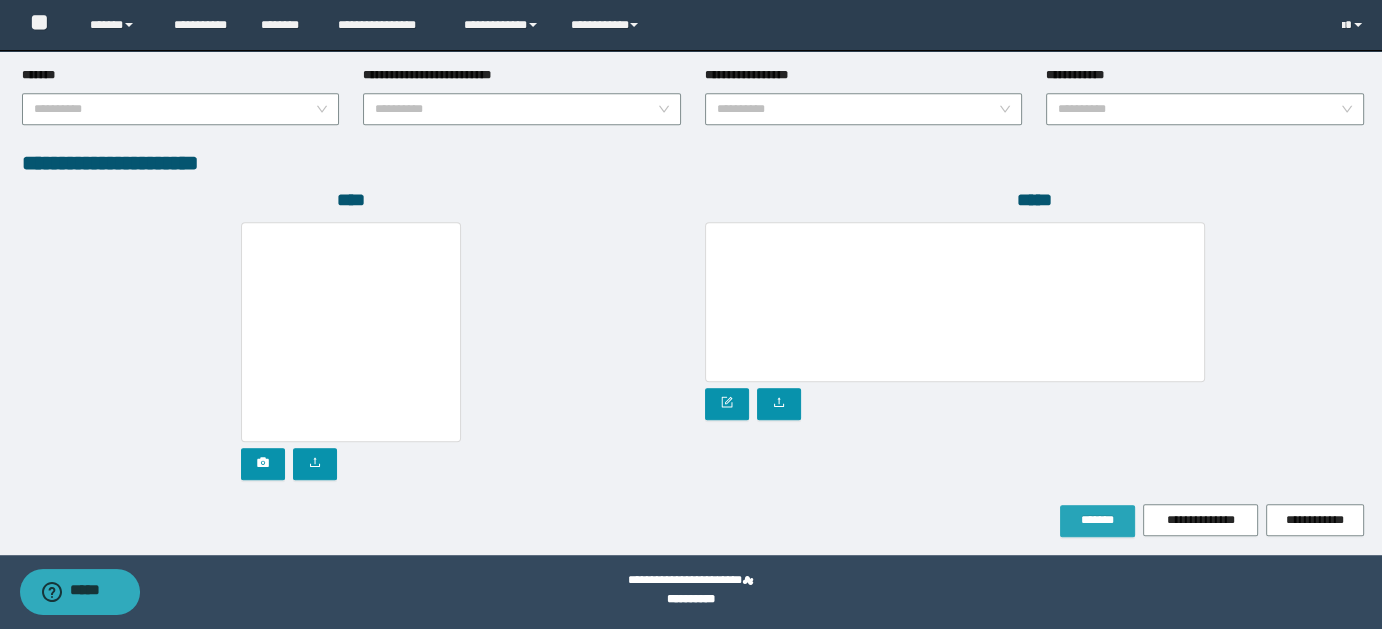 click on "*******" at bounding box center (1097, 520) 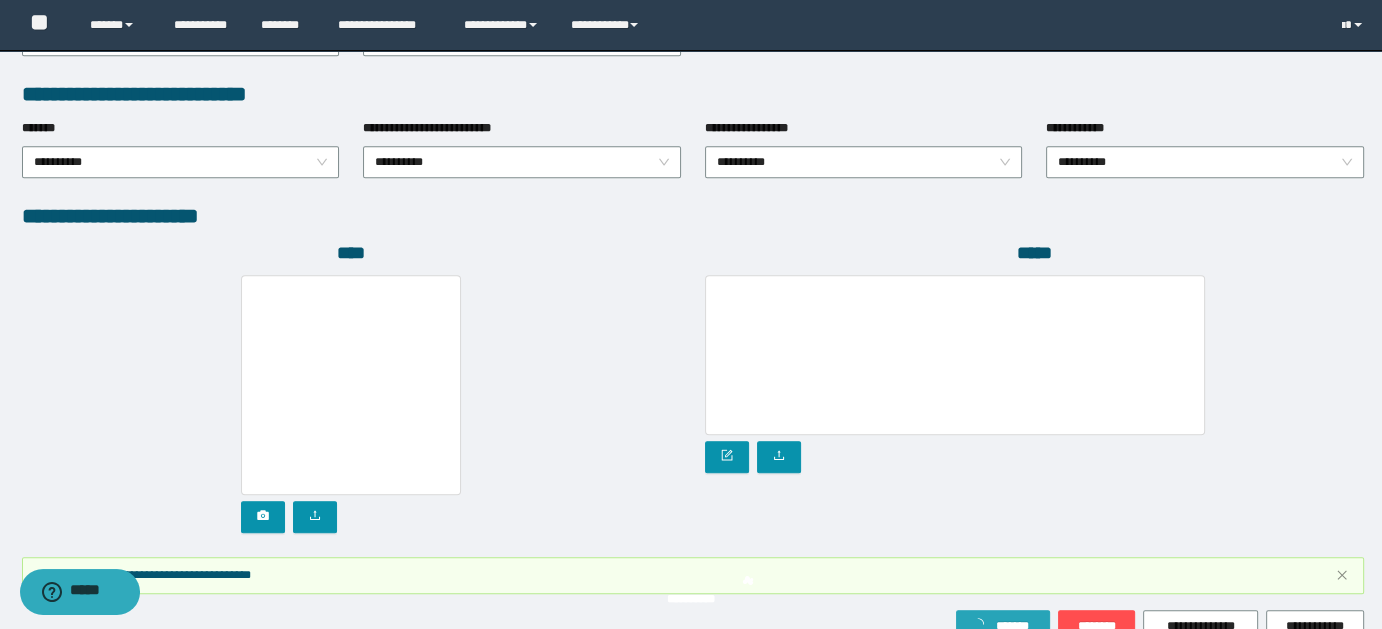scroll, scrollTop: 1124, scrollLeft: 0, axis: vertical 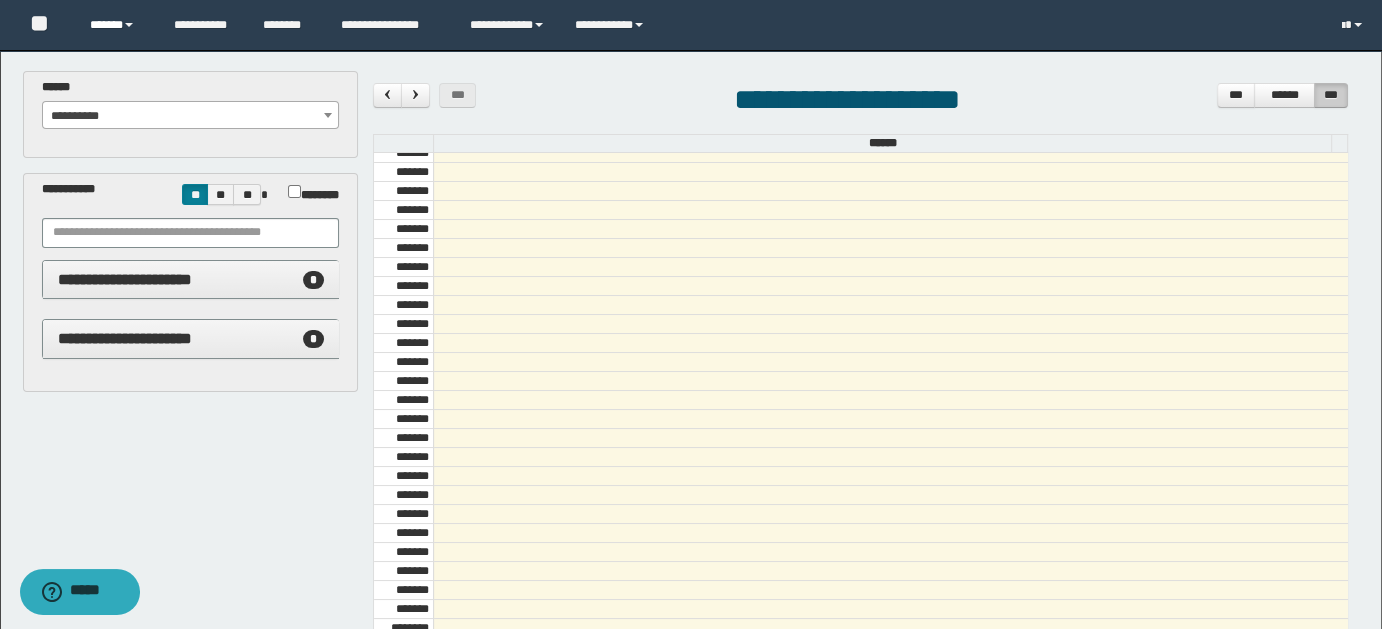 click at bounding box center [129, 25] 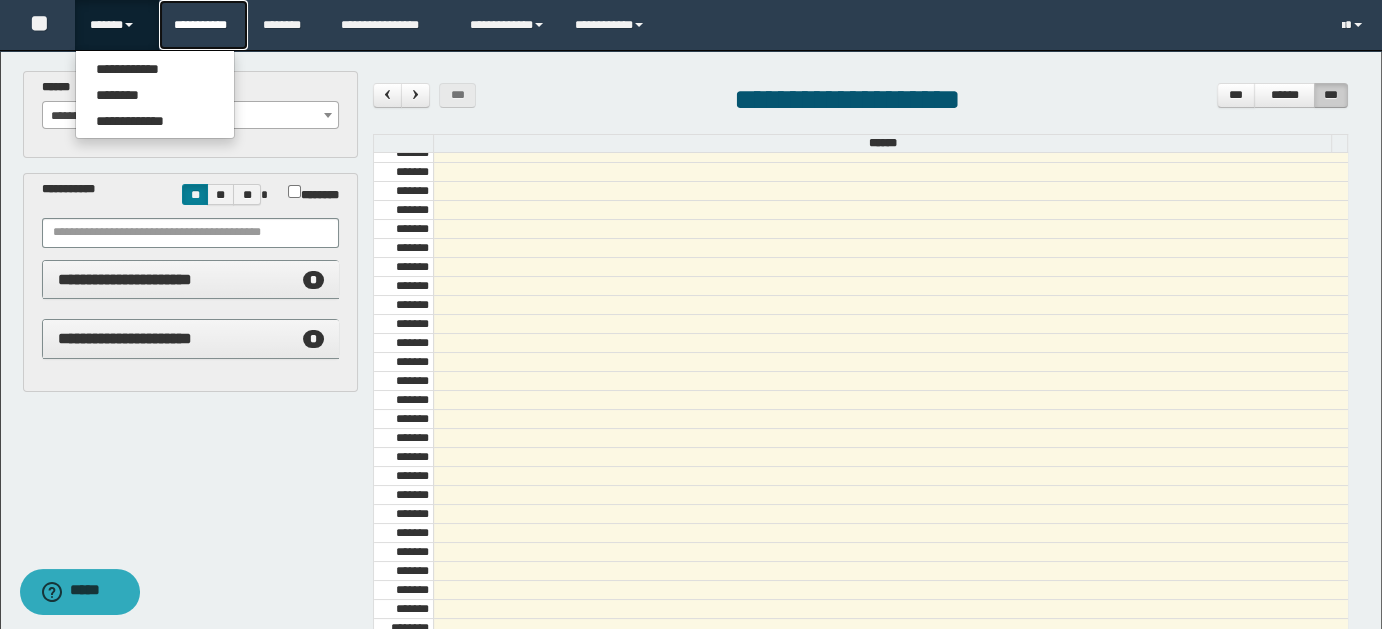 click on "**********" at bounding box center (203, 25) 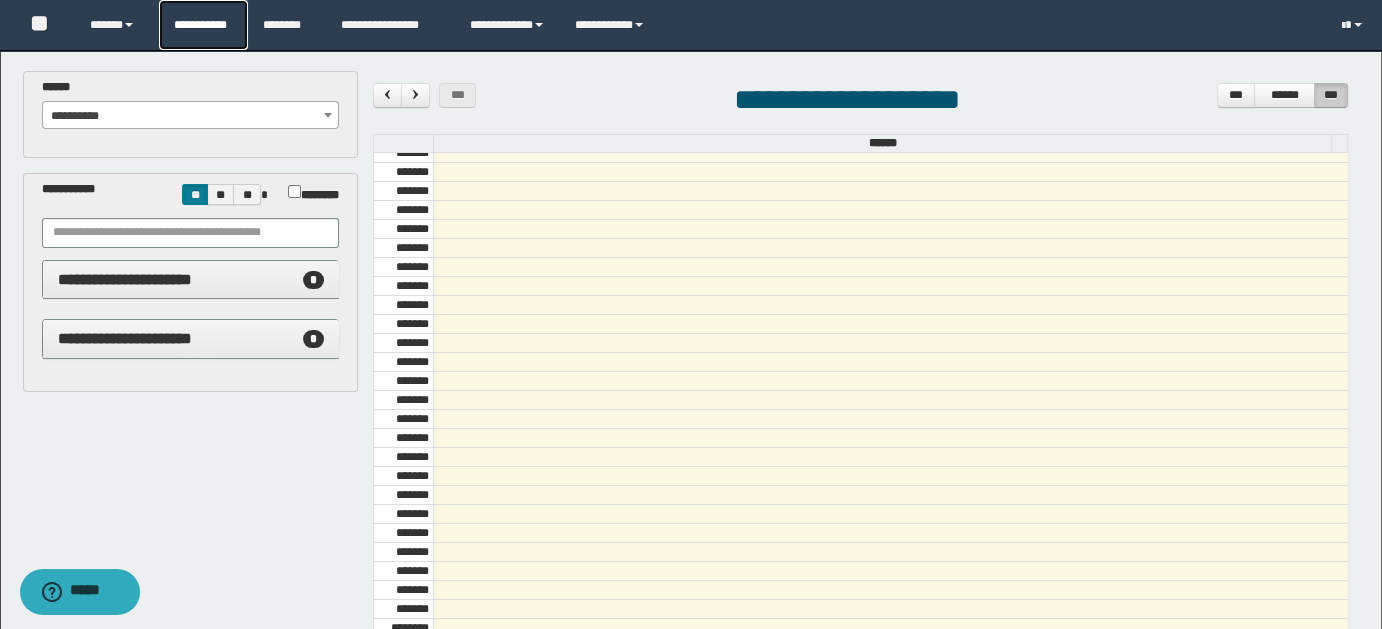 click on "**********" at bounding box center [203, 25] 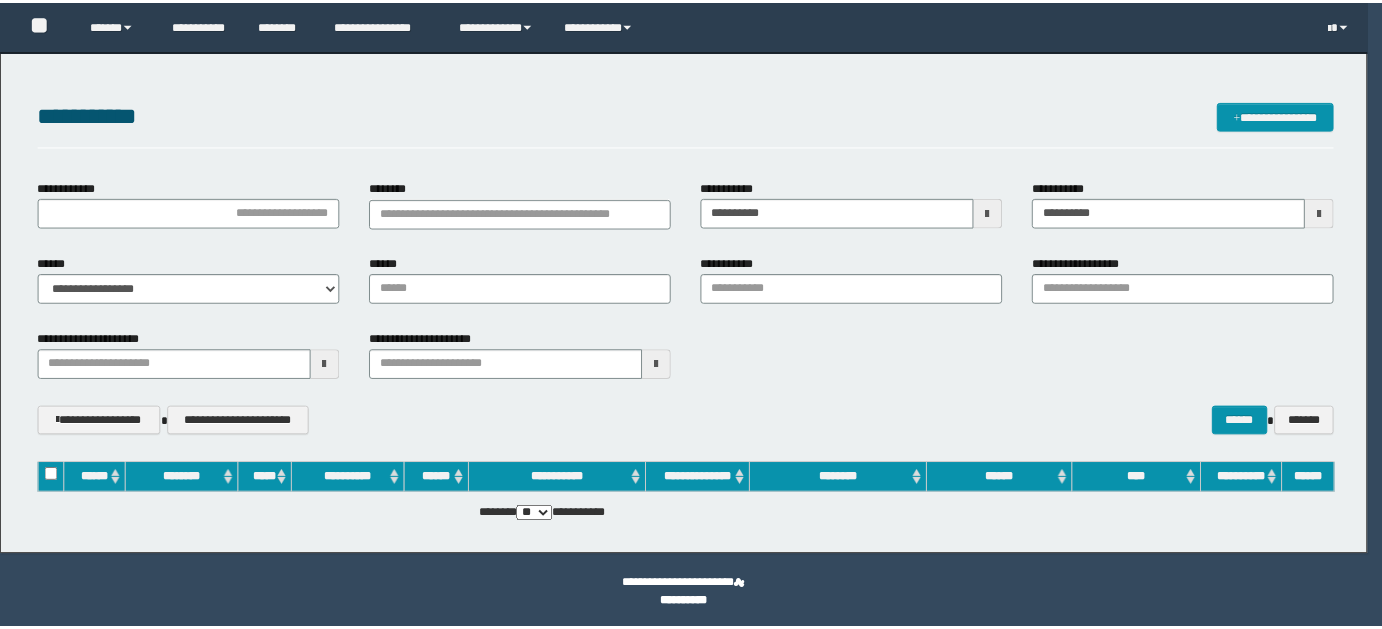 scroll, scrollTop: 0, scrollLeft: 0, axis: both 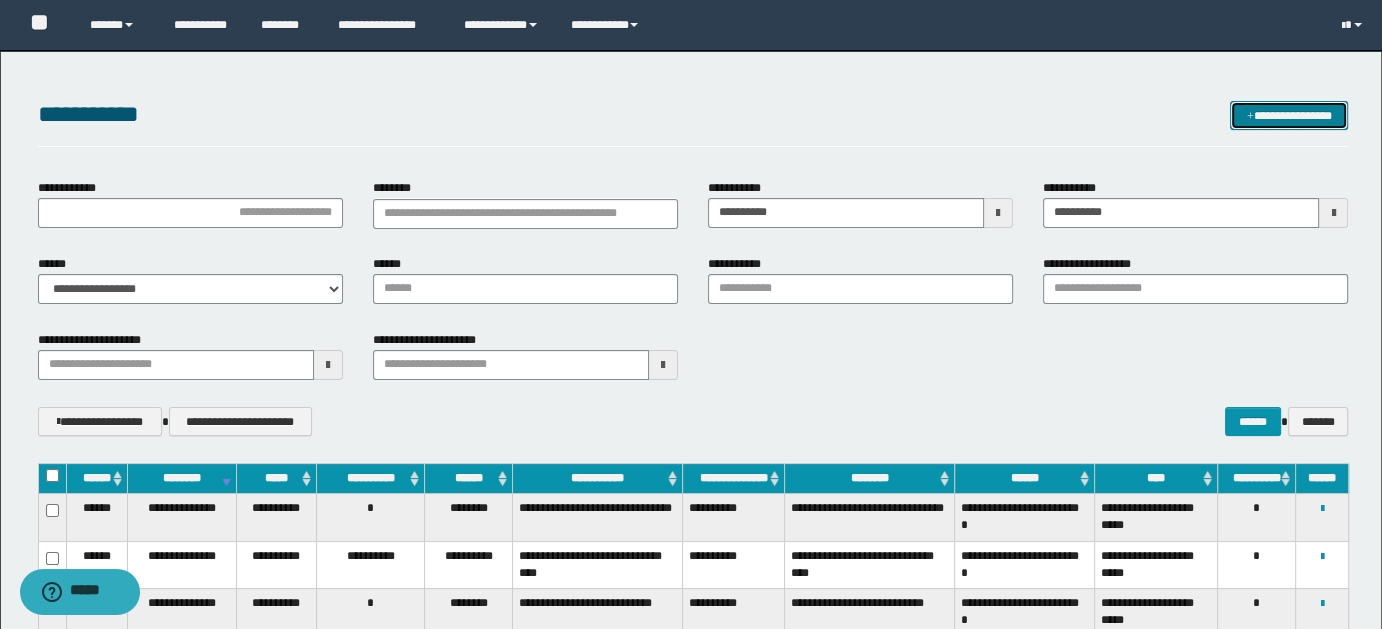 click on "**********" at bounding box center [1289, 115] 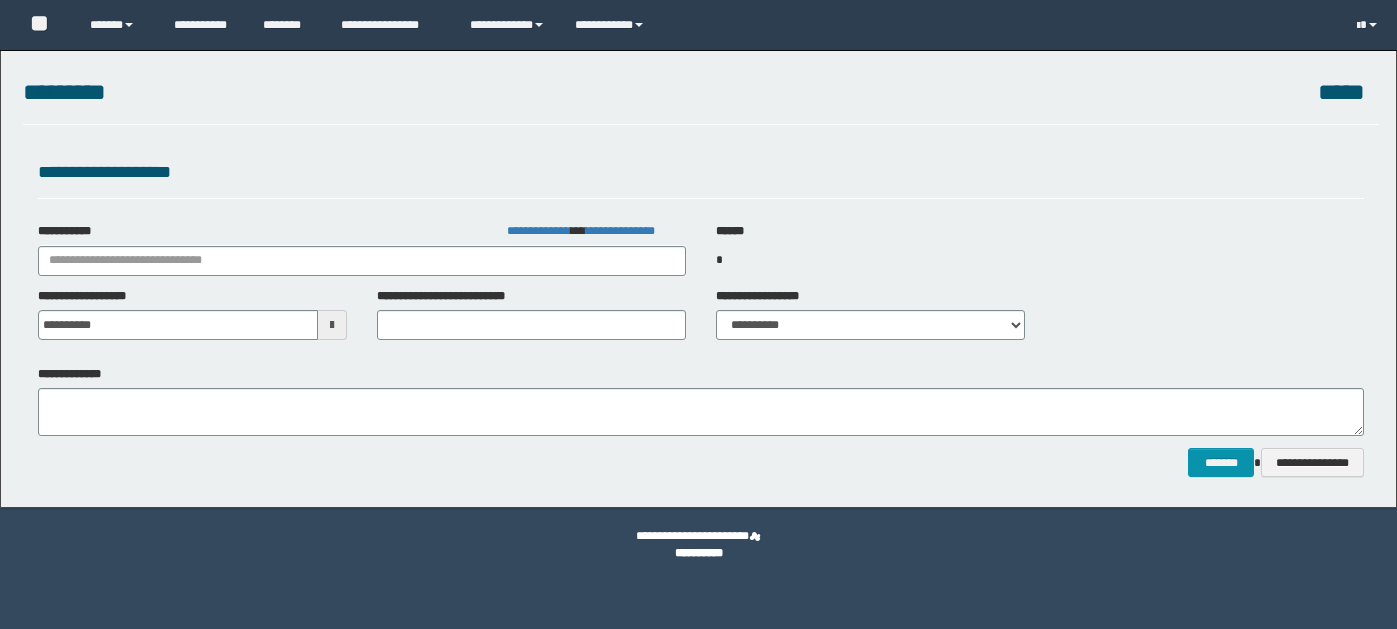 scroll, scrollTop: 0, scrollLeft: 0, axis: both 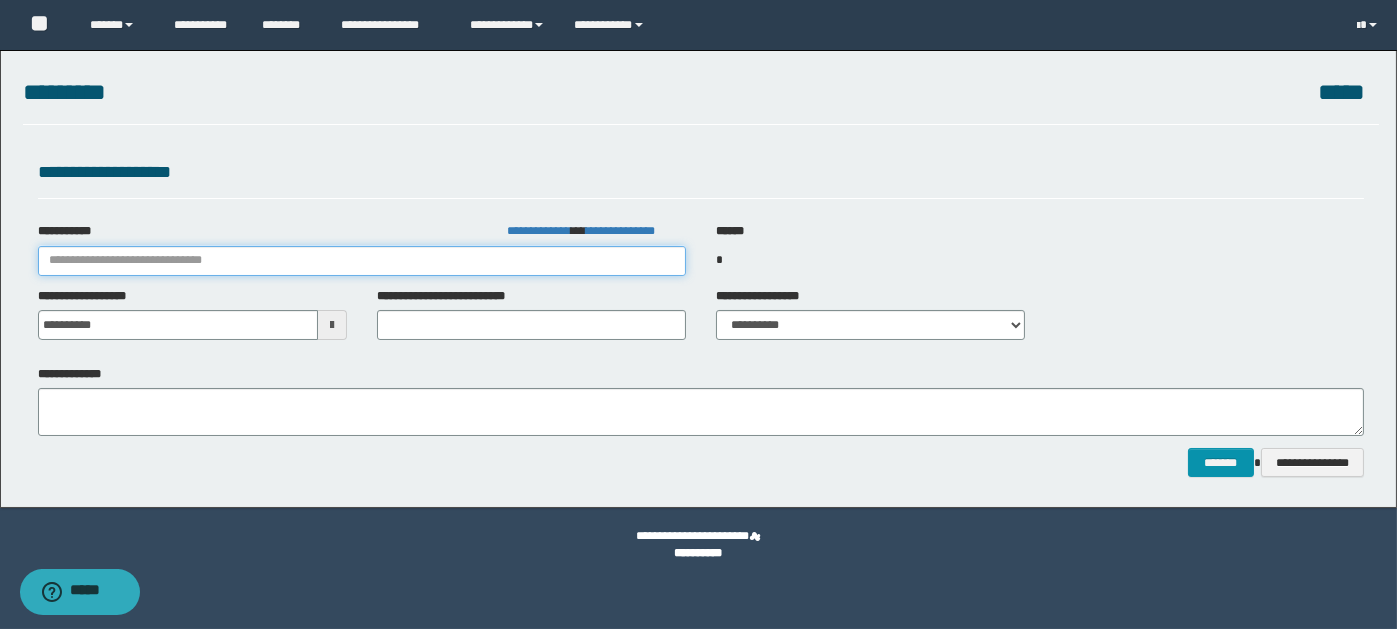 click on "**********" at bounding box center [362, 261] 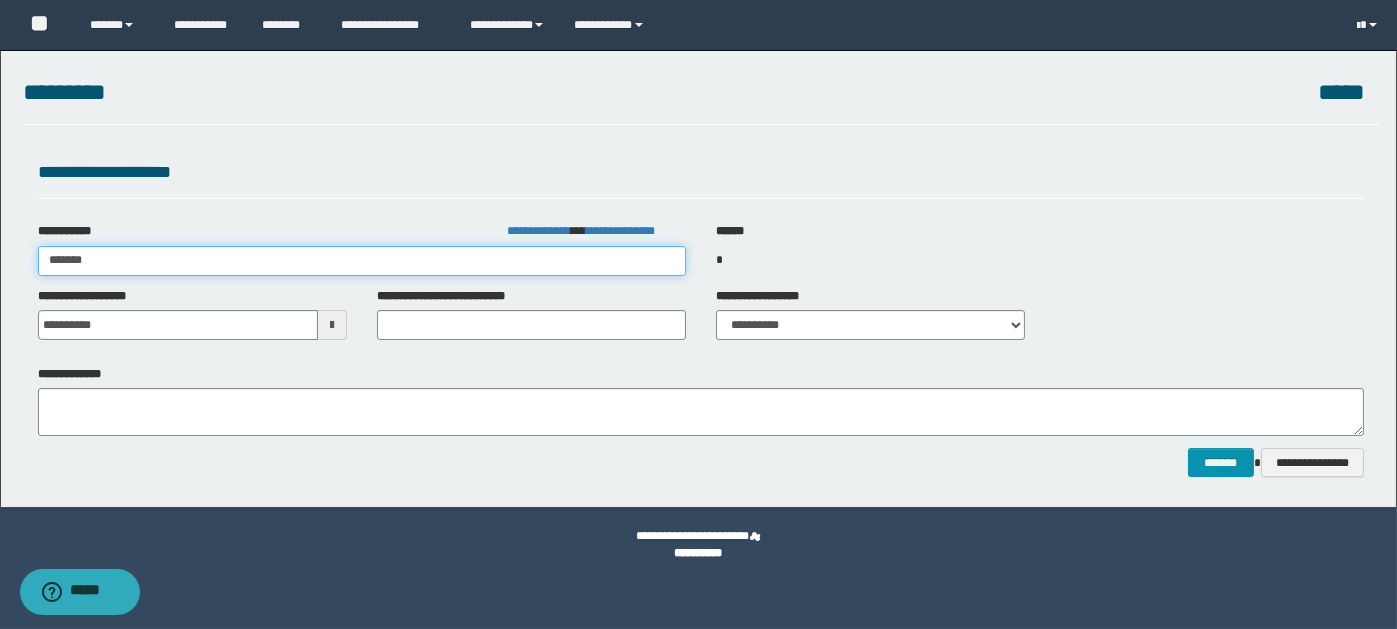 type on "********" 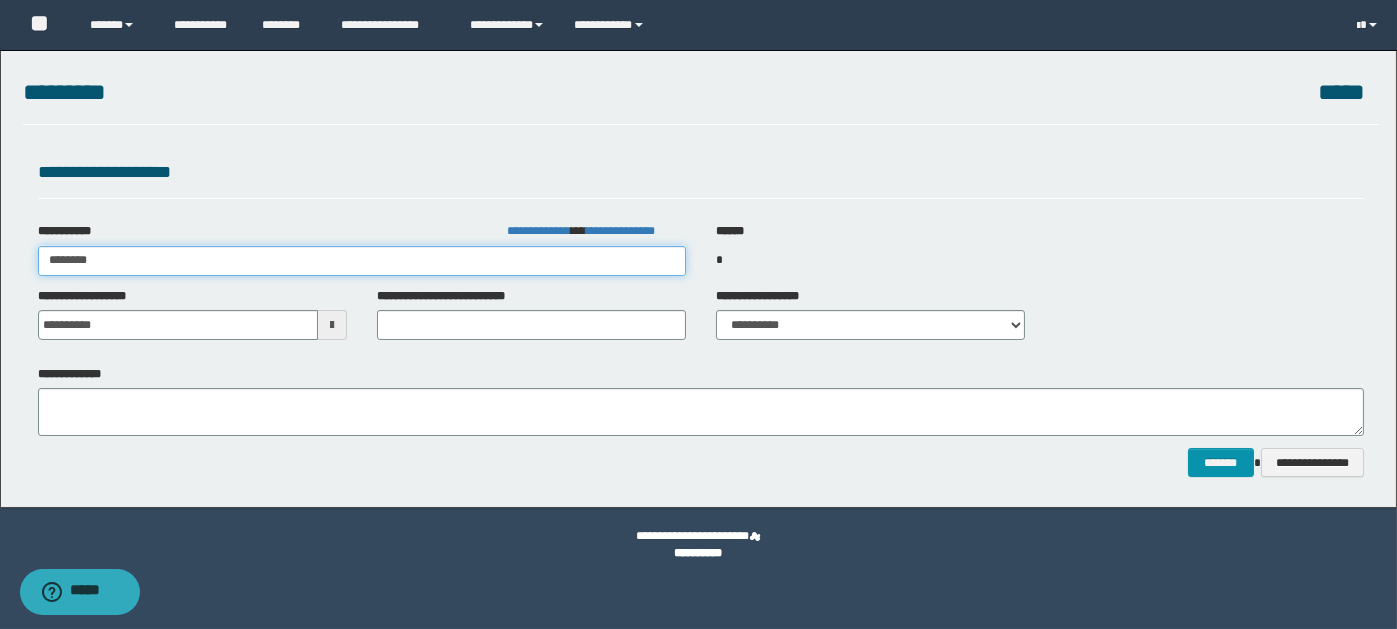 type on "********" 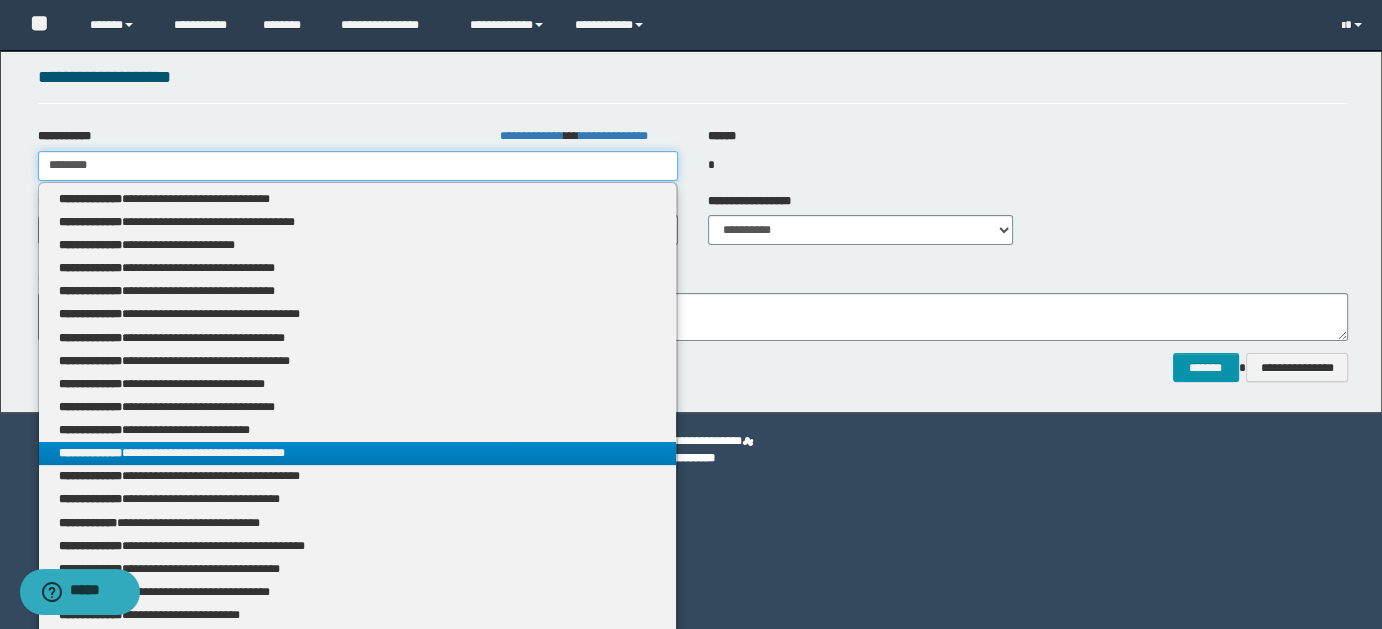 scroll, scrollTop: 145, scrollLeft: 0, axis: vertical 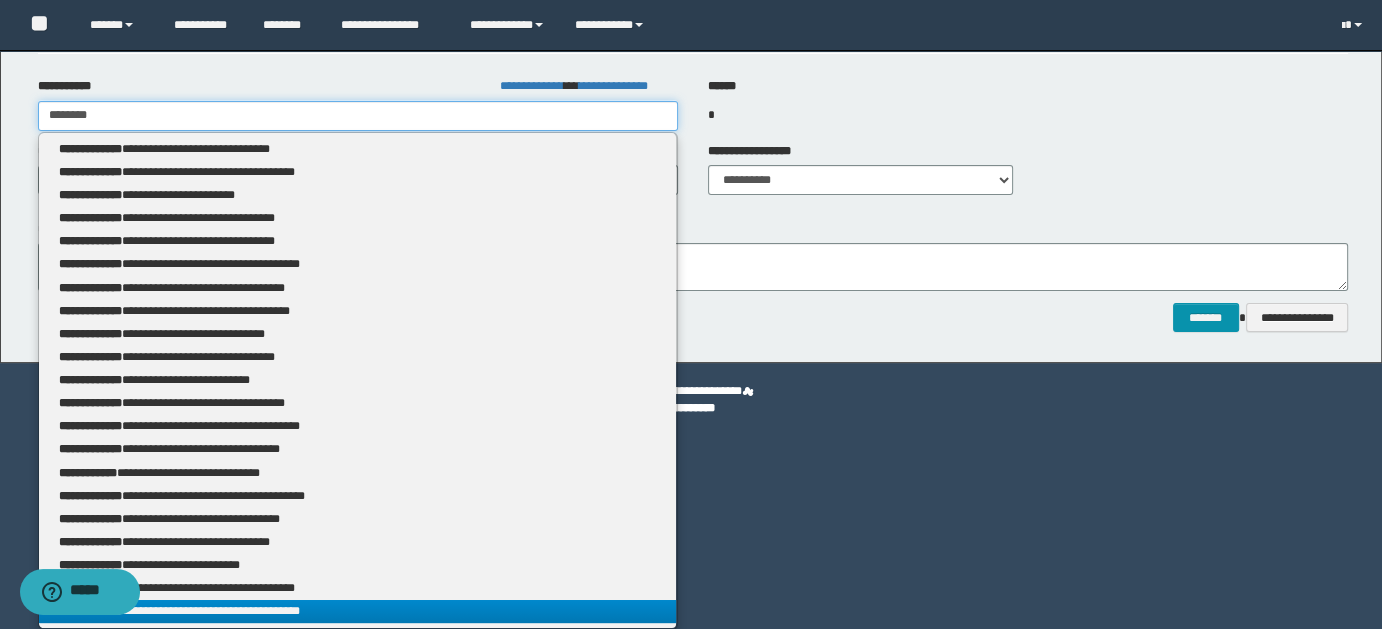 type on "********" 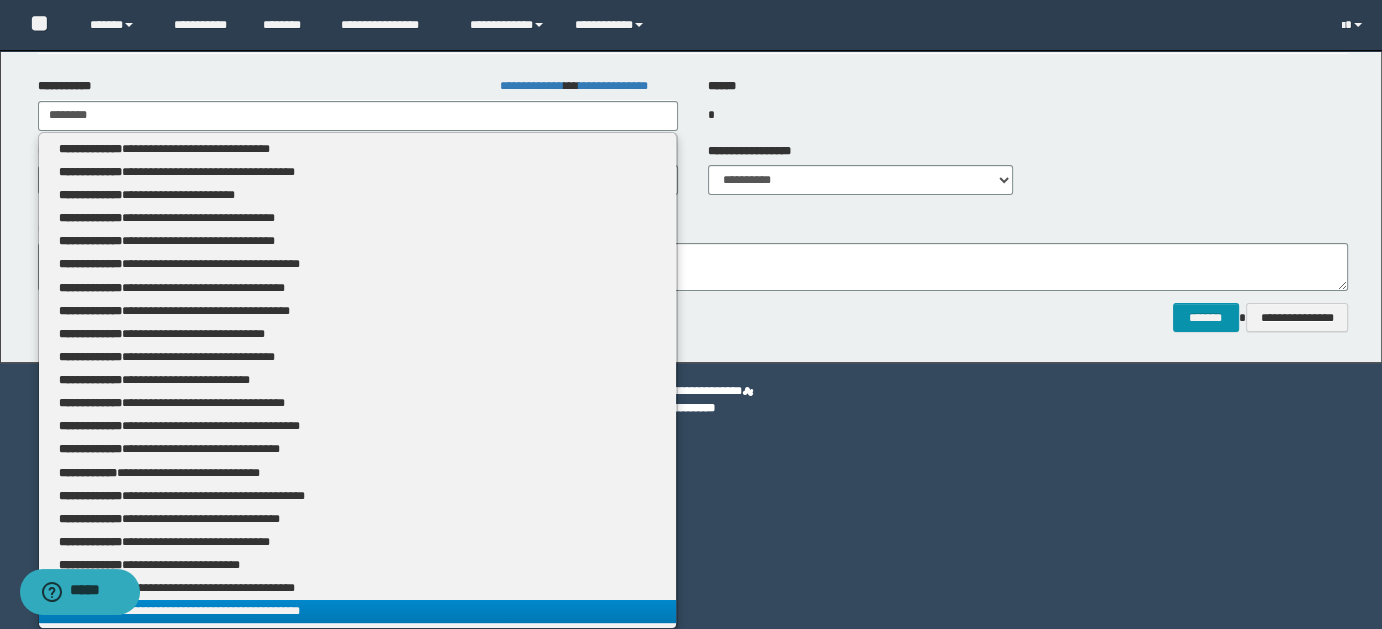 click on "**********" at bounding box center [358, 611] 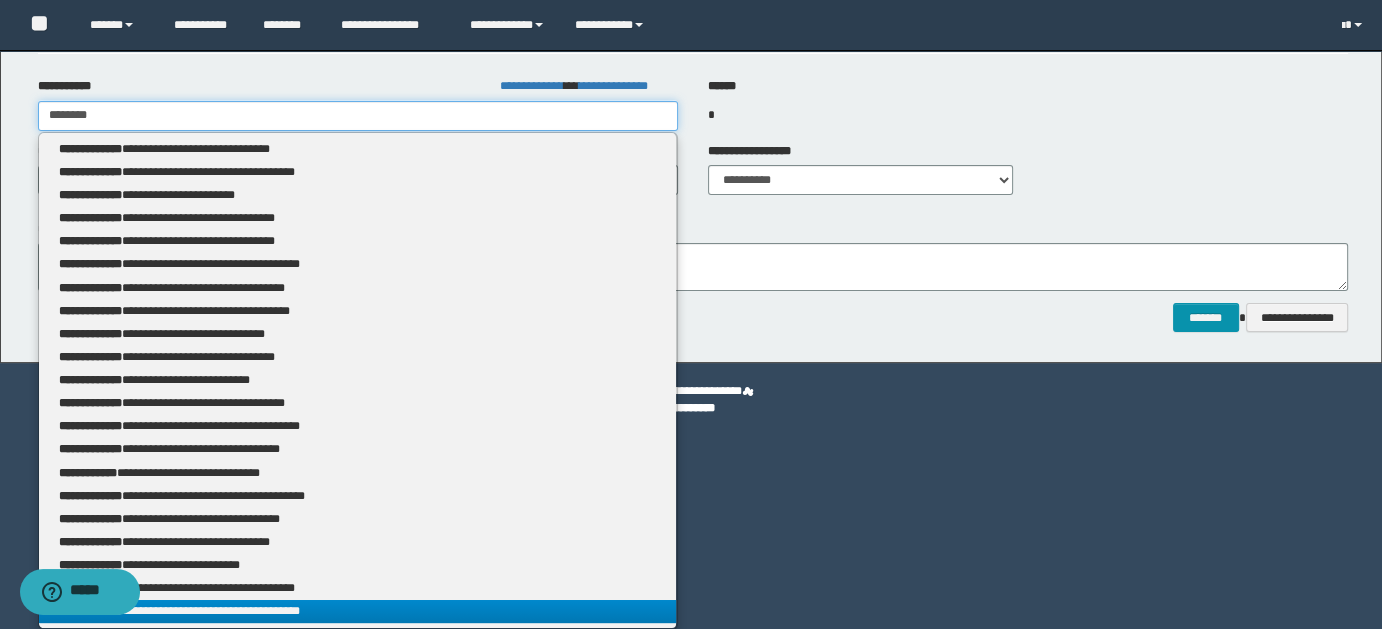 type 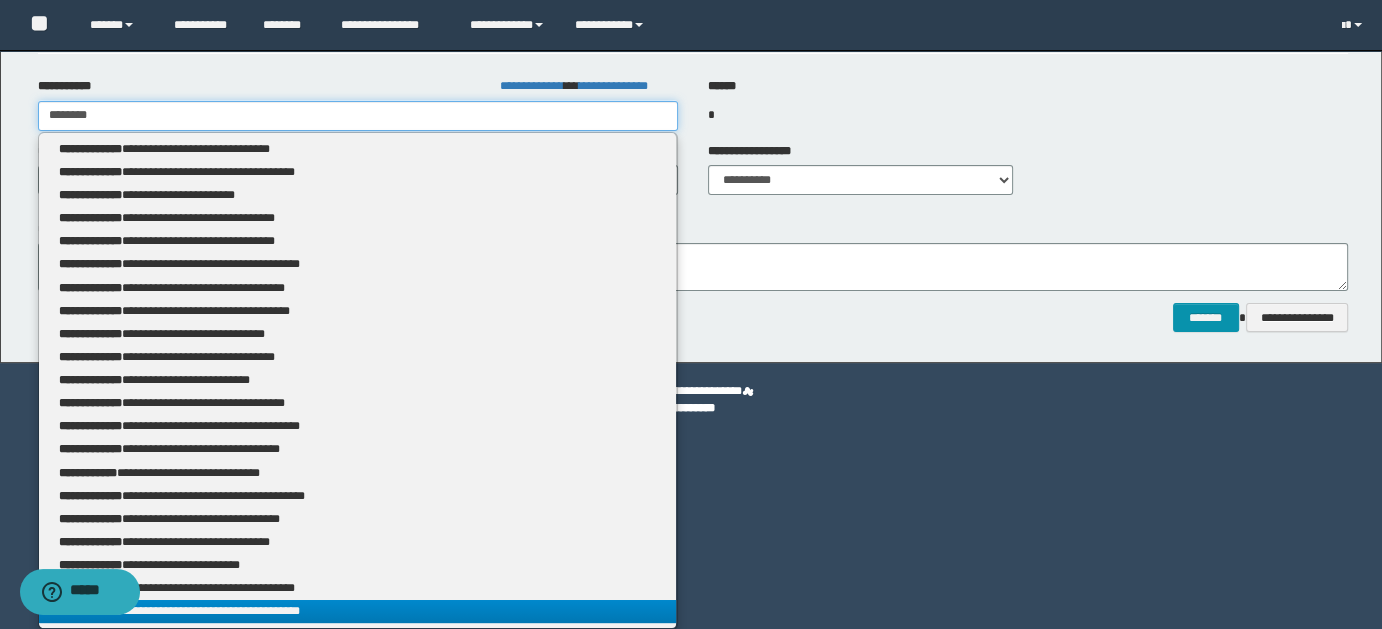 type on "**********" 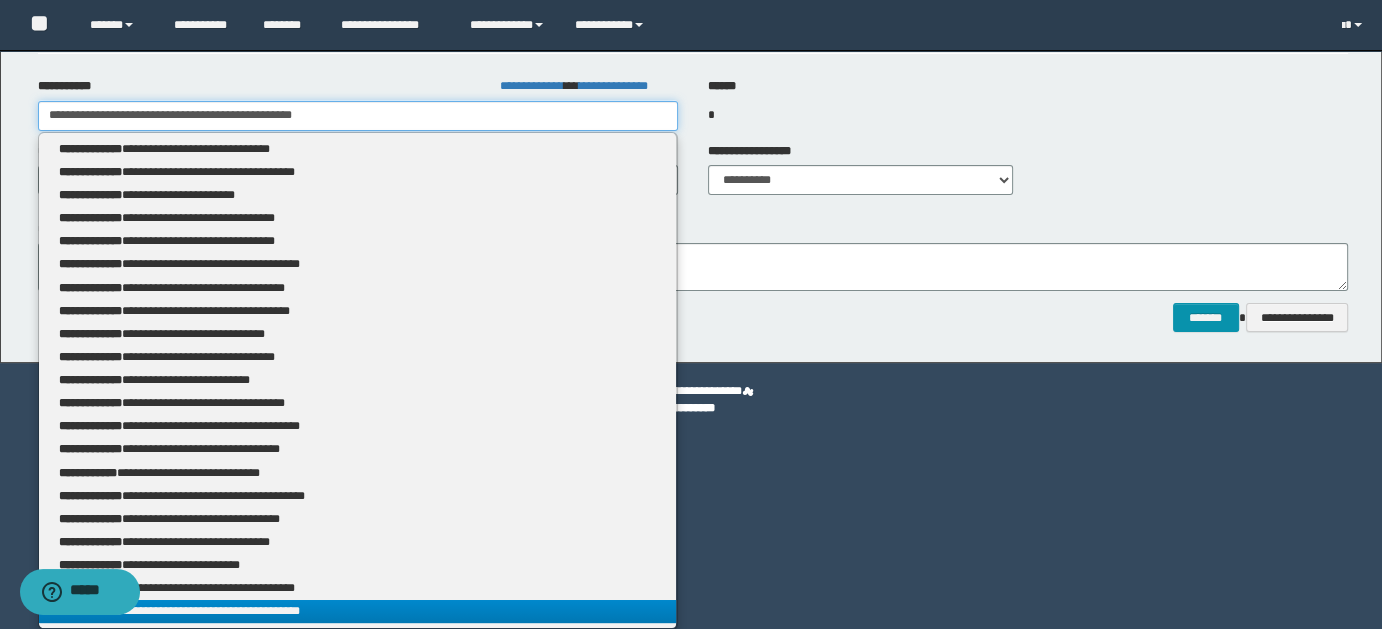 scroll, scrollTop: 0, scrollLeft: 0, axis: both 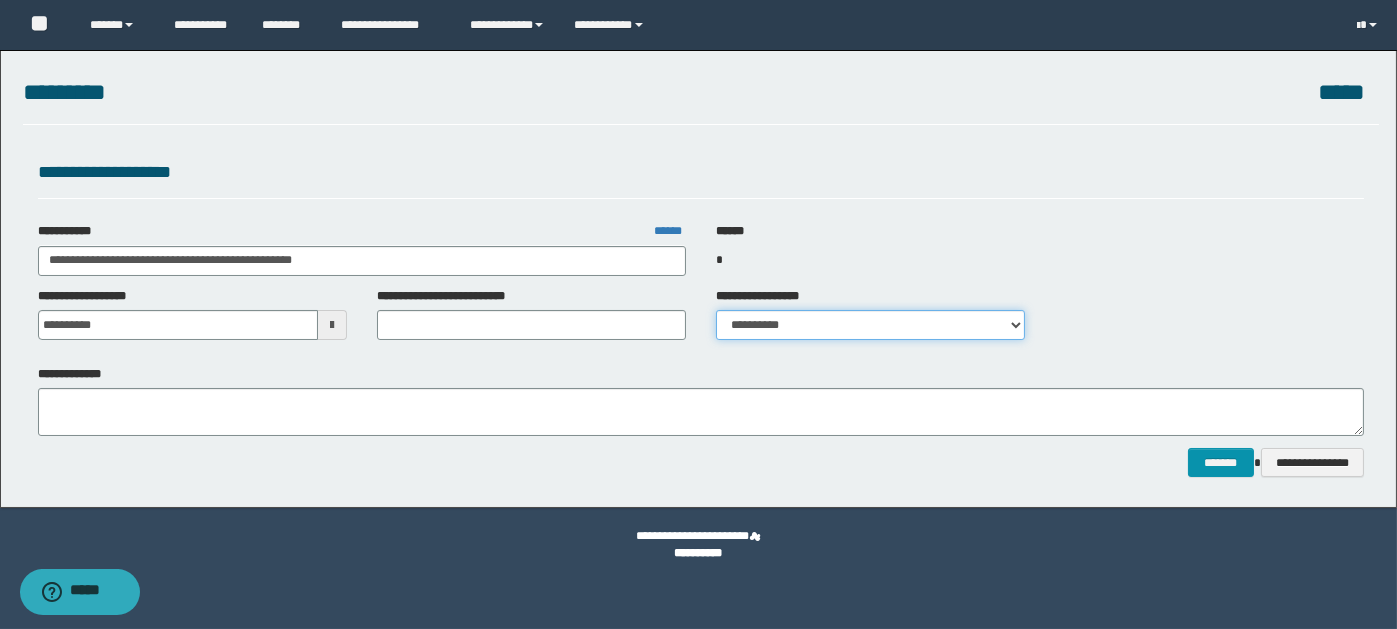 click on "**********" at bounding box center (870, 325) 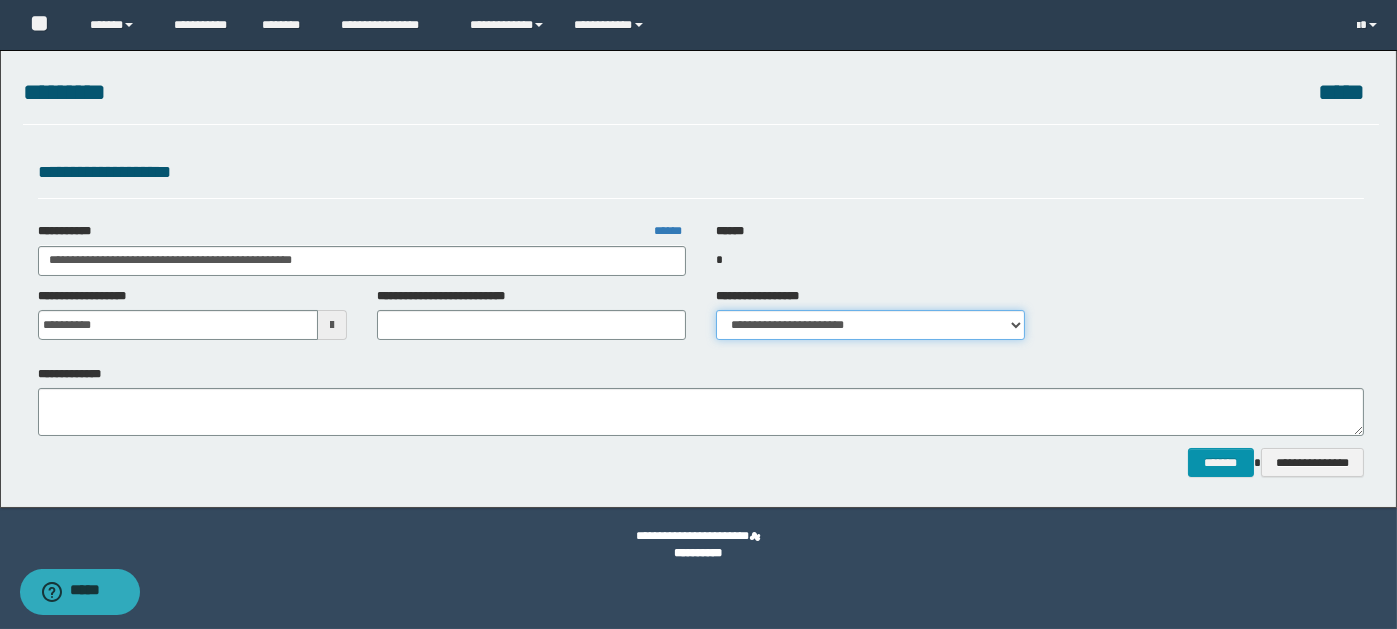 click on "**********" at bounding box center (870, 325) 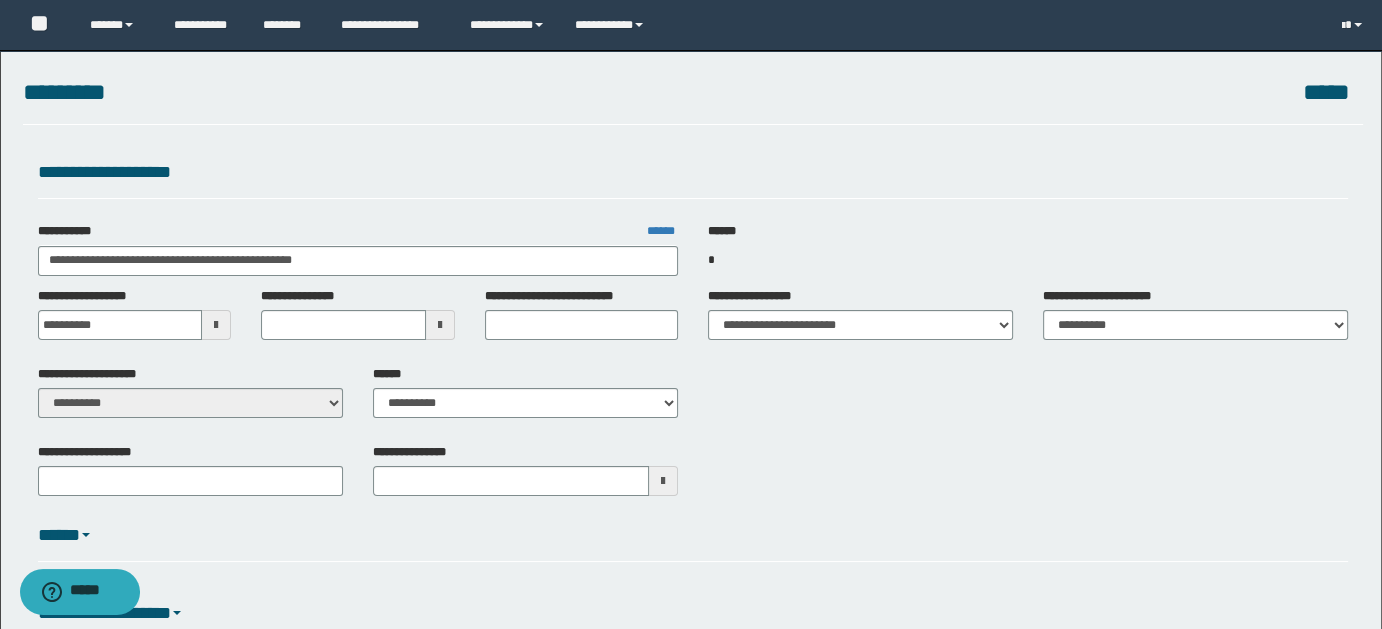 click on "**********" at bounding box center (1195, 321) 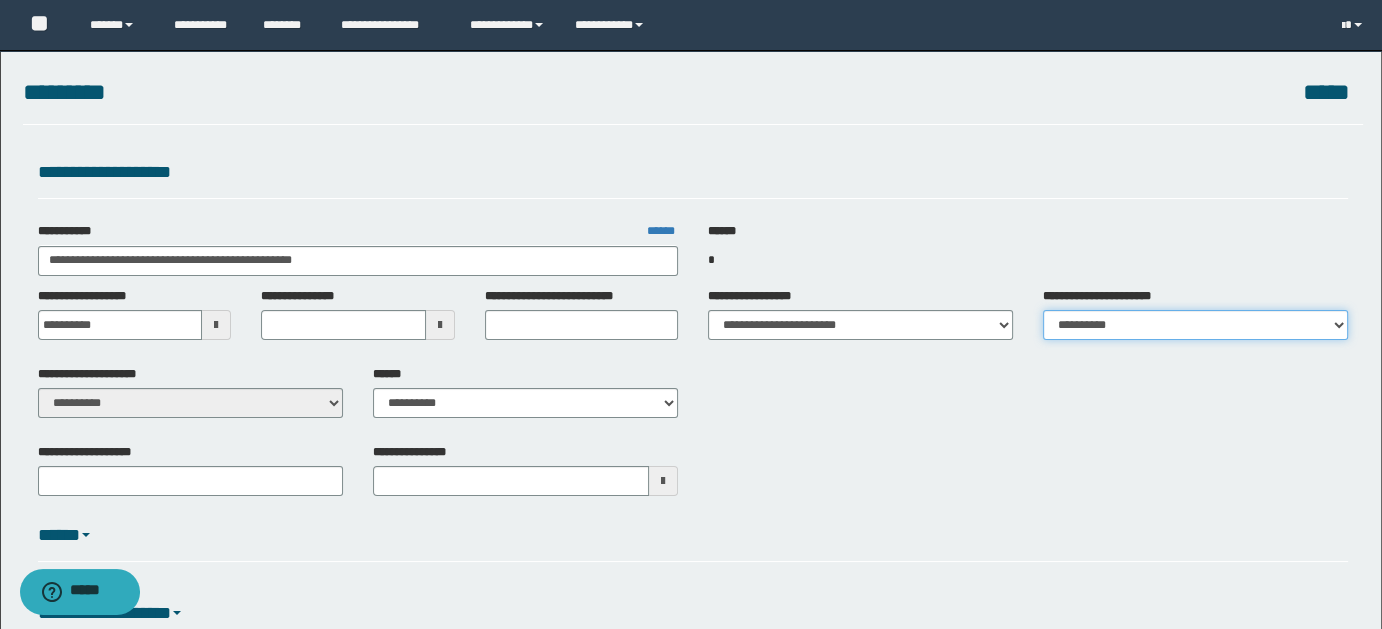 click on "**********" at bounding box center [1195, 325] 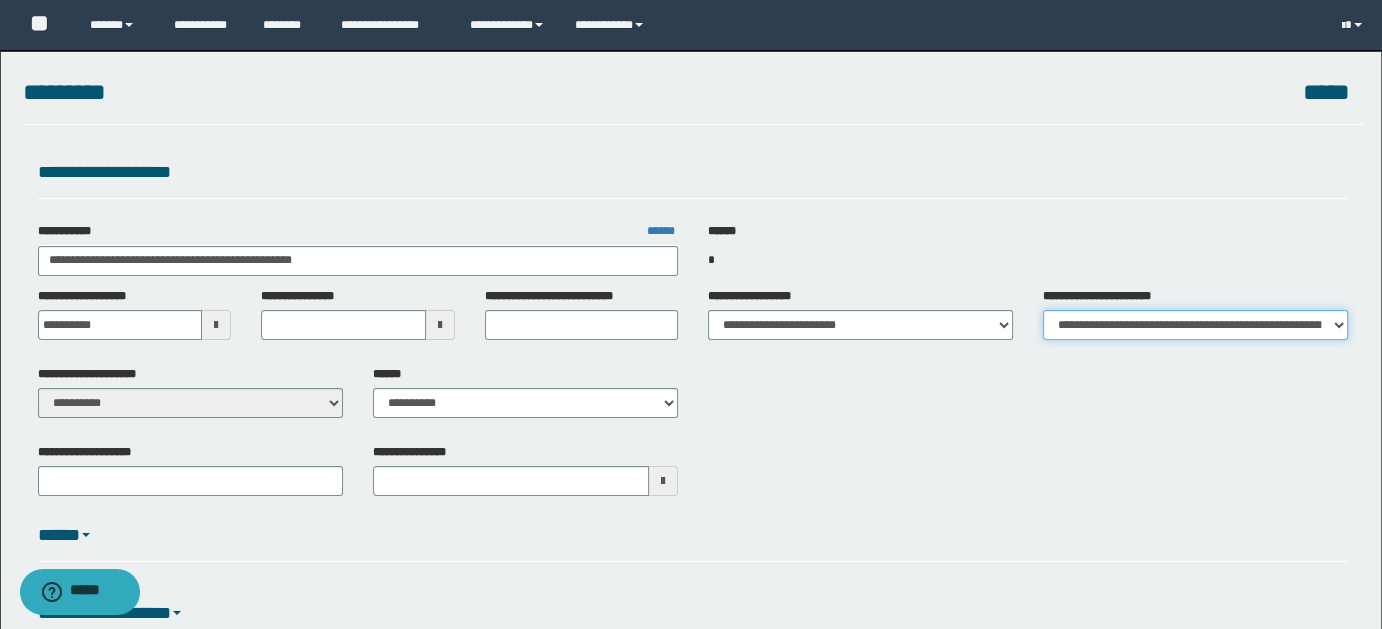 click on "**********" at bounding box center (1195, 325) 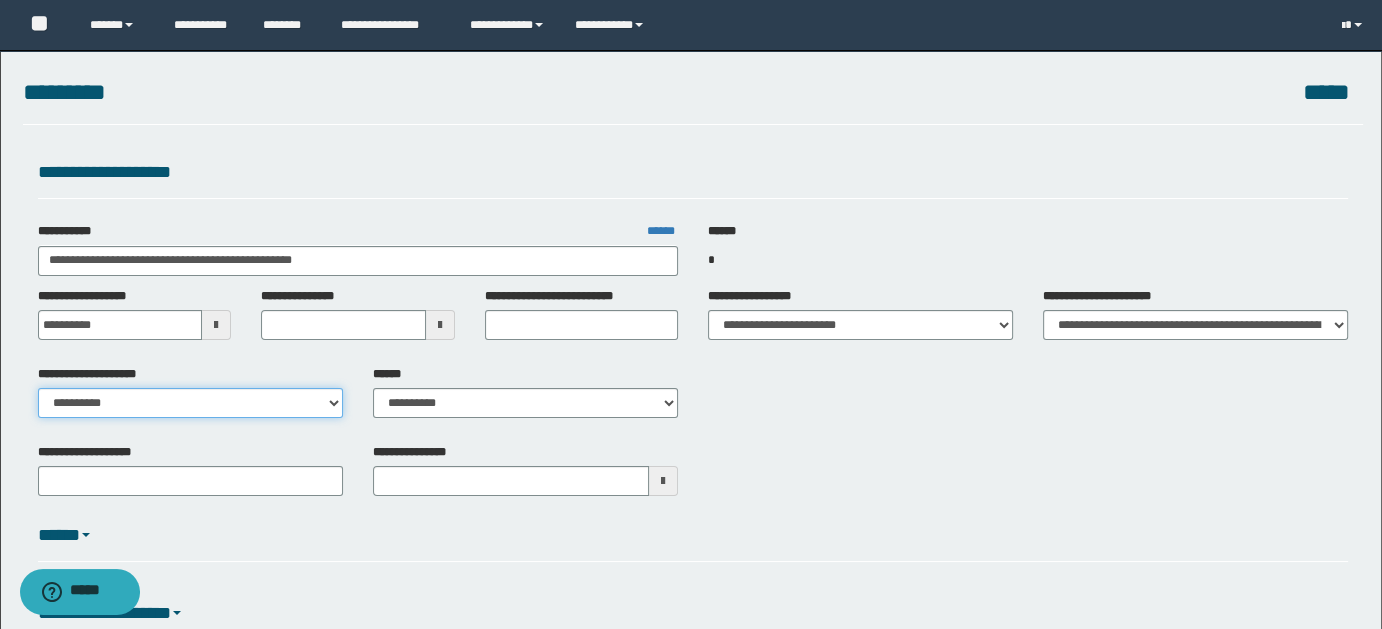 click on "**********" at bounding box center [190, 403] 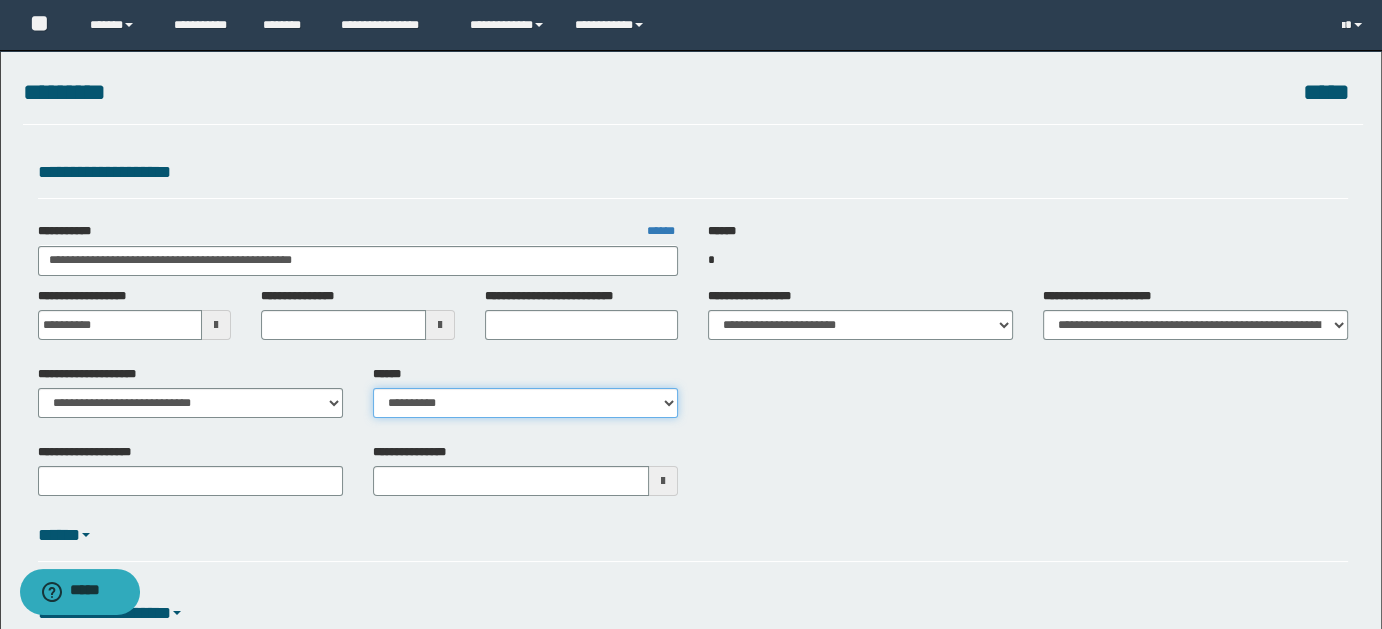 click on "**********" at bounding box center [525, 403] 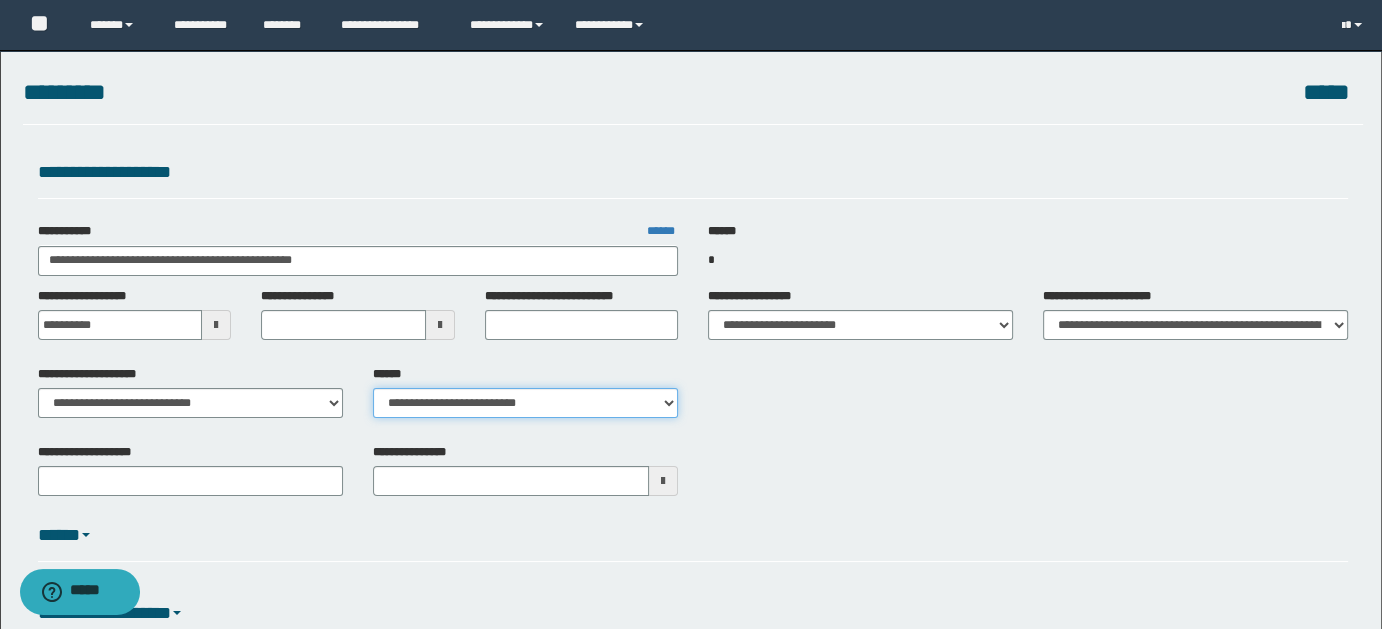 click on "**********" at bounding box center (525, 403) 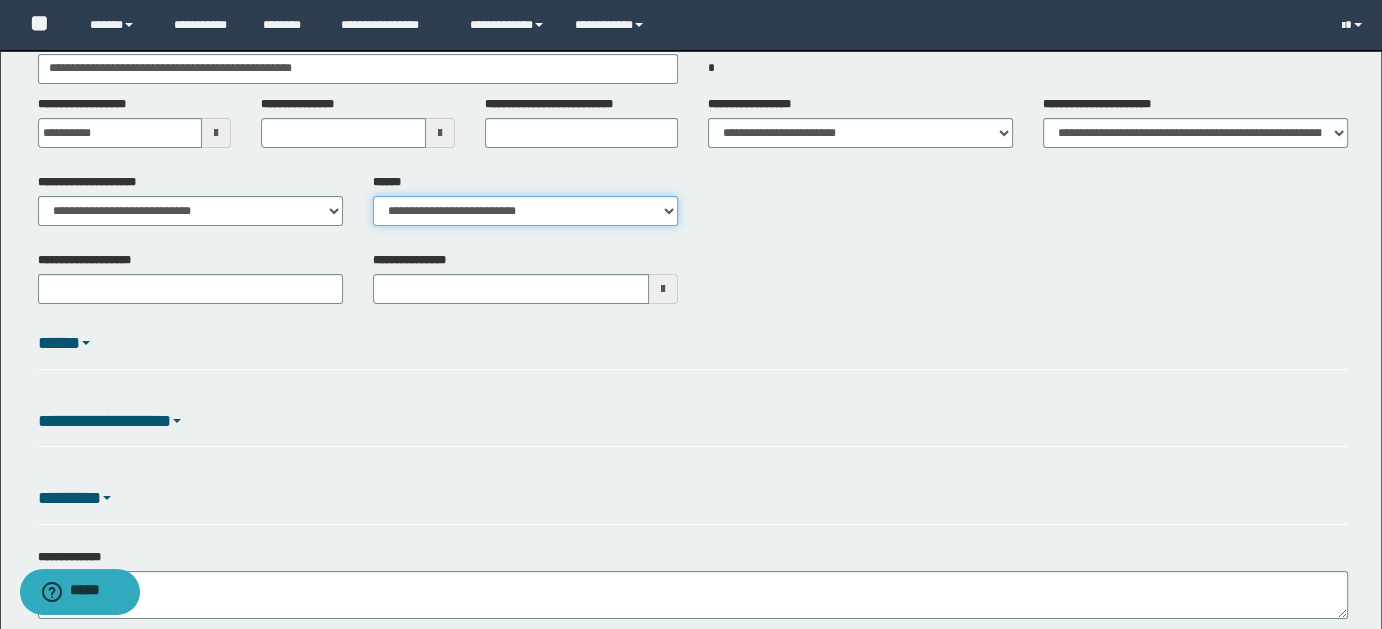 scroll, scrollTop: 327, scrollLeft: 0, axis: vertical 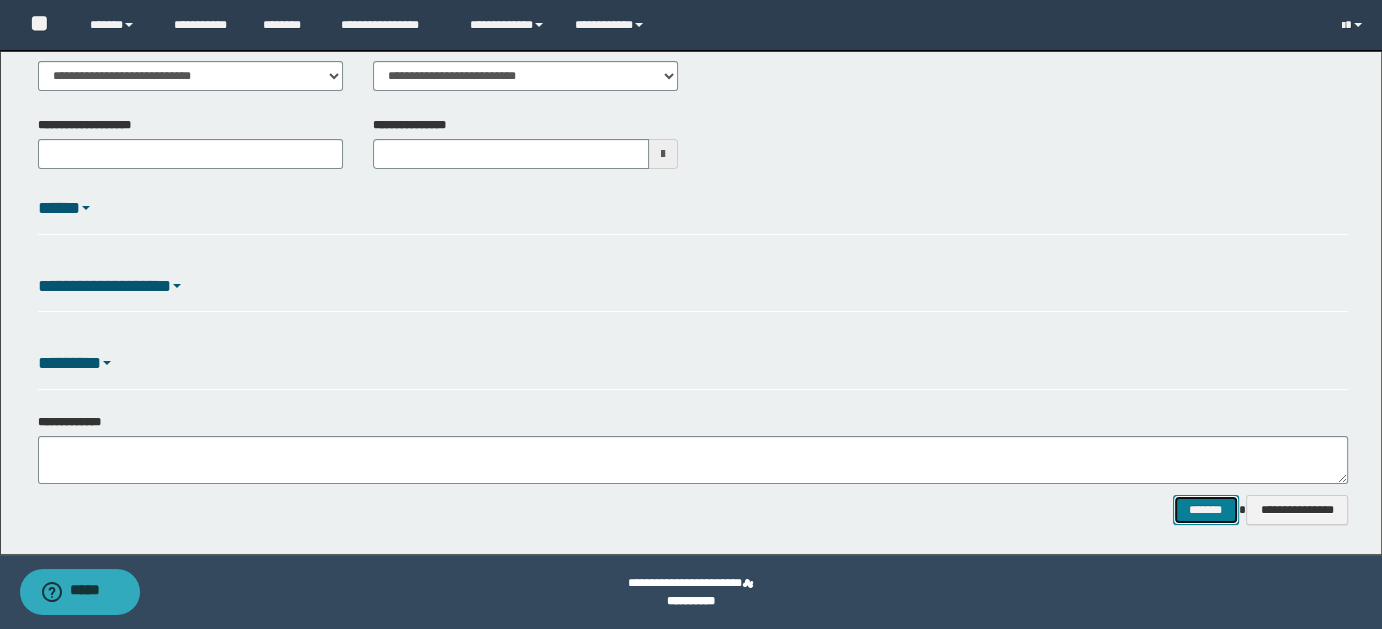 click on "*******" at bounding box center (1205, 509) 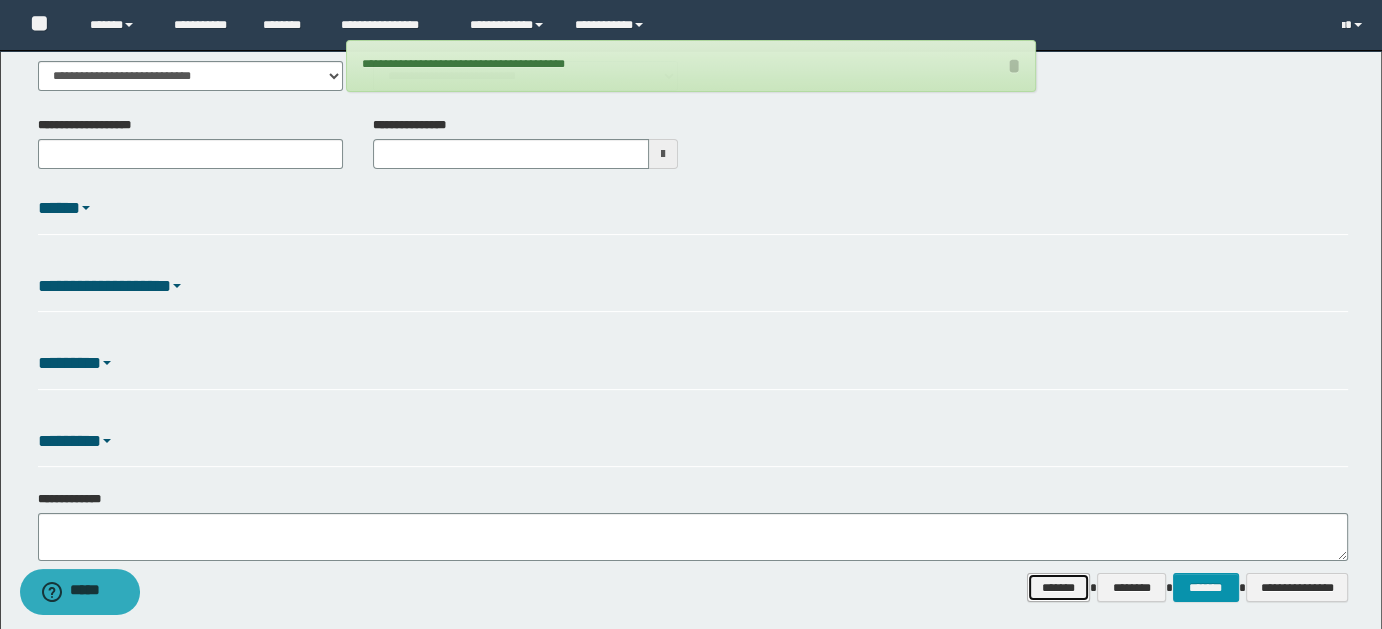 click on "*******" at bounding box center [1058, 587] 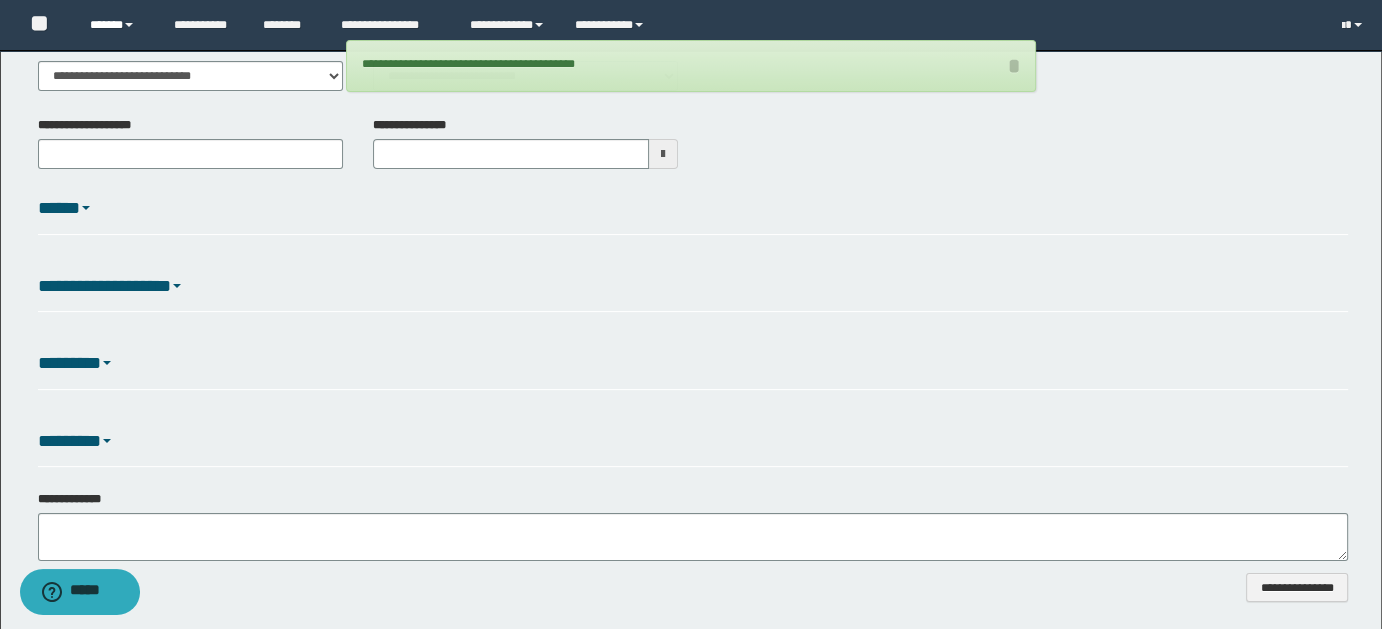 click on "******" at bounding box center [117, 25] 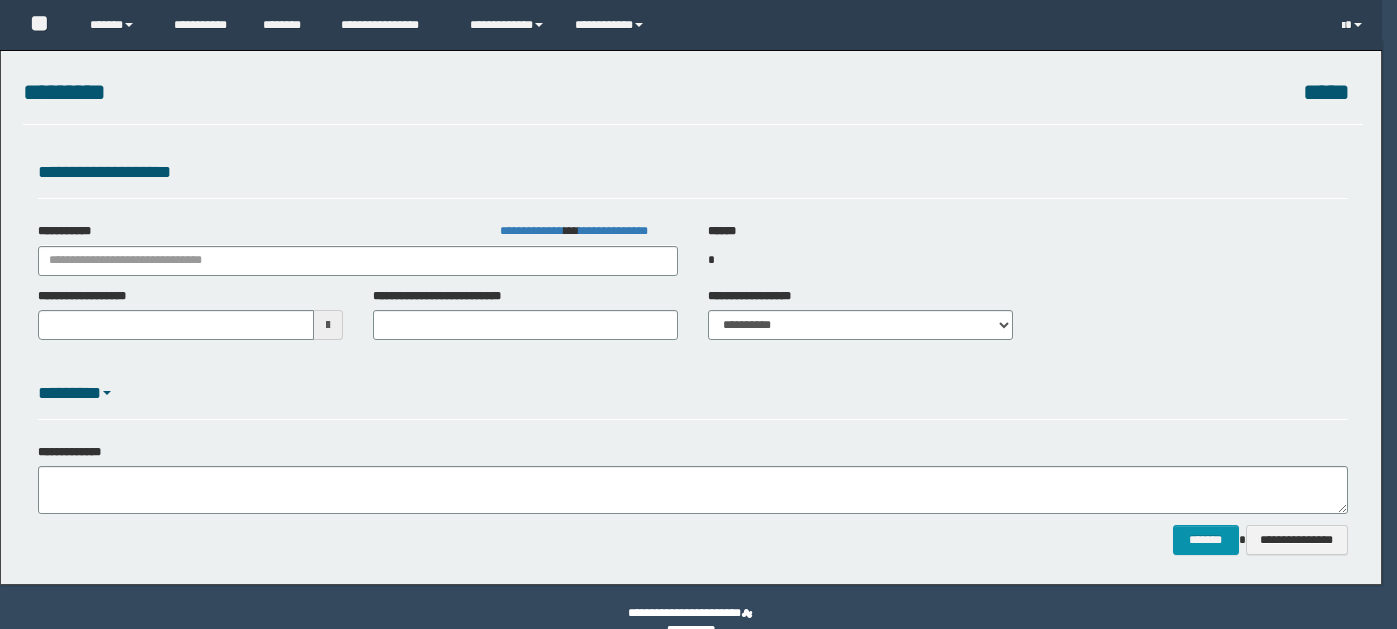 select on "*" 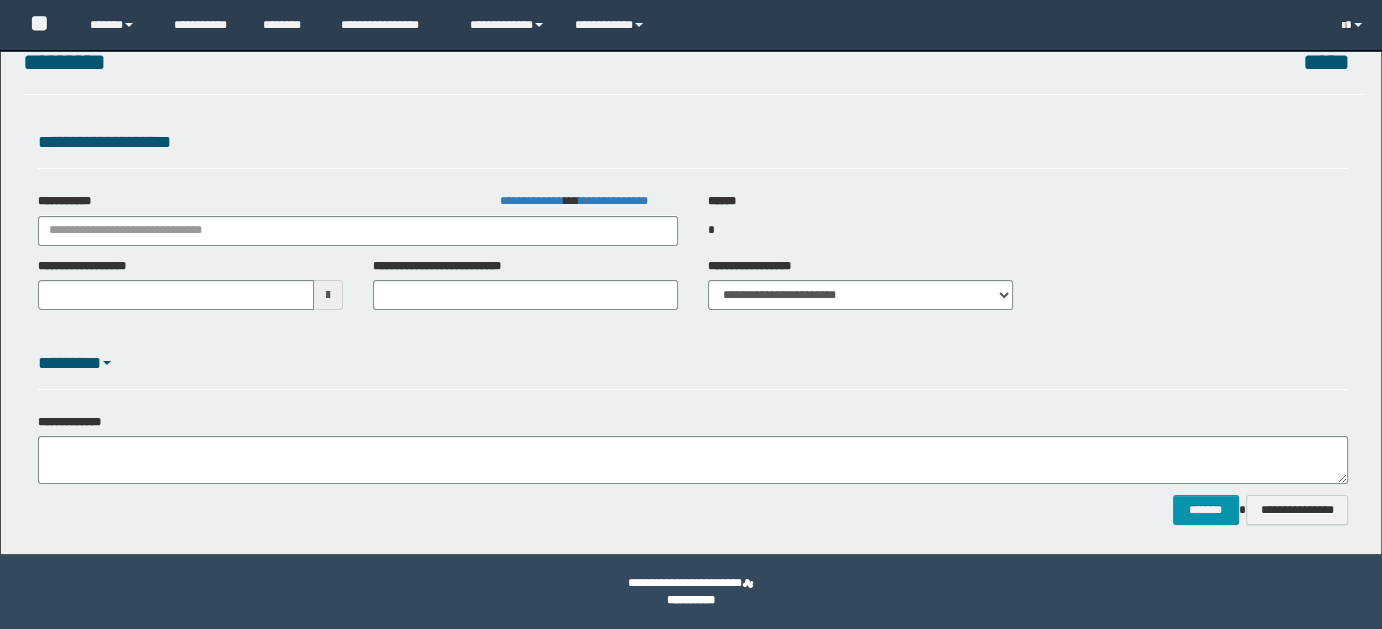 scroll, scrollTop: 47, scrollLeft: 0, axis: vertical 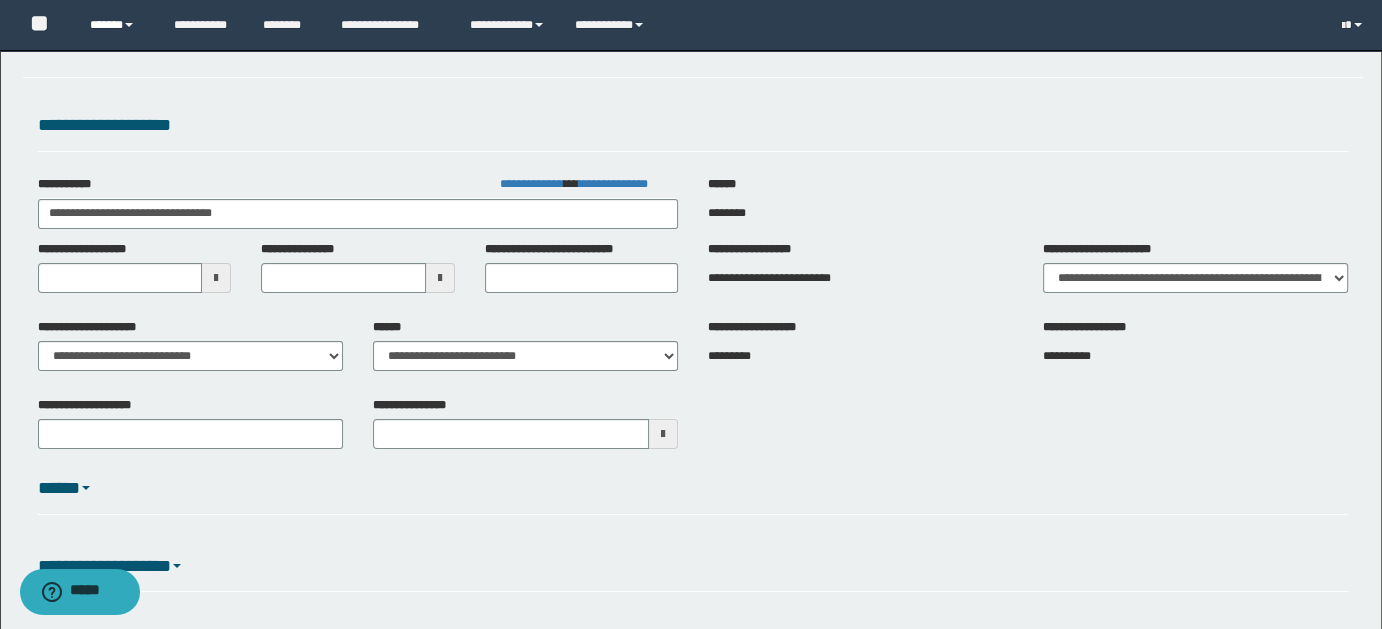 click at bounding box center [129, 25] 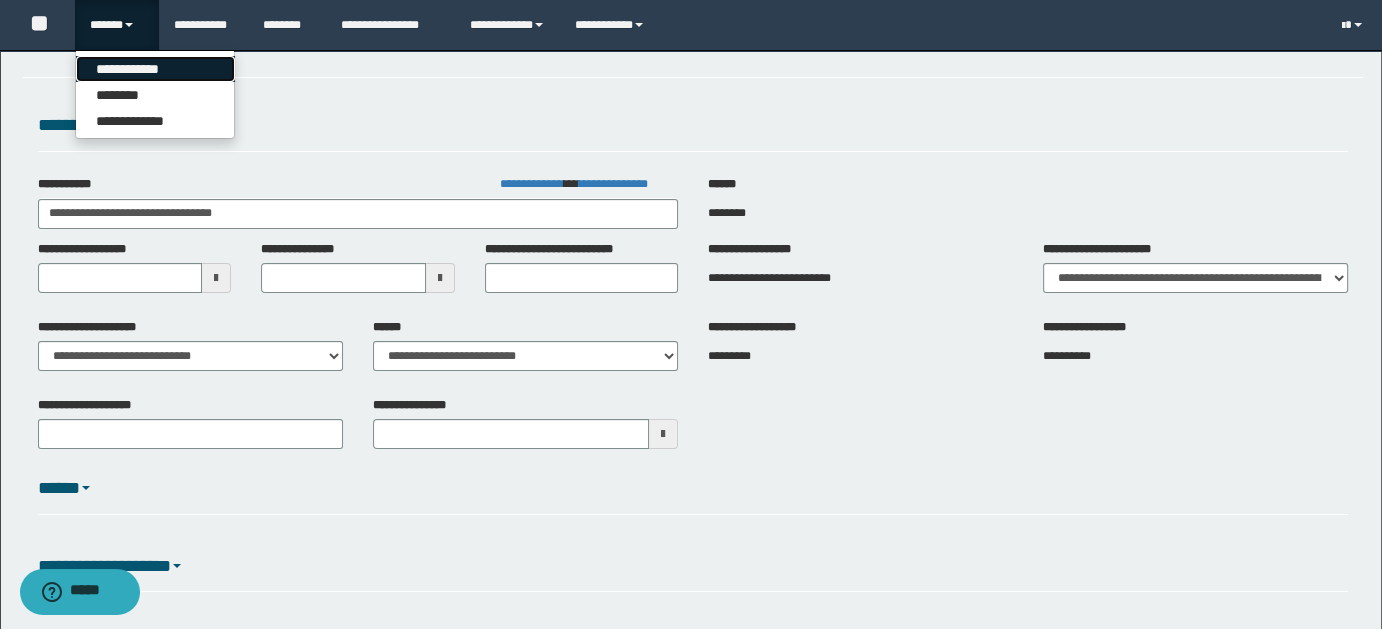 click on "**********" at bounding box center (155, 69) 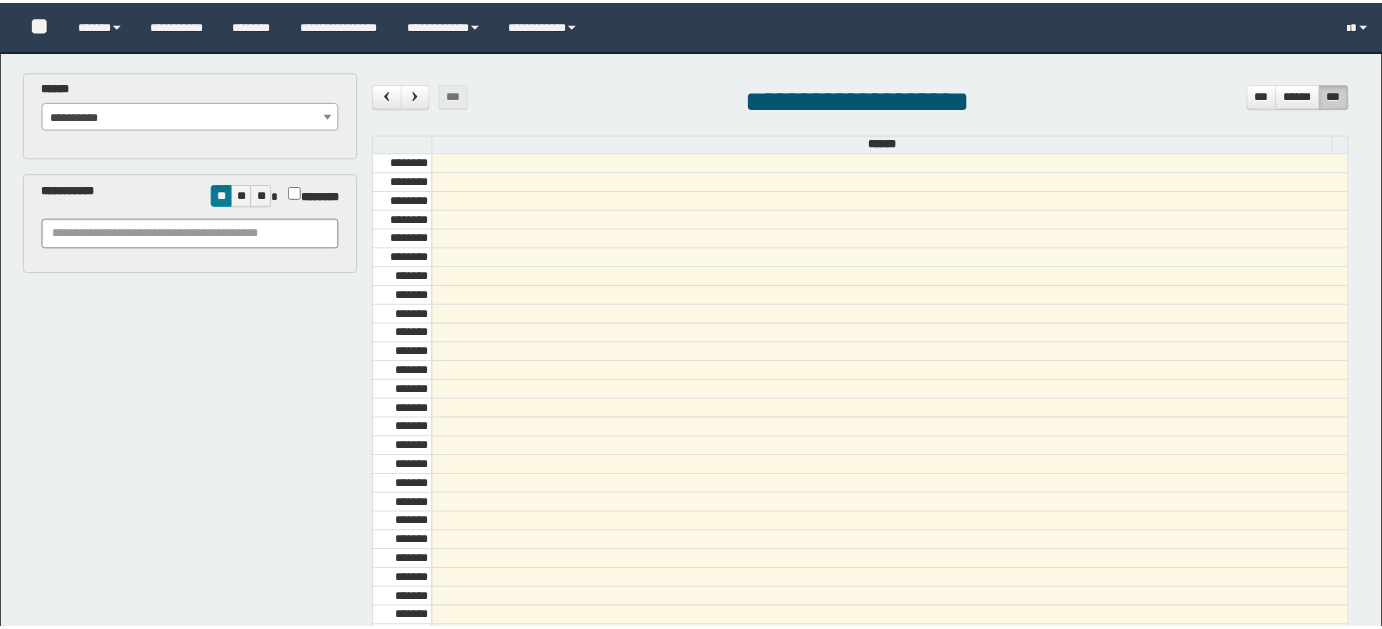 scroll, scrollTop: 0, scrollLeft: 0, axis: both 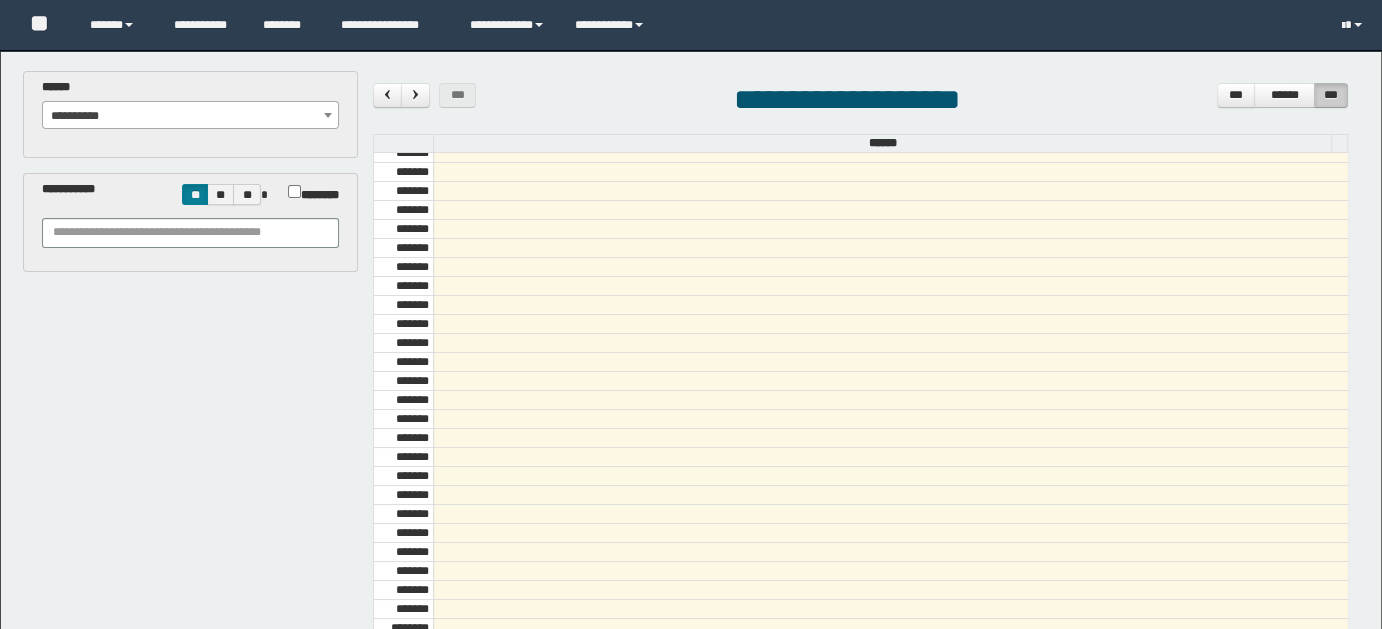 select on "******" 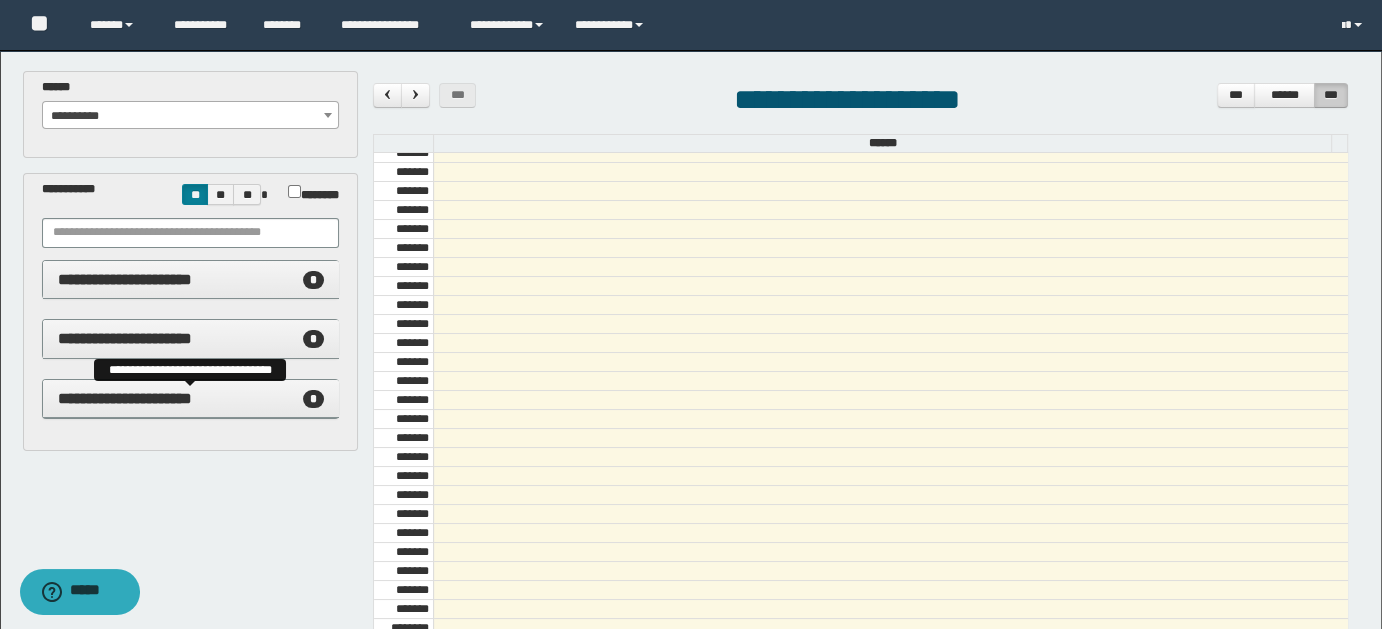 click on "**********" at bounding box center [125, 398] 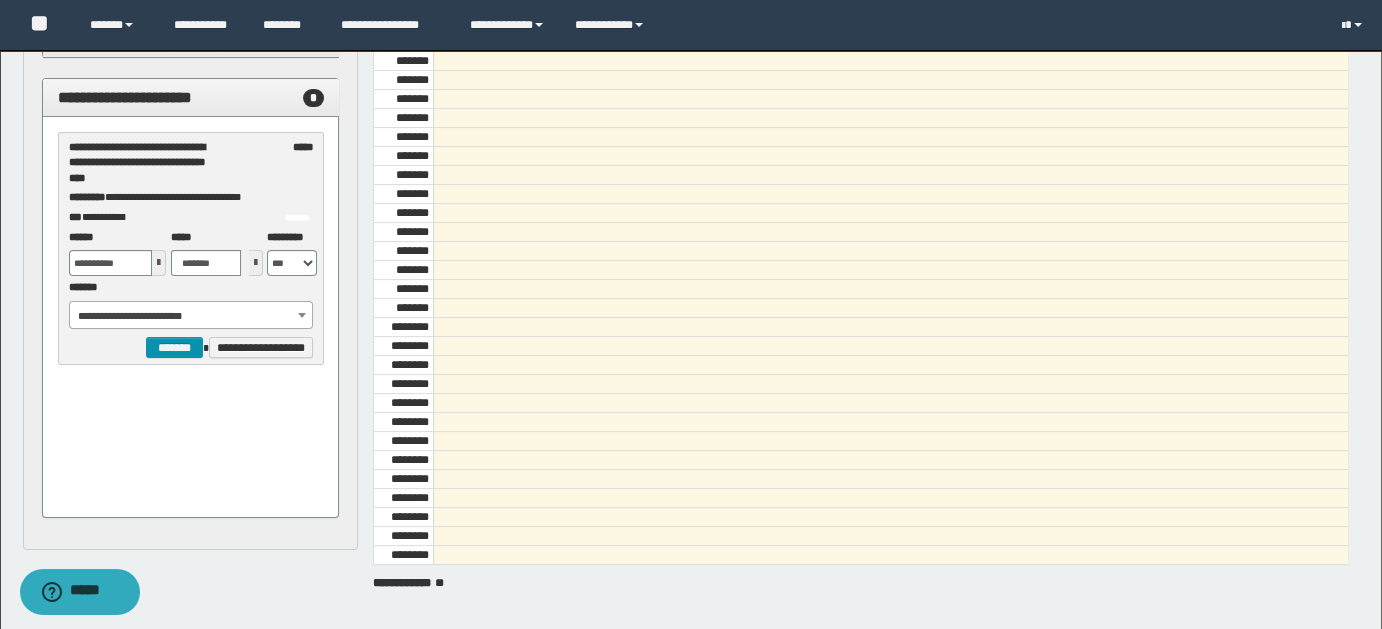 scroll, scrollTop: 304, scrollLeft: 0, axis: vertical 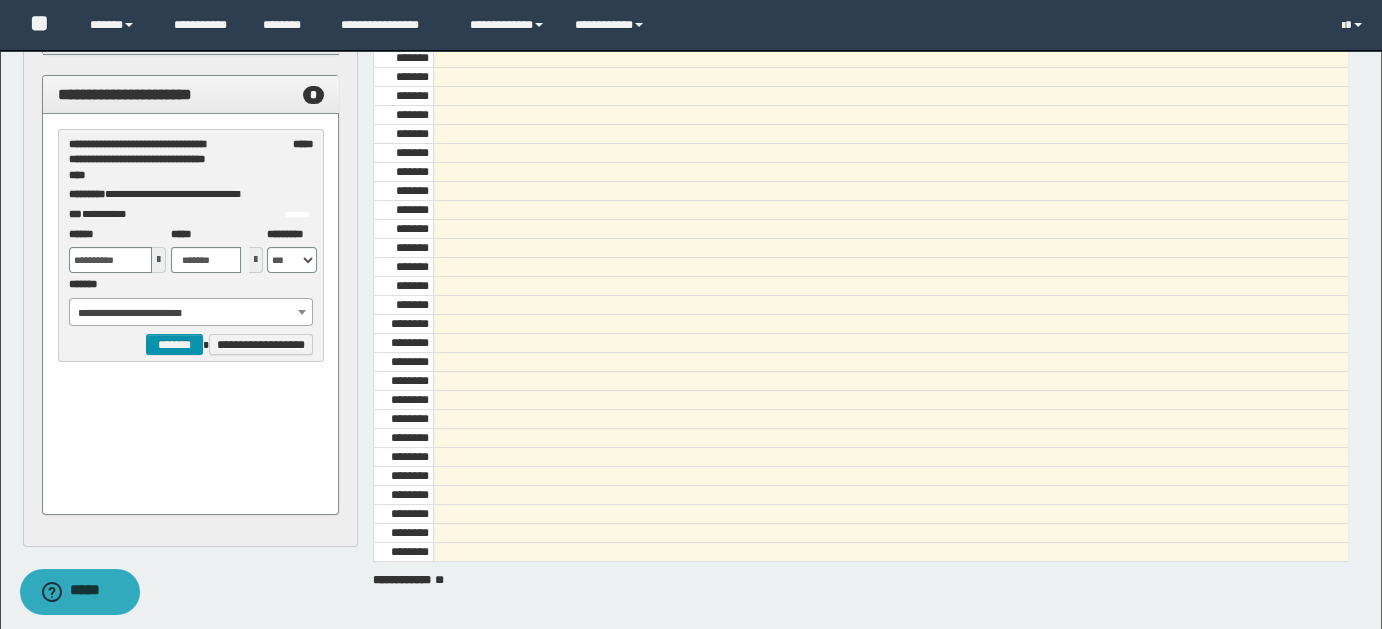 click at bounding box center [159, 260] 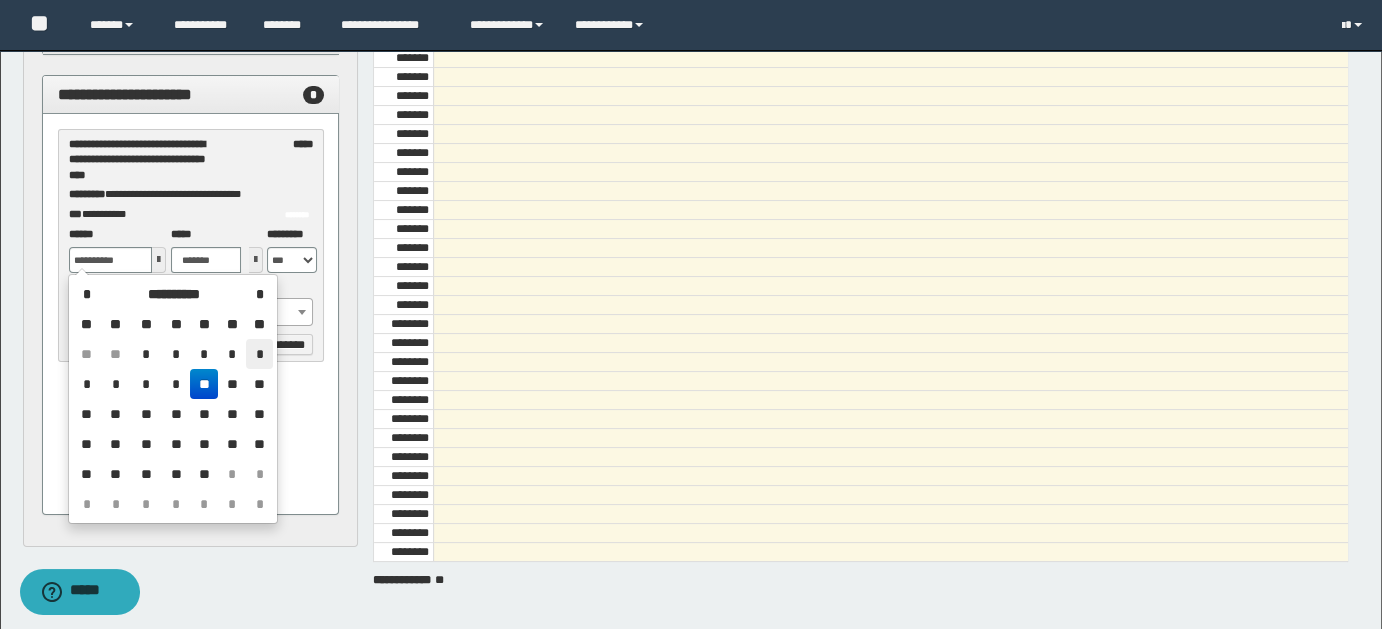 click on "*" at bounding box center (259, 354) 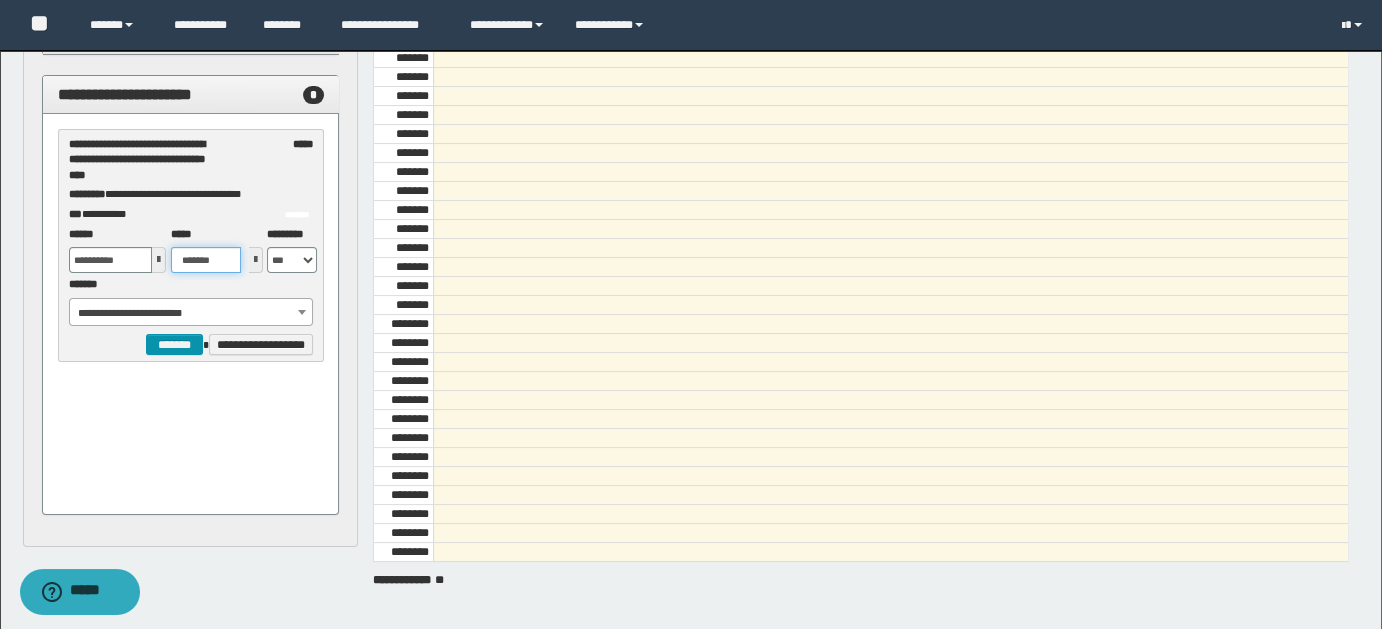 click on "*******" at bounding box center [206, 260] 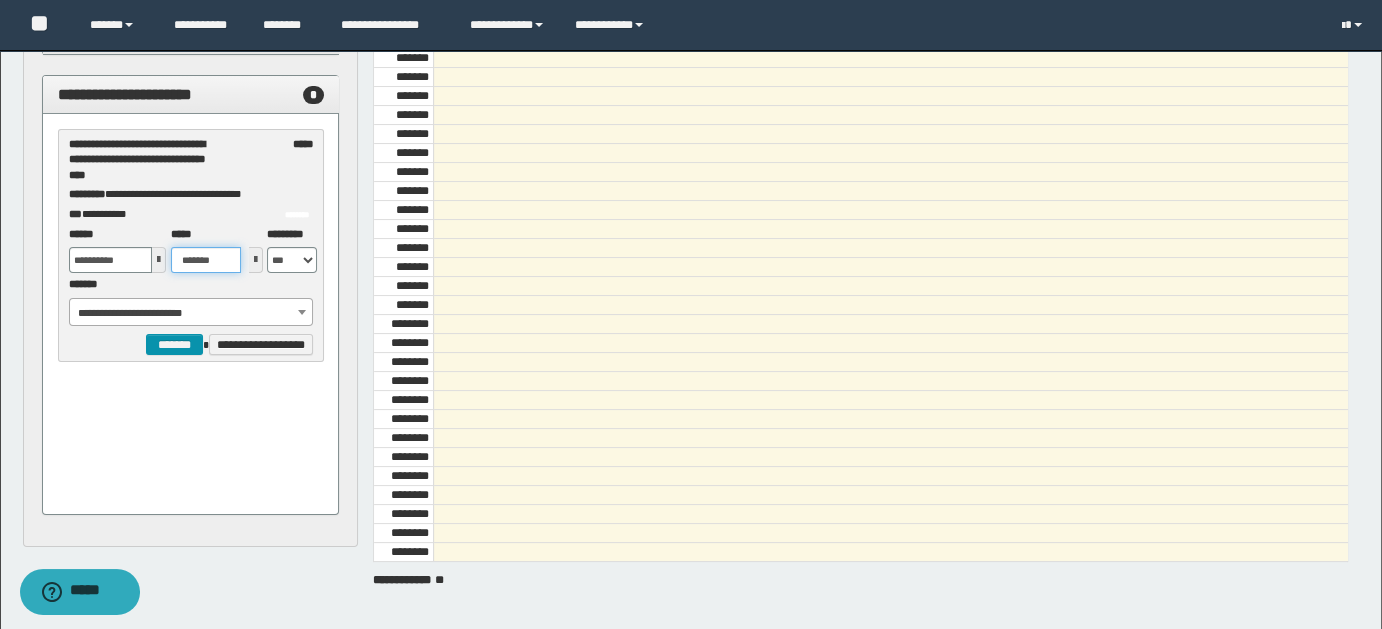 click on "*******" at bounding box center (206, 260) 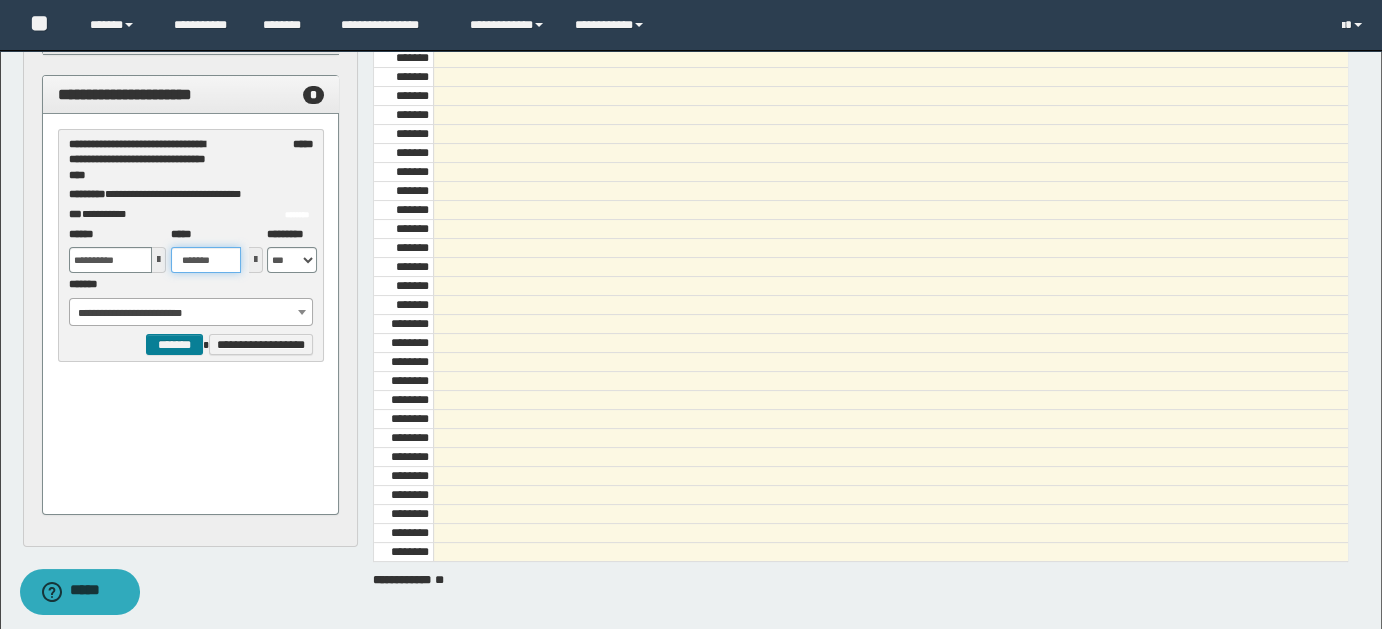 type on "*******" 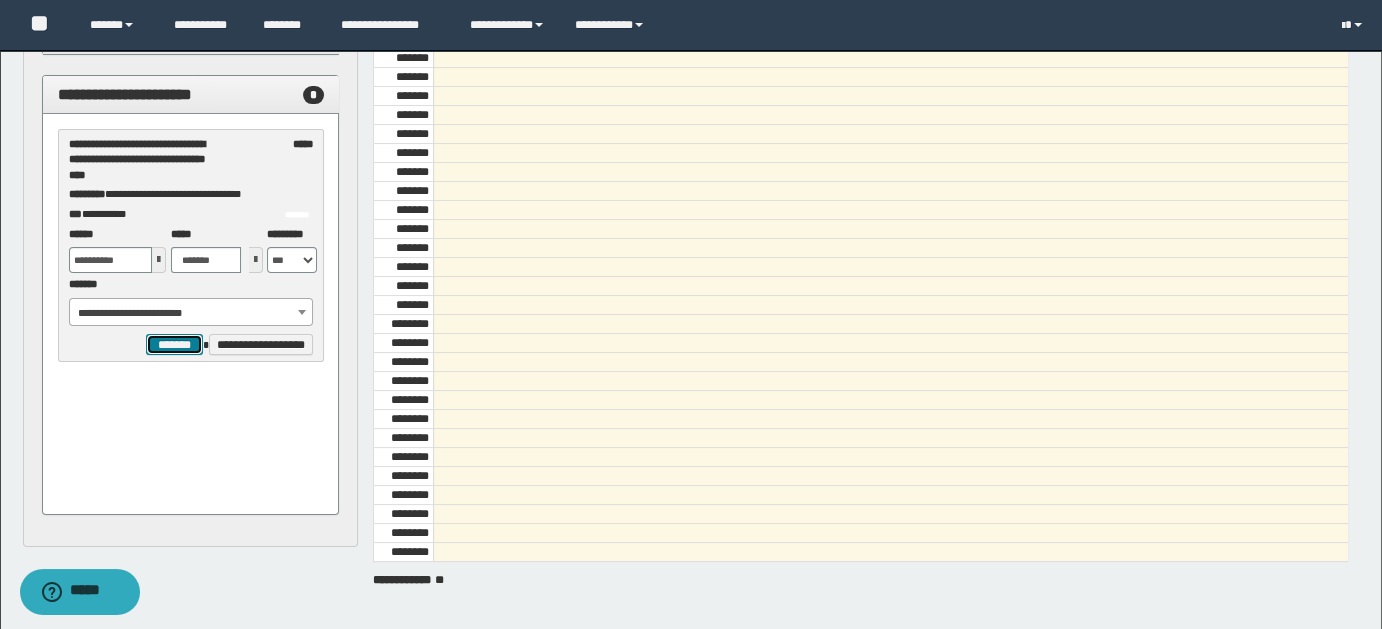 click on "*******" at bounding box center [174, 344] 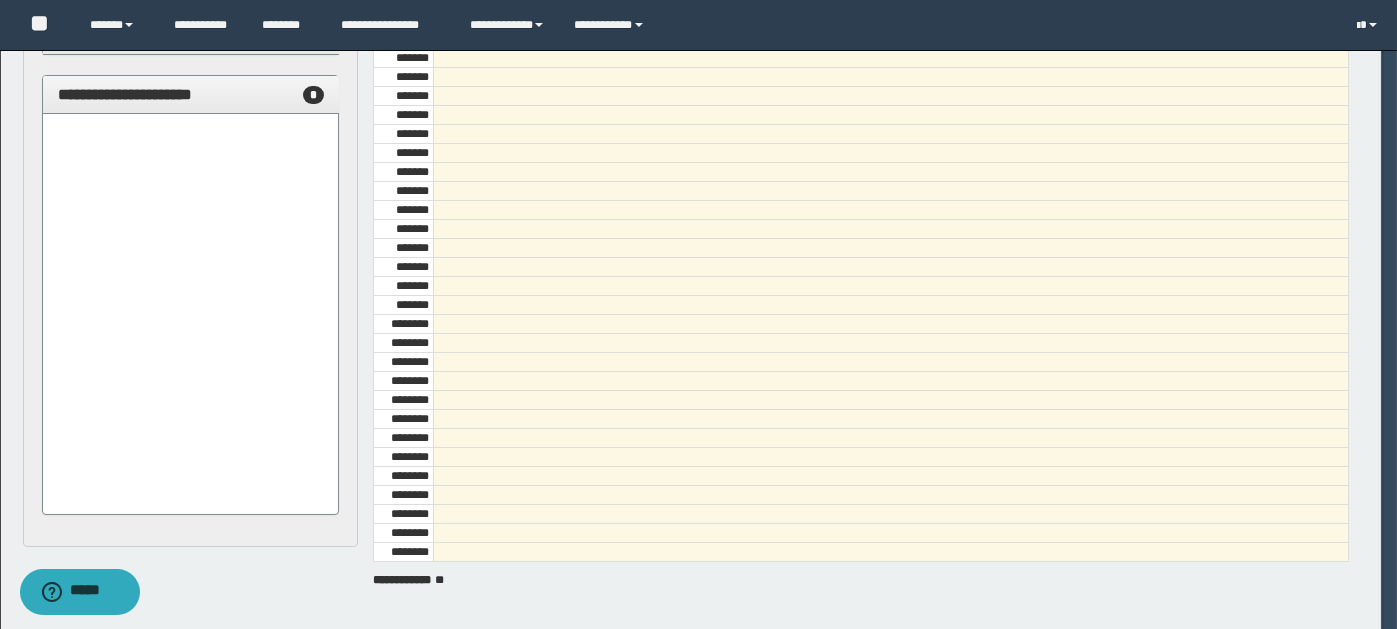 select on "******" 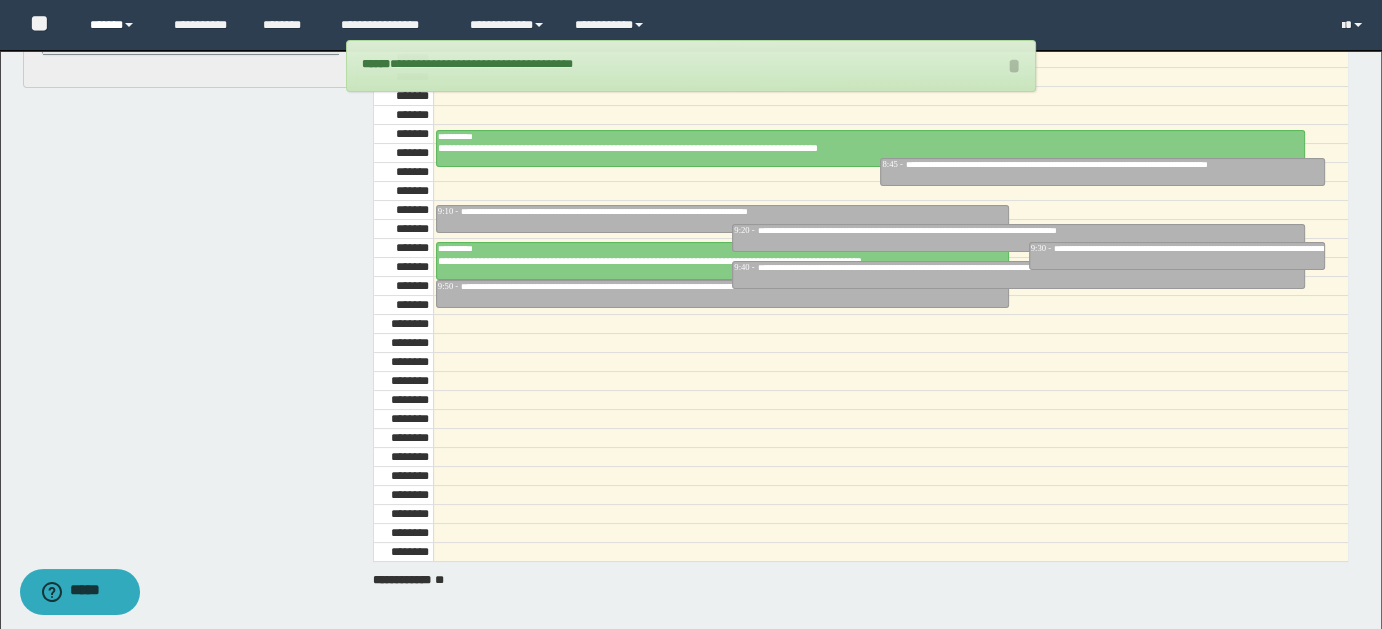 click at bounding box center [129, 25] 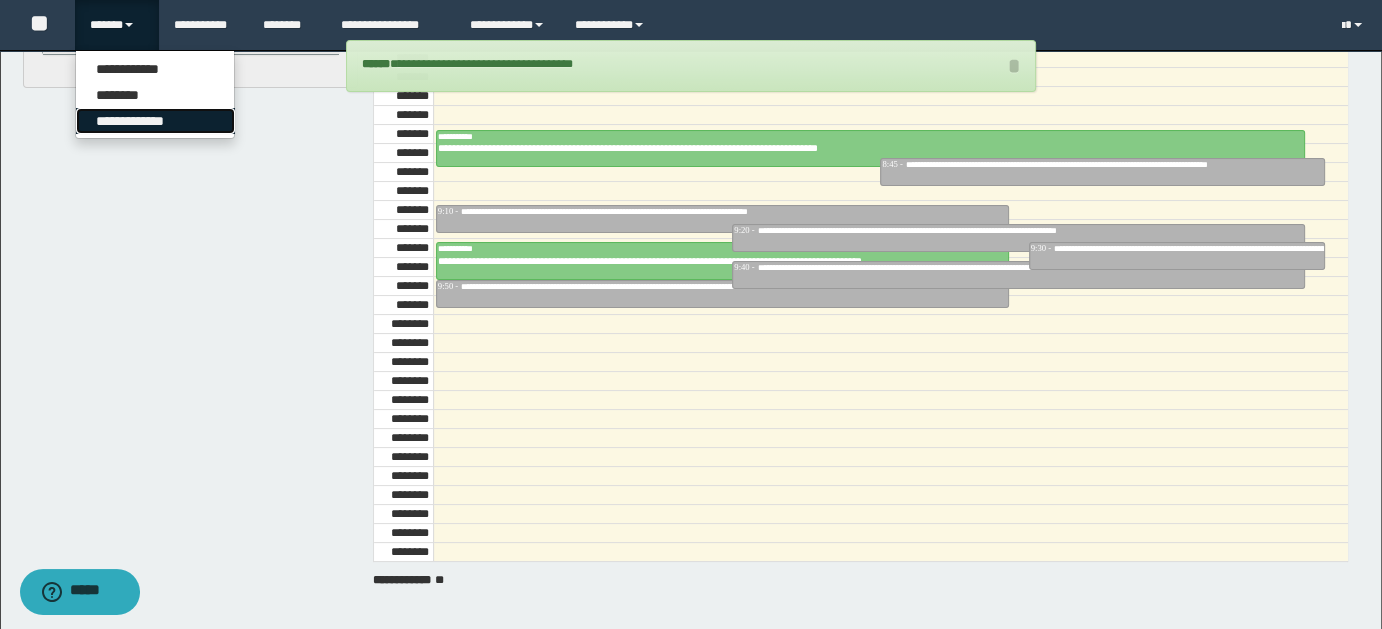 click on "**********" at bounding box center (155, 121) 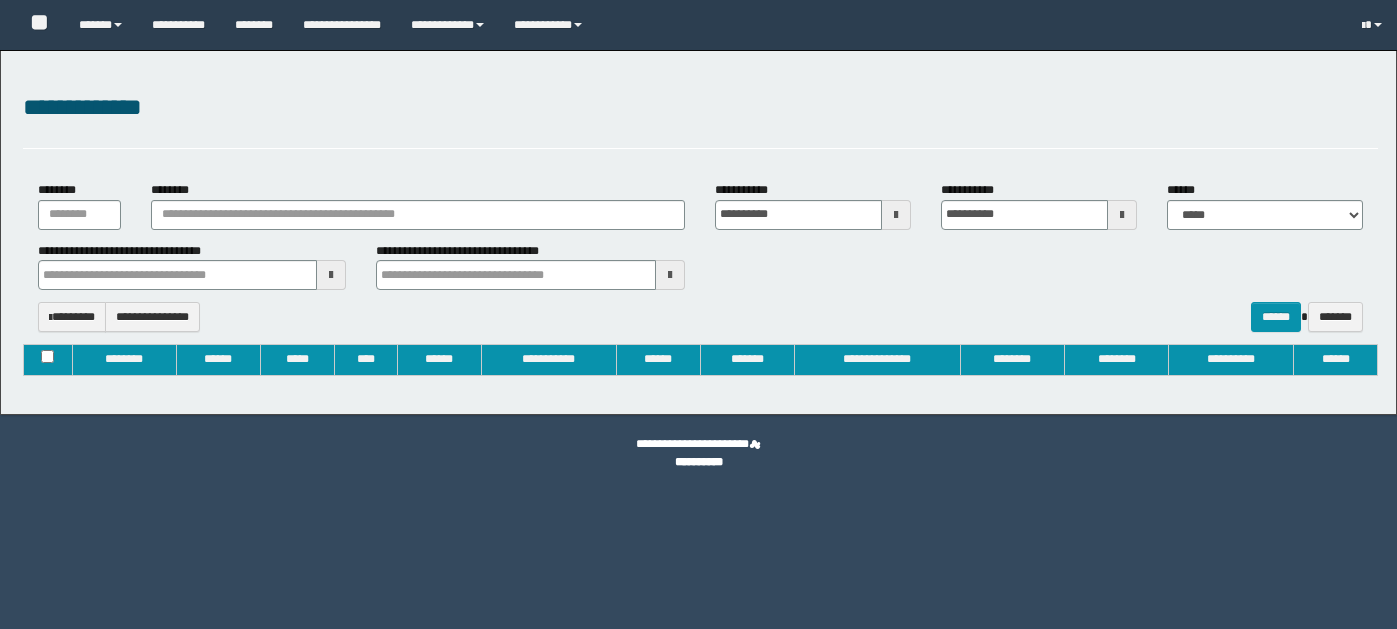 type on "**********" 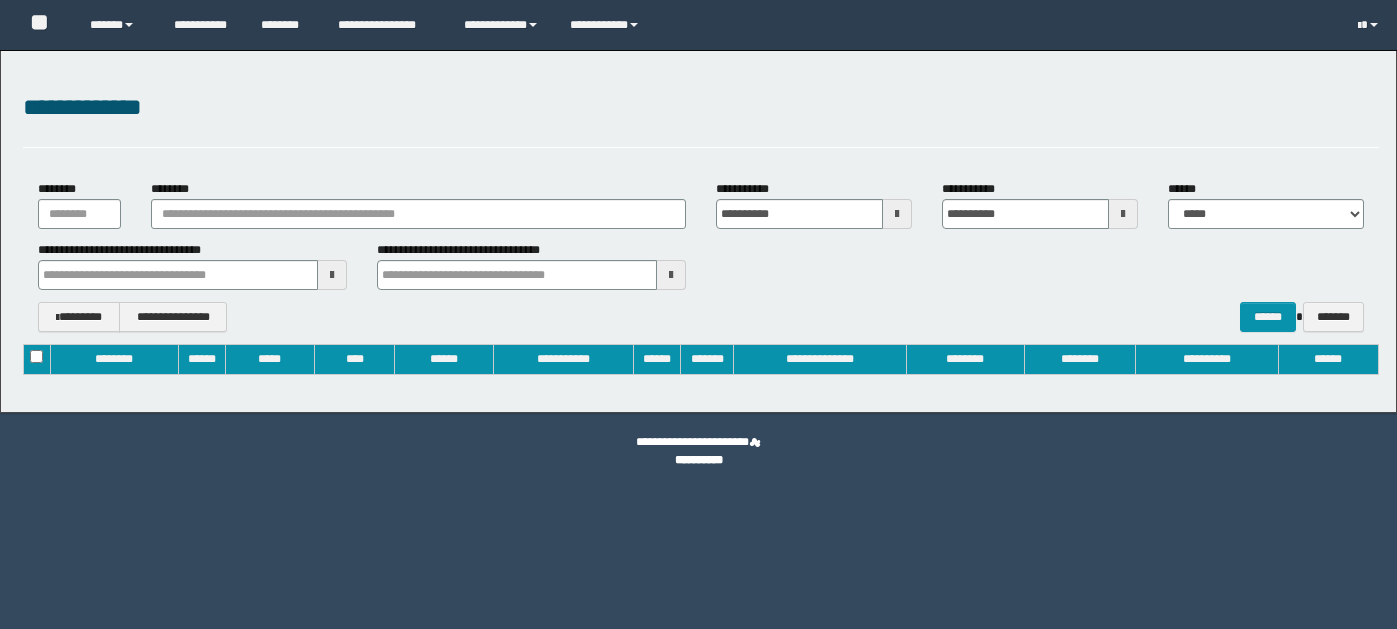 scroll, scrollTop: 0, scrollLeft: 0, axis: both 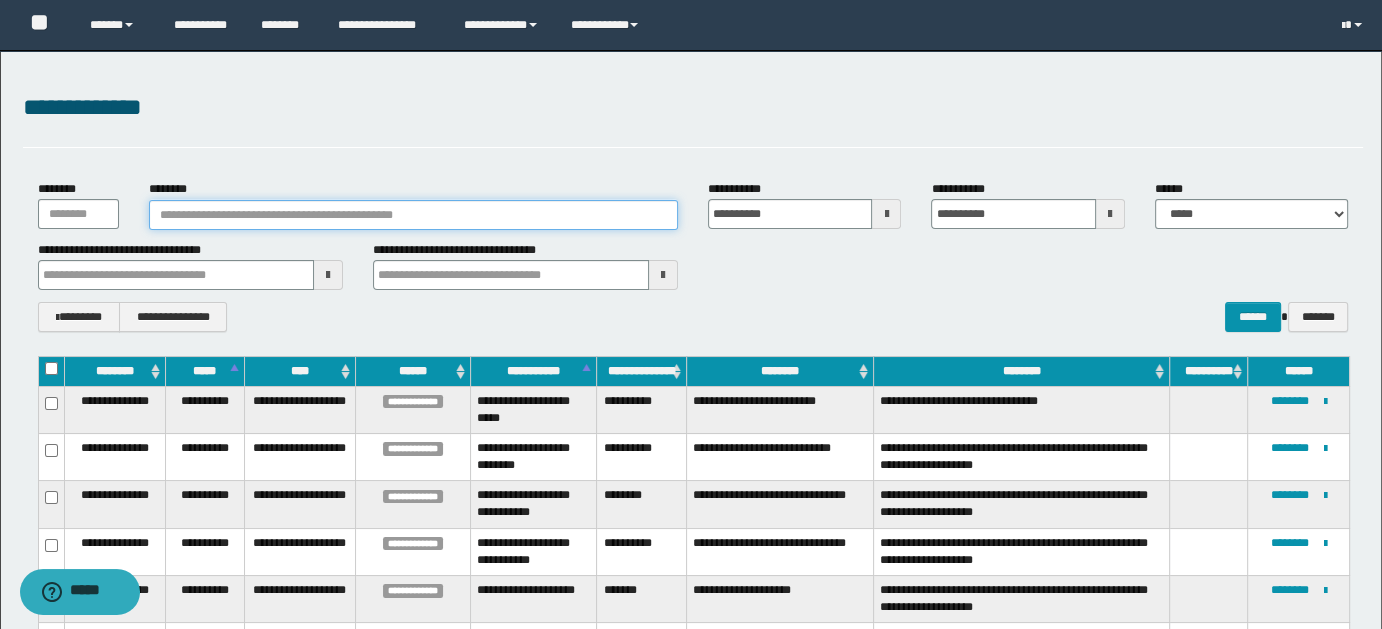 click on "********" at bounding box center [413, 215] 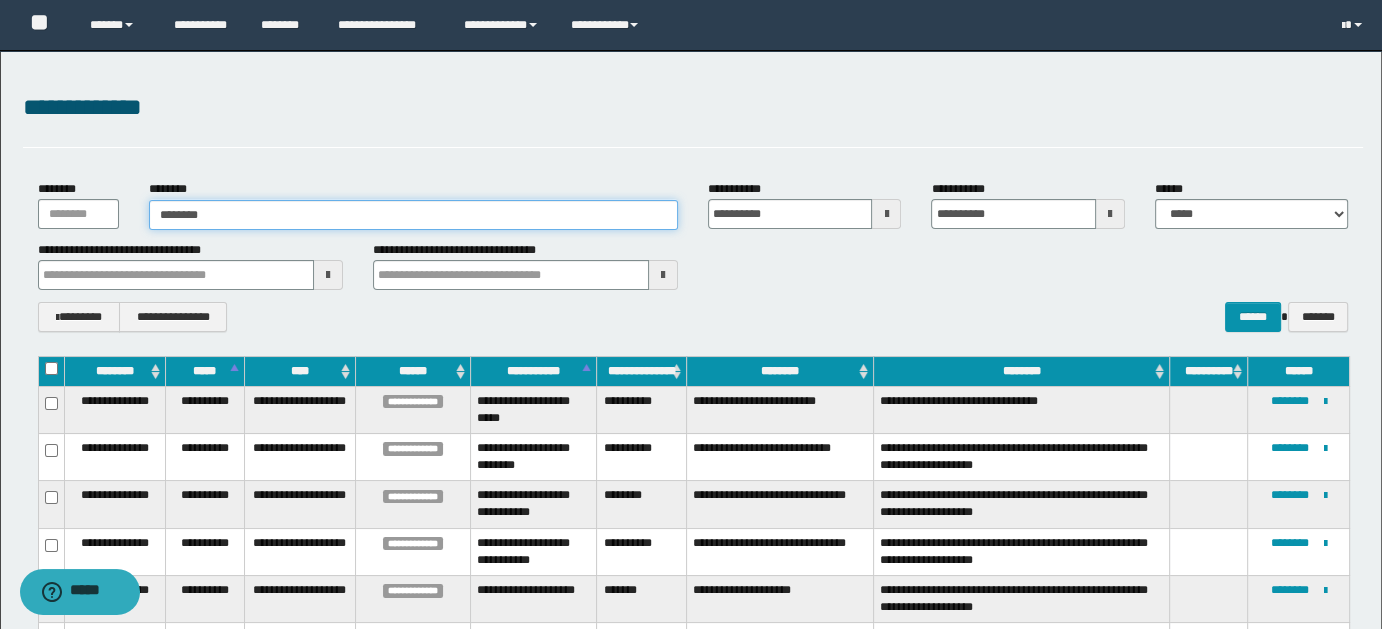 type on "********" 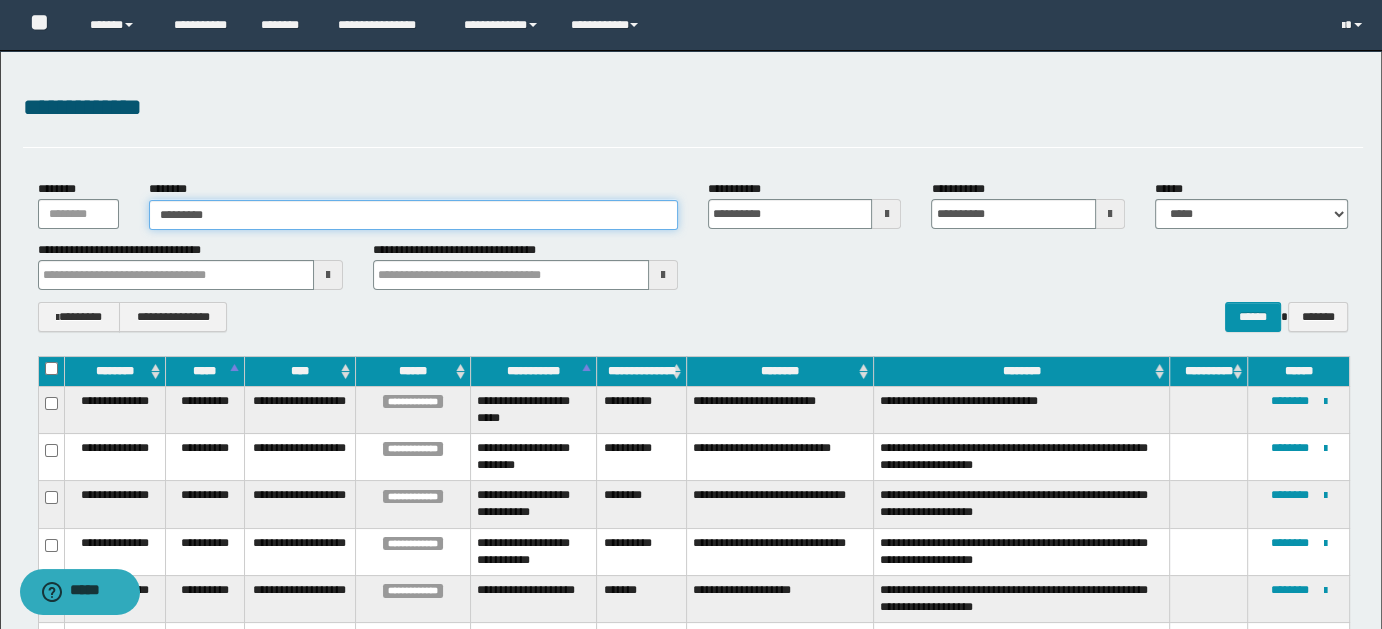 type on "********" 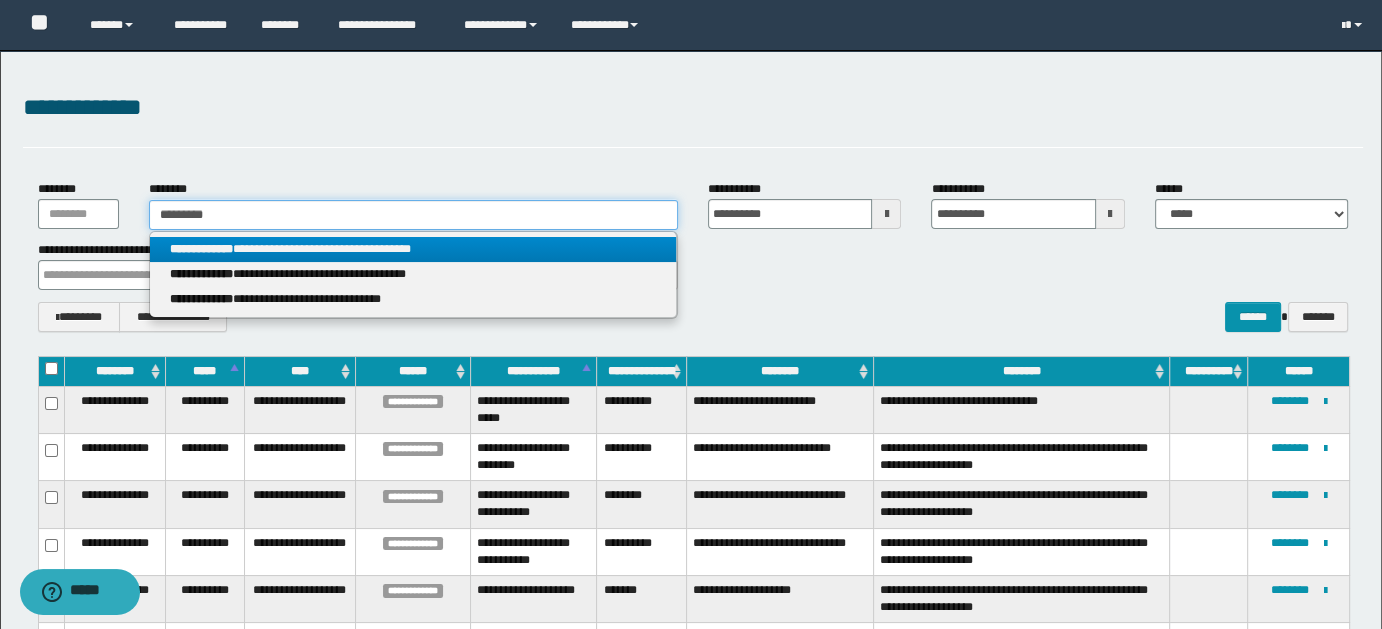 type on "********" 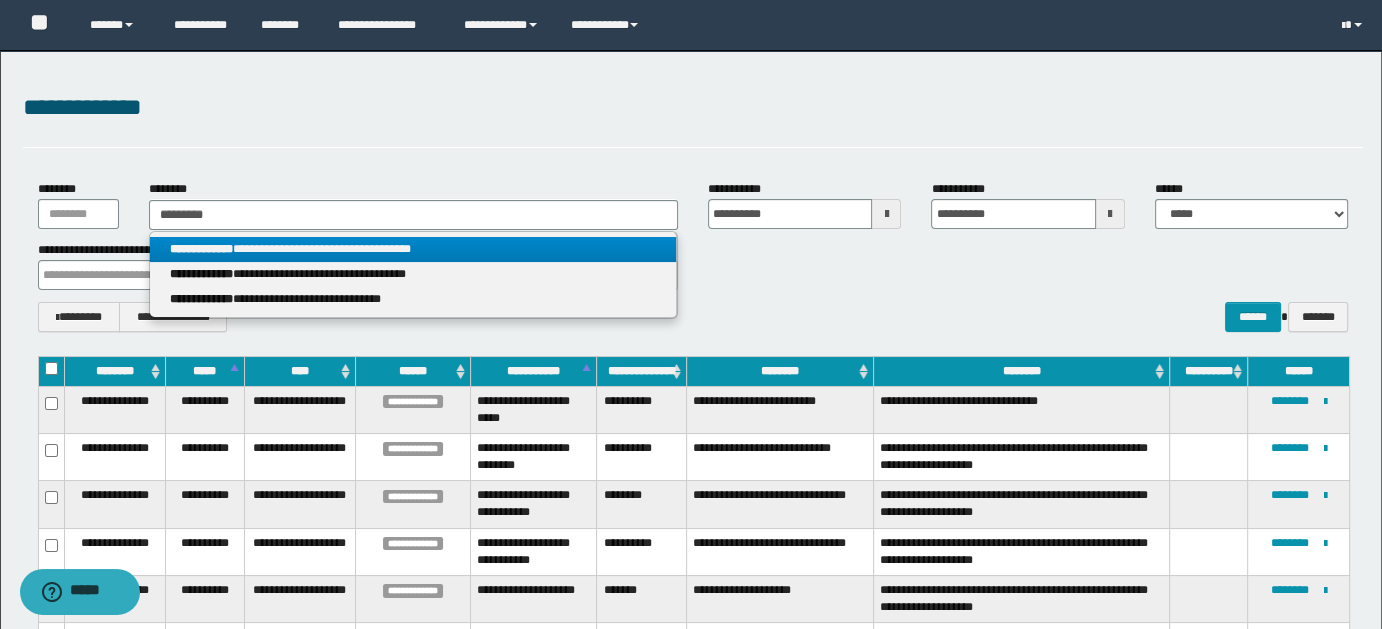 click on "**********" at bounding box center (413, 249) 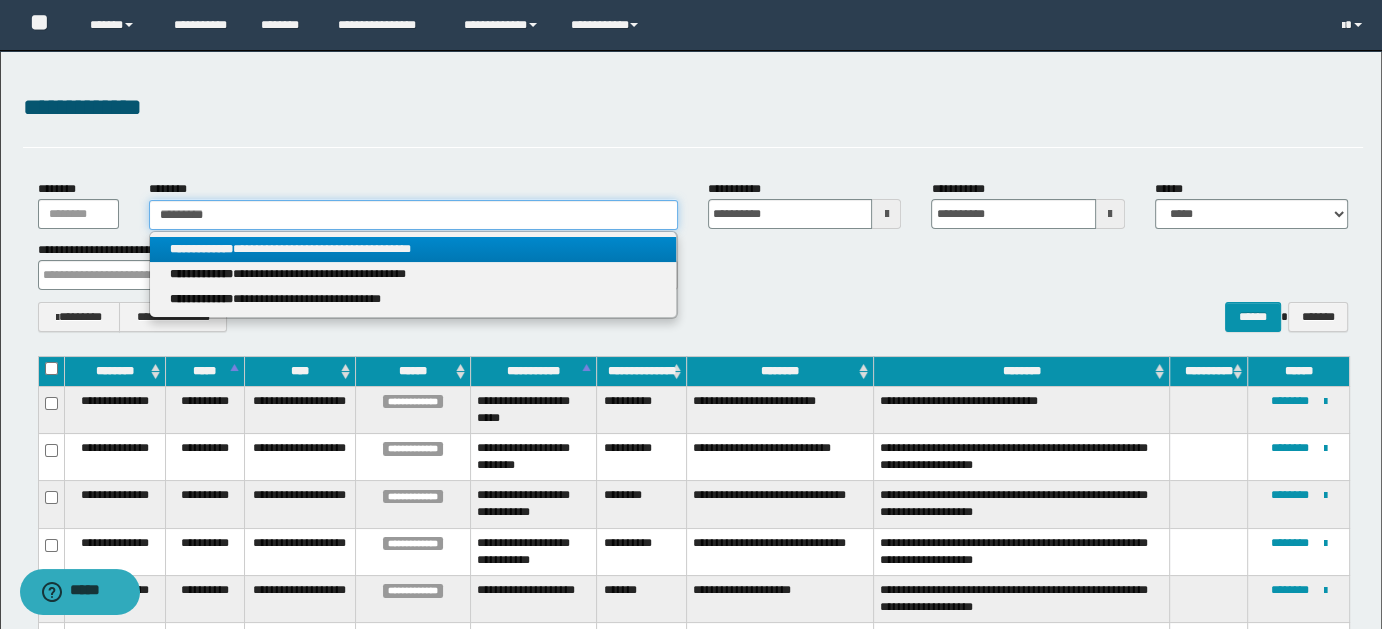 type 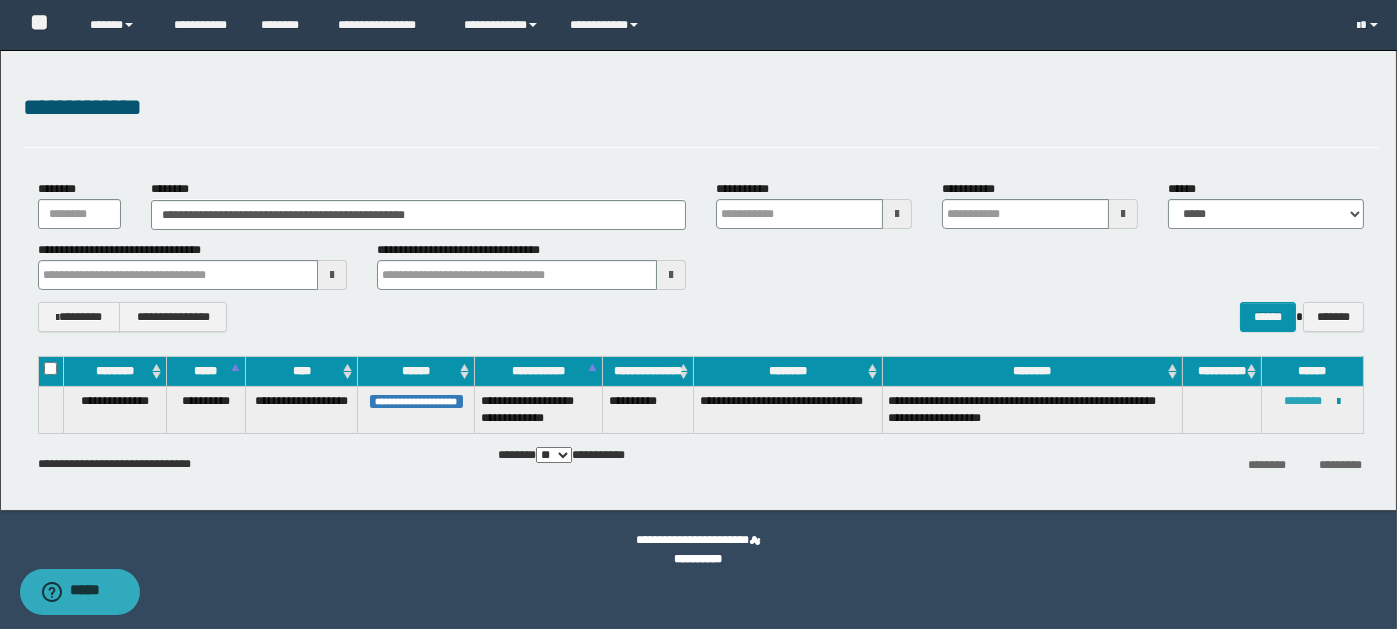 click on "********" at bounding box center [1304, 401] 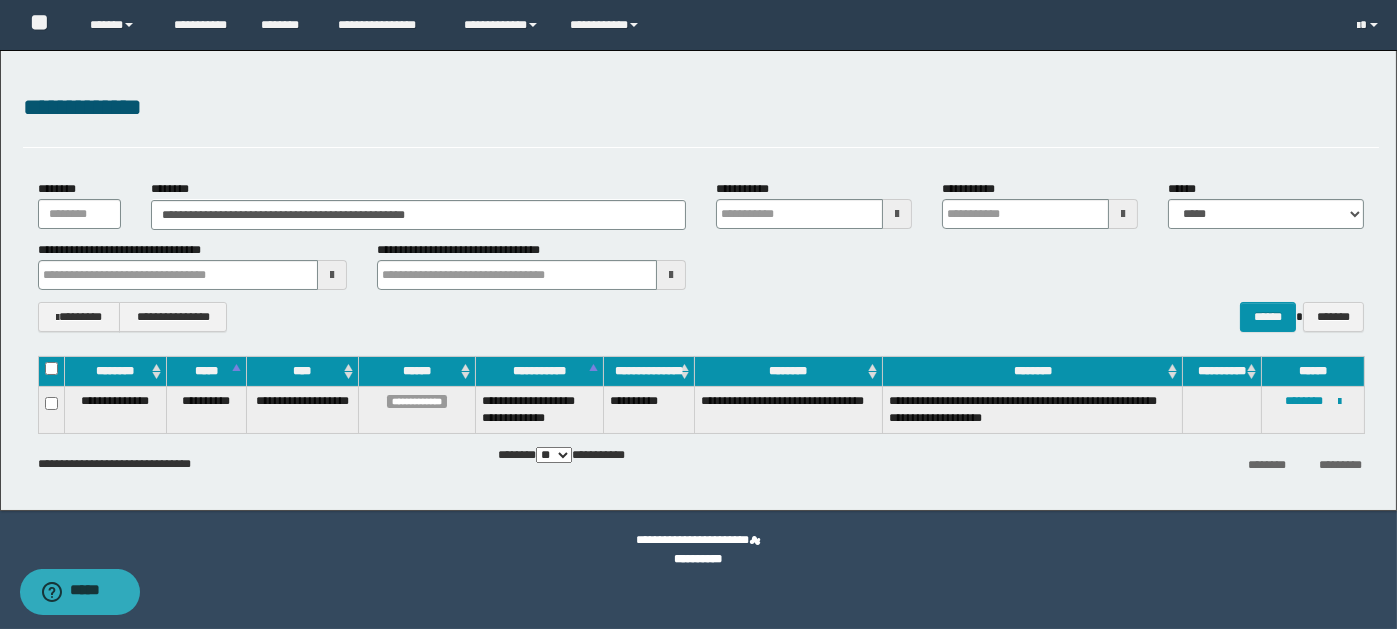 type 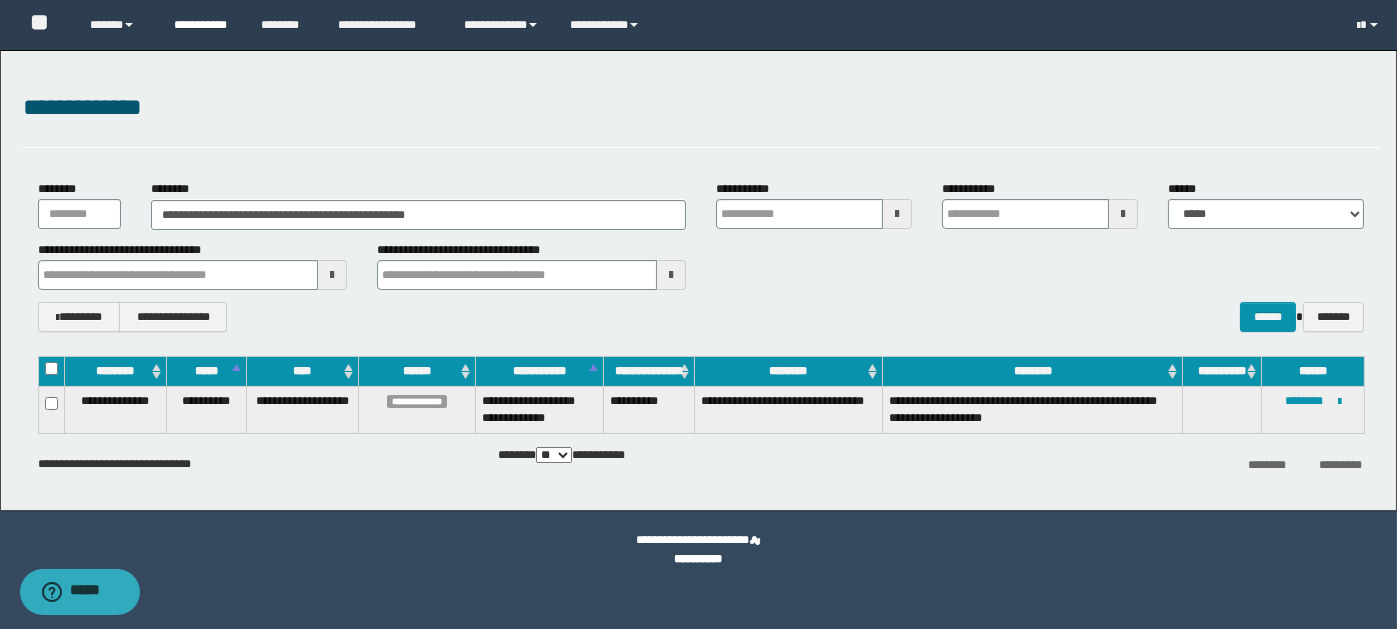 click on "**********" at bounding box center (202, 25) 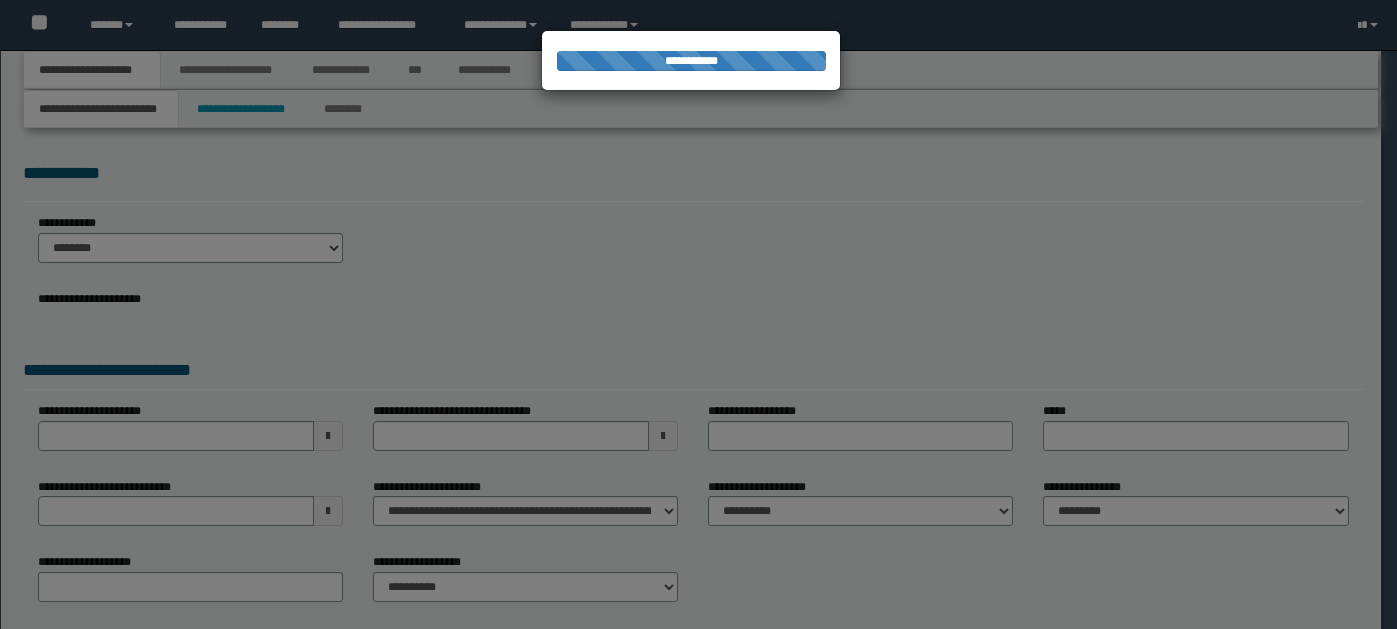 scroll, scrollTop: 0, scrollLeft: 0, axis: both 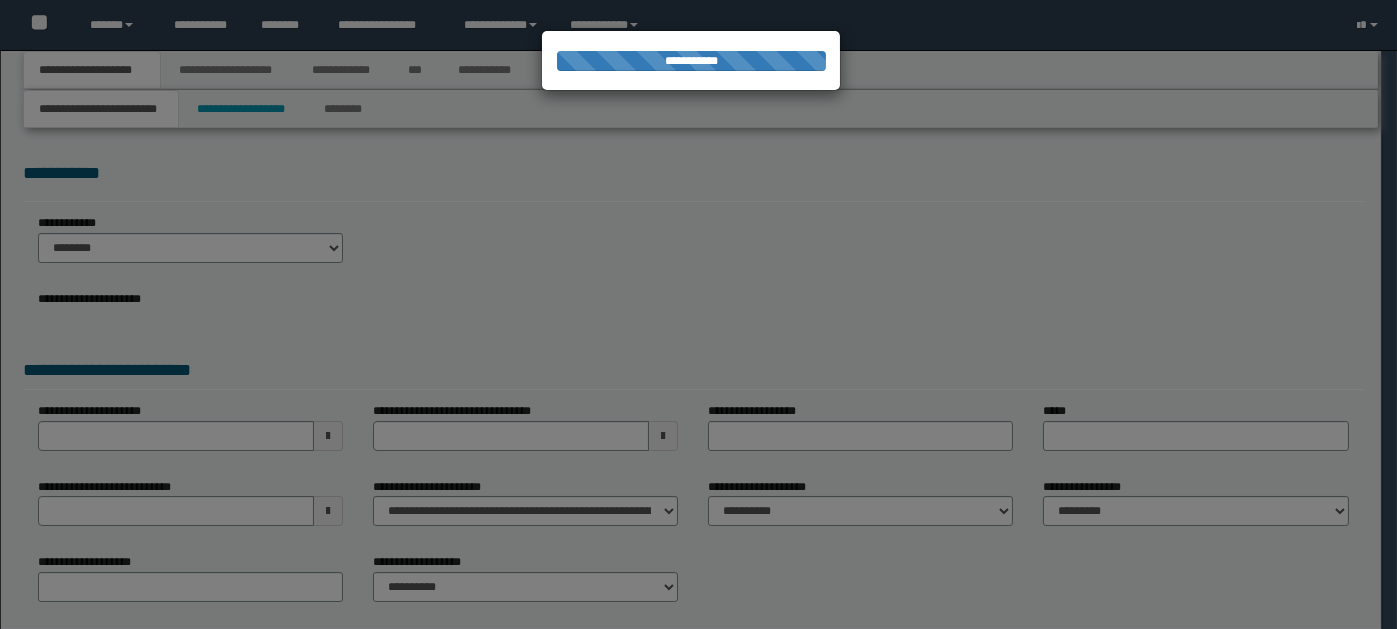 select on "*" 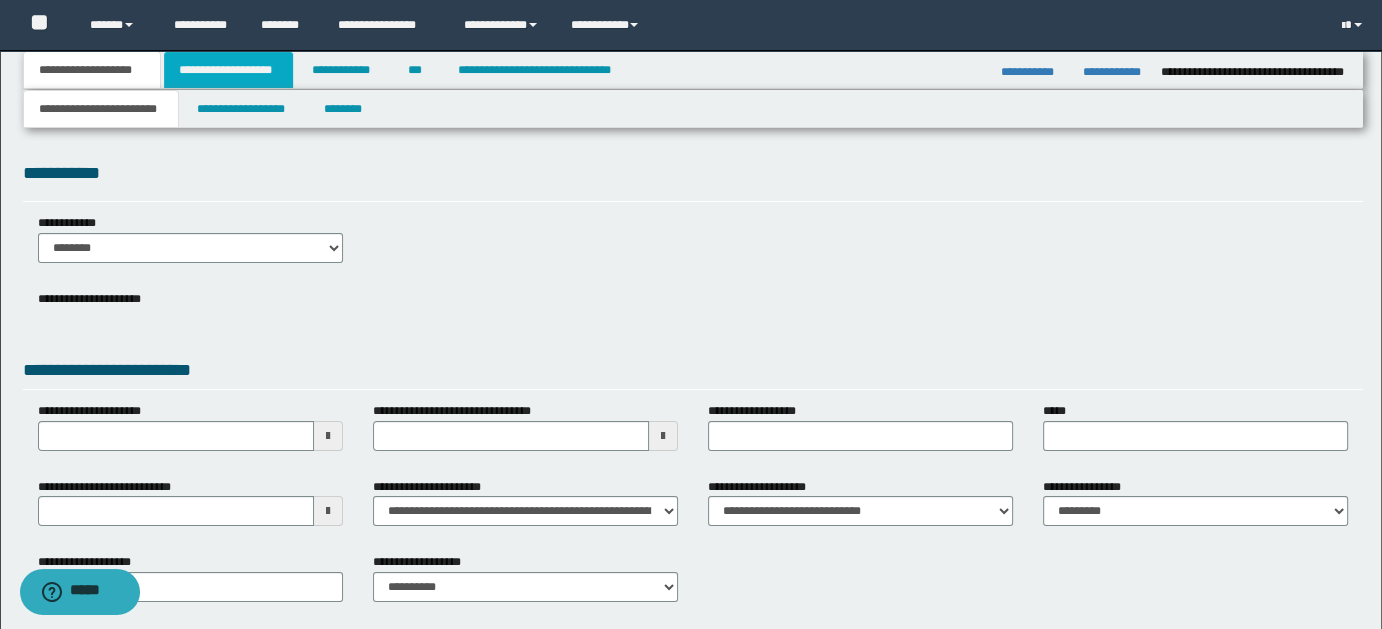 click on "**********" at bounding box center (228, 70) 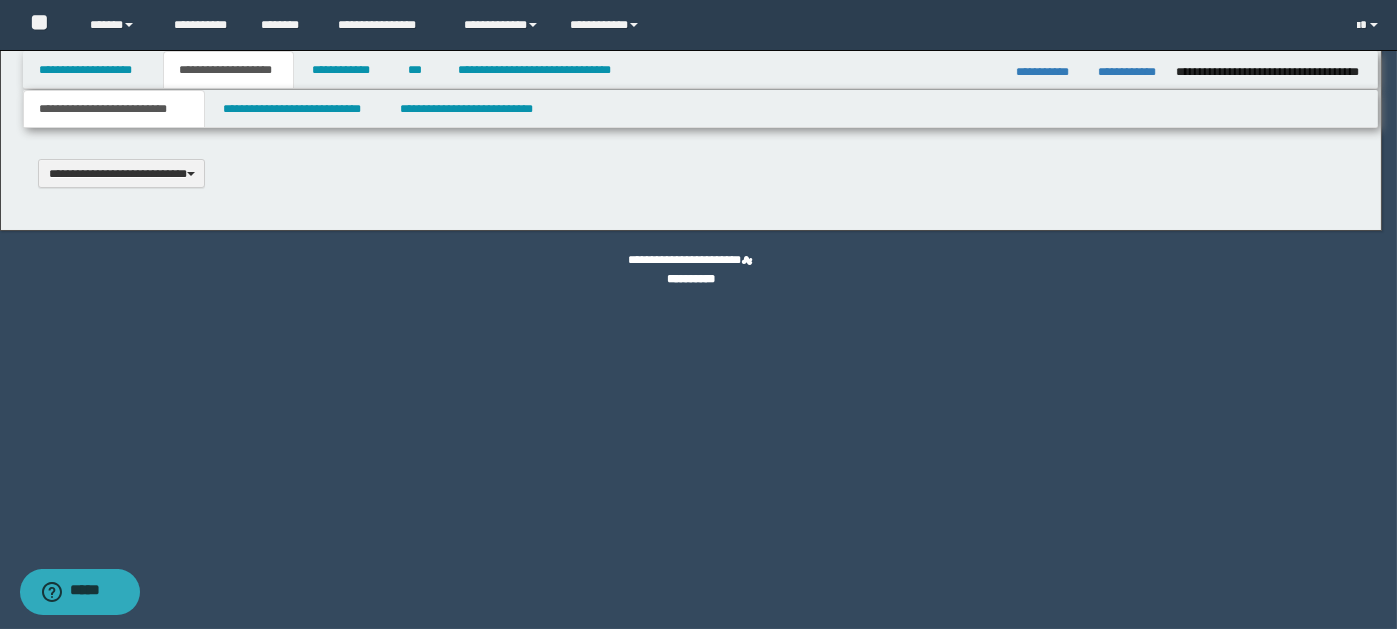 scroll, scrollTop: 0, scrollLeft: 0, axis: both 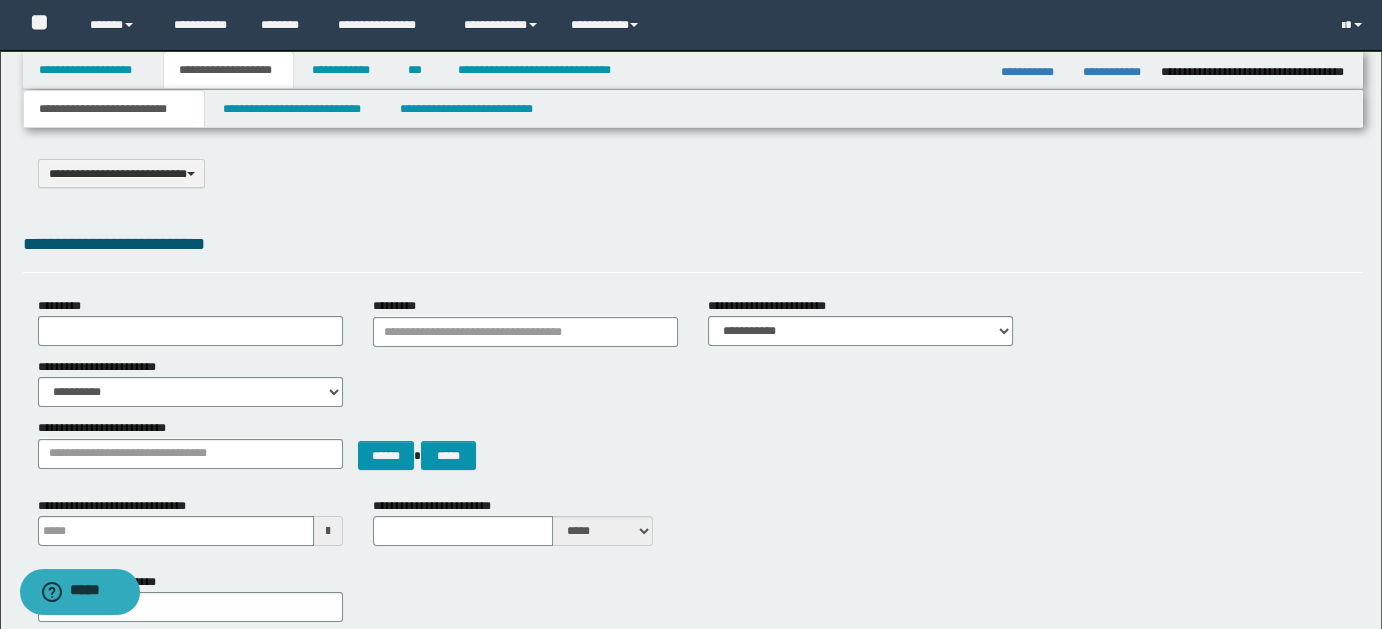 click on "**********" at bounding box center [114, 109] 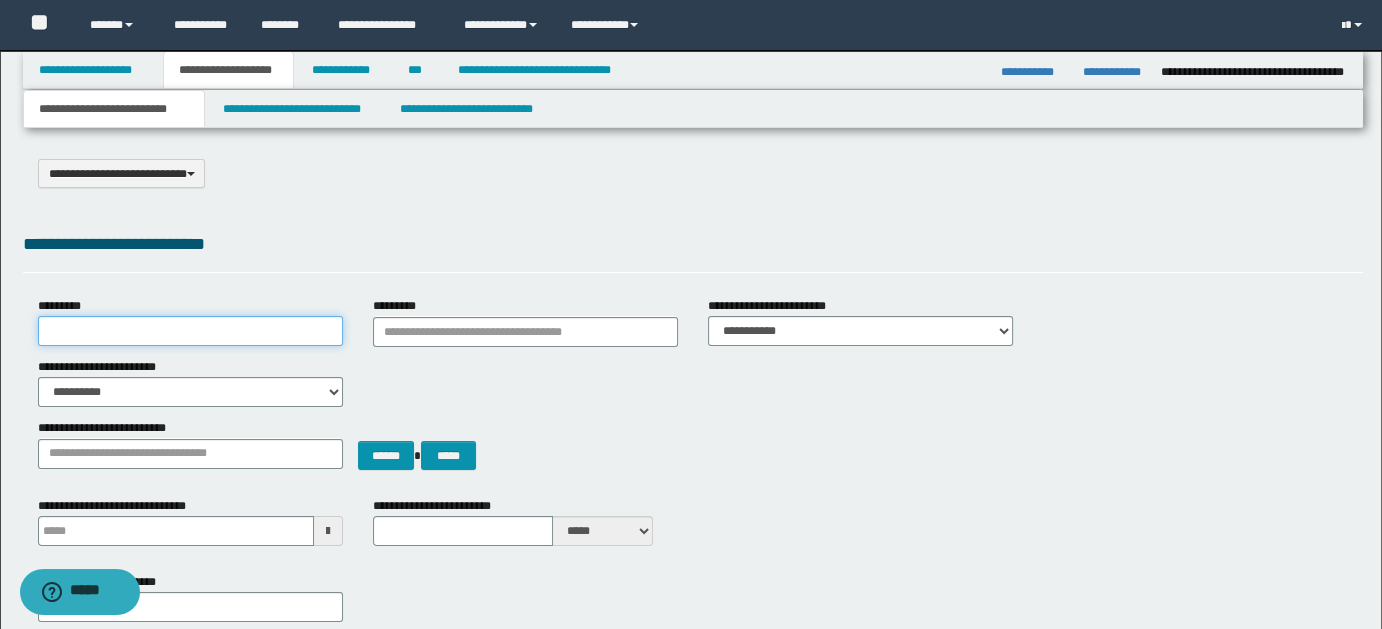 click on "*********" at bounding box center (190, 331) 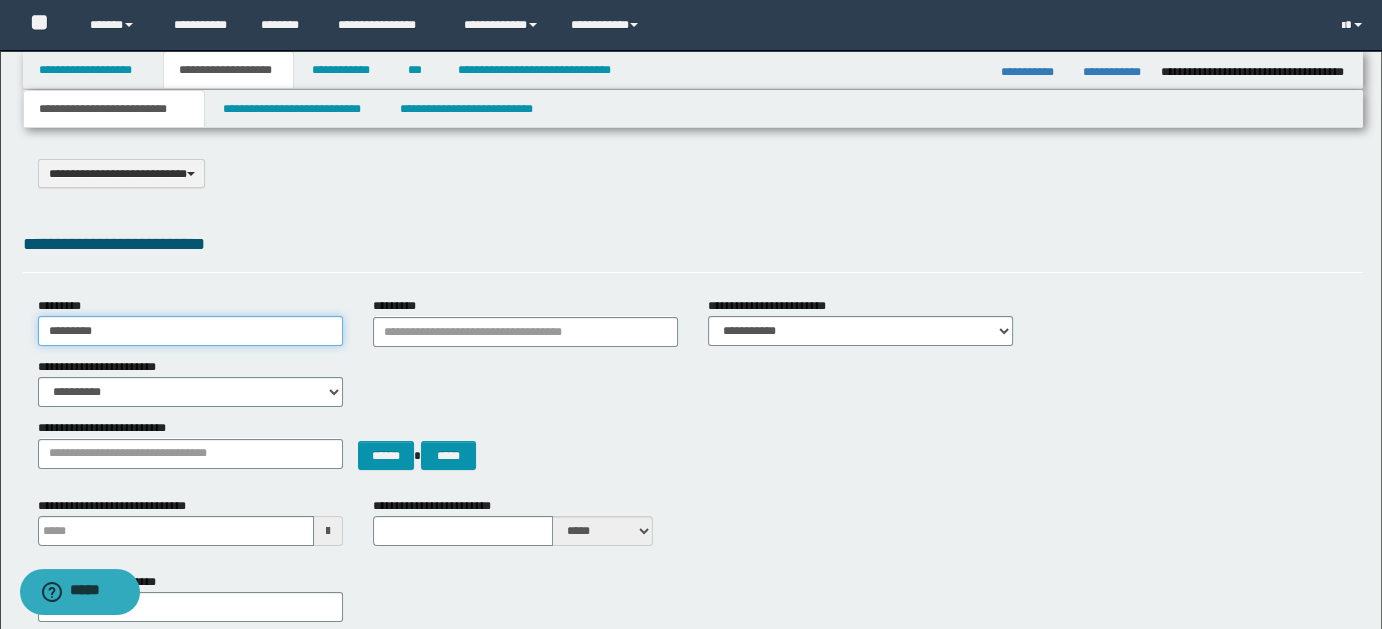 type 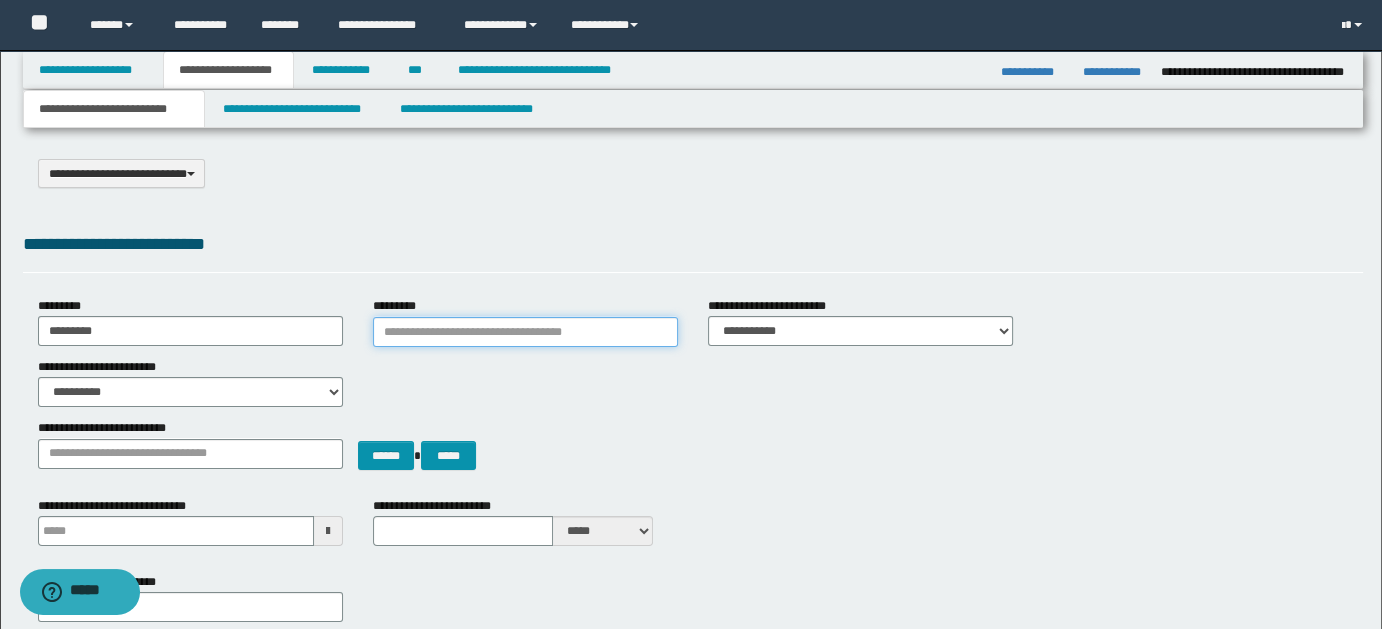 click on "*********" at bounding box center [525, 332] 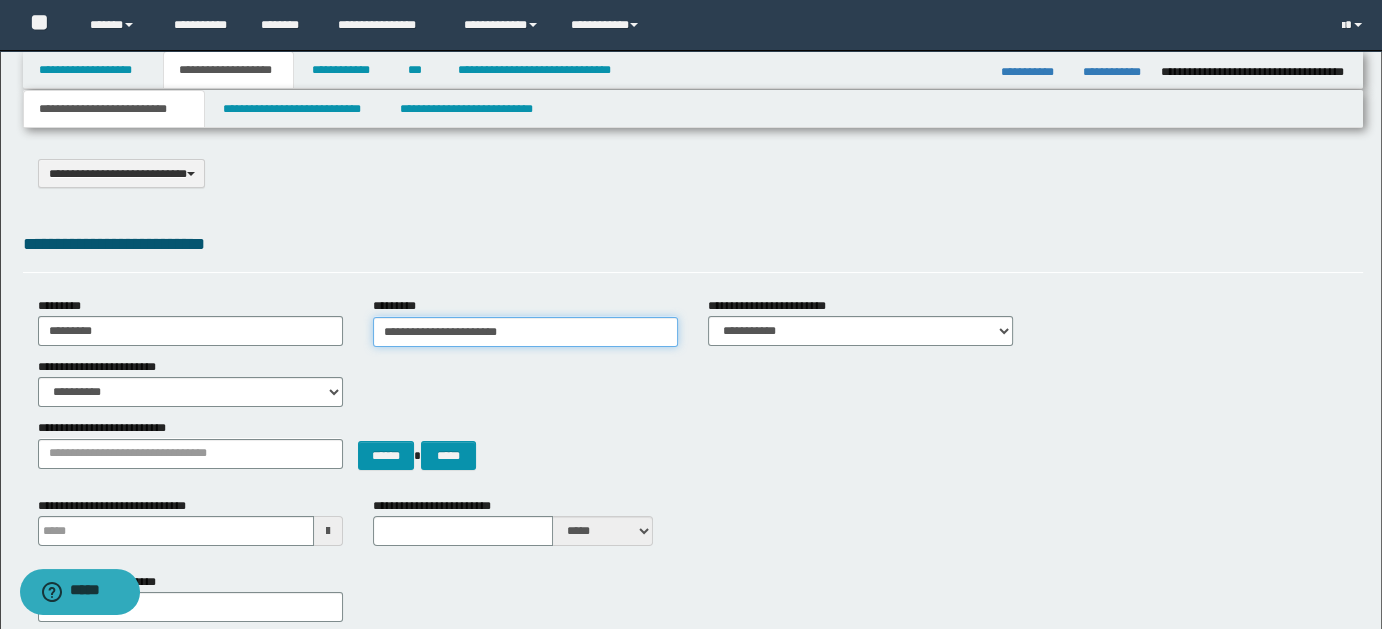 click on "**********" at bounding box center (525, 332) 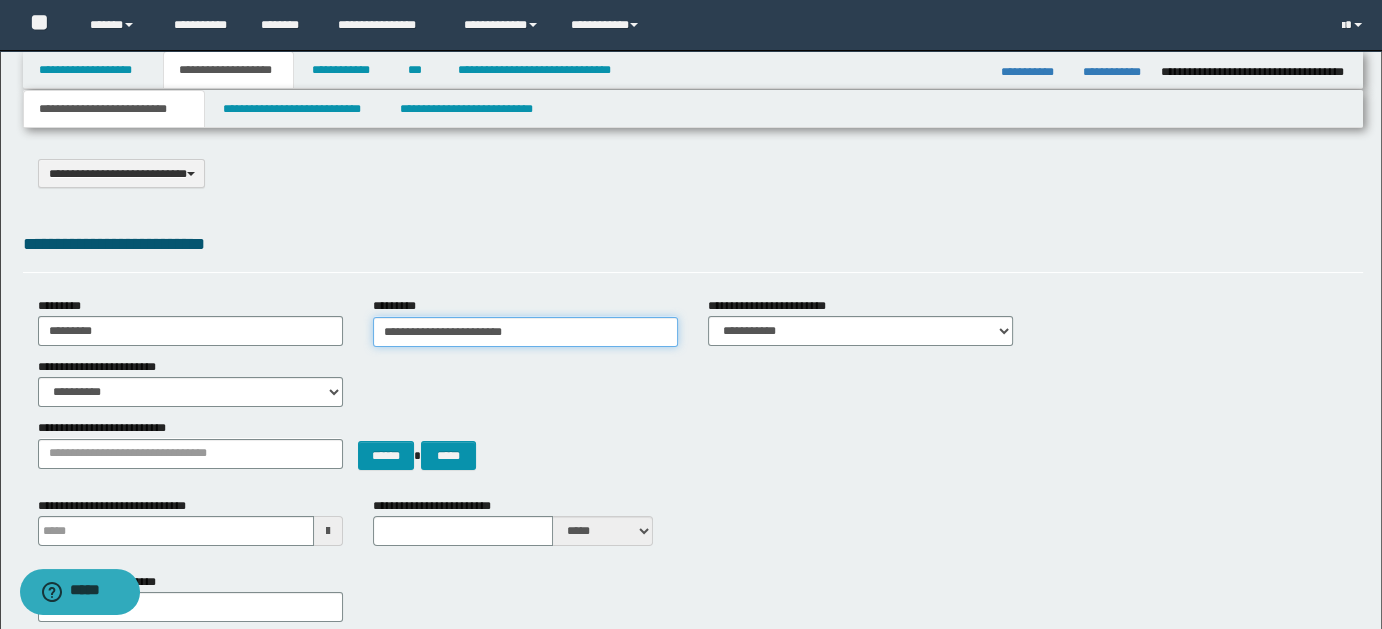 click on "**********" at bounding box center [525, 332] 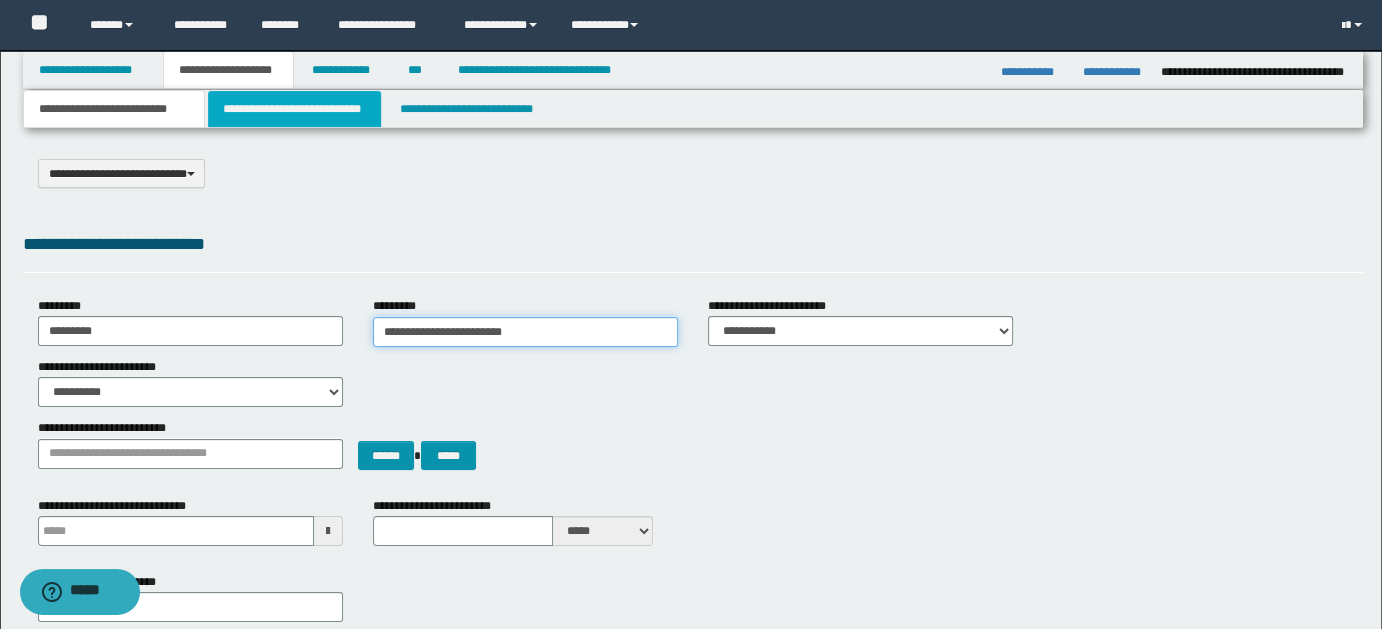 type on "**********" 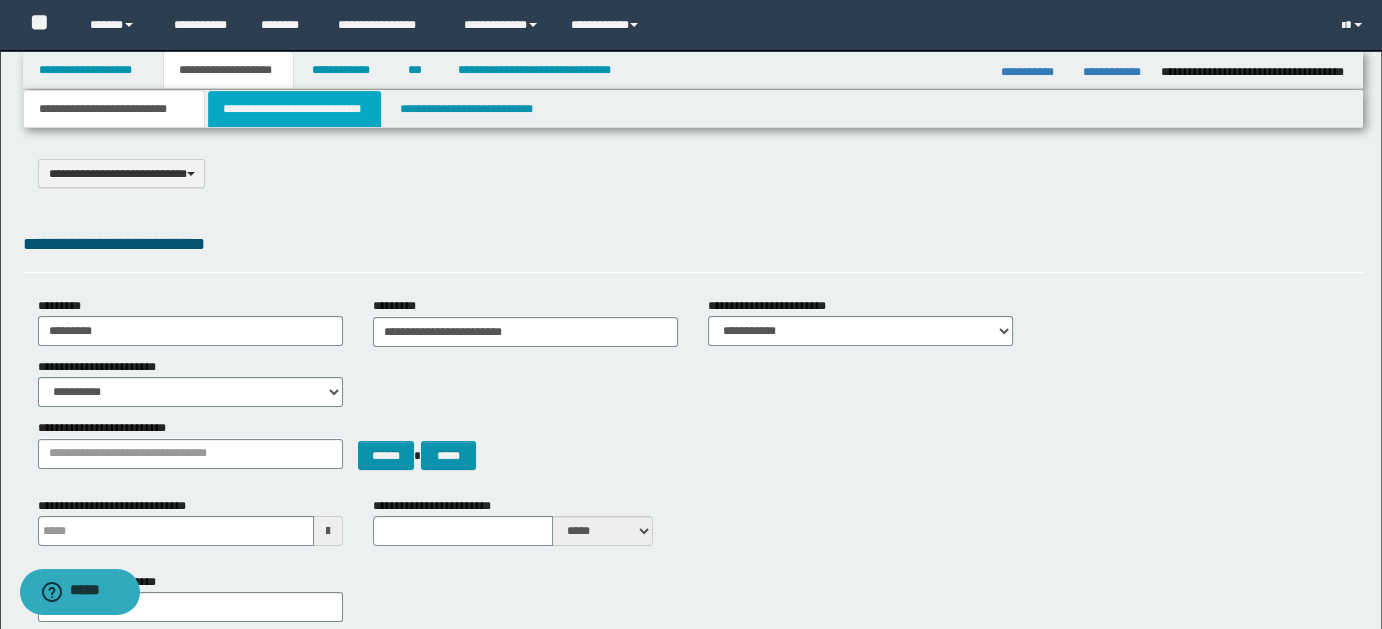 click on "**********" at bounding box center [294, 109] 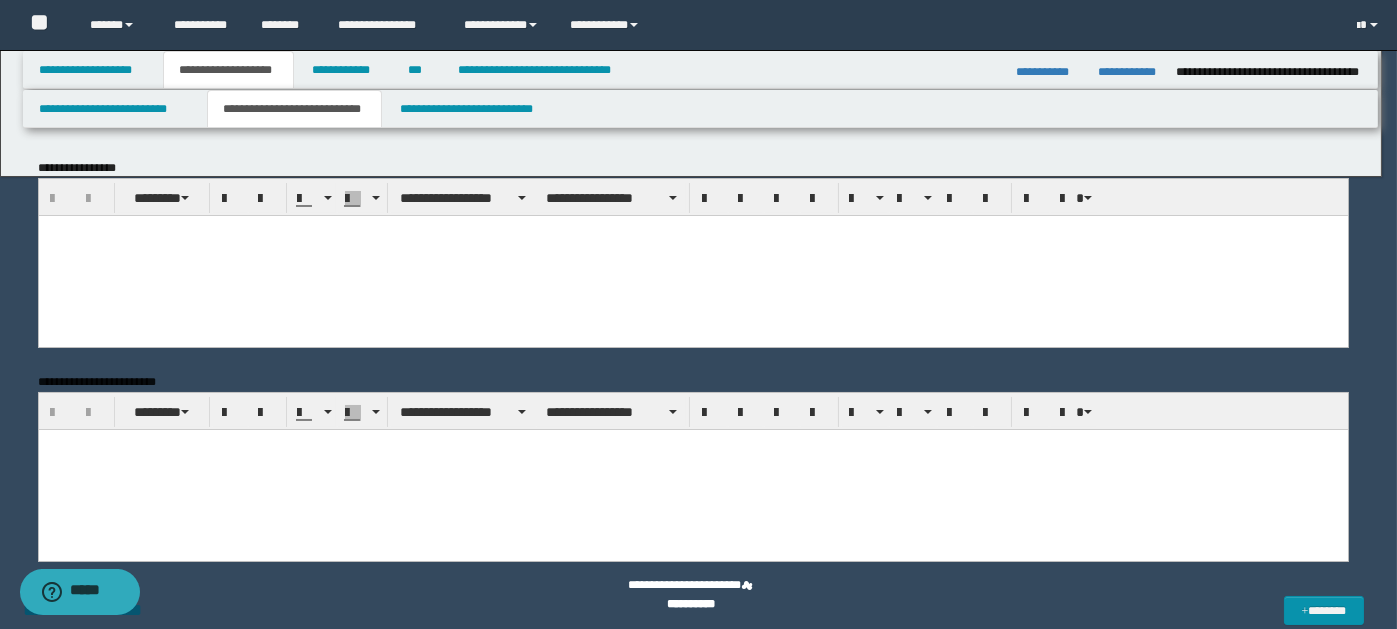 scroll, scrollTop: 0, scrollLeft: 0, axis: both 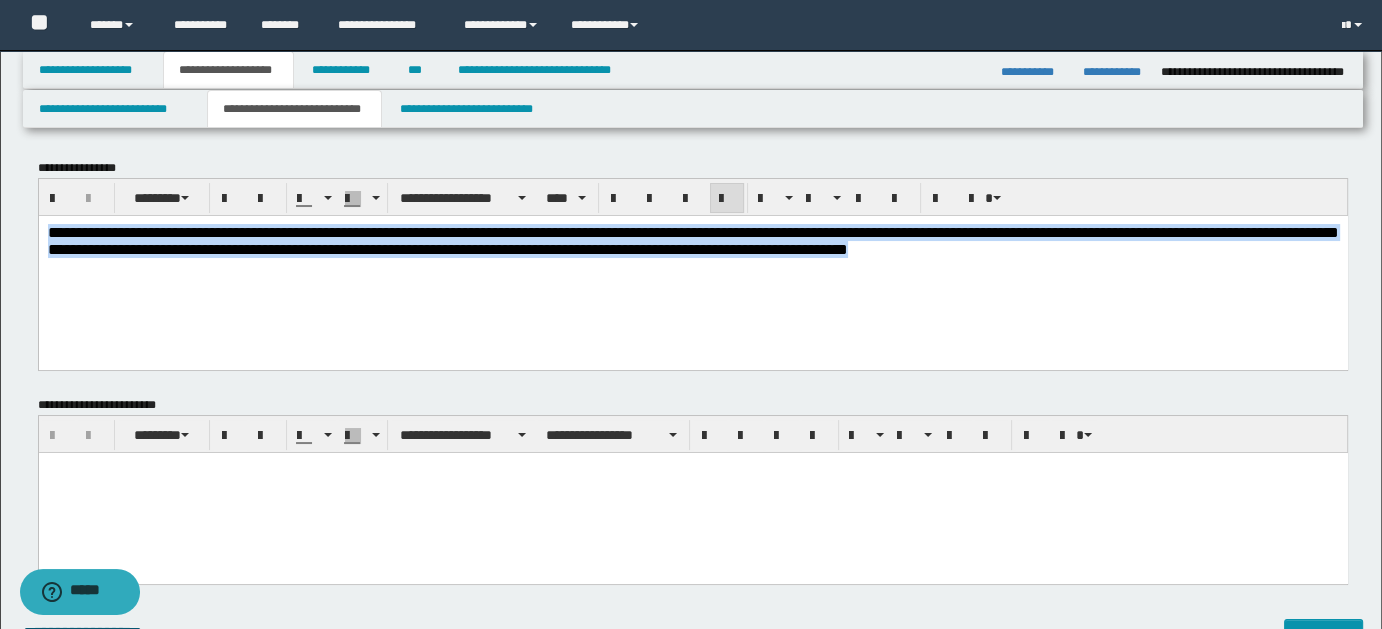 drag, startPoint x: 46, startPoint y: 227, endPoint x: 1146, endPoint y: 286, distance: 1101.5812 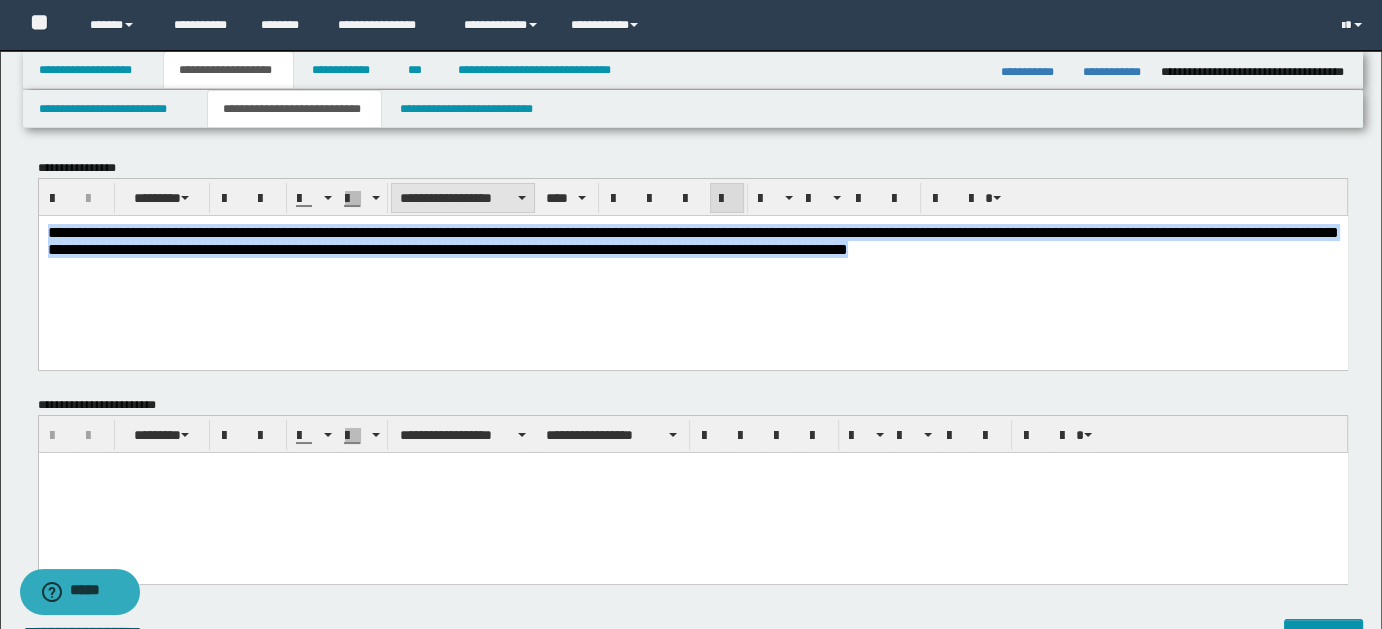 click on "**********" at bounding box center [463, 198] 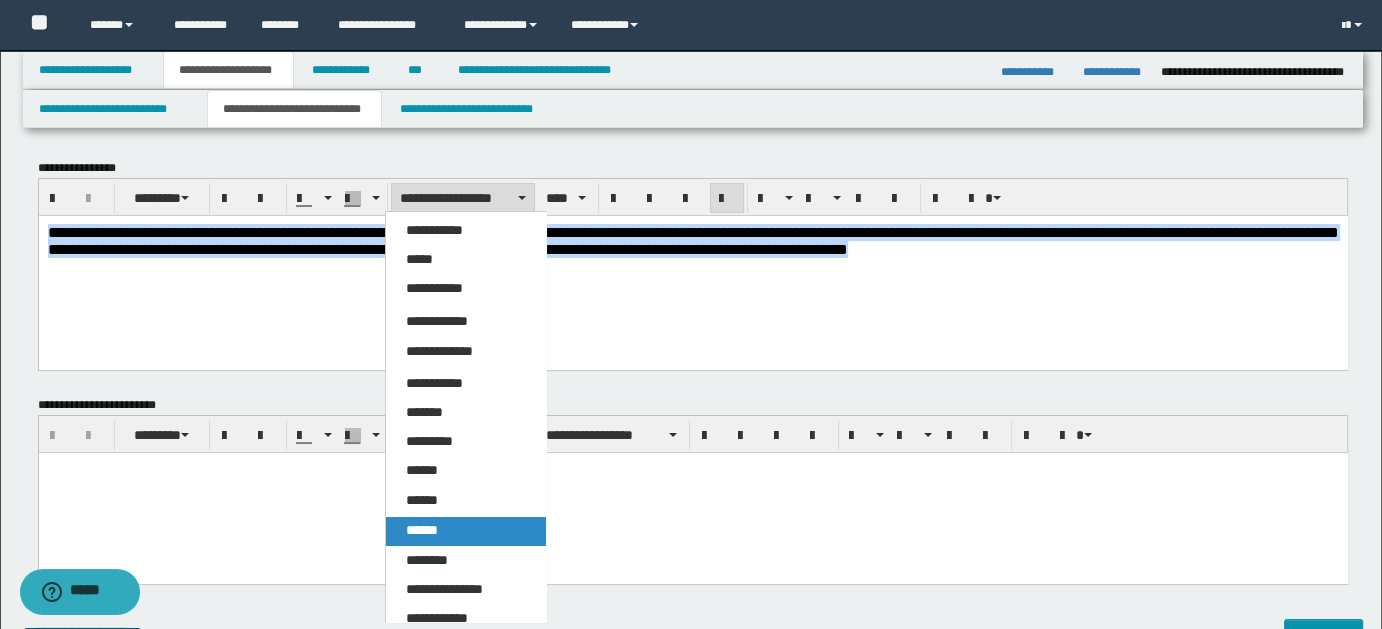 click on "******" at bounding box center (422, 530) 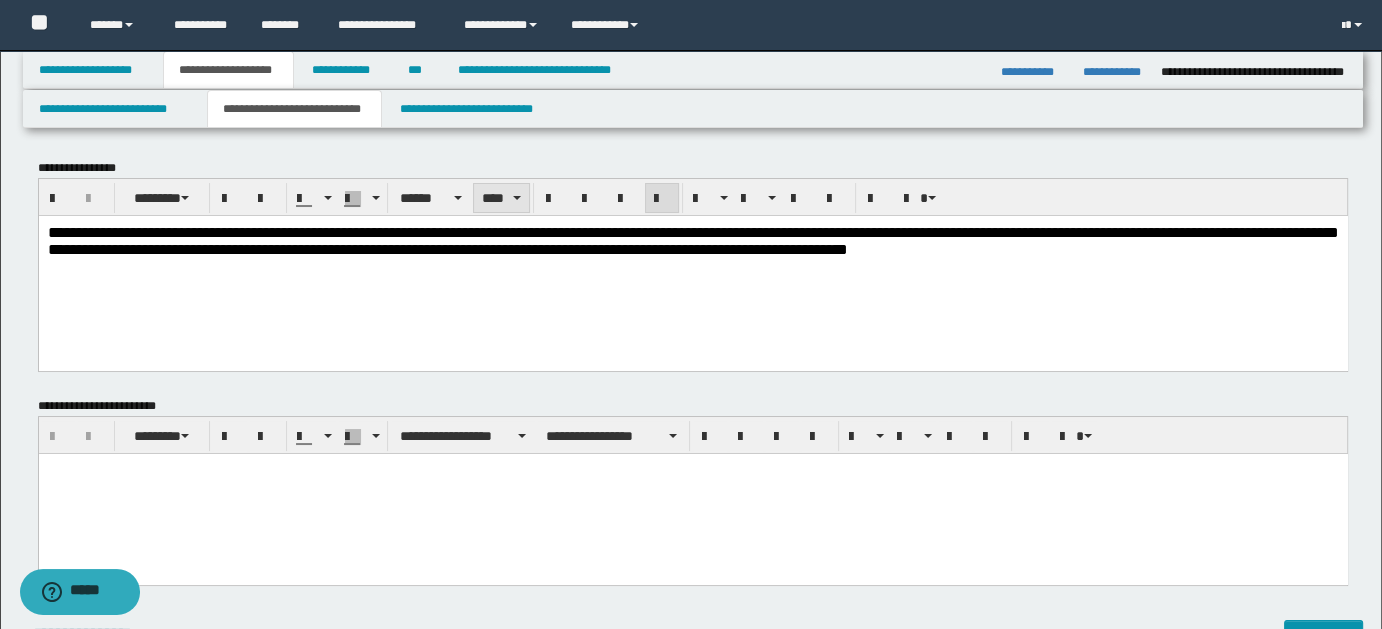 click at bounding box center (517, 198) 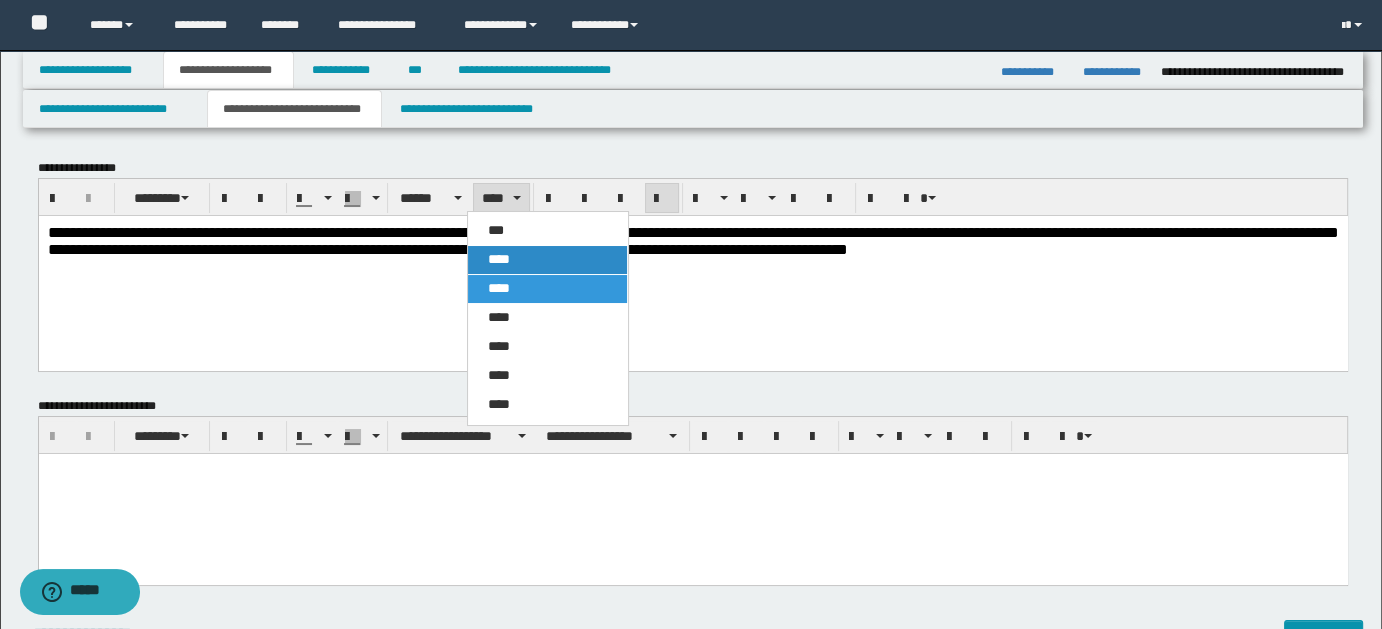 click on "****" at bounding box center (499, 259) 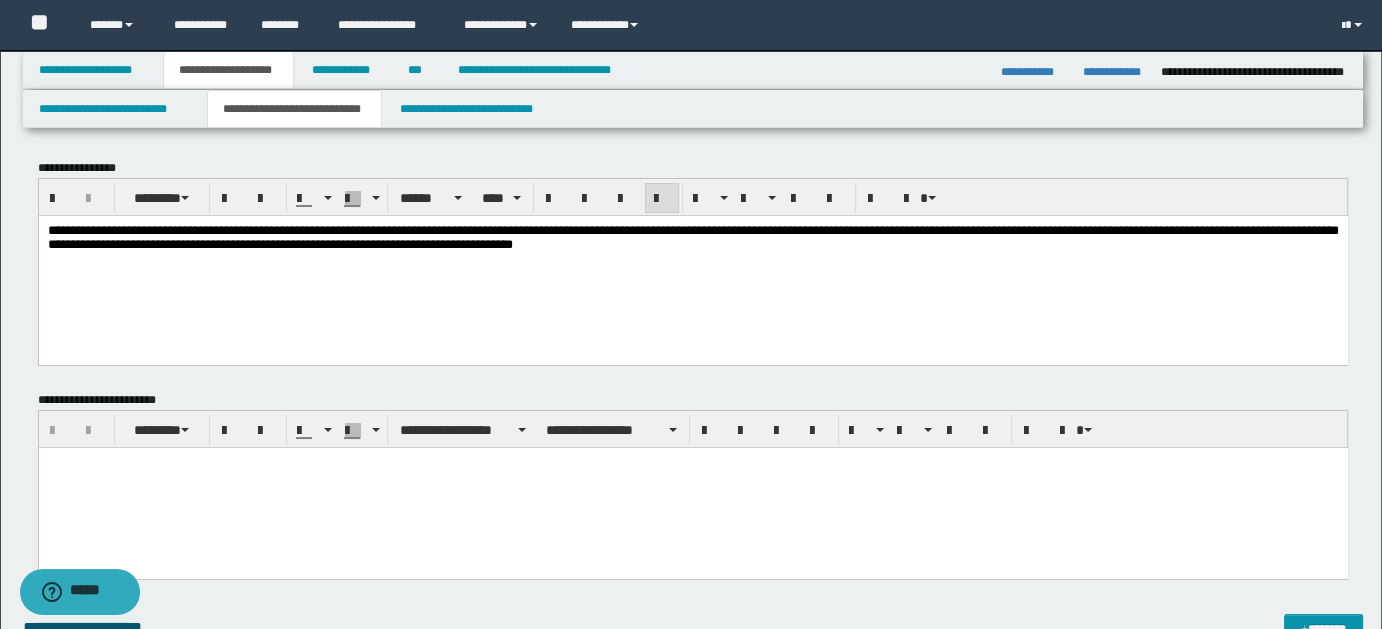 click on "**********" at bounding box center [692, 262] 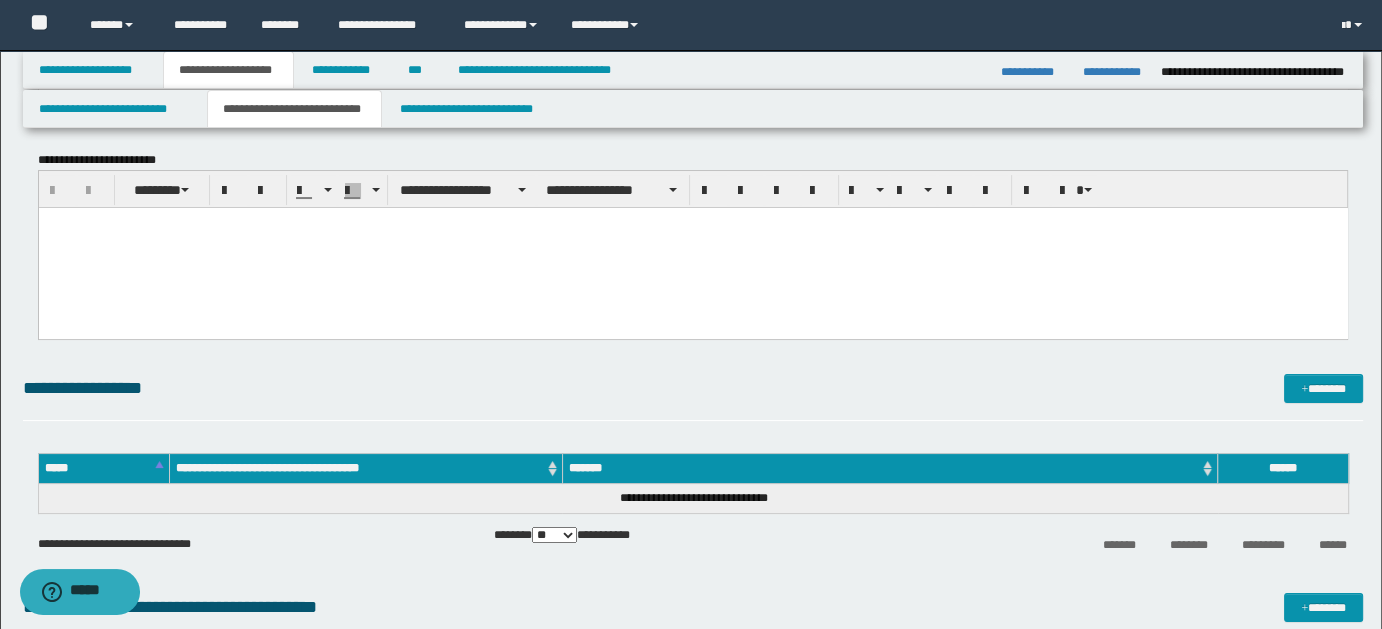 scroll, scrollTop: 242, scrollLeft: 0, axis: vertical 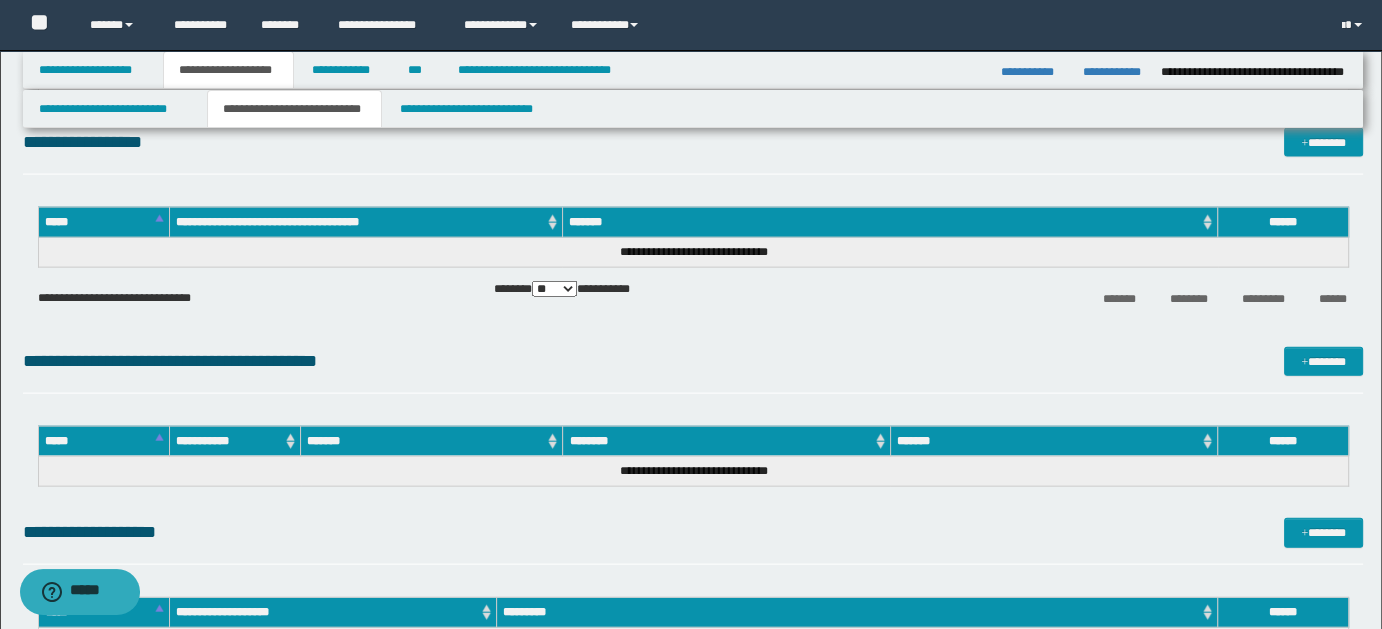 drag, startPoint x: 50, startPoint y: -3968, endPoint x: 1114, endPoint y: 365, distance: 4461.7246 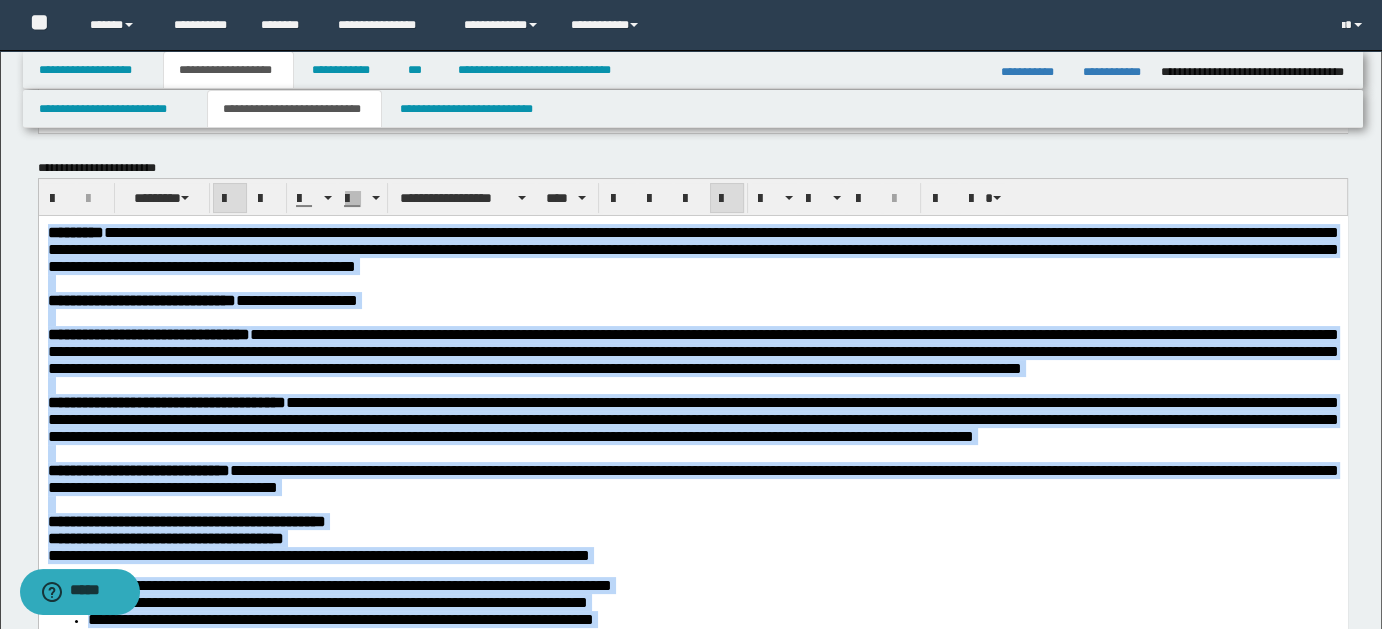 scroll, scrollTop: 80, scrollLeft: 0, axis: vertical 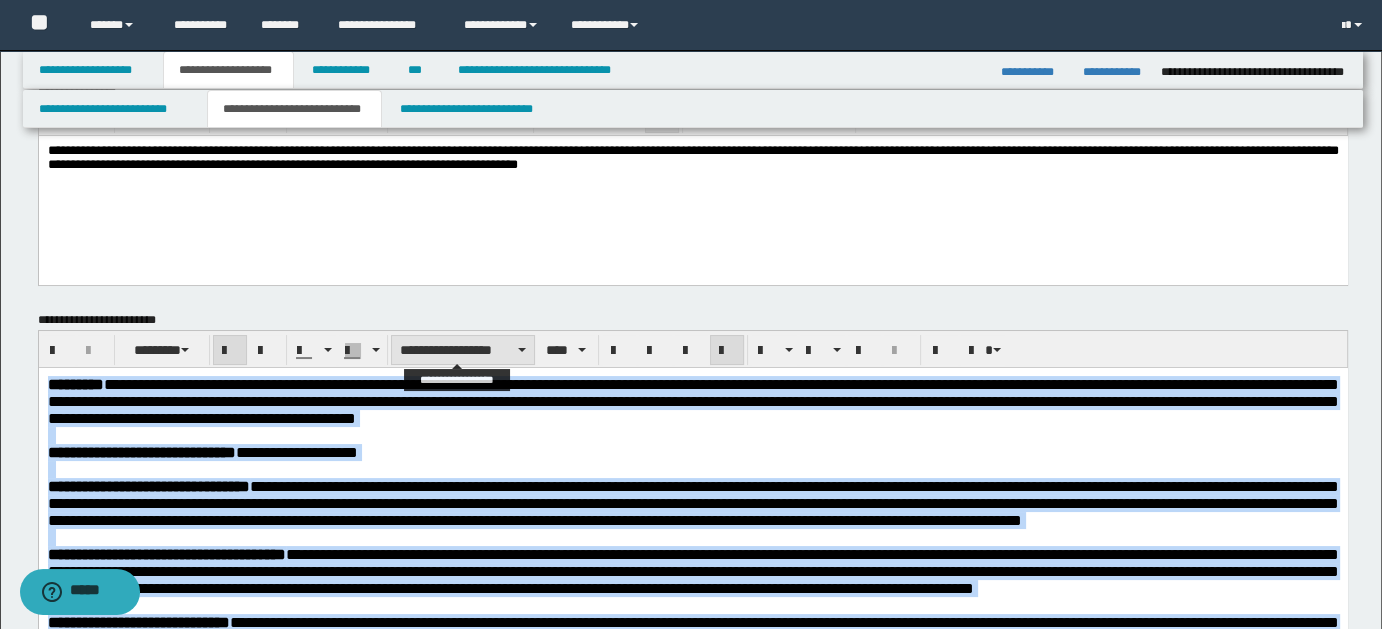 click on "**********" at bounding box center [463, 350] 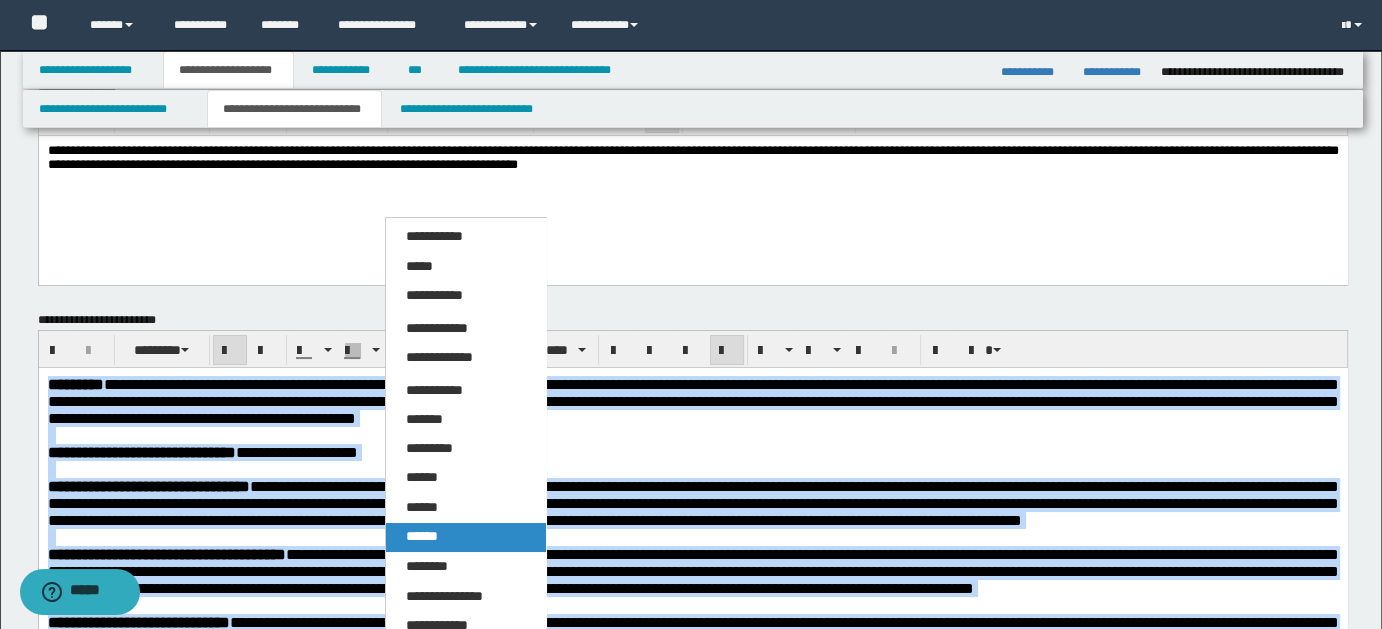 click on "******" at bounding box center [422, 536] 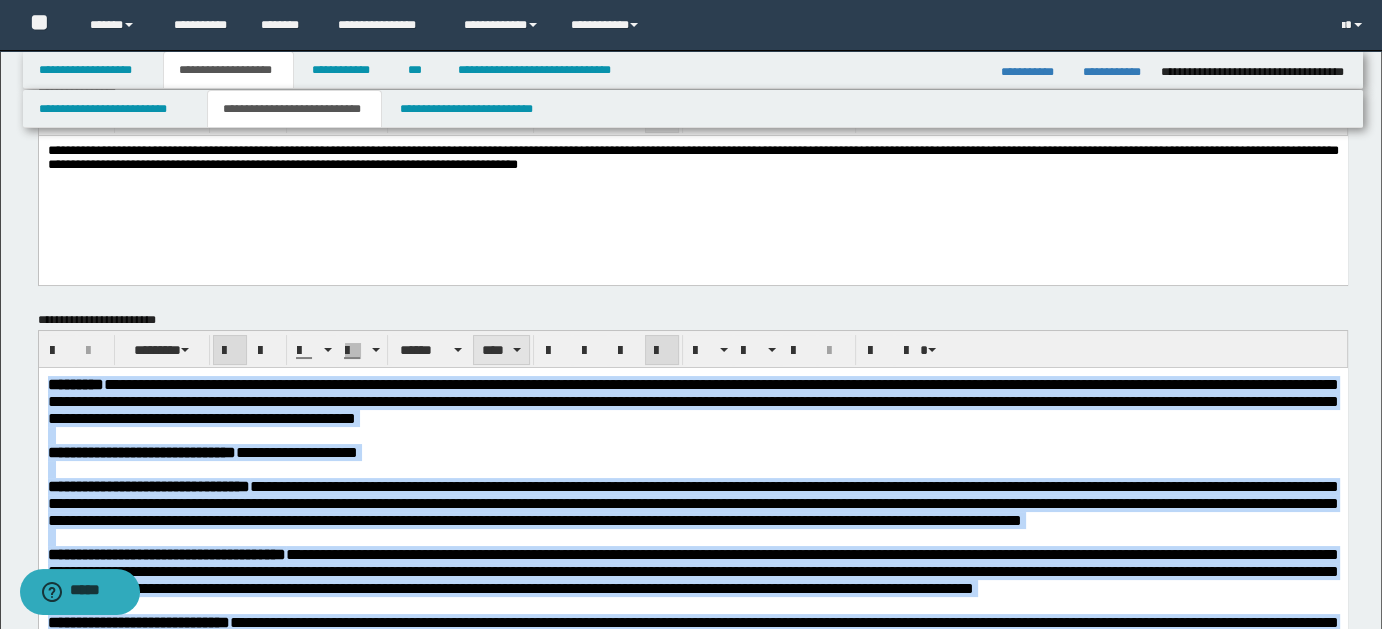 click on "****" at bounding box center (501, 350) 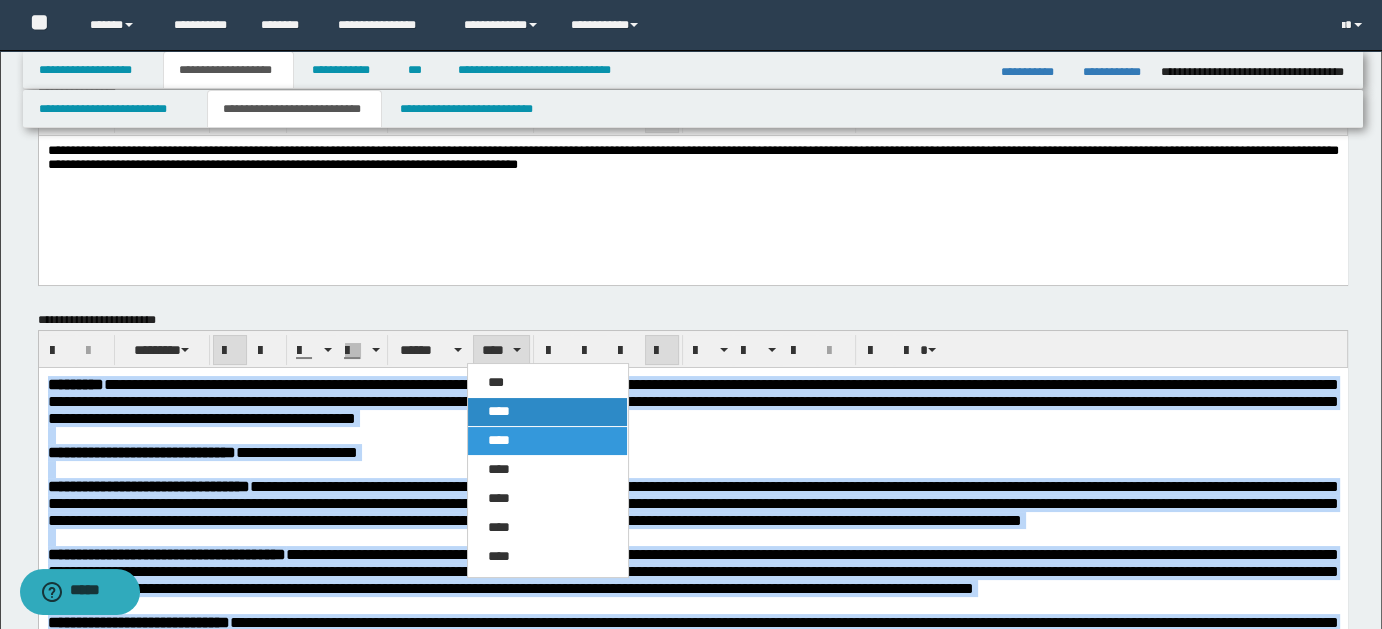 click on "****" at bounding box center [499, 411] 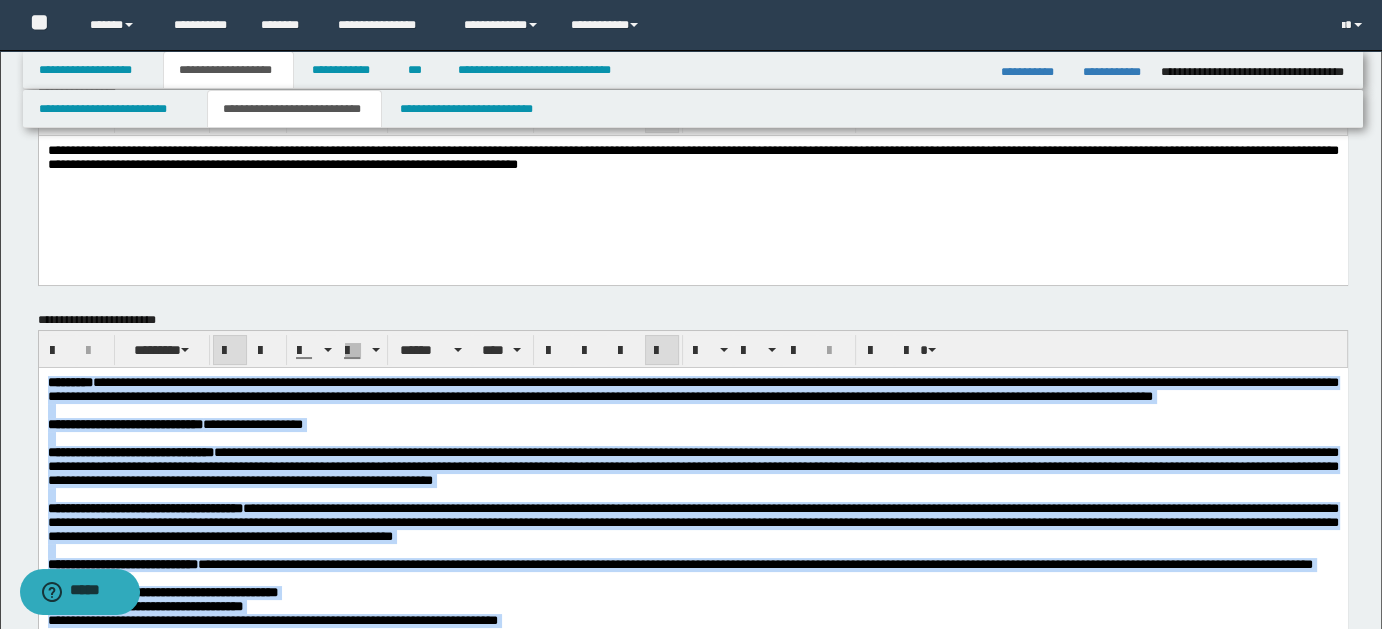 click on "**********" at bounding box center (692, 390) 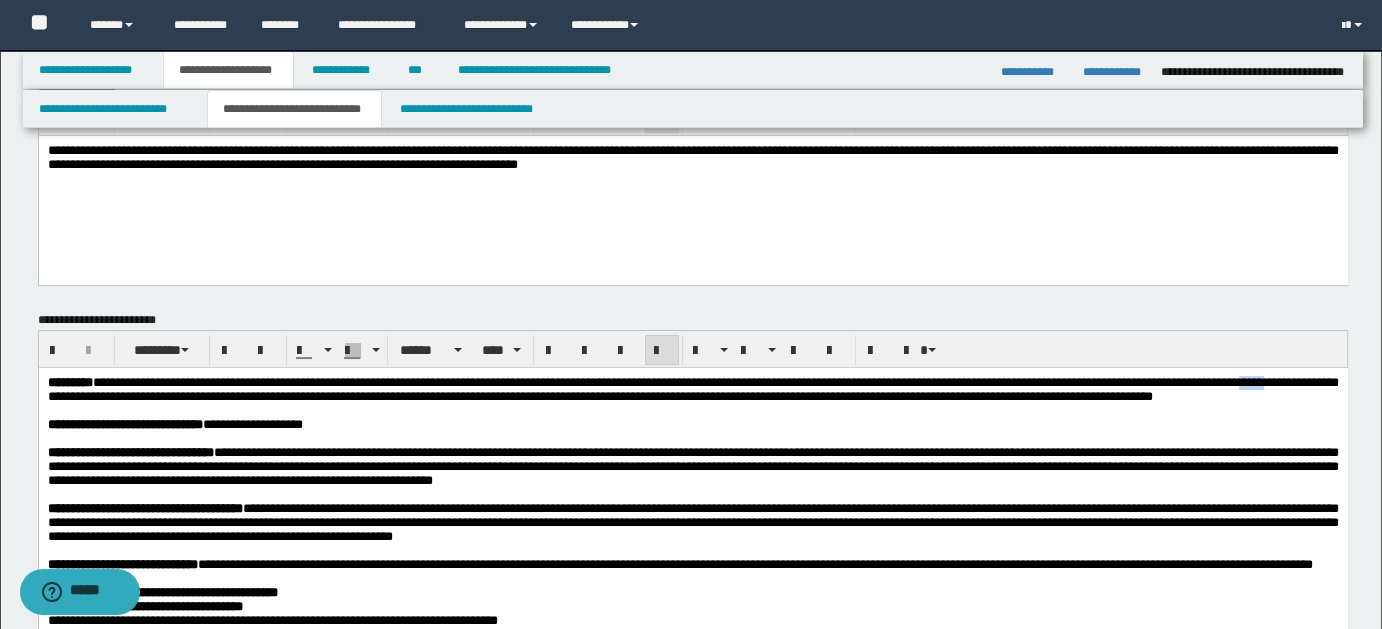 type 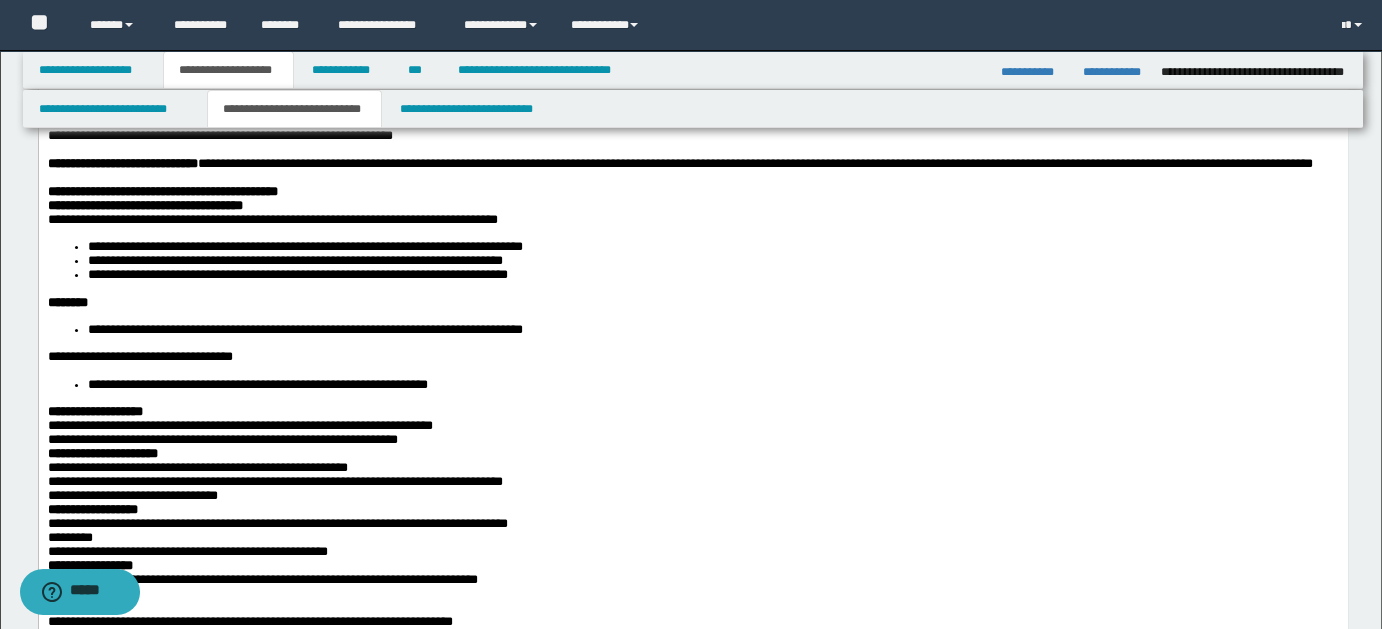 scroll, scrollTop: 500, scrollLeft: 0, axis: vertical 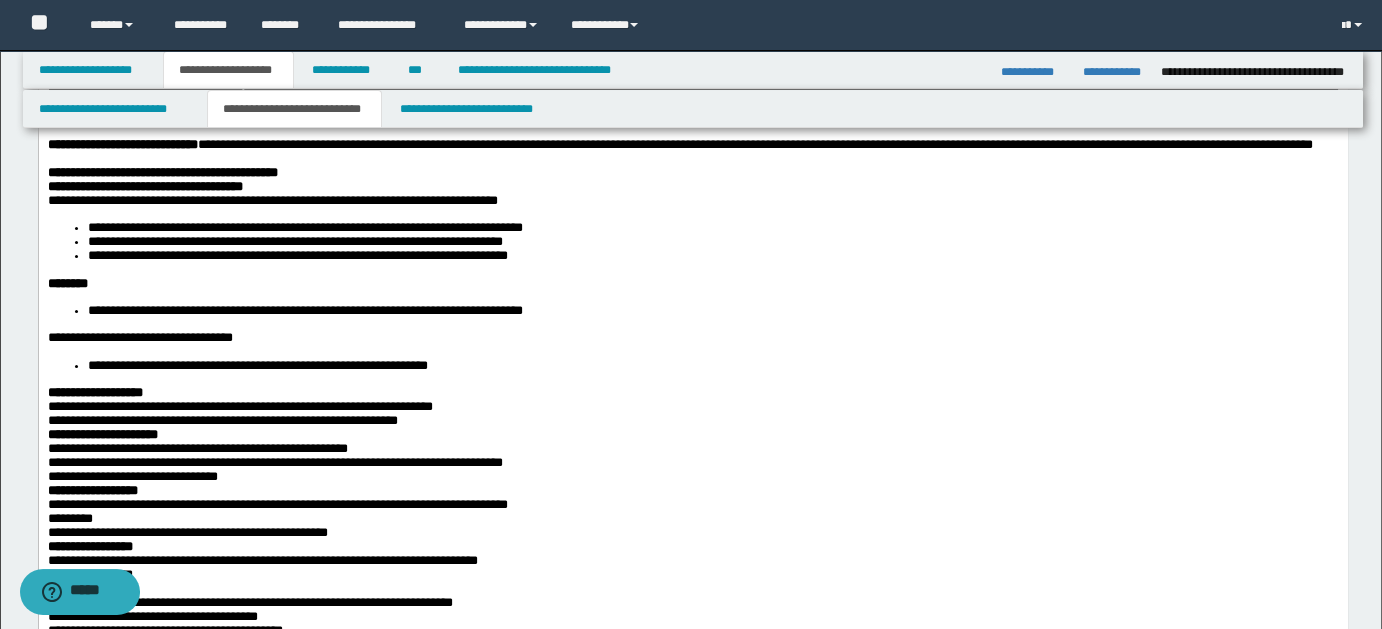 click on "**********" at bounding box center (692, 1379) 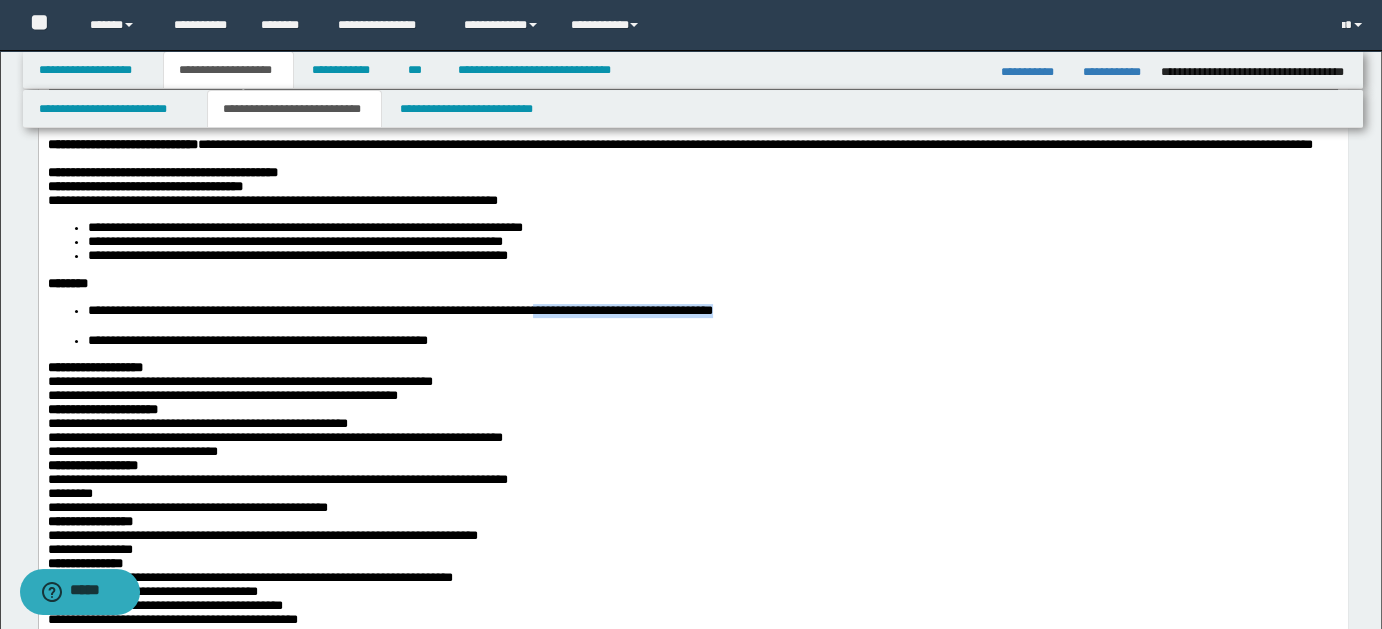 drag, startPoint x: 601, startPoint y: 406, endPoint x: 840, endPoint y: 406, distance: 239 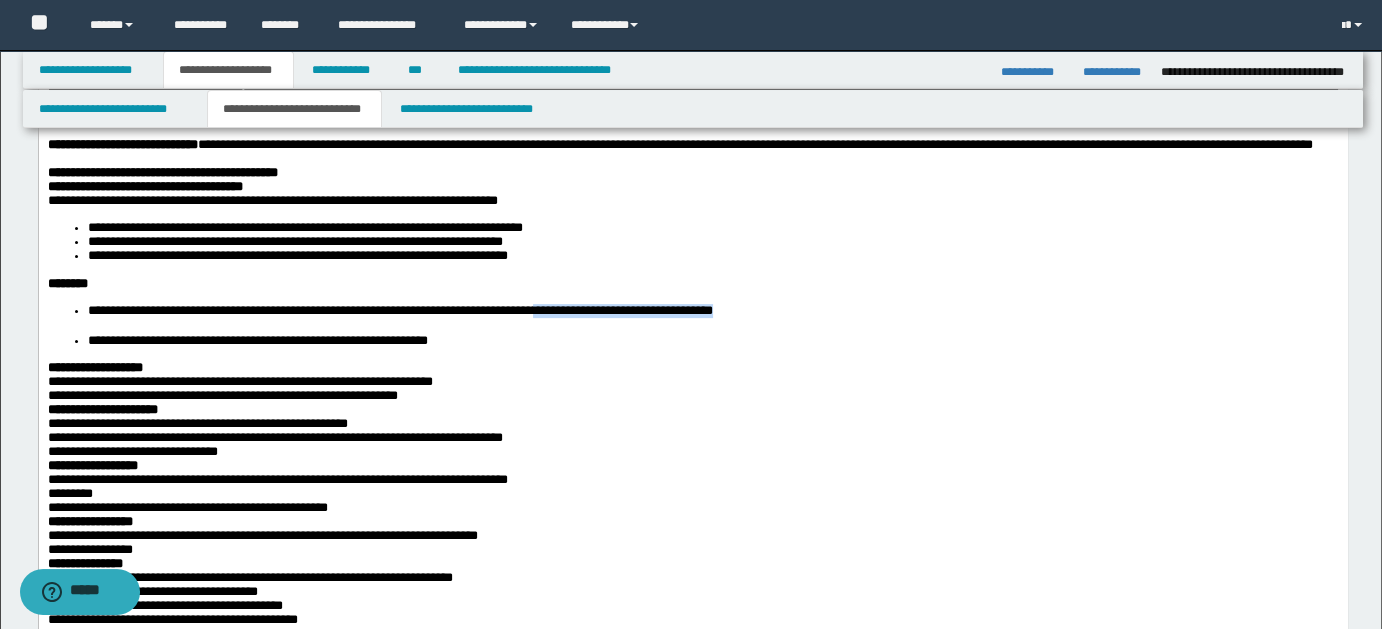 click on "**********" at bounding box center [712, 313] 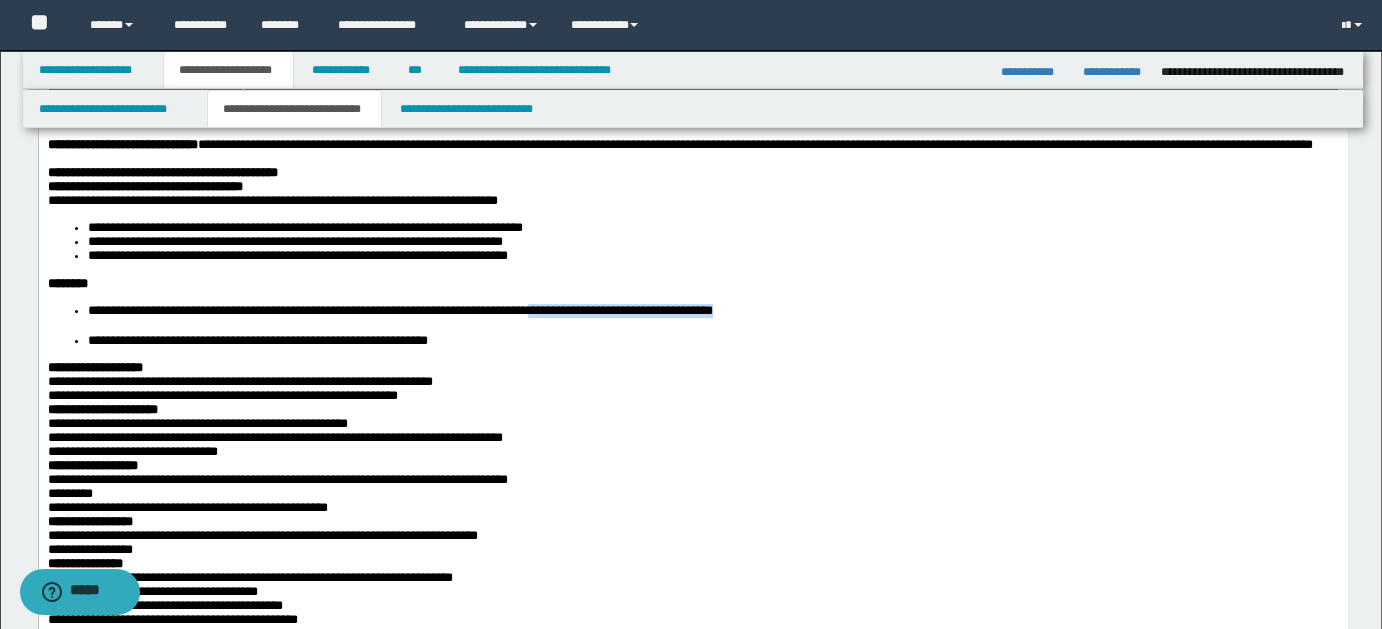 drag, startPoint x: 598, startPoint y: 405, endPoint x: 868, endPoint y: 404, distance: 270.00186 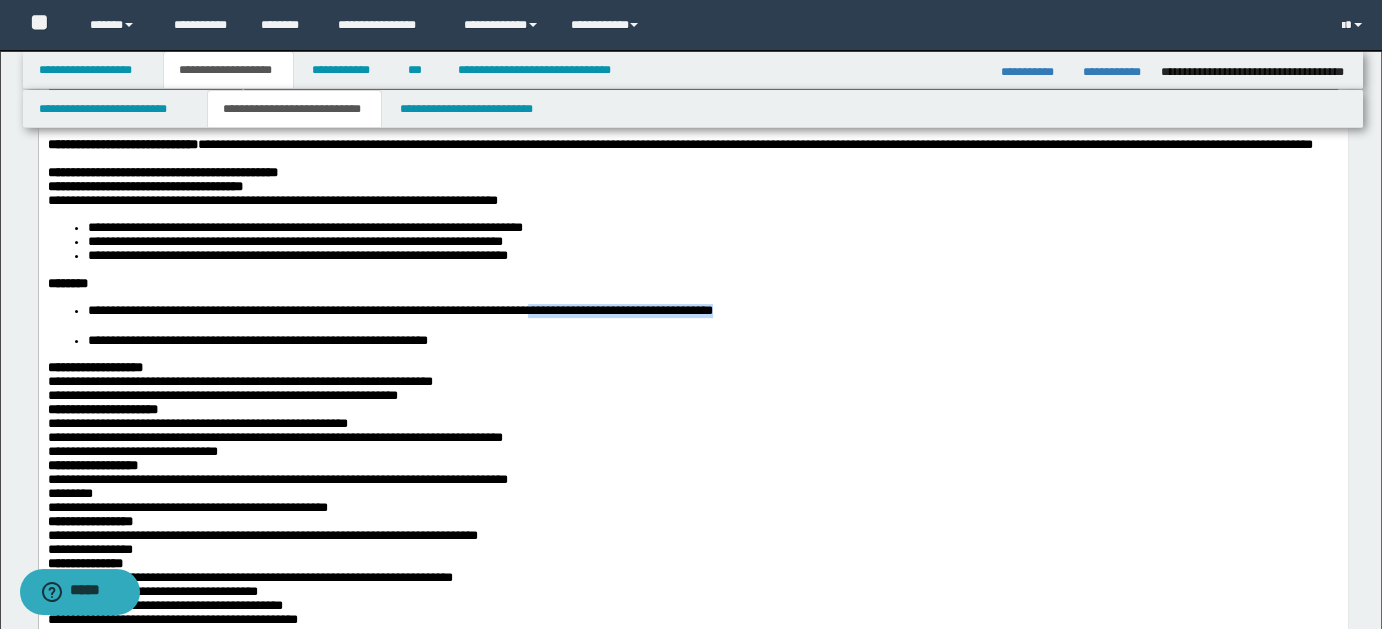 click on "**********" at bounding box center (712, 313) 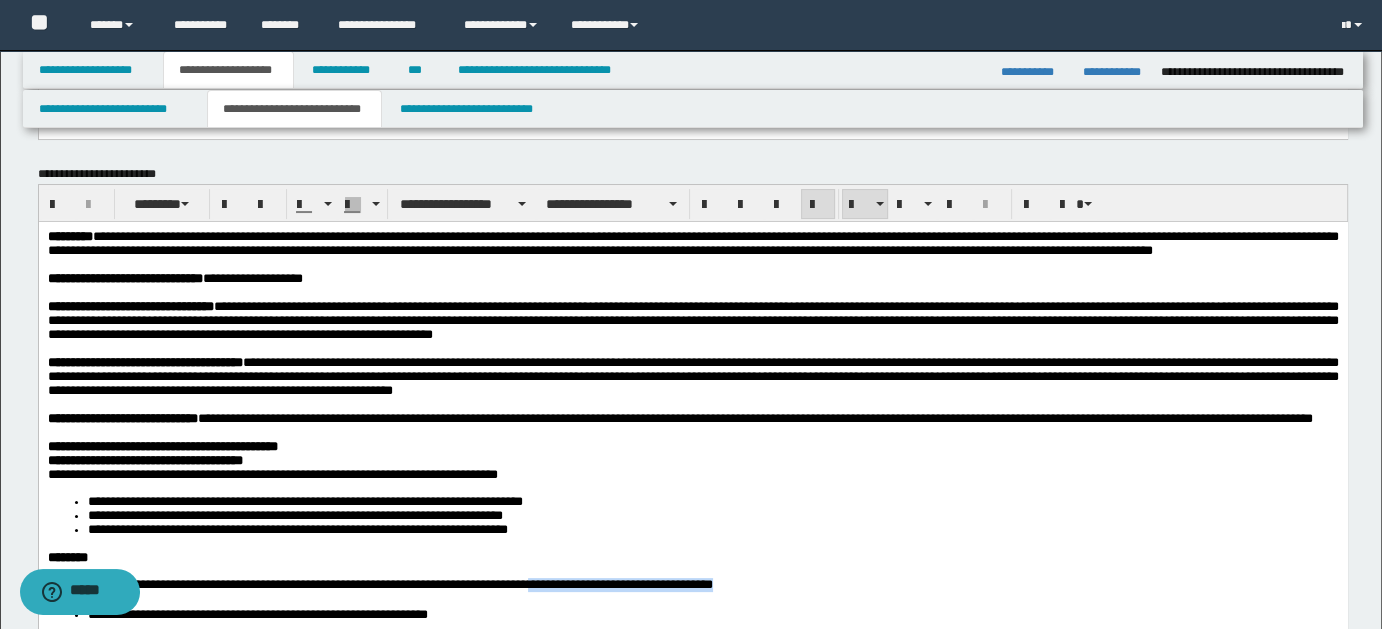 scroll, scrollTop: 176, scrollLeft: 0, axis: vertical 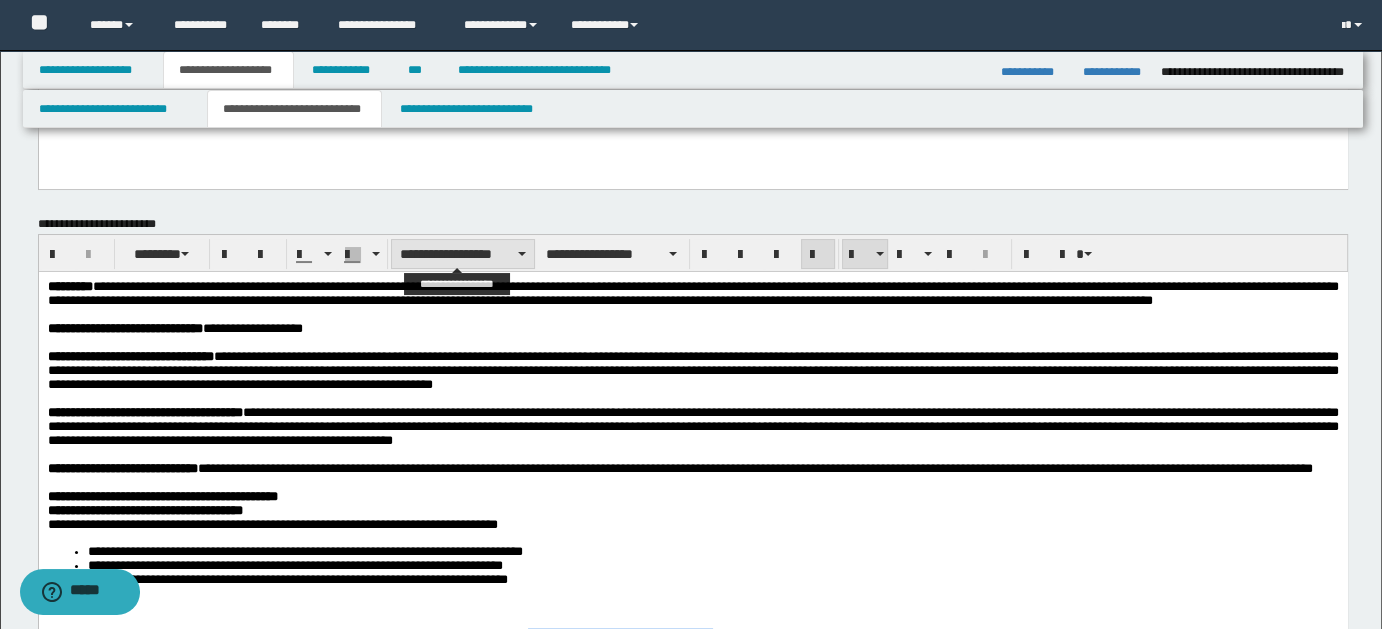 click on "**********" at bounding box center [463, 254] 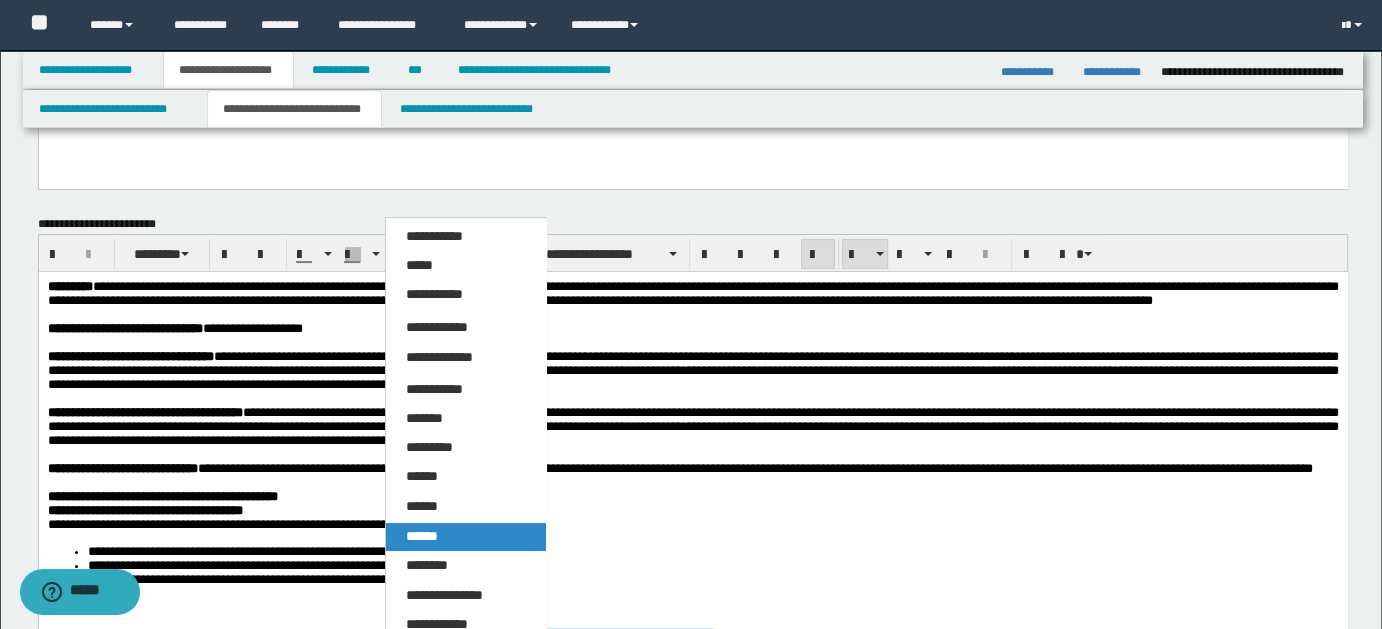 drag, startPoint x: 416, startPoint y: 541, endPoint x: 472, endPoint y: 80, distance: 464.38885 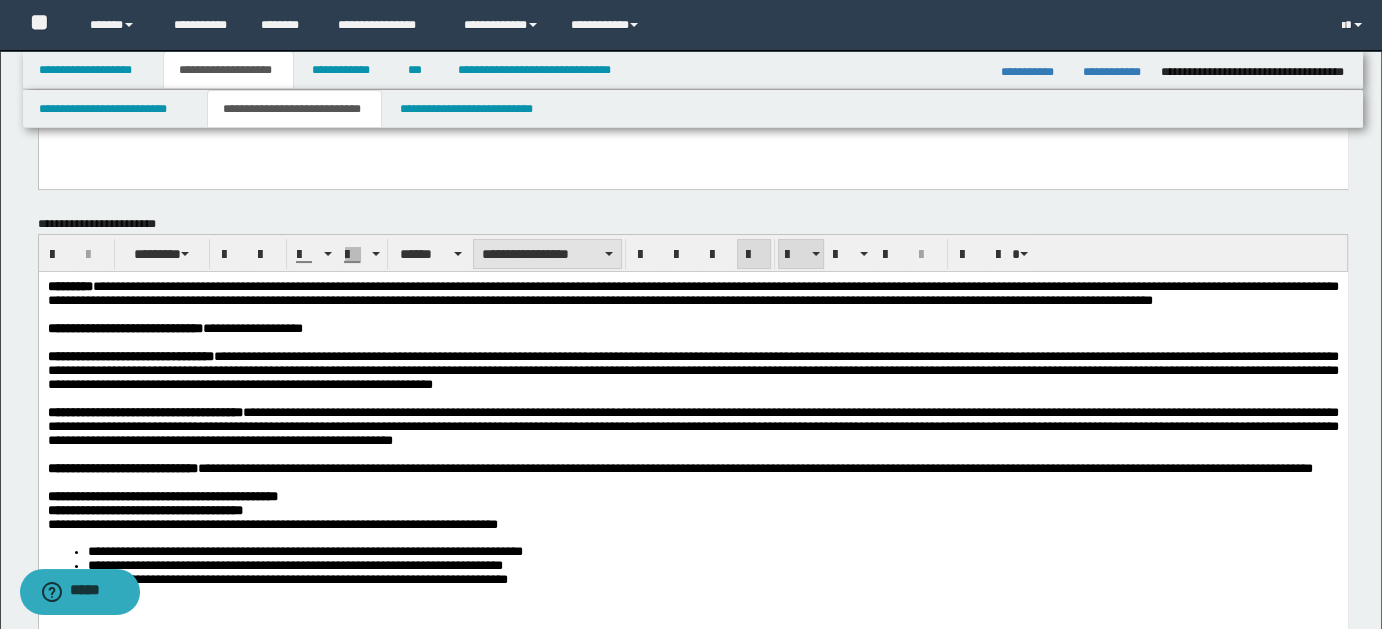 click on "**********" at bounding box center [547, 254] 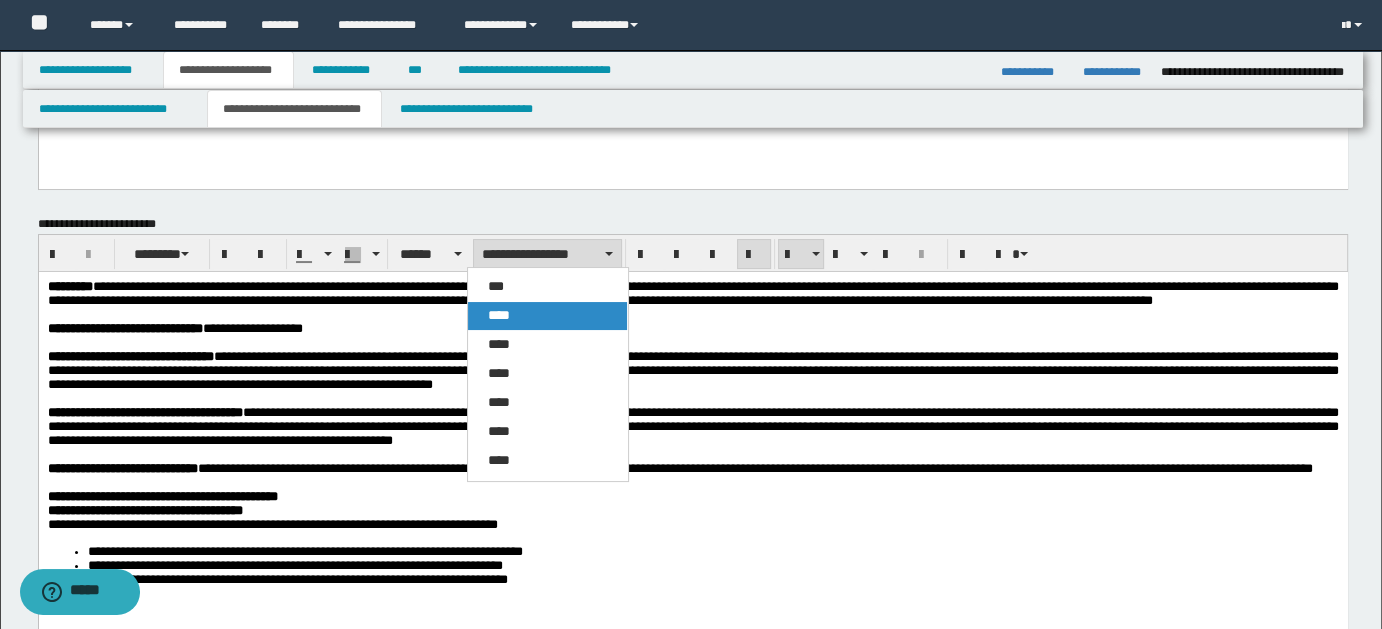 click on "****" at bounding box center [547, 316] 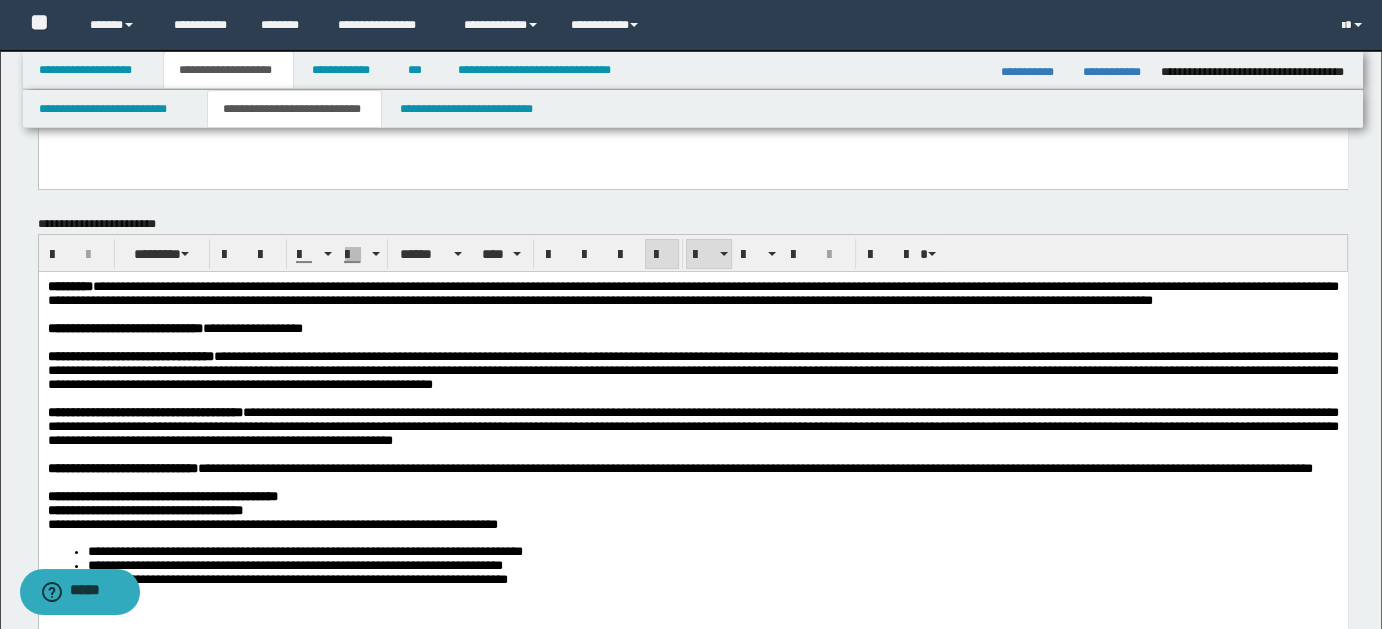 click on "**********" at bounding box center (692, 294) 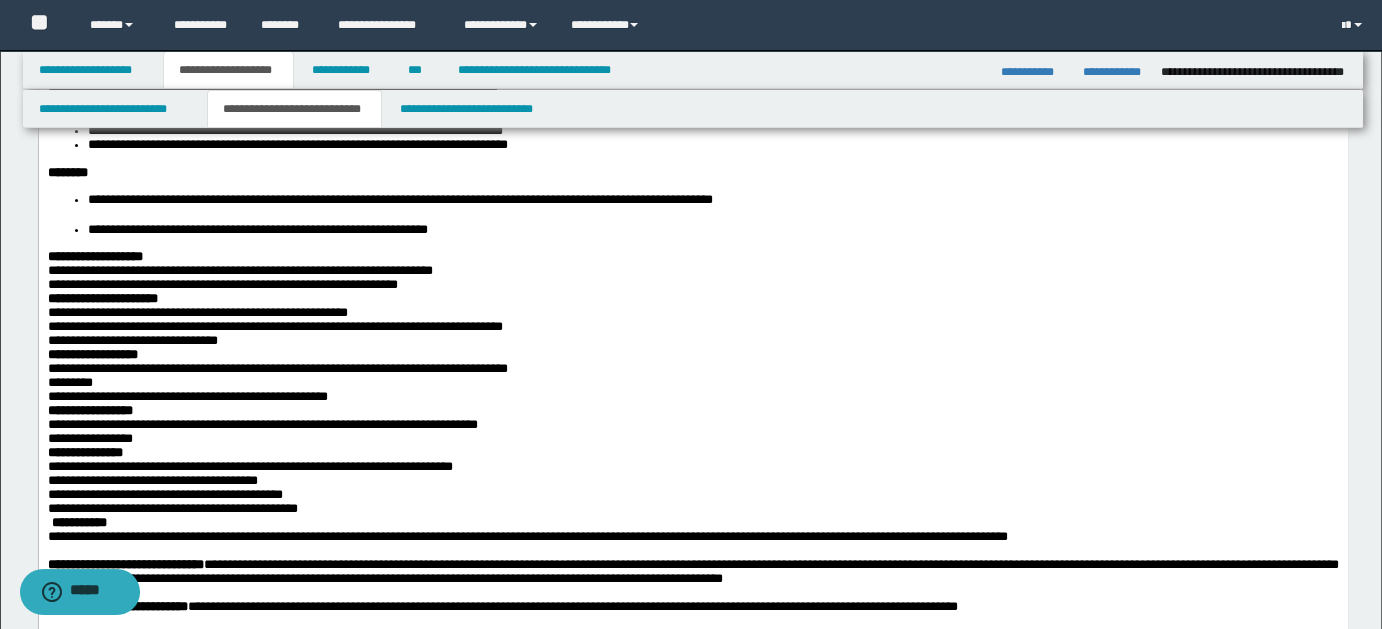 scroll, scrollTop: 724, scrollLeft: 0, axis: vertical 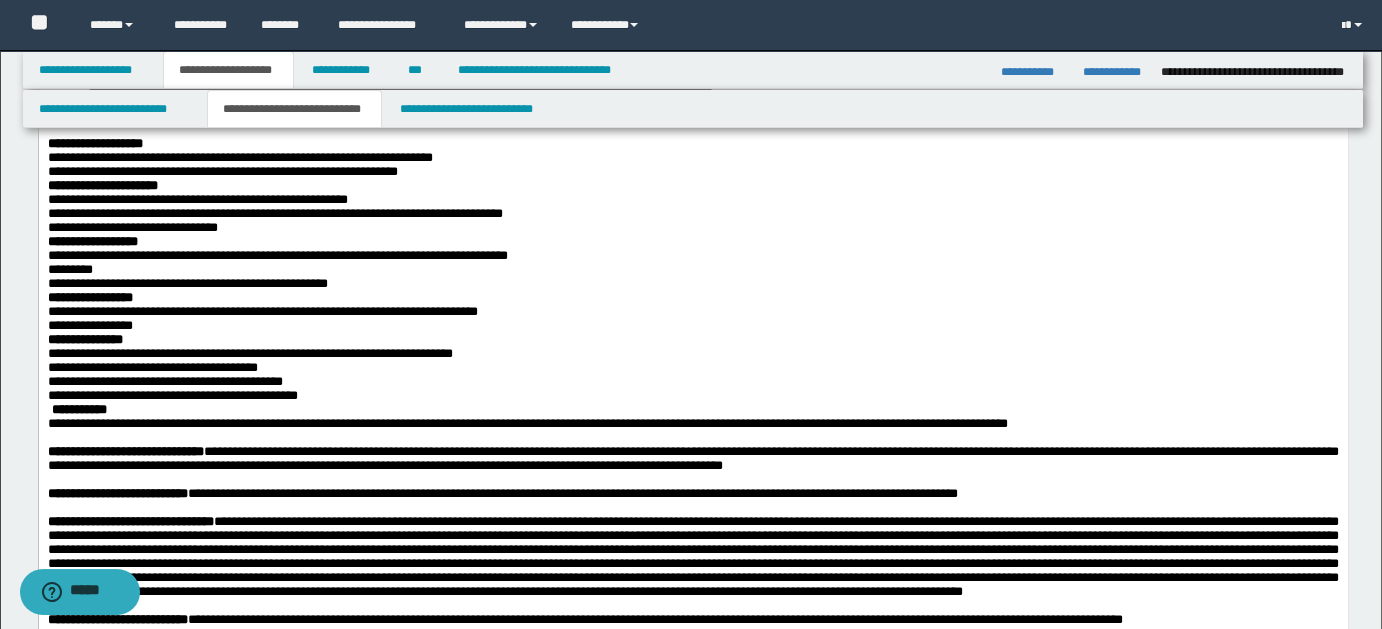 drag, startPoint x: 571, startPoint y: 323, endPoint x: 795, endPoint y: 367, distance: 228.28053 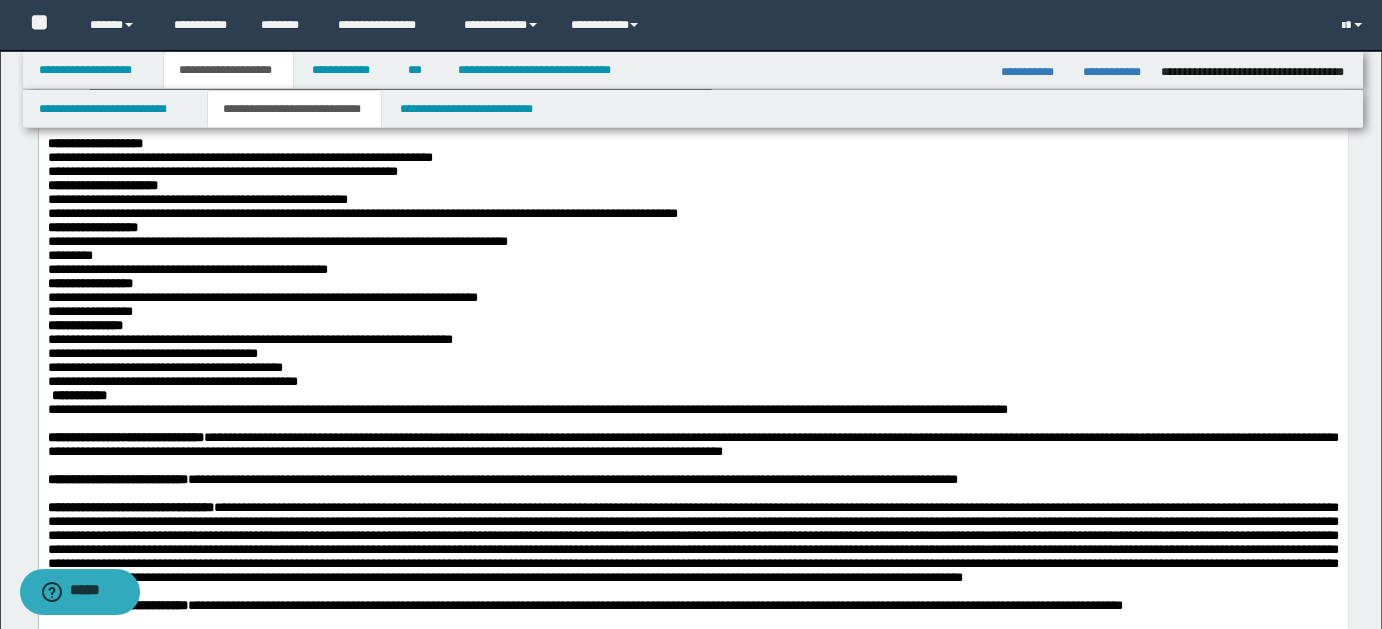 click on "**********" at bounding box center [692, 243] 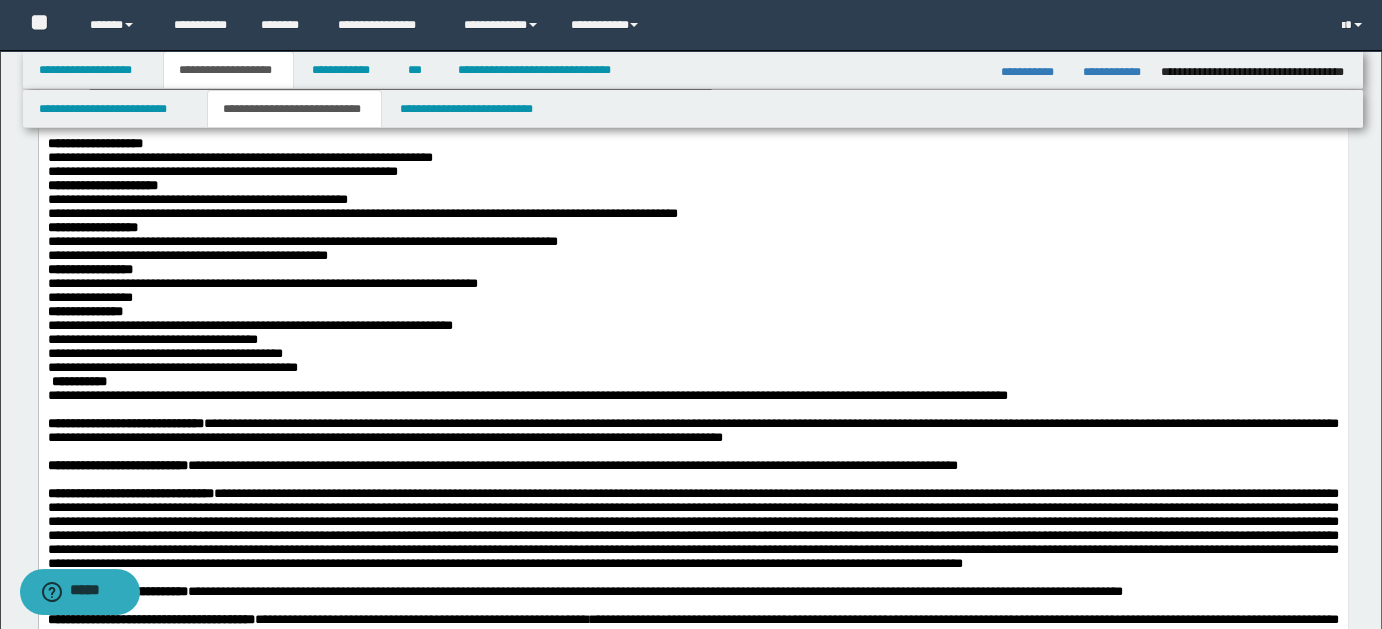 click on "**********" at bounding box center [692, 243] 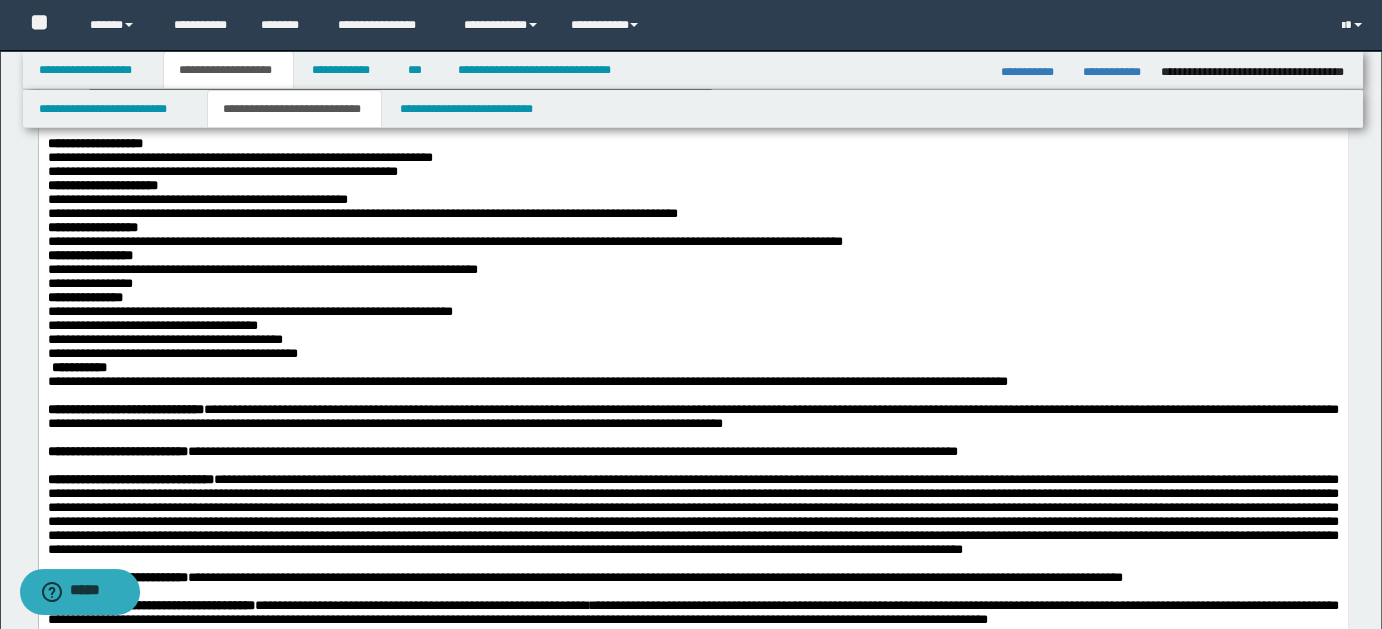 click on "**********" at bounding box center (692, 285) 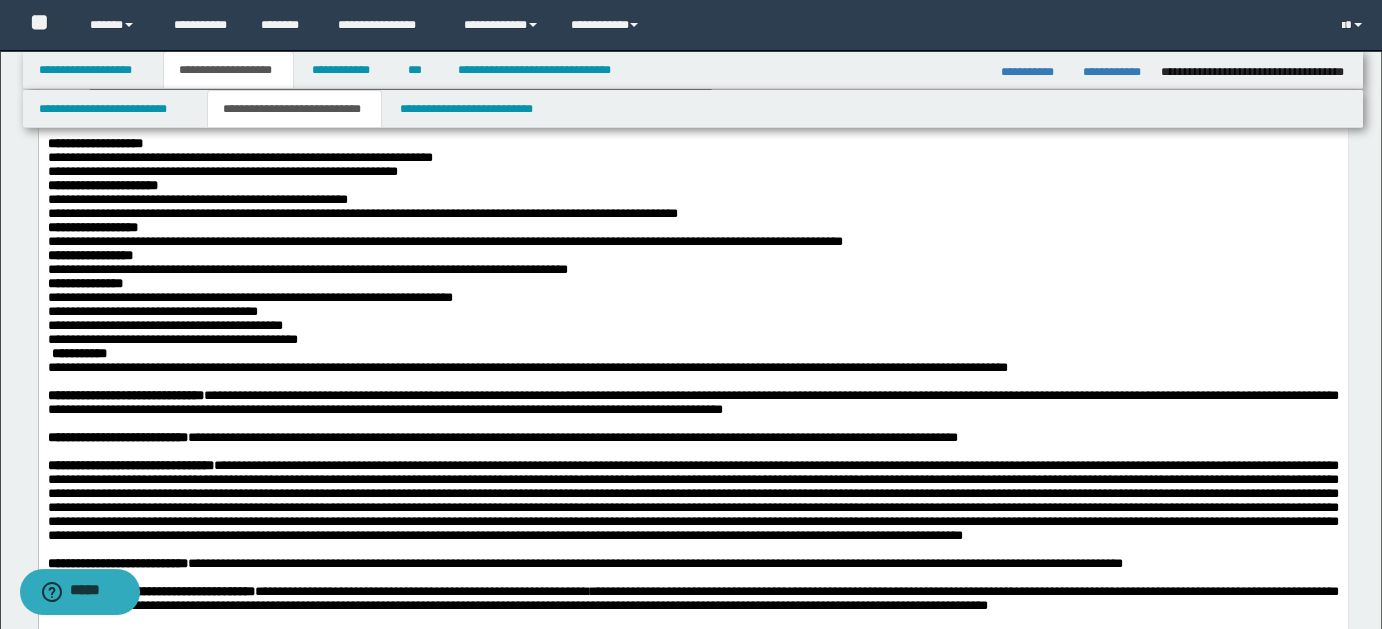 click on "**********" at bounding box center [692, 299] 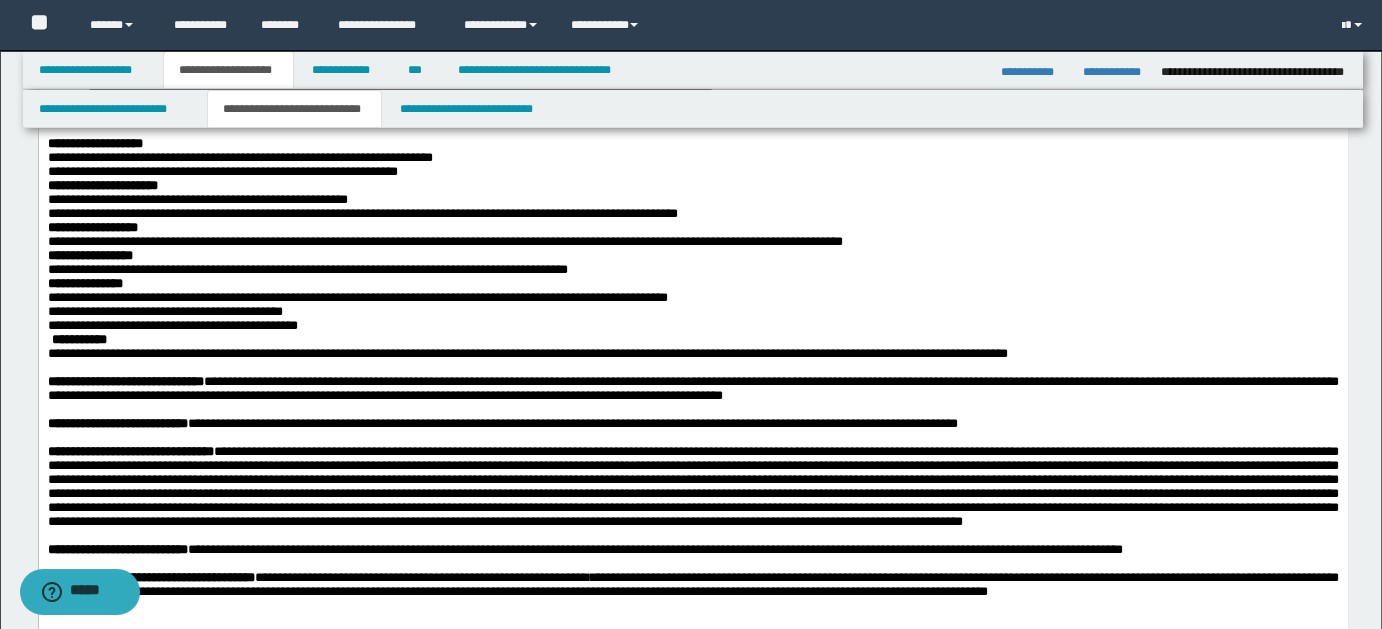drag, startPoint x: 783, startPoint y: 430, endPoint x: 822, endPoint y: 421, distance: 40.024994 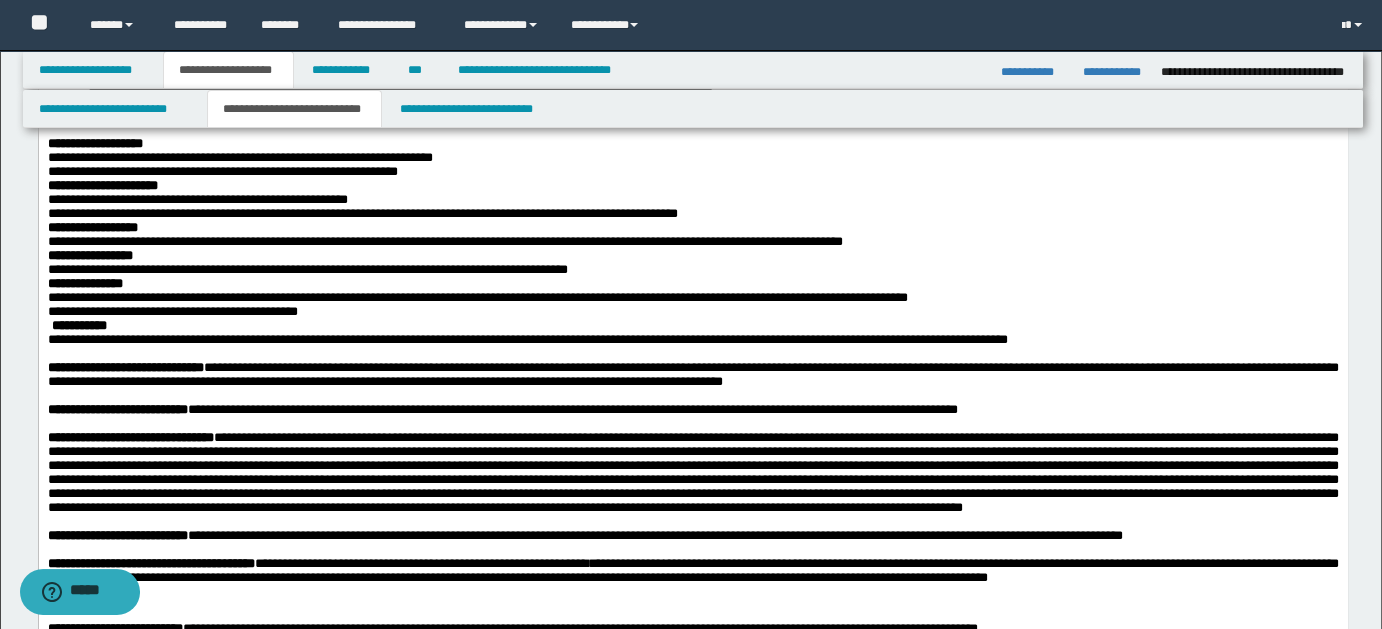click on "**********" at bounding box center (692, 299) 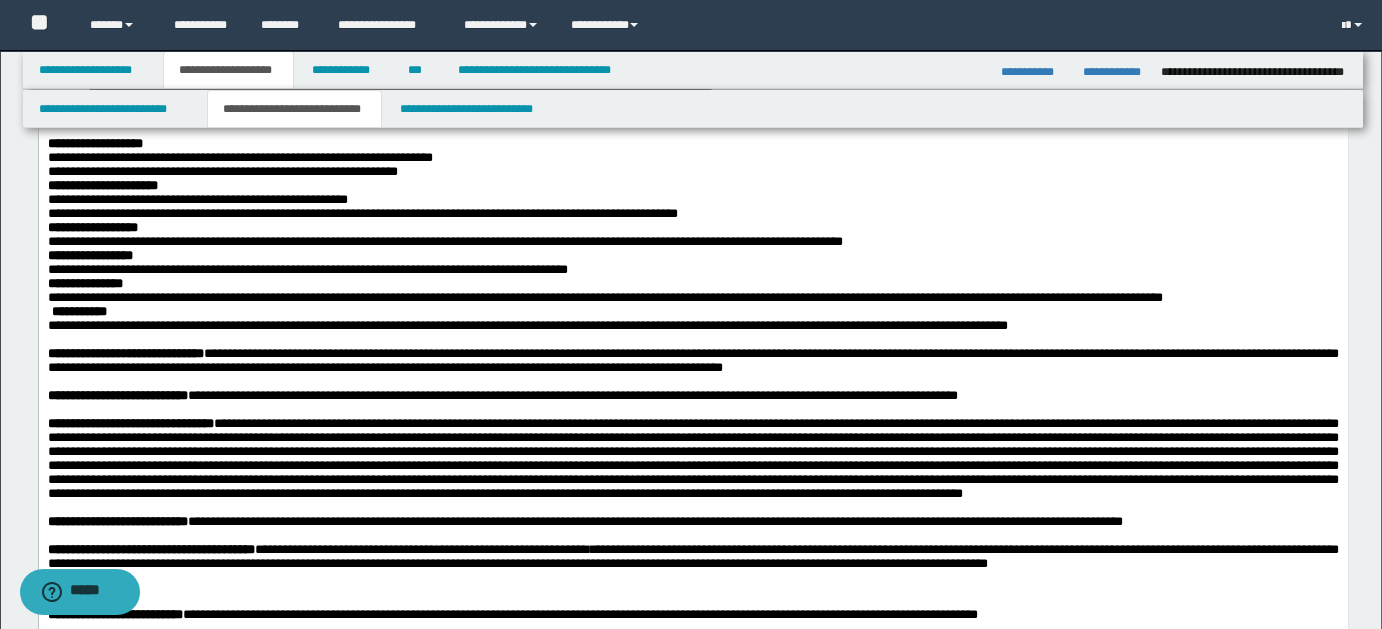 click on "********" at bounding box center [692, 61] 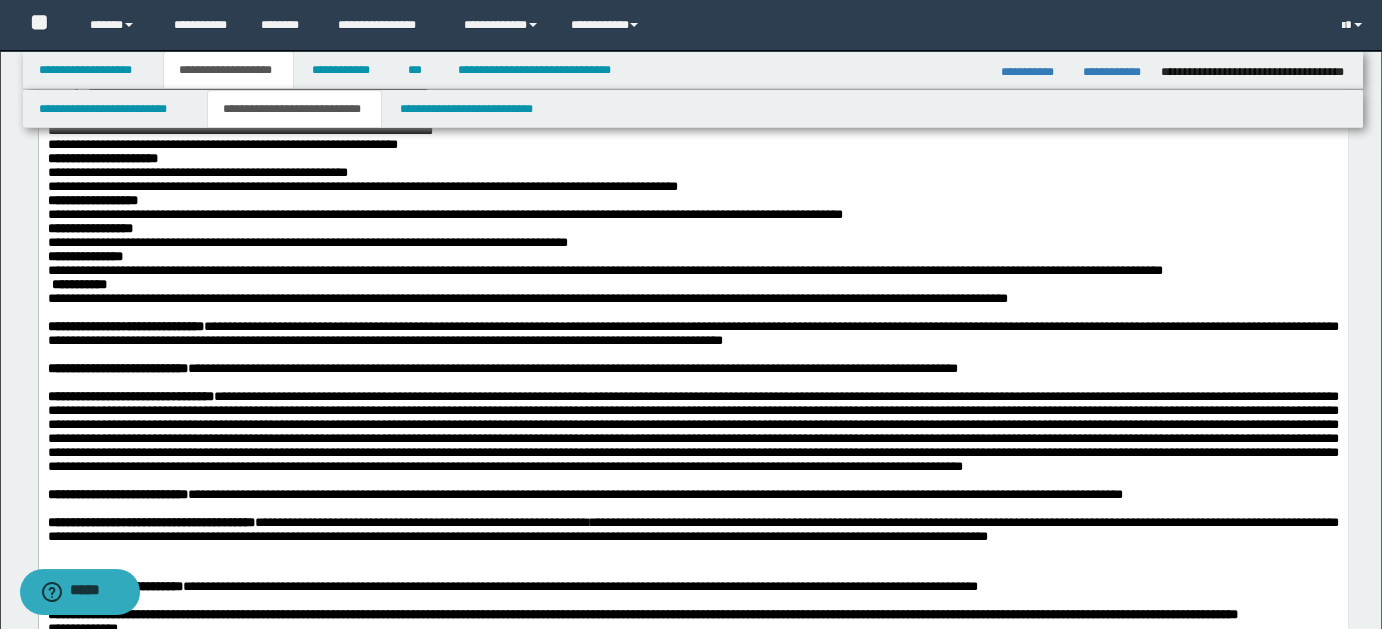 drag, startPoint x: 815, startPoint y: 155, endPoint x: 899, endPoint y: 148, distance: 84.29116 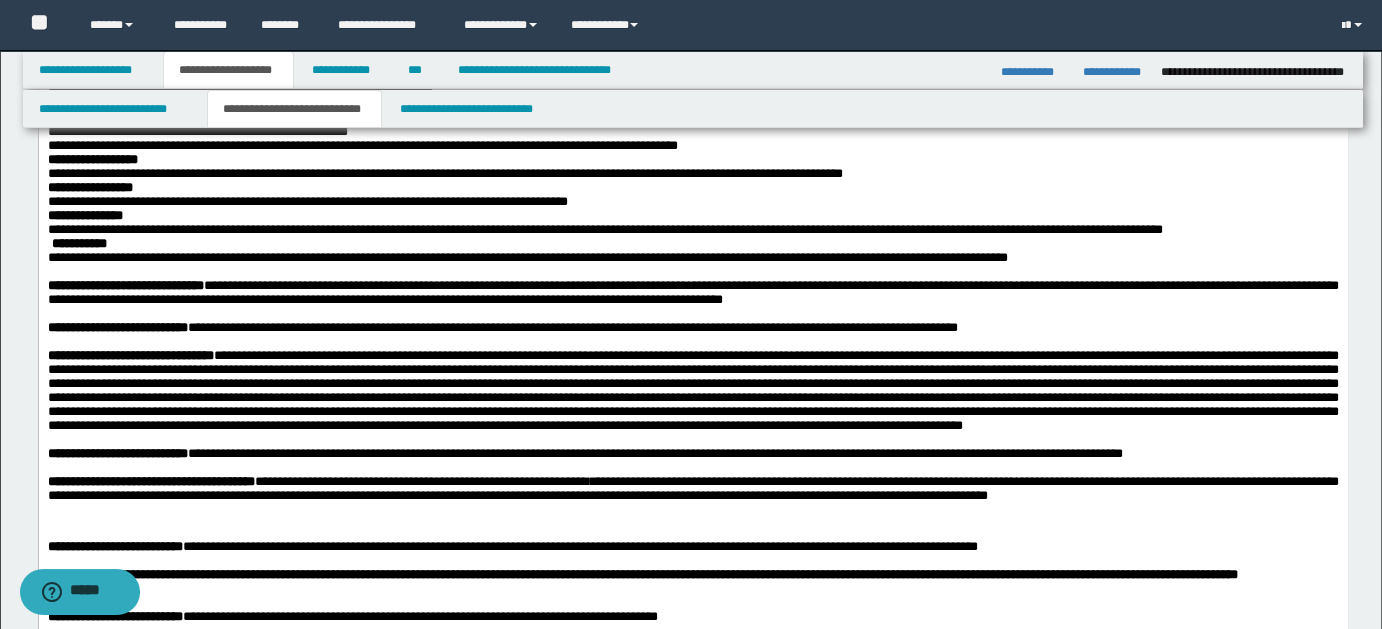 drag, startPoint x: 135, startPoint y: 148, endPoint x: 1197, endPoint y: 143, distance: 1062.0117 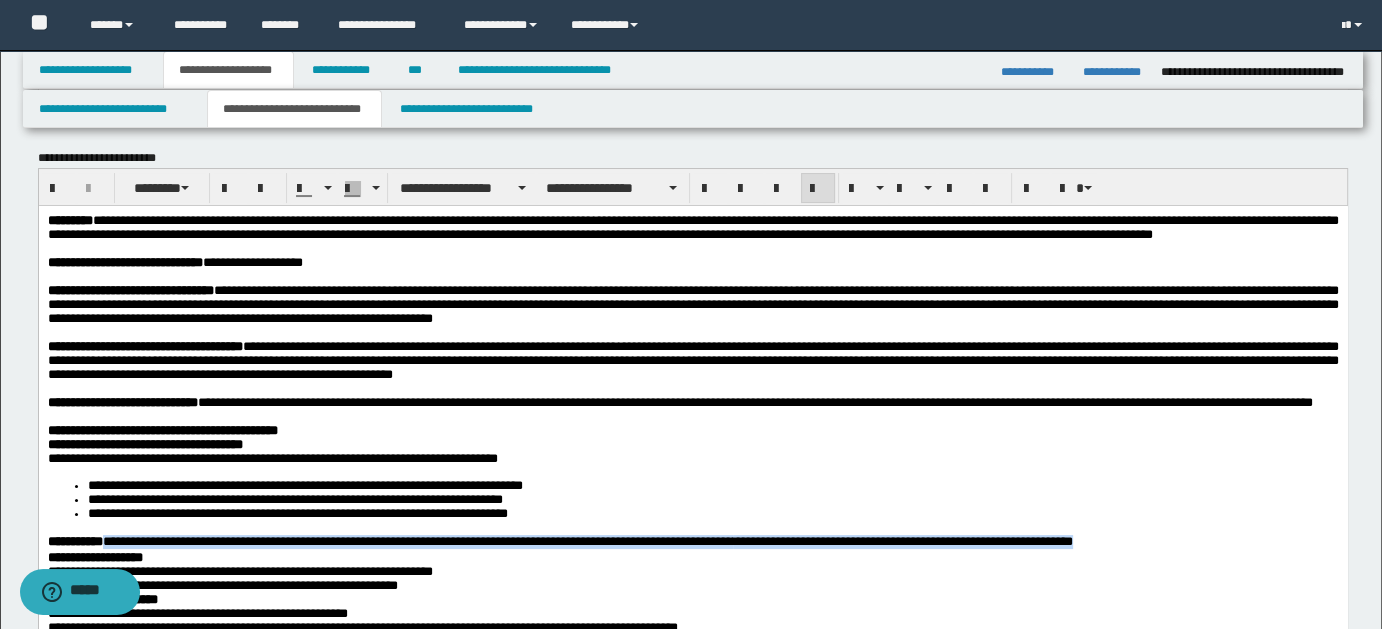 scroll, scrollTop: 61, scrollLeft: 0, axis: vertical 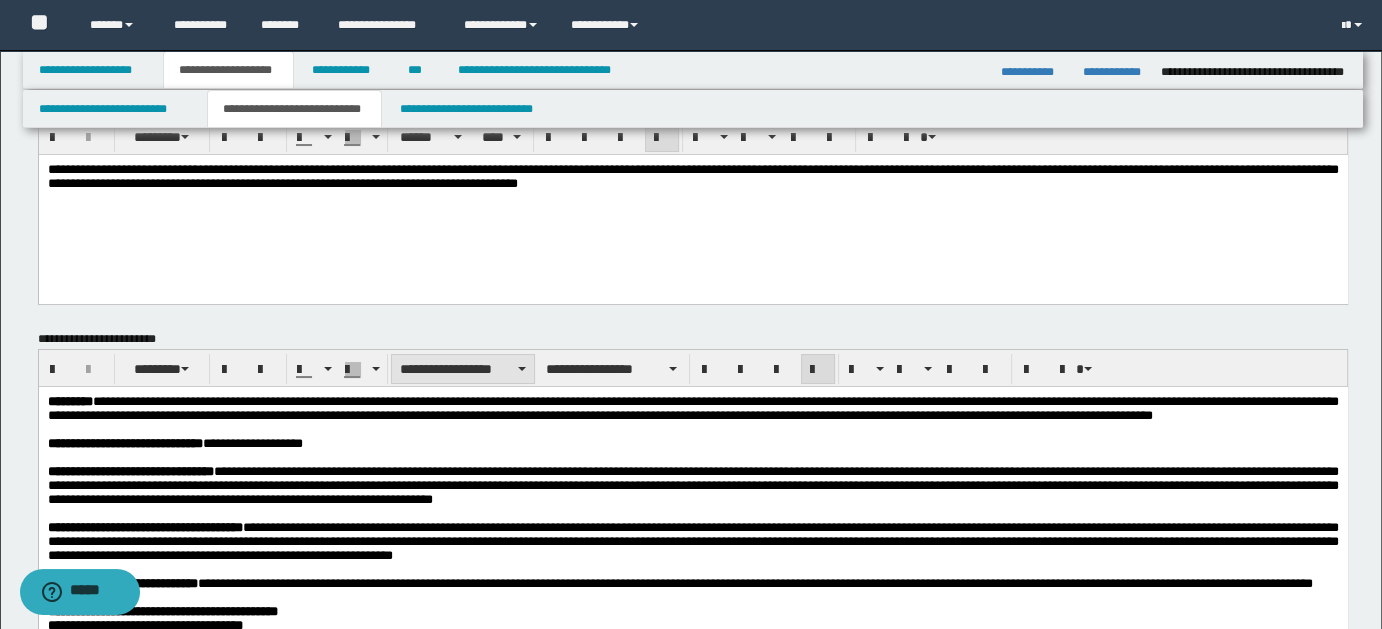 click on "**********" at bounding box center [463, 369] 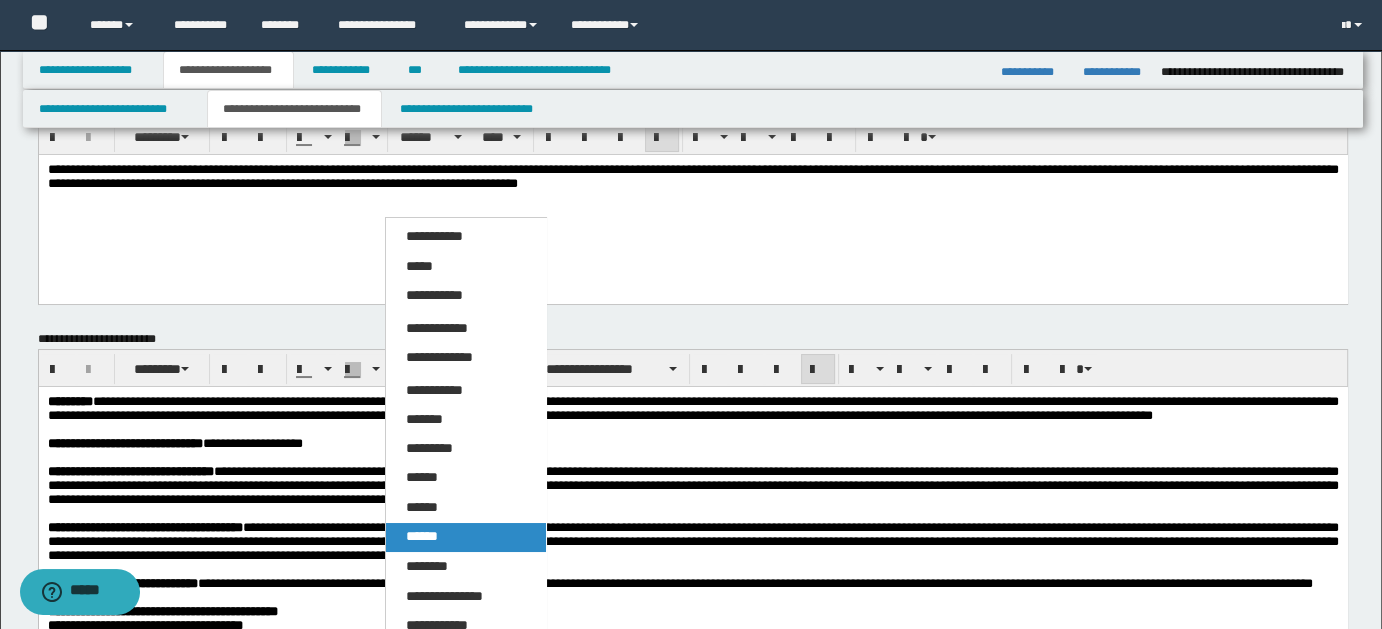 click on "******" at bounding box center [422, 536] 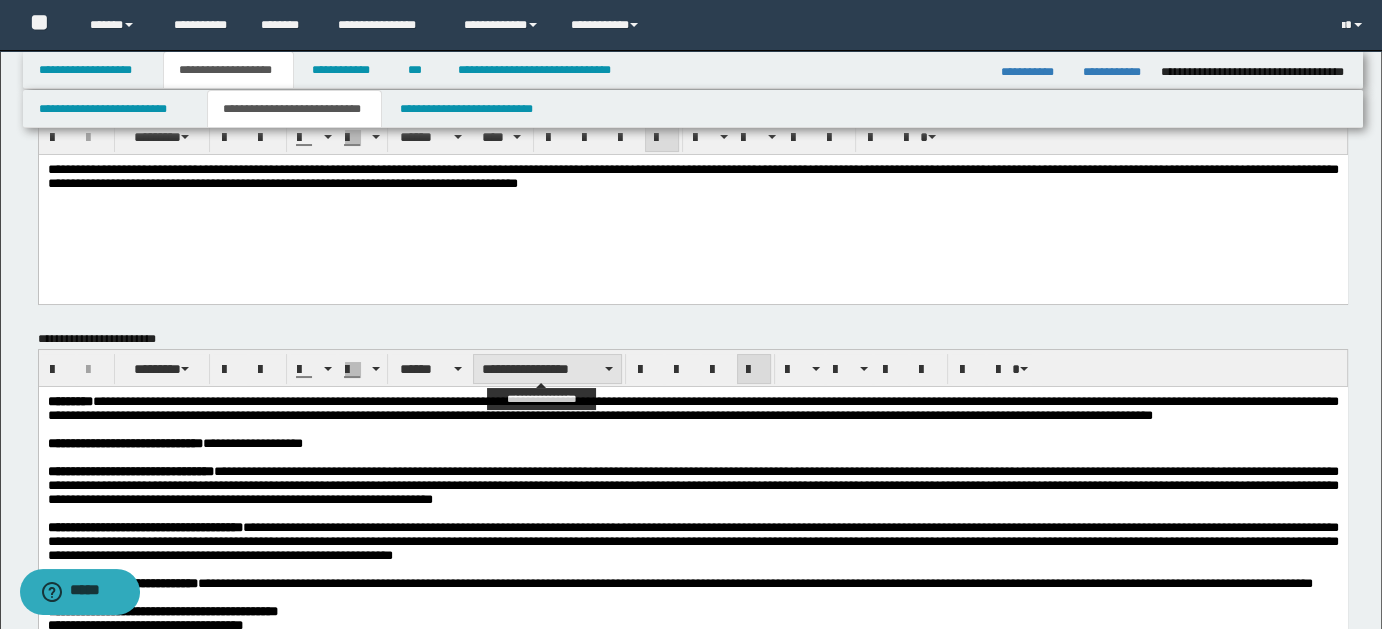 click on "**********" at bounding box center [547, 369] 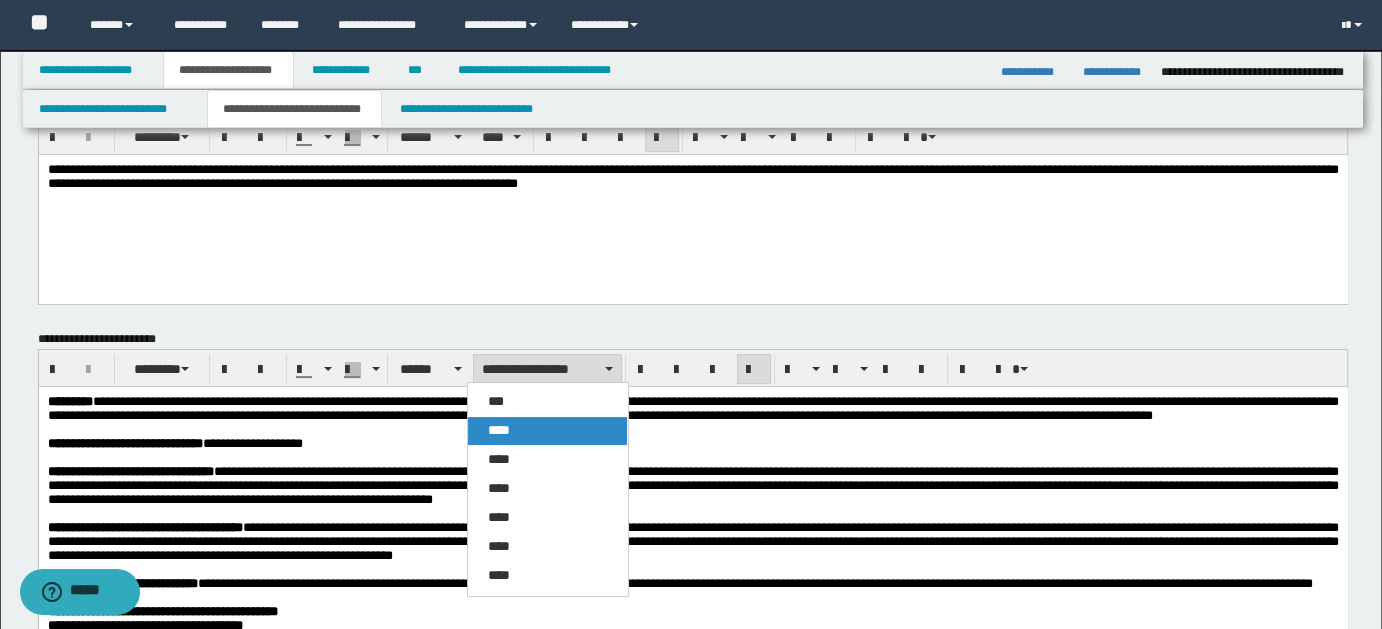 click on "****" at bounding box center (547, 431) 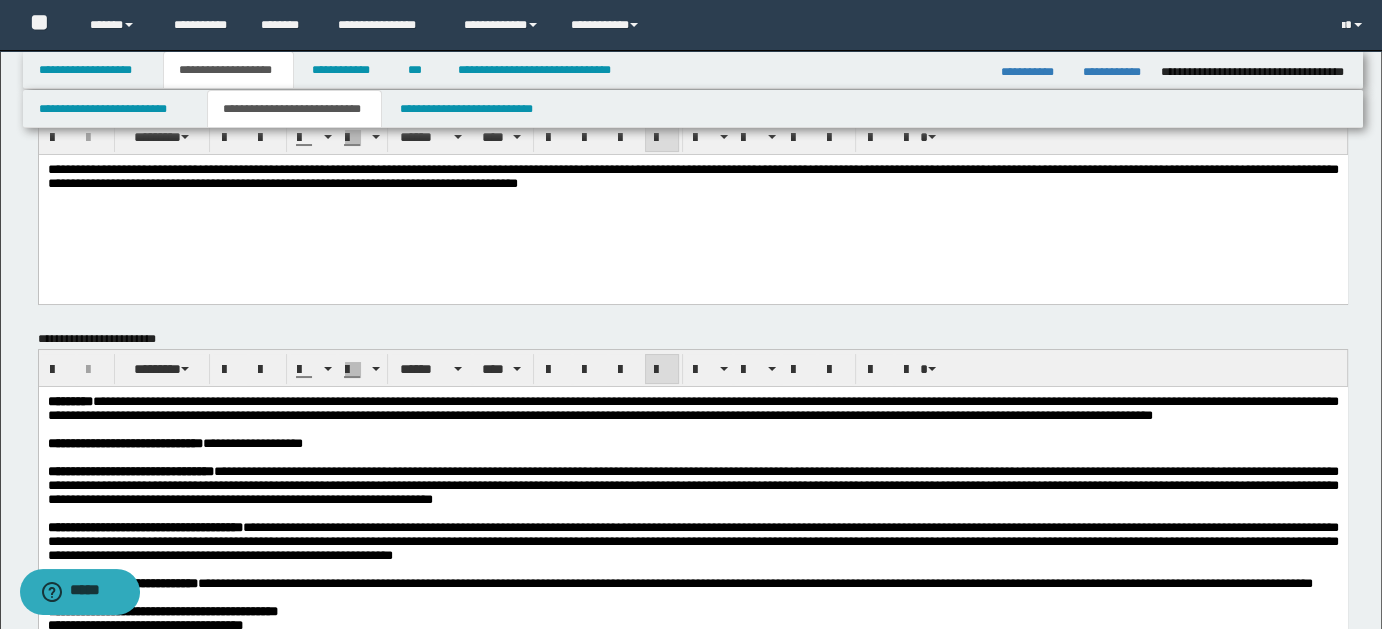 click at bounding box center (692, 430) 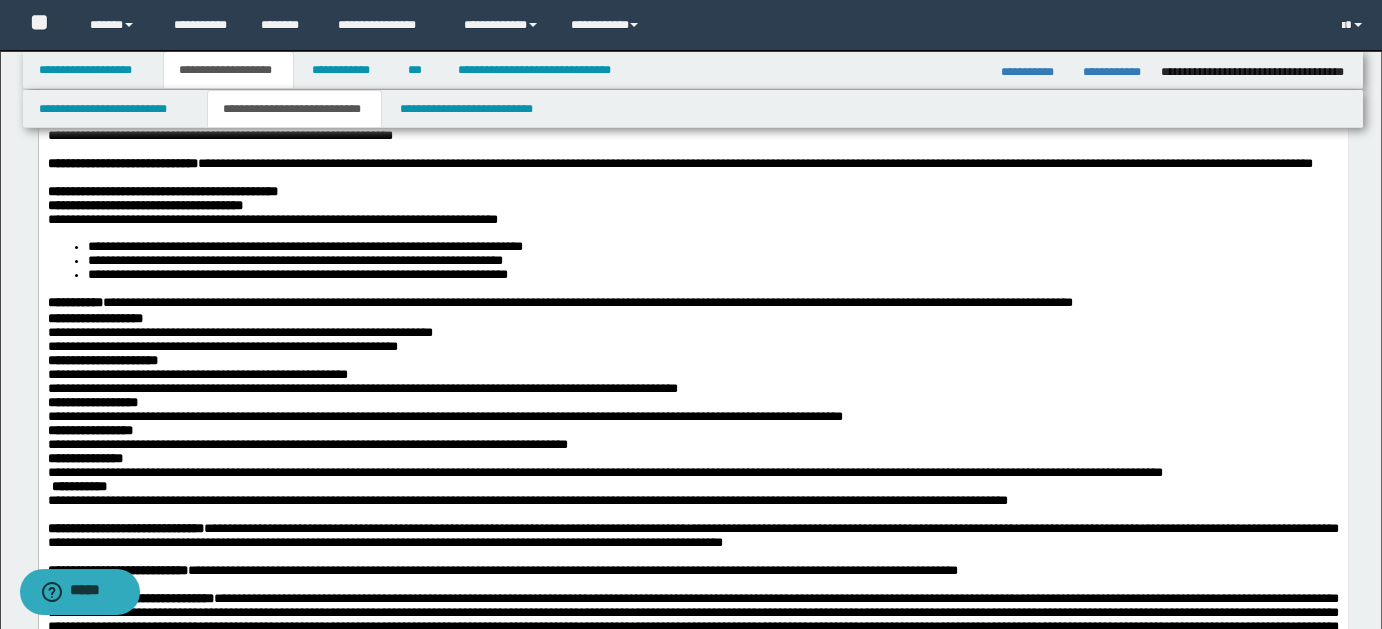 scroll, scrollTop: 541, scrollLeft: 0, axis: vertical 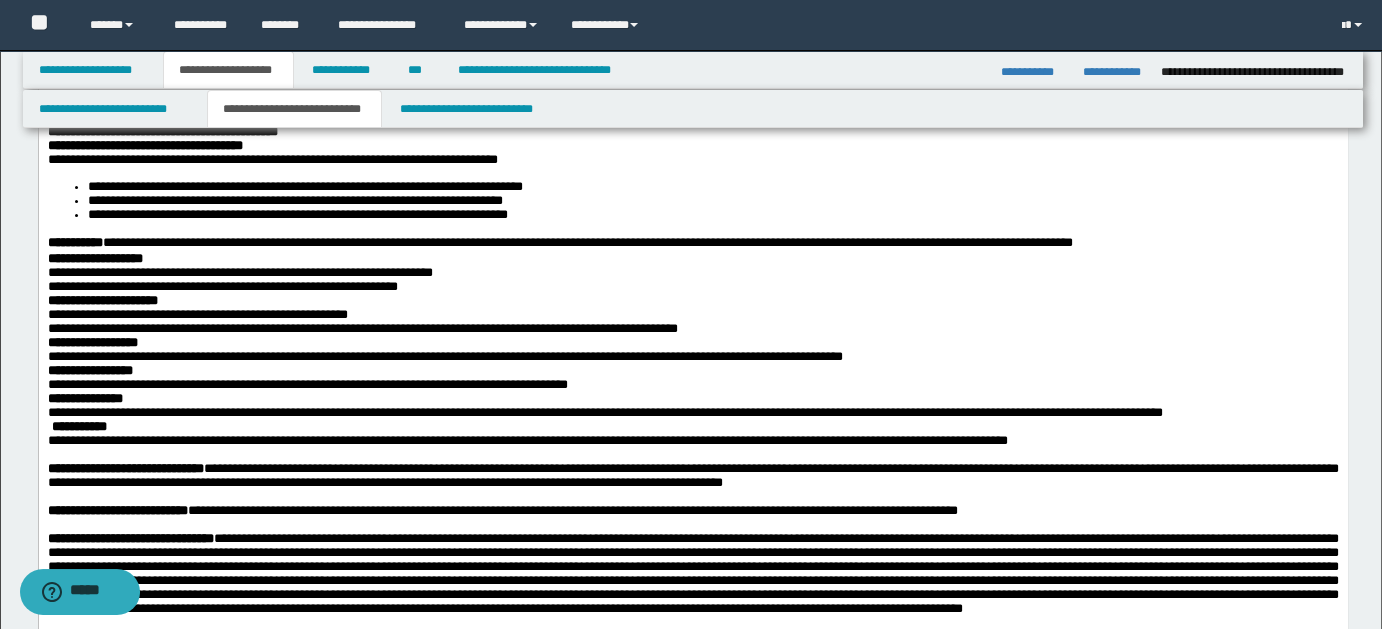 drag, startPoint x: 1392, startPoint y: 73, endPoint x: 1304, endPoint y: 235, distance: 184.35835 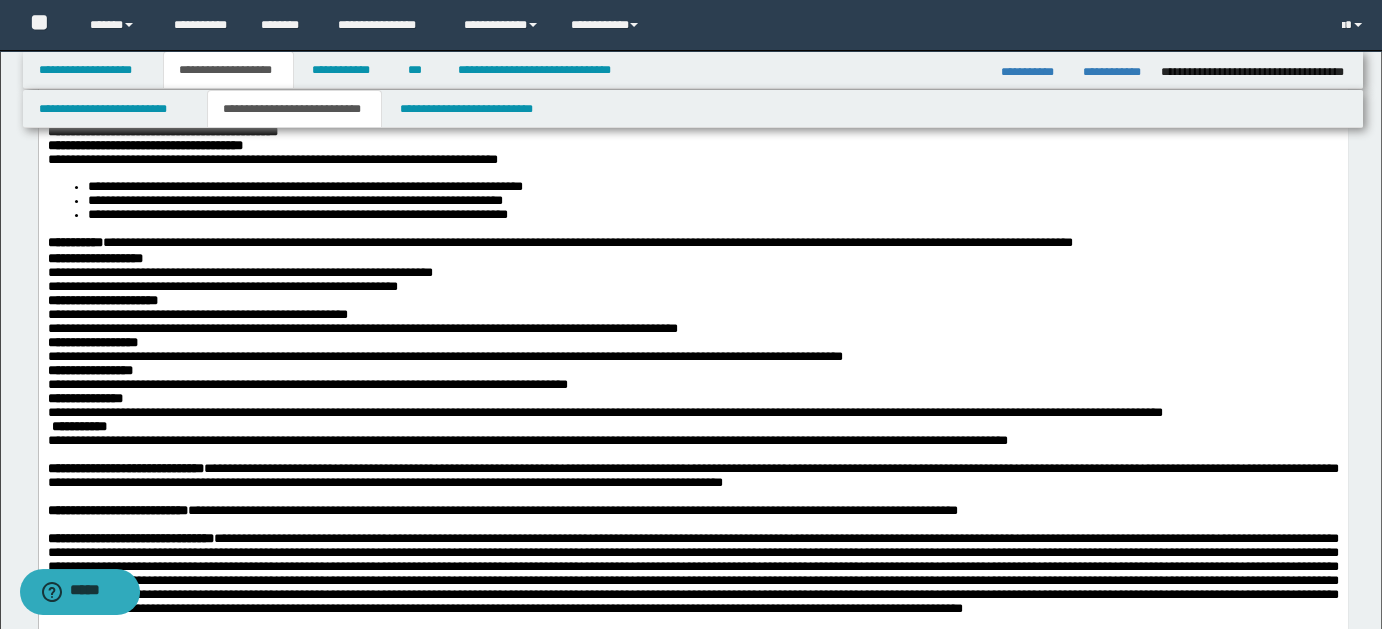 click on "**********" at bounding box center [692, 1243] 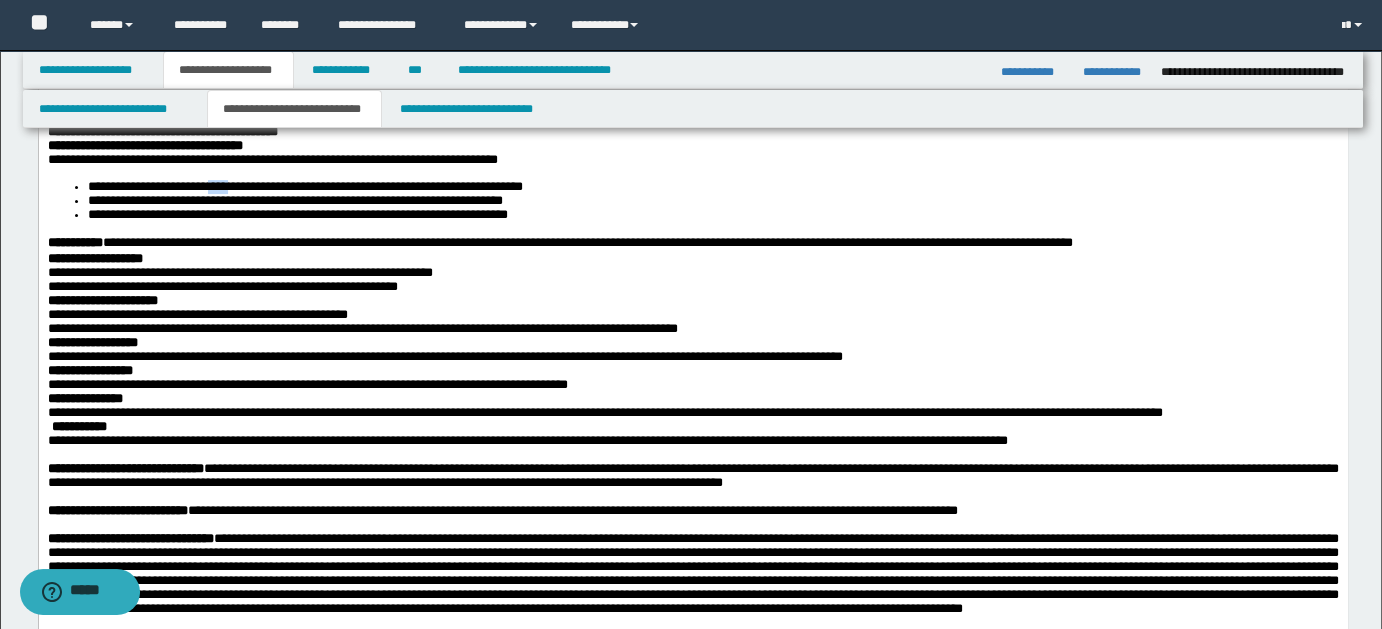 drag, startPoint x: 247, startPoint y: 261, endPoint x: 264, endPoint y: 255, distance: 18.027756 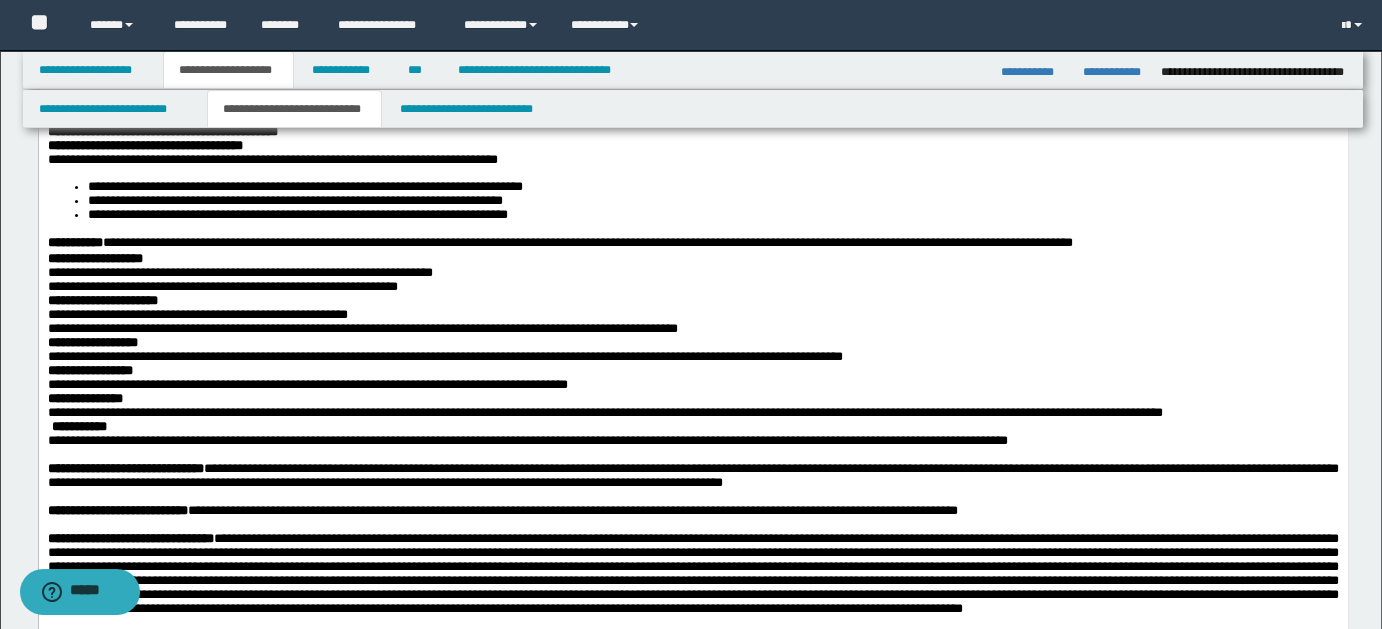 drag, startPoint x: 378, startPoint y: 249, endPoint x: 435, endPoint y: 249, distance: 57 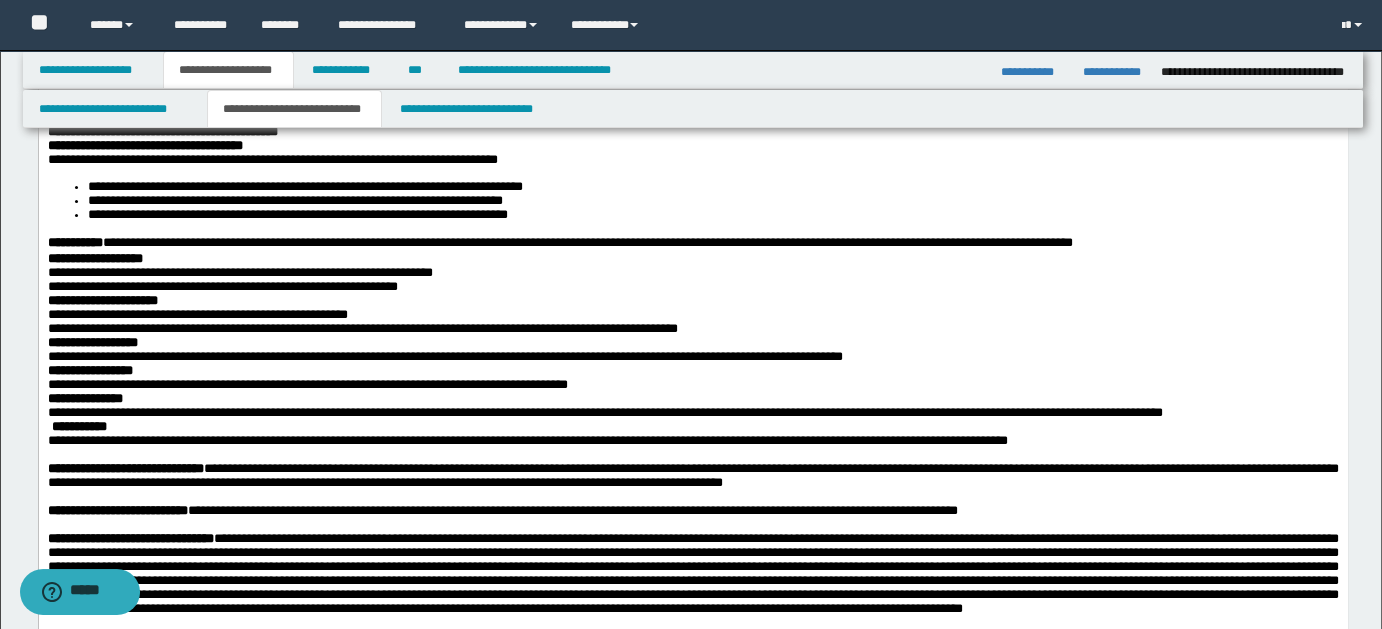 click on "**********" at bounding box center [692, 161] 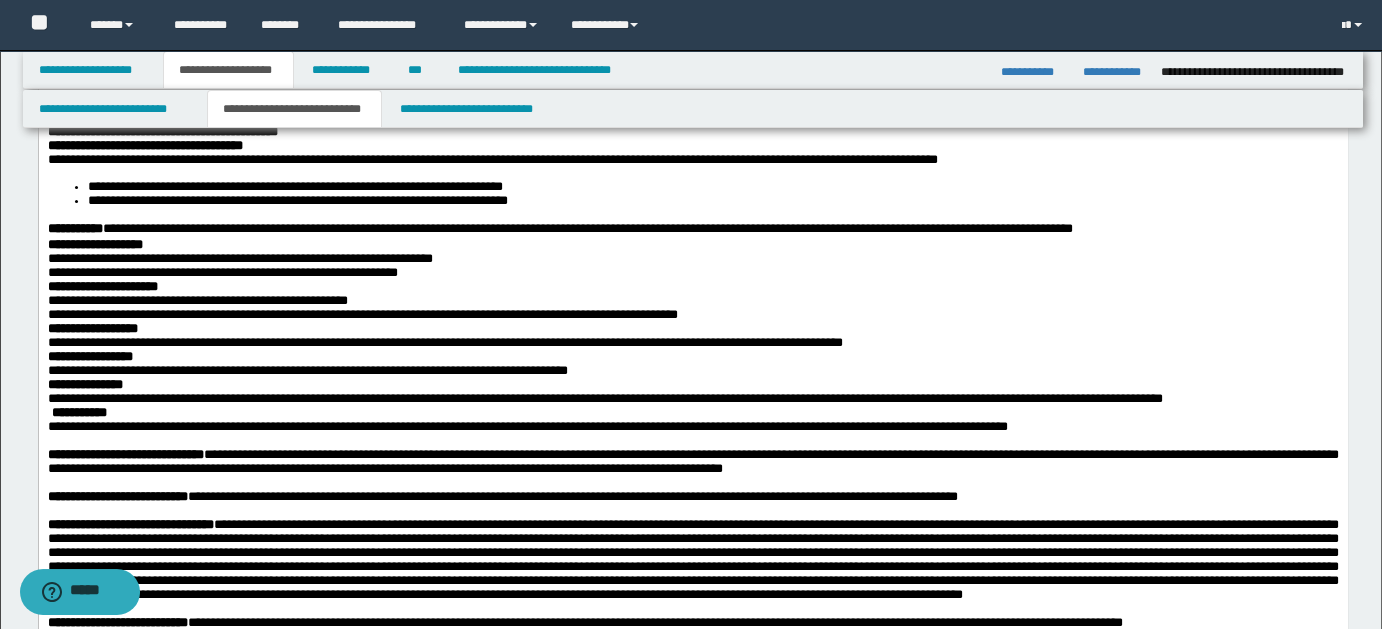 click on "**********" at bounding box center [692, 161] 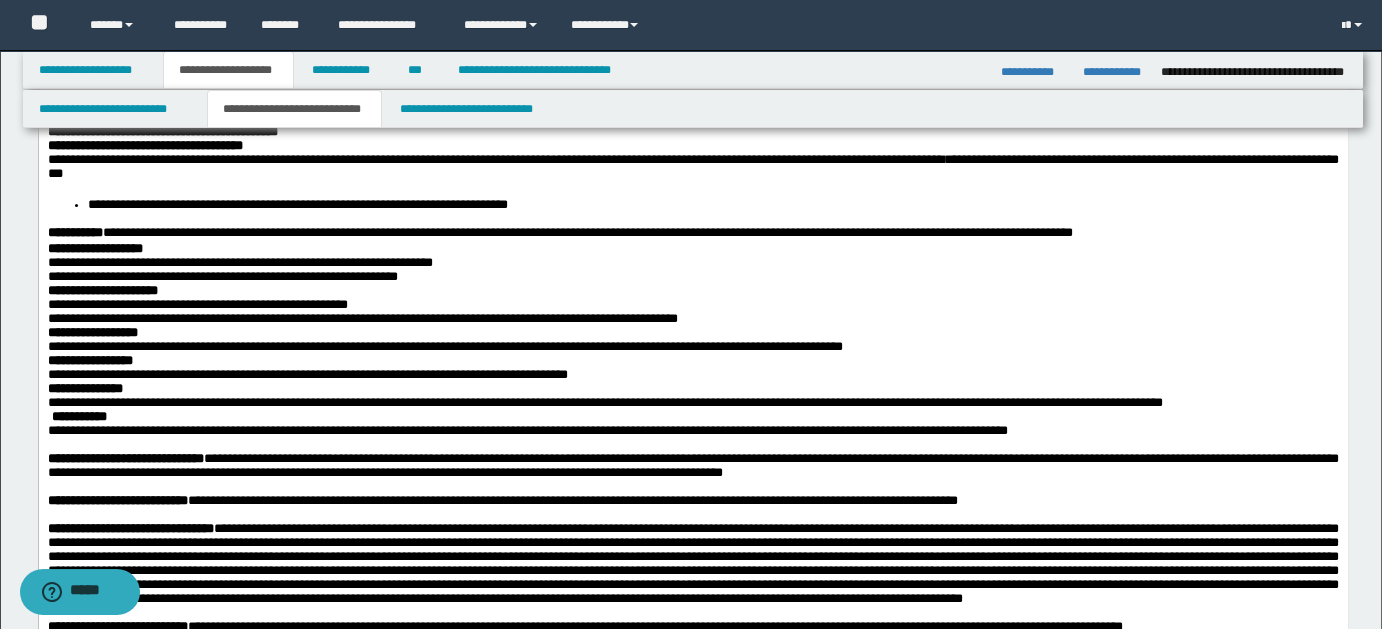 click on "**********" at bounding box center (692, 170) 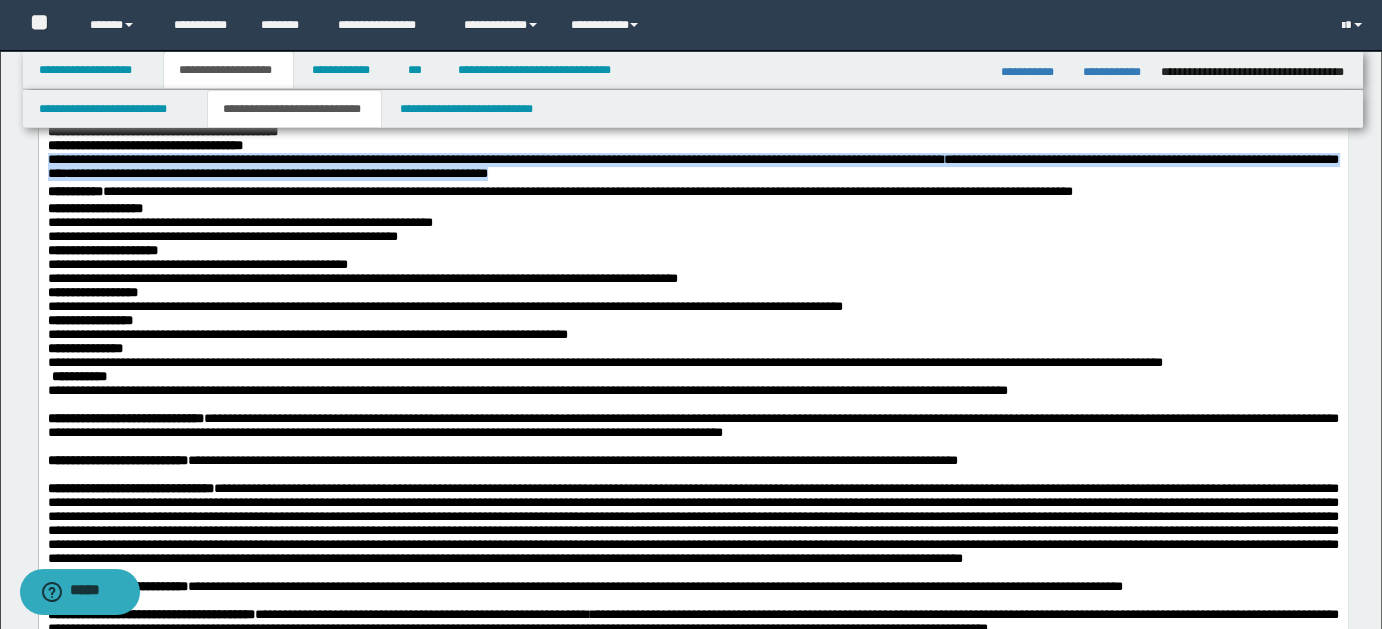 drag, startPoint x: 48, startPoint y: 246, endPoint x: 1011, endPoint y: 254, distance: 963.0332 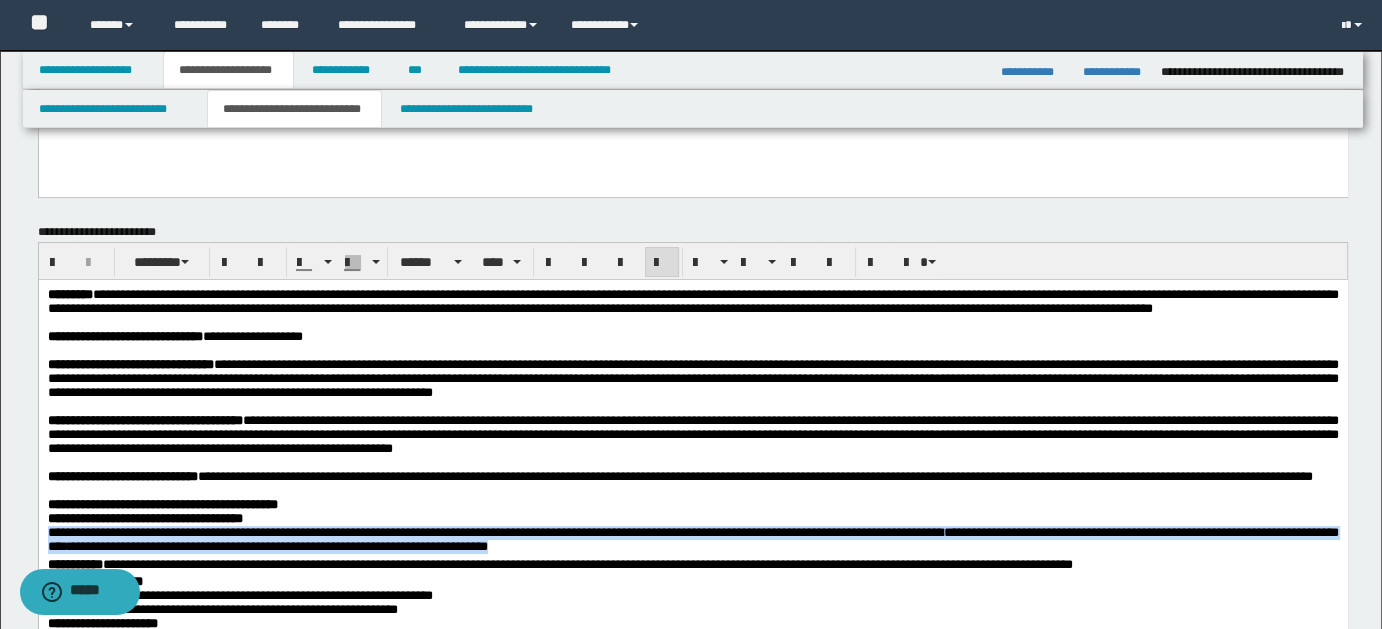 scroll, scrollTop: 72, scrollLeft: 0, axis: vertical 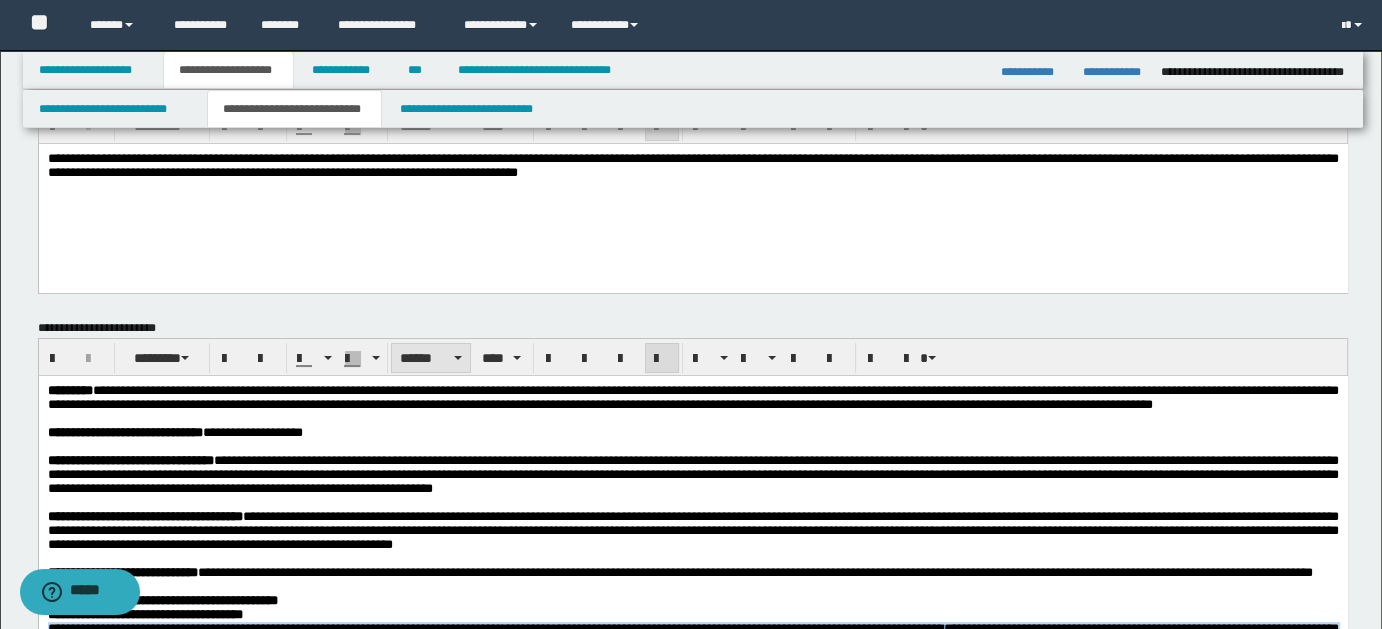 click at bounding box center [458, 358] 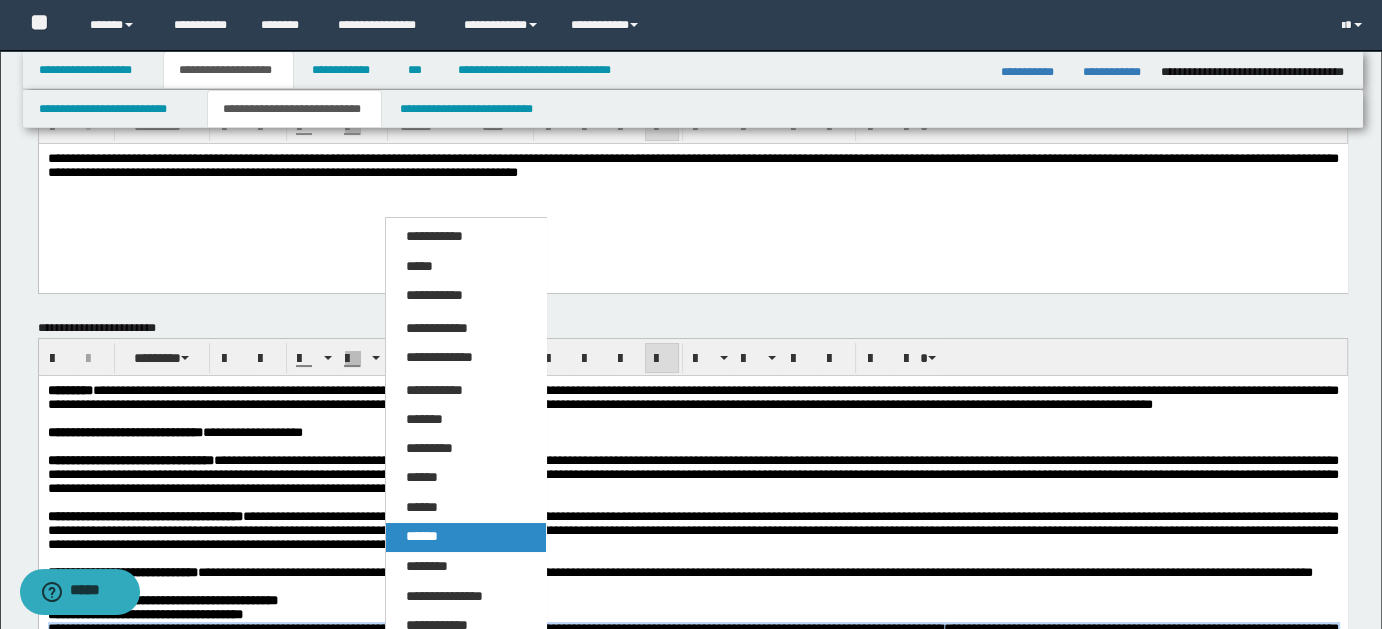click on "******" at bounding box center (422, 536) 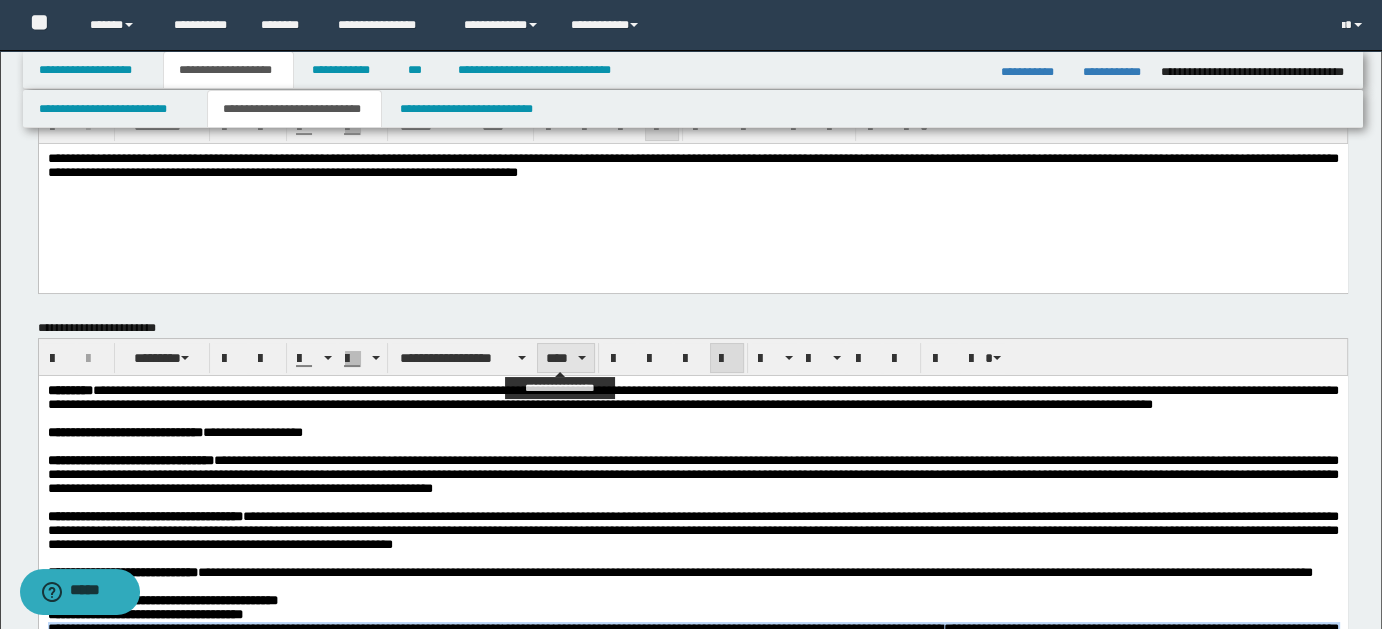 click on "****" at bounding box center (565, 358) 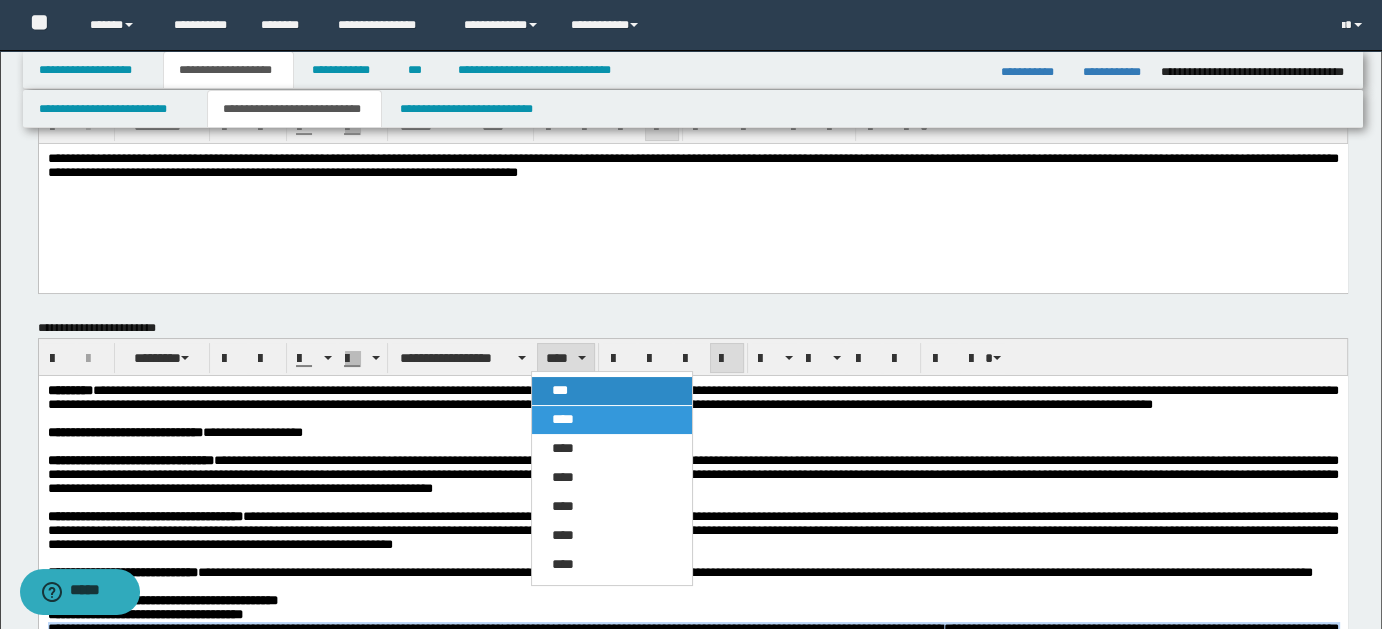 click on "***" at bounding box center (560, 390) 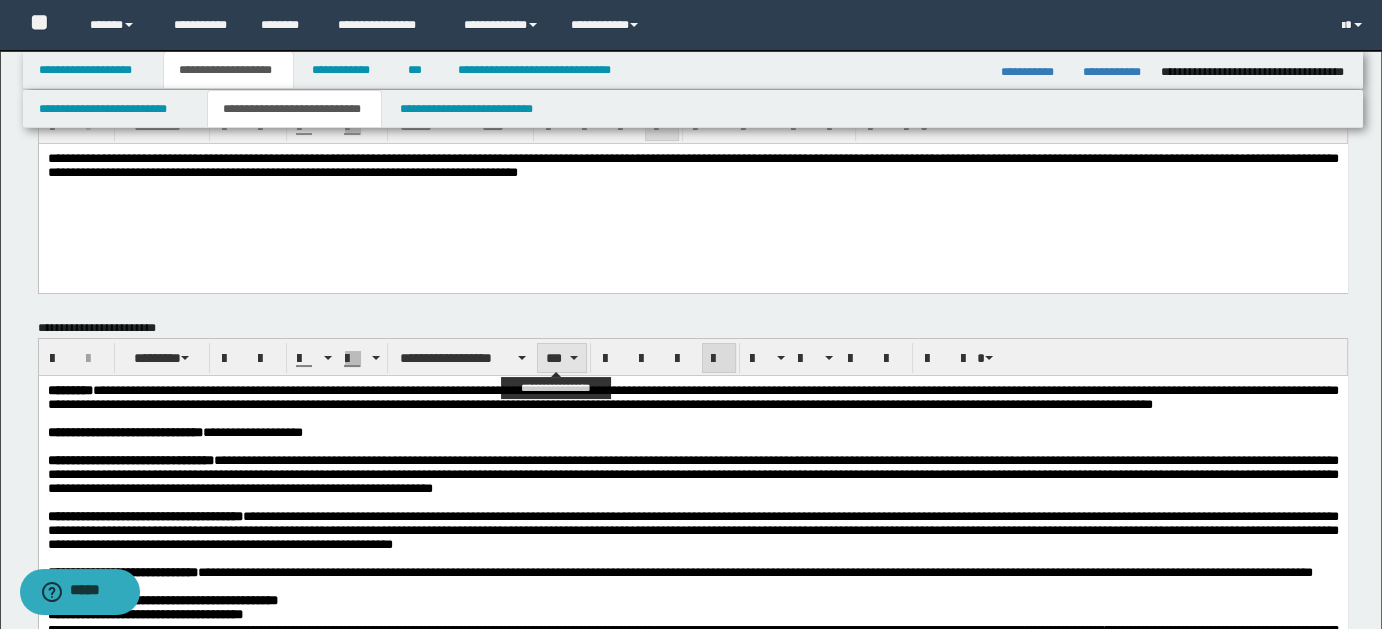 click on "***" at bounding box center [561, 358] 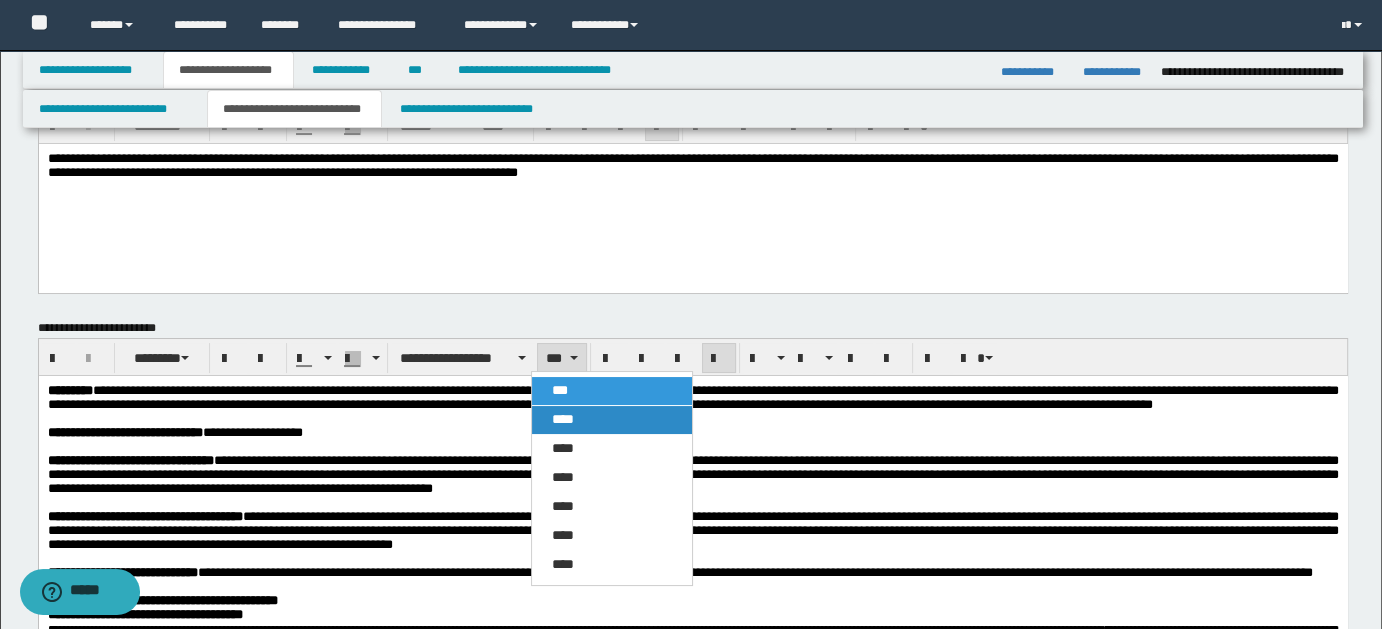 click on "****" at bounding box center (611, 420) 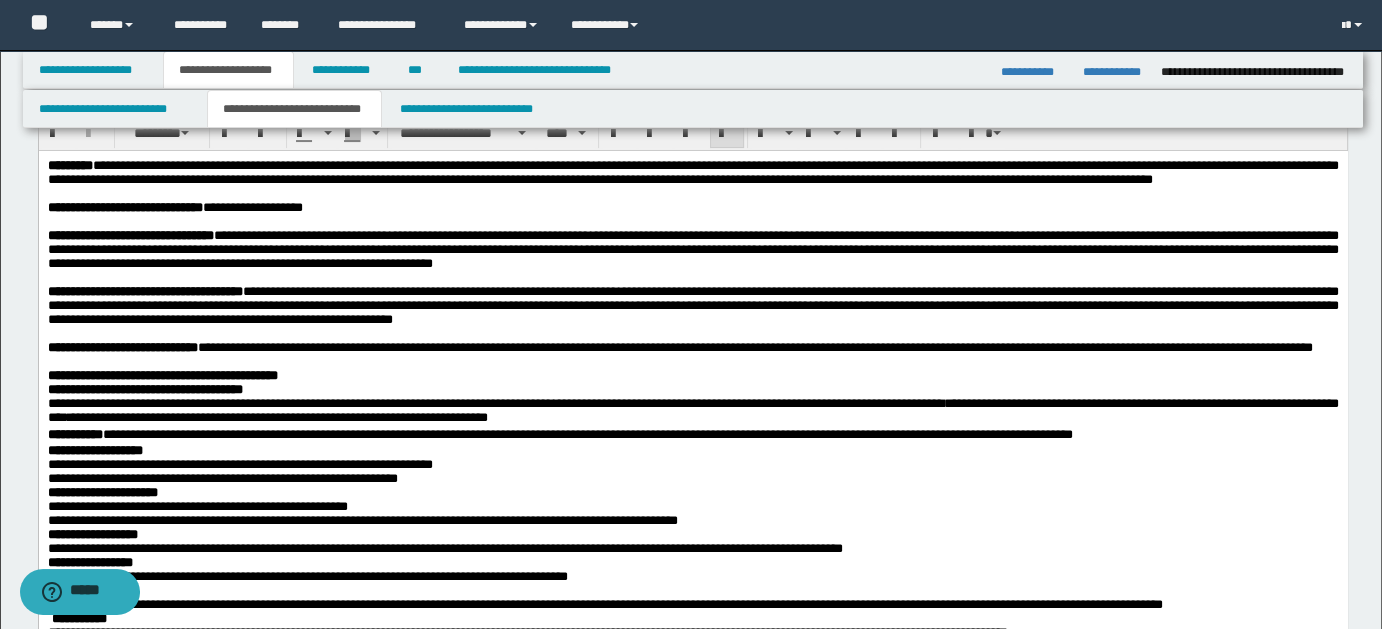 scroll, scrollTop: 77, scrollLeft: 0, axis: vertical 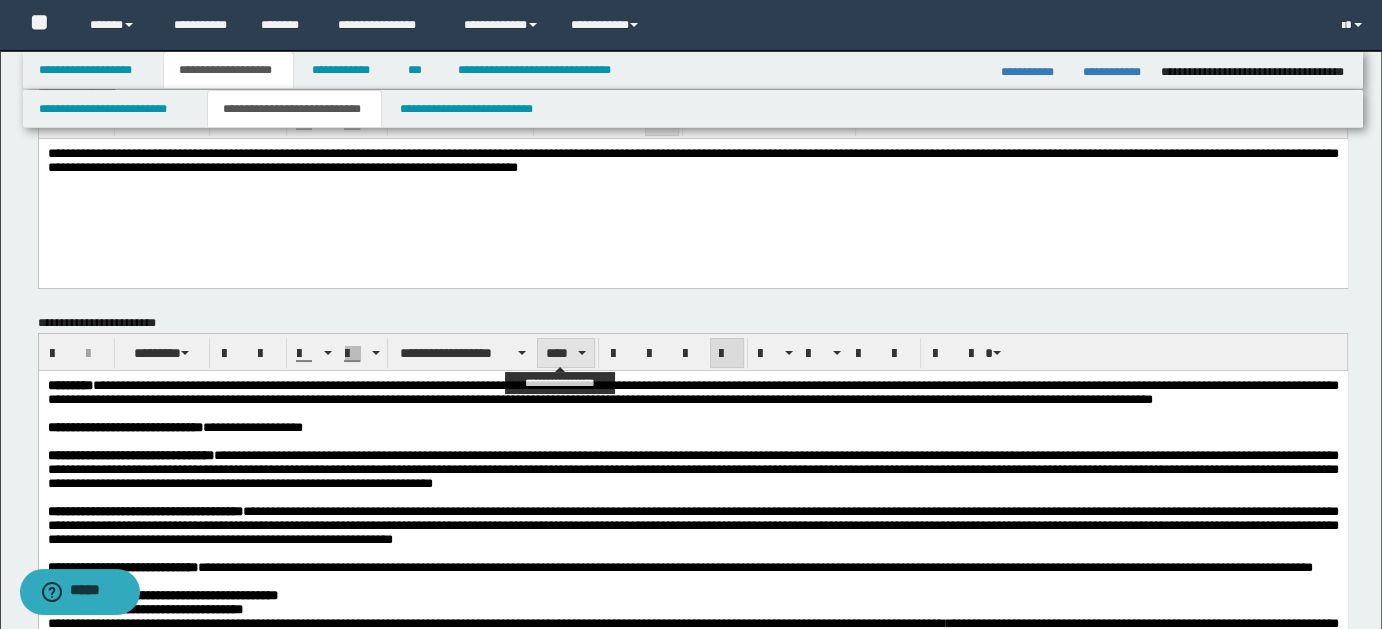 click on "****" at bounding box center [565, 353] 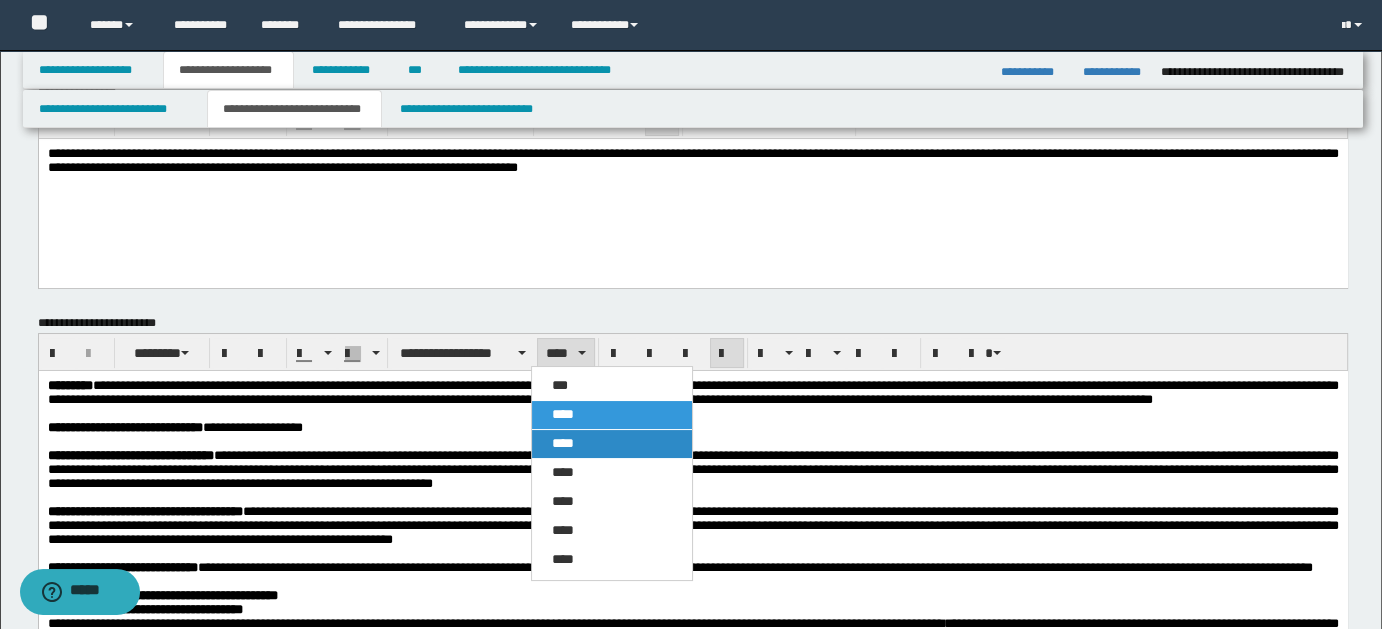 click on "****" at bounding box center [563, 443] 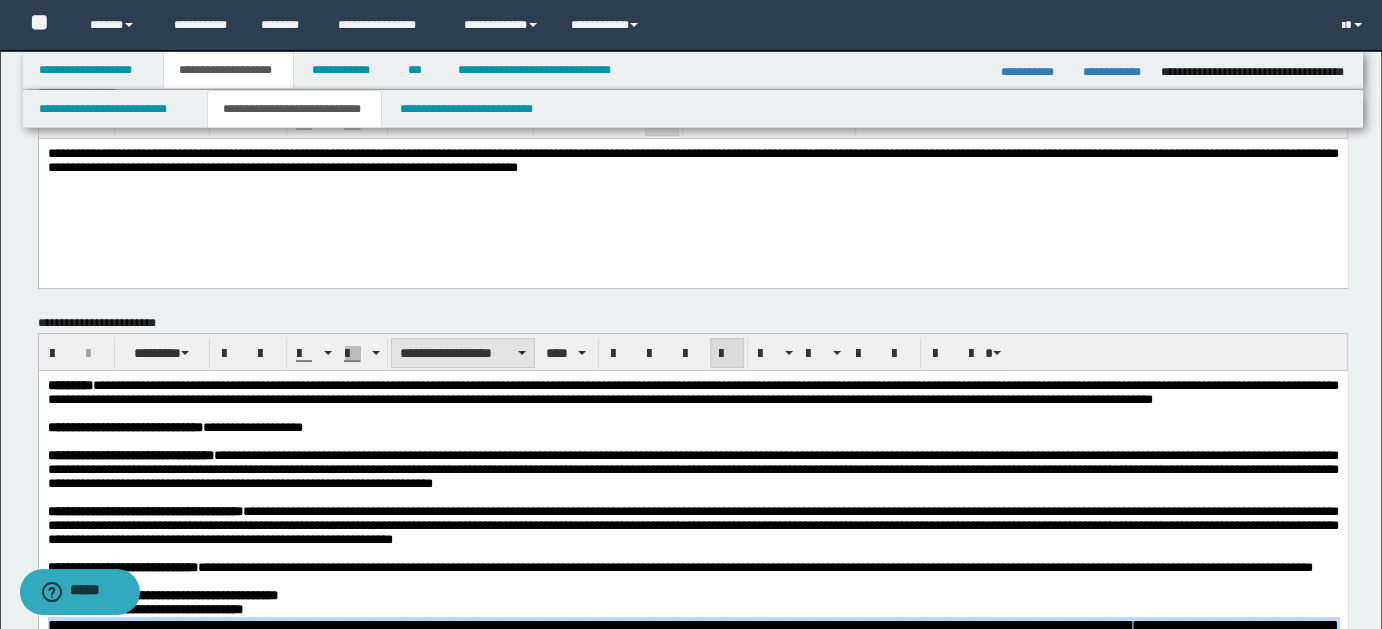 click on "**********" at bounding box center (463, 353) 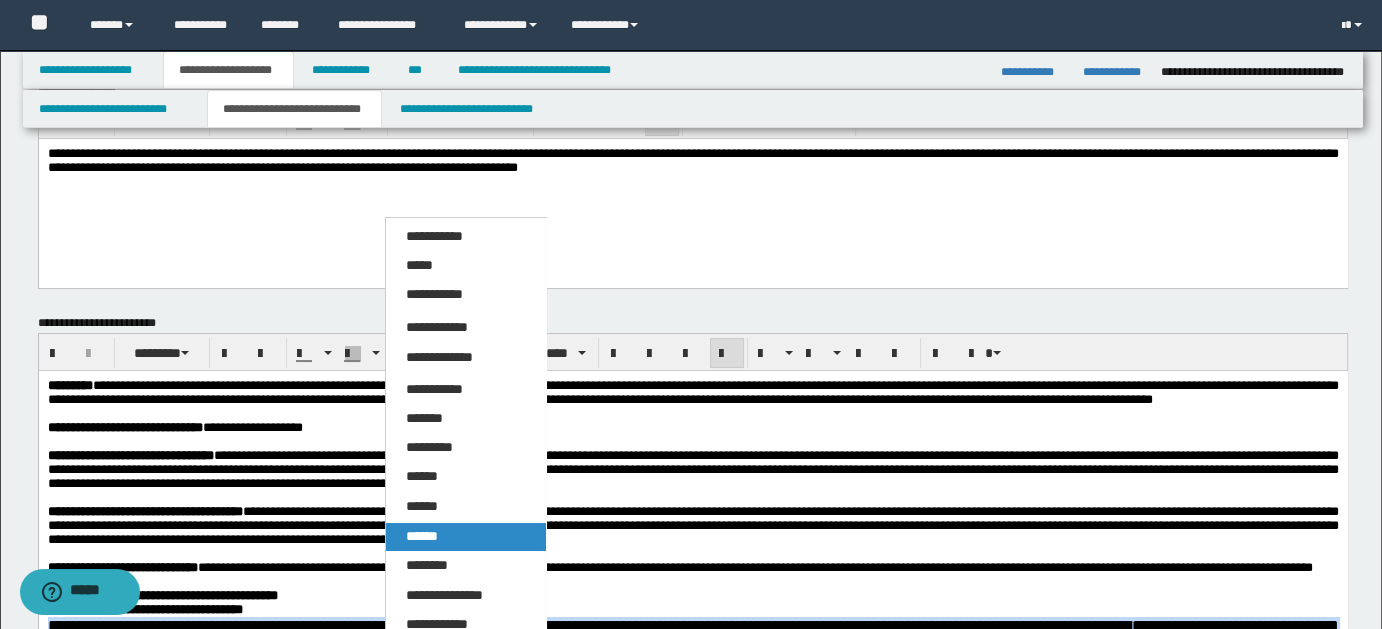 click on "******" at bounding box center (422, 536) 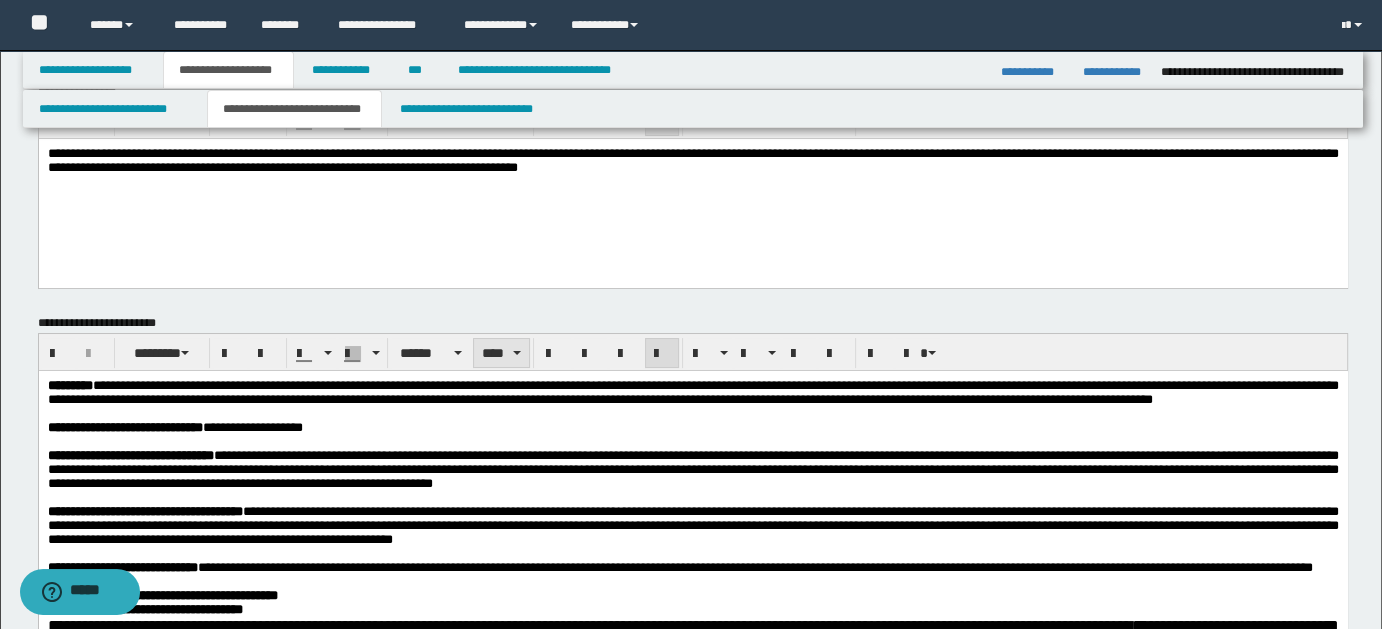 click on "****" at bounding box center [501, 353] 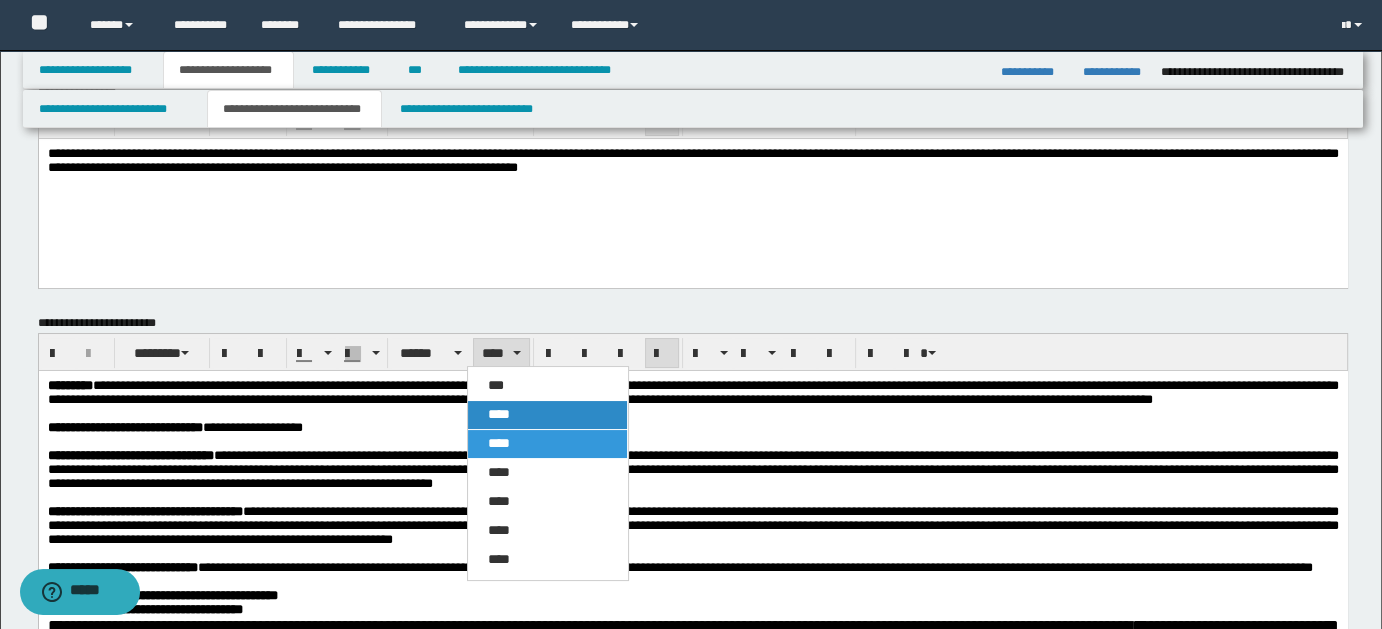 click on "****" at bounding box center (499, 414) 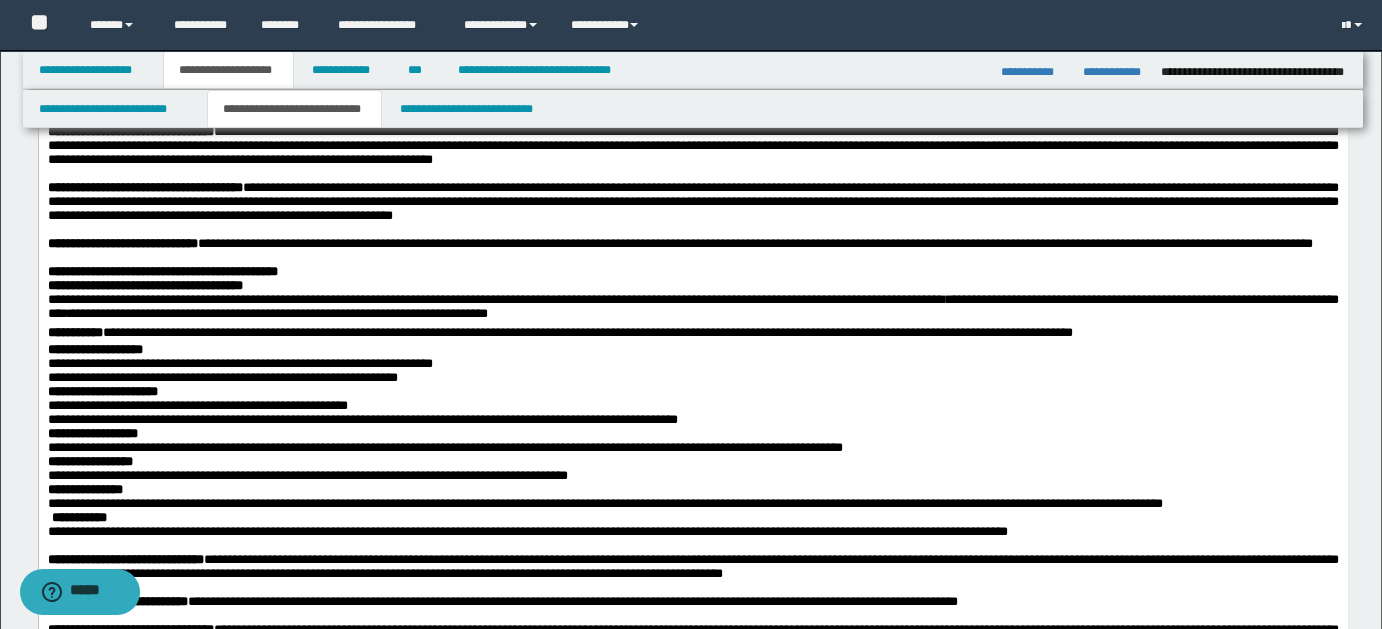 scroll, scrollTop: 490, scrollLeft: 0, axis: vertical 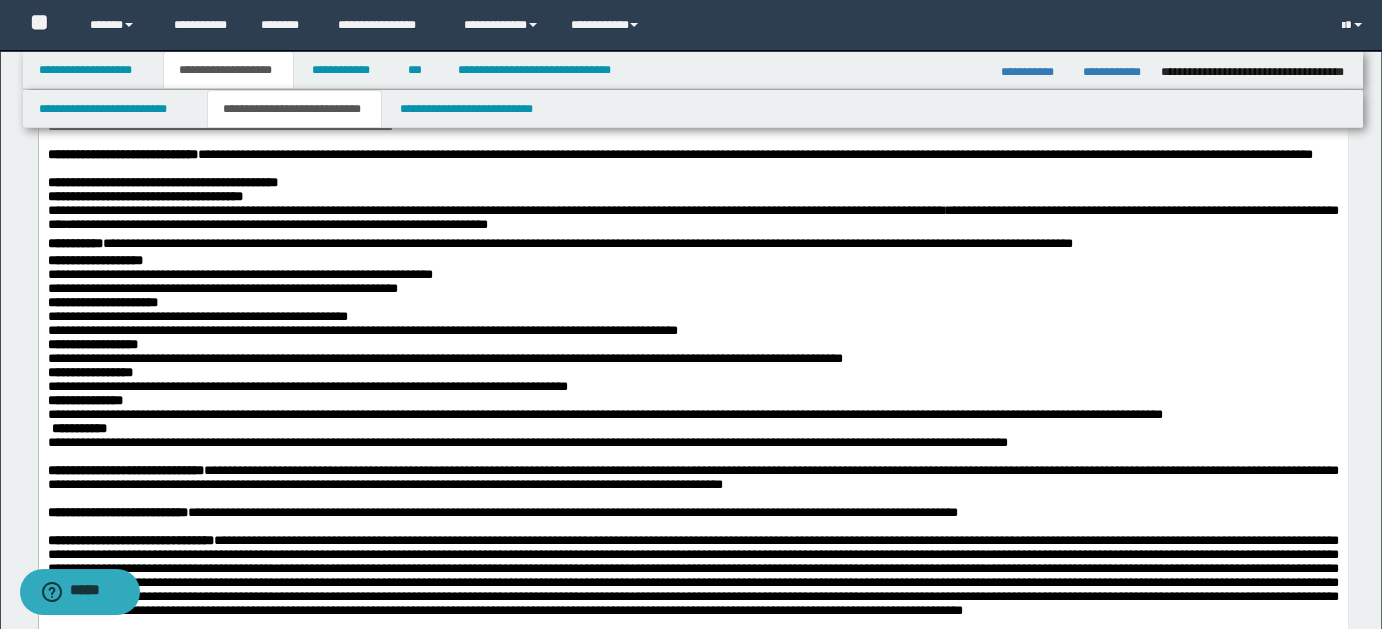 drag, startPoint x: 1384, startPoint y: 42, endPoint x: 1249, endPoint y: 245, distance: 243.7909 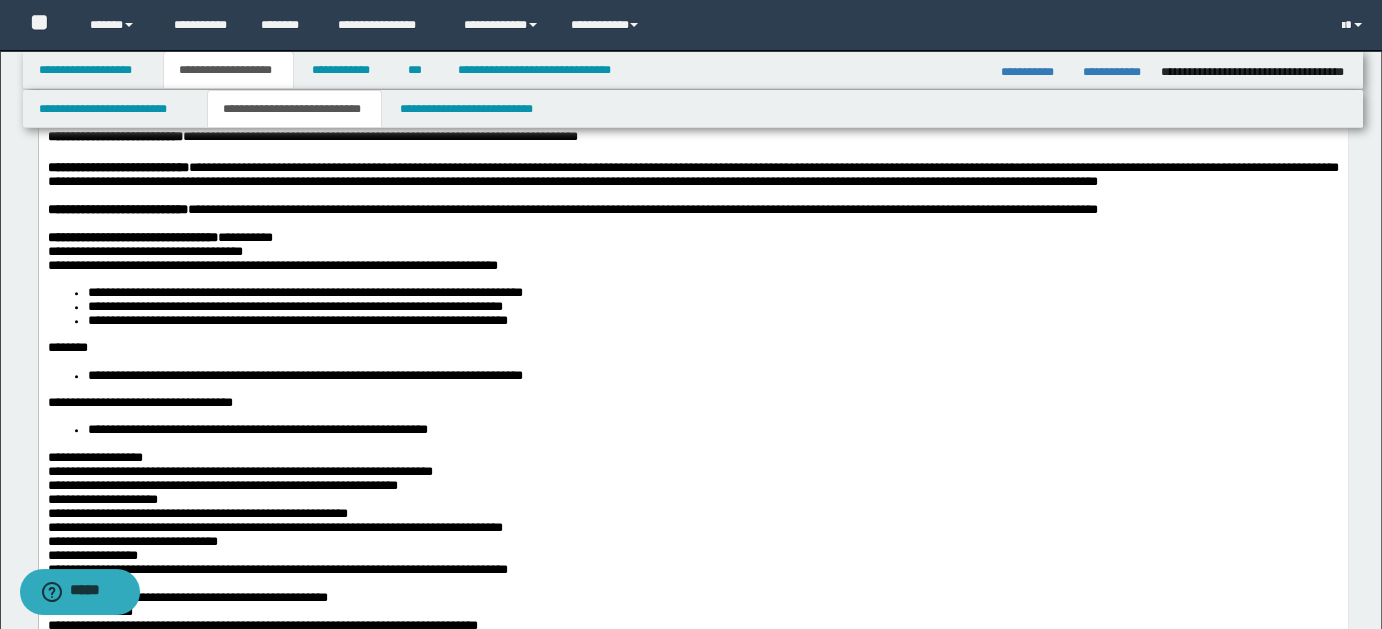 scroll, scrollTop: 1221, scrollLeft: 0, axis: vertical 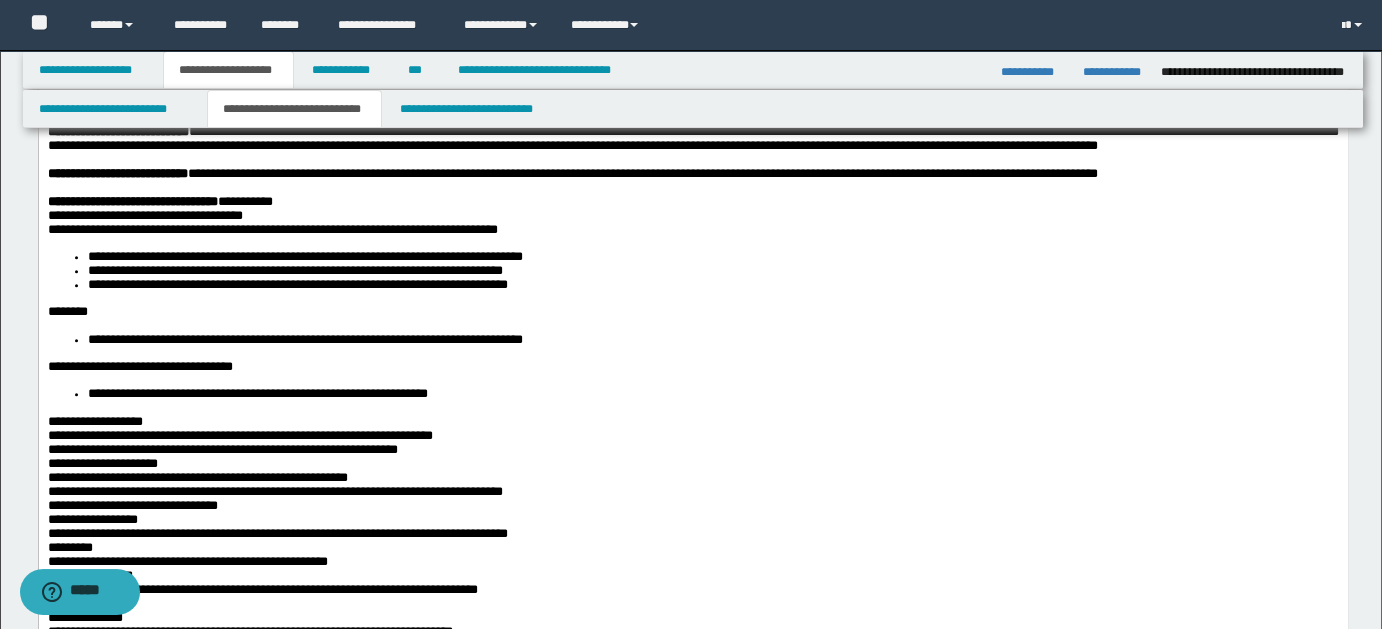 click on "**********" at bounding box center (692, 29) 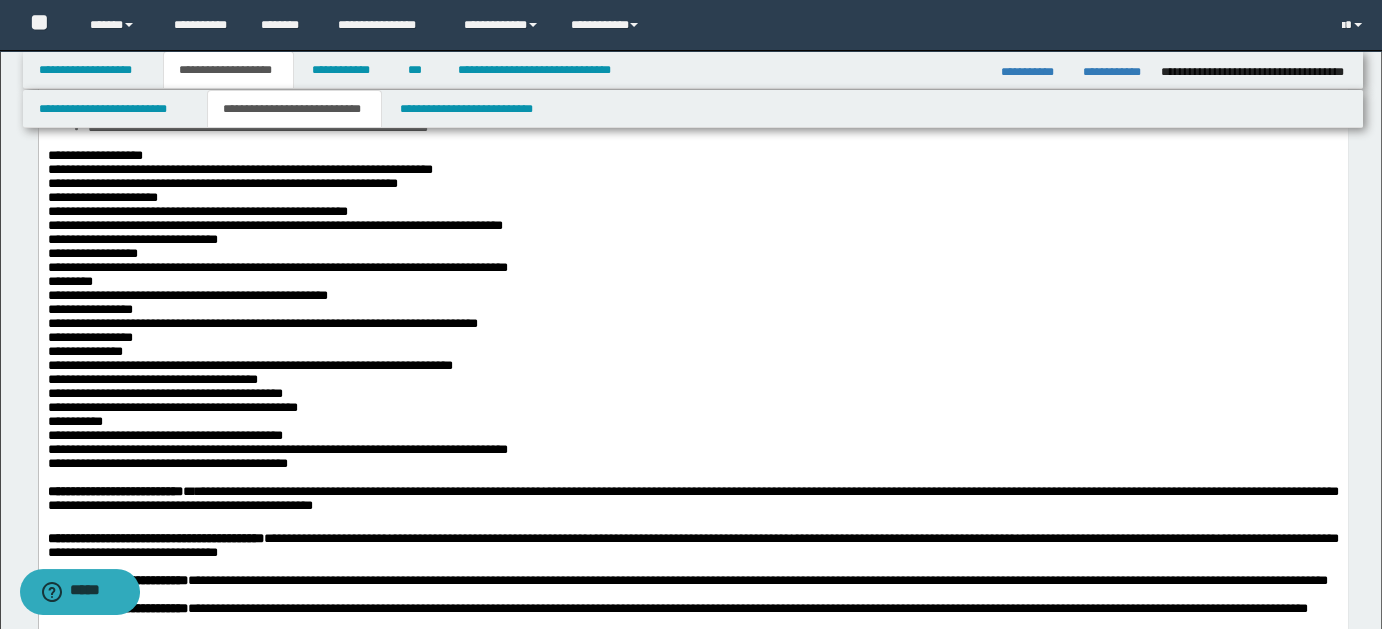 scroll, scrollTop: 1485, scrollLeft: 0, axis: vertical 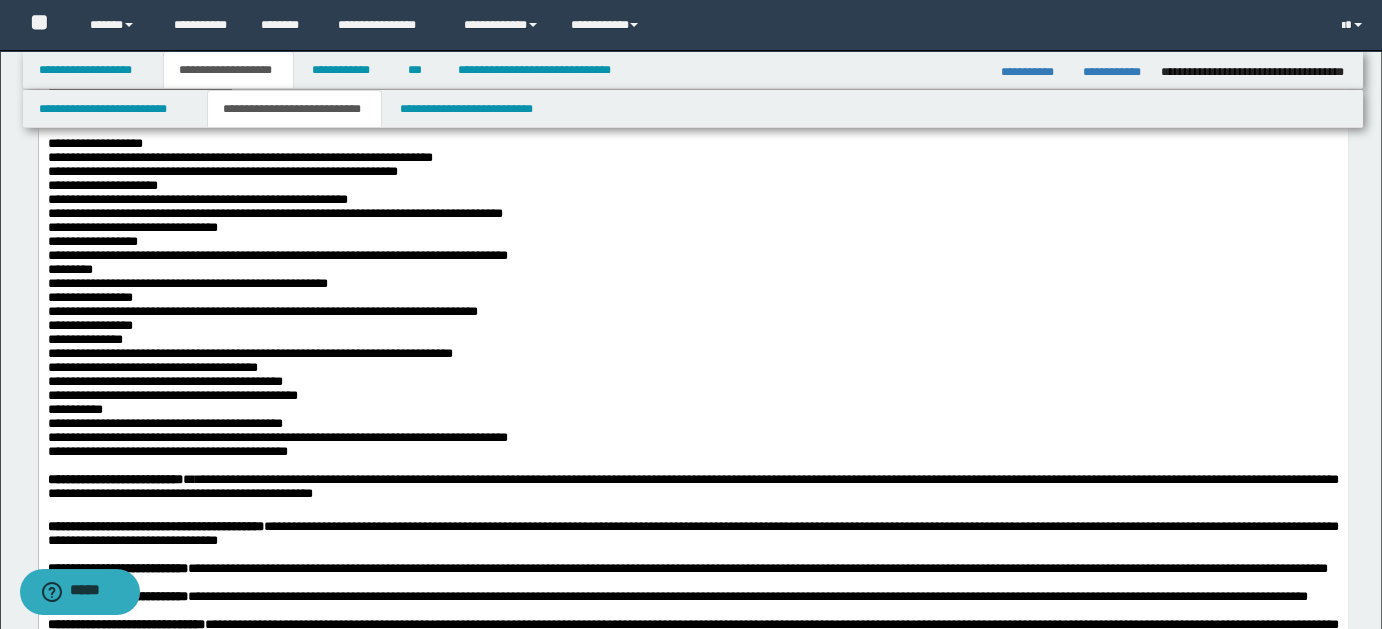 click on "**********" at bounding box center (712, 63) 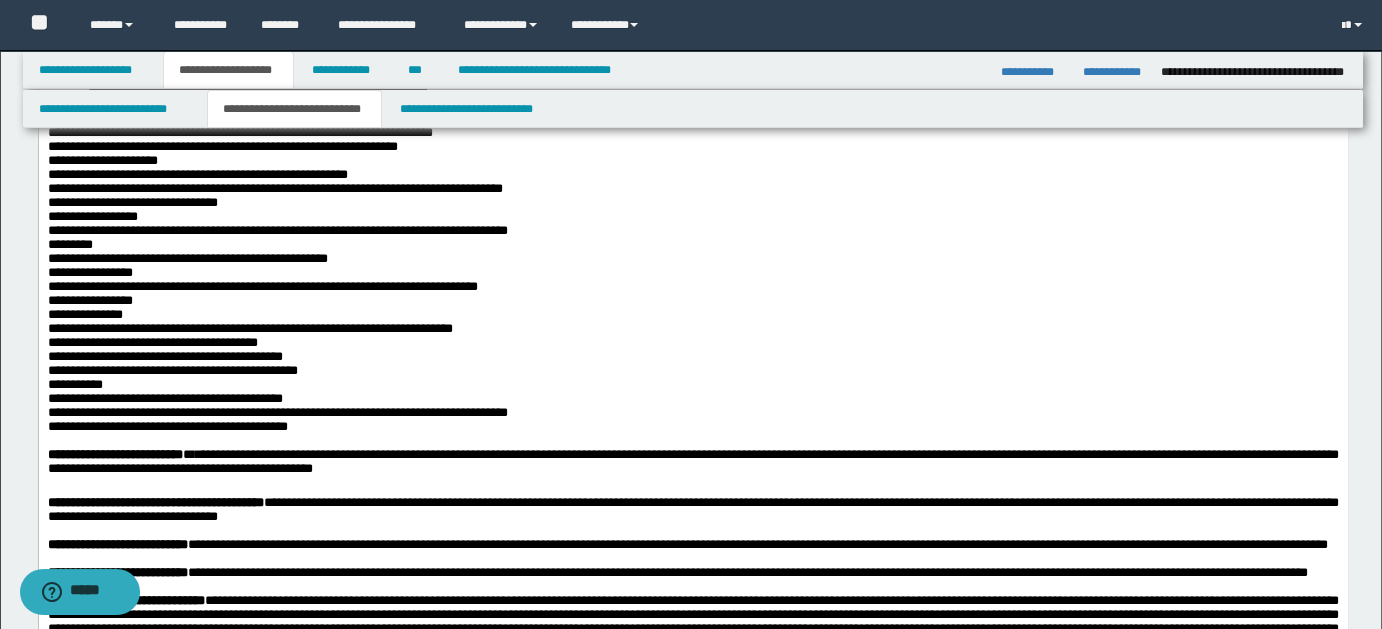 click on "********" at bounding box center [692, 35] 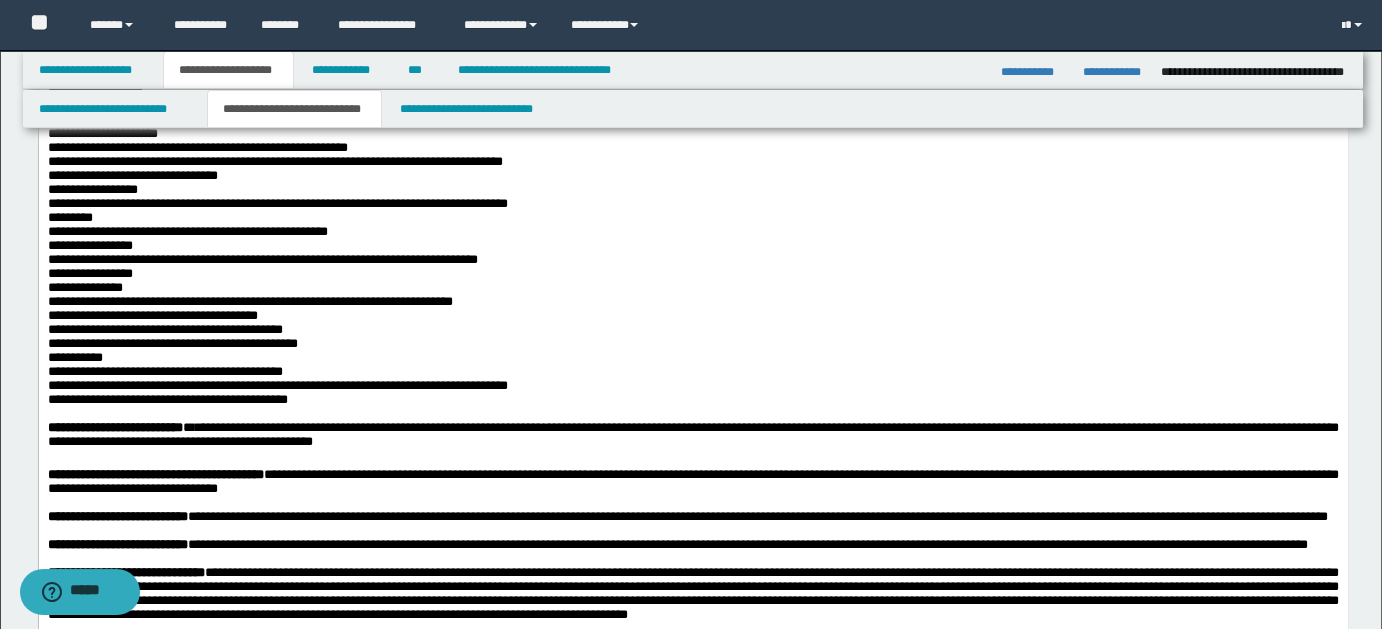 click on "**********" at bounding box center [692, 36] 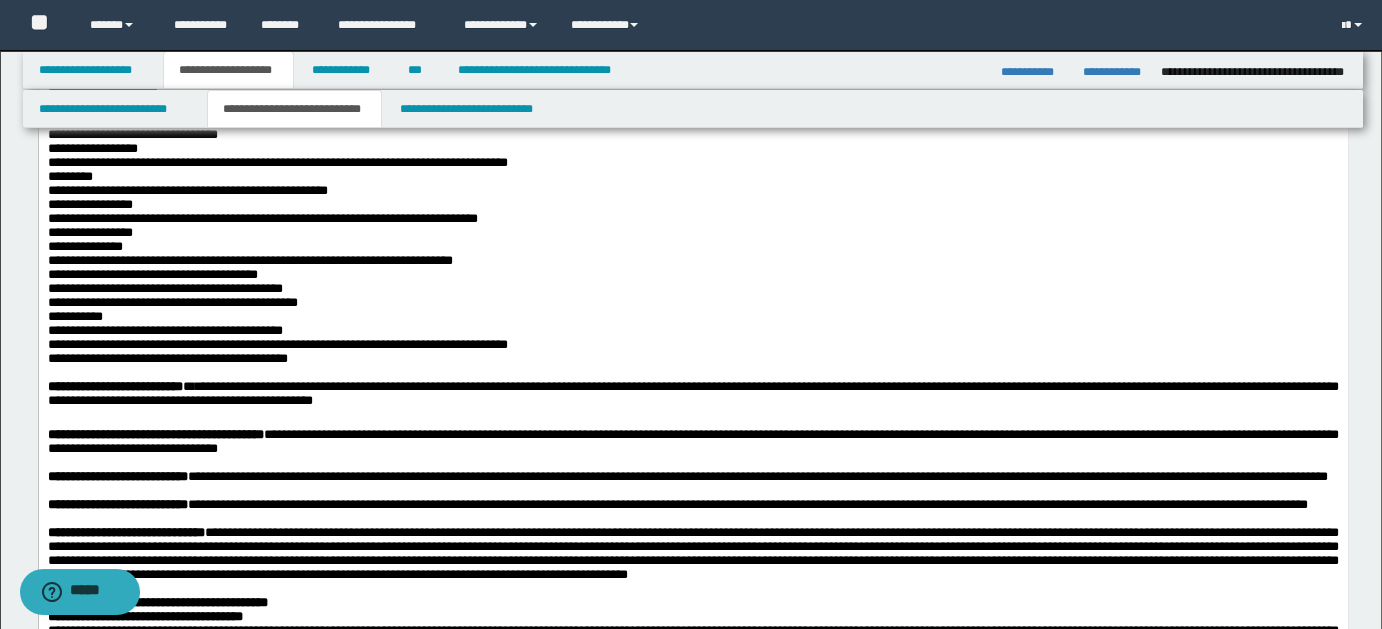 drag, startPoint x: 124, startPoint y: 313, endPoint x: 1242, endPoint y: 306, distance: 1118.022 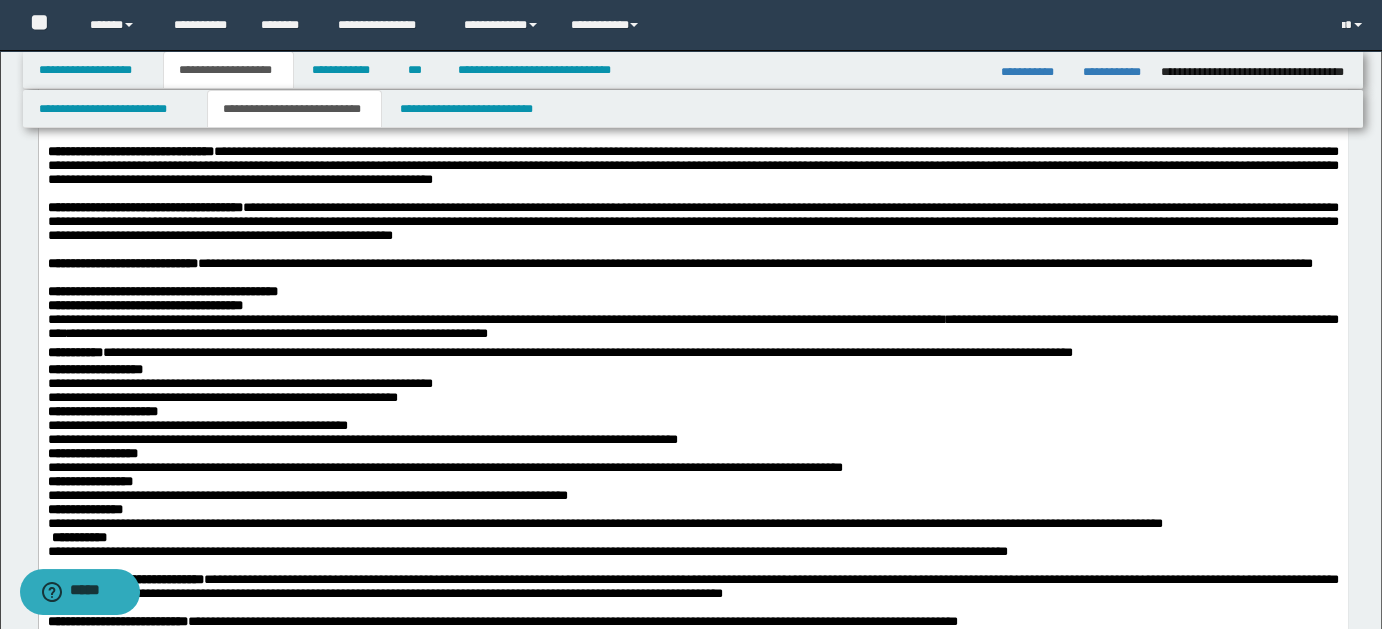scroll, scrollTop: 0, scrollLeft: 0, axis: both 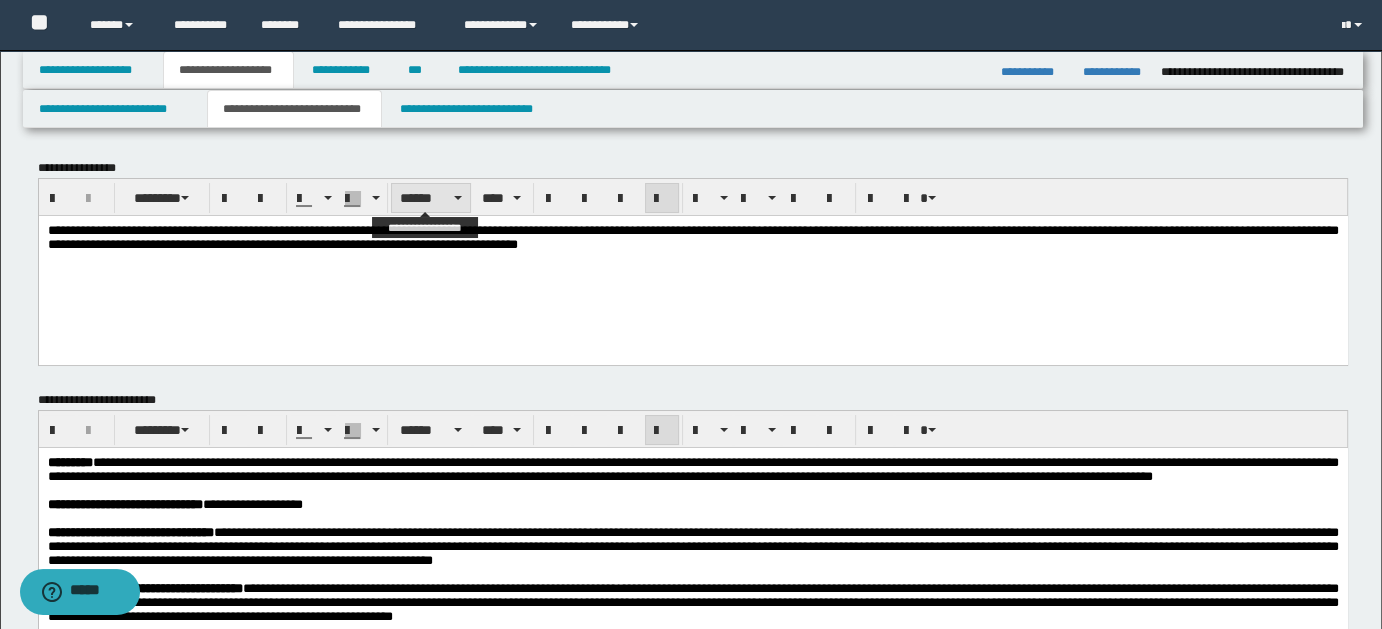 click on "******" at bounding box center [431, 198] 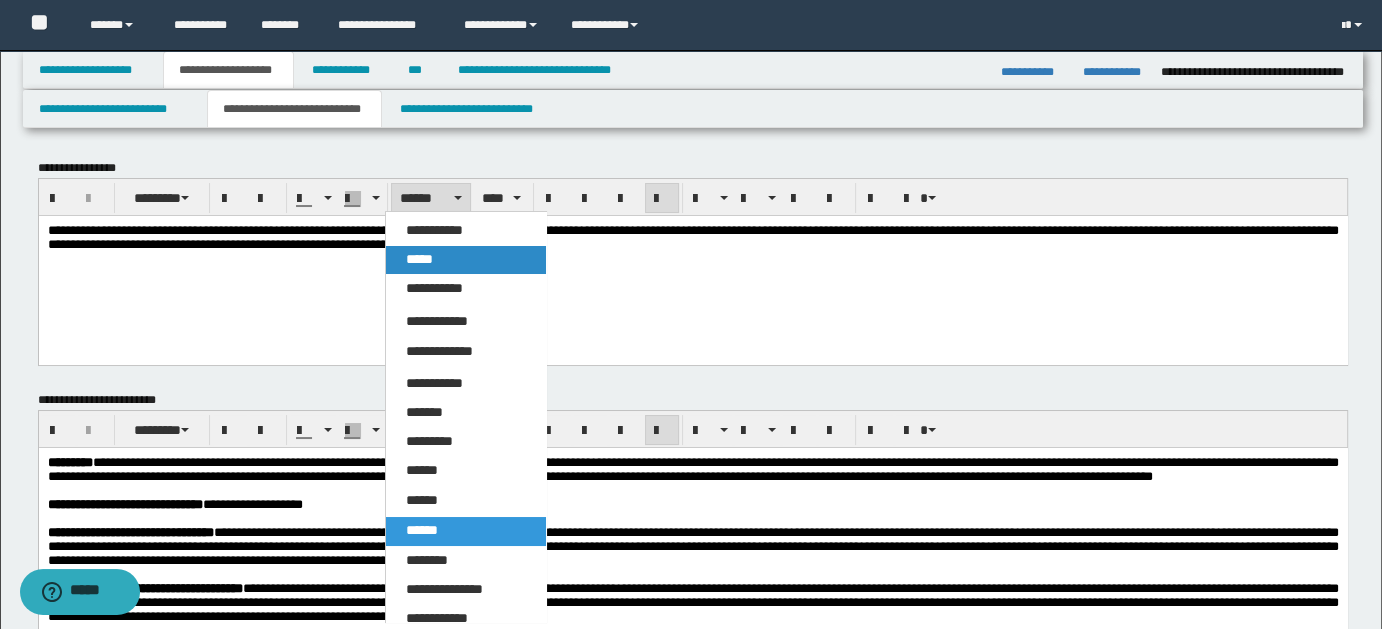 click on "*****" at bounding box center [419, 259] 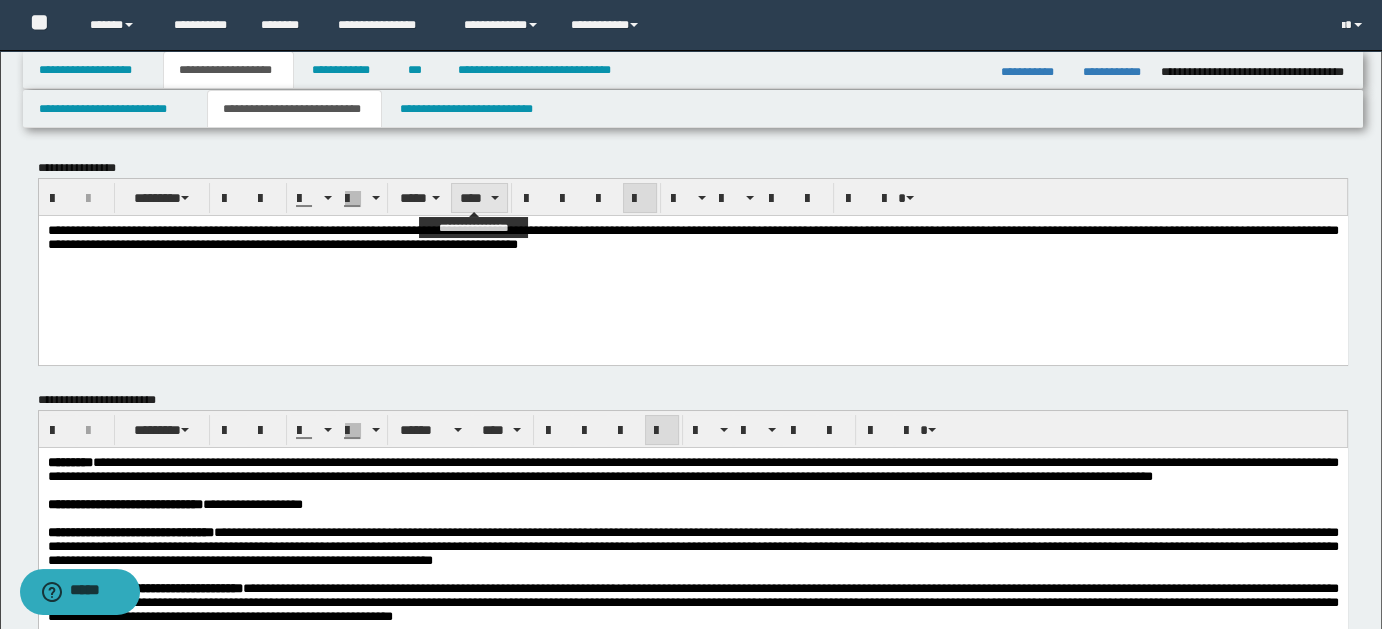 click on "****" at bounding box center (479, 198) 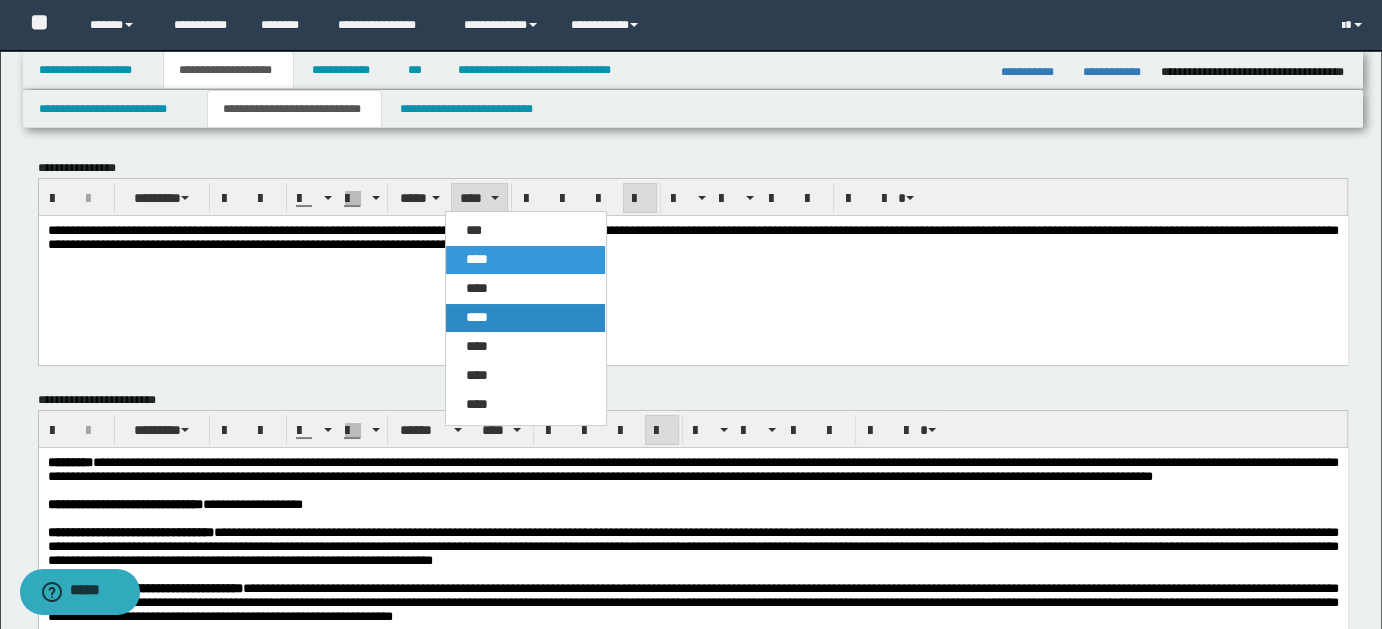 click on "****" at bounding box center (525, 318) 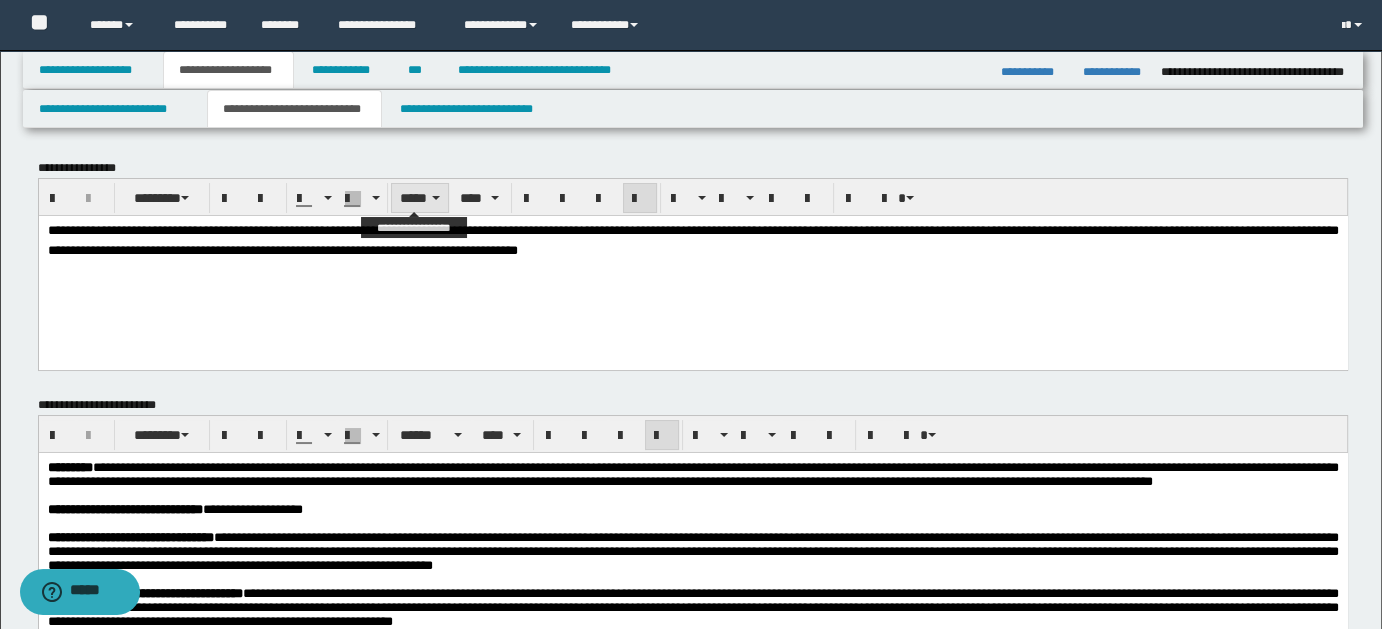 click on "*****" at bounding box center (420, 198) 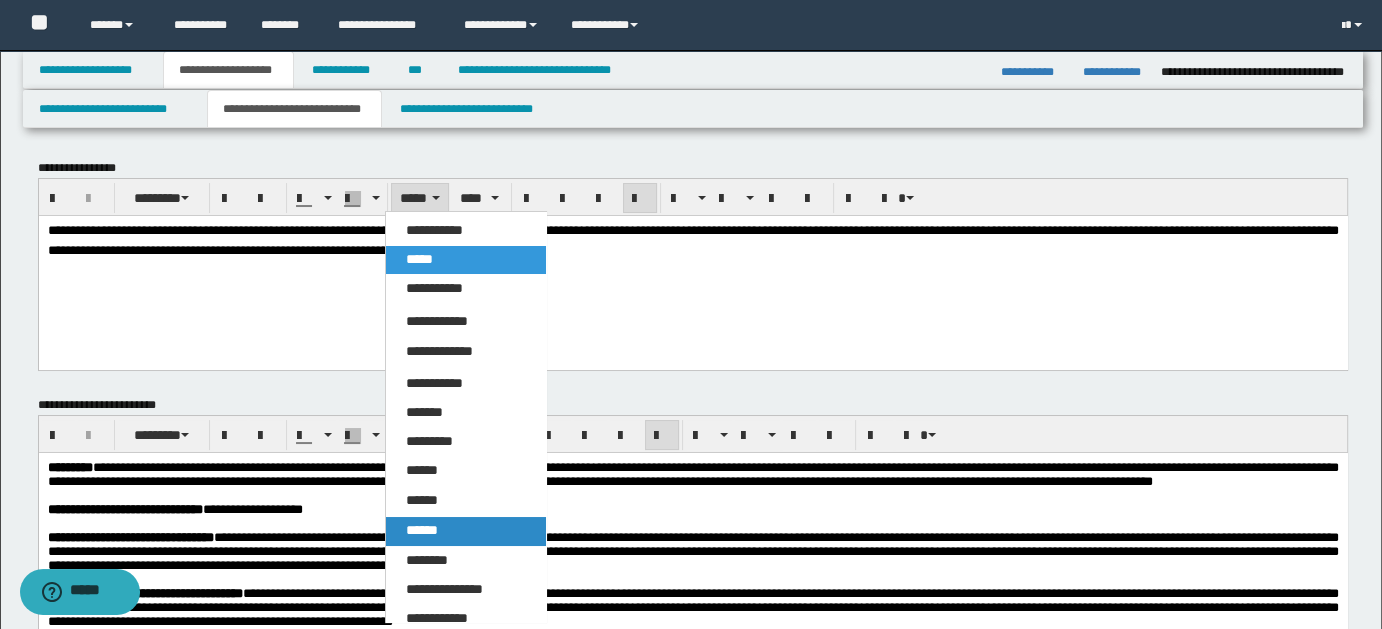 drag, startPoint x: 427, startPoint y: 528, endPoint x: 392, endPoint y: 41, distance: 488.25607 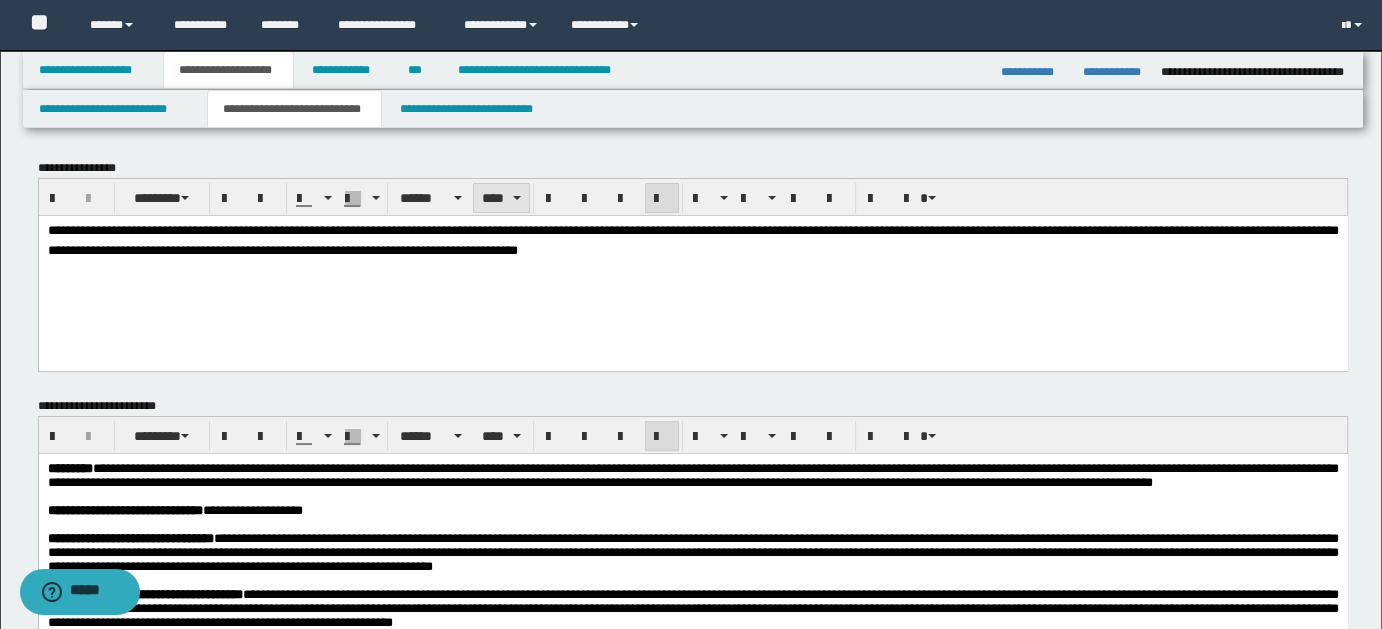 click on "****" at bounding box center (501, 198) 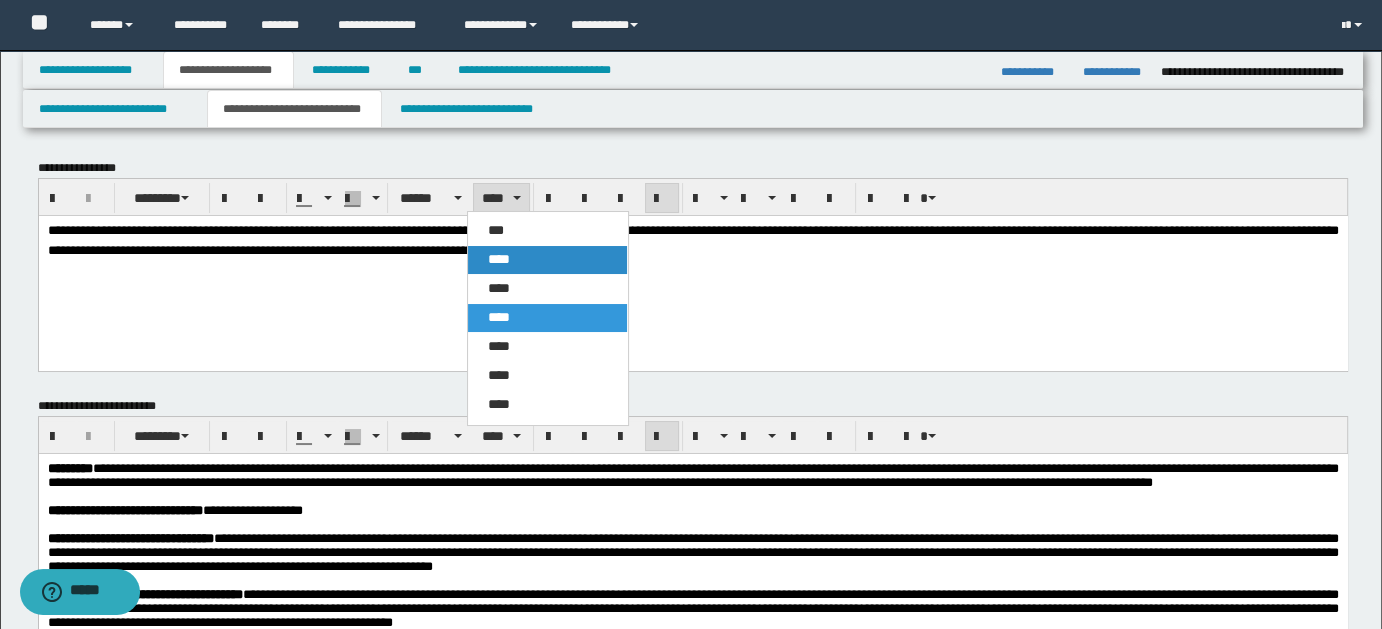 click on "****" at bounding box center (499, 259) 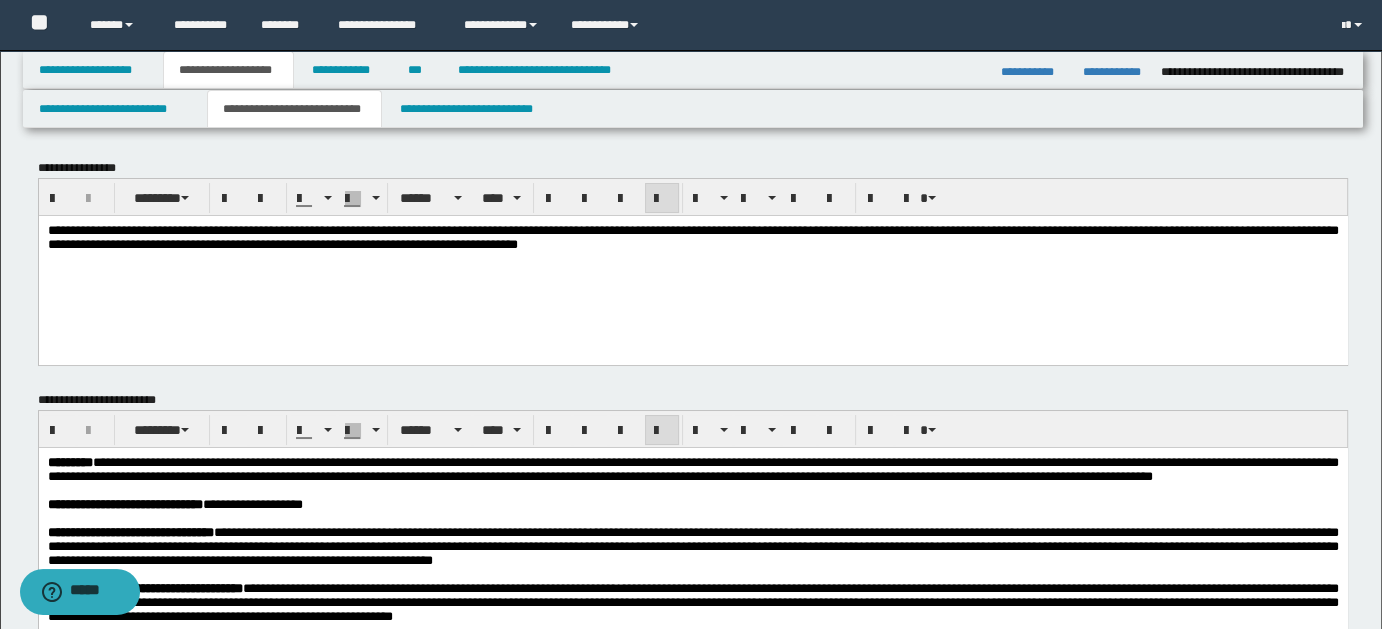 click on "**********" at bounding box center (692, 262) 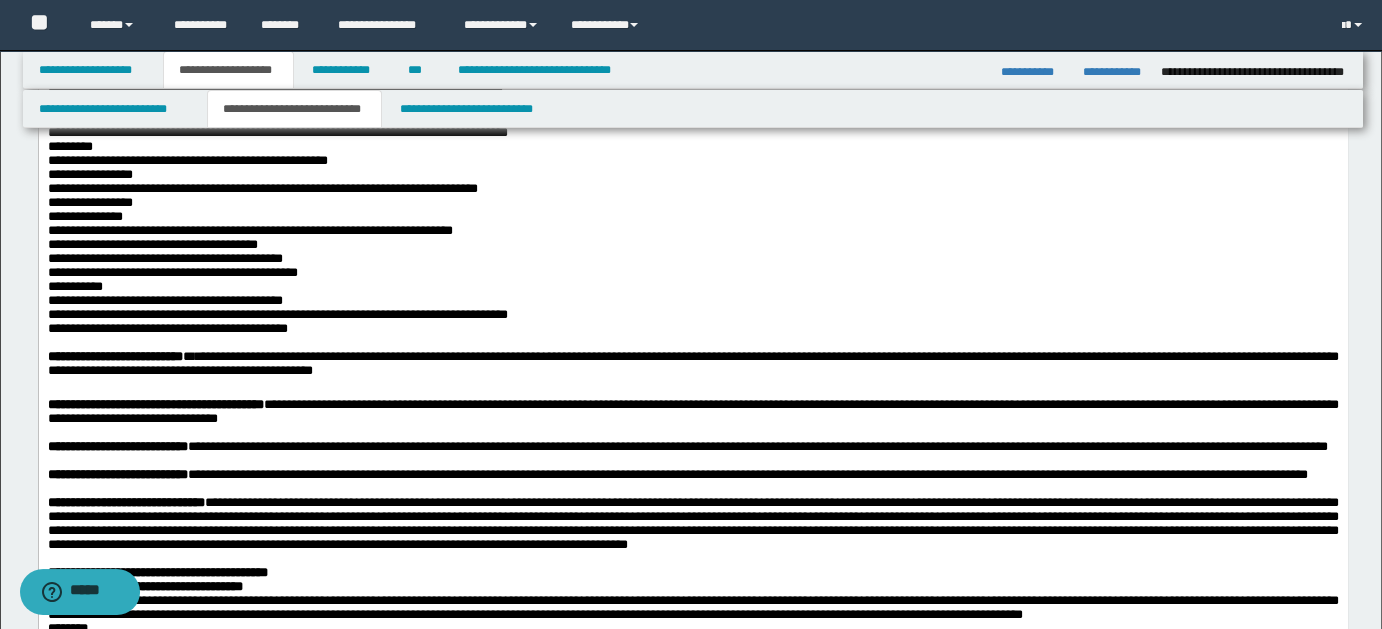 scroll, scrollTop: 1562, scrollLeft: 0, axis: vertical 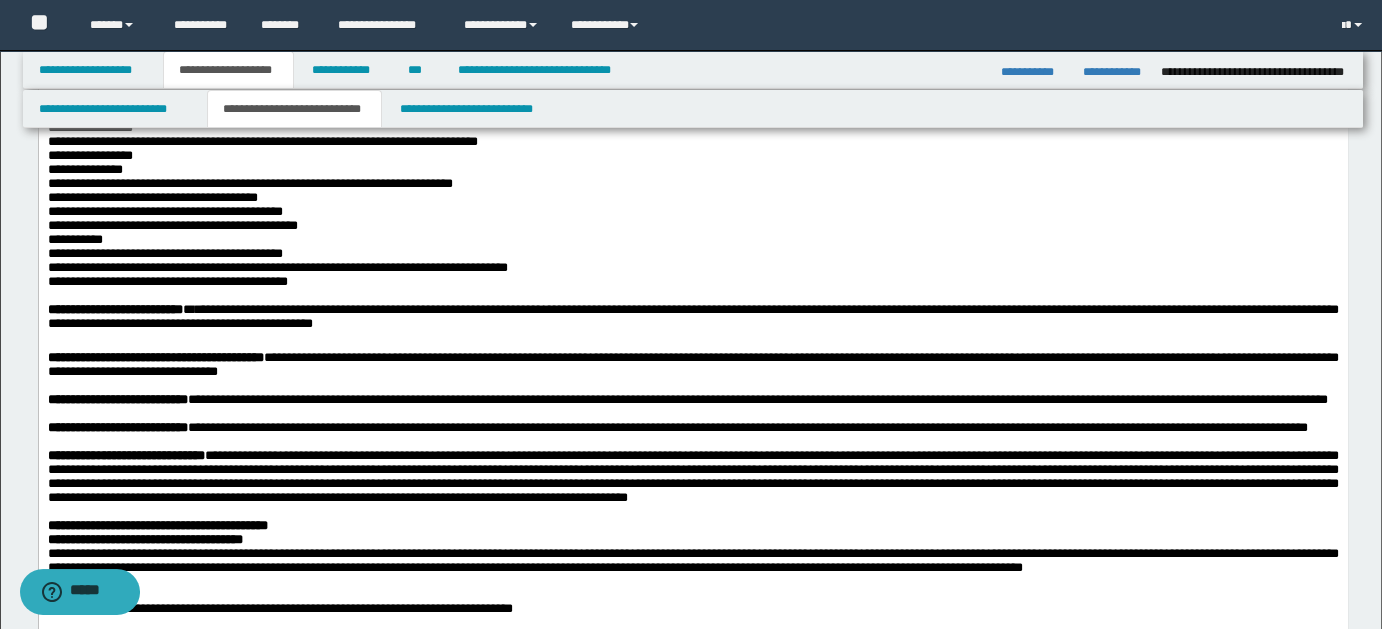 click on "**********" at bounding box center (692, 3) 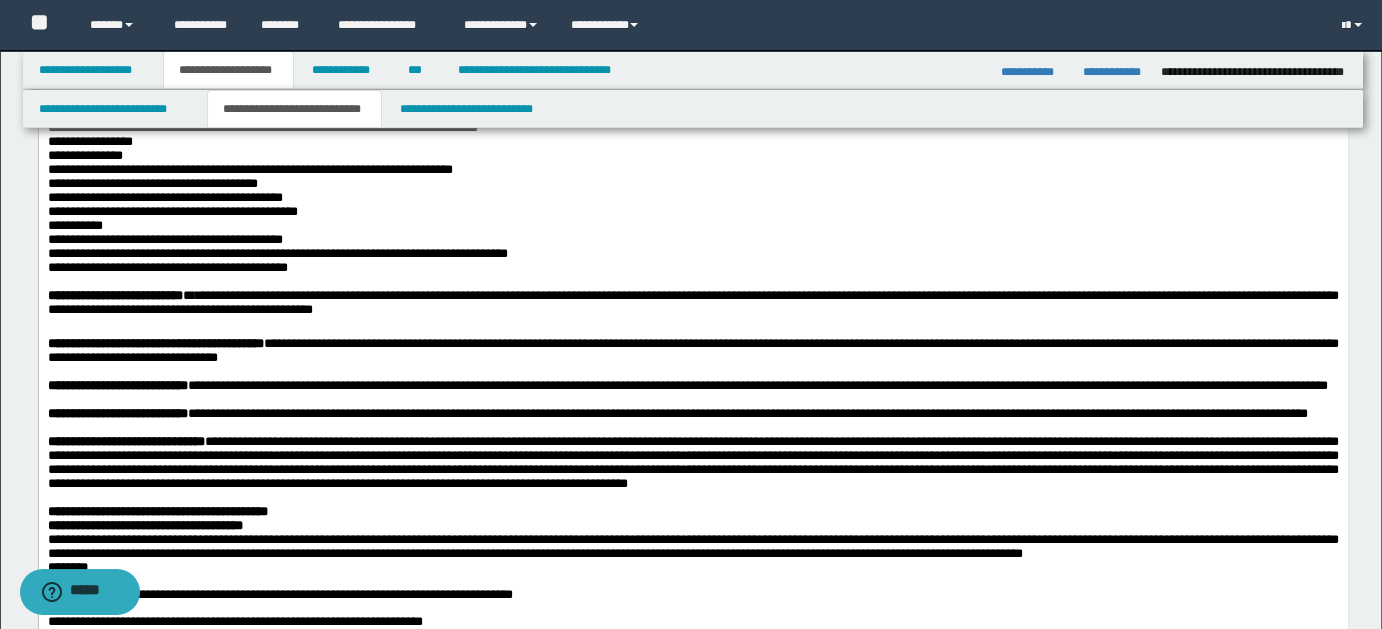 click on "**********" at bounding box center [692, 17] 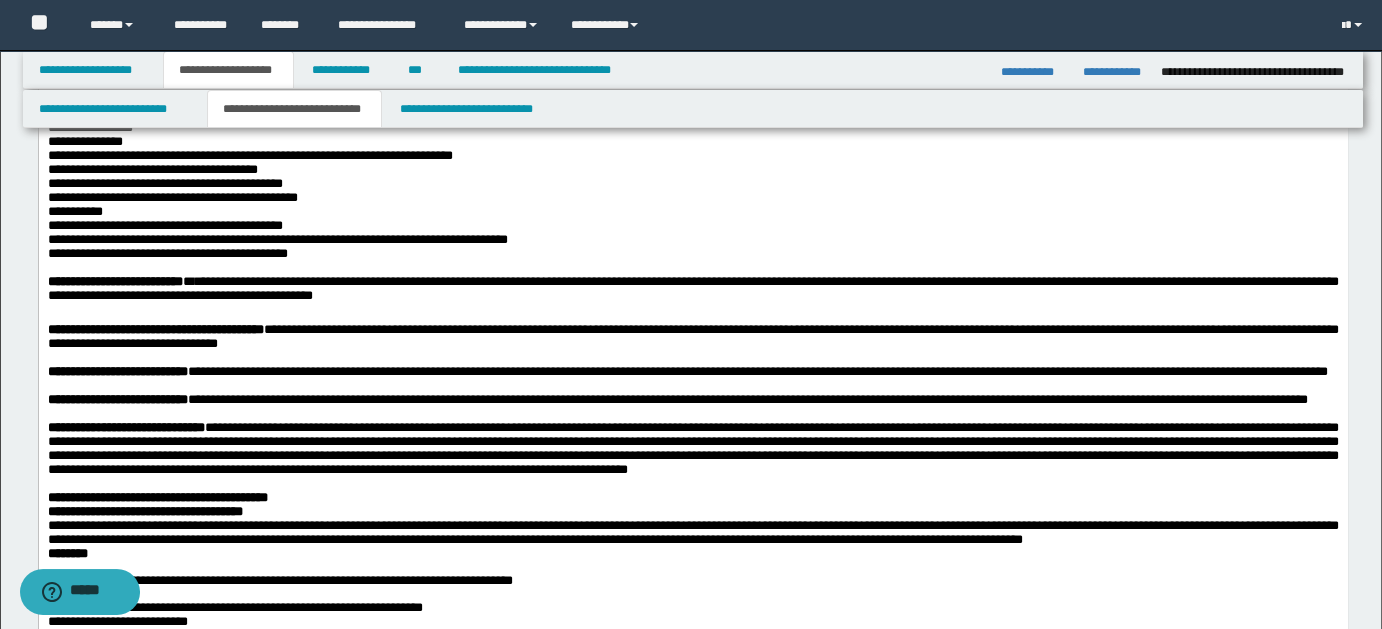 click on "**********" at bounding box center [692, 17] 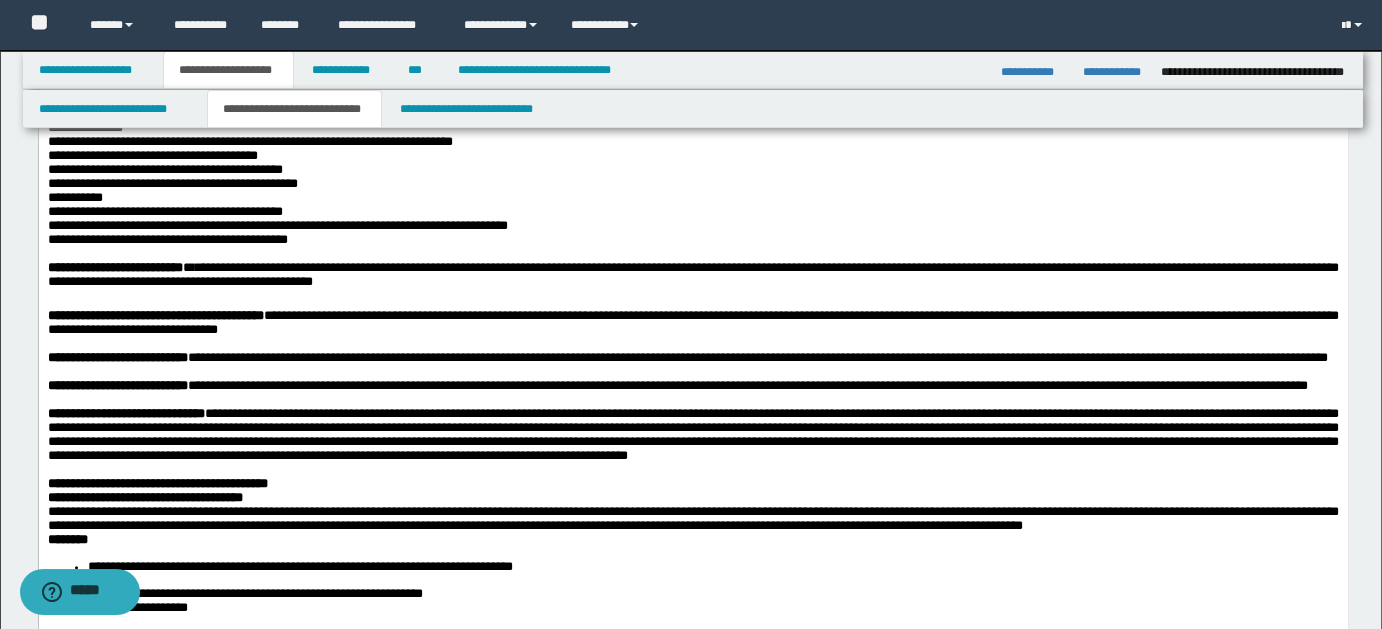 click on "**********" at bounding box center [692, 45] 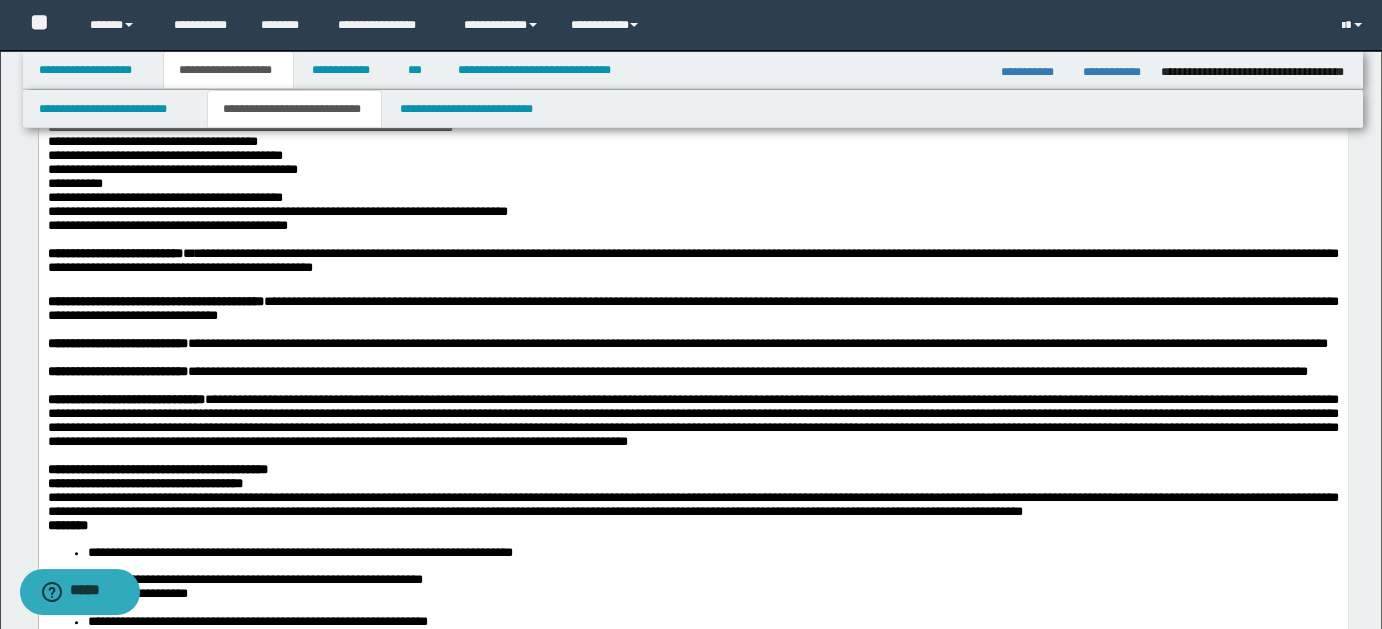 click on "**********" at bounding box center (692, 45) 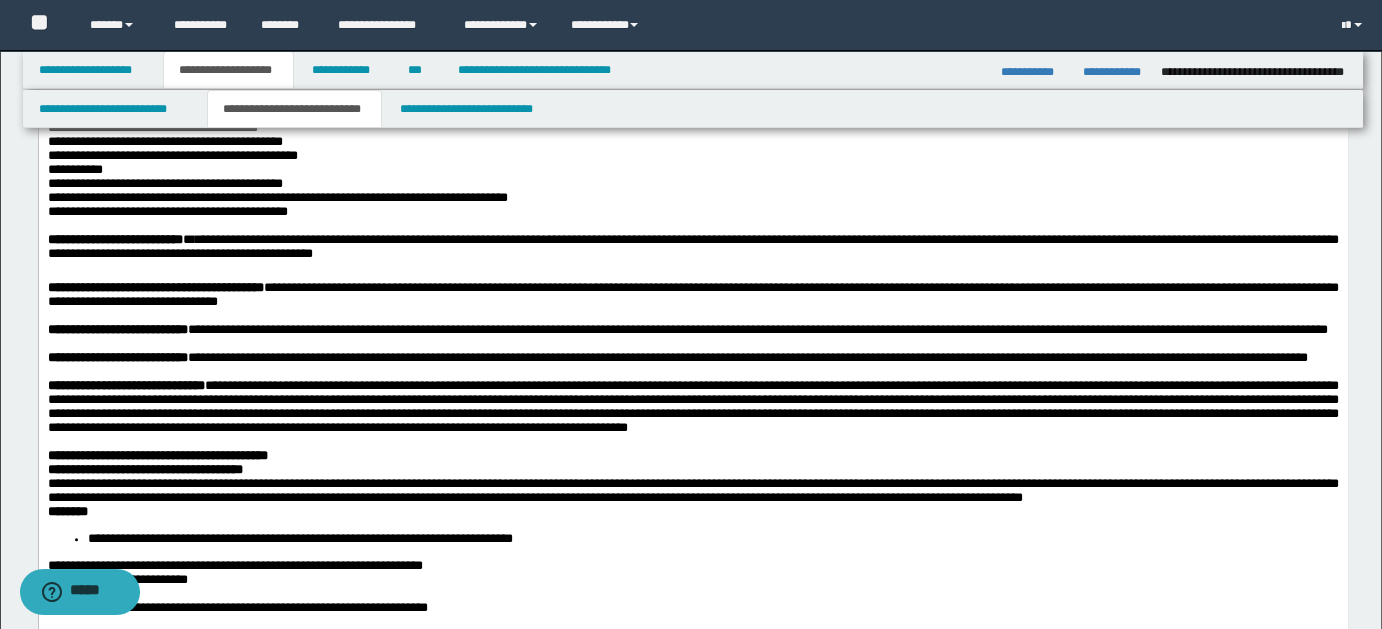 click on "**********" at bounding box center [692, 73] 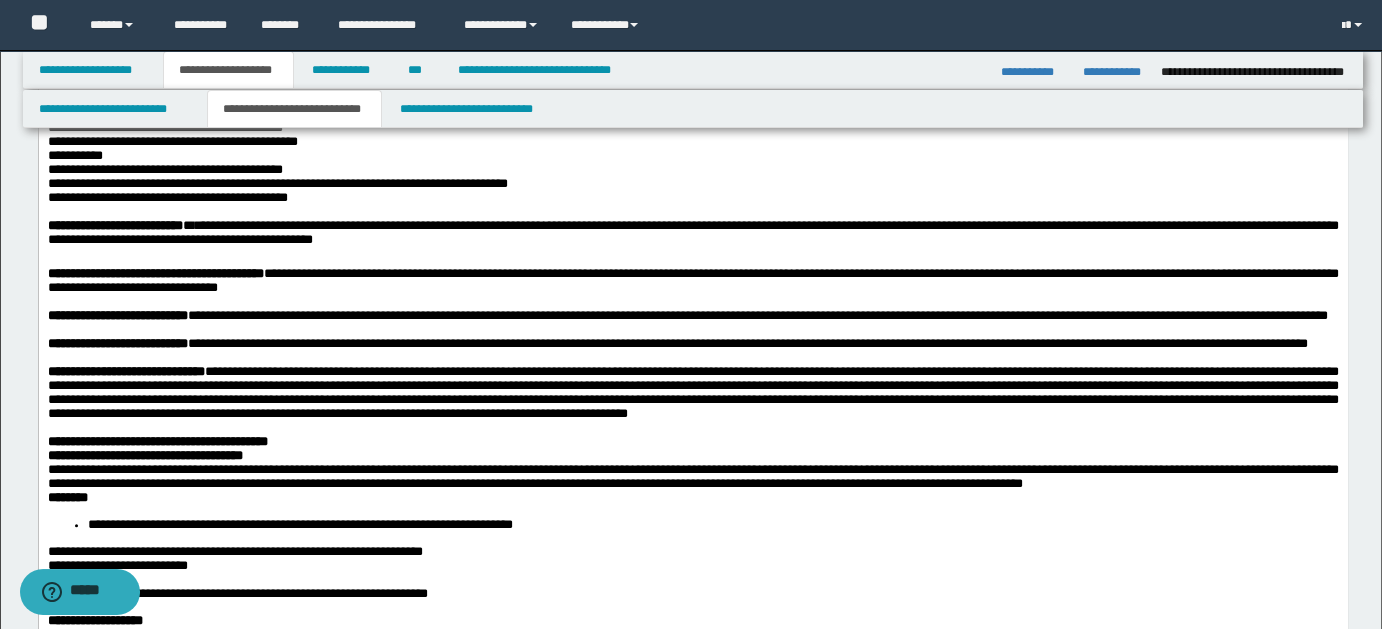 click on "**********" at bounding box center (692, 101) 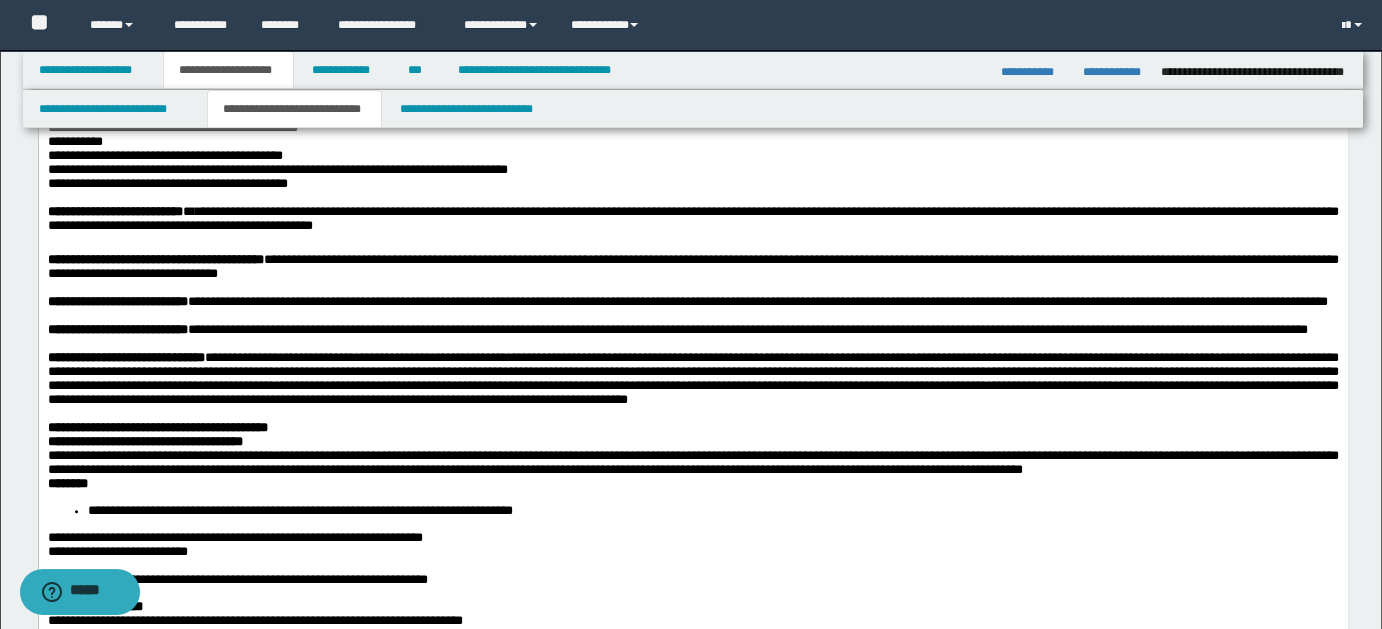 click on "**********" at bounding box center [692, 101] 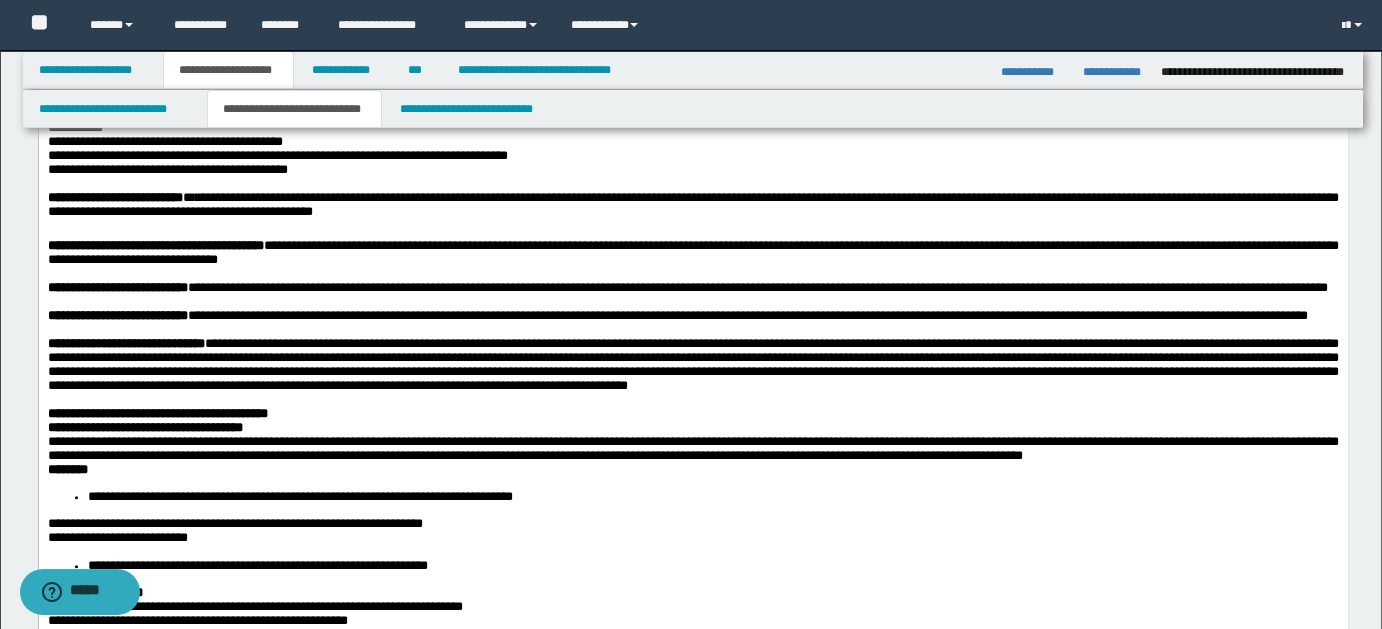 drag, startPoint x: 1061, startPoint y: 404, endPoint x: 1074, endPoint y: 401, distance: 13.341664 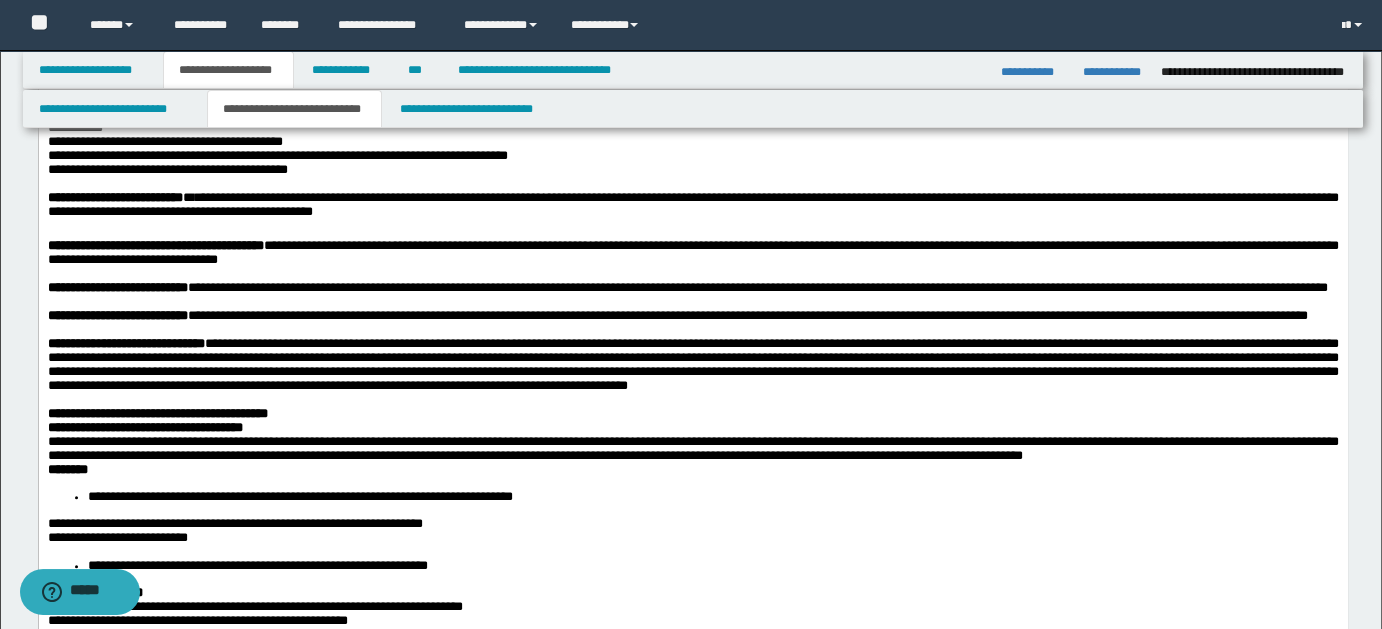 click on "**********" at bounding box center [692, 101] 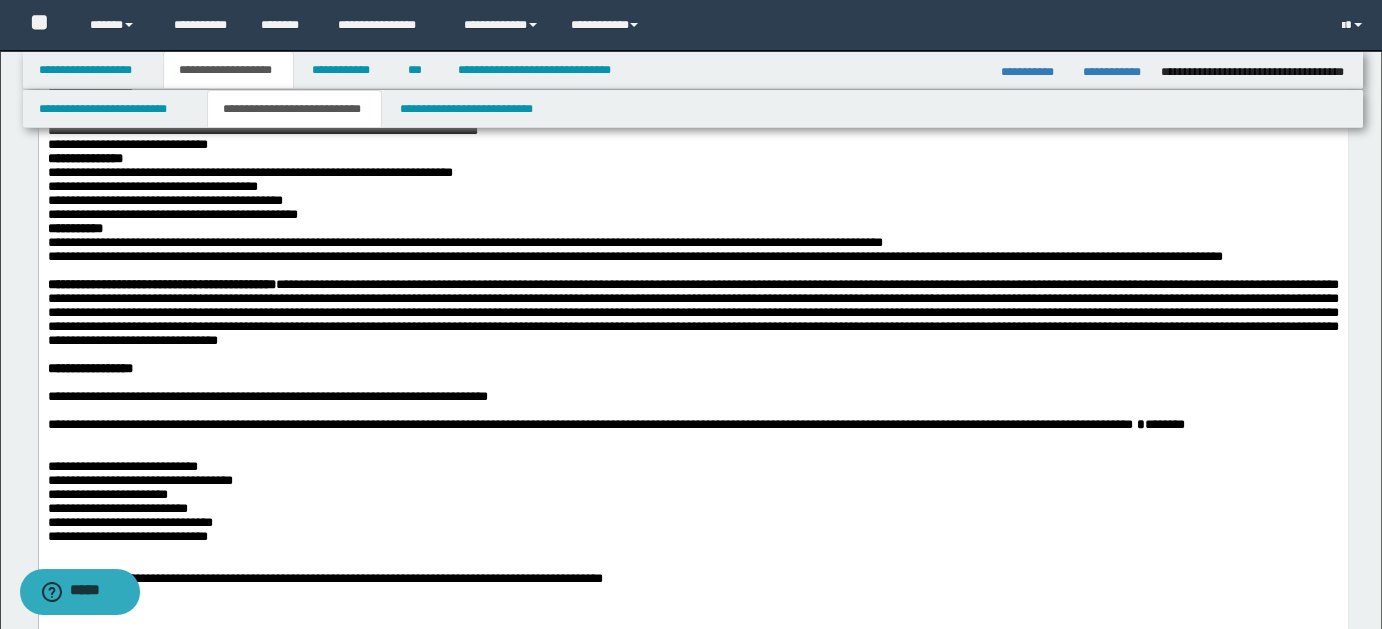 scroll, scrollTop: 2226, scrollLeft: 0, axis: vertical 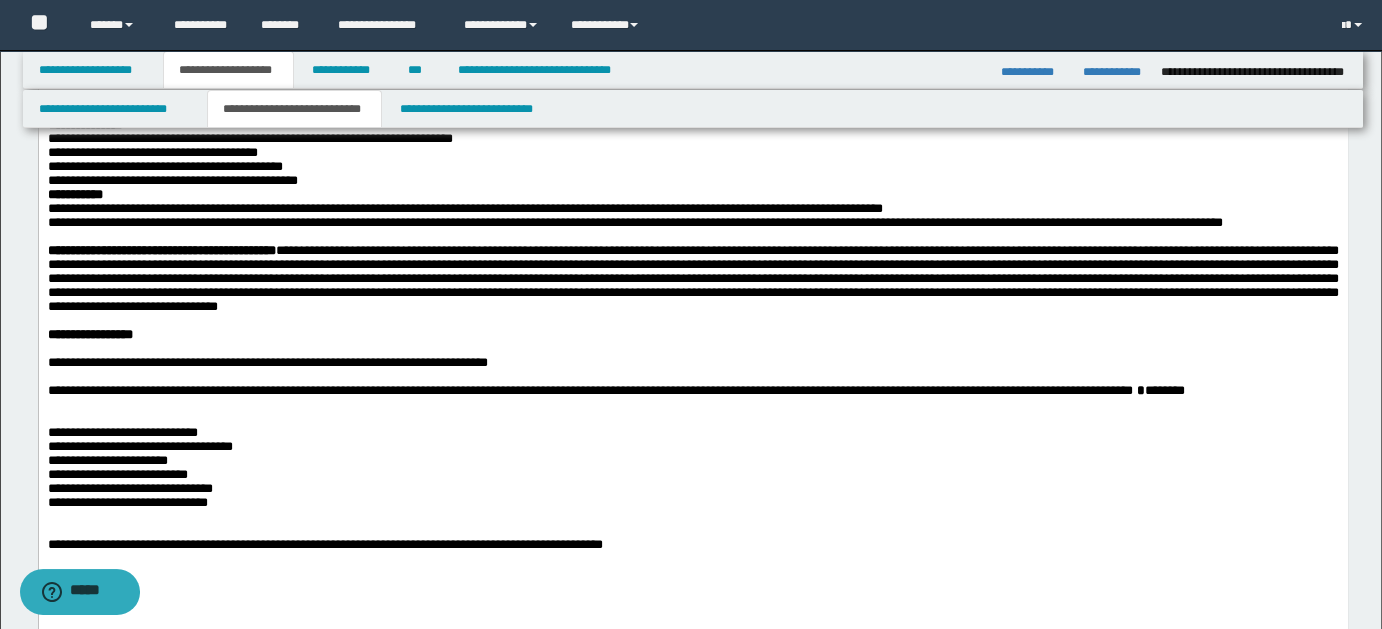 click on "********" at bounding box center (692, -207) 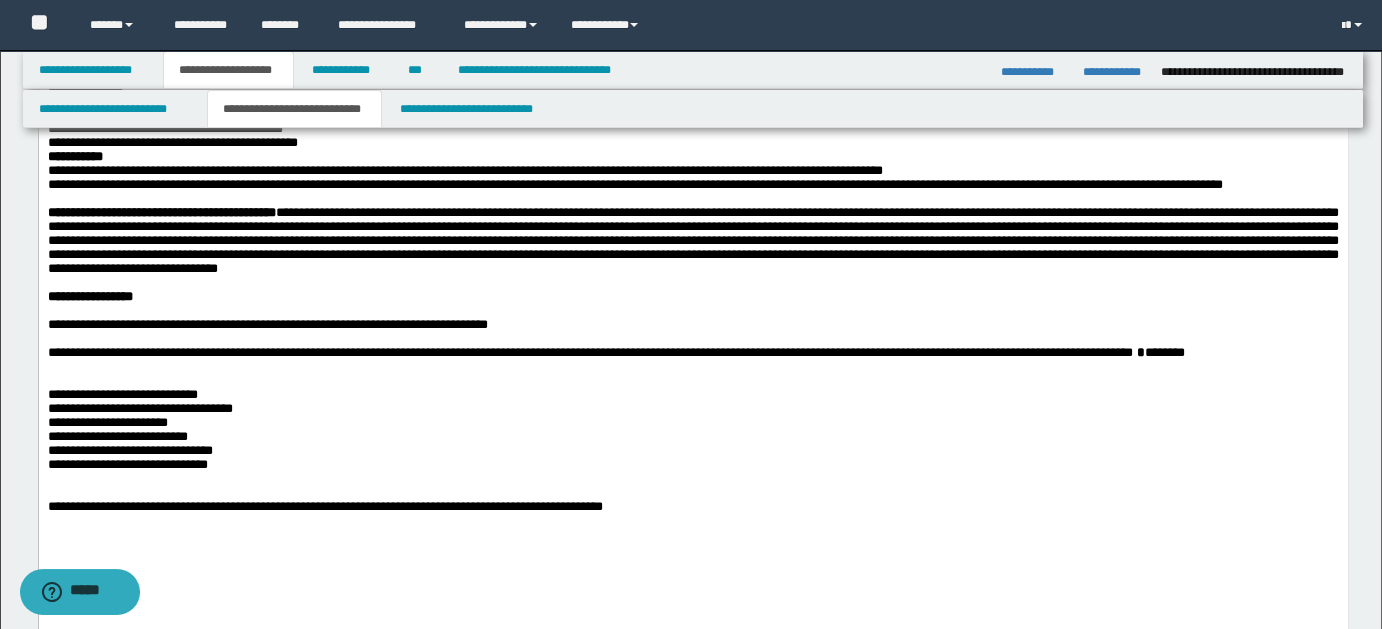 click on "**********" at bounding box center (692, -206) 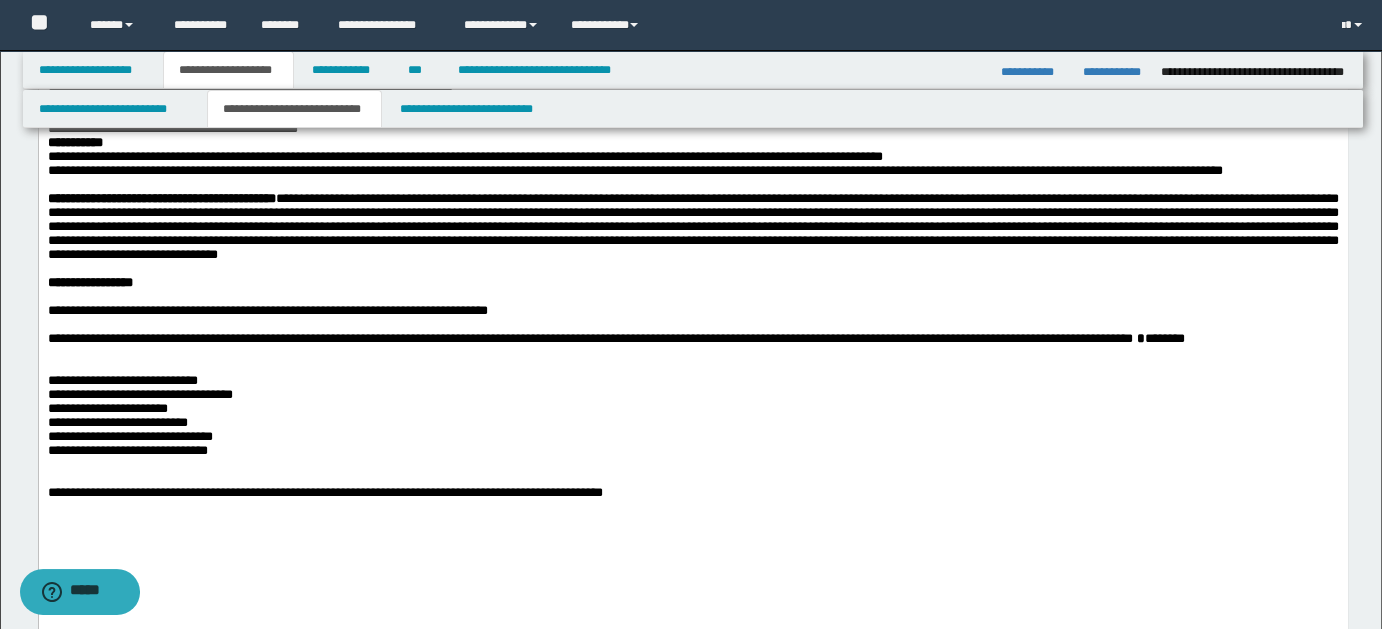 click on "**********" at bounding box center [692, -206] 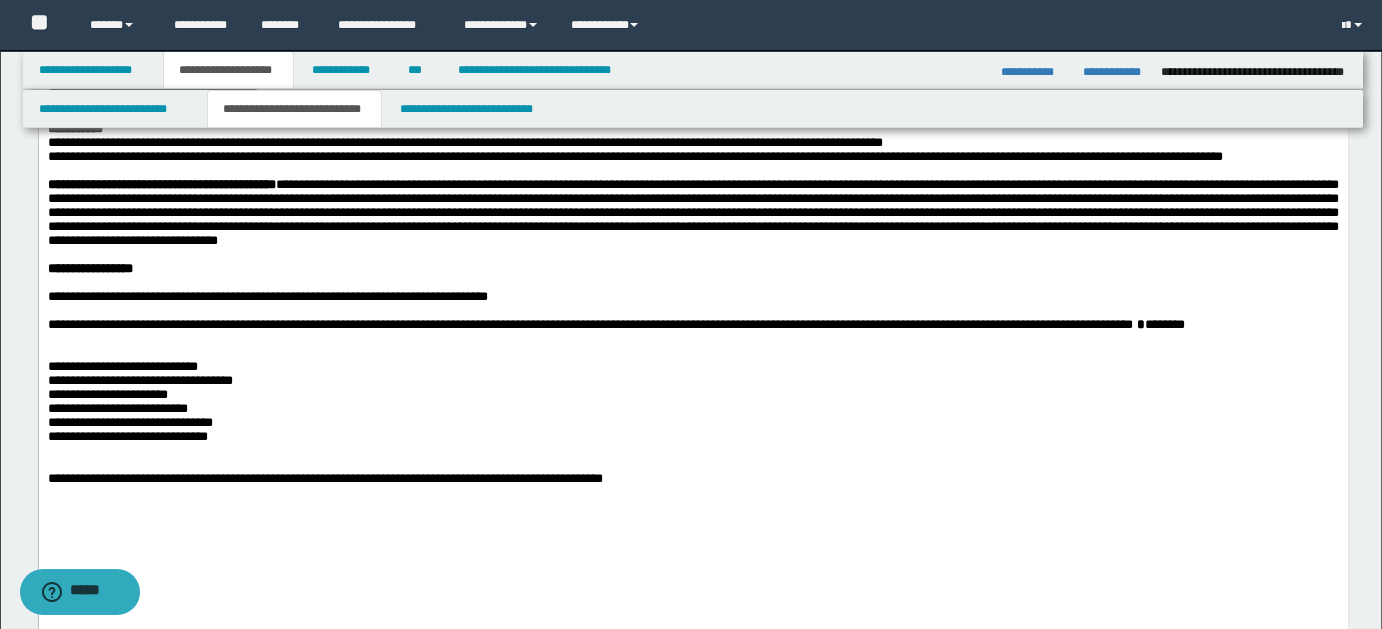 drag, startPoint x: 1264, startPoint y: 220, endPoint x: 1275, endPoint y: 217, distance: 11.401754 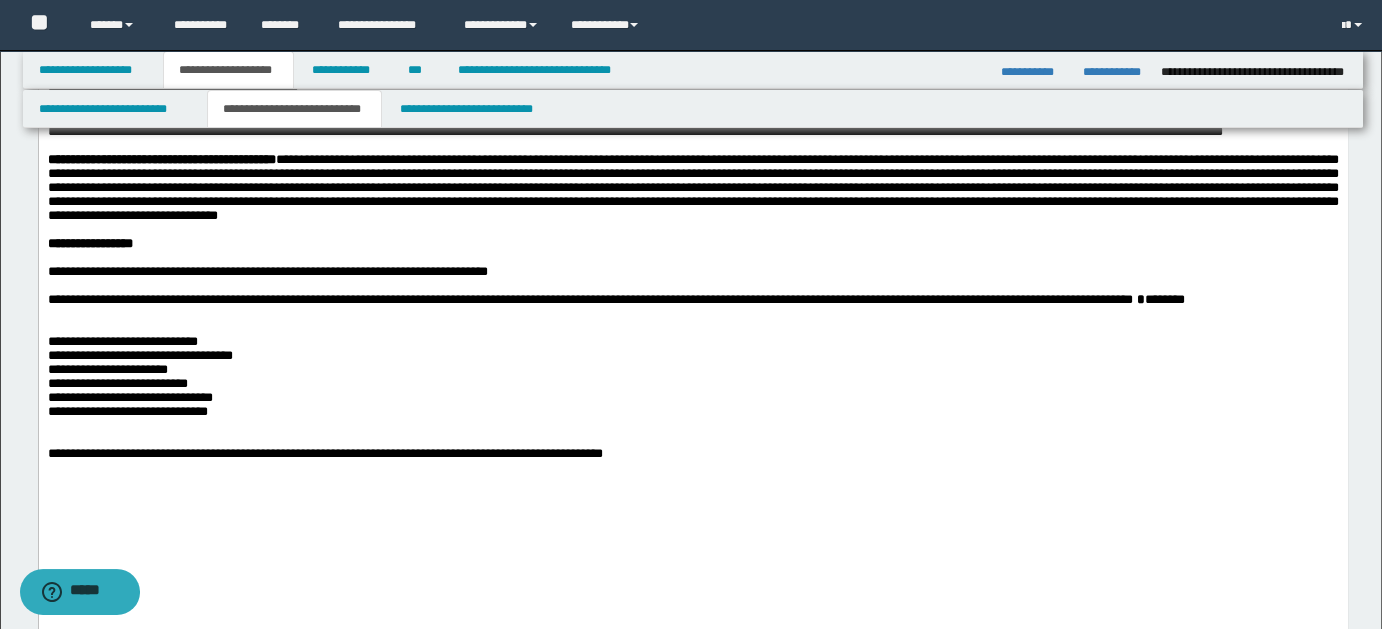 drag, startPoint x: 125, startPoint y: 221, endPoint x: 337, endPoint y: 246, distance: 213.46896 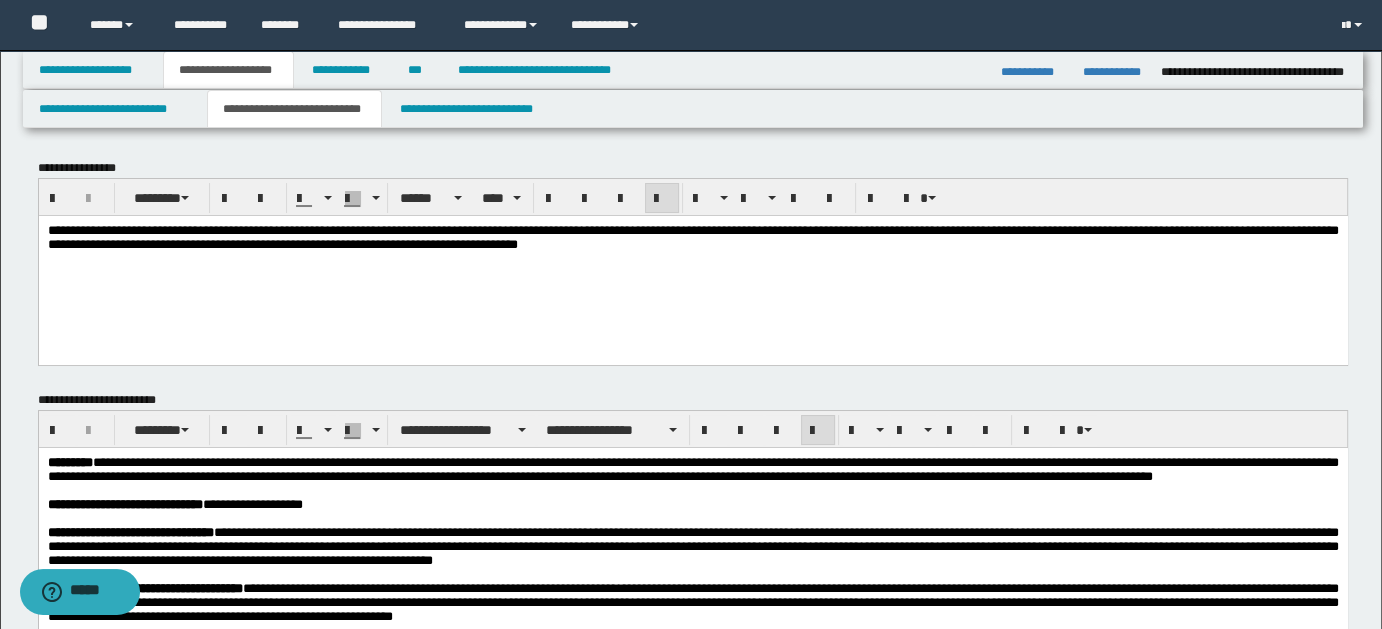 scroll, scrollTop: 136, scrollLeft: 0, axis: vertical 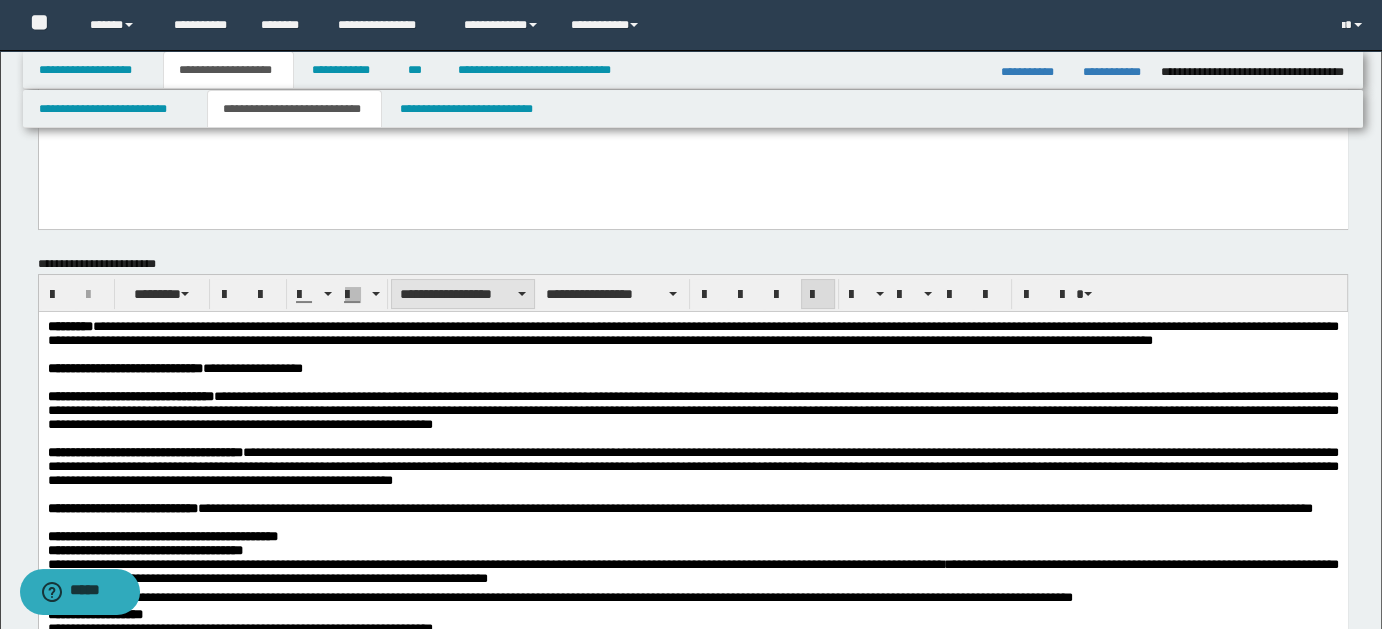 click at bounding box center (522, 294) 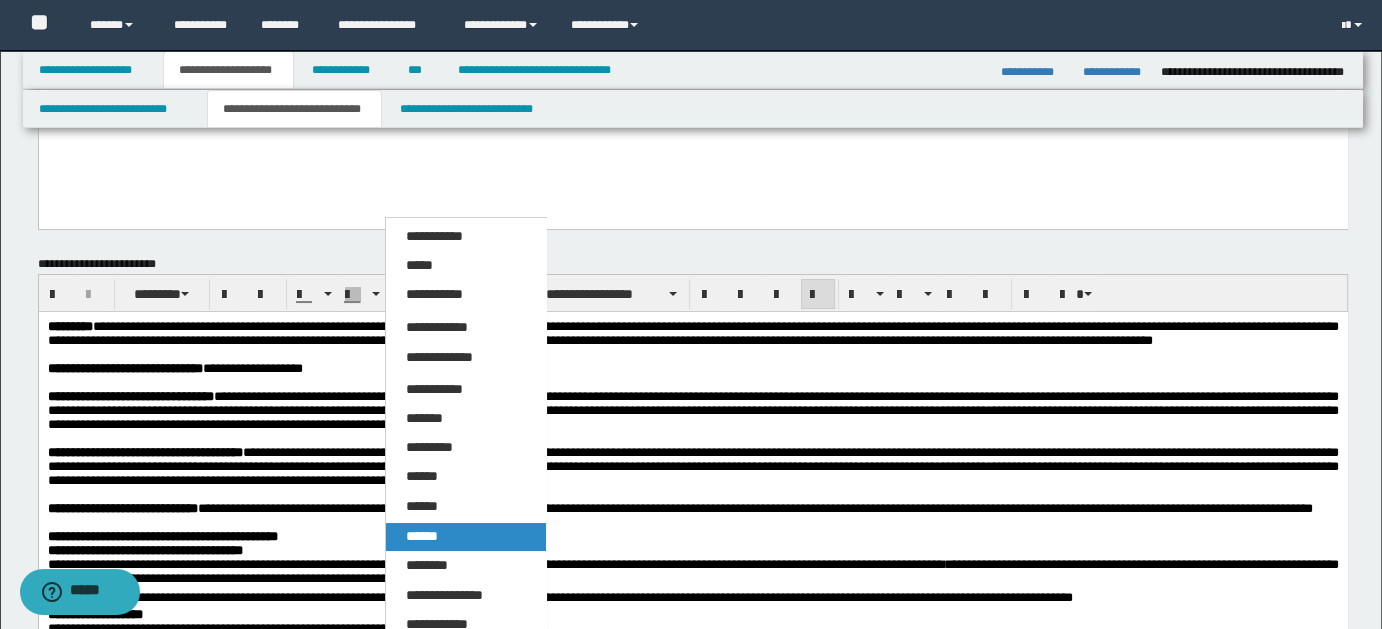 click on "******" at bounding box center (422, 536) 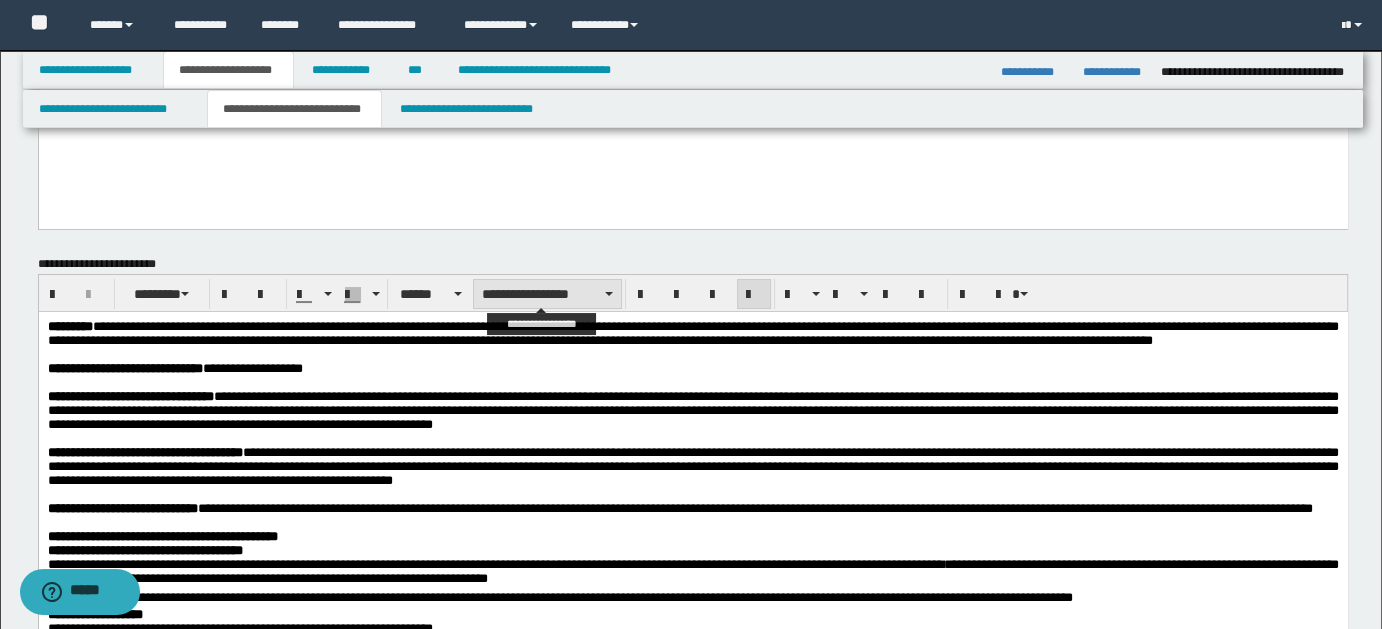 click on "**********" at bounding box center (547, 294) 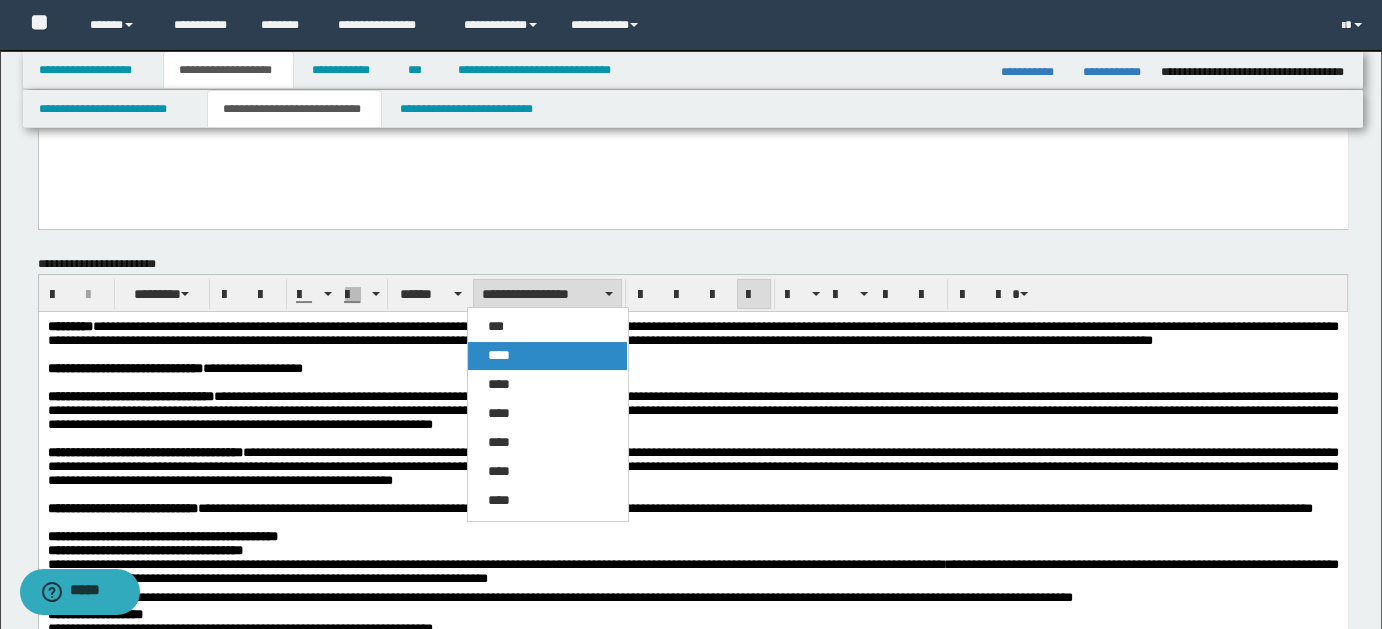 drag, startPoint x: 509, startPoint y: 361, endPoint x: 565, endPoint y: 61, distance: 305.18192 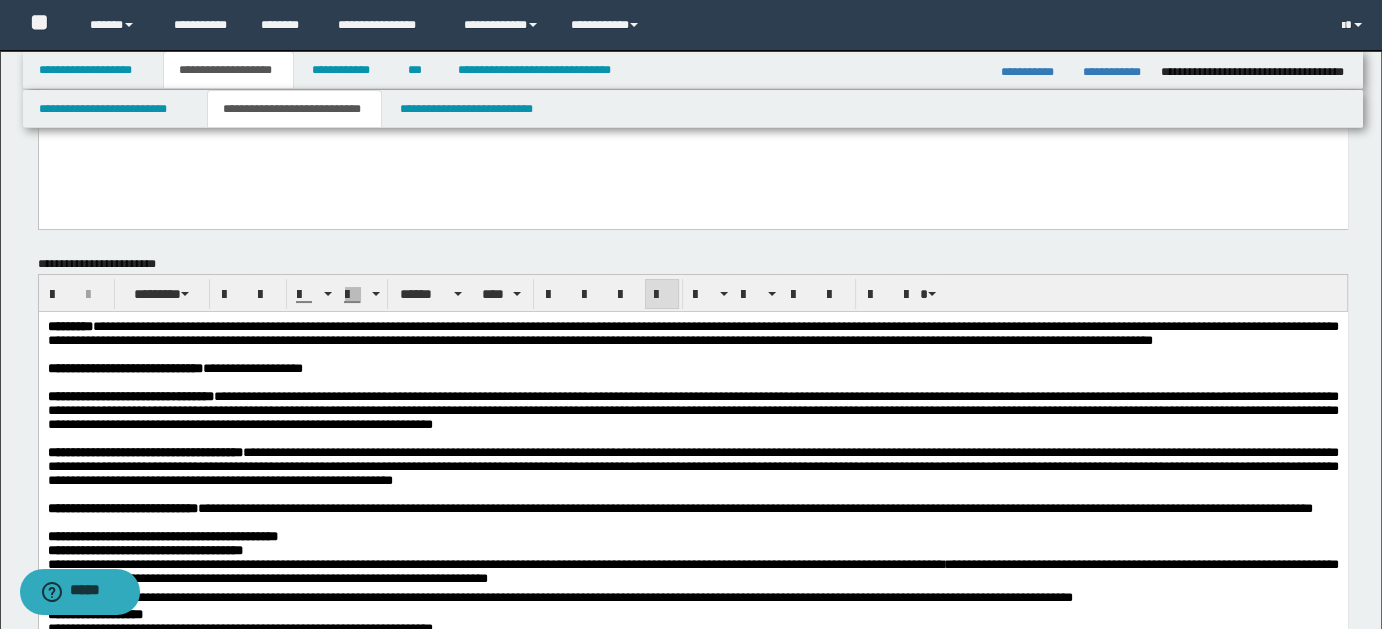 click at bounding box center (692, 355) 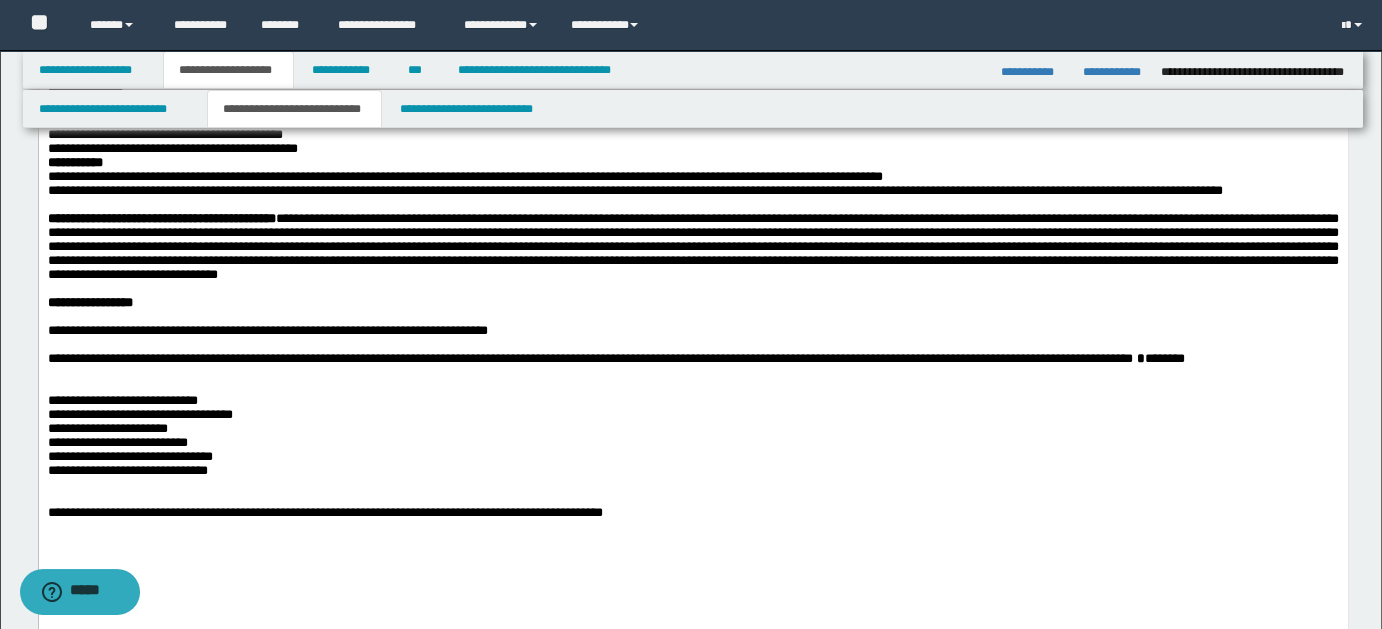 scroll, scrollTop: 2173, scrollLeft: 0, axis: vertical 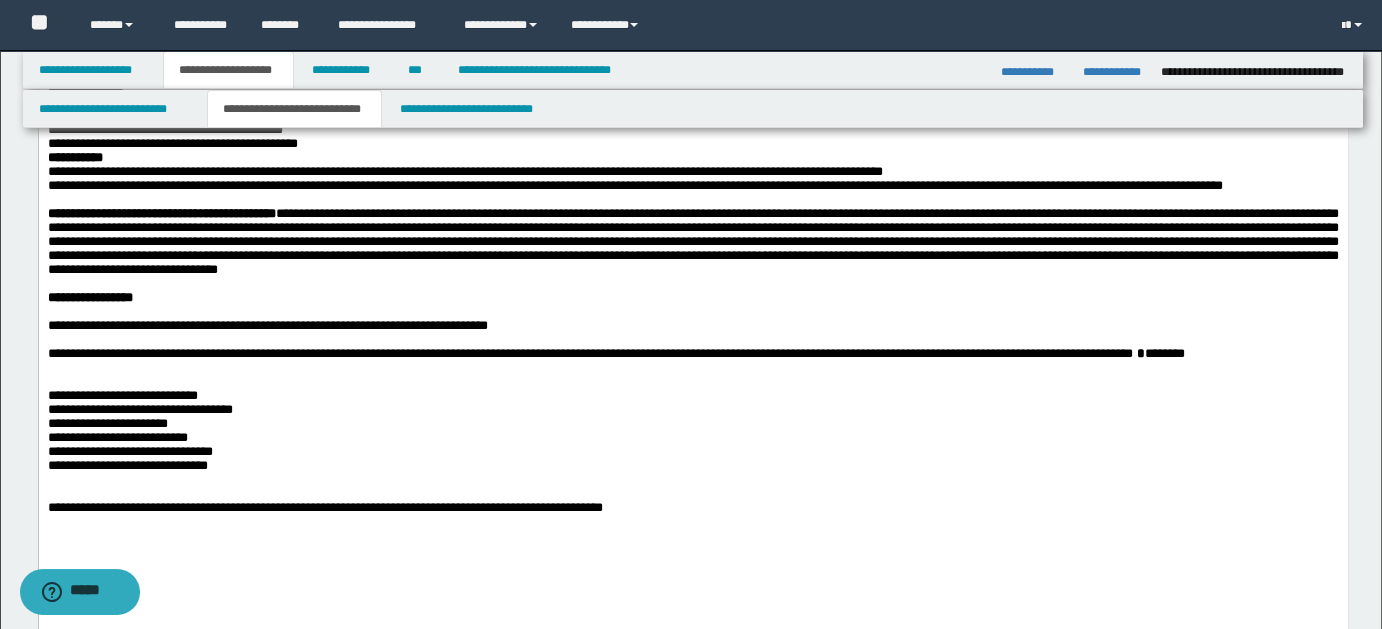 click on "**********" at bounding box center [692, -107] 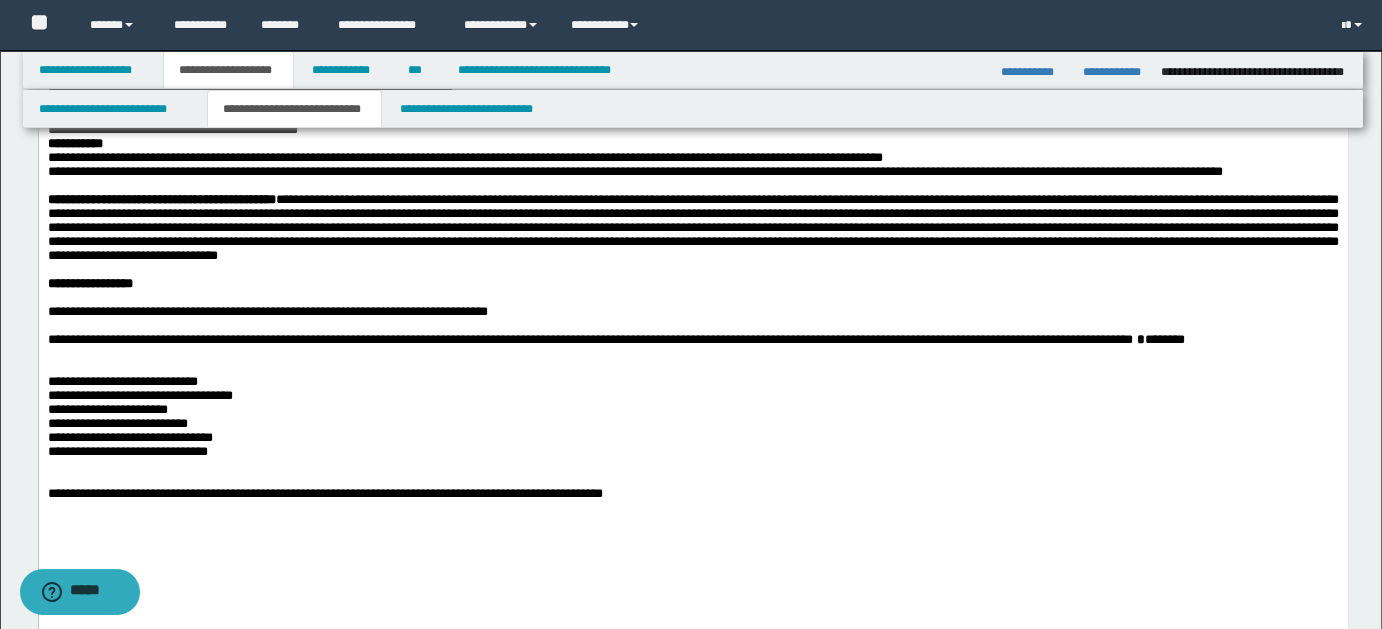 click on "**********" at bounding box center (692, -107) 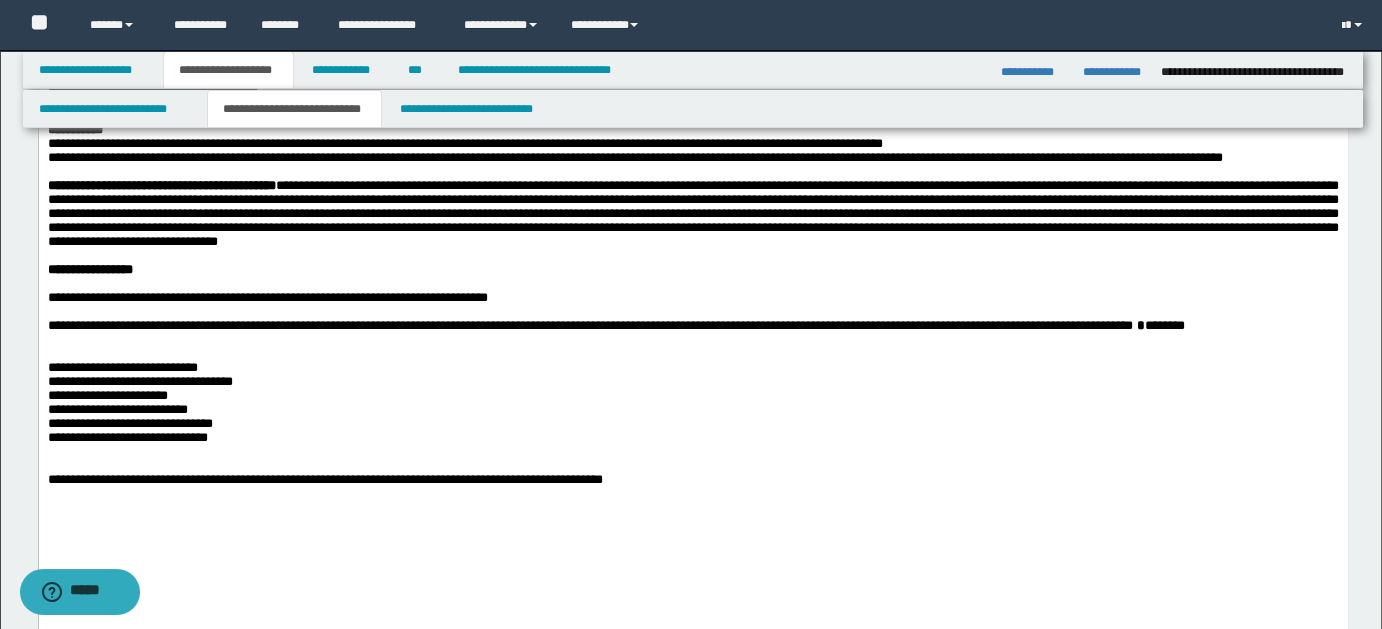 click on "**********" at bounding box center [692, -79] 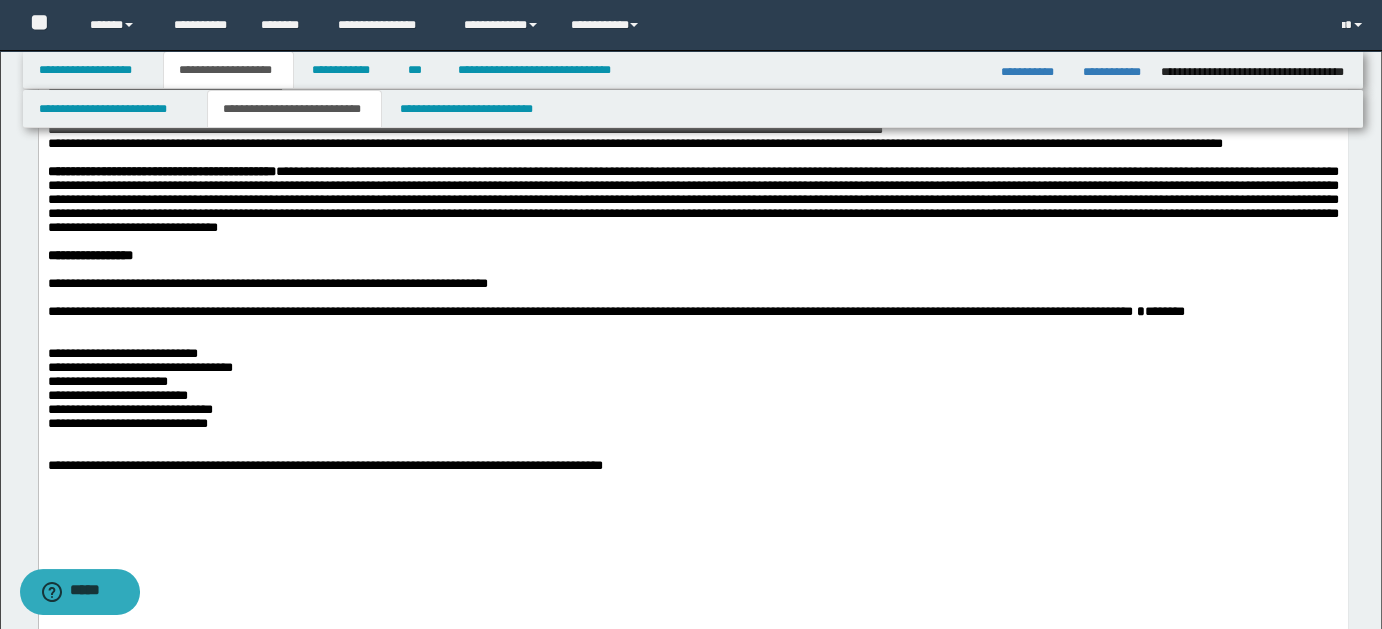 drag, startPoint x: 239, startPoint y: 368, endPoint x: 301, endPoint y: 379, distance: 62.968246 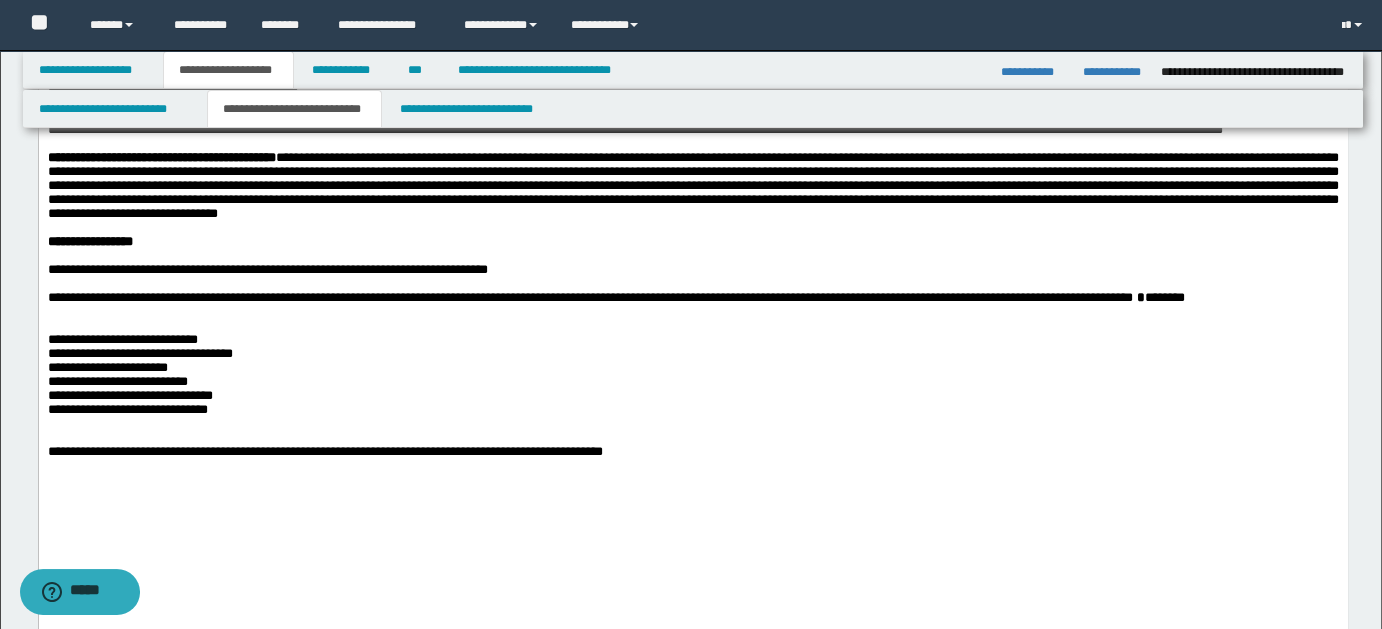 click on "**********" at bounding box center (692, -51) 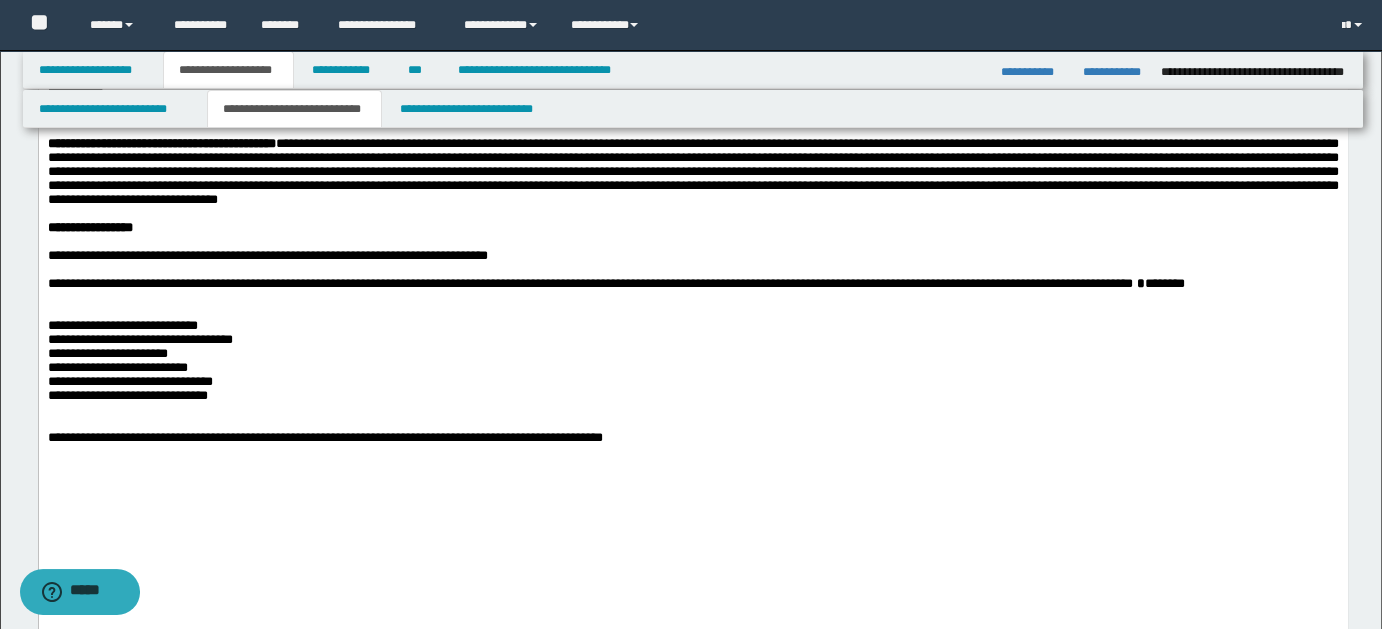 drag, startPoint x: 688, startPoint y: 403, endPoint x: 700, endPoint y: 398, distance: 13 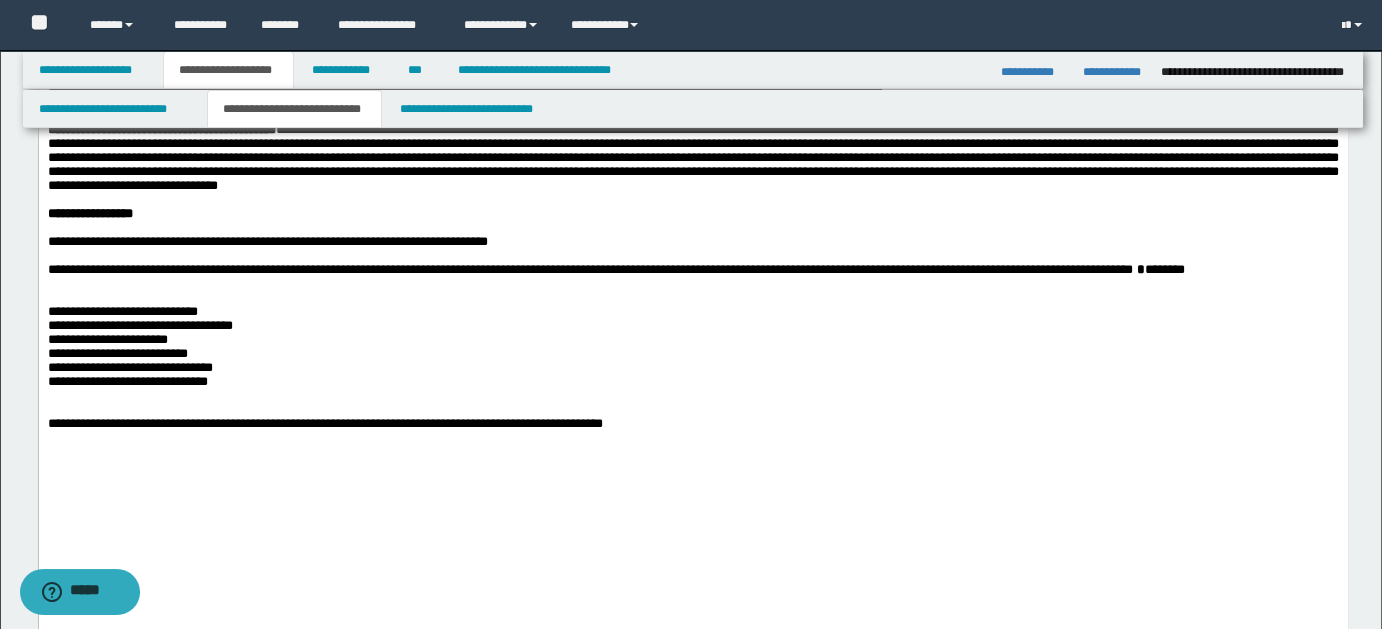click on "**********" at bounding box center [692, -23] 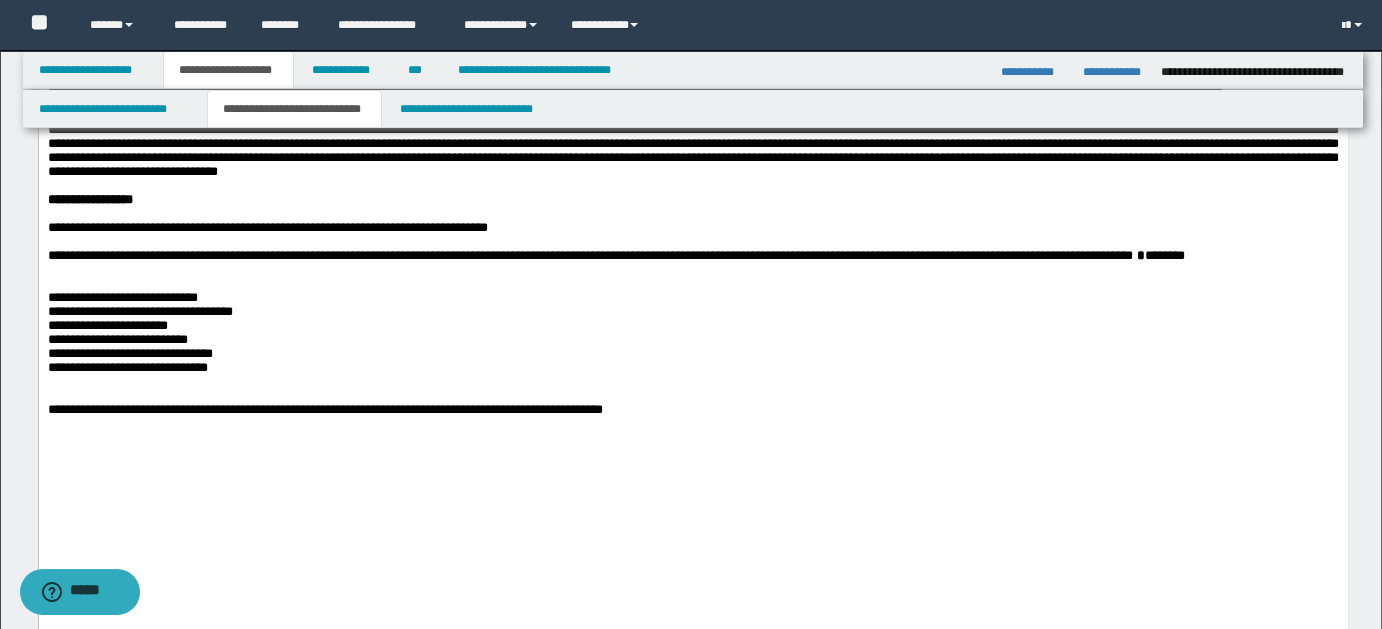 click on "**********" at bounding box center [692, 5] 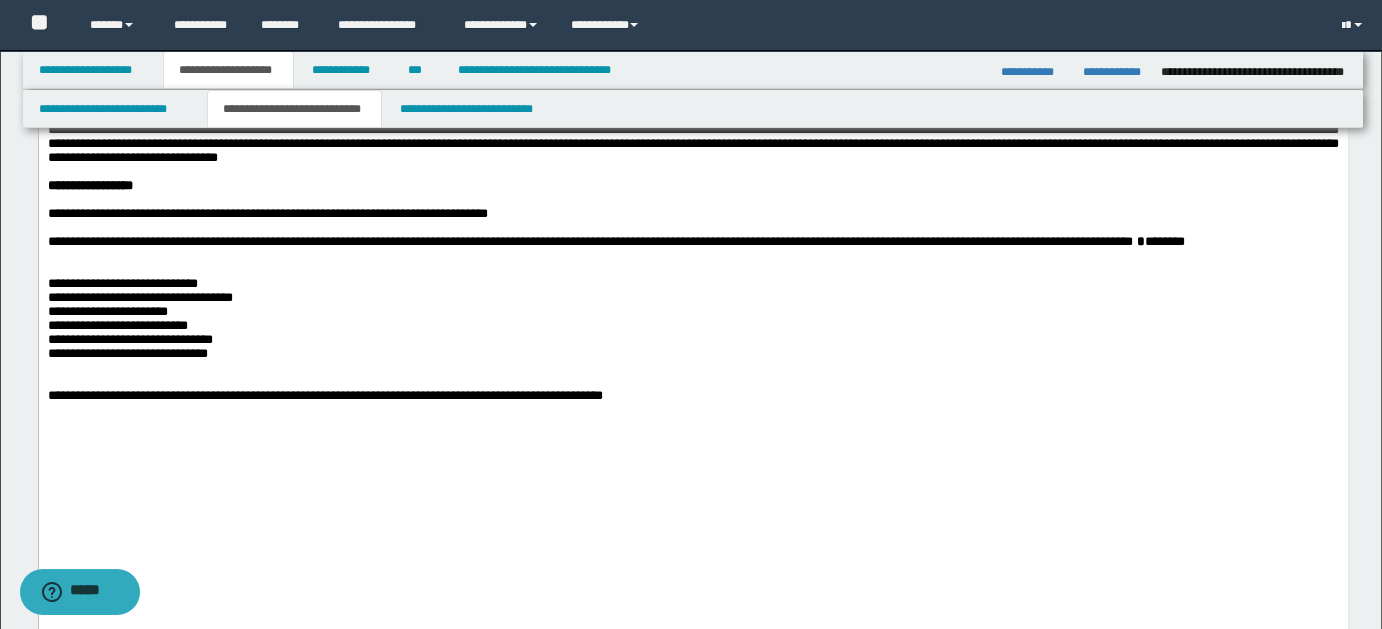 click on "**********" at bounding box center [692, 5] 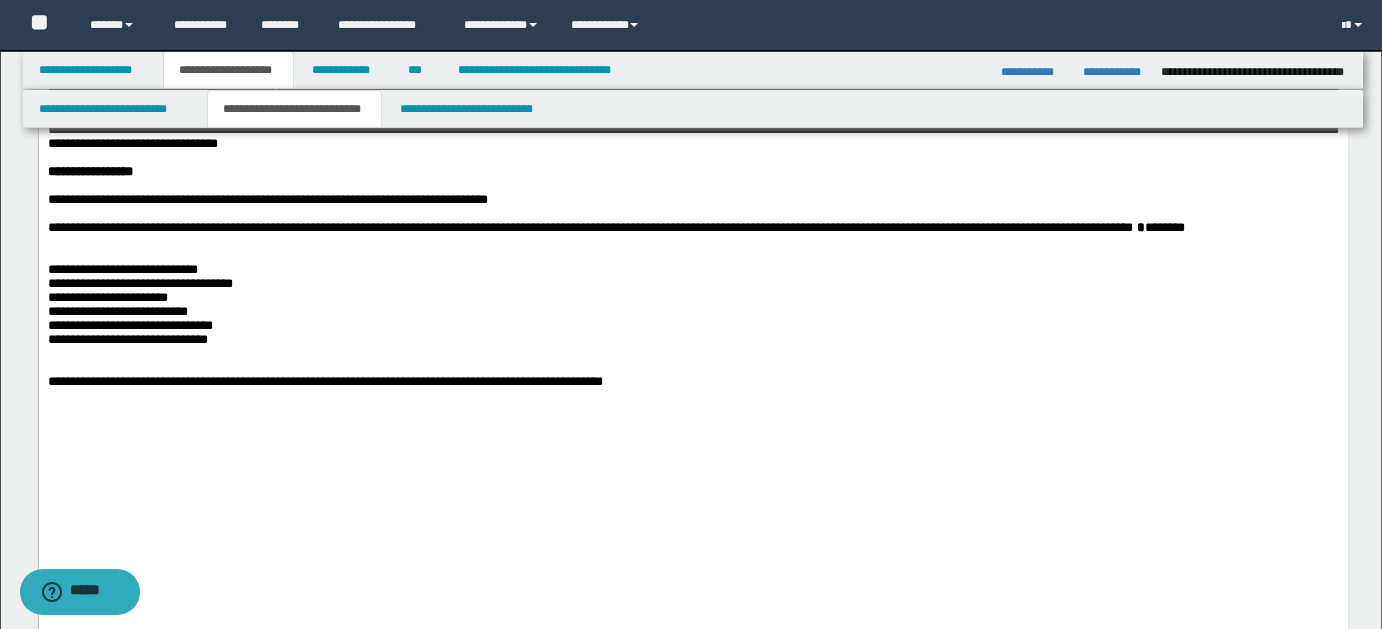 drag, startPoint x: 1069, startPoint y: 453, endPoint x: 1093, endPoint y: 453, distance: 24 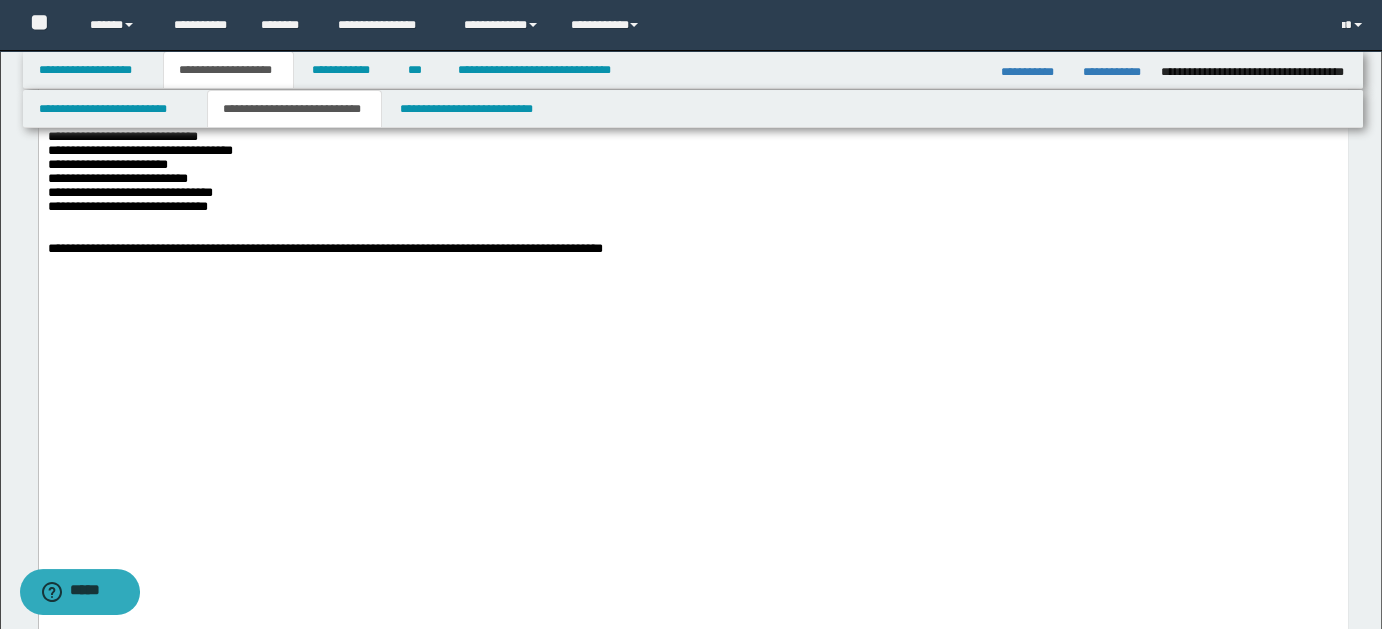 scroll, scrollTop: 2452, scrollLeft: 0, axis: vertical 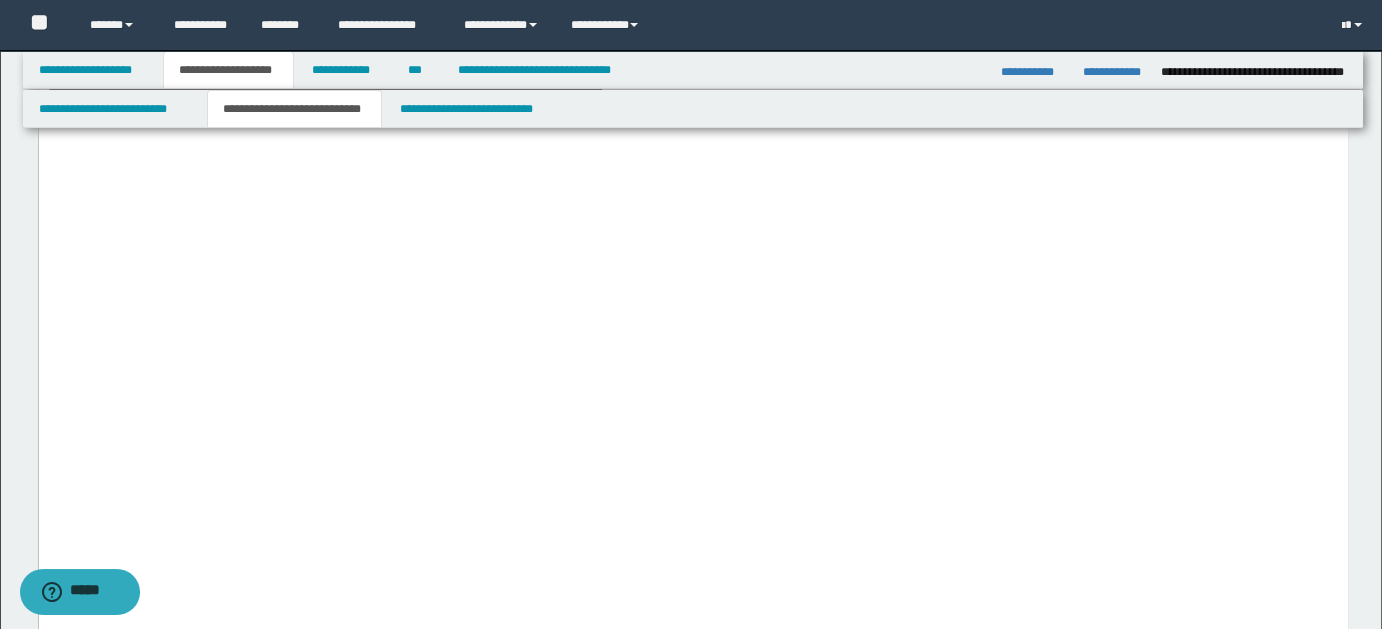 click on "**********" at bounding box center [692, -246] 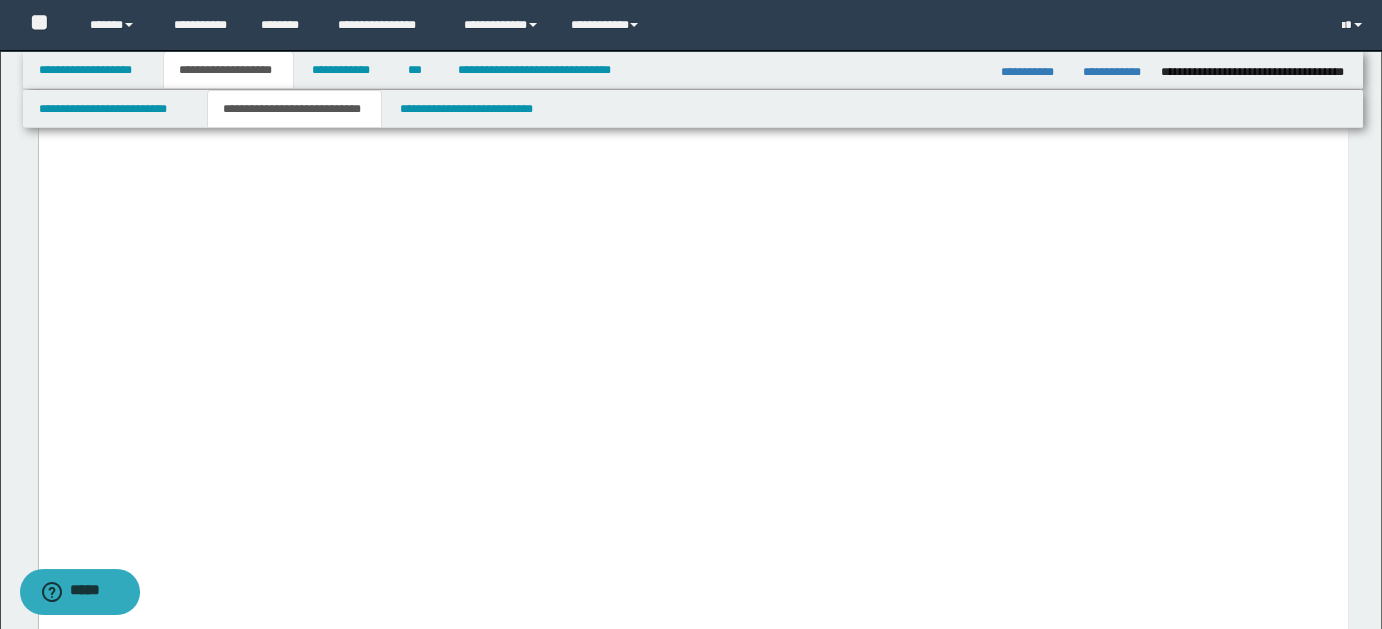 drag, startPoint x: 207, startPoint y: 498, endPoint x: 290, endPoint y: 498, distance: 83 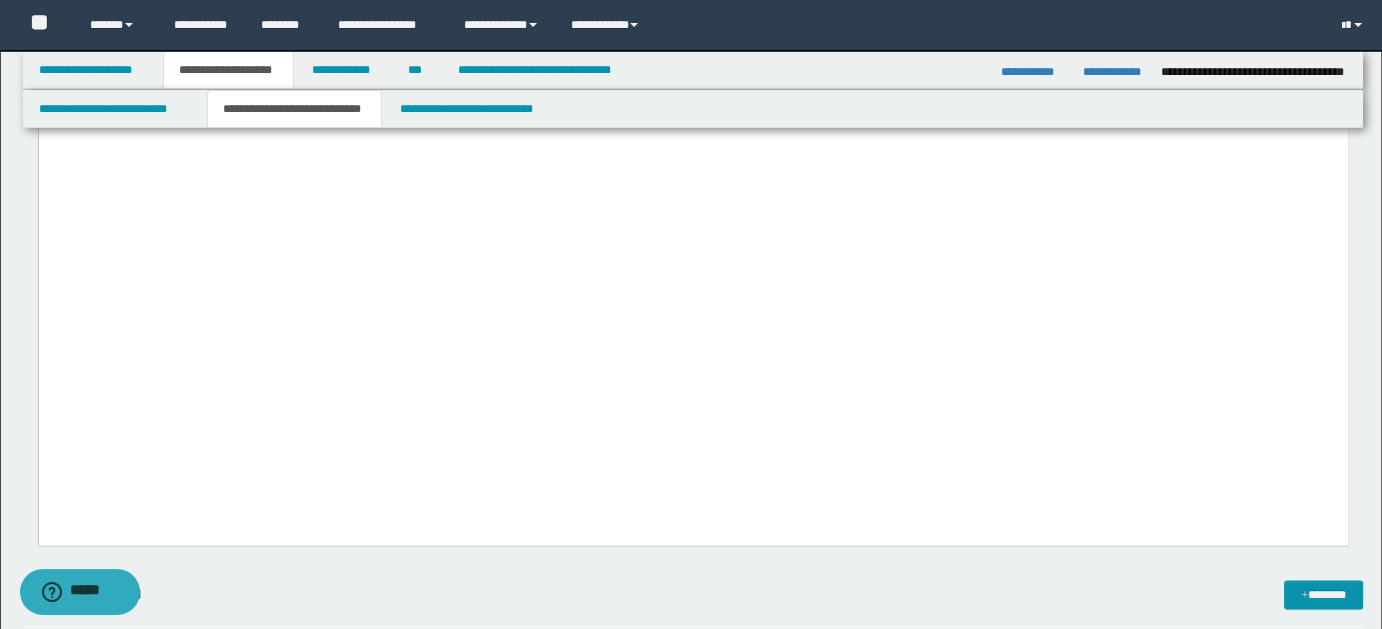 click at bounding box center (692, -141) 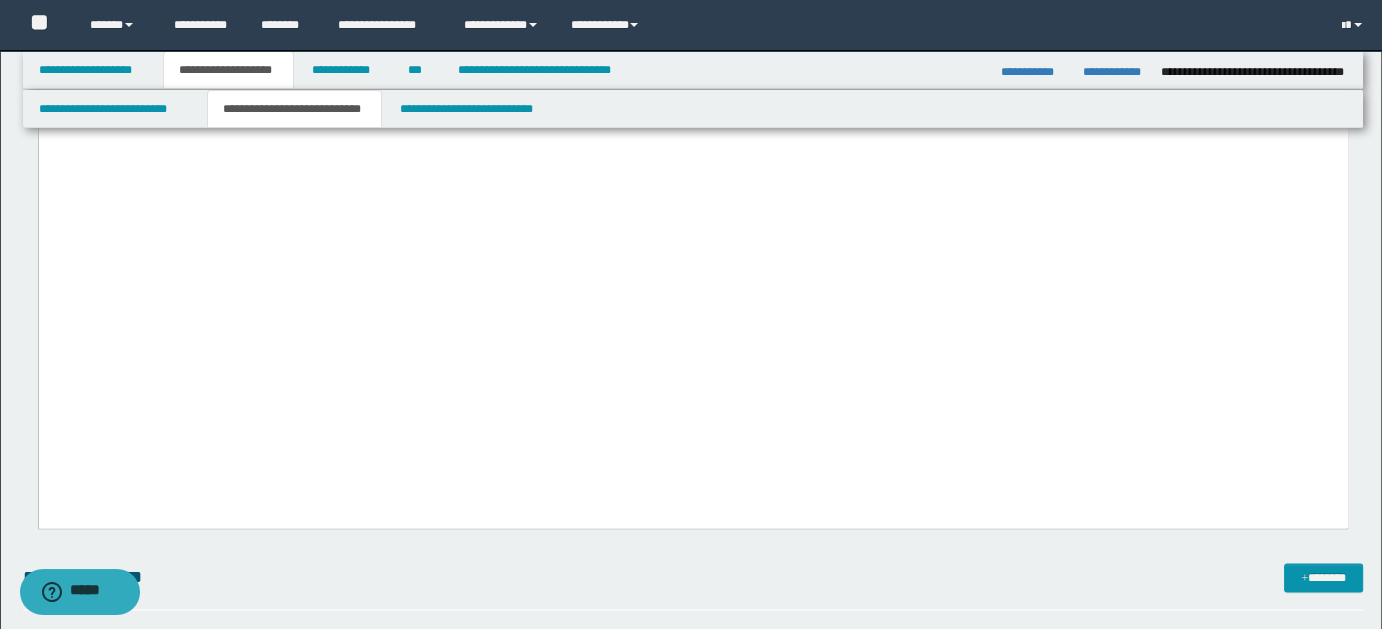 click on "**********" at bounding box center [324, -142] 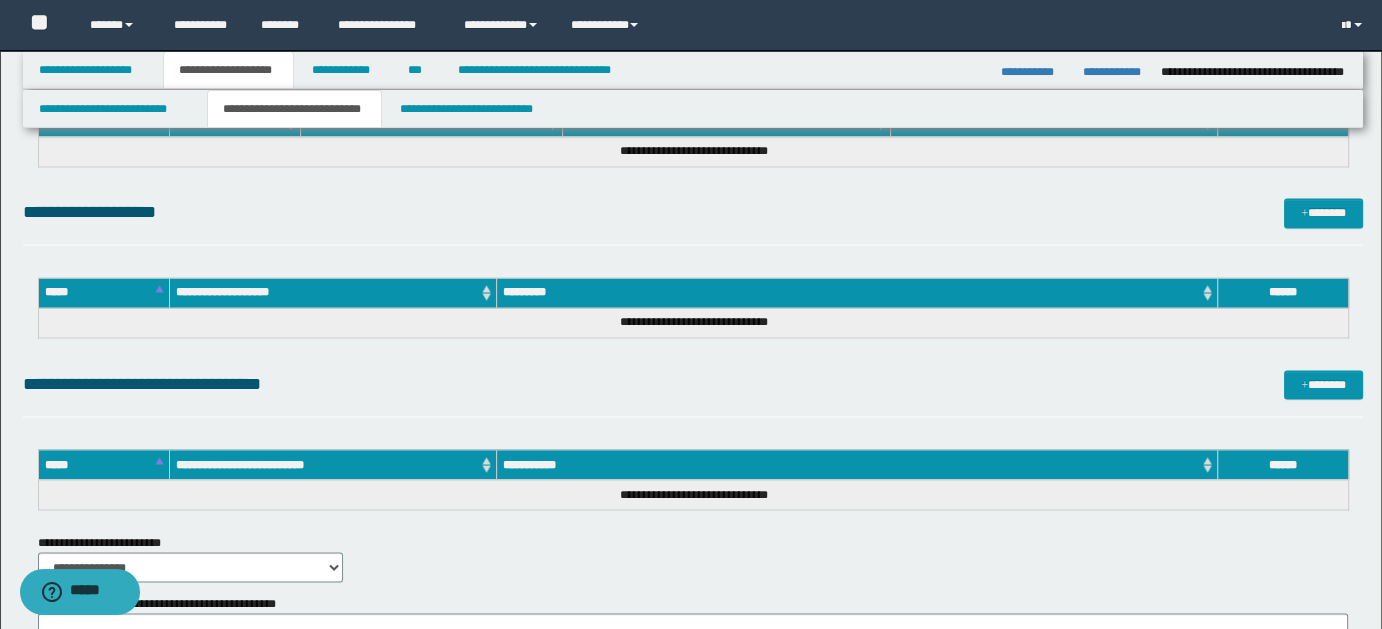 scroll, scrollTop: 3405, scrollLeft: 0, axis: vertical 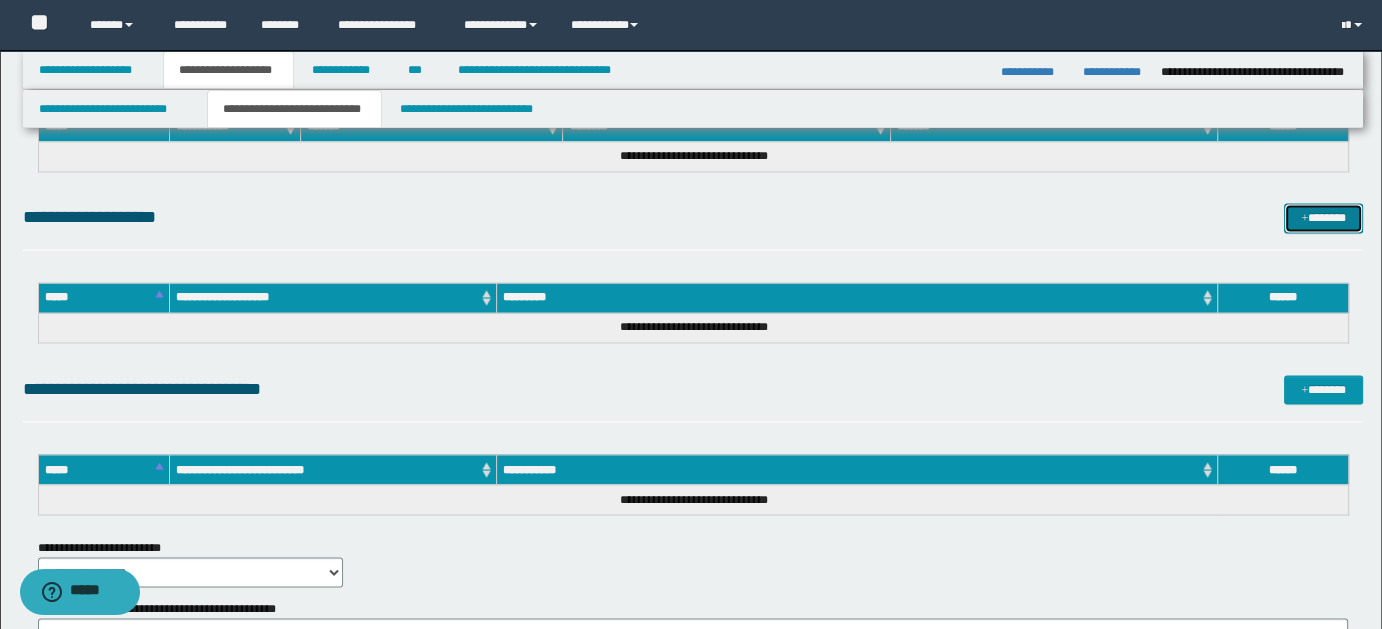 click on "*******" at bounding box center (1323, 217) 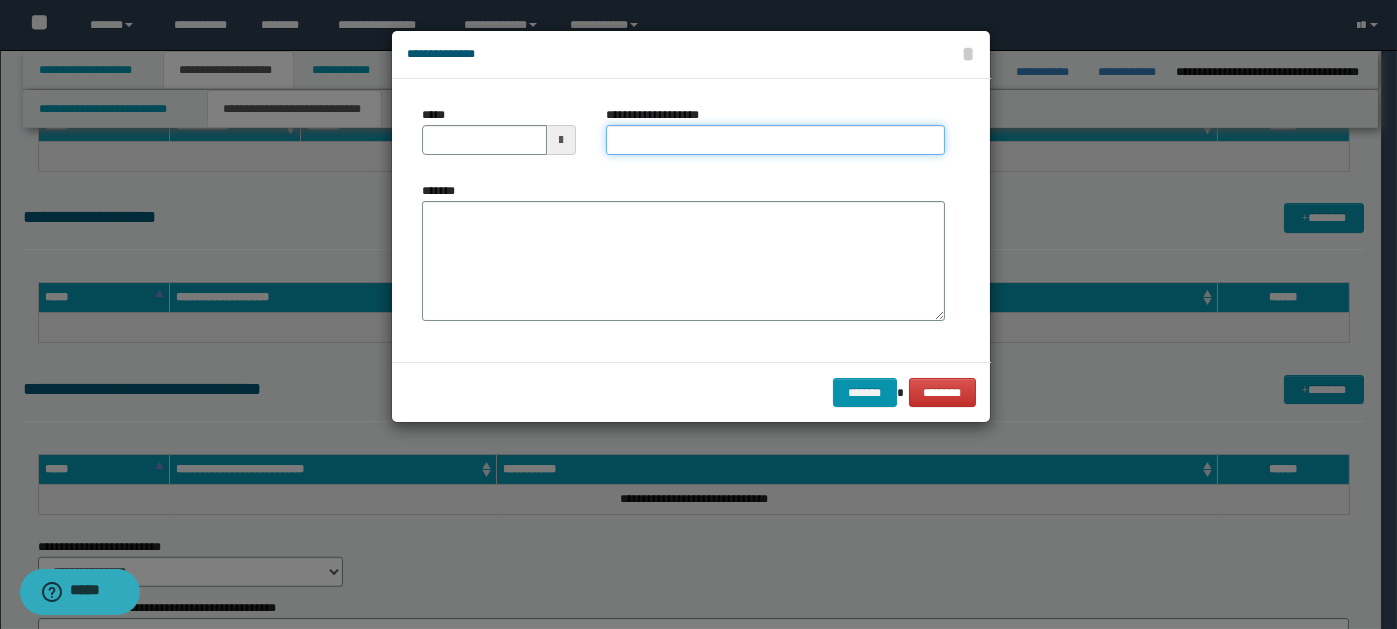 paste on "**********" 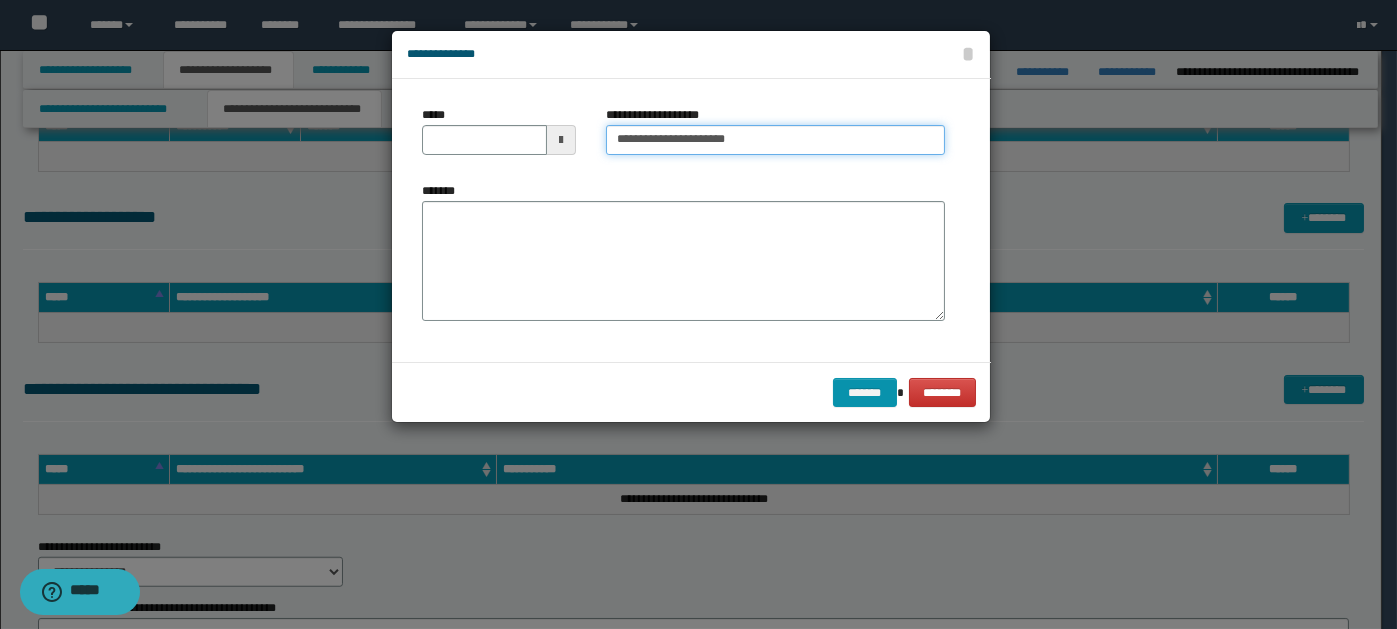type on "**********" 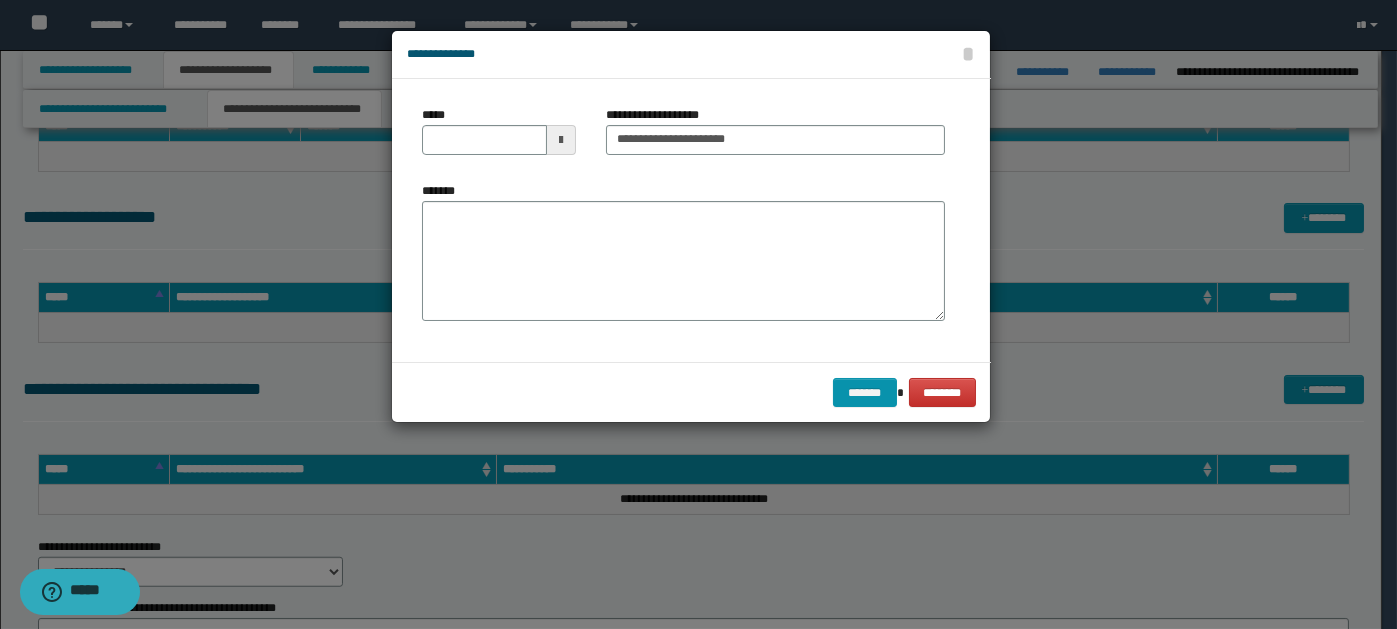 click at bounding box center [561, 140] 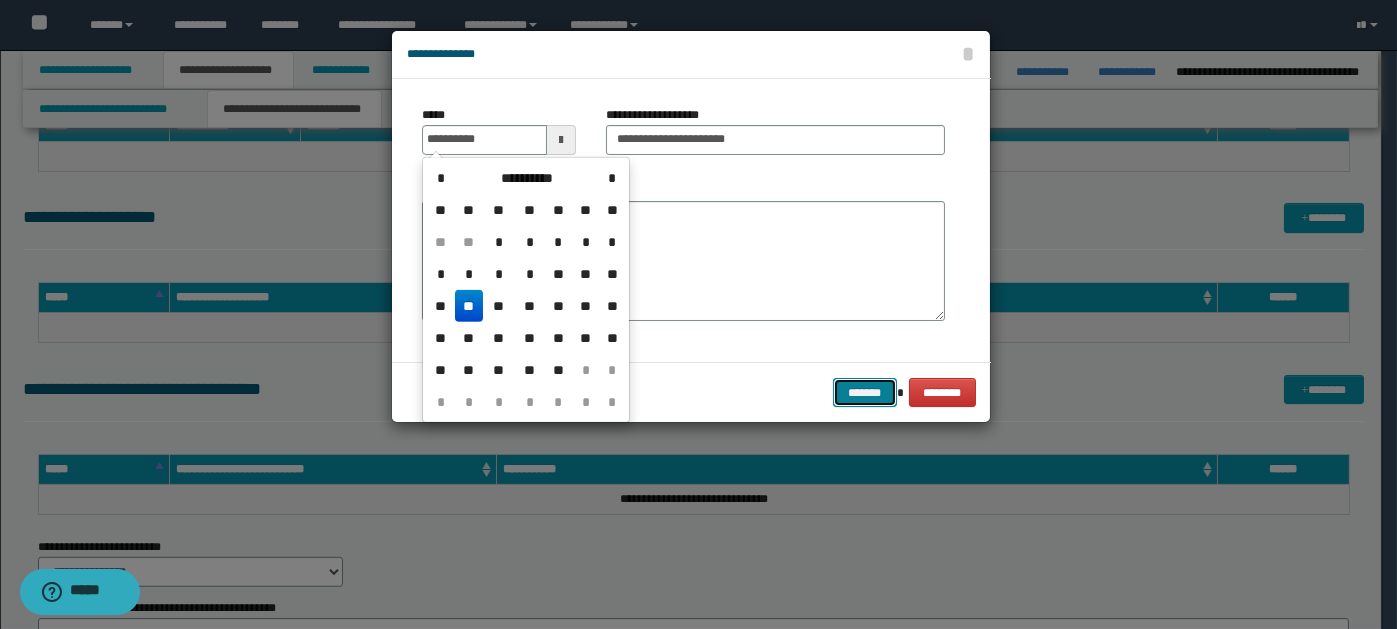 type on "**********" 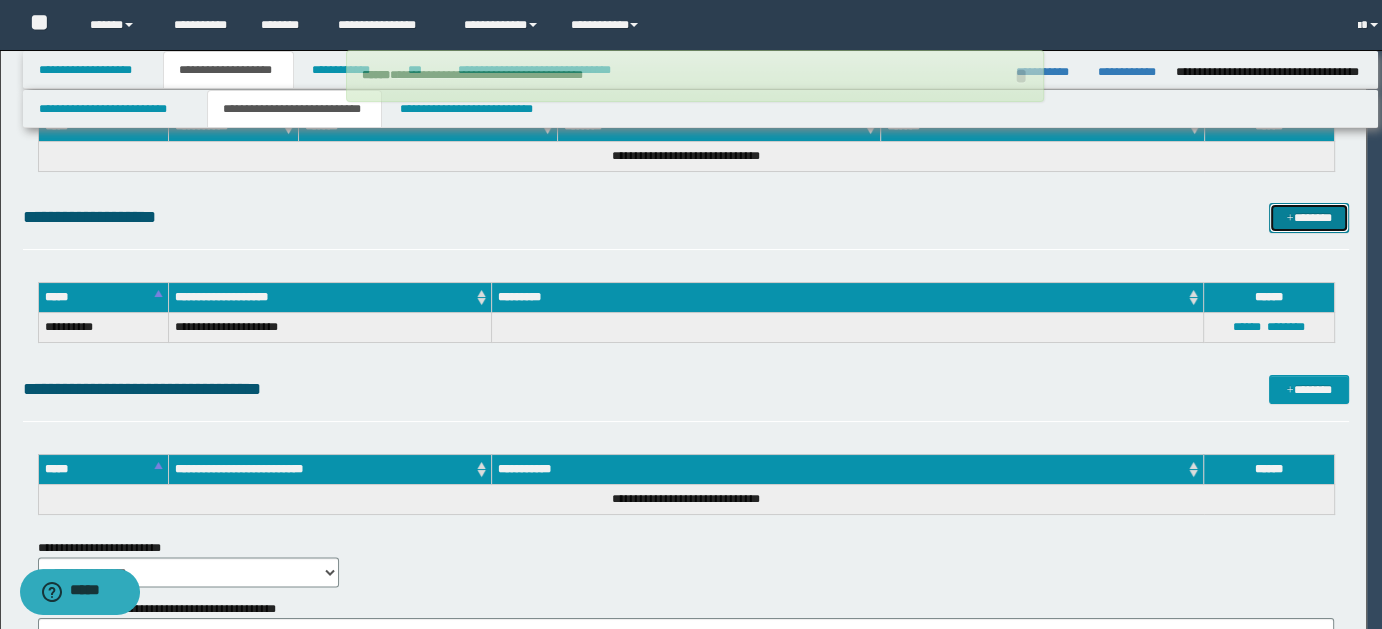 type 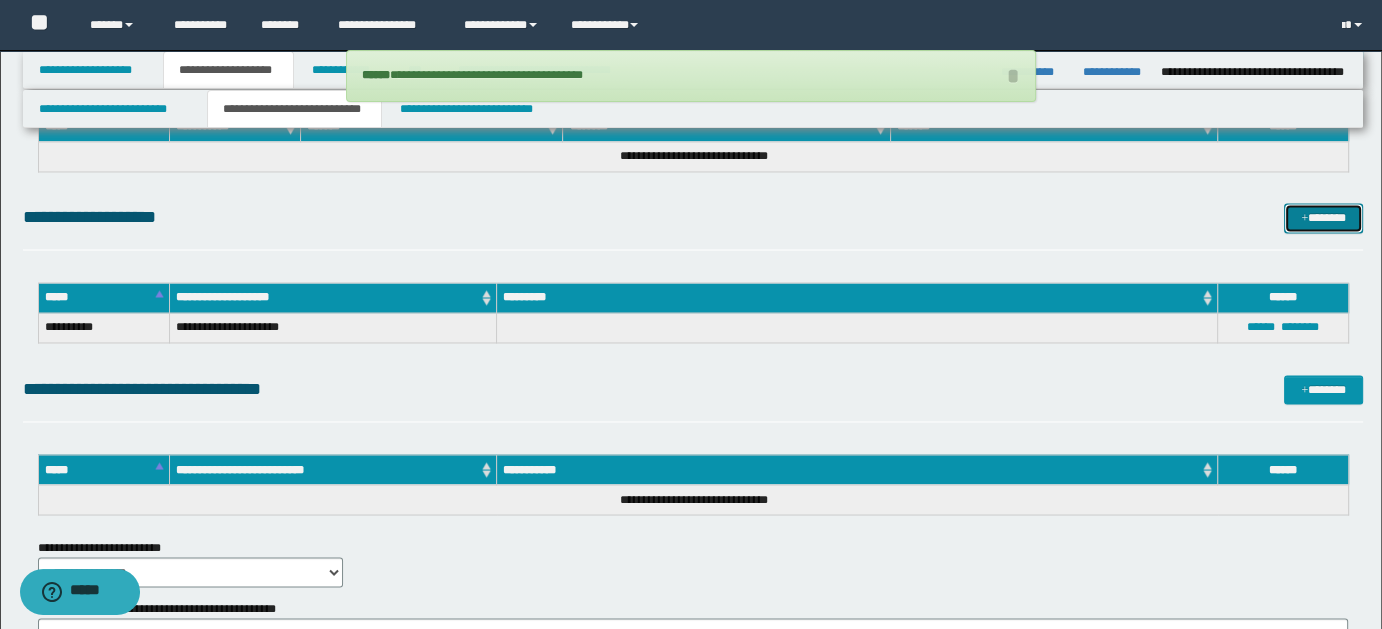 click on "*******" at bounding box center (1323, 217) 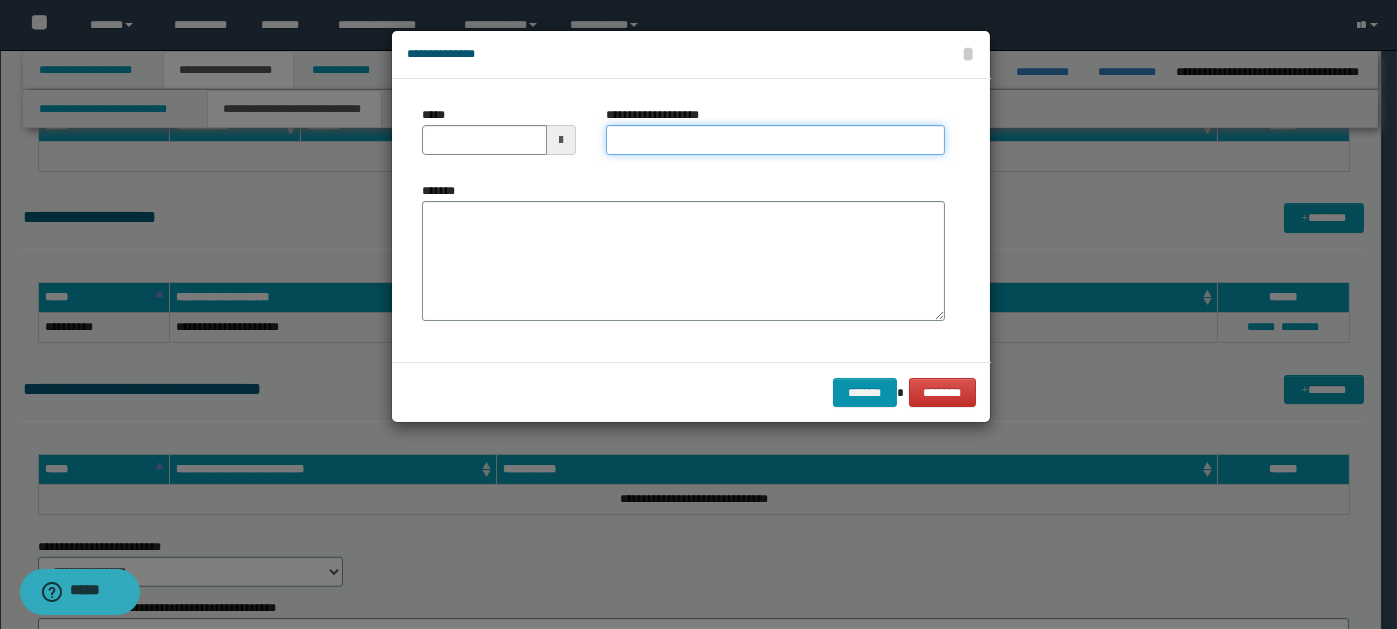 paste on "**********" 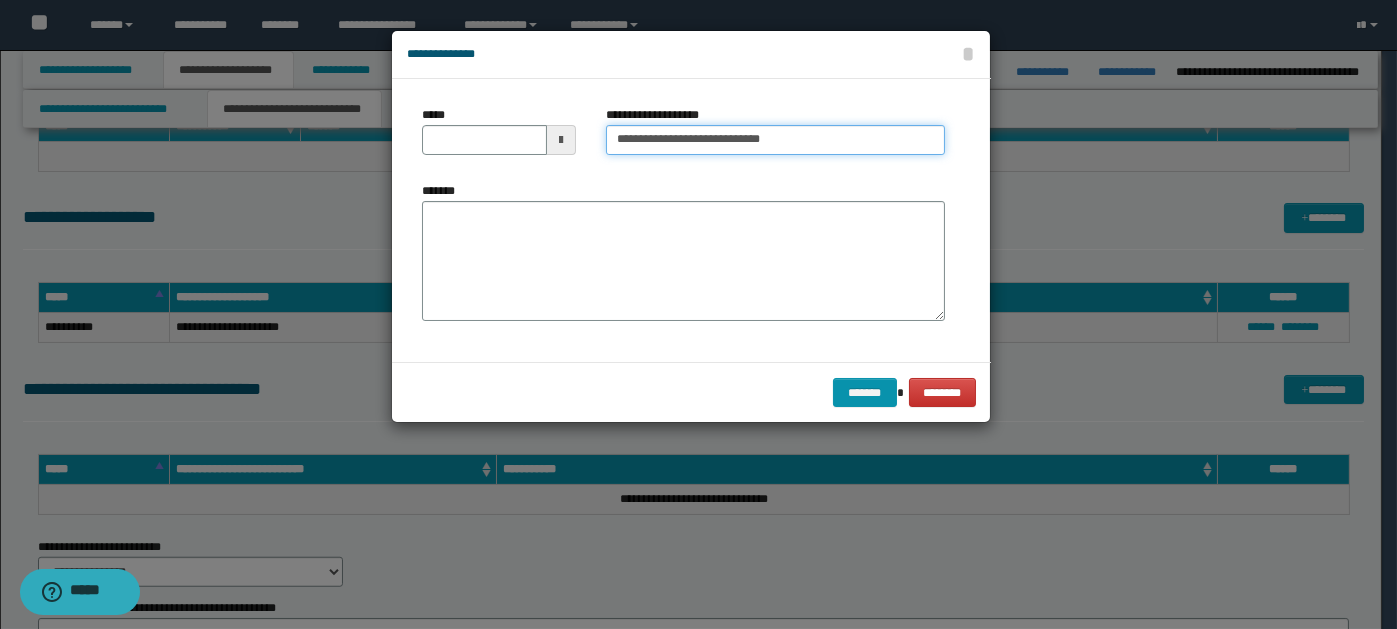 type on "**********" 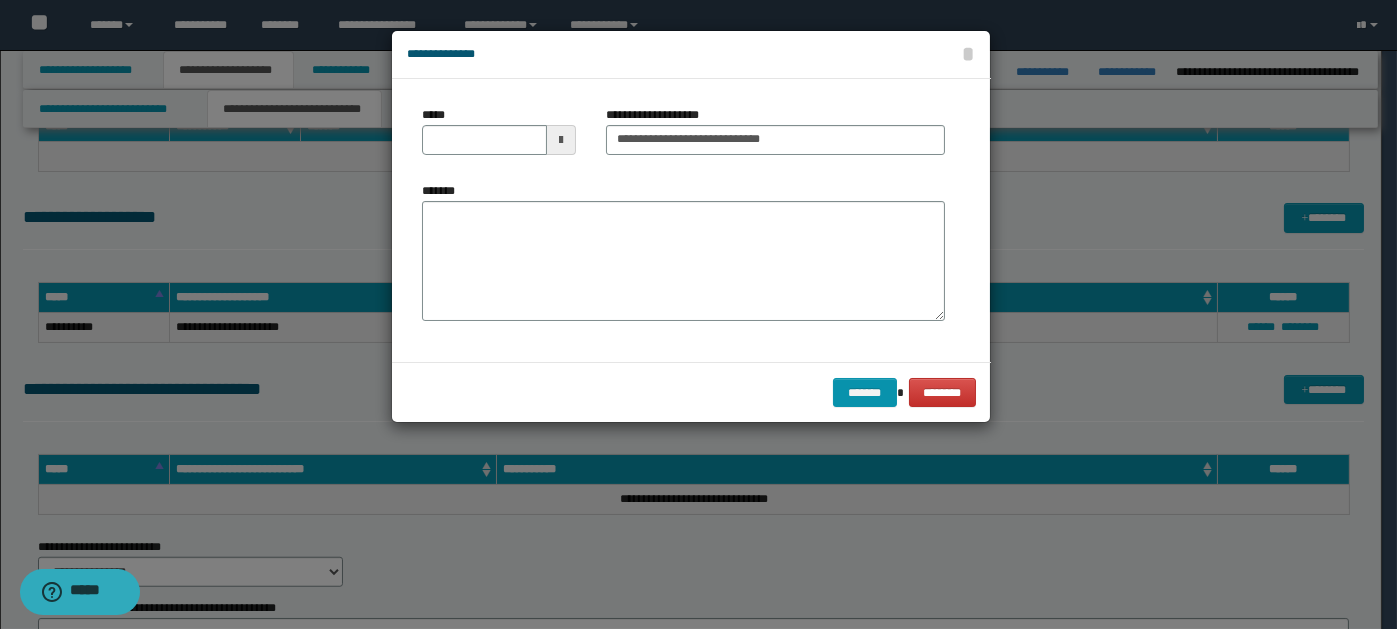 click at bounding box center (561, 140) 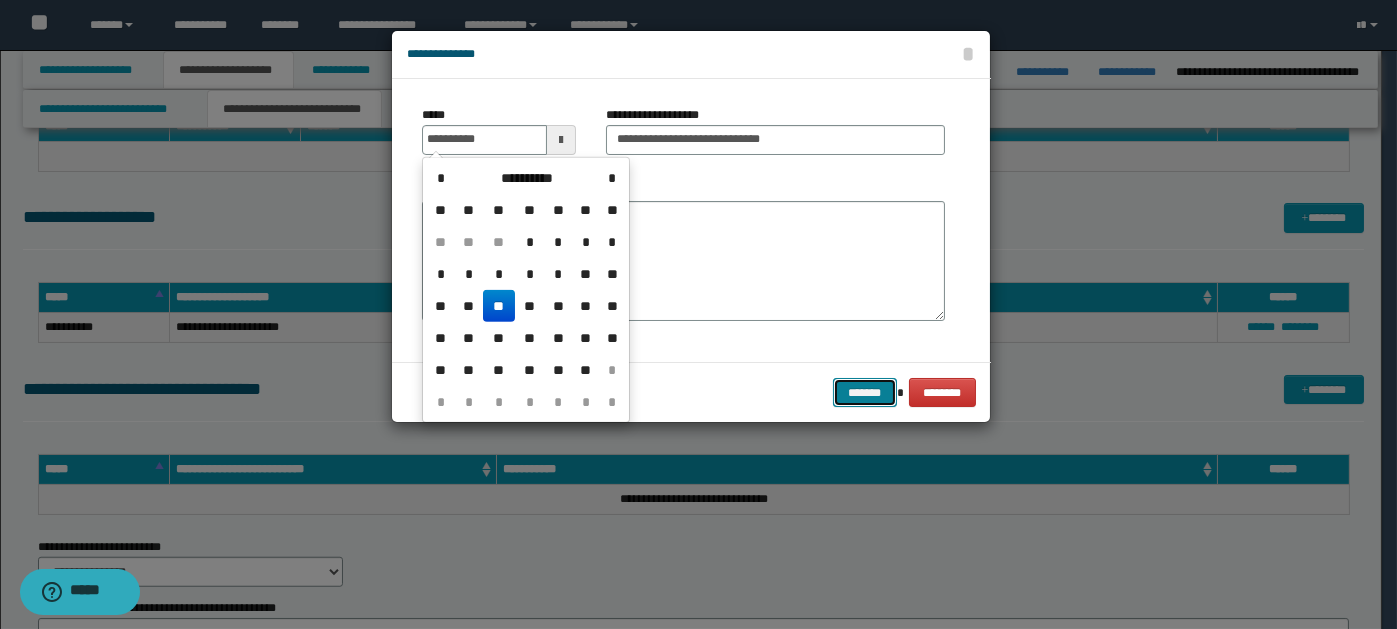 type on "**********" 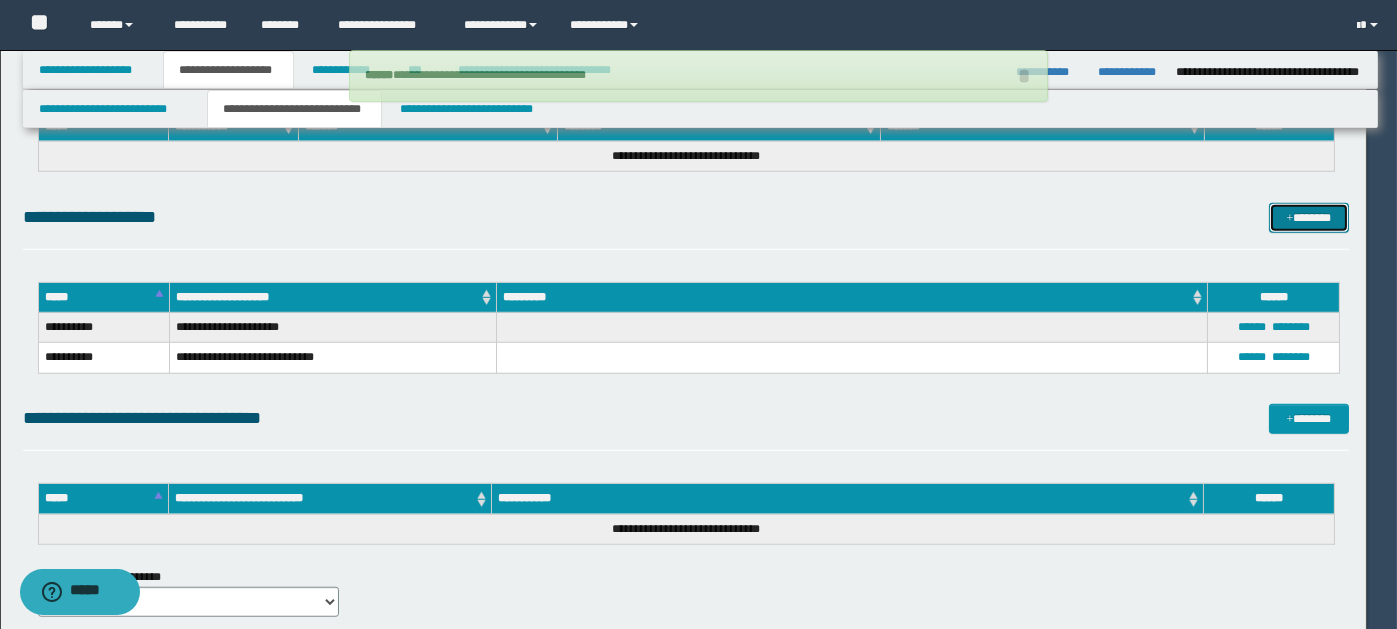 type 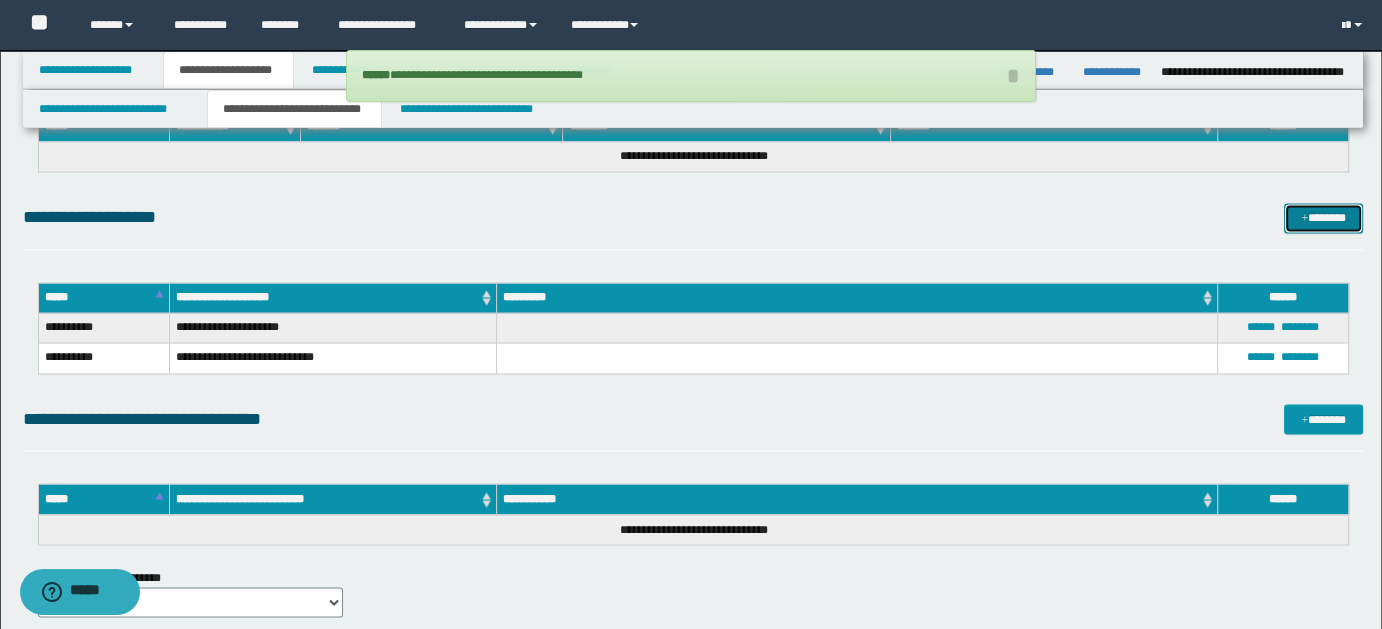 click on "*******" at bounding box center [1323, 217] 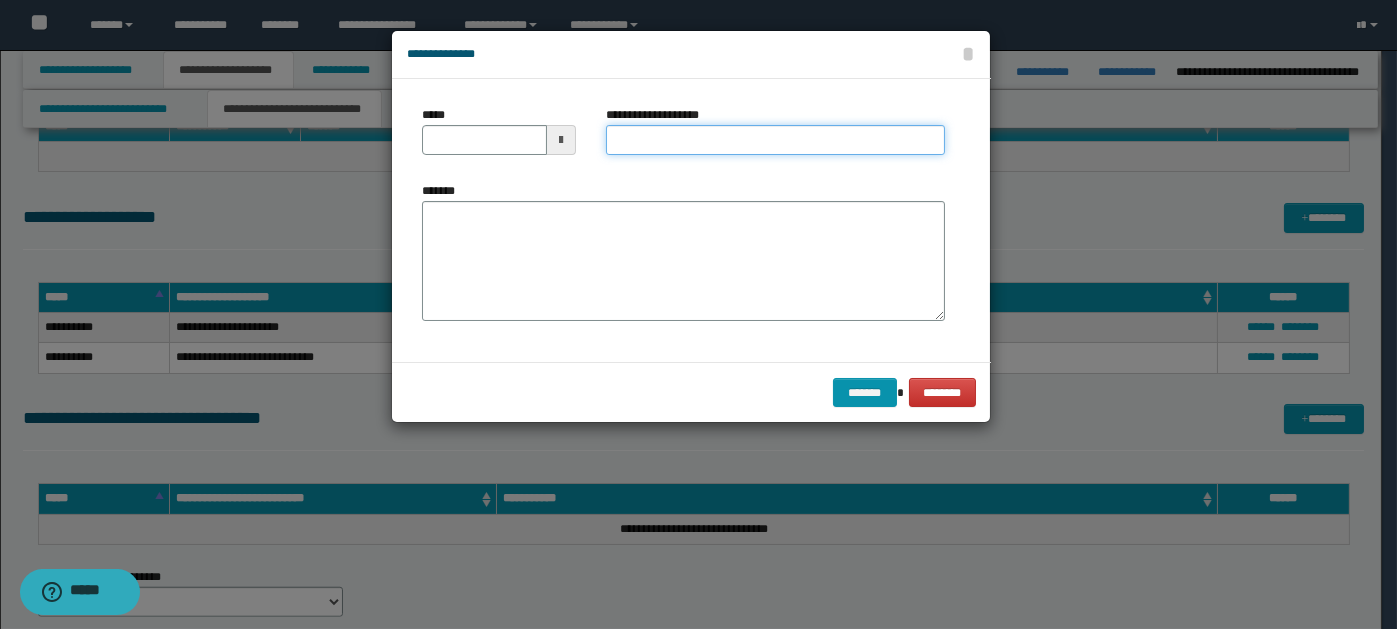 paste on "**********" 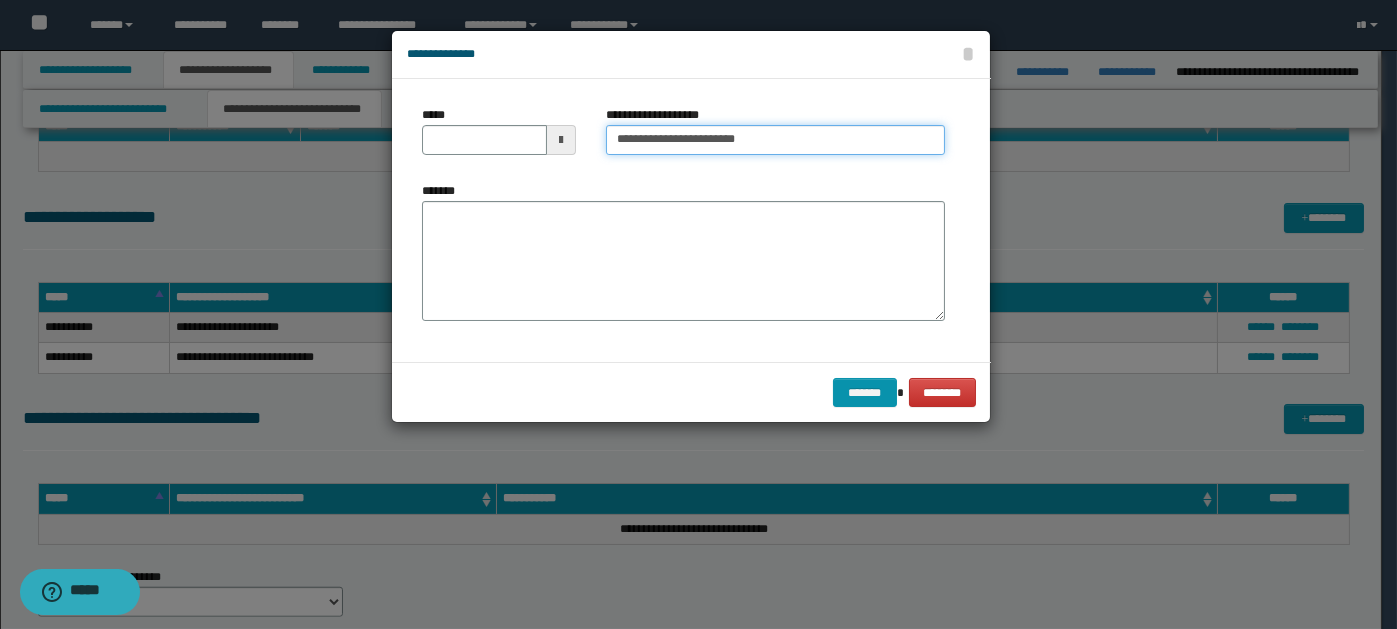 type 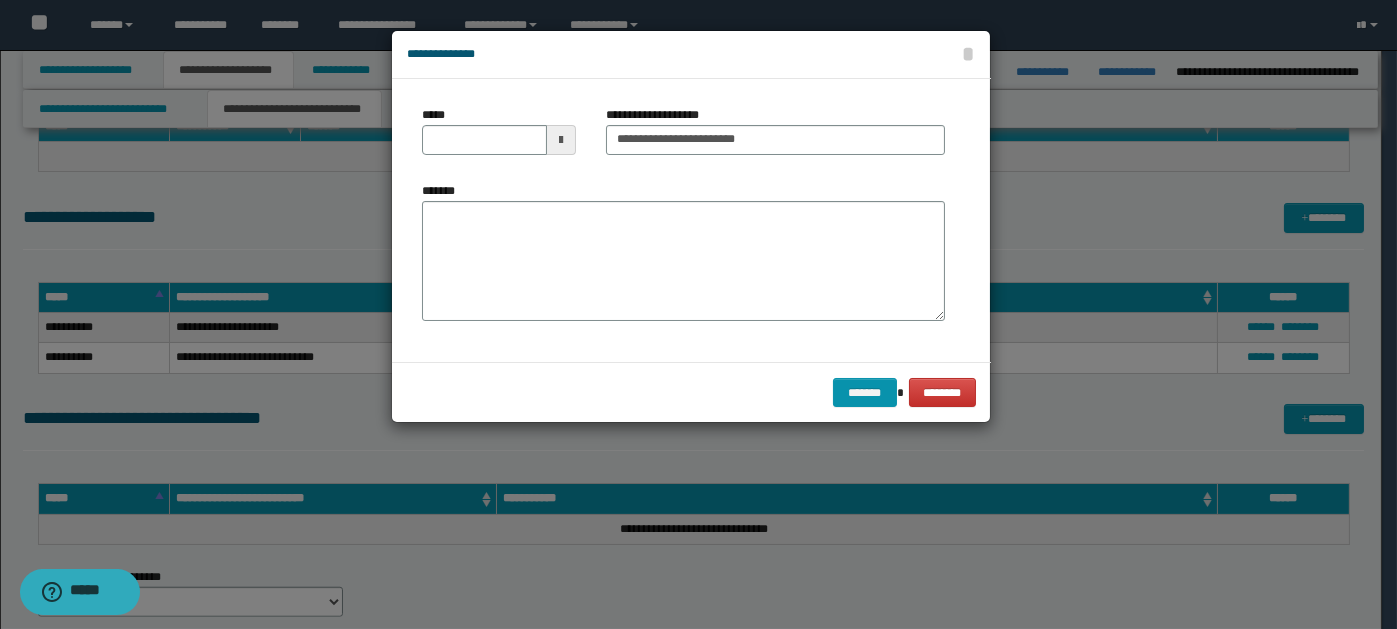 click at bounding box center (561, 140) 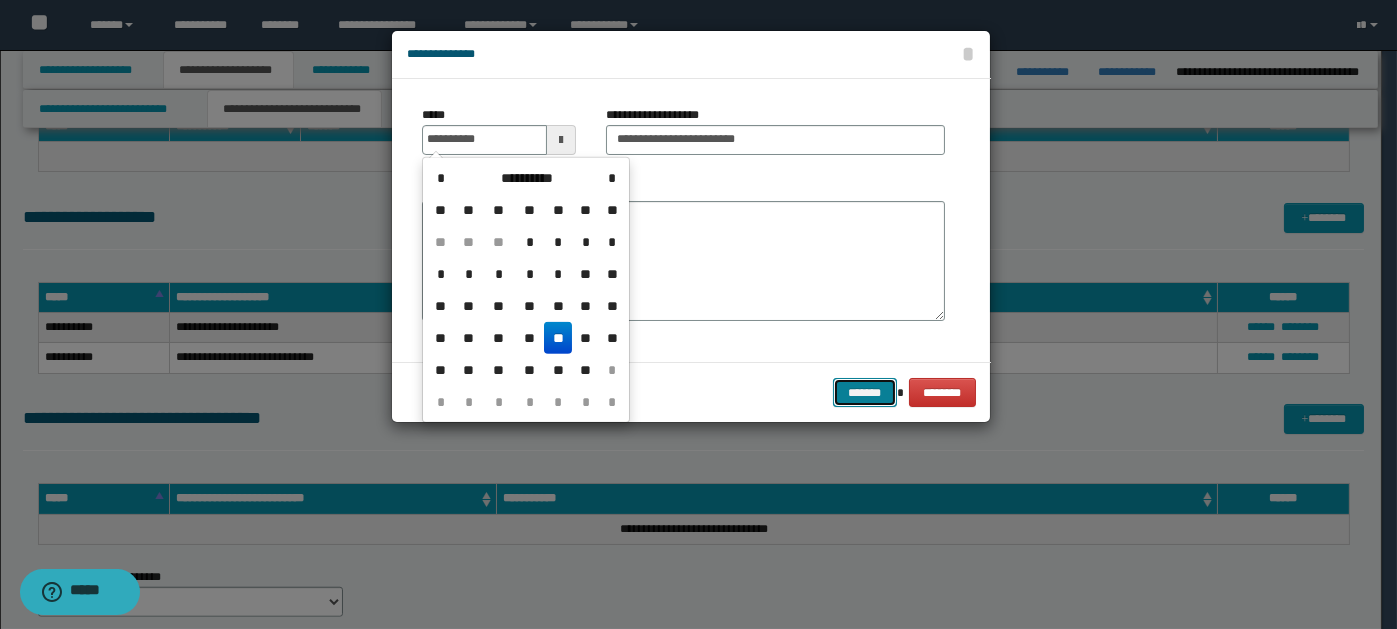 click on "*******" at bounding box center [865, 392] 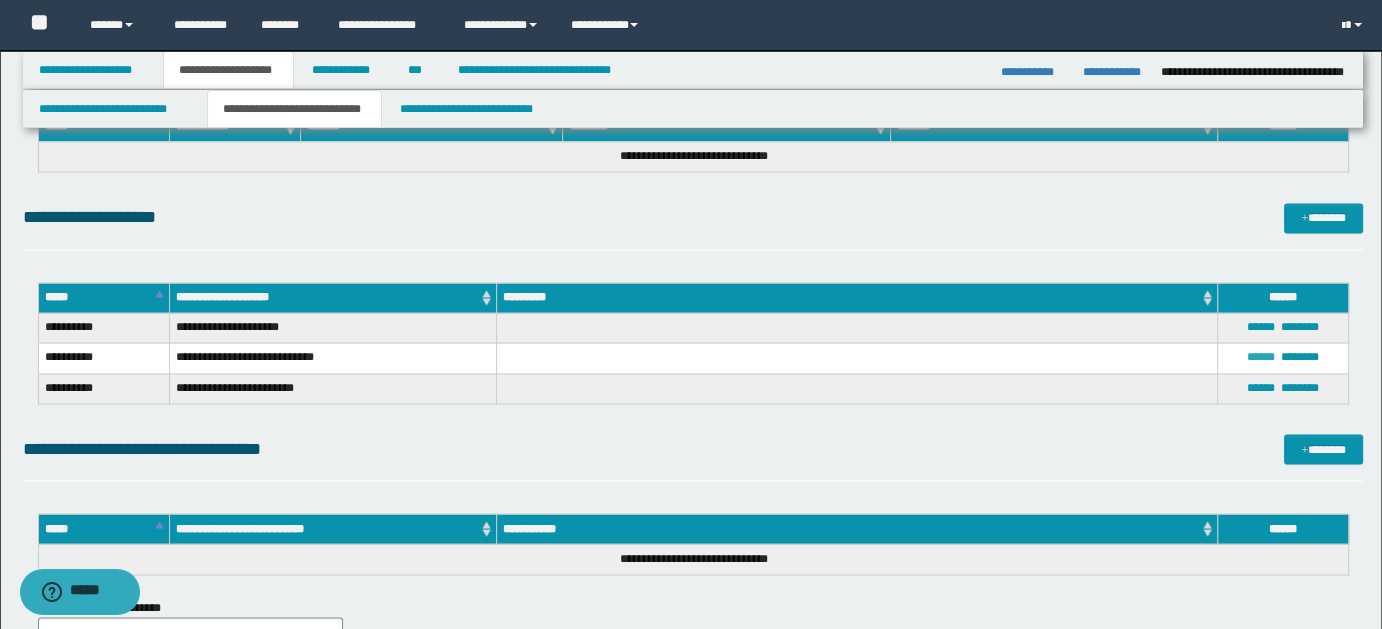 click on "******" at bounding box center [1261, 357] 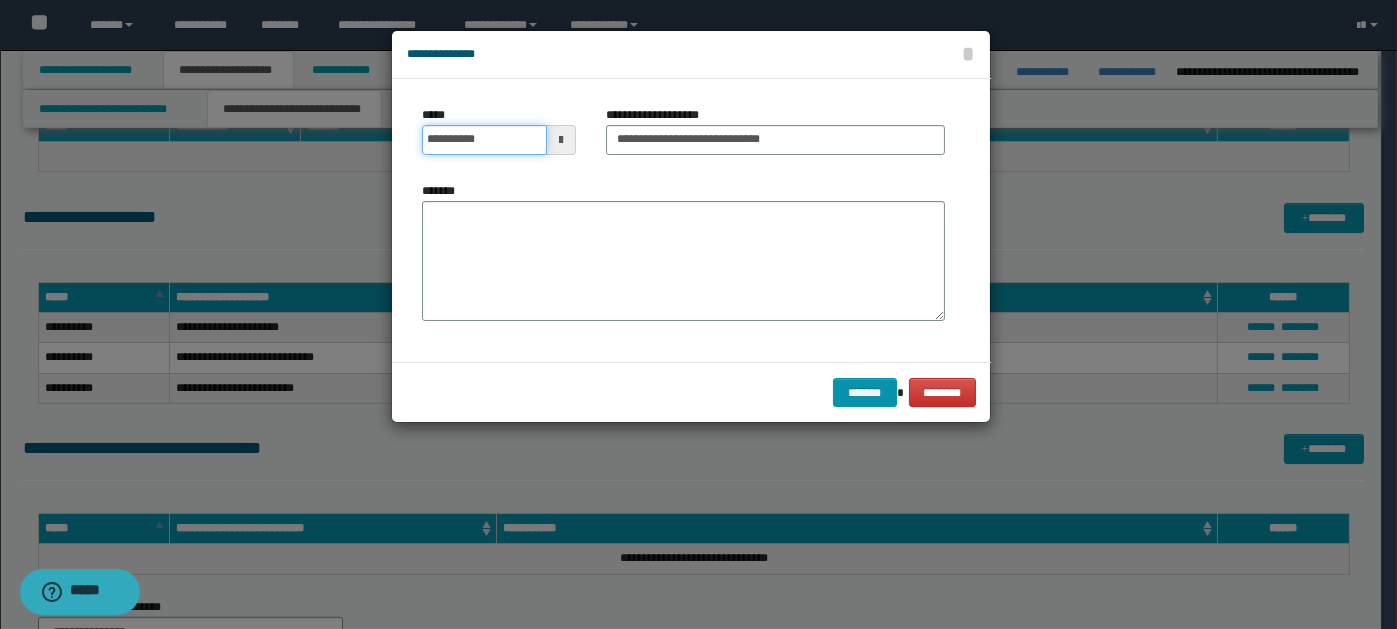 click on "**********" at bounding box center [484, 140] 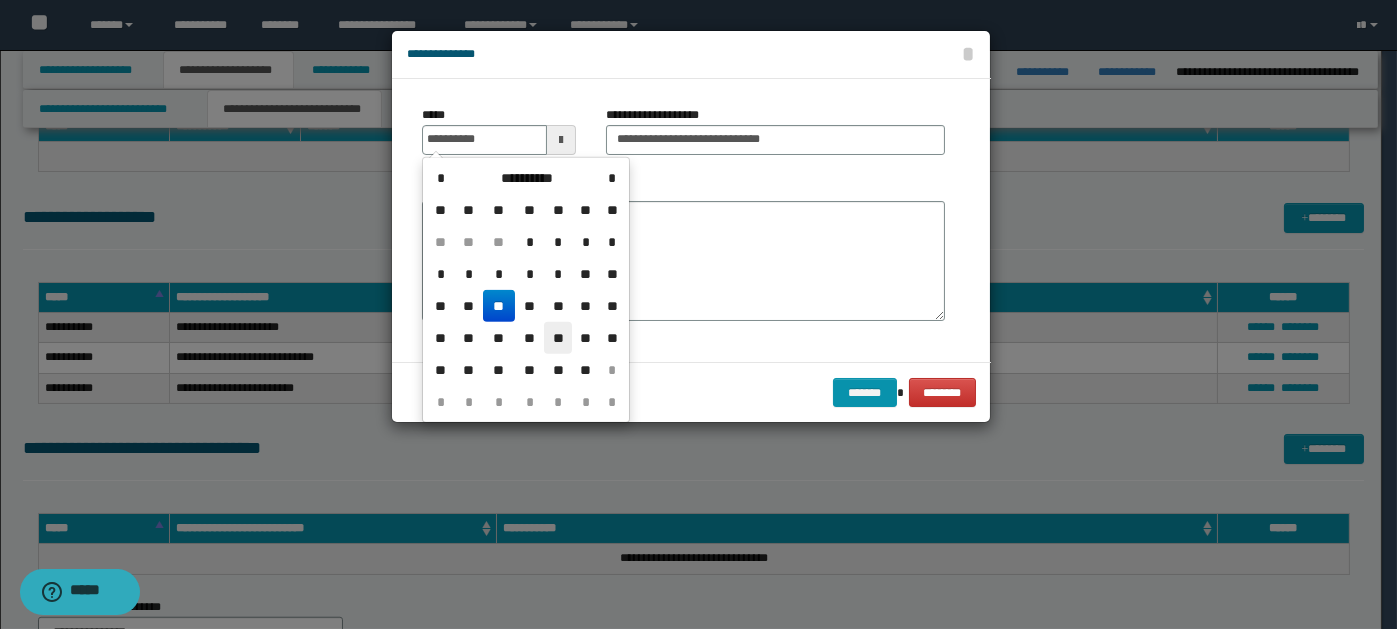click on "**" at bounding box center [558, 338] 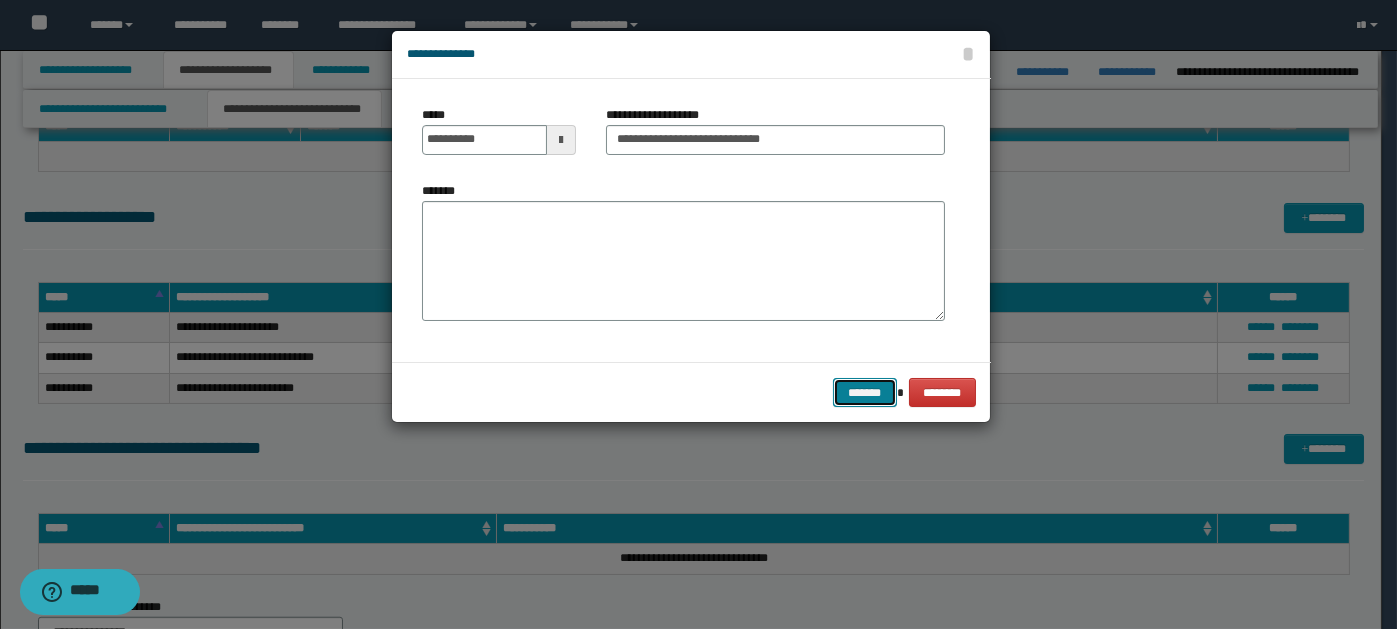 click on "*******" at bounding box center [865, 392] 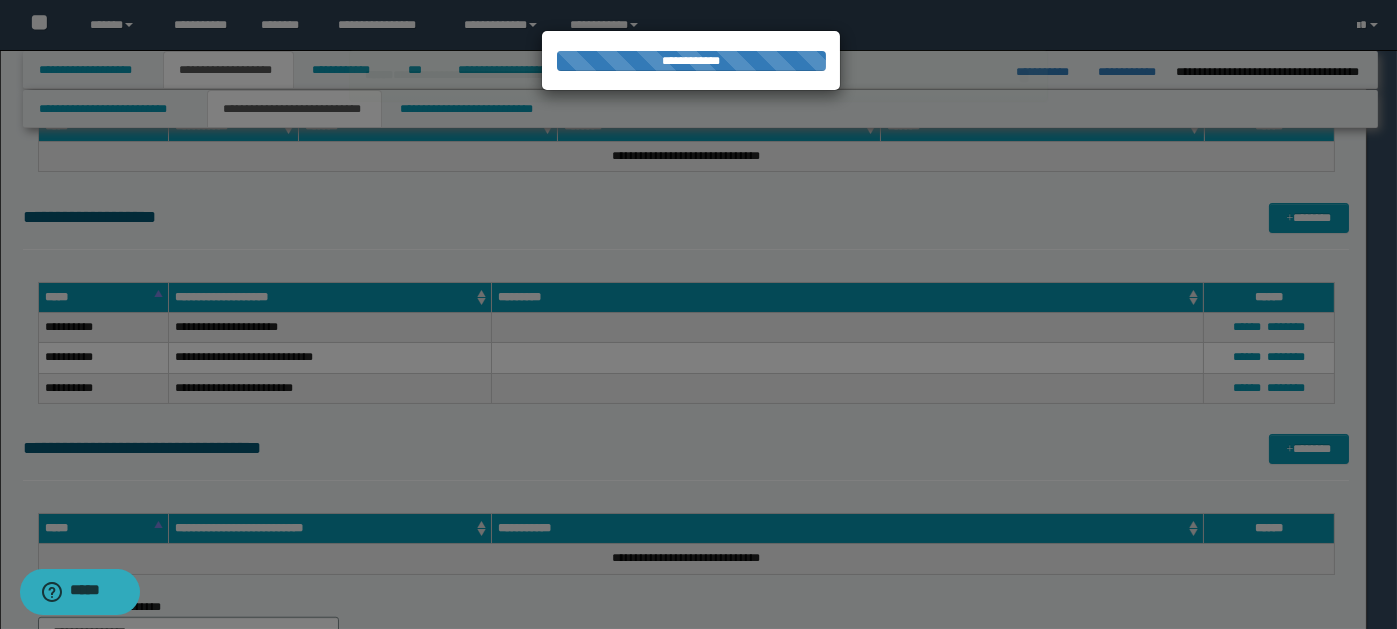 type 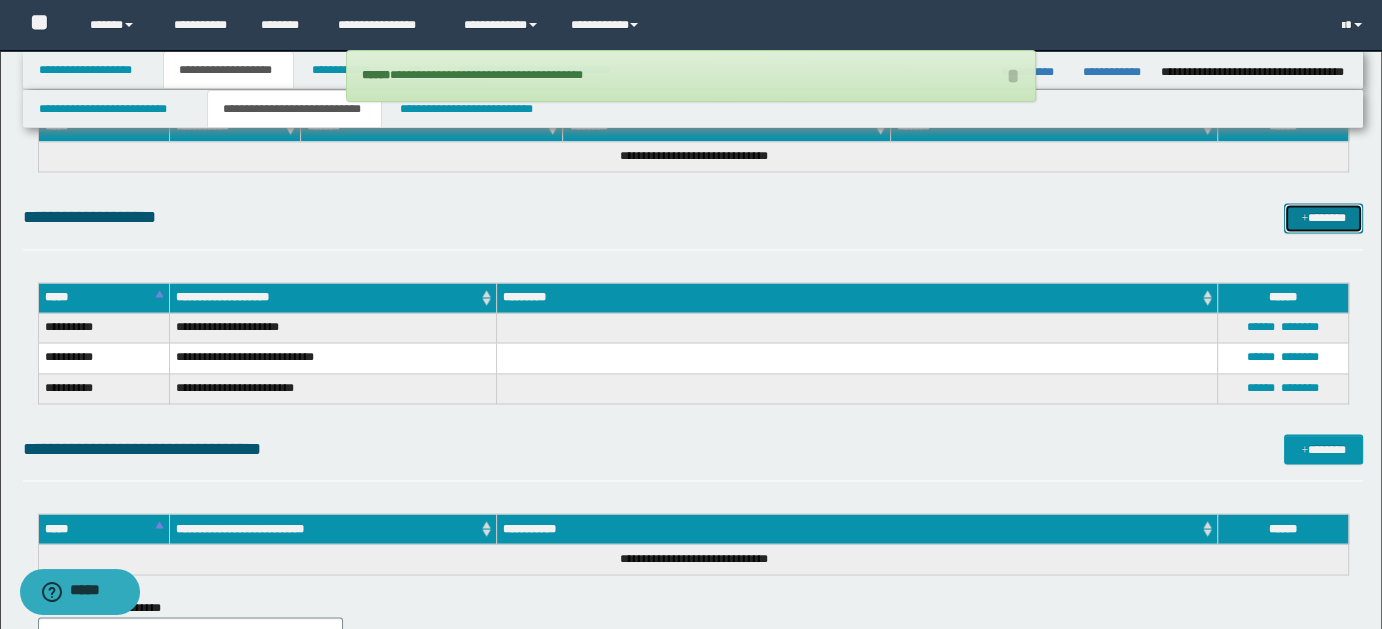 click on "*******" at bounding box center [1323, 217] 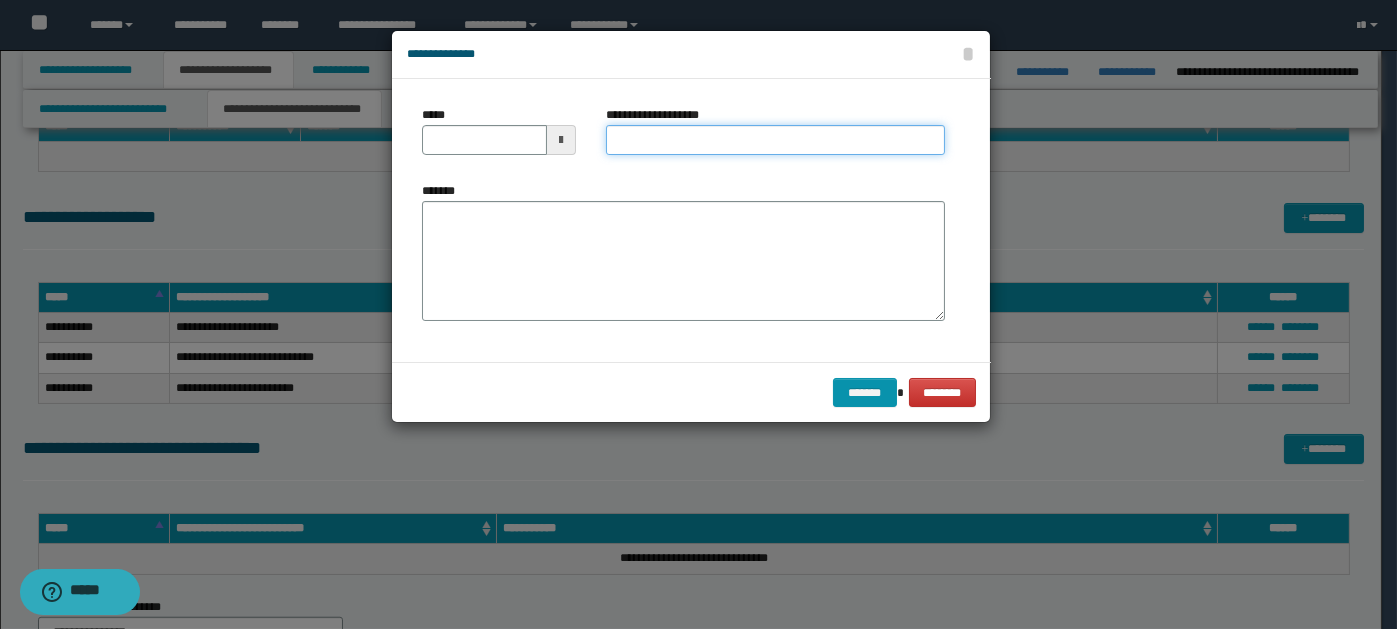 paste on "**********" 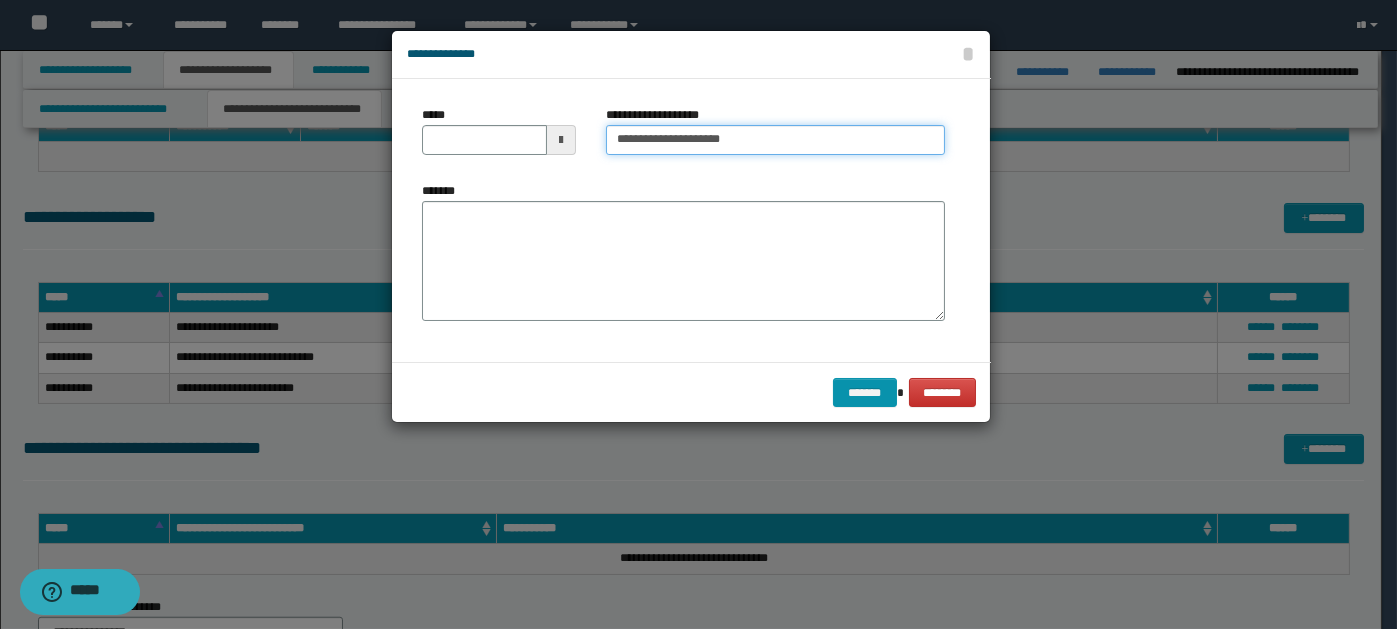 type on "**********" 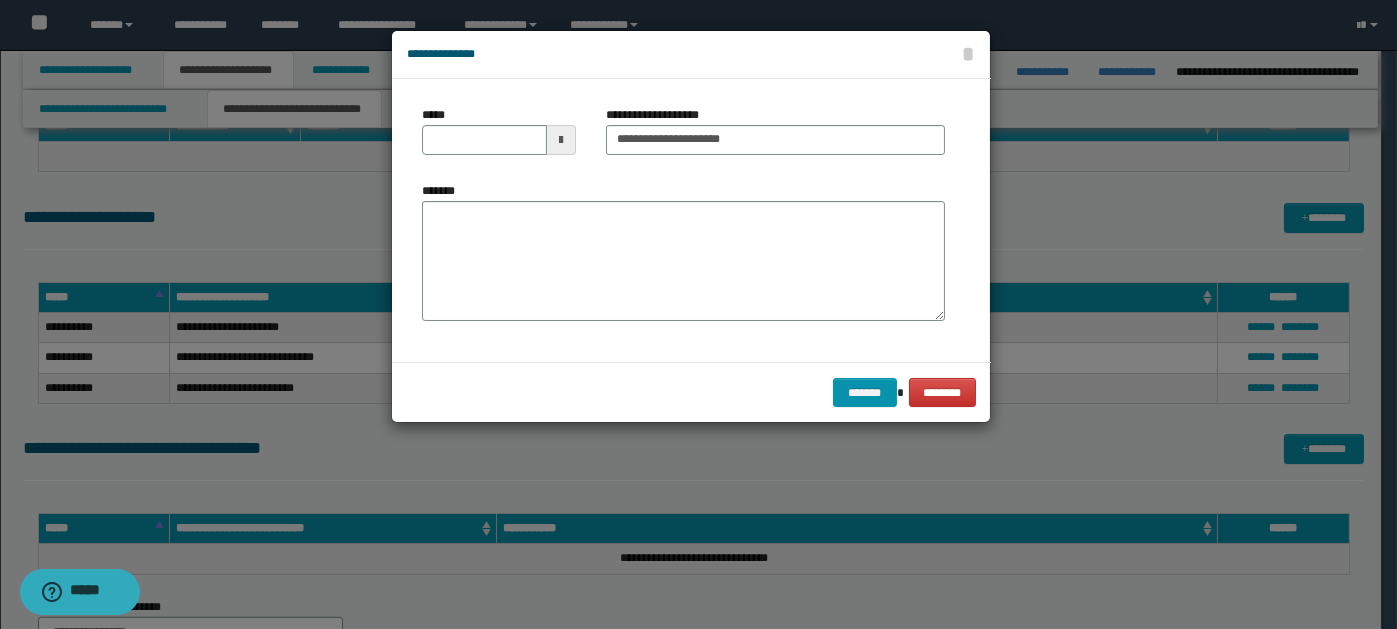 click at bounding box center (561, 140) 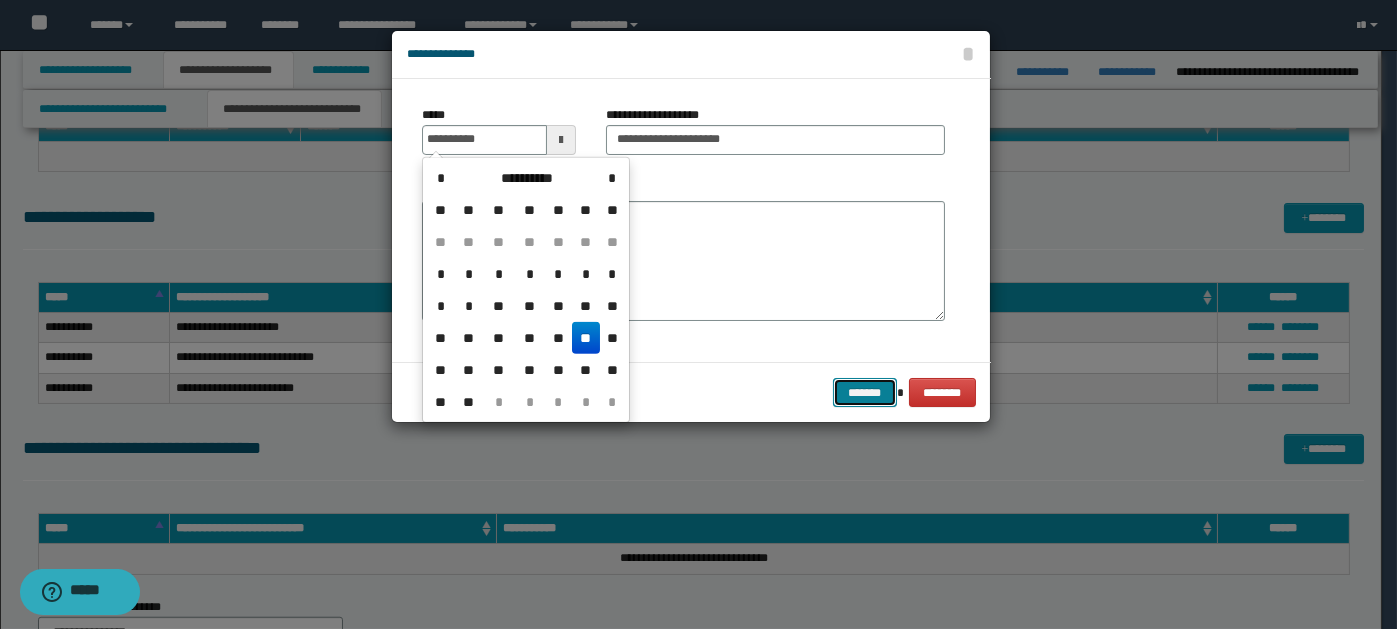 type on "**********" 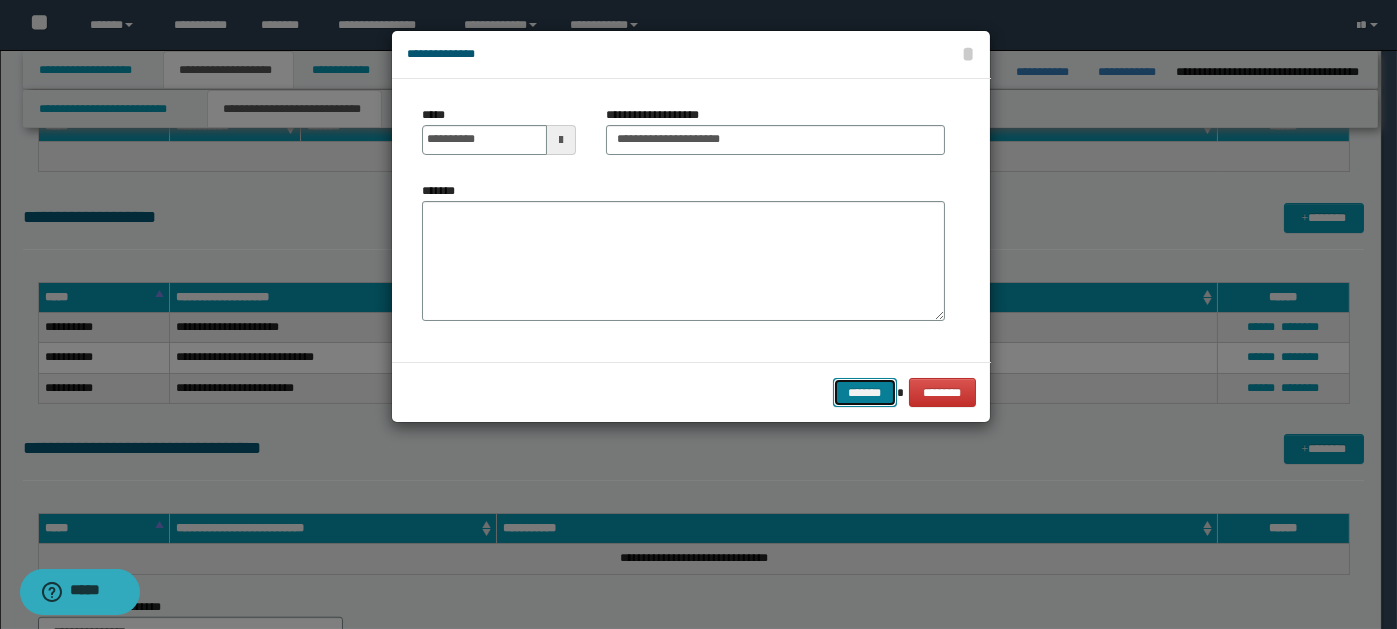 click on "*******" at bounding box center (865, 392) 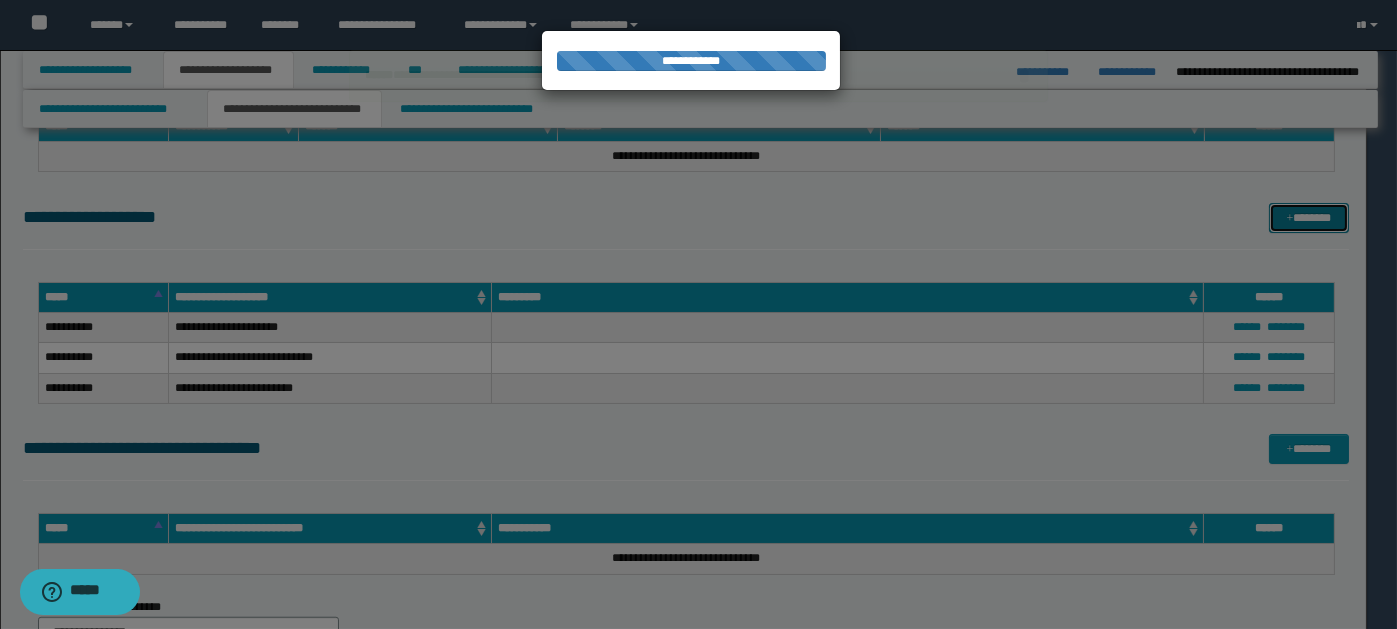 type 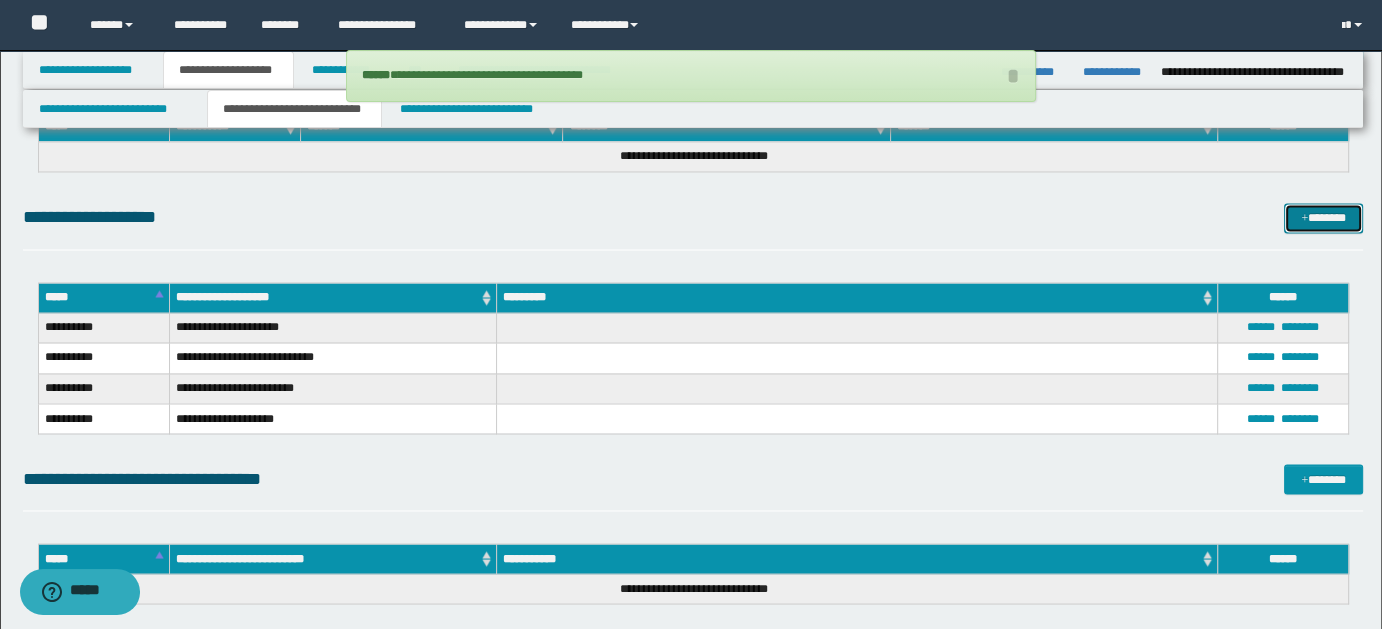 click on "*******" at bounding box center [1323, 217] 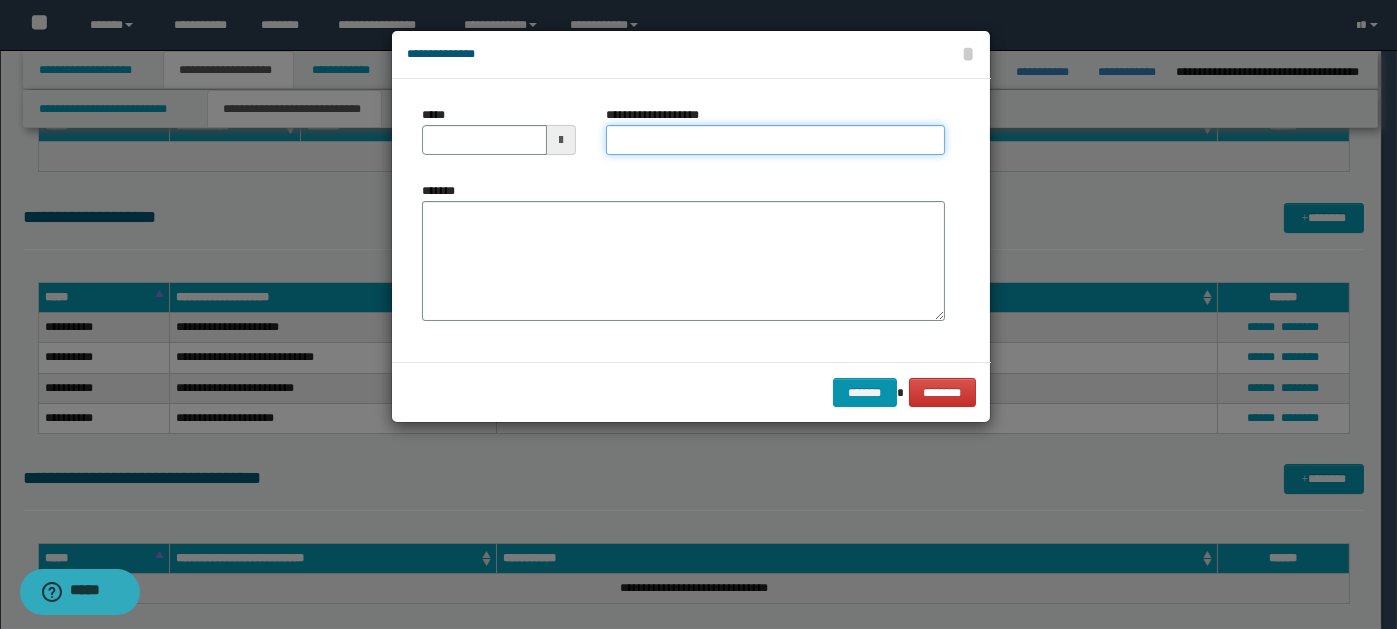 paste on "**********" 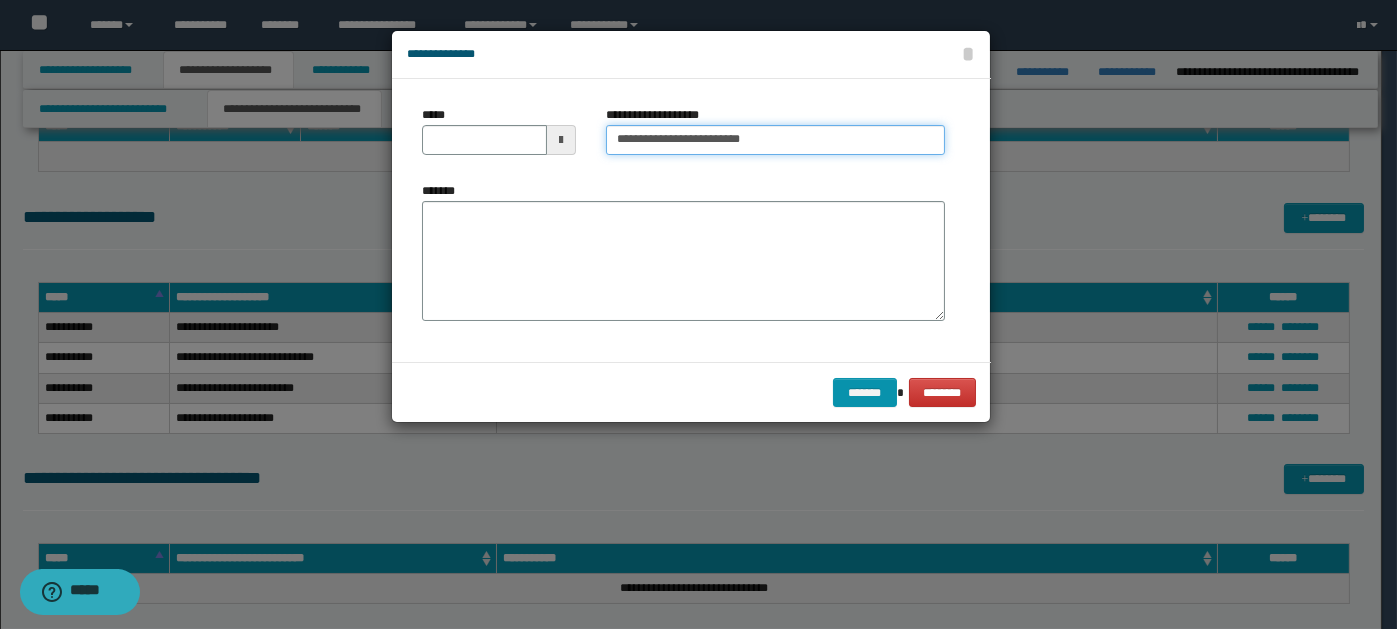 type on "**********" 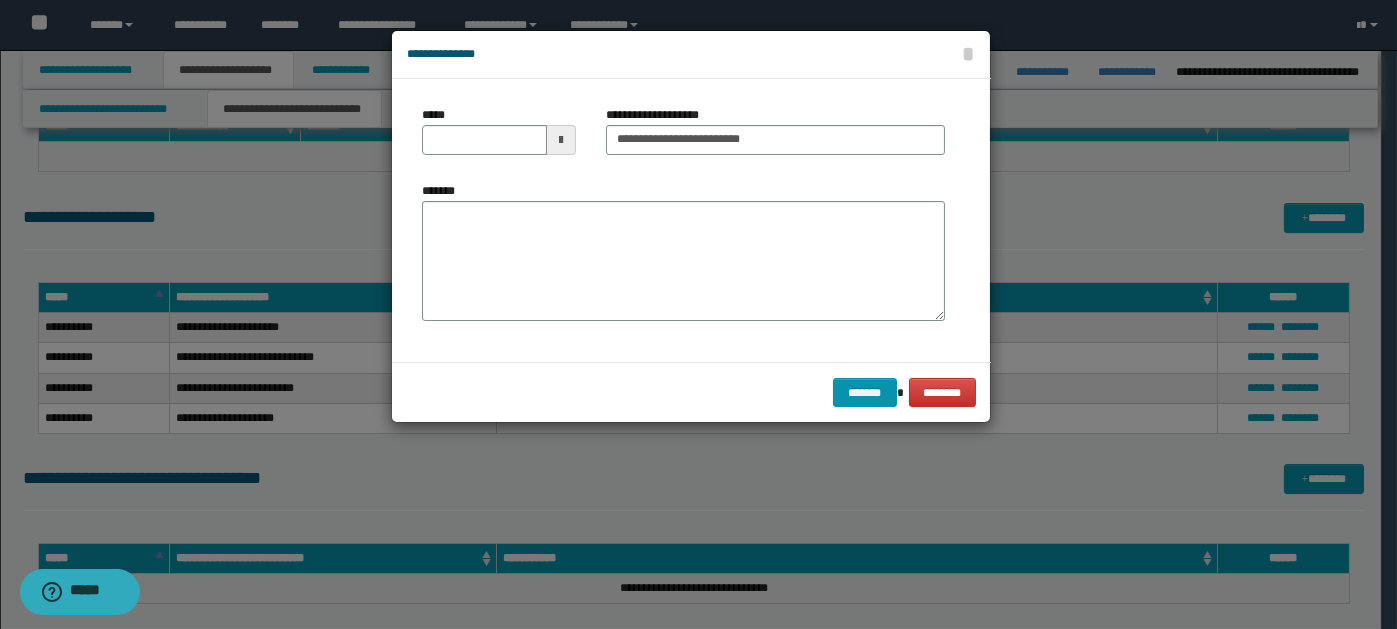 click at bounding box center [561, 140] 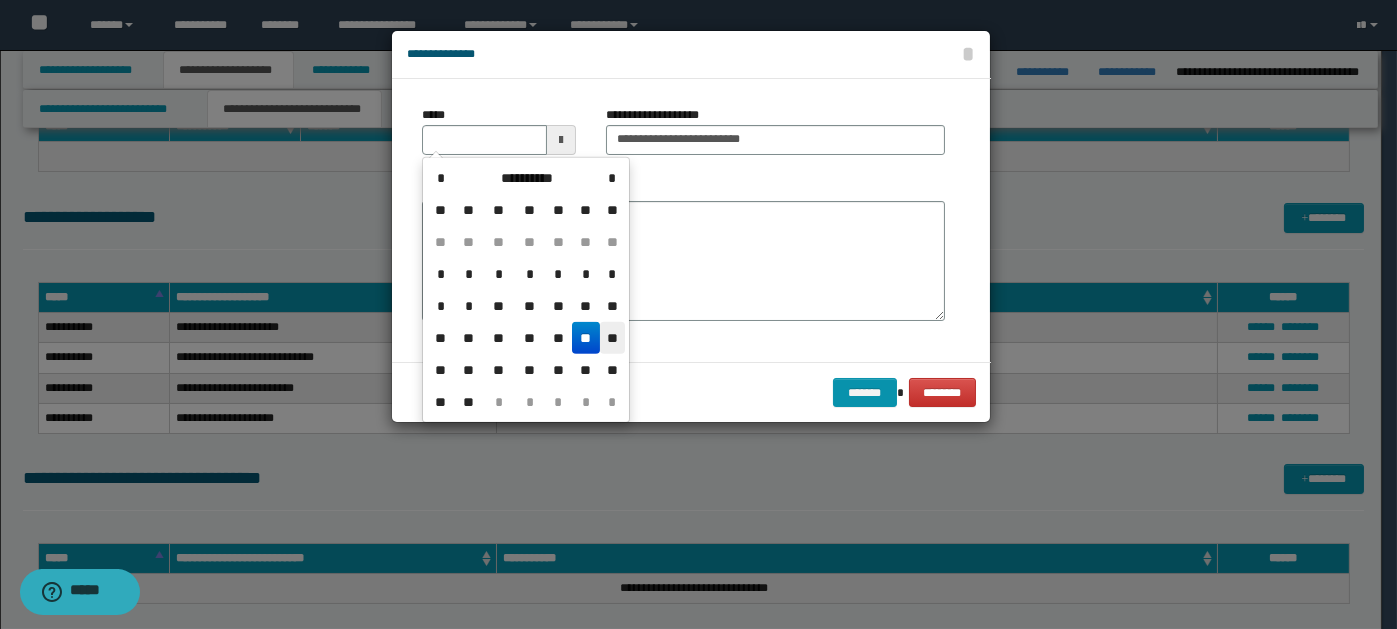 click on "**" at bounding box center (612, 338) 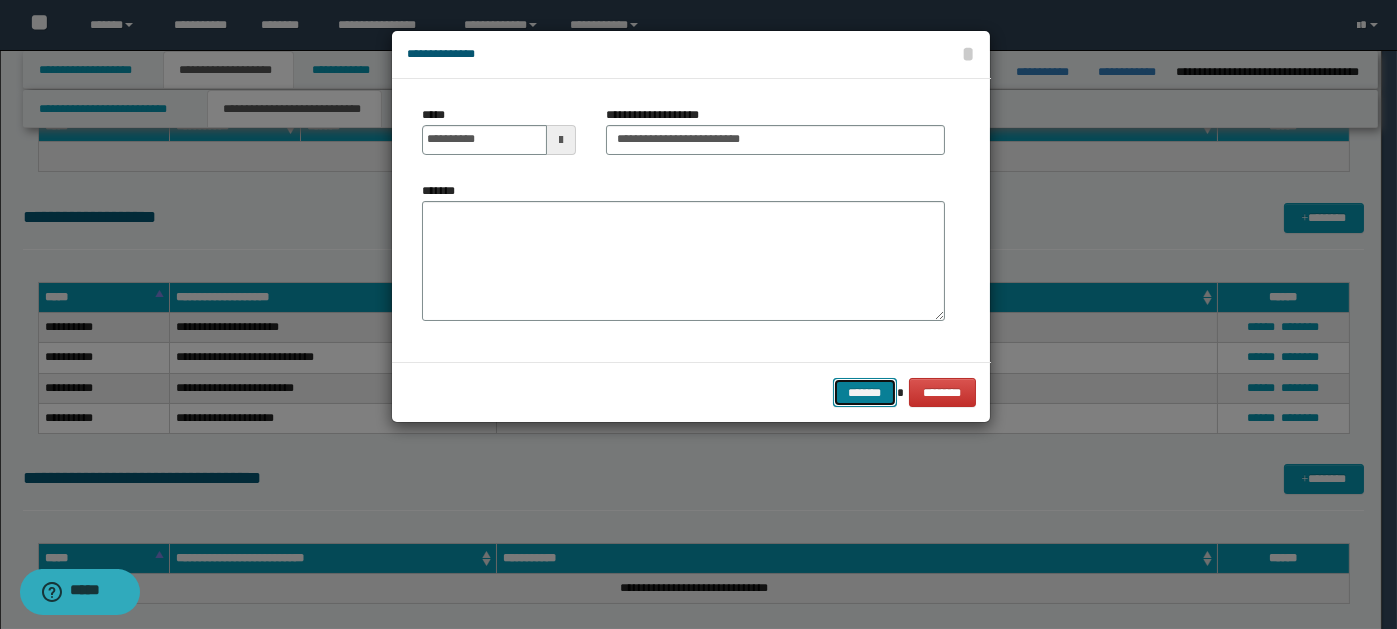 click on "*******" at bounding box center (865, 392) 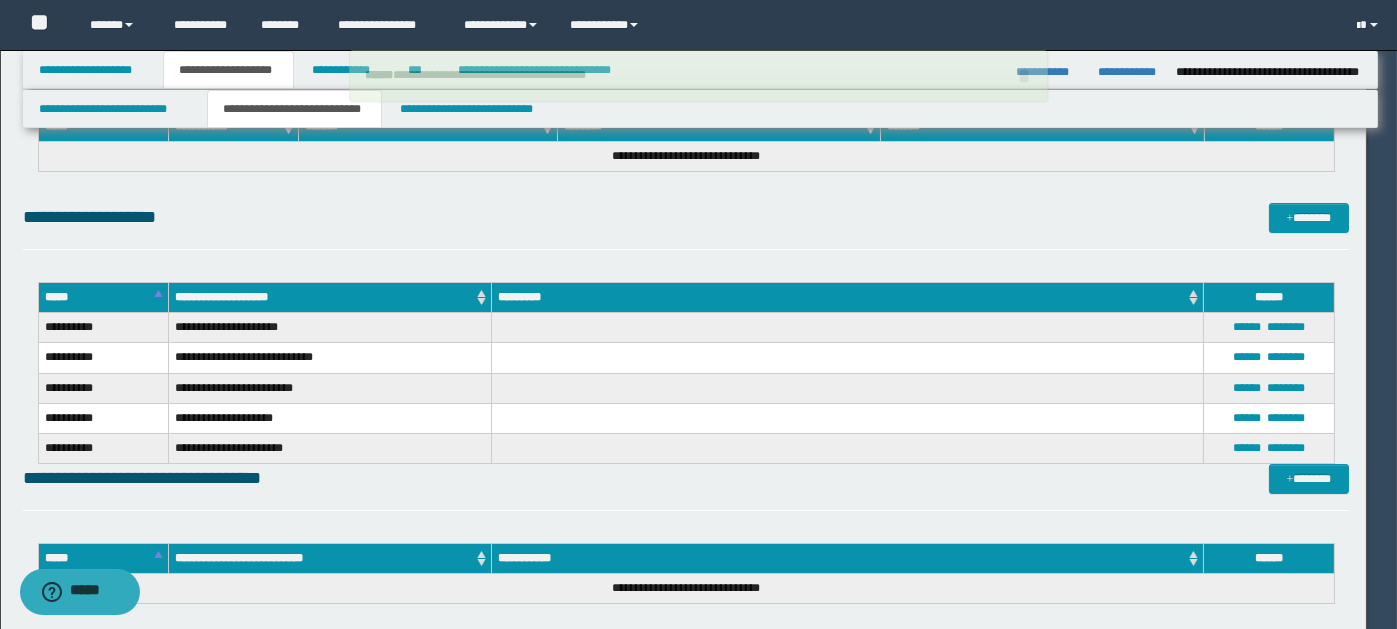 type 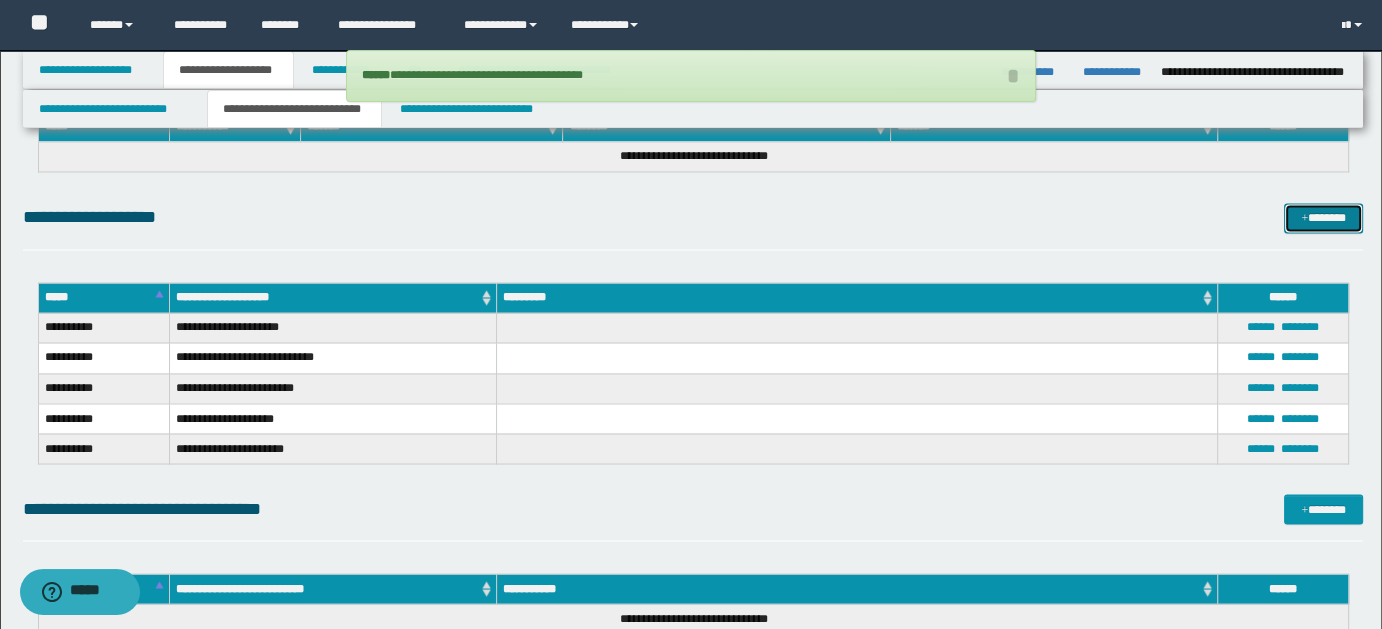 click on "*******" at bounding box center [1323, 217] 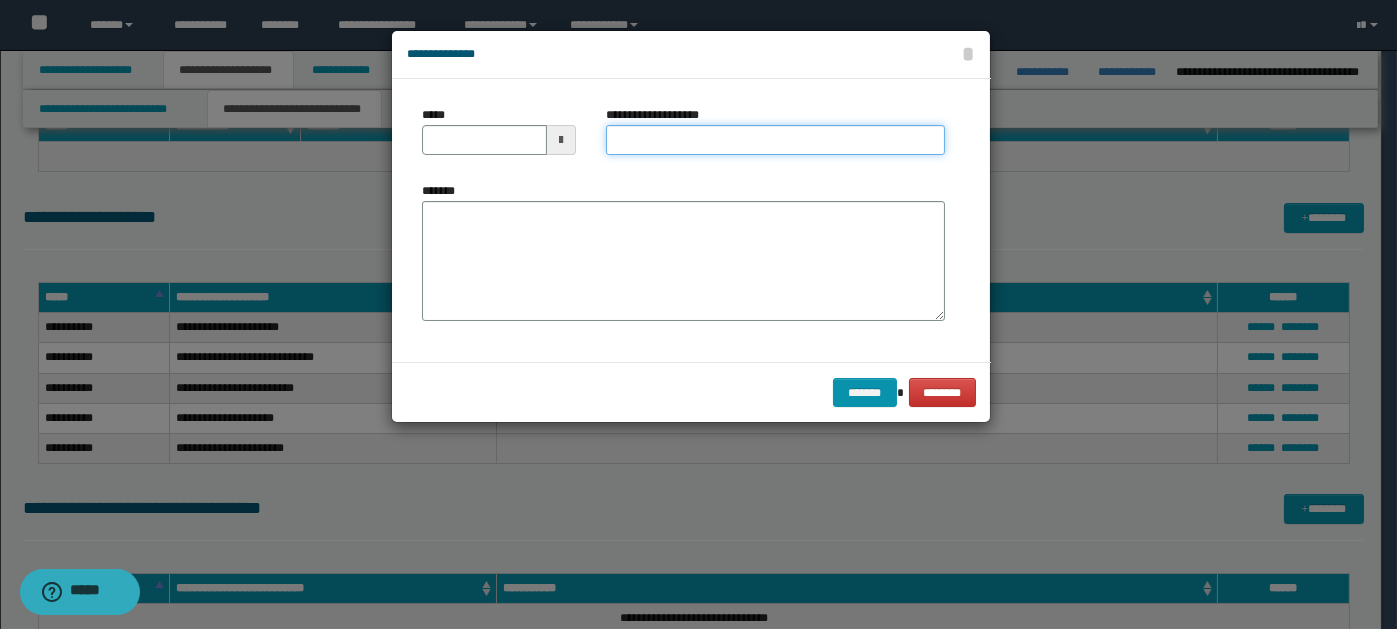 paste on "**********" 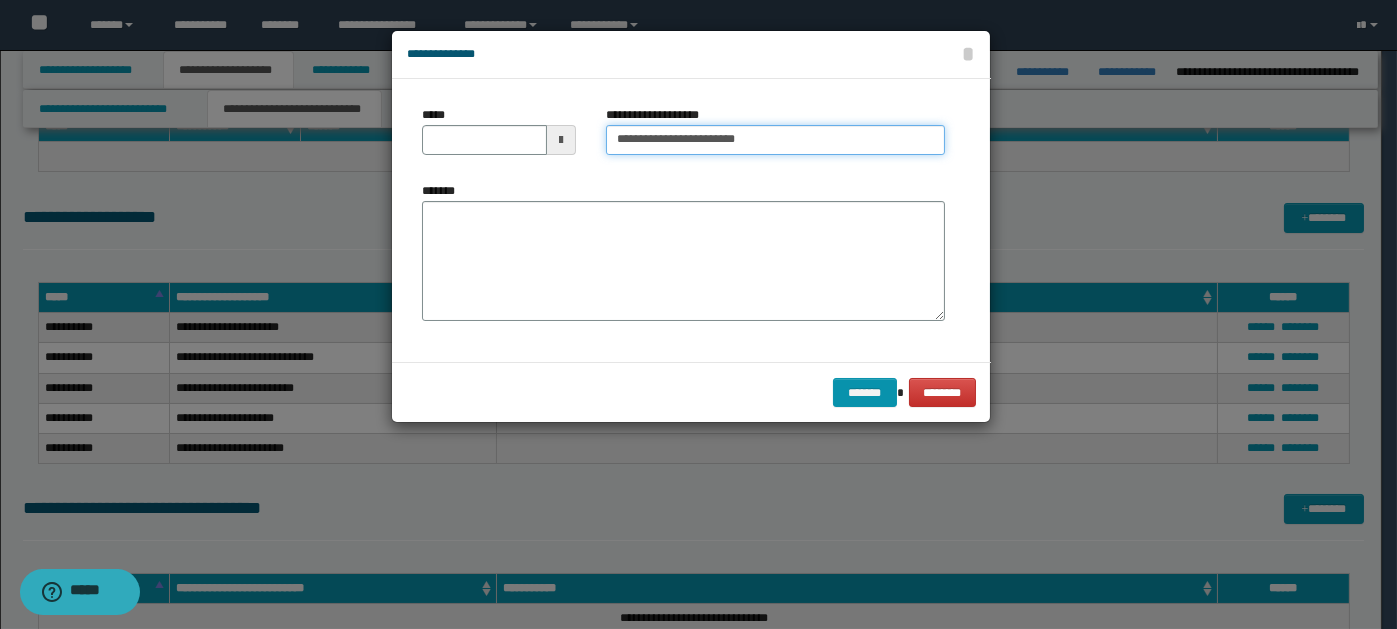 type on "**********" 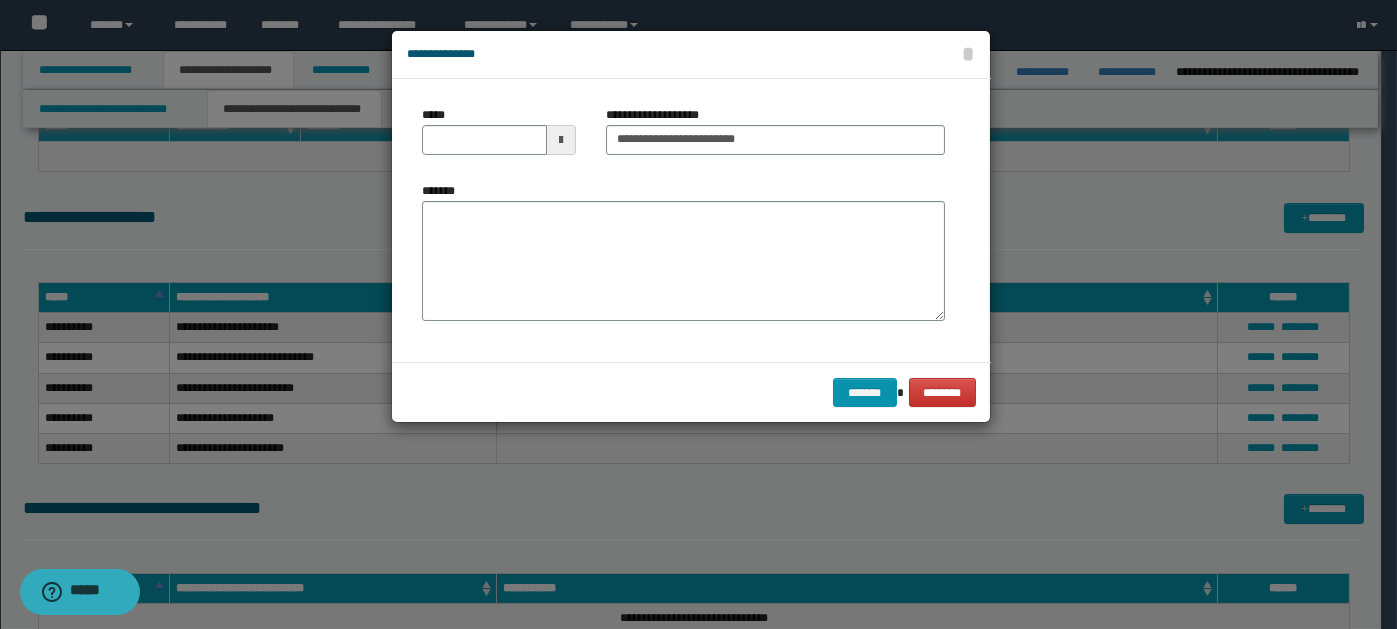 click at bounding box center (561, 140) 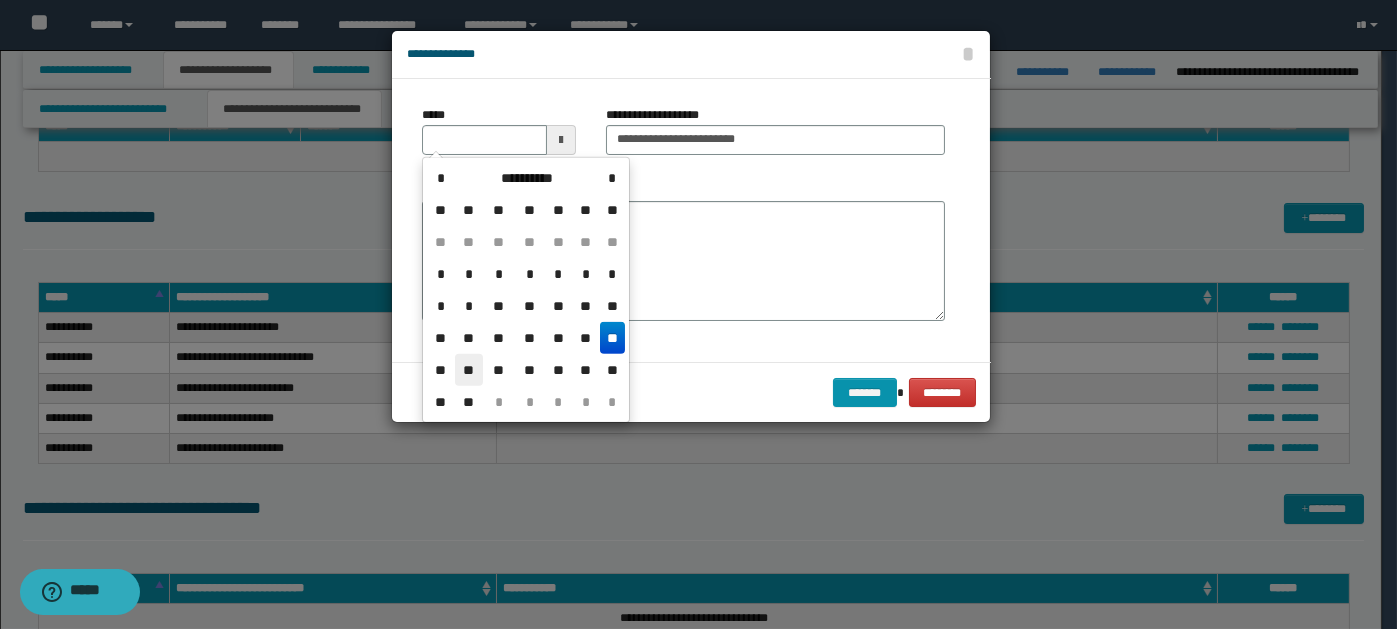 click on "**" at bounding box center (469, 370) 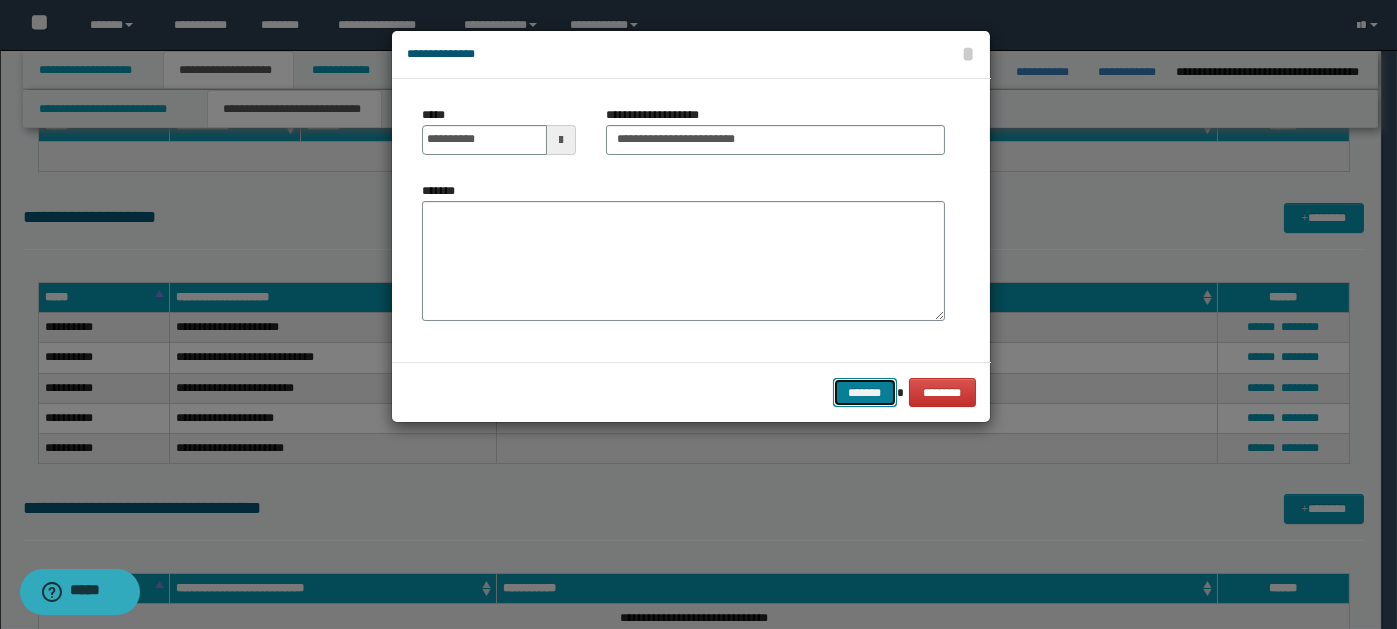 click on "*******" at bounding box center (865, 392) 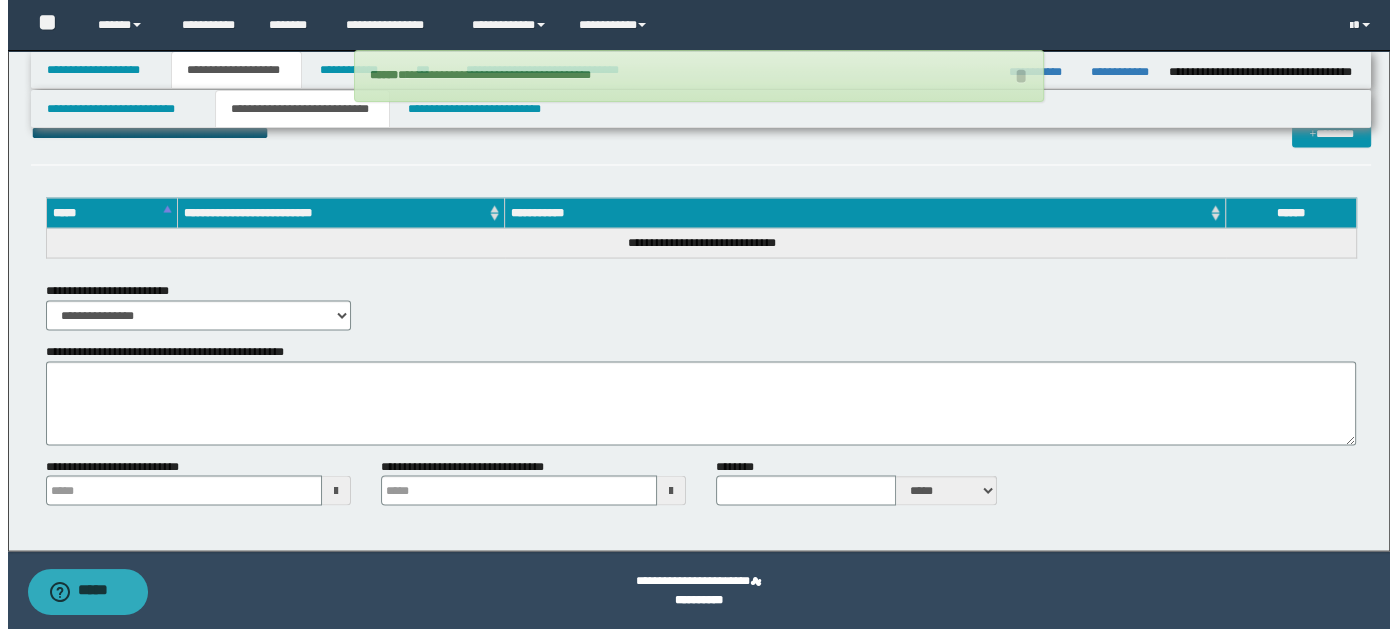 scroll, scrollTop: 3712, scrollLeft: 0, axis: vertical 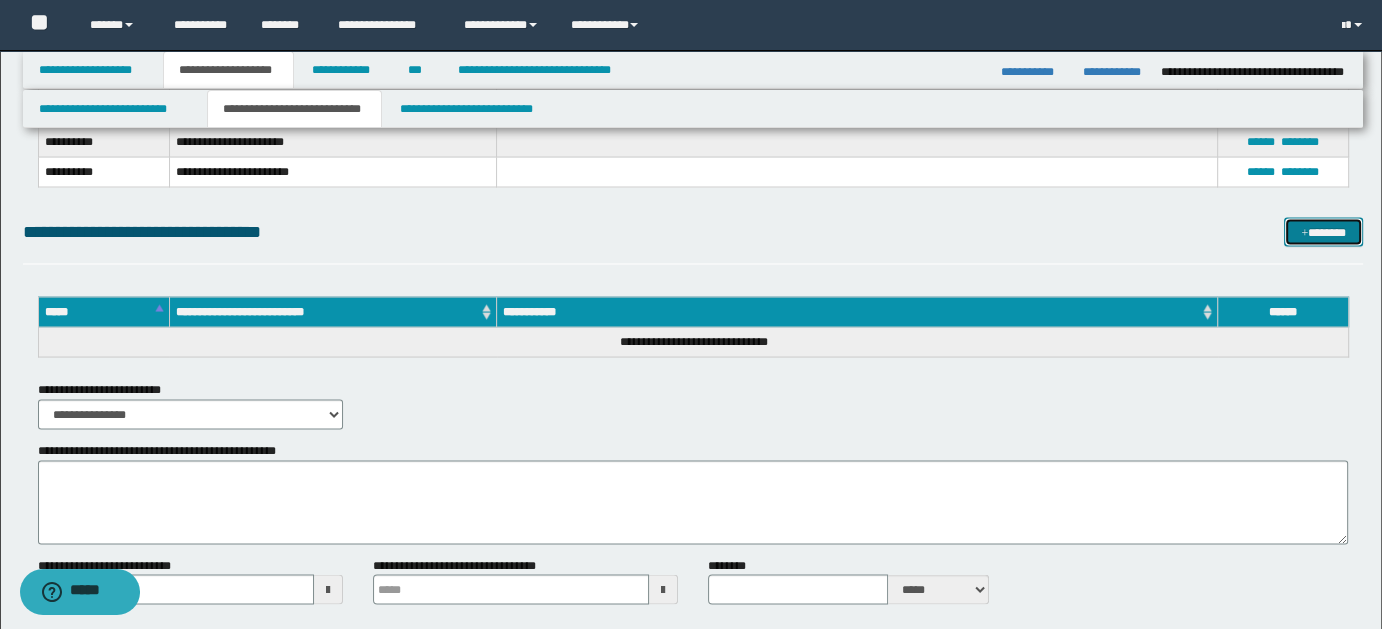 click on "*******" at bounding box center (1323, 231) 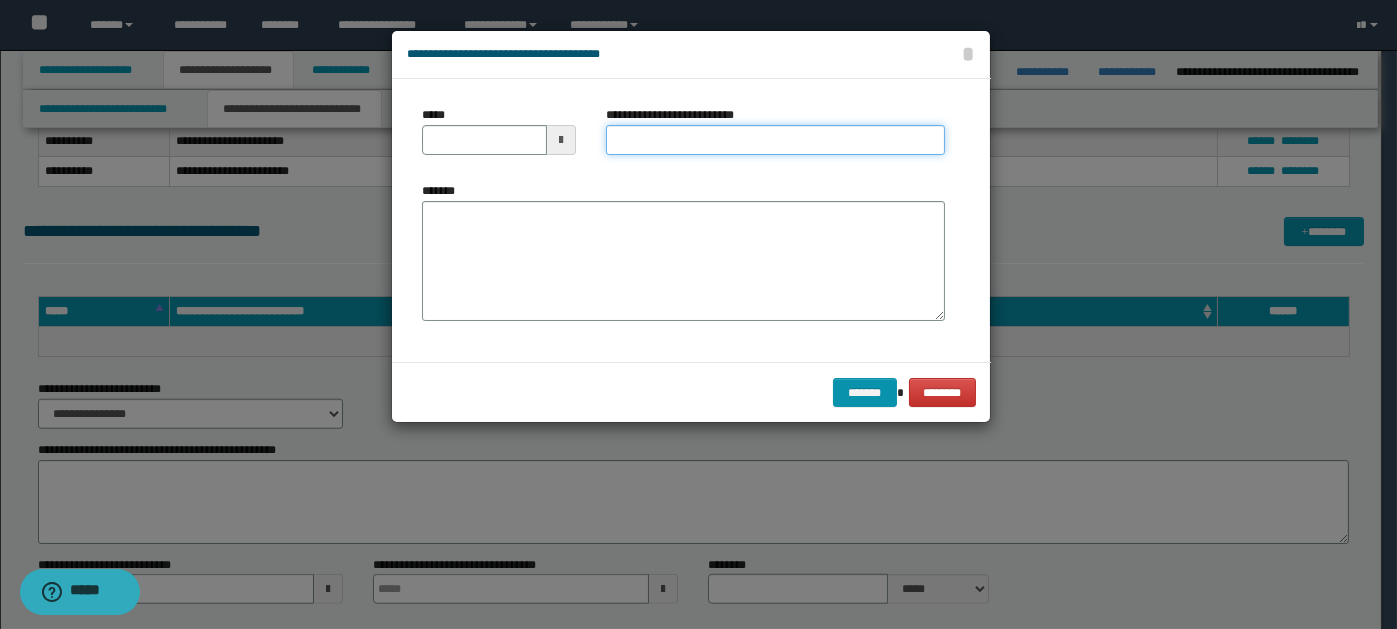 paste on "**********" 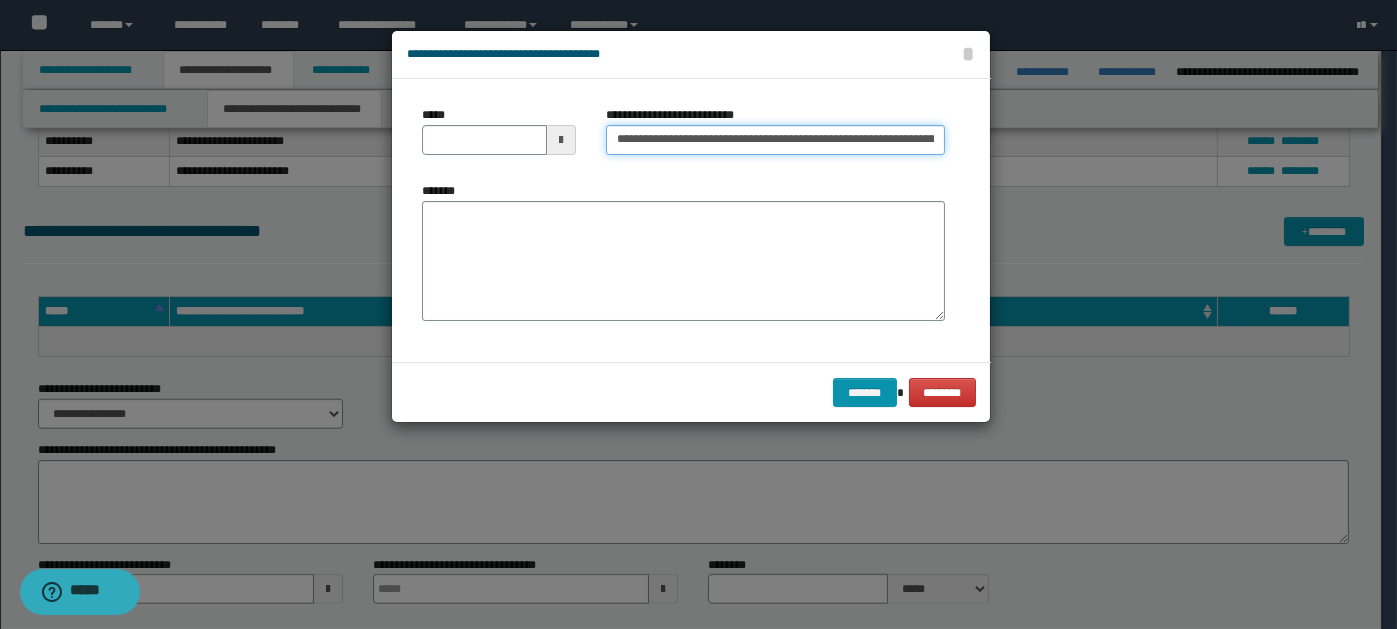 scroll, scrollTop: 0, scrollLeft: 218, axis: horizontal 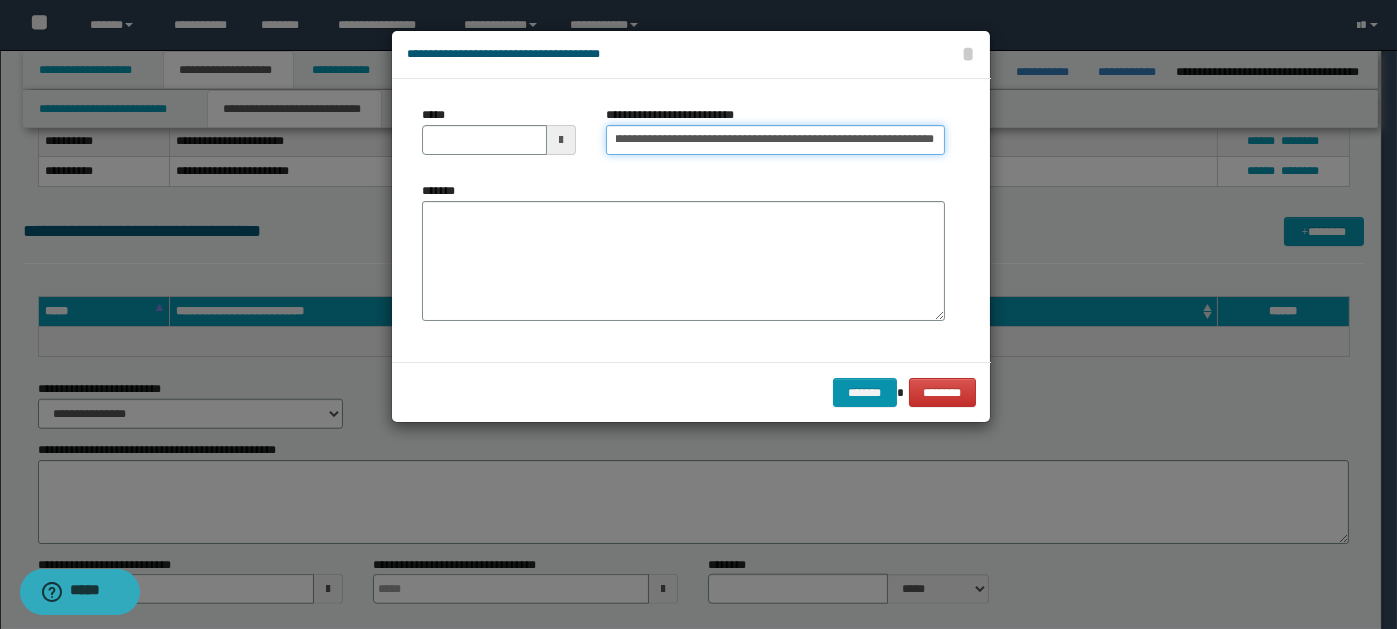 type on "**********" 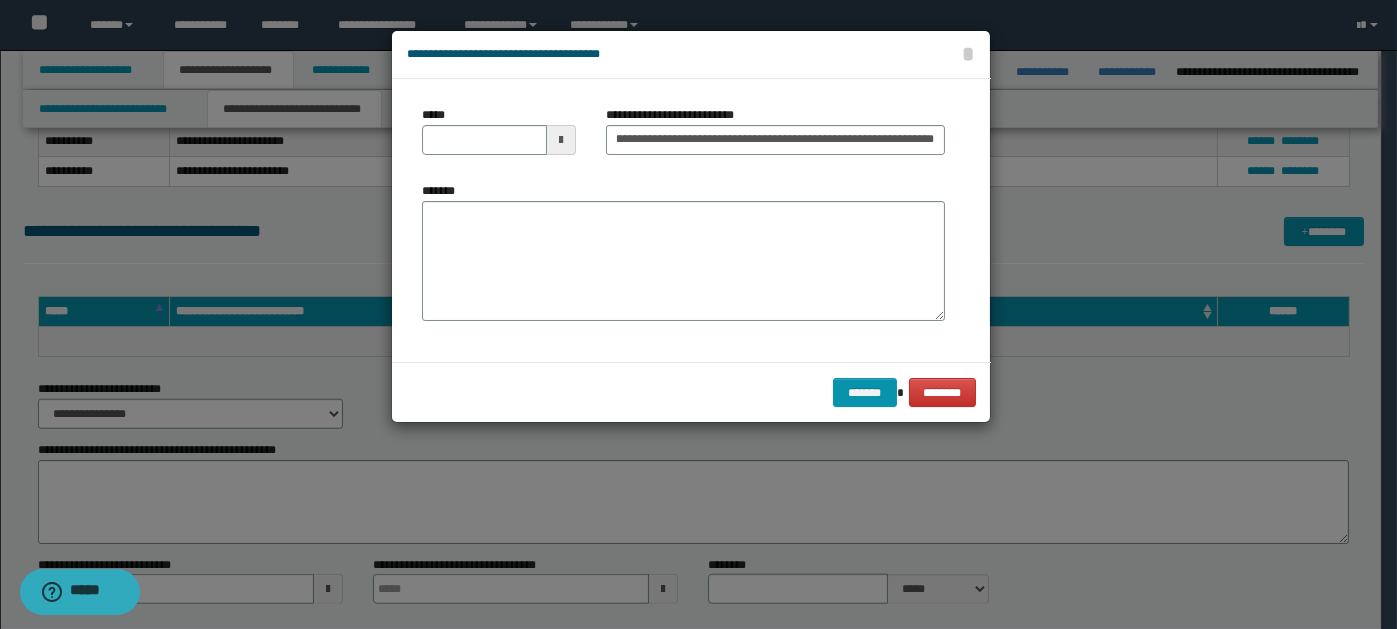 click at bounding box center (561, 140) 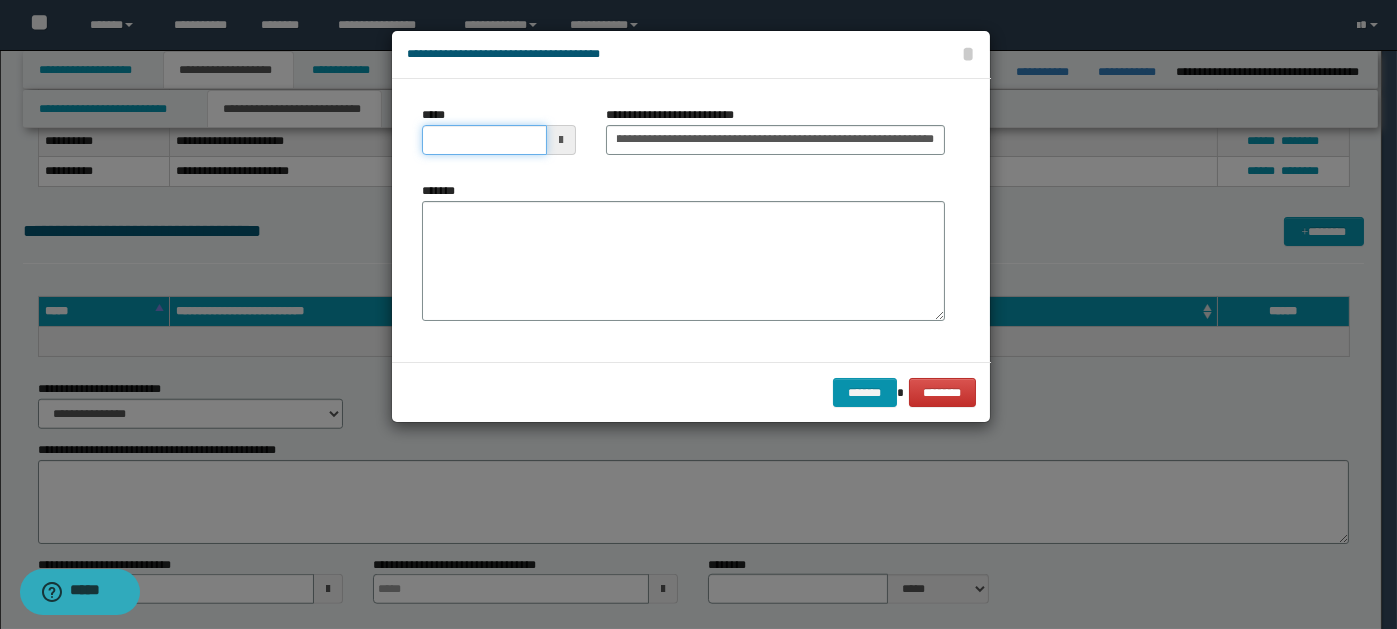 scroll, scrollTop: 0, scrollLeft: 0, axis: both 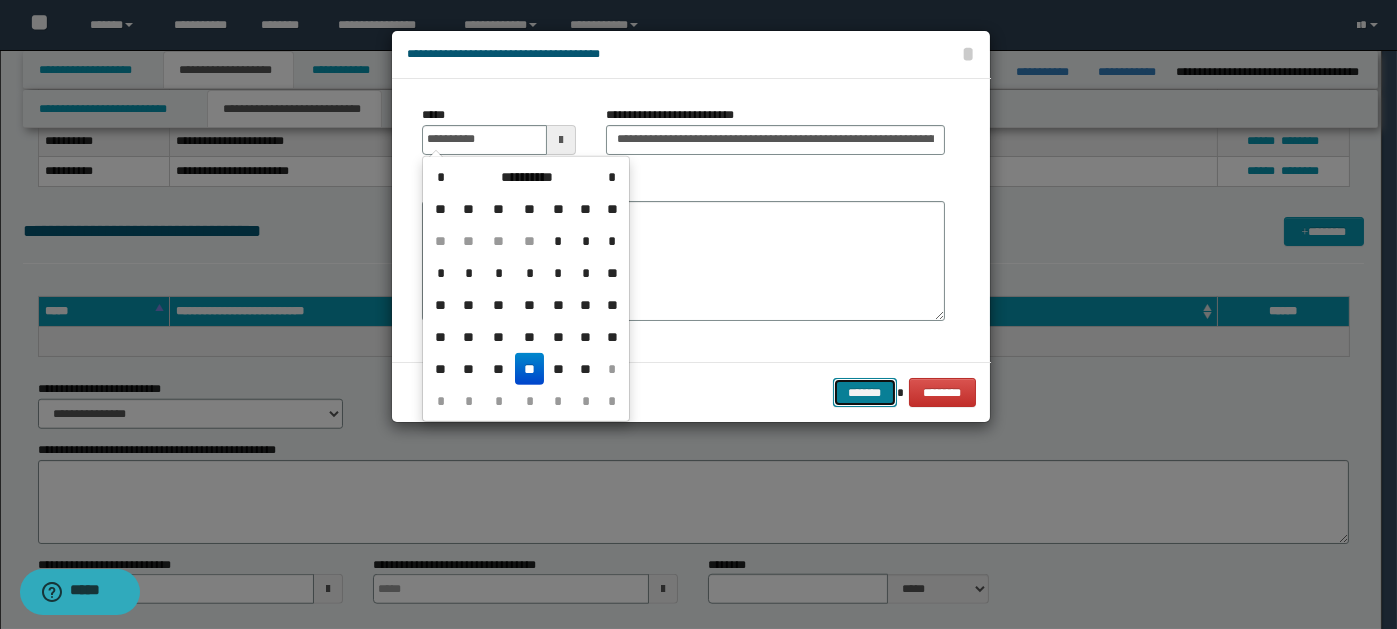 type on "**********" 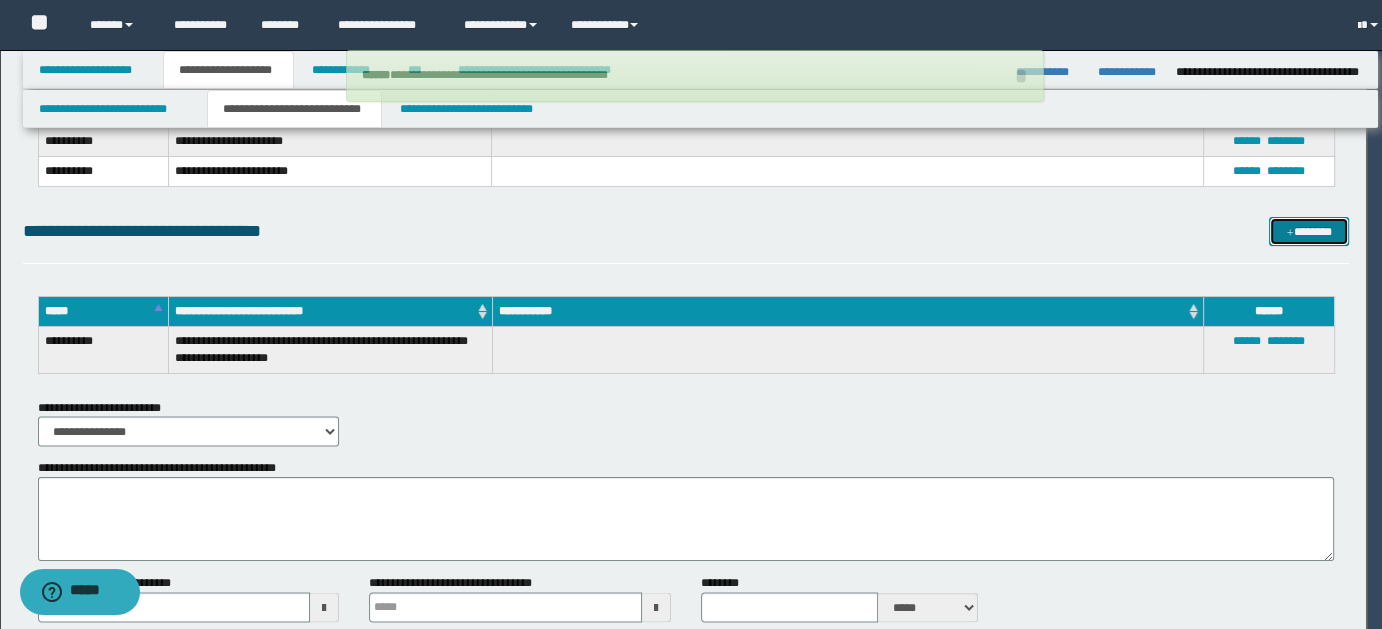 type 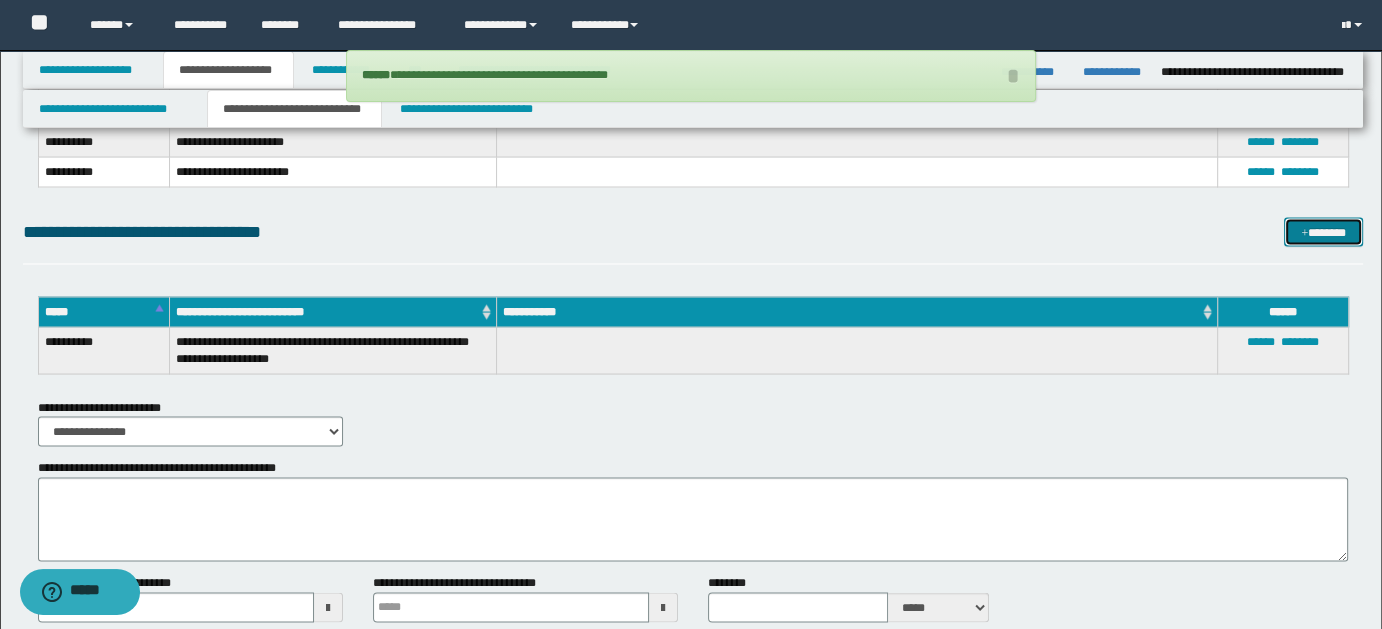 click on "*******" at bounding box center [1323, 231] 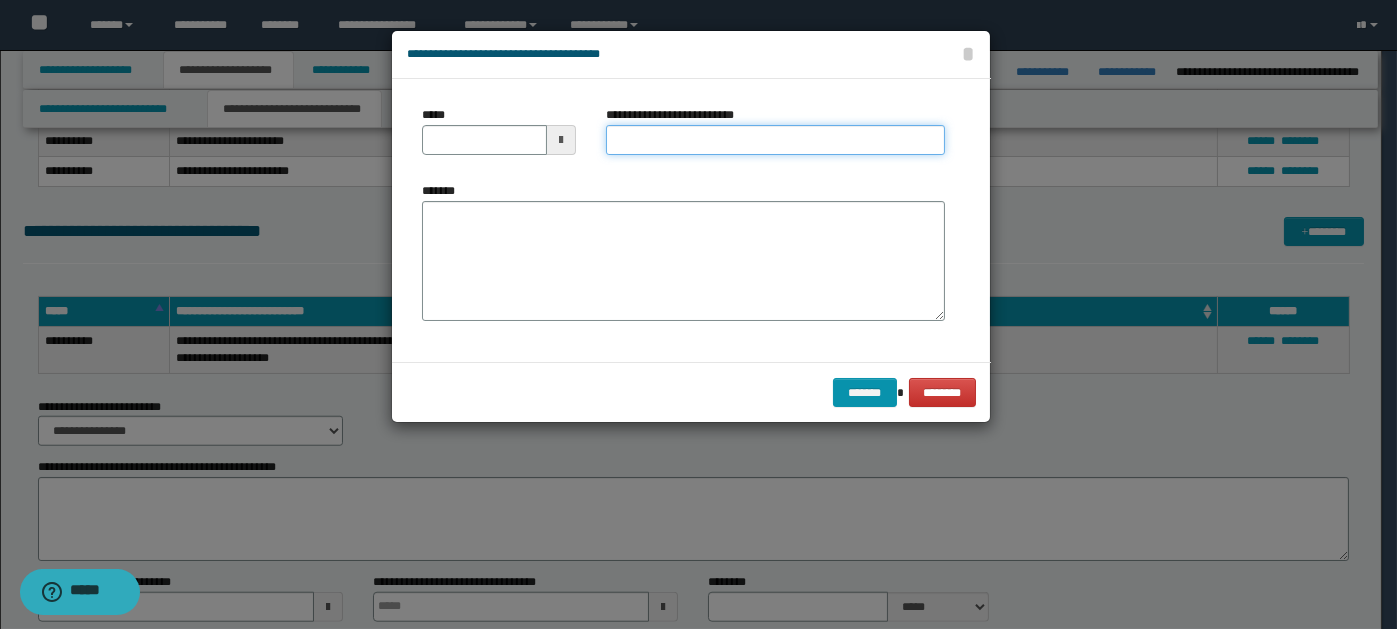paste on "**********" 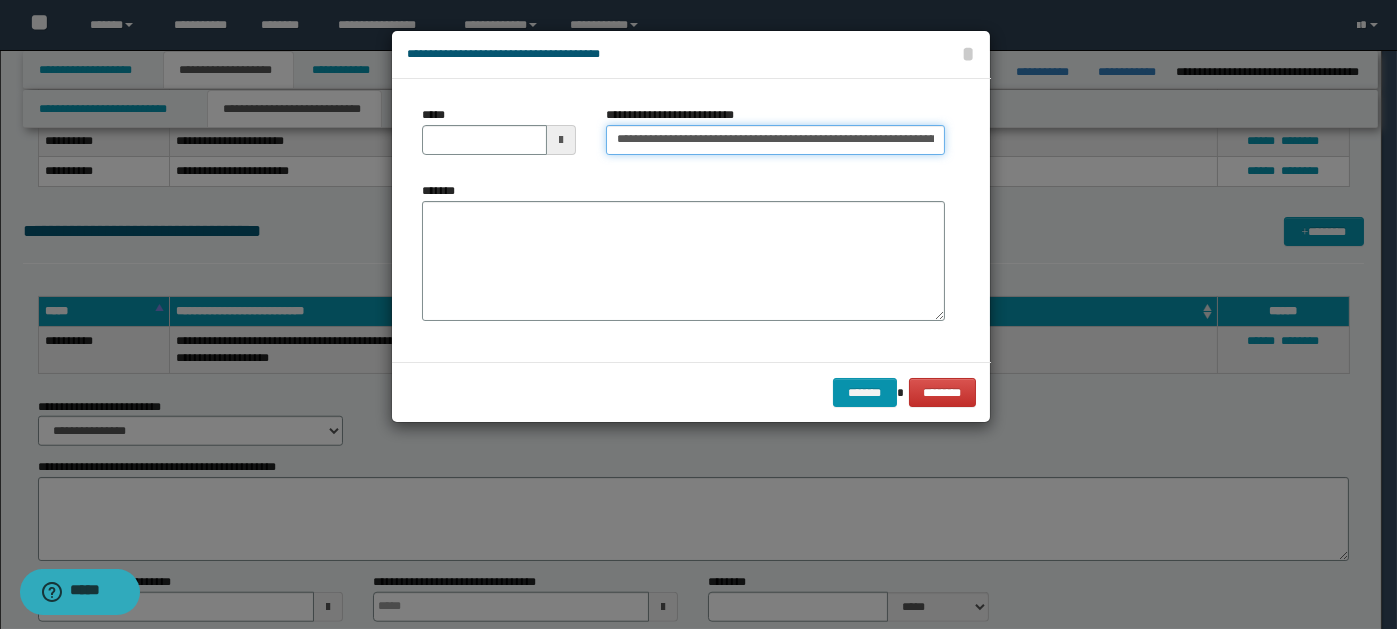 scroll, scrollTop: 0, scrollLeft: 1117, axis: horizontal 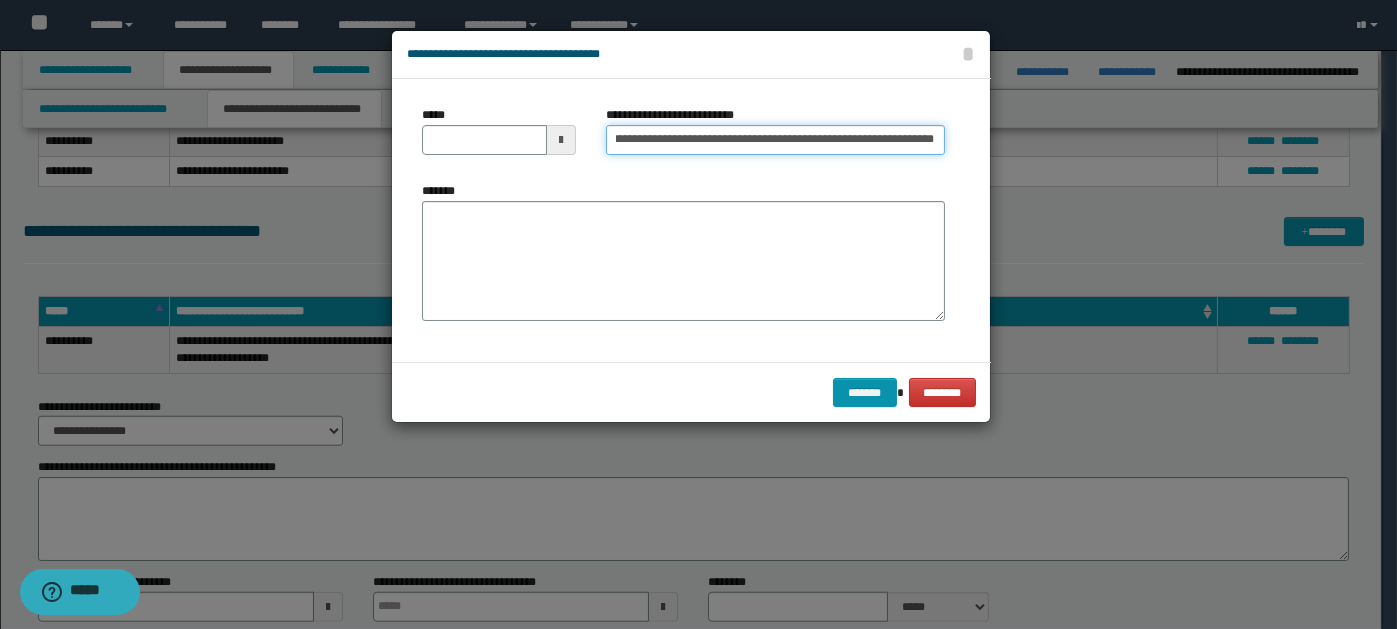 type on "**********" 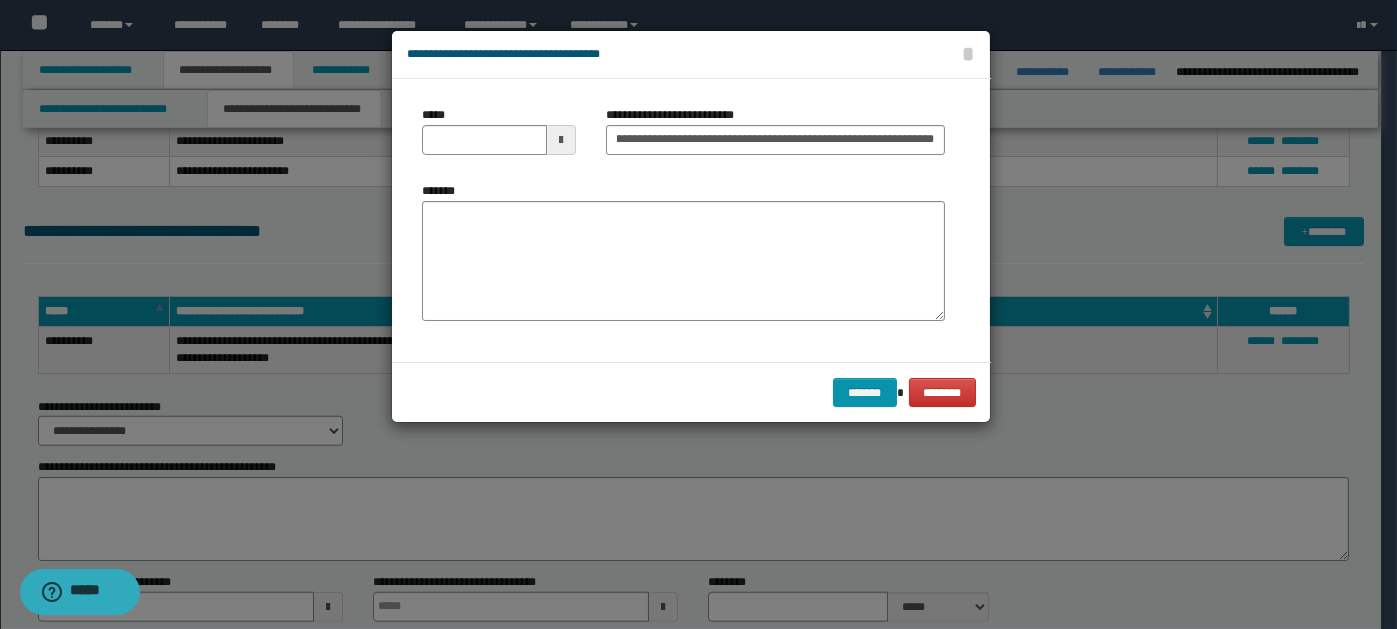 click at bounding box center [561, 140] 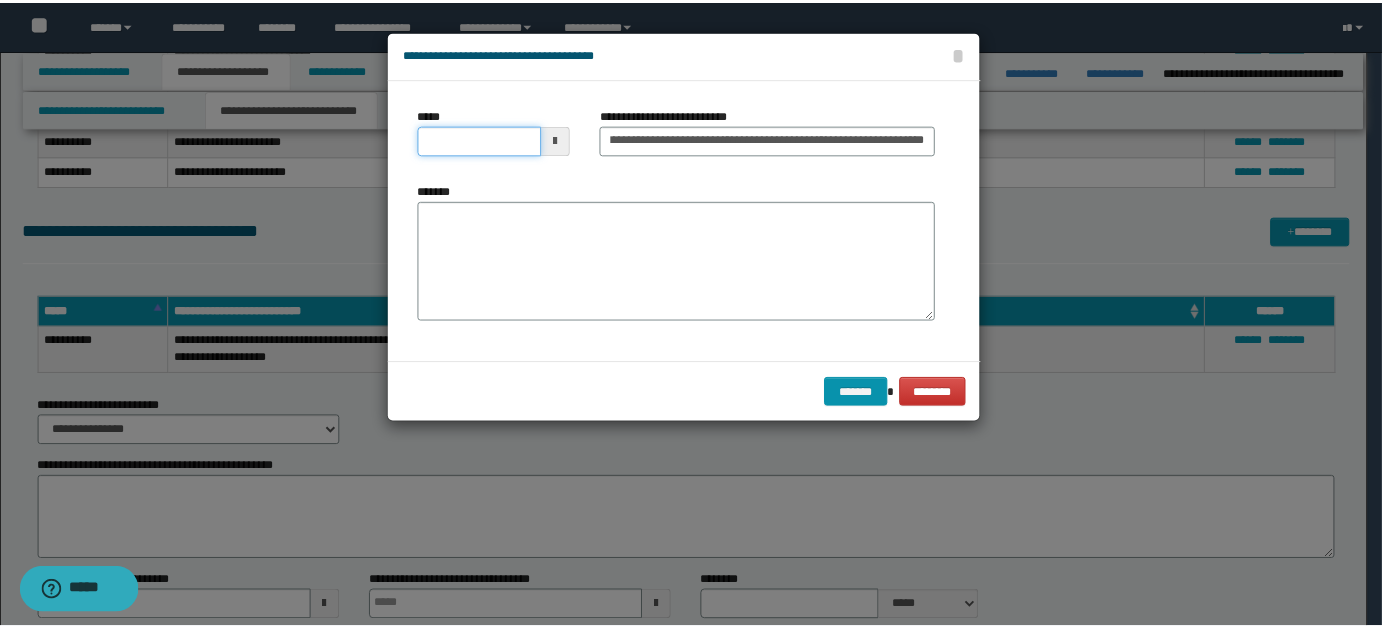 scroll, scrollTop: 0, scrollLeft: 0, axis: both 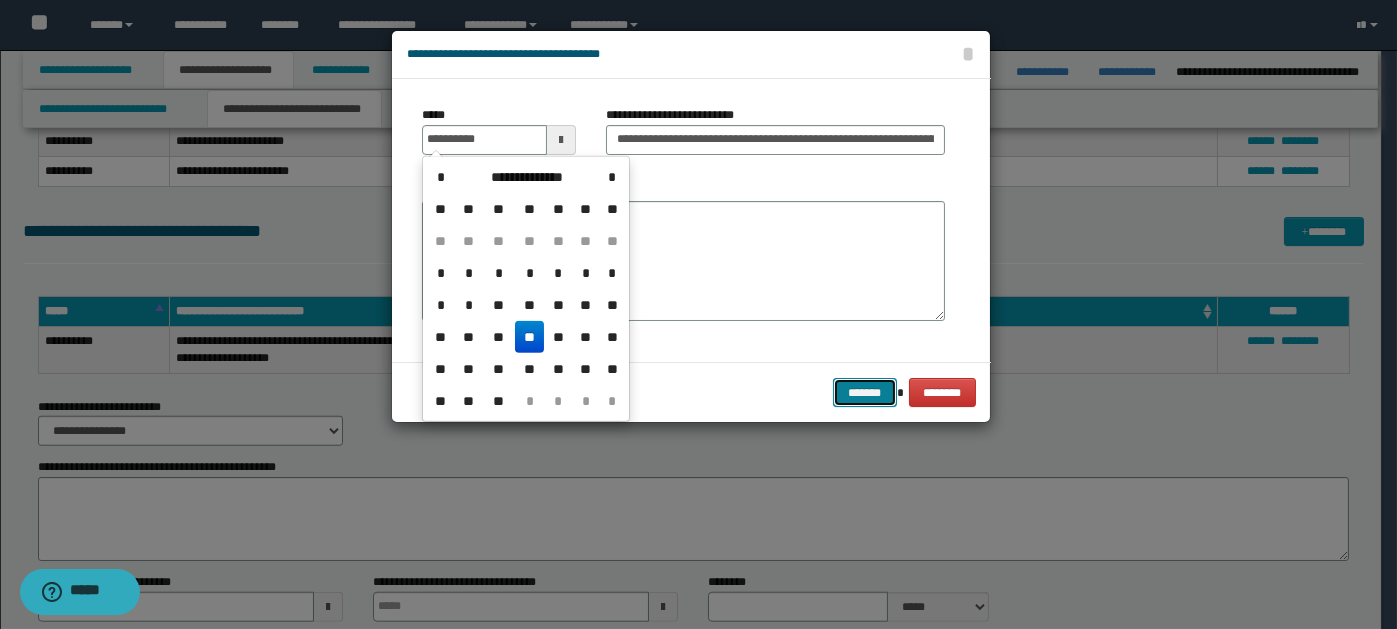 type on "**********" 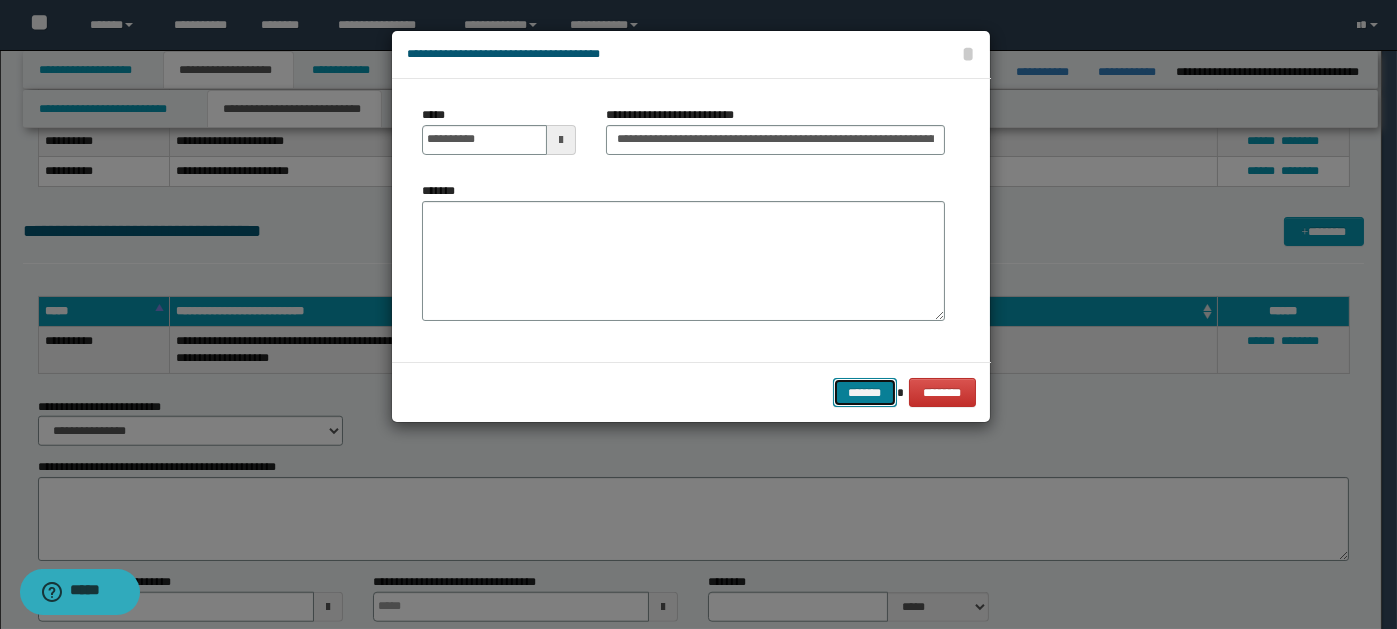 click on "*******" at bounding box center (865, 392) 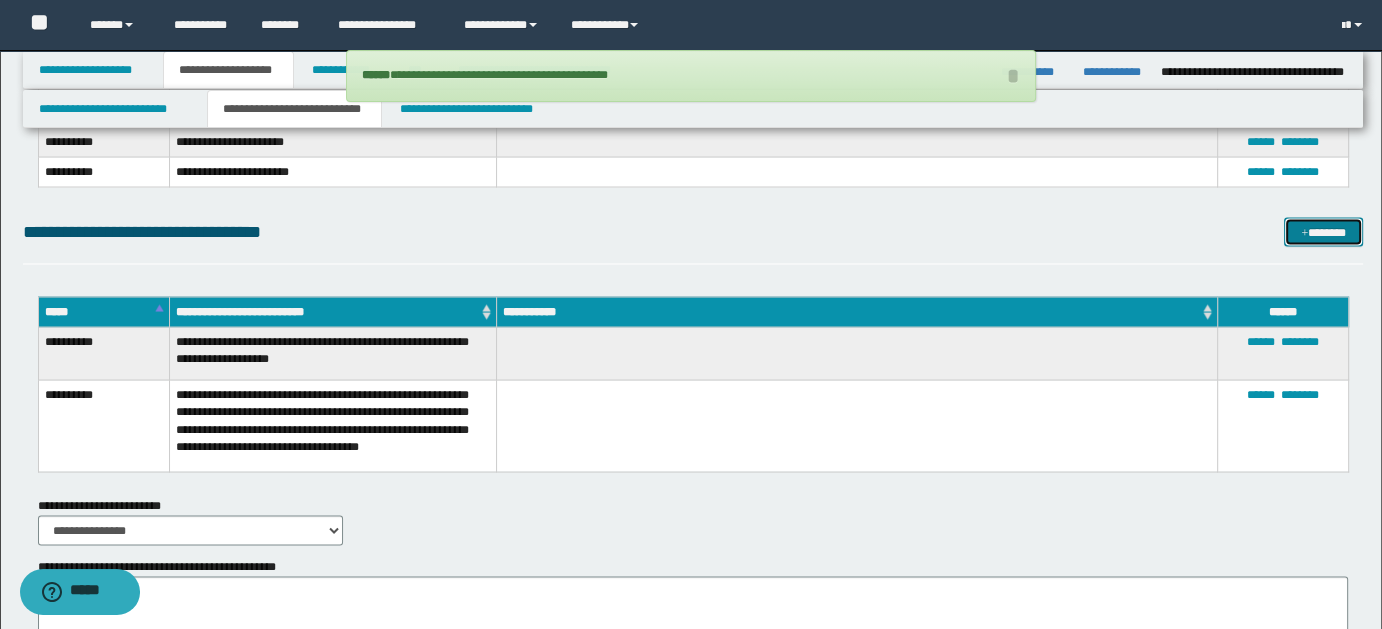 scroll, scrollTop: 3925, scrollLeft: 0, axis: vertical 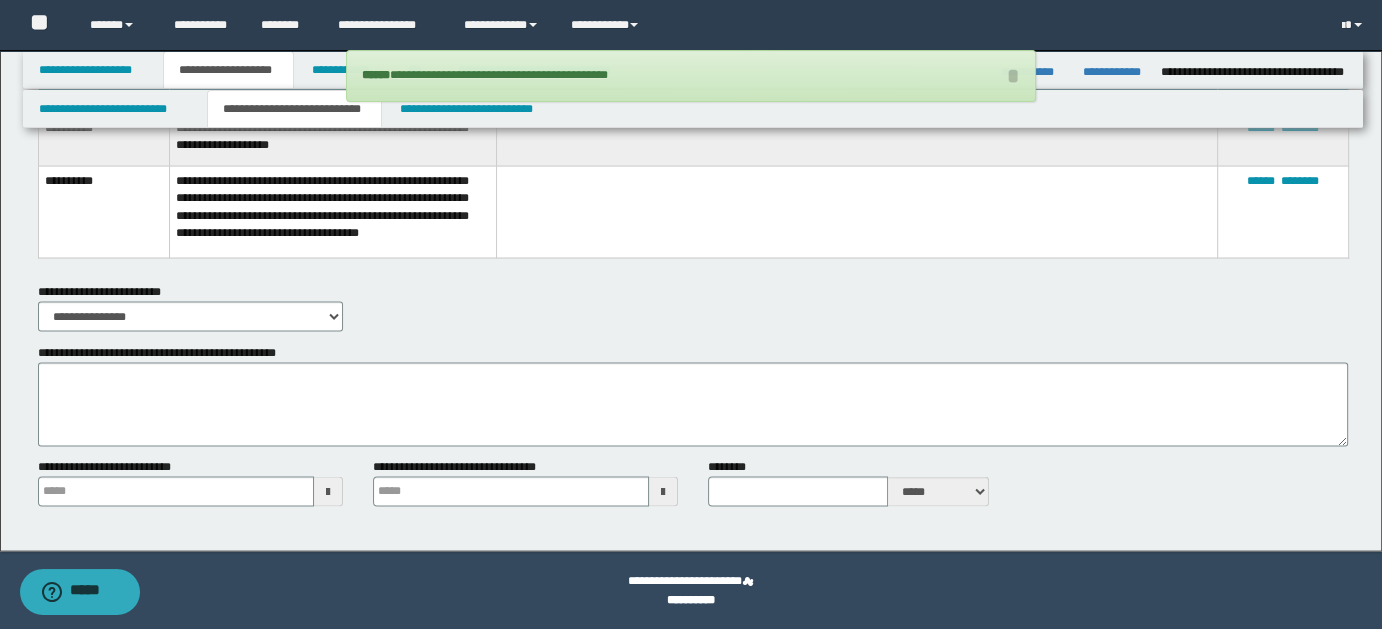 type 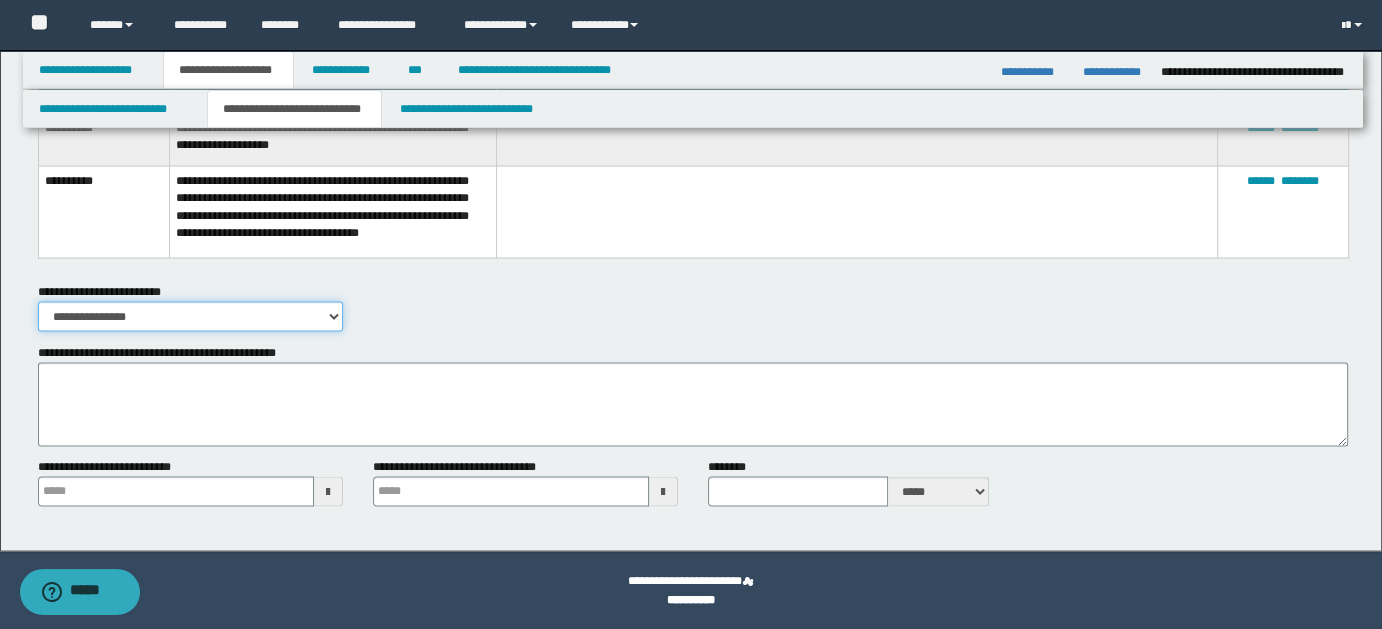 click on "**********" at bounding box center (190, 317) 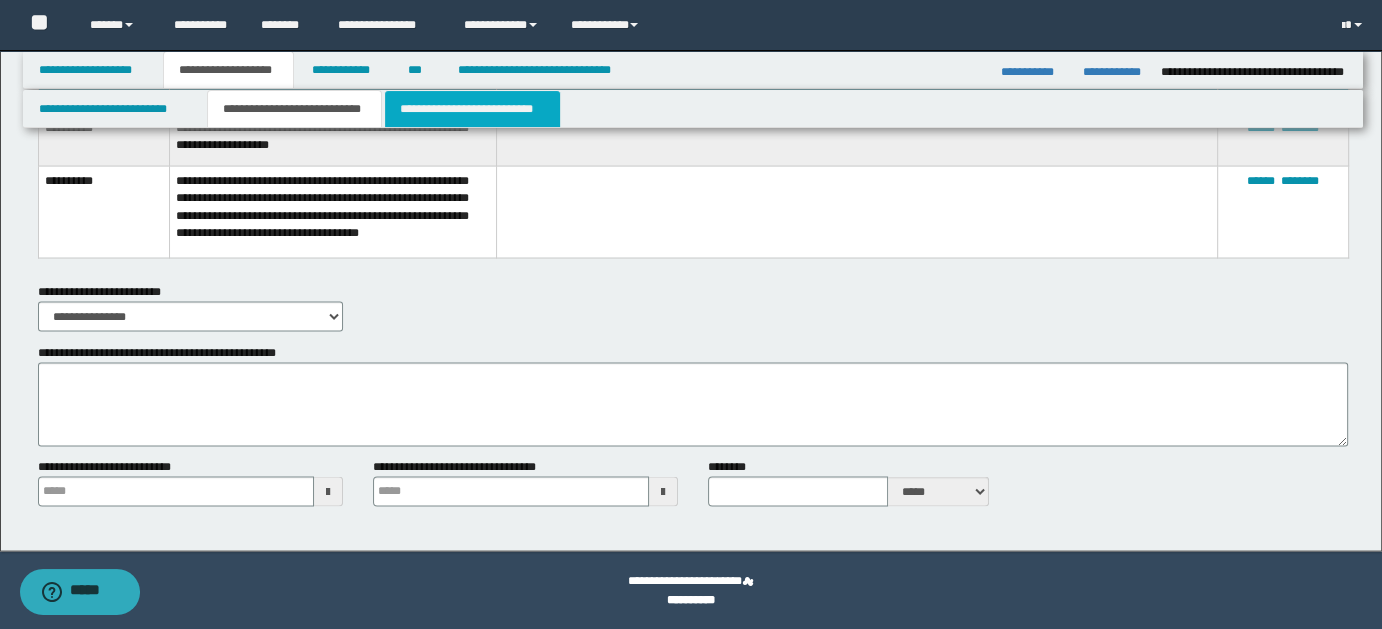 click on "**********" at bounding box center (472, 109) 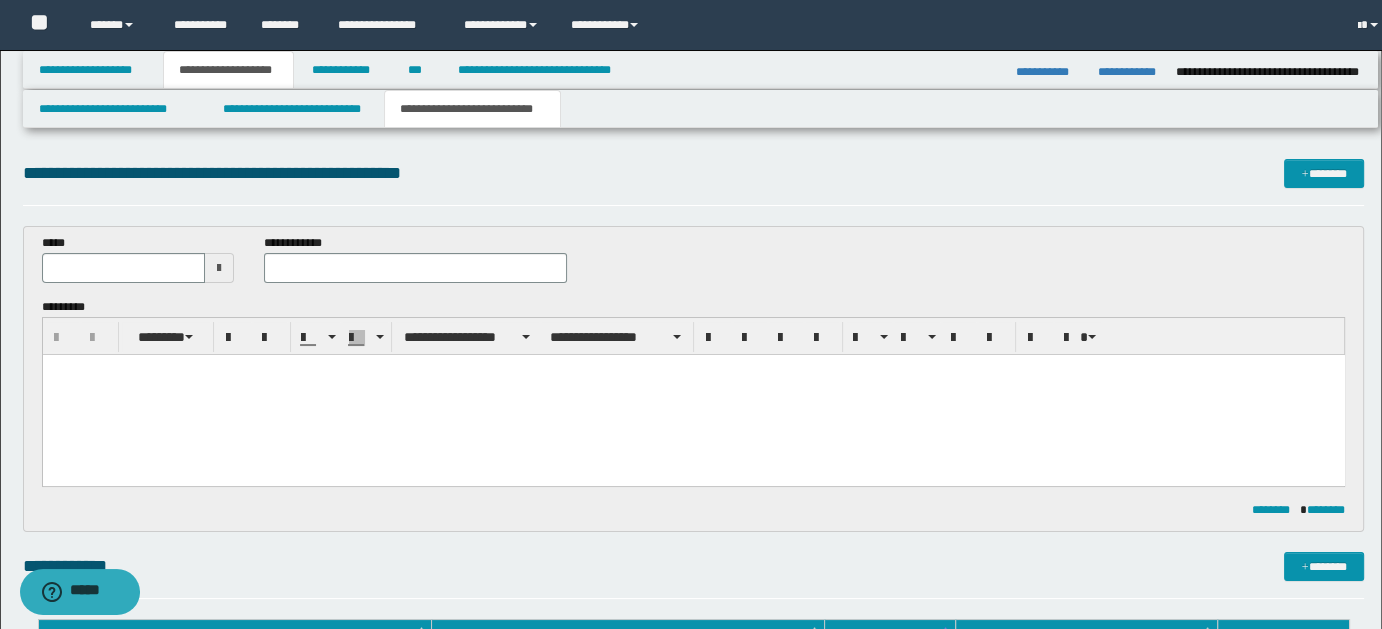 scroll, scrollTop: 0, scrollLeft: 0, axis: both 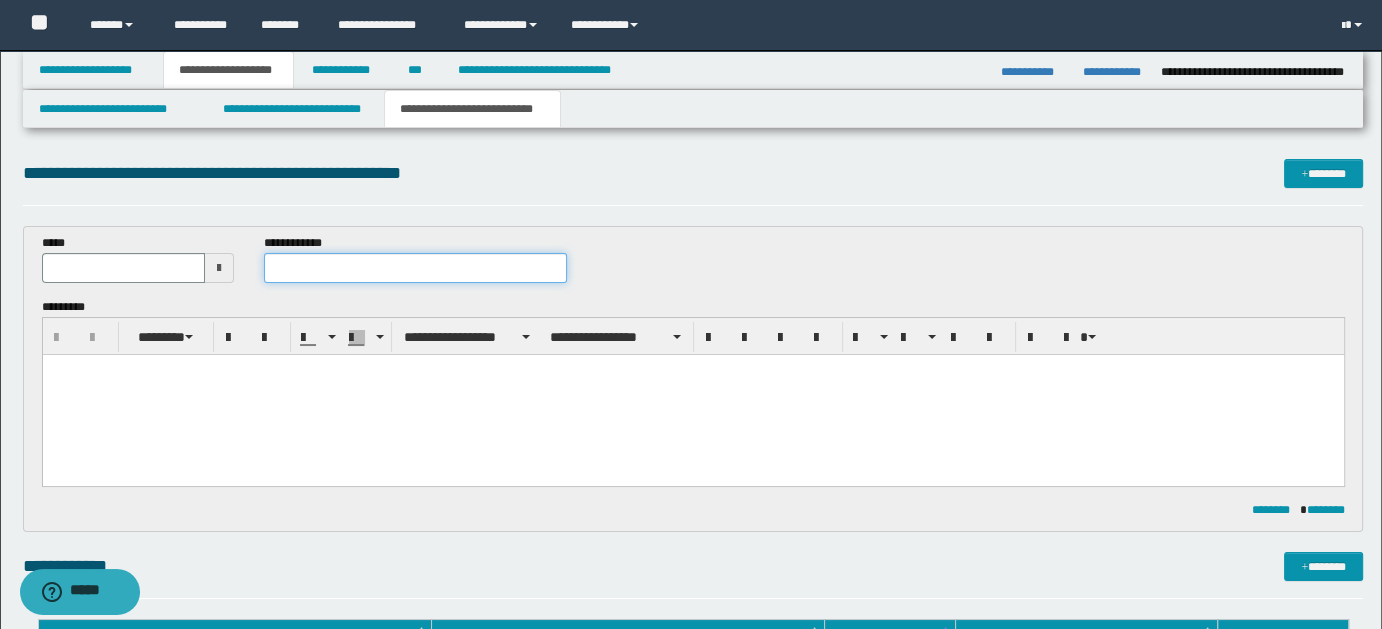 click at bounding box center [415, 268] 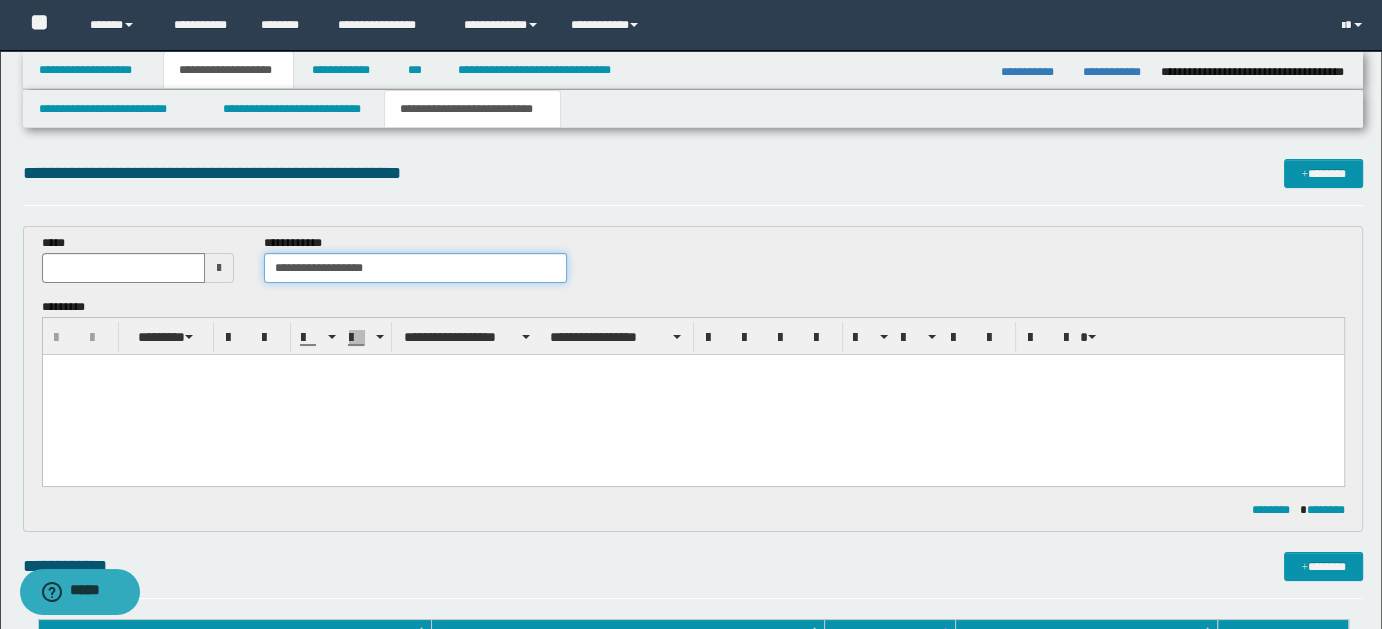 drag, startPoint x: 333, startPoint y: 263, endPoint x: 265, endPoint y: 263, distance: 68 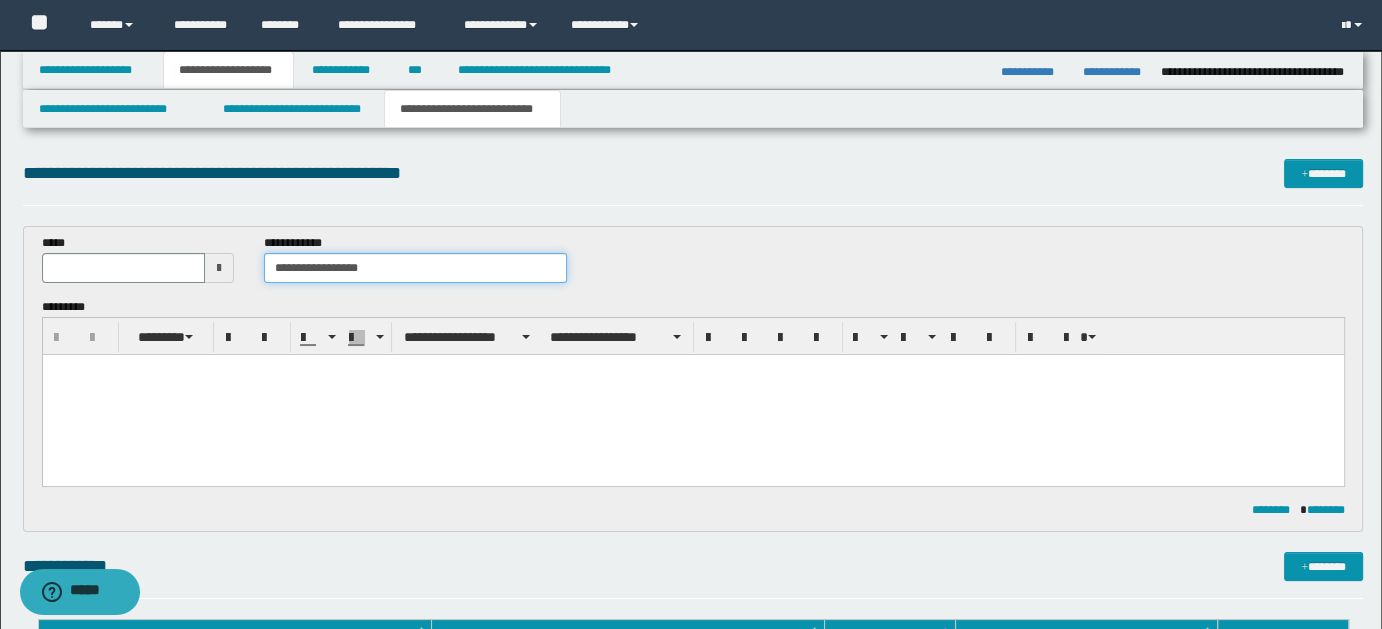 type on "**********" 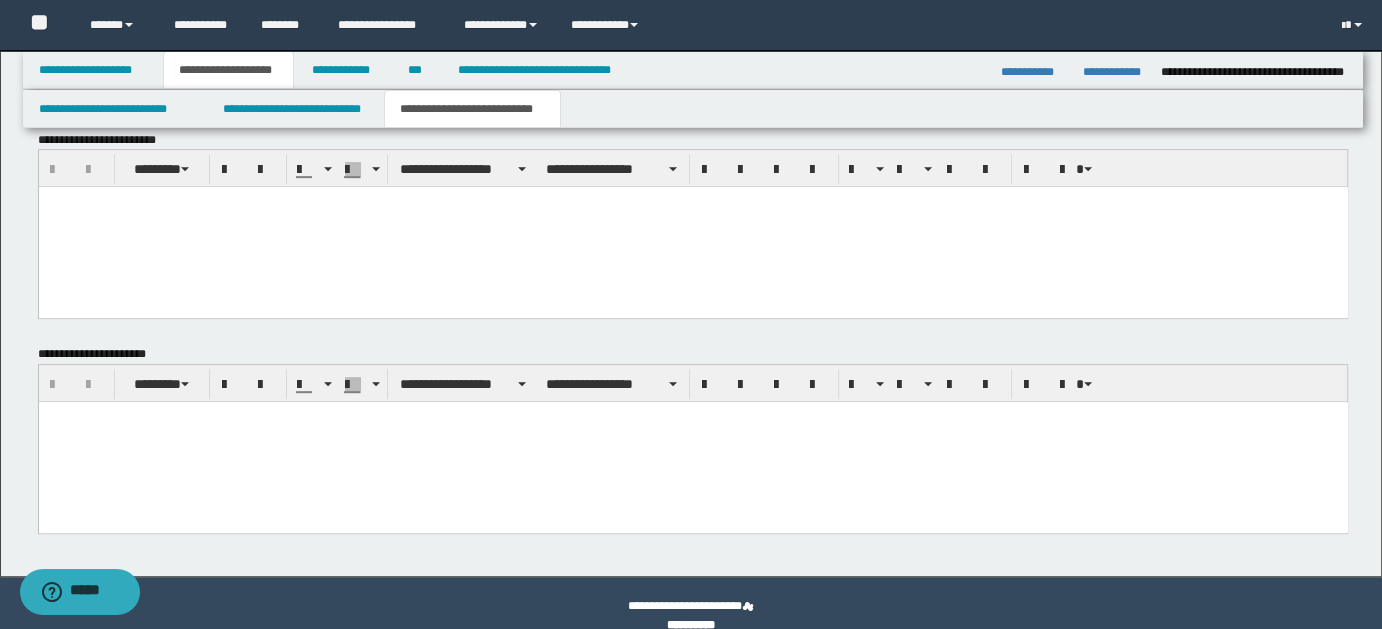 scroll, scrollTop: 877, scrollLeft: 0, axis: vertical 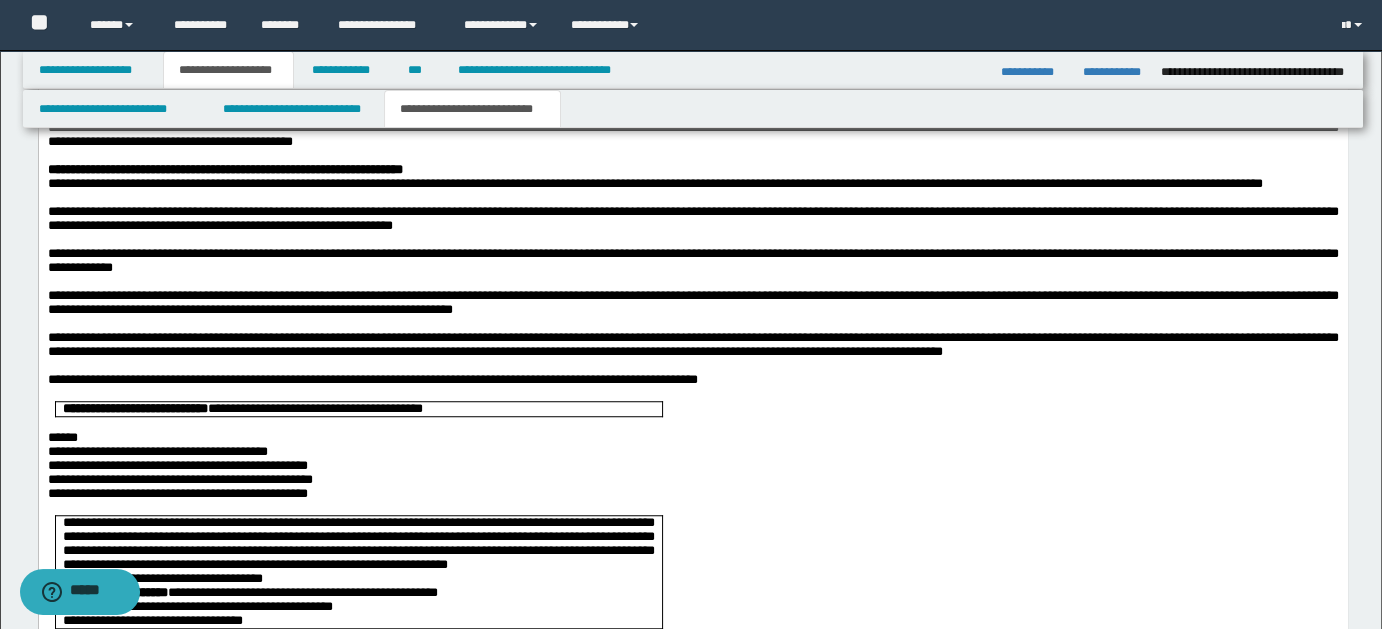 drag, startPoint x: 1391, startPoint y: 217, endPoint x: 848, endPoint y: 625, distance: 679.20026 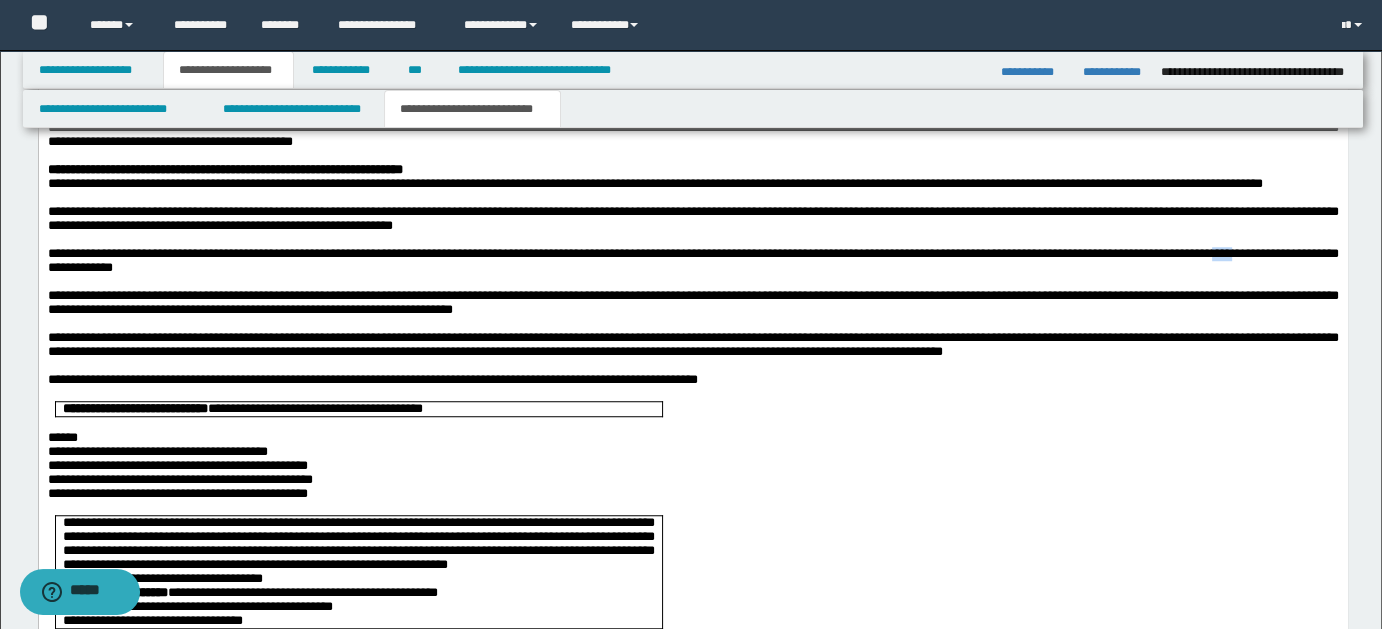 type 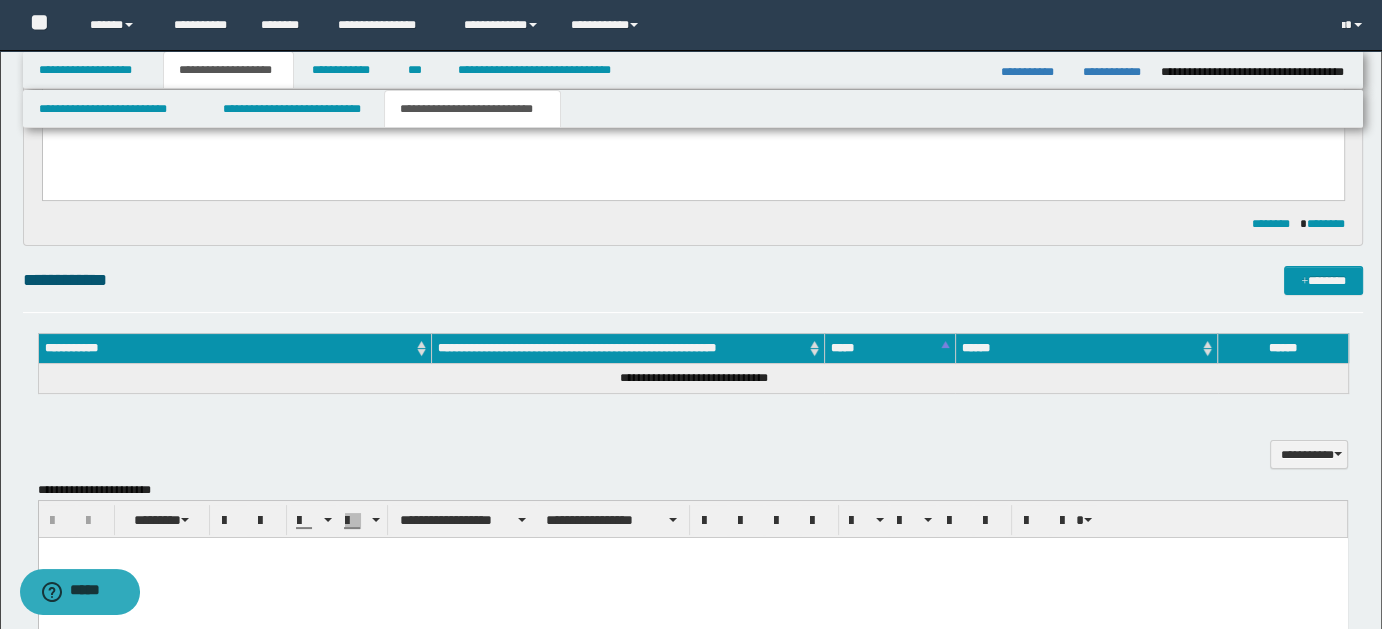 scroll, scrollTop: 0, scrollLeft: 0, axis: both 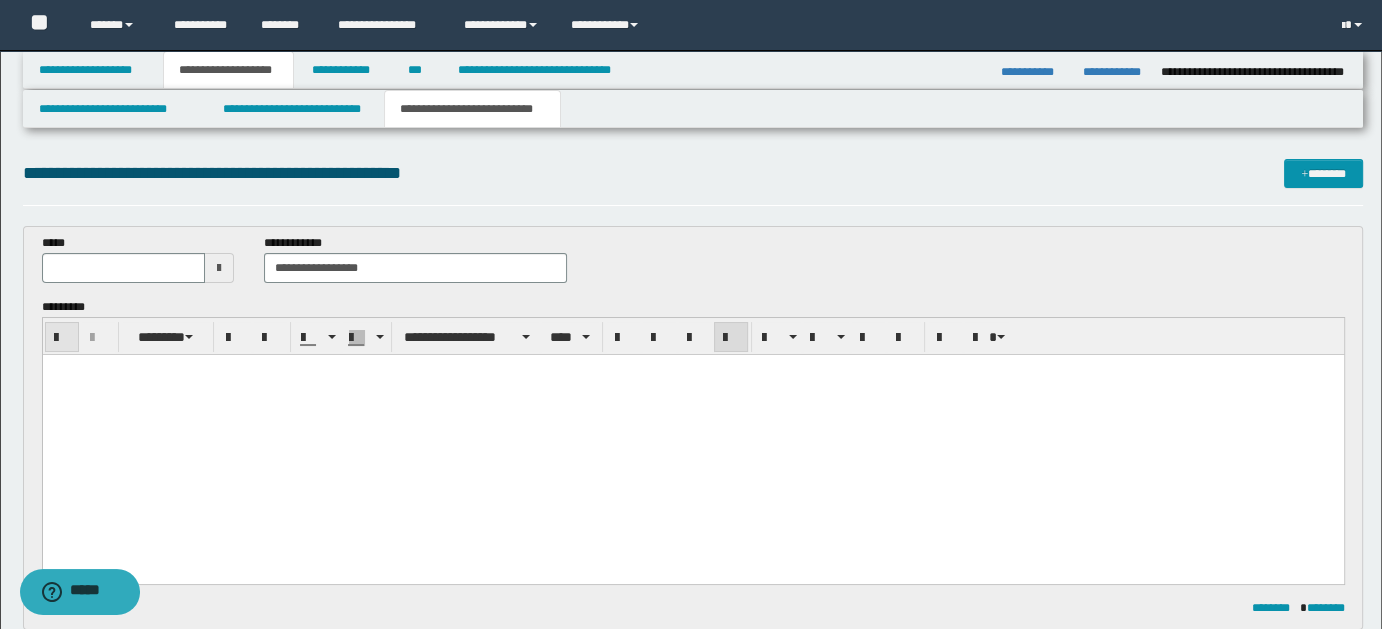 type 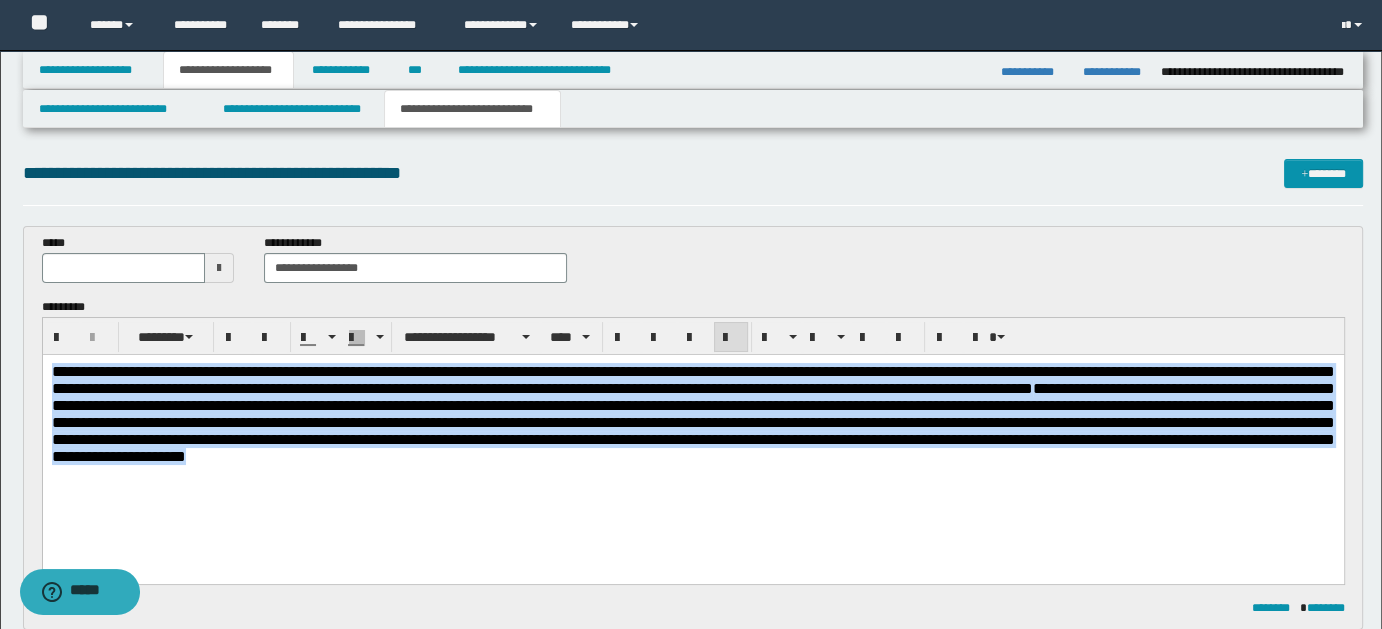 drag, startPoint x: 53, startPoint y: 366, endPoint x: 584, endPoint y: 504, distance: 548.6392 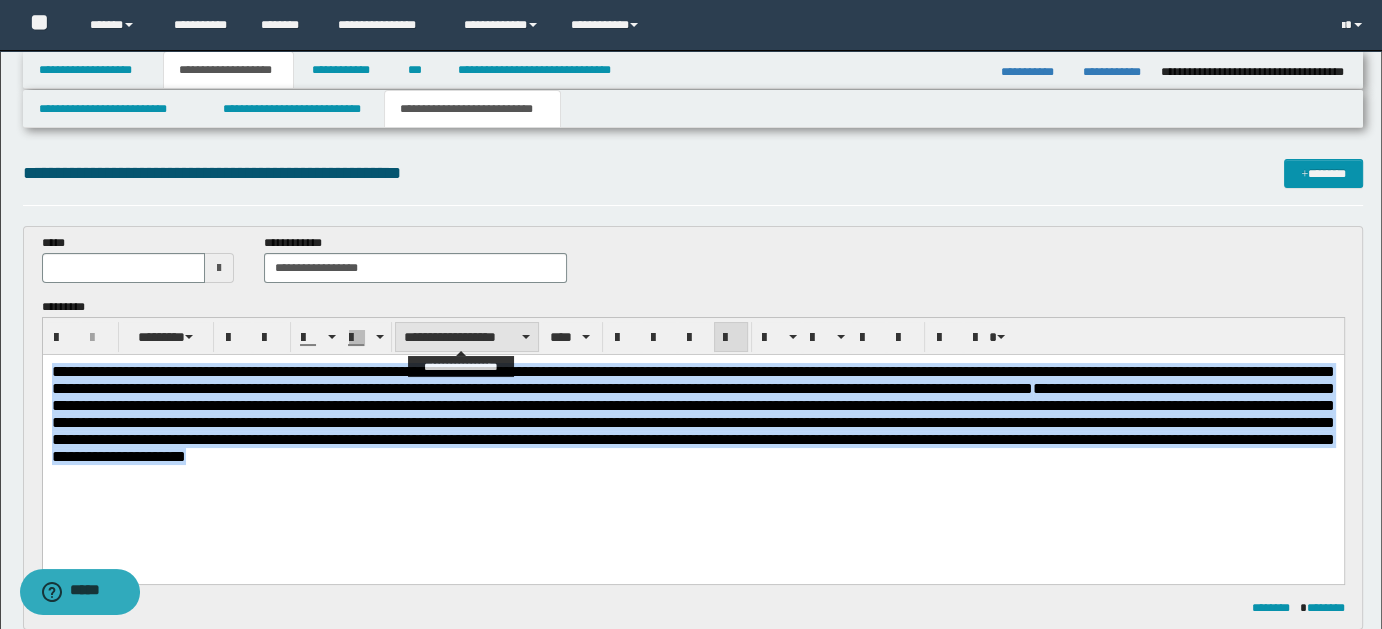 click on "**********" at bounding box center [467, 337] 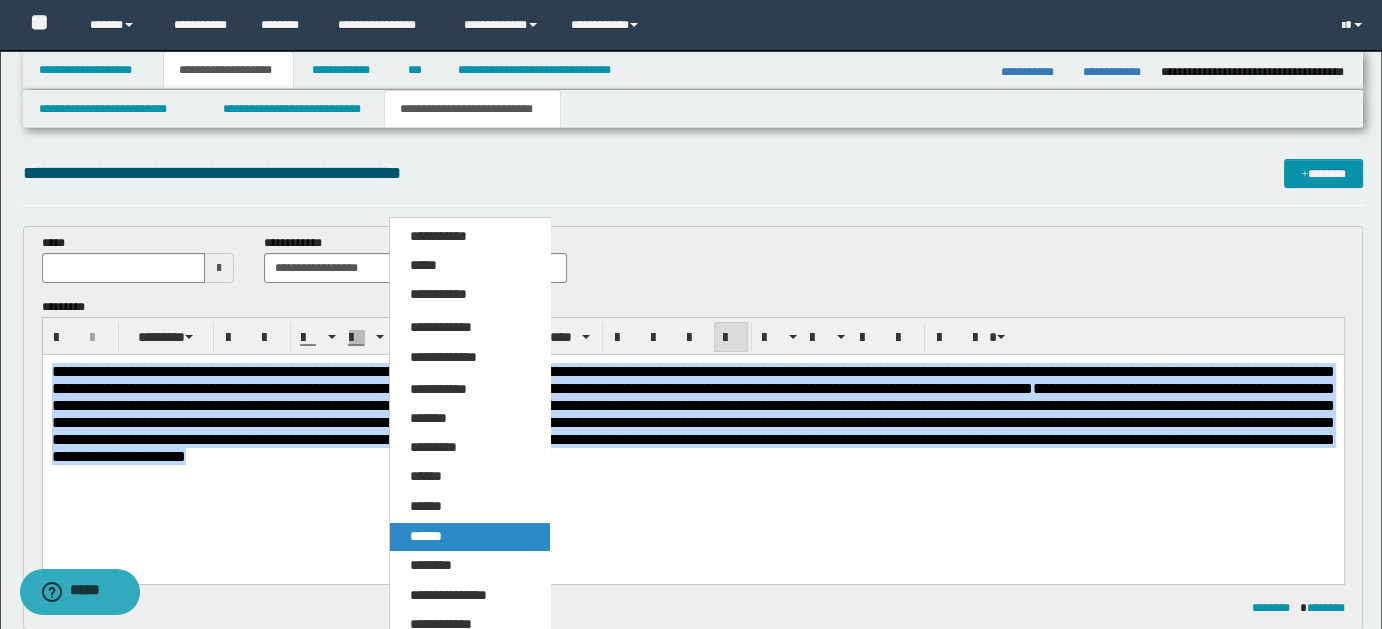 click on "******" at bounding box center (469, 537) 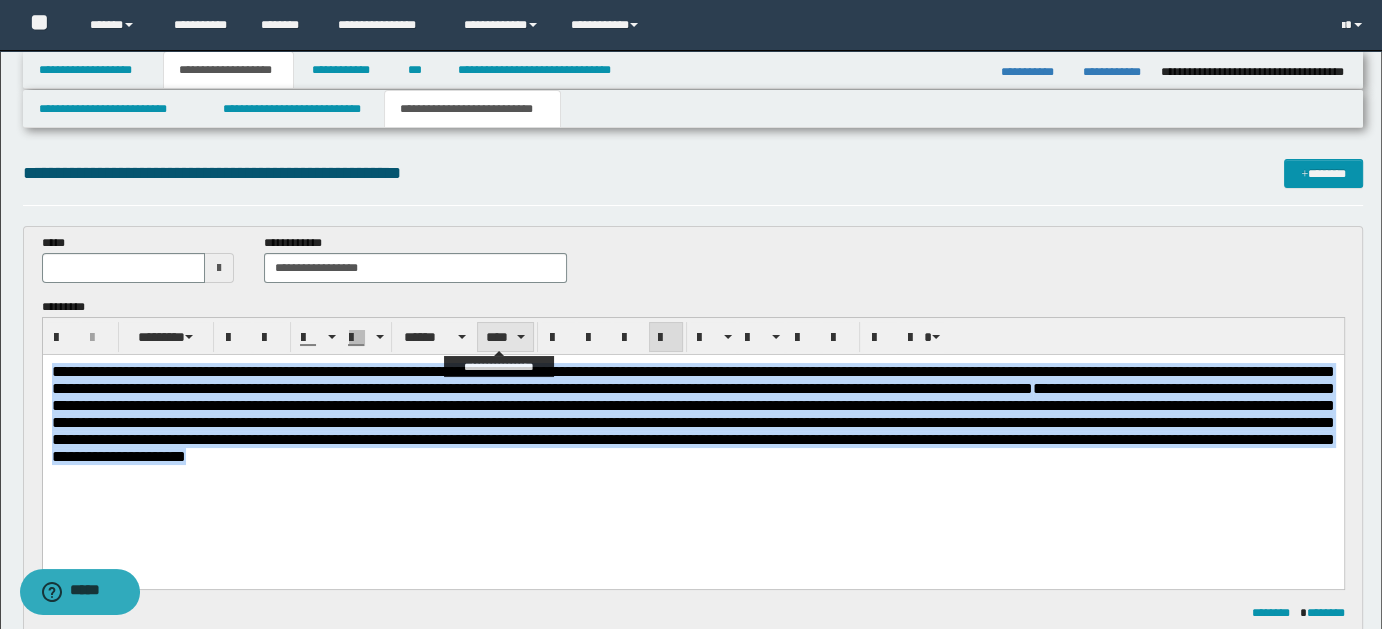 click on "****" at bounding box center (505, 337) 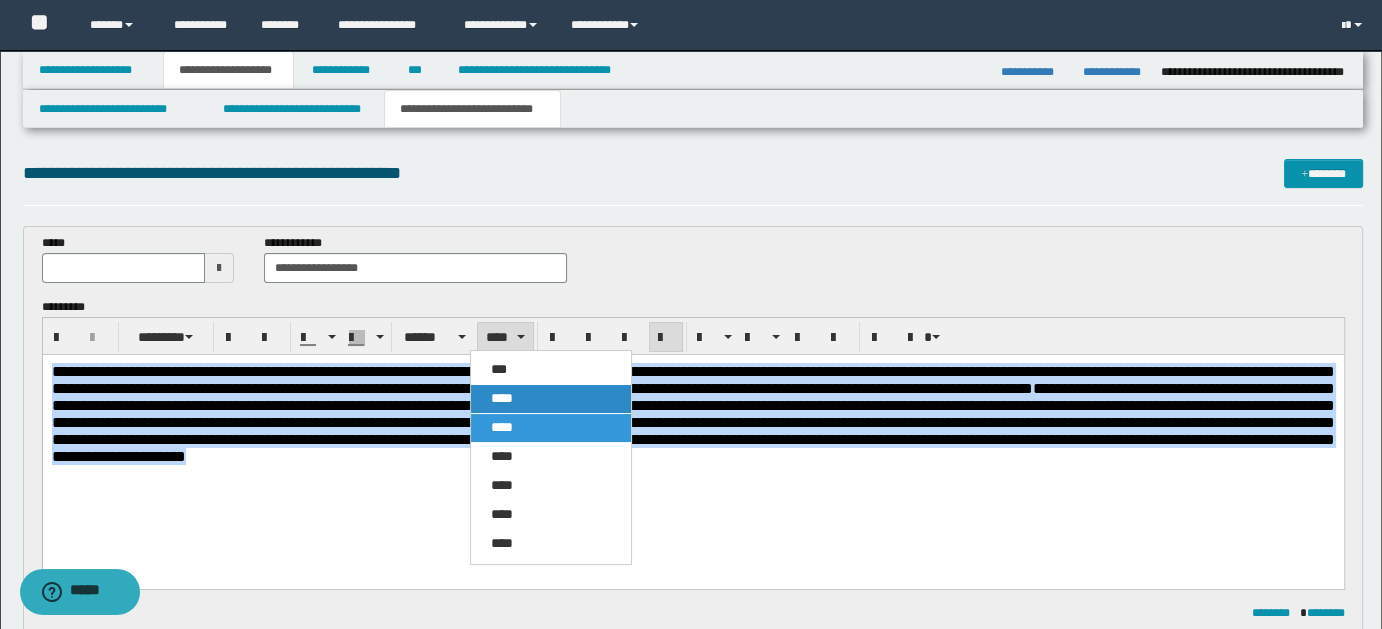 click on "****" at bounding box center [502, 398] 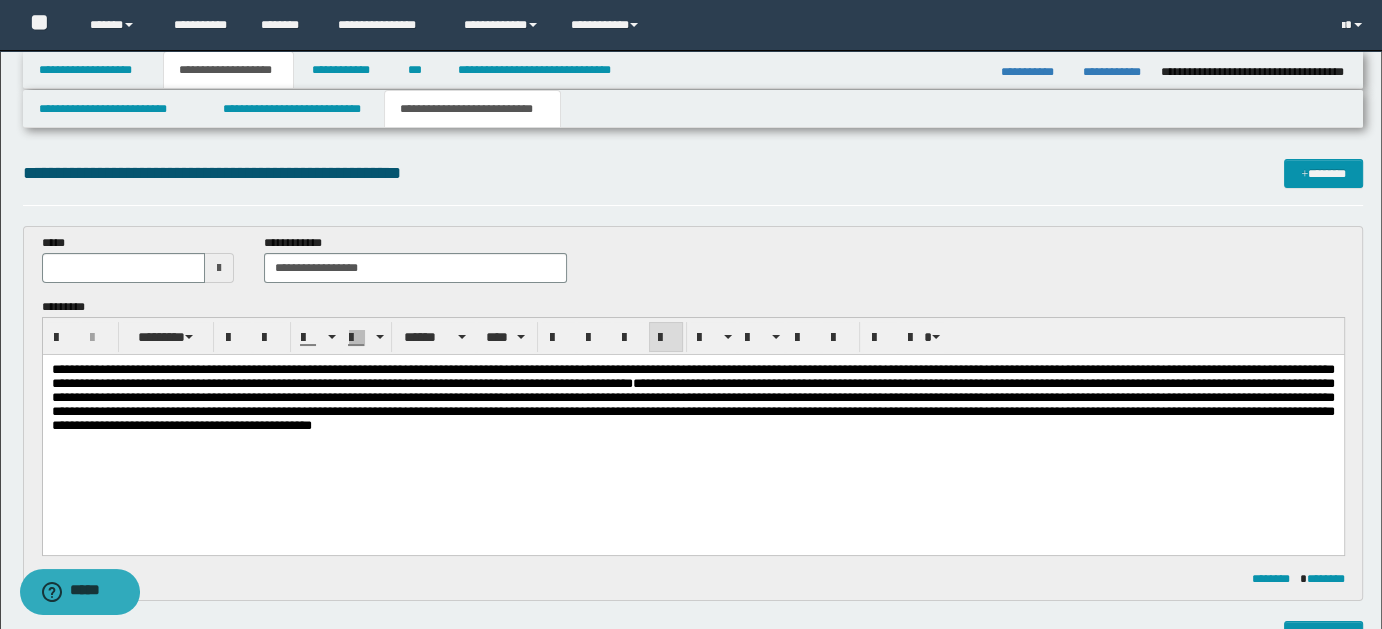 click on "**********" at bounding box center [692, 422] 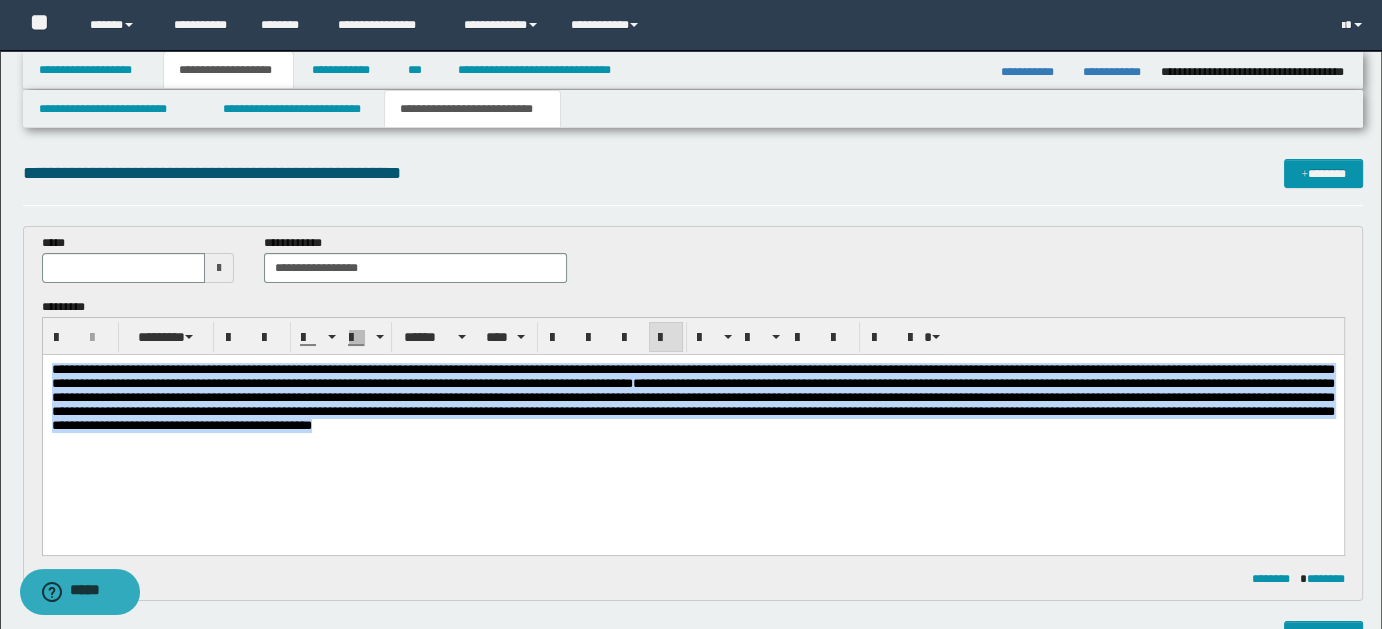 click on "**********" at bounding box center (692, 422) 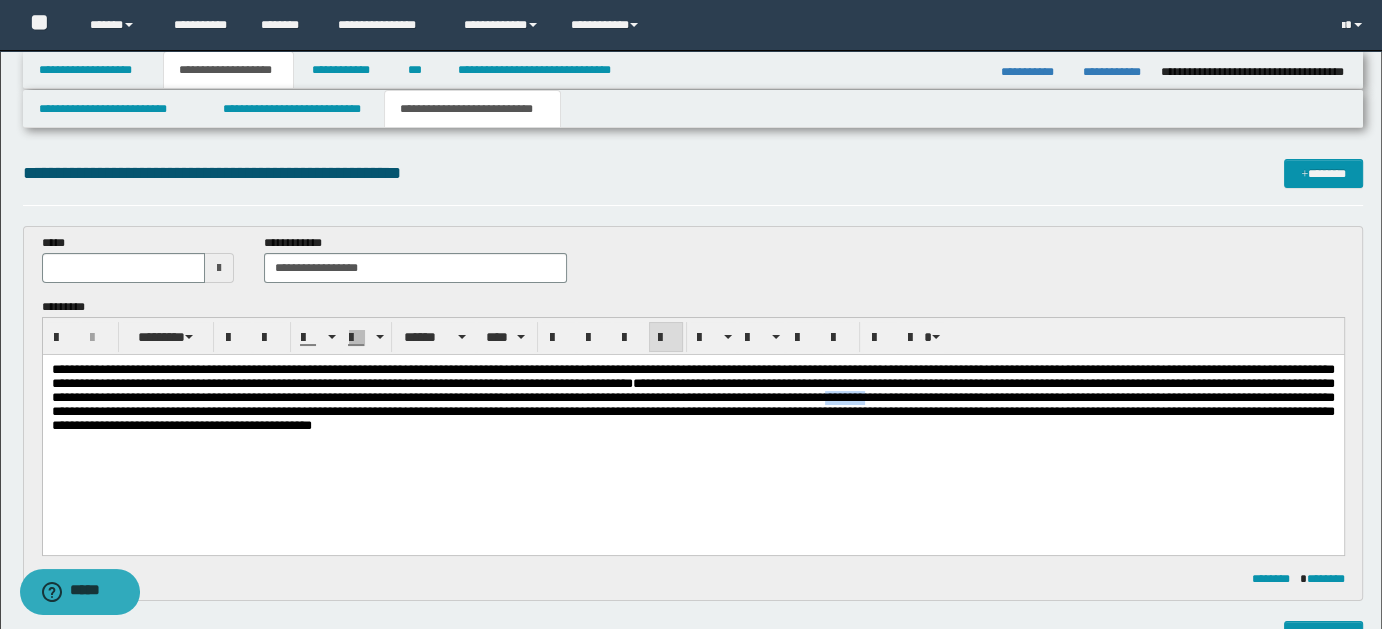 type 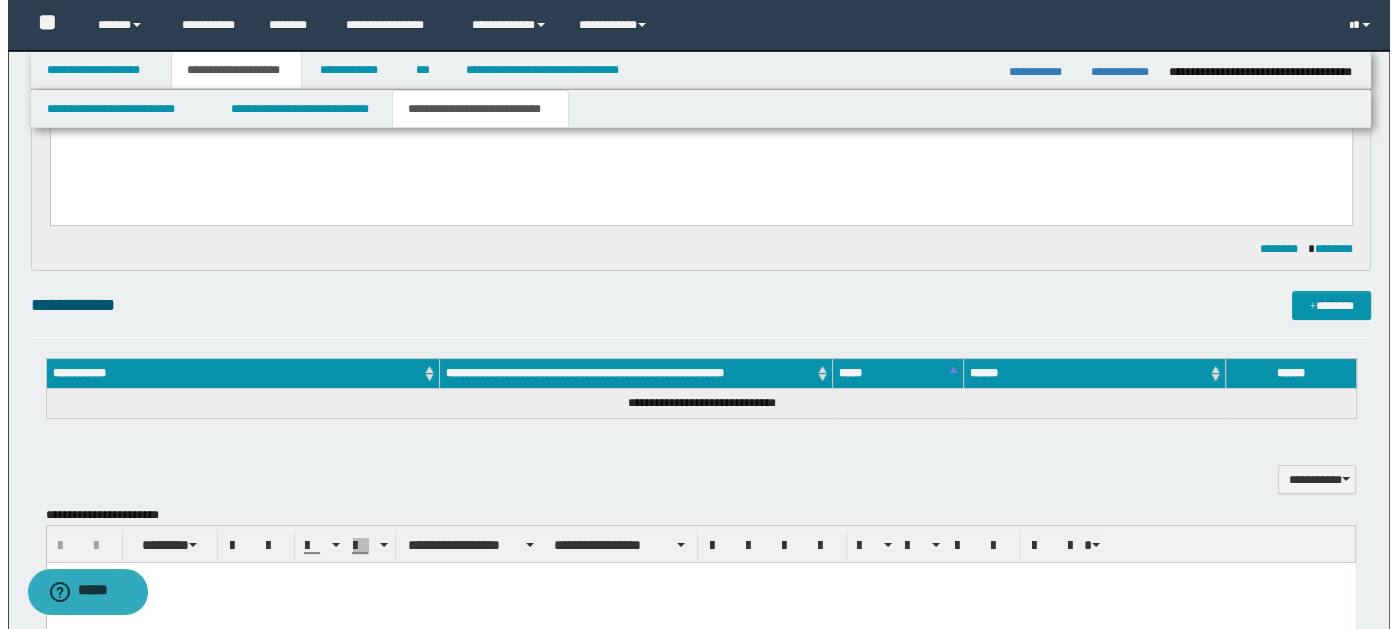 scroll, scrollTop: 406, scrollLeft: 0, axis: vertical 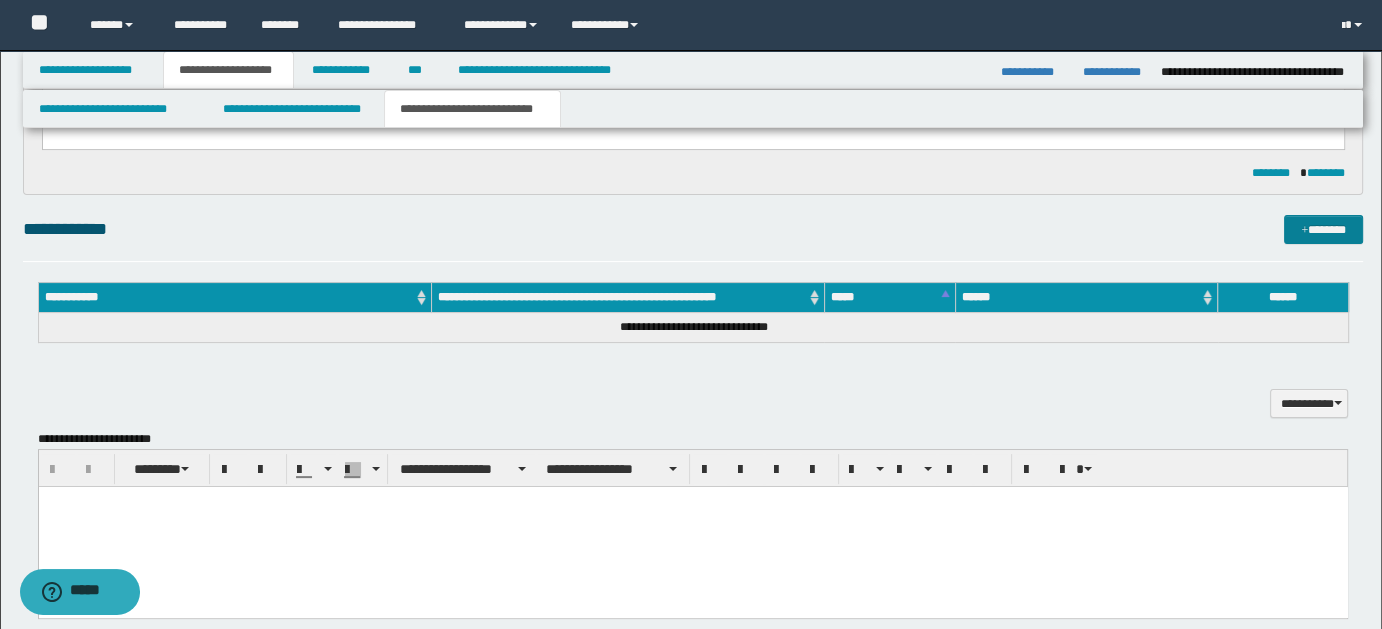 click on "*******" at bounding box center (1323, 229) 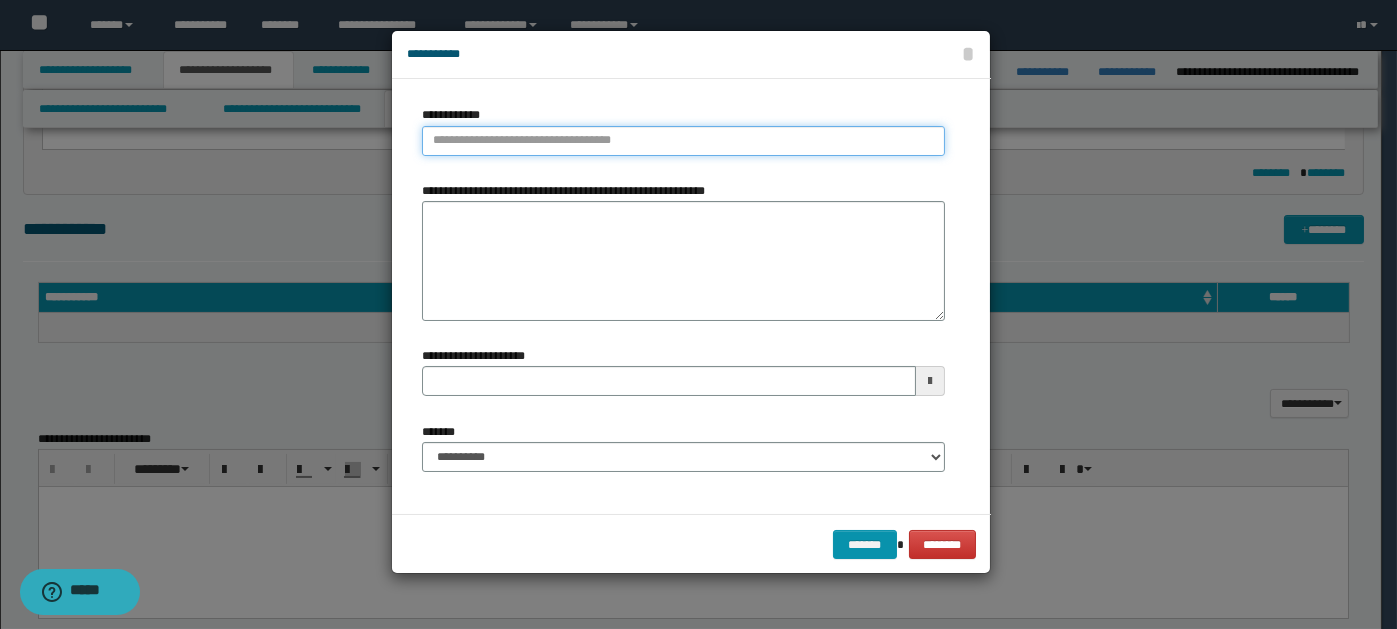 paste on "****" 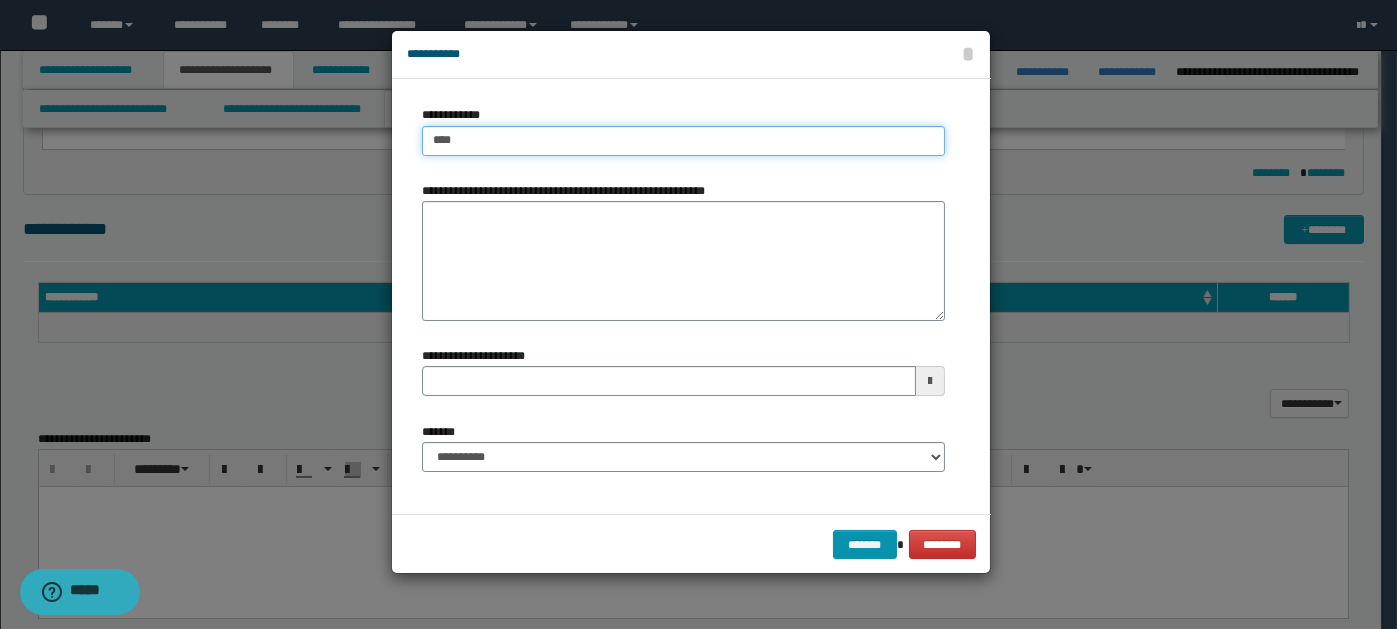 type on "****" 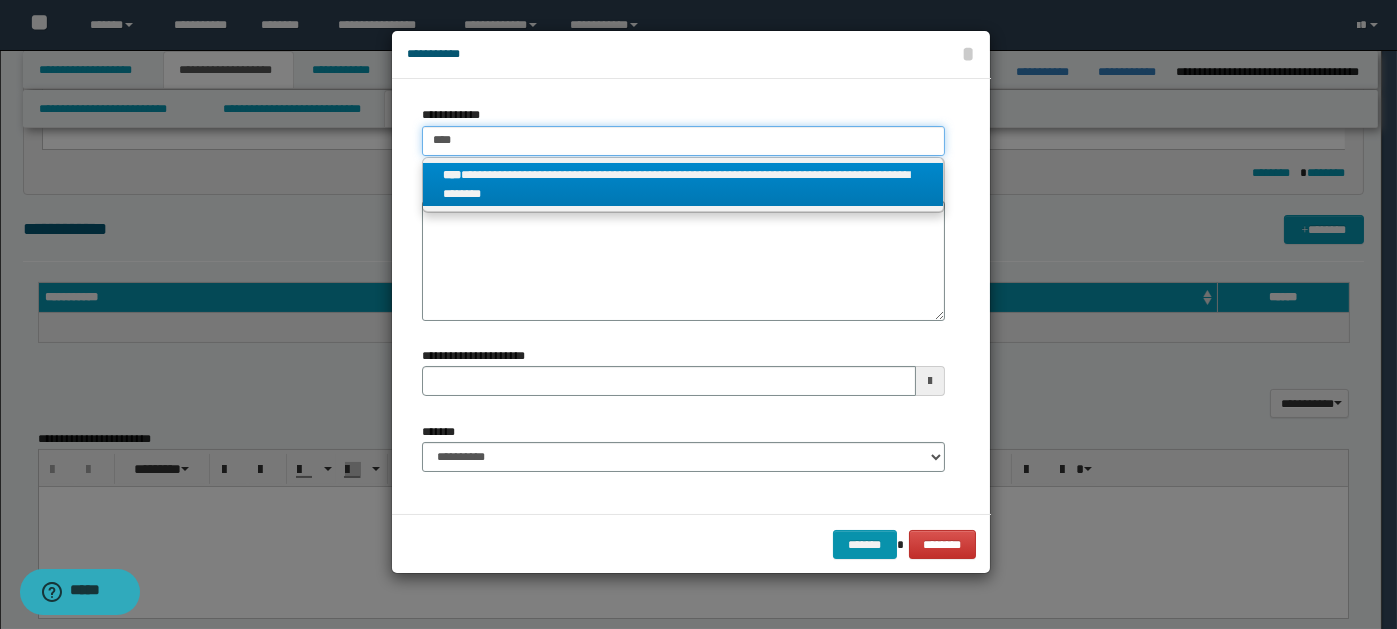 type on "****" 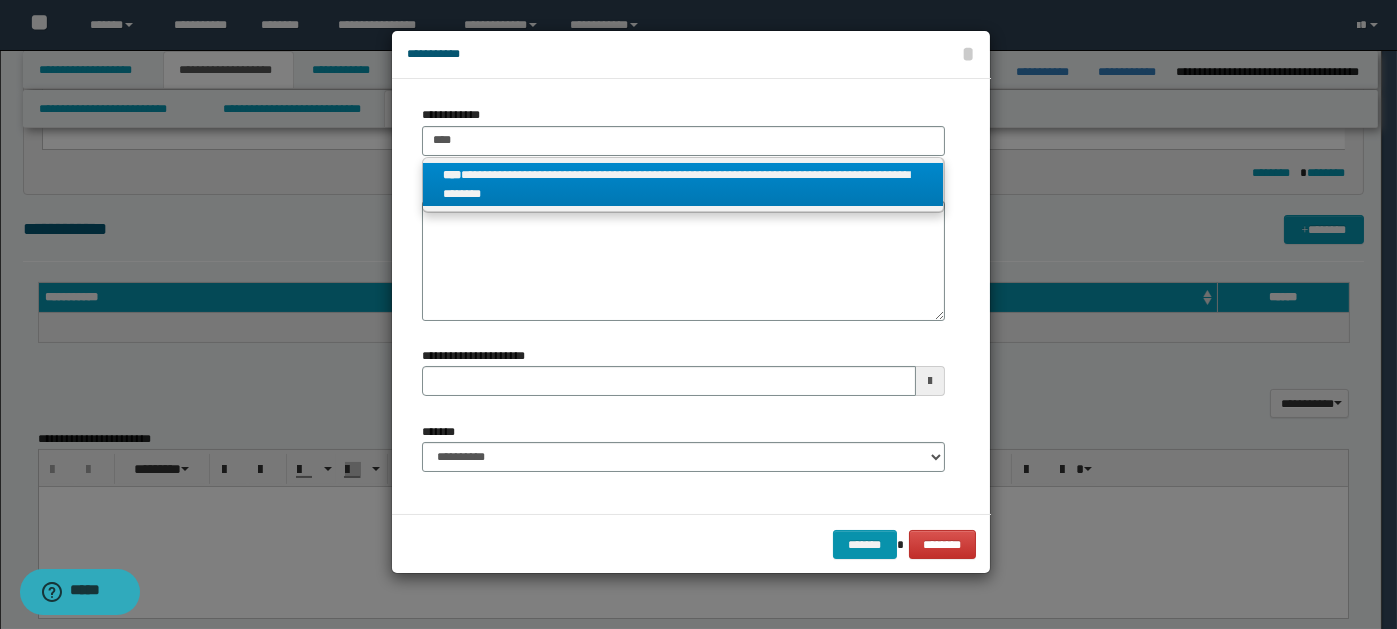 click on "**********" at bounding box center [683, 185] 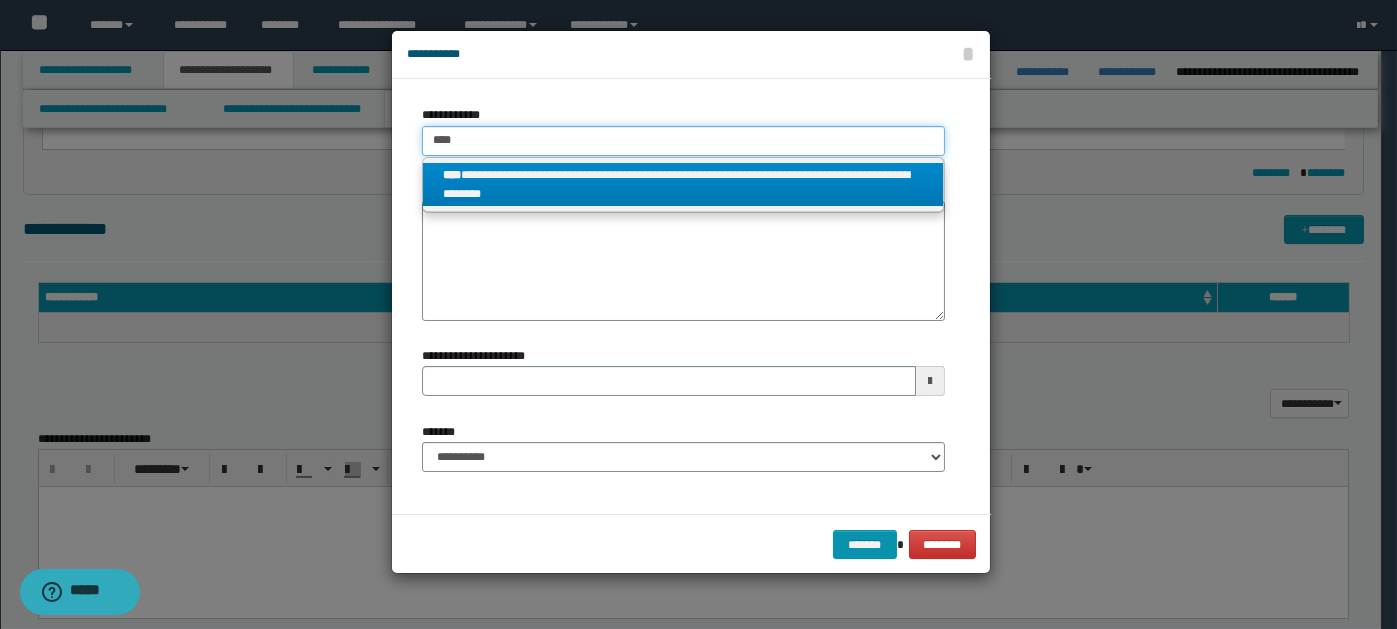 type 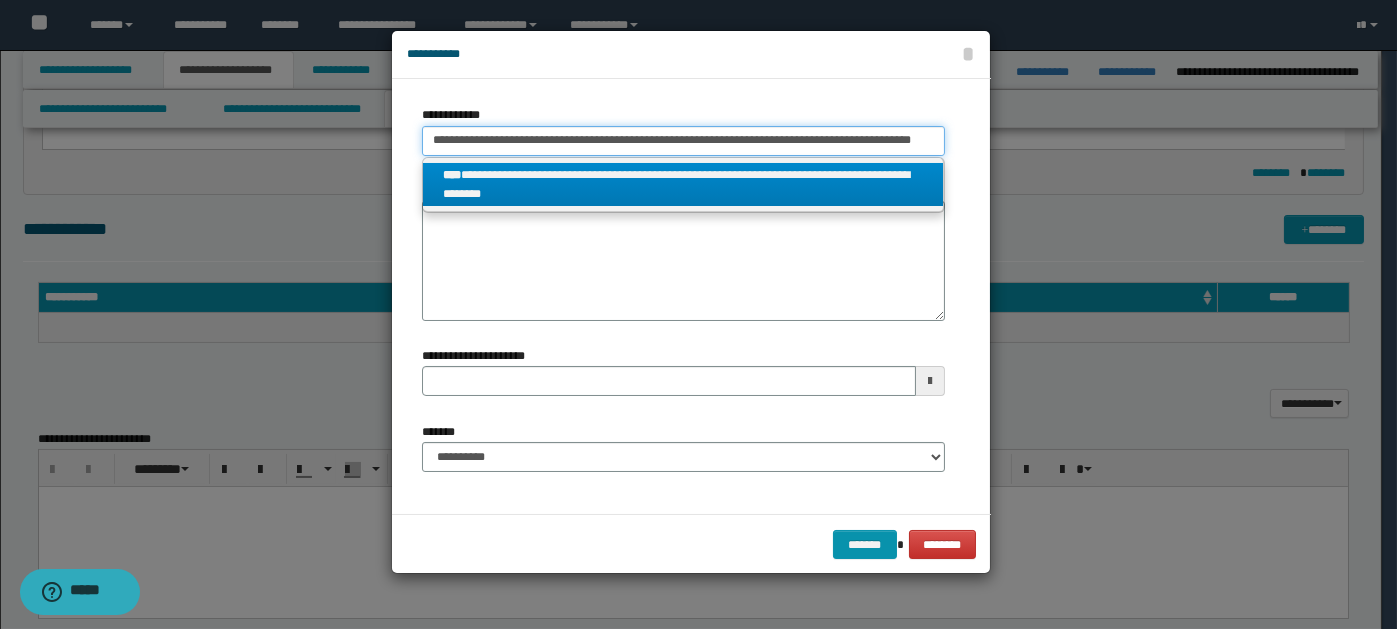 scroll, scrollTop: 0, scrollLeft: 10, axis: horizontal 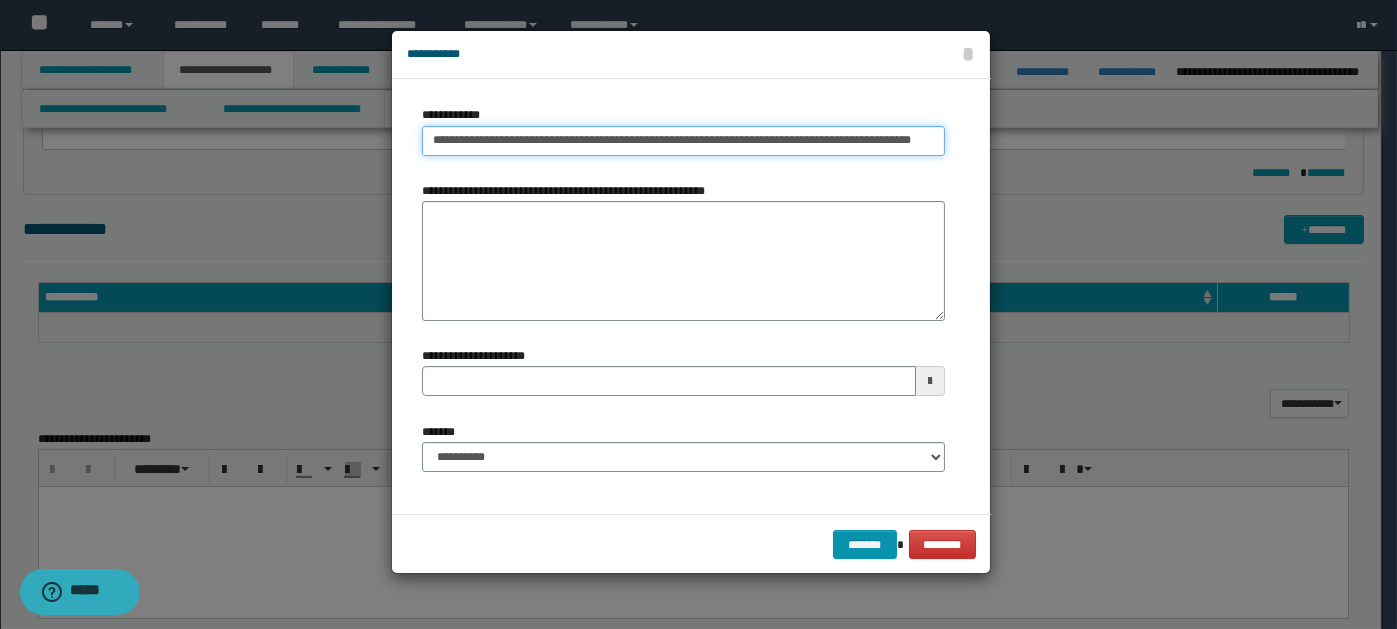 type 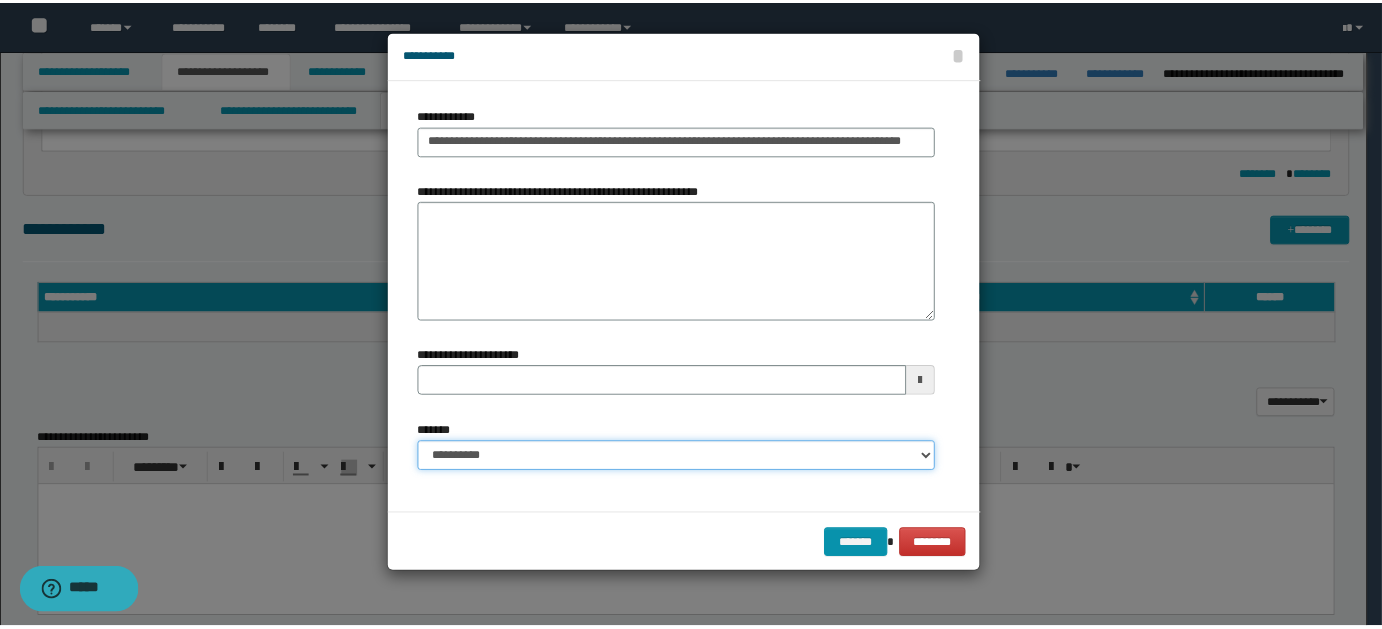 scroll, scrollTop: 0, scrollLeft: 0, axis: both 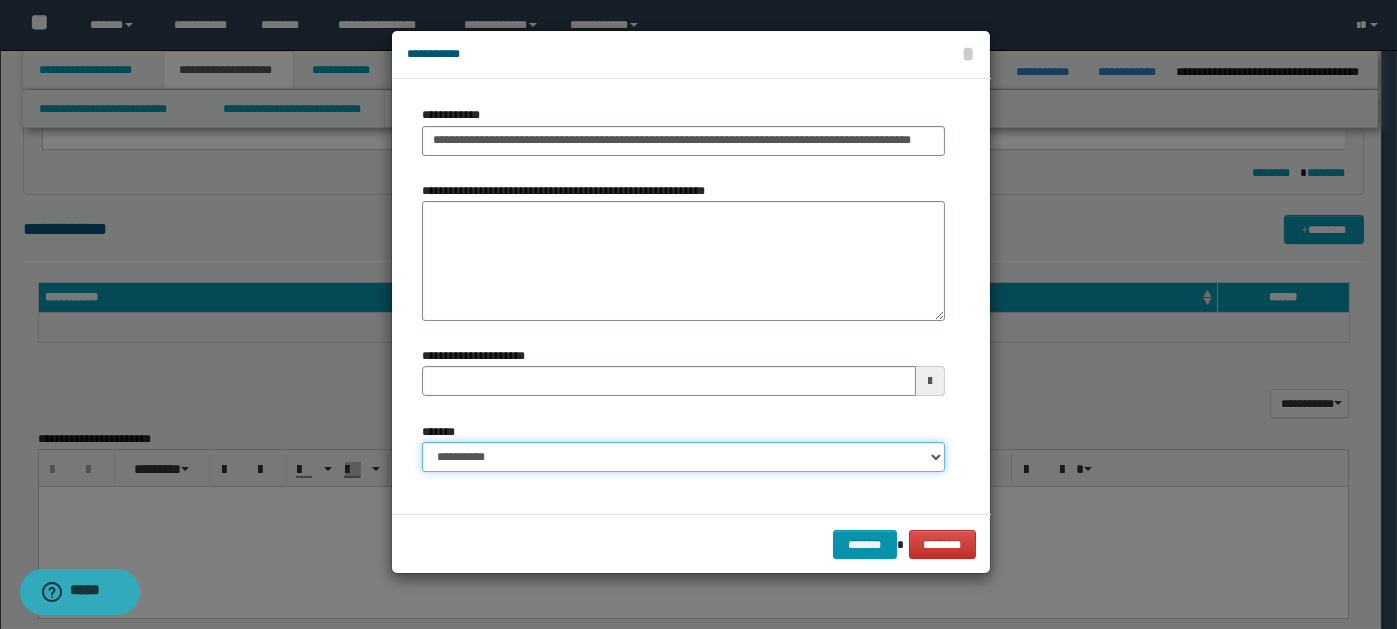 click on "**********" at bounding box center (683, 457) 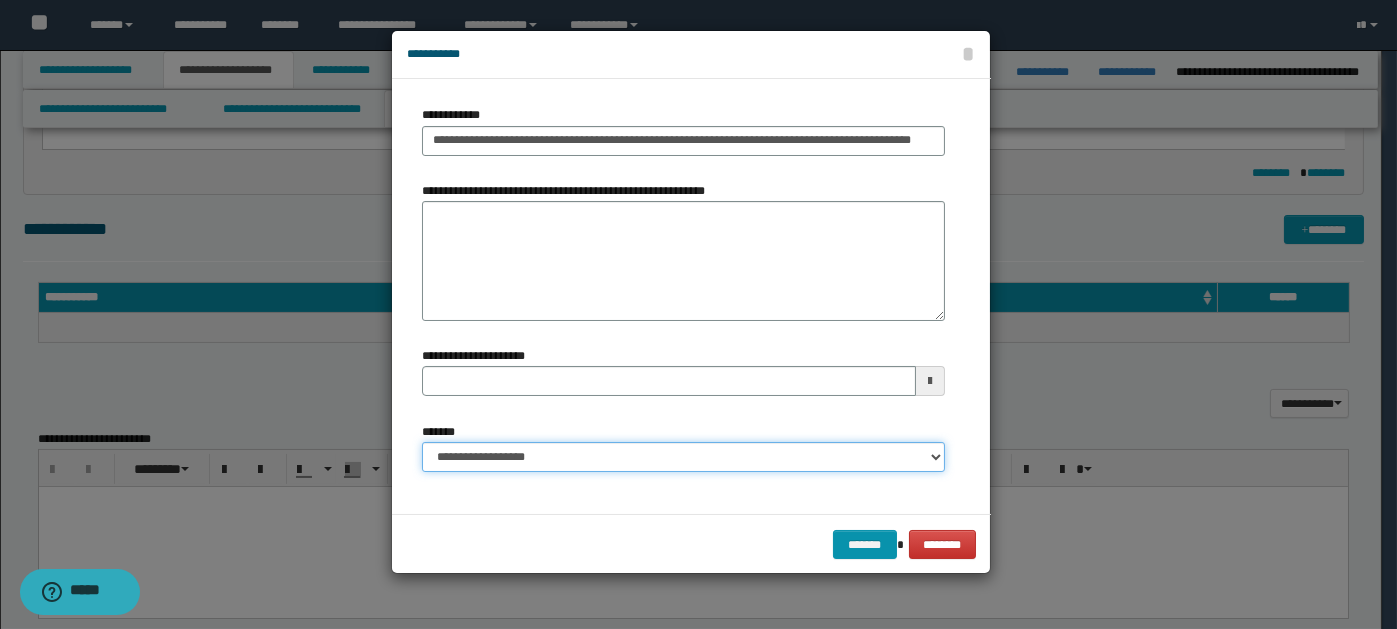 type 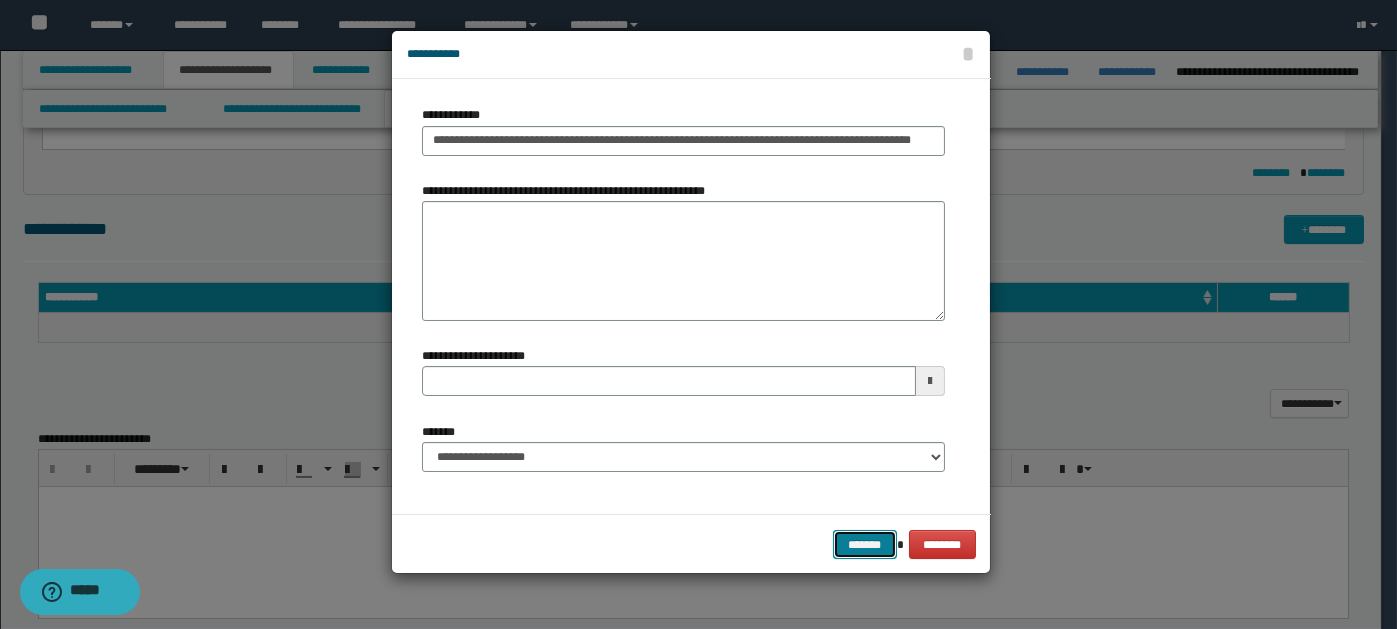 click on "*******" at bounding box center (865, 544) 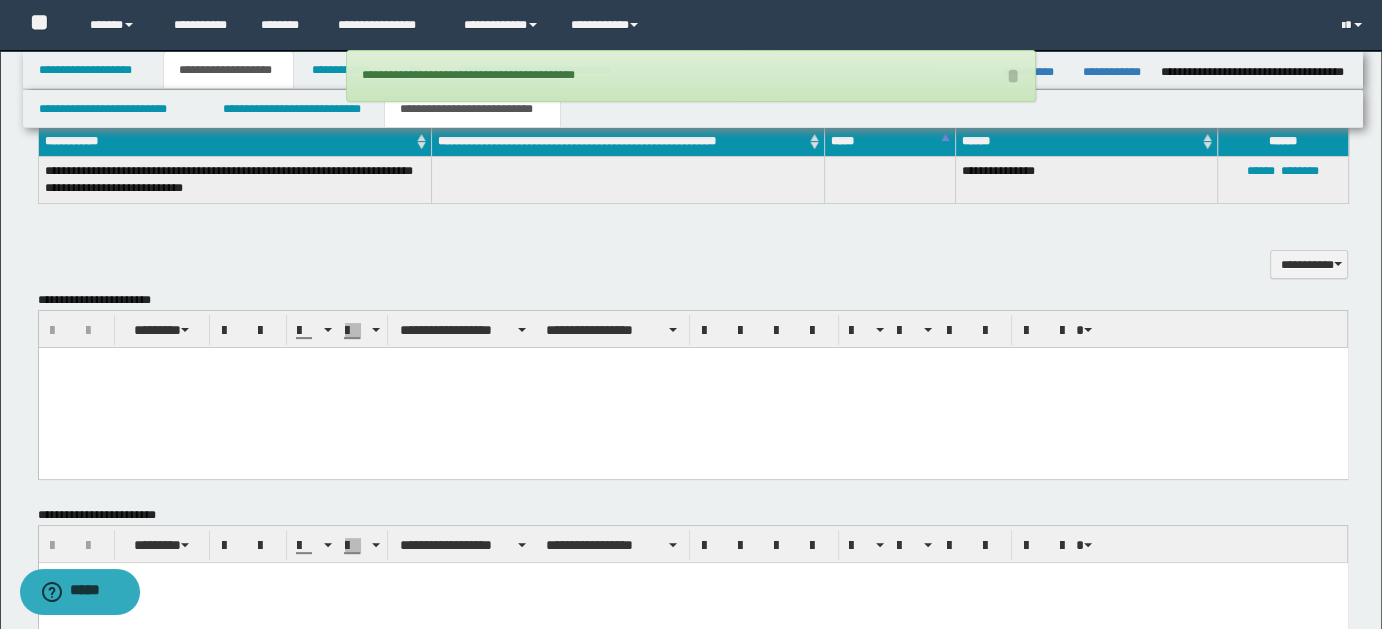 scroll, scrollTop: 691, scrollLeft: 0, axis: vertical 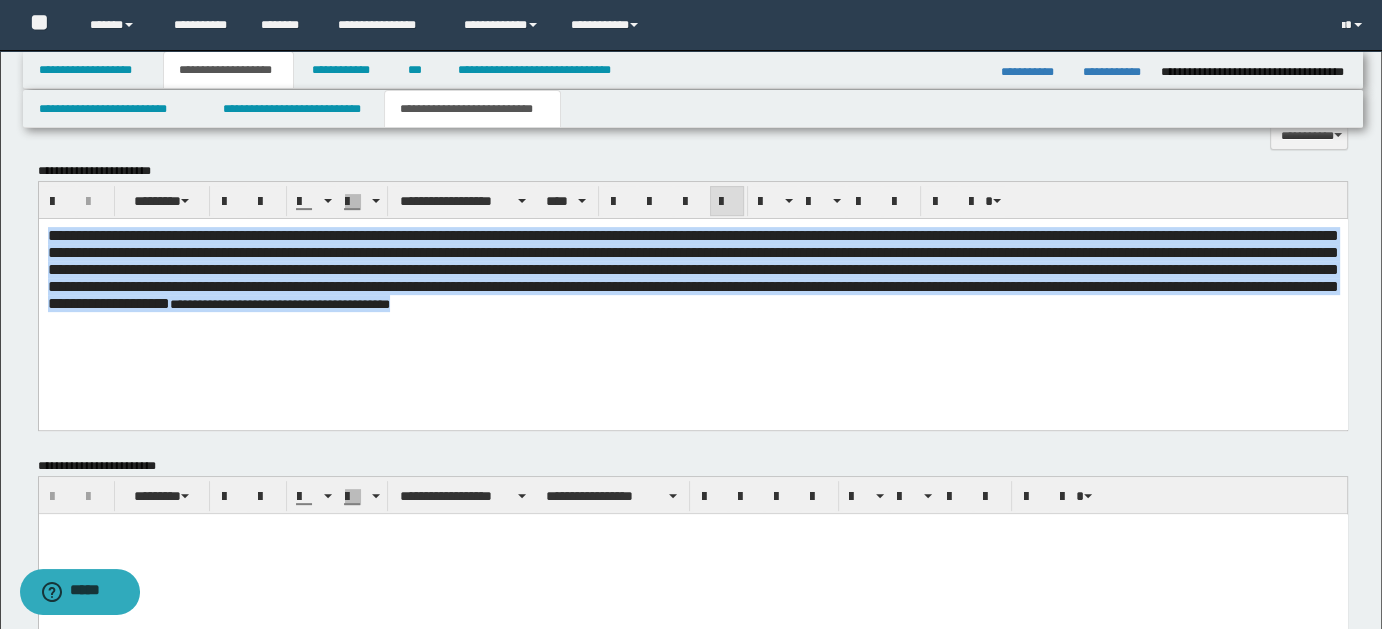 drag, startPoint x: 45, startPoint y: 238, endPoint x: 1301, endPoint y: 321, distance: 1258.7395 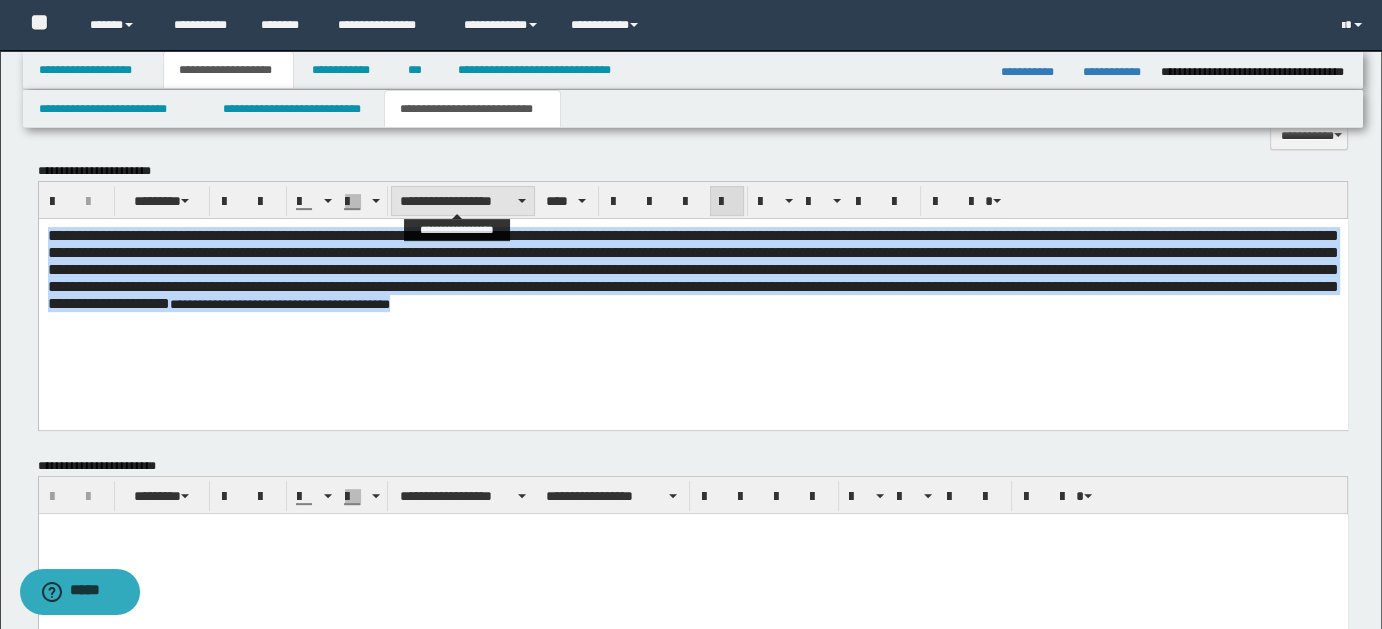 click on "**********" at bounding box center [463, 201] 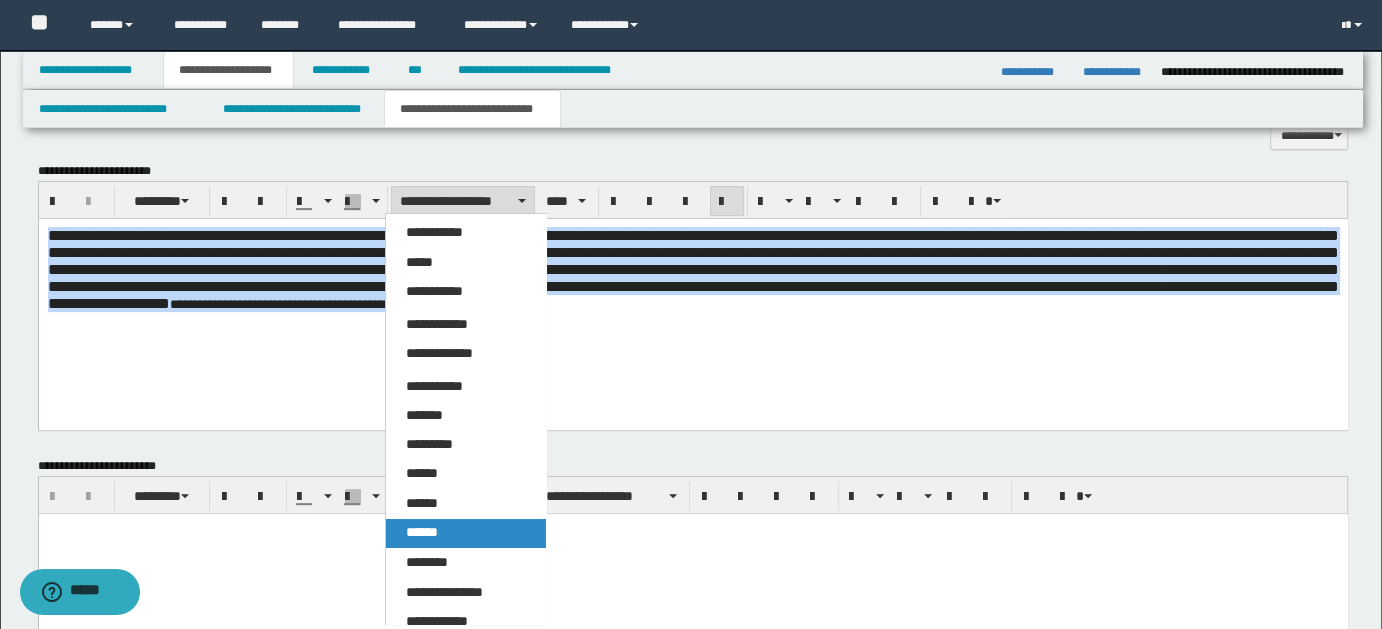 click on "******" at bounding box center [422, 532] 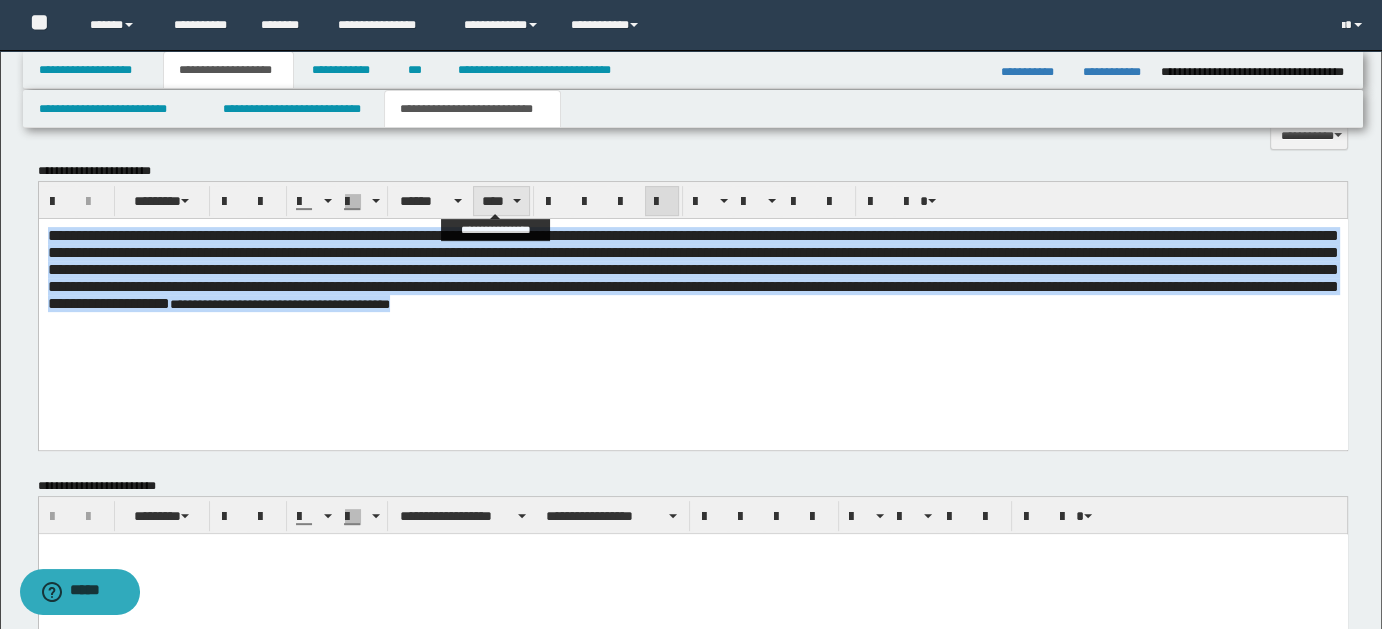 click on "****" at bounding box center (501, 201) 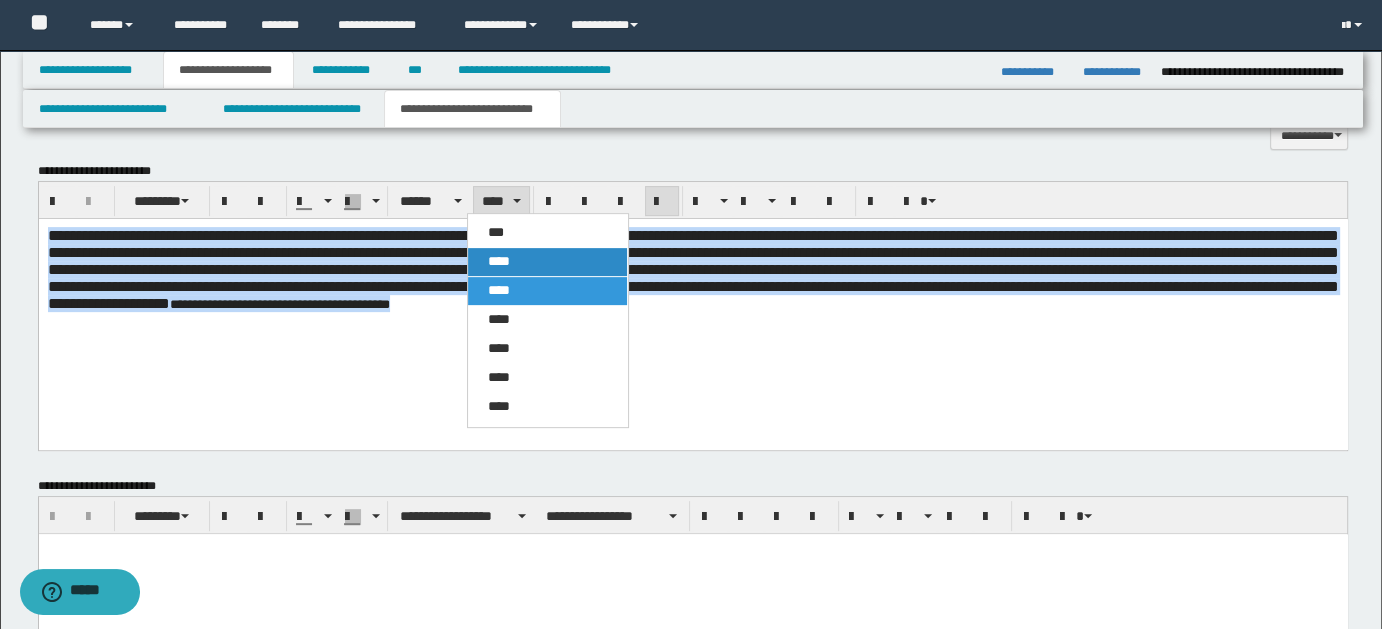 drag, startPoint x: 503, startPoint y: 259, endPoint x: 608, endPoint y: 113, distance: 179.83603 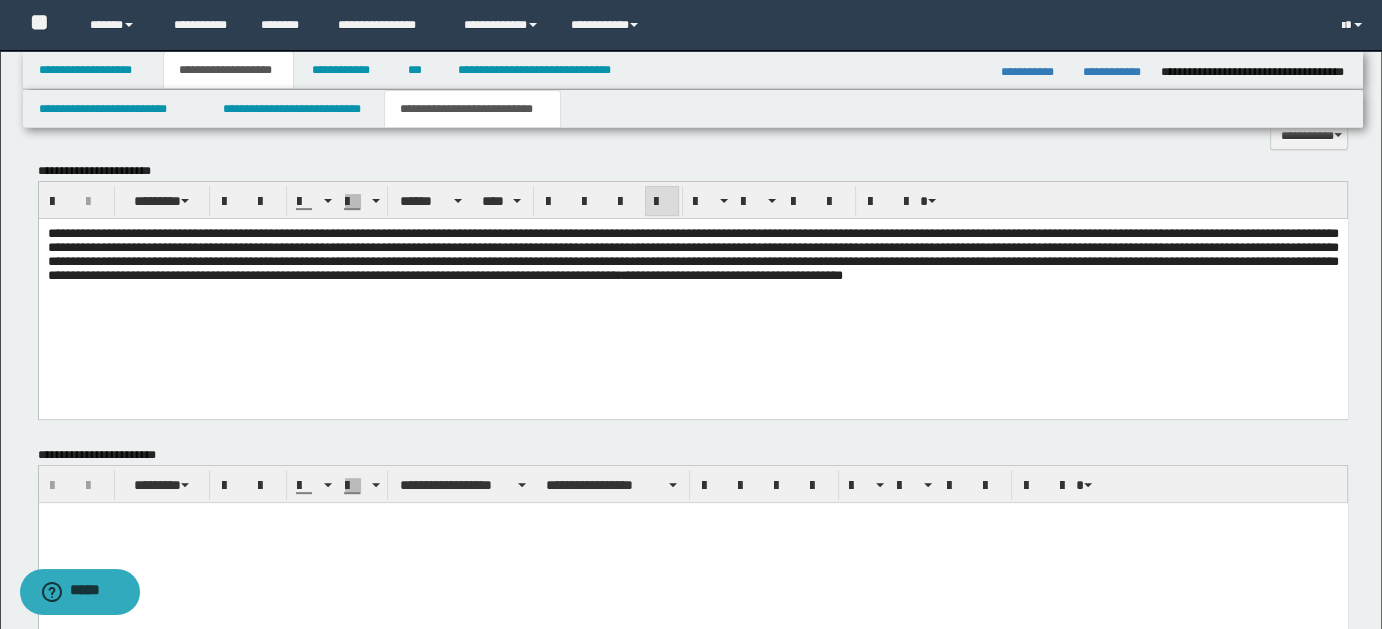 click on "**********" at bounding box center (692, 280) 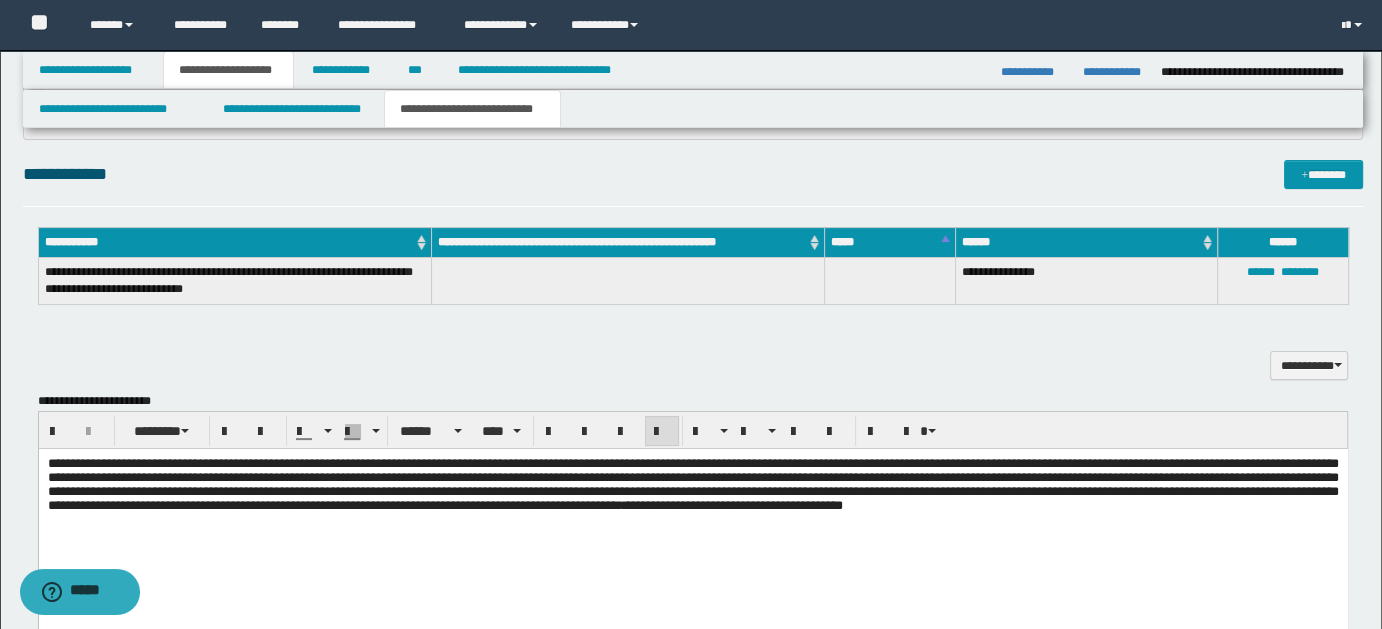 scroll, scrollTop: 343, scrollLeft: 0, axis: vertical 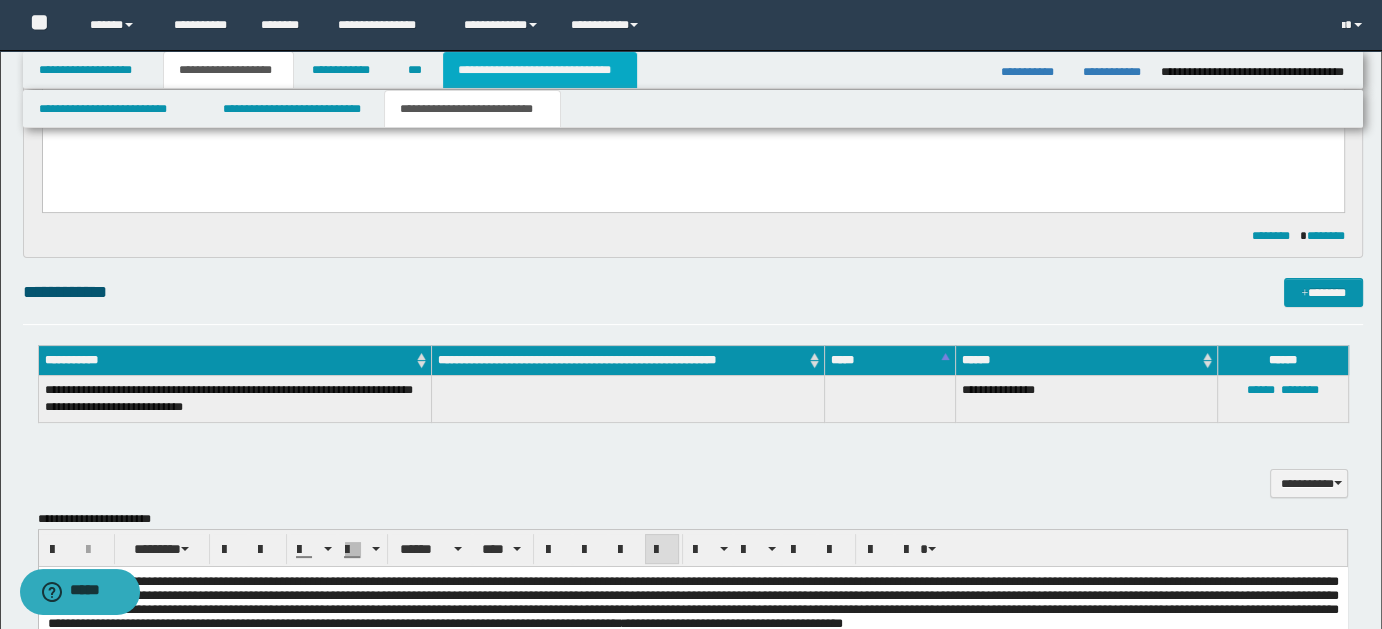 click on "**********" at bounding box center [540, 70] 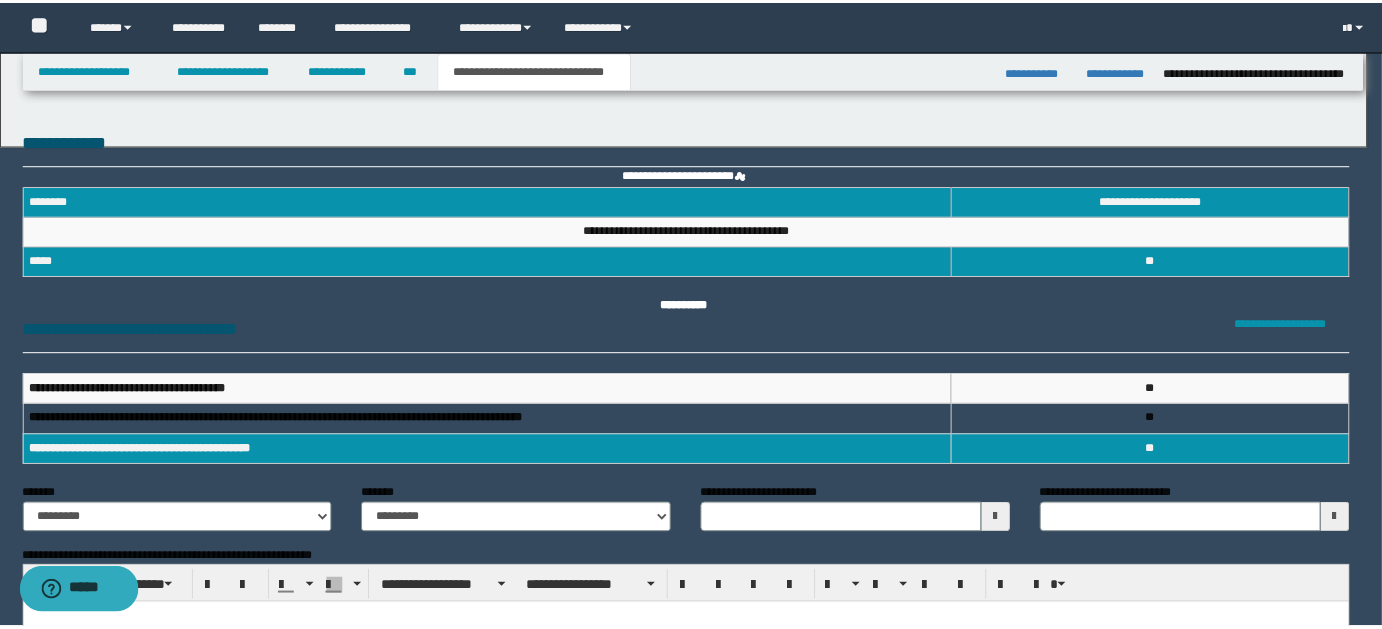 scroll, scrollTop: 0, scrollLeft: 0, axis: both 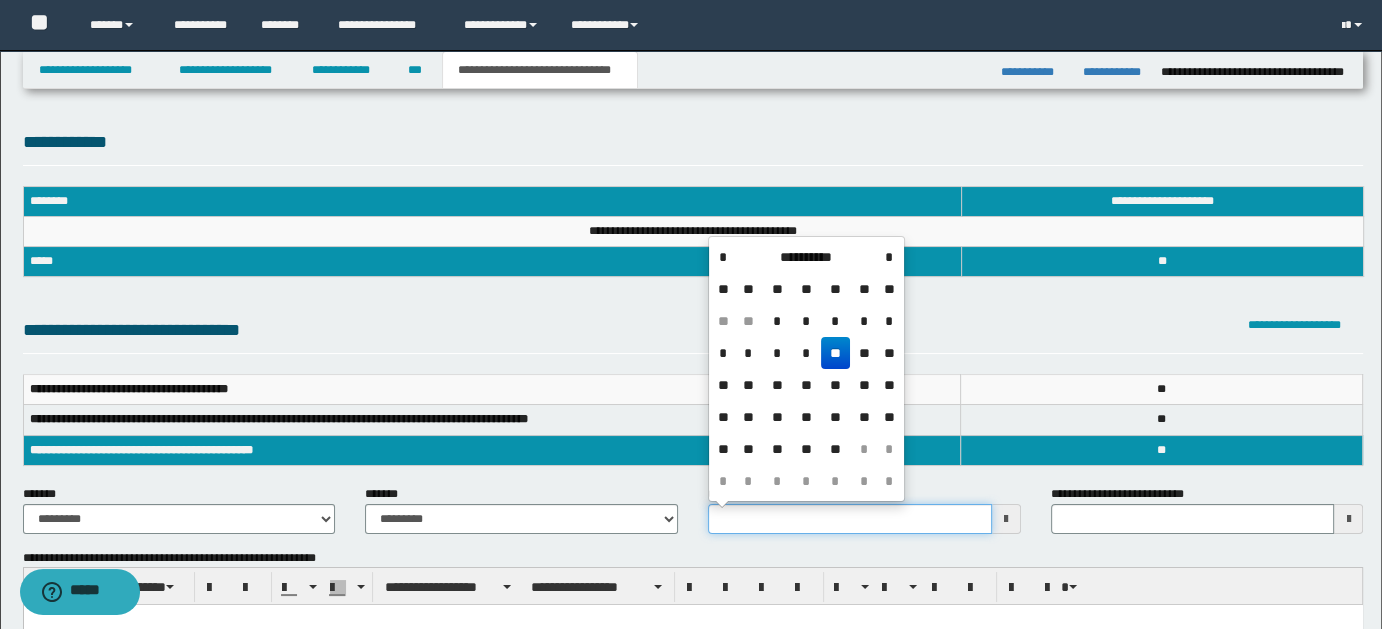 drag, startPoint x: 714, startPoint y: 520, endPoint x: 1290, endPoint y: 3, distance: 773.9929 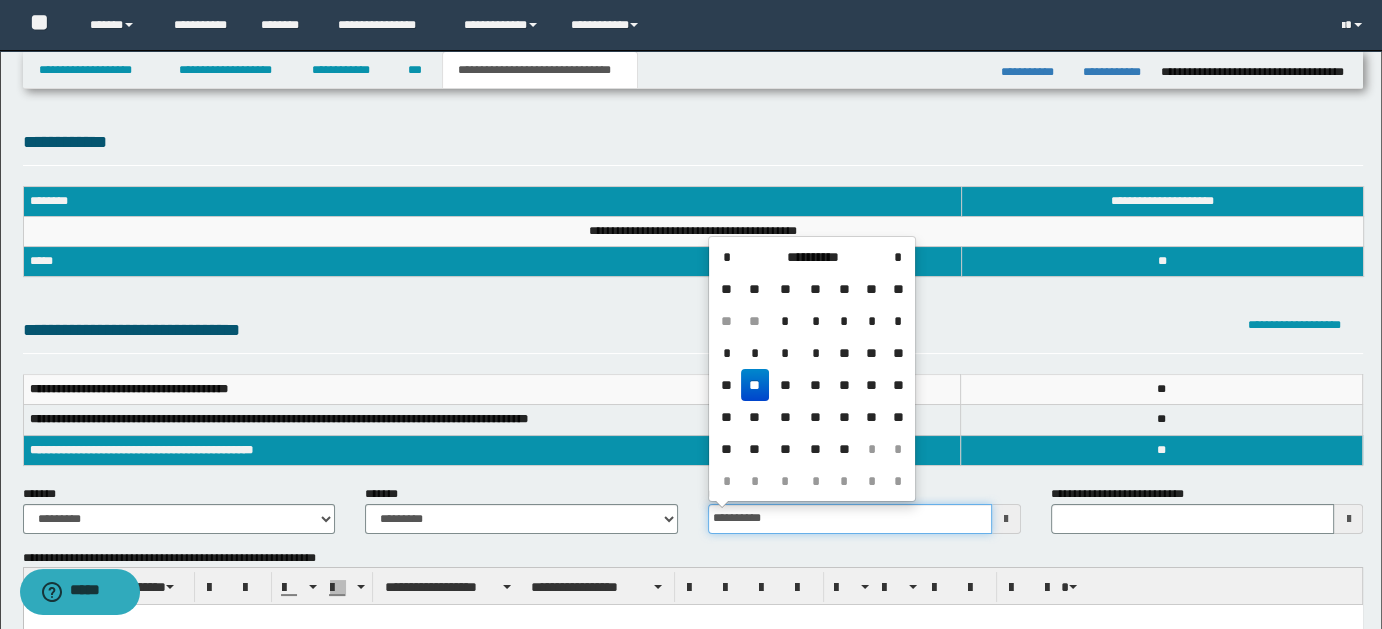 type on "**********" 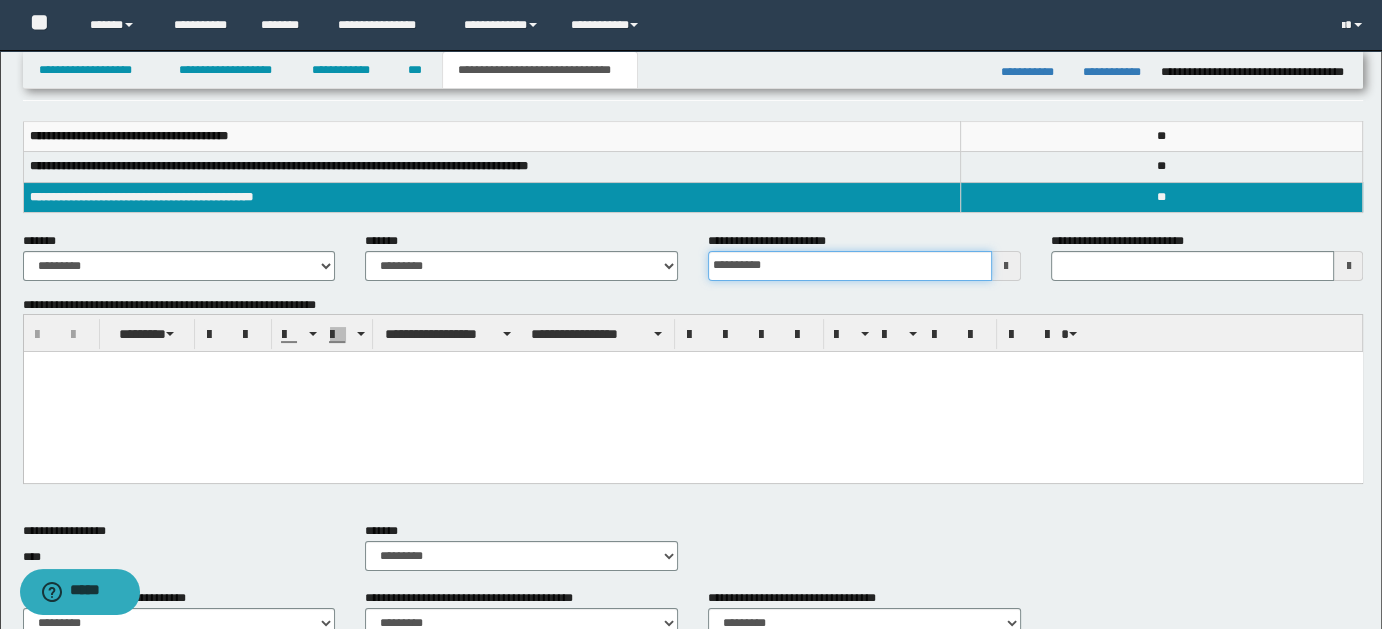 drag, startPoint x: 1391, startPoint y: 217, endPoint x: 1050, endPoint y: 77, distance: 368.6204 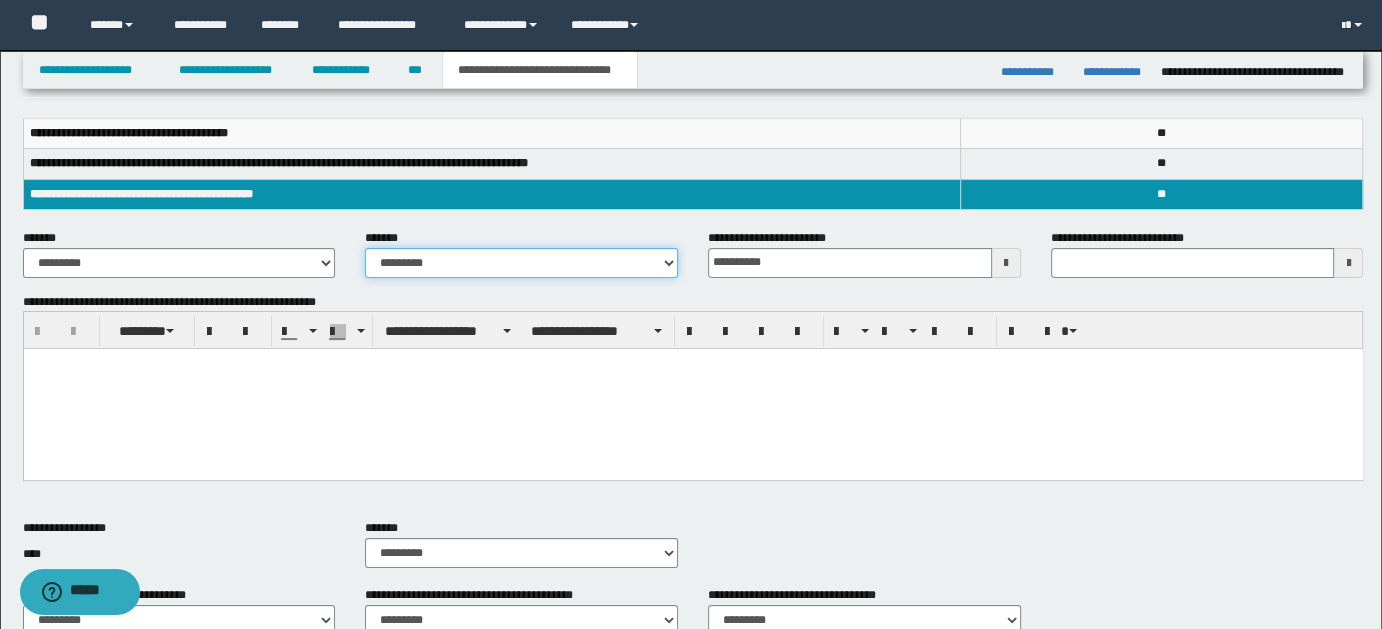 click on "**********" at bounding box center (521, 263) 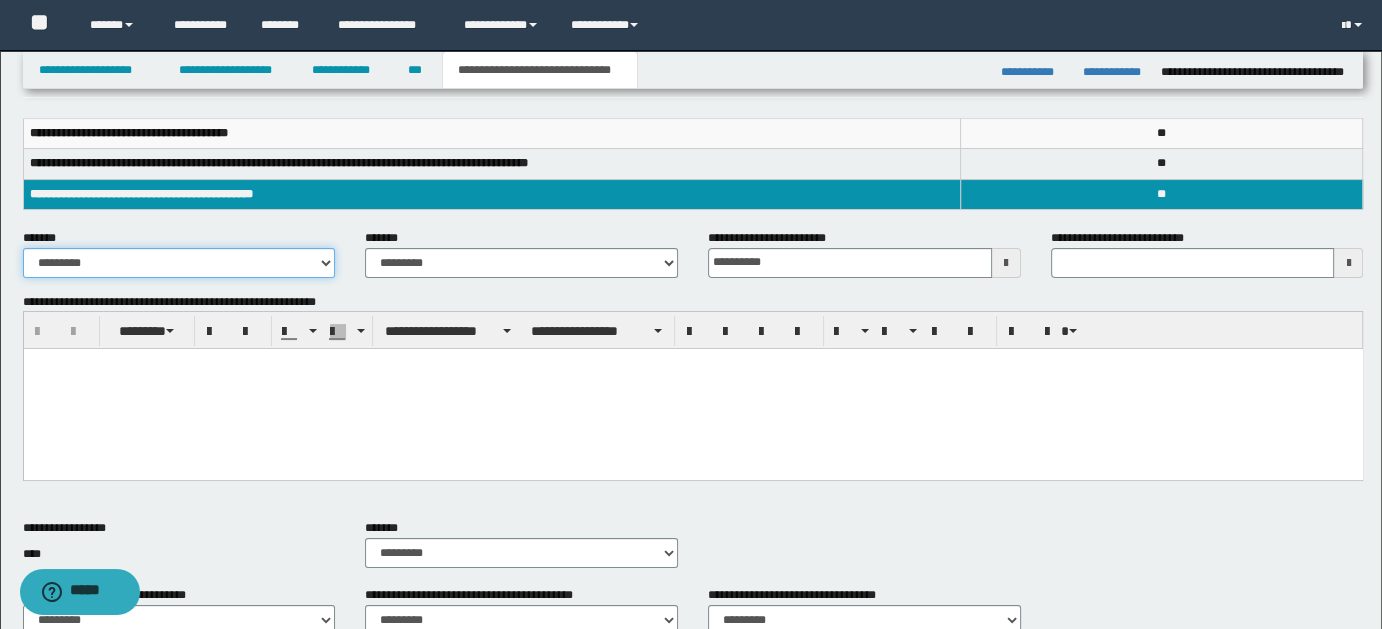 click on "**********" at bounding box center [179, 263] 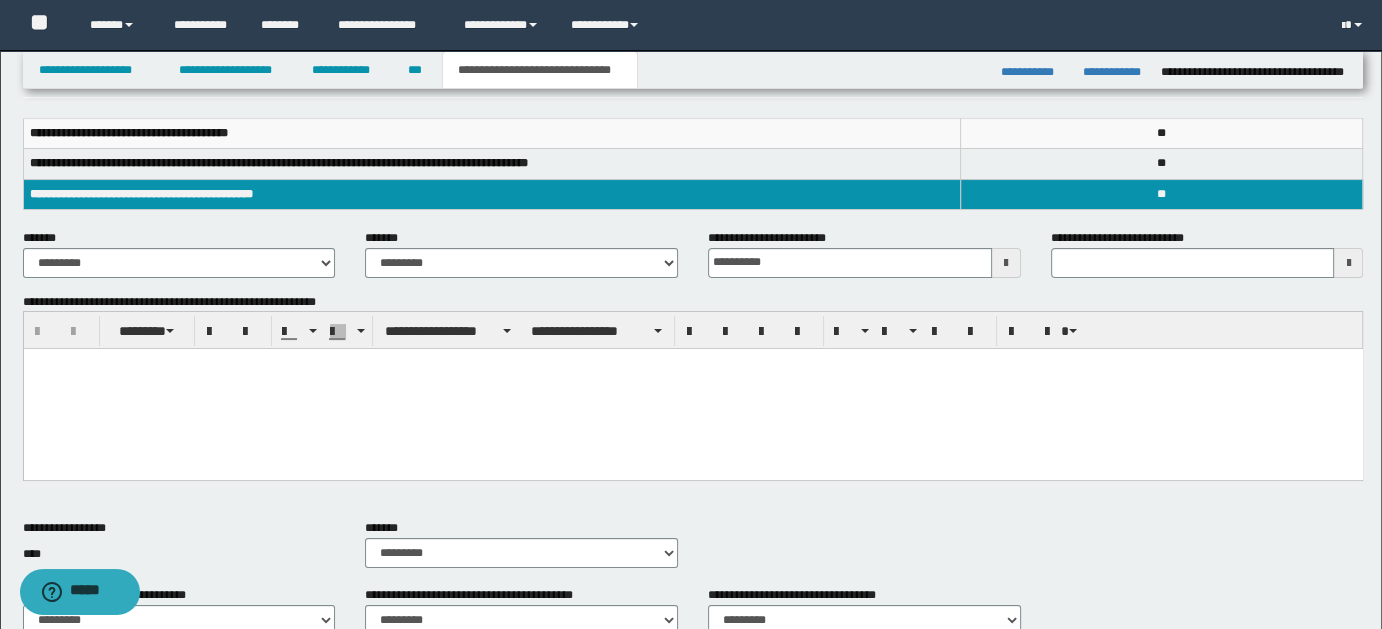 click at bounding box center [692, 364] 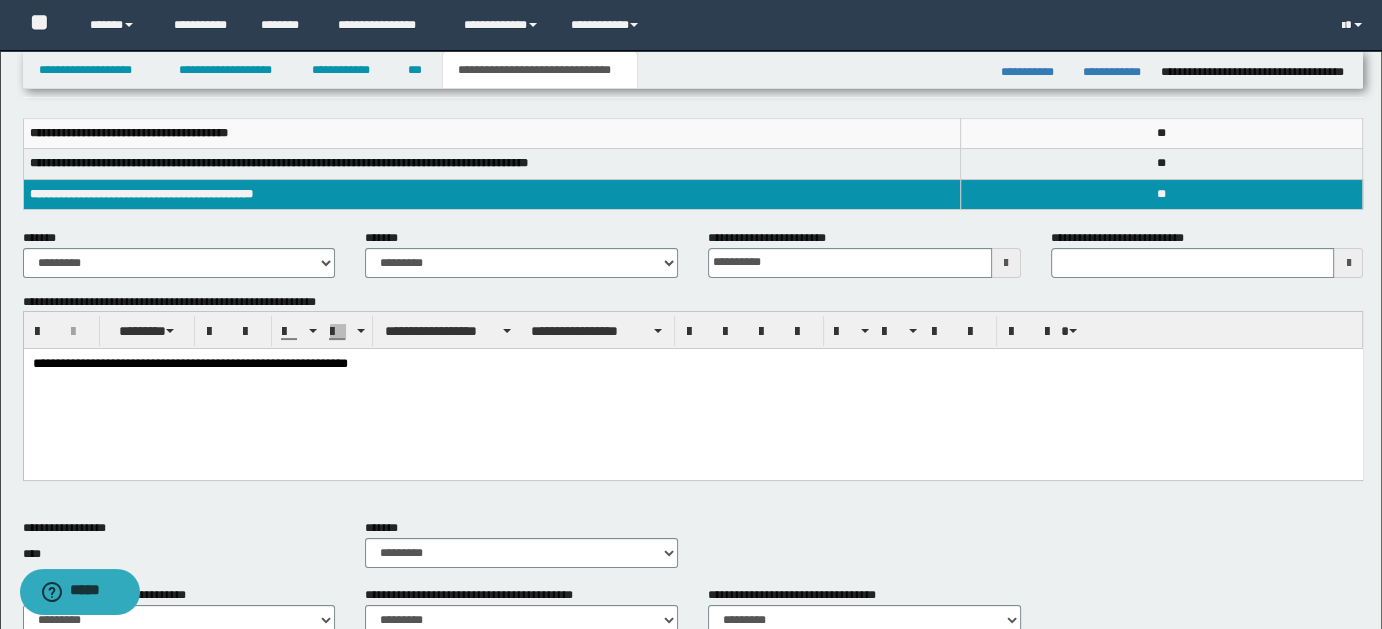 click on "**********" at bounding box center [693, 364] 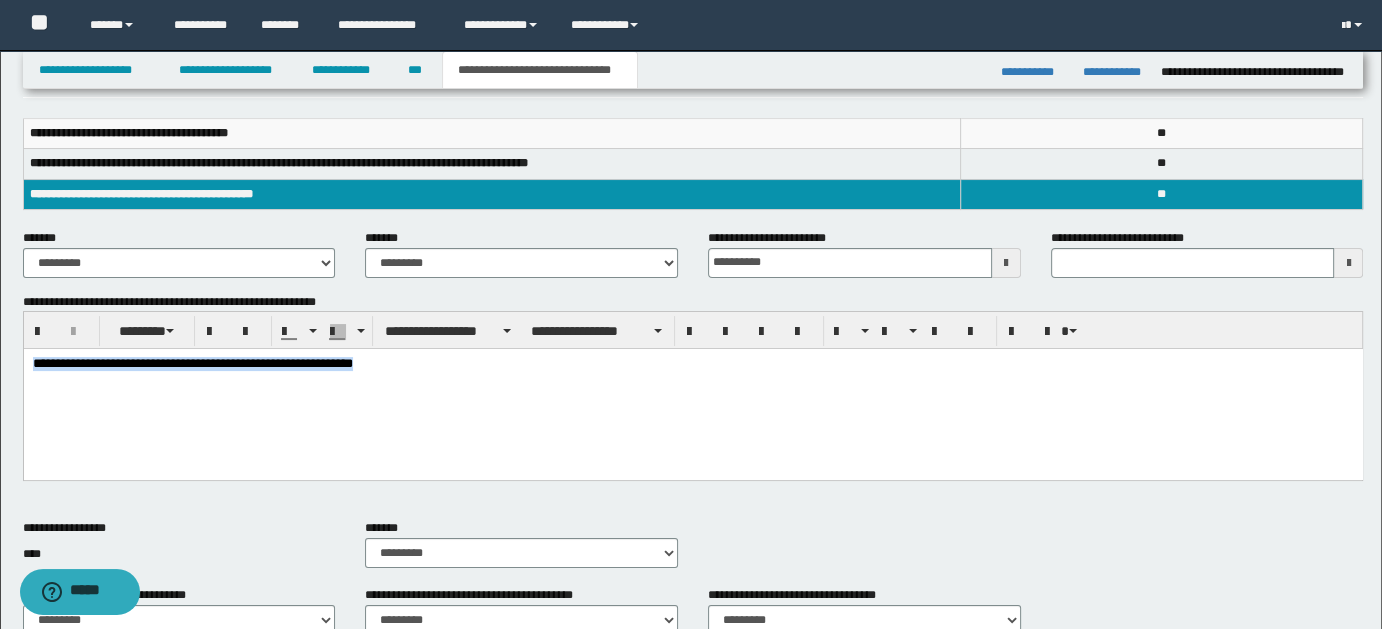 drag, startPoint x: 34, startPoint y: 362, endPoint x: 455, endPoint y: 369, distance: 421.0582 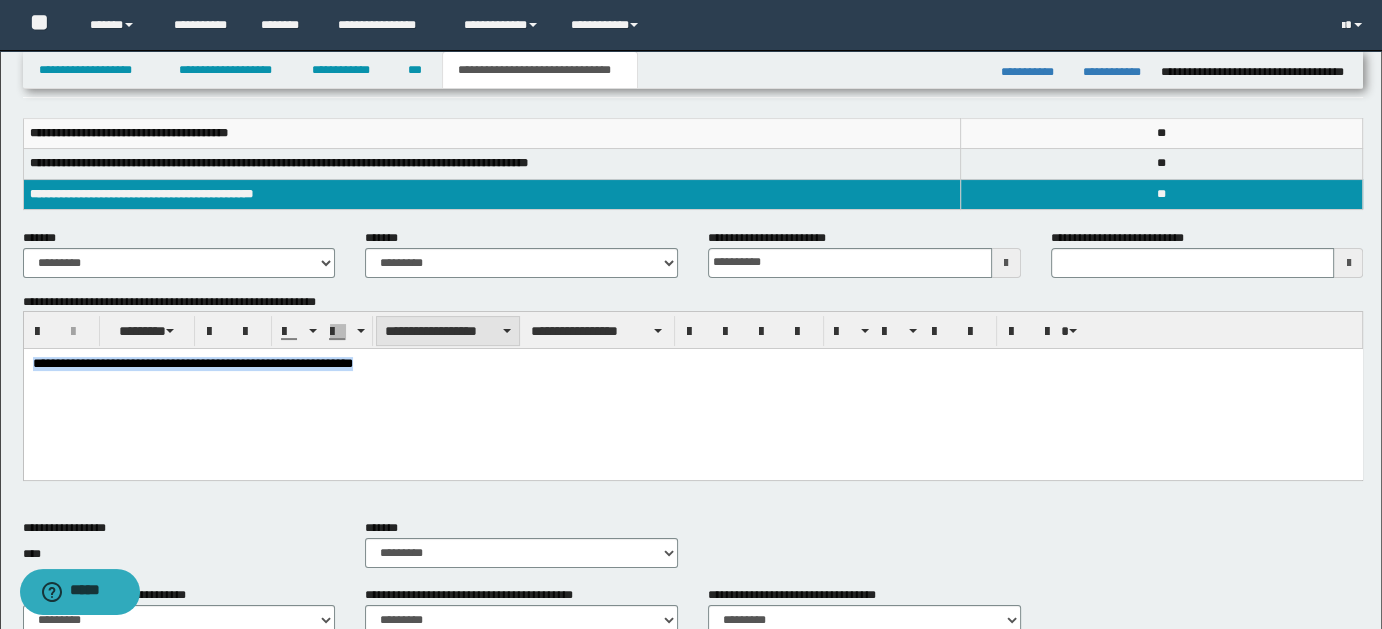 click at bounding box center [507, 331] 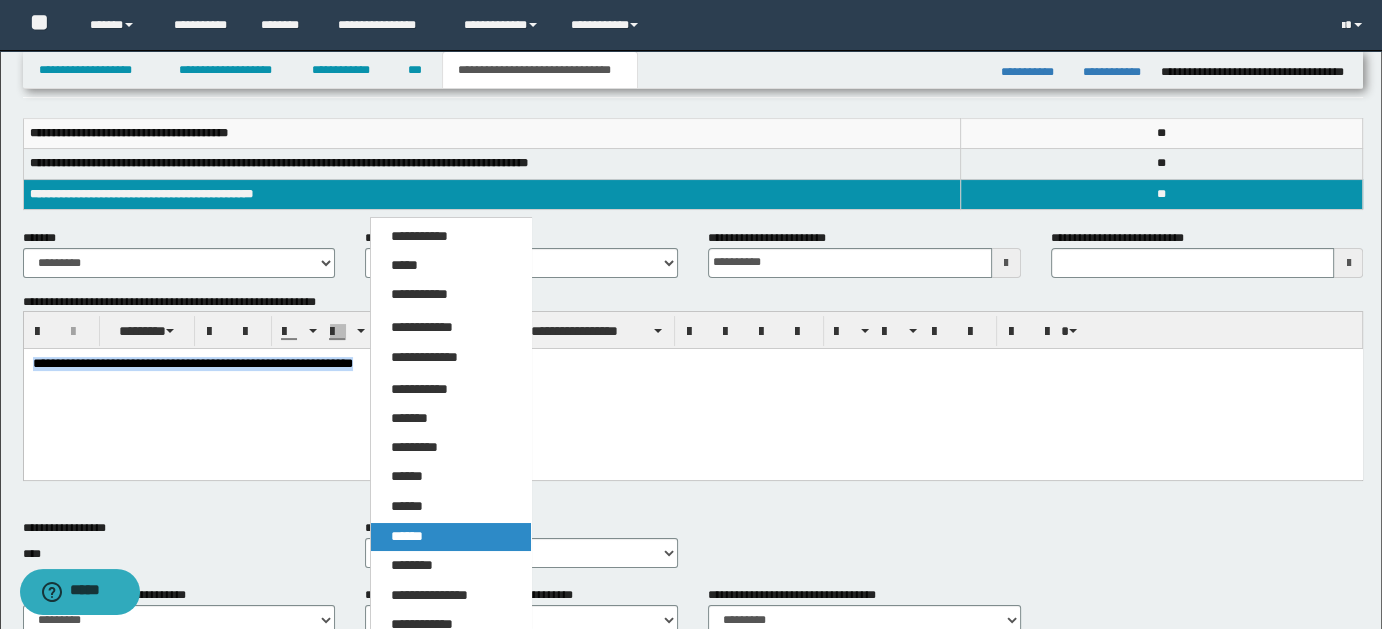 click on "******" at bounding box center (407, 536) 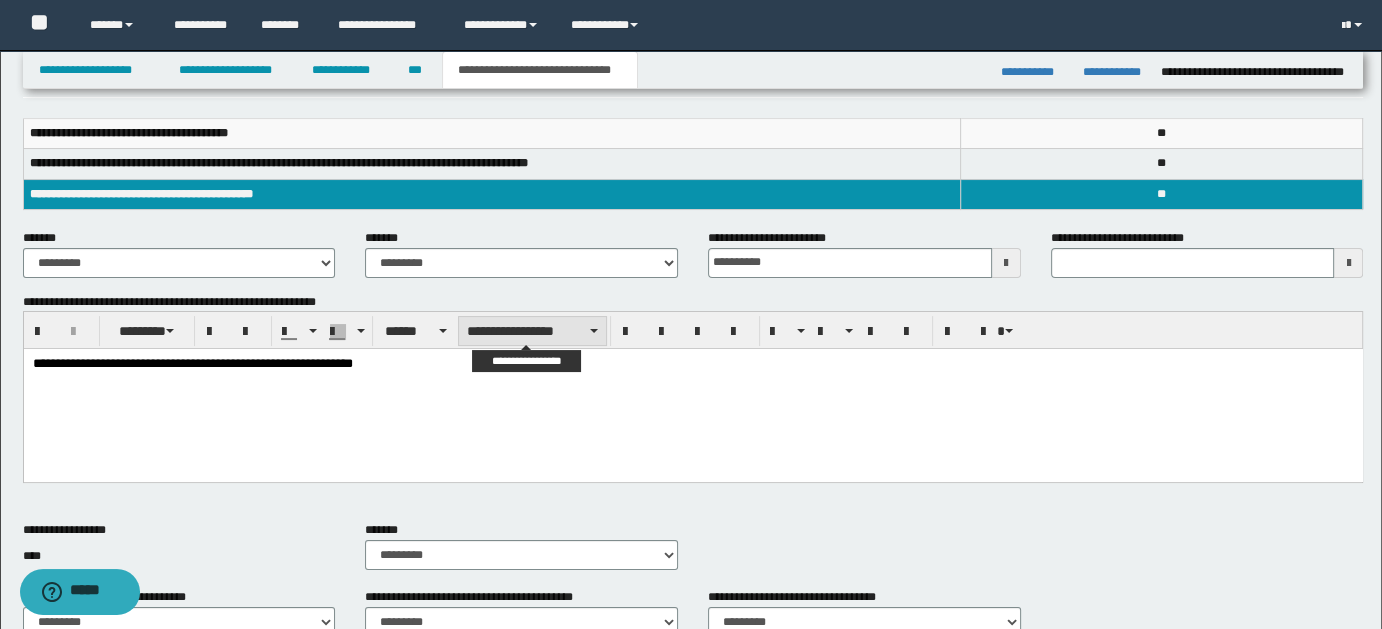 click at bounding box center [594, 331] 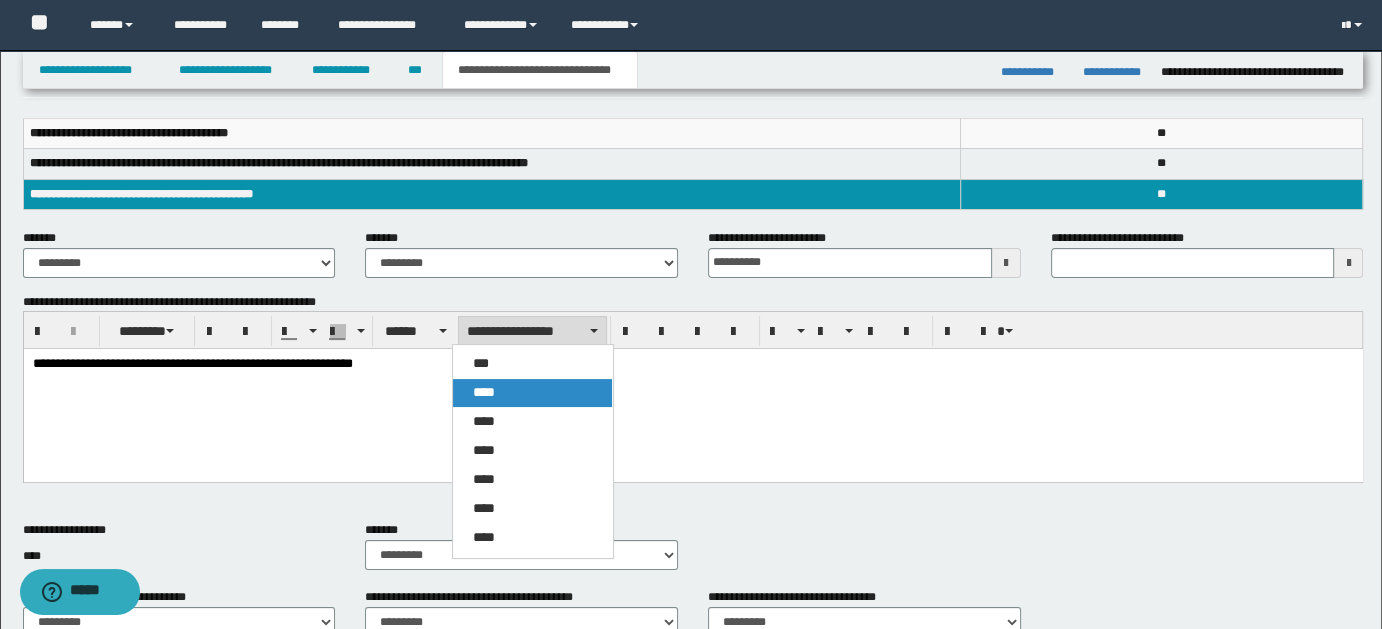 click on "****" at bounding box center [532, 393] 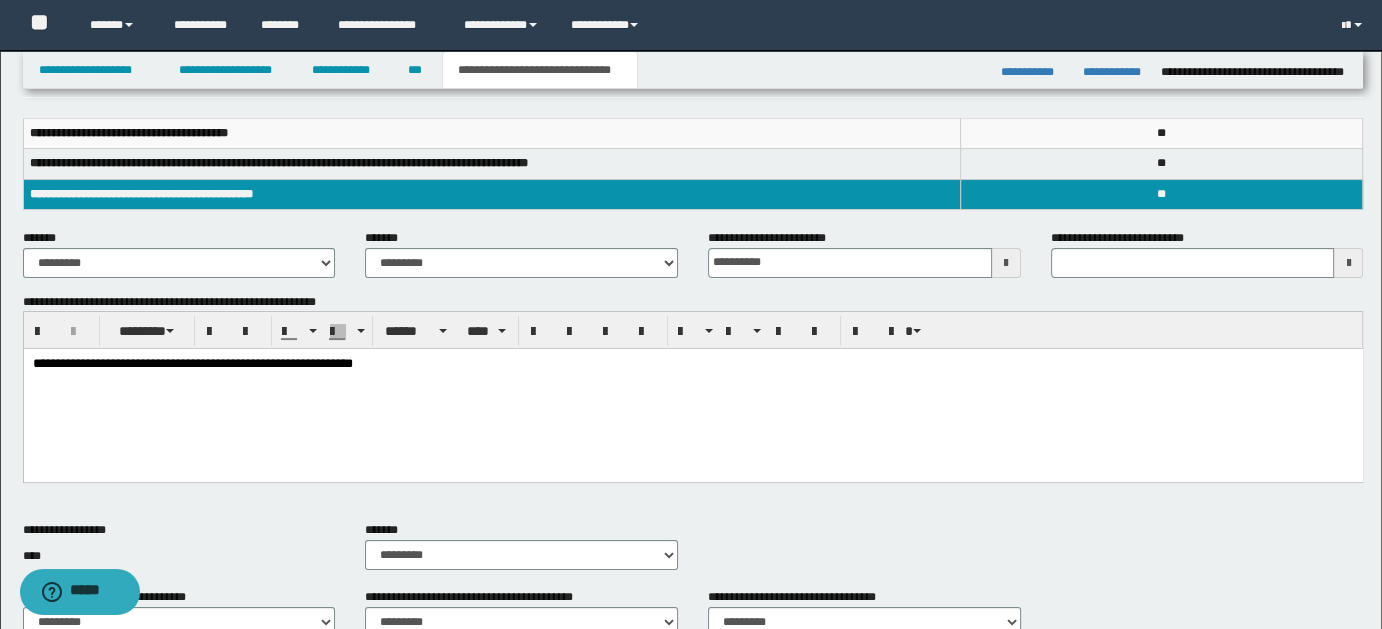 click on "**********" at bounding box center [692, 390] 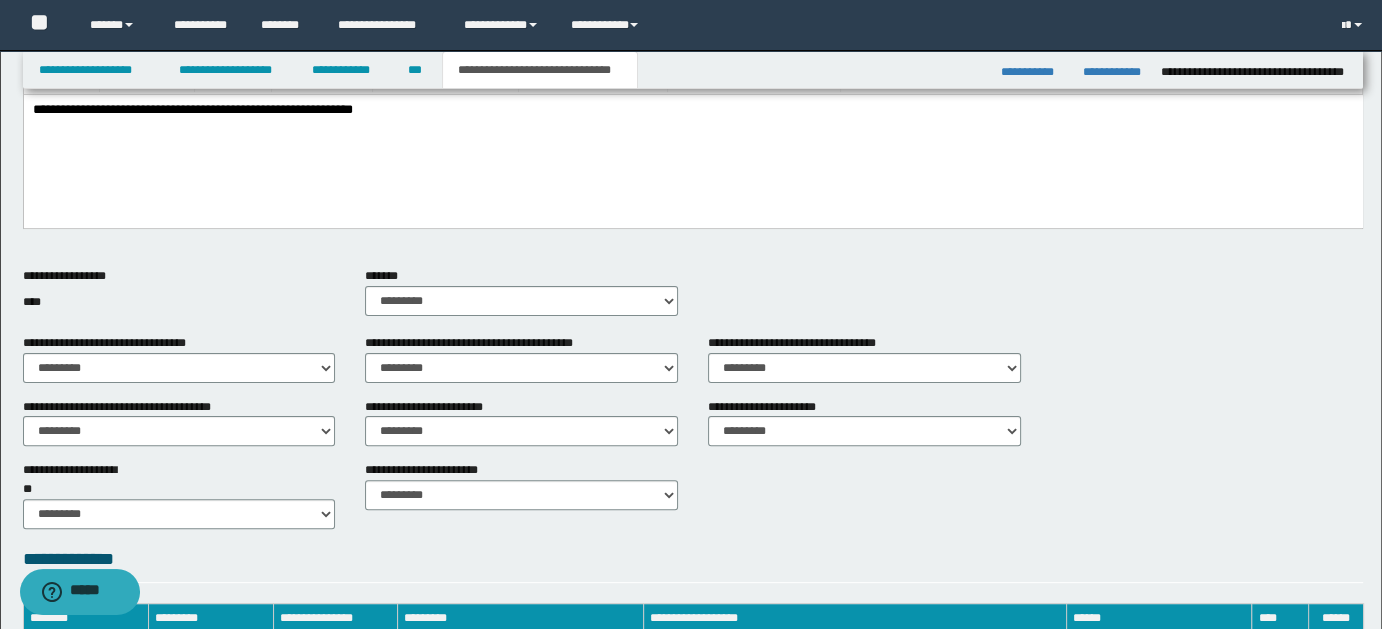 scroll, scrollTop: 574, scrollLeft: 0, axis: vertical 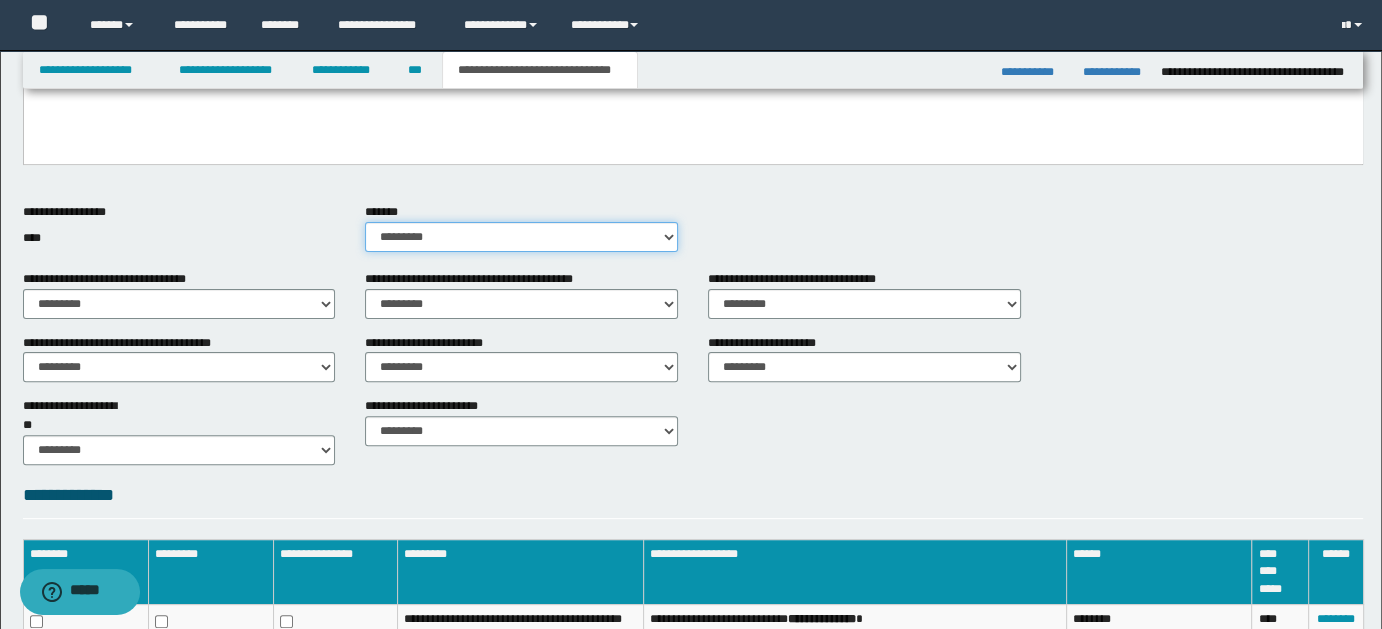 drag, startPoint x: 672, startPoint y: 239, endPoint x: 642, endPoint y: 242, distance: 30.149628 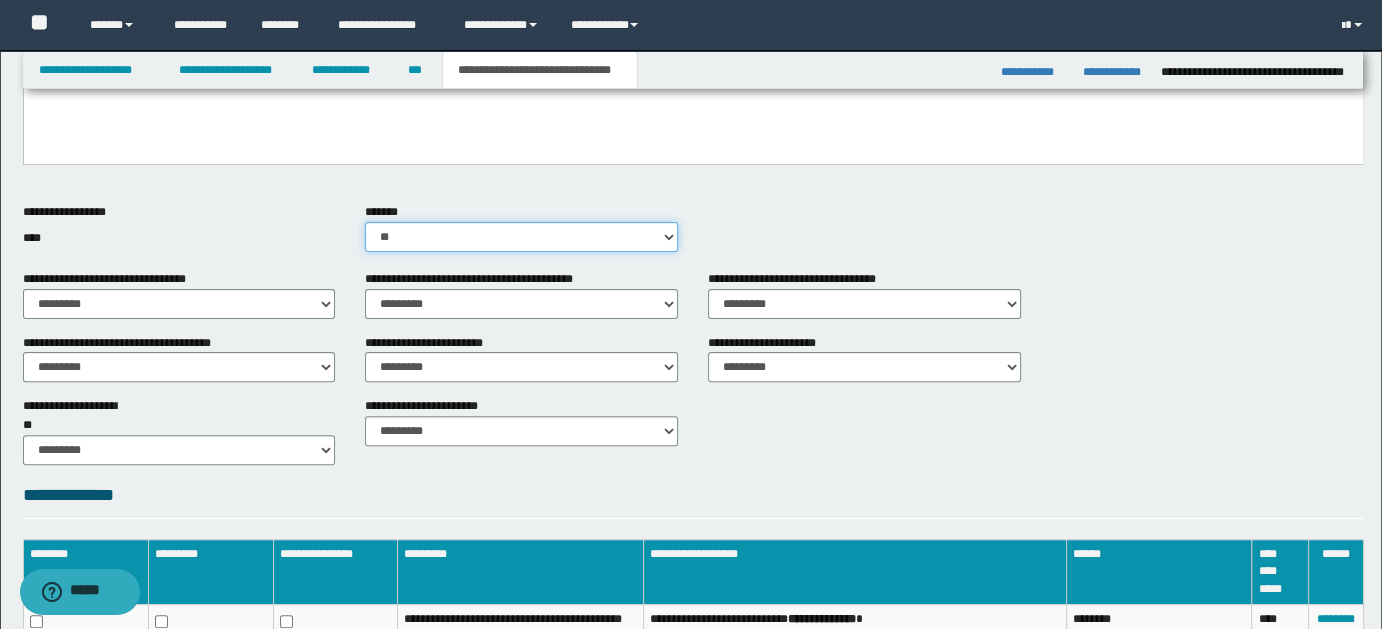 click on "*********
**
**" at bounding box center (521, 237) 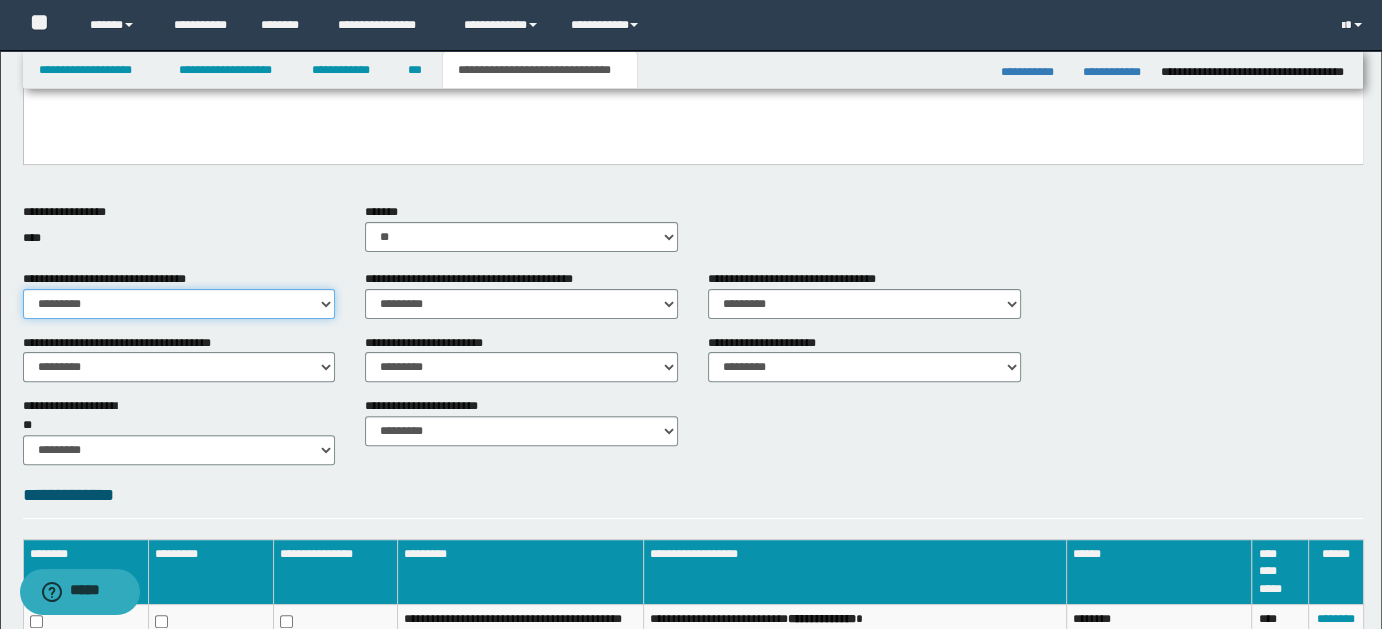 click on "*********
**
**" at bounding box center (179, 304) 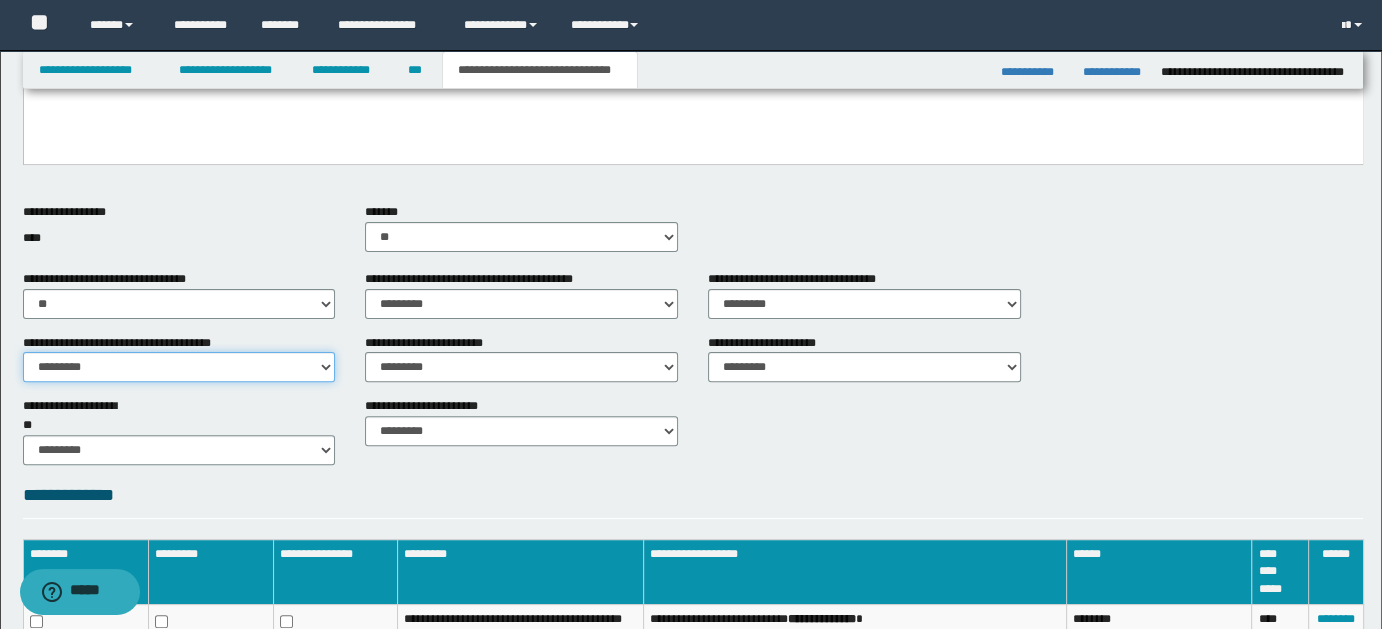 drag, startPoint x: 323, startPoint y: 363, endPoint x: 310, endPoint y: 378, distance: 19.849434 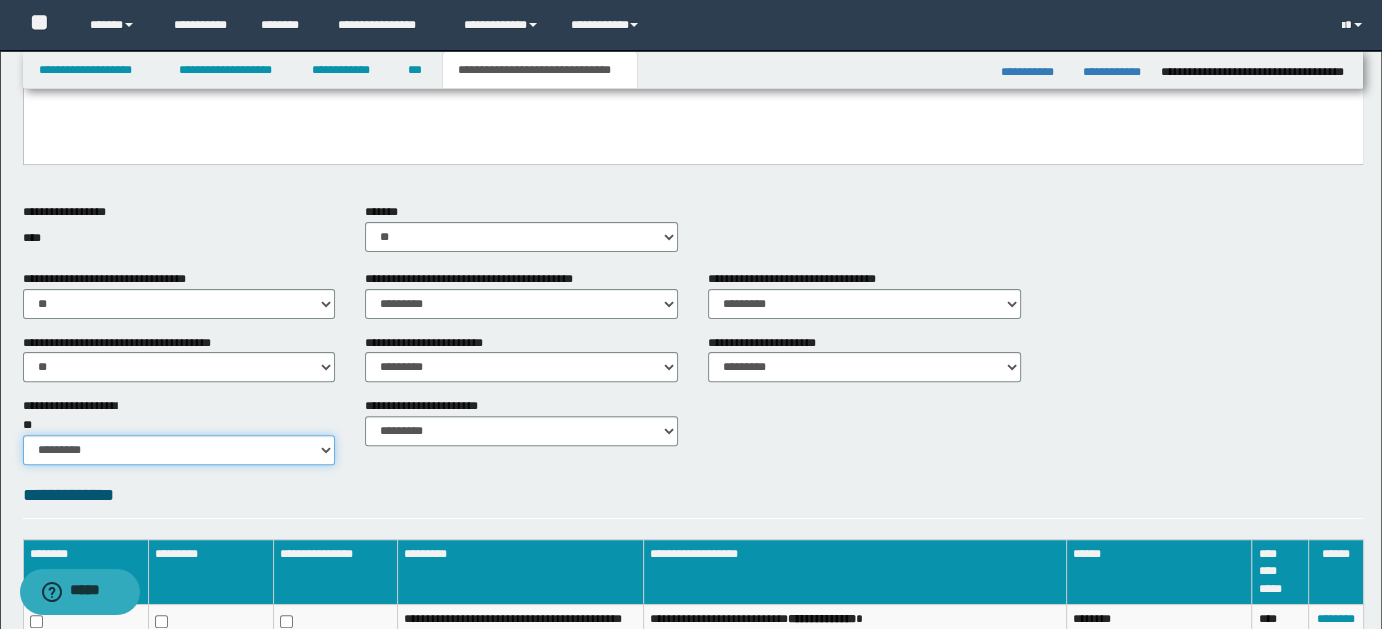 click on "*********
**
**" at bounding box center [179, 450] 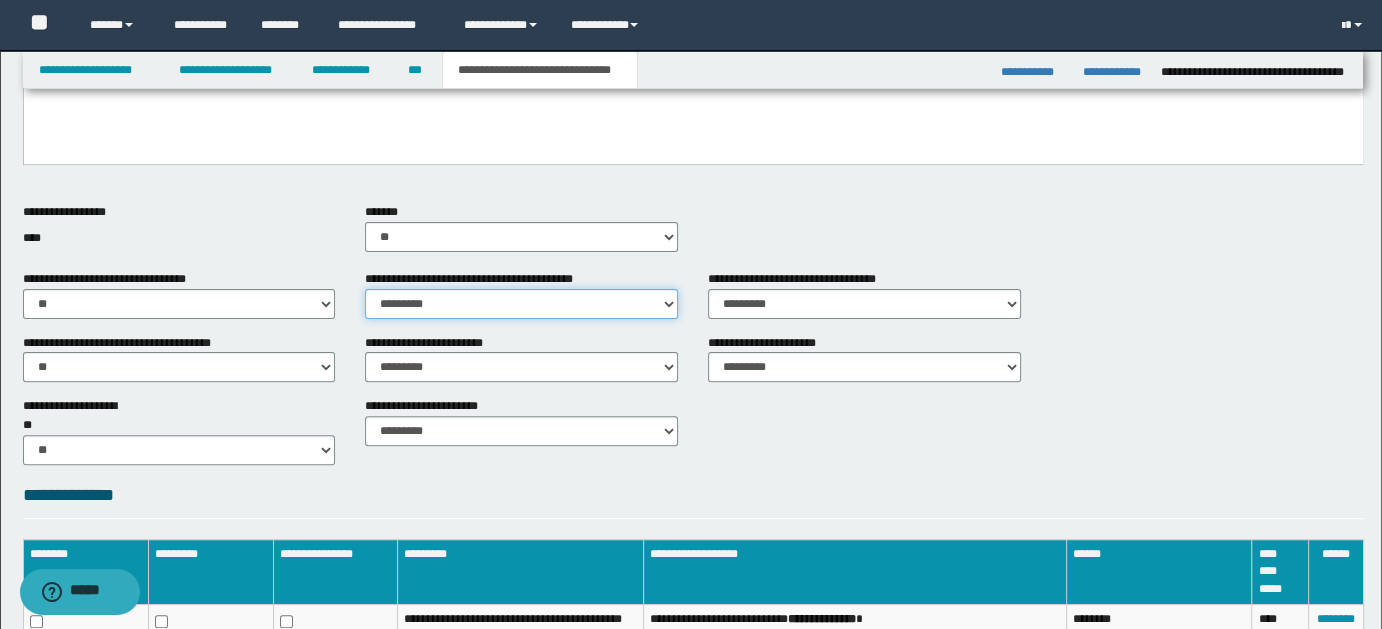 drag, startPoint x: 658, startPoint y: 297, endPoint x: 653, endPoint y: 315, distance: 18.681541 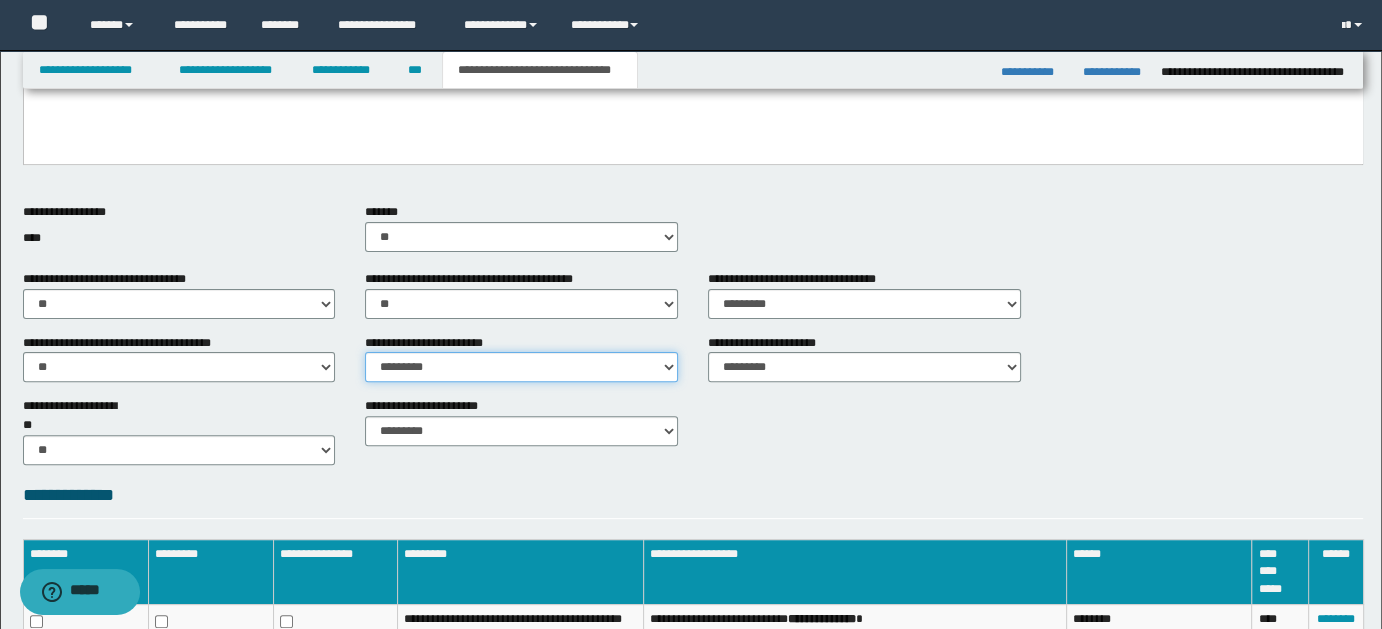 click on "*********
**
**" at bounding box center [521, 367] 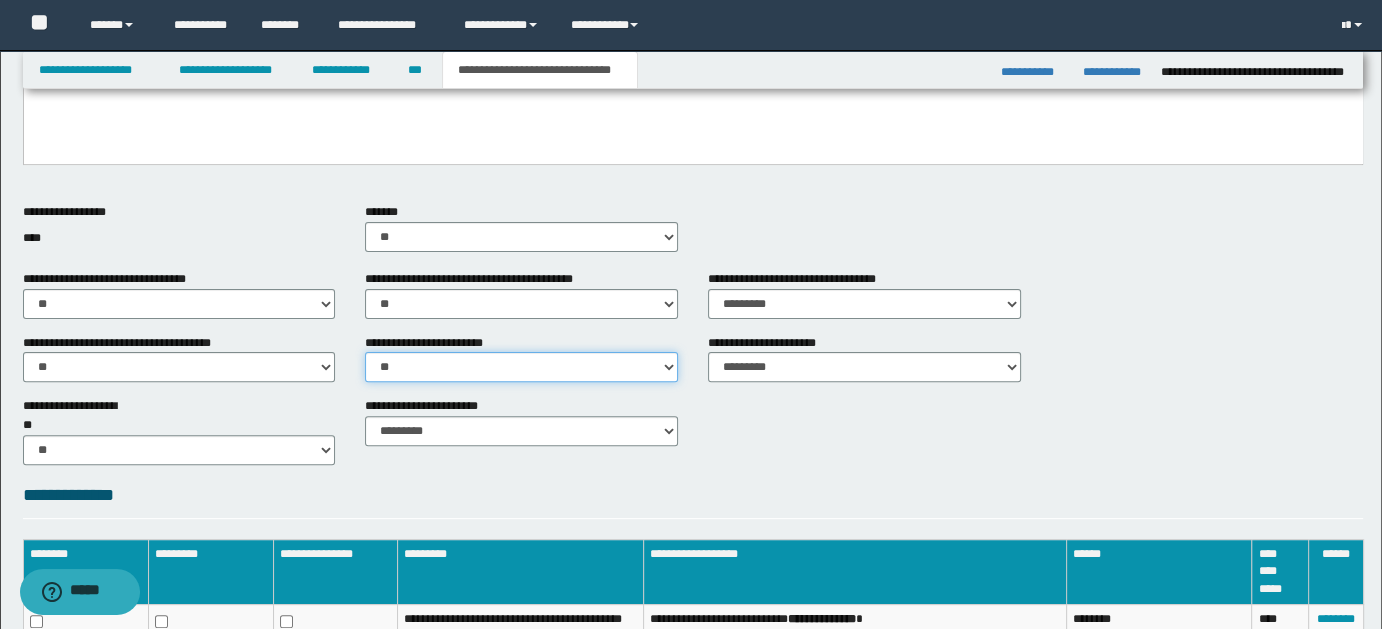 click on "*********
**
**" at bounding box center [521, 367] 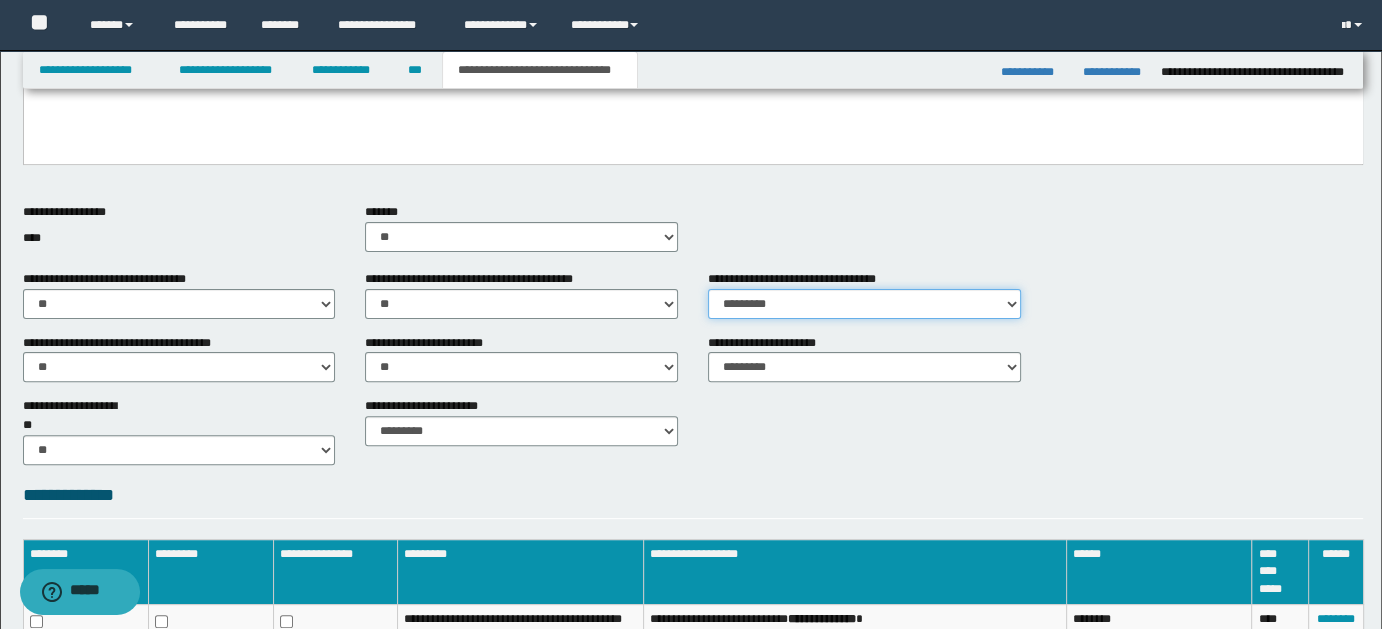 click on "*********
**
**" at bounding box center (864, 304) 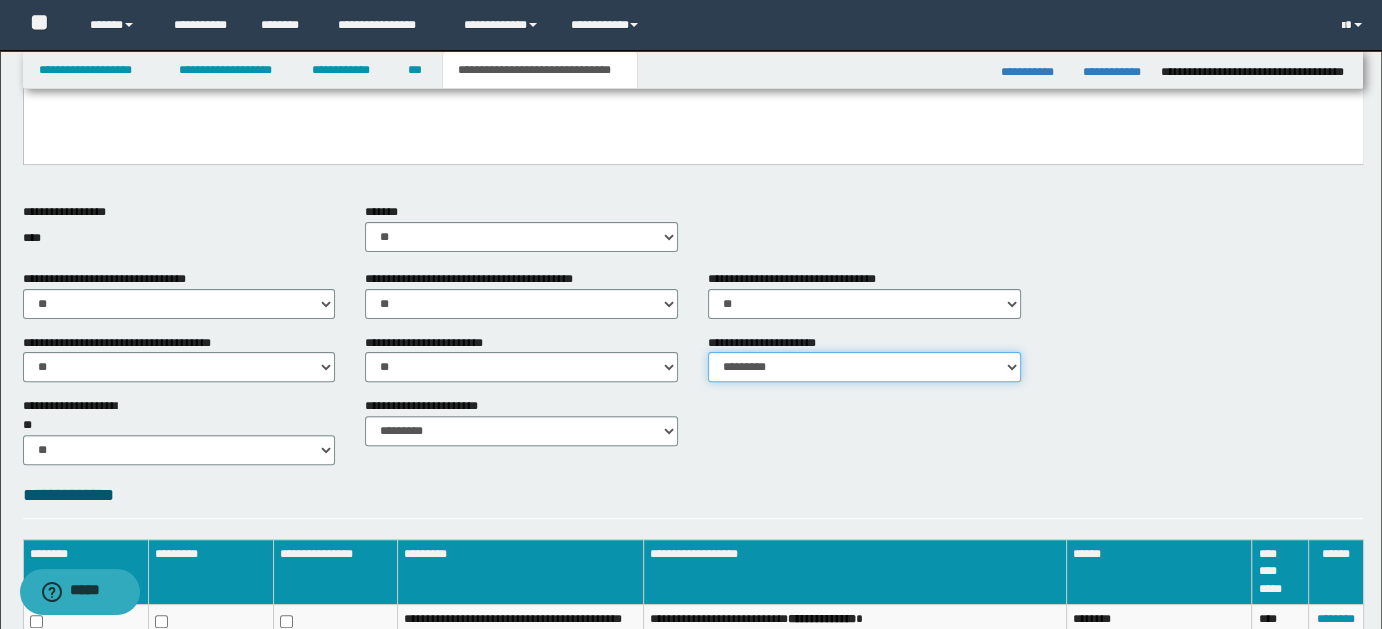 click on "*********
**
**" at bounding box center (864, 367) 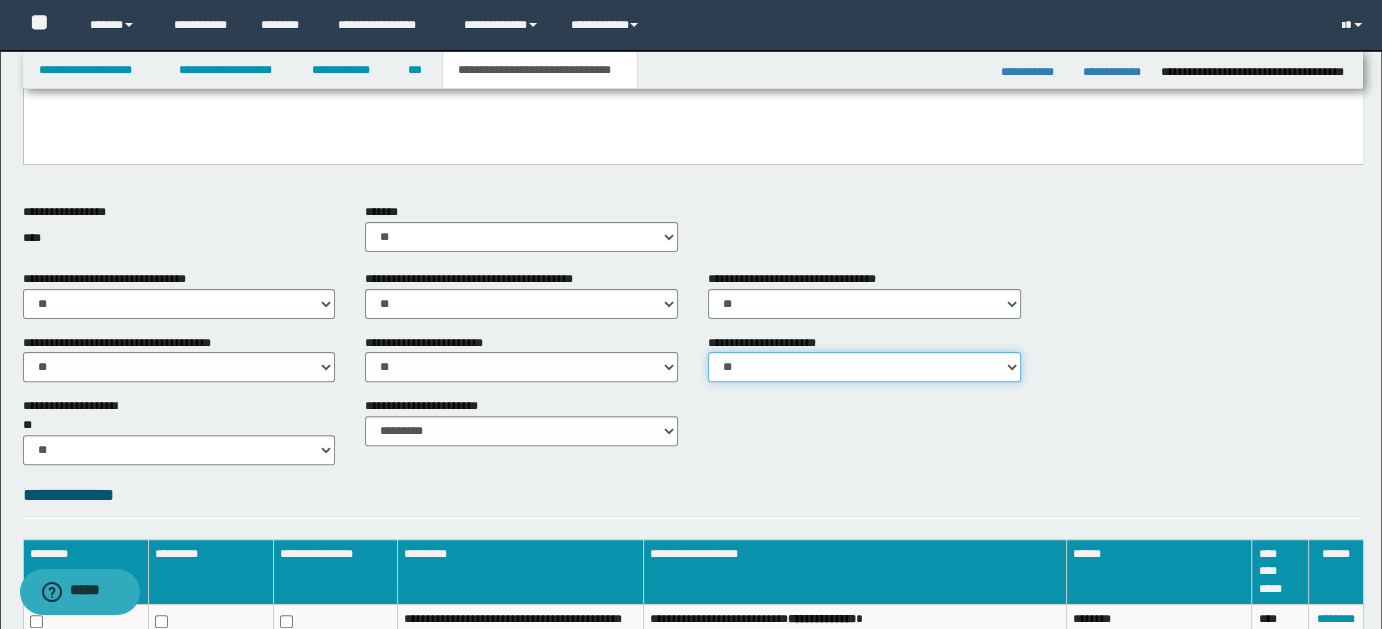 scroll, scrollTop: 741, scrollLeft: 0, axis: vertical 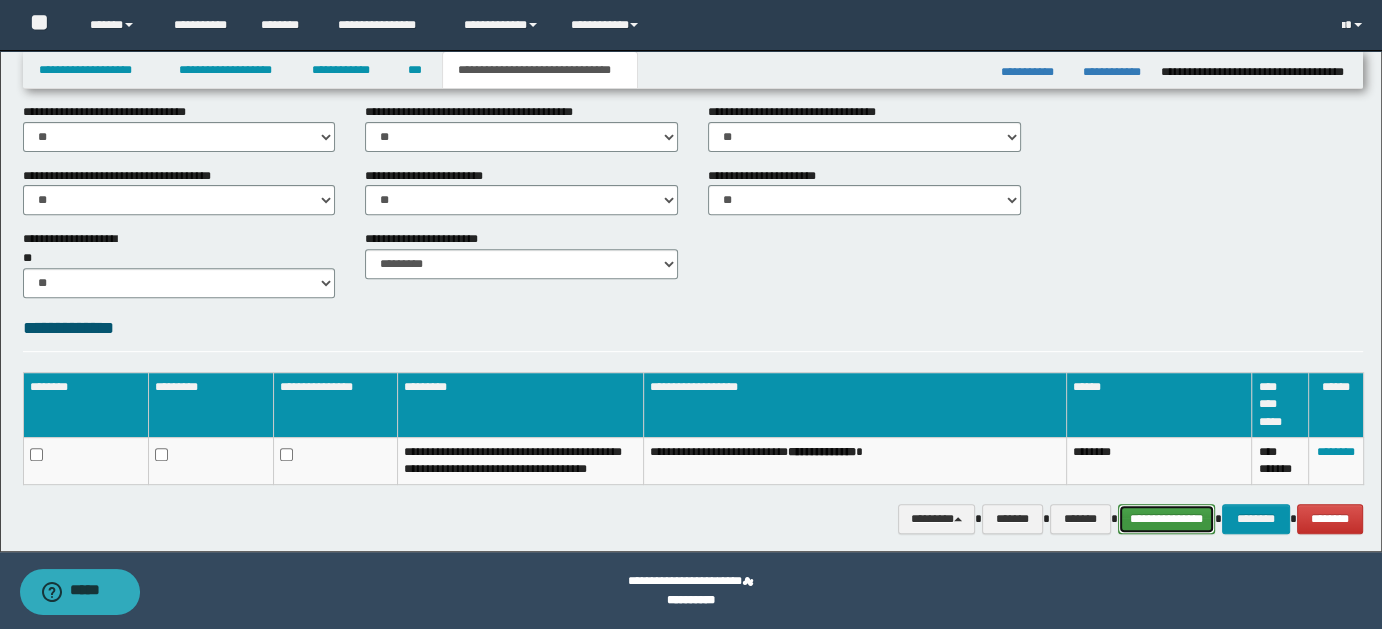 click on "**********" at bounding box center (1167, 518) 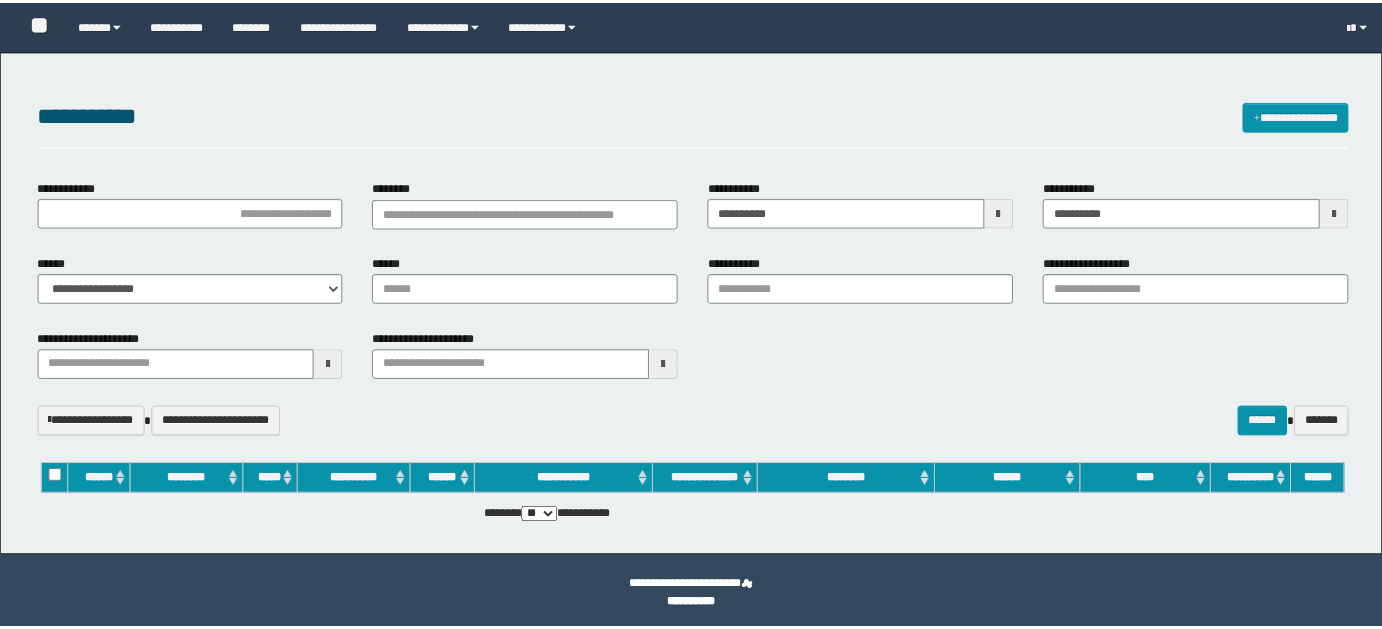 scroll, scrollTop: 0, scrollLeft: 0, axis: both 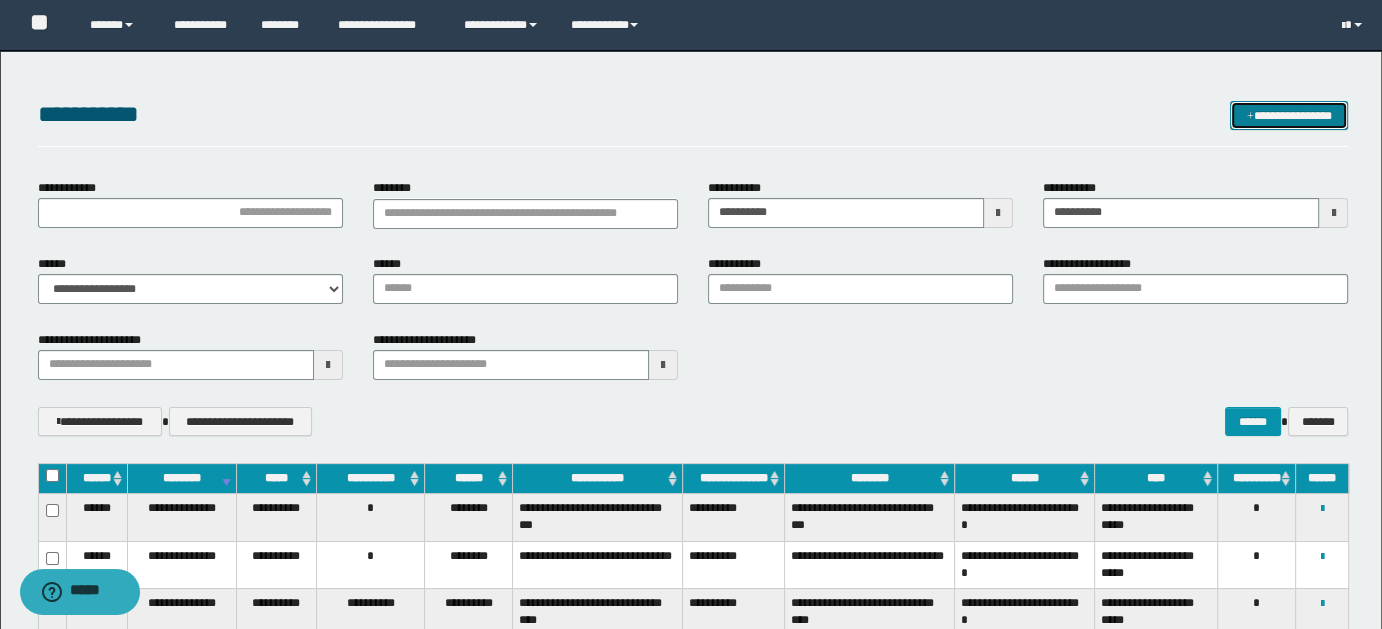 click on "**********" at bounding box center (1289, 115) 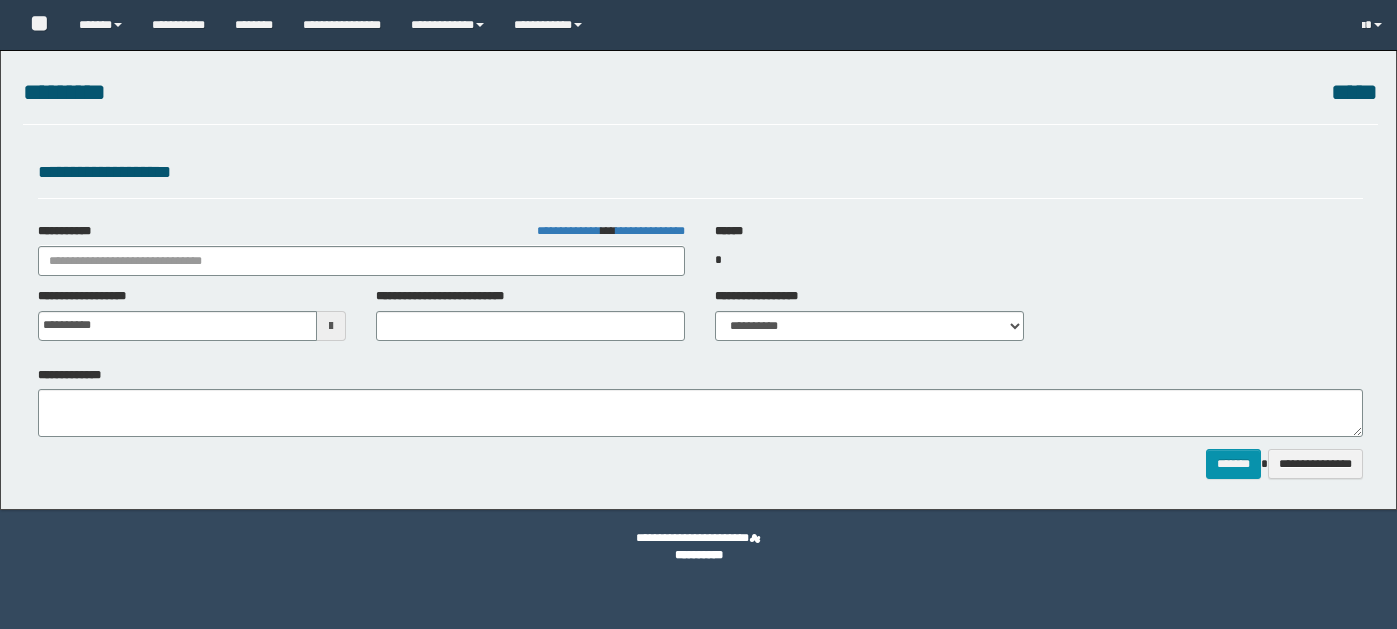 scroll, scrollTop: 0, scrollLeft: 0, axis: both 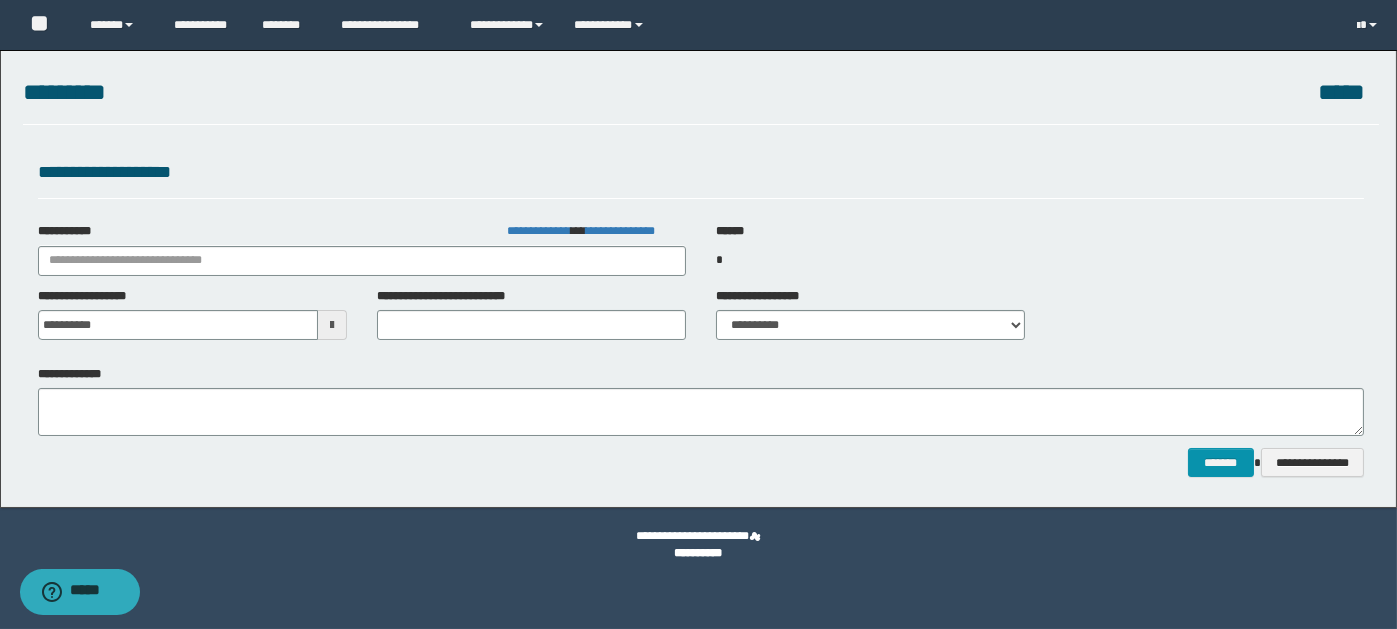 click on "**********" at bounding box center [698, 274] 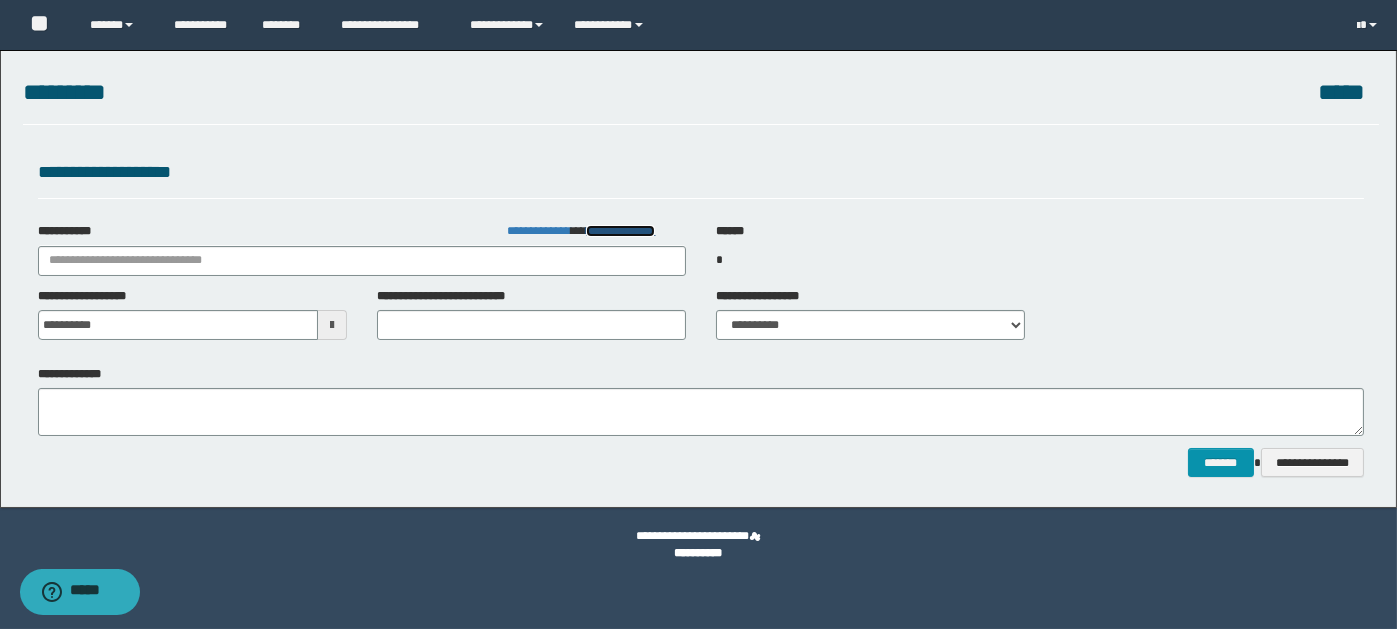 click on "**********" at bounding box center (620, 231) 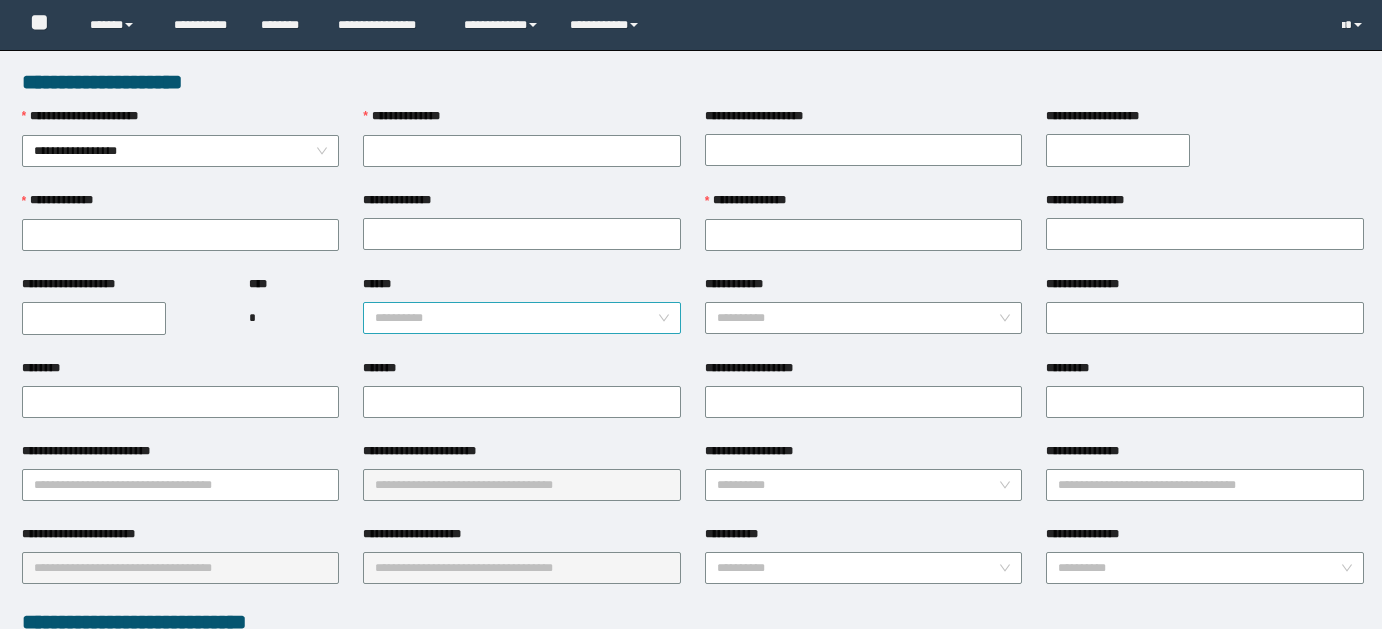 scroll, scrollTop: 0, scrollLeft: 0, axis: both 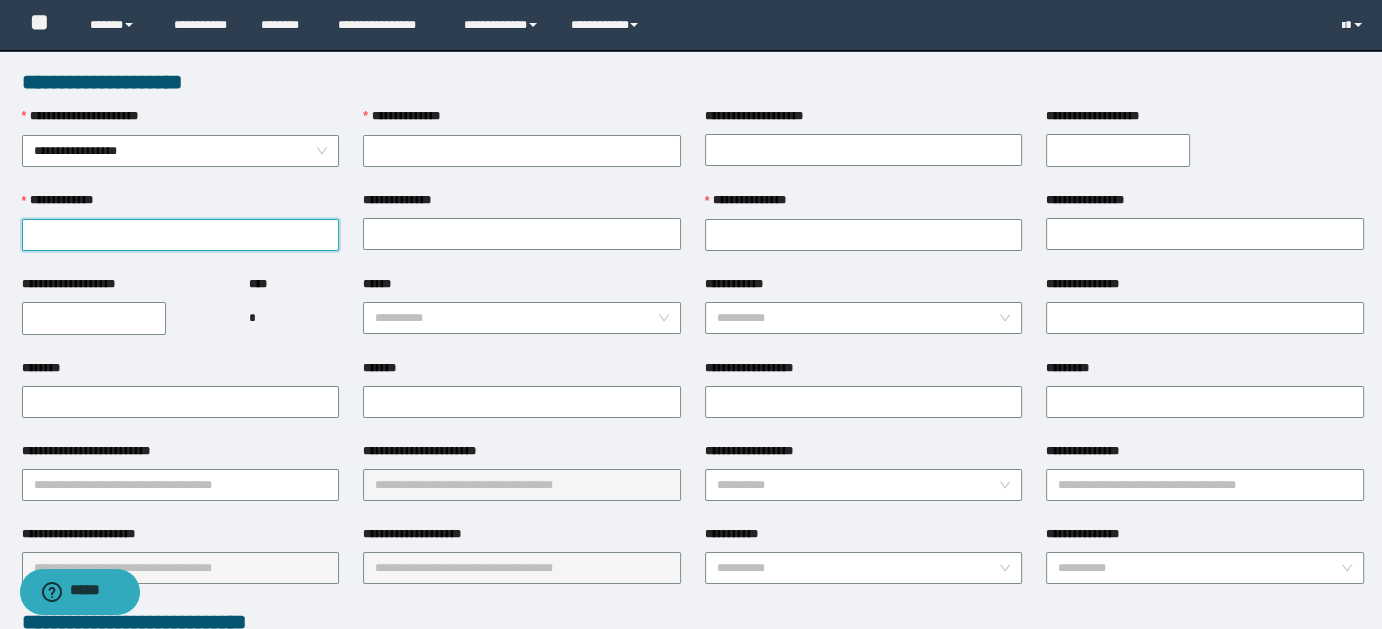 paste on "**********" 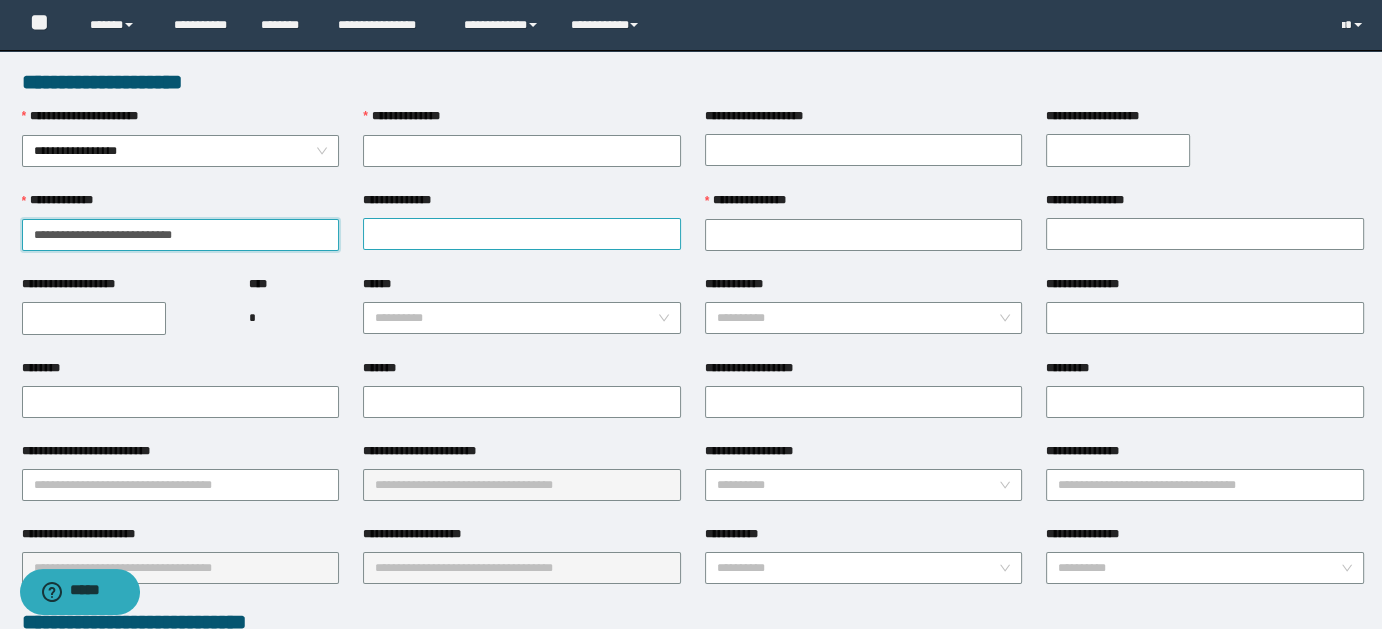 type on "**********" 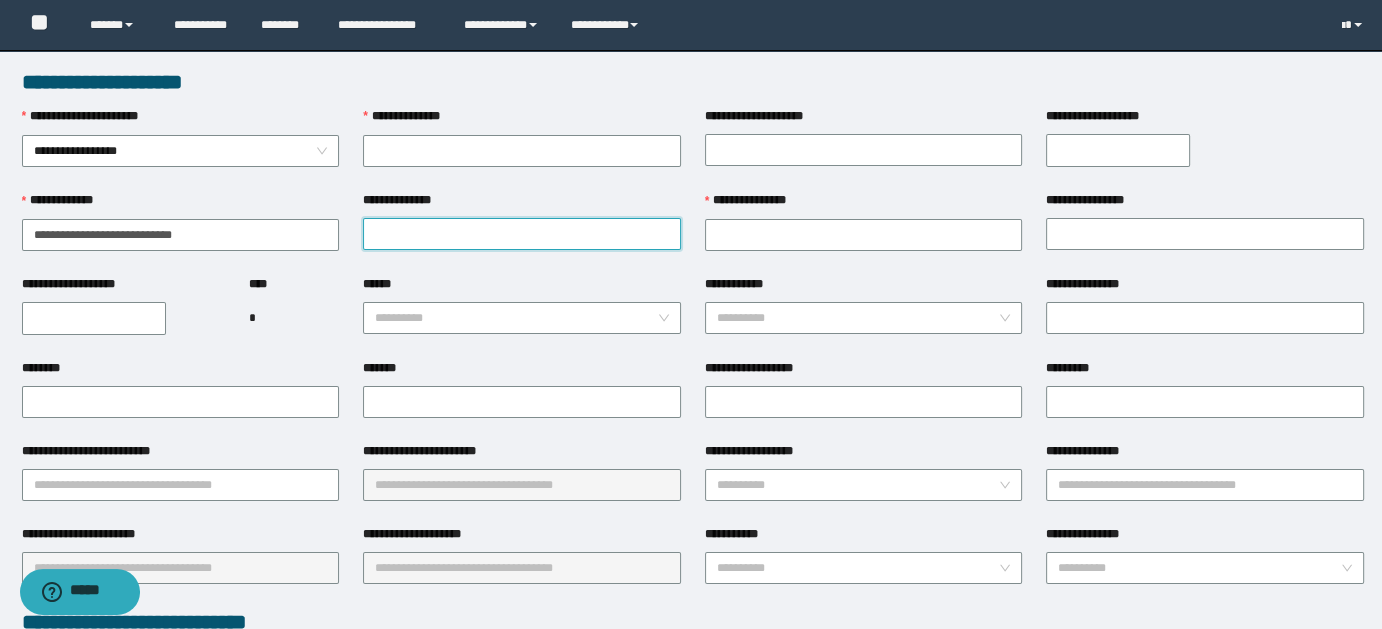 paste on "**********" 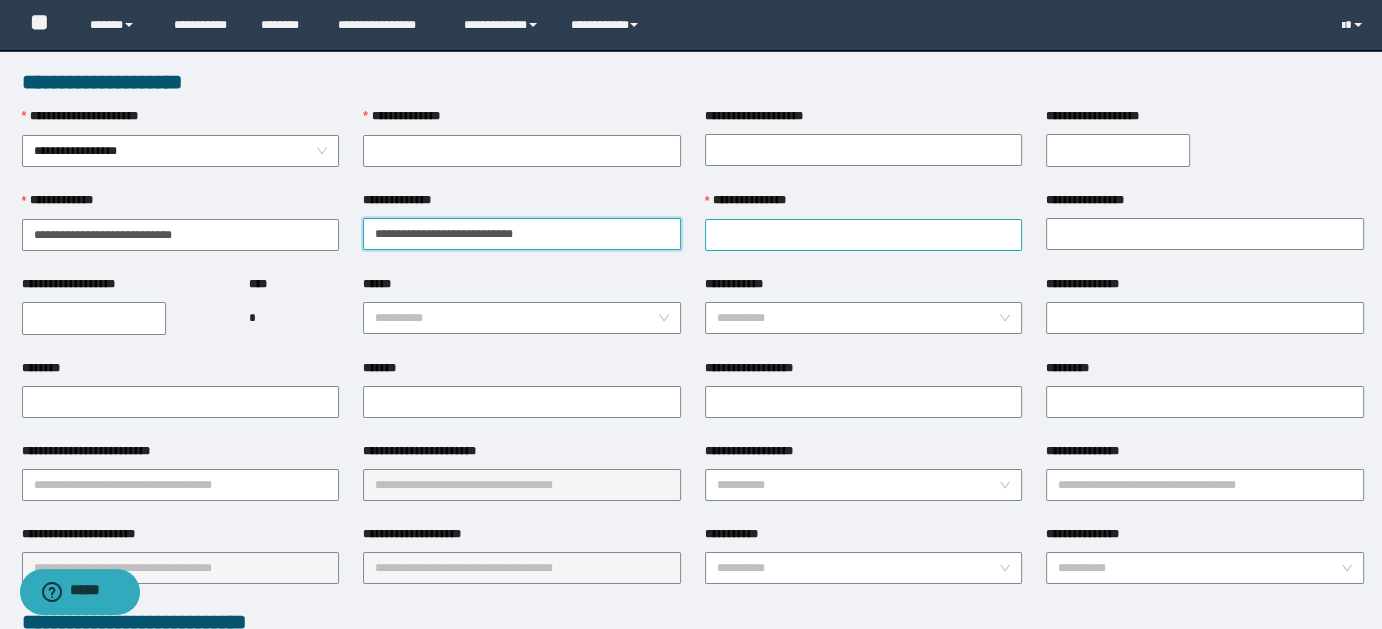 type on "**********" 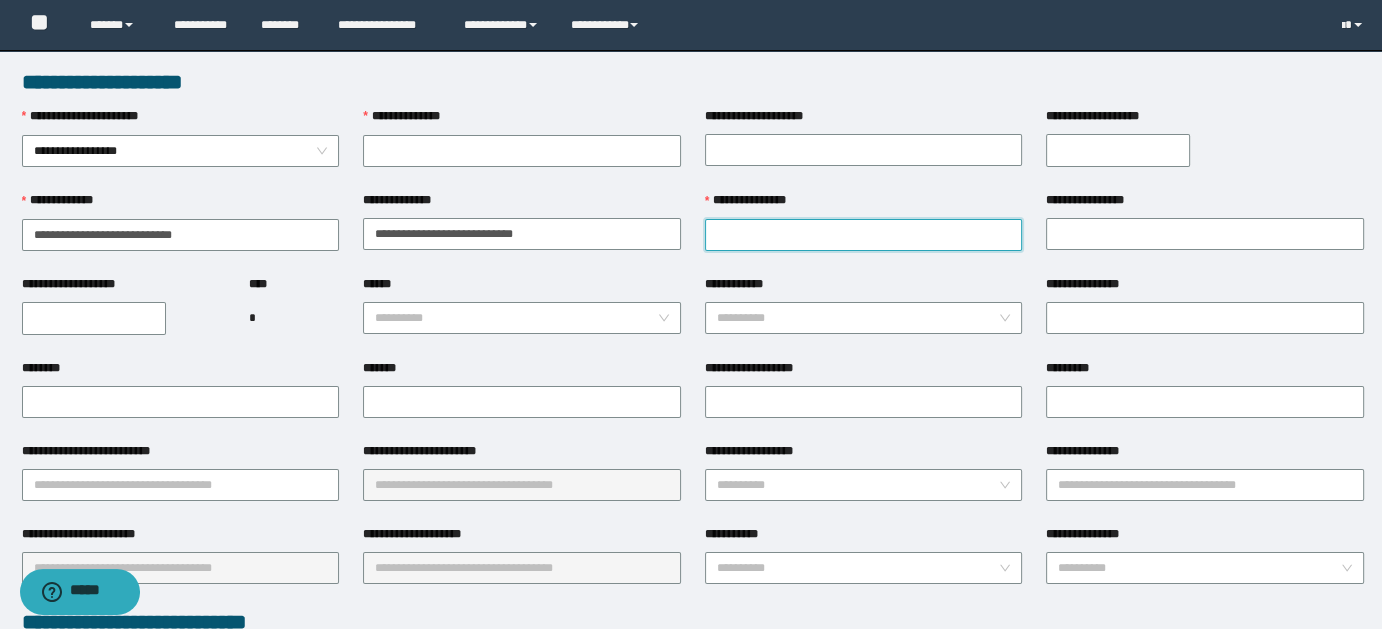 paste on "**********" 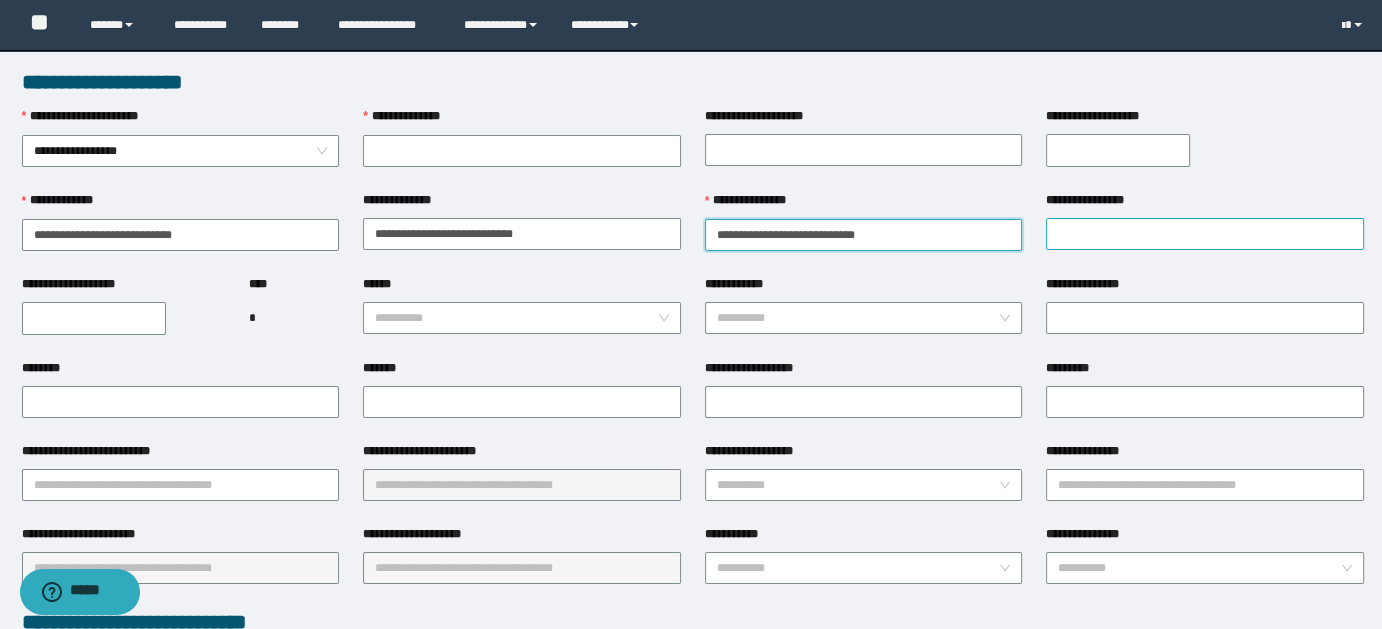 type on "**********" 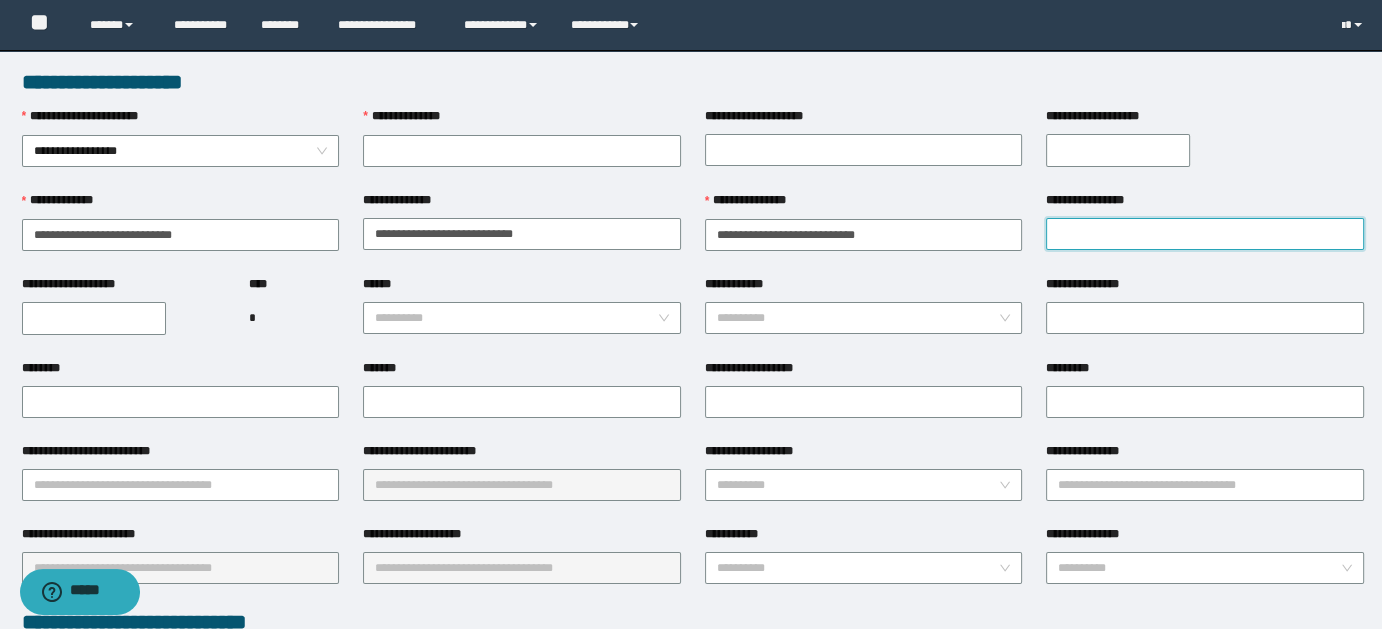 paste on "**********" 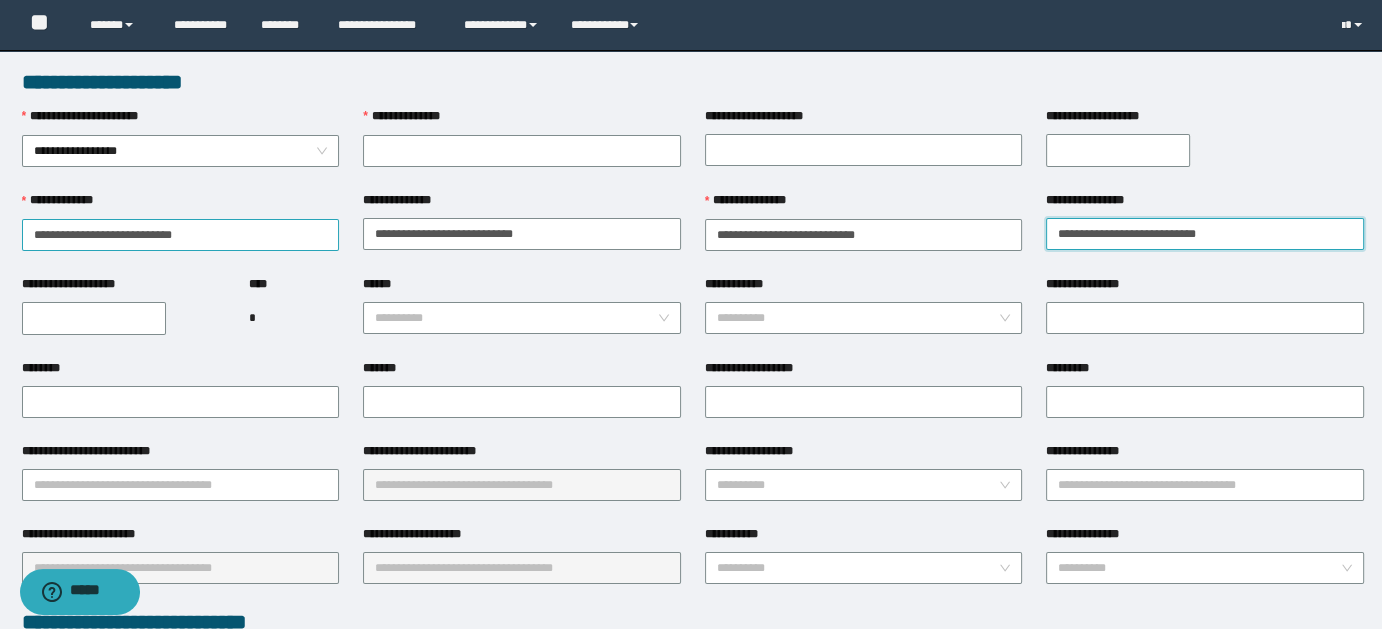 type on "**********" 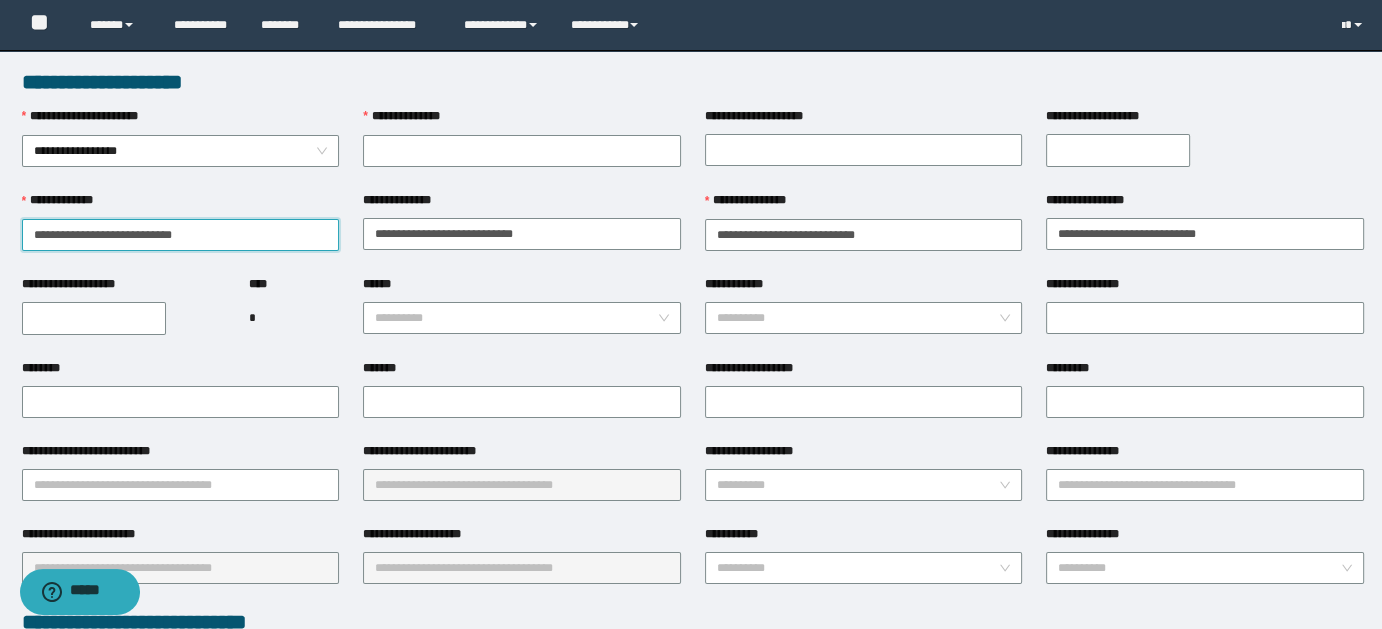 drag, startPoint x: 80, startPoint y: 236, endPoint x: 244, endPoint y: 233, distance: 164.02744 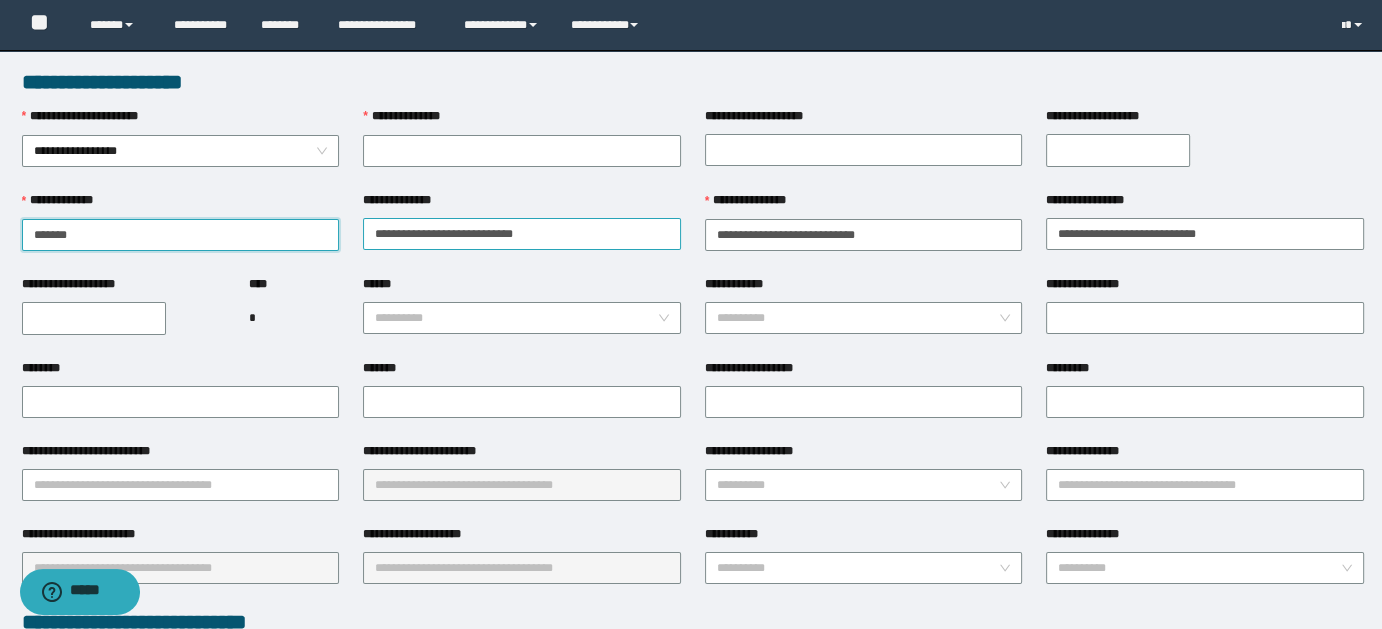type on "*******" 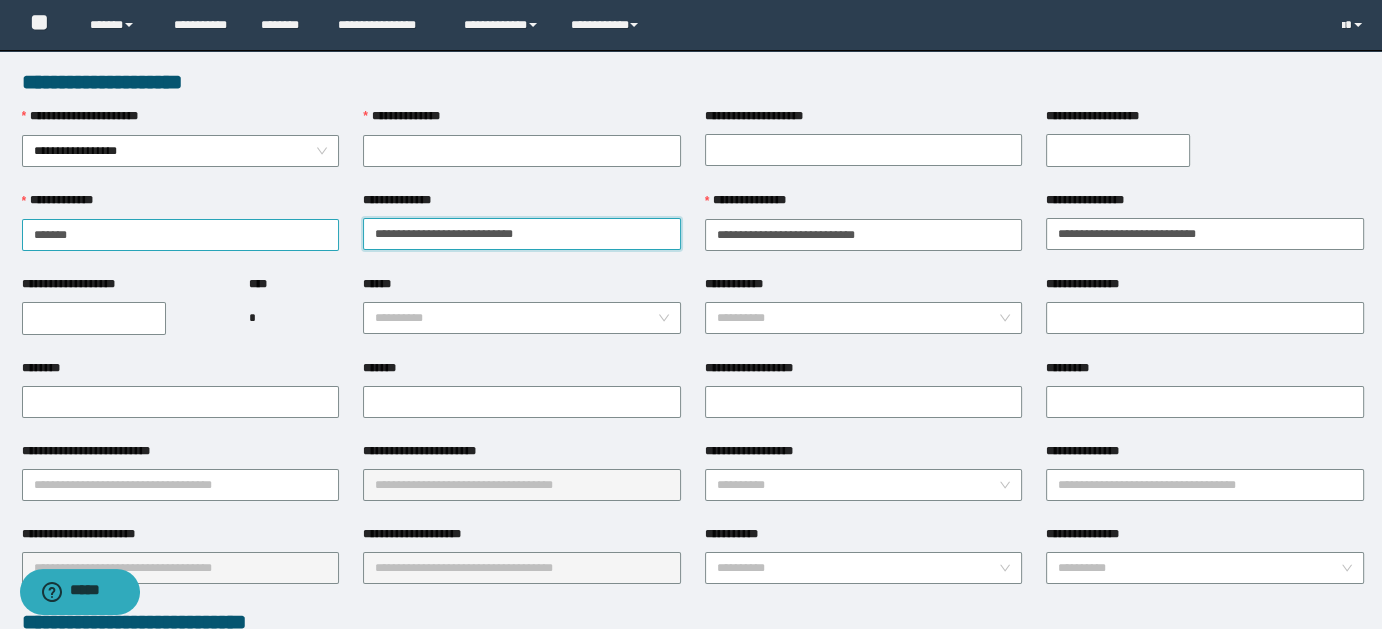 drag, startPoint x: 422, startPoint y: 233, endPoint x: 327, endPoint y: 233, distance: 95 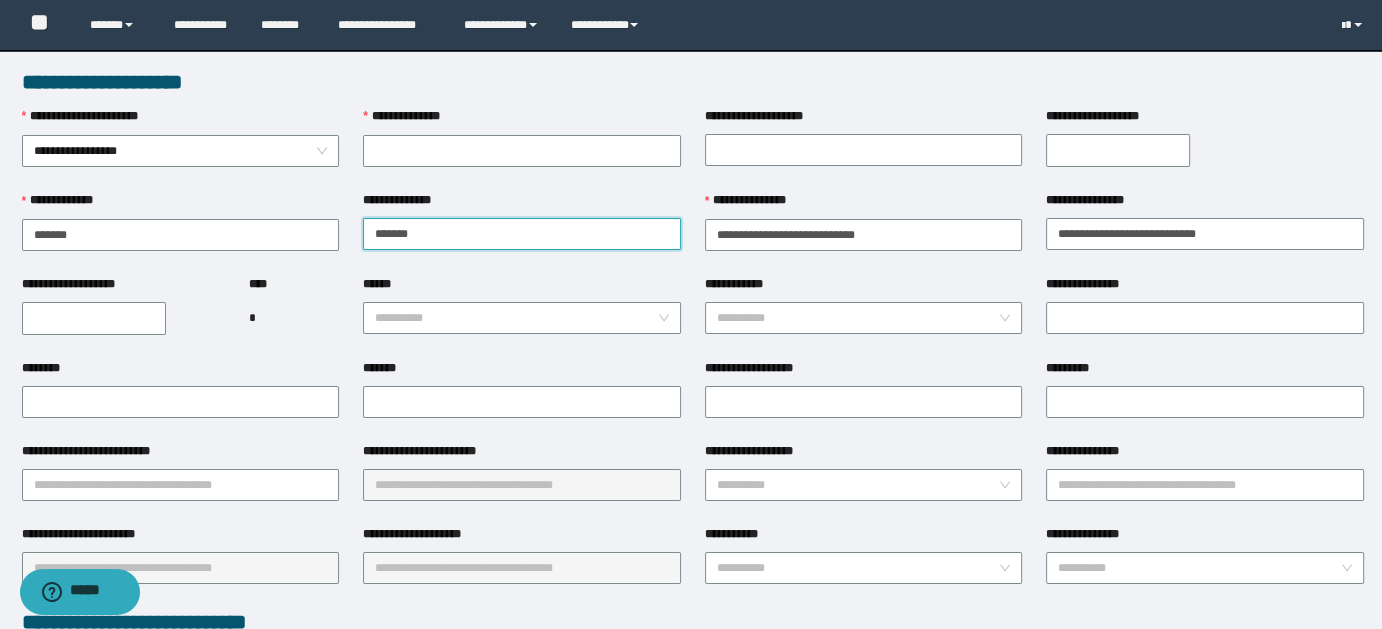 drag, startPoint x: 410, startPoint y: 230, endPoint x: 522, endPoint y: 230, distance: 112 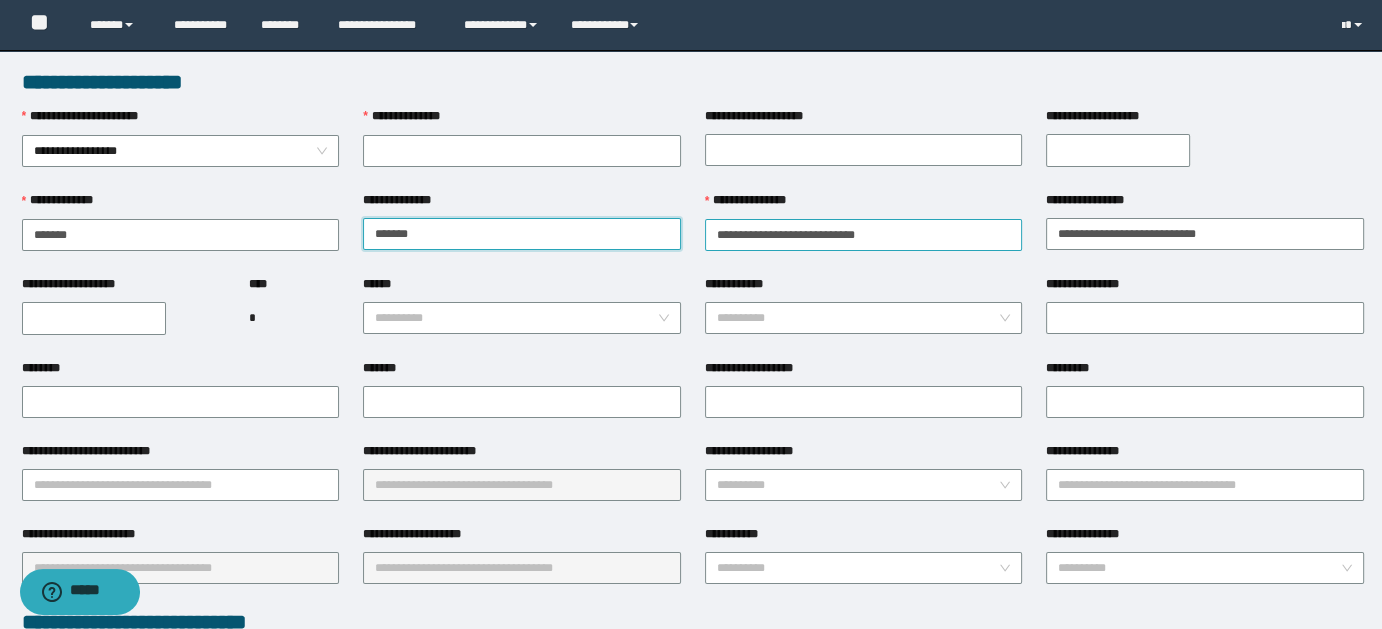 type on "******" 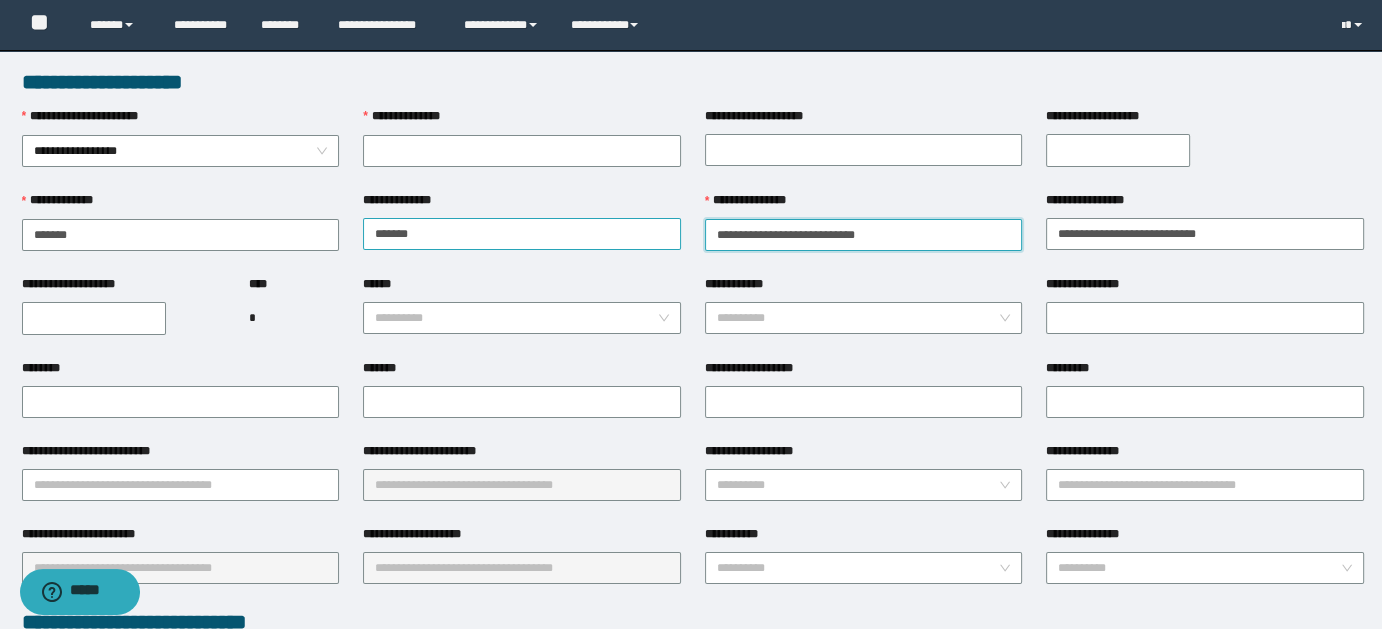 drag, startPoint x: 799, startPoint y: 236, endPoint x: 645, endPoint y: 228, distance: 154.20766 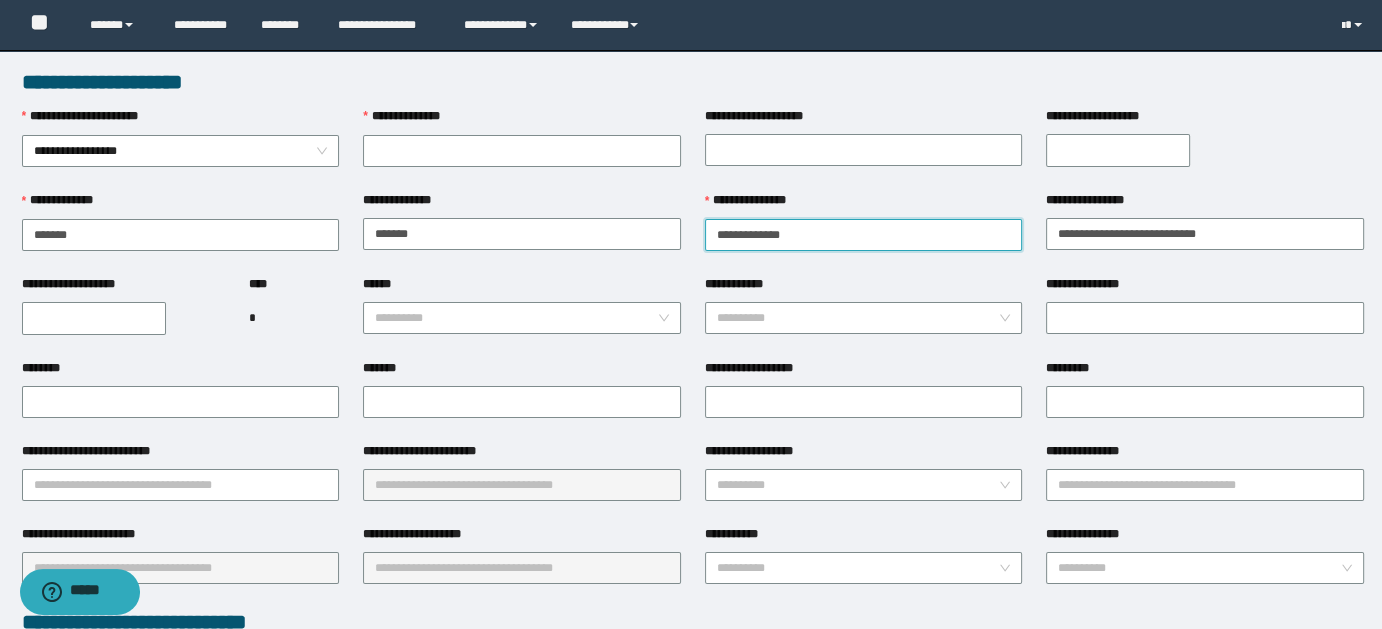 drag, startPoint x: 747, startPoint y: 229, endPoint x: 829, endPoint y: 227, distance: 82.02438 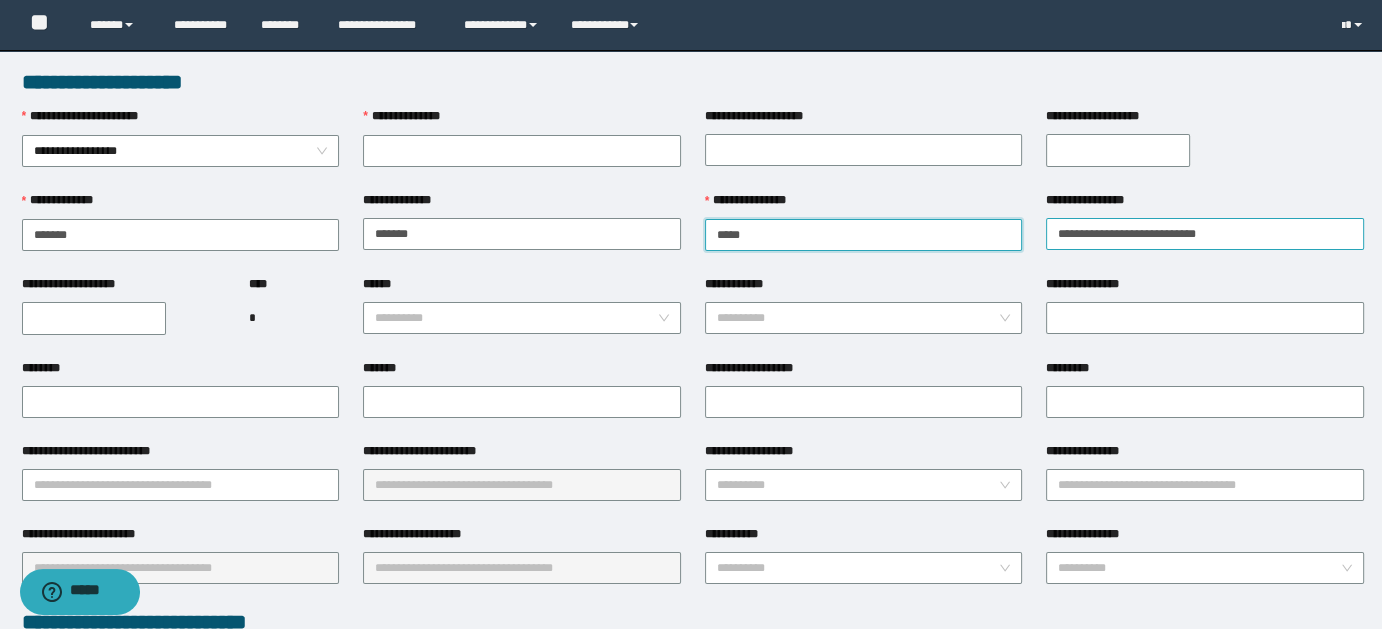 type on "****" 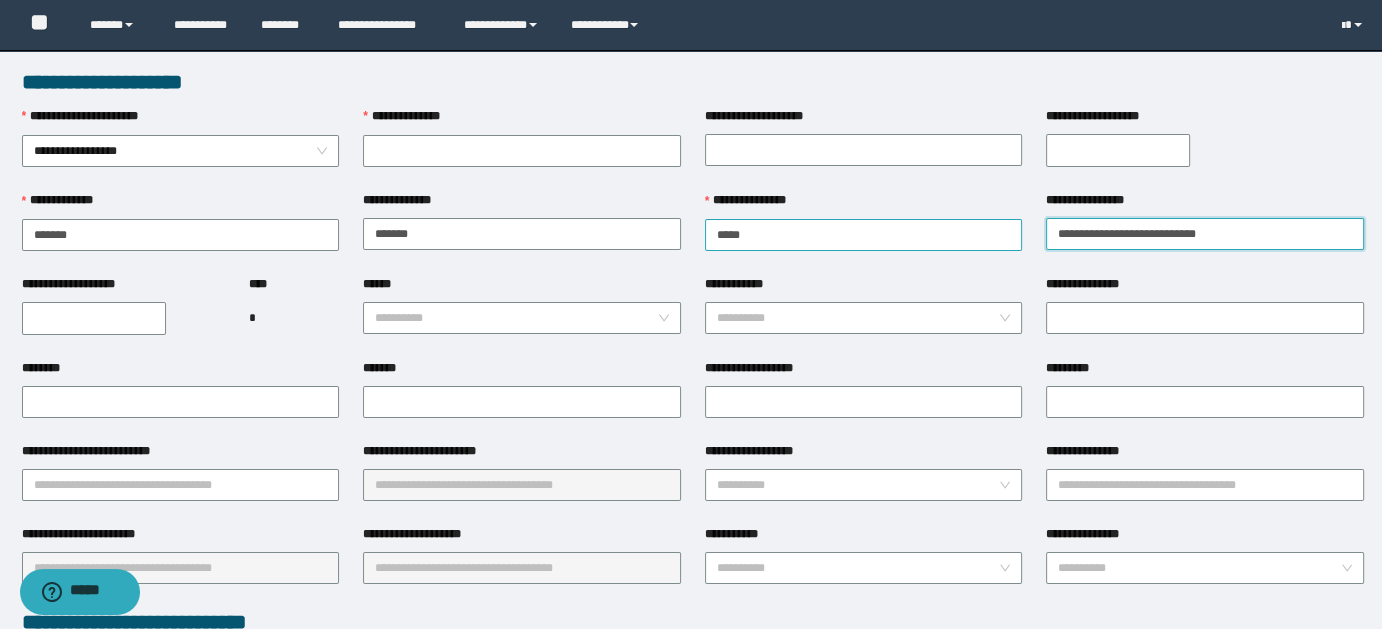 drag, startPoint x: 1165, startPoint y: 231, endPoint x: 1019, endPoint y: 231, distance: 146 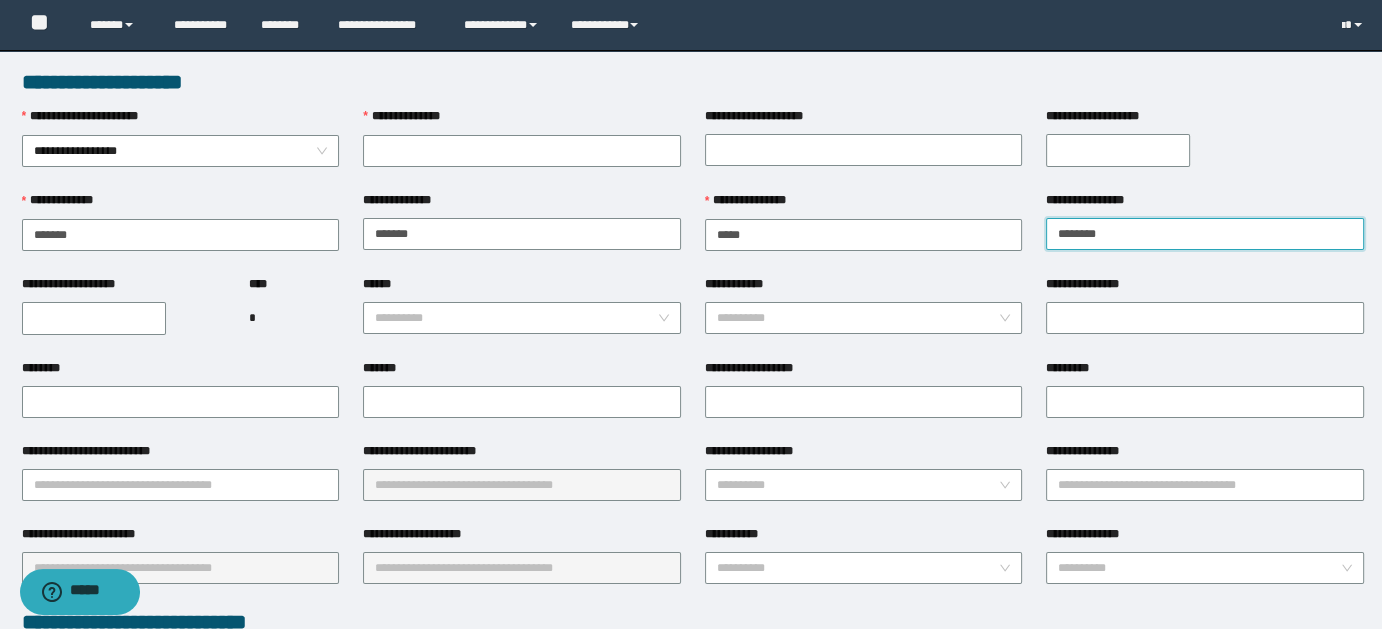 type on "*******" 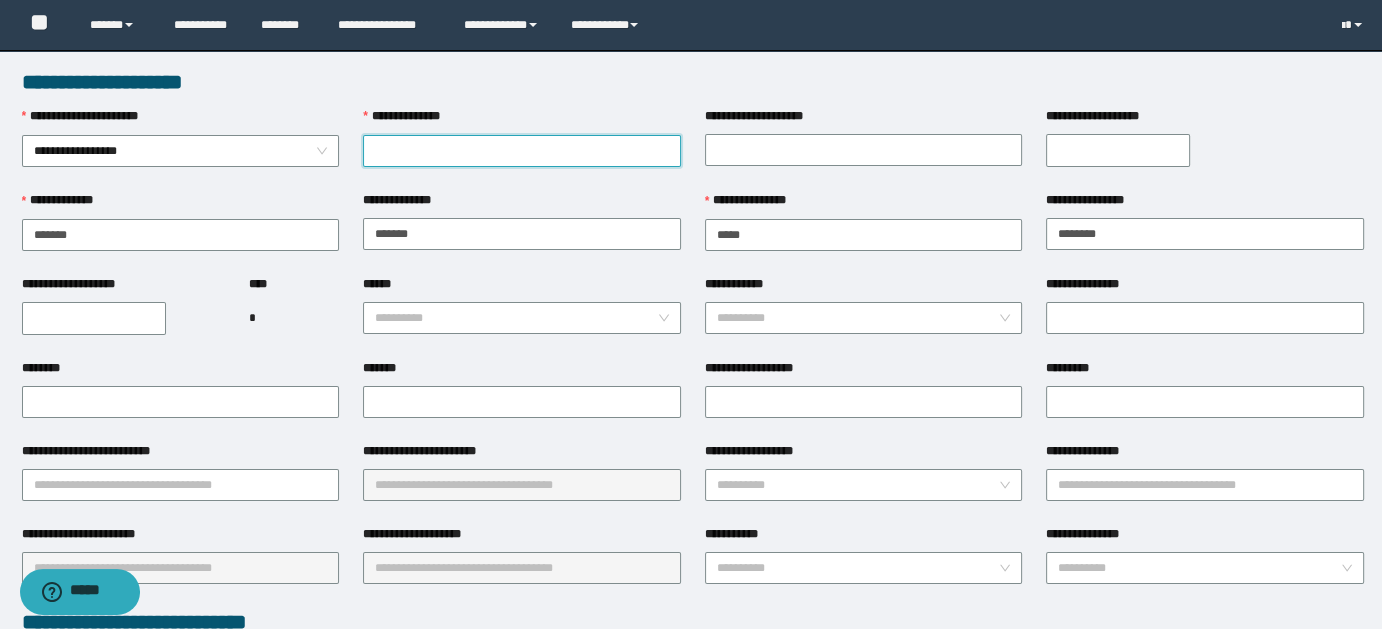 paste on "**********" 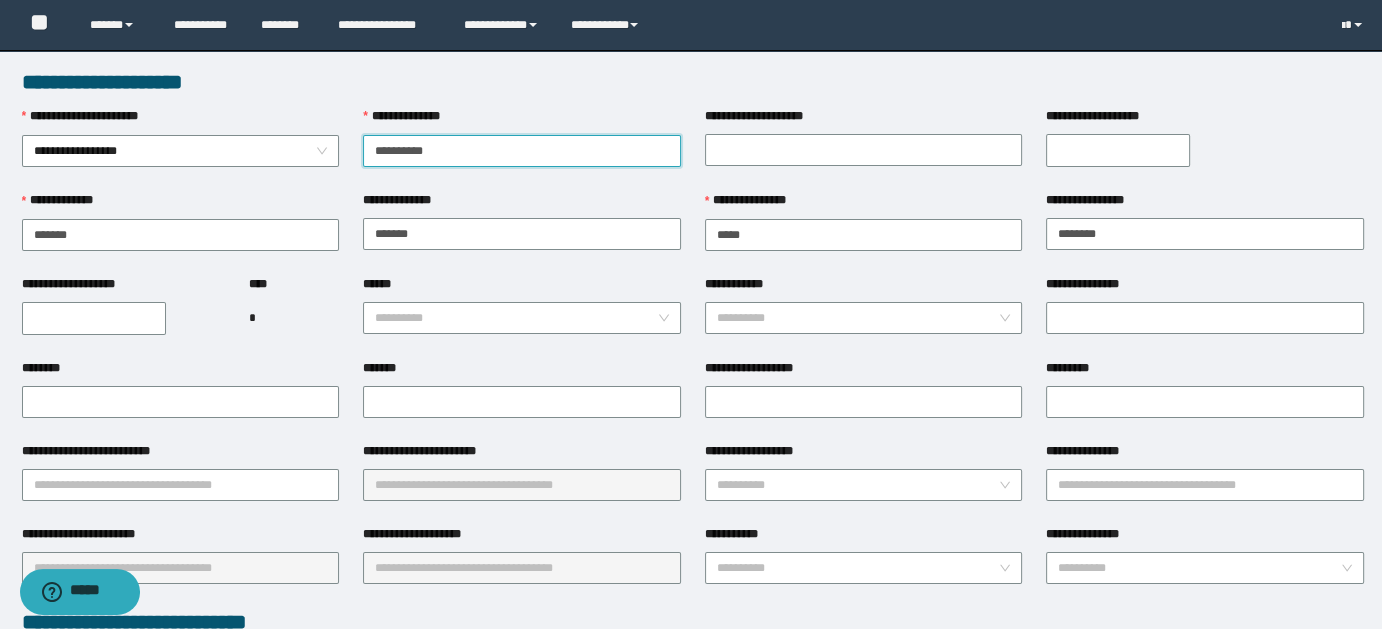 type on "**********" 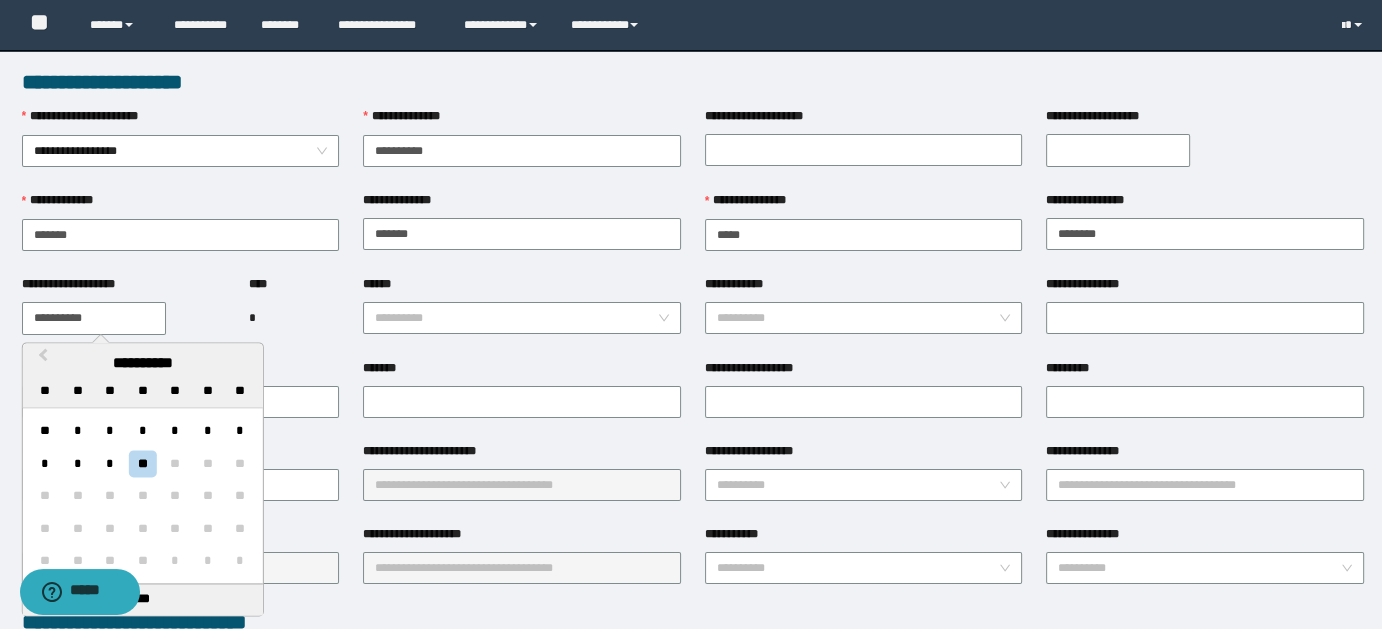 click on "**********" at bounding box center (94, 318) 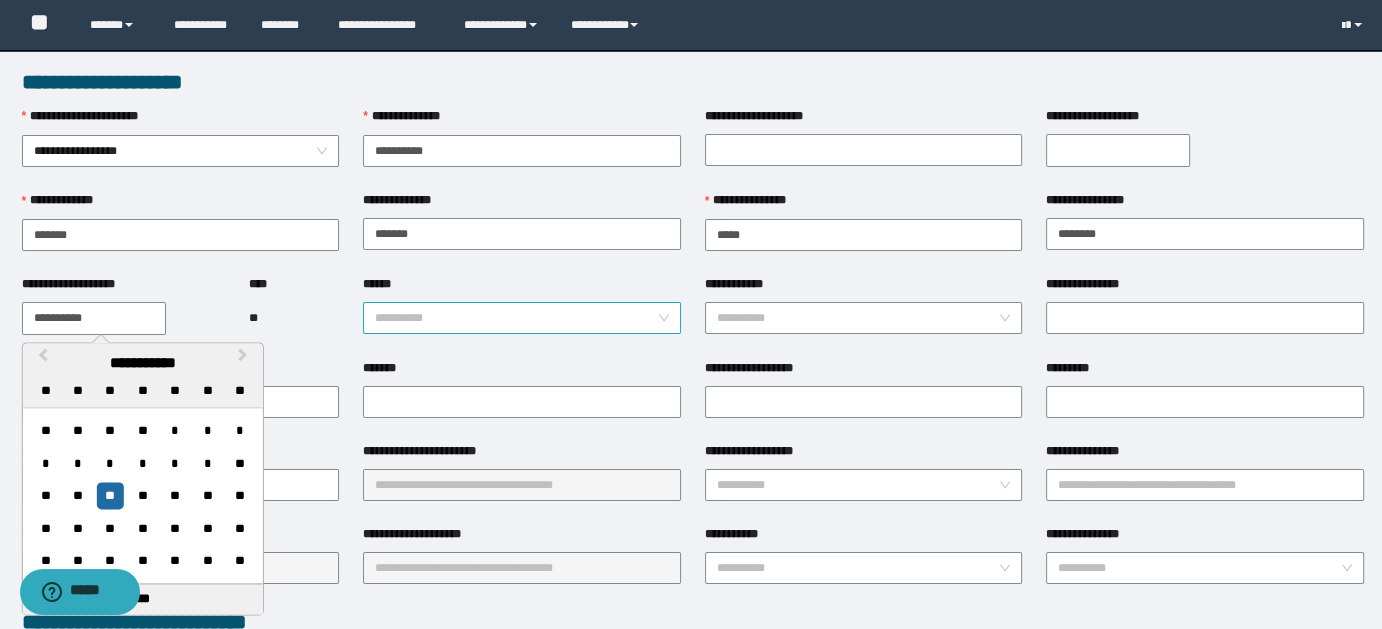 type on "**********" 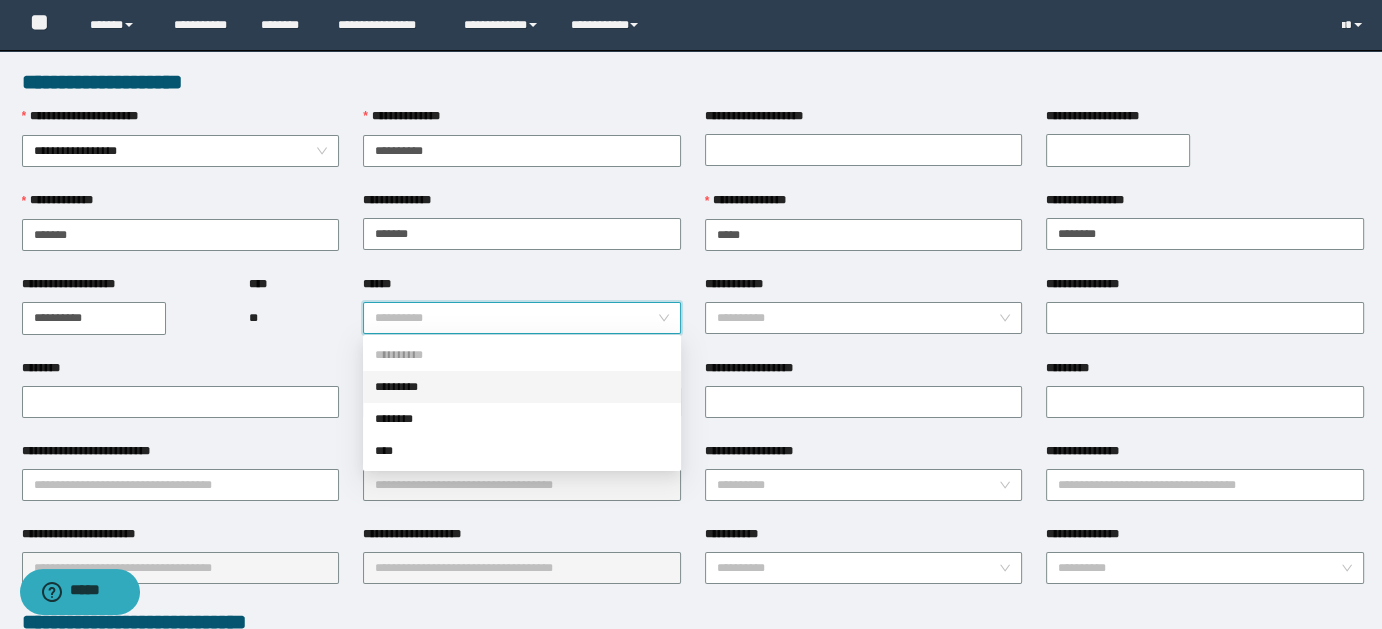 click on "*********" at bounding box center [522, 387] 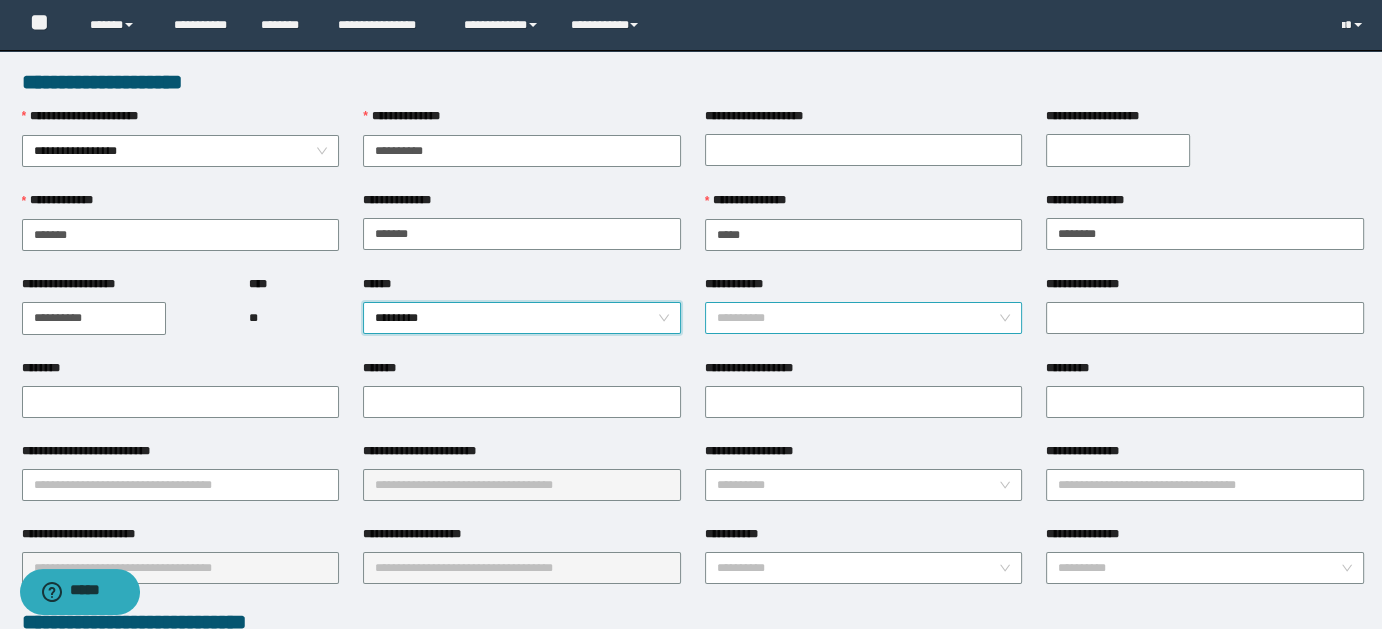 click on "**********" at bounding box center [864, 318] 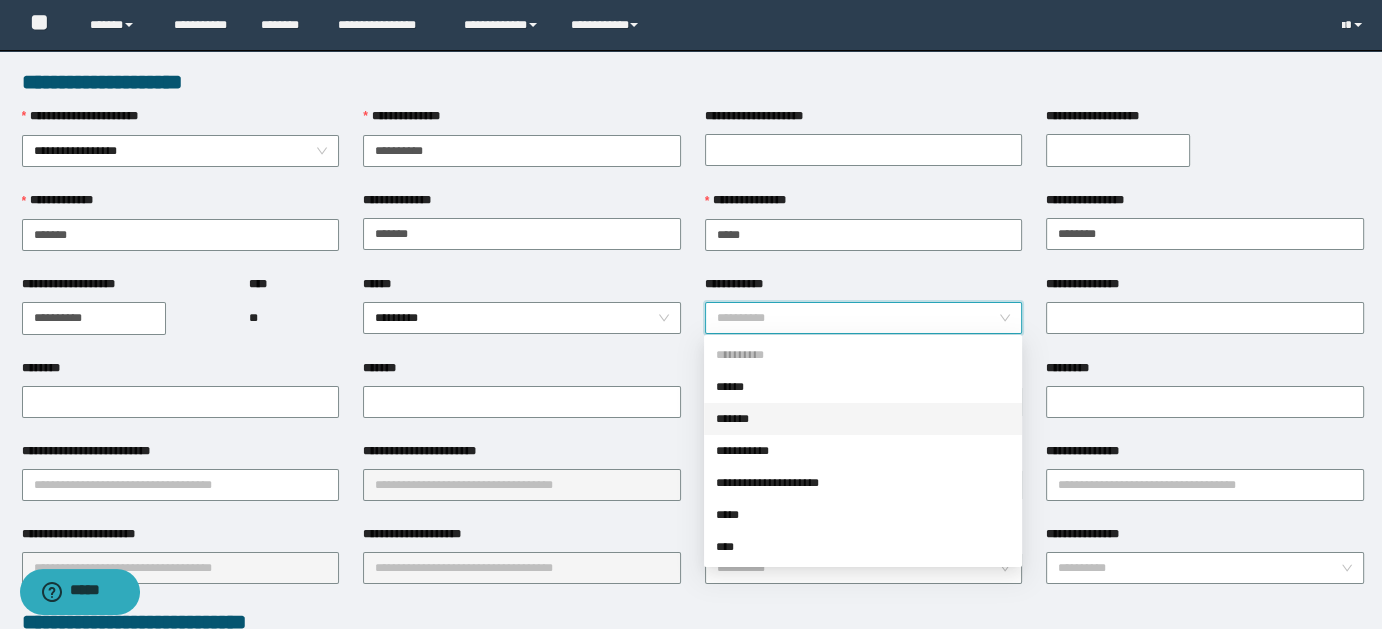 click on "*******" at bounding box center [863, 419] 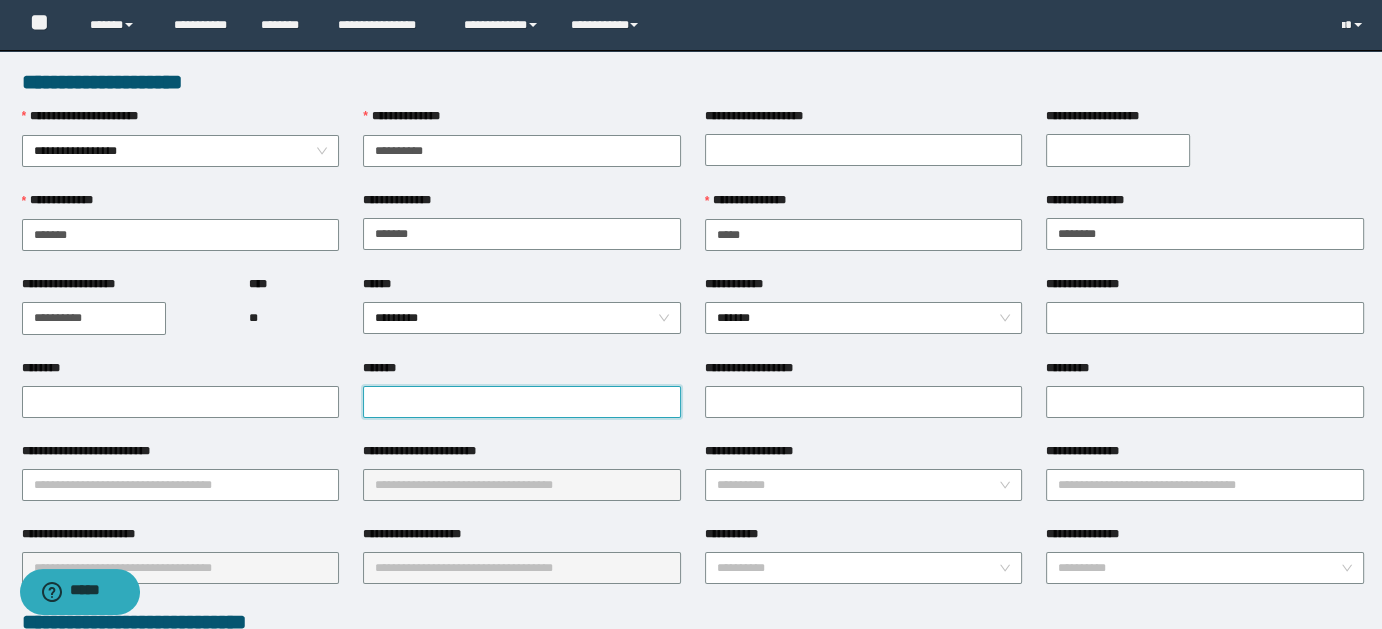 paste on "**********" 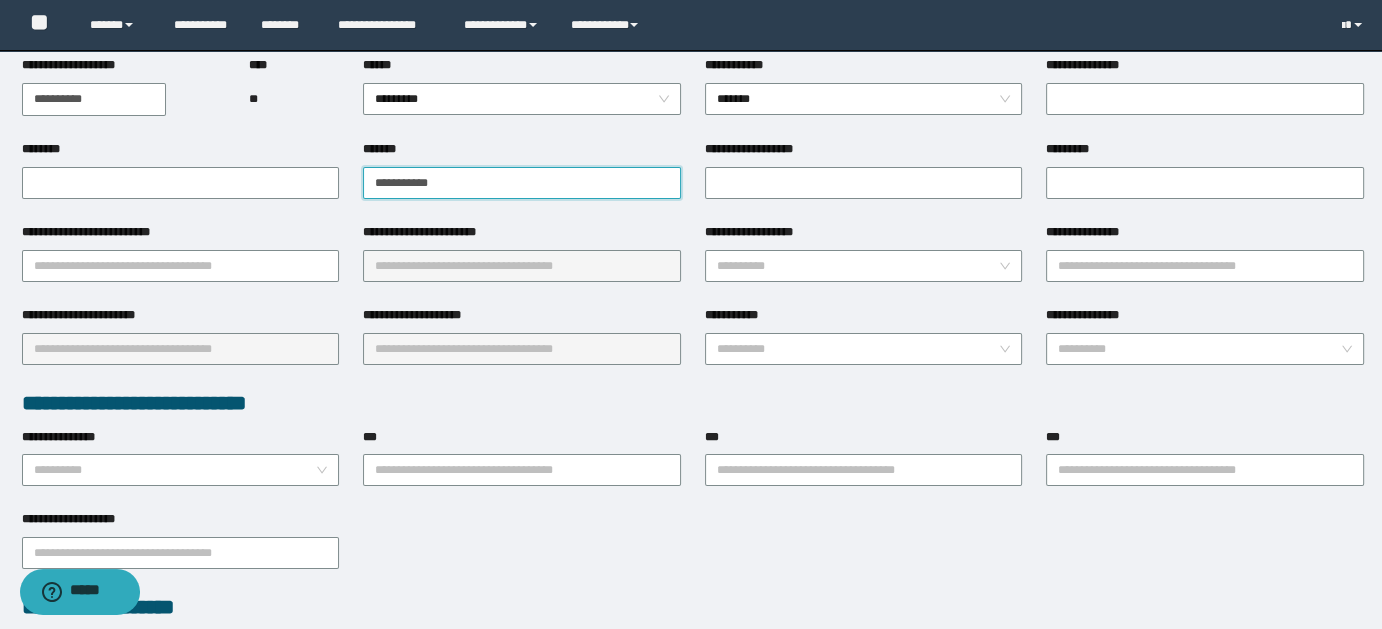 scroll, scrollTop: 242, scrollLeft: 0, axis: vertical 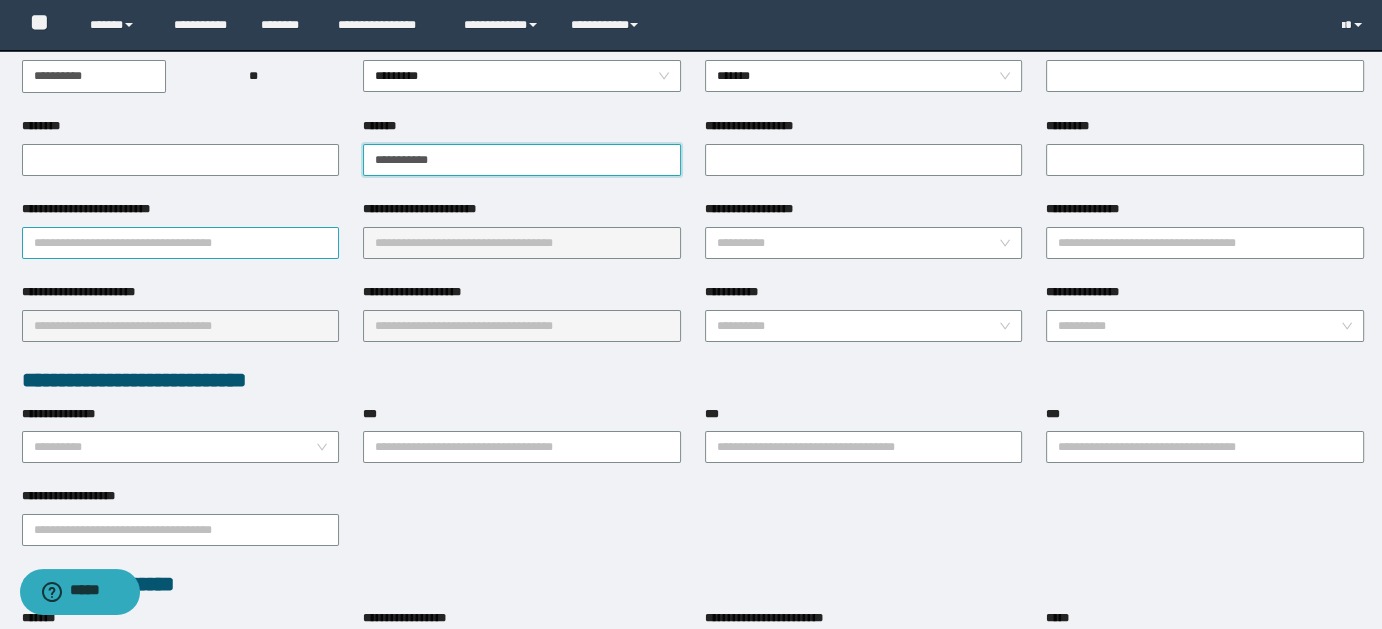 type on "**********" 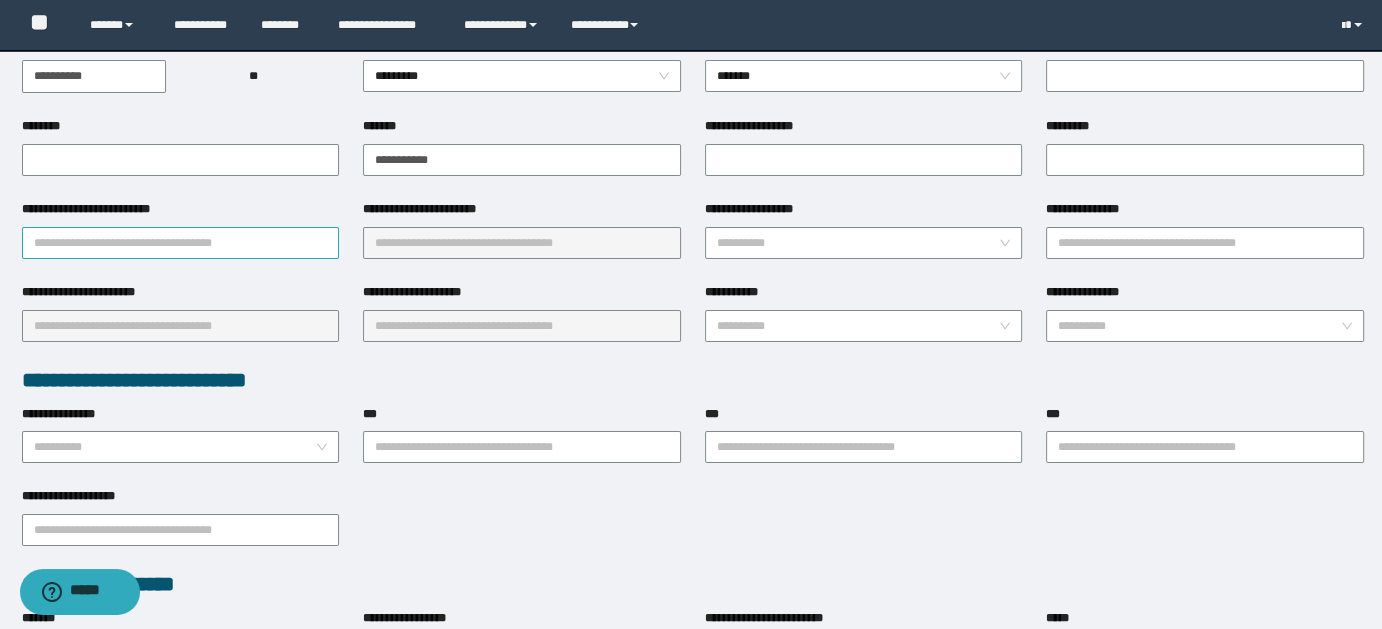 click on "**********" at bounding box center (181, 243) 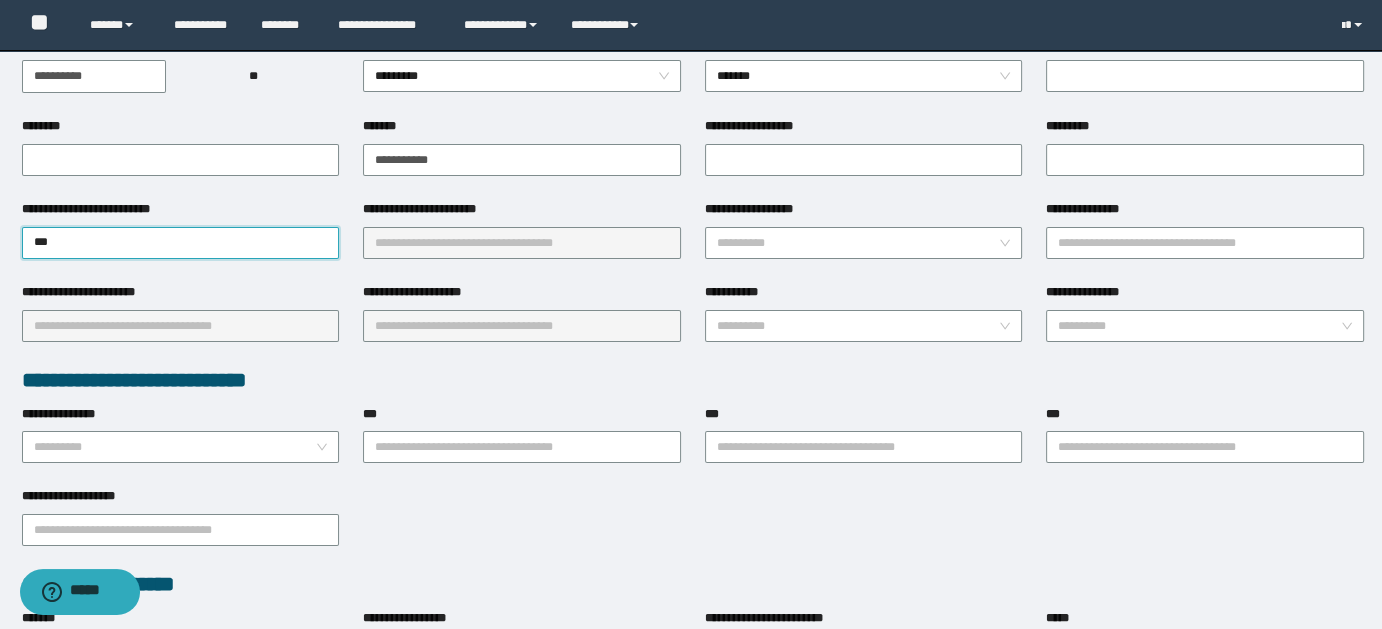 type on "****" 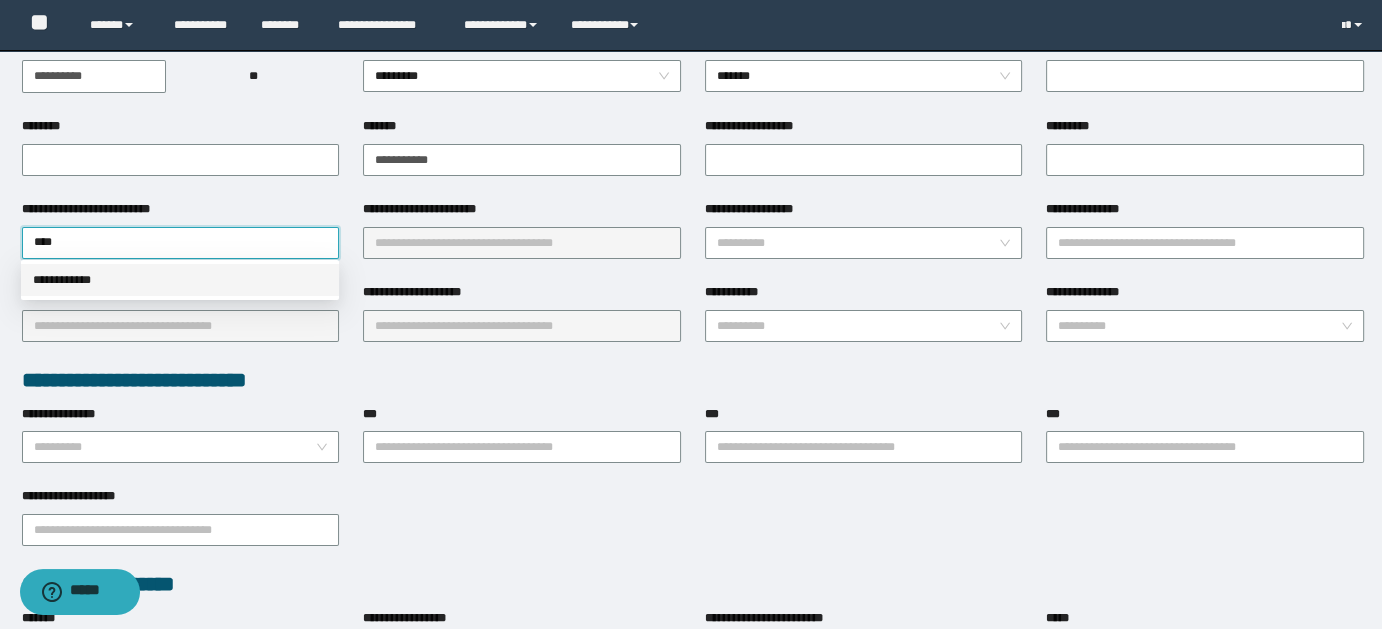 click on "**********" at bounding box center (180, 280) 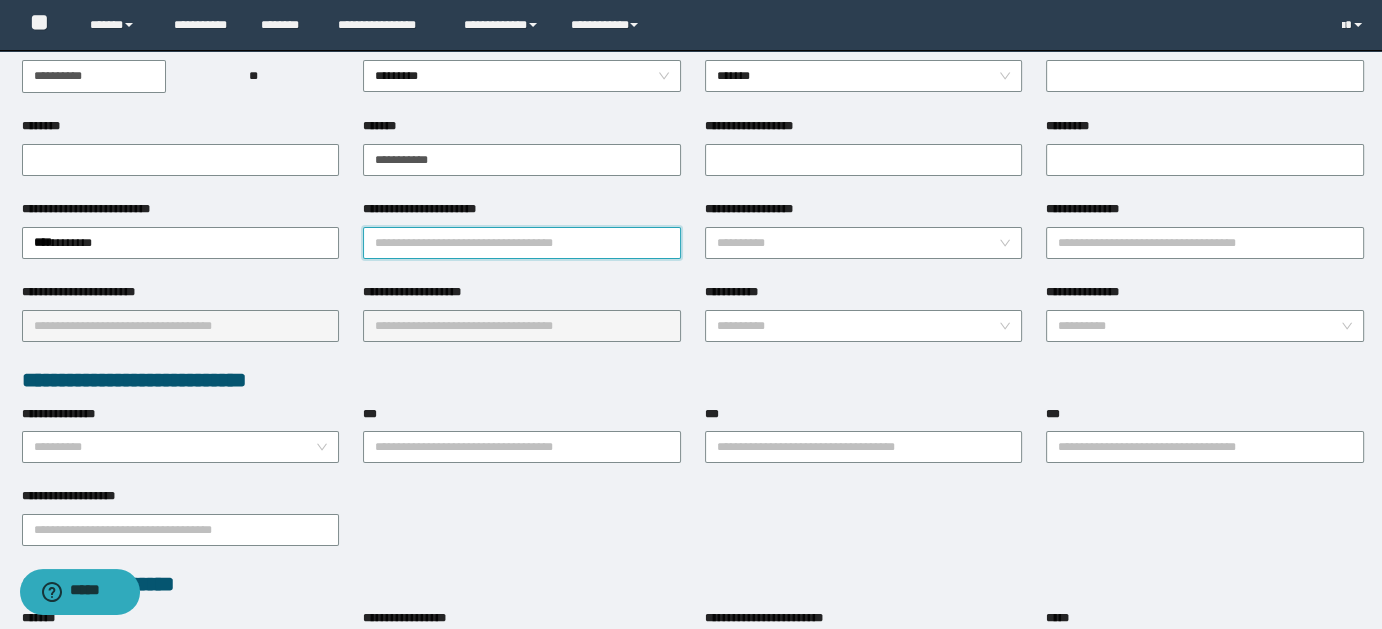 click on "**********" at bounding box center [522, 243] 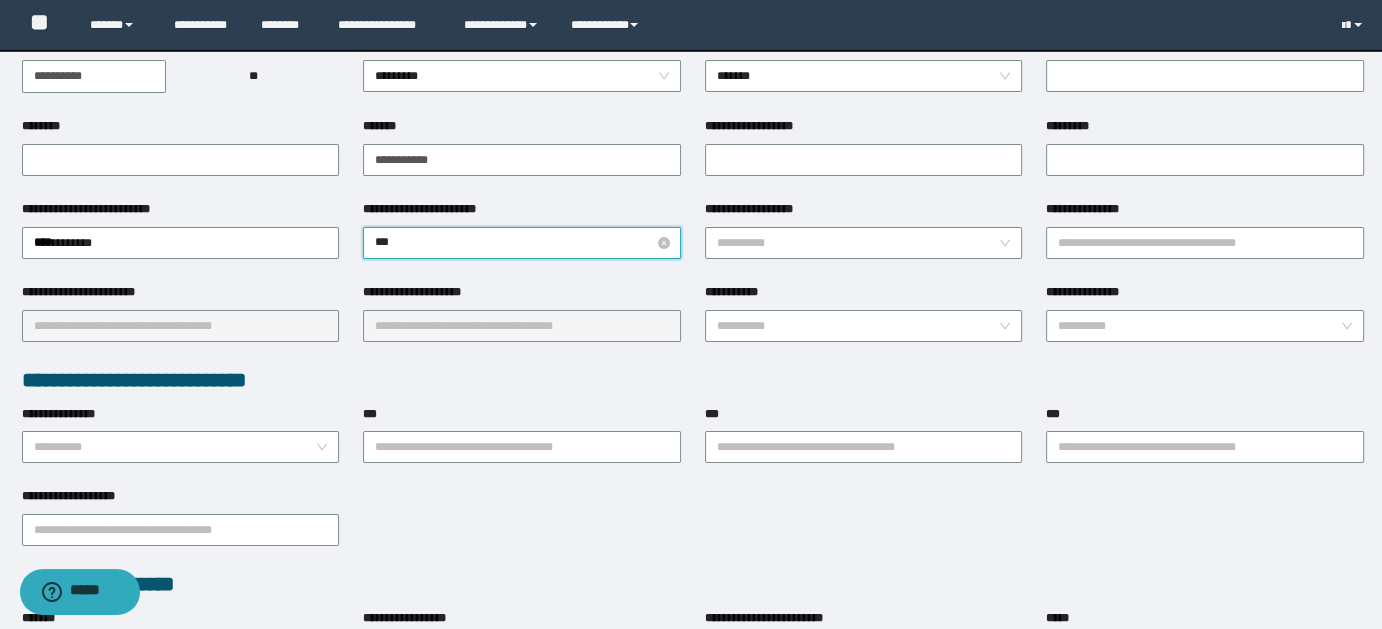 type on "****" 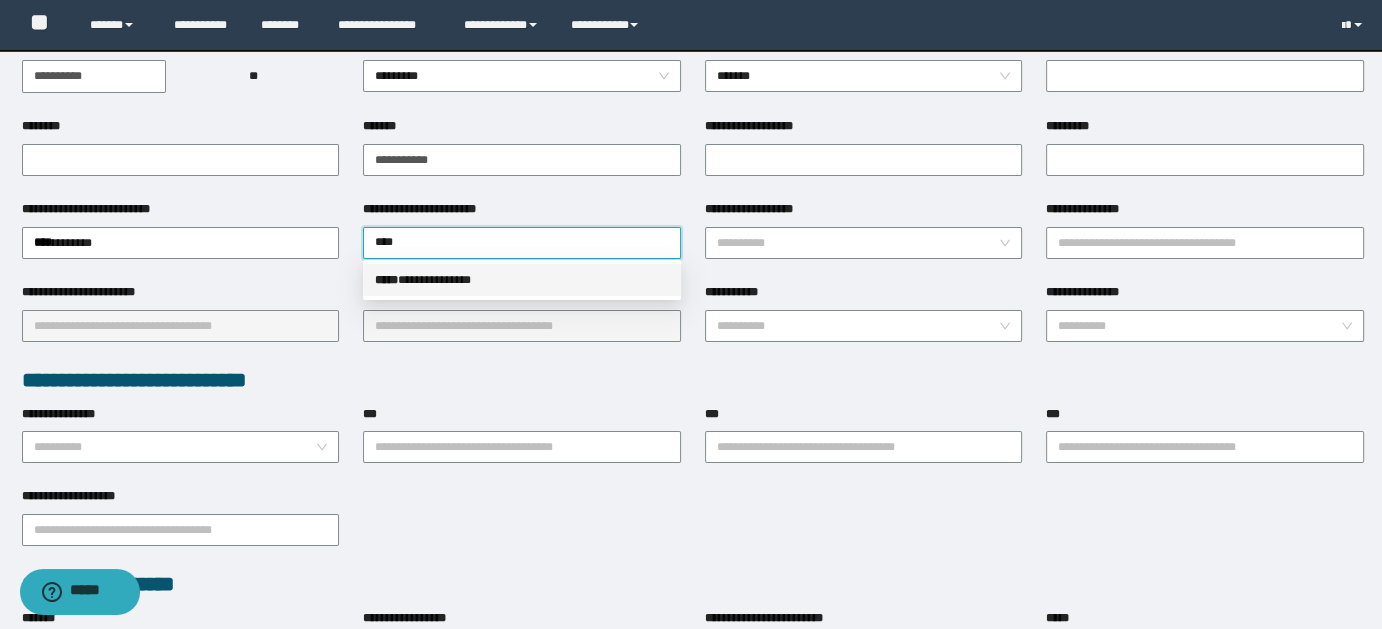 click on "**********" at bounding box center (522, 280) 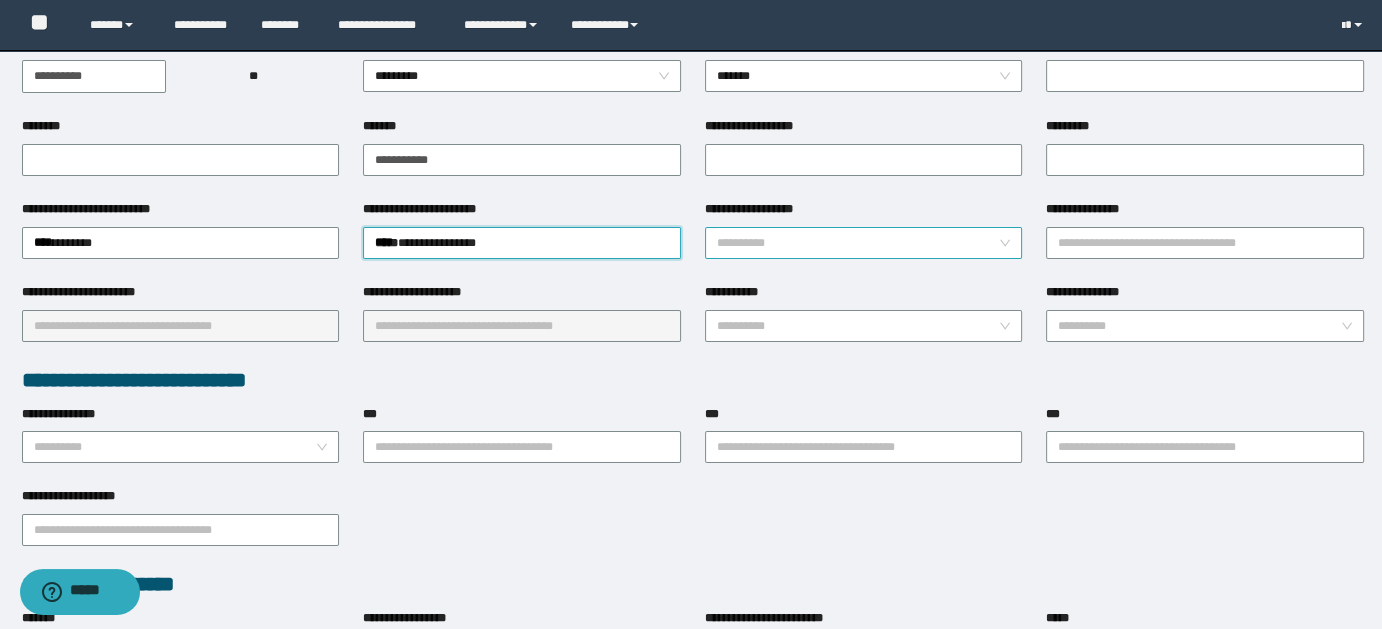 click on "**********" at bounding box center [858, 243] 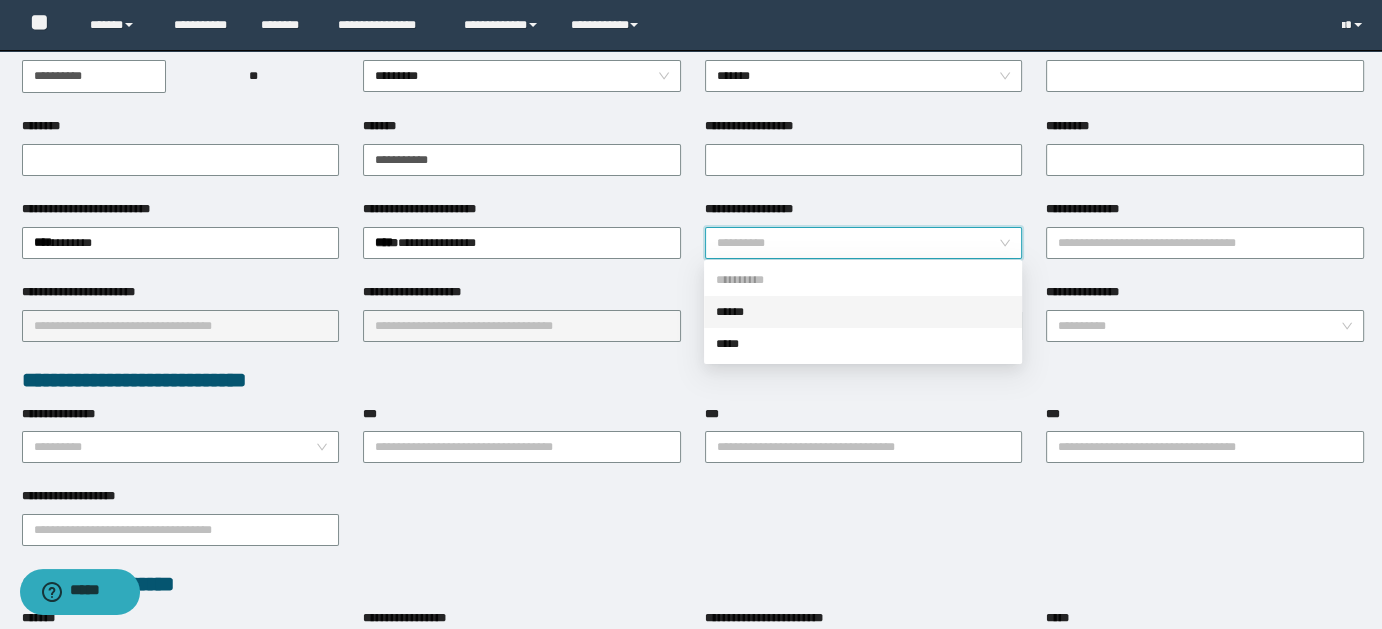 click on "******" at bounding box center (863, 312) 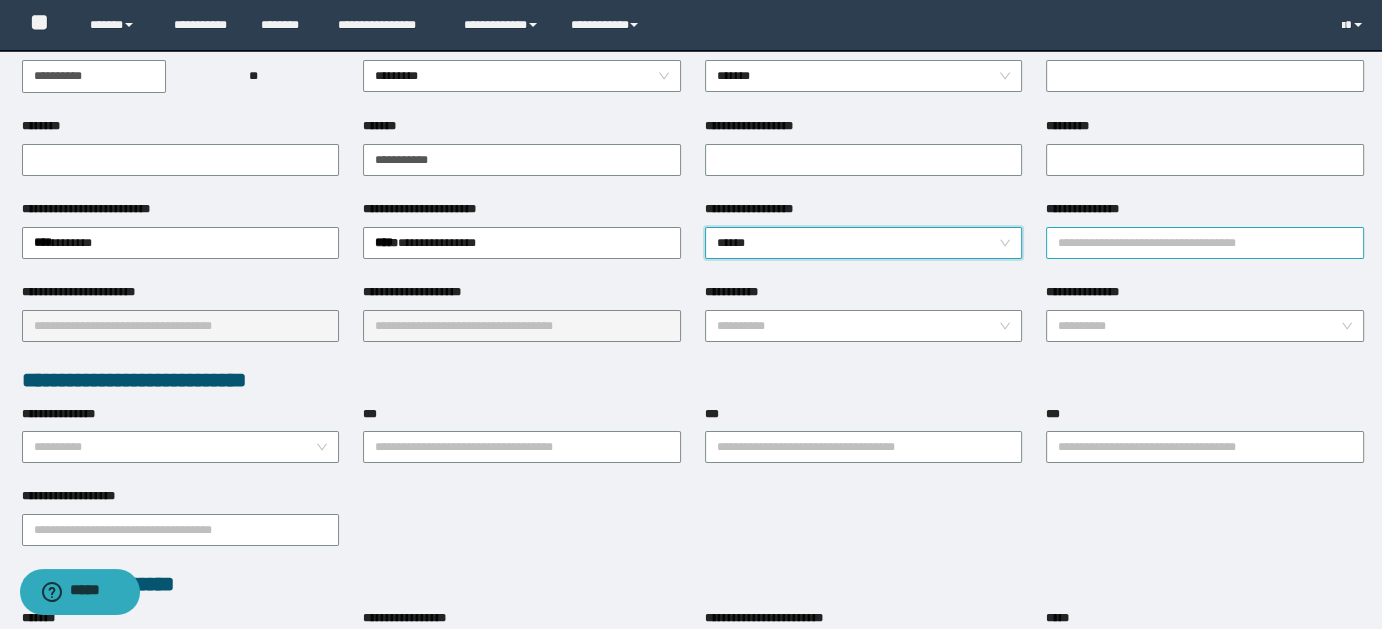 click on "**********" at bounding box center (1205, 243) 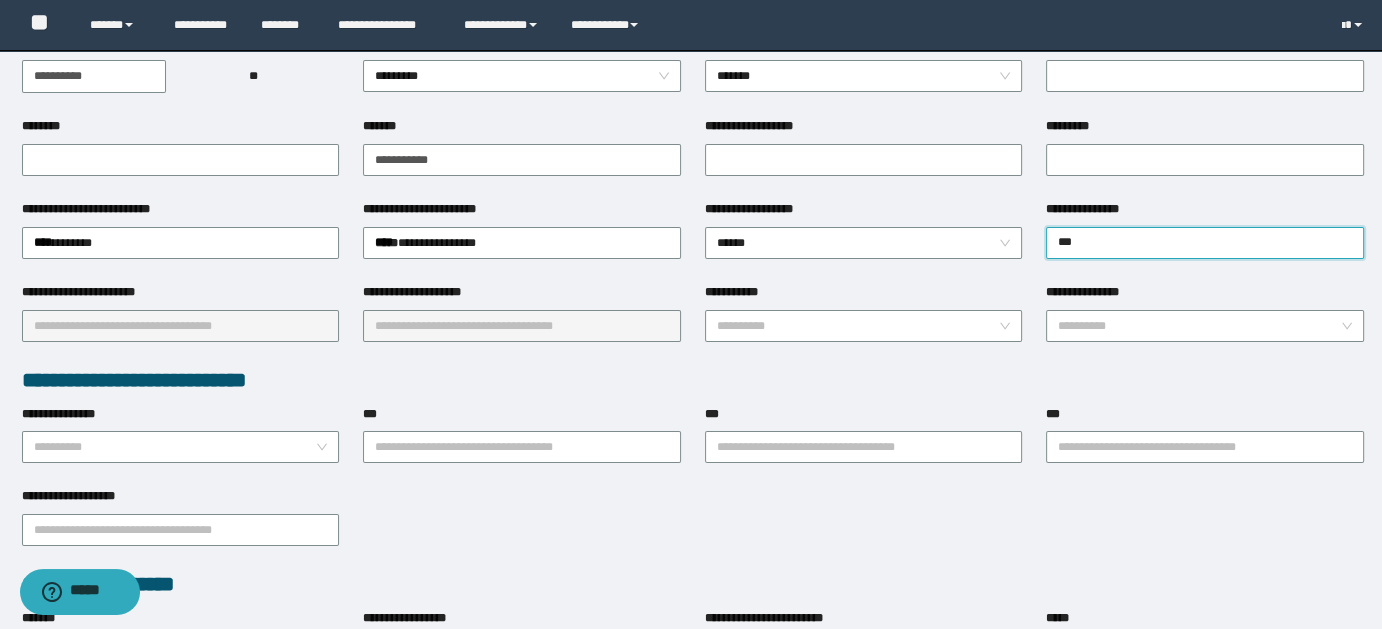 type on "****" 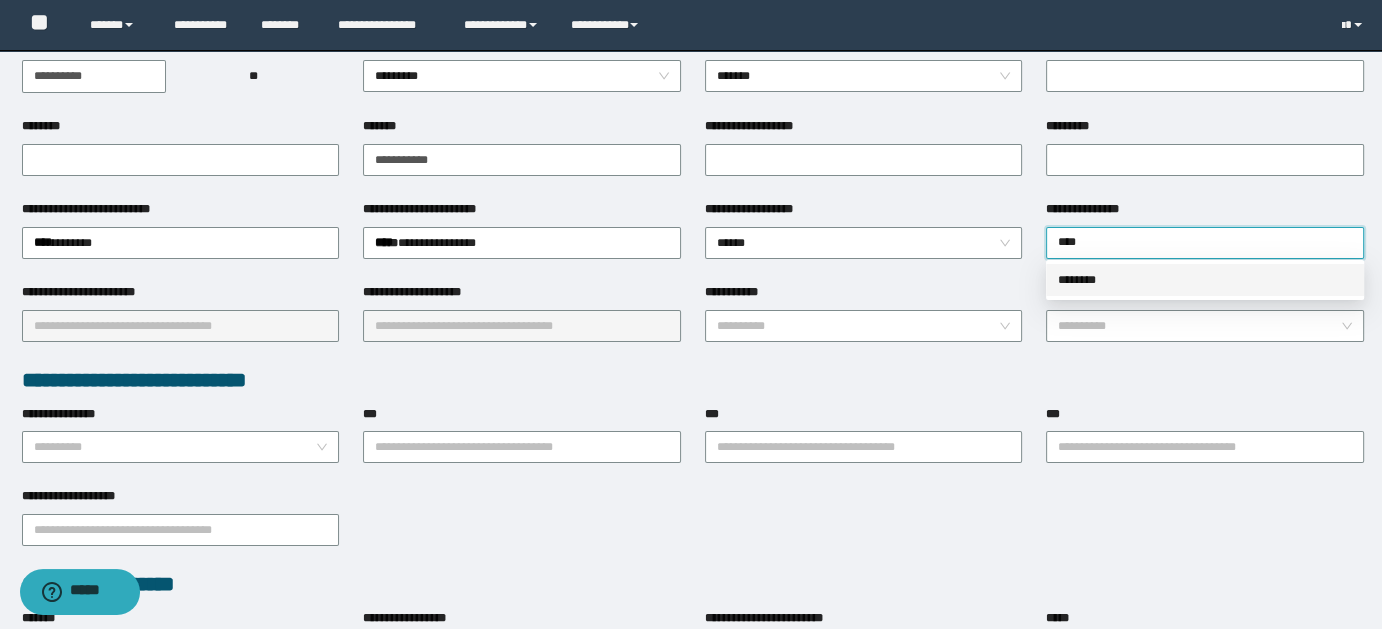 click on "********" at bounding box center [1205, 280] 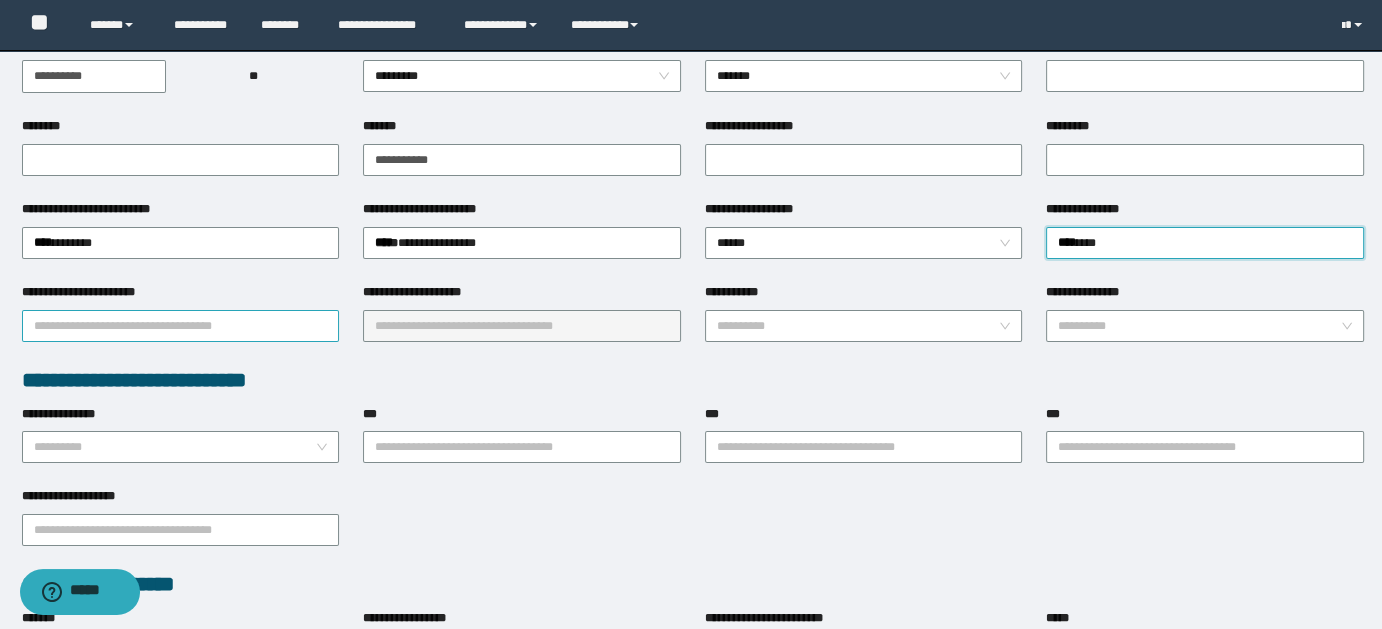 click on "**********" at bounding box center [181, 326] 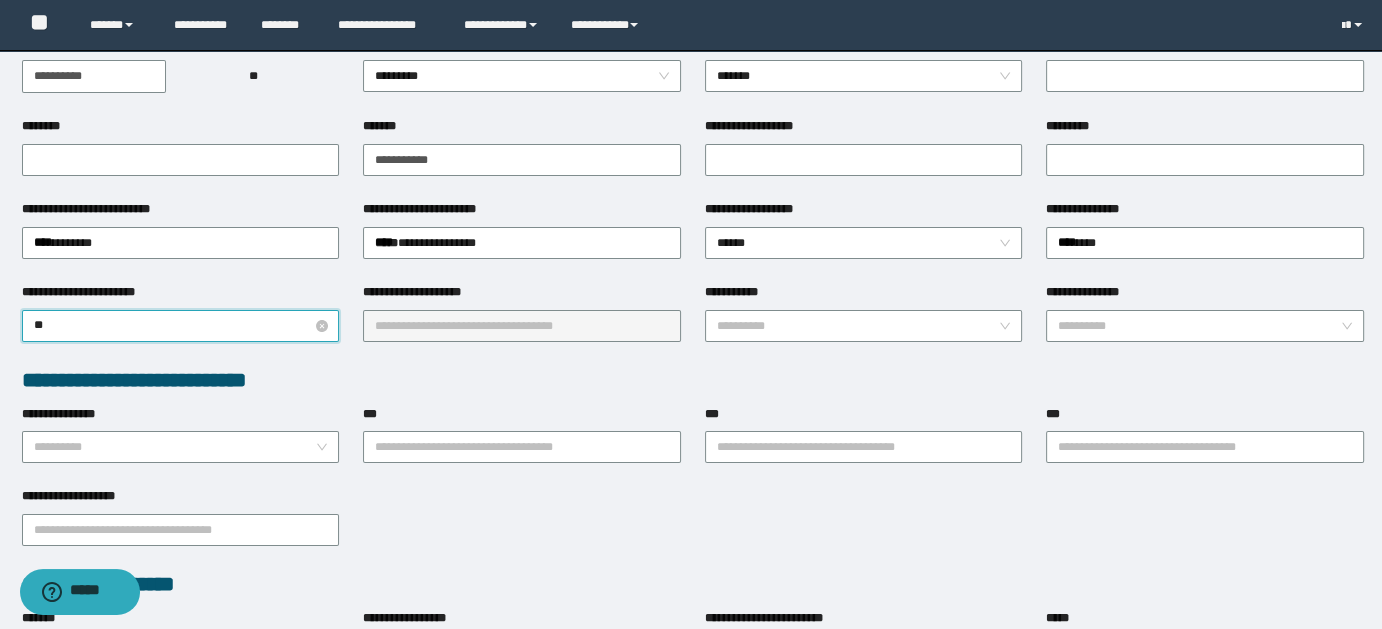 type on "***" 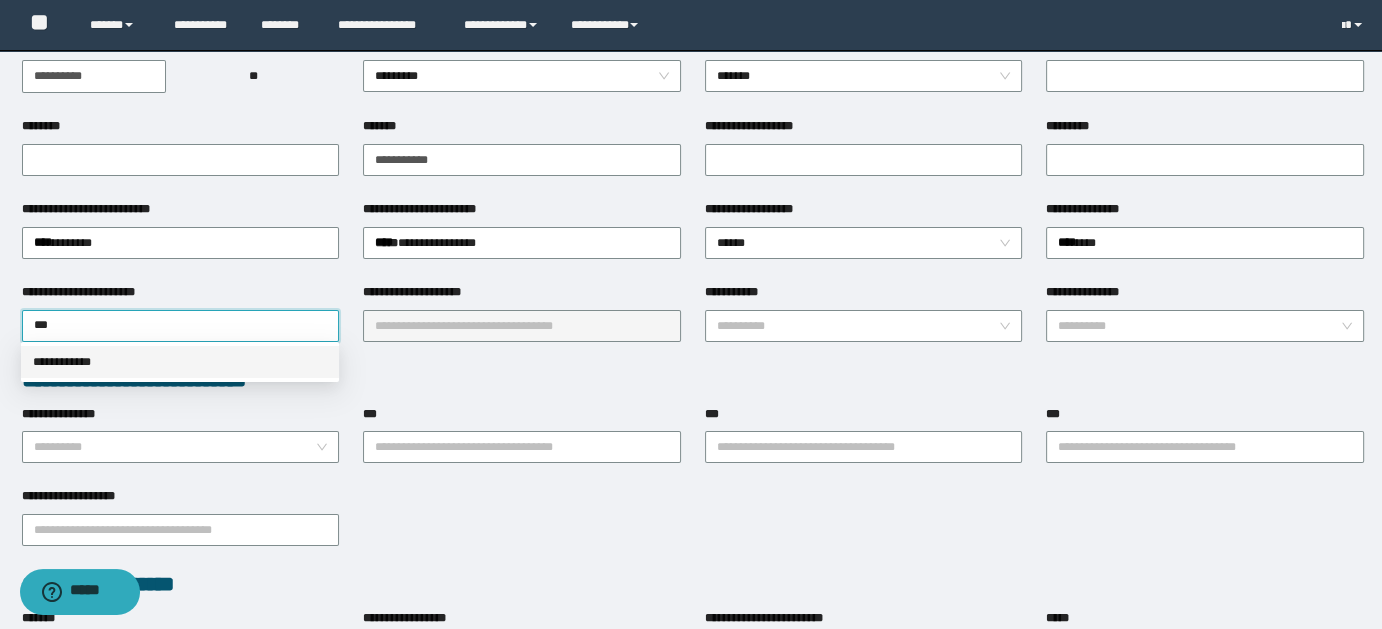 drag, startPoint x: 76, startPoint y: 369, endPoint x: 90, endPoint y: 364, distance: 14.866069 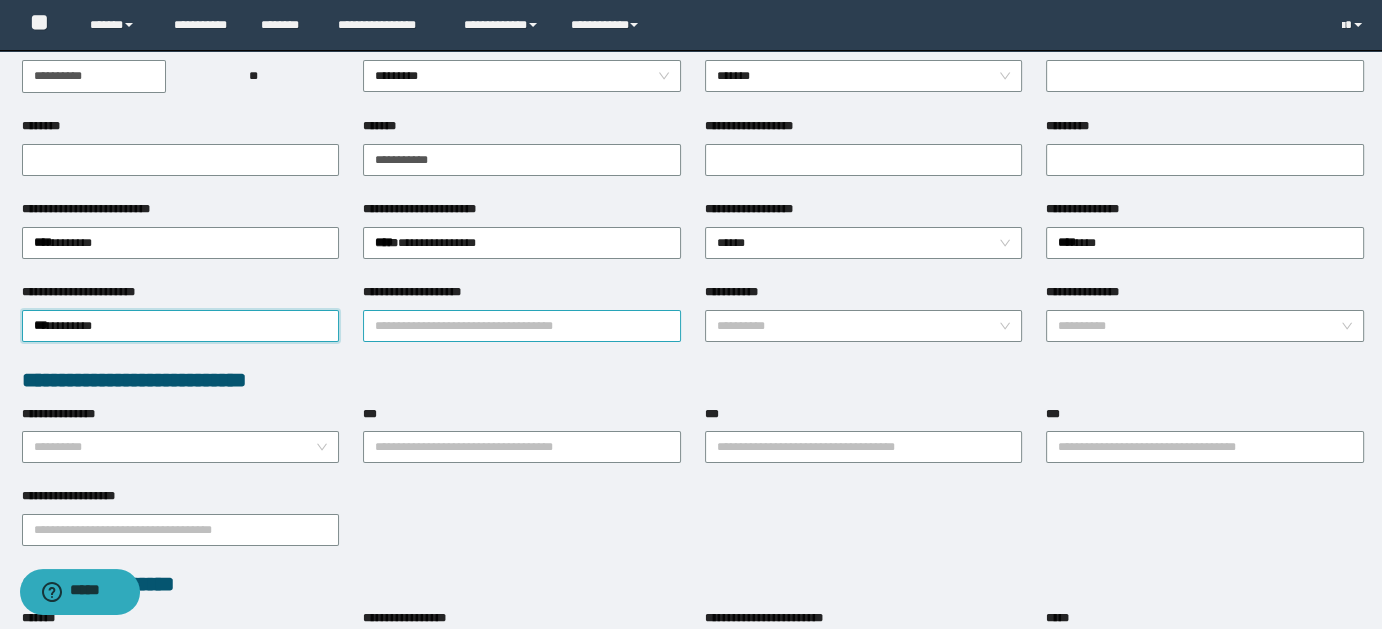 click on "**********" at bounding box center [522, 326] 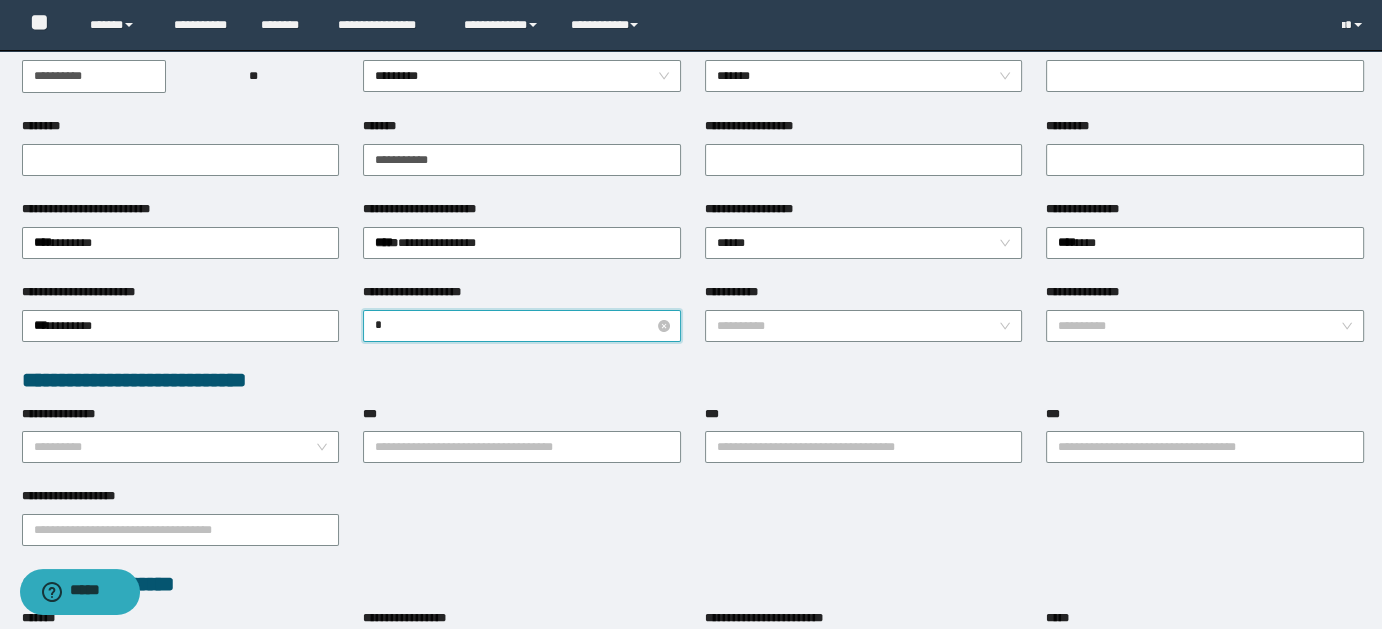 type on "**" 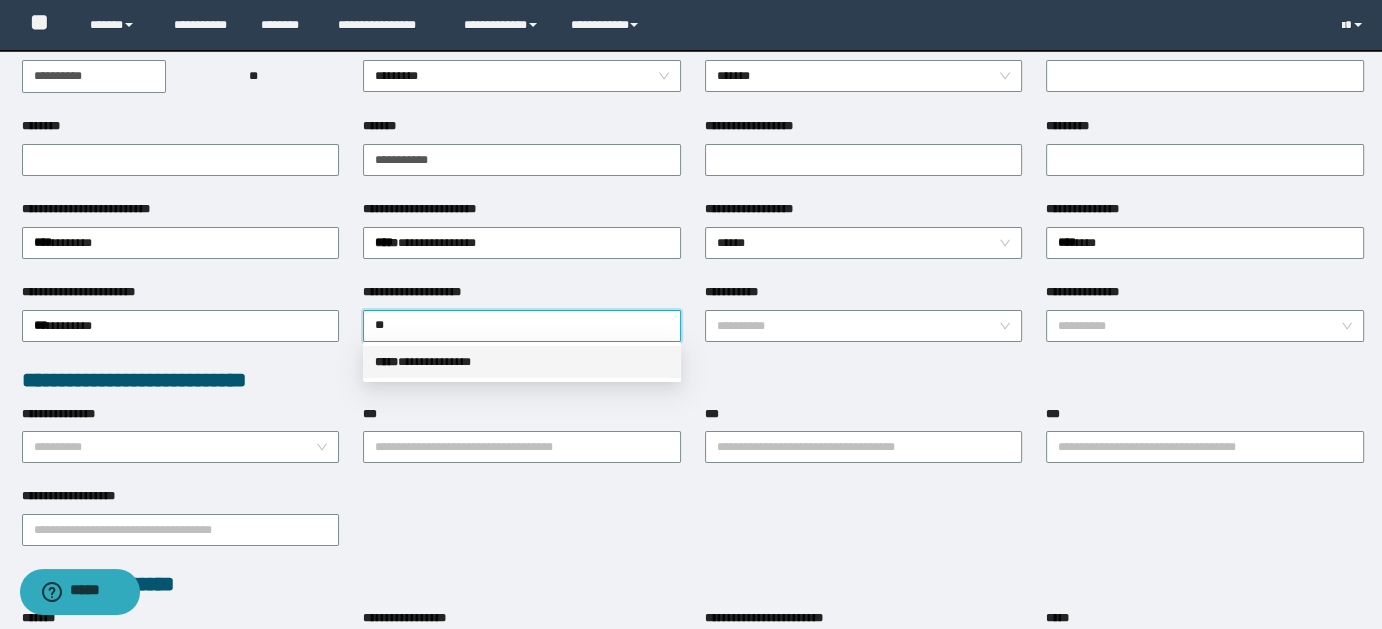 click on "**********" at bounding box center [522, 362] 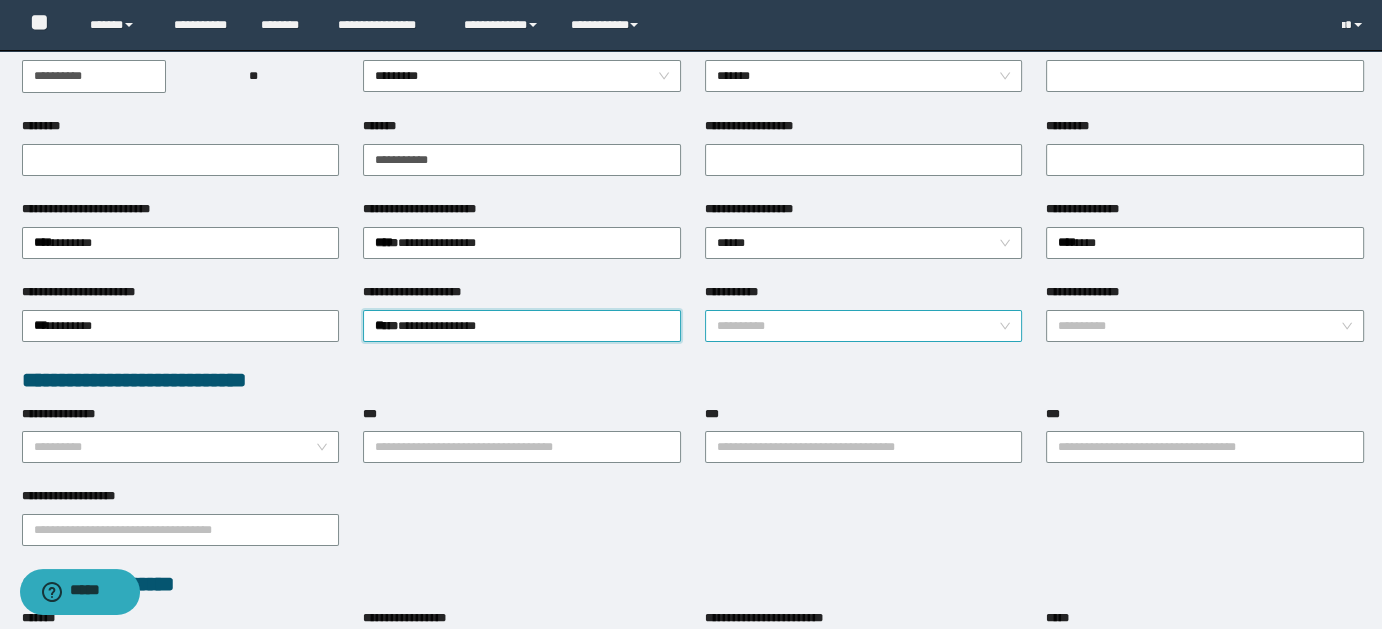 click on "**********" at bounding box center (864, 326) 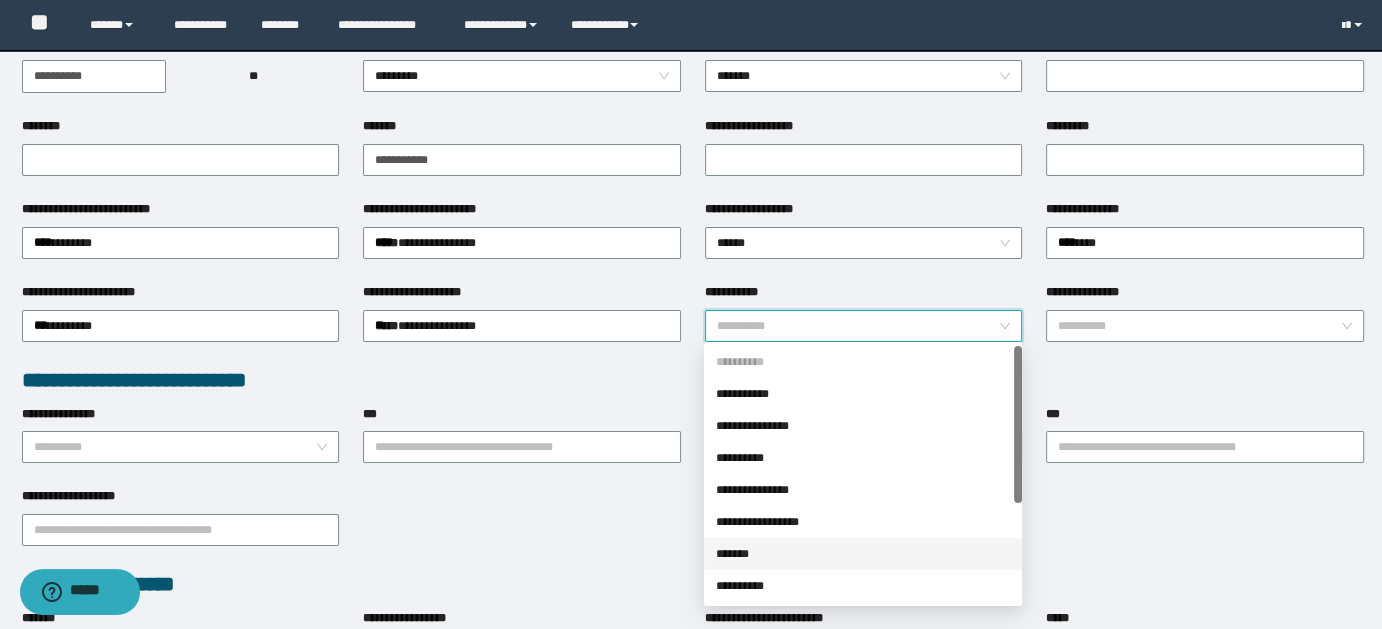 click on "*******" at bounding box center (863, 554) 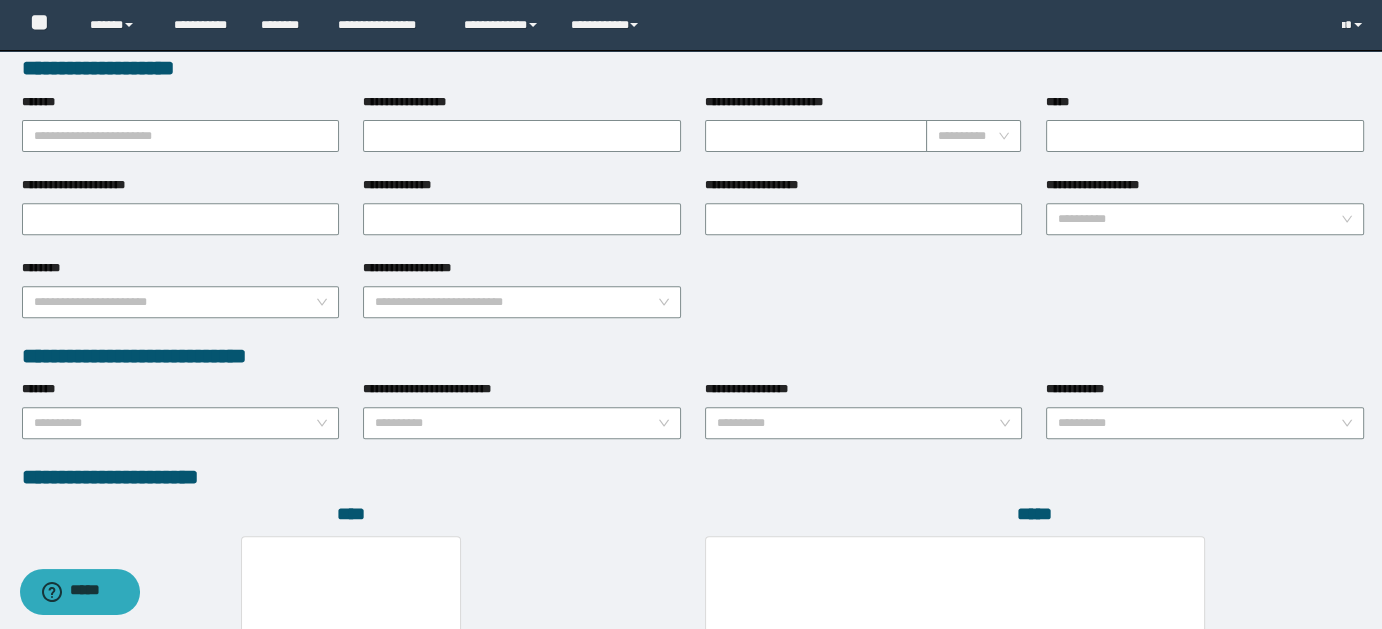 scroll, scrollTop: 1072, scrollLeft: 0, axis: vertical 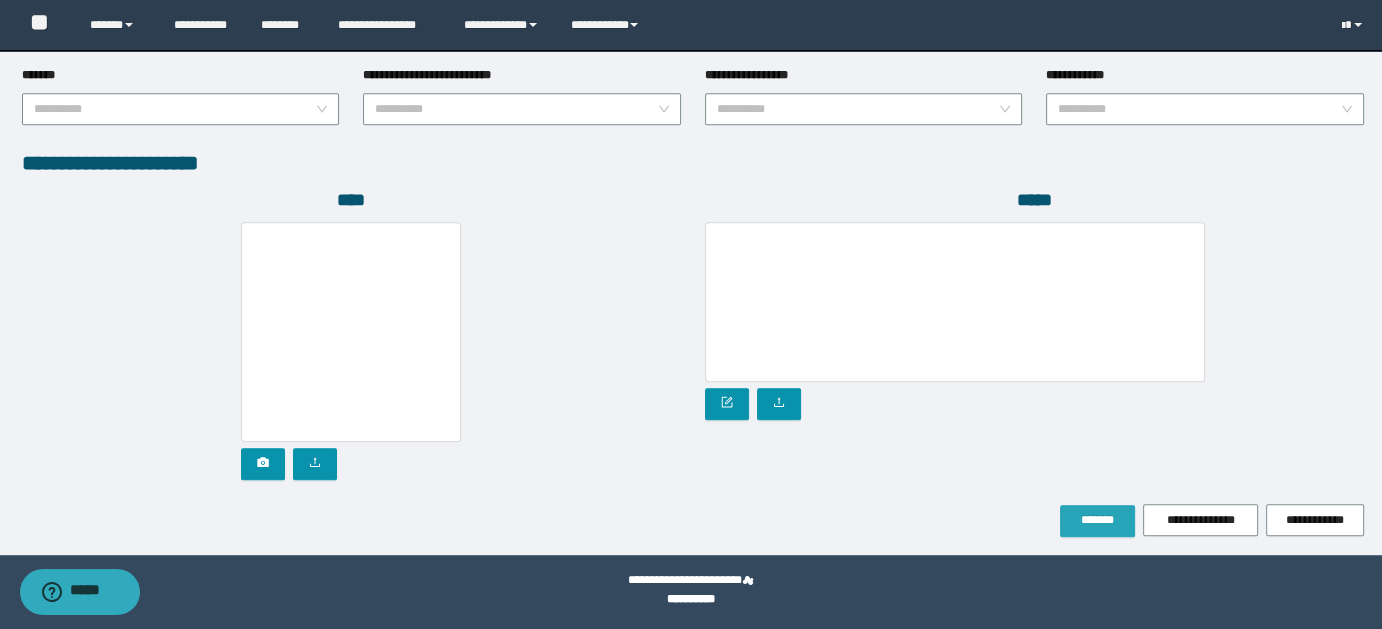click on "*******" at bounding box center [1097, 520] 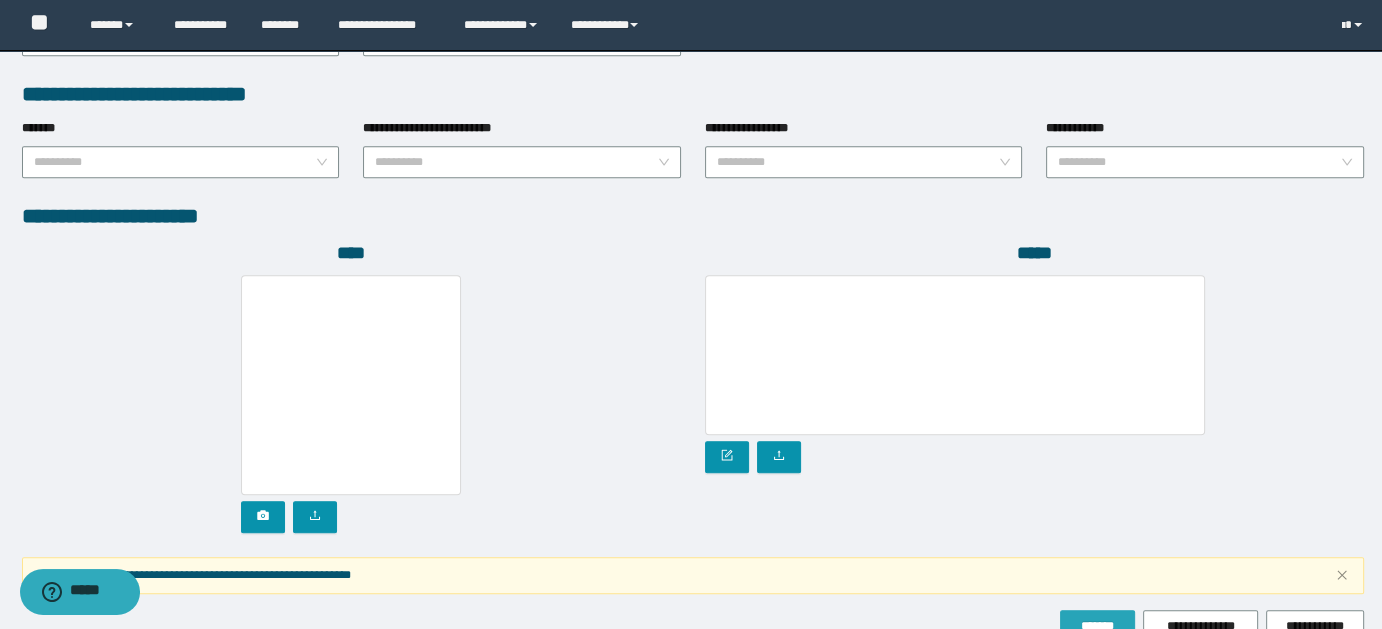 scroll, scrollTop: 1124, scrollLeft: 0, axis: vertical 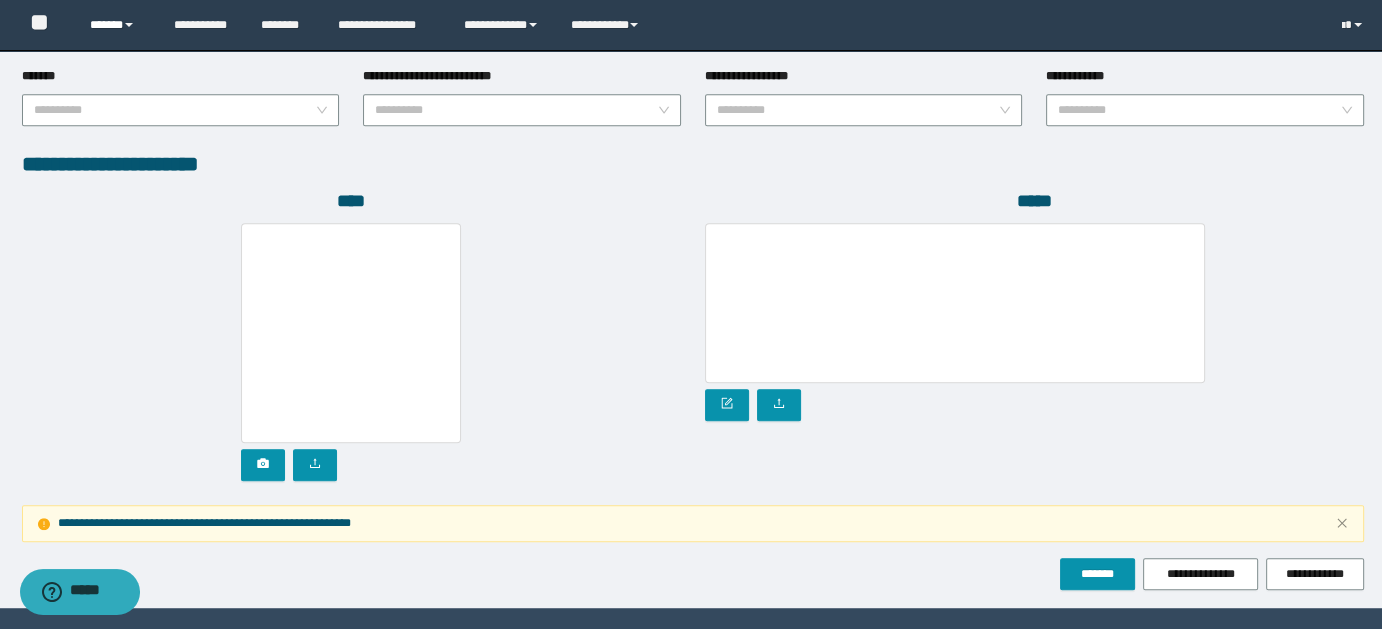 click on "******" at bounding box center (117, 25) 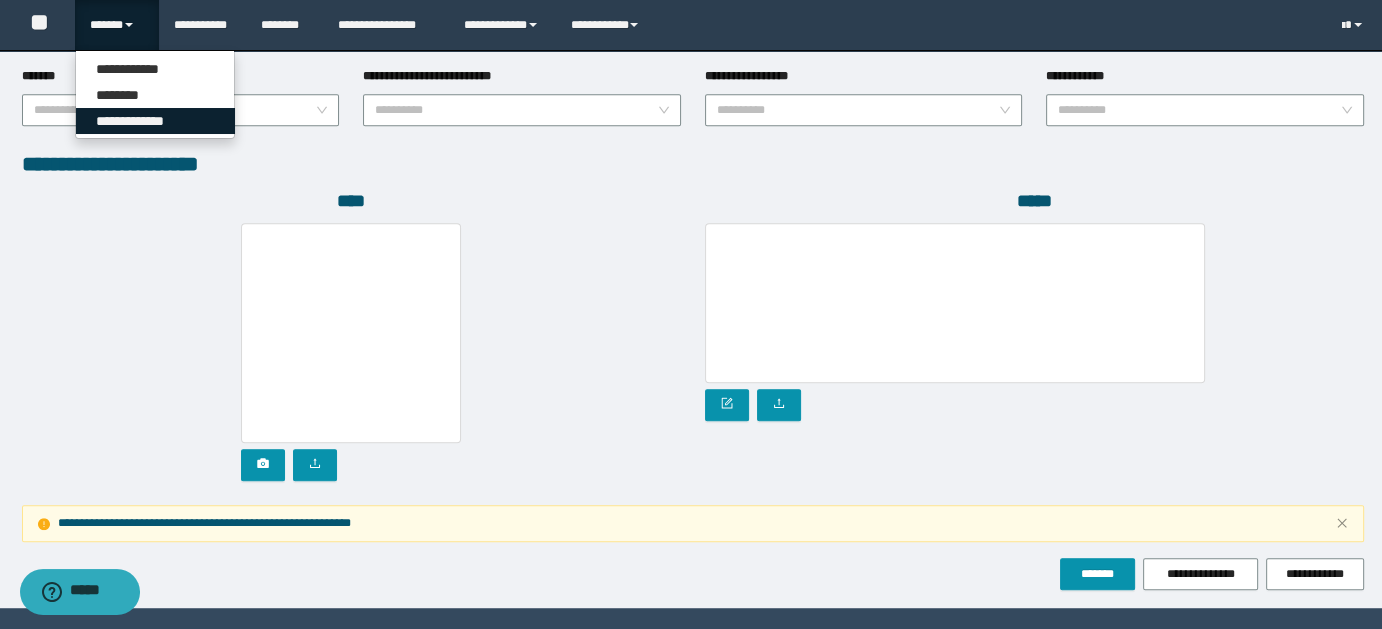 click on "**********" at bounding box center [155, 121] 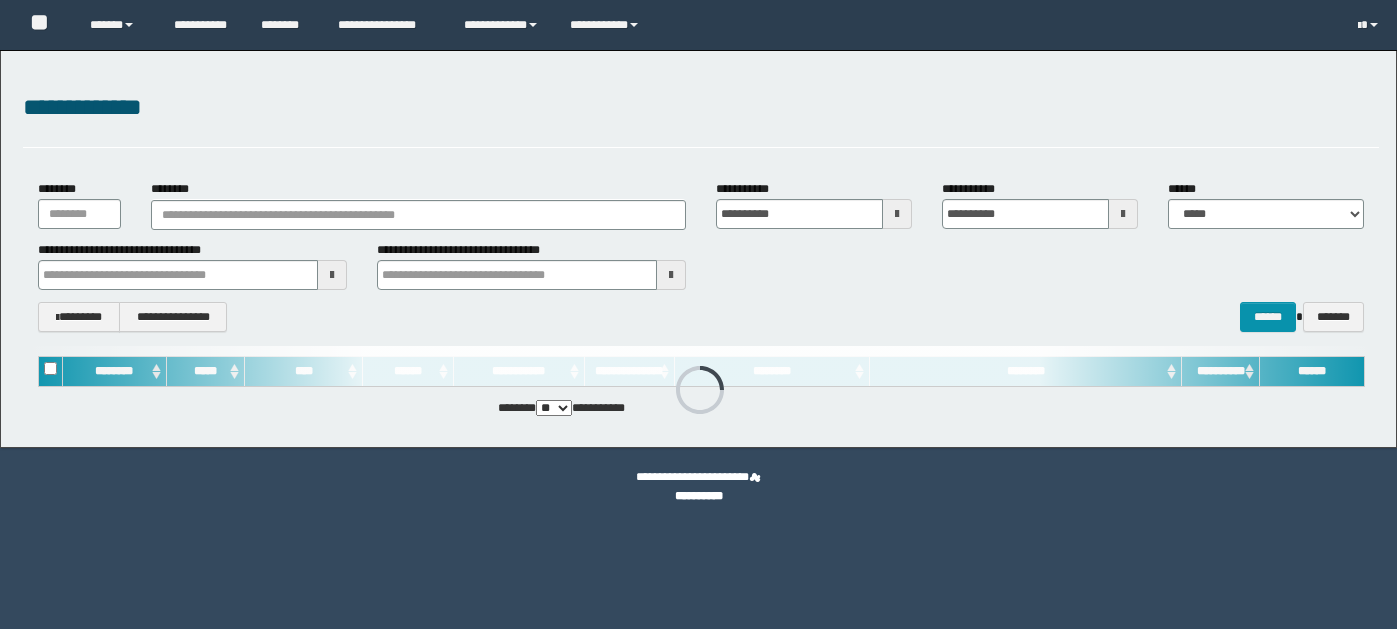 scroll, scrollTop: 0, scrollLeft: 0, axis: both 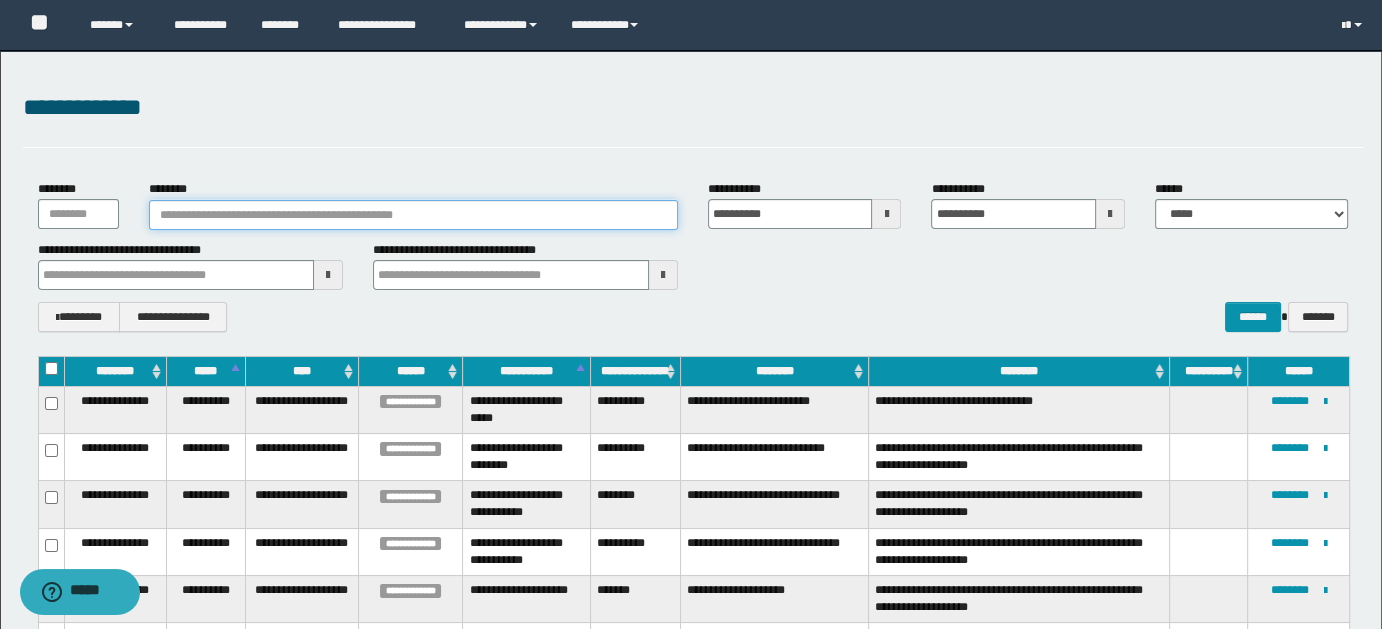 click on "********" at bounding box center (413, 215) 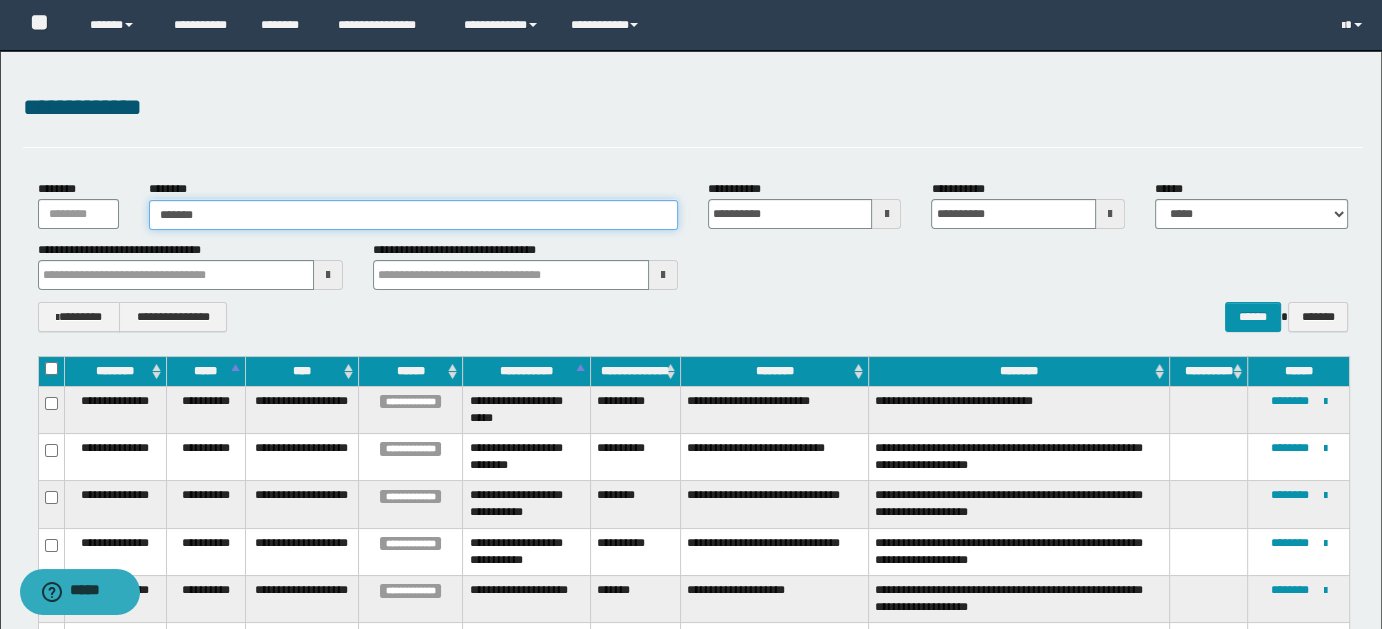 type on "*******" 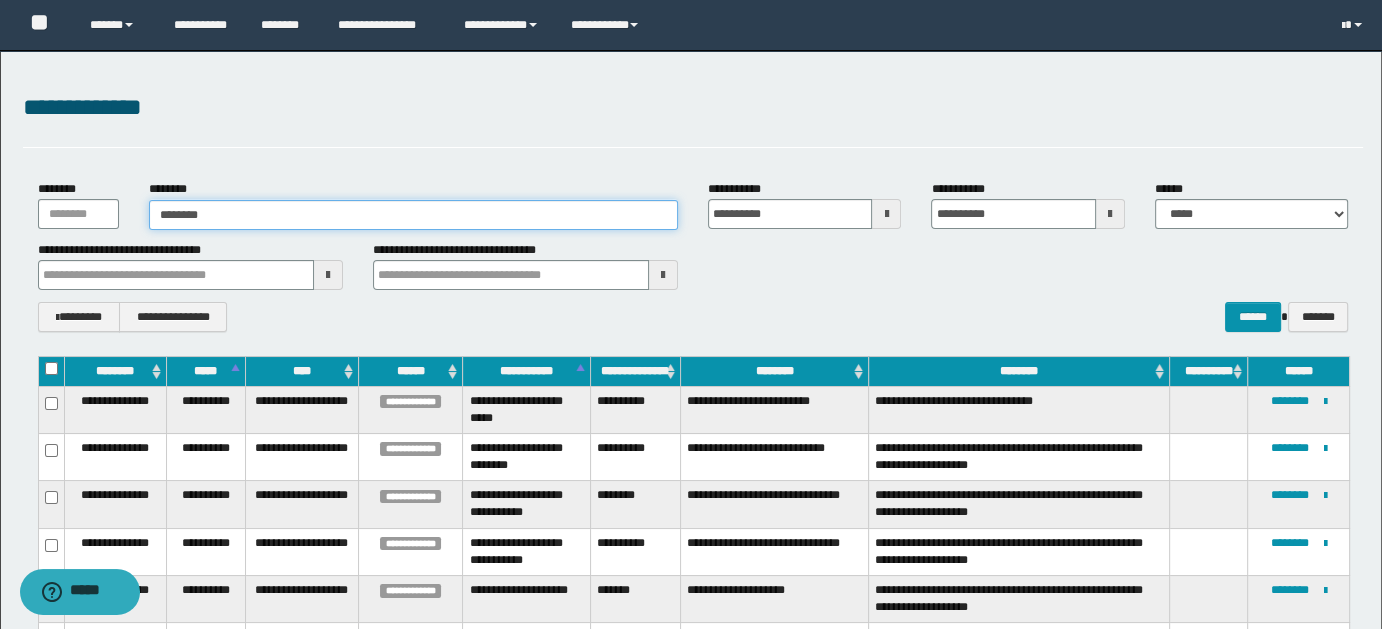 type on "*******" 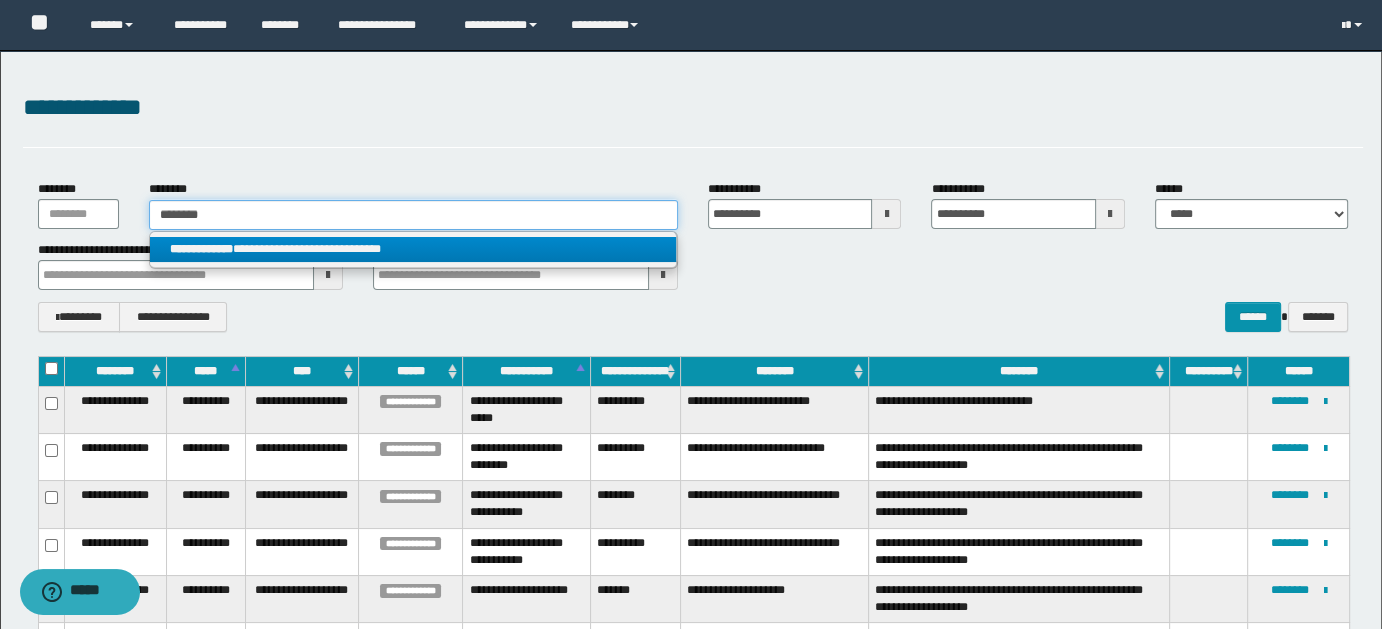 type on "*******" 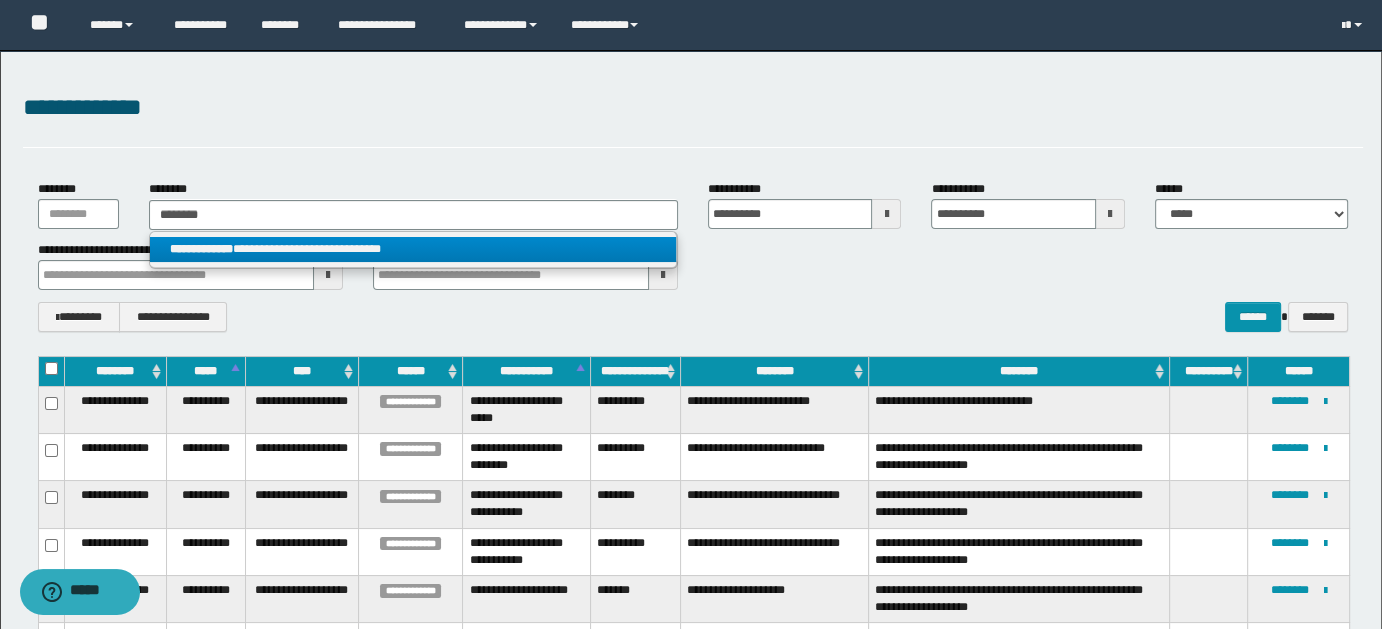 click on "**********" at bounding box center [413, 249] 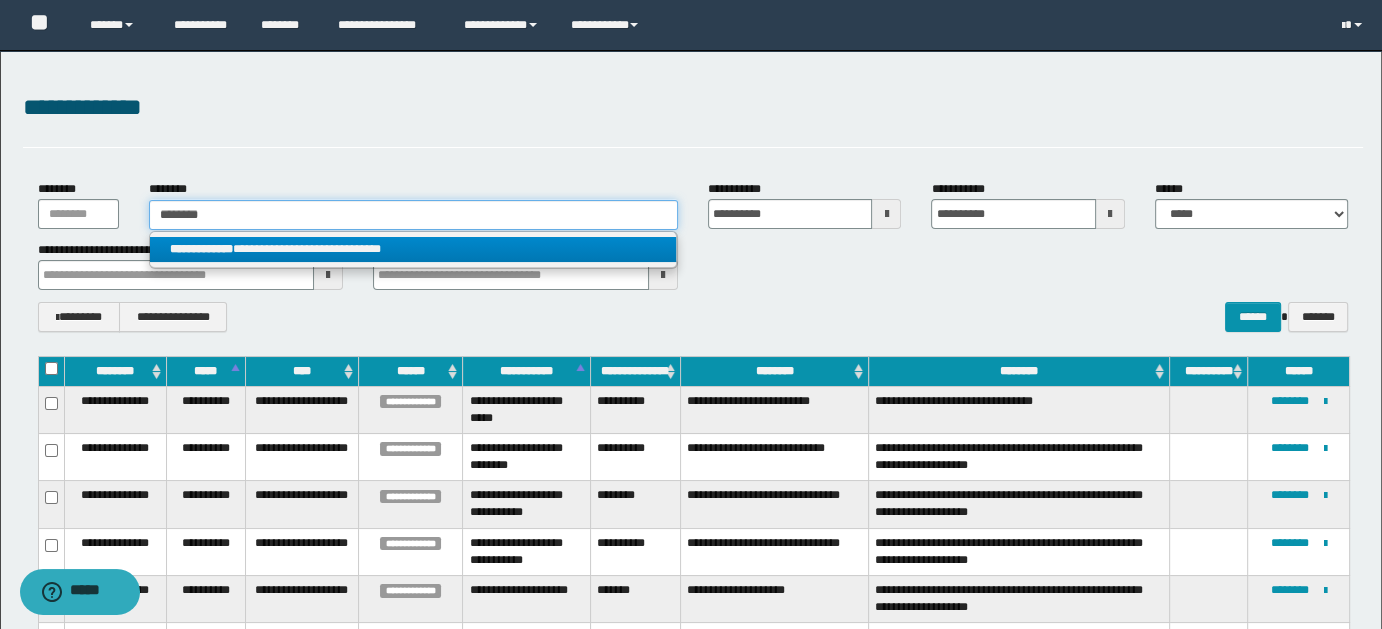 type 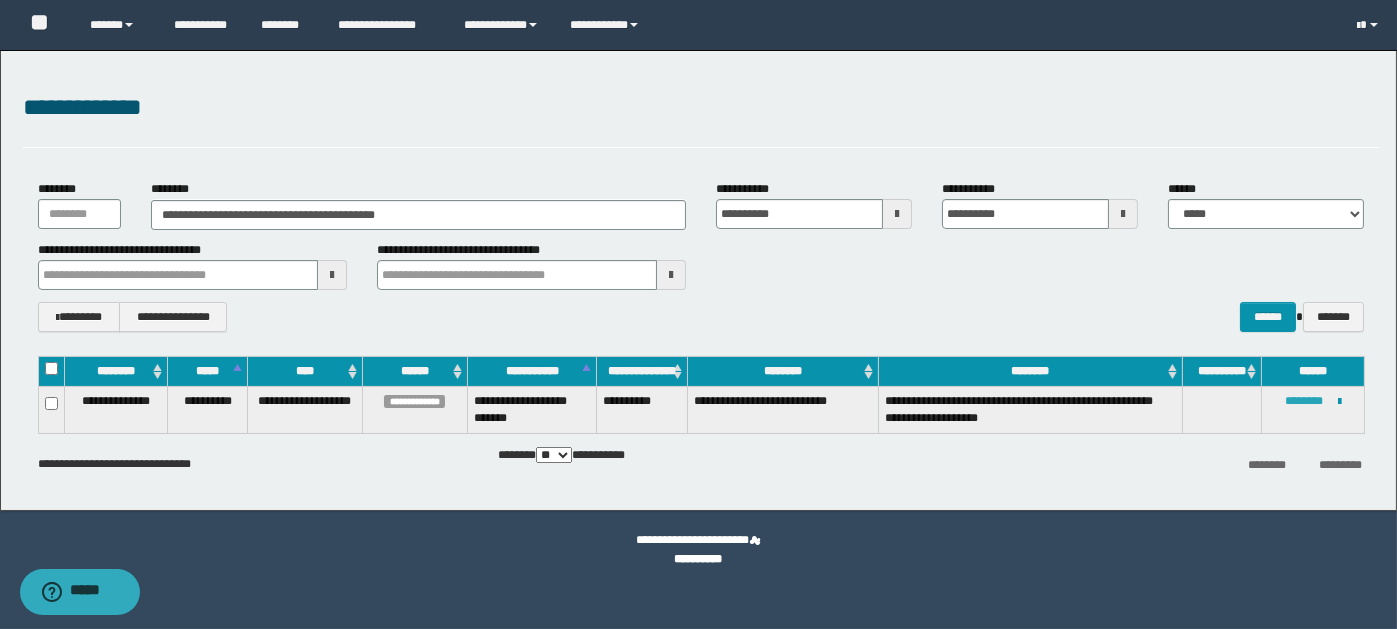 click on "********" at bounding box center [1304, 401] 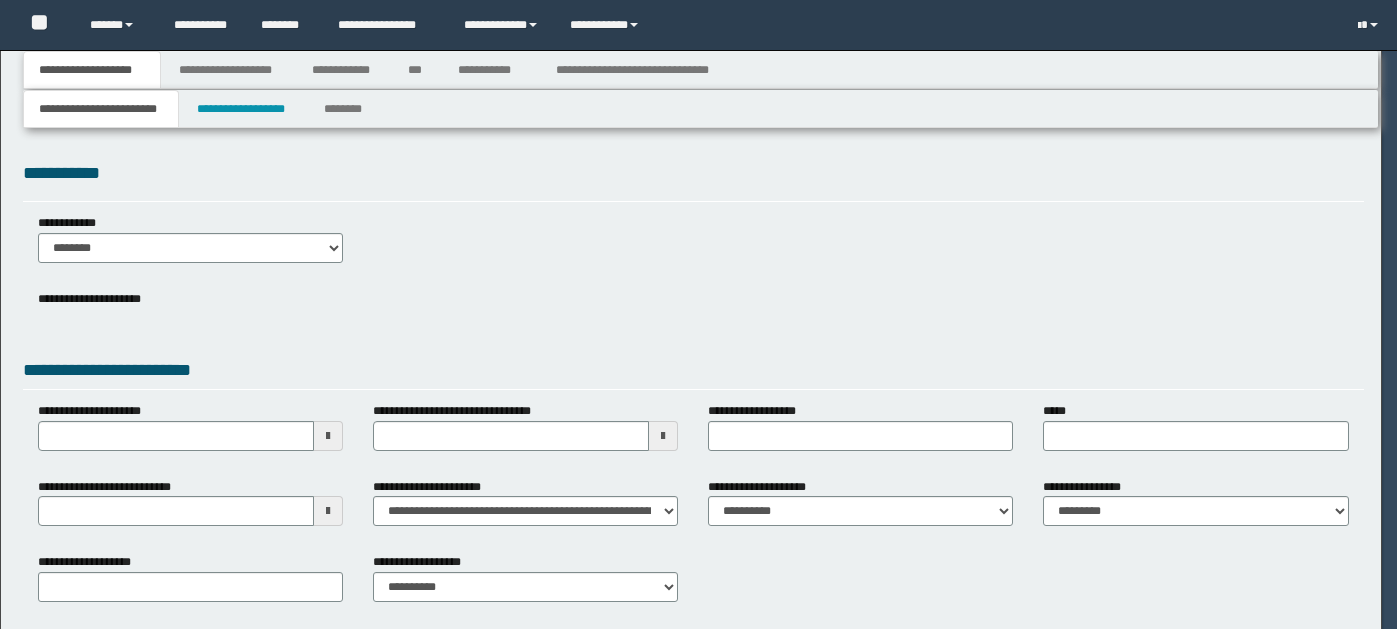 scroll, scrollTop: 0, scrollLeft: 0, axis: both 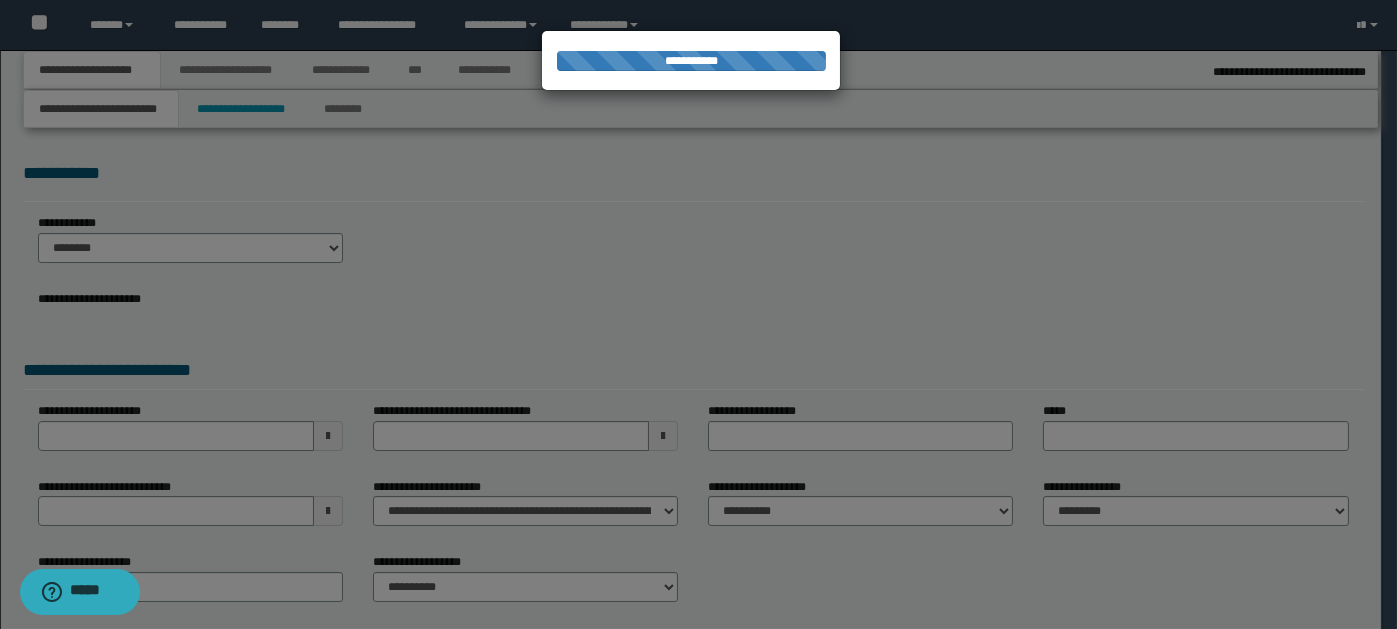 select on "*" 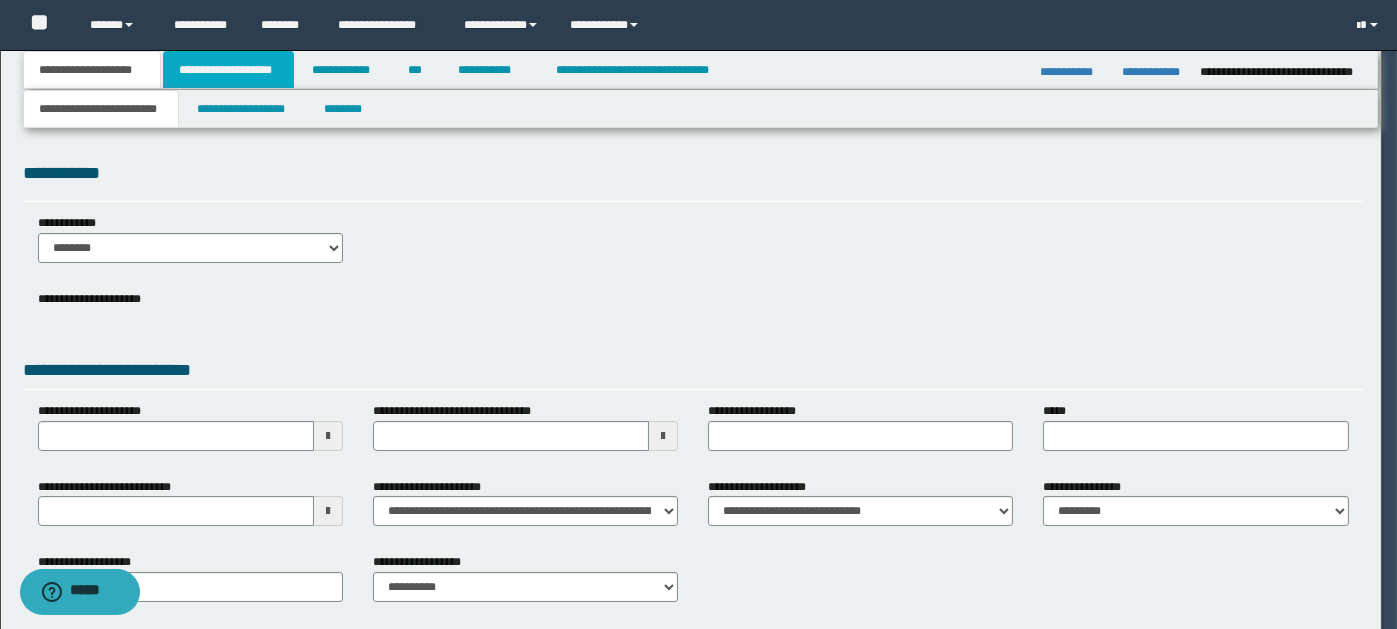 click on "**********" at bounding box center (228, 70) 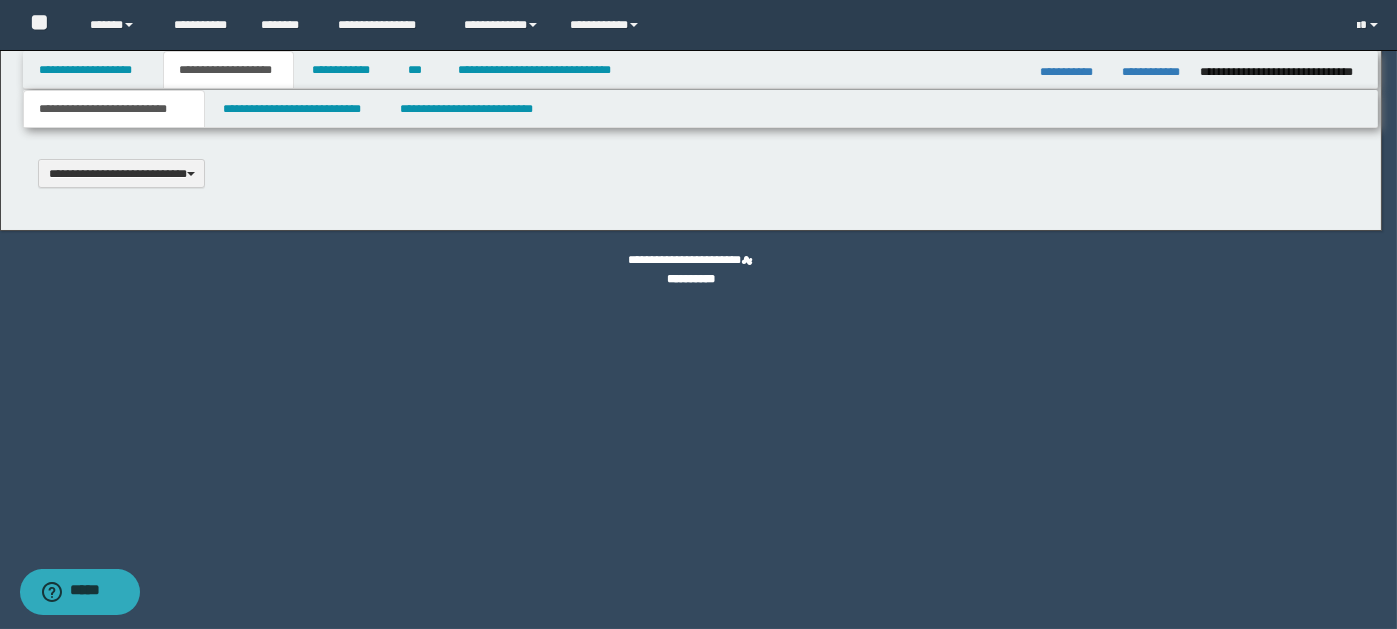 type 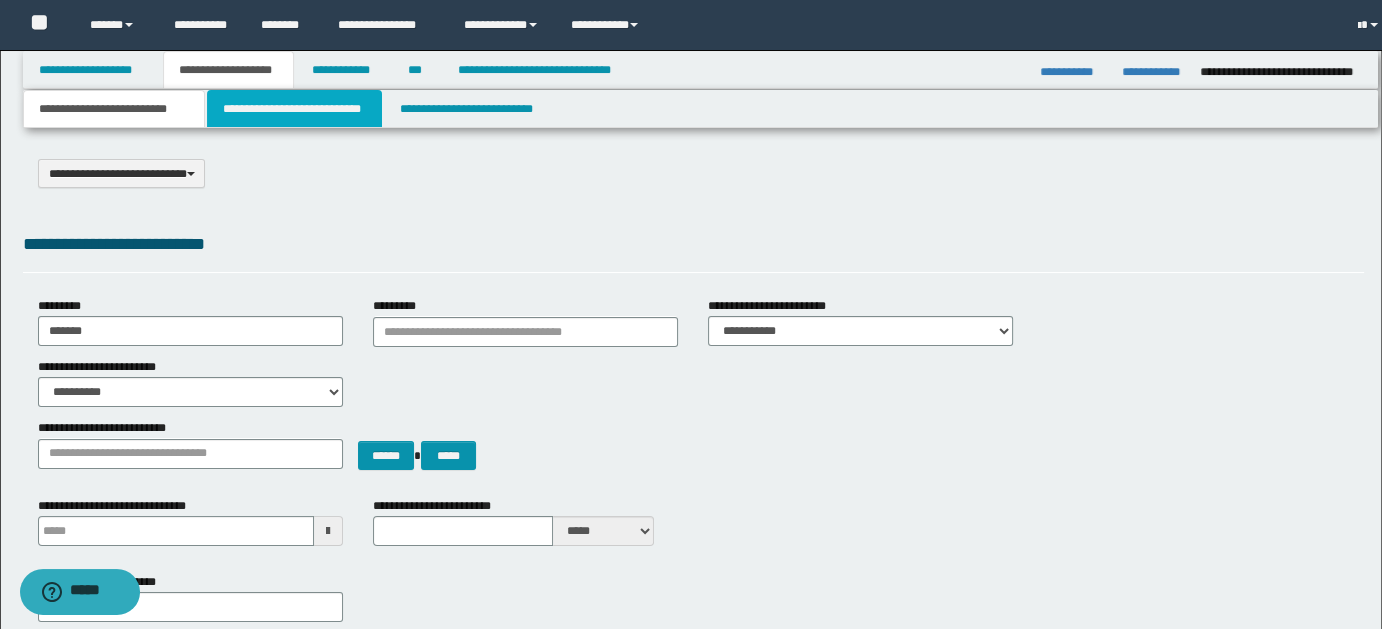 click on "**********" at bounding box center [294, 109] 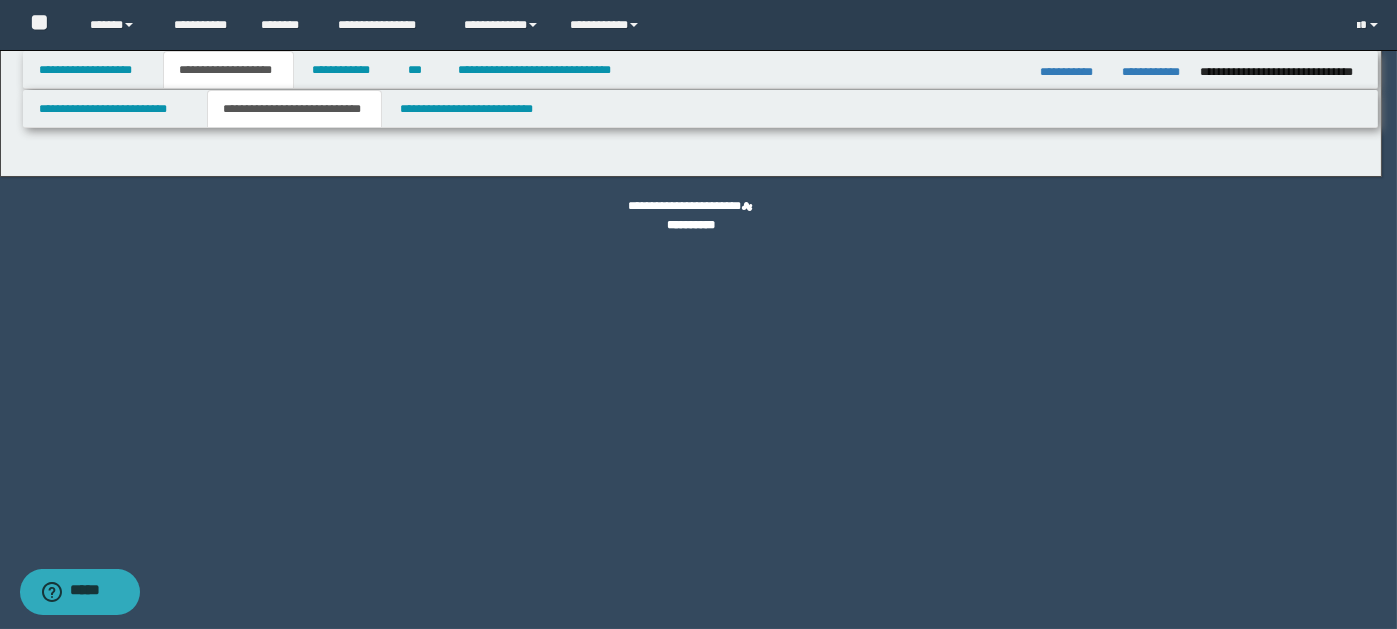 select on "*" 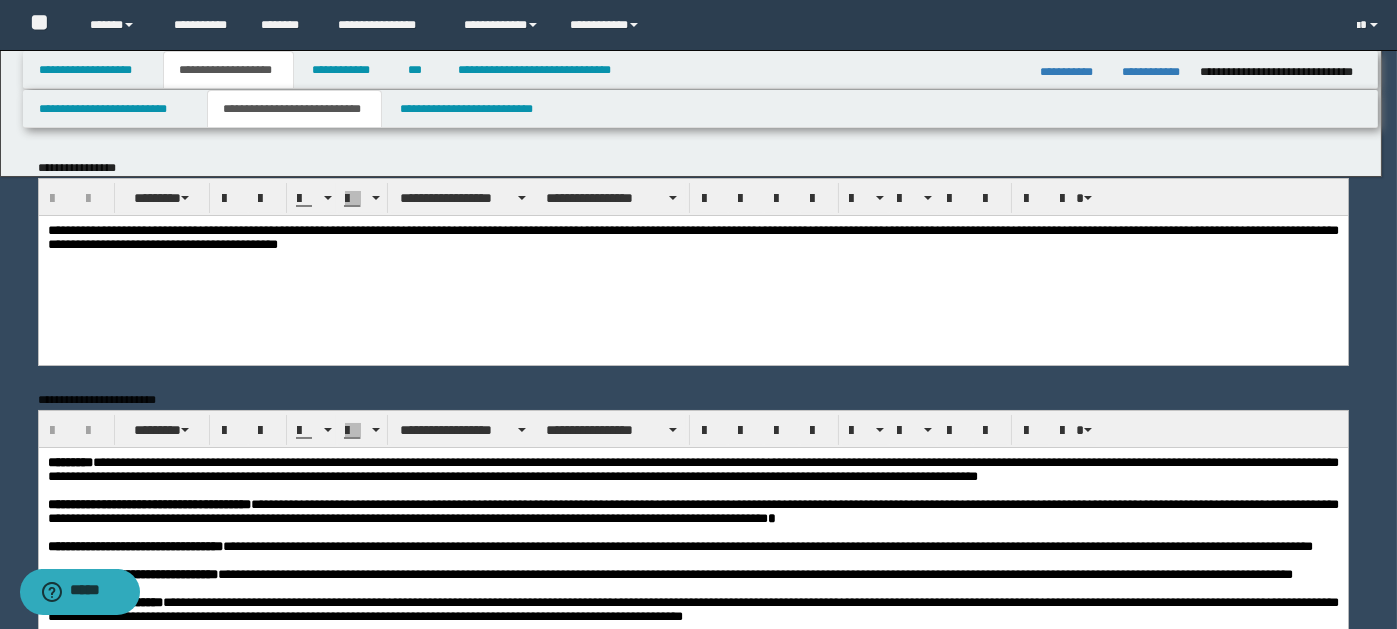 scroll, scrollTop: 0, scrollLeft: 0, axis: both 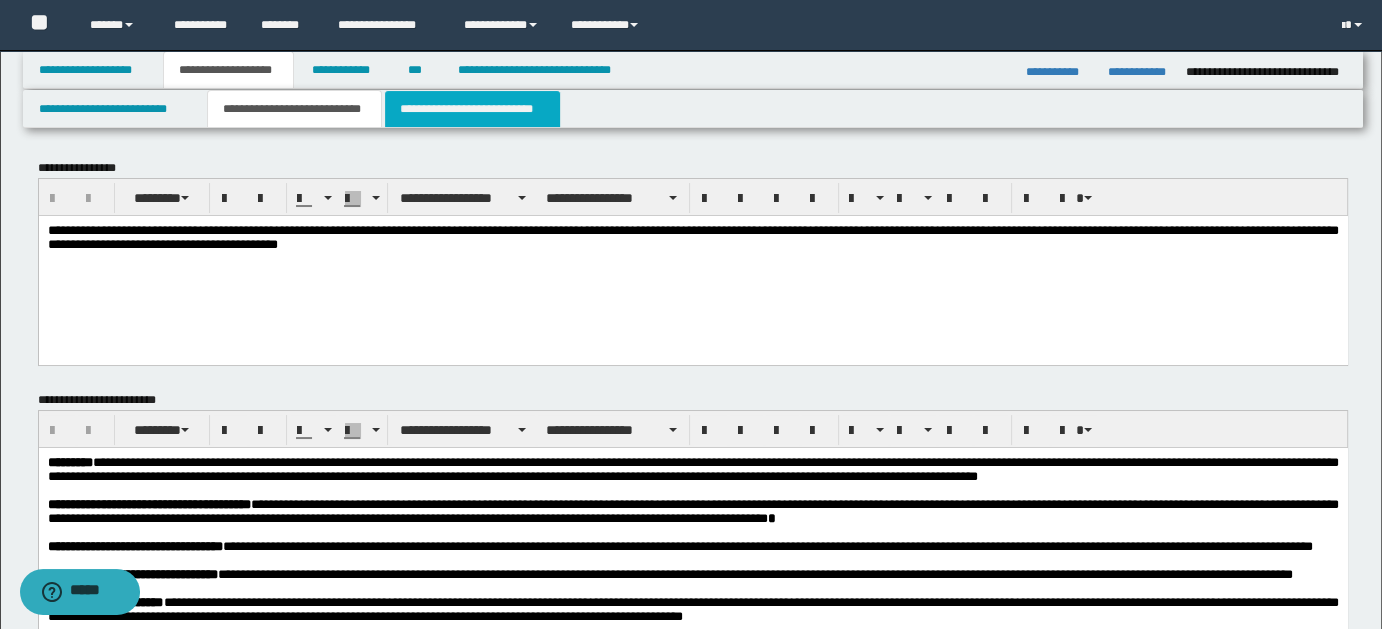 click on "**********" at bounding box center (472, 109) 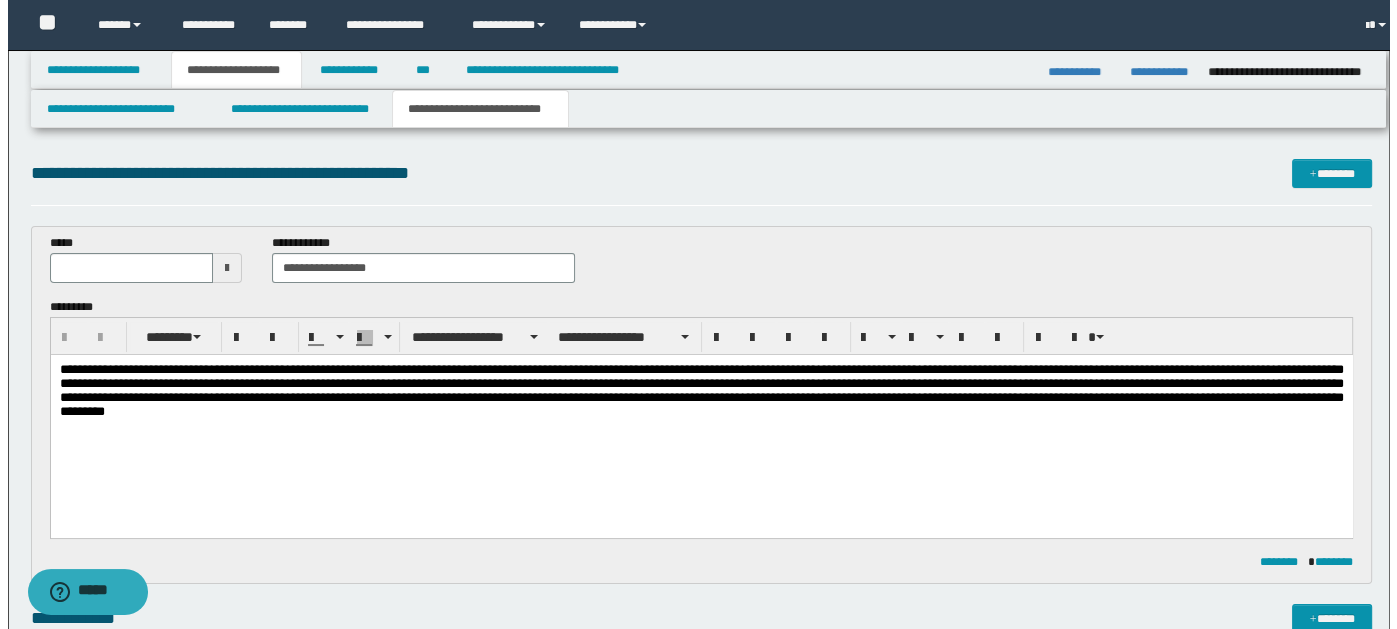 scroll, scrollTop: 0, scrollLeft: 0, axis: both 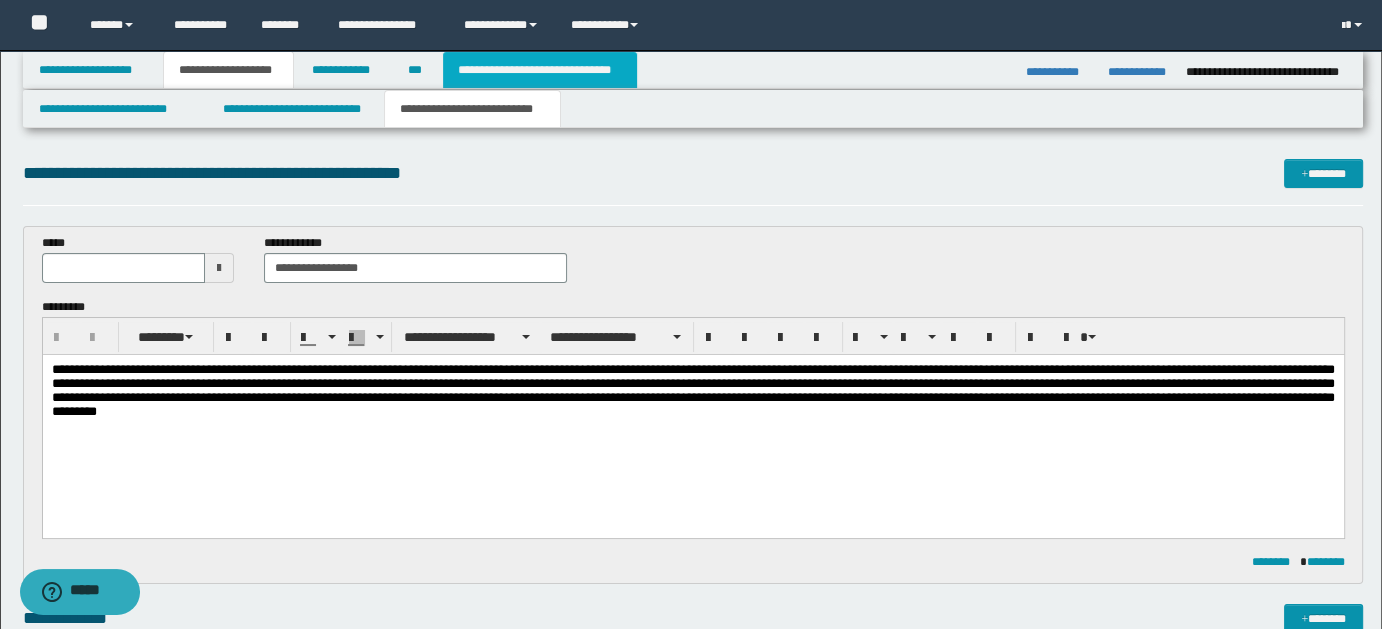 click on "**********" at bounding box center (540, 70) 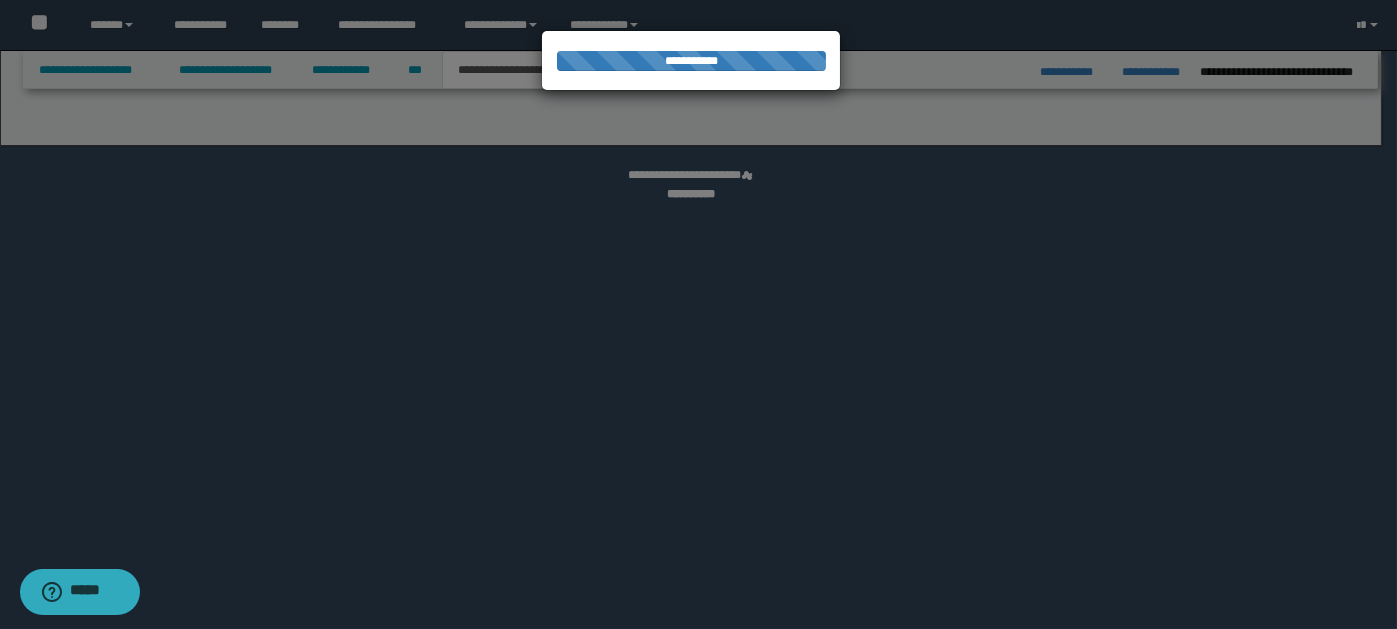 select on "*" 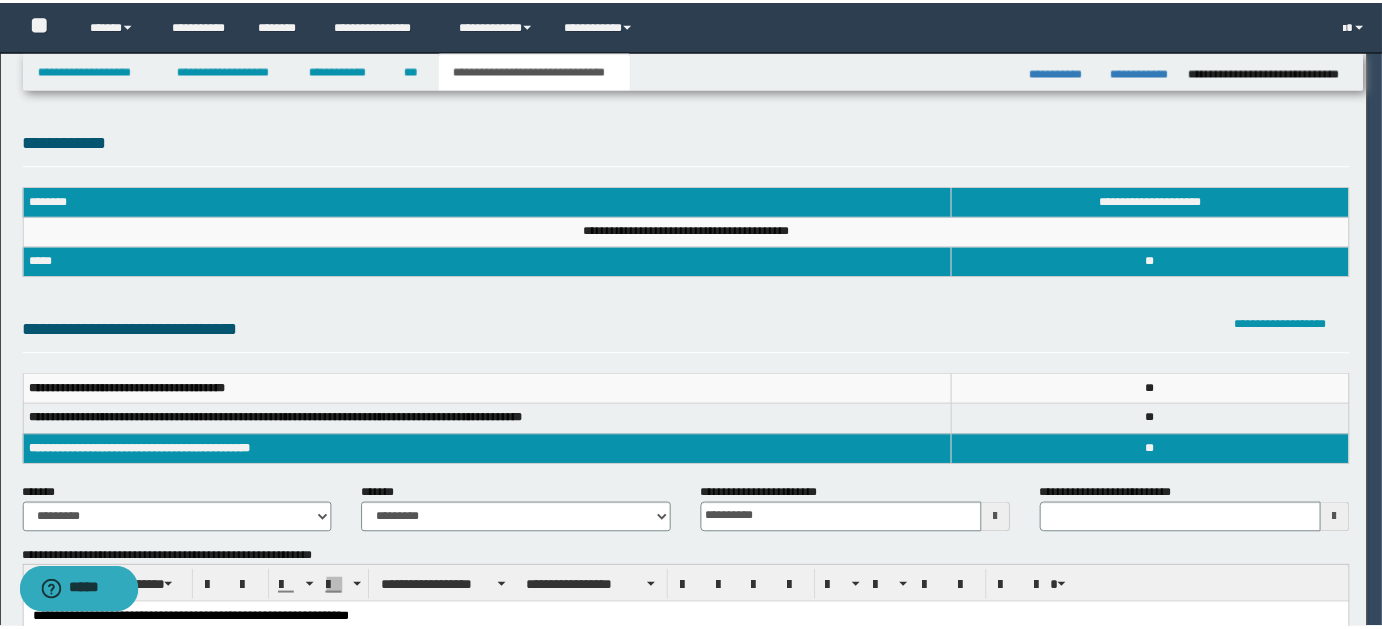 scroll, scrollTop: 0, scrollLeft: 0, axis: both 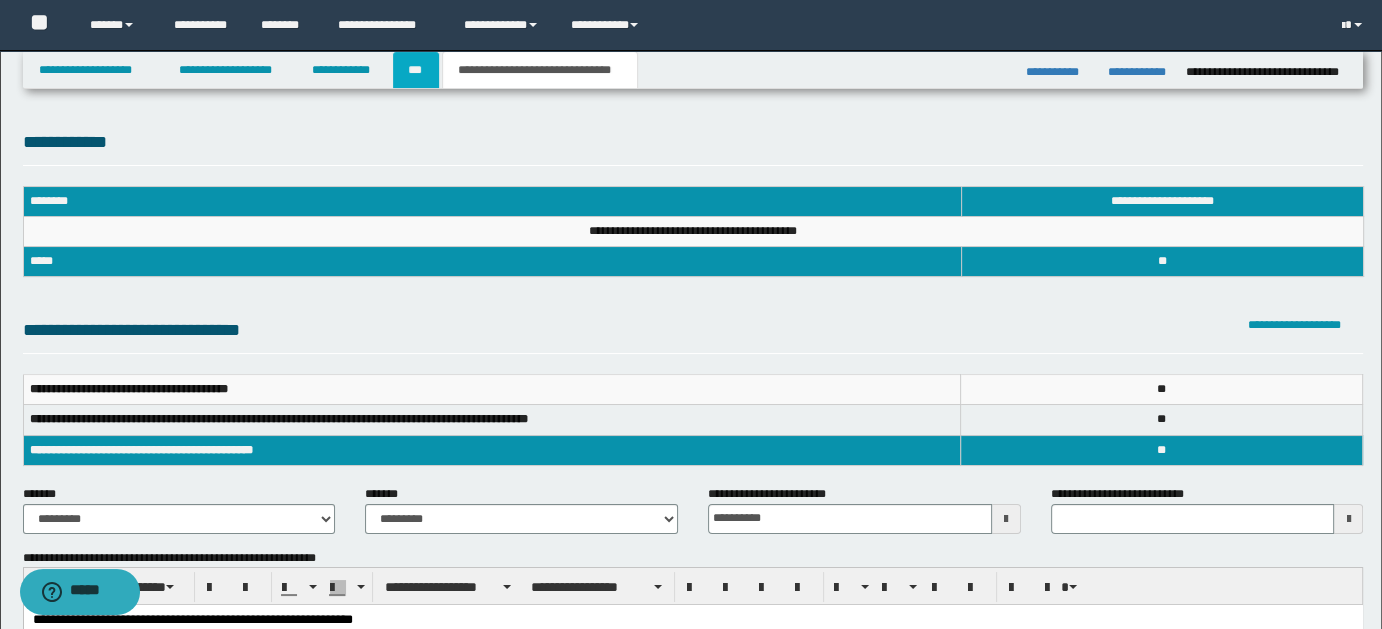 click on "***" at bounding box center (416, 70) 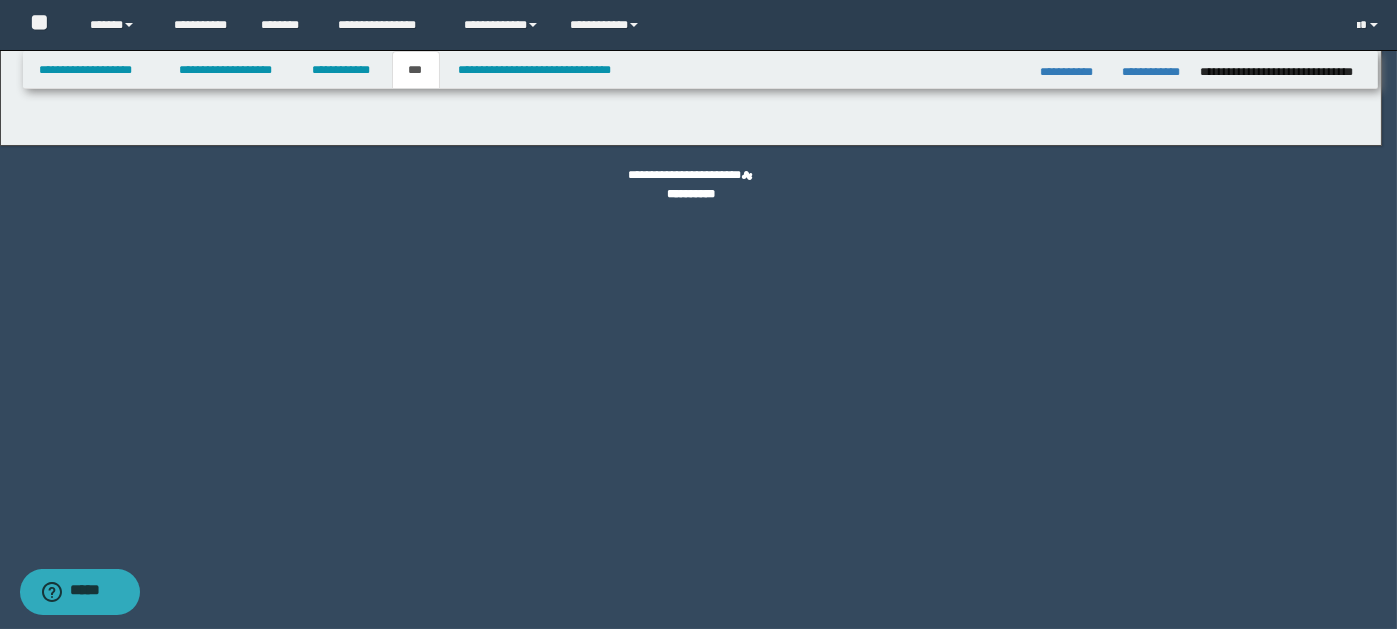 select on "*" 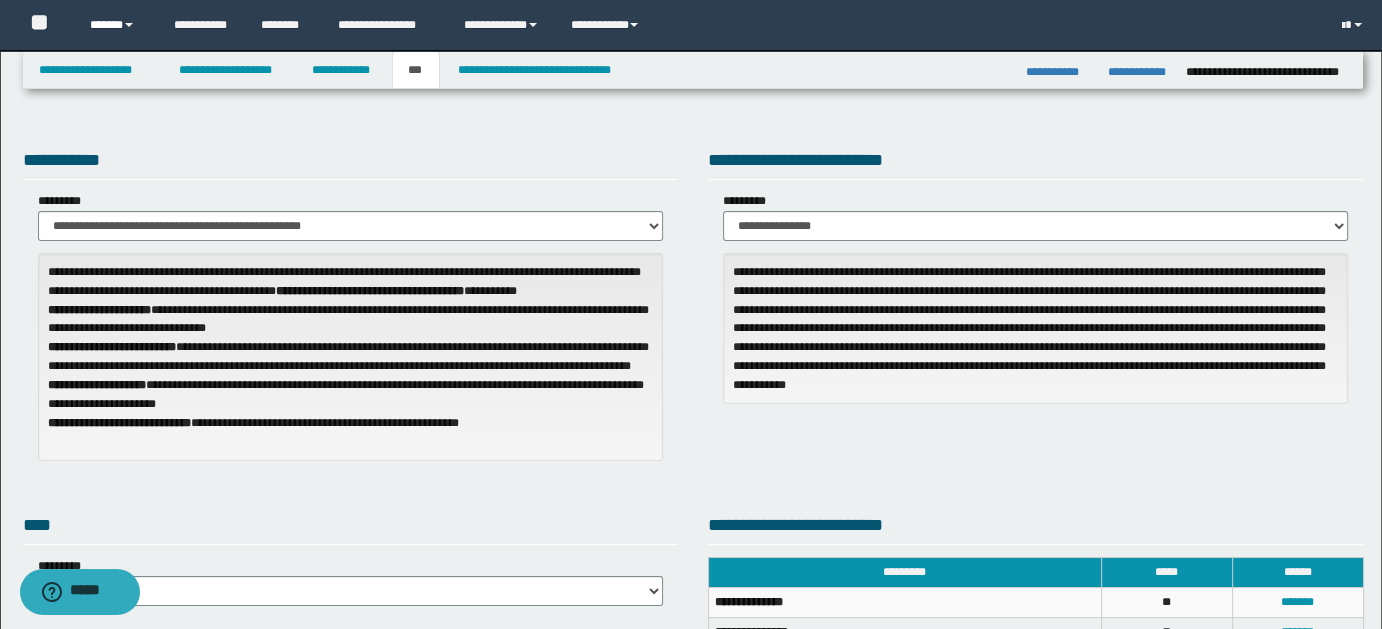 click on "******" at bounding box center [117, 25] 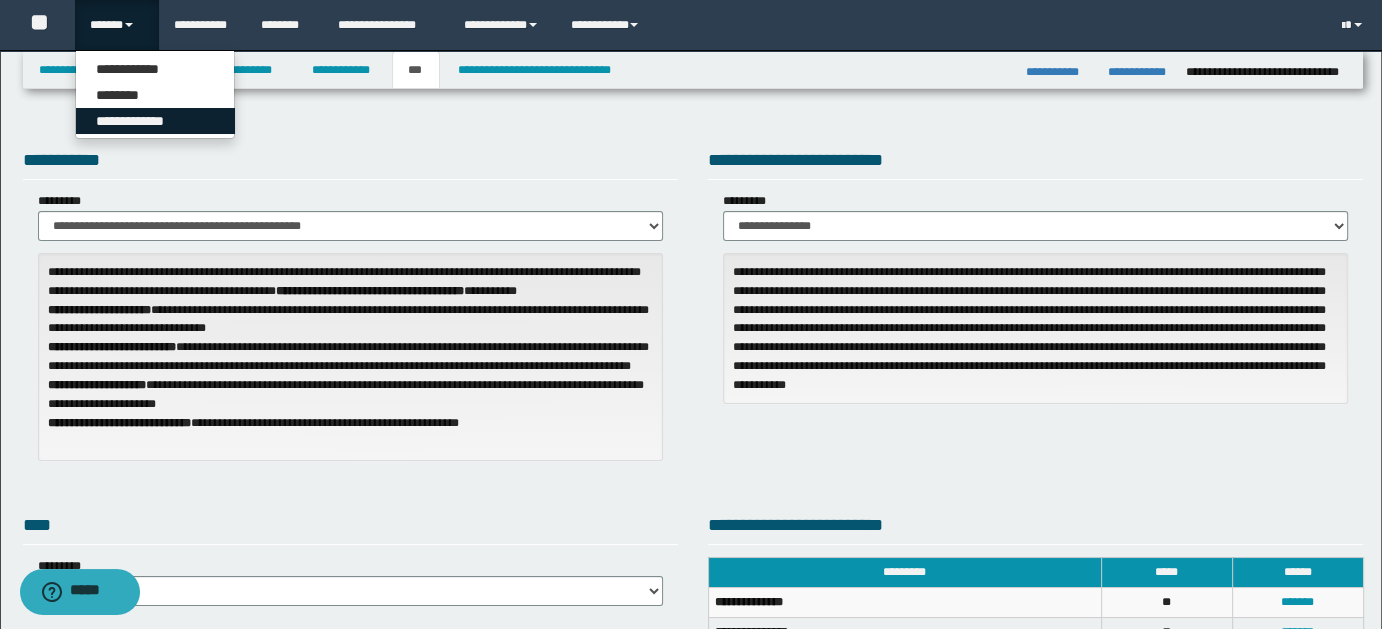 click on "**********" at bounding box center (155, 121) 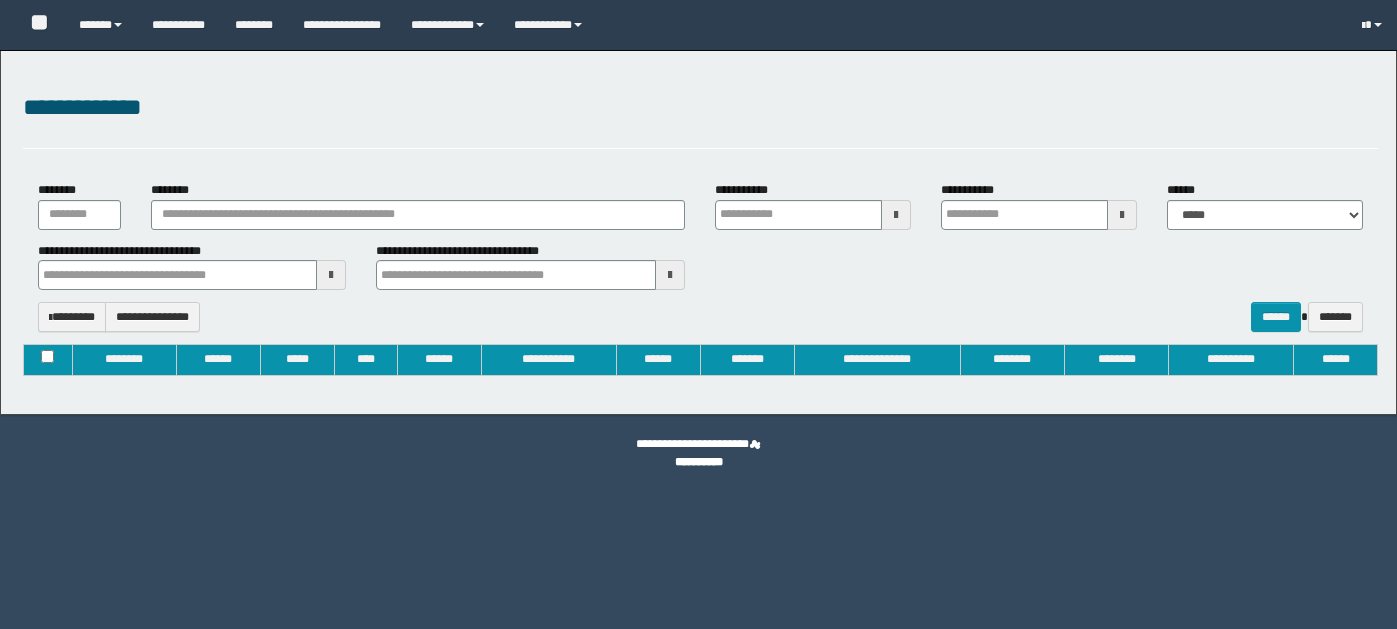 type on "**********" 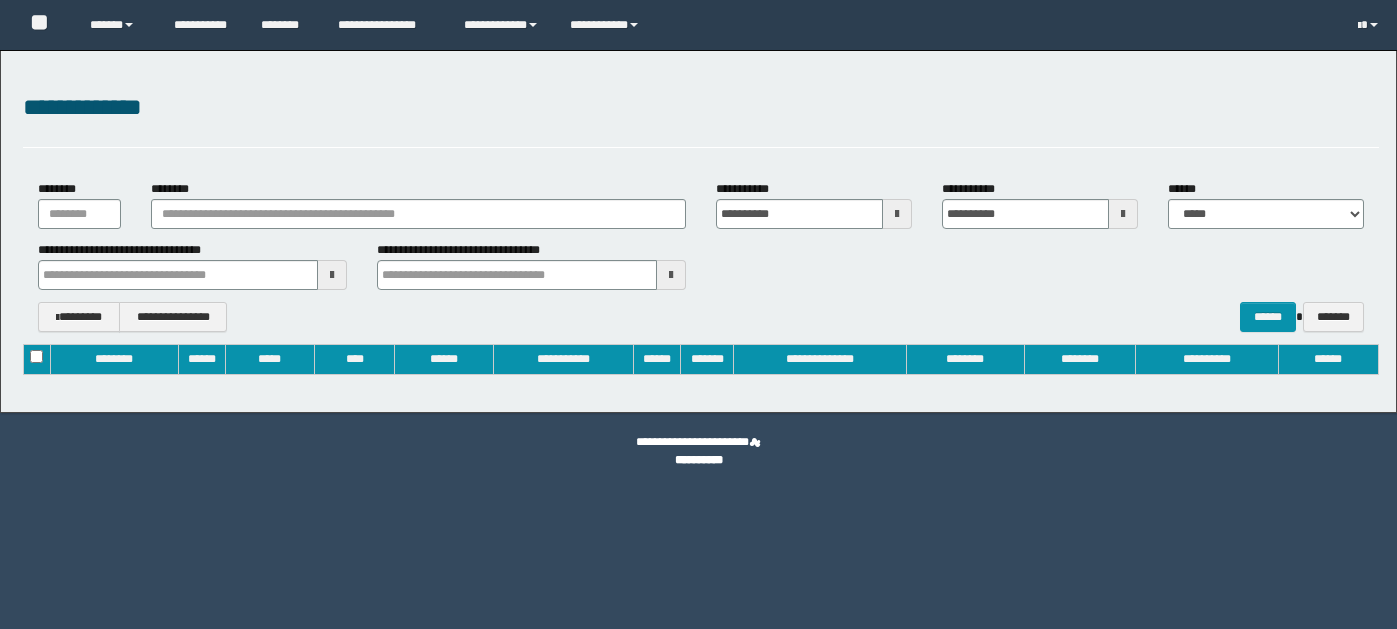 scroll, scrollTop: 0, scrollLeft: 0, axis: both 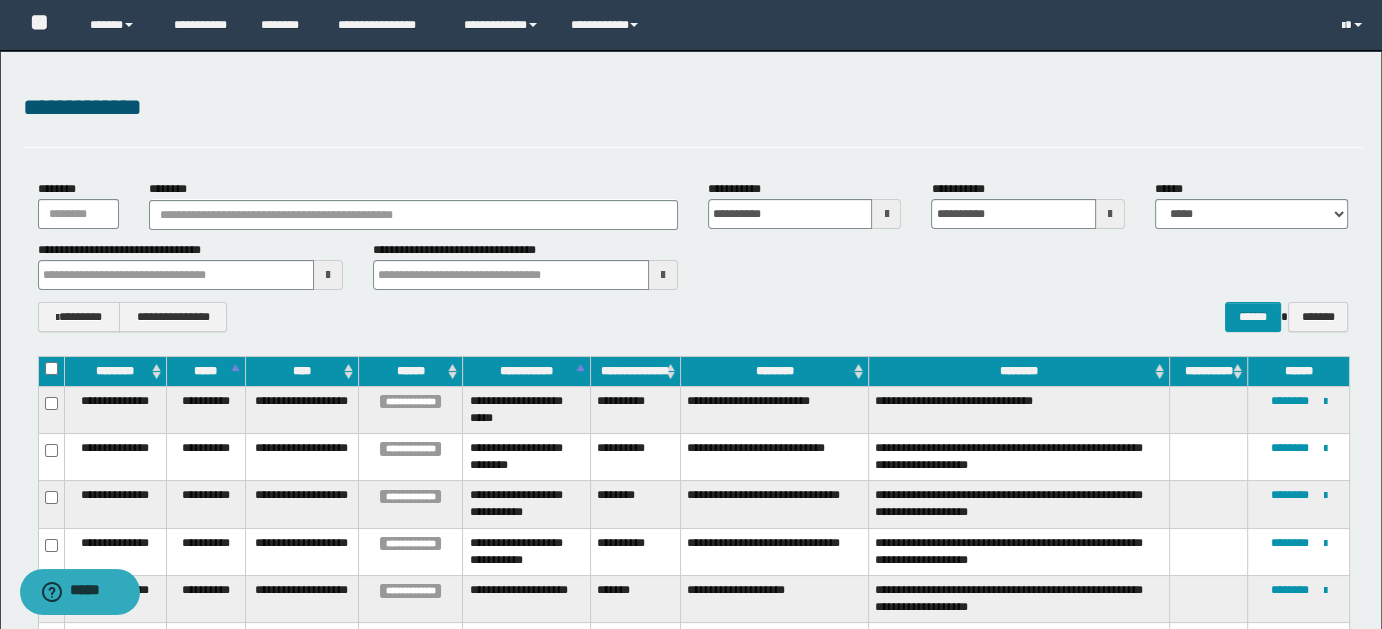 type 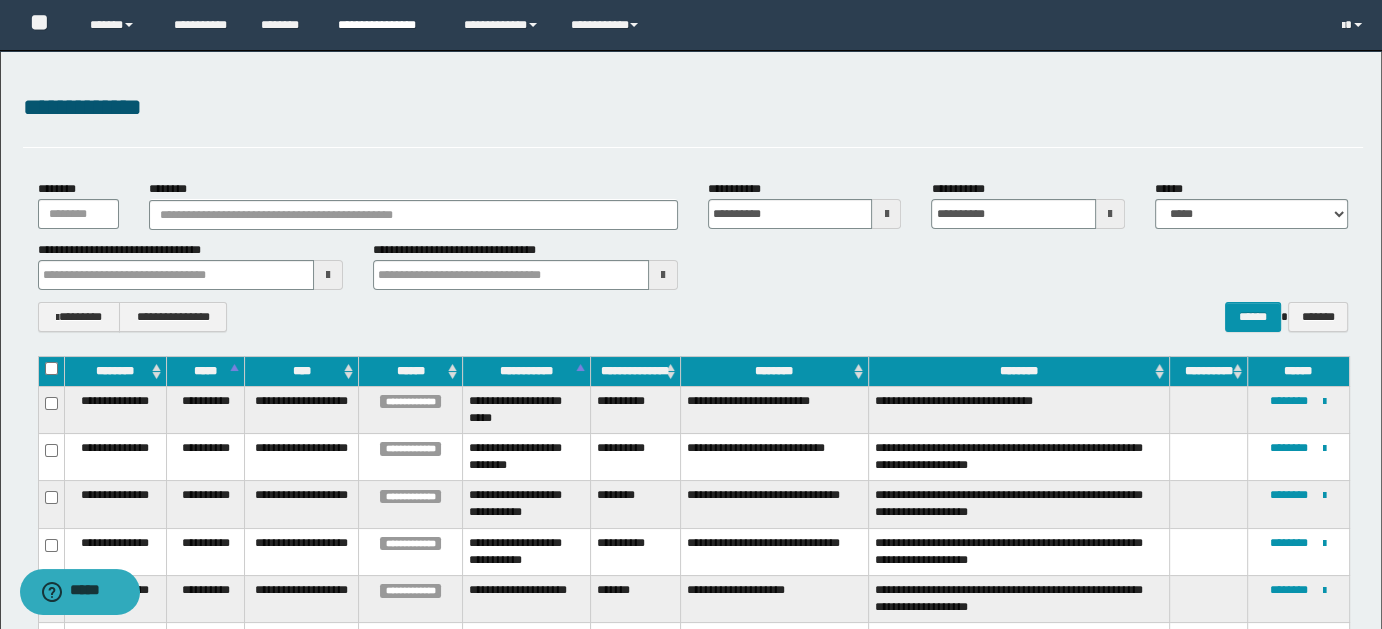 type 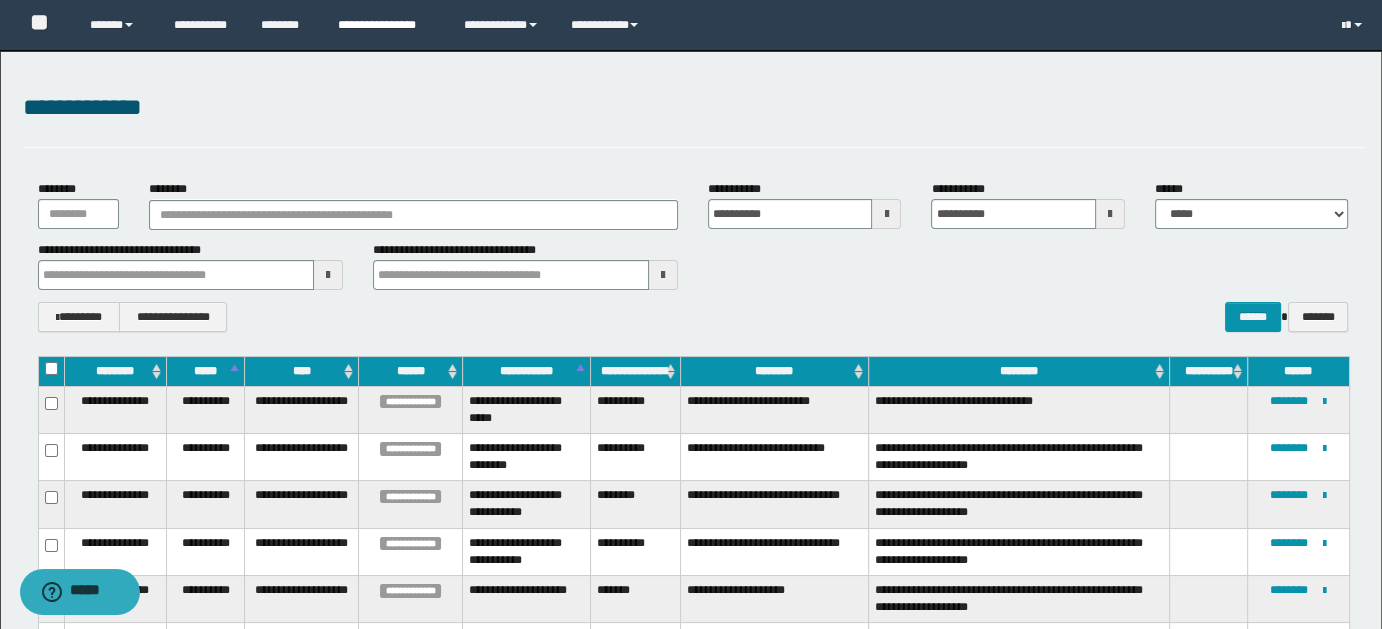 type 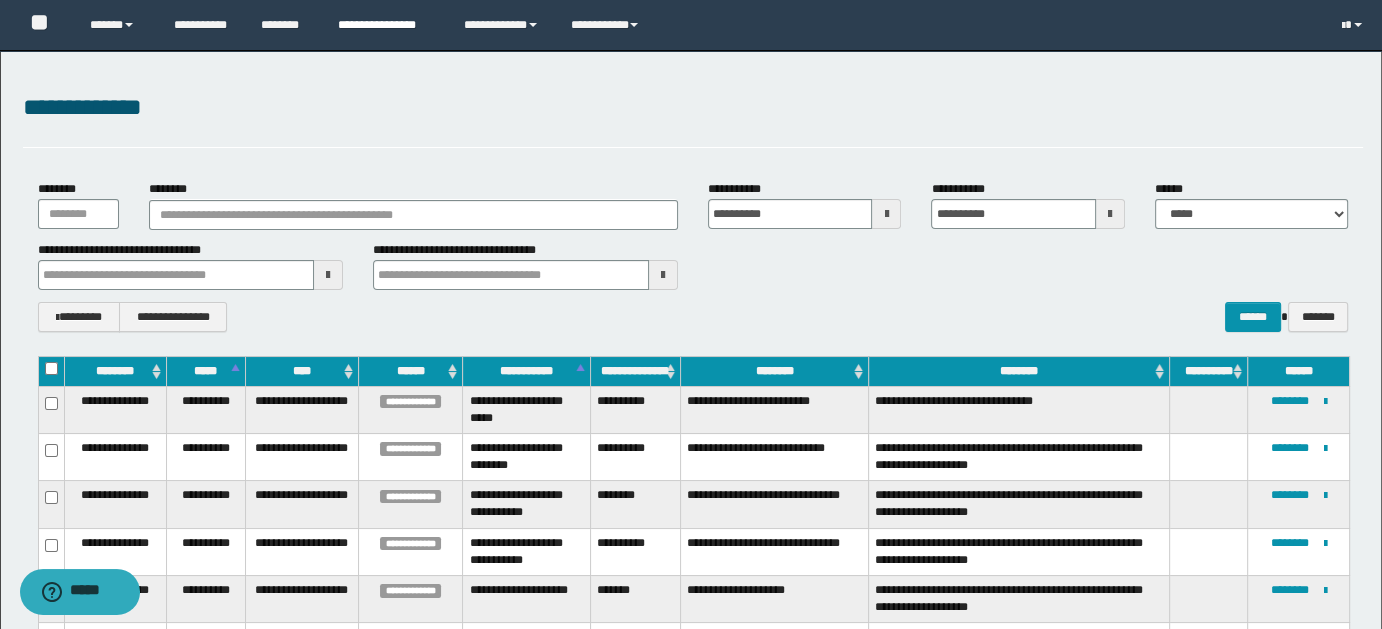 type 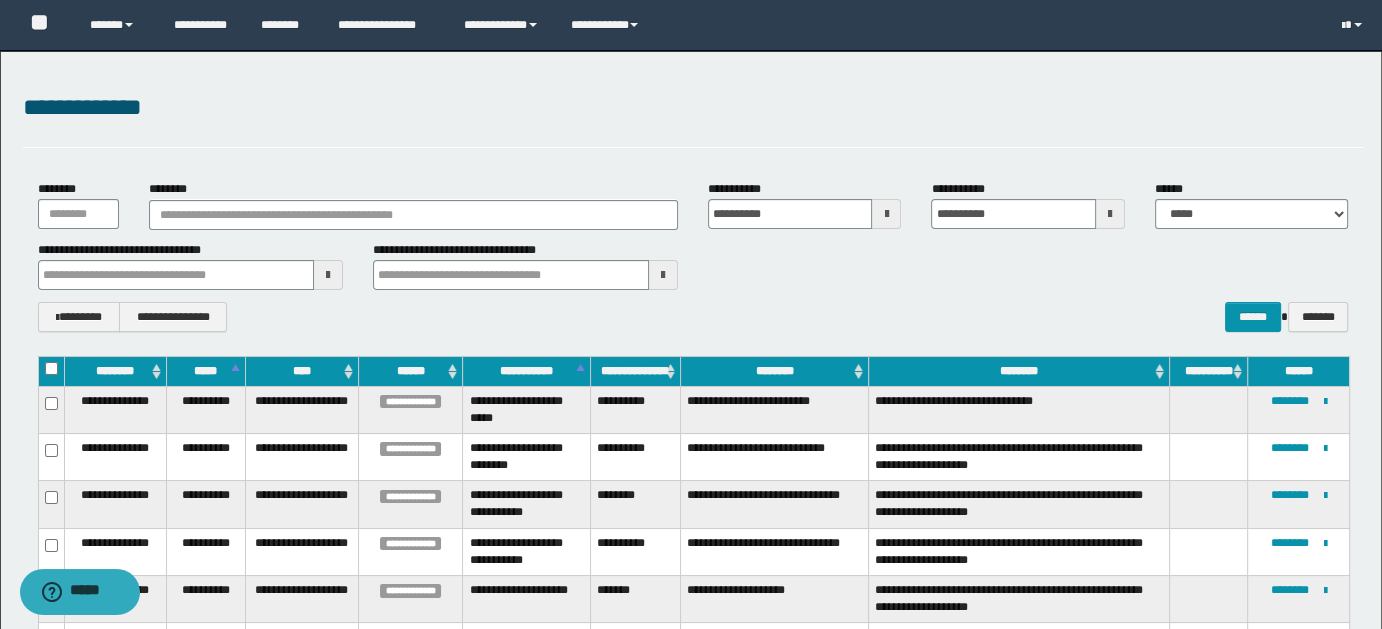 type 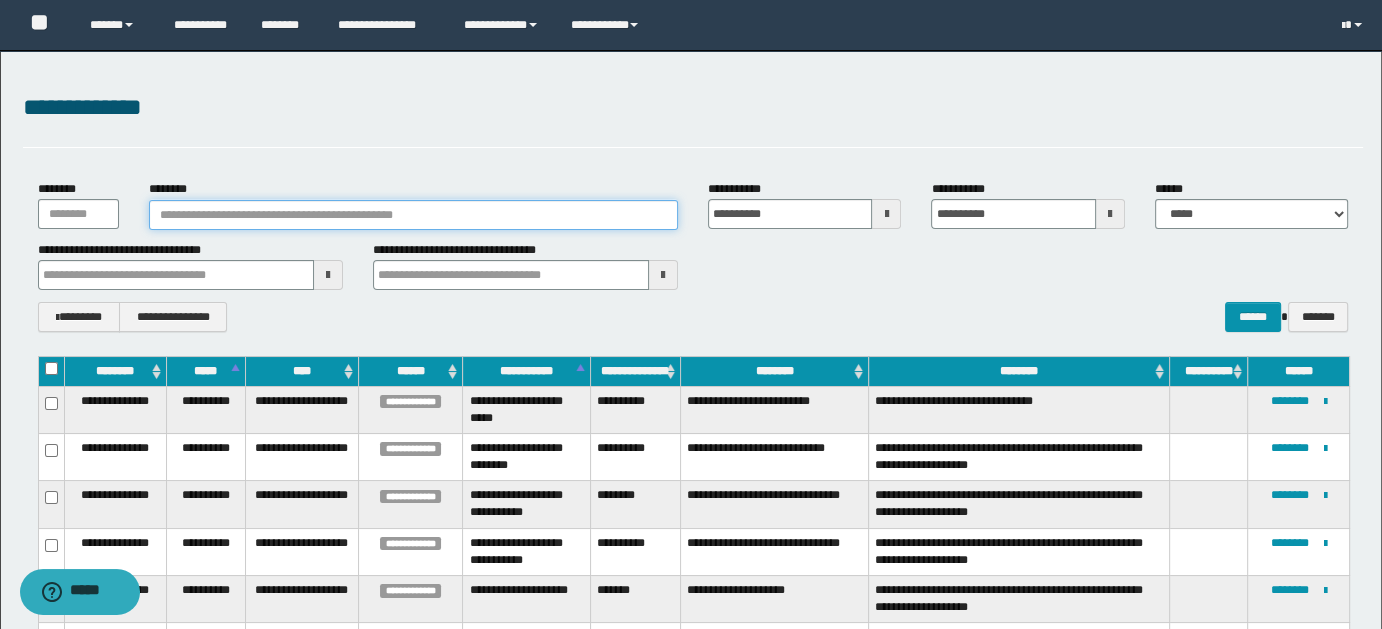 drag, startPoint x: 173, startPoint y: 207, endPoint x: 269, endPoint y: 199, distance: 96.332756 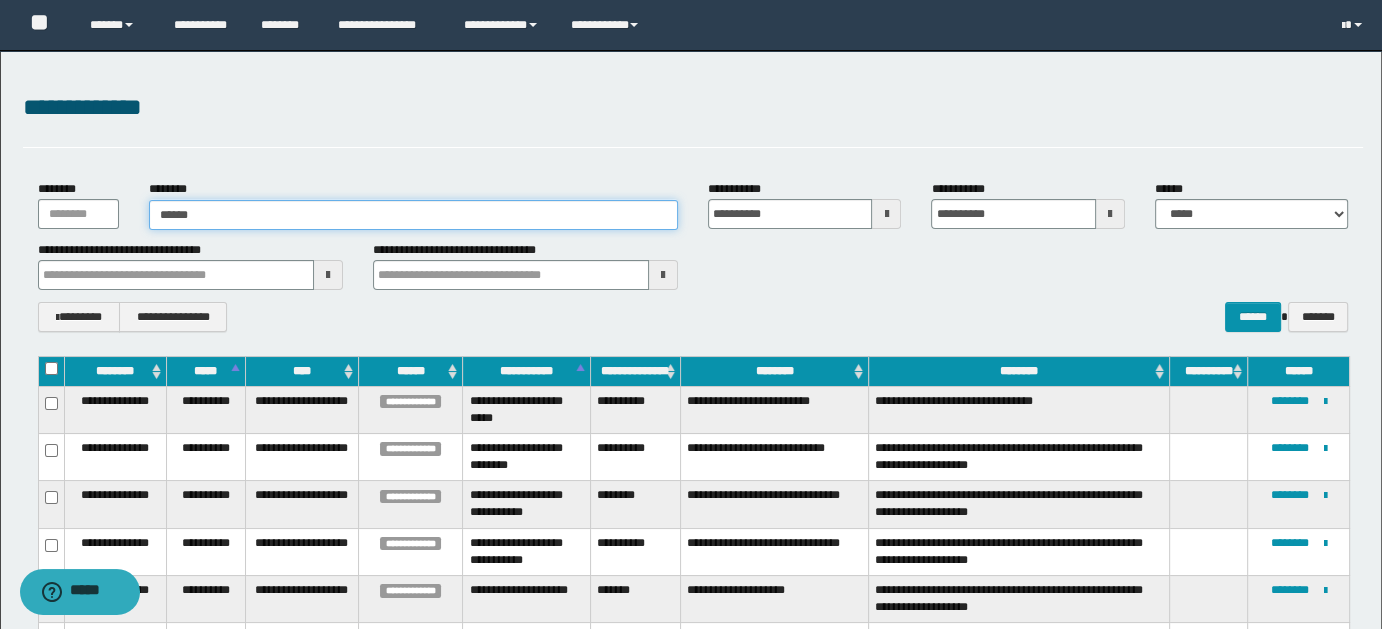 click on "******" at bounding box center (413, 215) 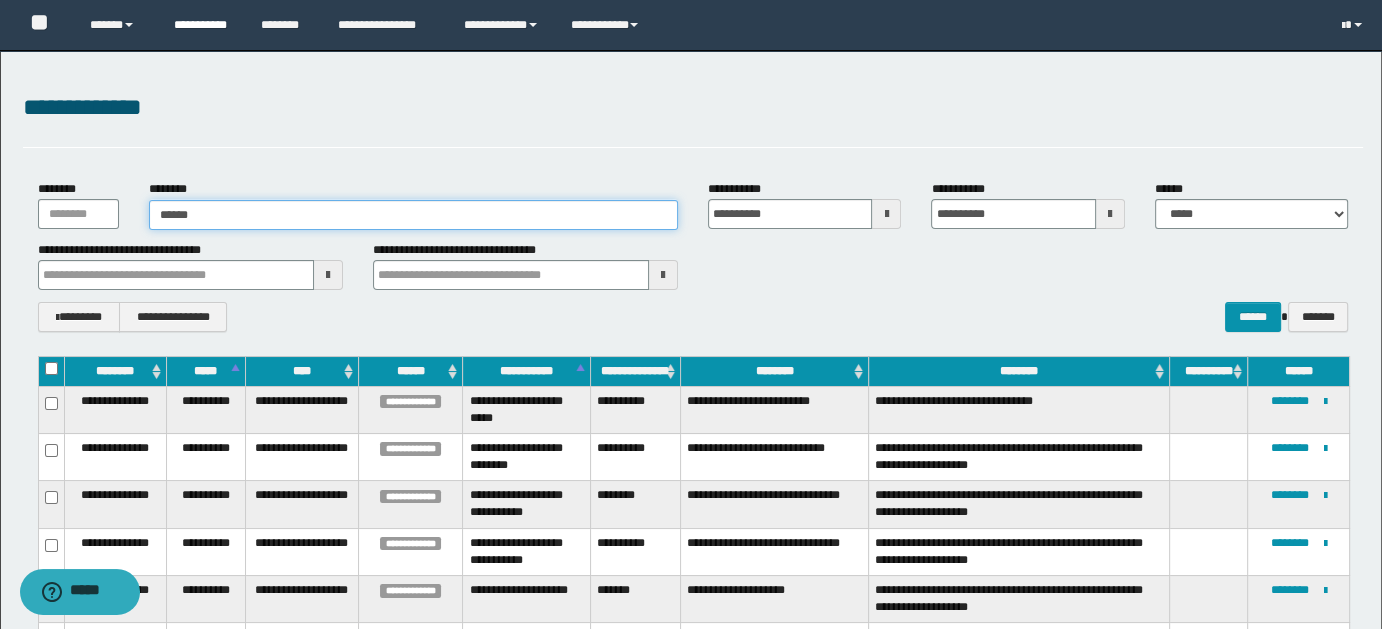 type on "******" 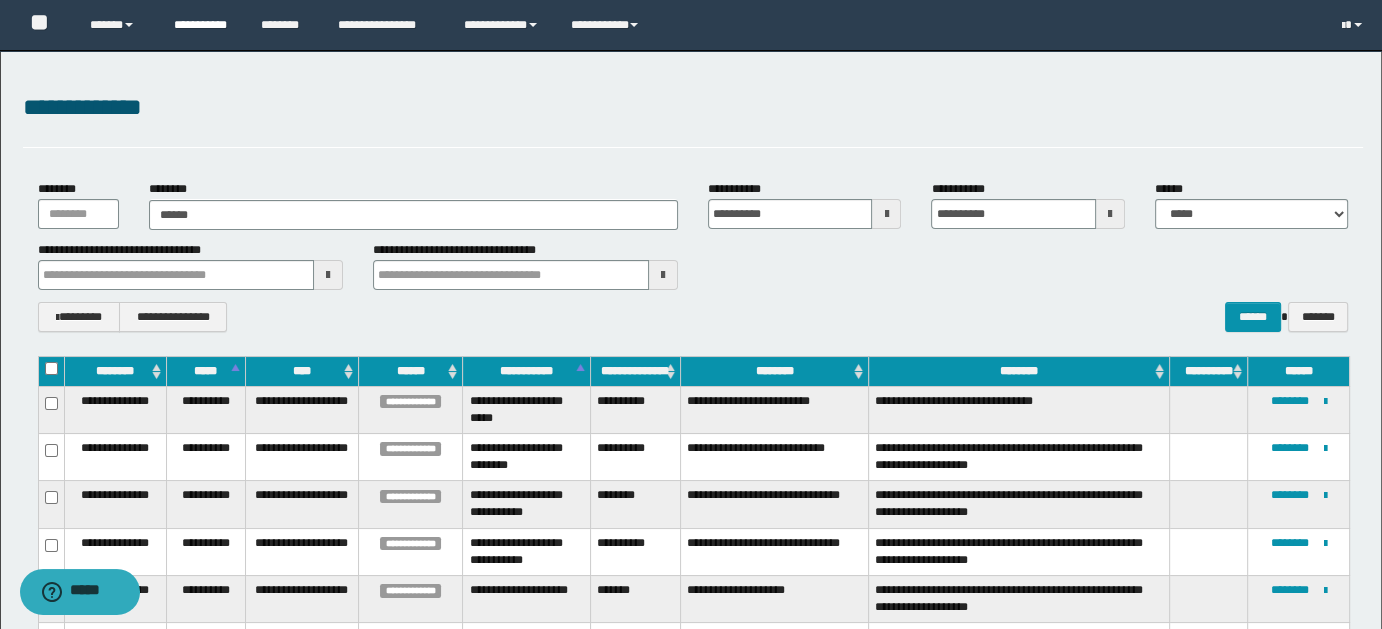 click on "**********" at bounding box center [202, 25] 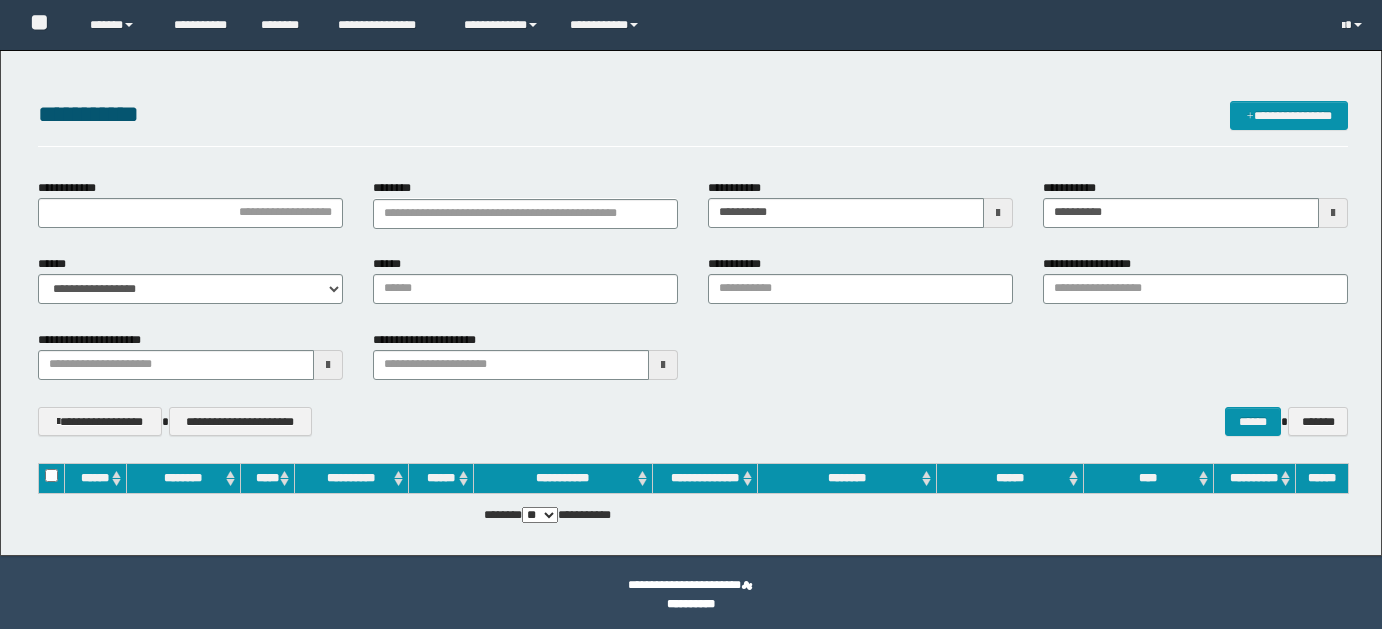 scroll, scrollTop: 0, scrollLeft: 0, axis: both 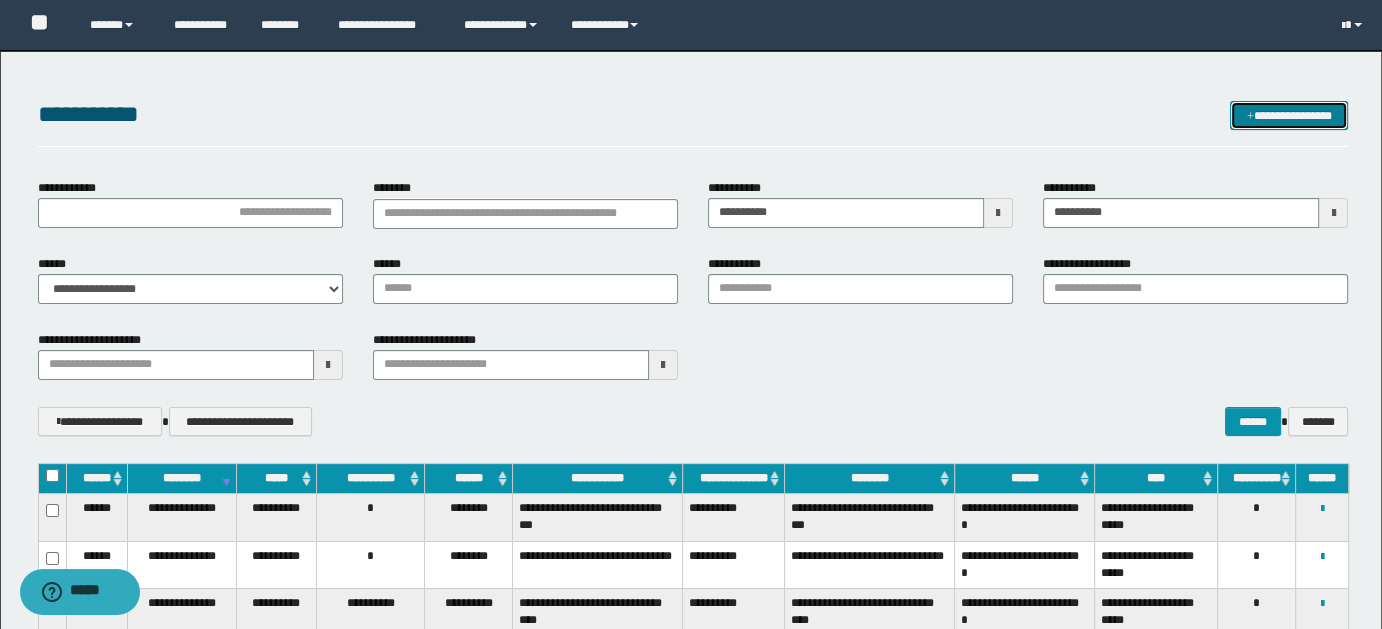 click on "**********" at bounding box center (1289, 115) 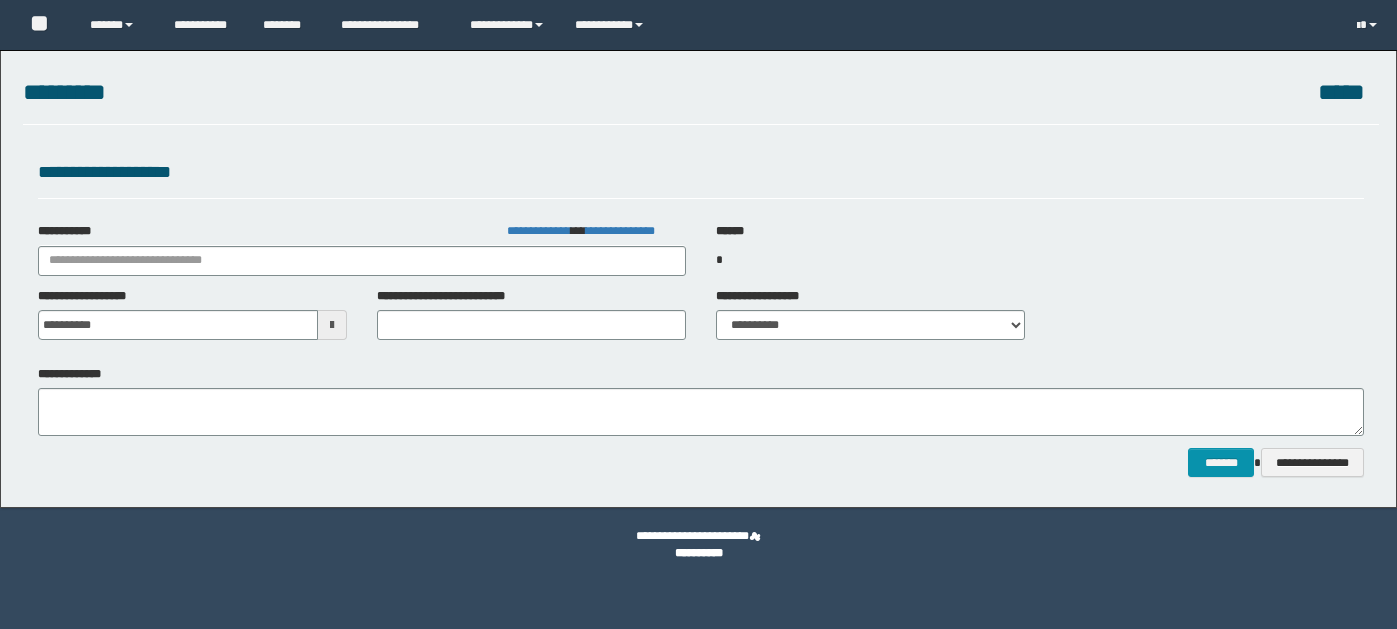 scroll, scrollTop: 0, scrollLeft: 0, axis: both 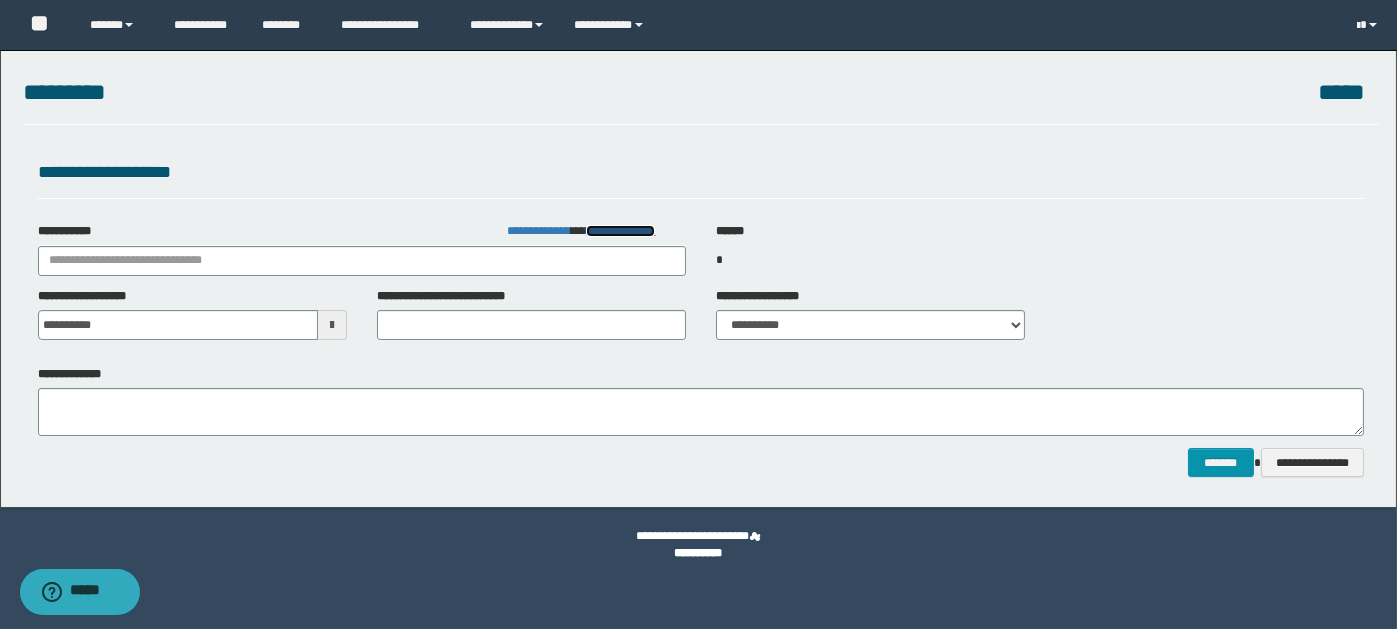 click on "**********" at bounding box center (620, 231) 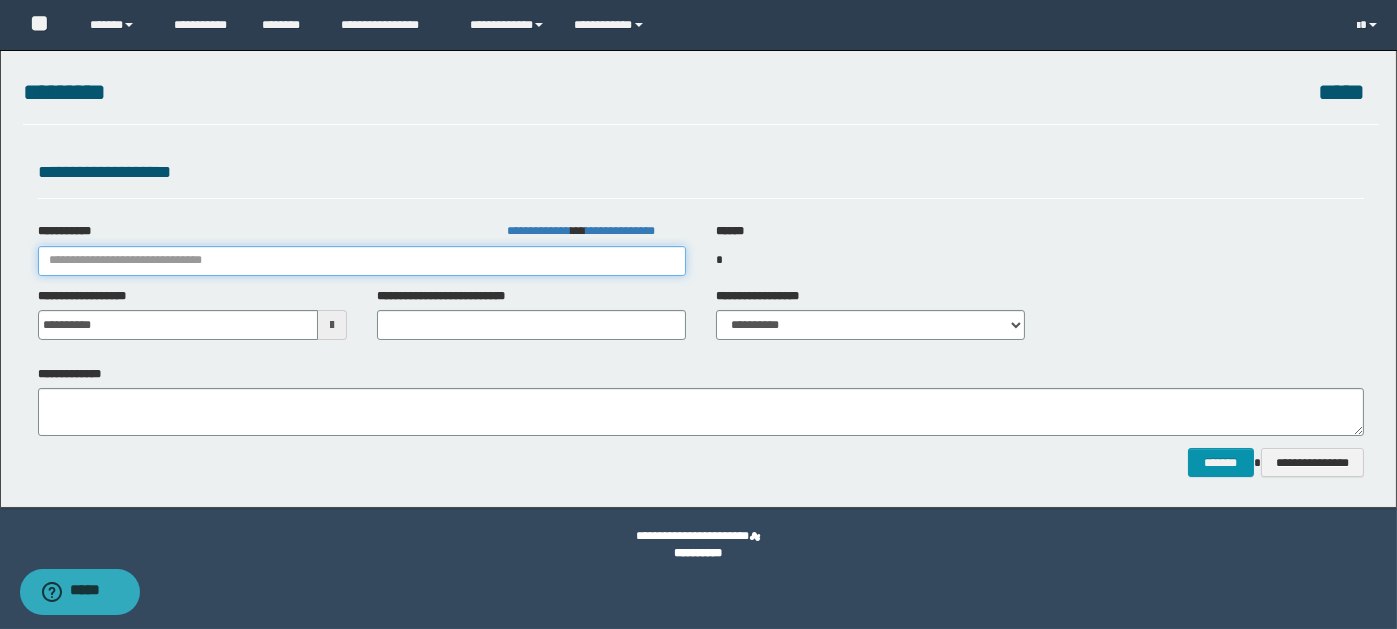 click on "**********" at bounding box center [362, 261] 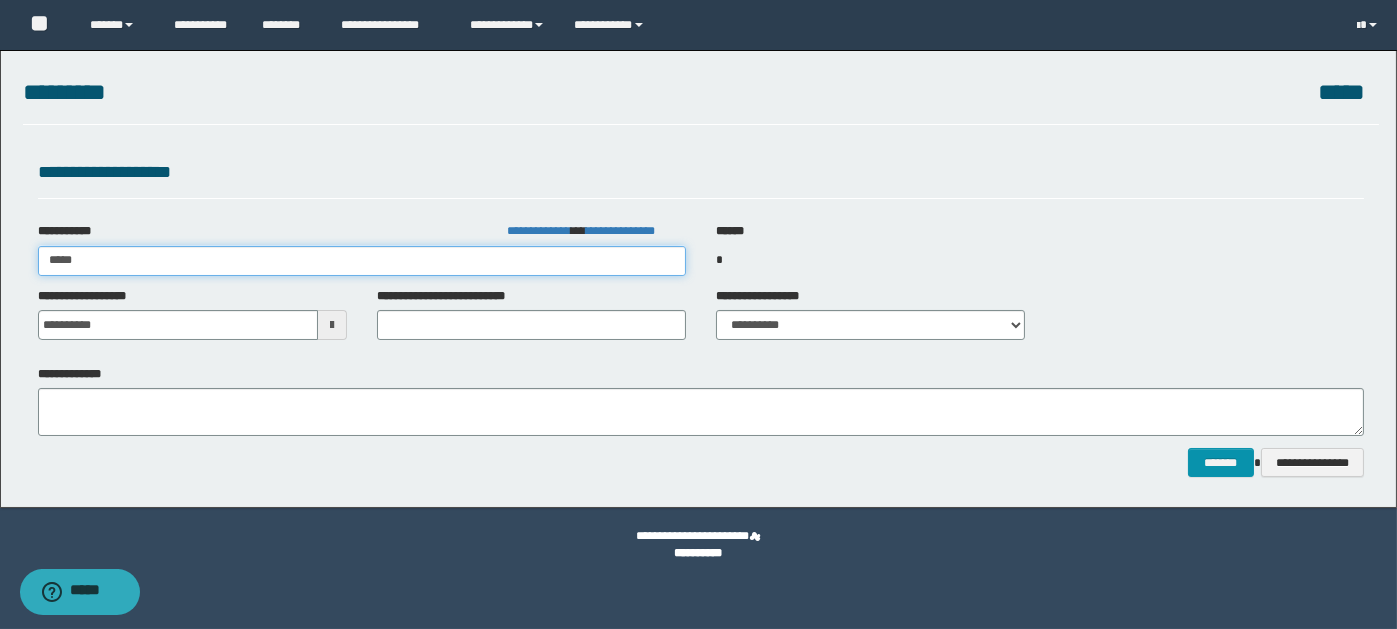 type on "******" 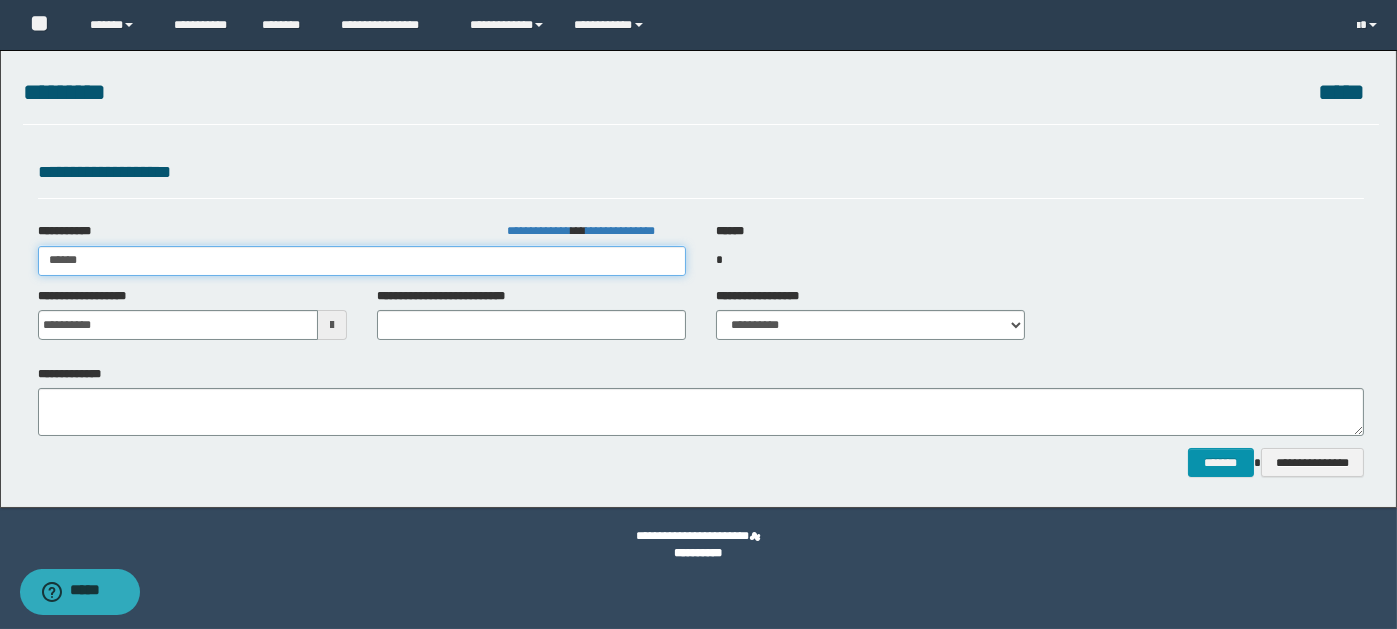 type on "******" 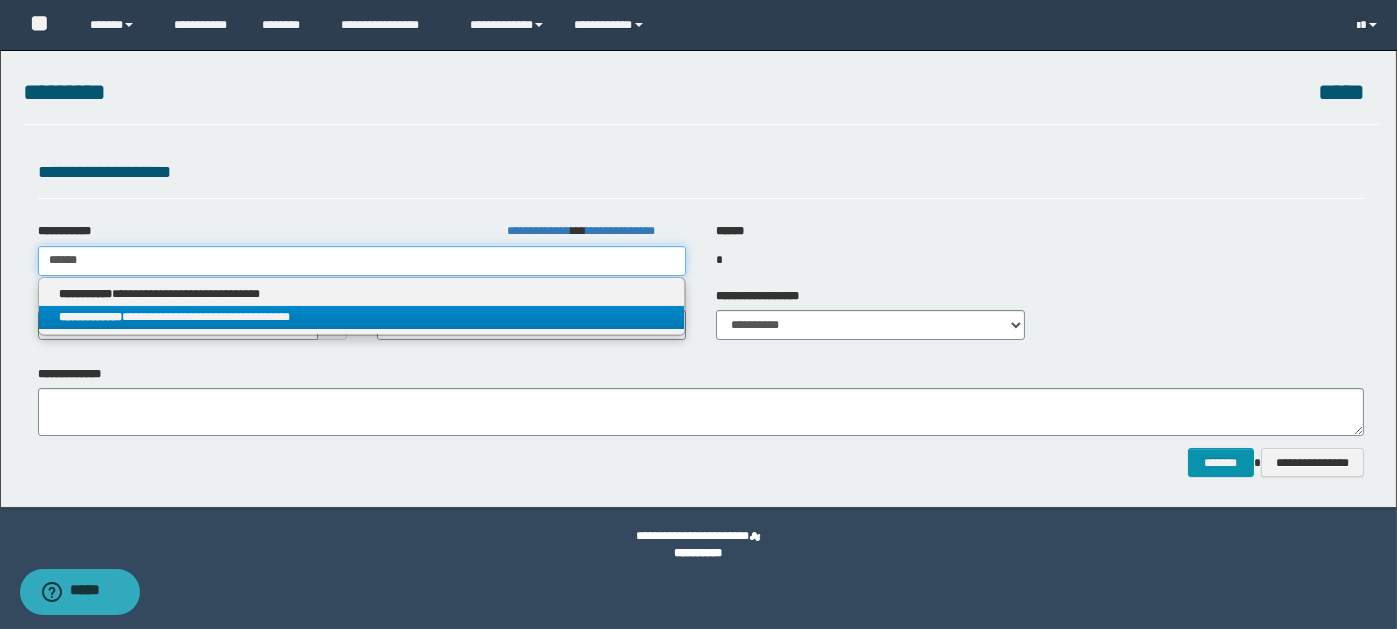 type on "******" 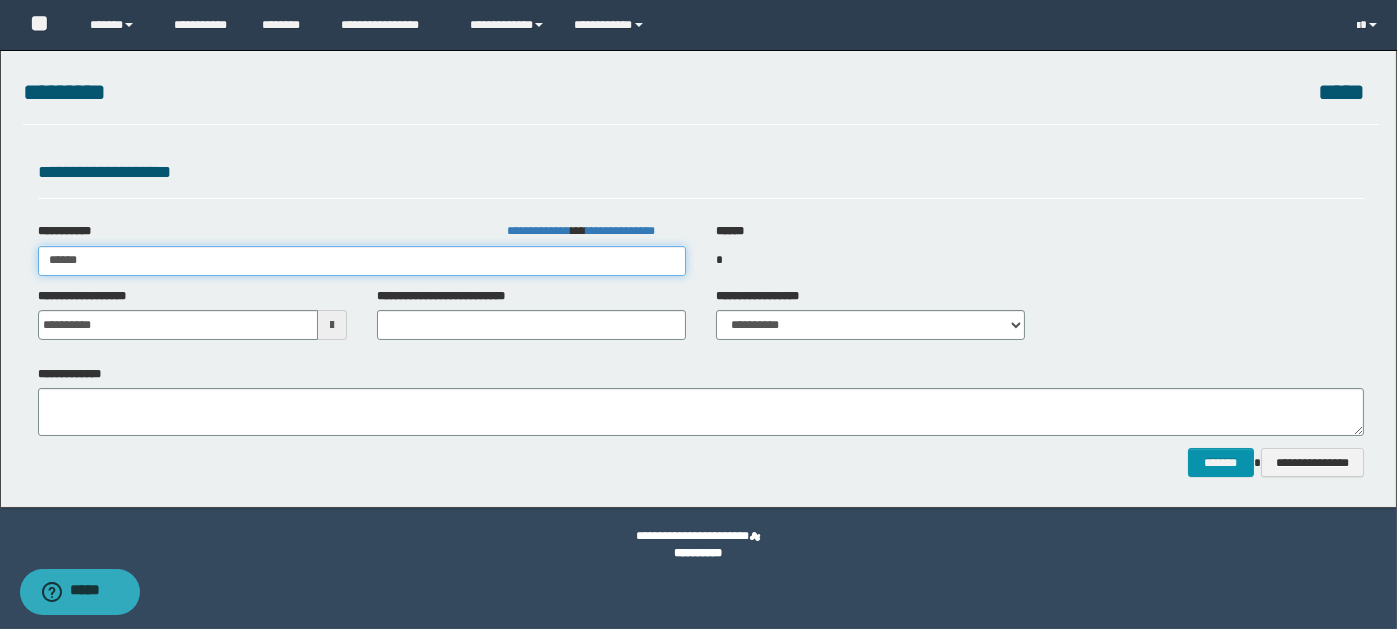 type on "******" 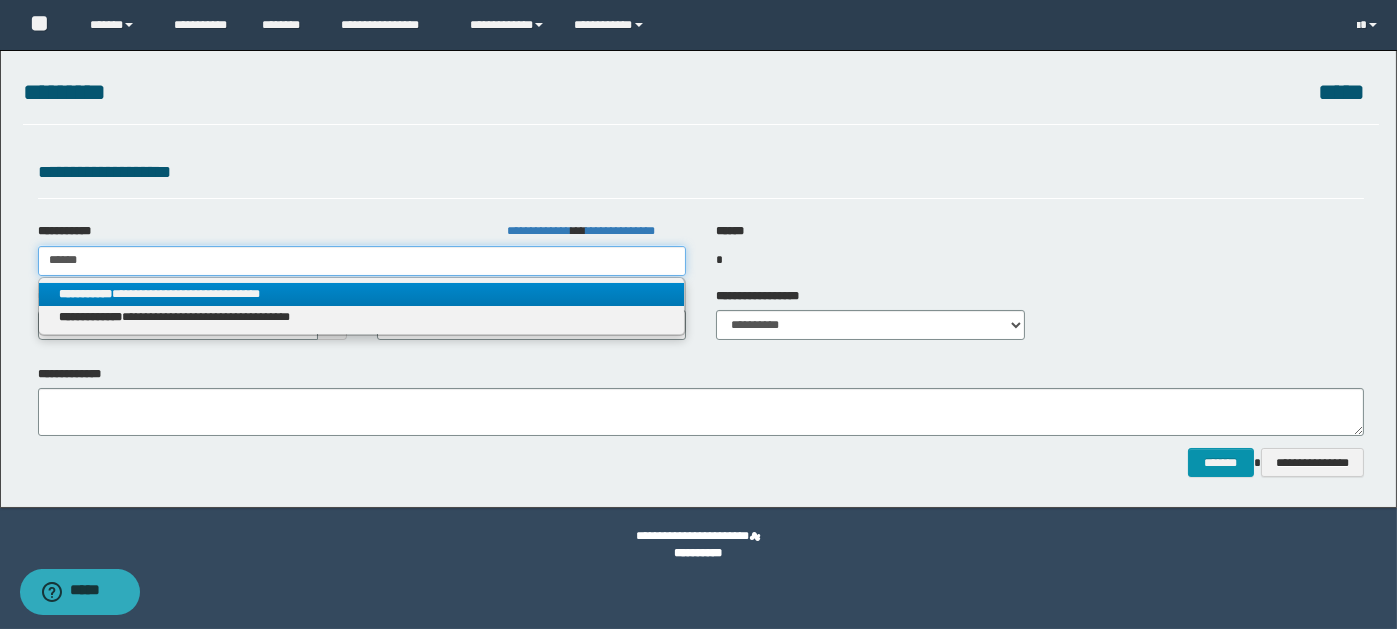 drag, startPoint x: 103, startPoint y: 257, endPoint x: 0, endPoint y: 234, distance: 105.53672 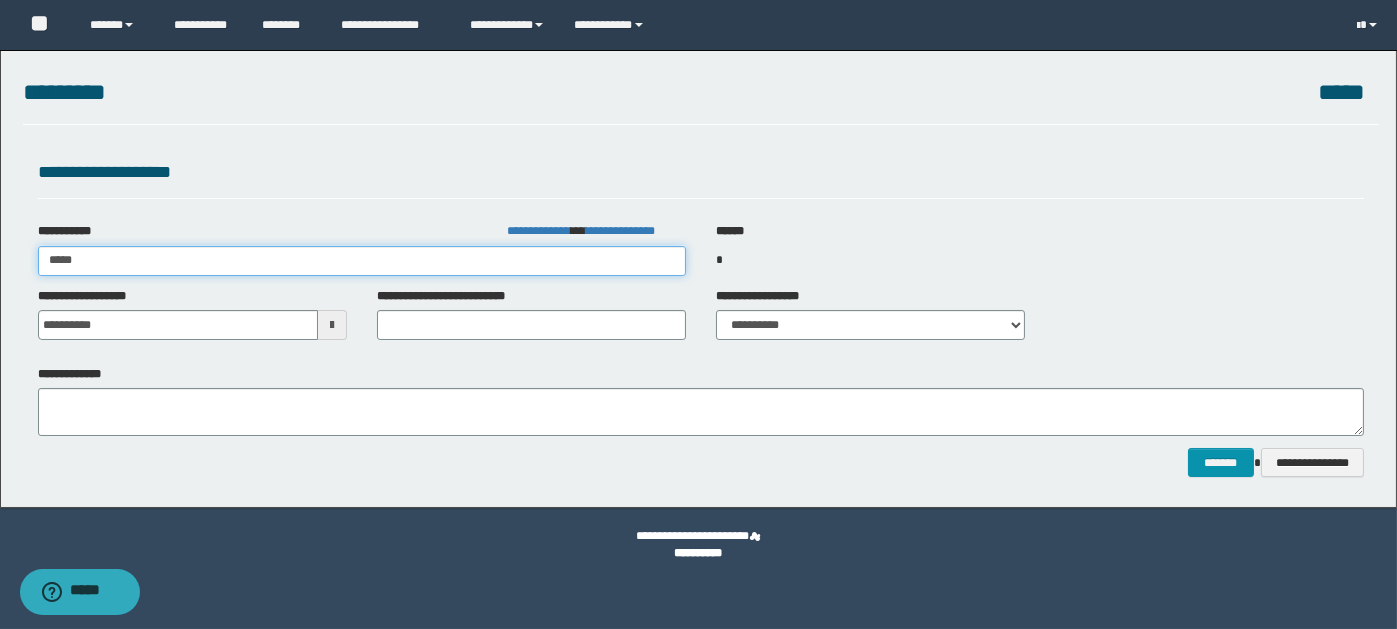 type on "******" 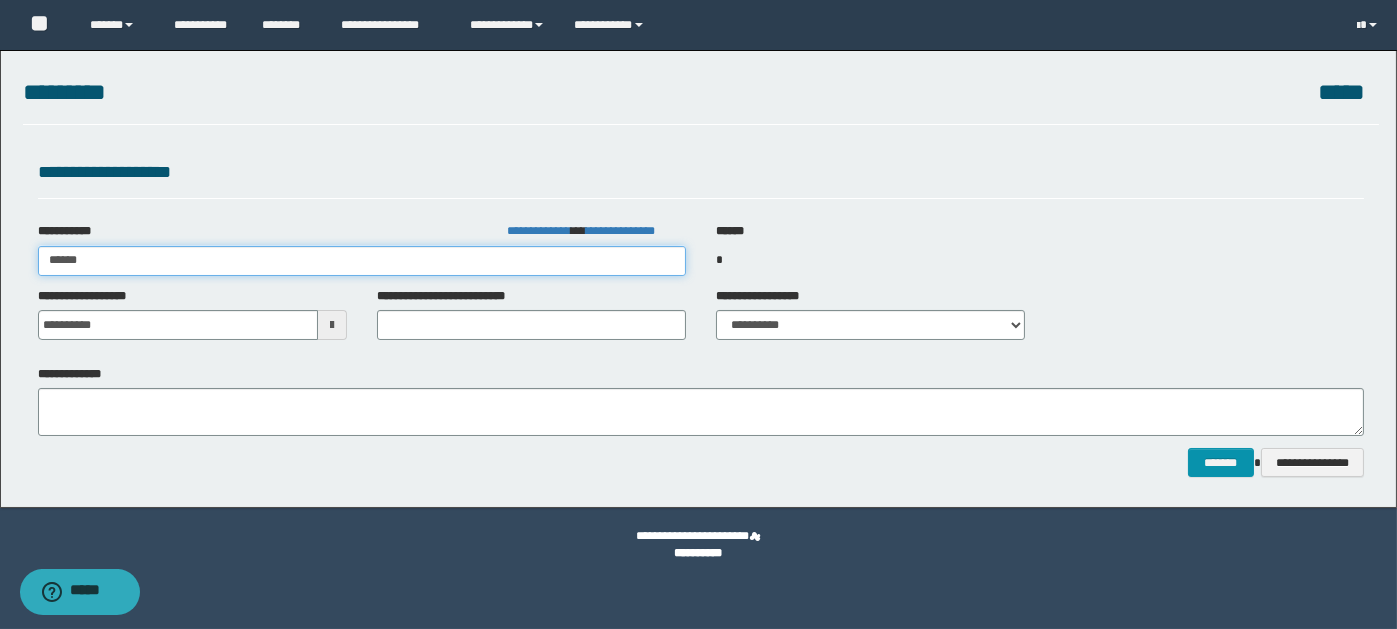 type on "******" 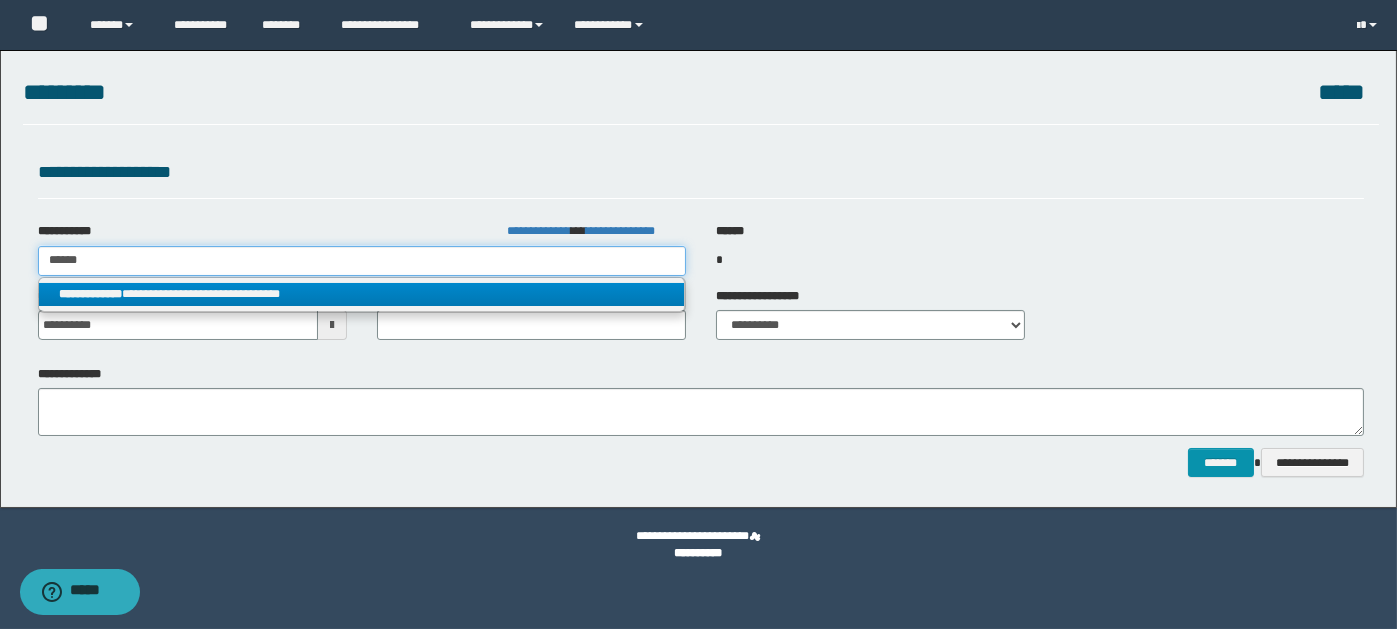 type on "******" 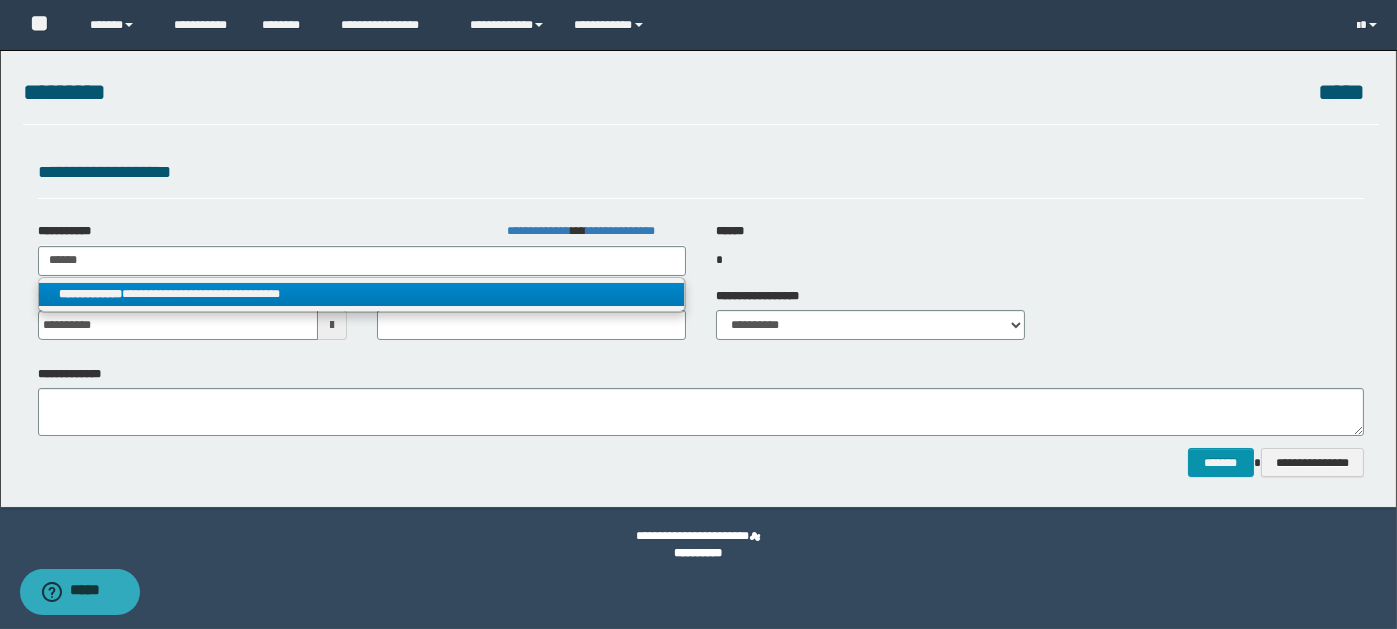 click on "**********" at bounding box center [362, 294] 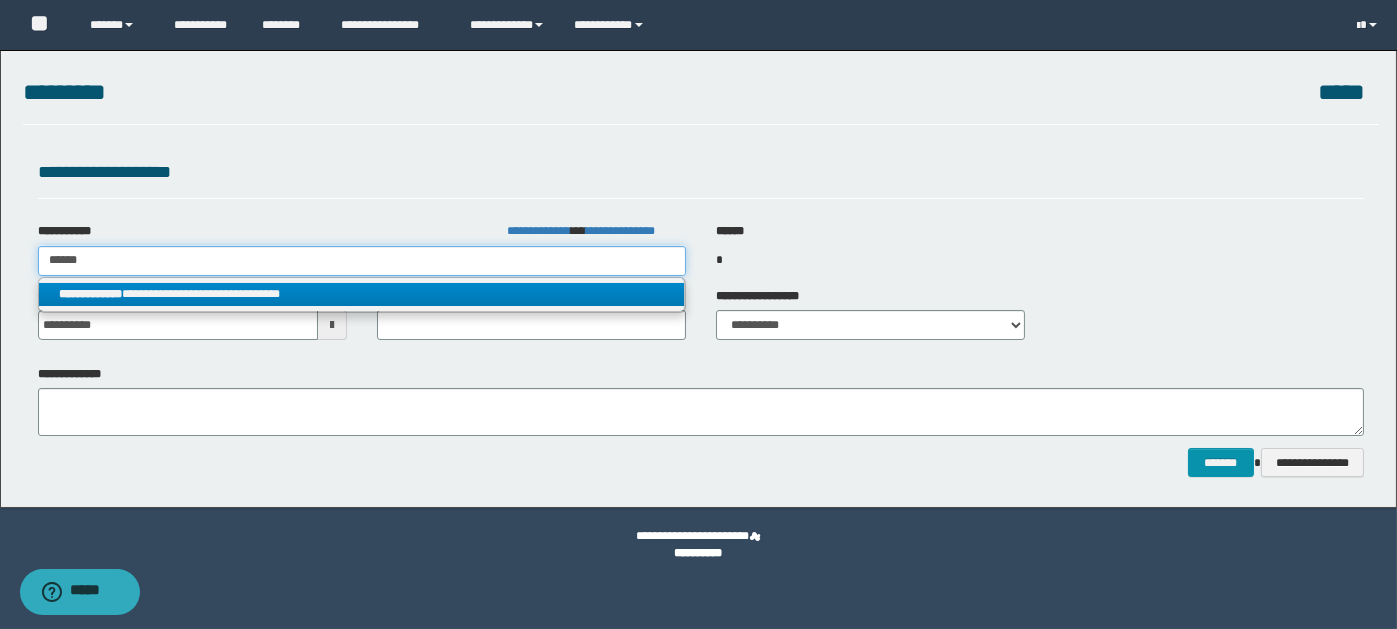 type 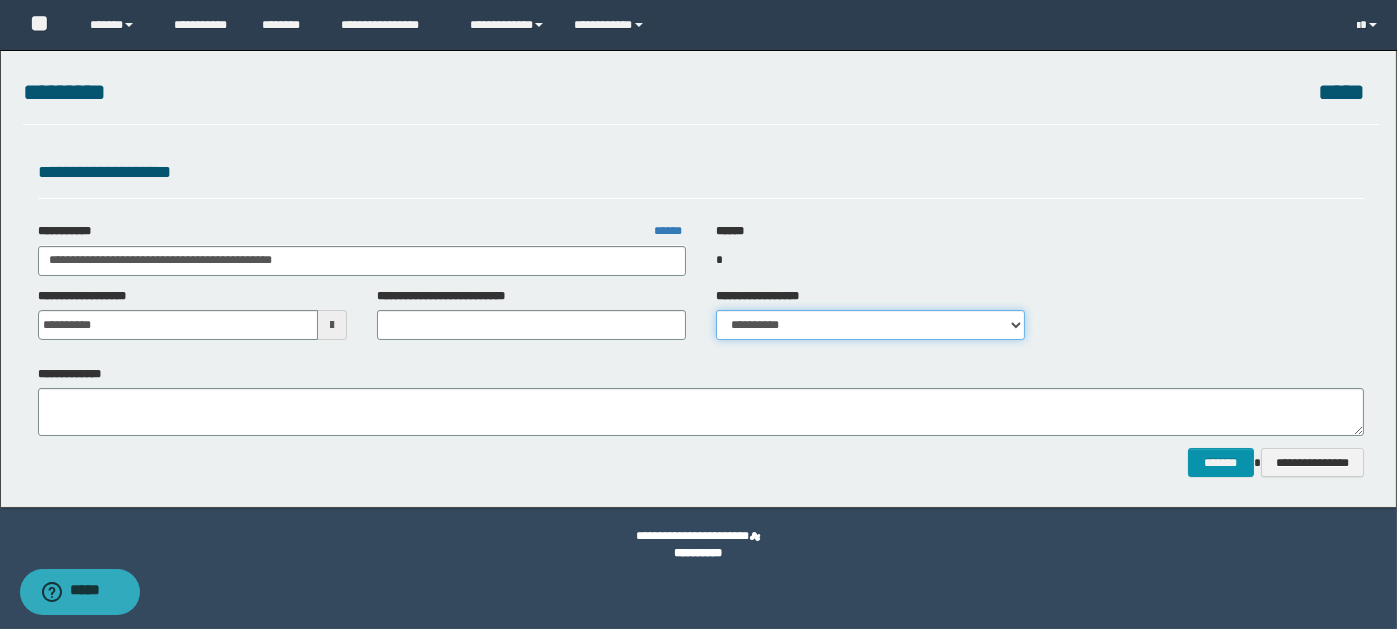 click on "**********" at bounding box center (870, 325) 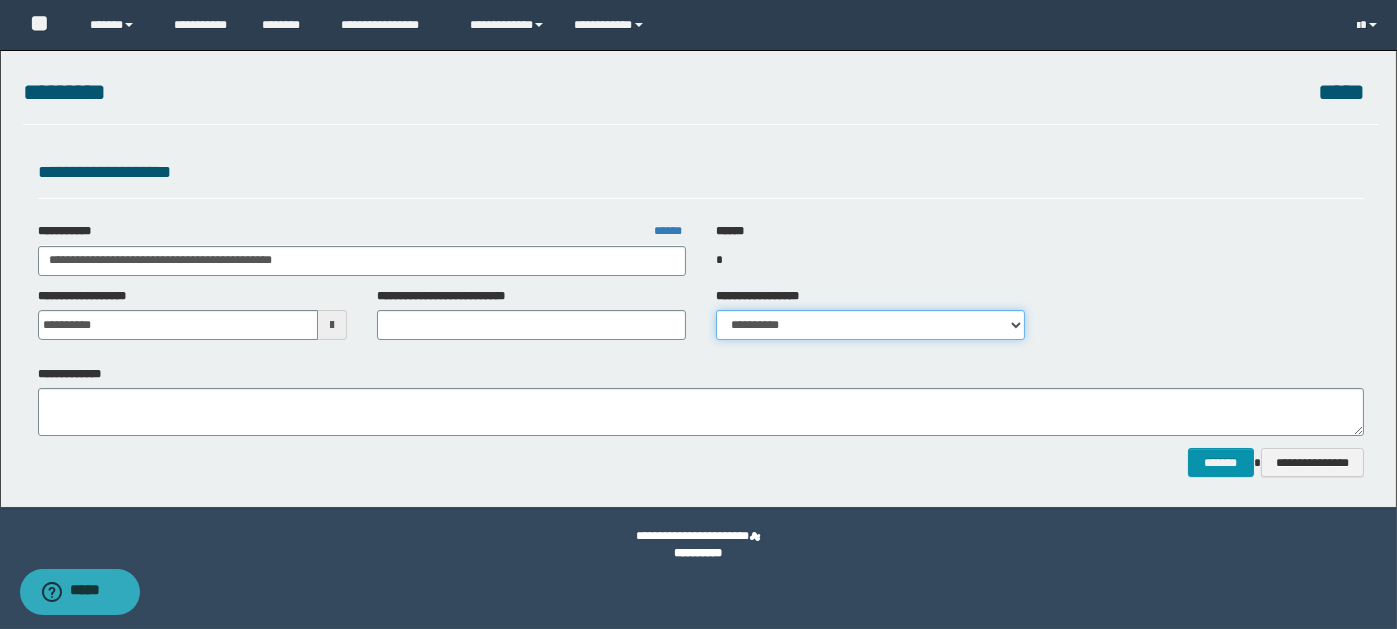 select on "*" 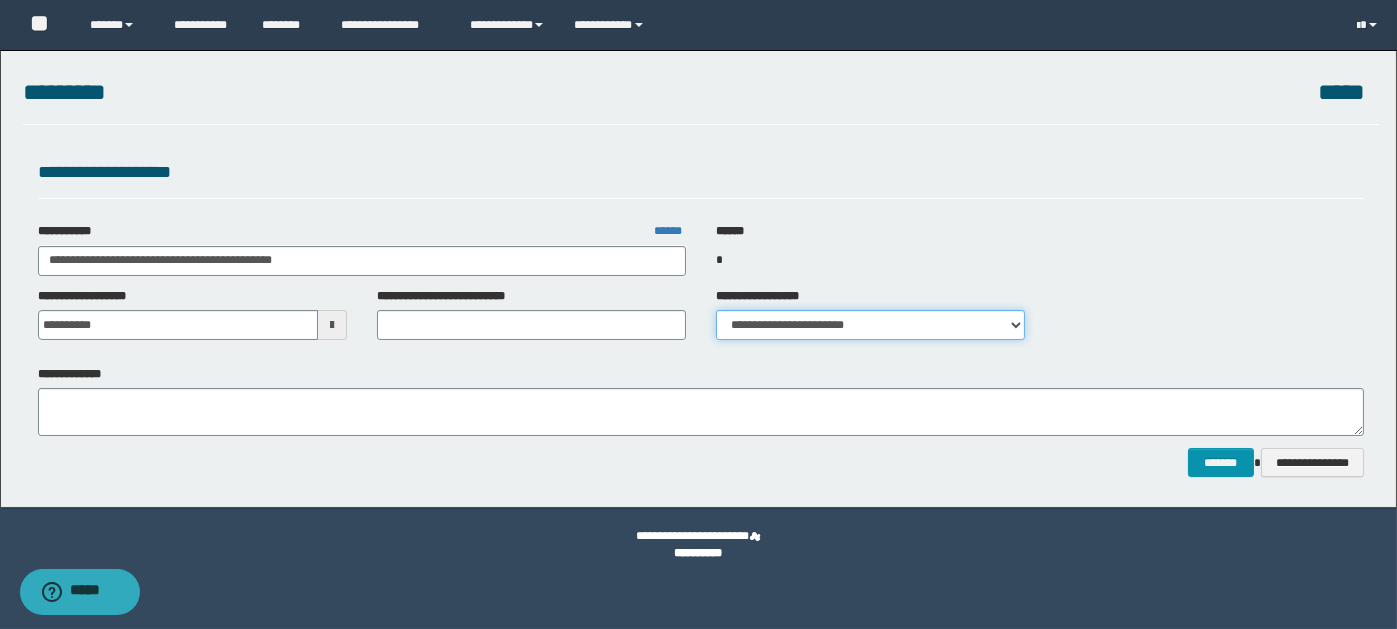 click on "**********" at bounding box center (870, 325) 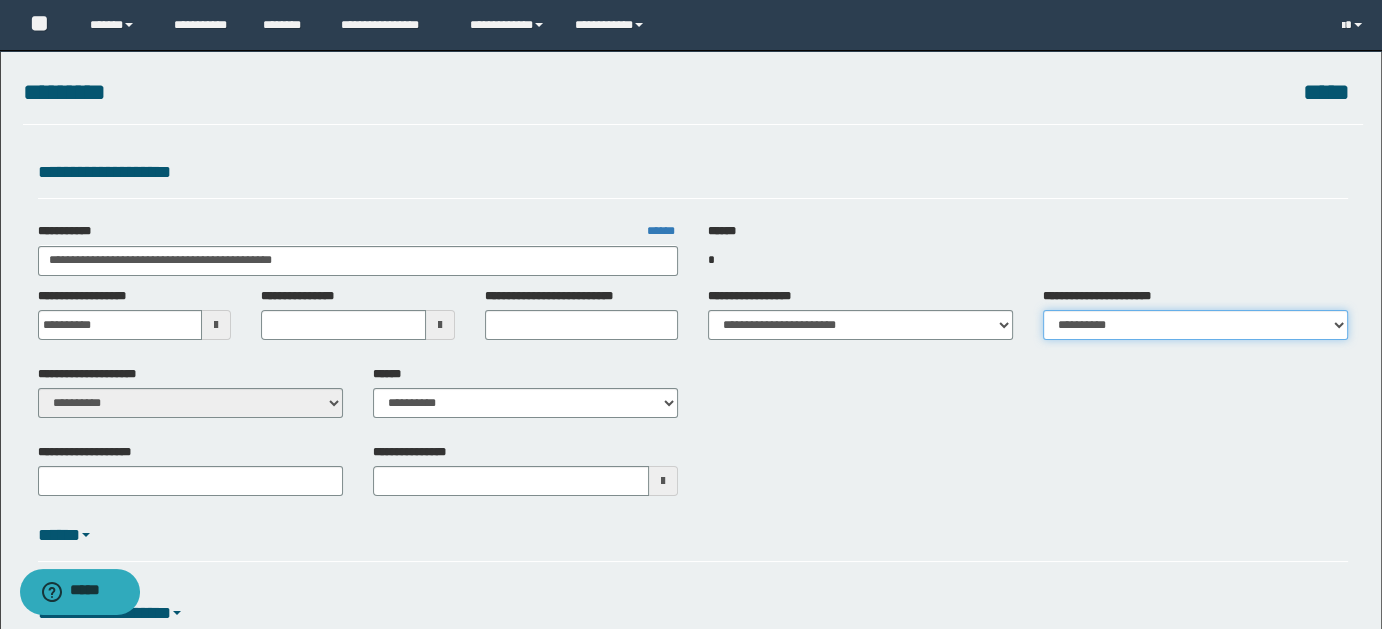 drag, startPoint x: 1336, startPoint y: 322, endPoint x: 1321, endPoint y: 328, distance: 16.155495 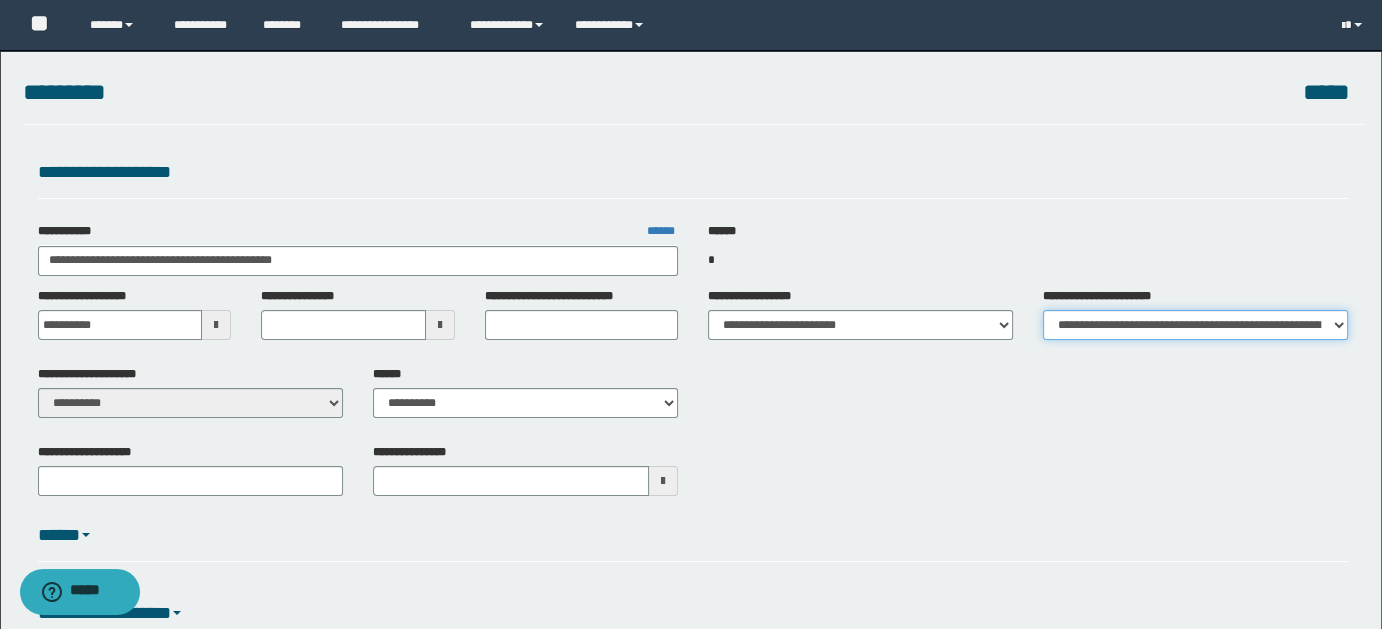 click on "**********" at bounding box center (1195, 325) 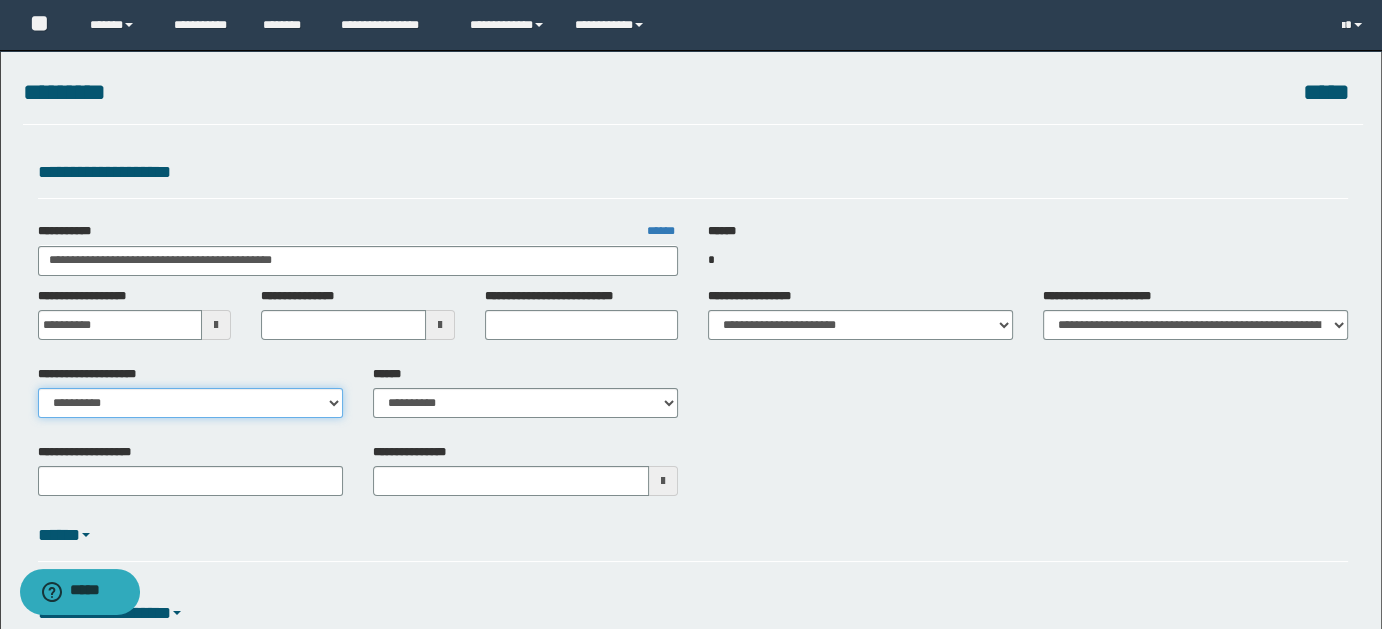 click on "**********" at bounding box center [190, 403] 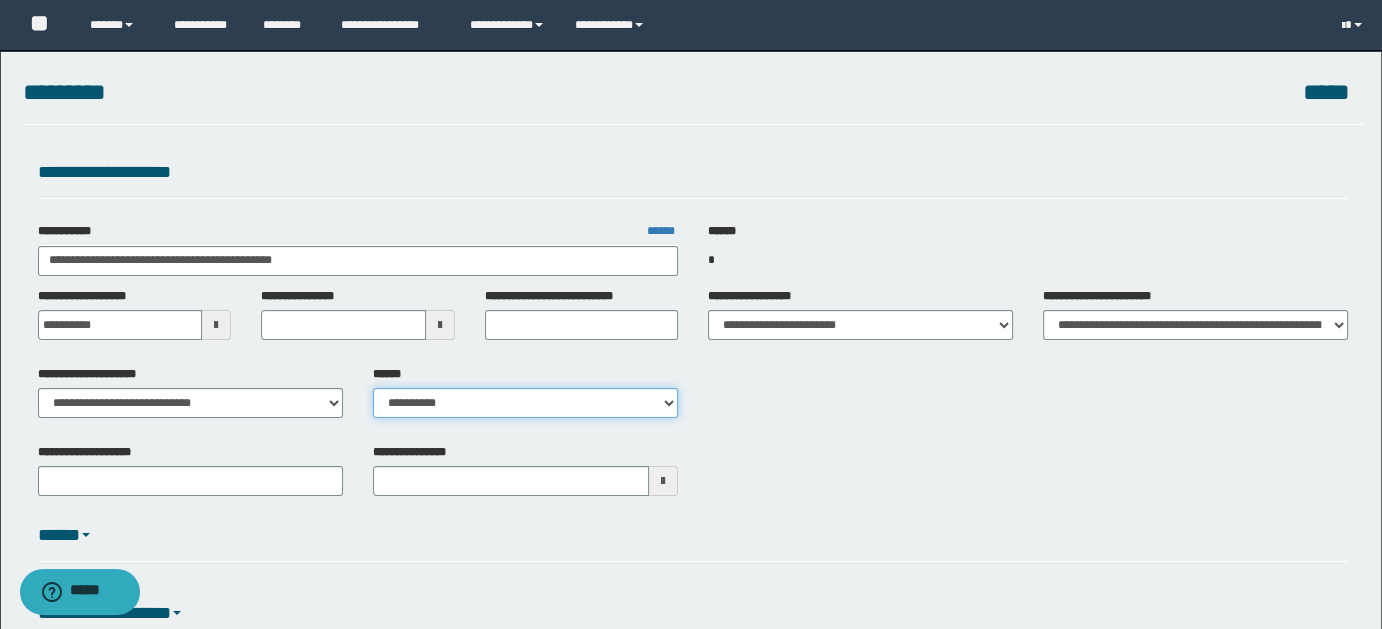 drag, startPoint x: 661, startPoint y: 401, endPoint x: 626, endPoint y: 411, distance: 36.40055 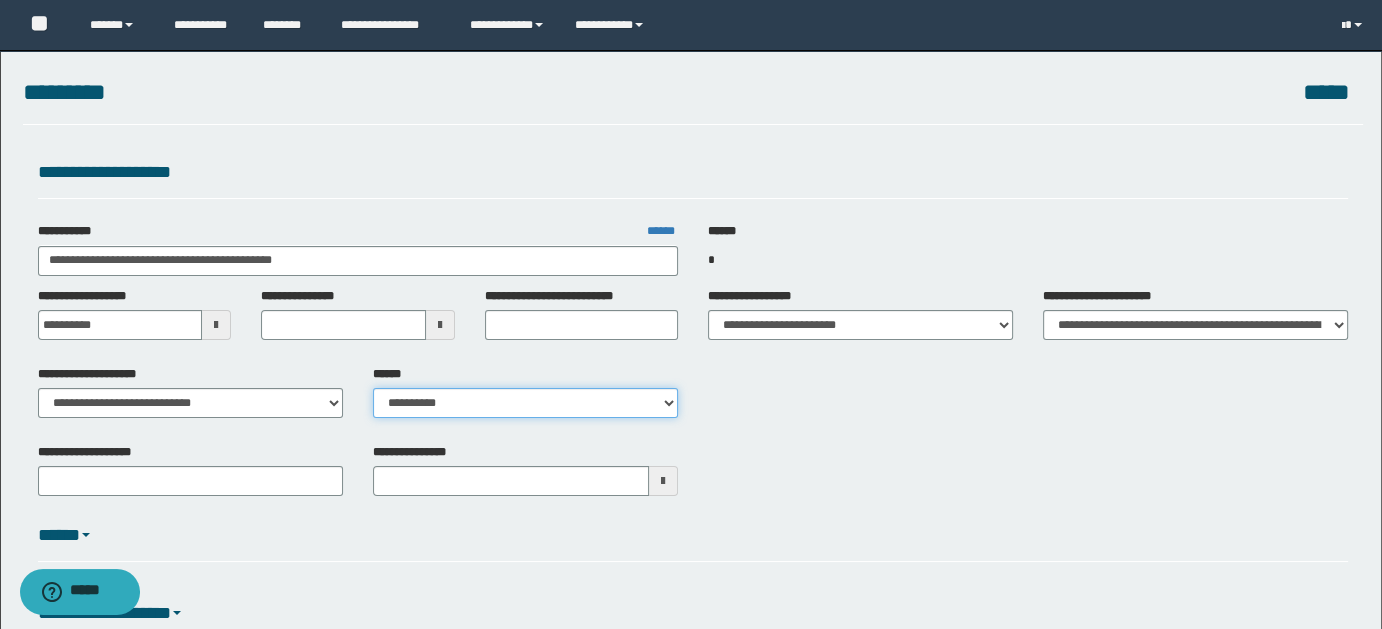 click on "**********" at bounding box center [525, 403] 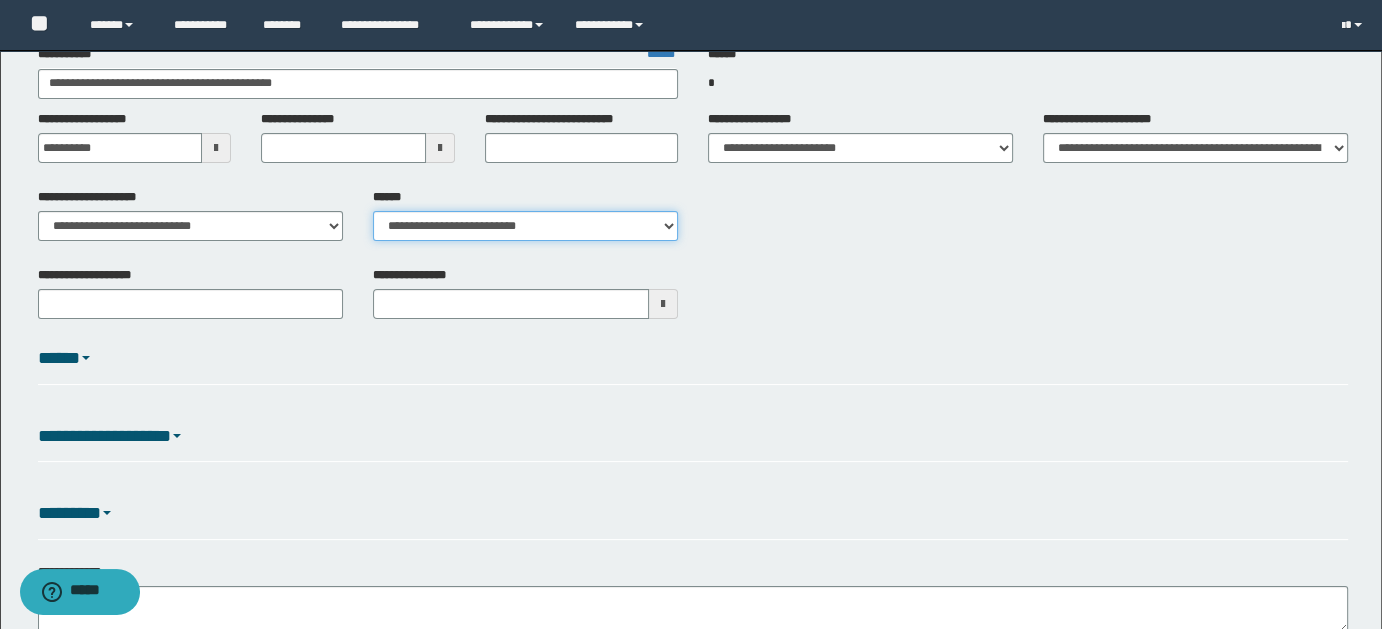 scroll, scrollTop: 327, scrollLeft: 0, axis: vertical 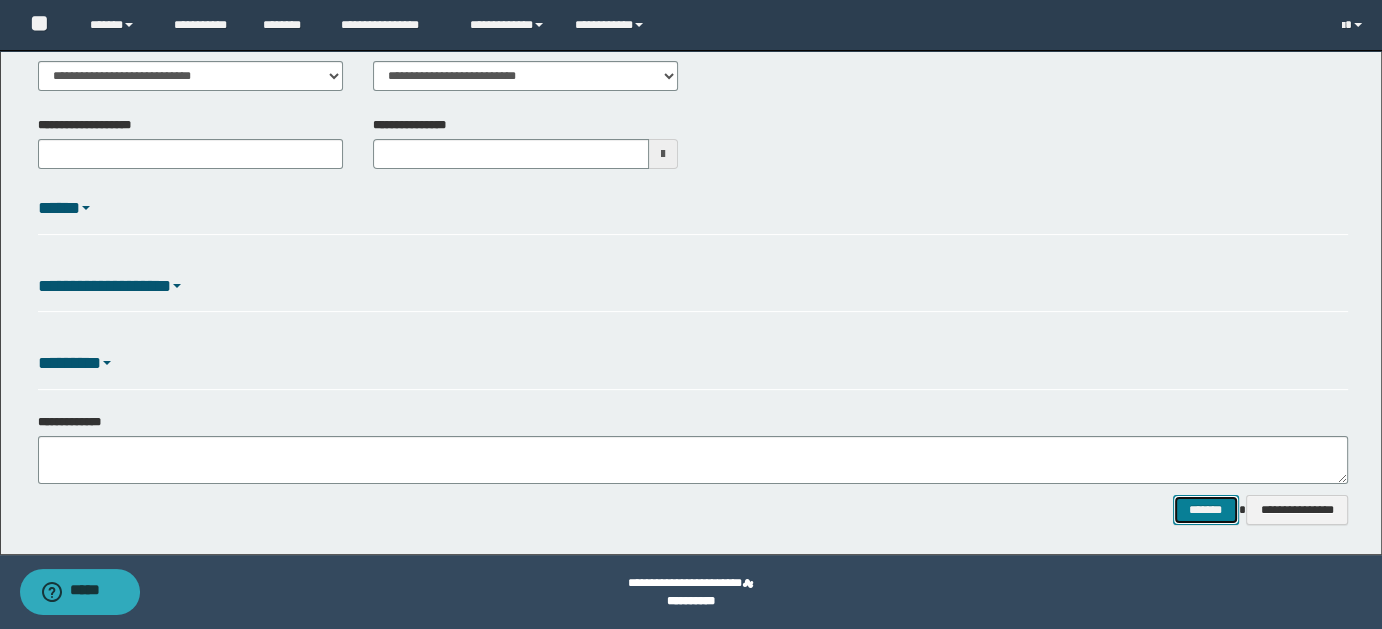 click on "*******" at bounding box center (1205, 509) 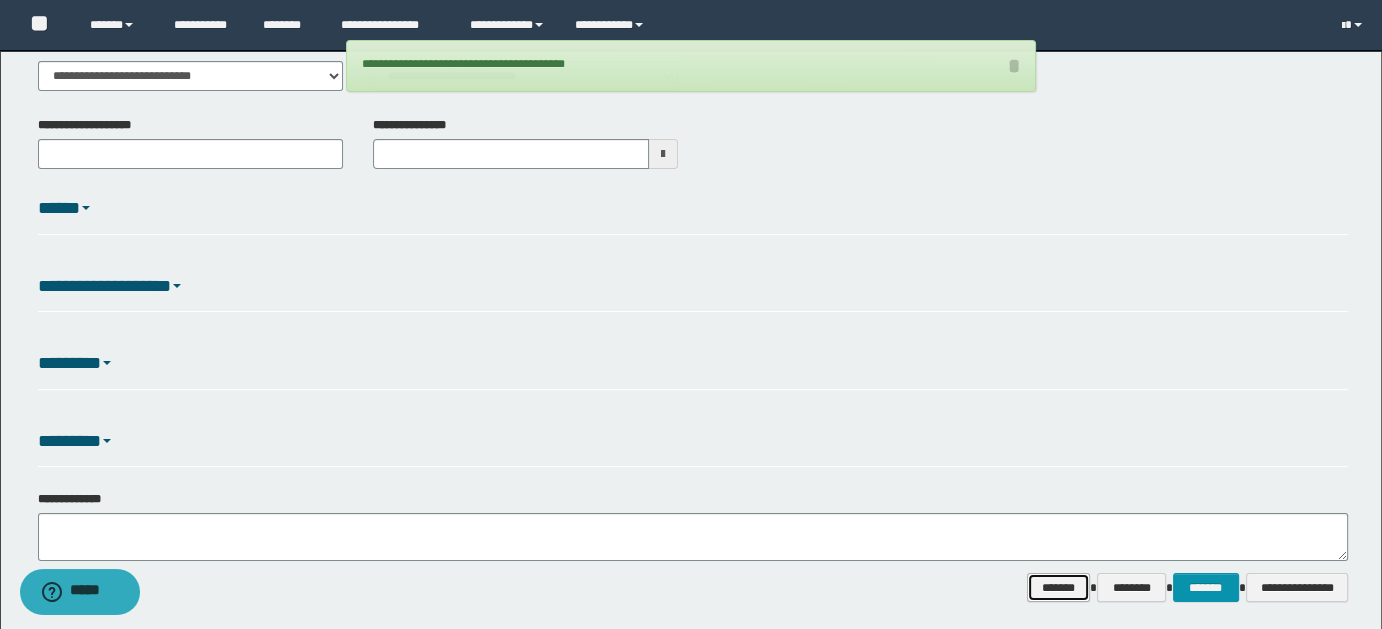 click on "*******" at bounding box center (1058, 587) 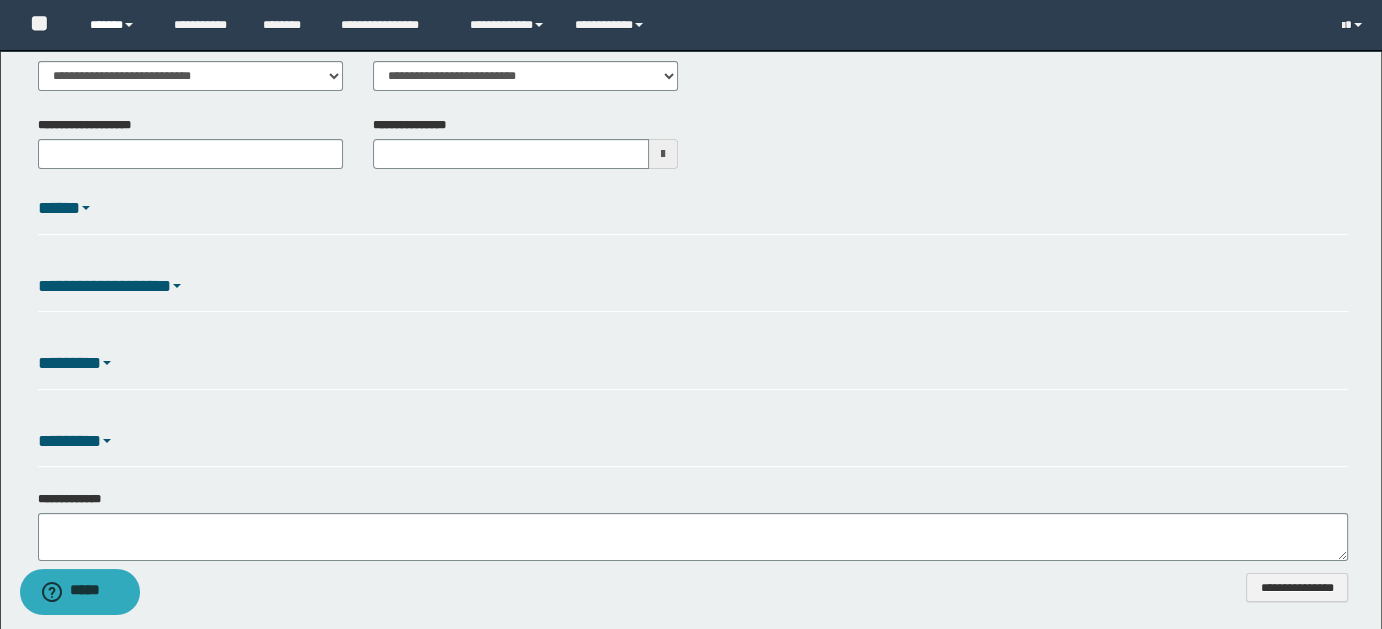 click on "******" at bounding box center (117, 25) 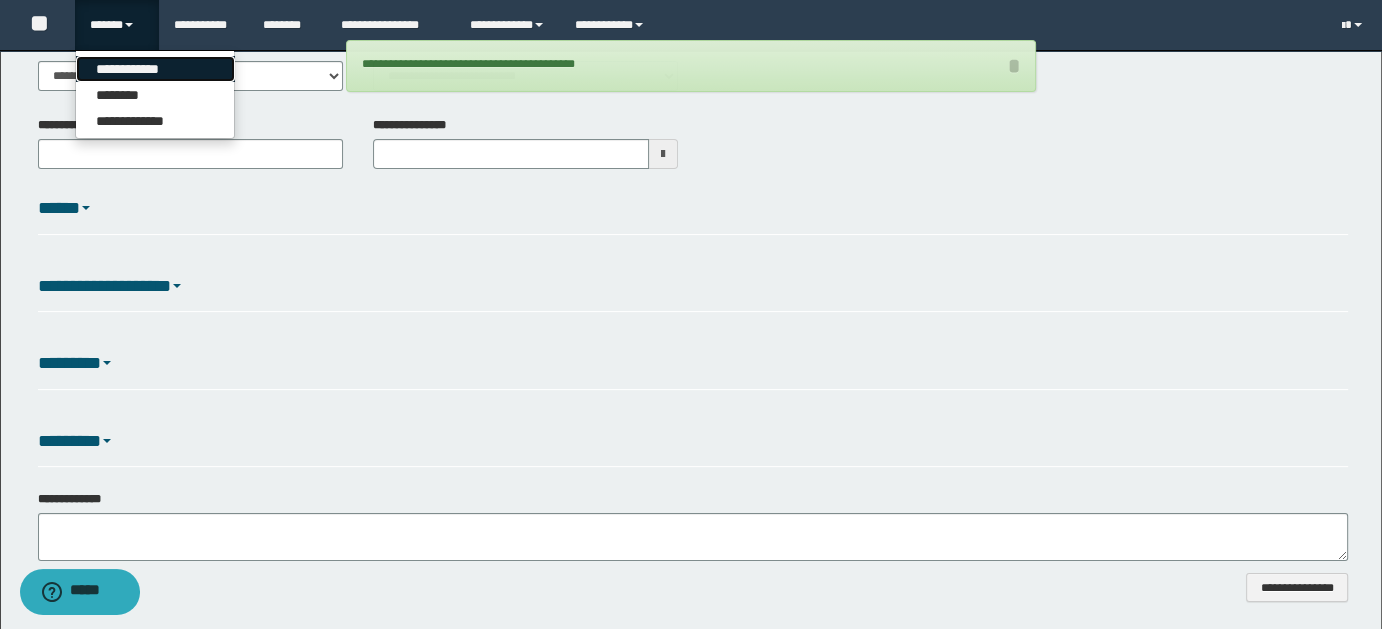 click on "**********" at bounding box center (155, 69) 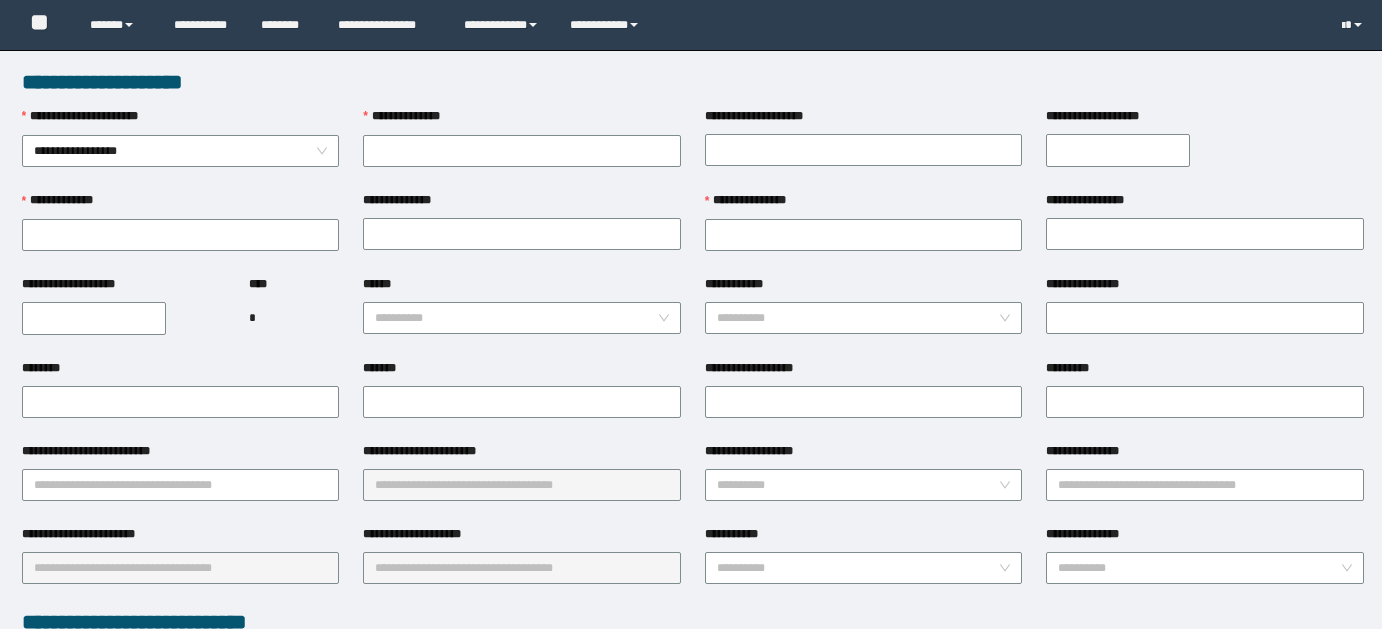 scroll, scrollTop: 0, scrollLeft: 0, axis: both 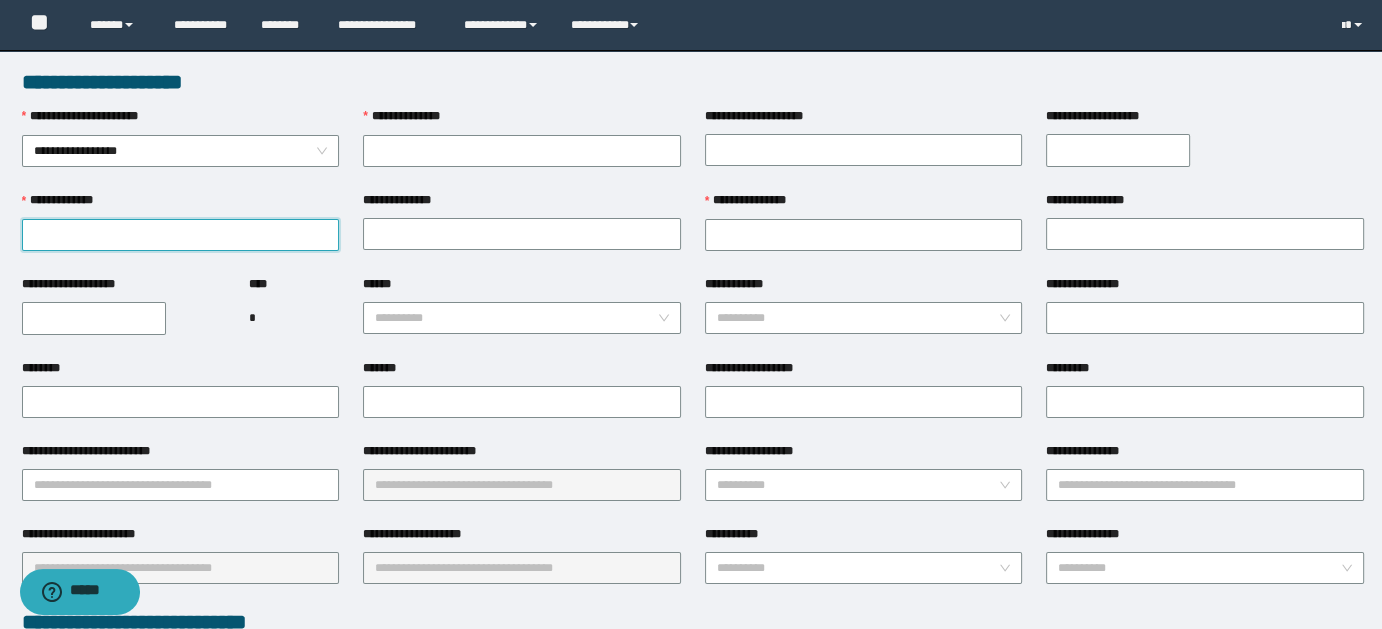 paste on "**********" 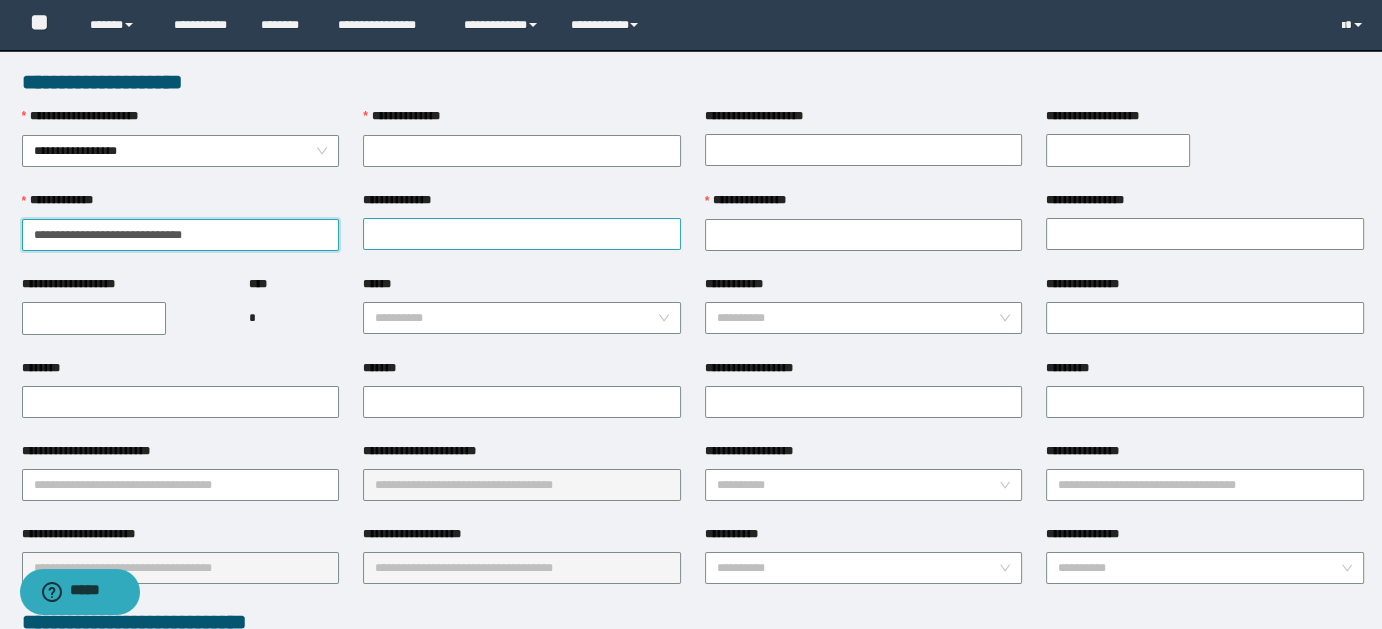 type on "**********" 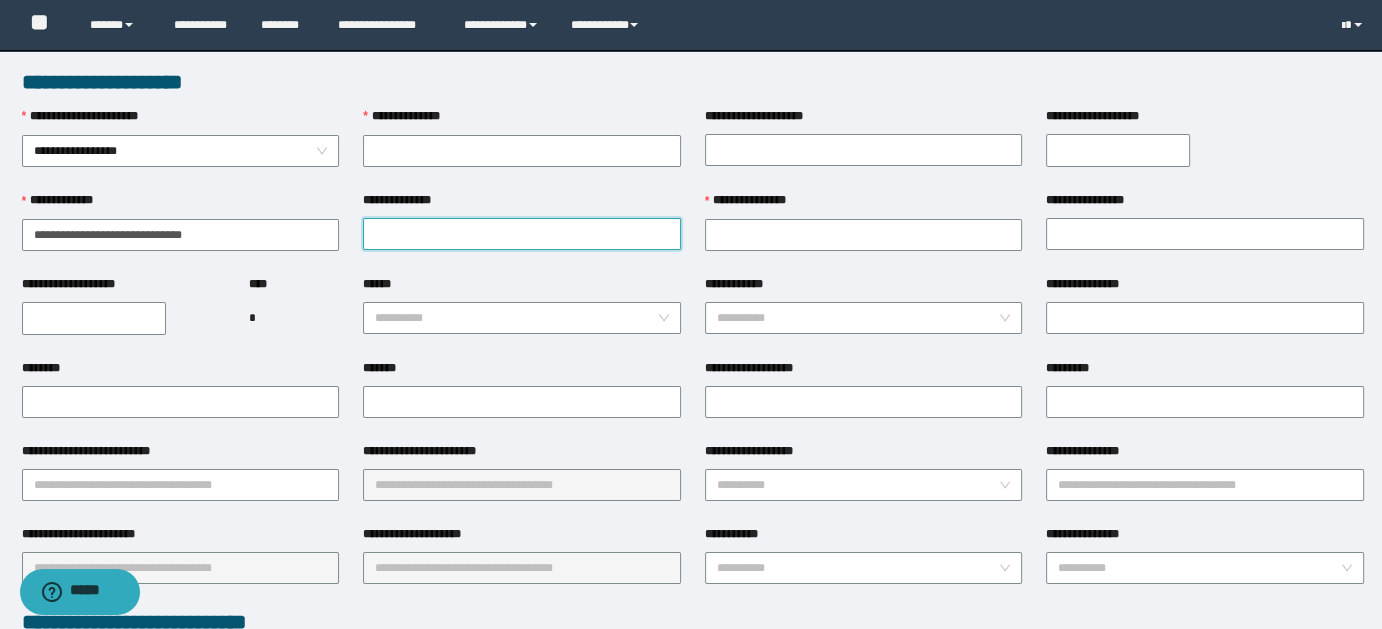 paste on "**********" 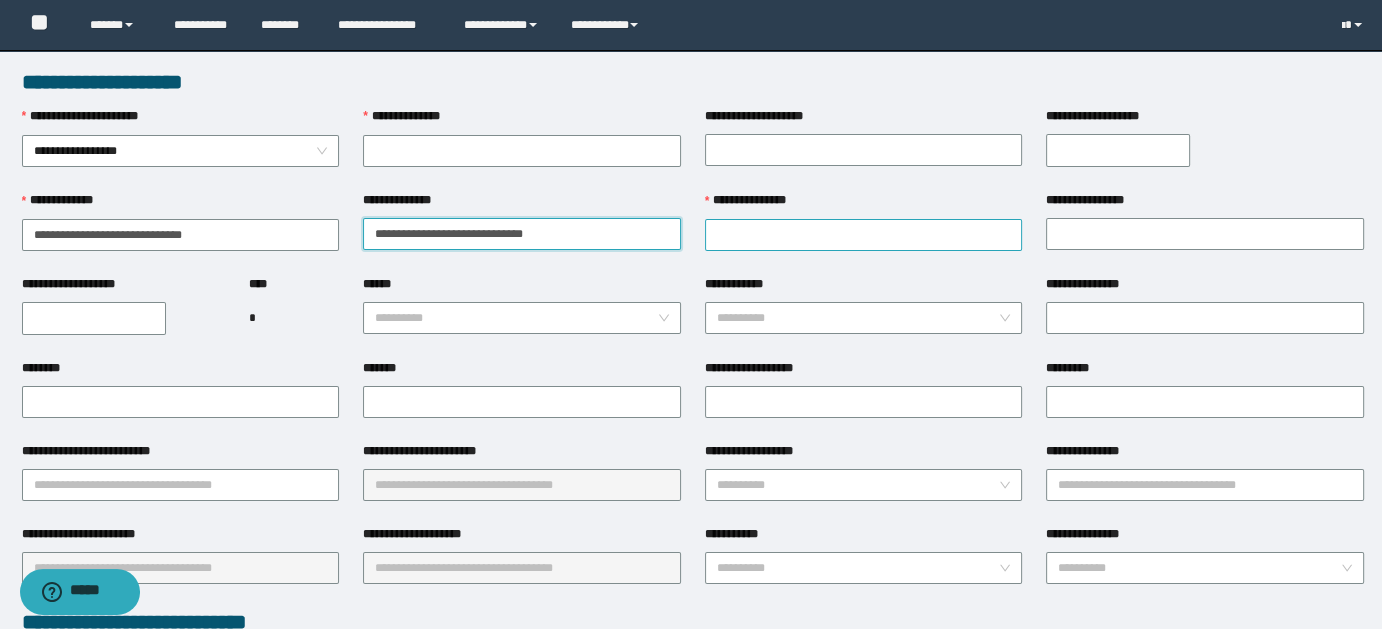 type on "**********" 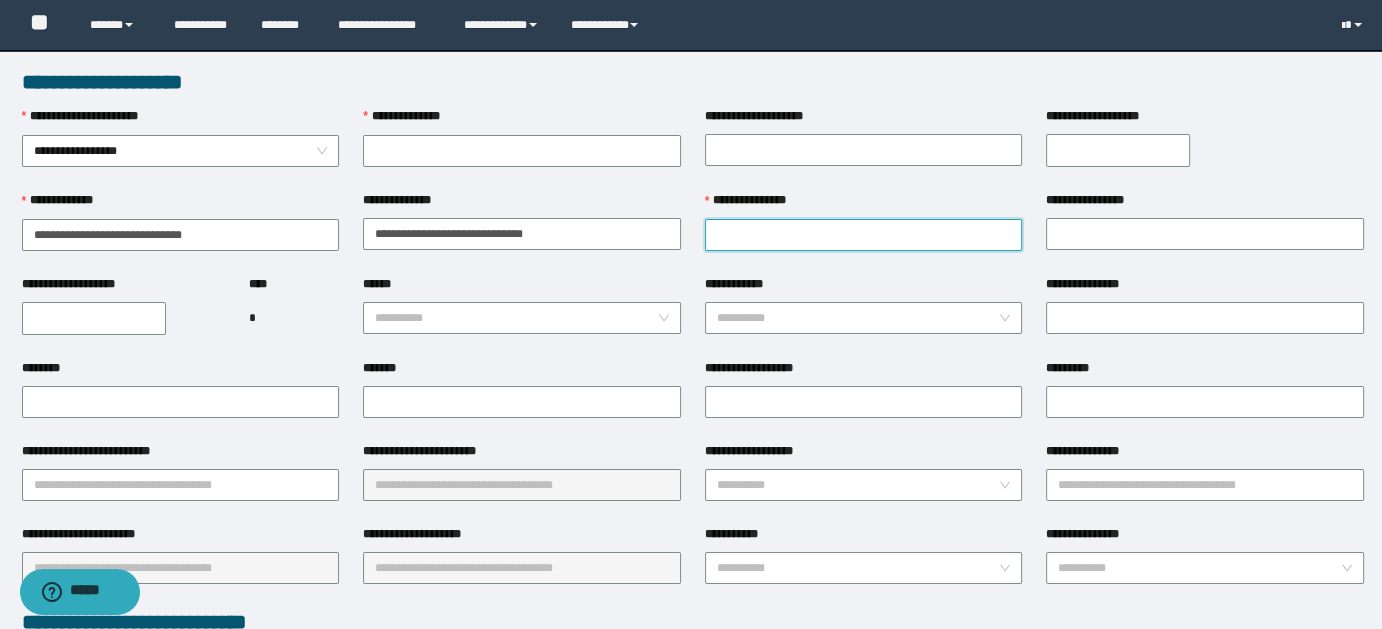 paste on "**********" 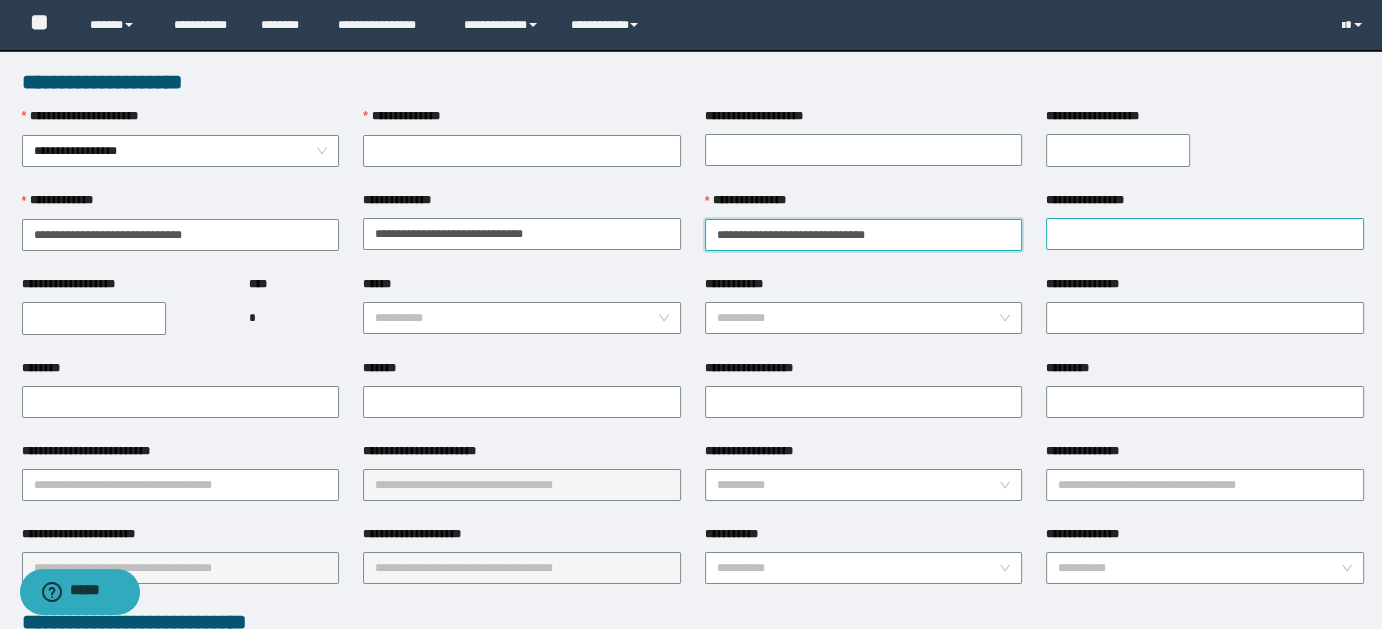 type on "**********" 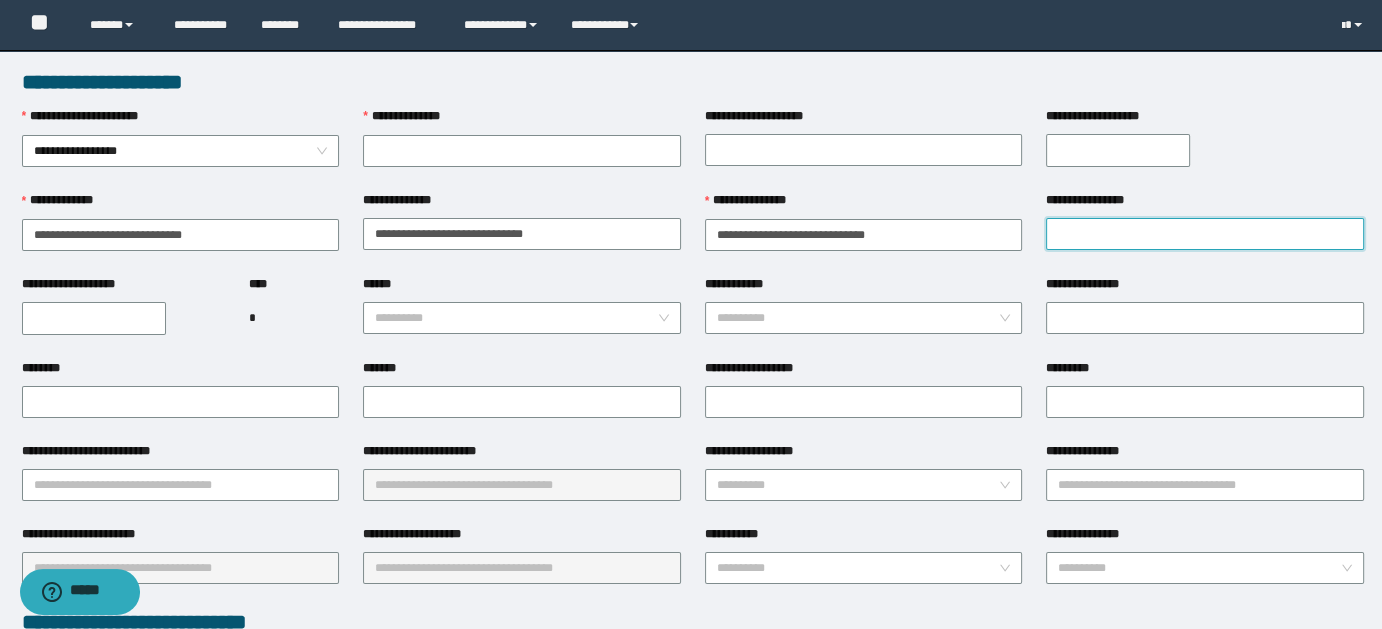 paste on "**********" 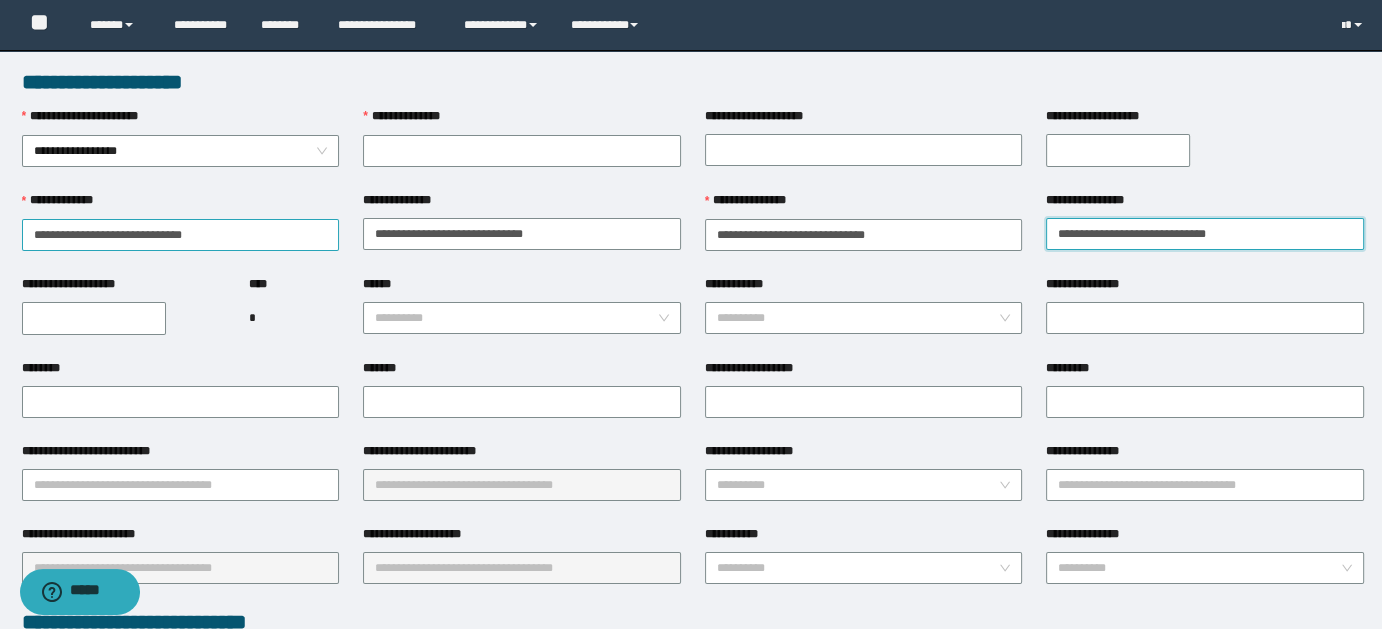 type on "**********" 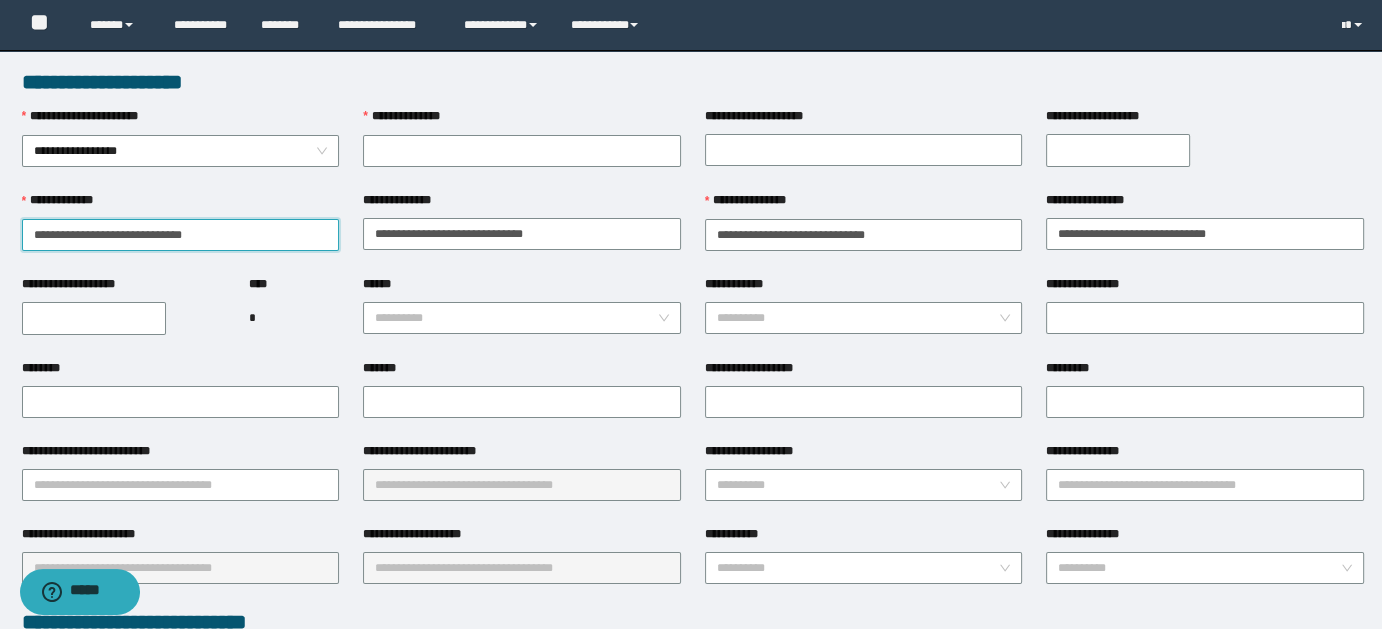 drag, startPoint x: 70, startPoint y: 232, endPoint x: 234, endPoint y: 242, distance: 164.3046 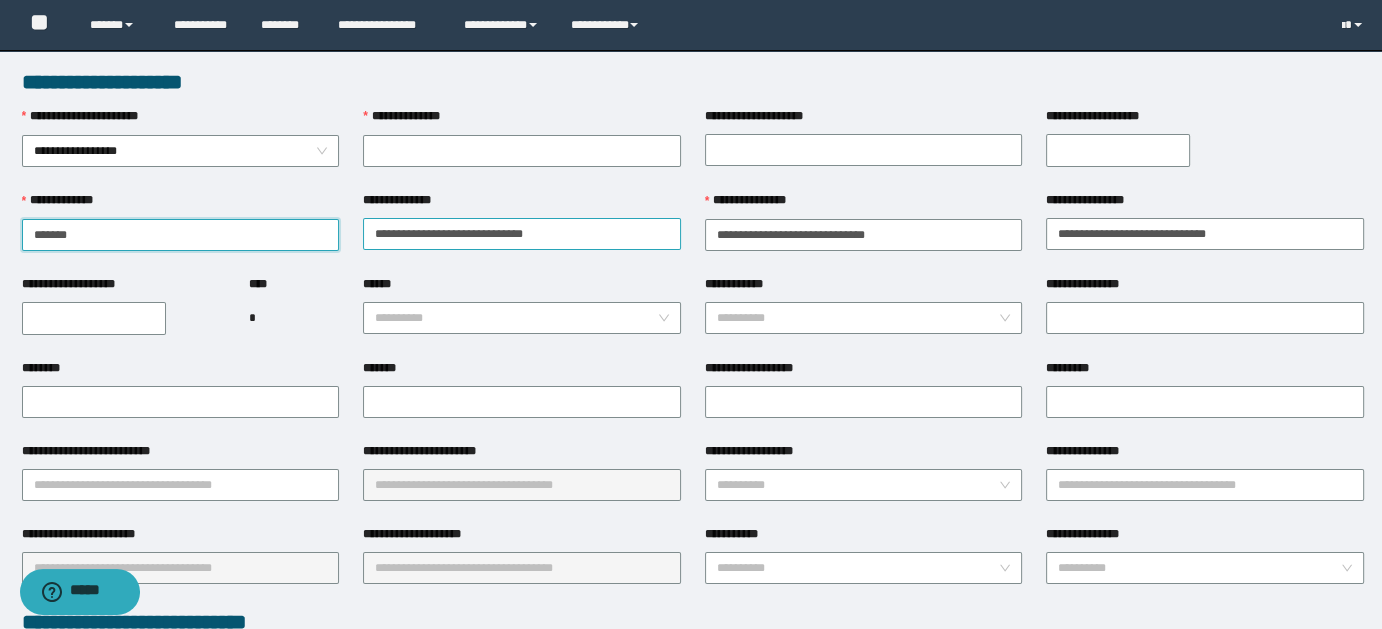 type on "******" 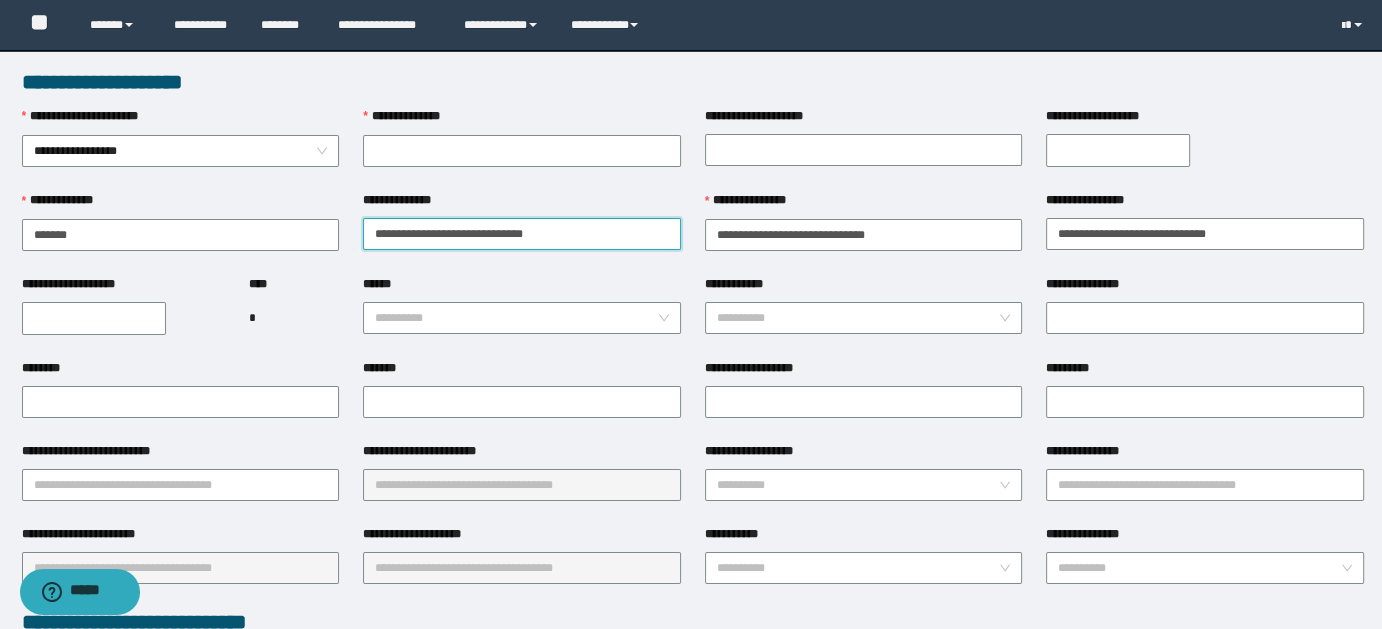 drag, startPoint x: 413, startPoint y: 234, endPoint x: 347, endPoint y: 233, distance: 66.007576 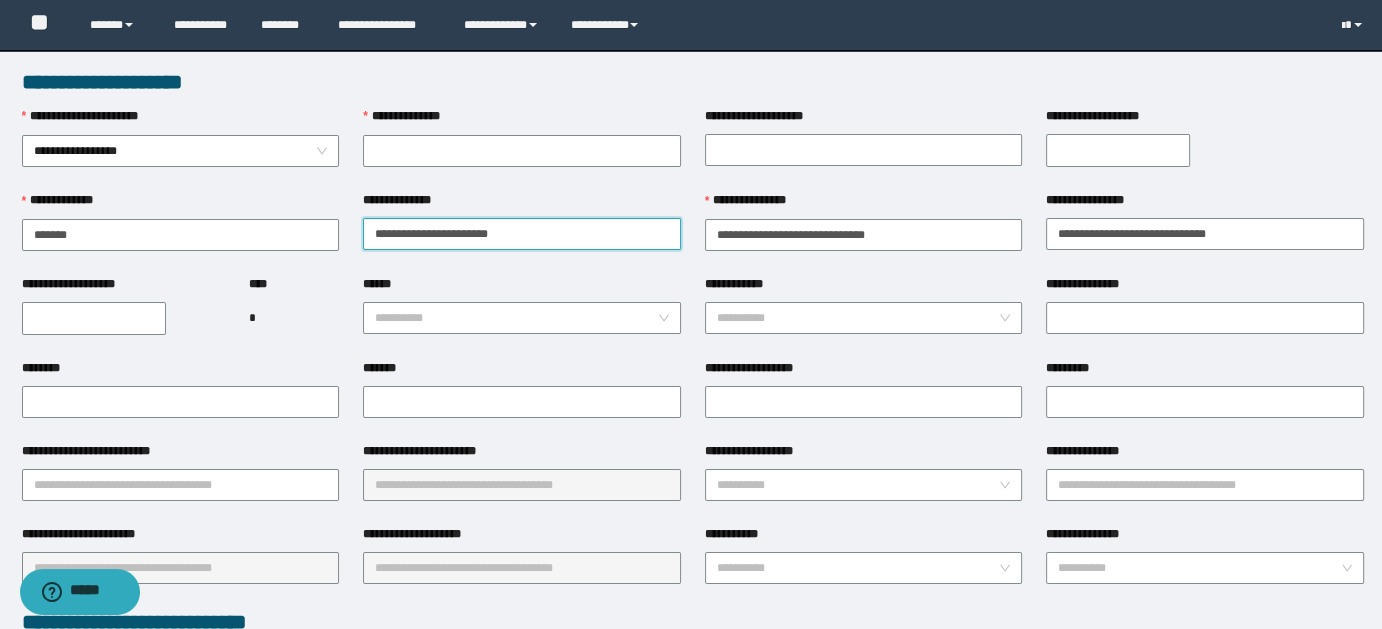 drag, startPoint x: 418, startPoint y: 232, endPoint x: 567, endPoint y: 238, distance: 149.12076 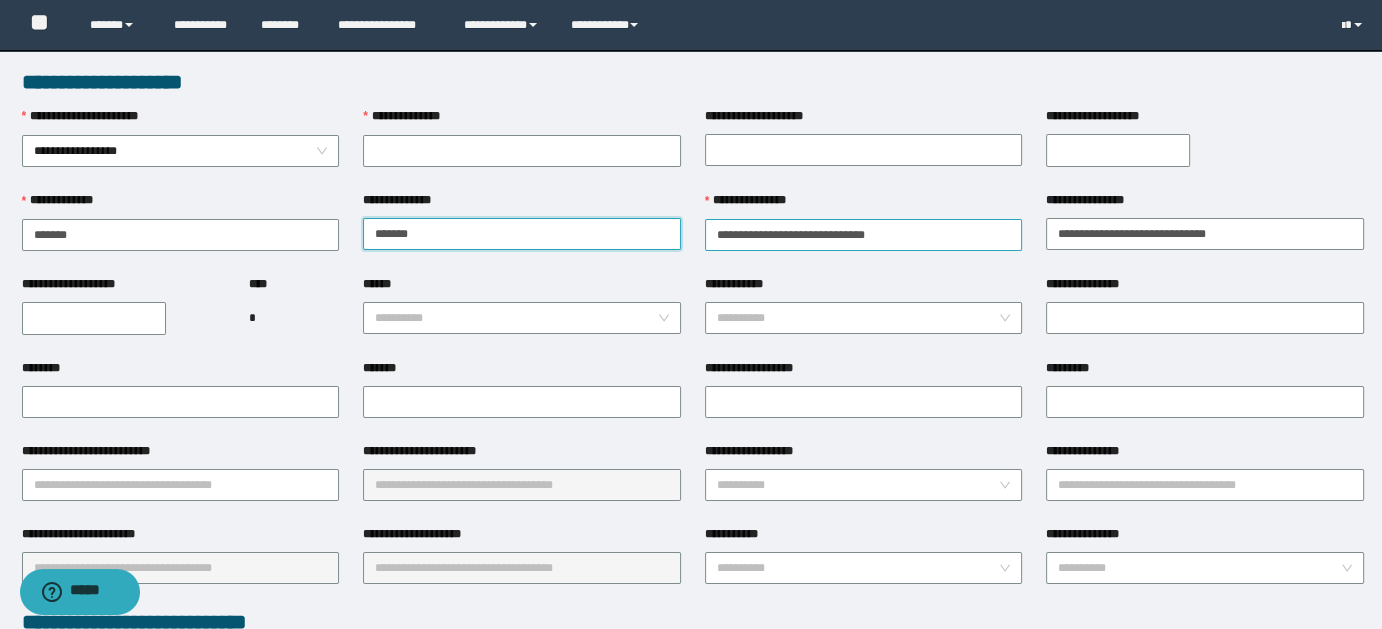 type on "******" 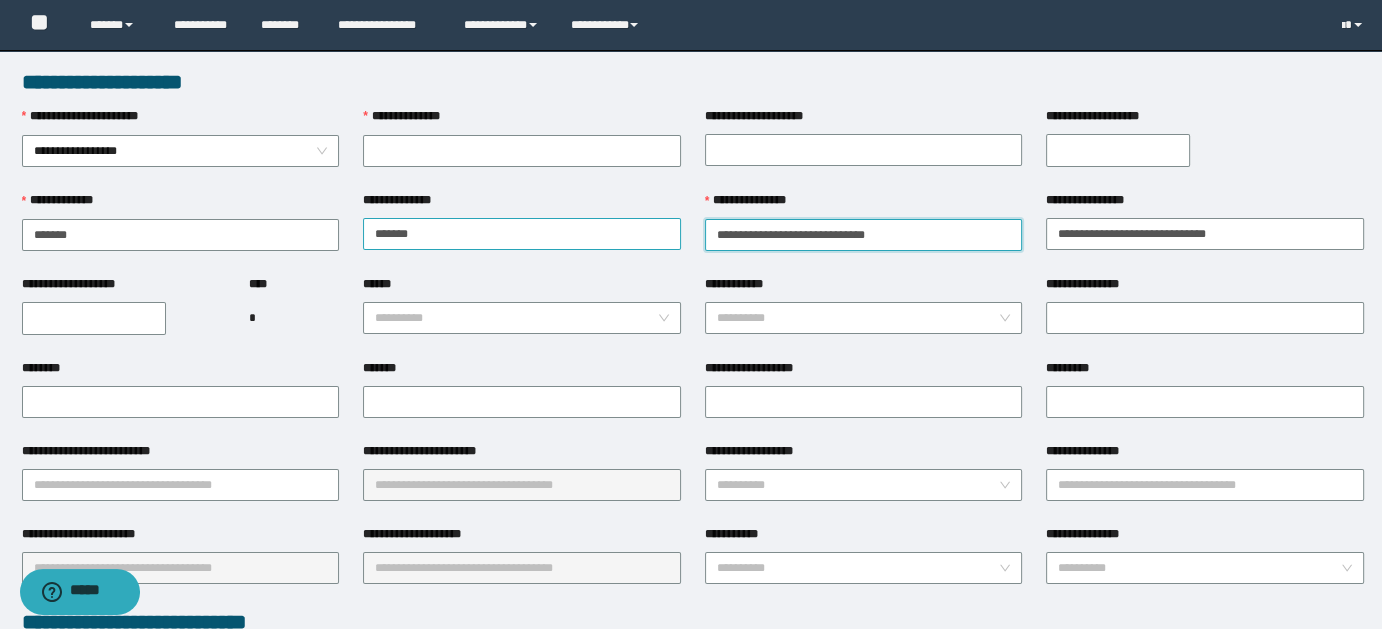 drag, startPoint x: 790, startPoint y: 232, endPoint x: 674, endPoint y: 234, distance: 116.01724 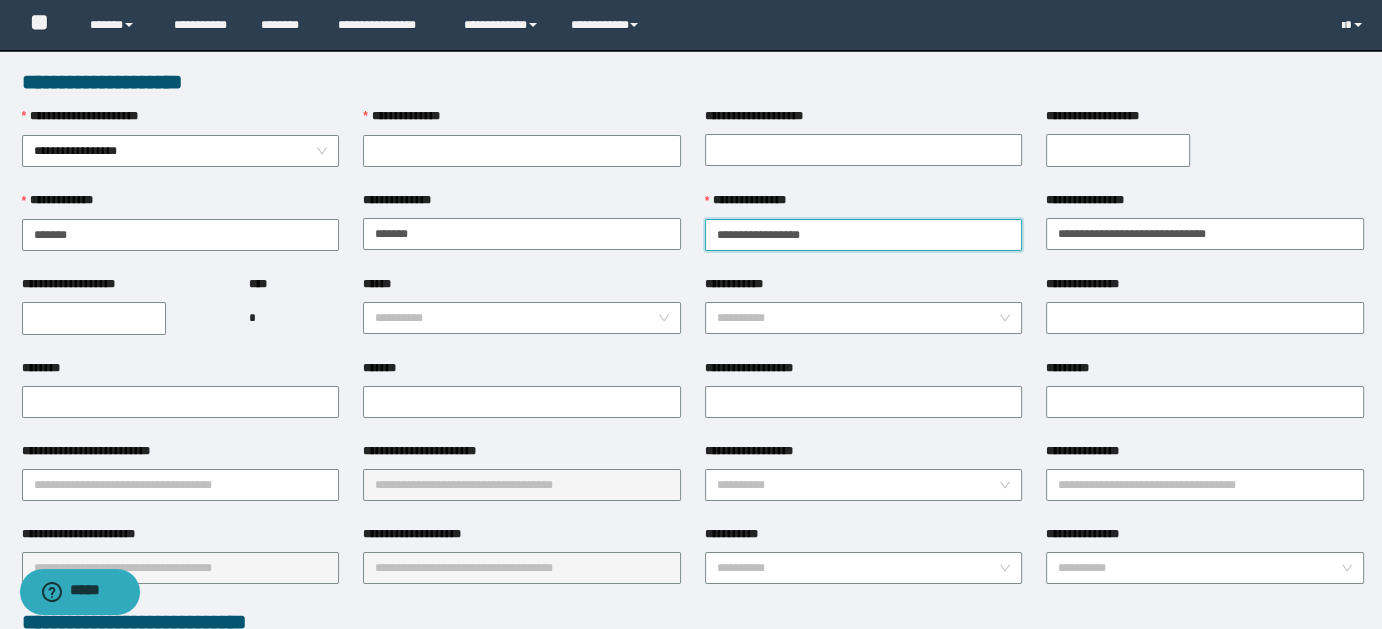 drag, startPoint x: 762, startPoint y: 234, endPoint x: 869, endPoint y: 237, distance: 107.042046 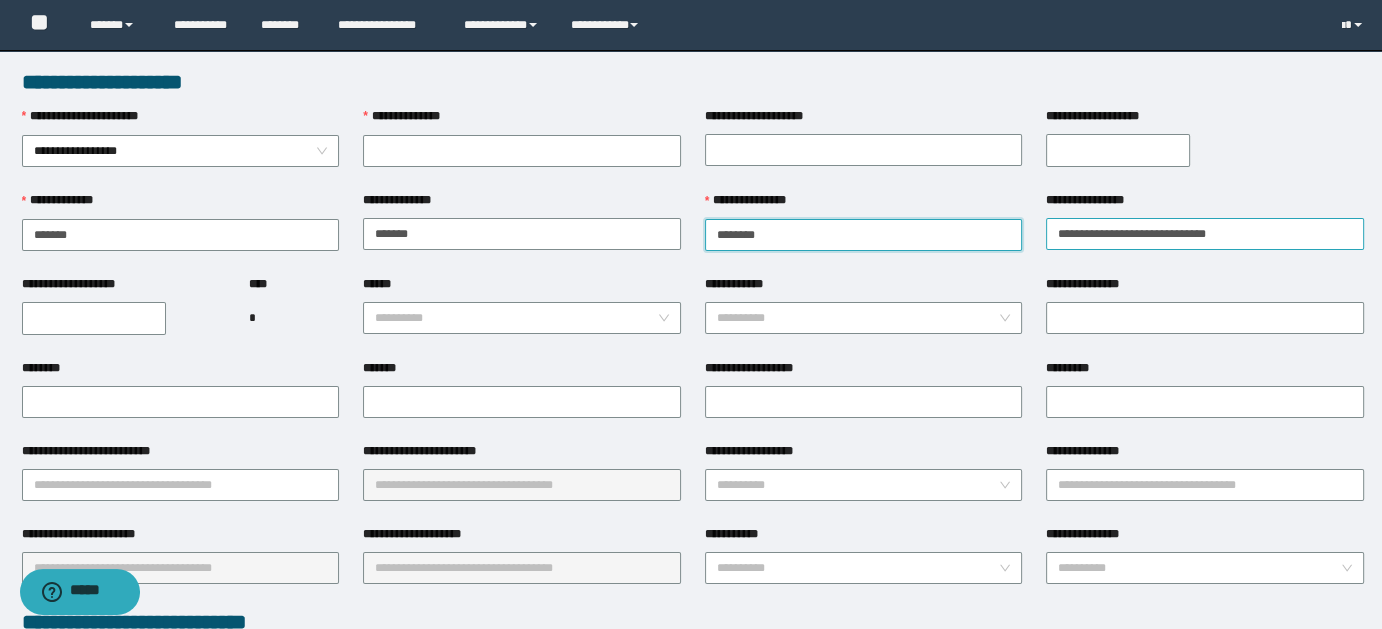 type on "******" 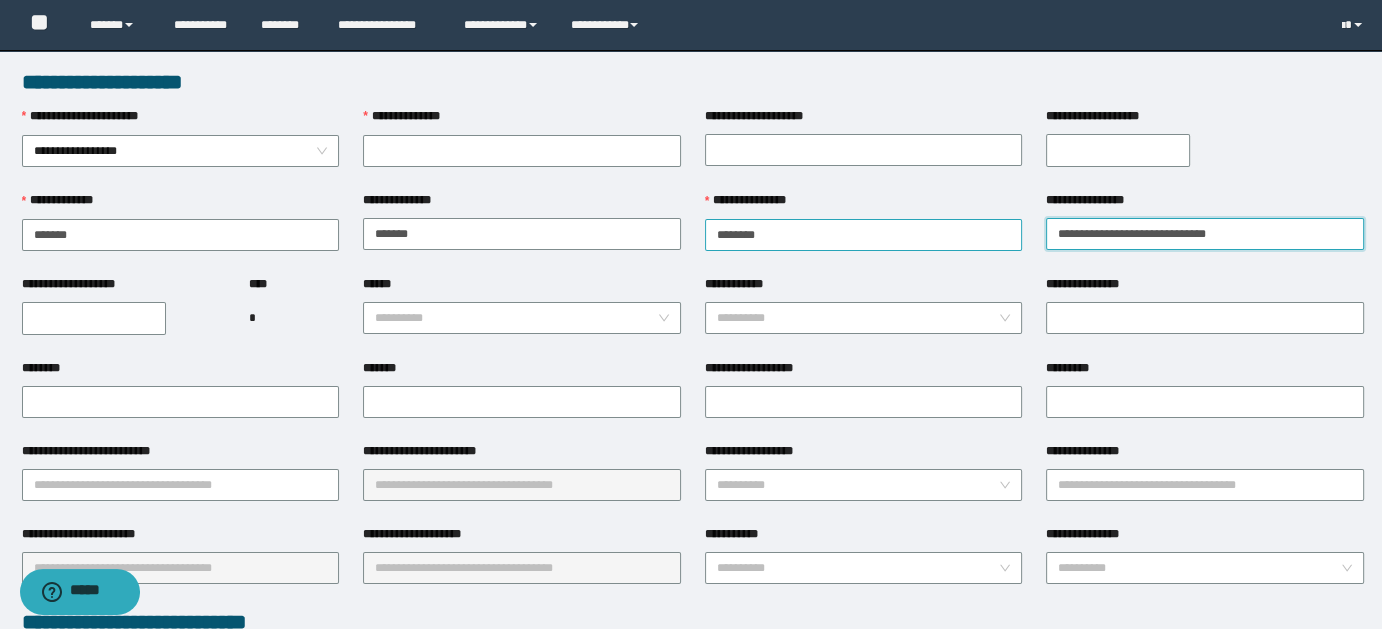 drag, startPoint x: 1173, startPoint y: 230, endPoint x: 997, endPoint y: 230, distance: 176 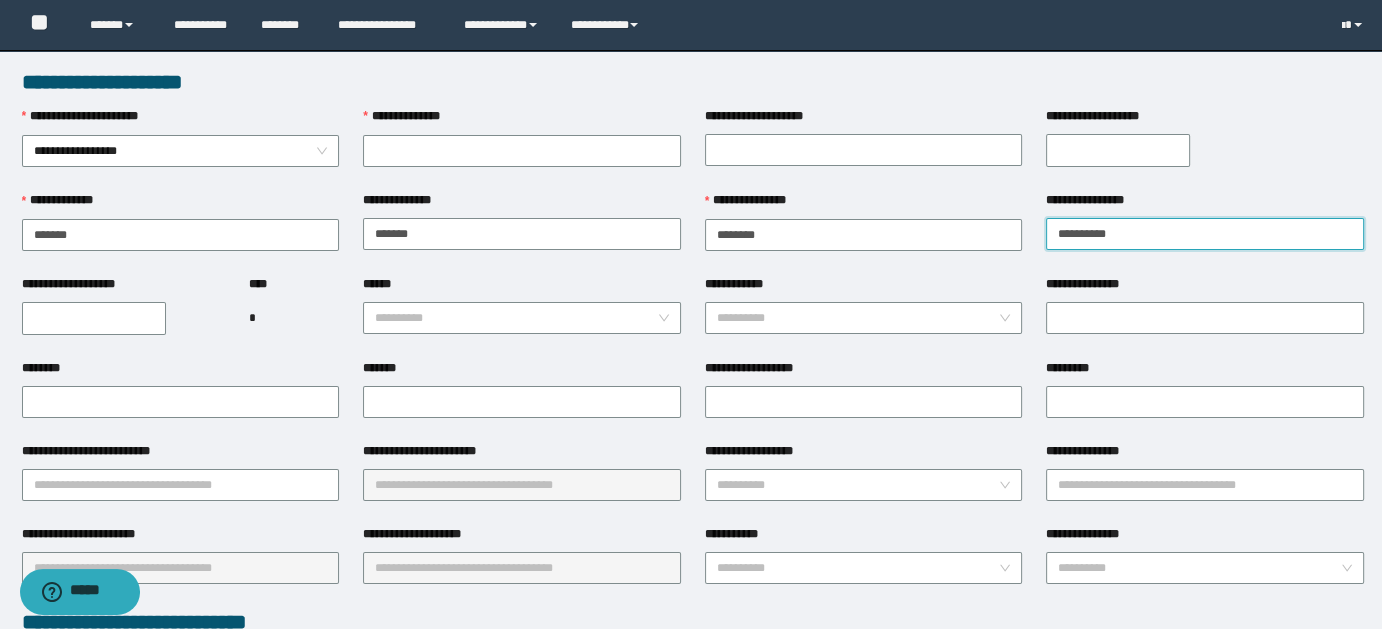 type on "********" 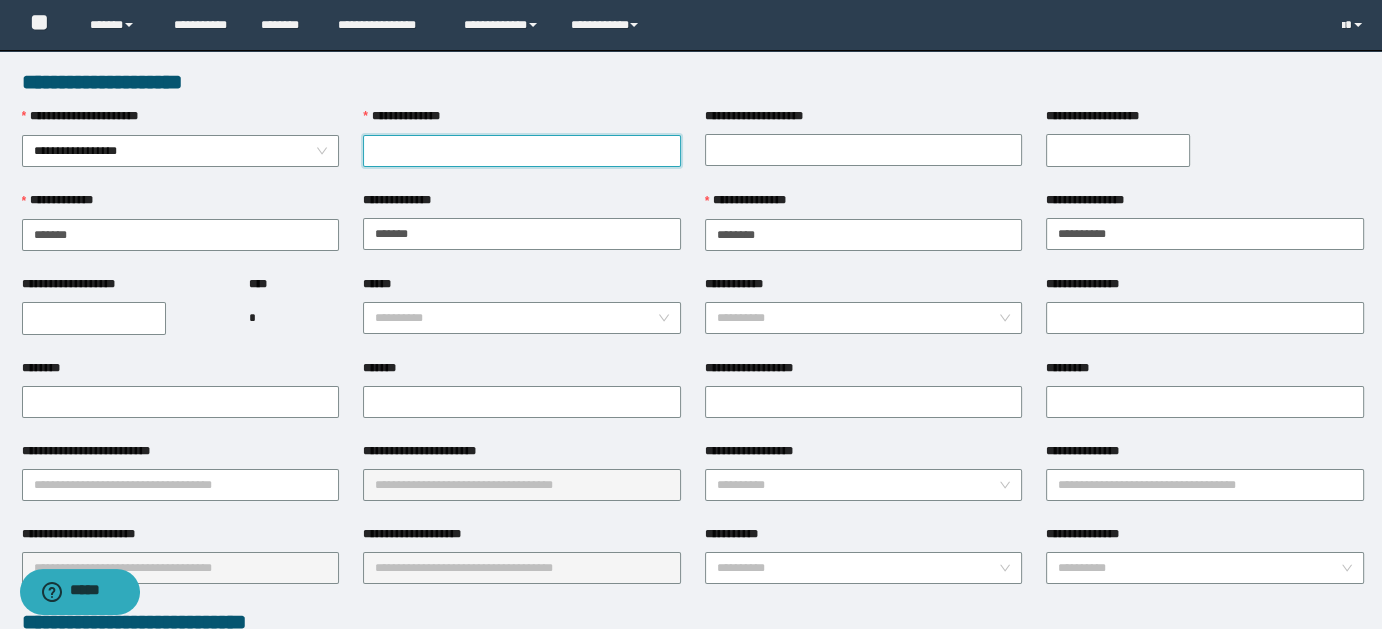 paste on "**********" 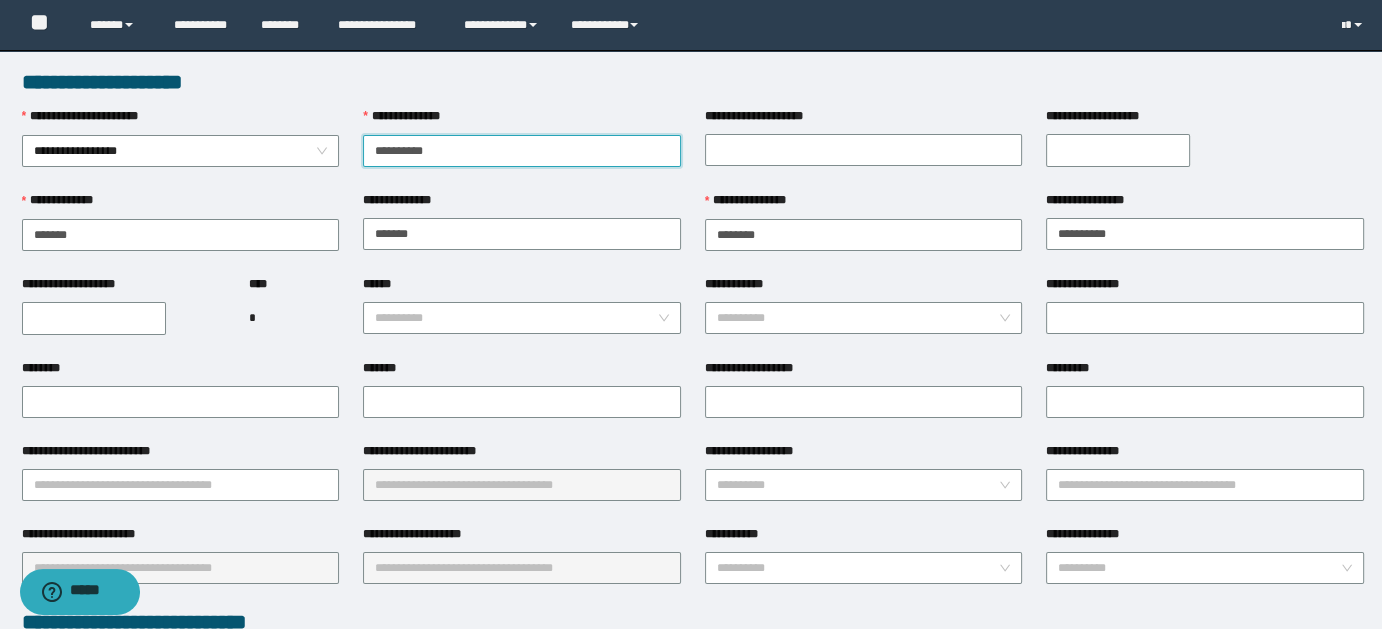 type on "**********" 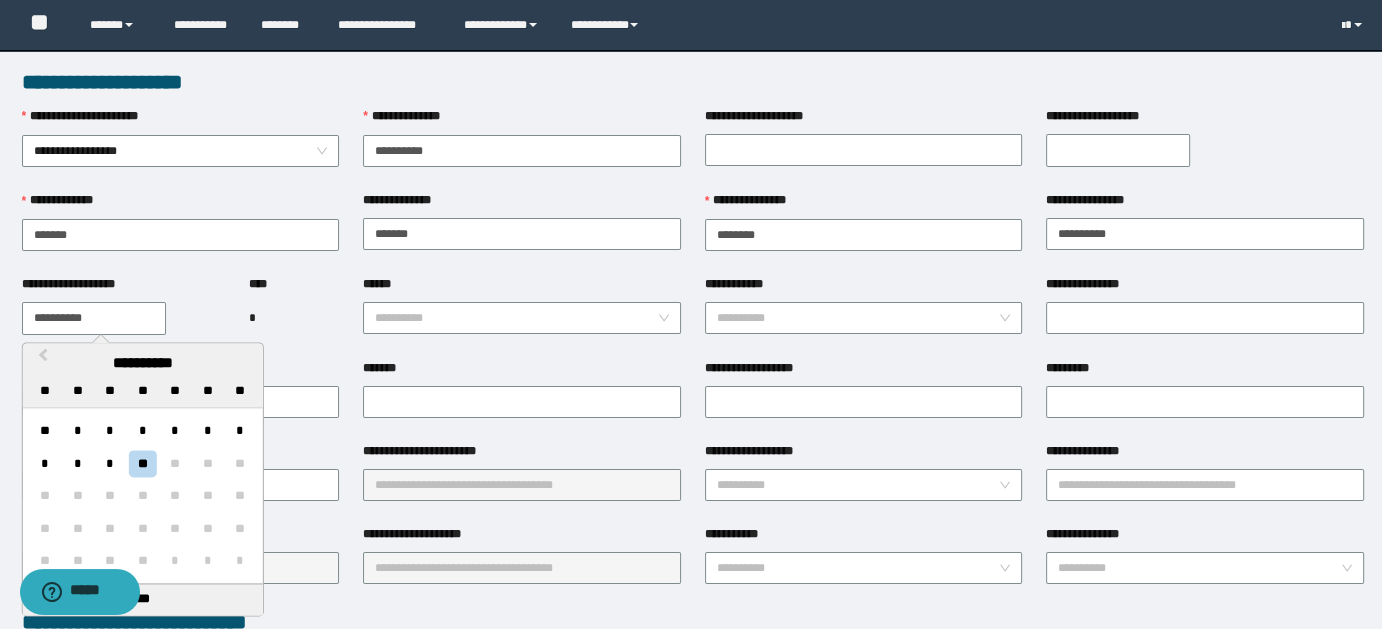 click on "**********" at bounding box center (94, 318) 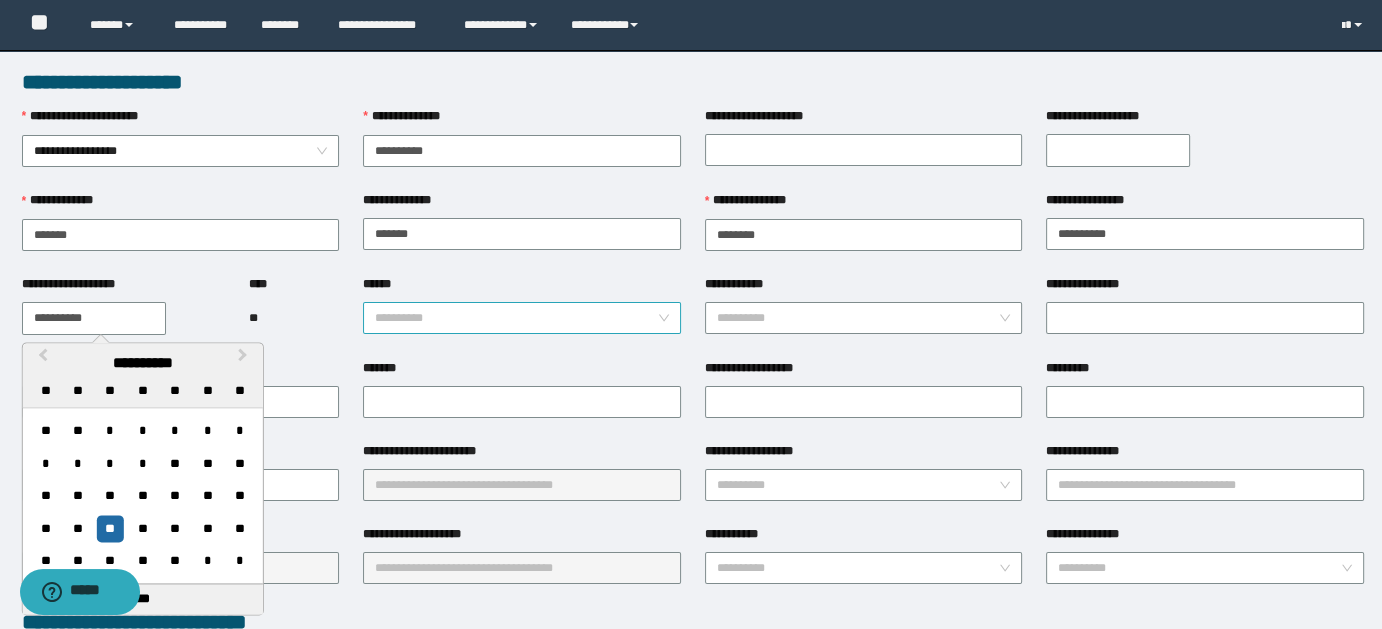 type on "**********" 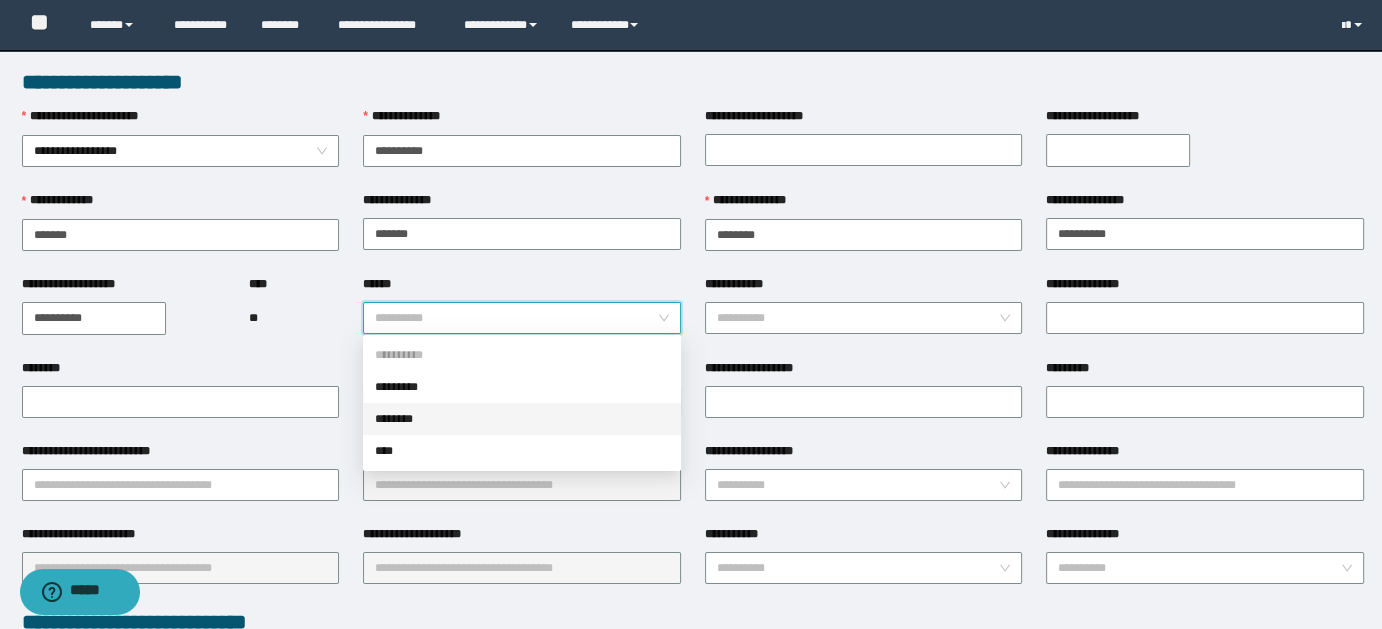 click on "********" at bounding box center [522, 419] 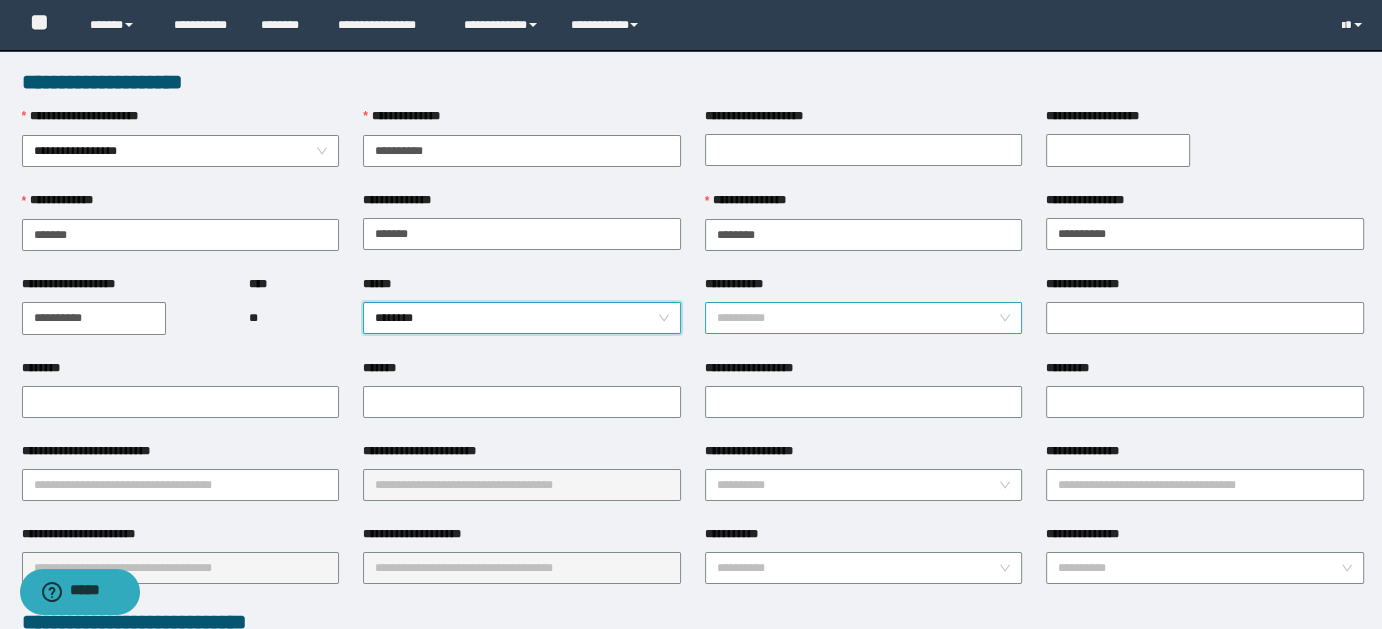 click on "**********" at bounding box center (864, 318) 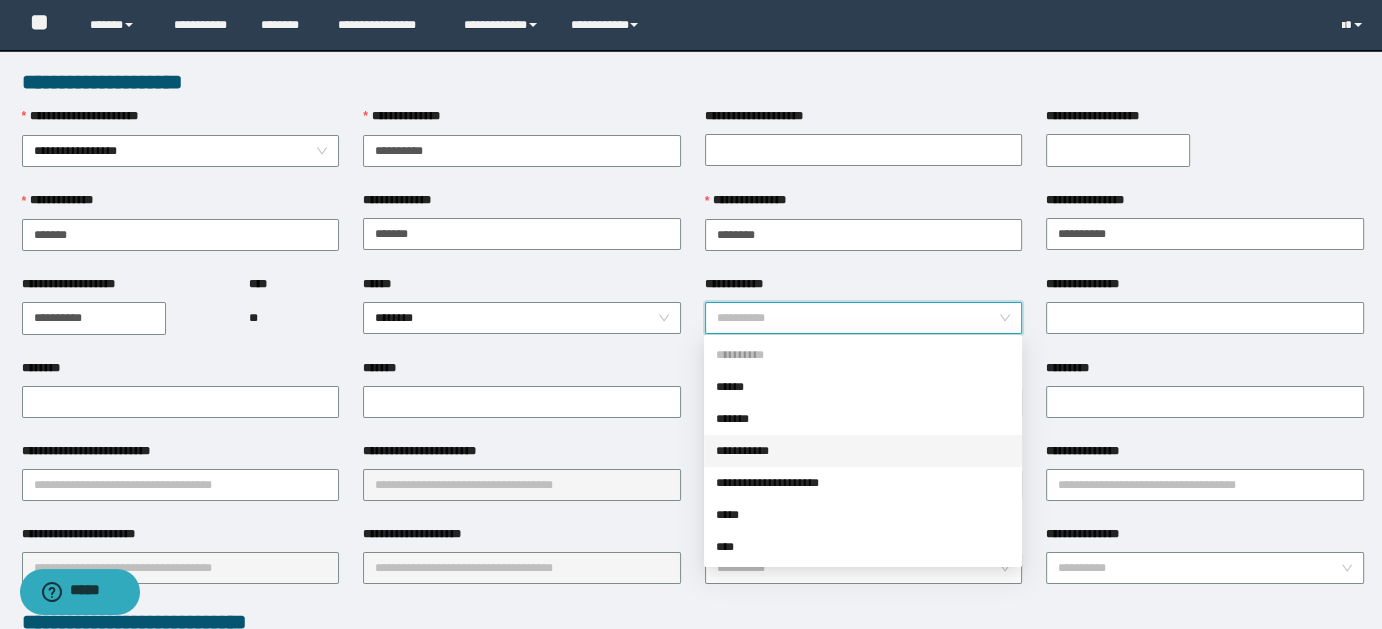 click on "**********" at bounding box center [863, 451] 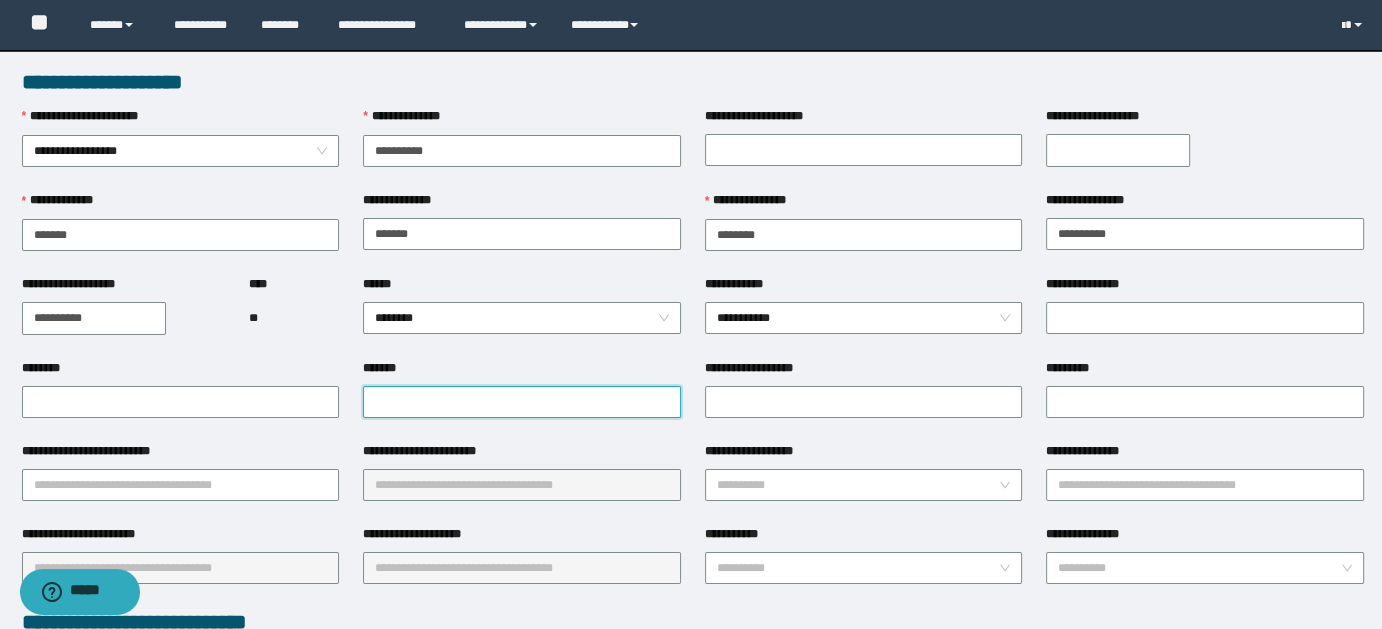 paste on "**********" 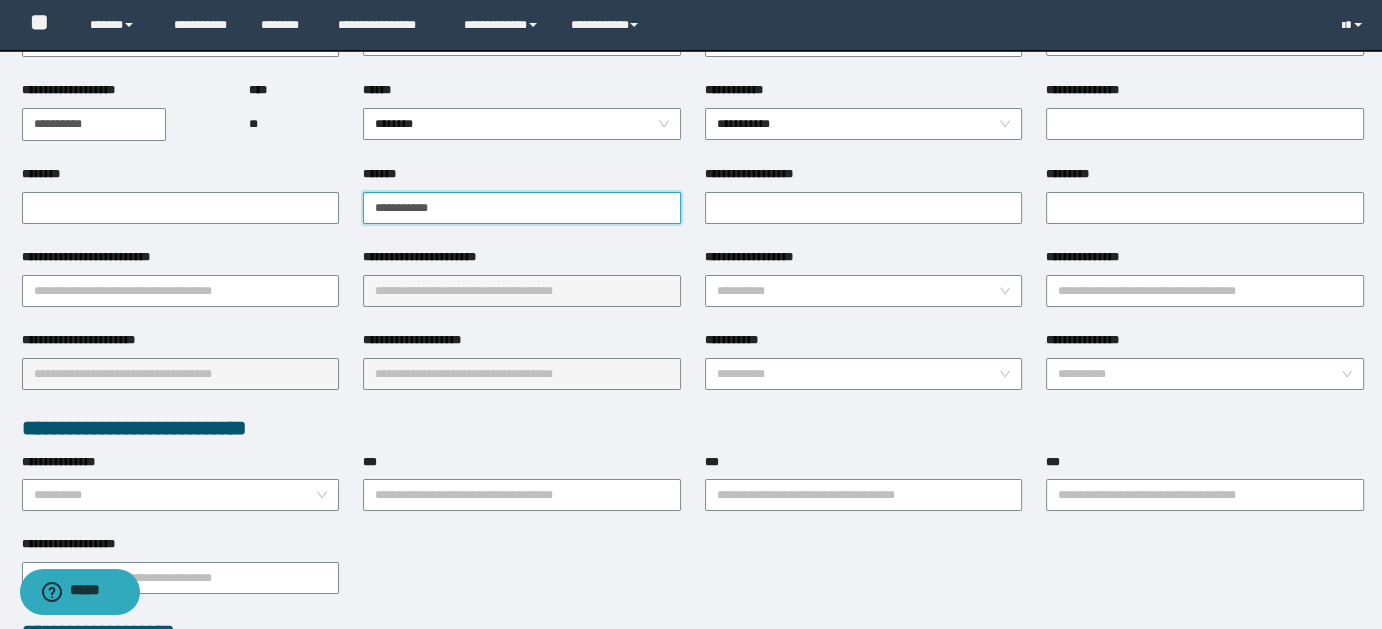 scroll, scrollTop: 205, scrollLeft: 0, axis: vertical 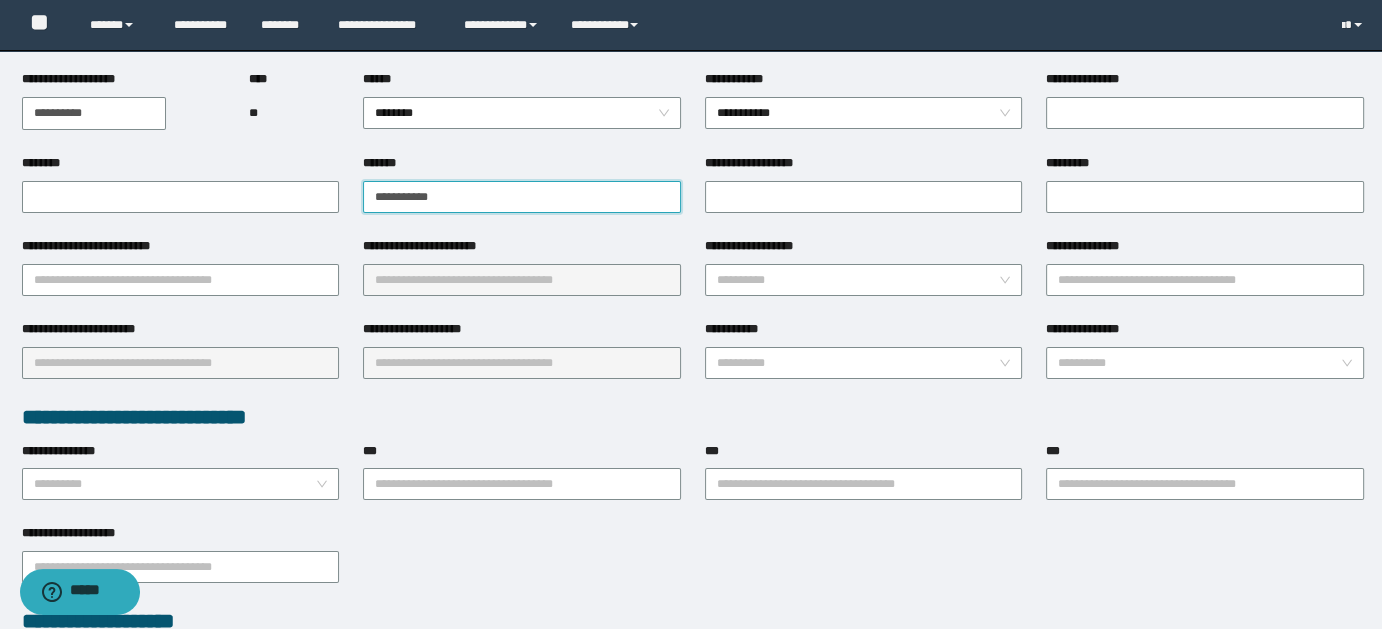 type on "**********" 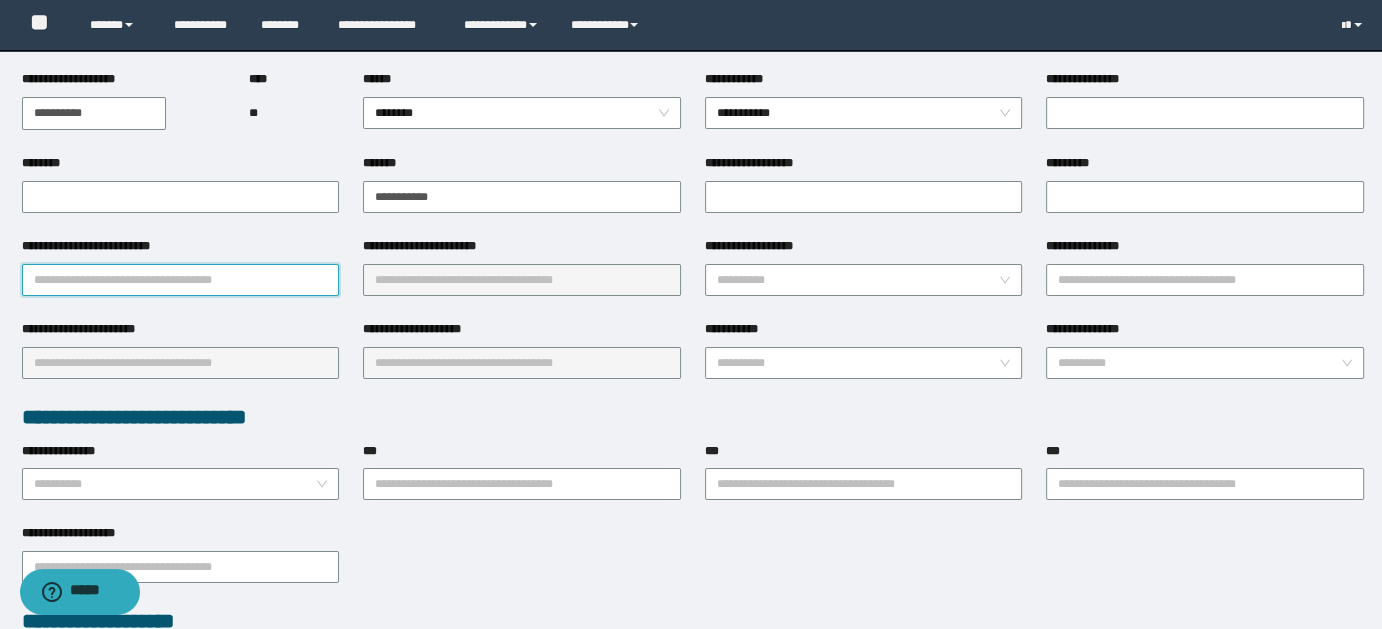 click on "**********" at bounding box center [181, 280] 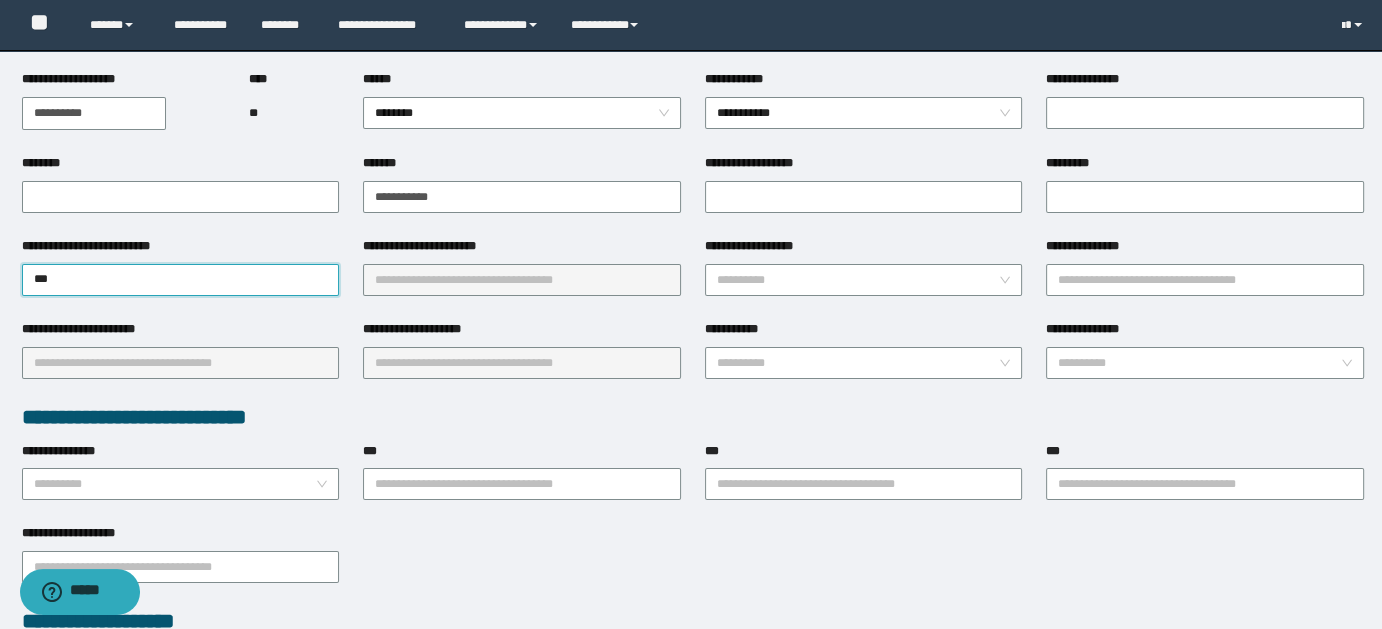 type on "****" 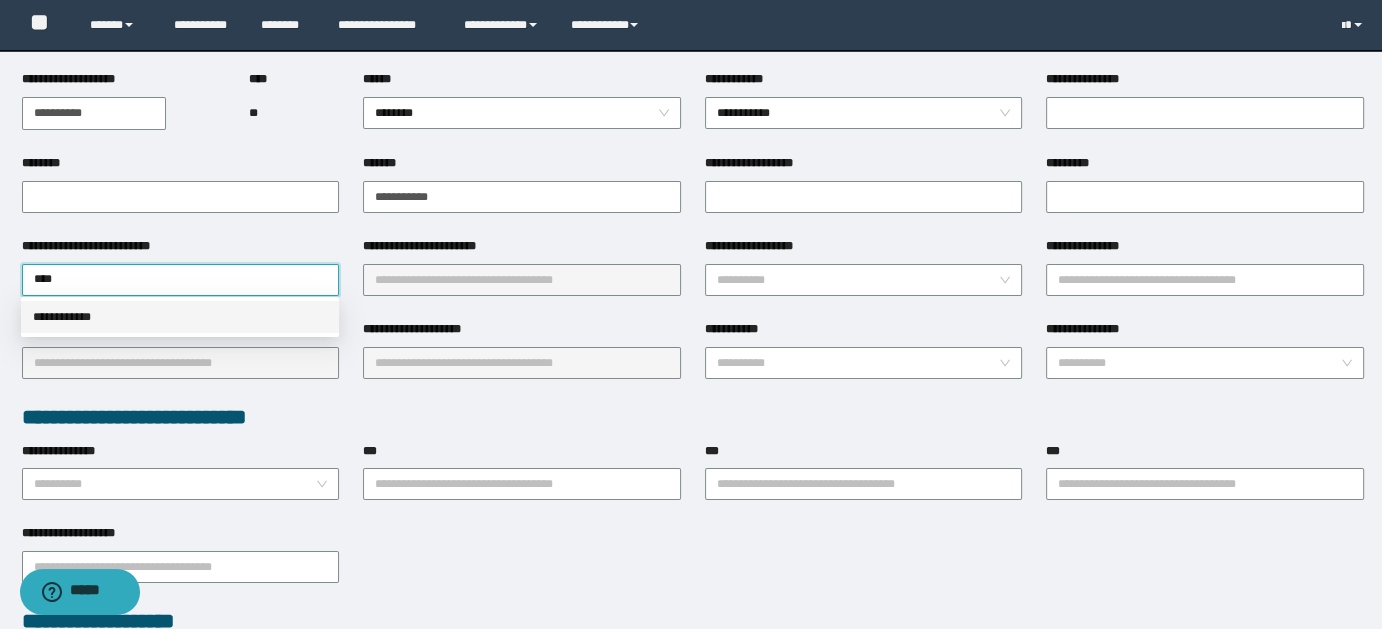 click on "**********" at bounding box center [180, 317] 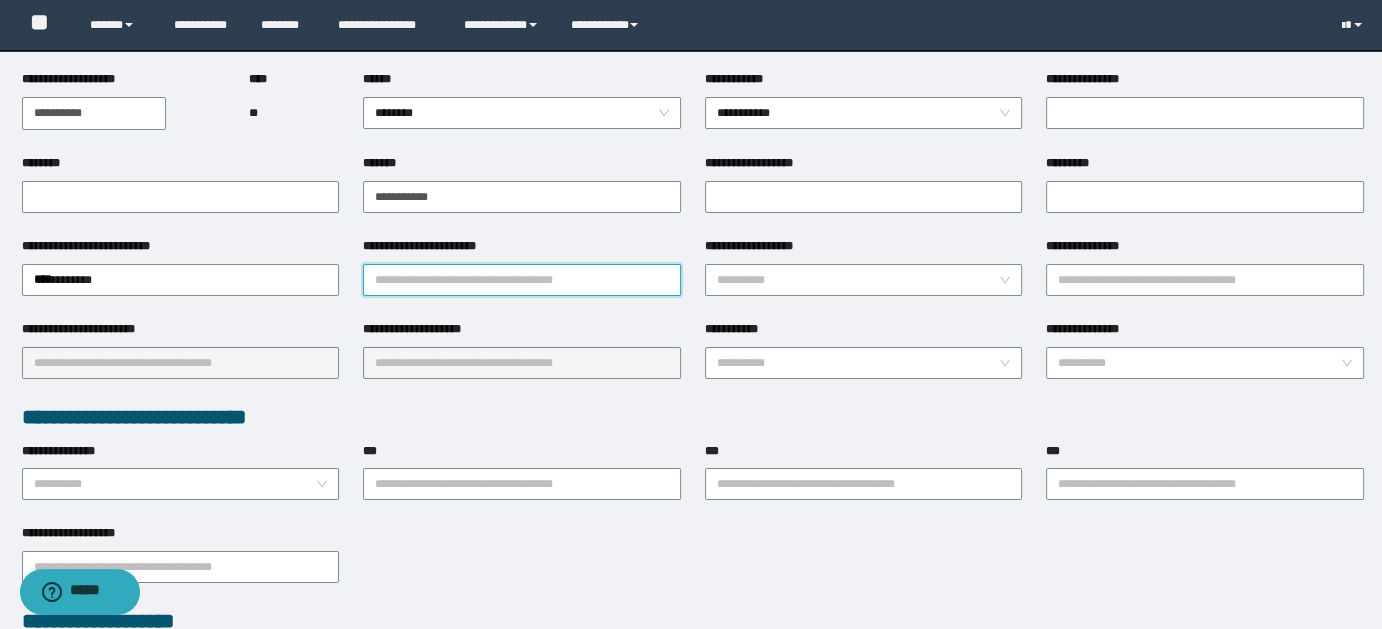 click on "**********" at bounding box center (522, 280) 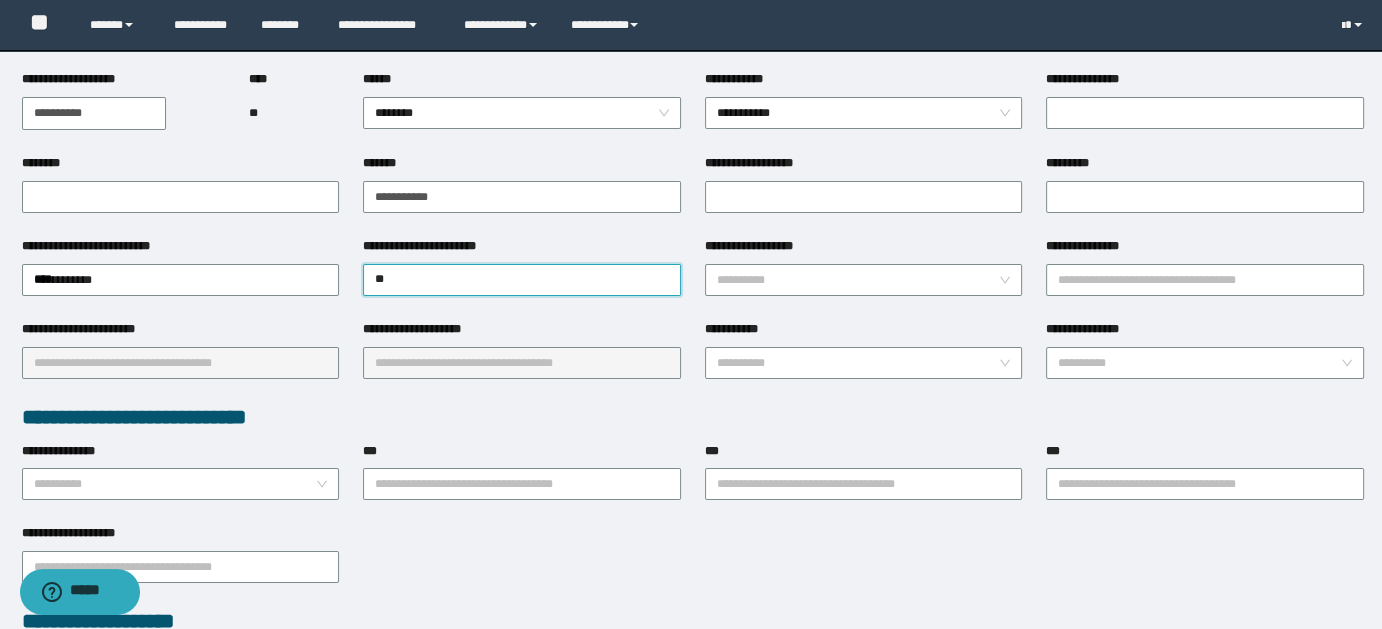 type on "***" 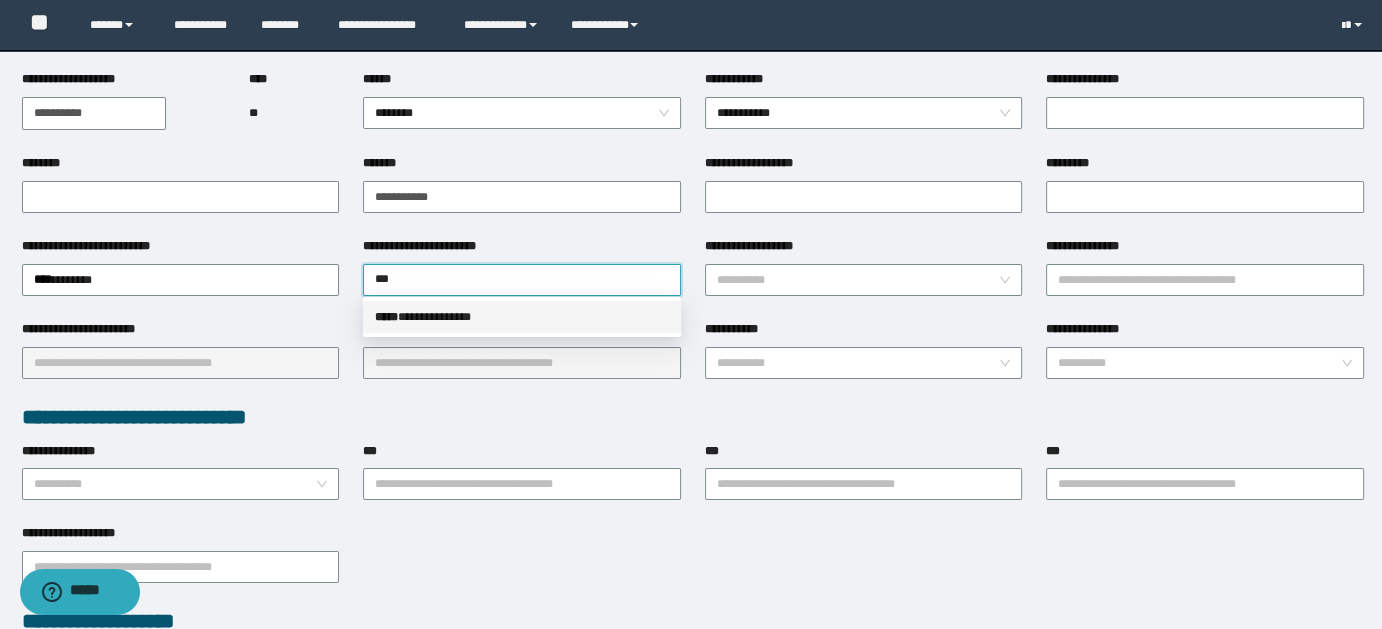 click on "**********" at bounding box center (522, 317) 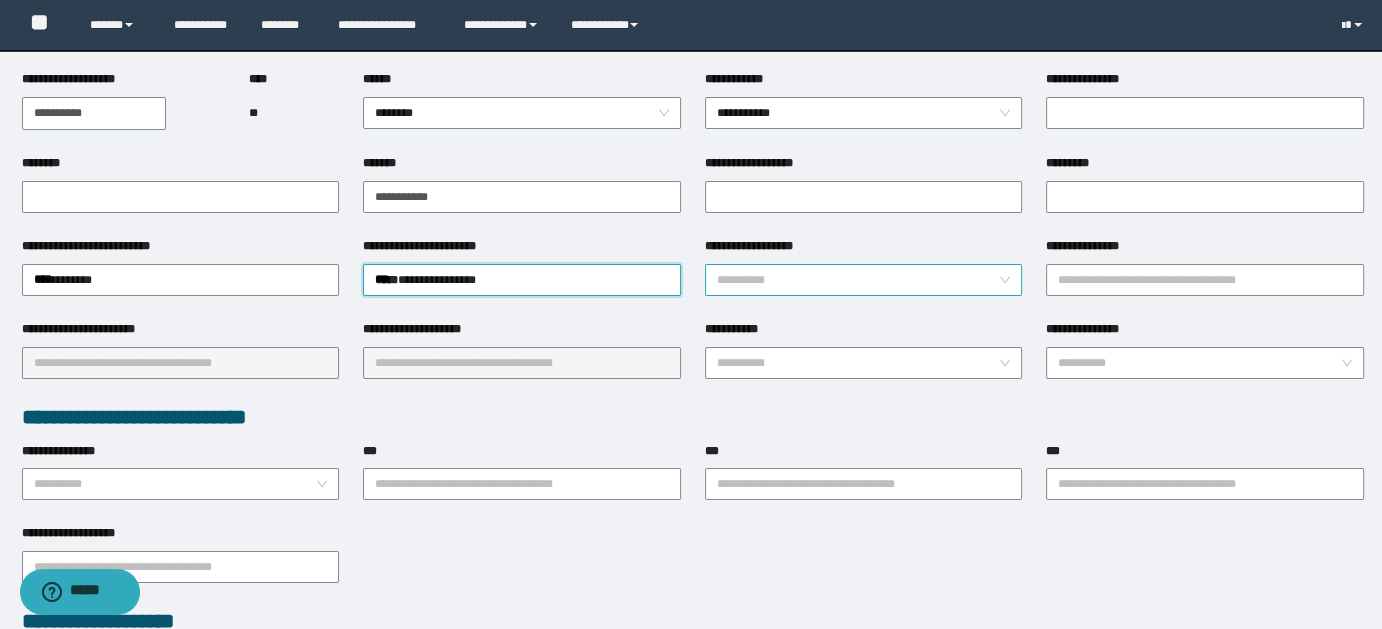 click on "**********" at bounding box center [864, 280] 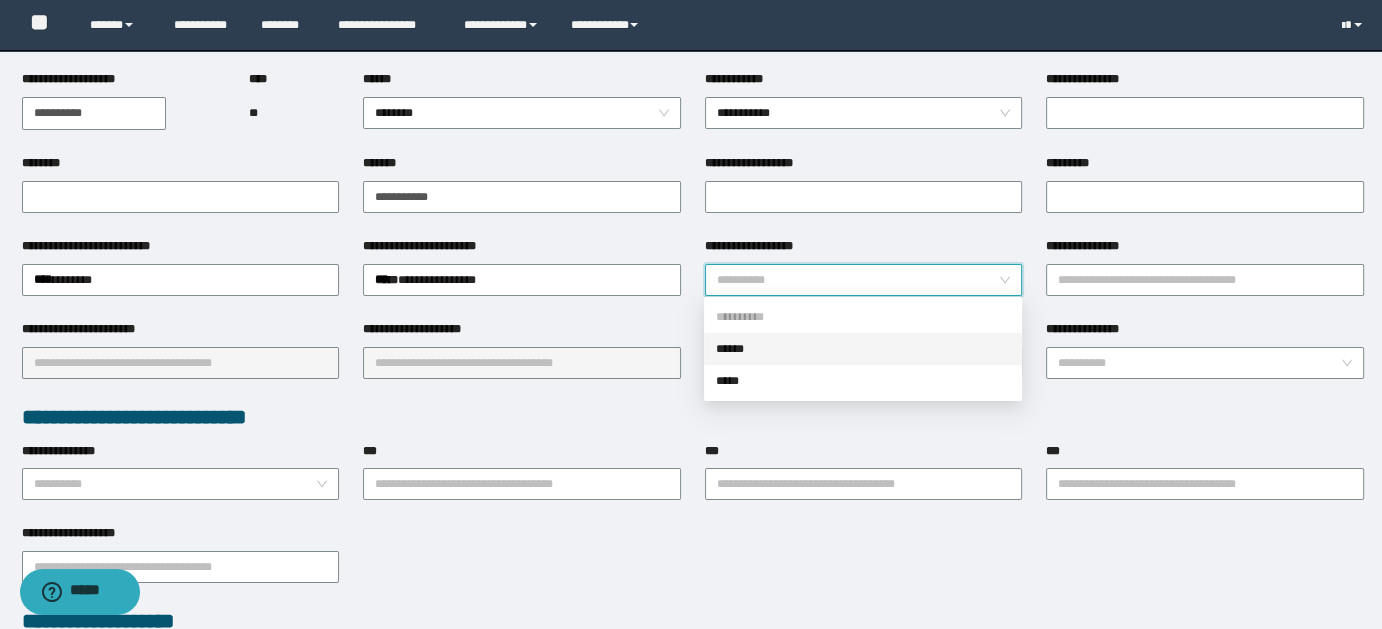 click on "******" at bounding box center [863, 349] 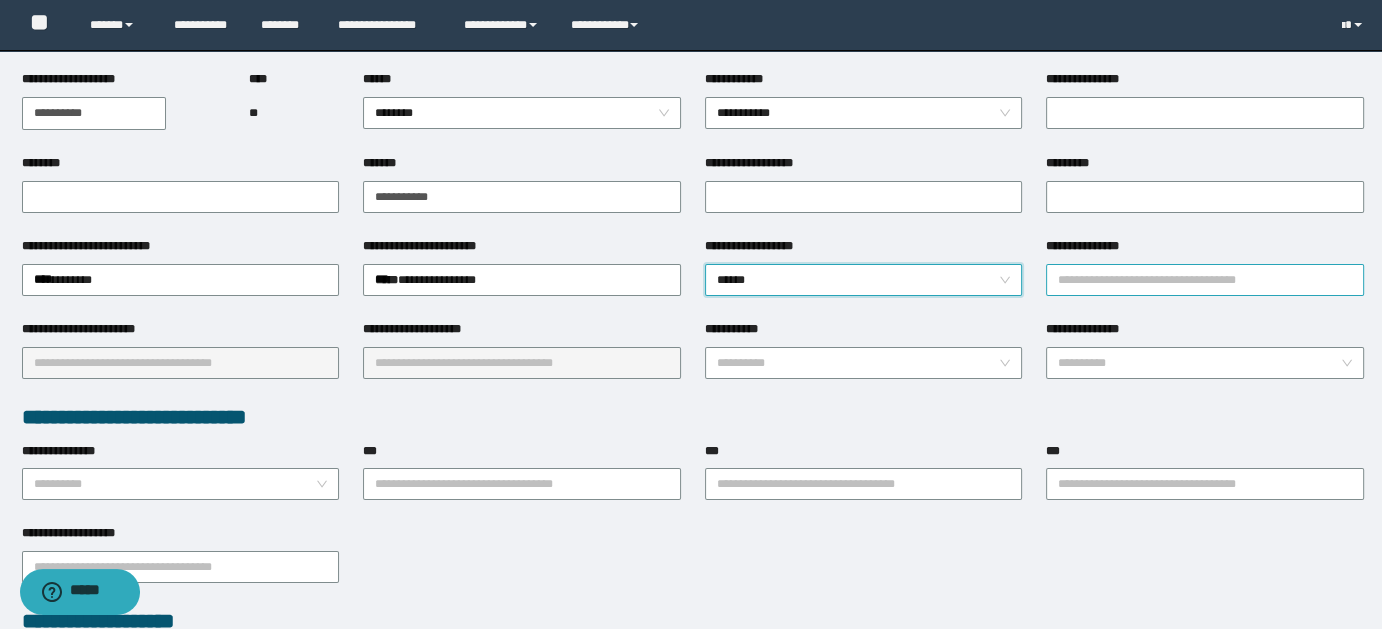 click on "**********" at bounding box center [1205, 280] 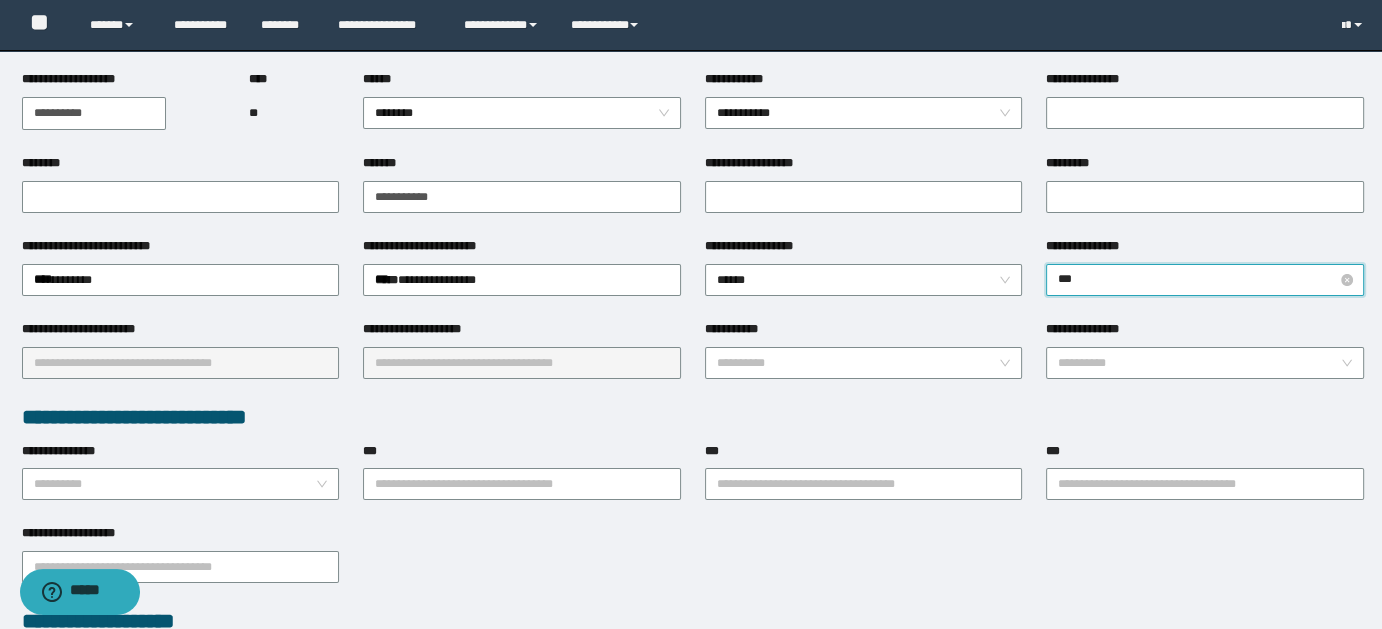 type on "****" 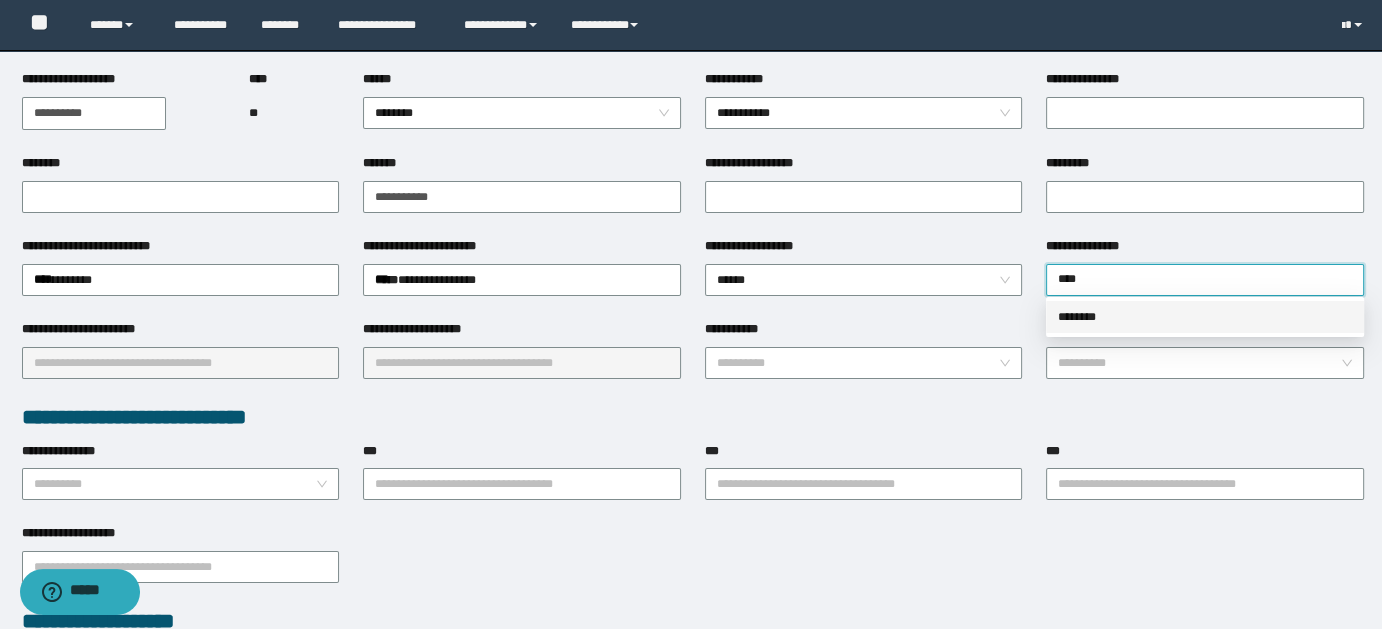 click on "********" at bounding box center (1205, 317) 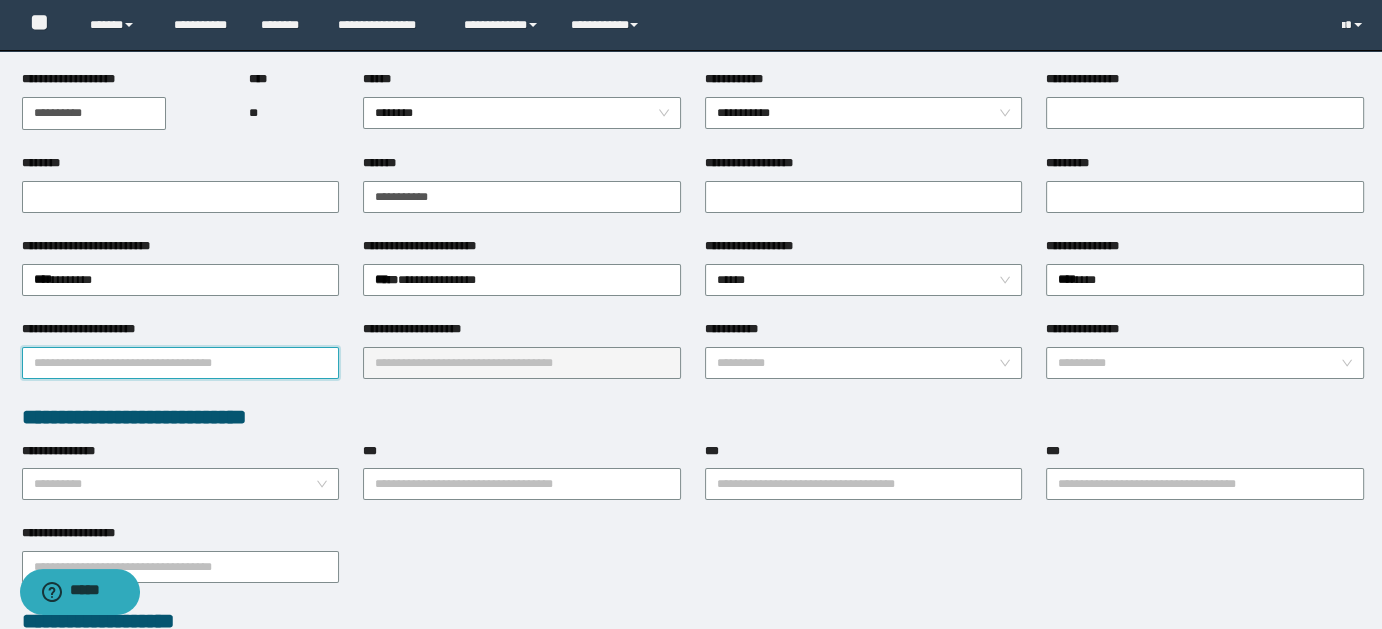 click on "**********" at bounding box center [181, 363] 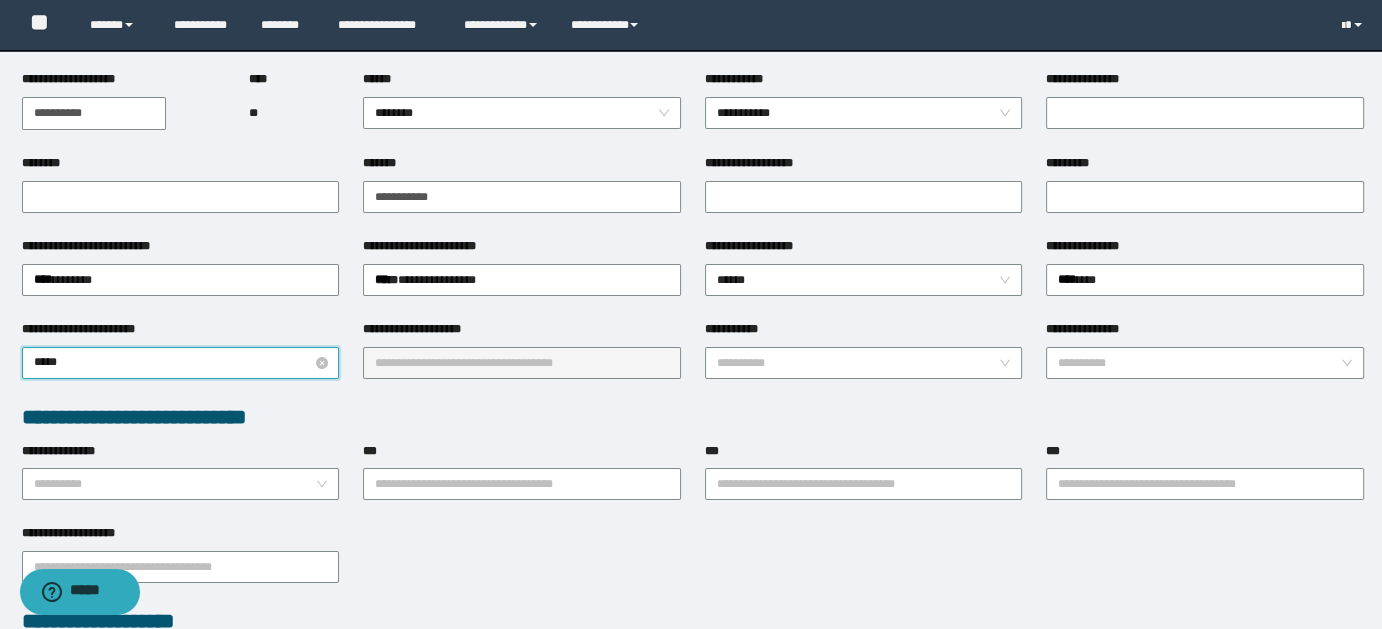 type on "******" 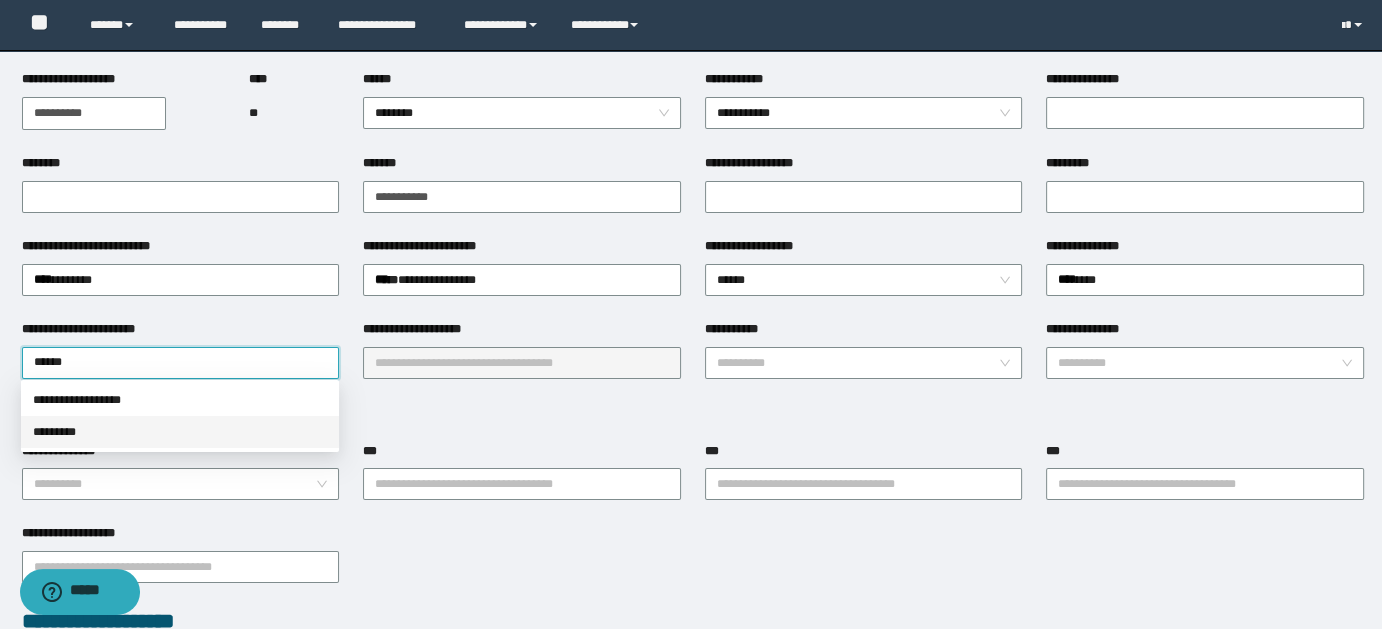 click on "*********" at bounding box center [180, 432] 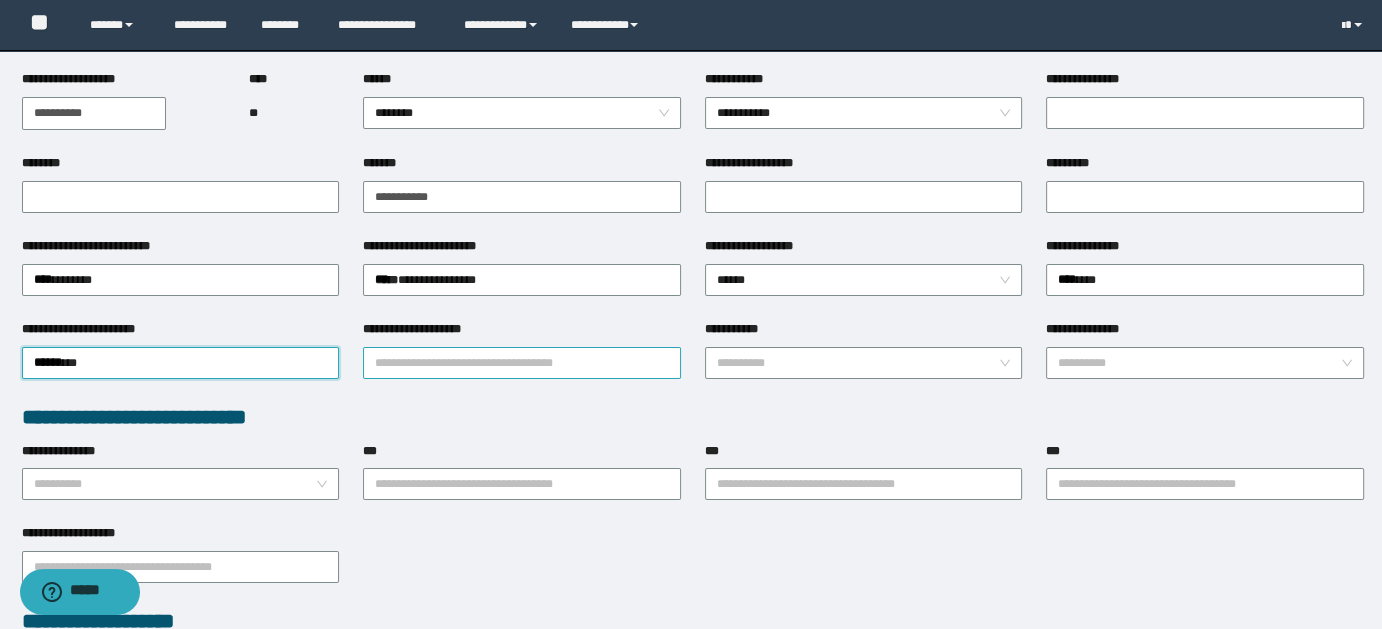 click on "**********" at bounding box center (522, 363) 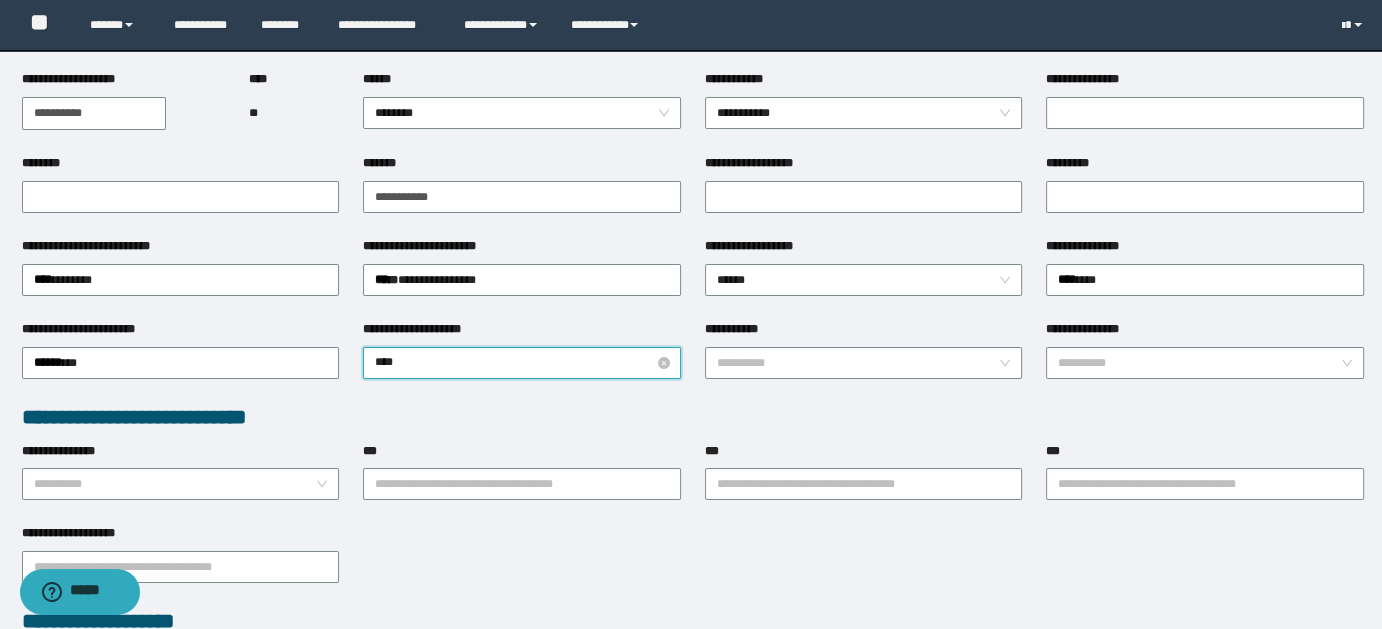 type on "***" 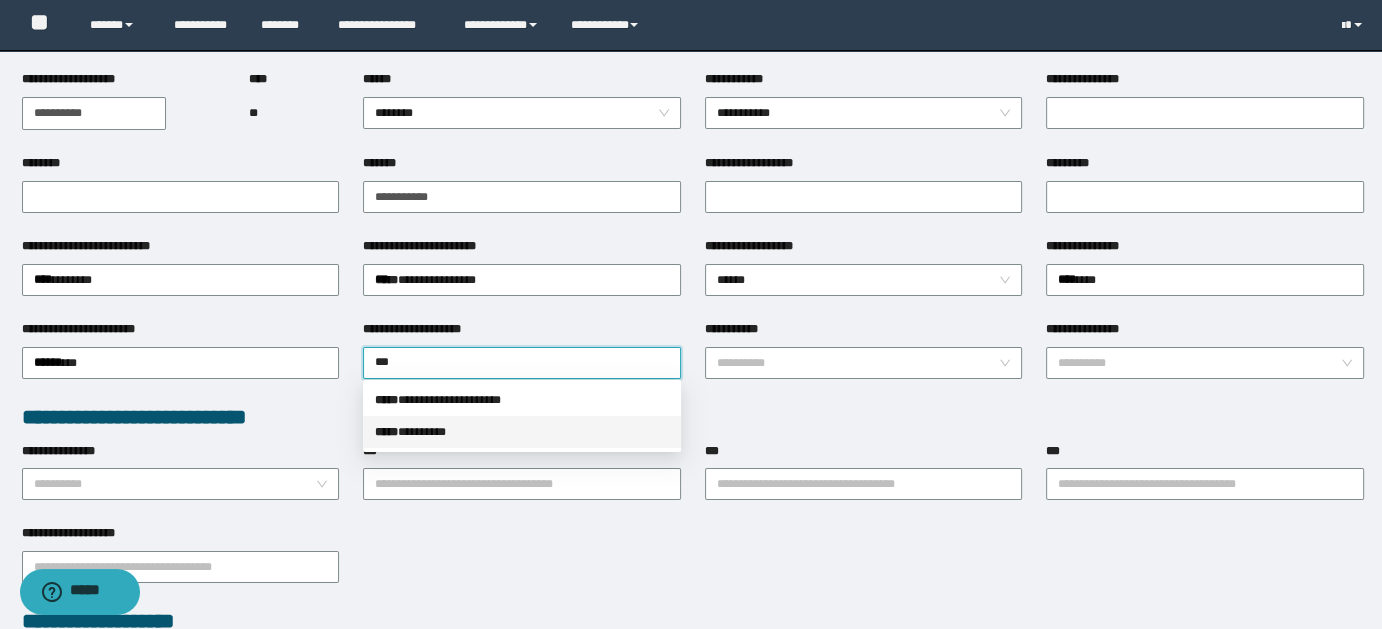 click on "***** * *******" at bounding box center [522, 432] 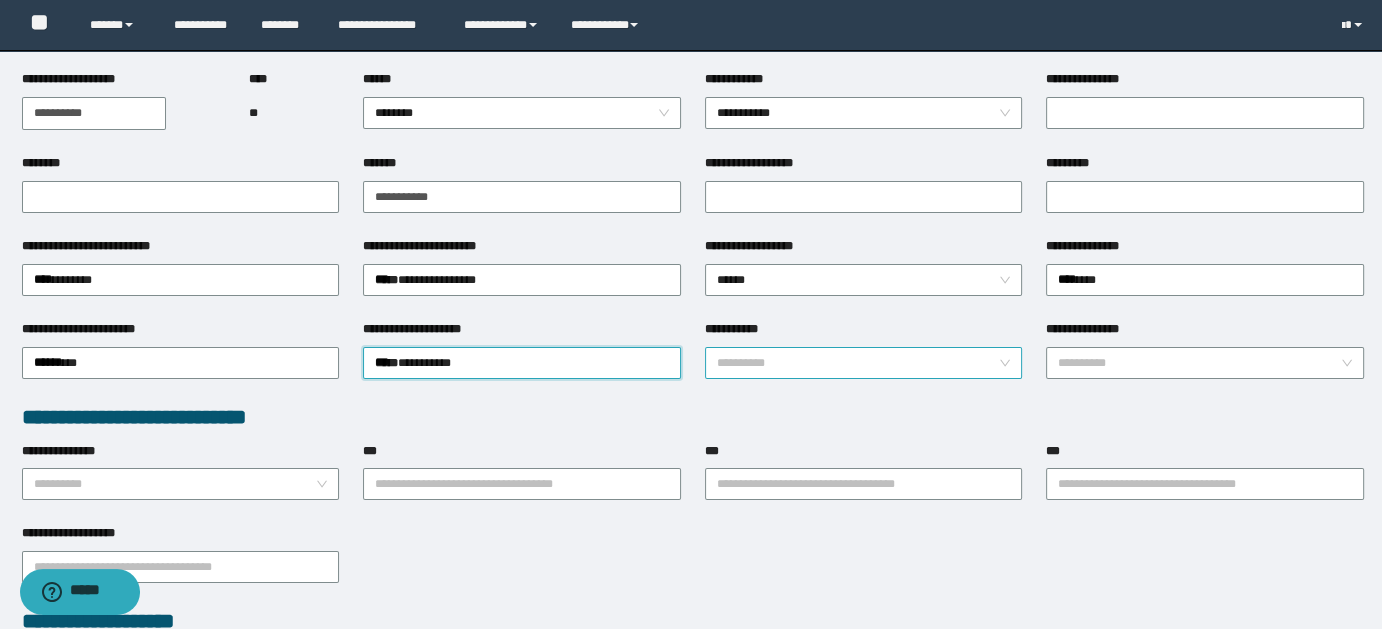 click on "**********" at bounding box center (864, 363) 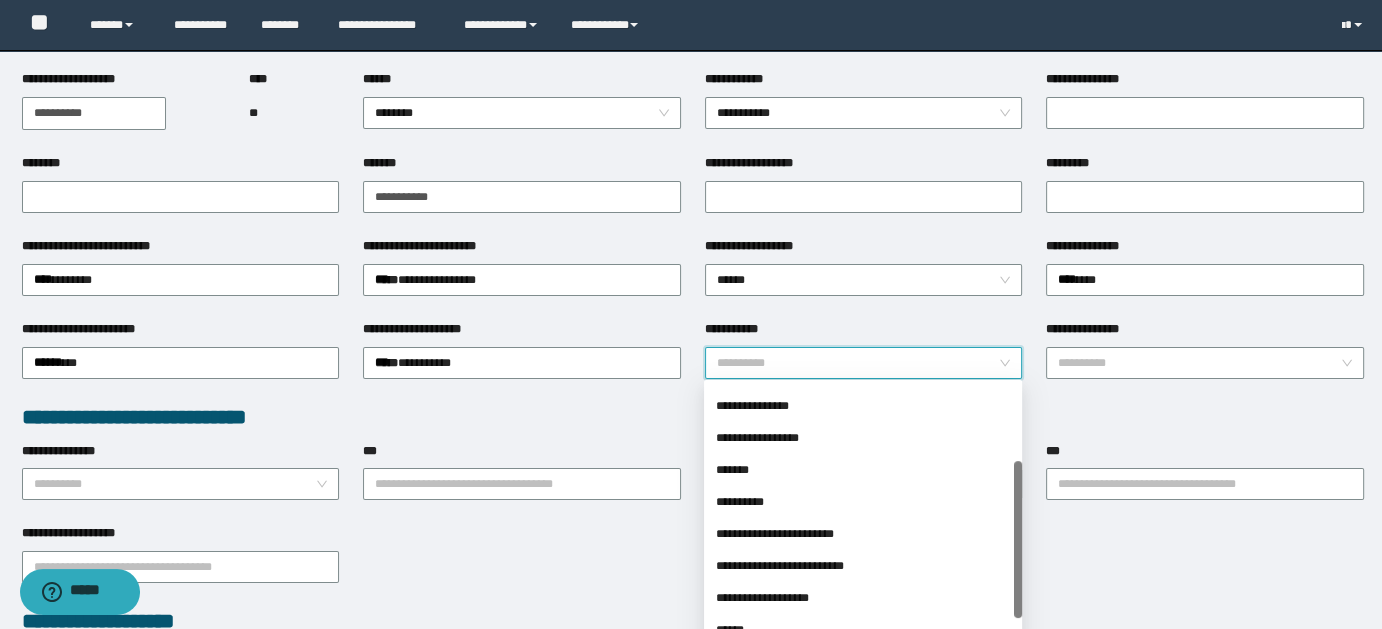 scroll, scrollTop: 128, scrollLeft: 0, axis: vertical 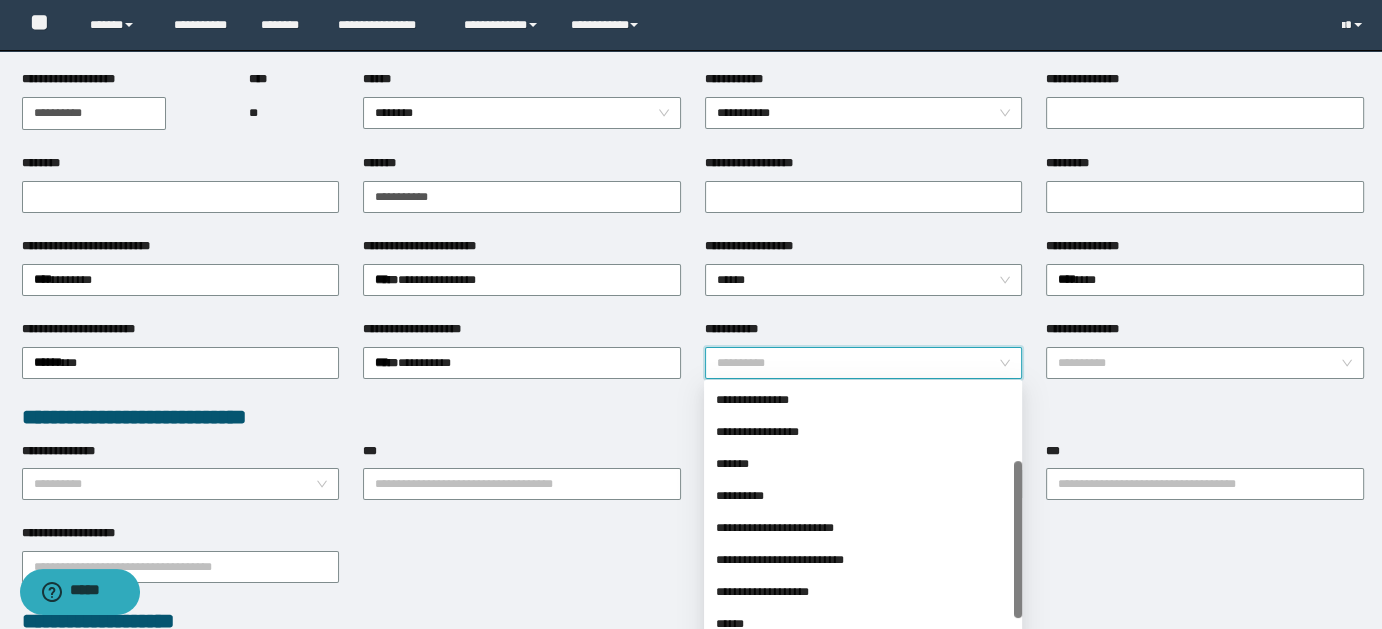drag, startPoint x: 1014, startPoint y: 454, endPoint x: 1020, endPoint y: 533, distance: 79.22752 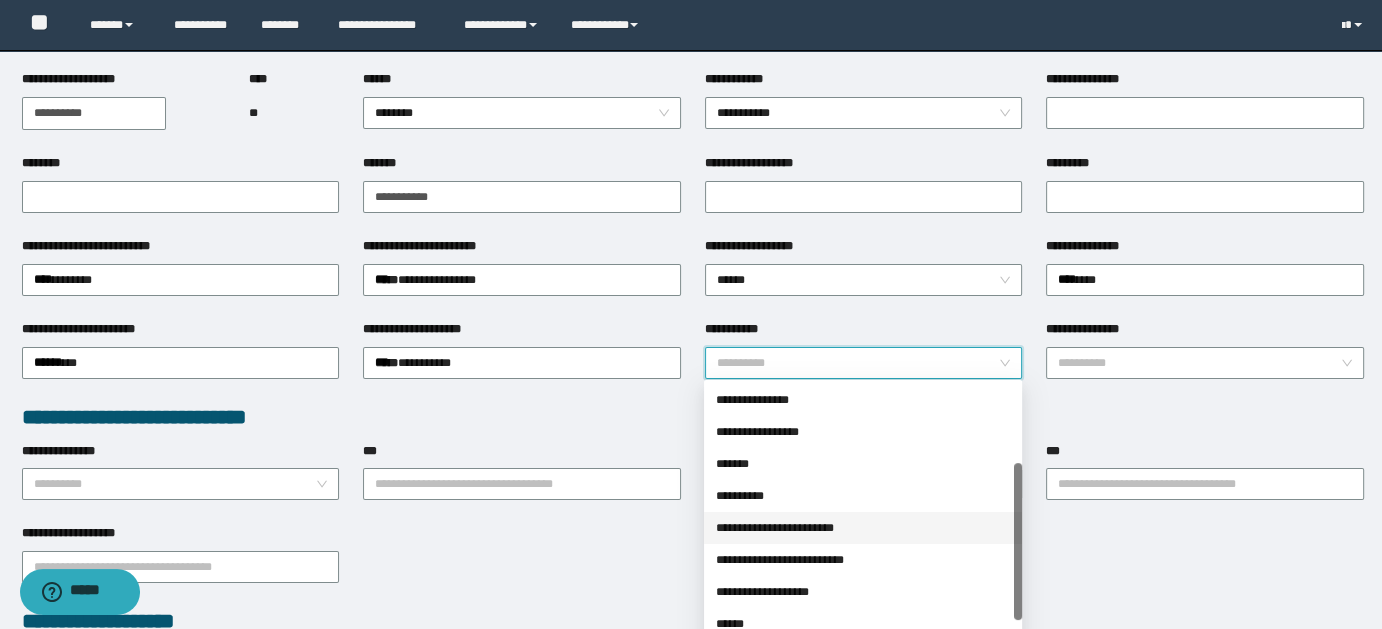 click on "**********" at bounding box center (863, 528) 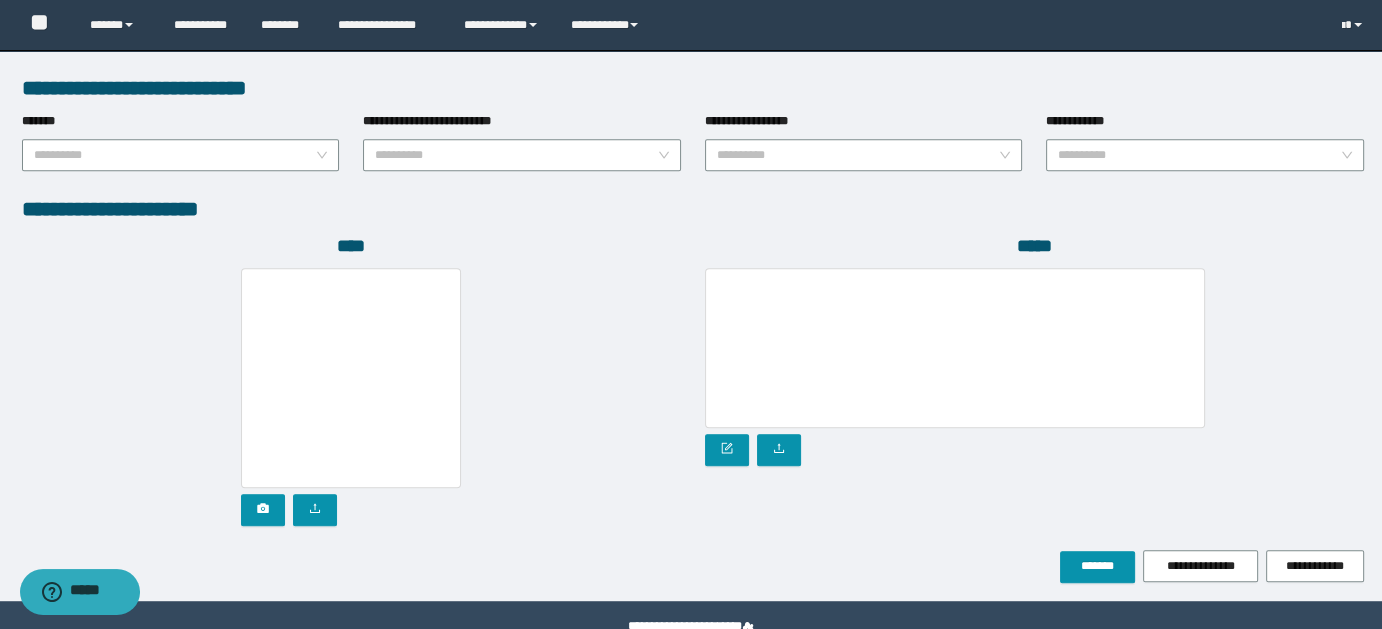 scroll, scrollTop: 1072, scrollLeft: 0, axis: vertical 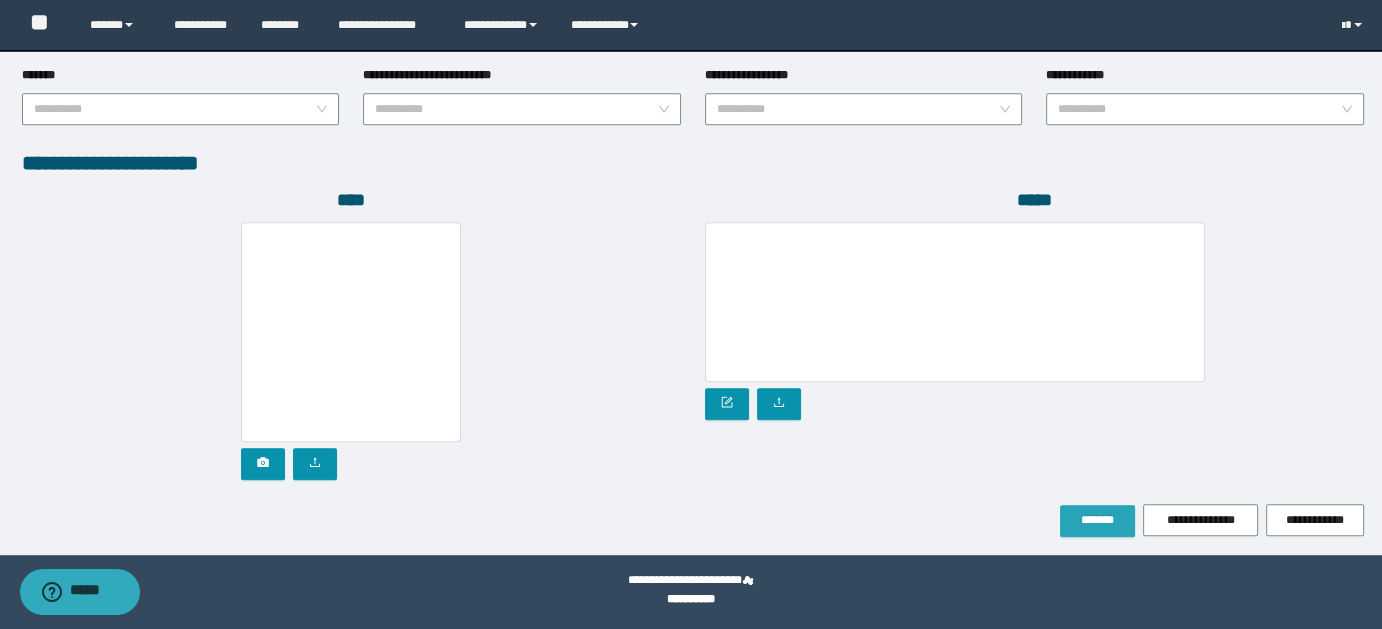 click on "*******" at bounding box center (1097, 520) 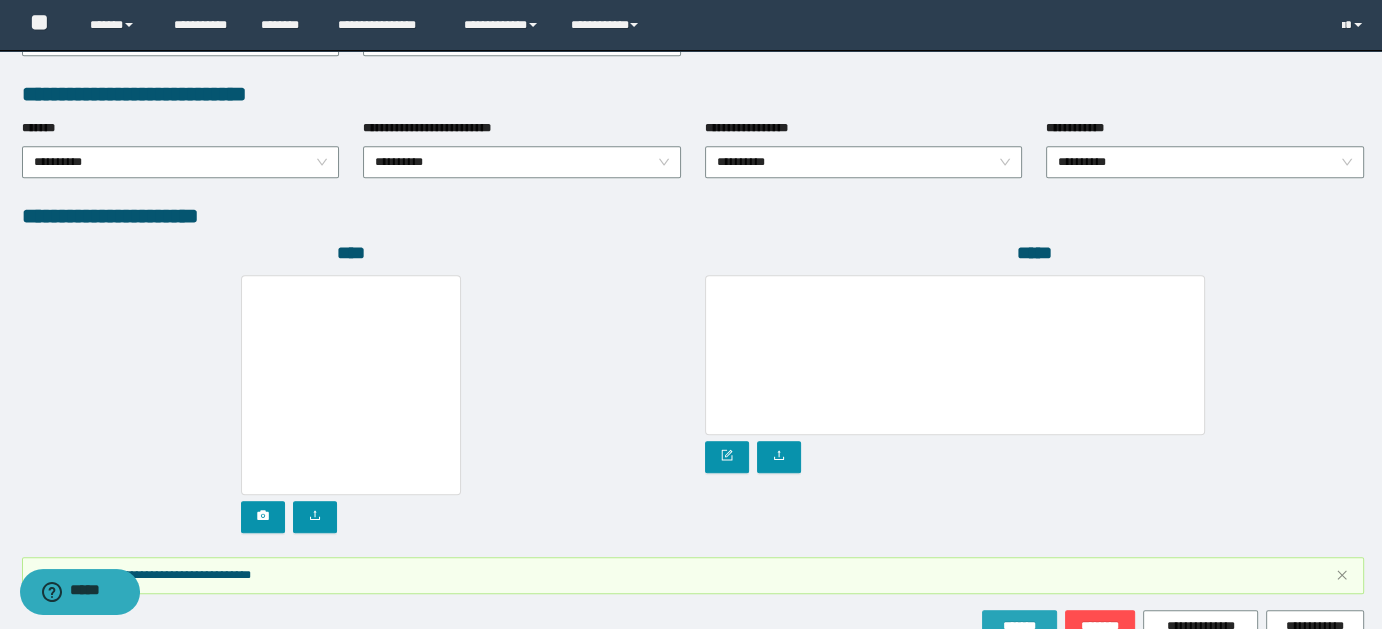scroll, scrollTop: 1124, scrollLeft: 0, axis: vertical 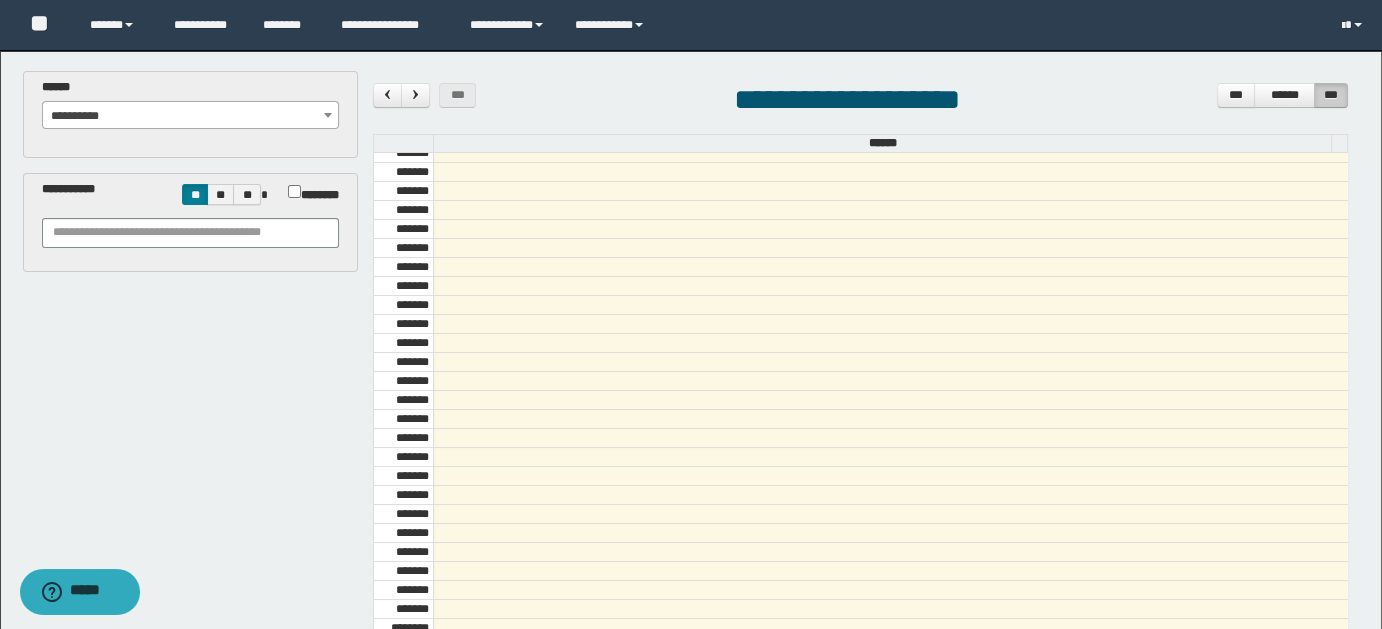 select on "******" 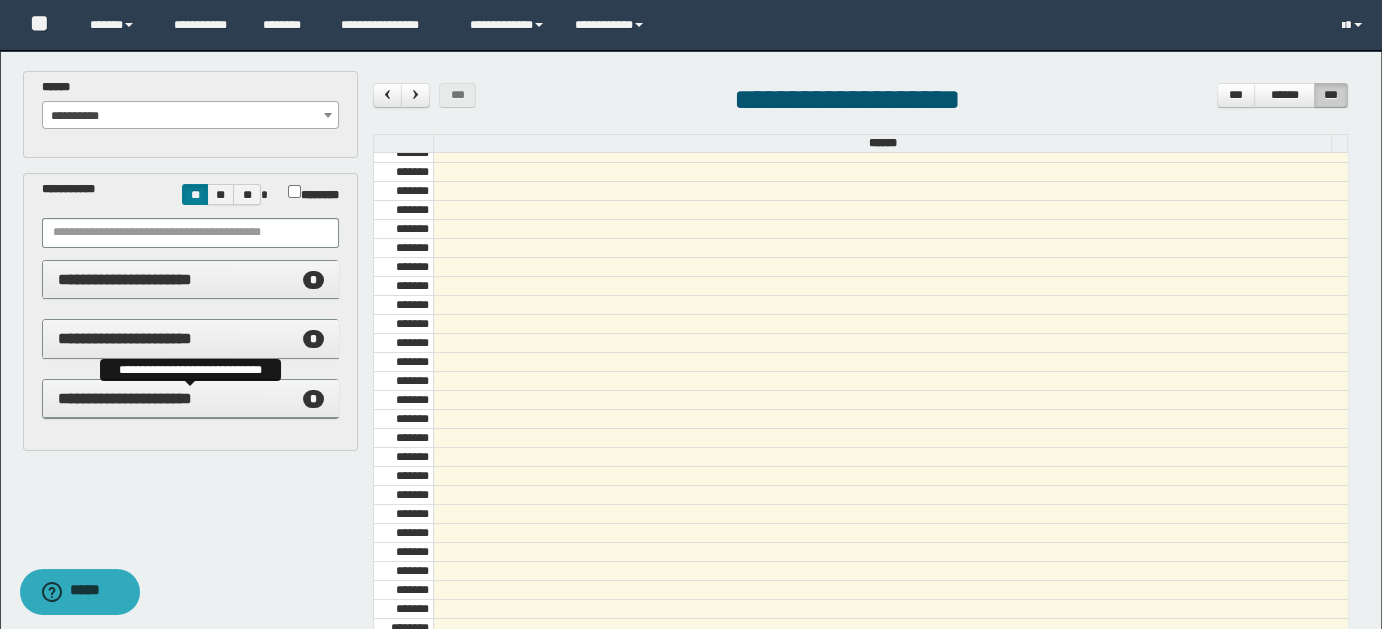 click on "**********" at bounding box center (125, 398) 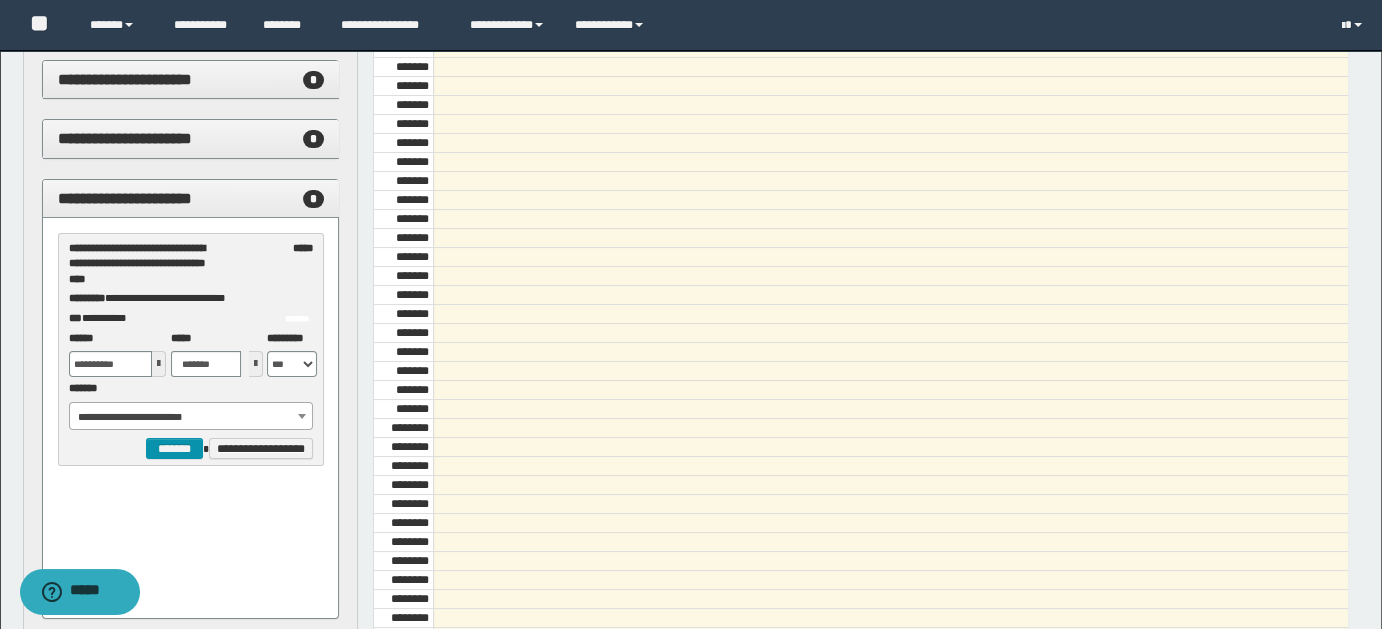 scroll, scrollTop: 385, scrollLeft: 0, axis: vertical 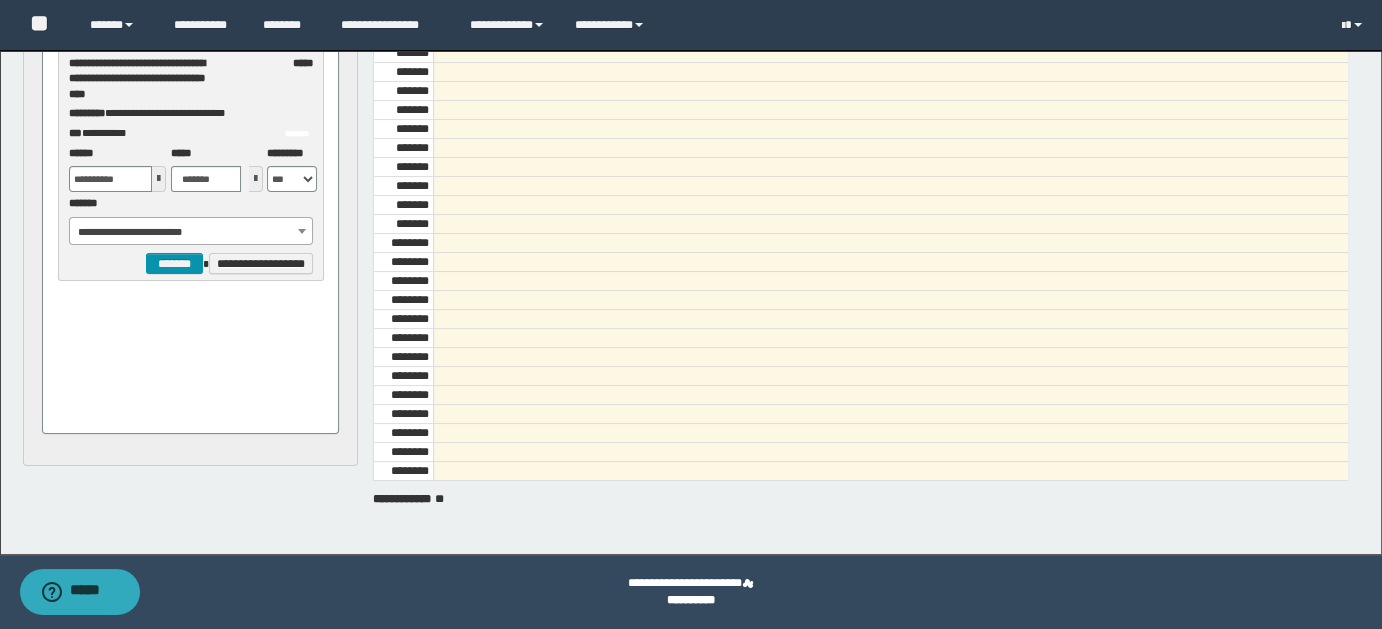 click at bounding box center [159, 179] 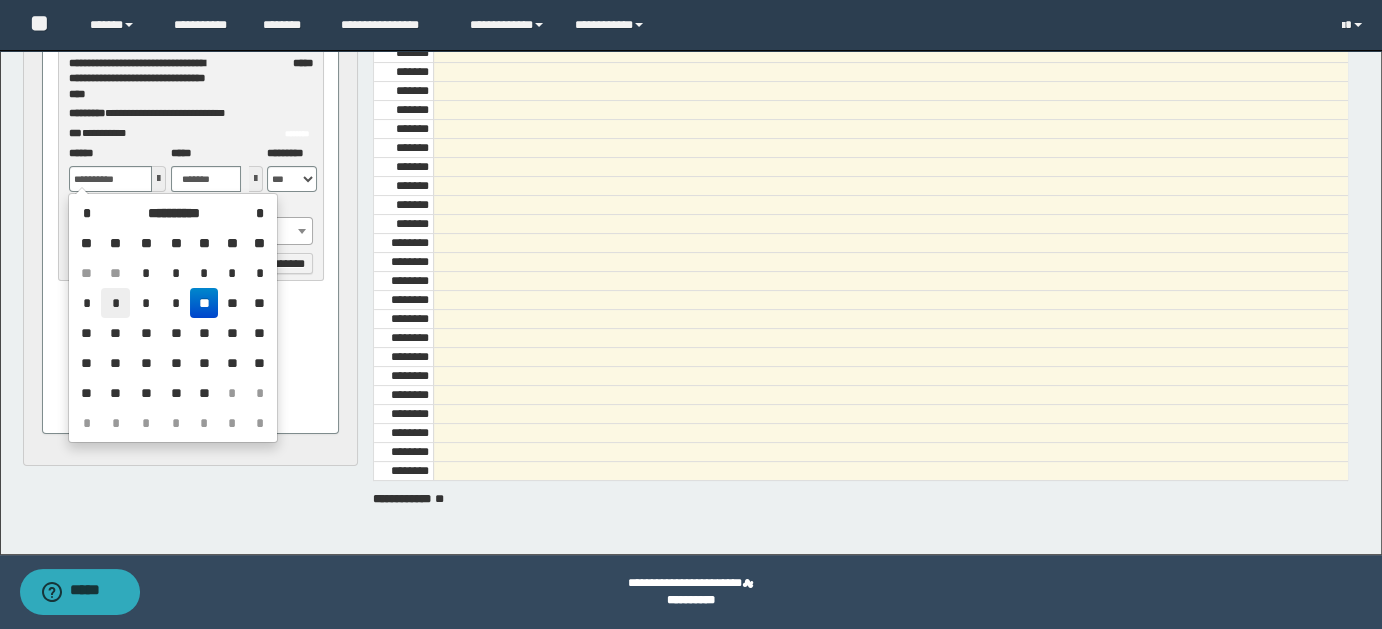 click on "*" at bounding box center (115, 303) 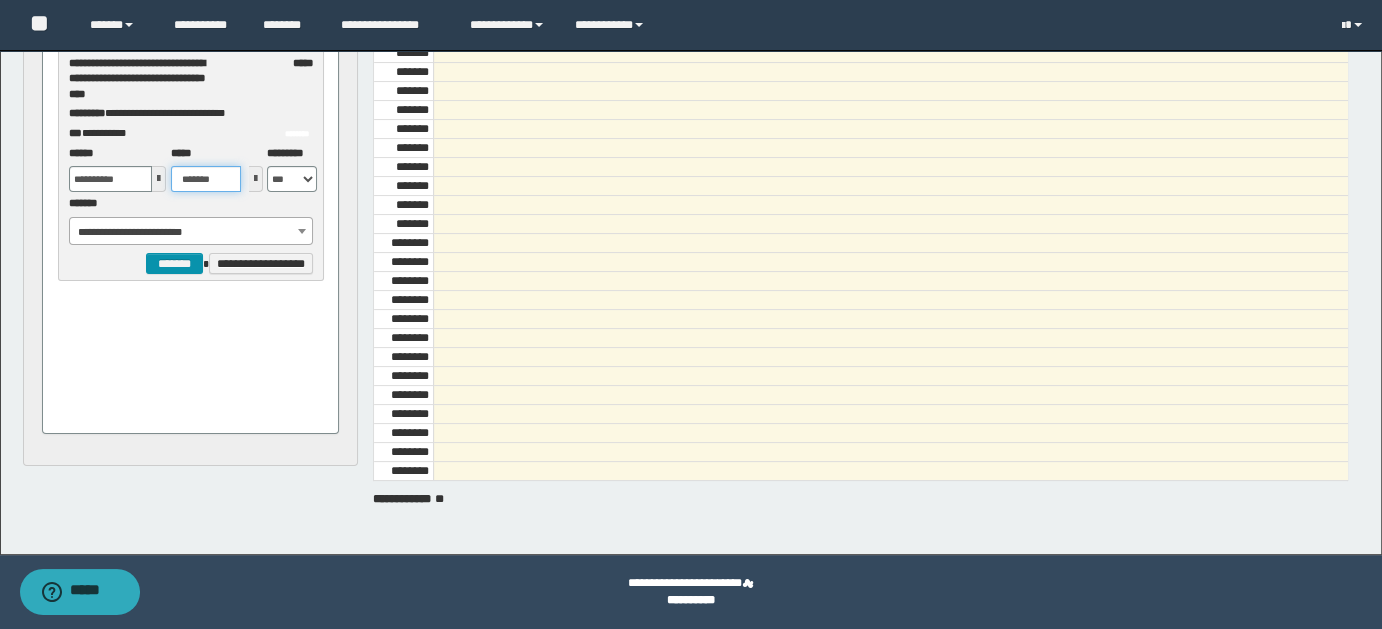 click on "*******" at bounding box center (206, 179) 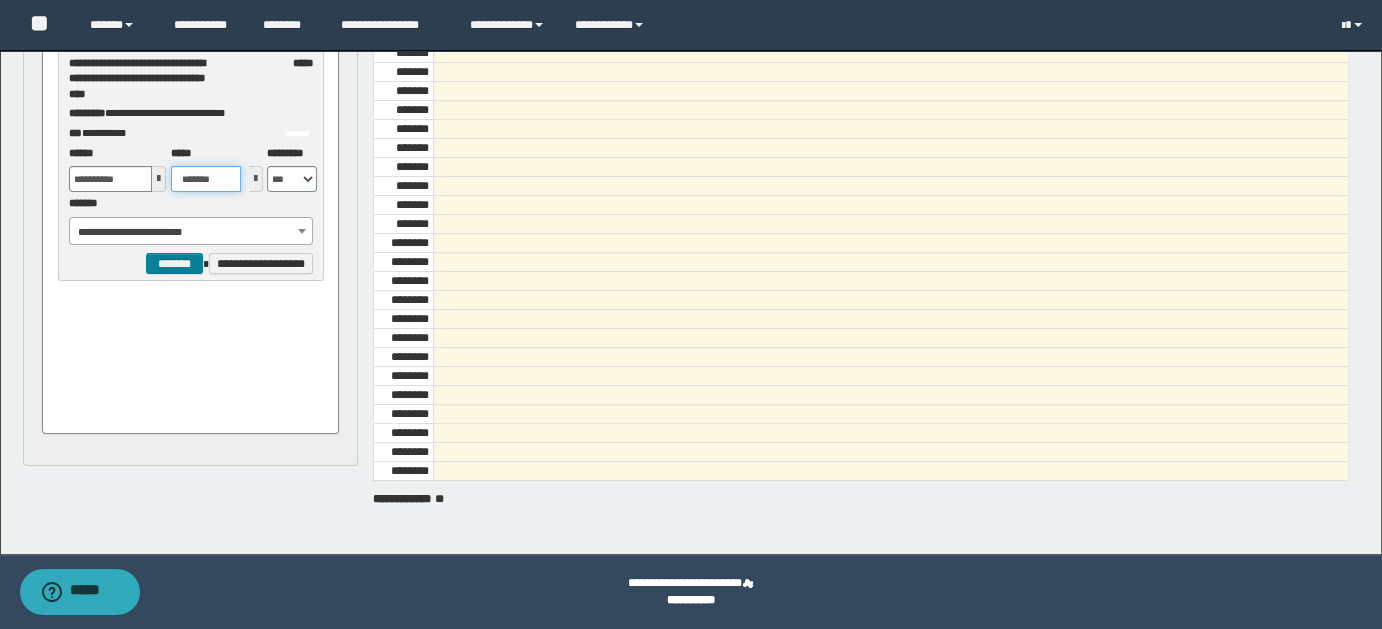 type on "*******" 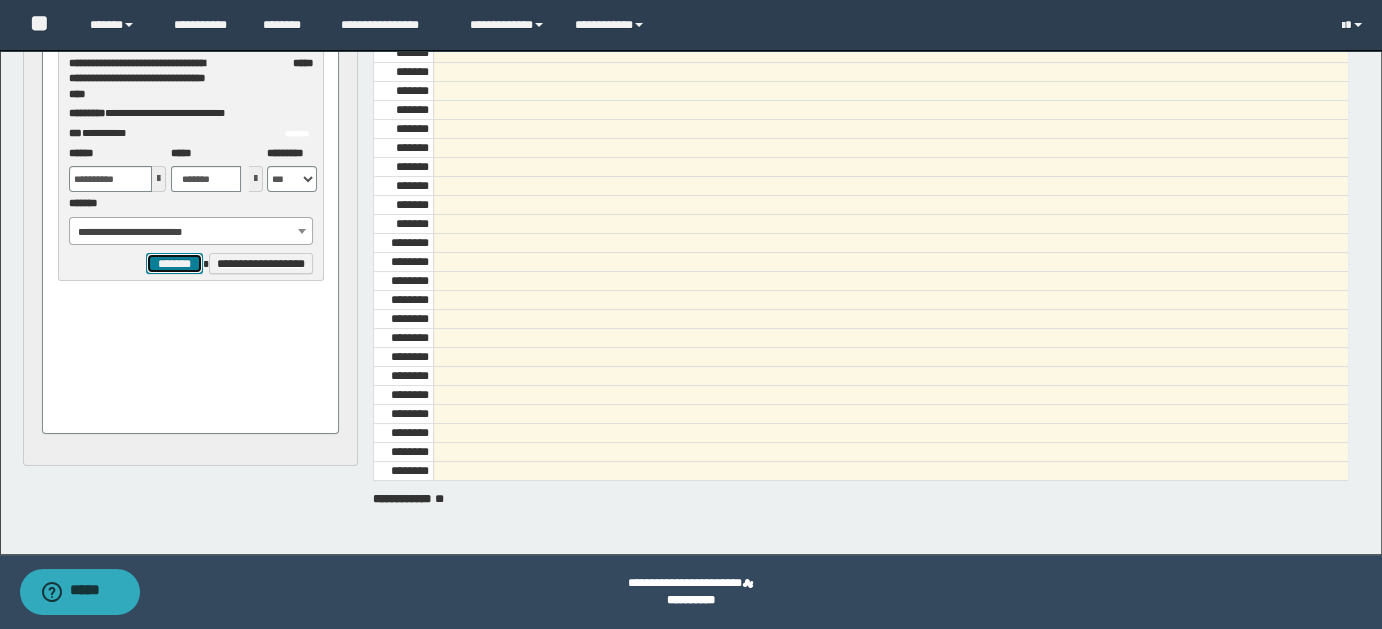 click on "*******" at bounding box center [174, 263] 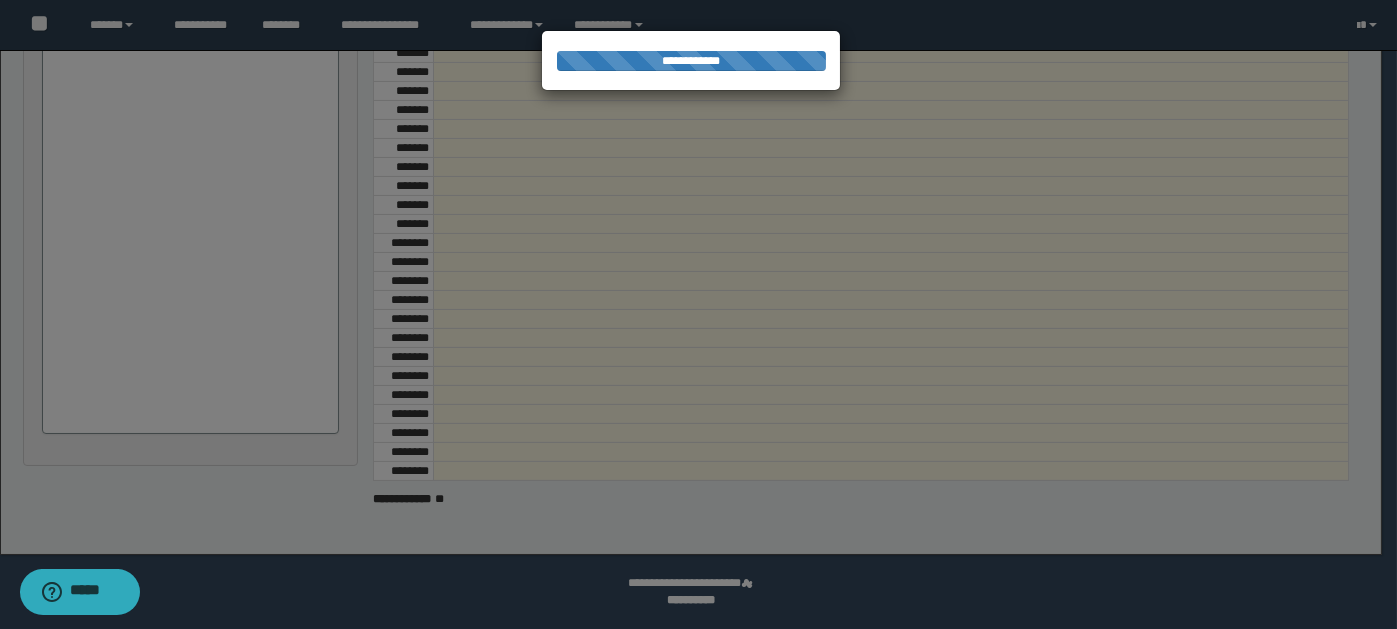 select on "******" 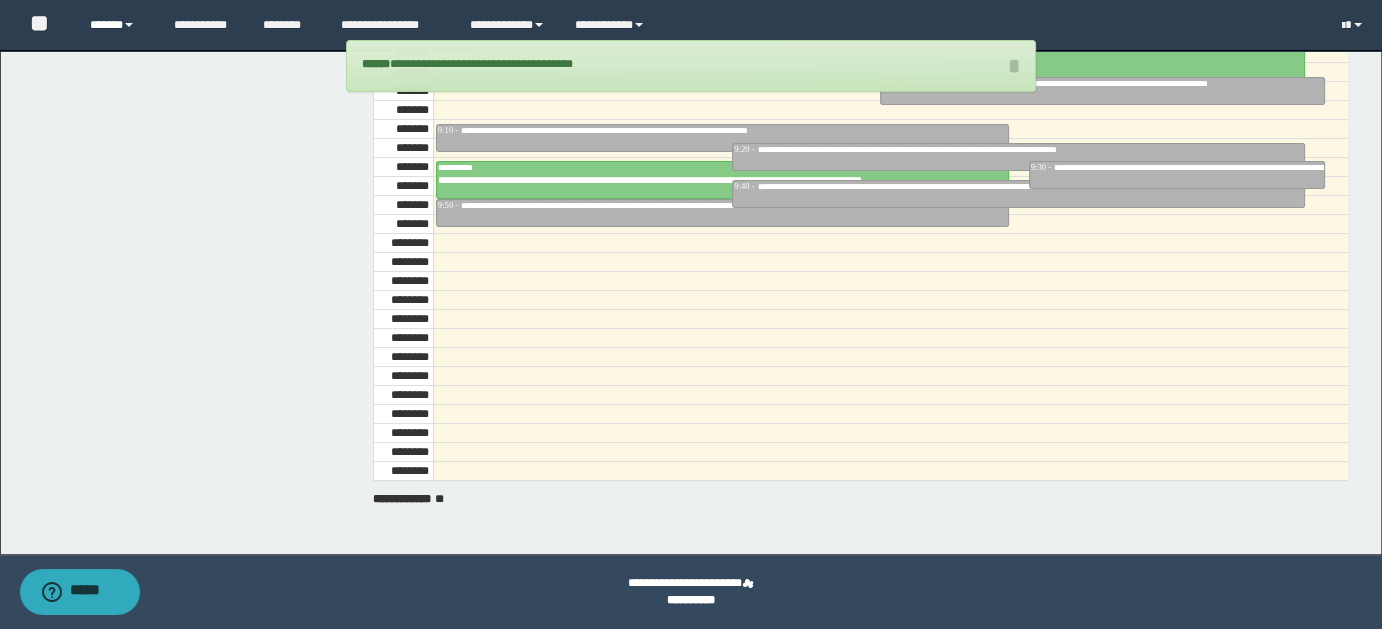 click on "******" at bounding box center (117, 25) 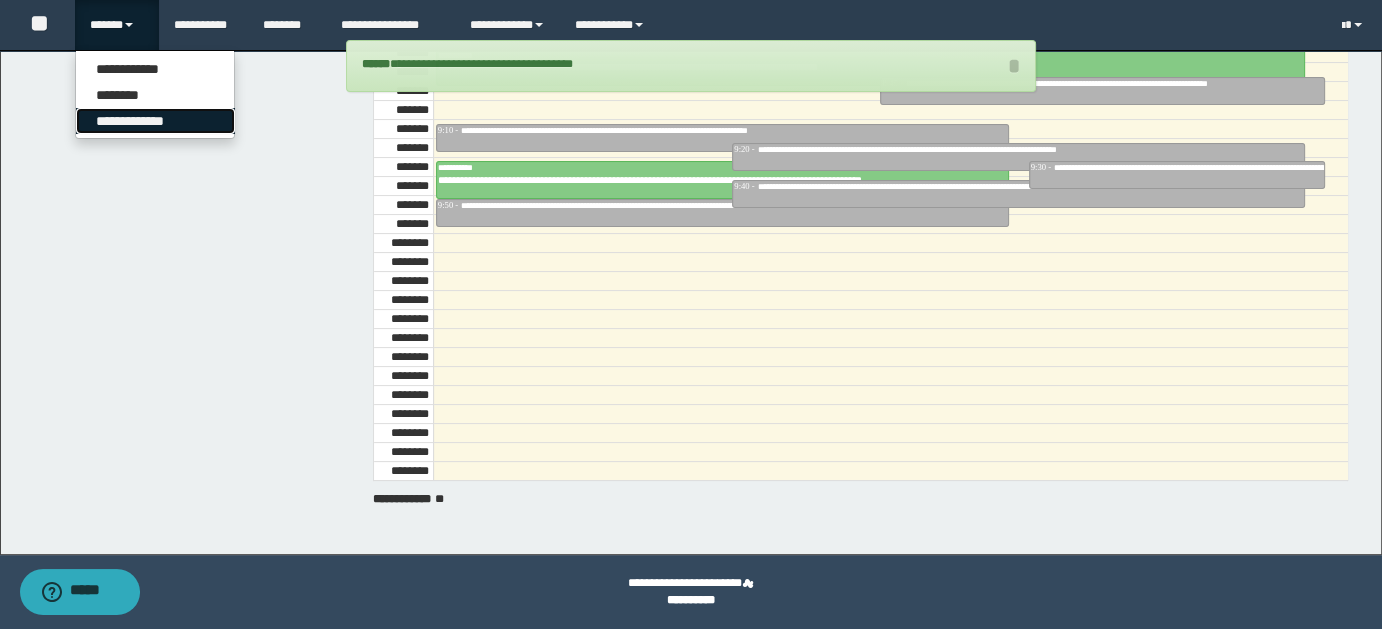 click on "**********" at bounding box center [155, 121] 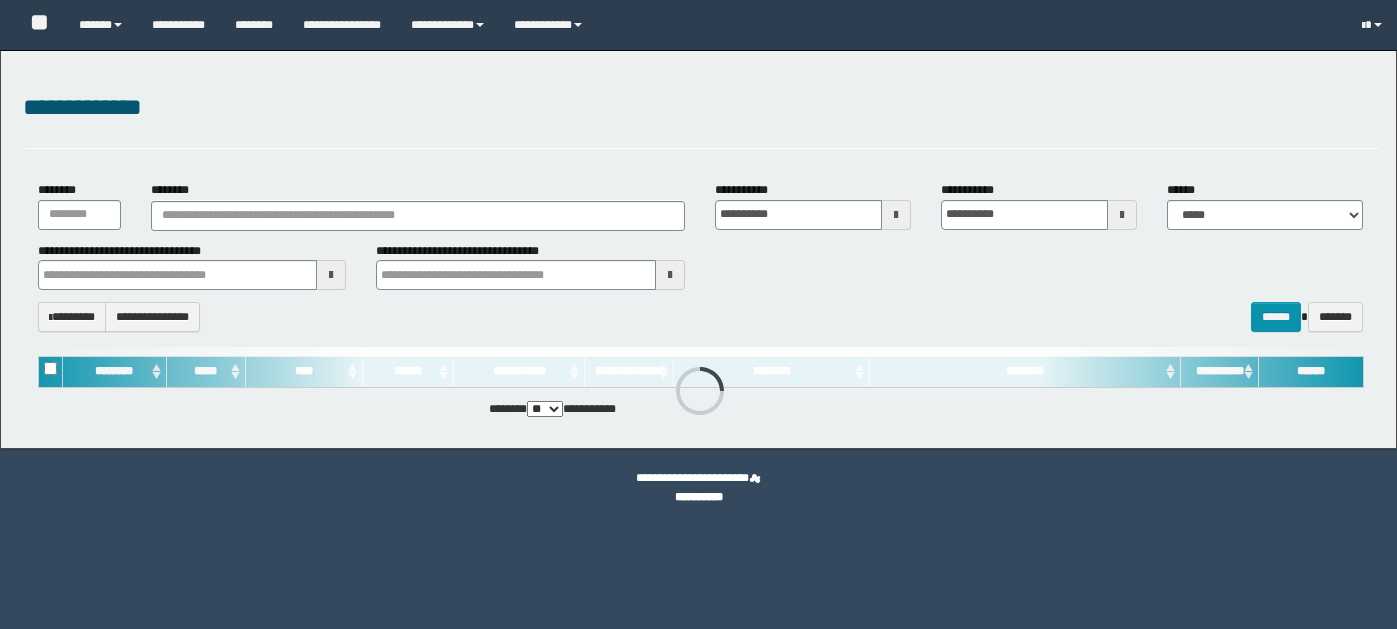 scroll, scrollTop: 0, scrollLeft: 0, axis: both 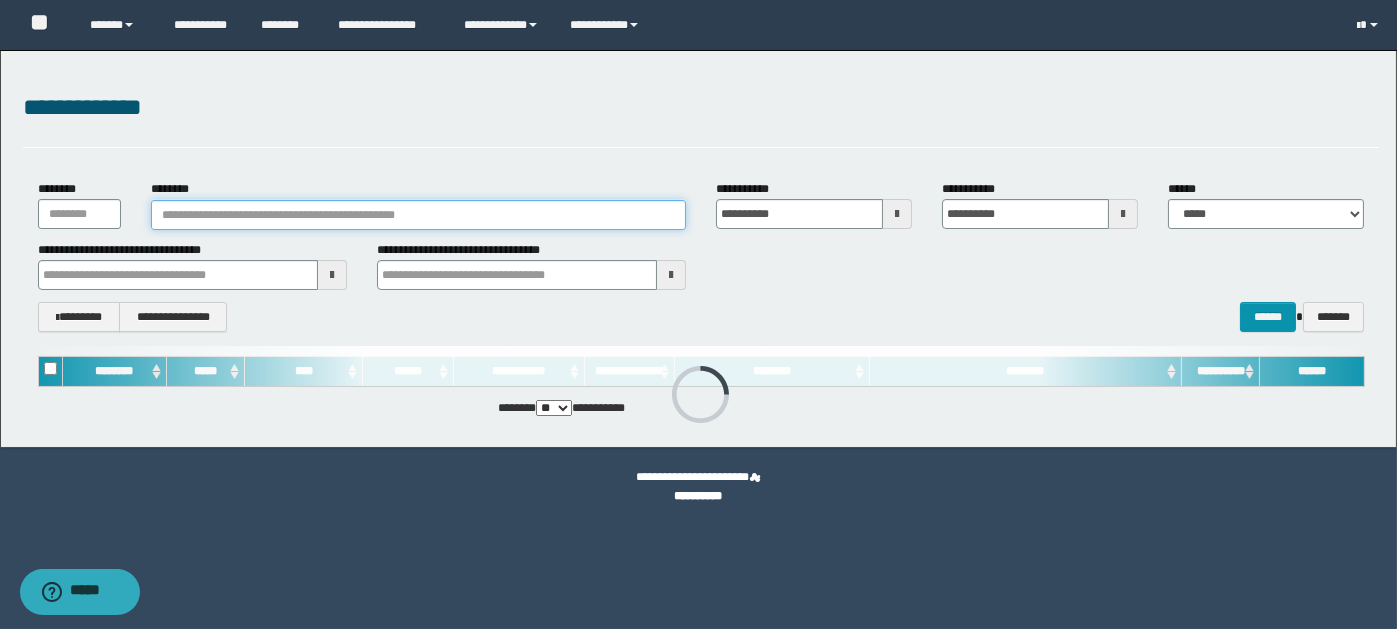 click on "********" at bounding box center [418, 215] 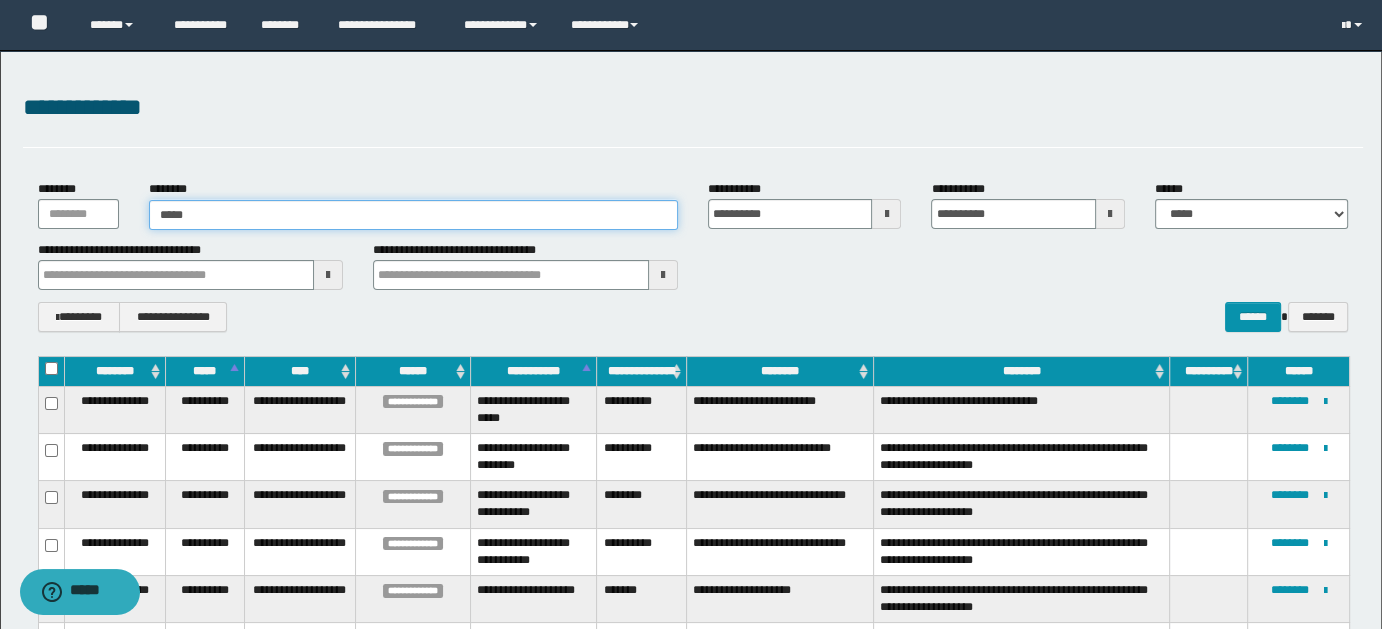 type on "******" 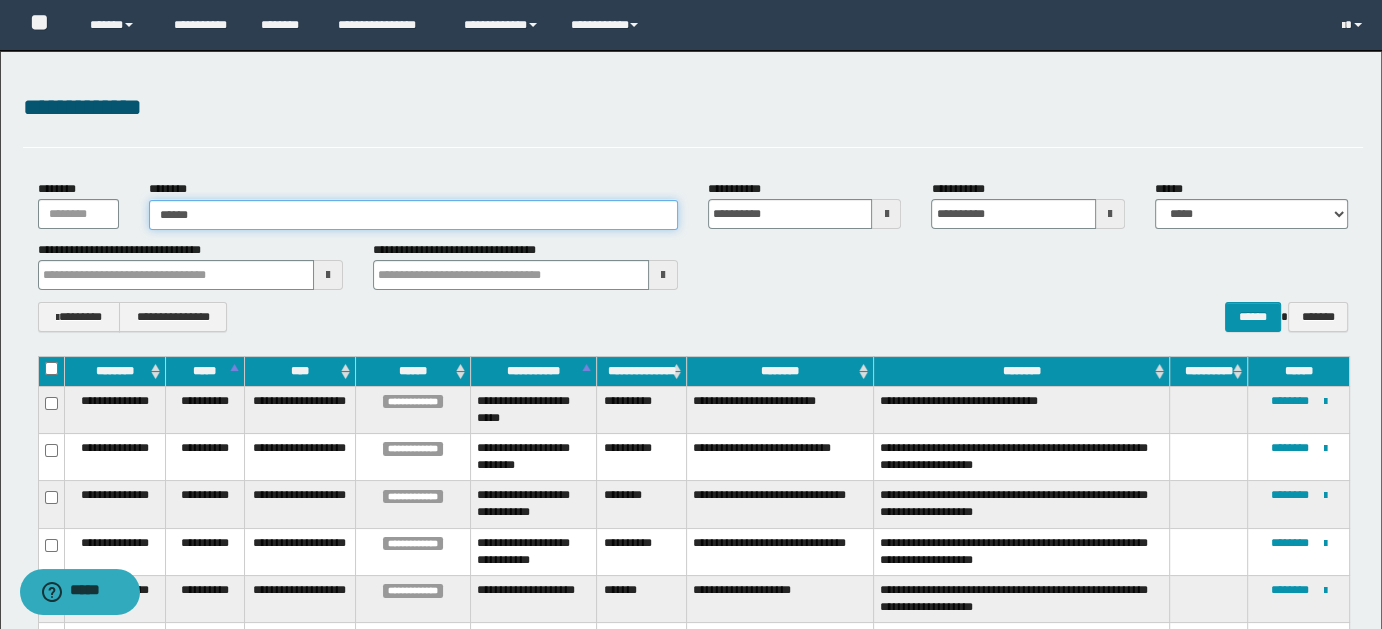 type on "******" 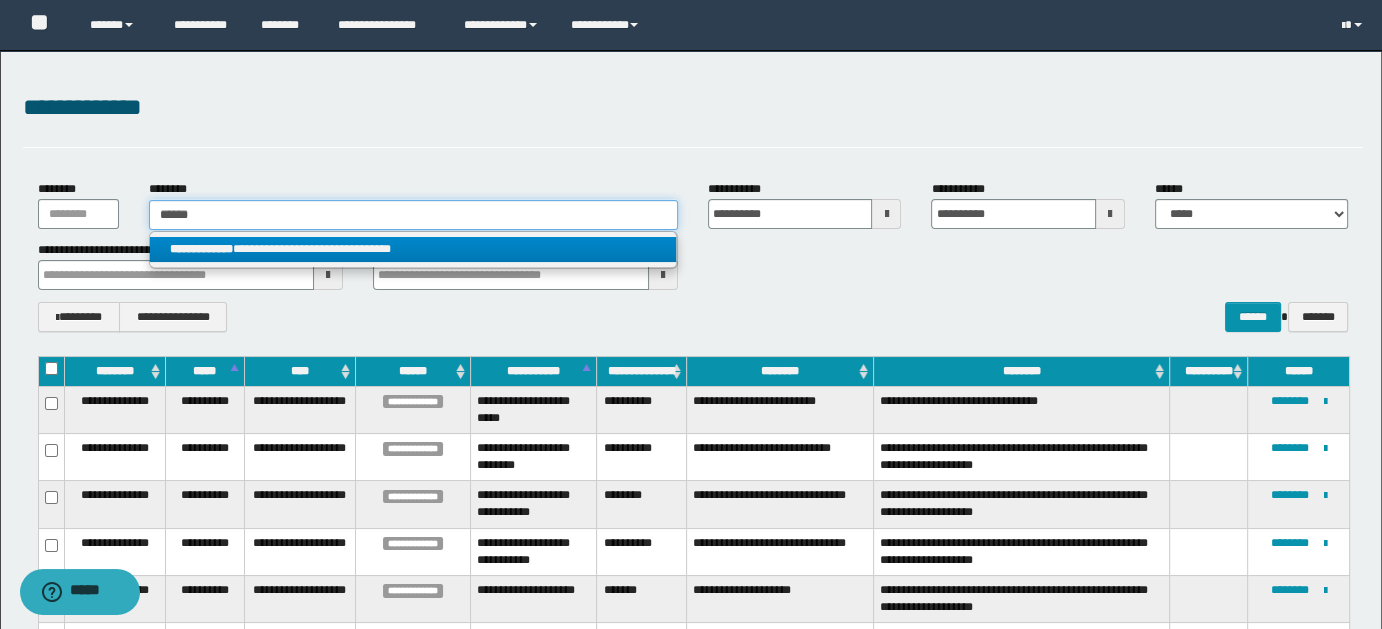 type on "******" 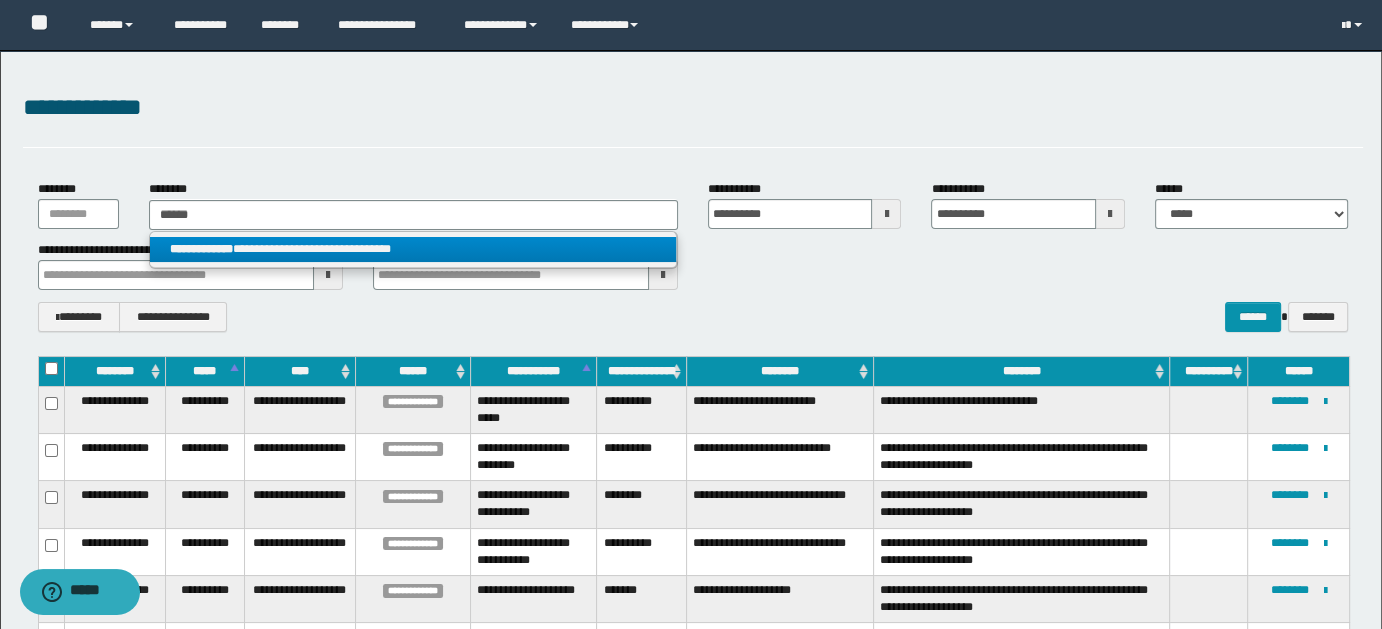 click on "**********" at bounding box center [413, 249] 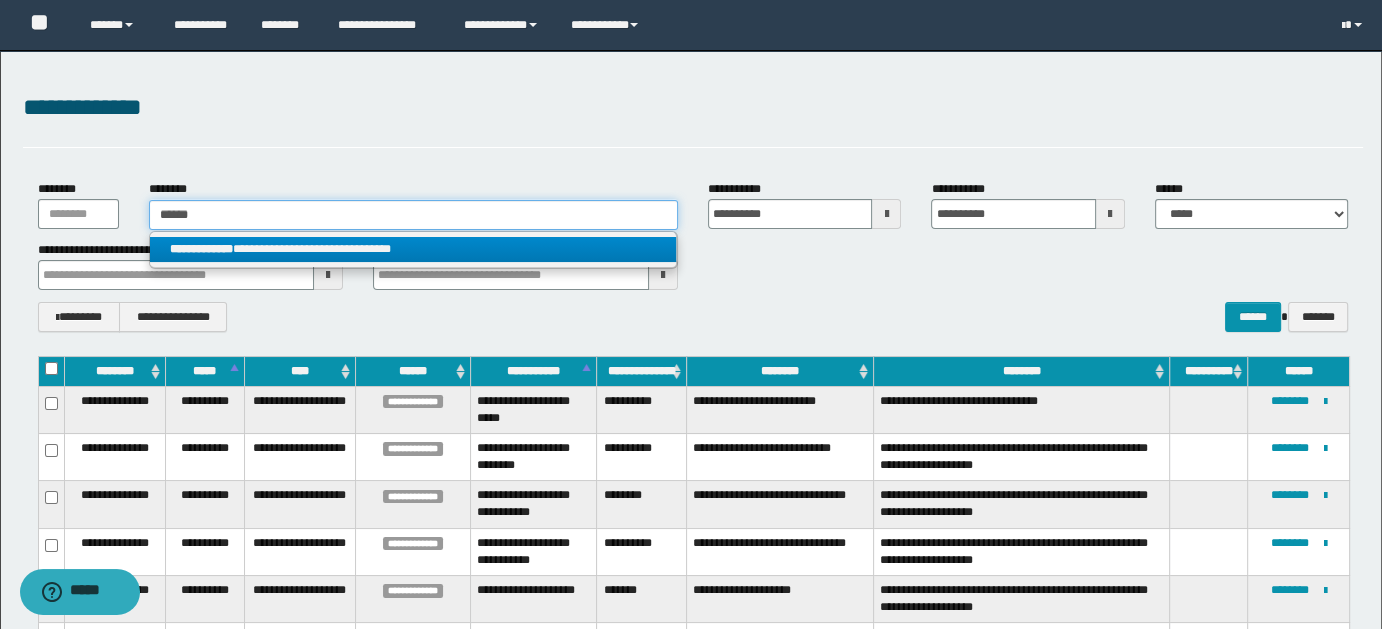 type 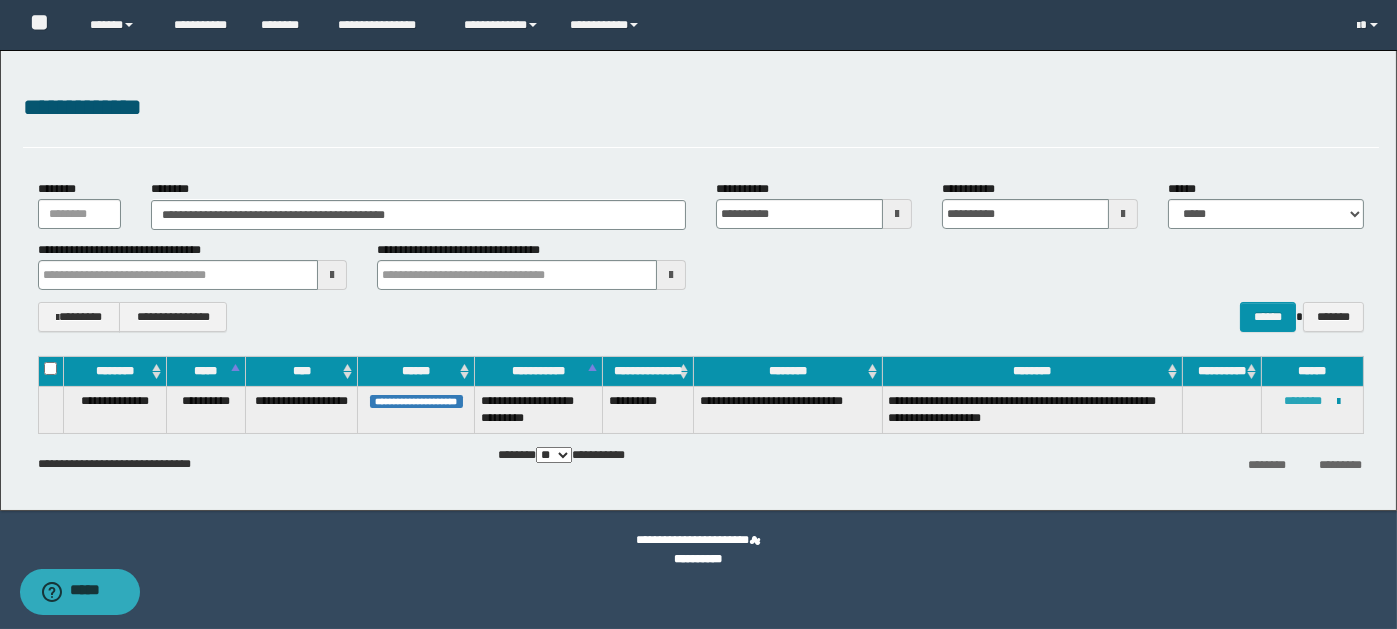 click on "********" at bounding box center (1304, 401) 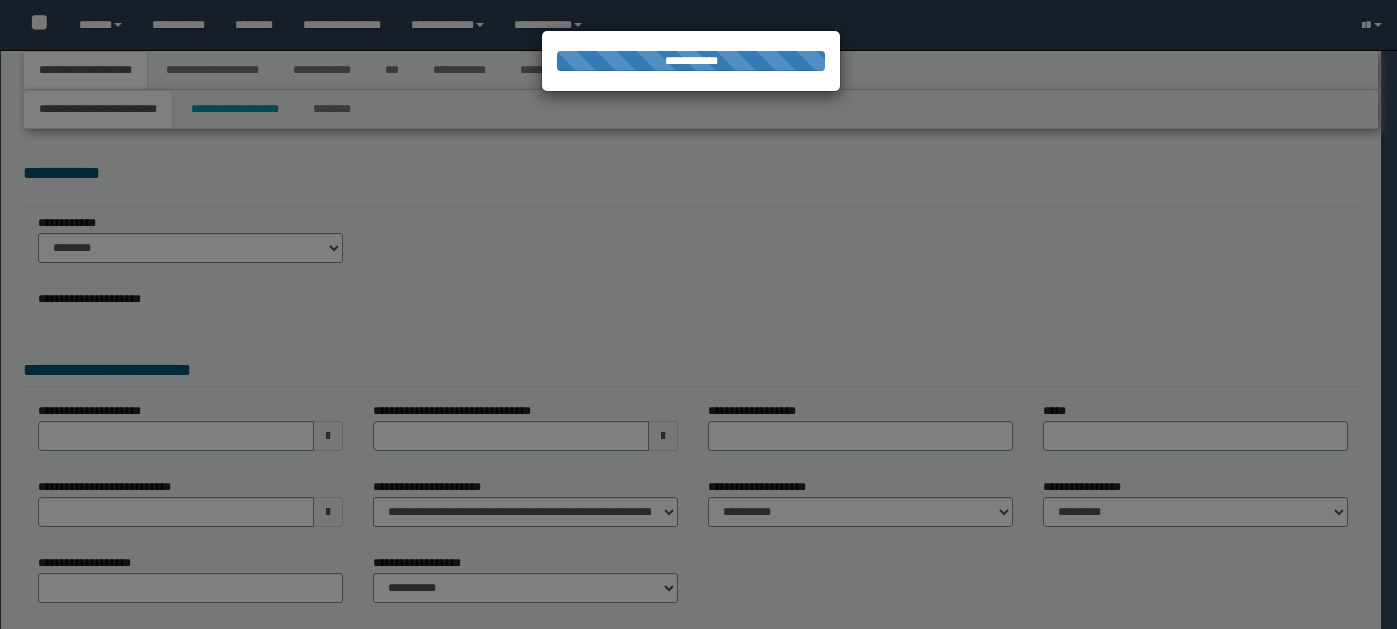 scroll, scrollTop: 0, scrollLeft: 0, axis: both 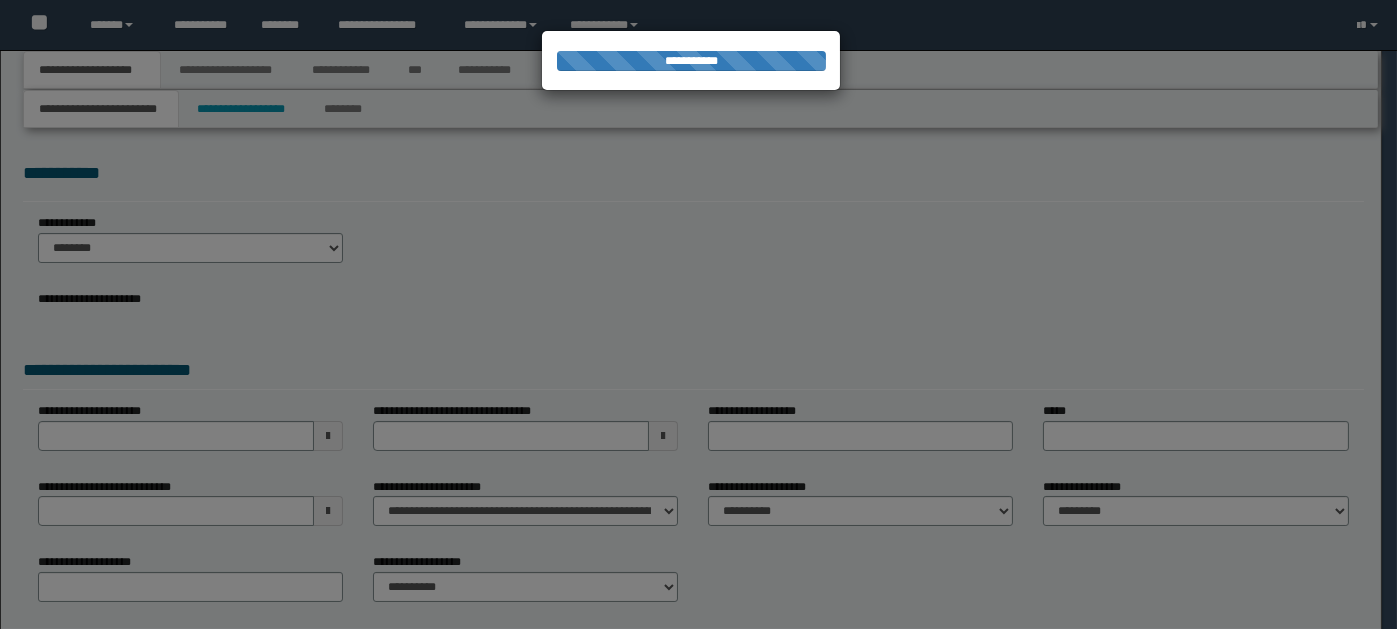 select on "*" 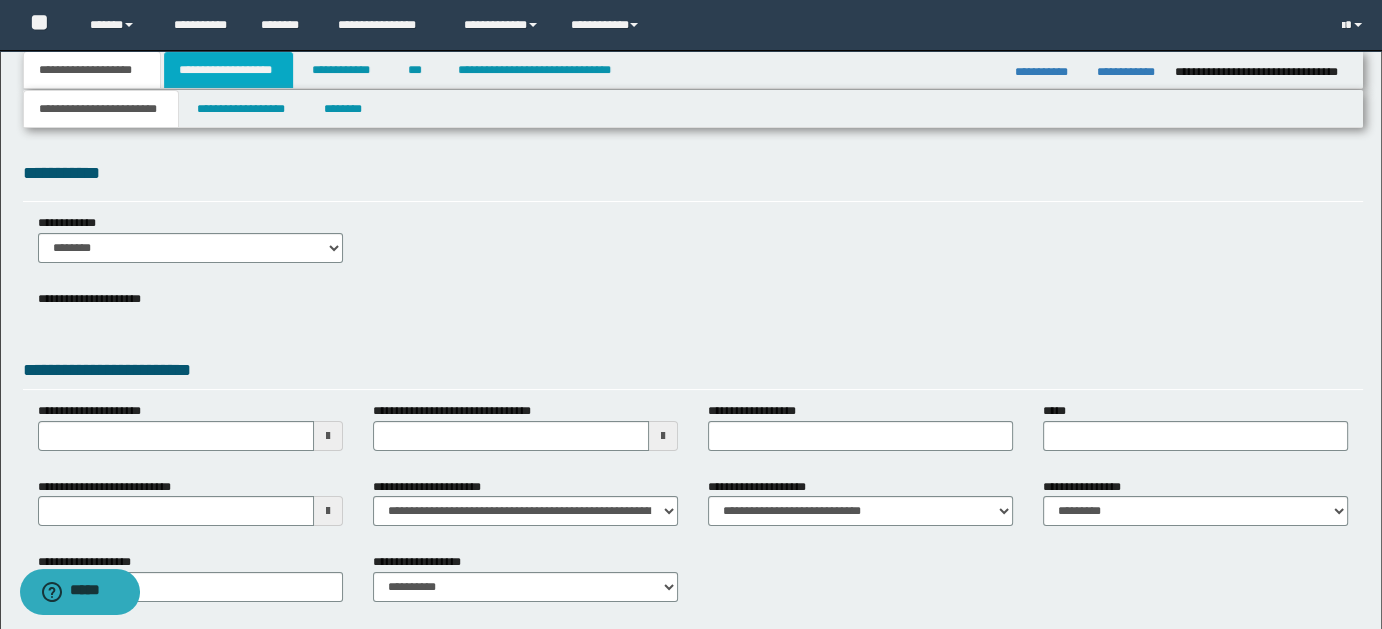 click on "**********" at bounding box center [228, 70] 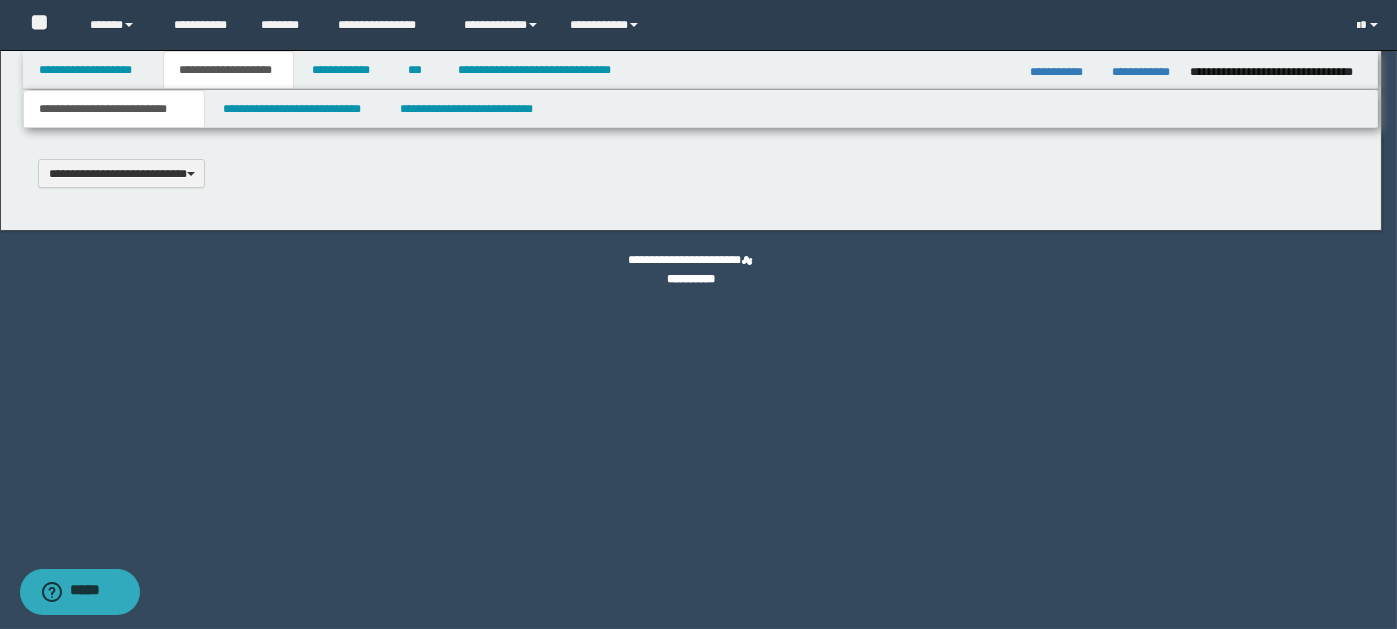 scroll, scrollTop: 0, scrollLeft: 0, axis: both 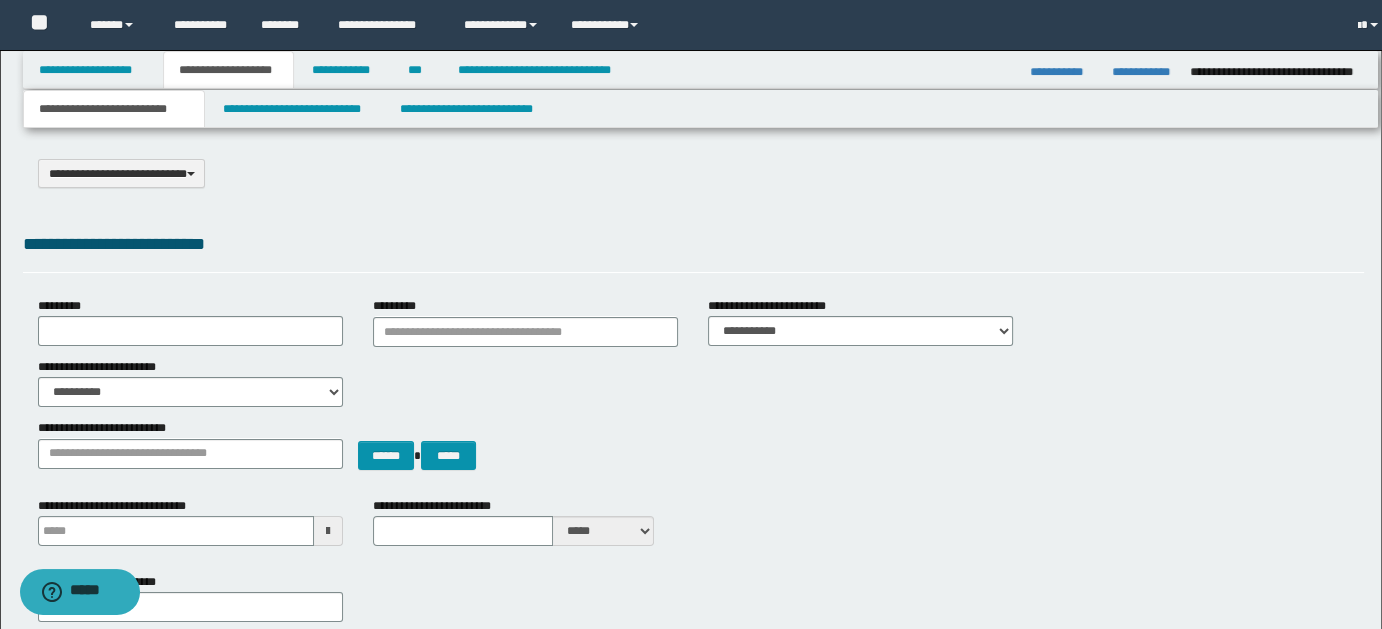 click on "**********" at bounding box center (114, 109) 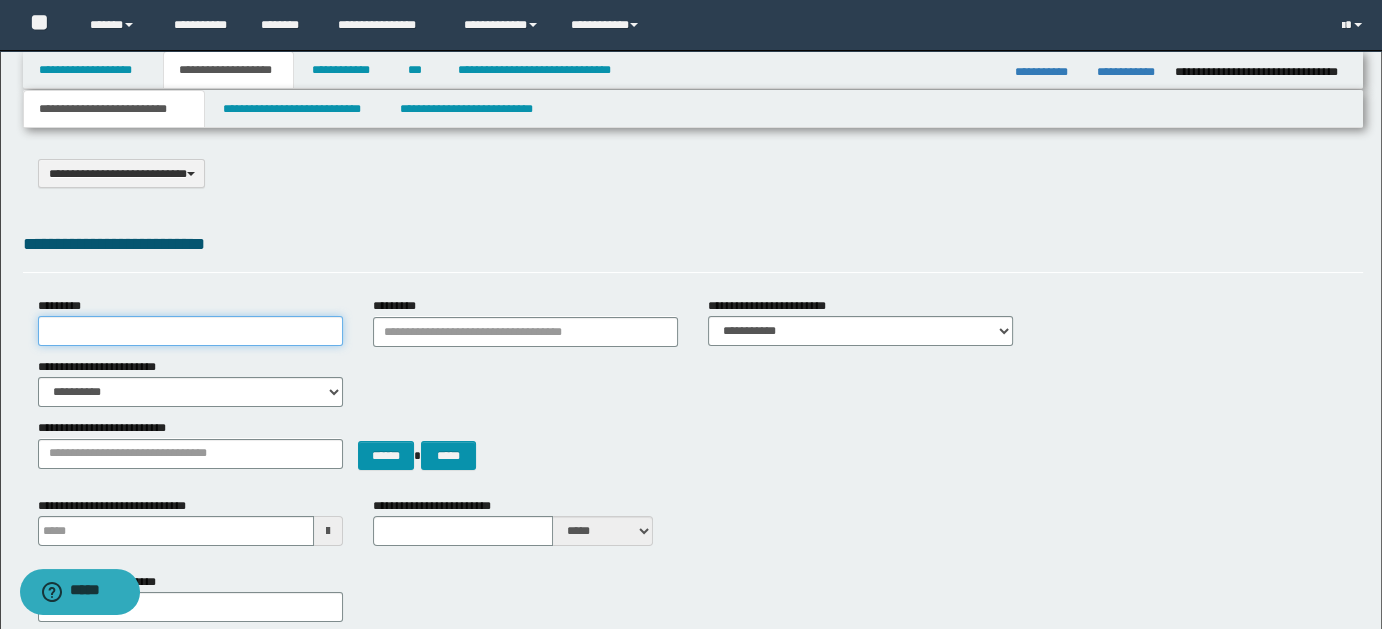 click on "*********" at bounding box center [190, 331] 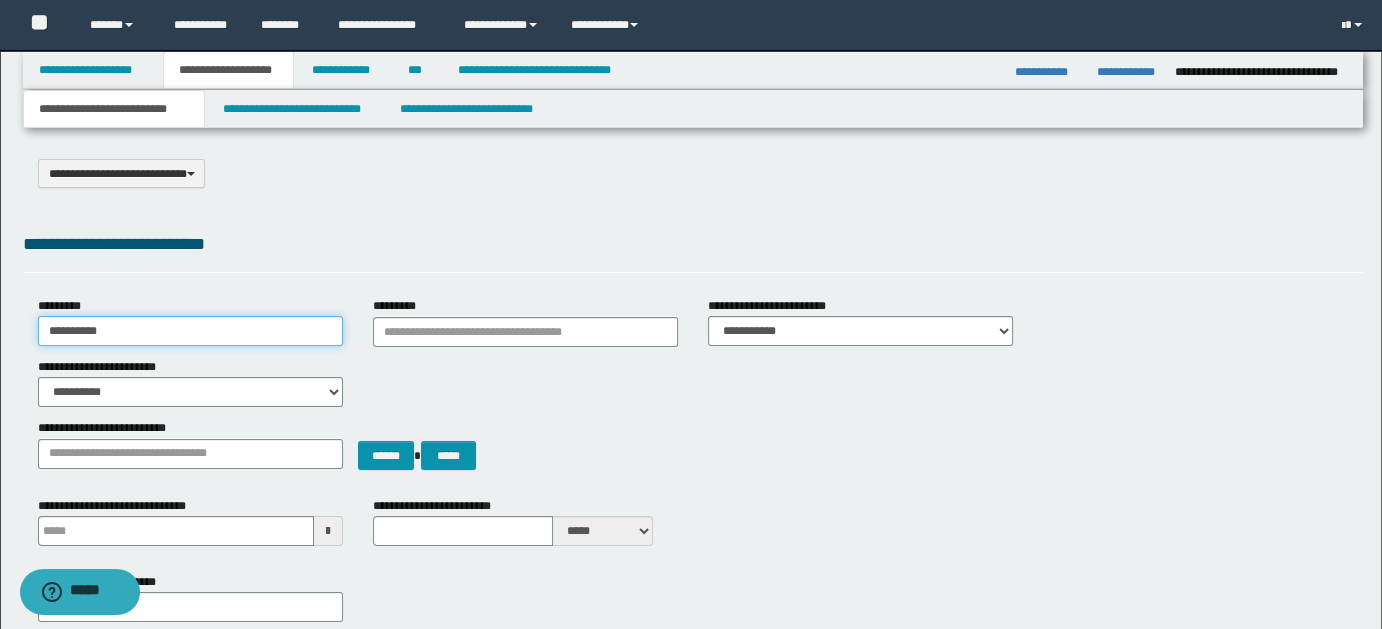 type on "*********" 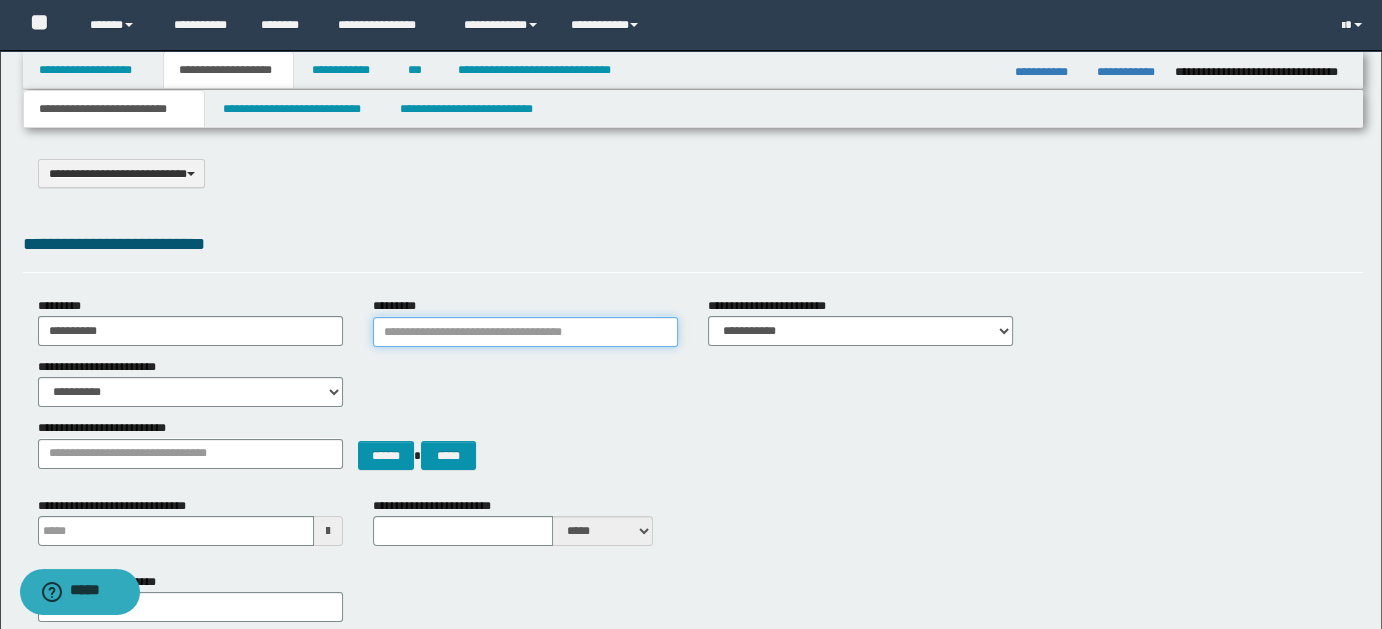 click on "*********" at bounding box center (525, 332) 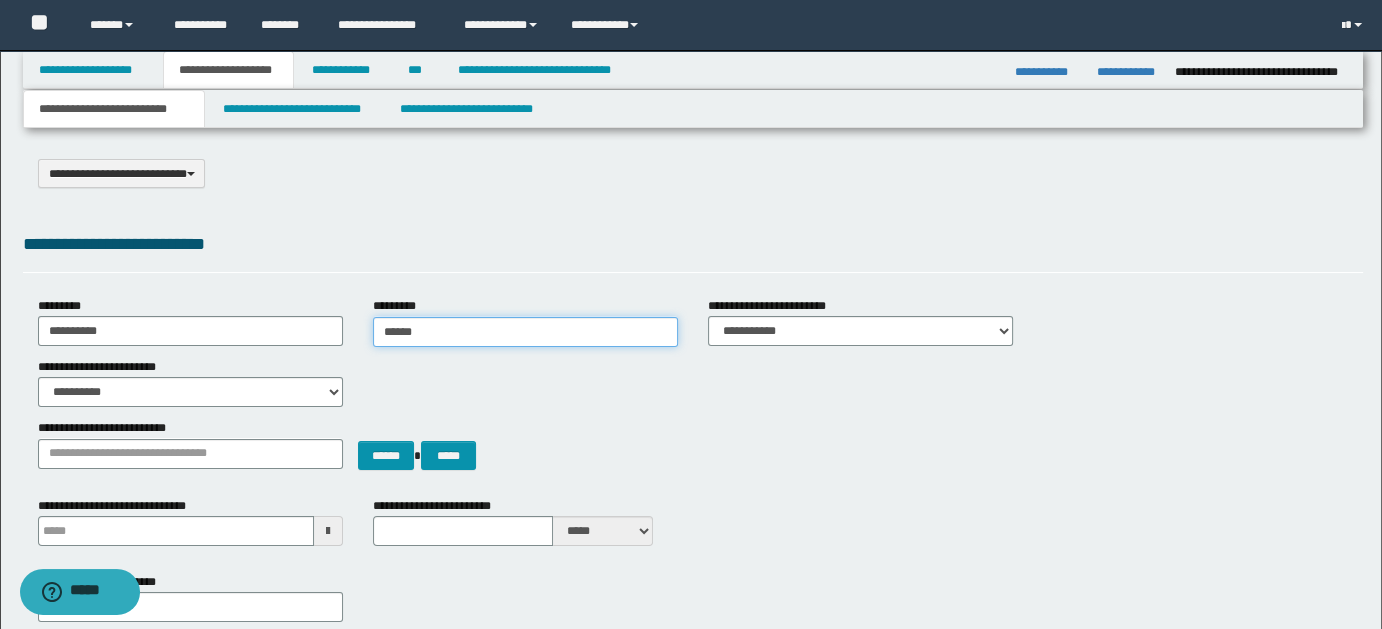 type on "*******" 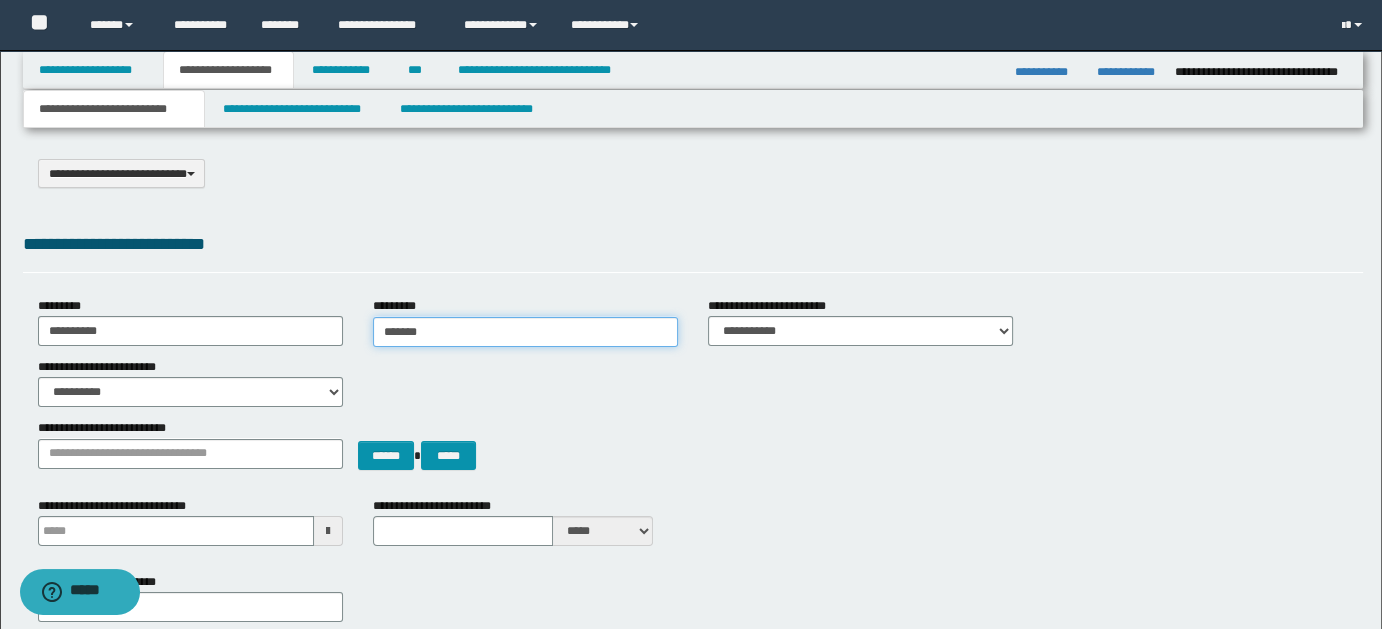 type on "*******" 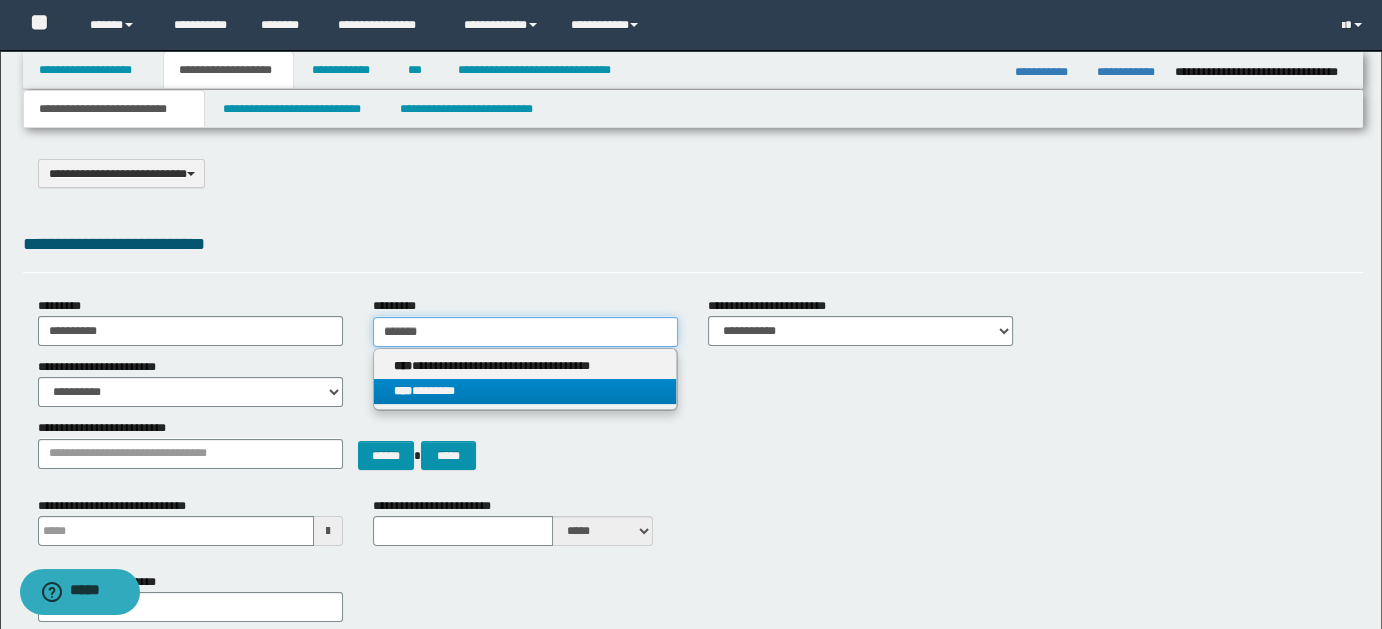 type on "*******" 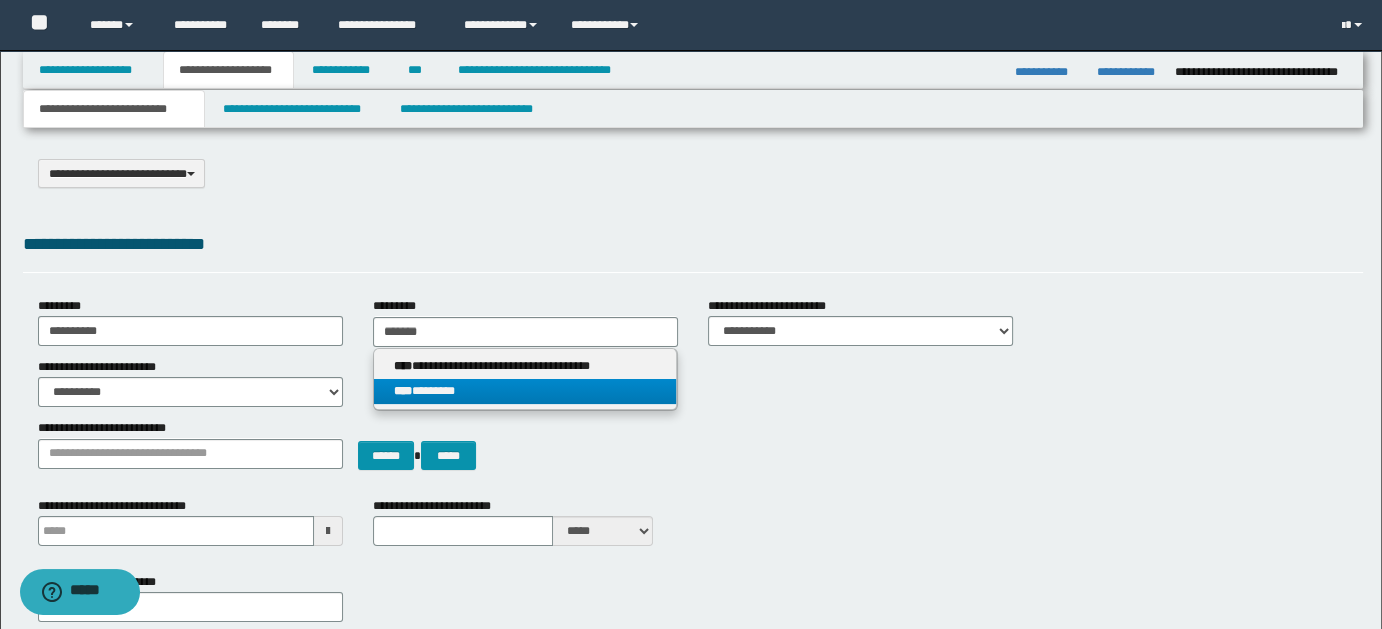 click on "**** ********" at bounding box center (525, 391) 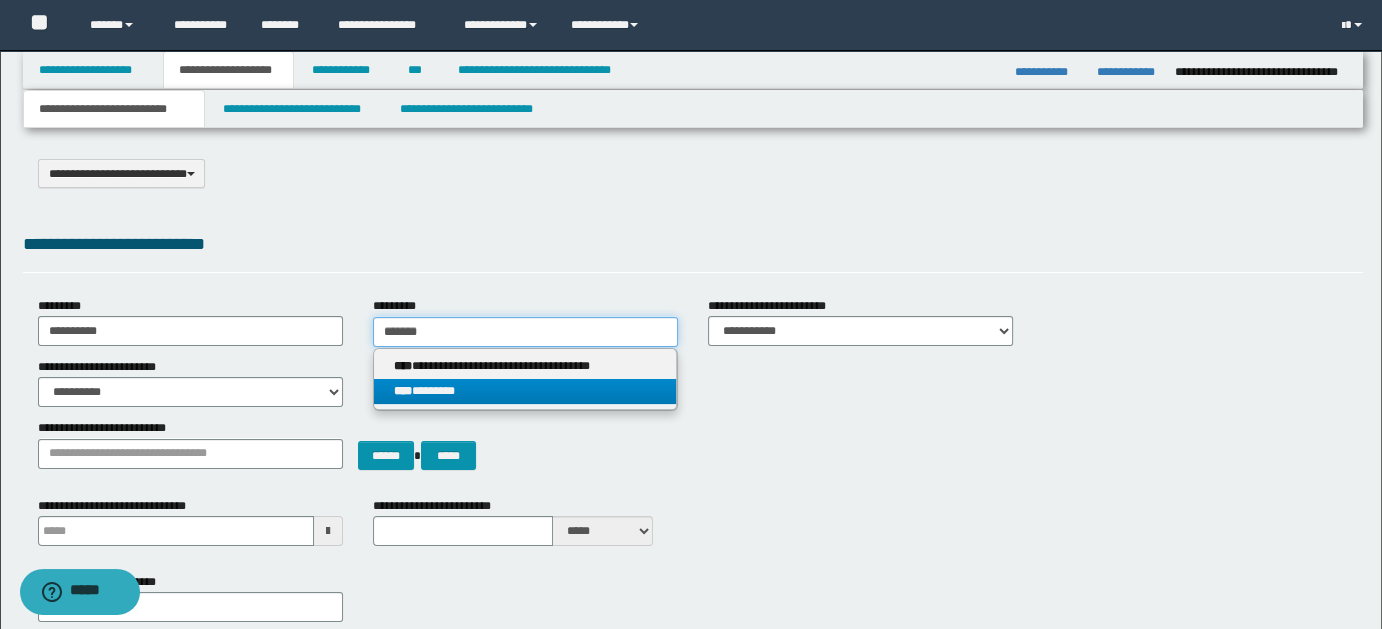 type 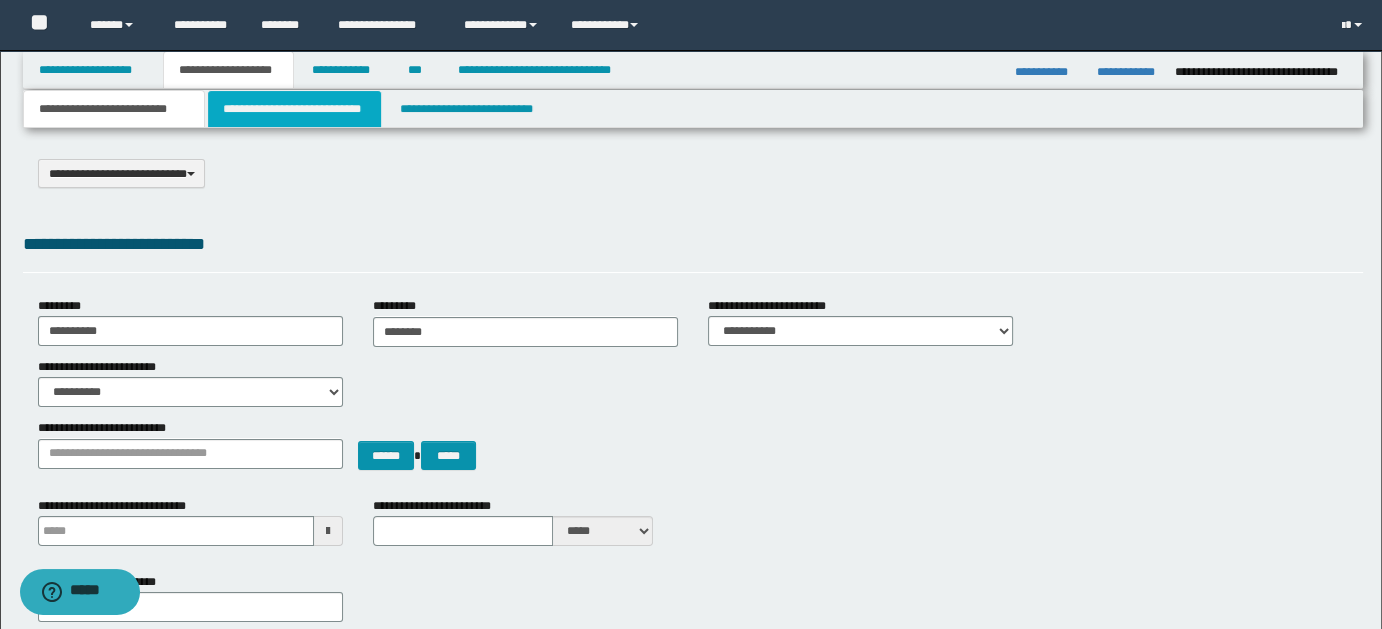 click on "**********" at bounding box center [294, 109] 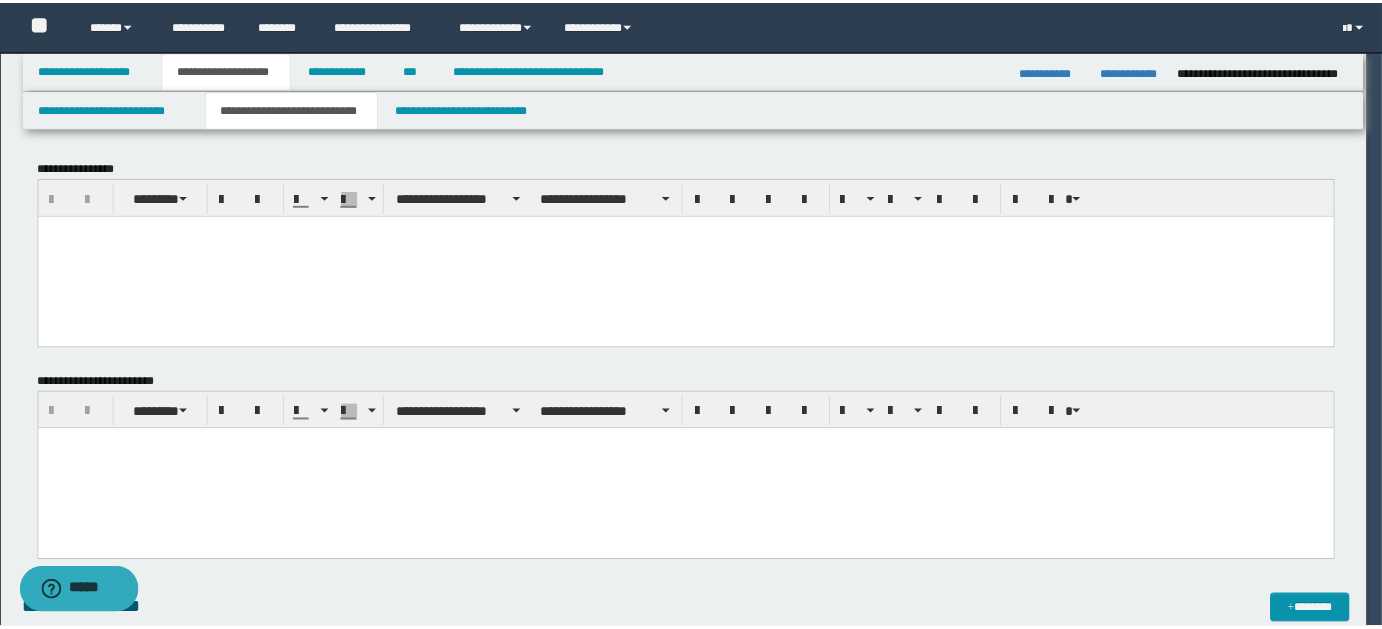 scroll, scrollTop: 0, scrollLeft: 0, axis: both 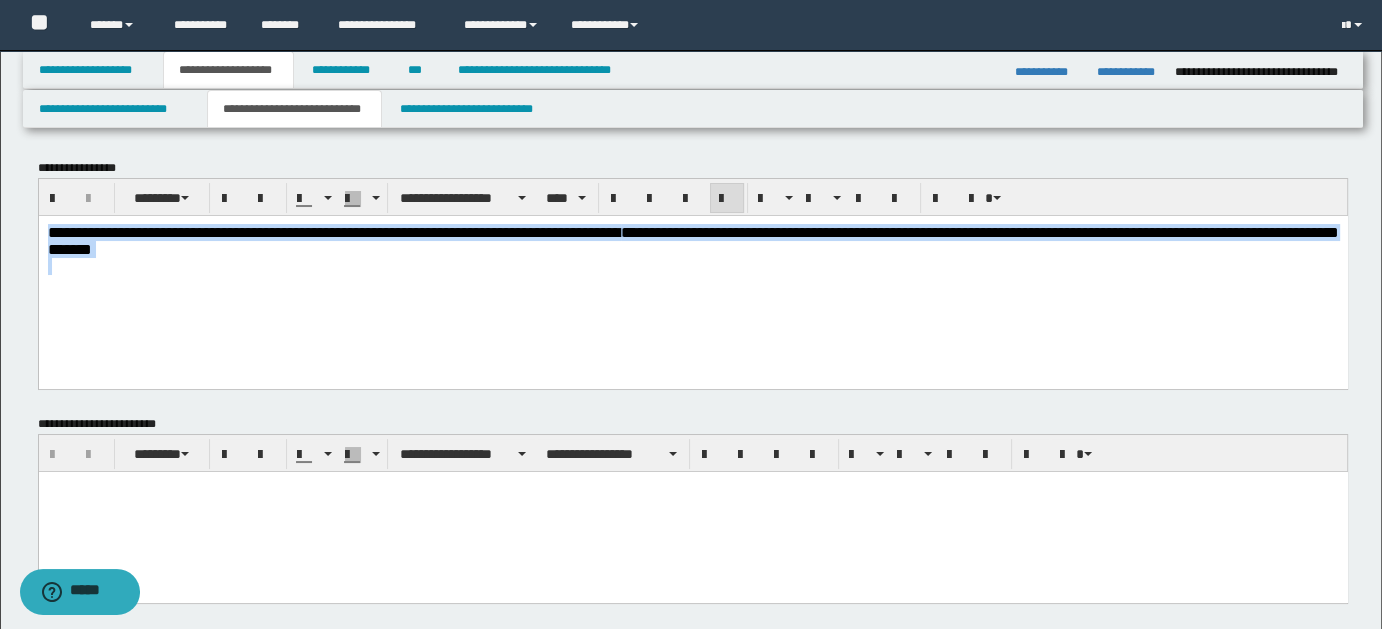 drag, startPoint x: 46, startPoint y: 228, endPoint x: 339, endPoint y: 298, distance: 301.24576 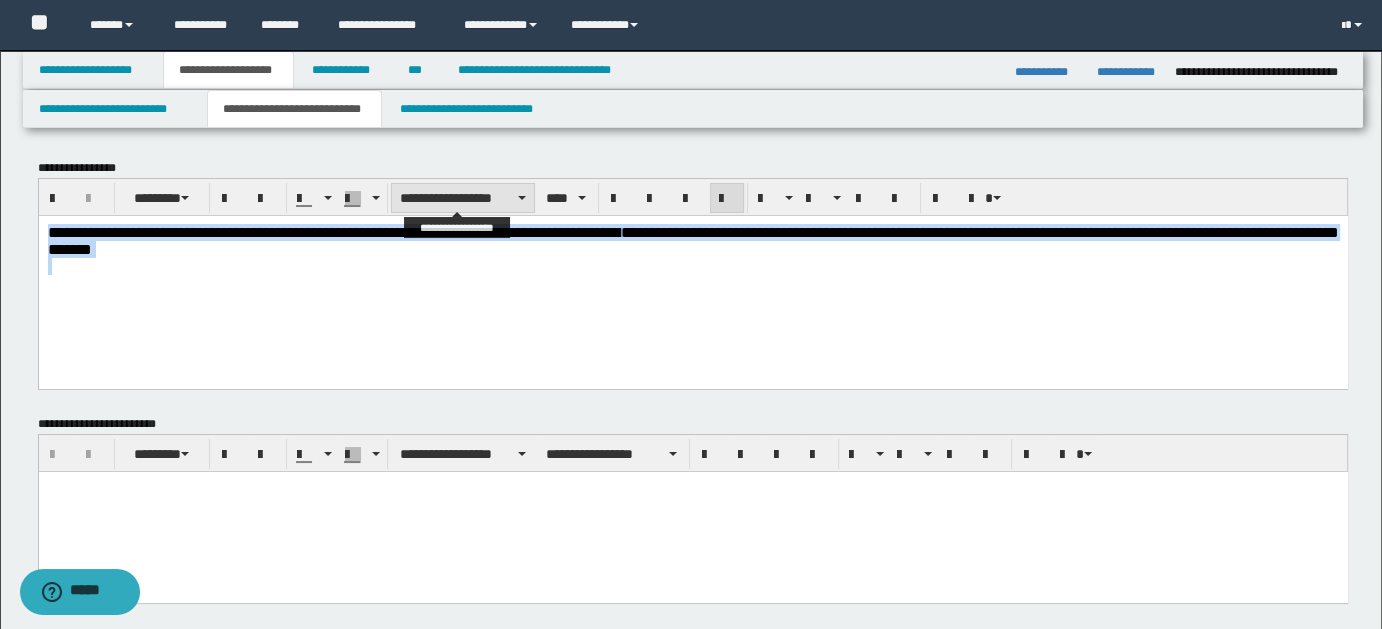 click at bounding box center [522, 198] 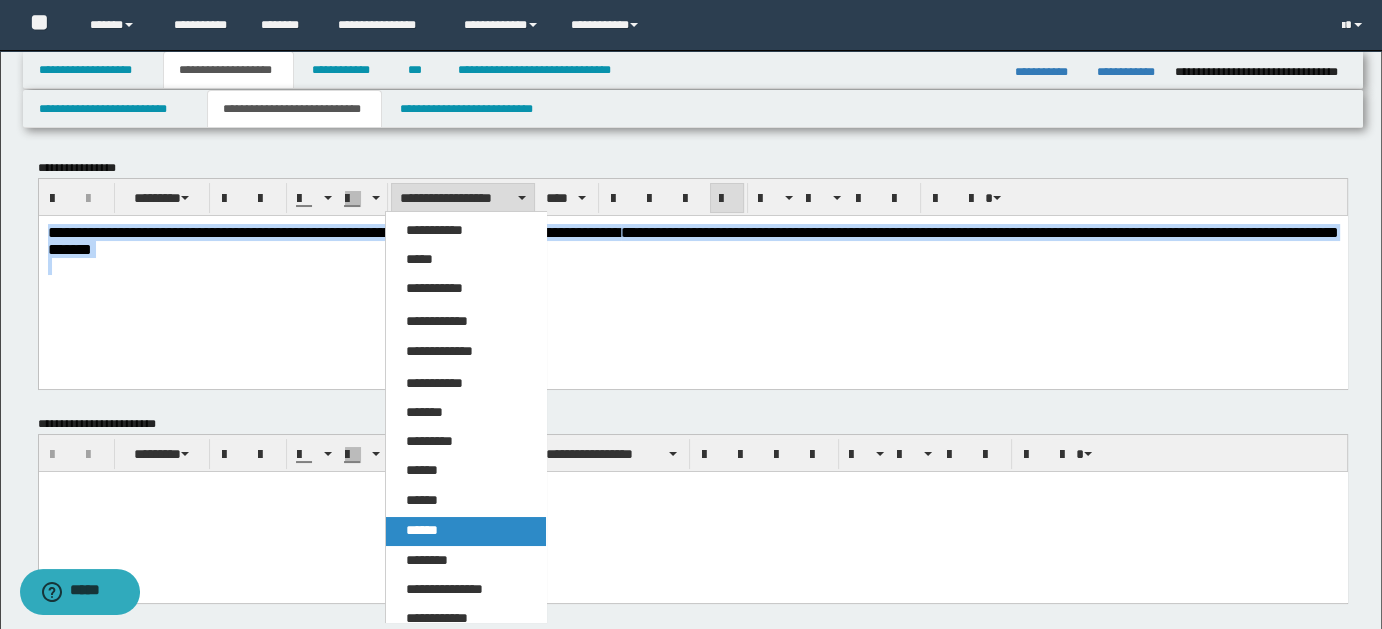 drag, startPoint x: 430, startPoint y: 532, endPoint x: 480, endPoint y: 405, distance: 136.4881 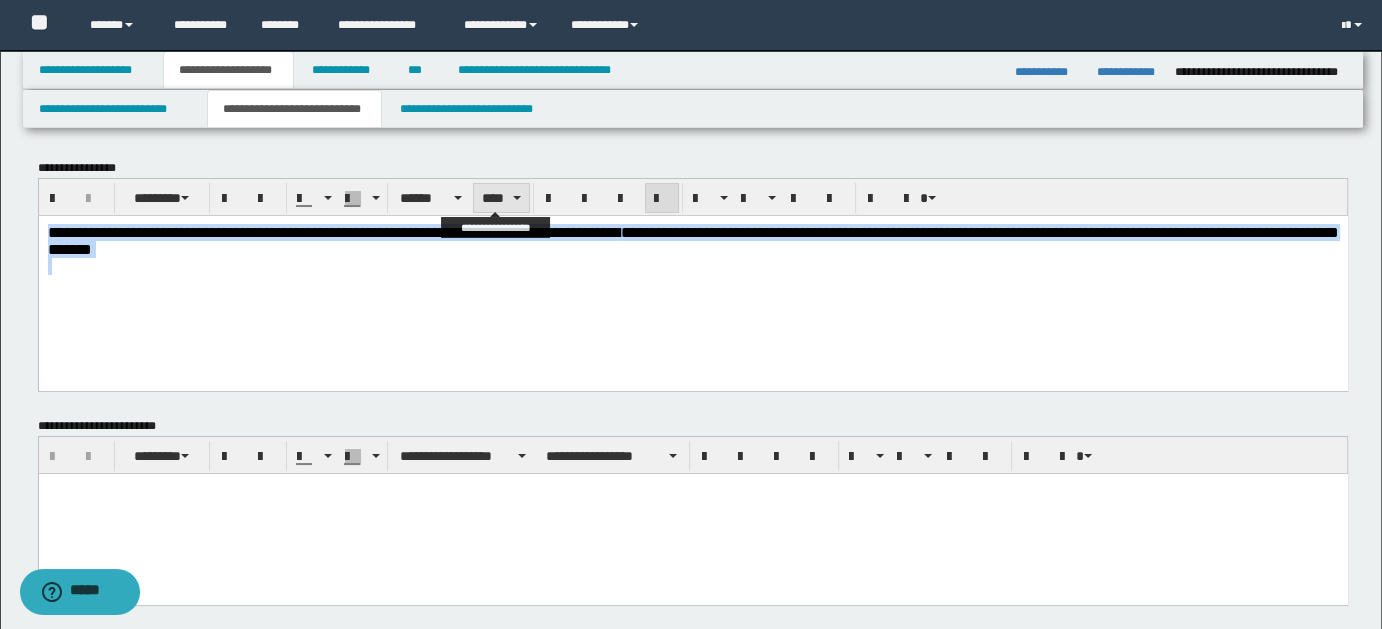 click on "****" at bounding box center [501, 198] 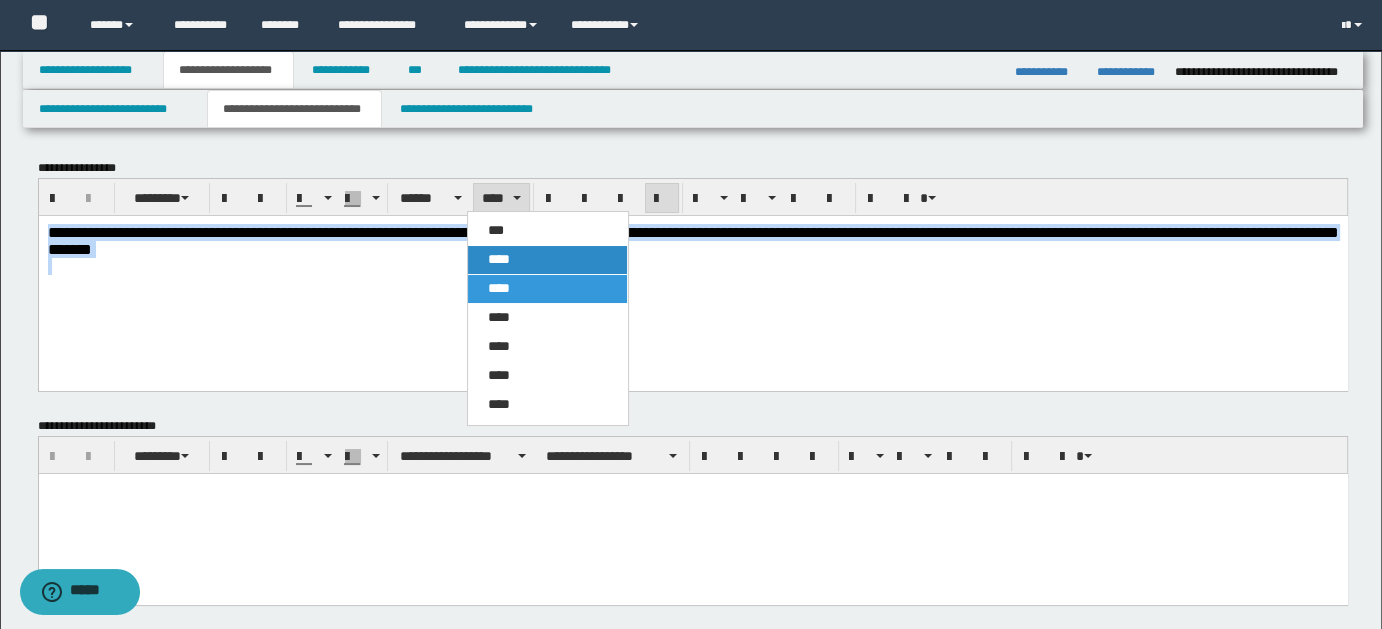click on "****" at bounding box center [499, 259] 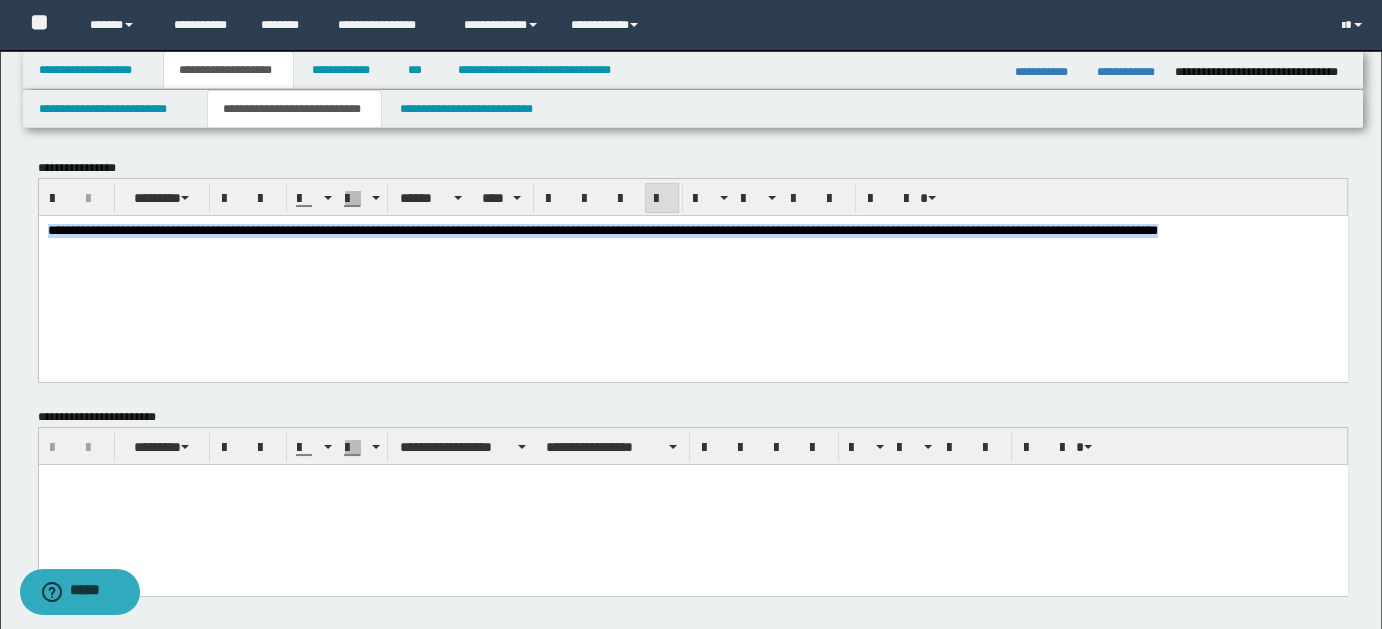 click on "**********" at bounding box center (692, 262) 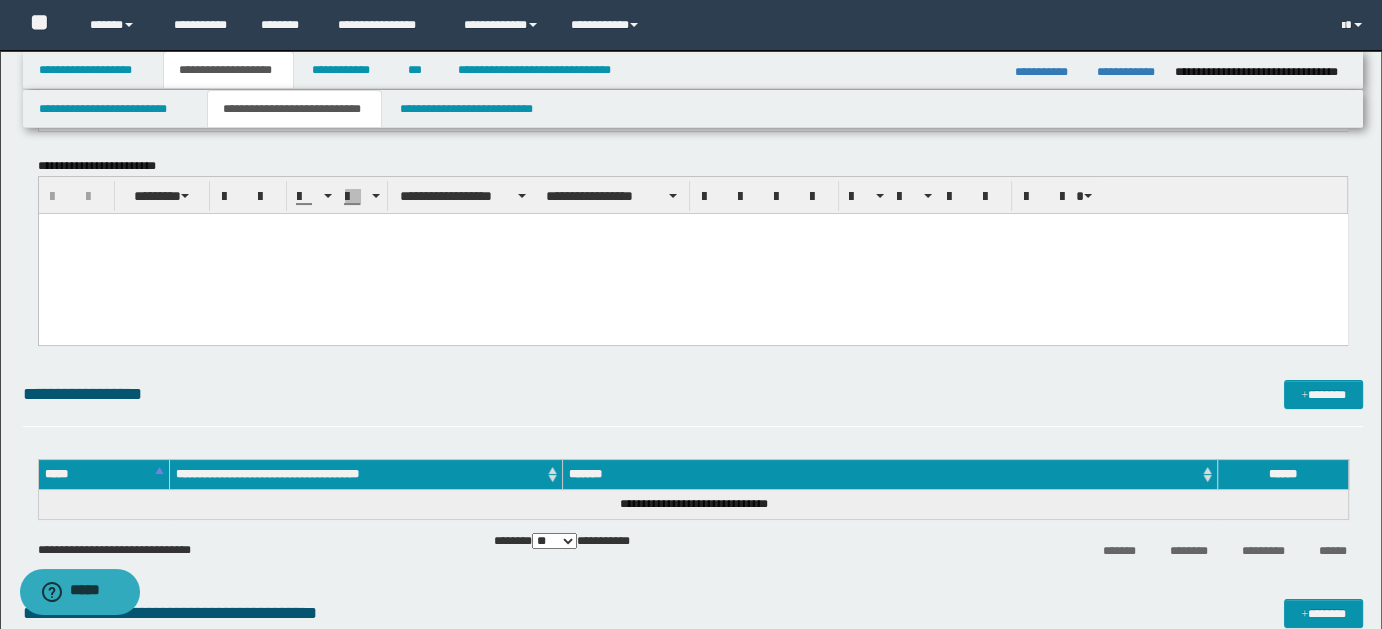 scroll, scrollTop: 258, scrollLeft: 0, axis: vertical 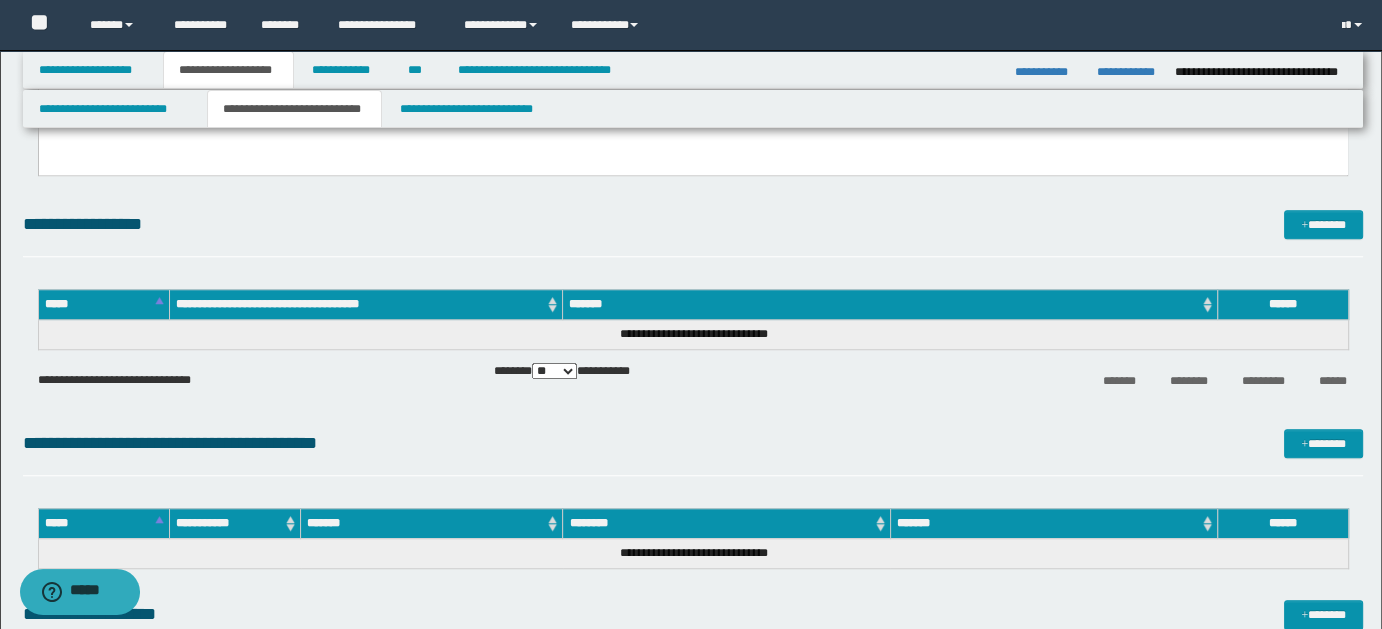 drag, startPoint x: 49, startPoint y: -1097, endPoint x: 827, endPoint y: 385, distance: 1673.8004 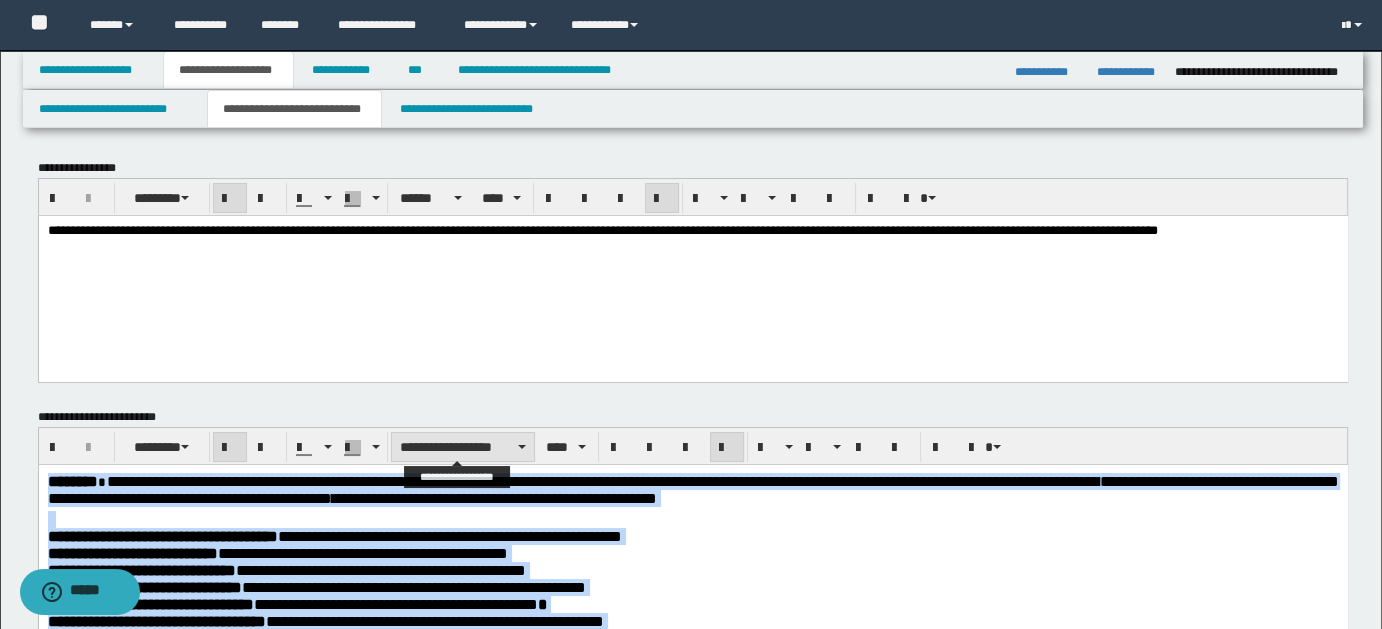 click on "**********" at bounding box center (463, 447) 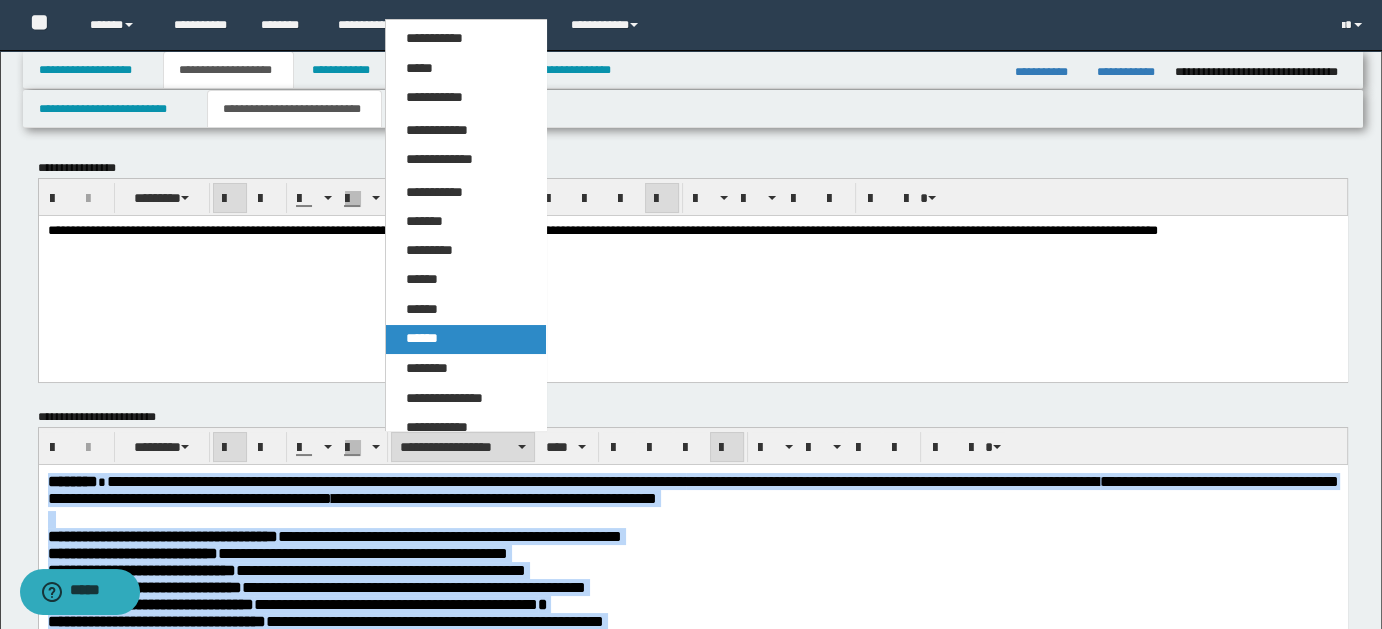click on "******" at bounding box center (422, 338) 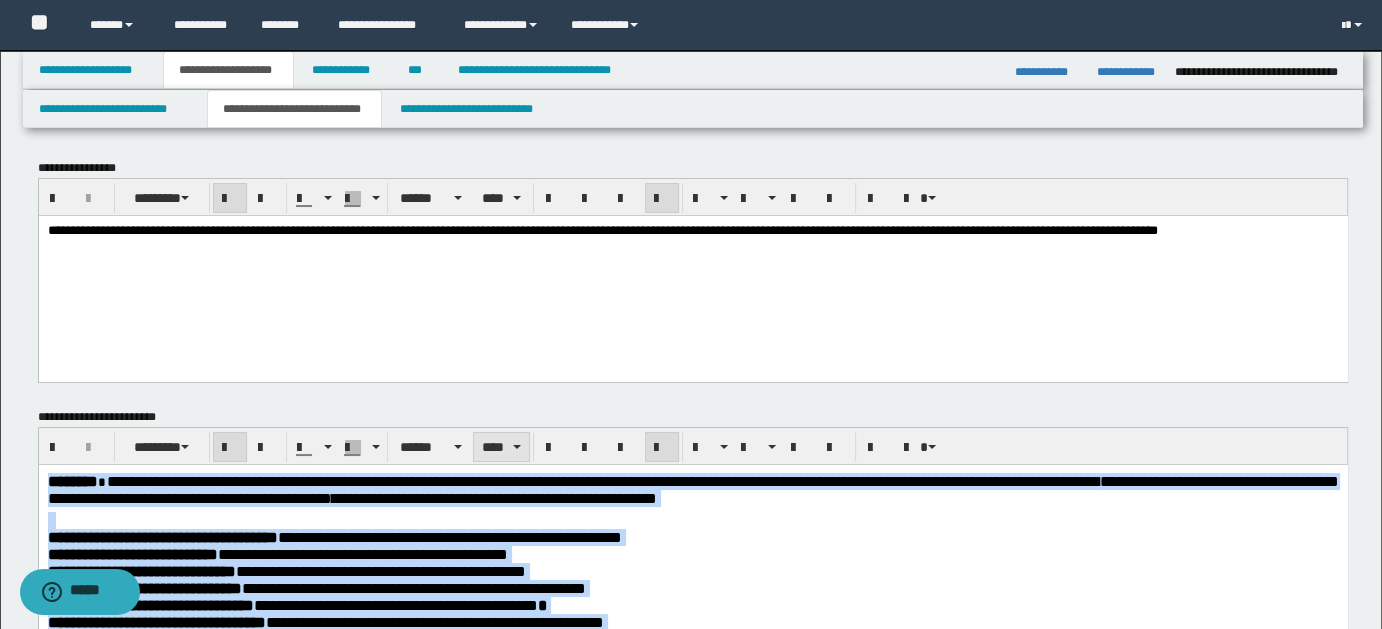 click at bounding box center [517, 447] 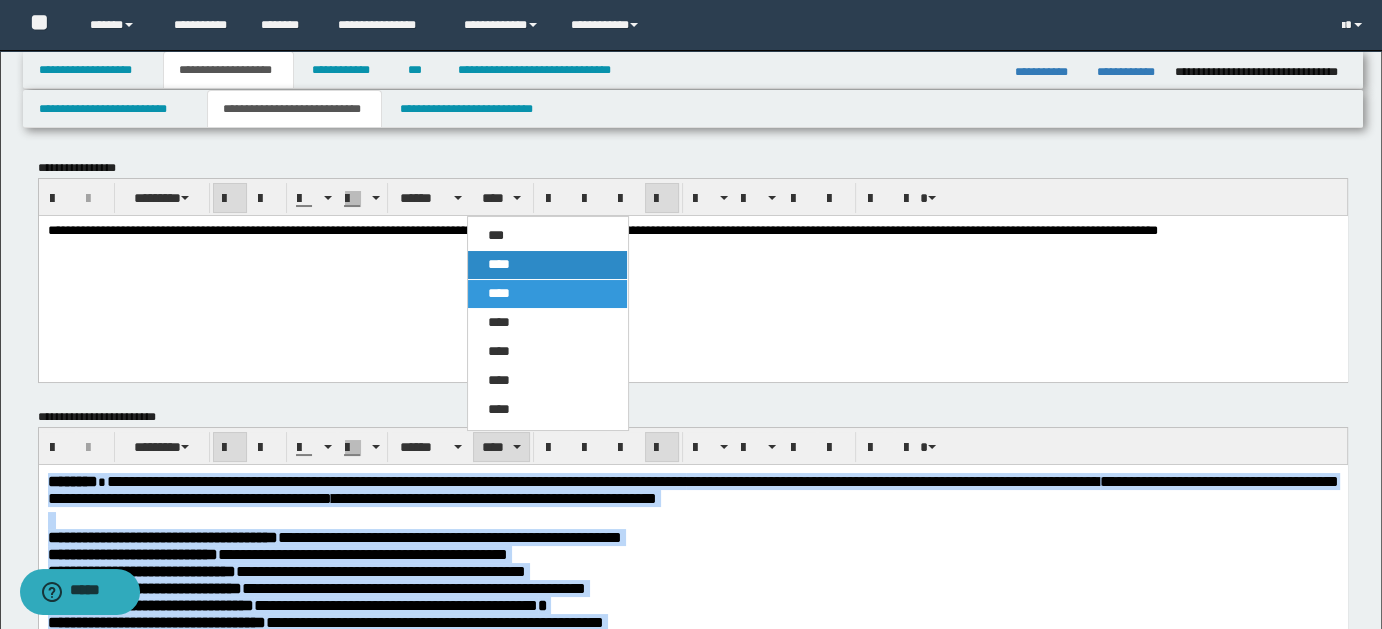 click on "****" at bounding box center (499, 264) 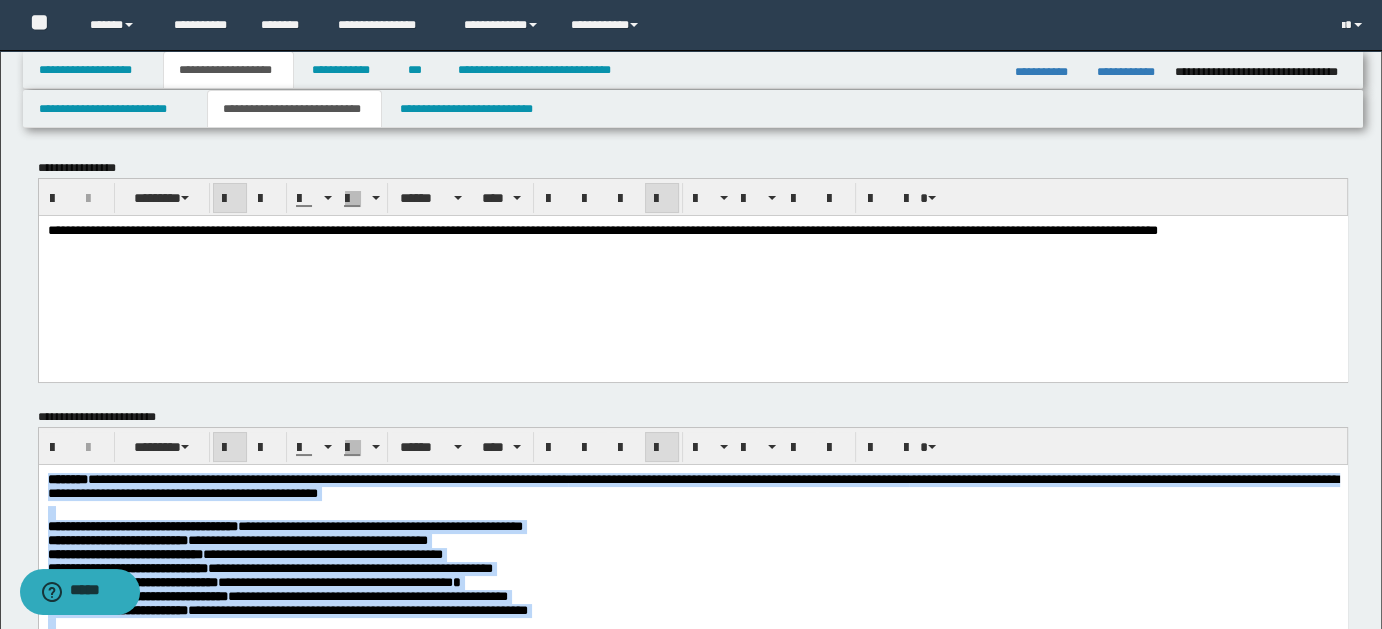 click on "**********" at bounding box center (692, 527) 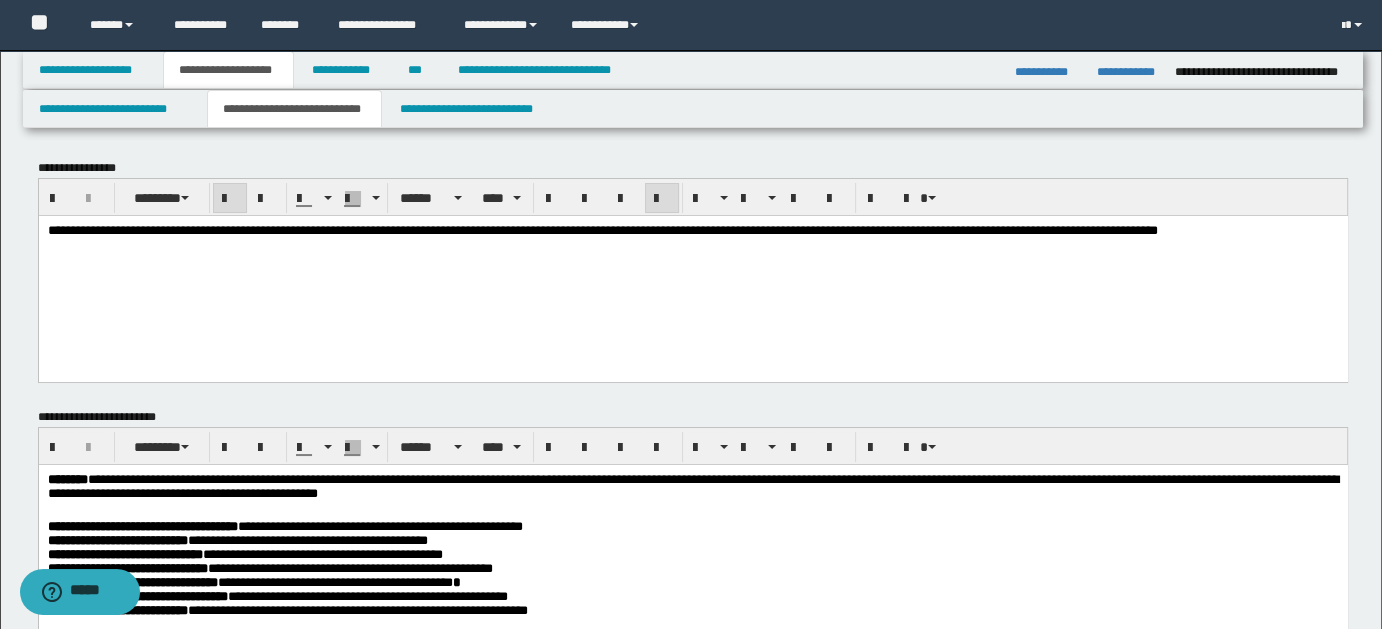 click on "**********" at bounding box center [692, 527] 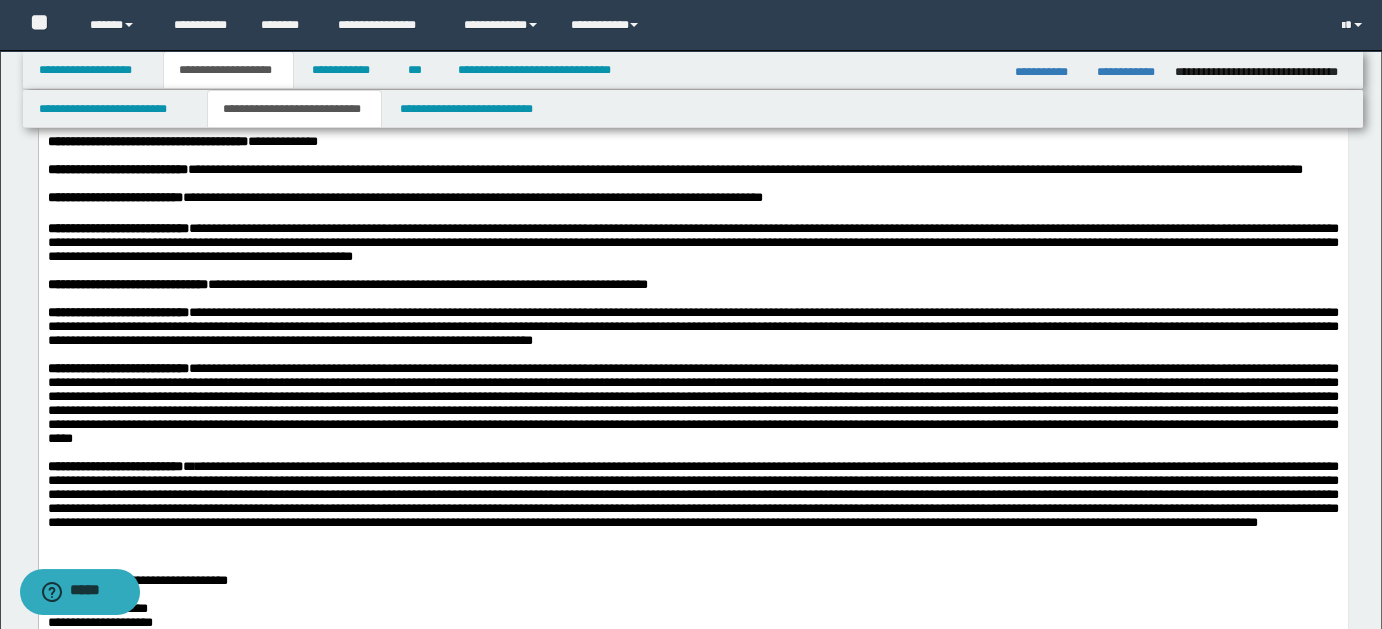 scroll, scrollTop: 605, scrollLeft: 0, axis: vertical 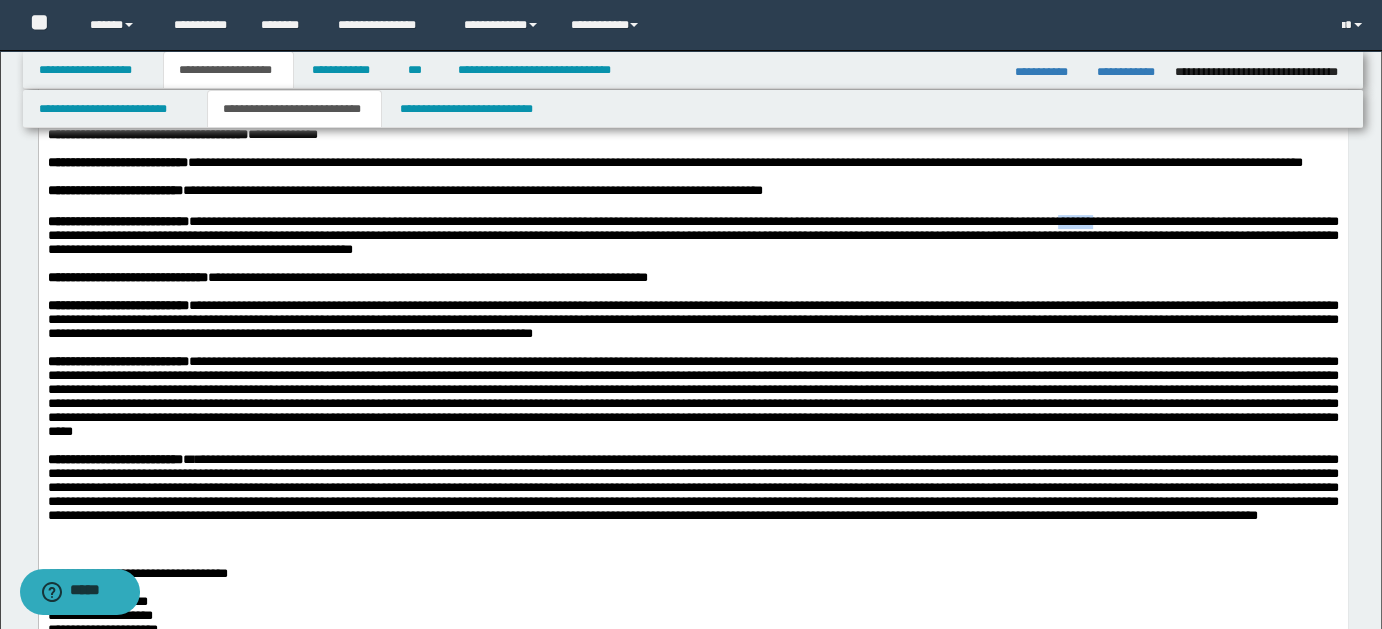 click on "**********" at bounding box center (692, 236) 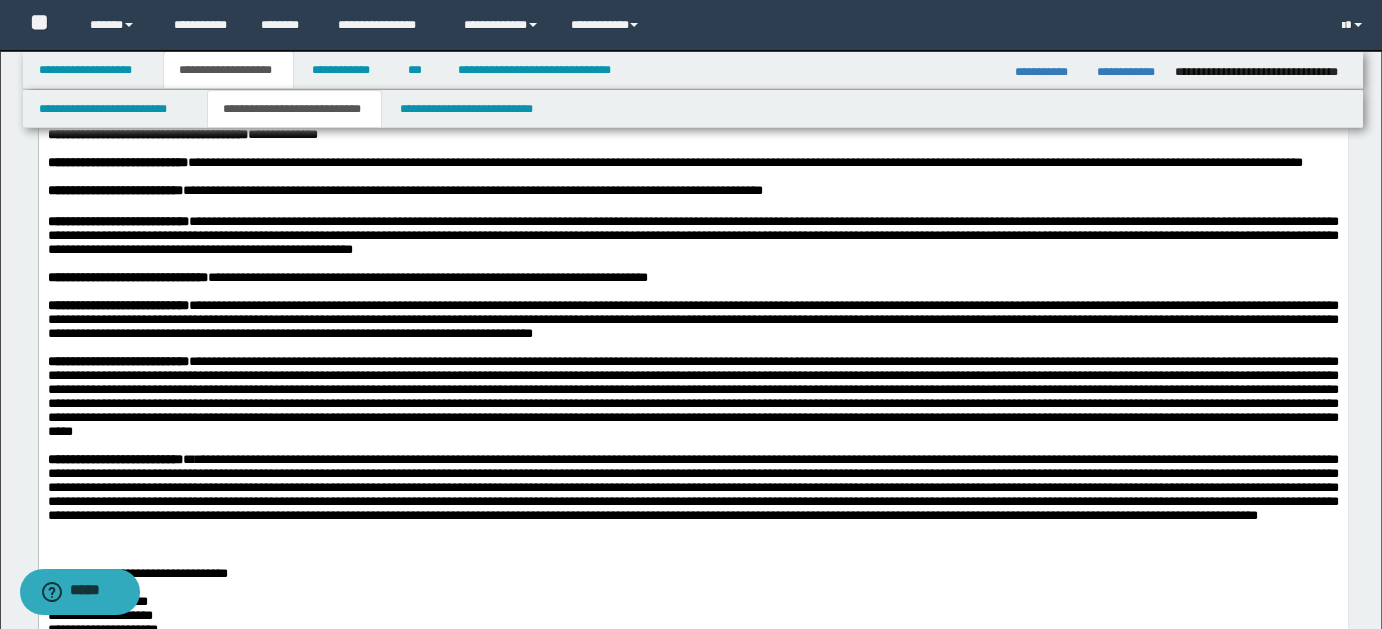 drag, startPoint x: 1297, startPoint y: 296, endPoint x: 1333, endPoint y: 286, distance: 37.363083 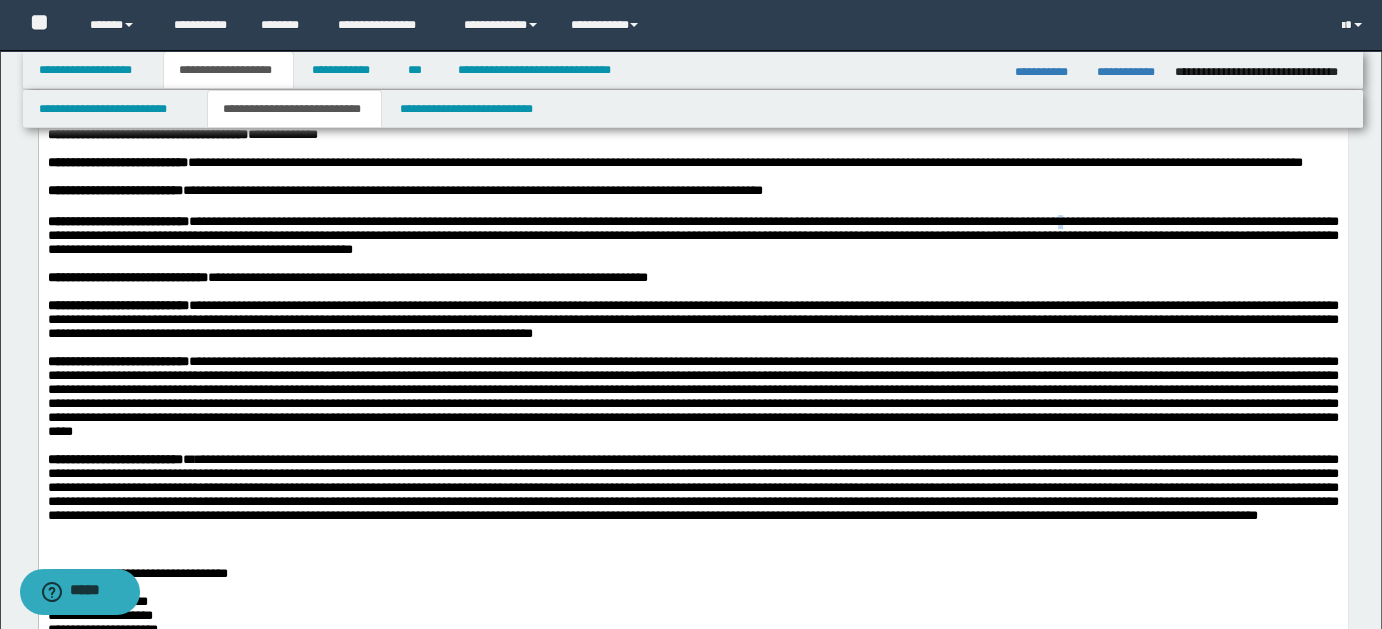 type 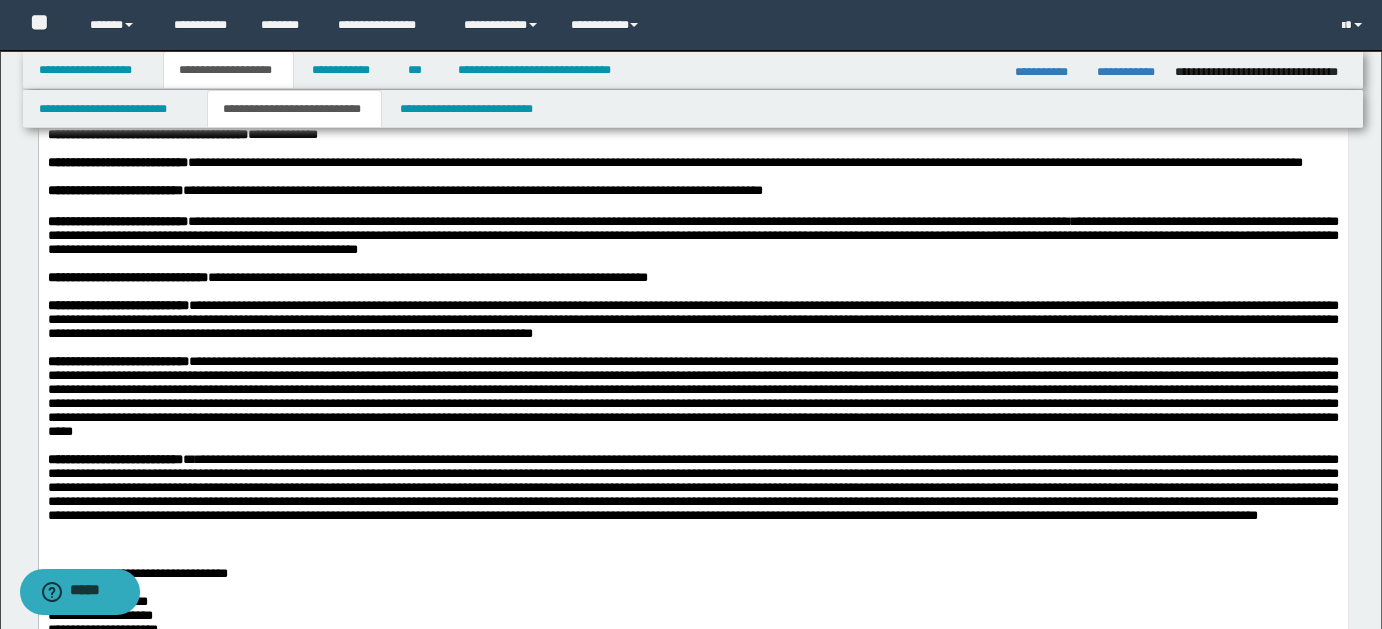 click on "**********" at bounding box center (347, 278) 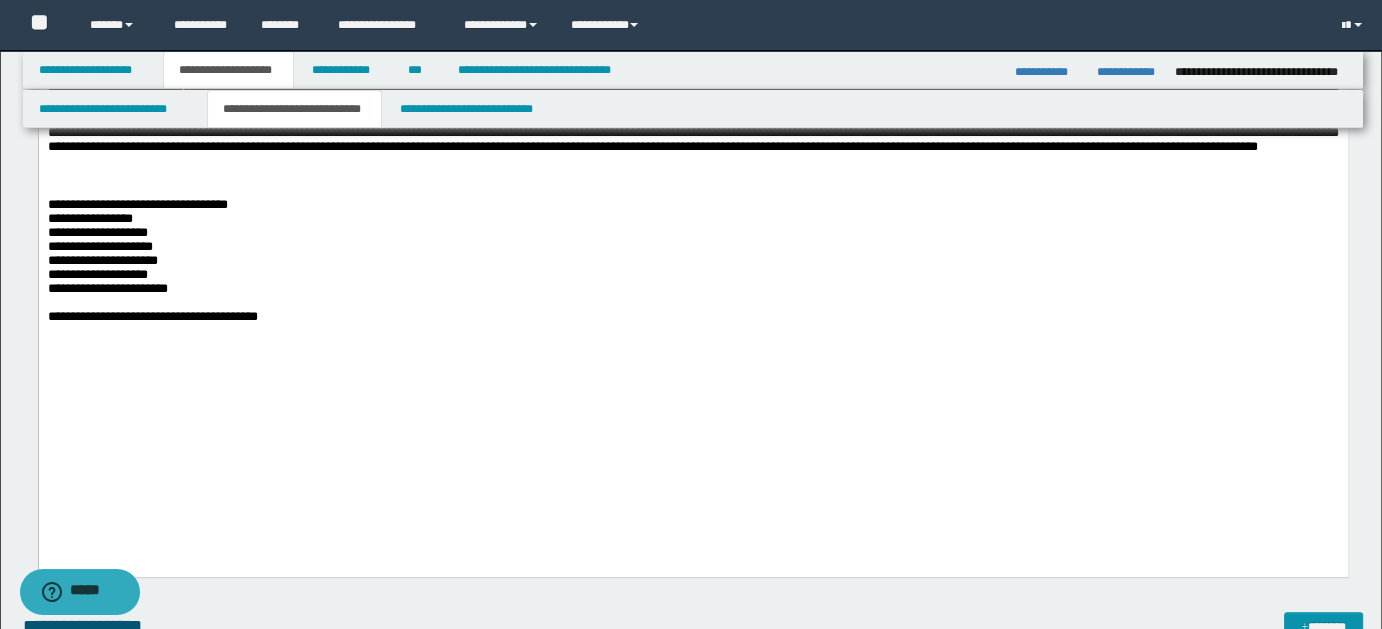 scroll, scrollTop: 997, scrollLeft: 0, axis: vertical 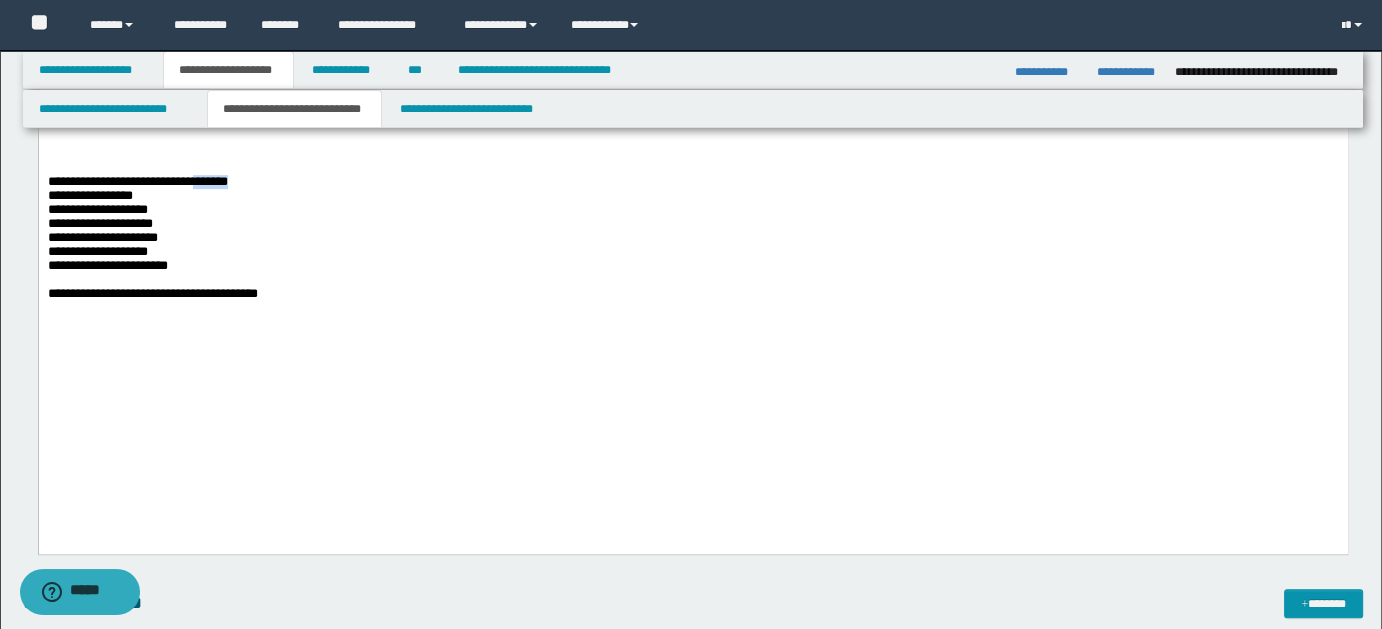 drag, startPoint x: 262, startPoint y: 298, endPoint x: 382, endPoint y: 310, distance: 120.59851 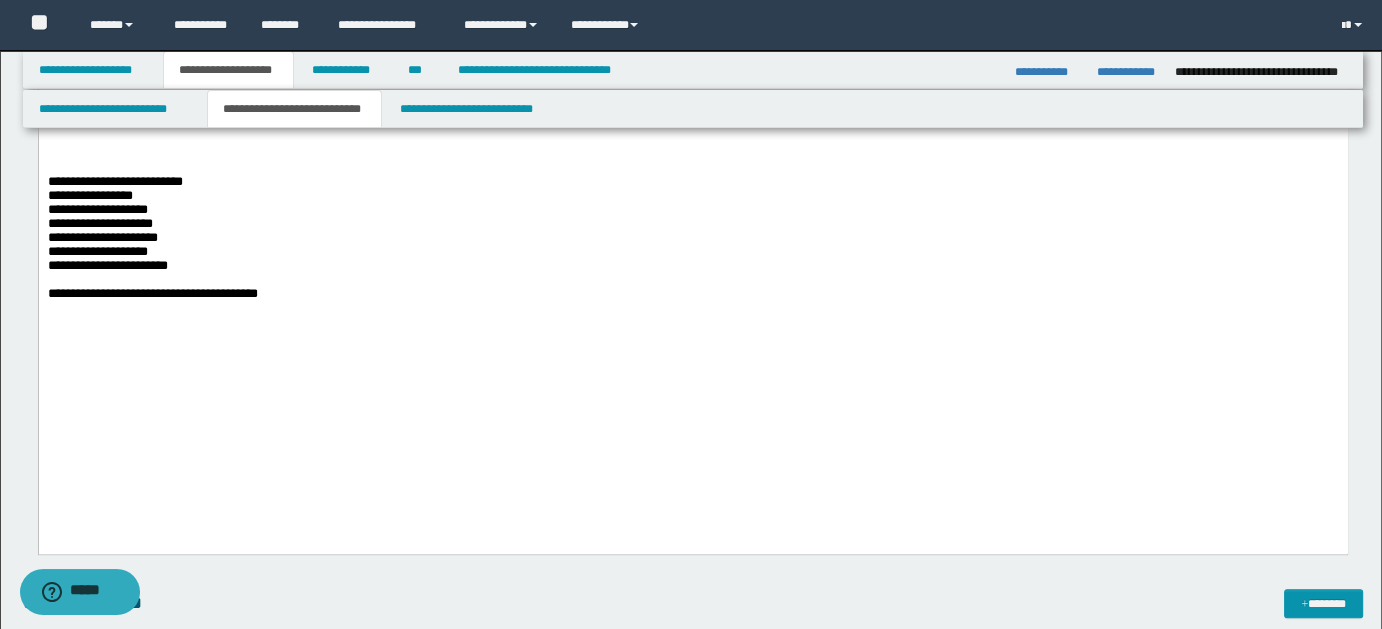 click on "**********" at bounding box center [97, 252] 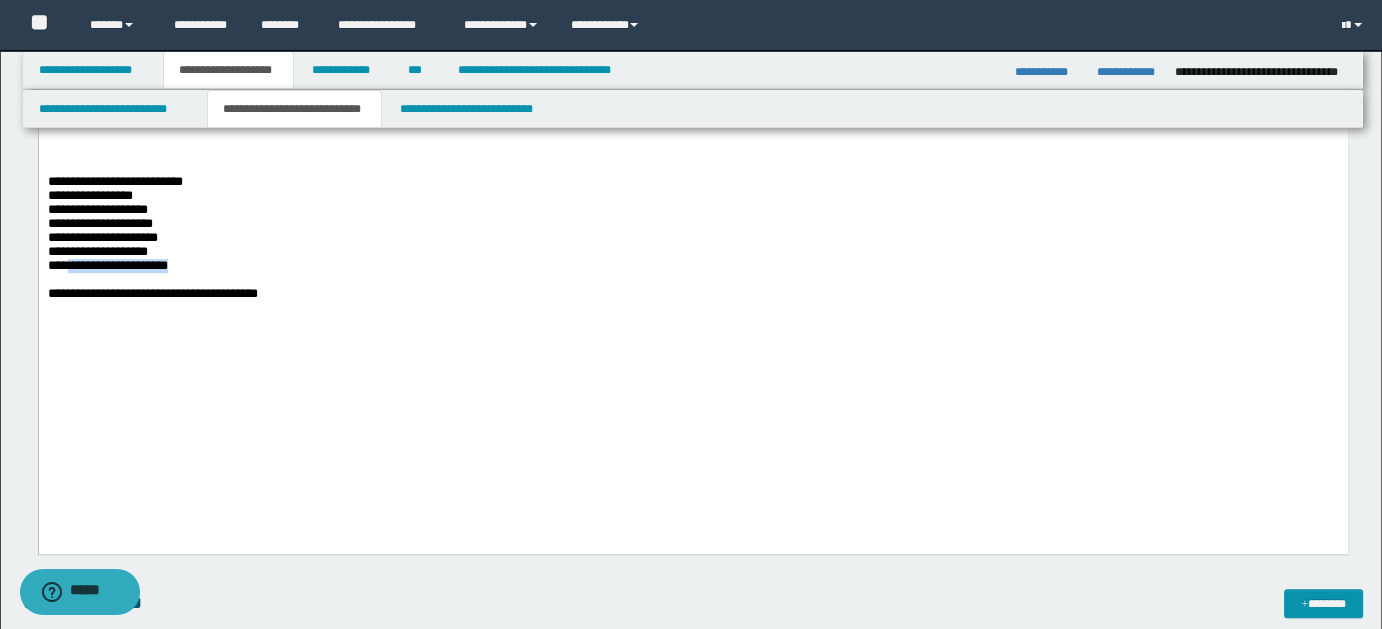 drag, startPoint x: 73, startPoint y: 406, endPoint x: 197, endPoint y: 401, distance: 124.10077 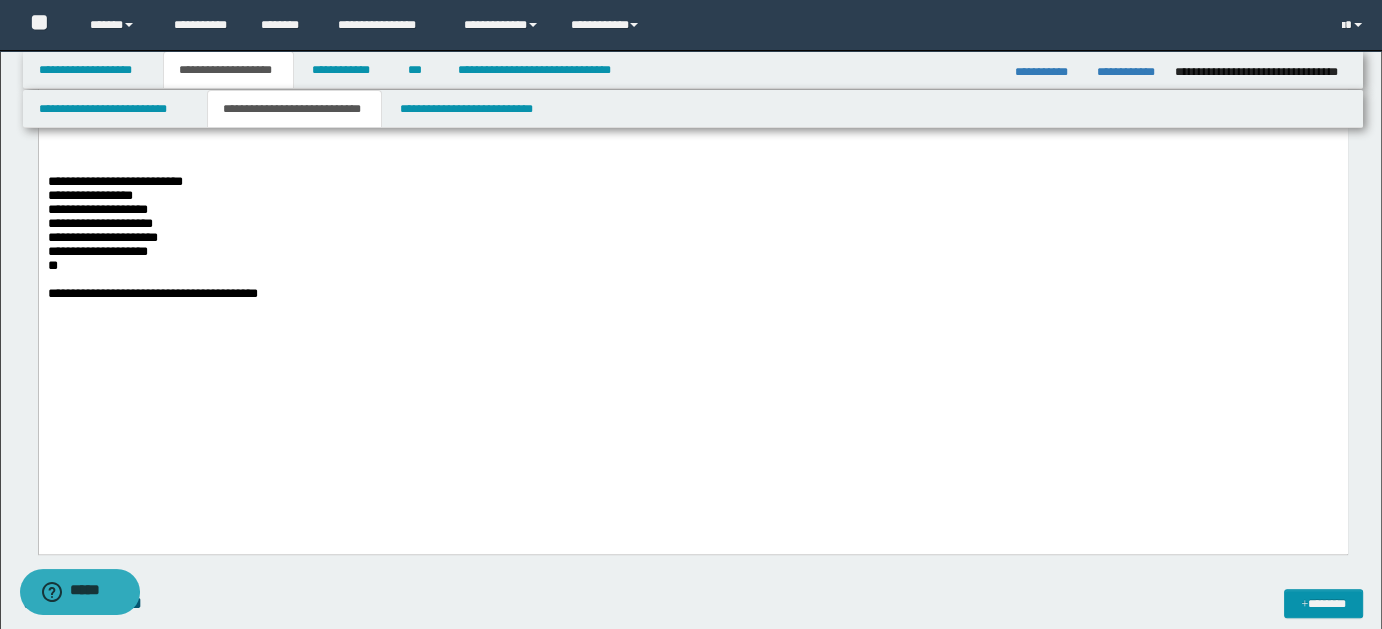drag, startPoint x: 187, startPoint y: 388, endPoint x: 263, endPoint y: 386, distance: 76.02631 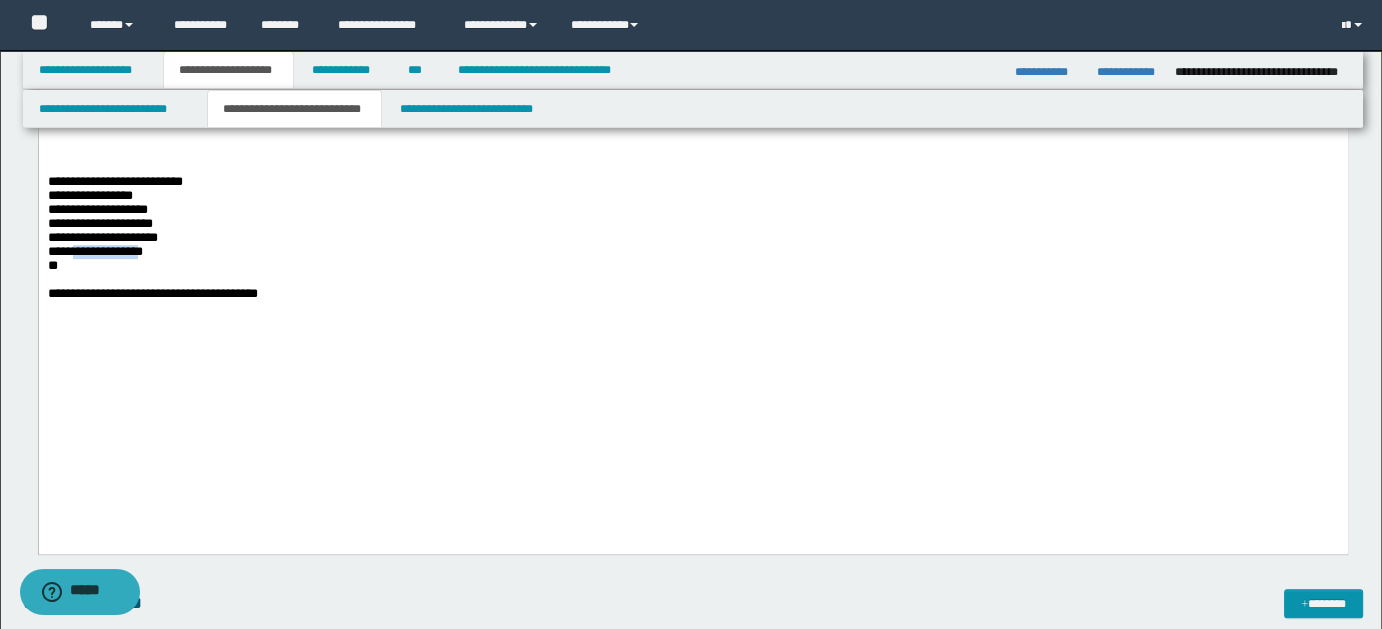 drag, startPoint x: 78, startPoint y: 387, endPoint x: 170, endPoint y: 395, distance: 92.34717 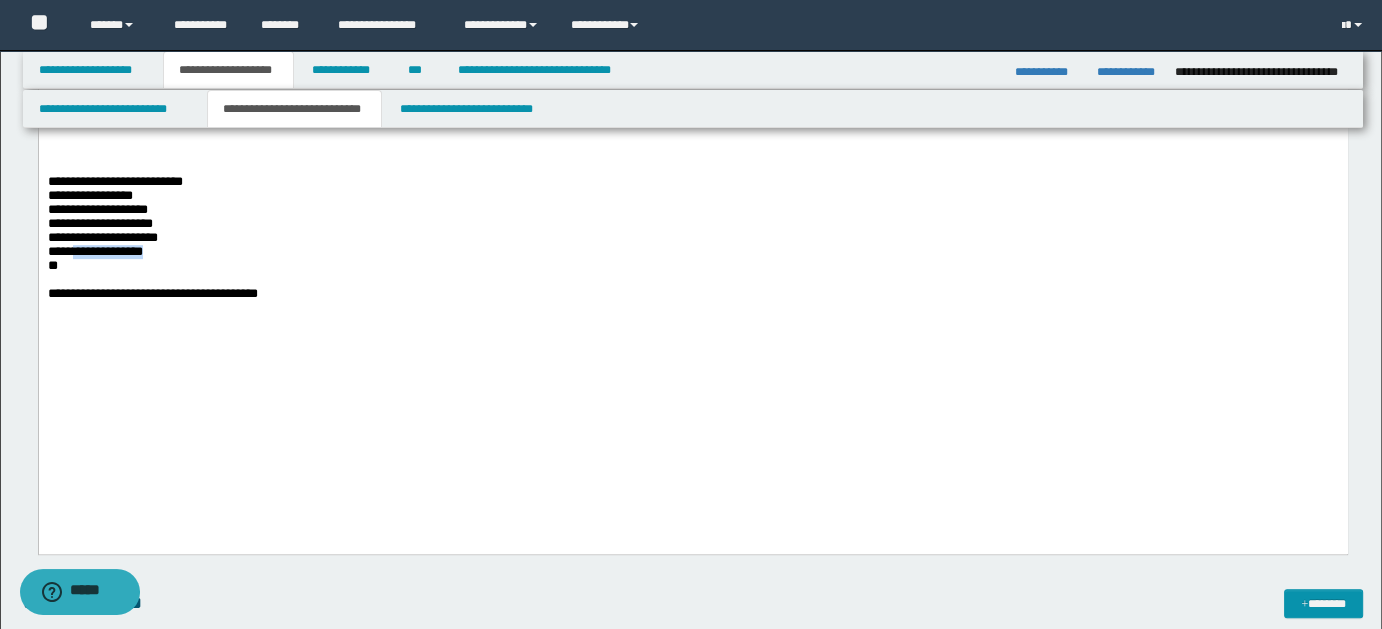 drag, startPoint x: 196, startPoint y: 389, endPoint x: 78, endPoint y: 388, distance: 118.004234 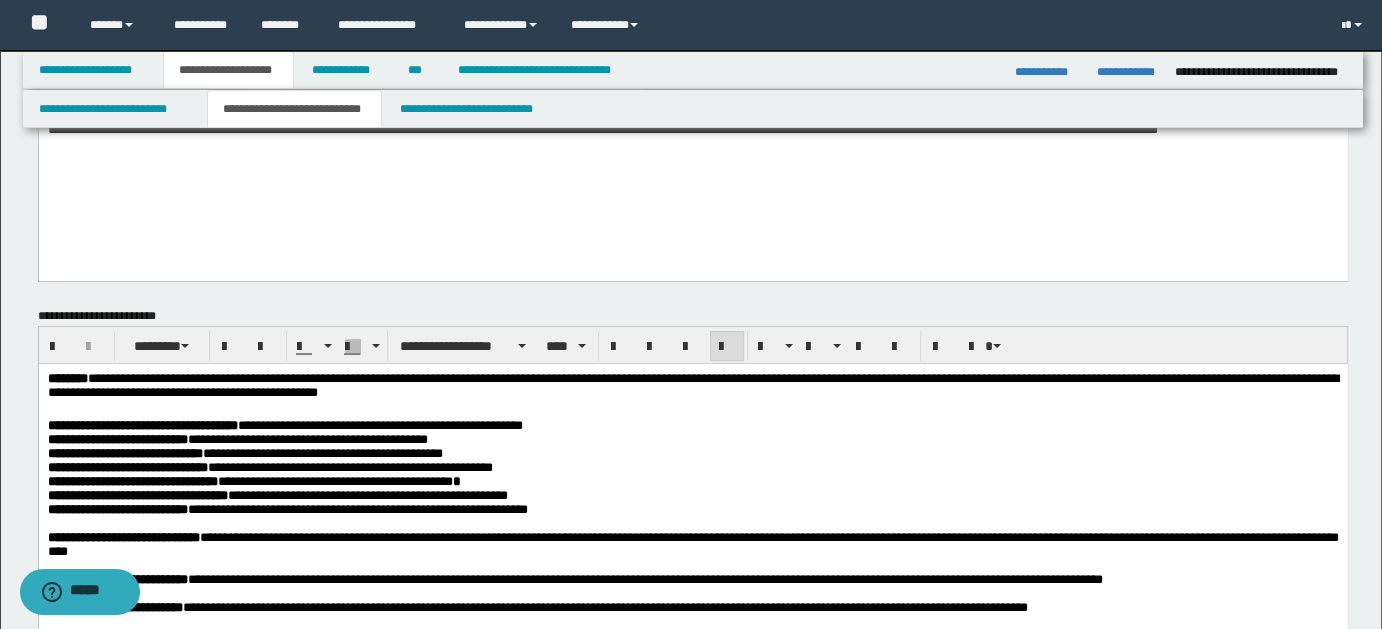 scroll, scrollTop: 49, scrollLeft: 0, axis: vertical 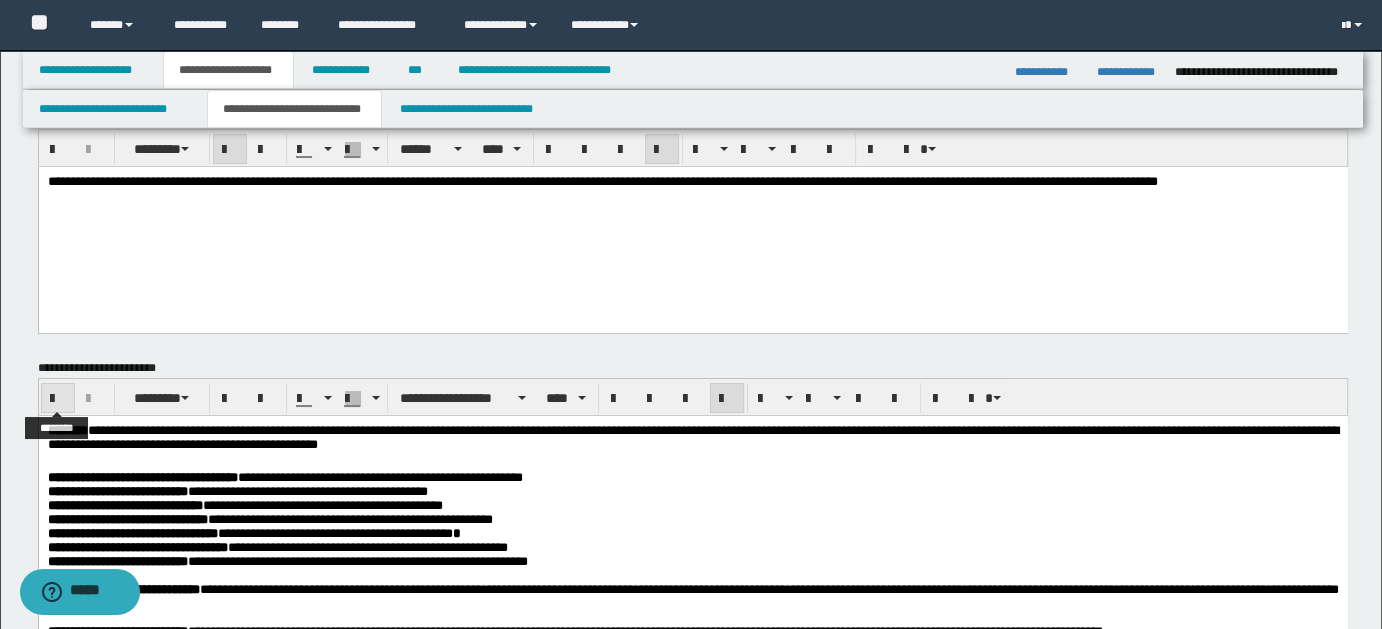 click at bounding box center [58, 399] 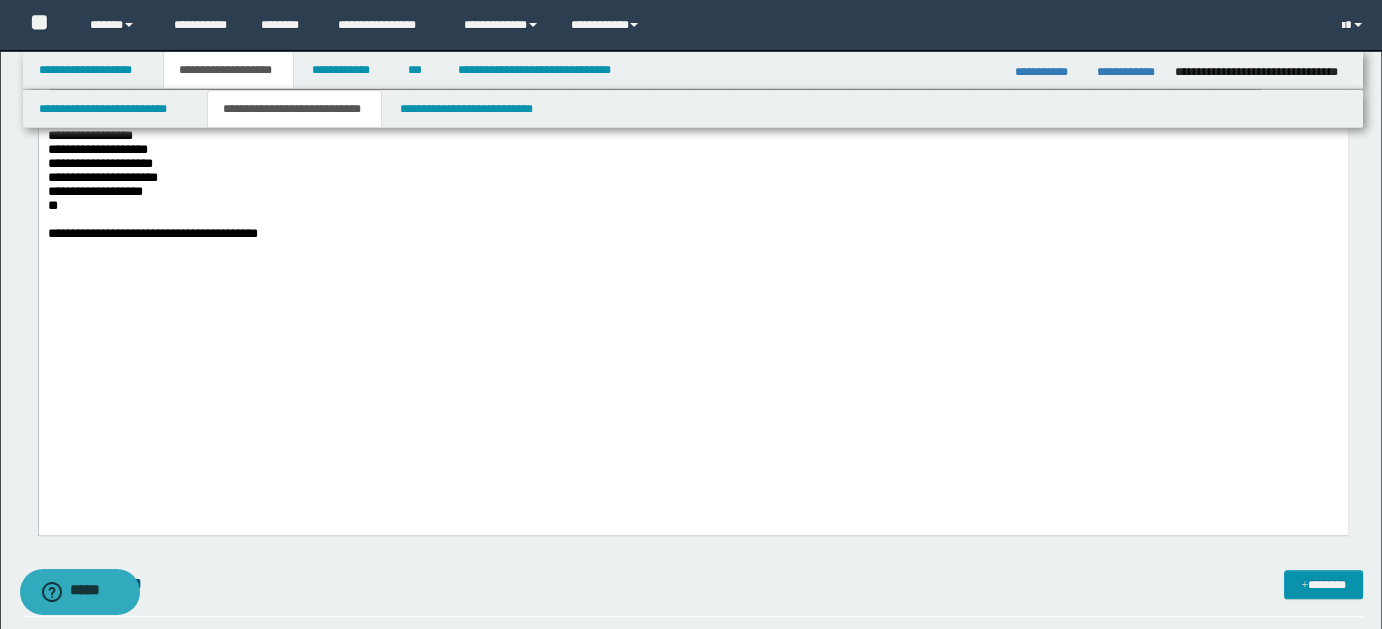 scroll, scrollTop: 1084, scrollLeft: 0, axis: vertical 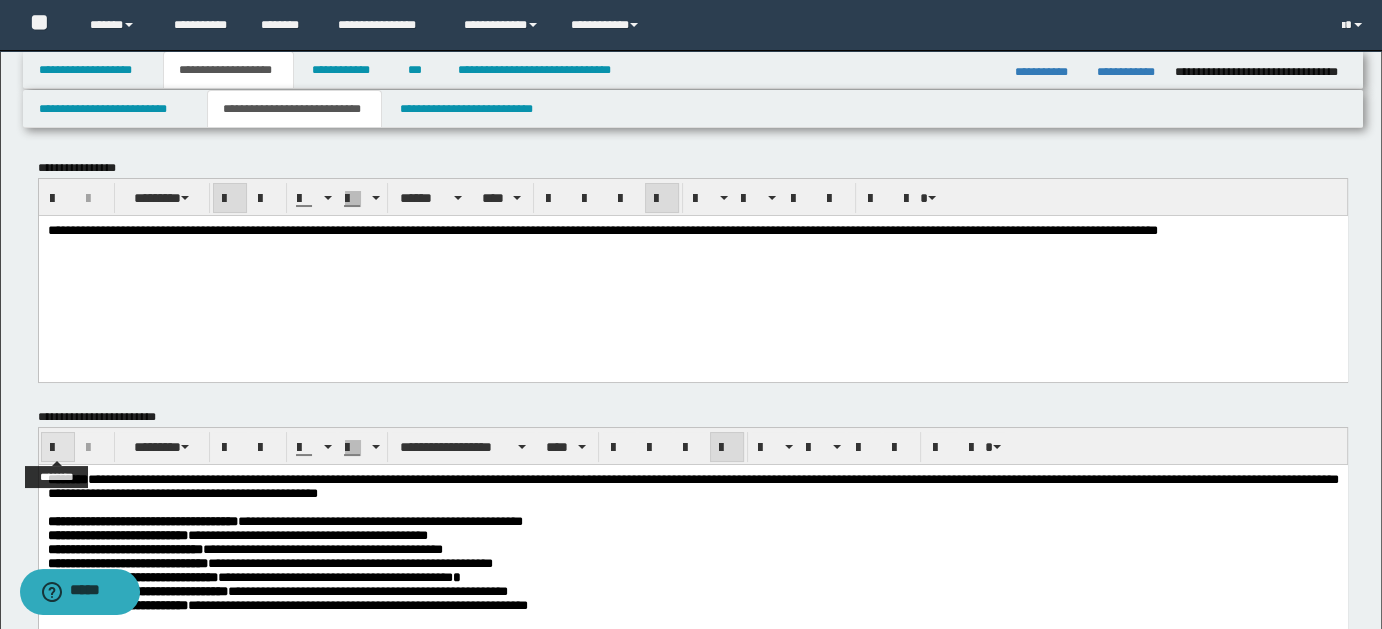 click at bounding box center [58, 448] 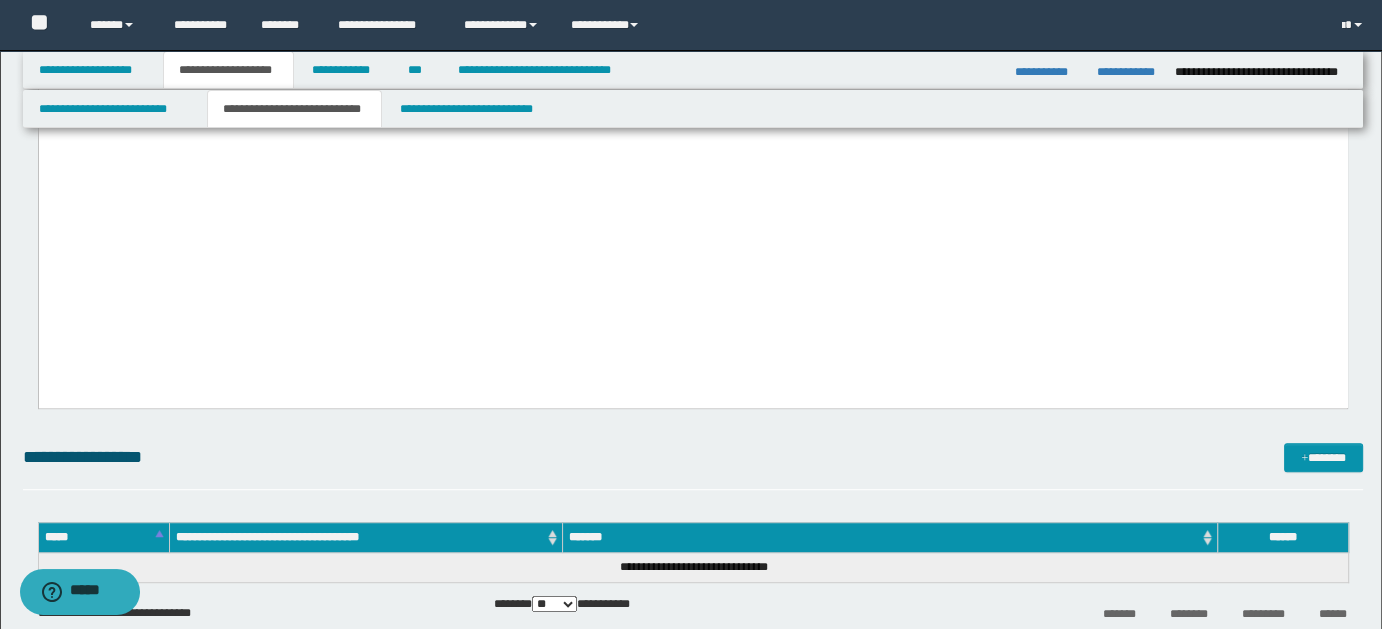 scroll, scrollTop: 1162, scrollLeft: 0, axis: vertical 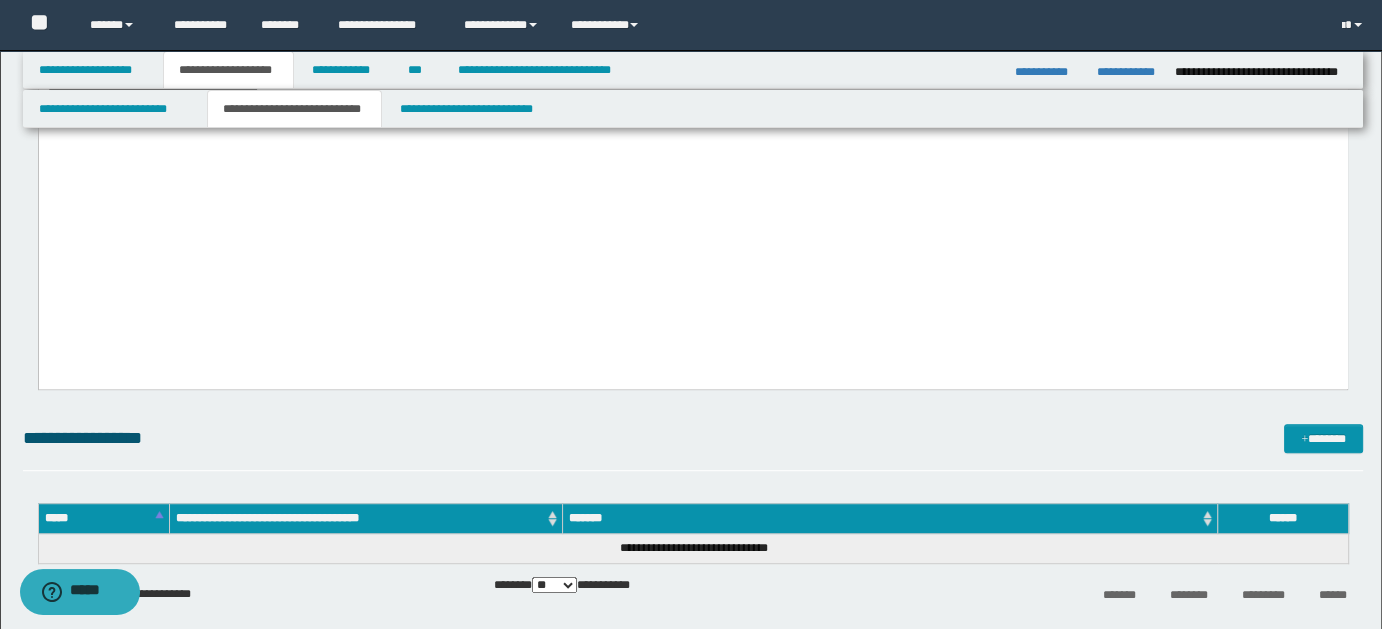 click on "**" at bounding box center (692, 61) 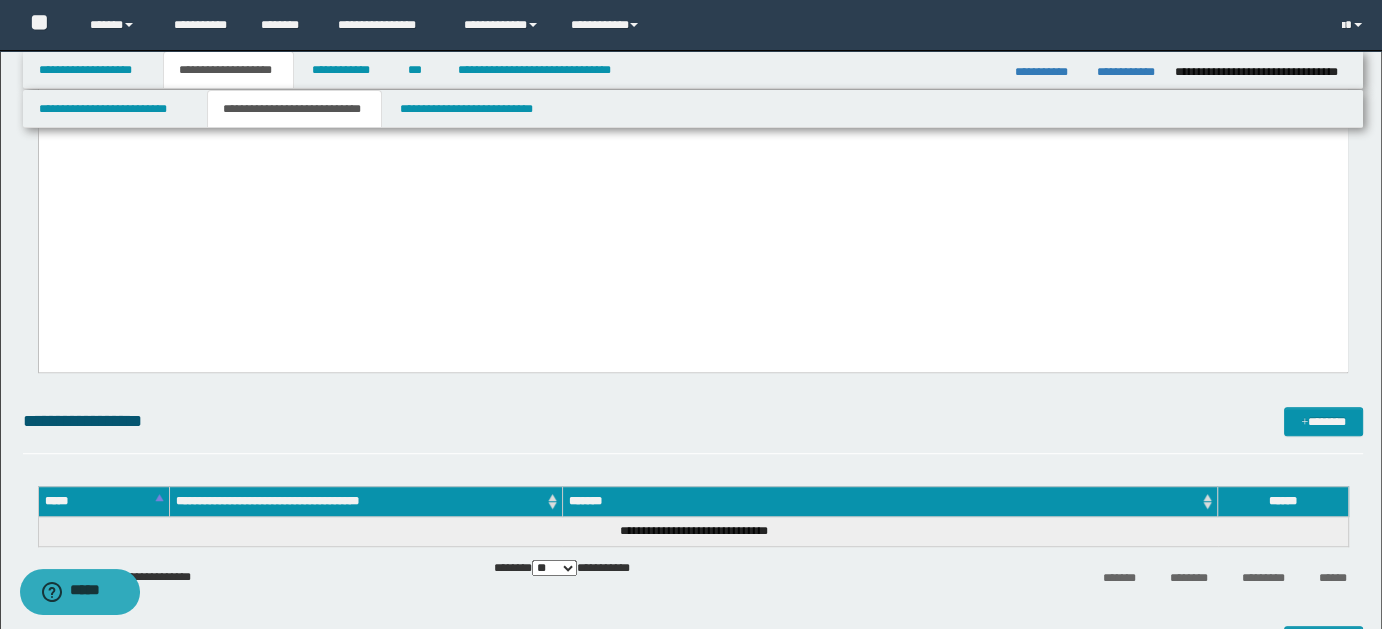 click on "**********" at bounding box center (94, 60) 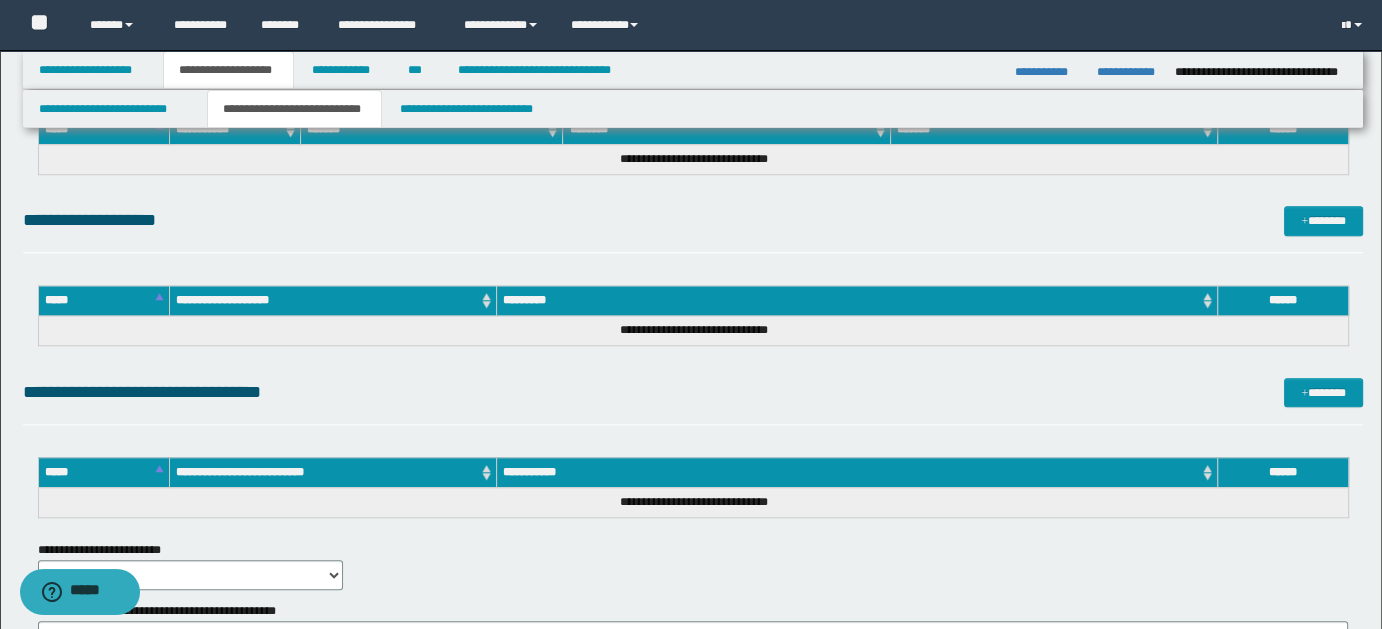 scroll, scrollTop: 1766, scrollLeft: 0, axis: vertical 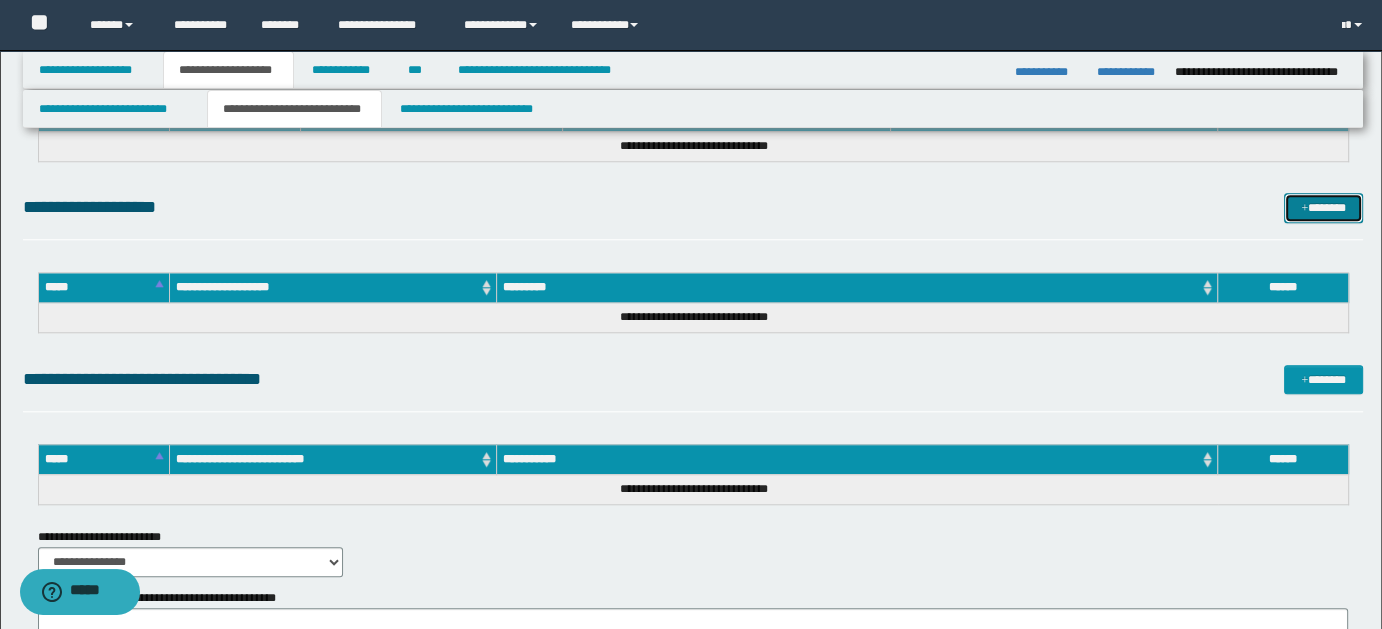 click on "*******" at bounding box center [1323, 207] 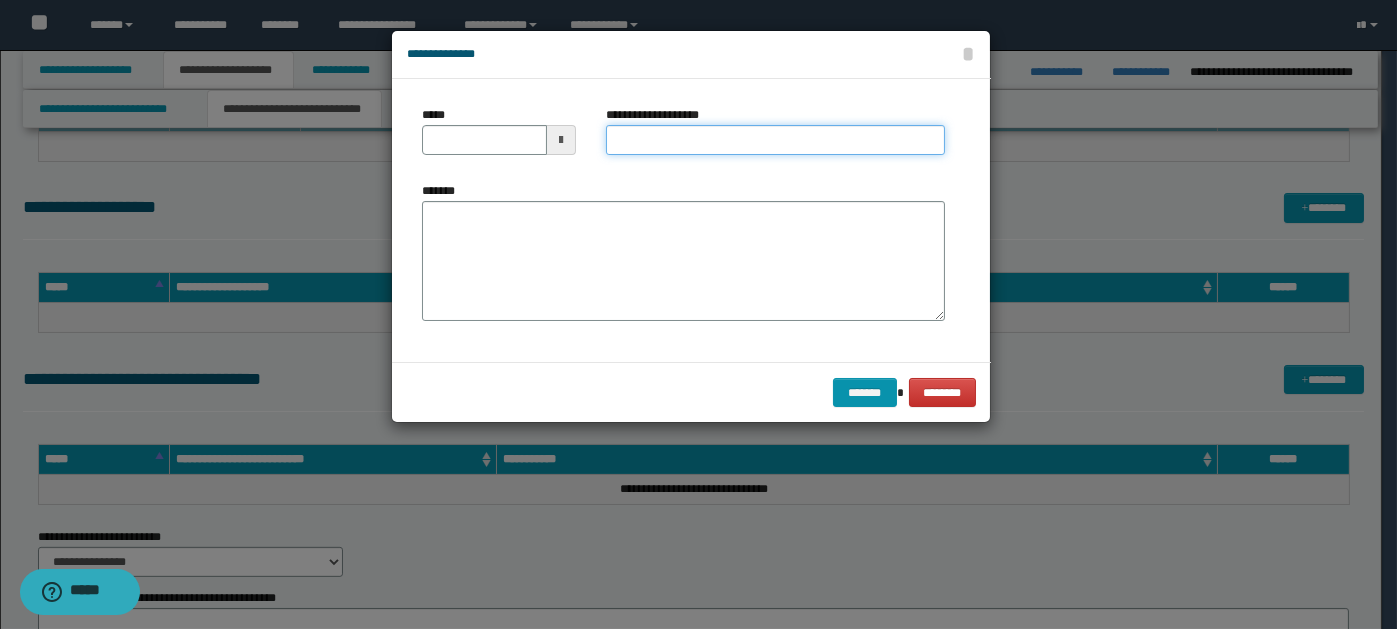 paste on "**********" 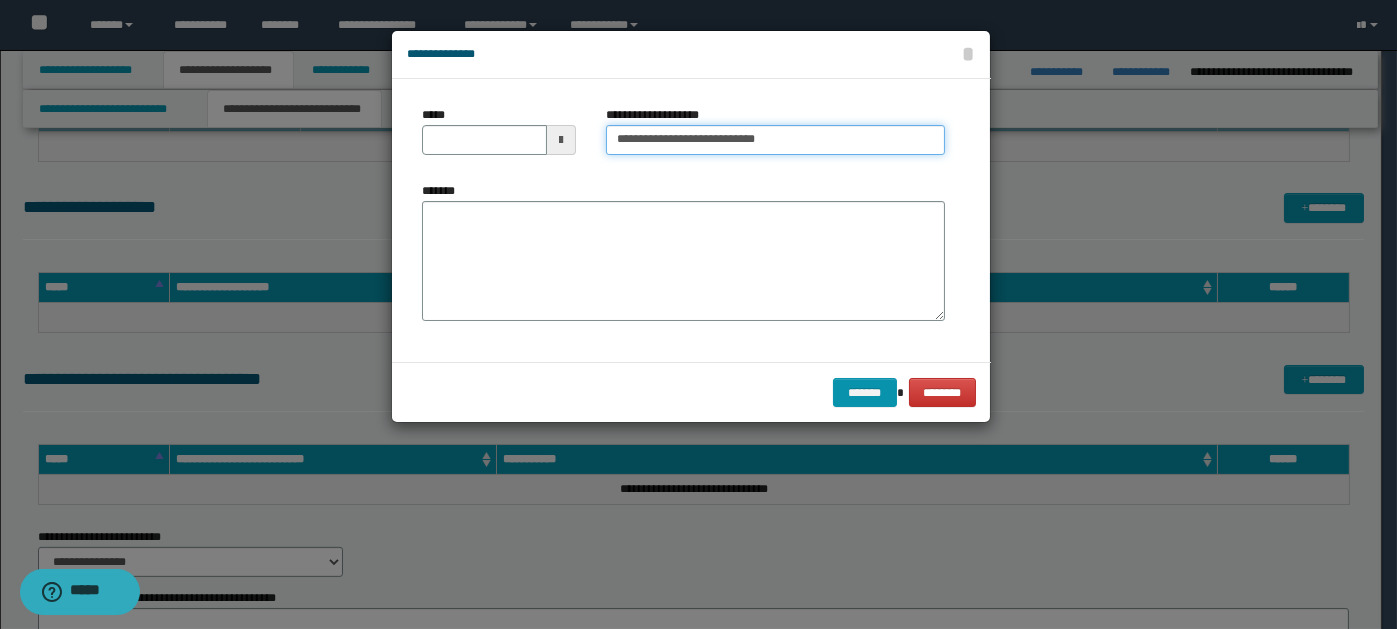 type on "**********" 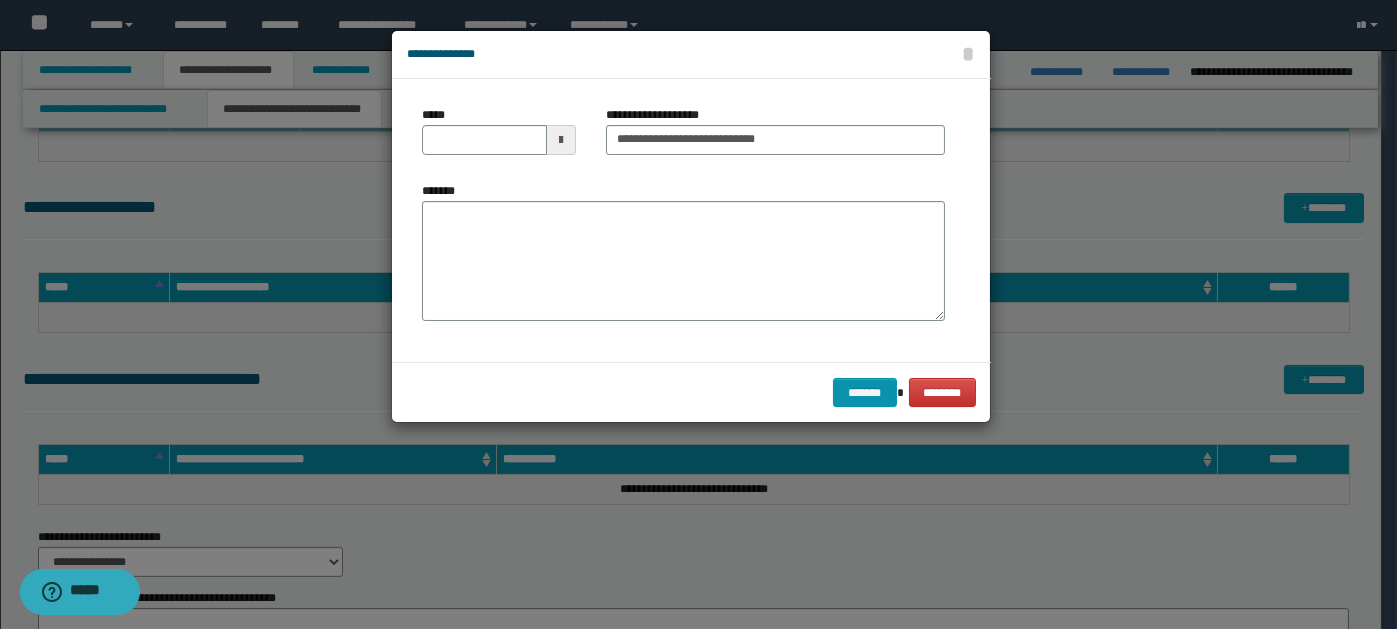 click at bounding box center [561, 140] 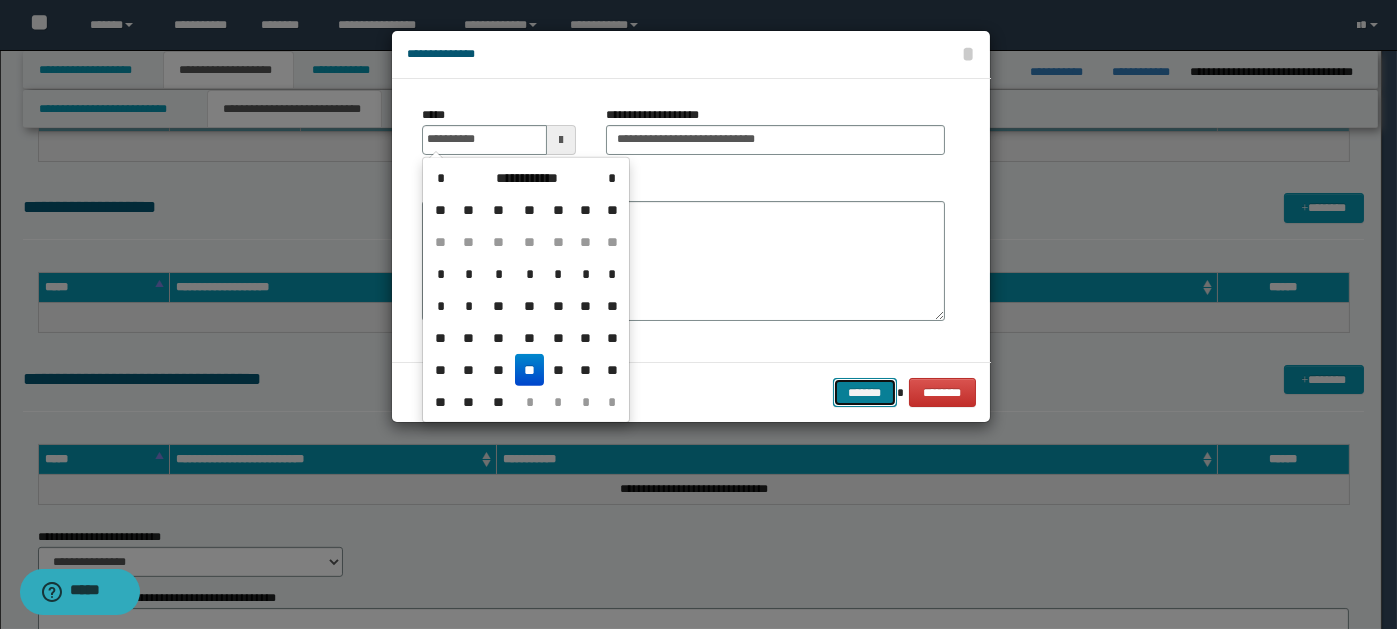 type on "**********" 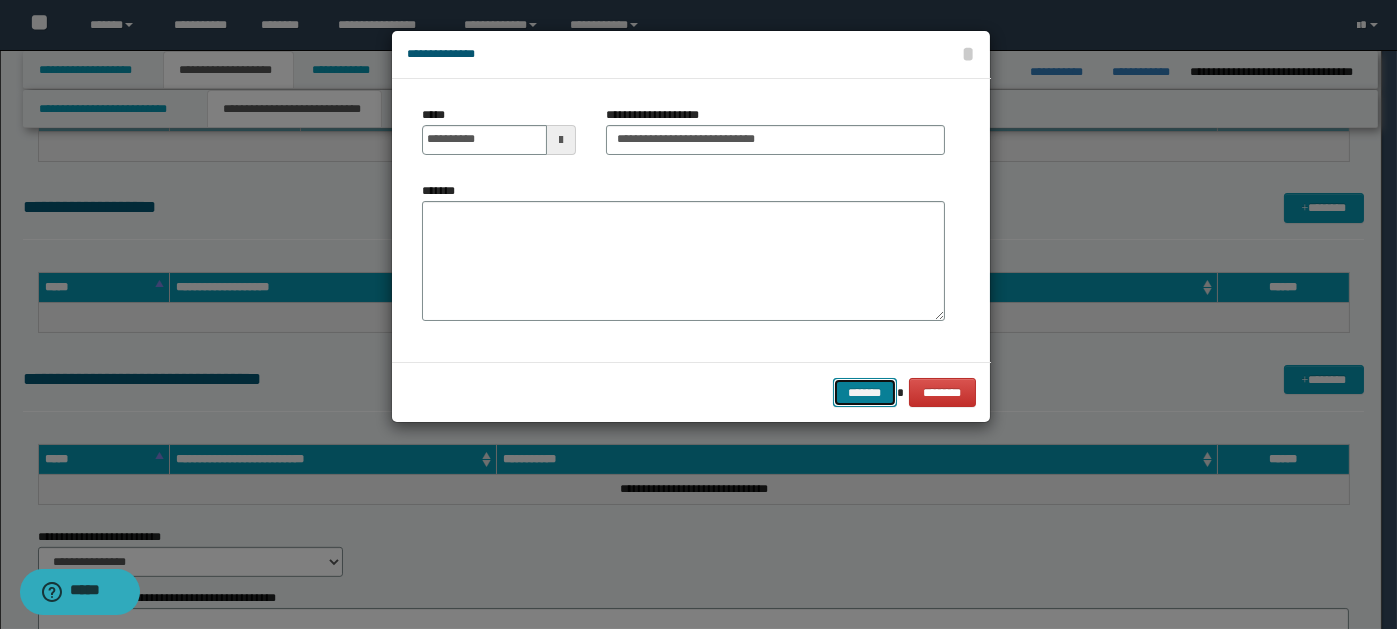 click on "*******" at bounding box center [865, 392] 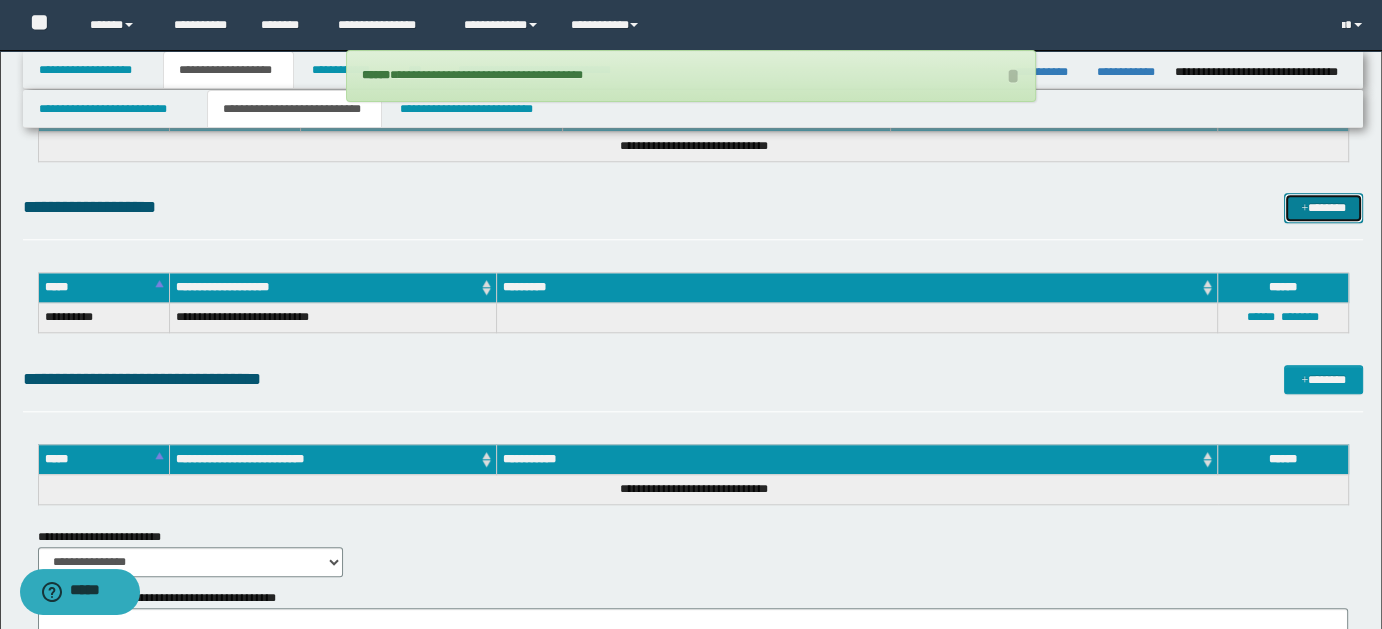 click on "*******" at bounding box center [1323, 207] 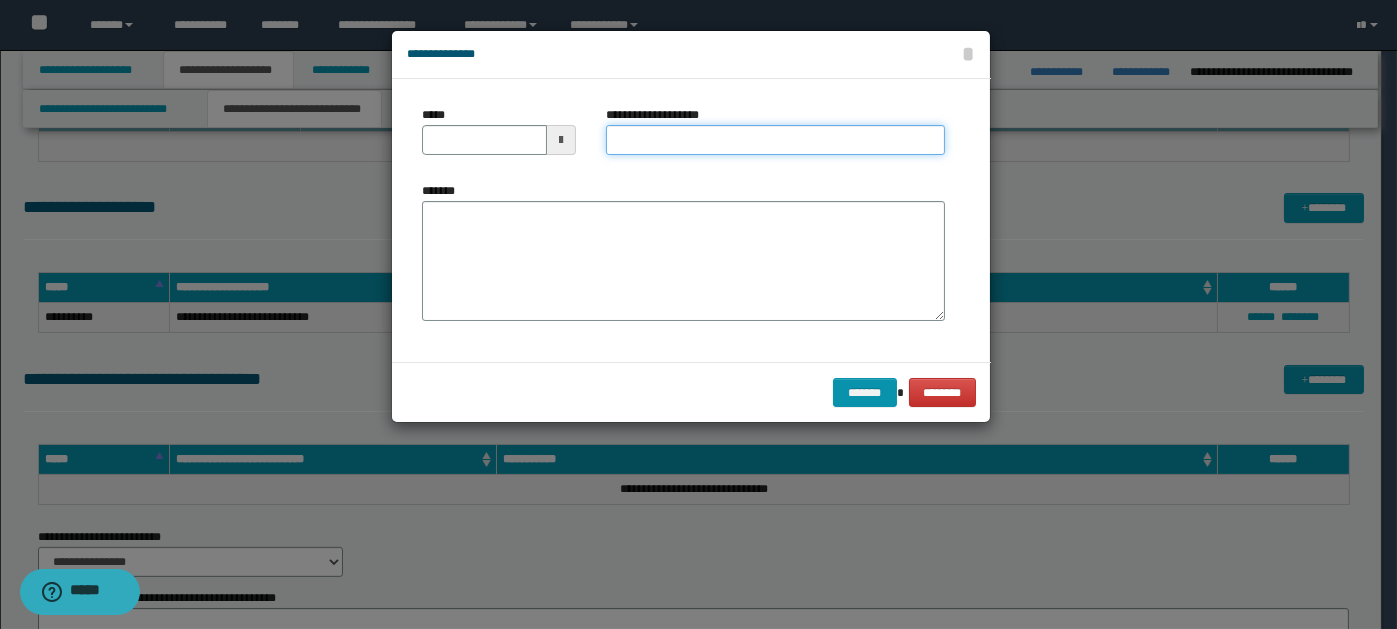 paste on "**********" 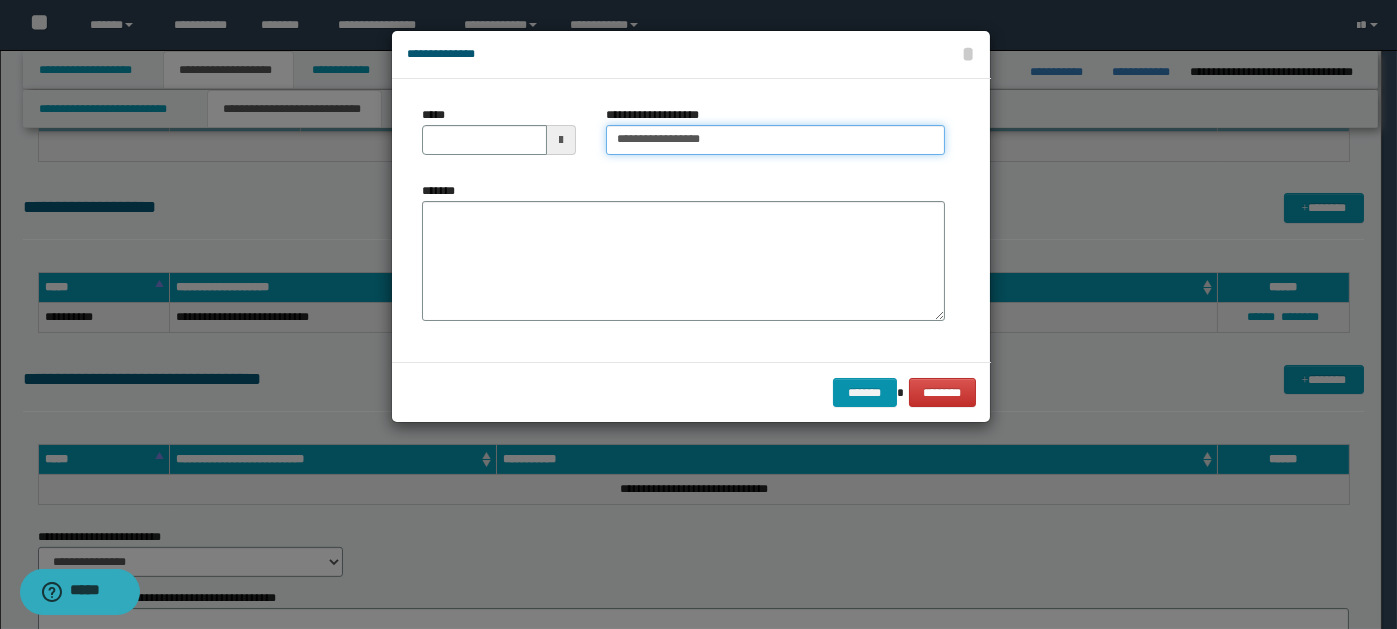 type on "**********" 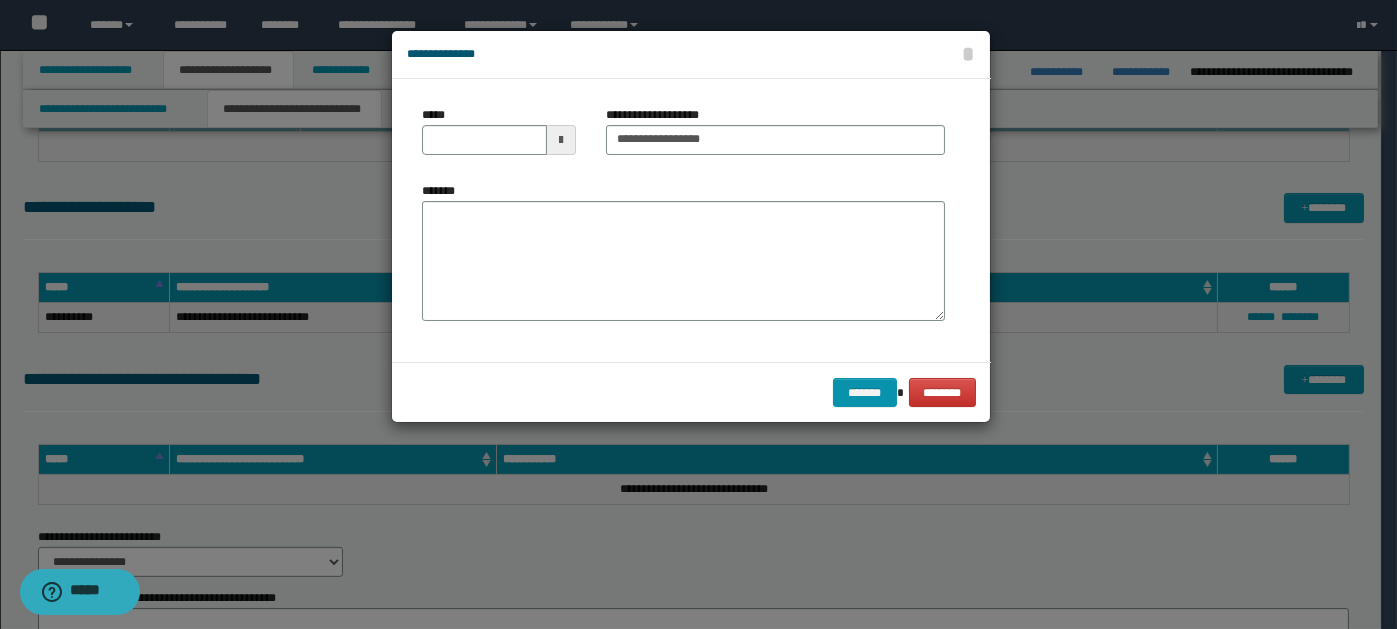click at bounding box center (561, 140) 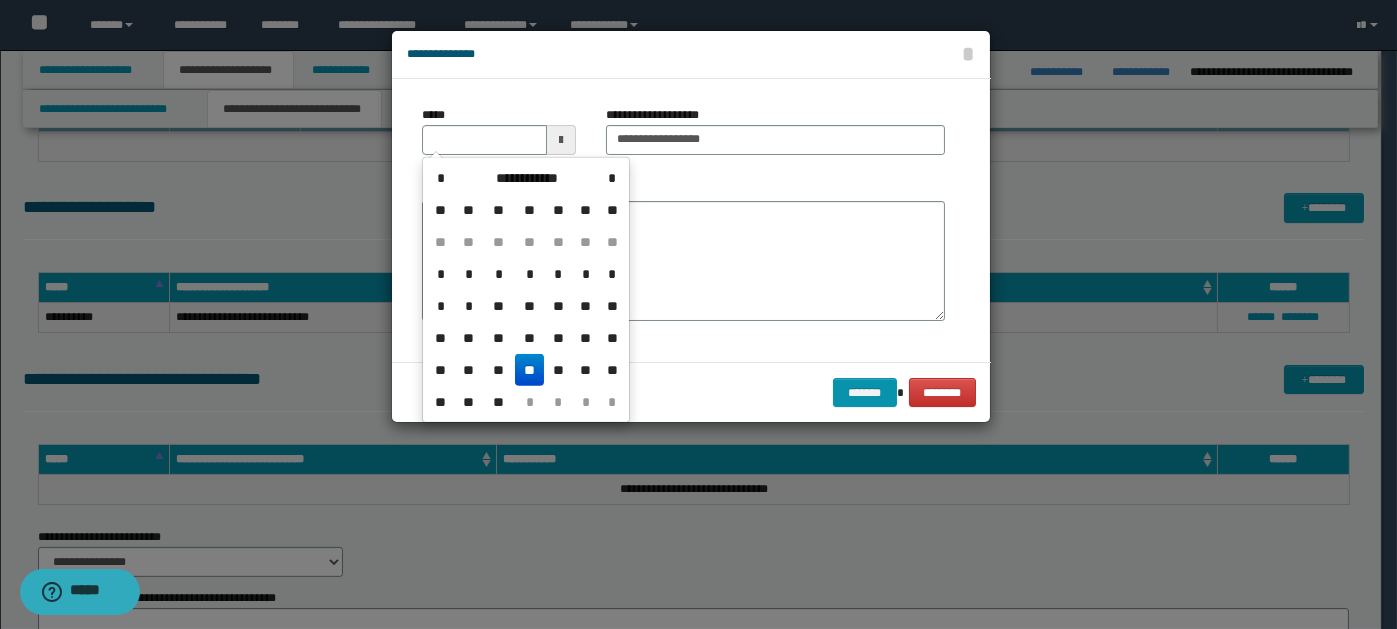 click on "**" at bounding box center (529, 370) 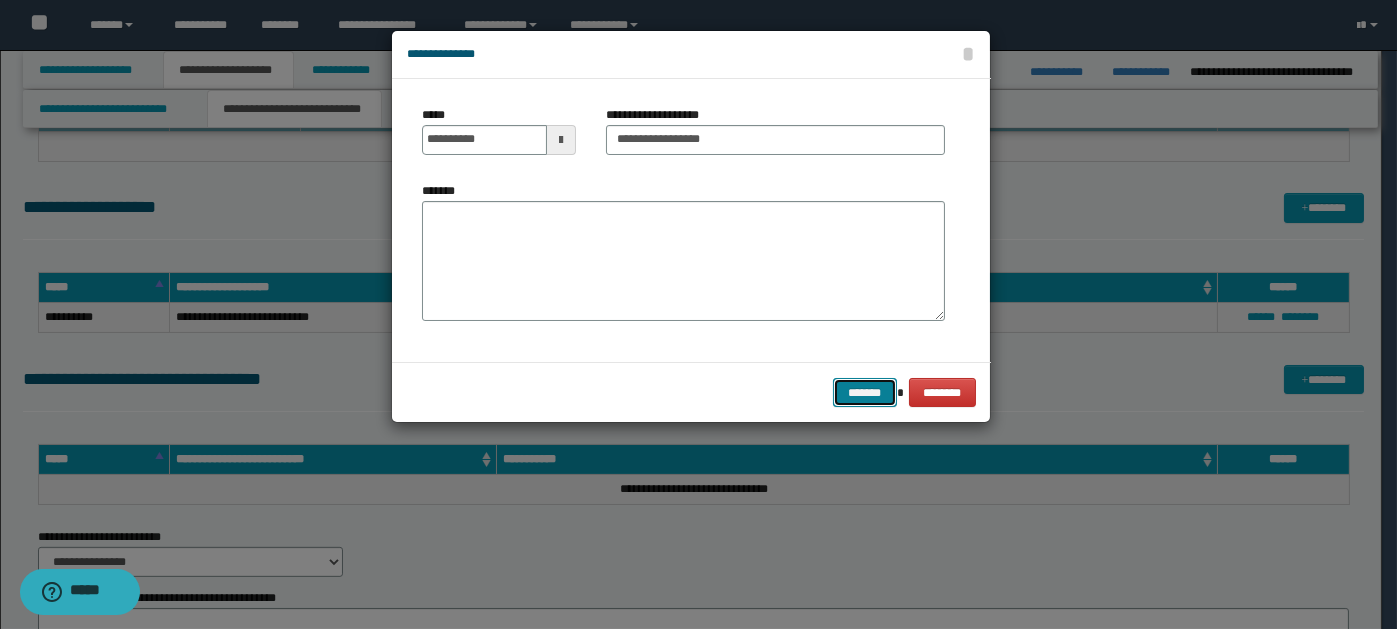 click on "*******" at bounding box center [865, 392] 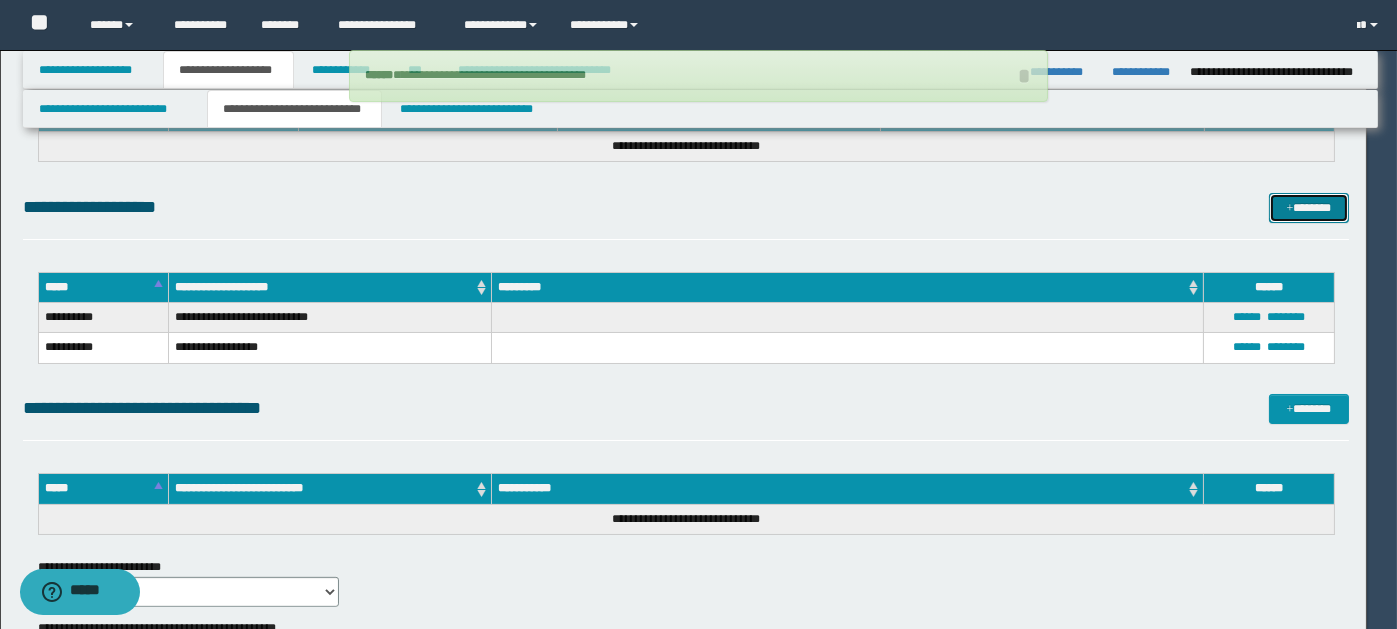 type 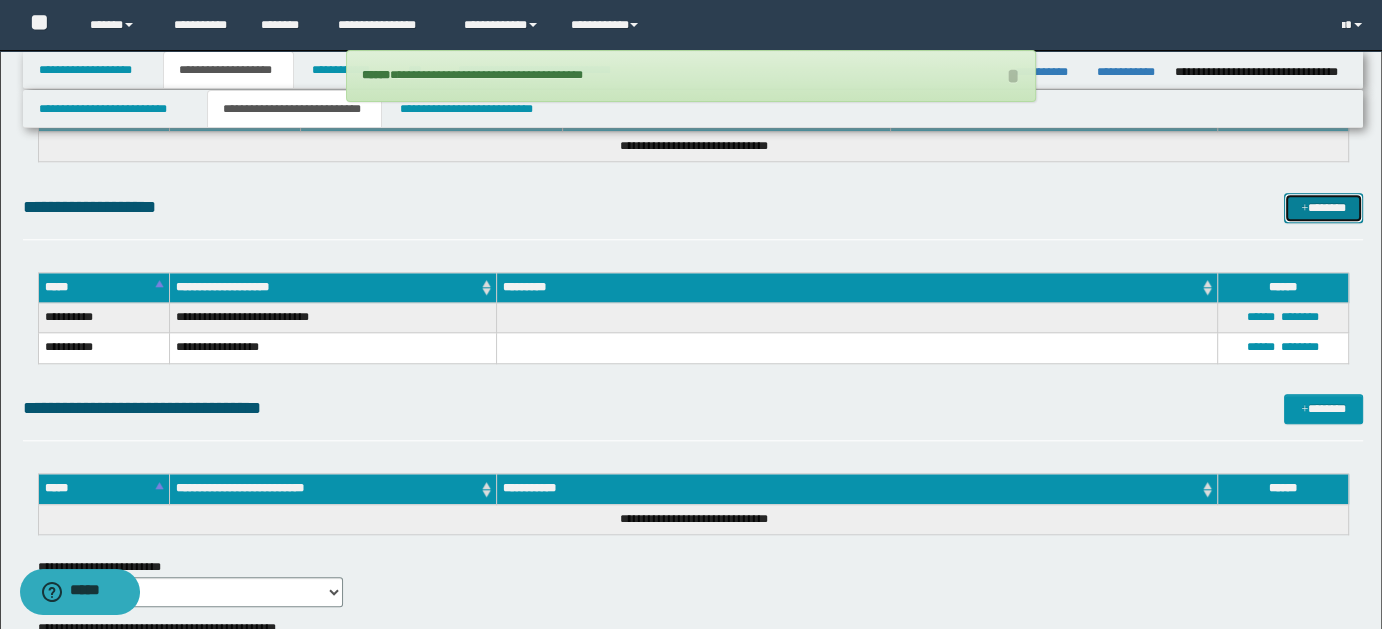 click on "*******" at bounding box center (1323, 207) 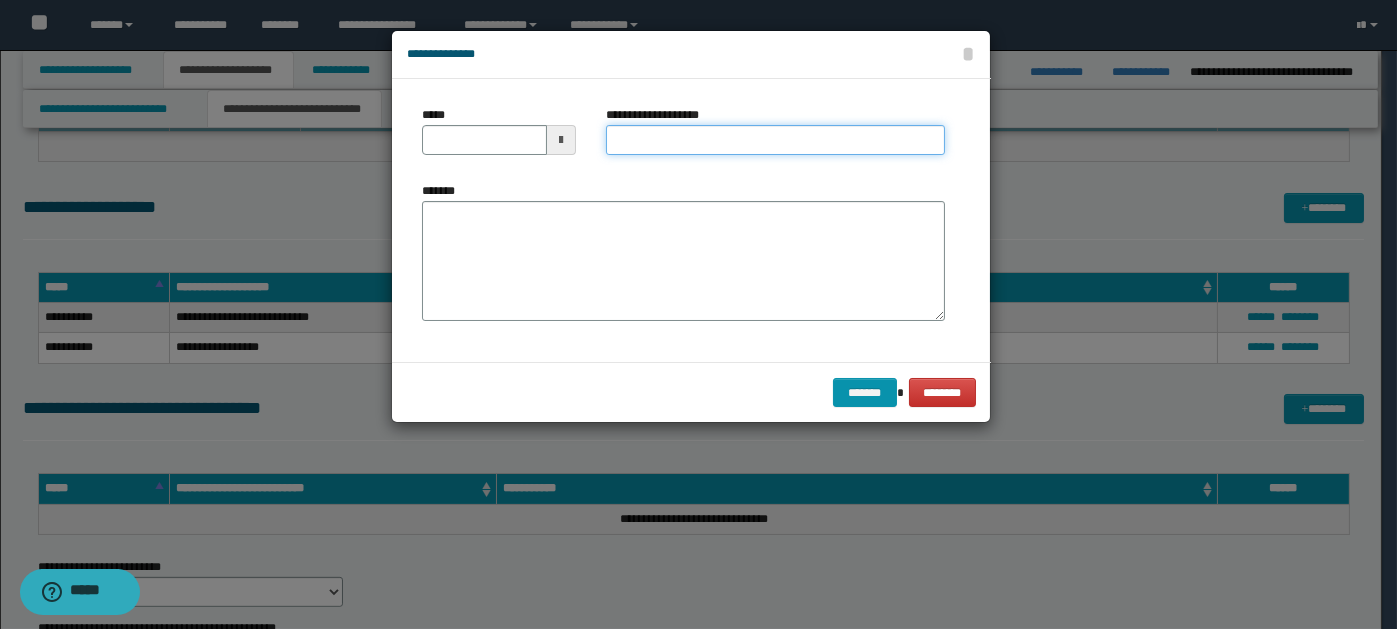 paste on "**********" 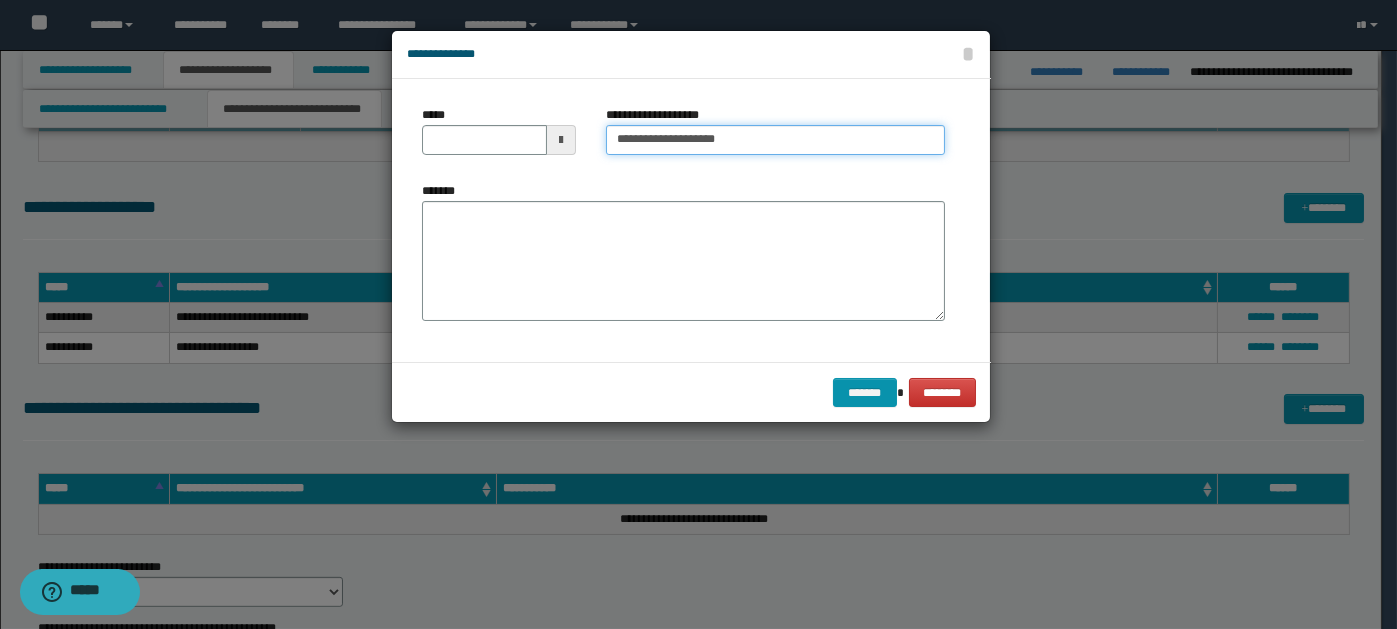type on "**********" 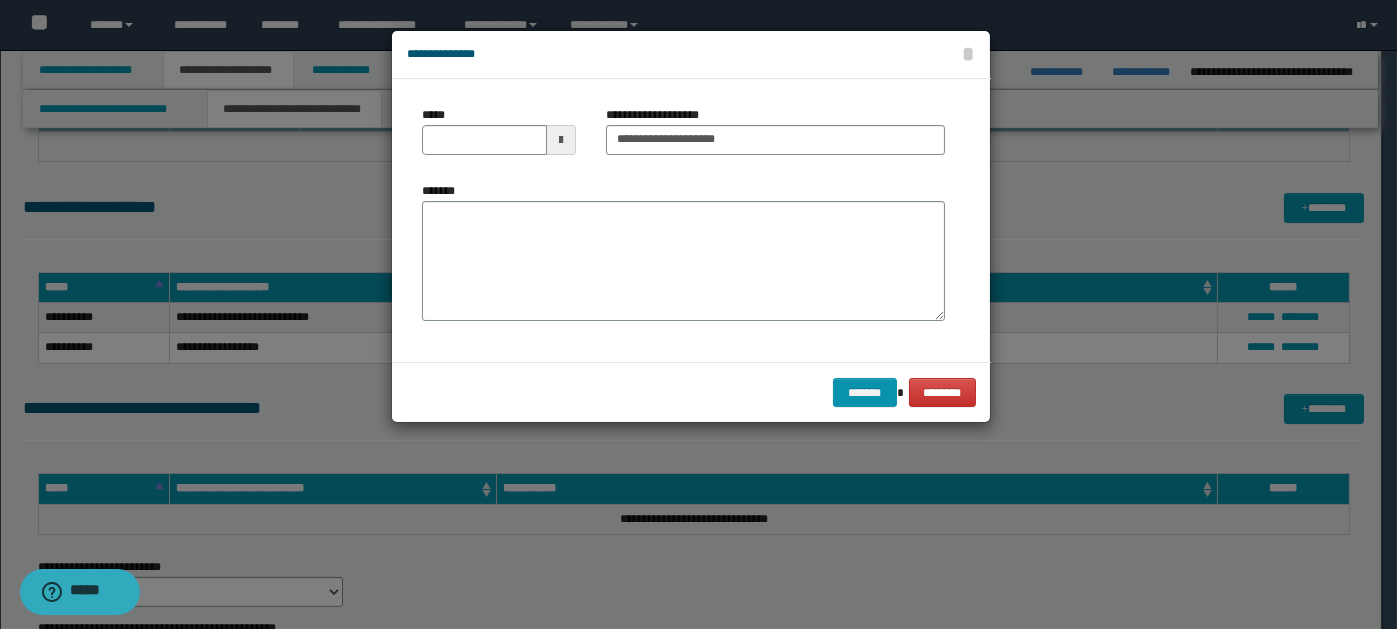 click at bounding box center [561, 140] 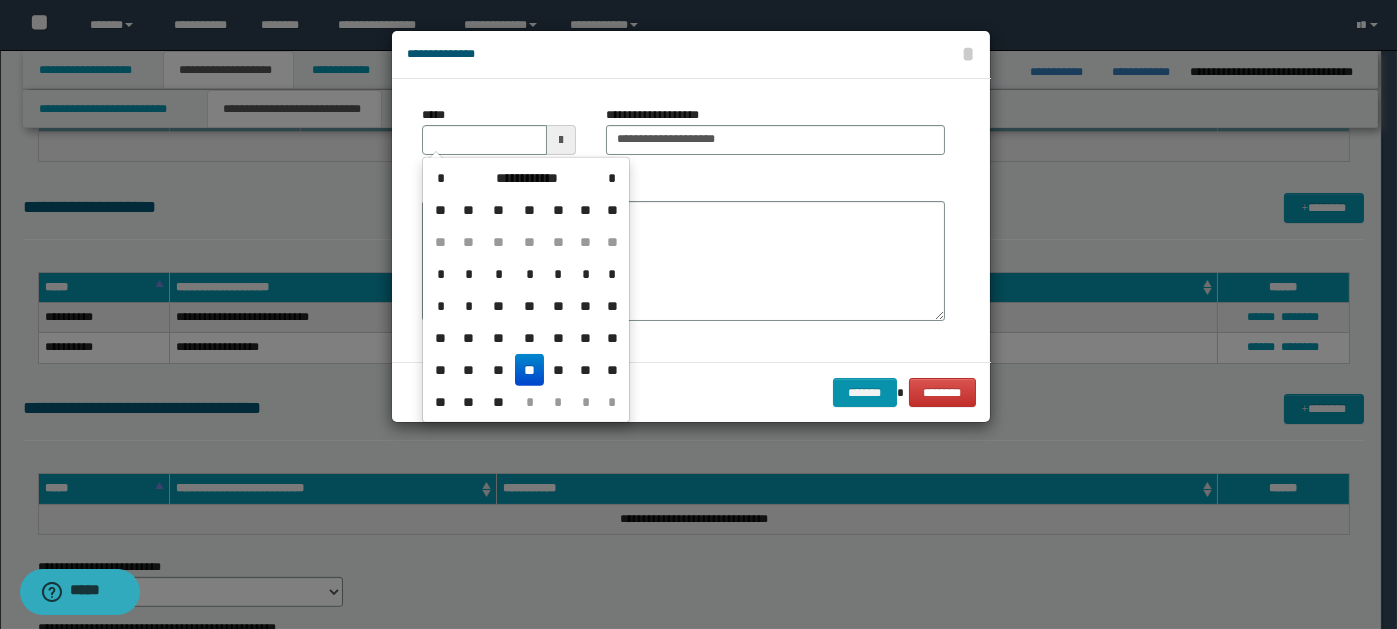 click on "**" at bounding box center (529, 370) 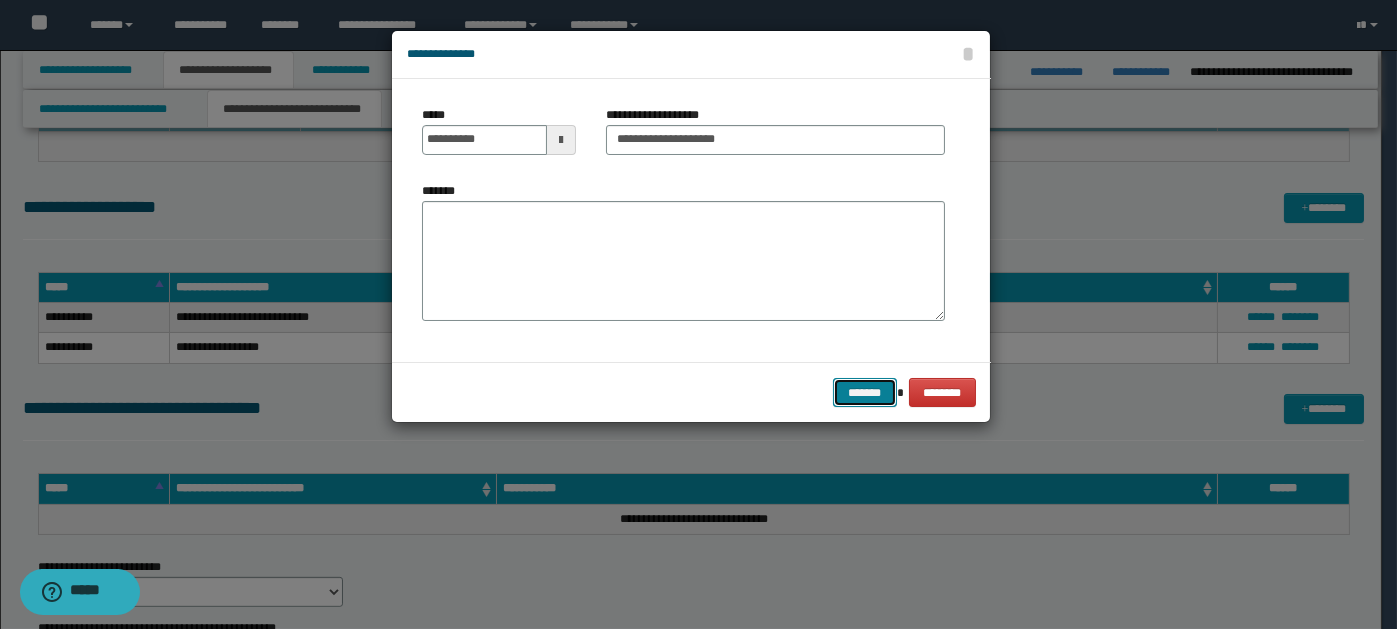 click on "*******" at bounding box center (865, 392) 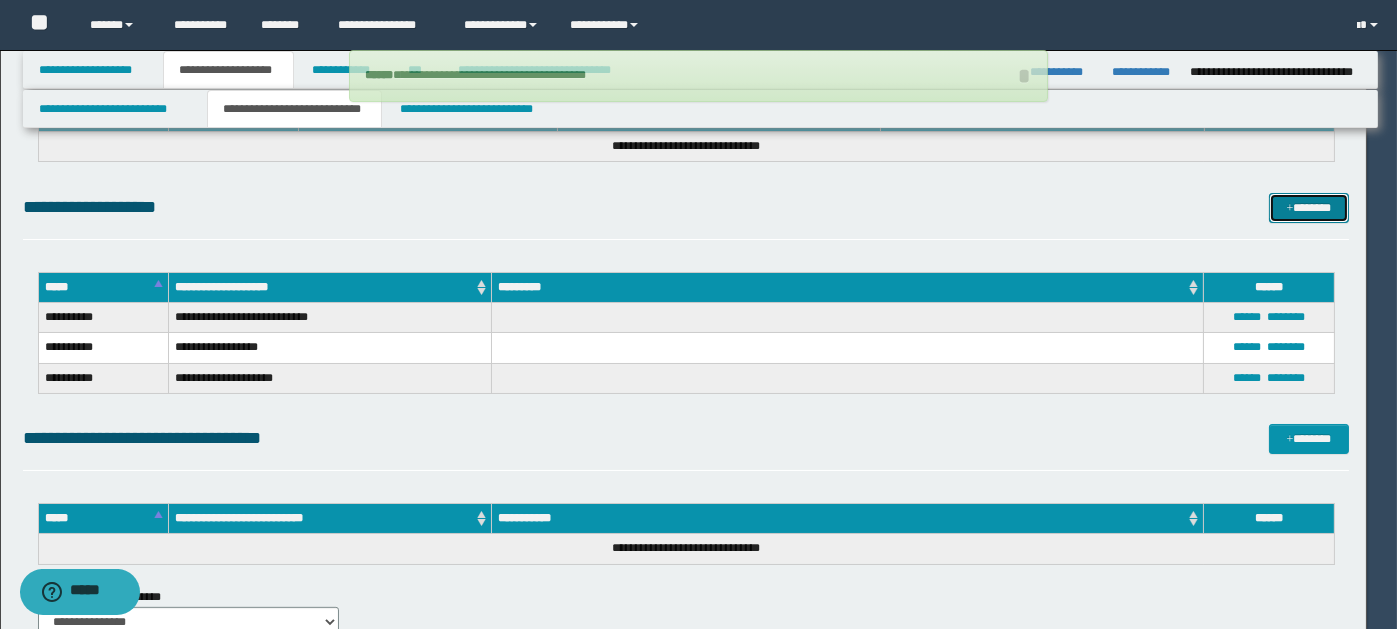 type 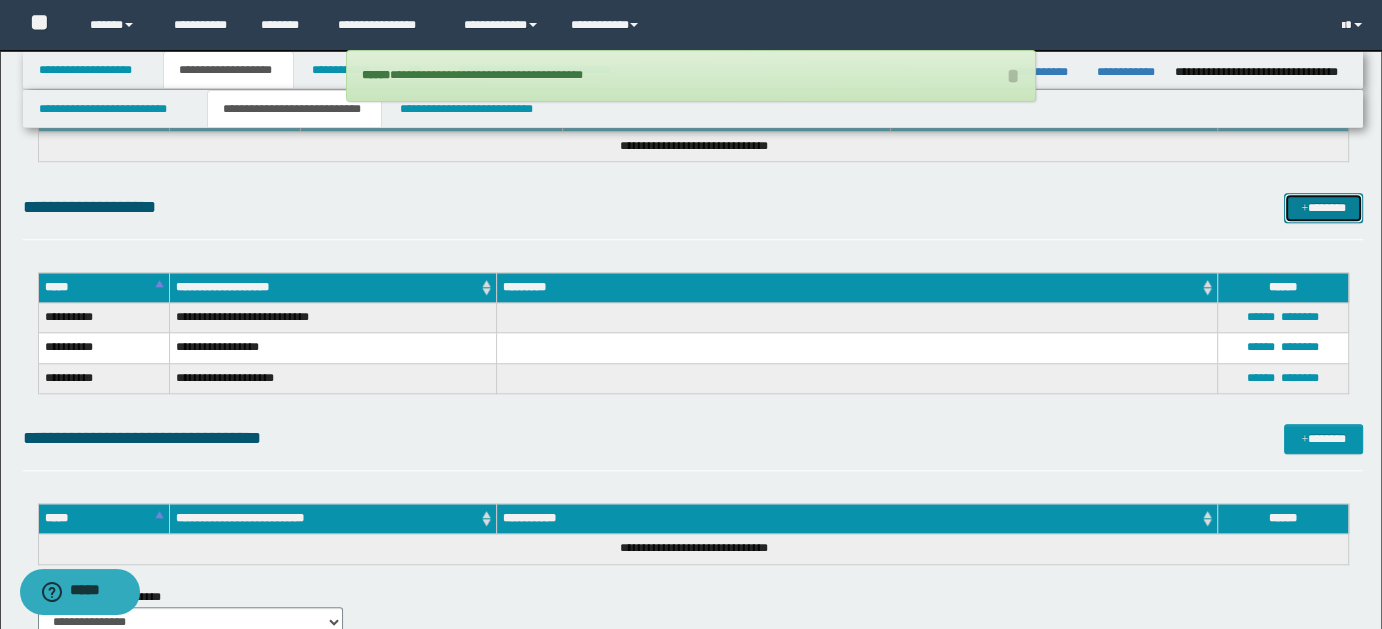 click on "*******" at bounding box center (1323, 207) 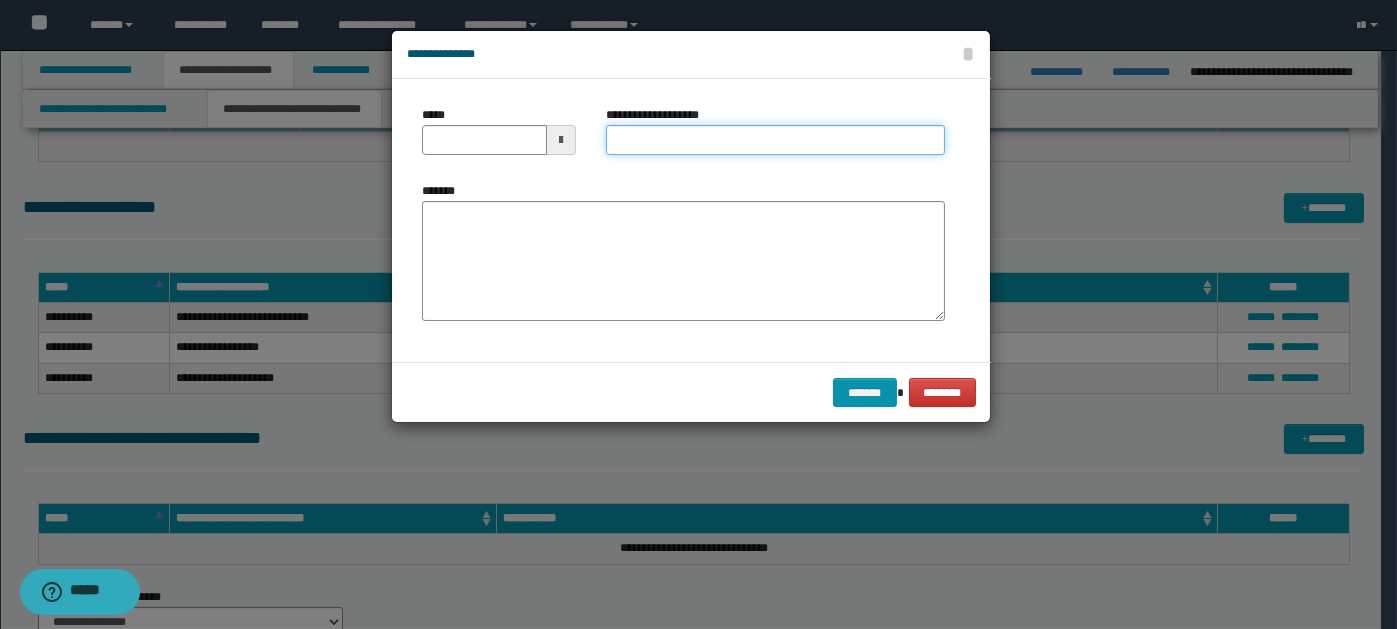 paste on "**********" 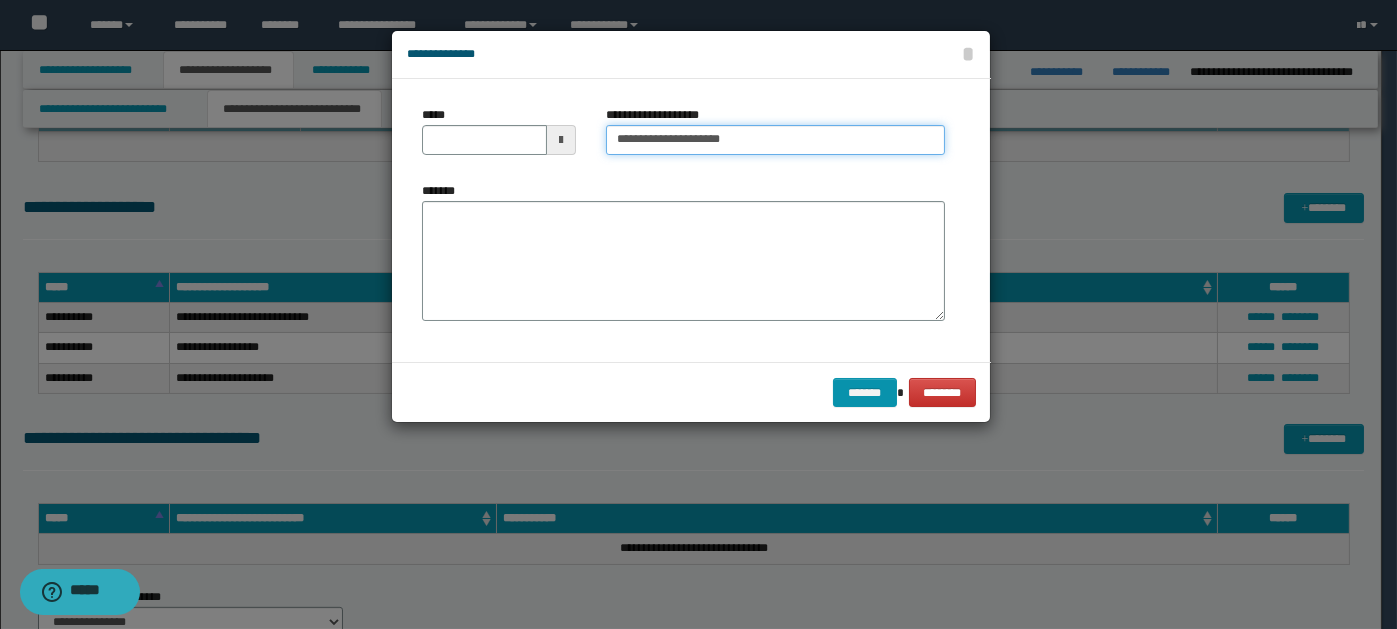type on "**********" 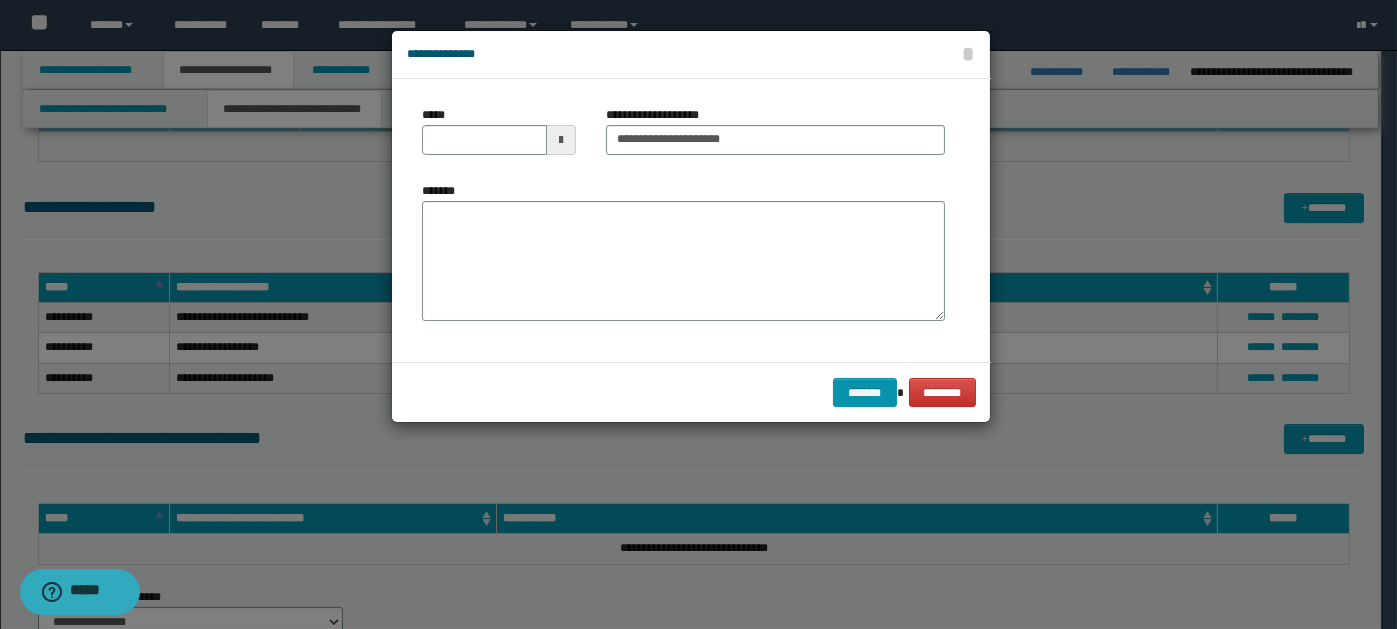 click at bounding box center [561, 140] 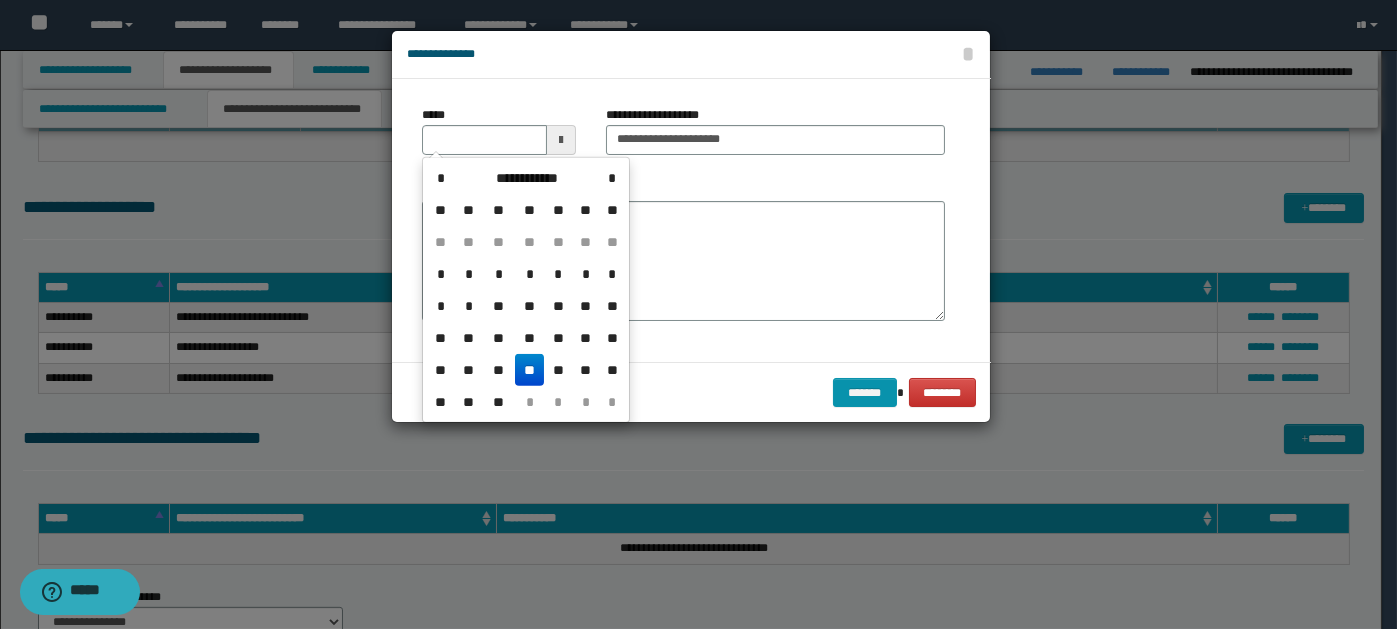click on "**" at bounding box center (529, 370) 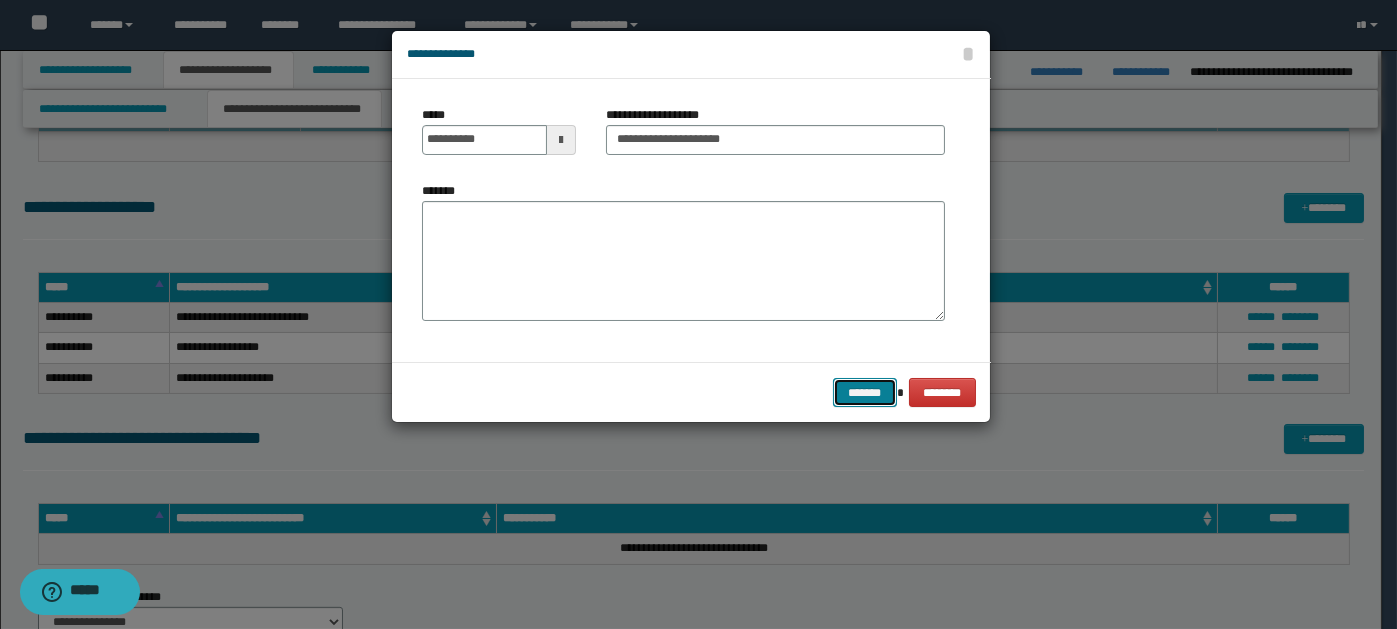 click on "*******" at bounding box center (865, 392) 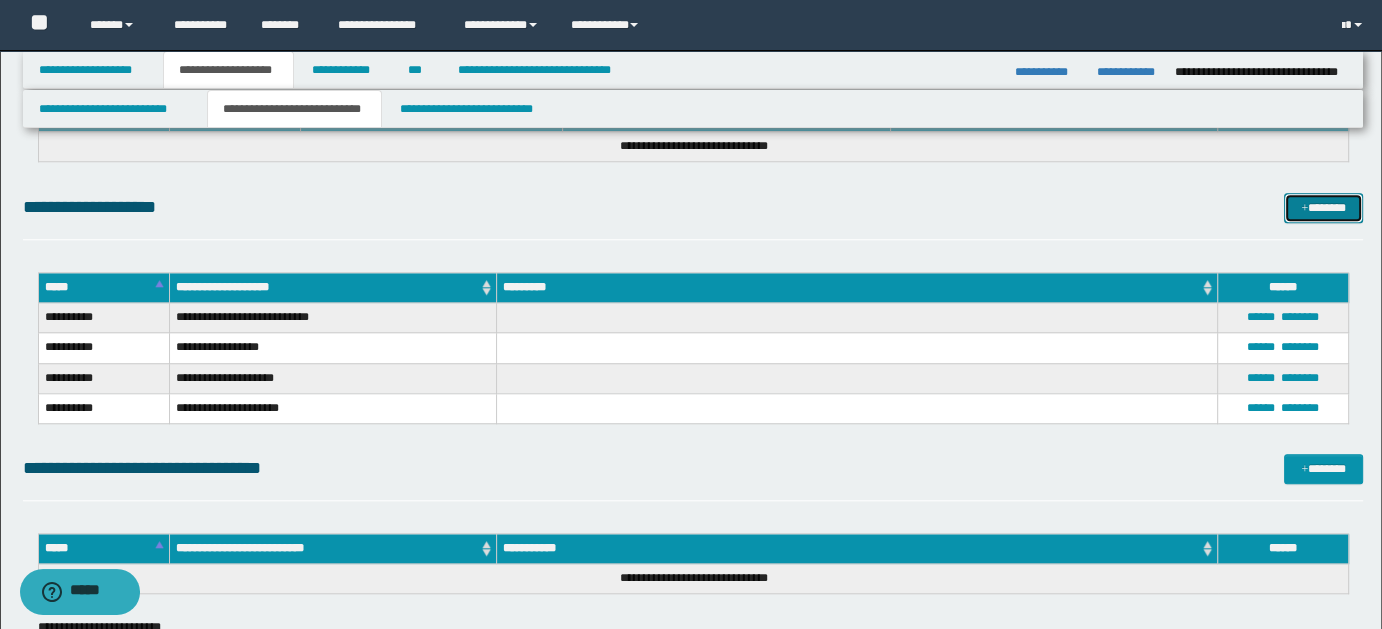 click on "*******" at bounding box center (1323, 207) 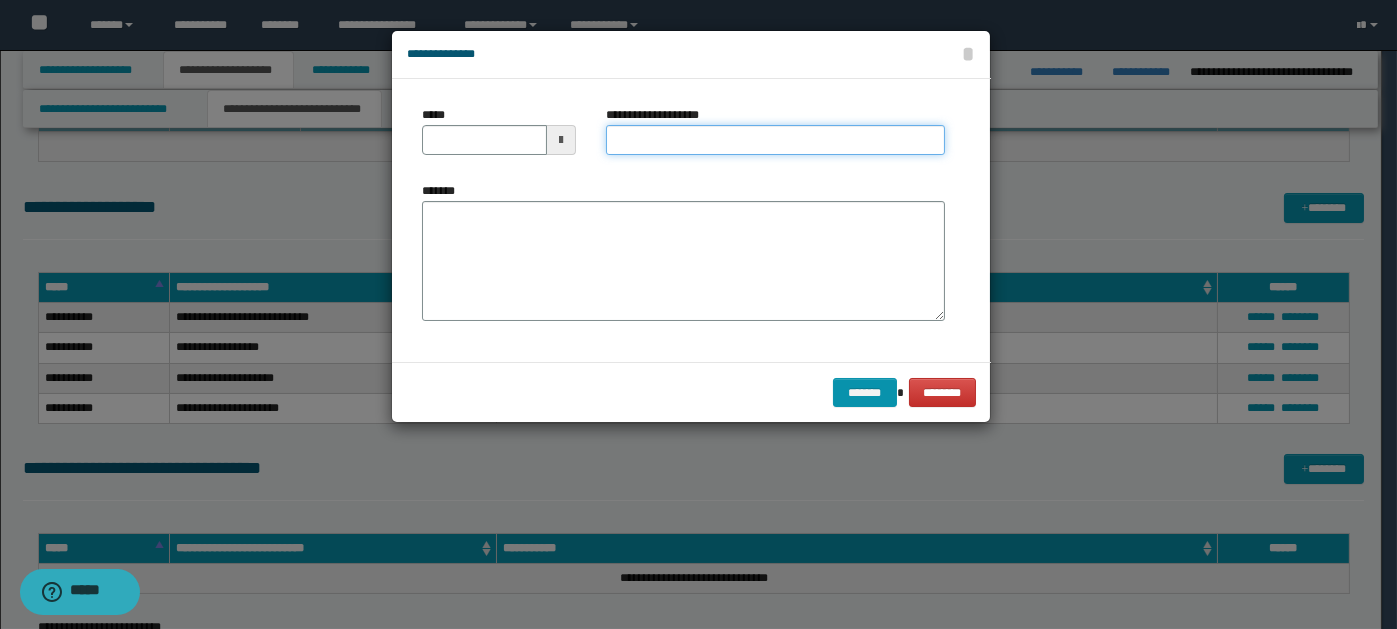 paste on "**********" 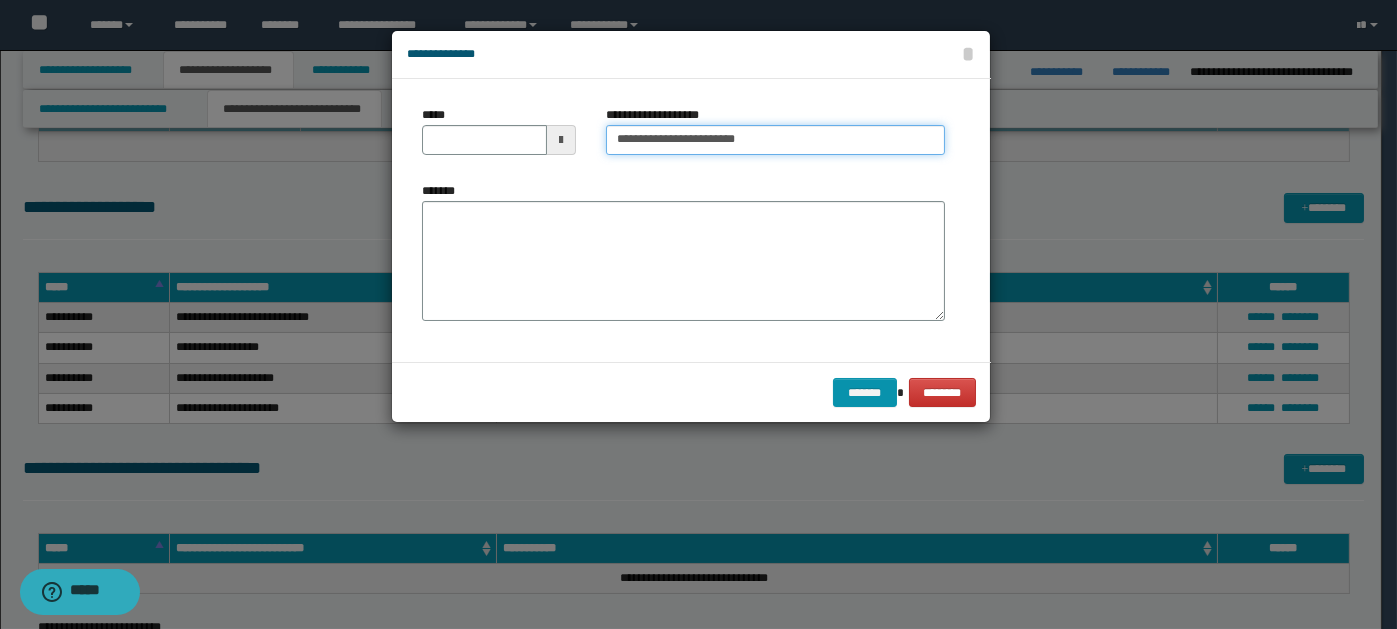 type on "**********" 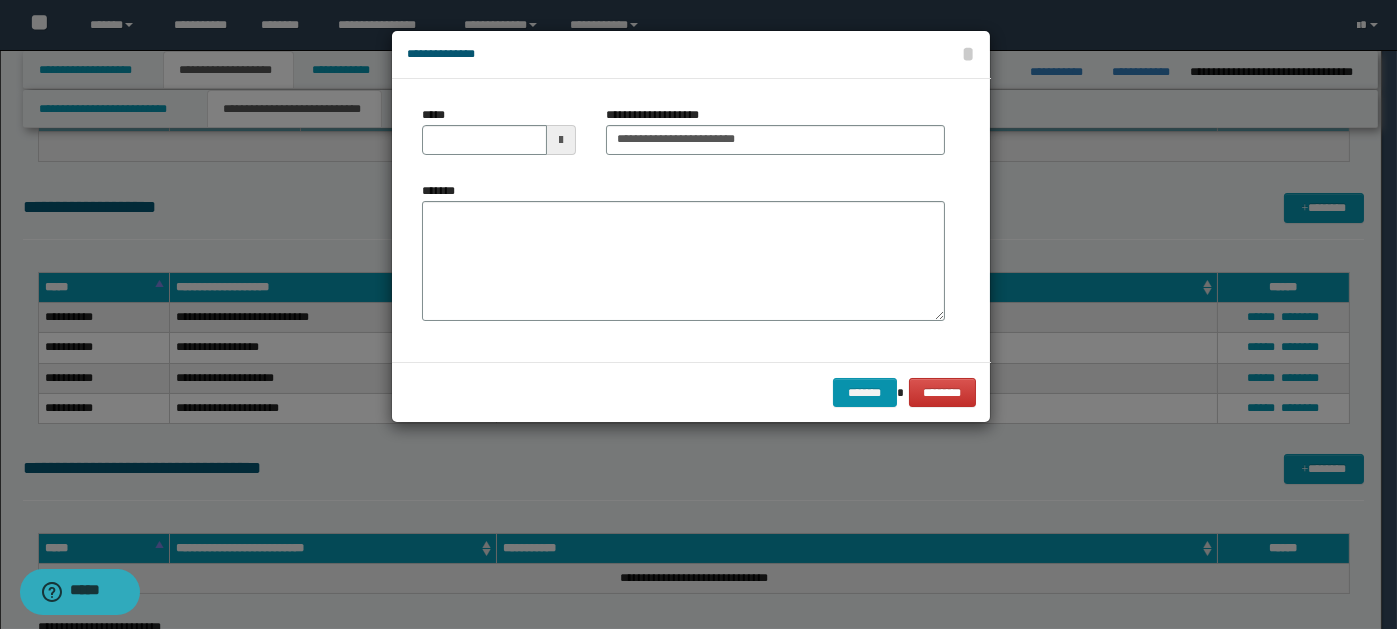 click at bounding box center [561, 140] 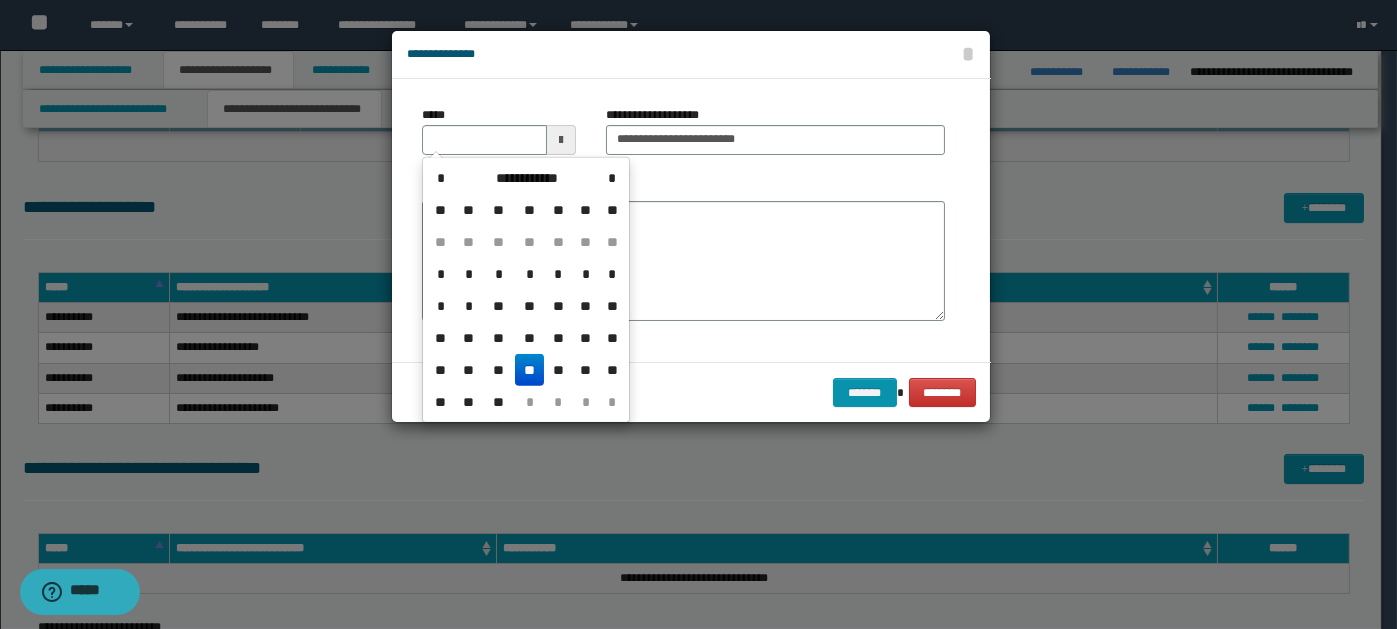 click on "**" at bounding box center [529, 370] 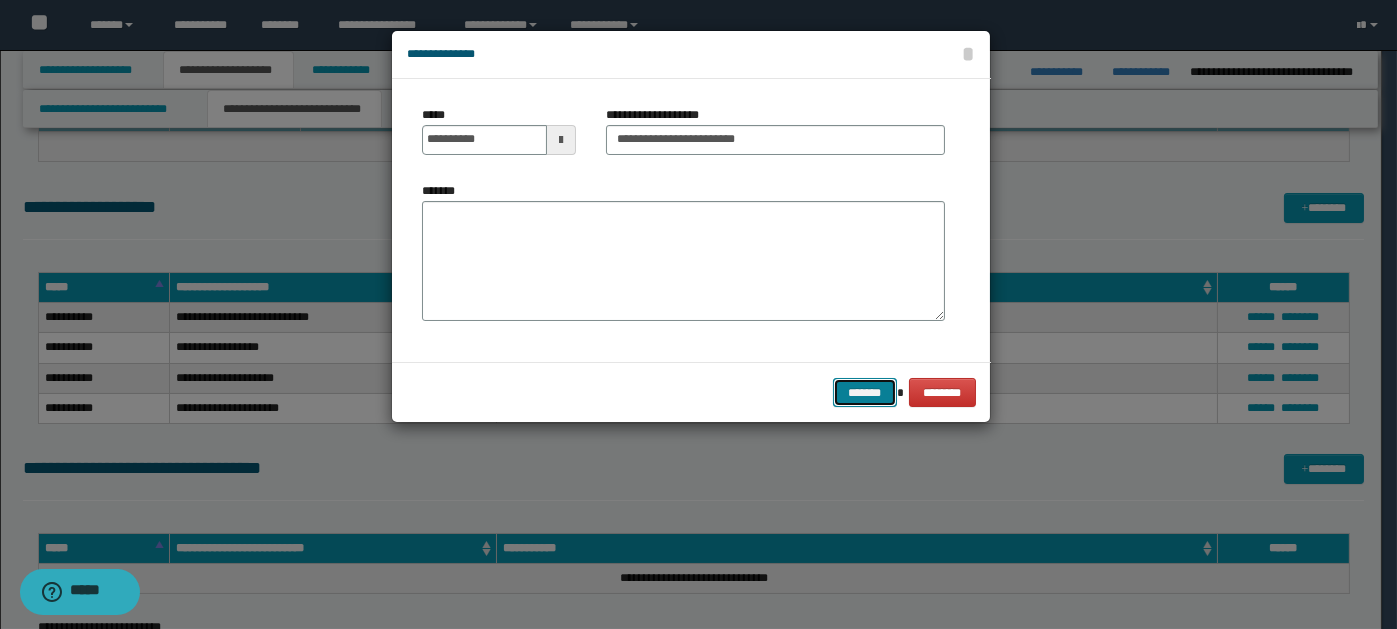 click on "*******" at bounding box center [865, 392] 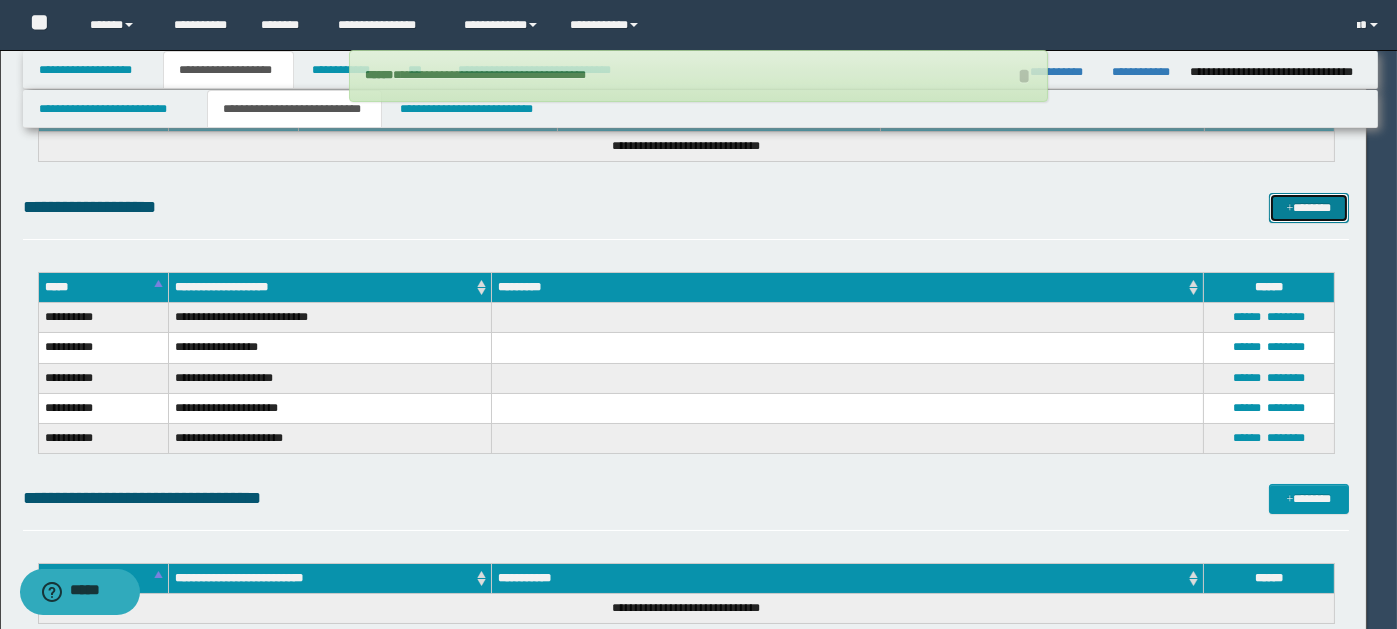 type 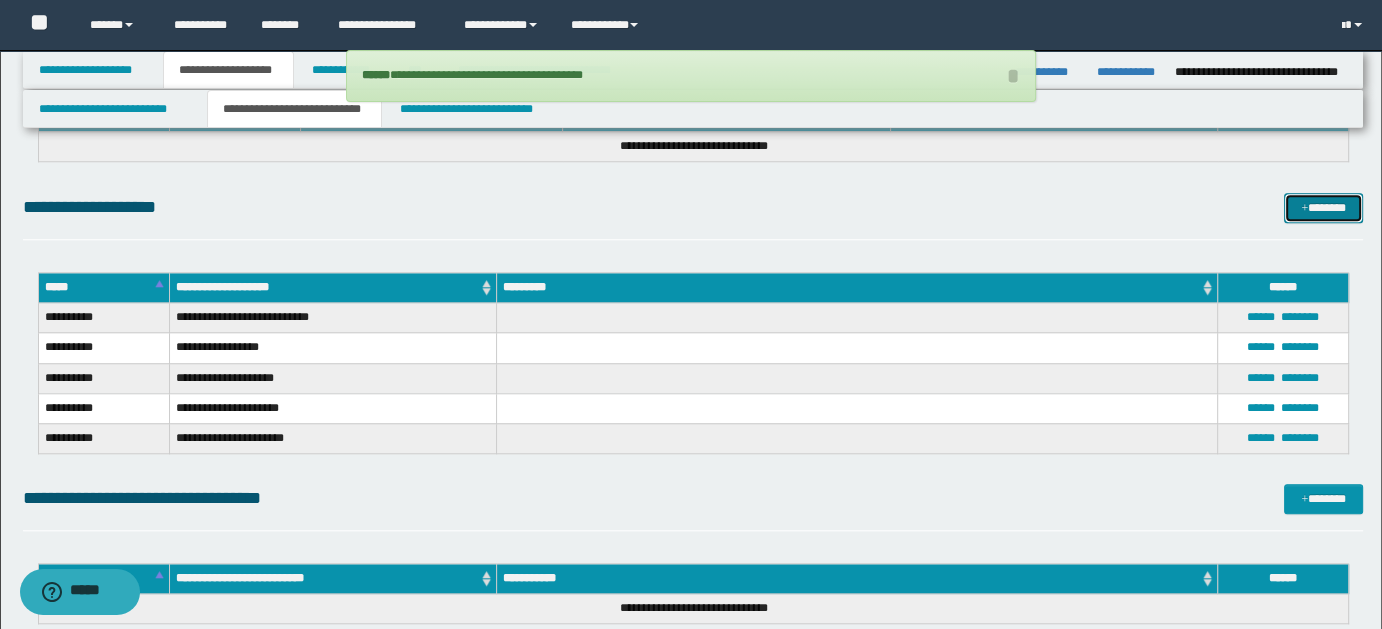 click on "*******" at bounding box center (1323, 207) 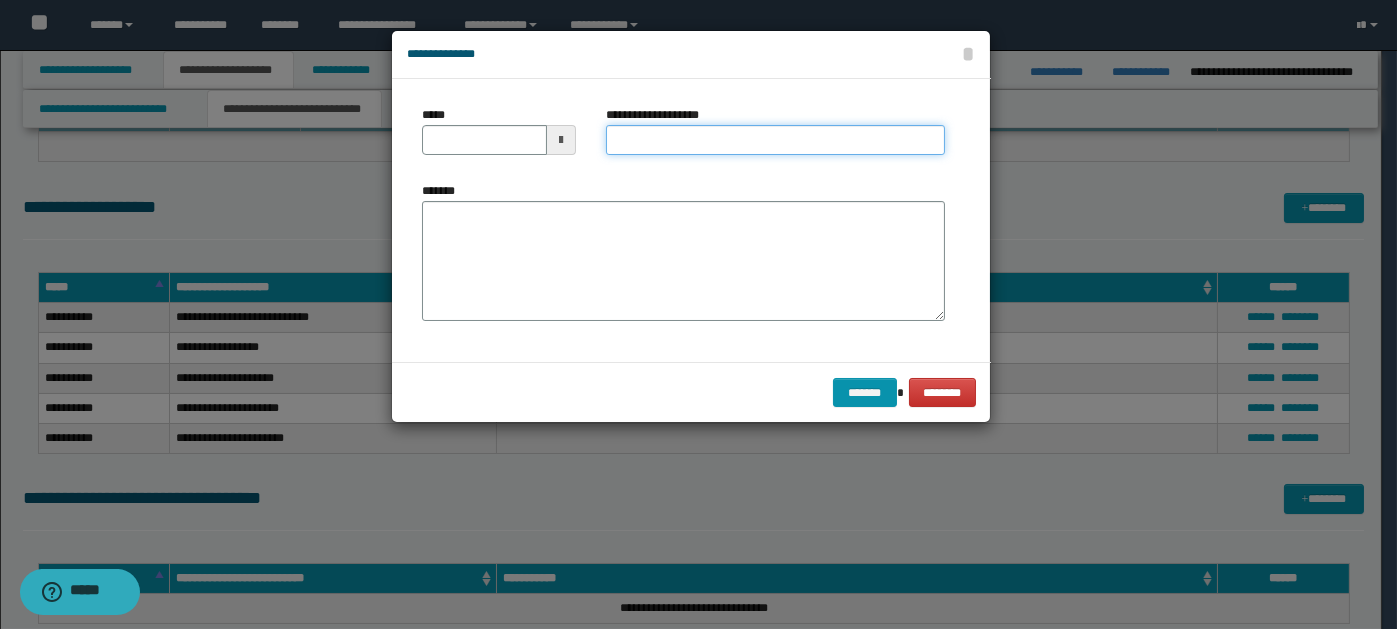 paste on "**********" 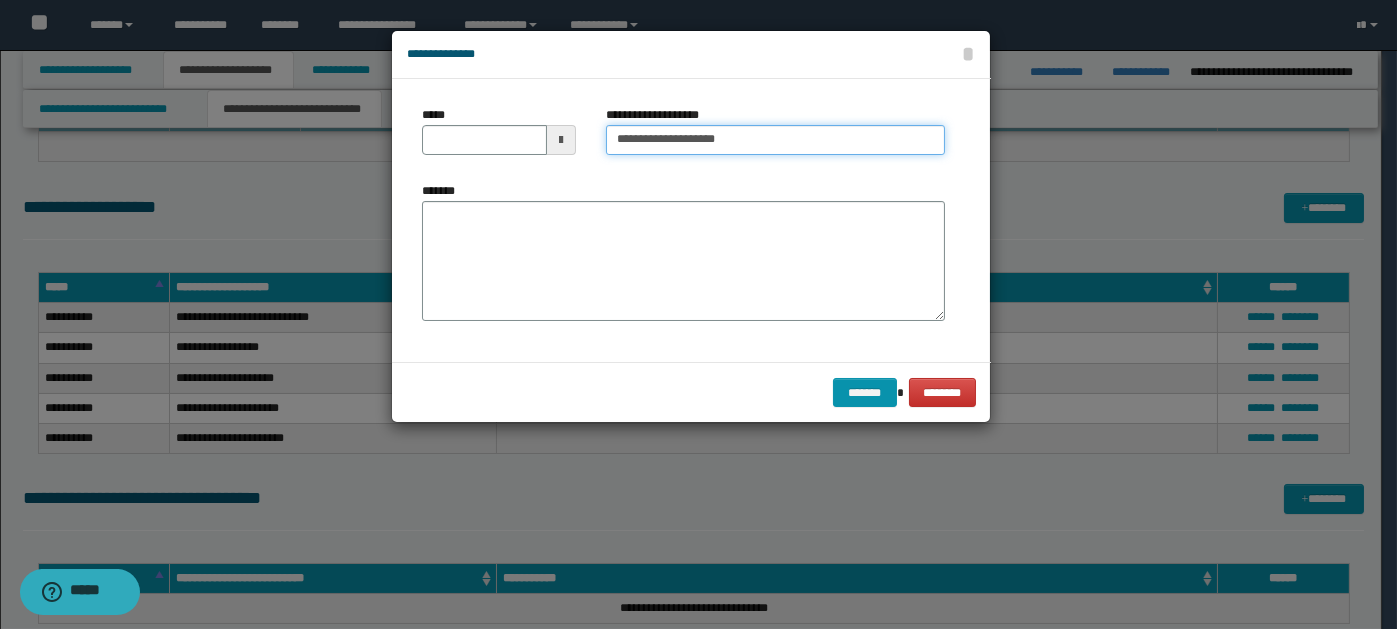 type on "**********" 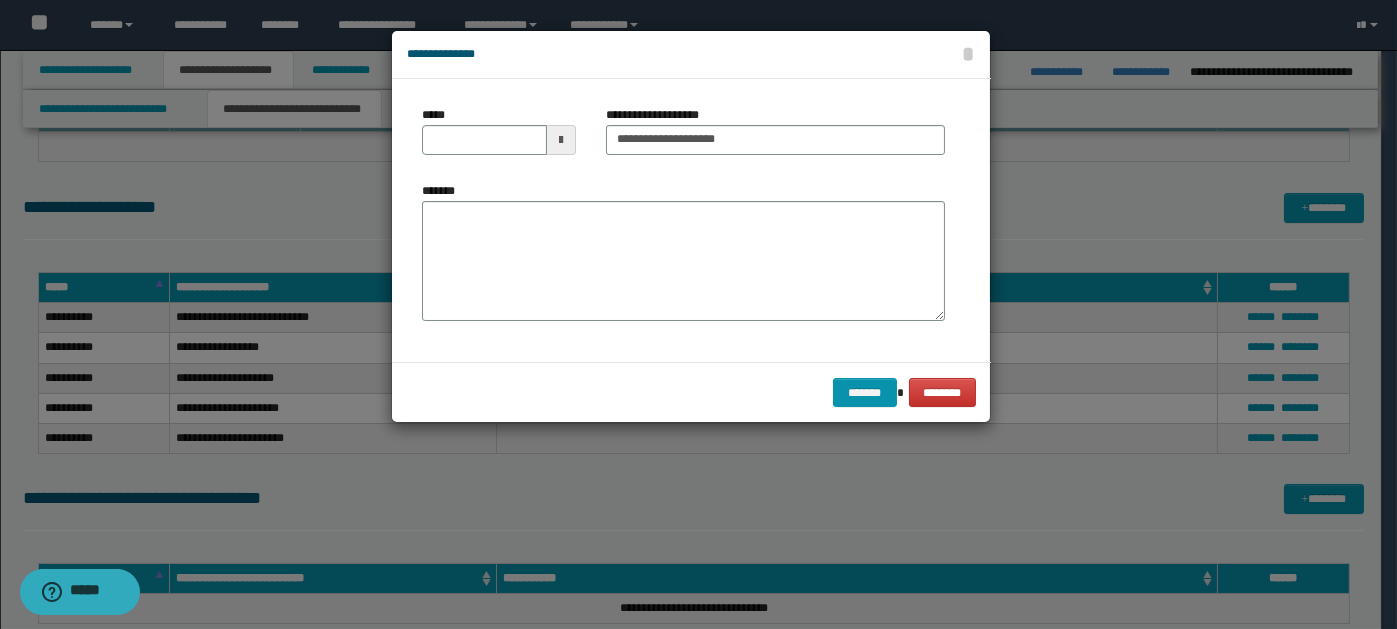 click at bounding box center [561, 140] 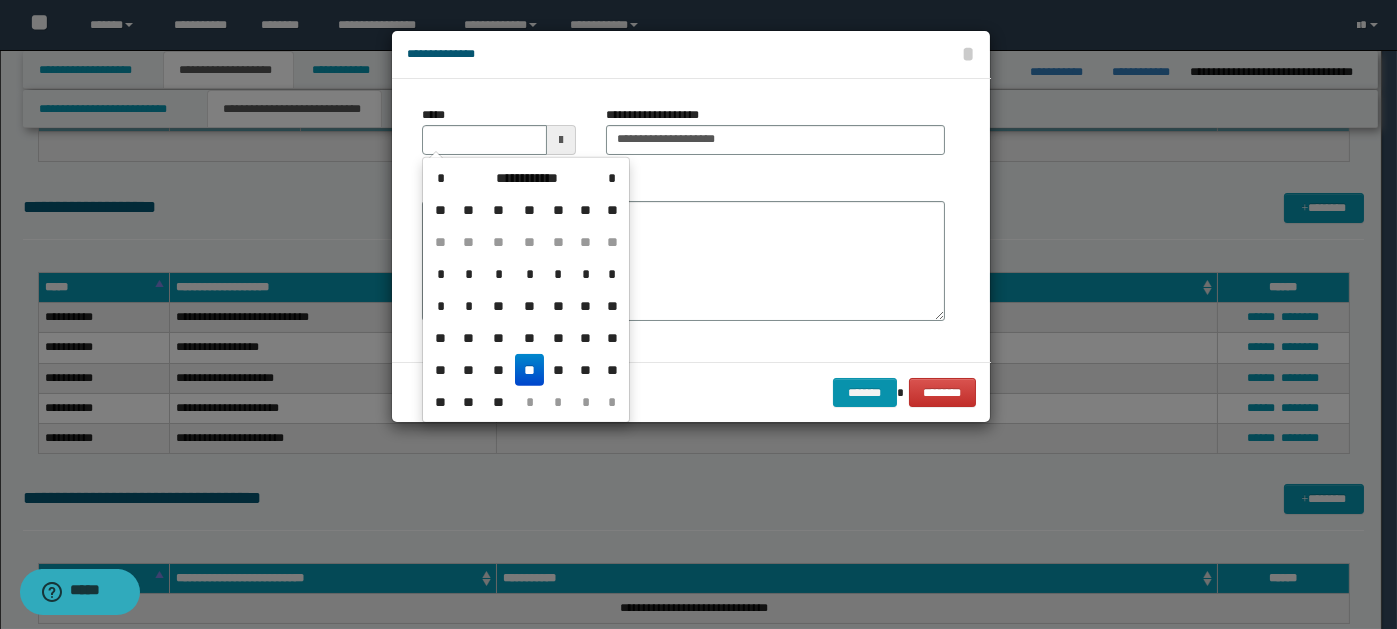 click on "**" at bounding box center [529, 370] 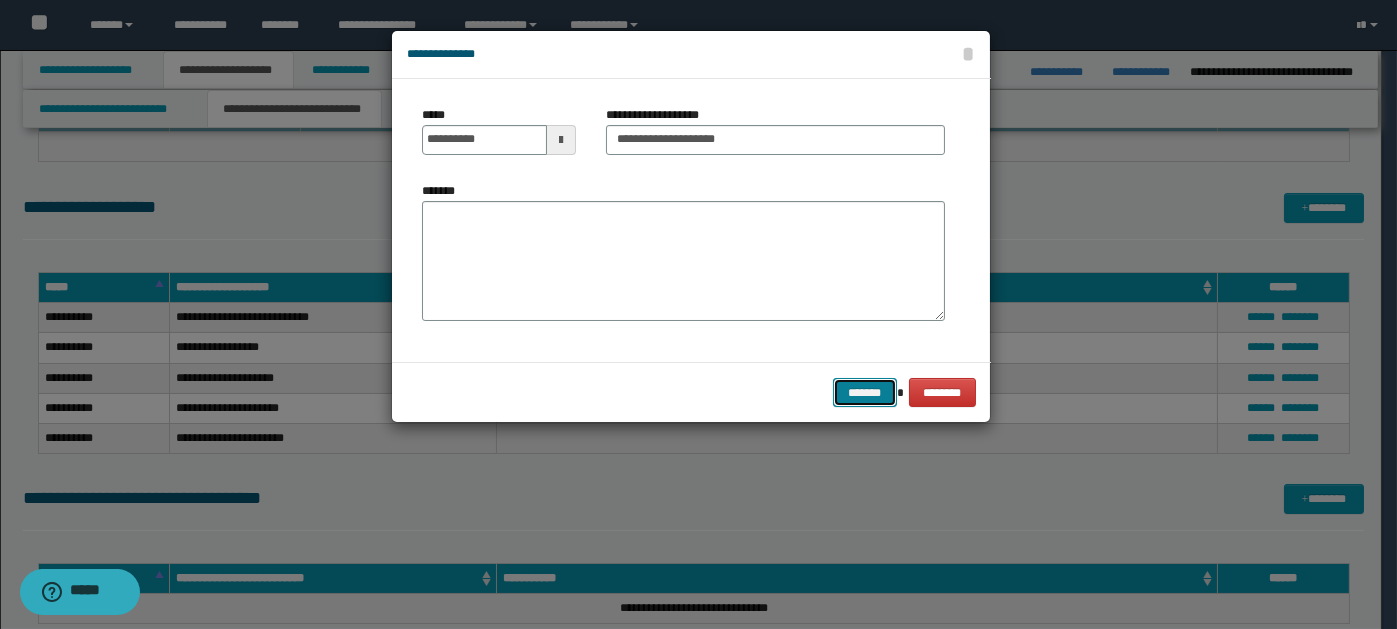 click on "*******" at bounding box center (865, 392) 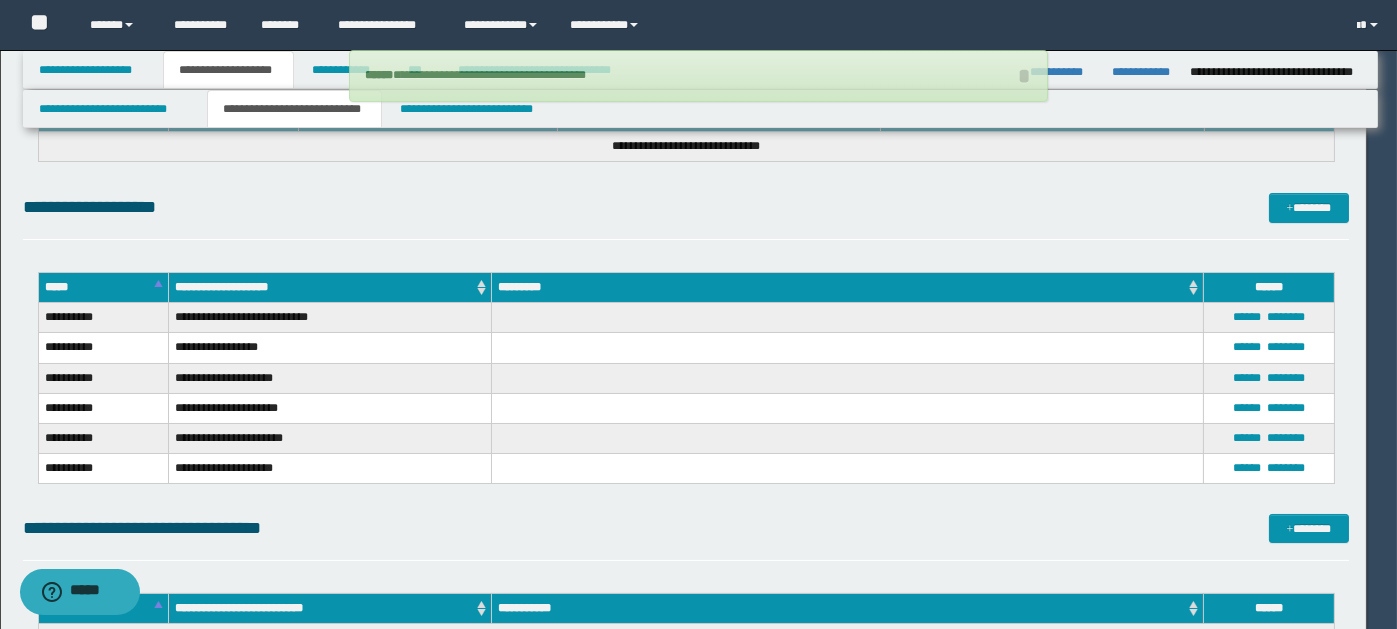 type 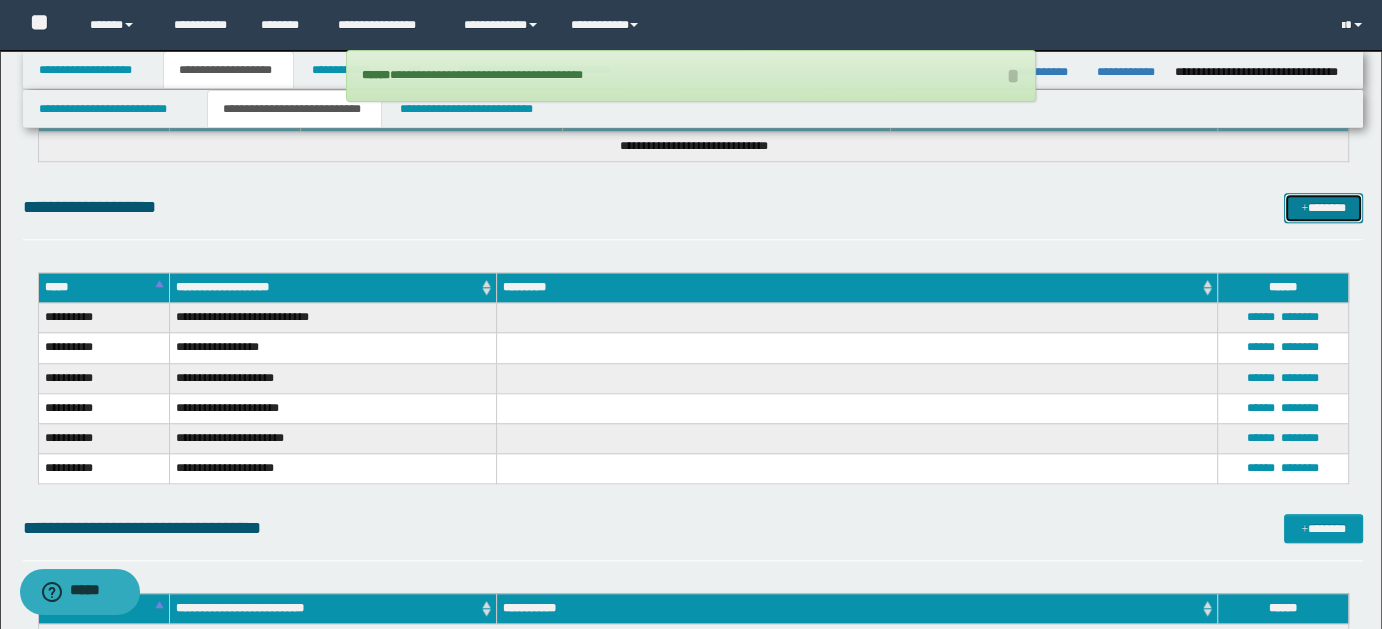 click at bounding box center [1304, 209] 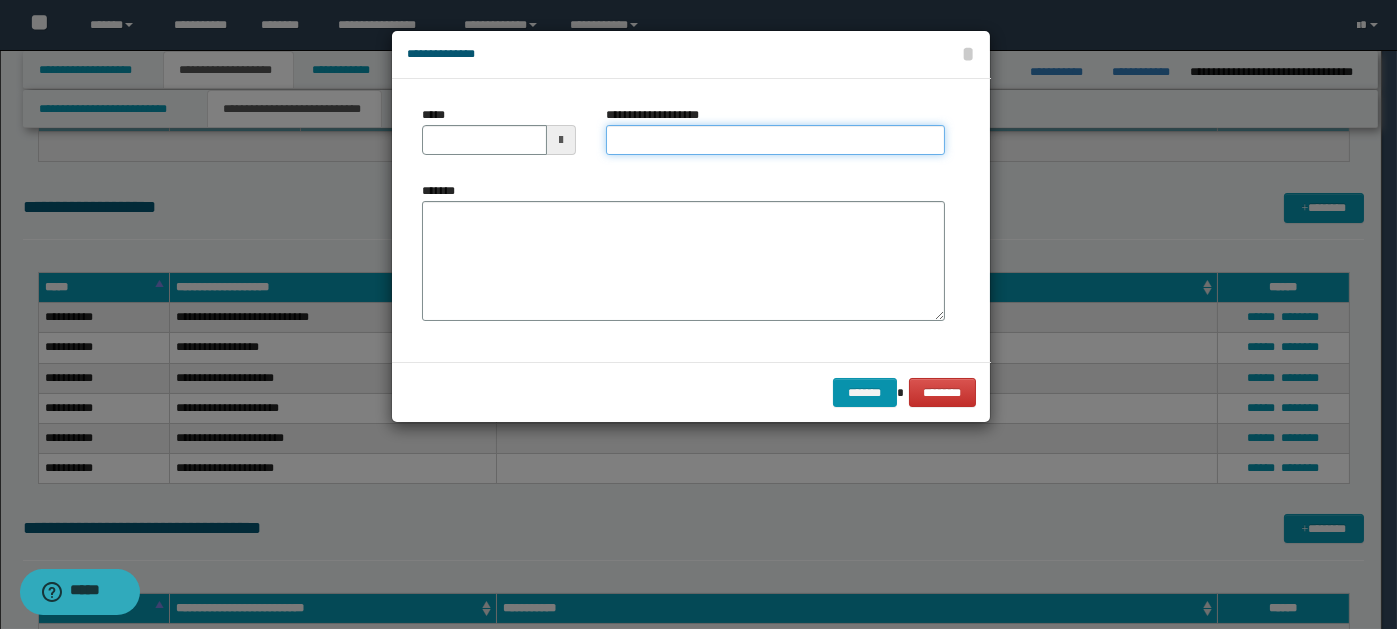 paste on "**********" 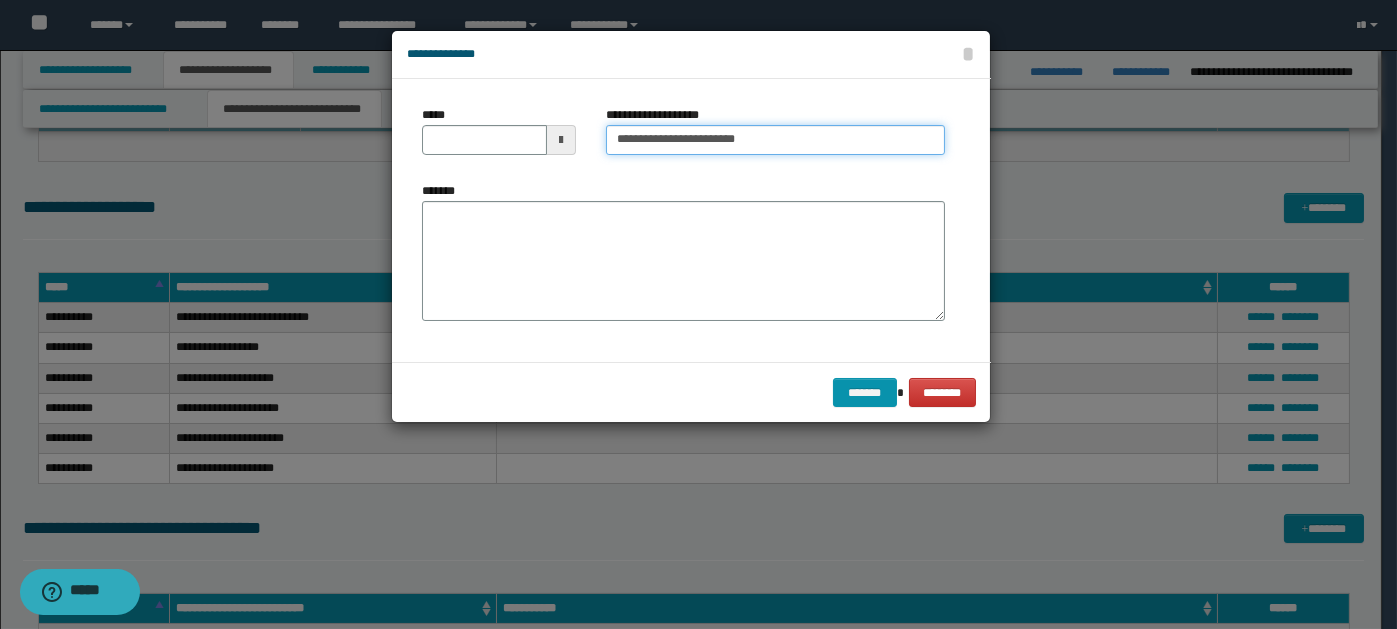 type on "**********" 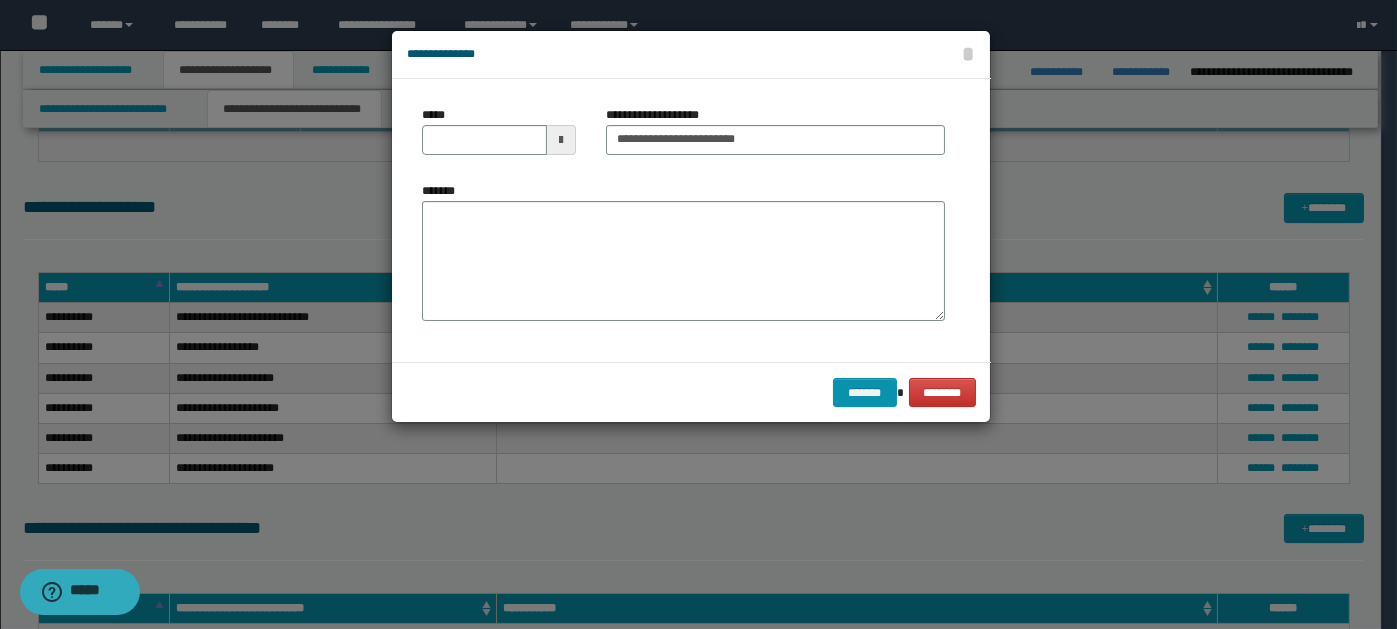 click at bounding box center [561, 140] 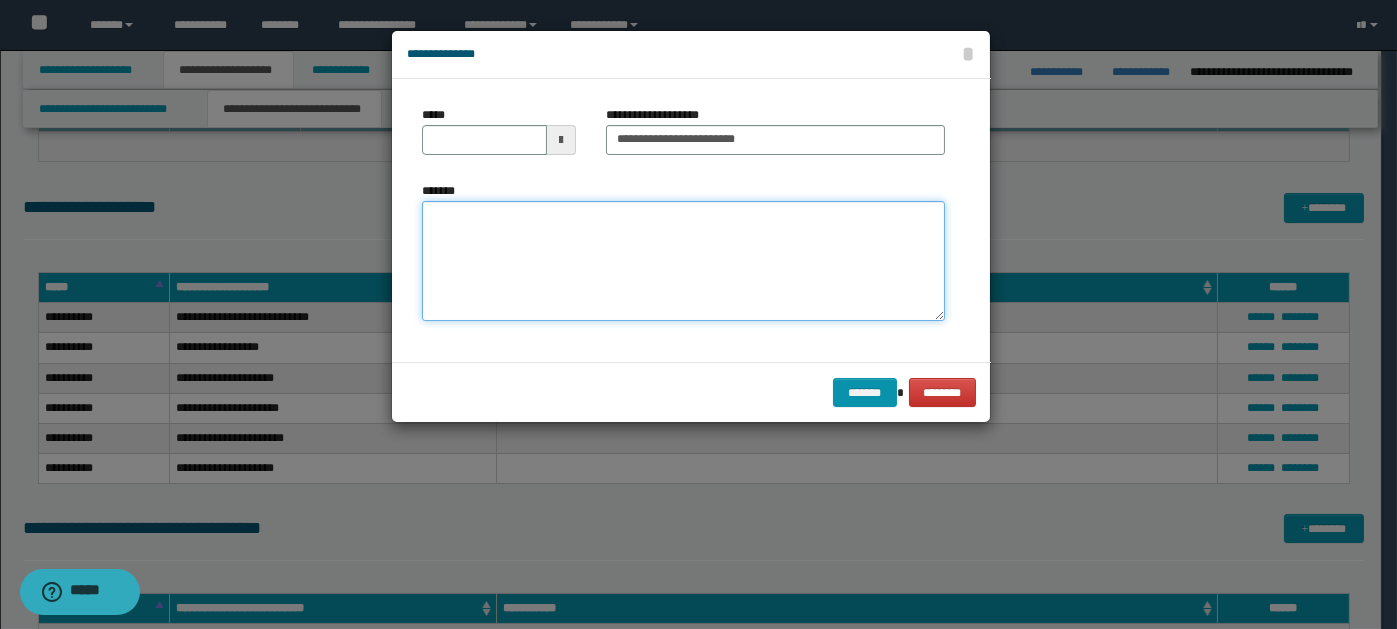 click on "*******" at bounding box center [683, 261] 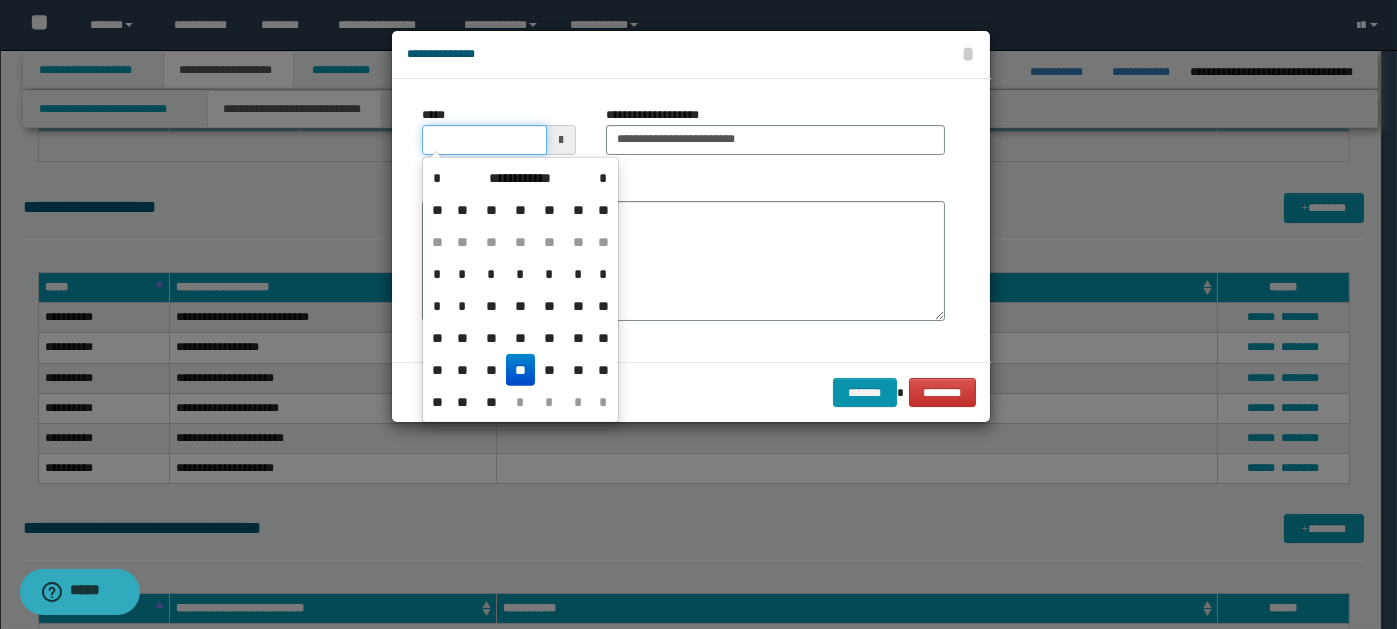 click on "*****" at bounding box center (484, 140) 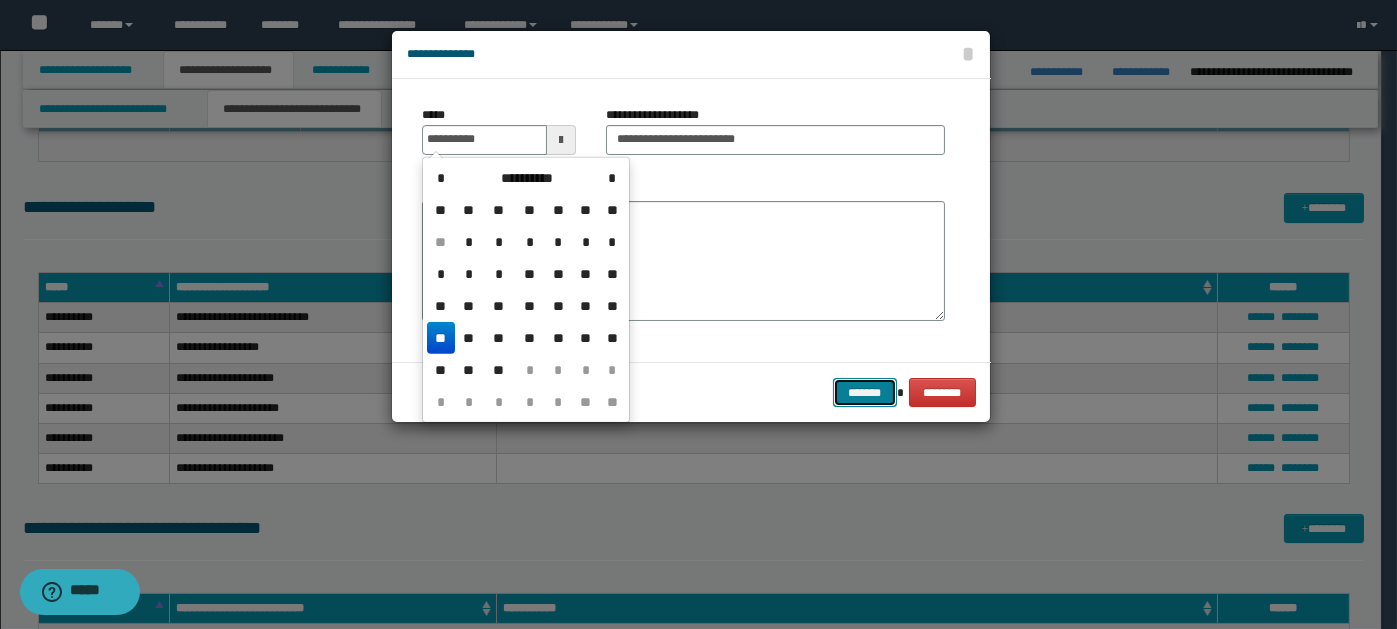 type on "**********" 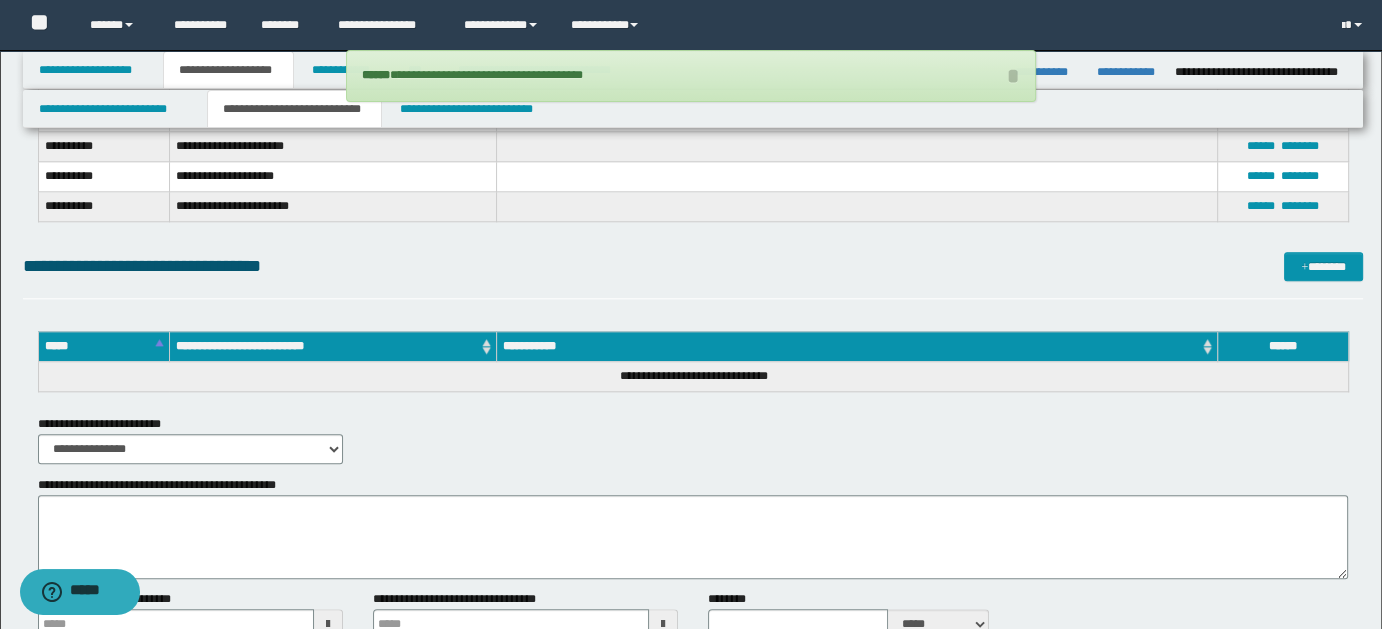 scroll, scrollTop: 2183, scrollLeft: 0, axis: vertical 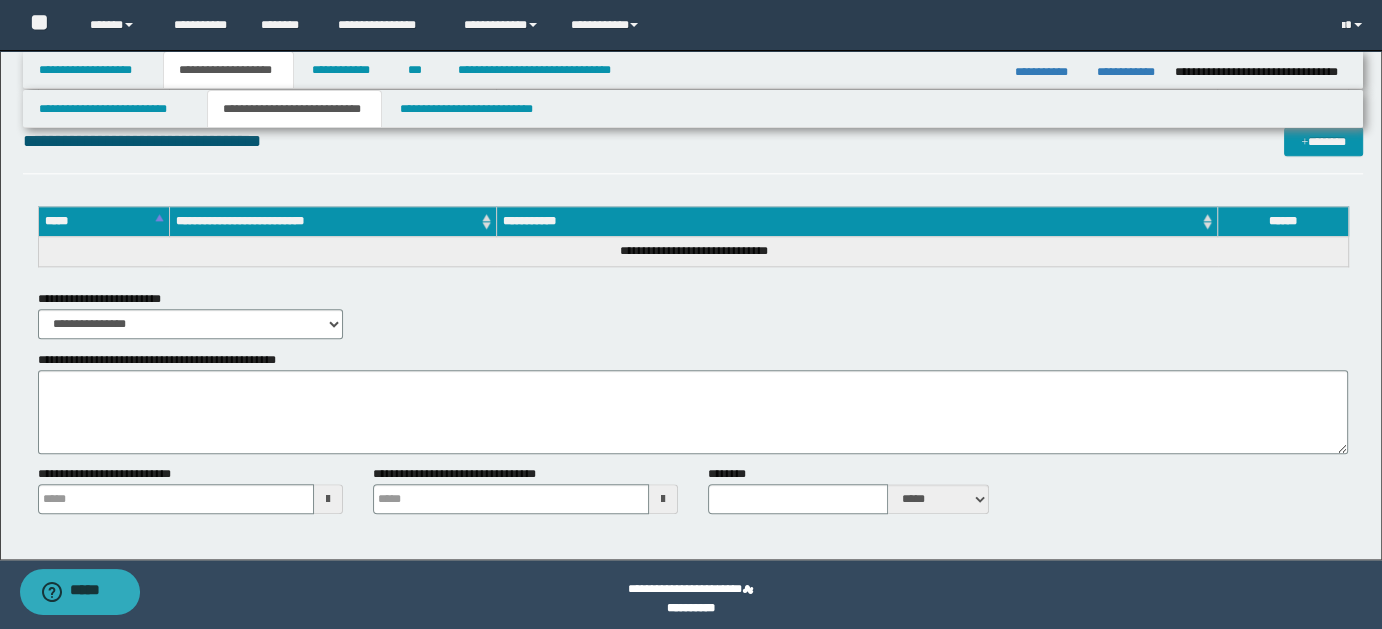 type 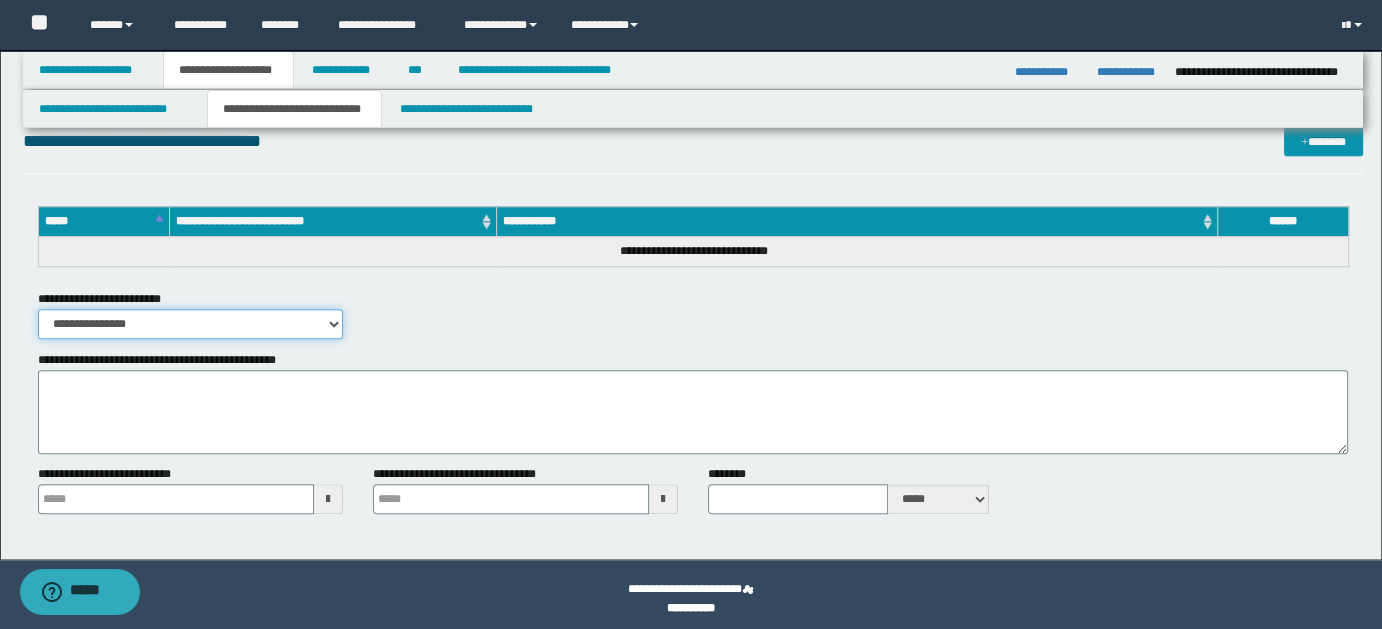 click on "**********" at bounding box center [190, 324] 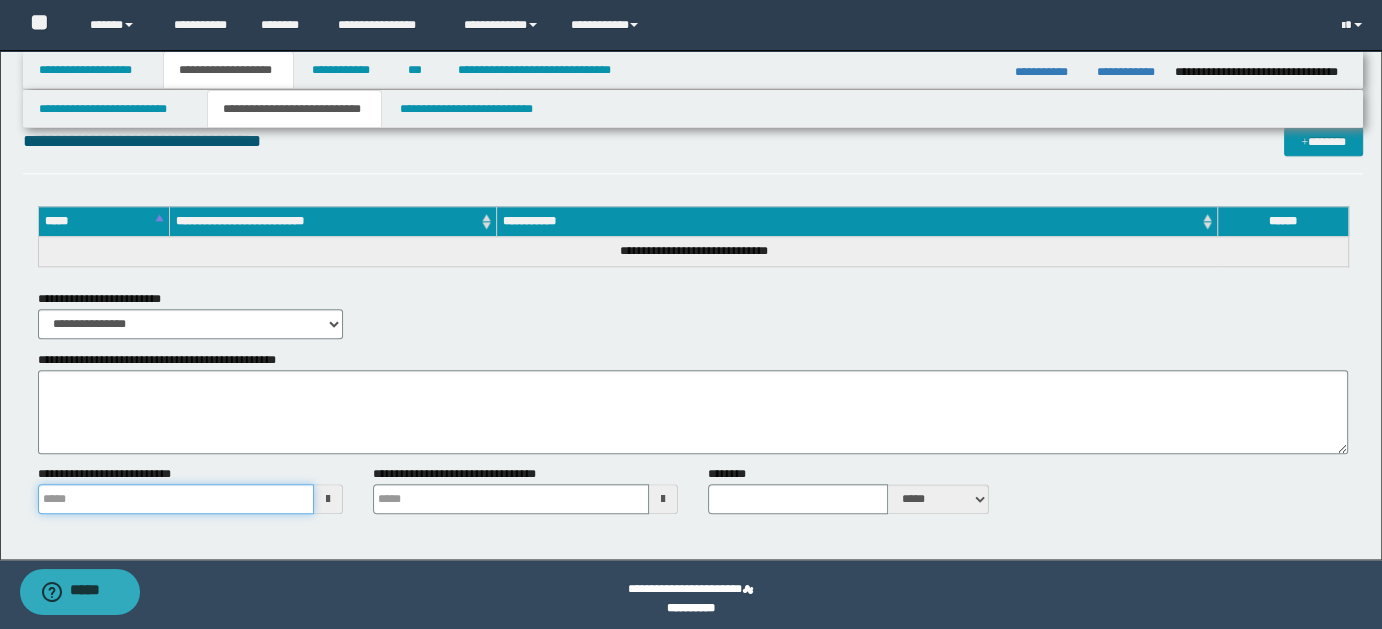 click on "**********" at bounding box center [176, 499] 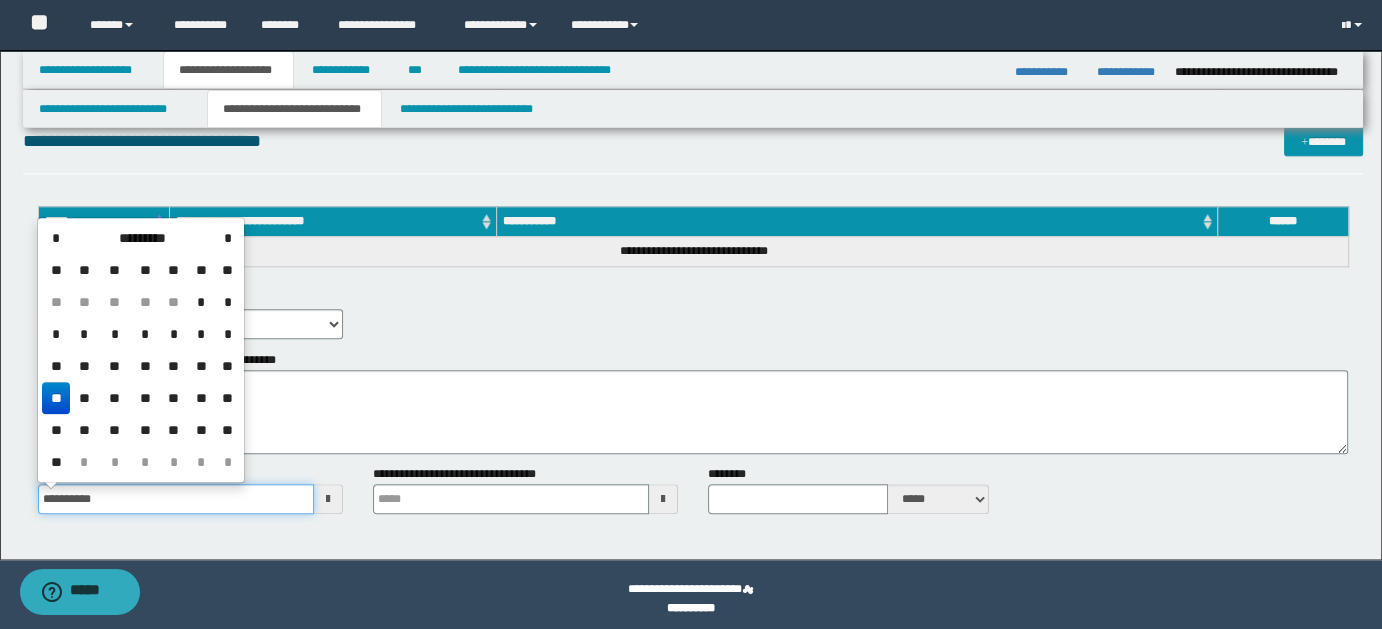 type on "**********" 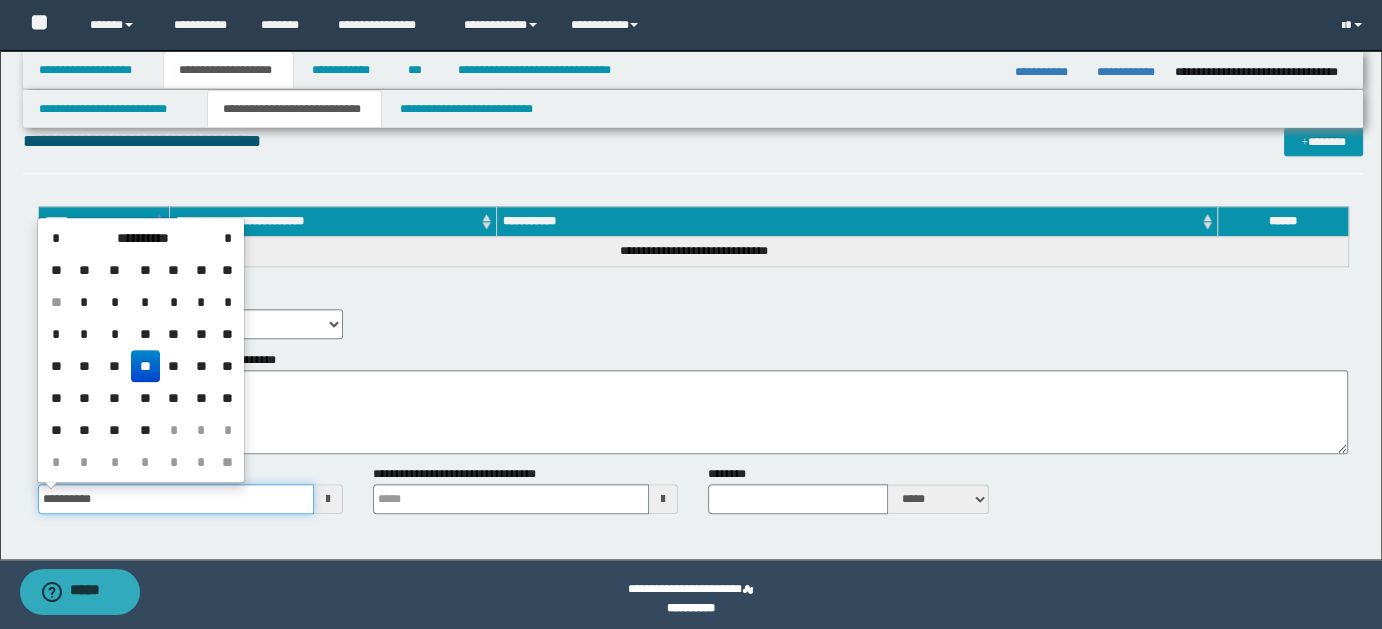 type 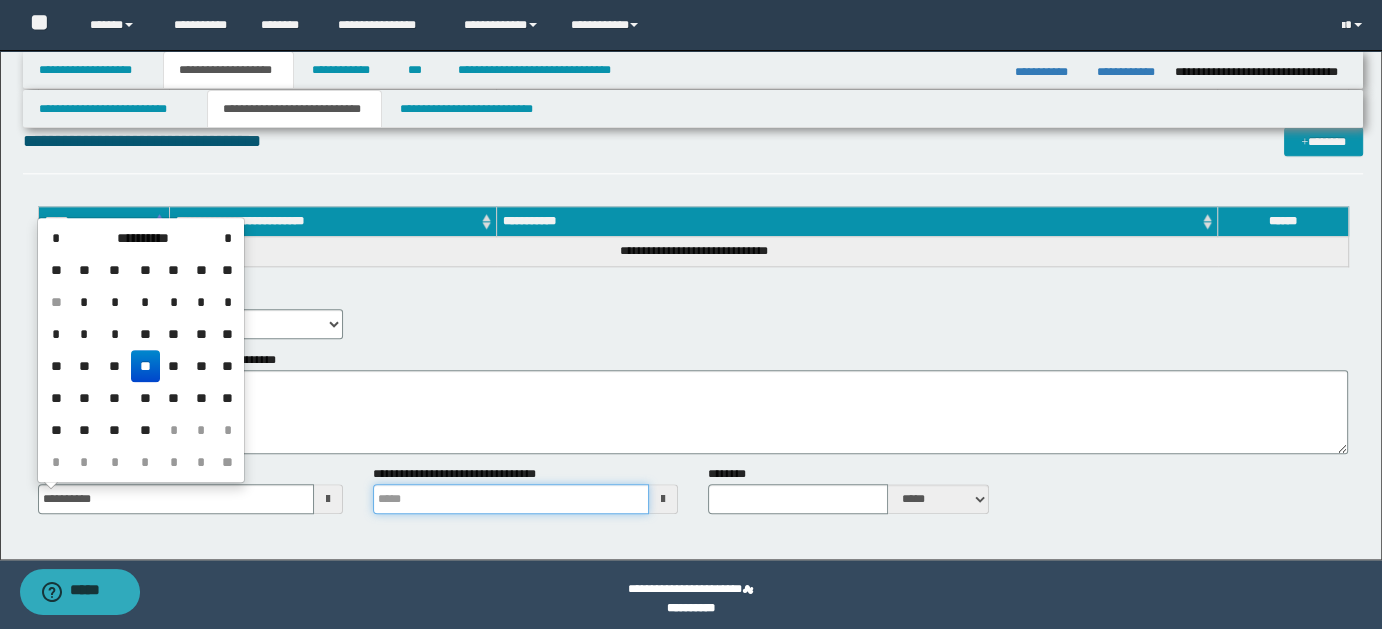 type on "**********" 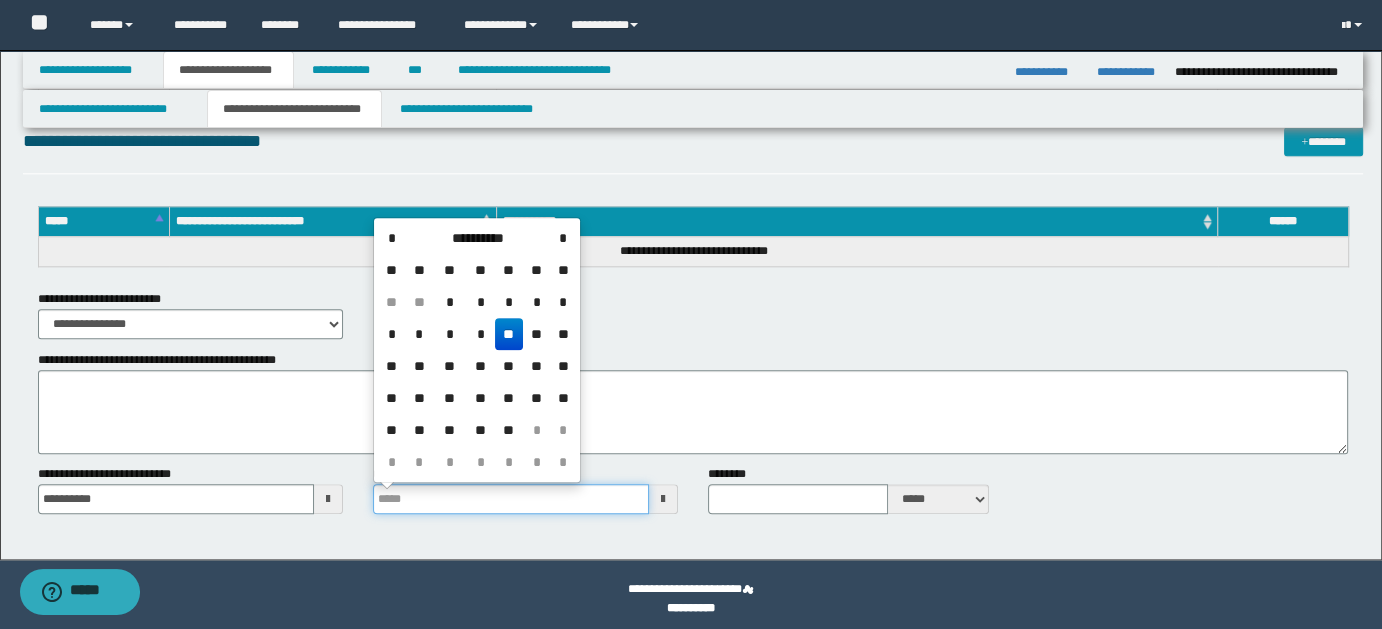 click on "**********" at bounding box center (511, 499) 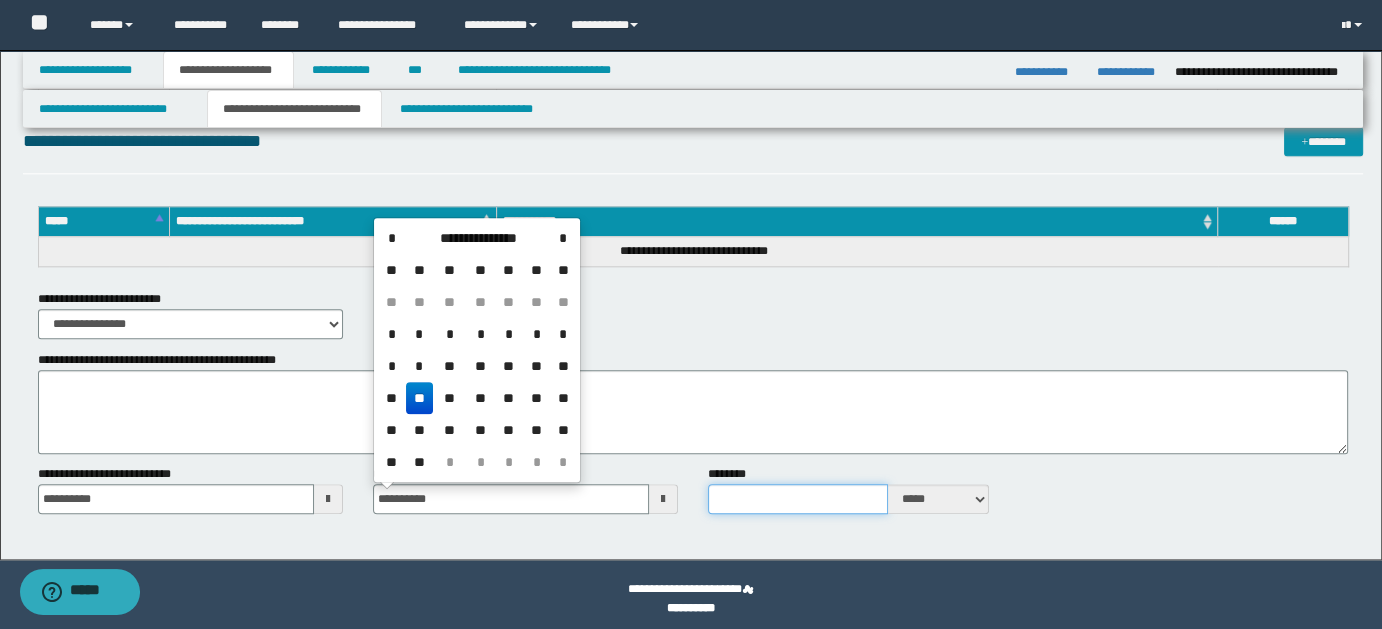 type on "**********" 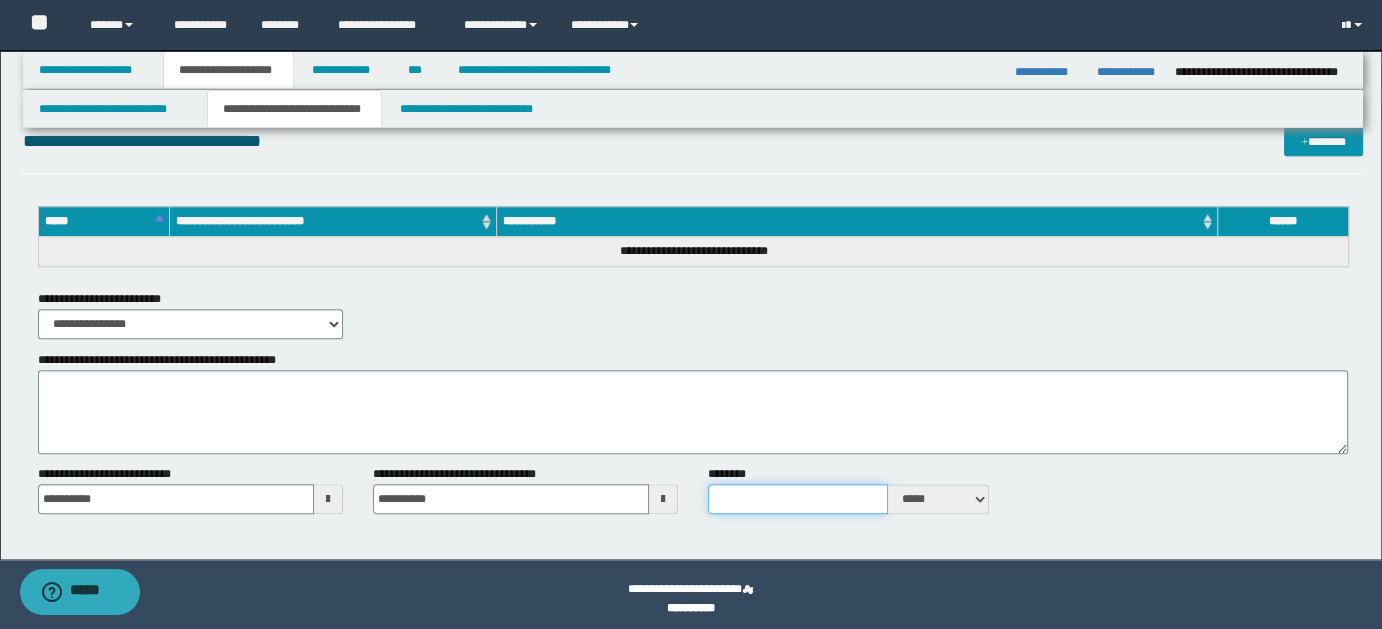 click on "********" at bounding box center [798, 499] 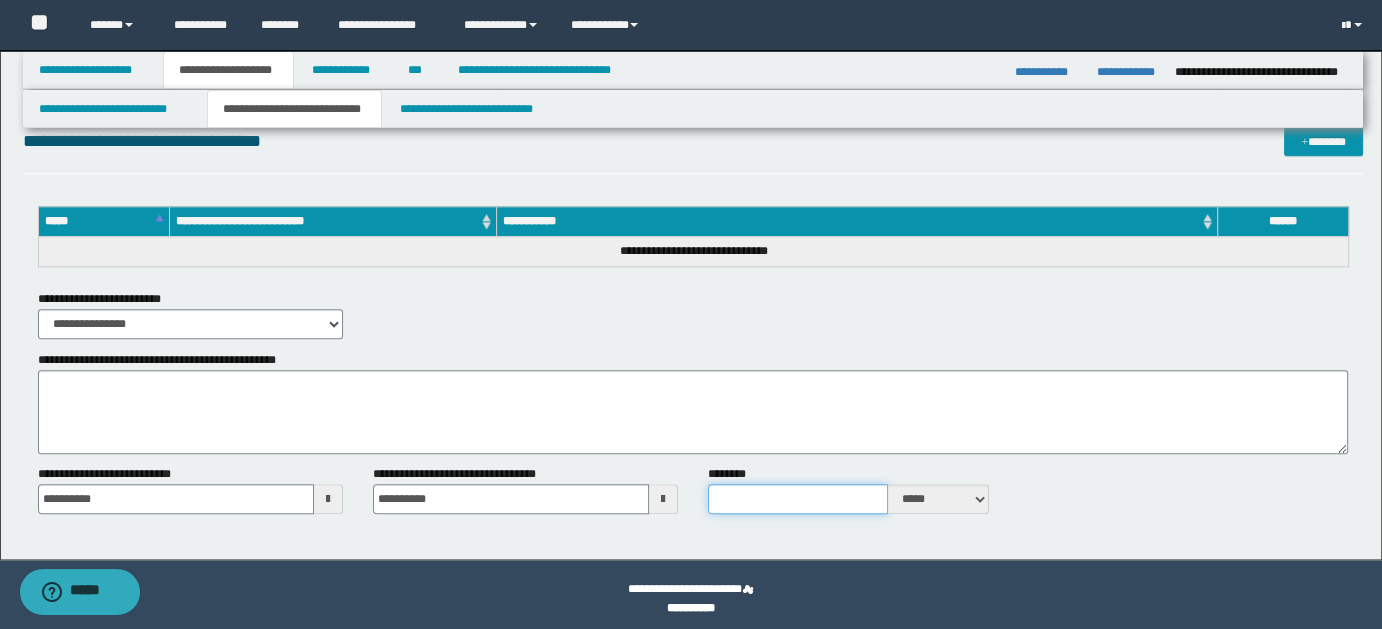 type on "*" 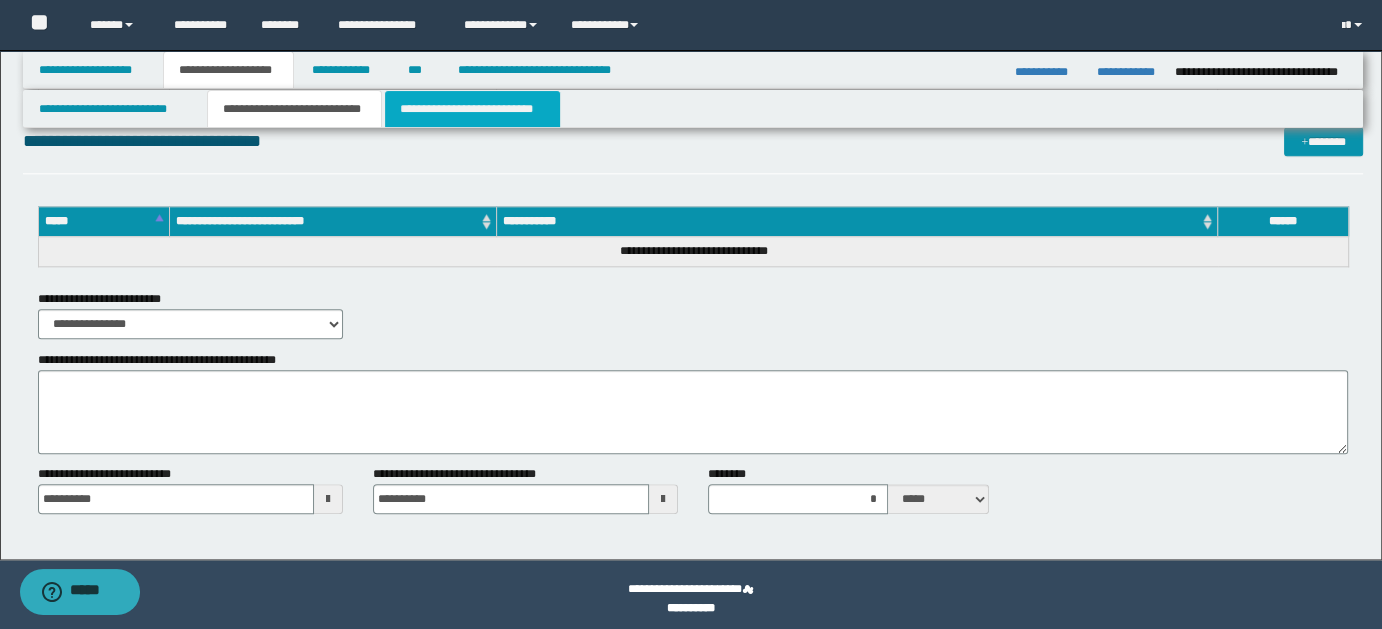 click on "**********" at bounding box center (472, 109) 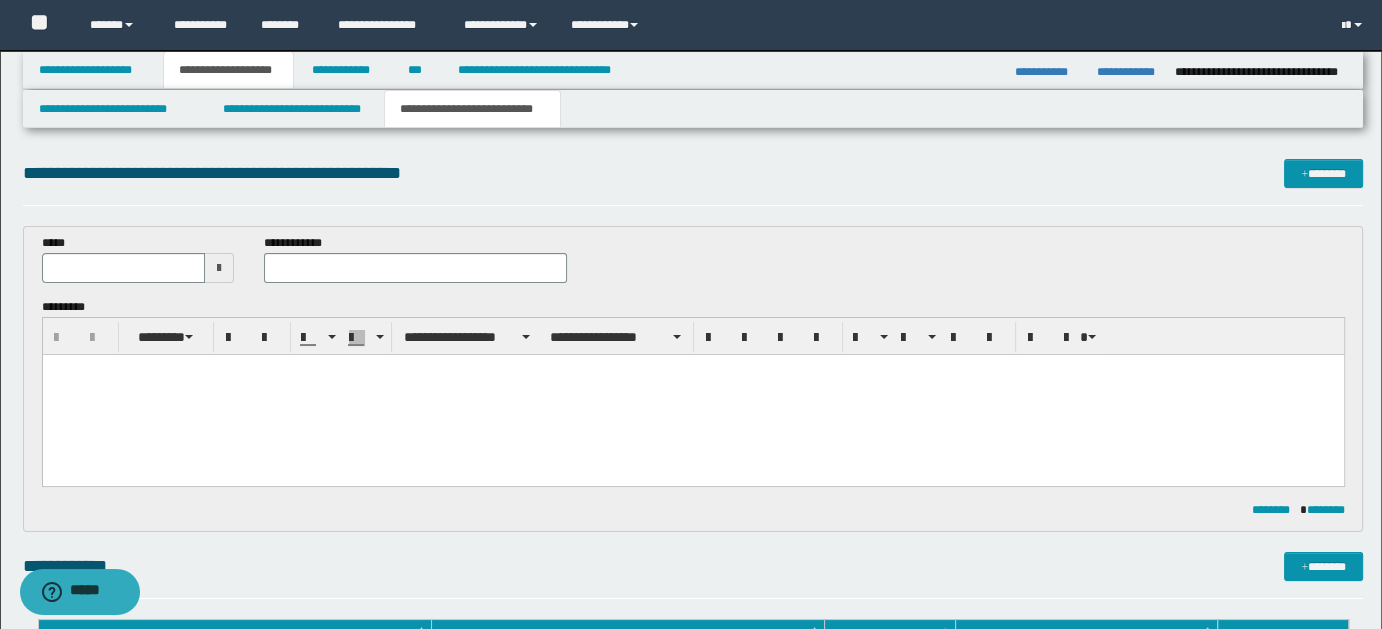scroll, scrollTop: 0, scrollLeft: 0, axis: both 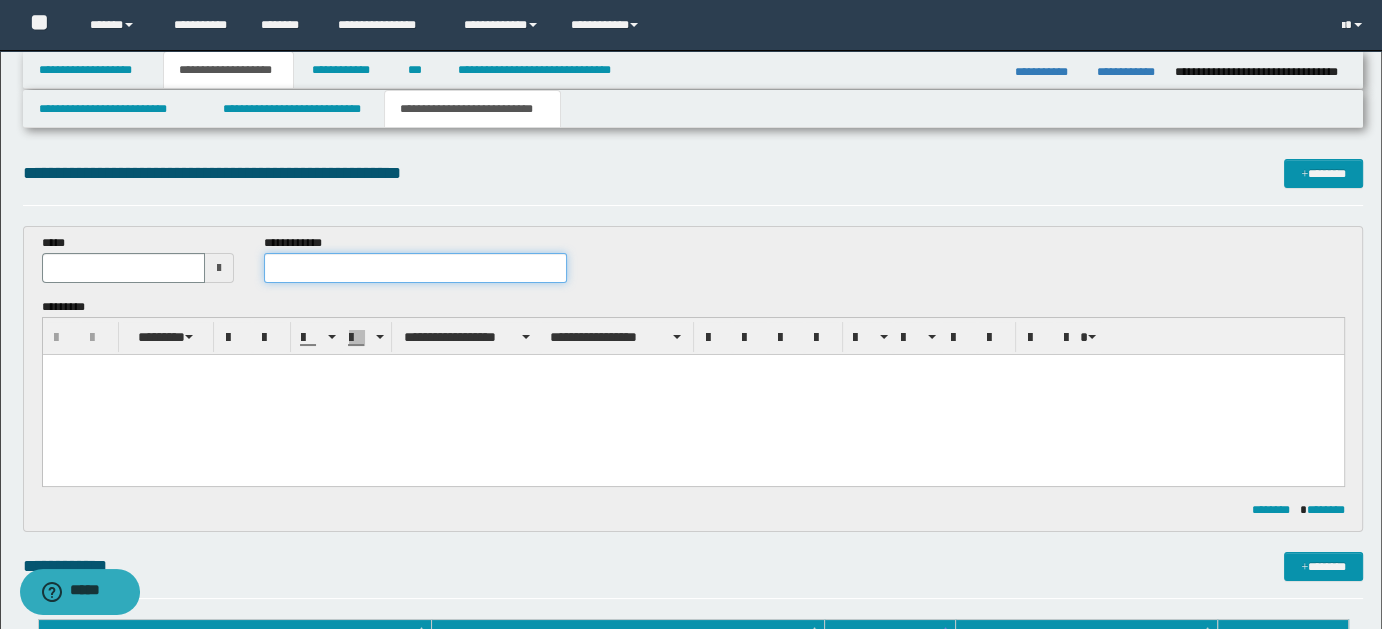 drag, startPoint x: 352, startPoint y: 274, endPoint x: 357, endPoint y: 265, distance: 10.29563 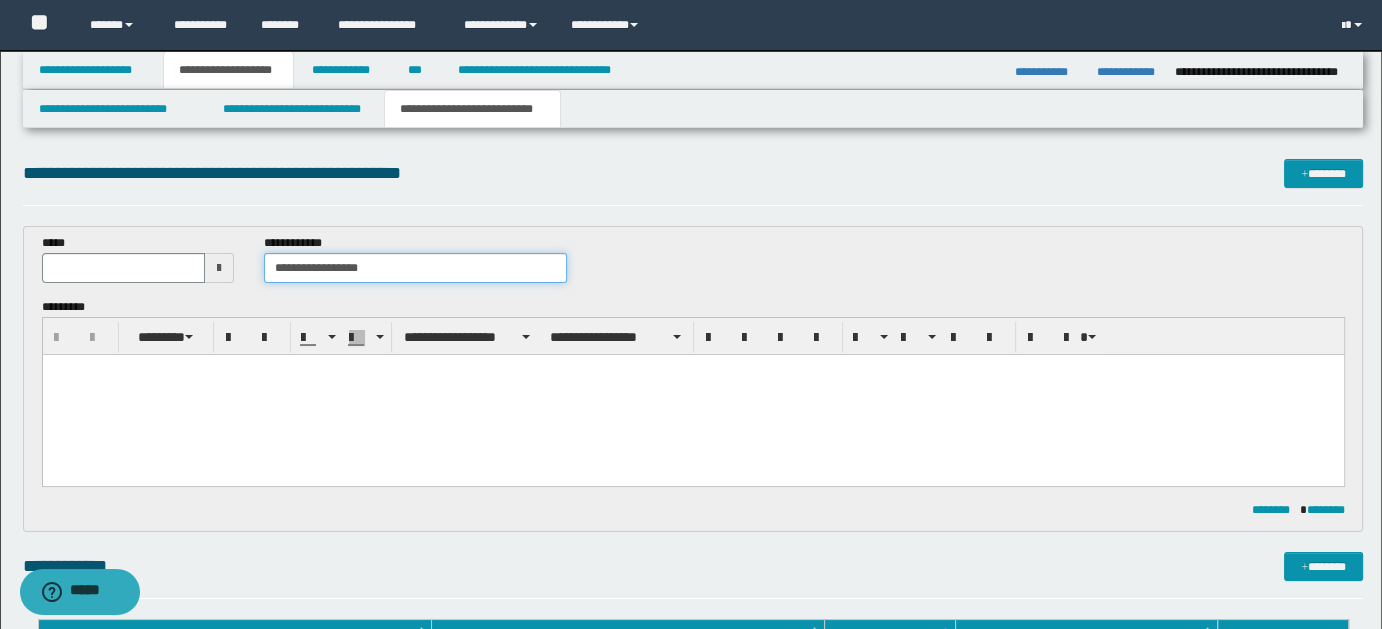 type on "**********" 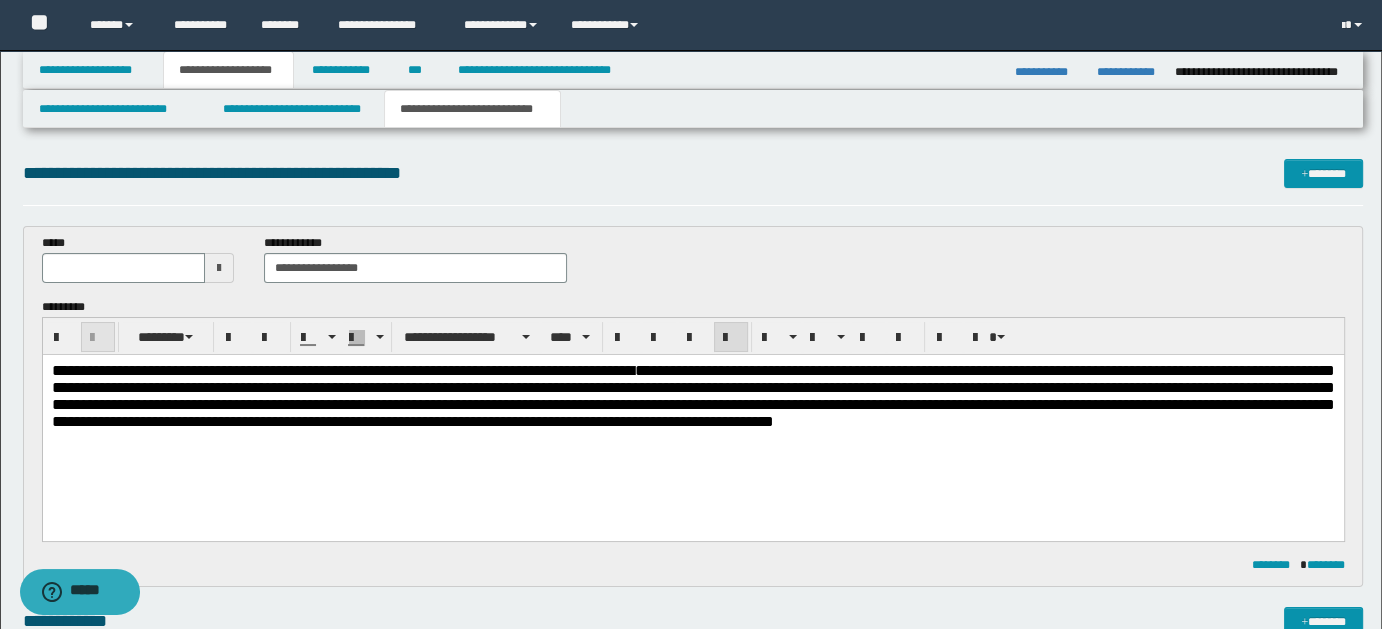 type 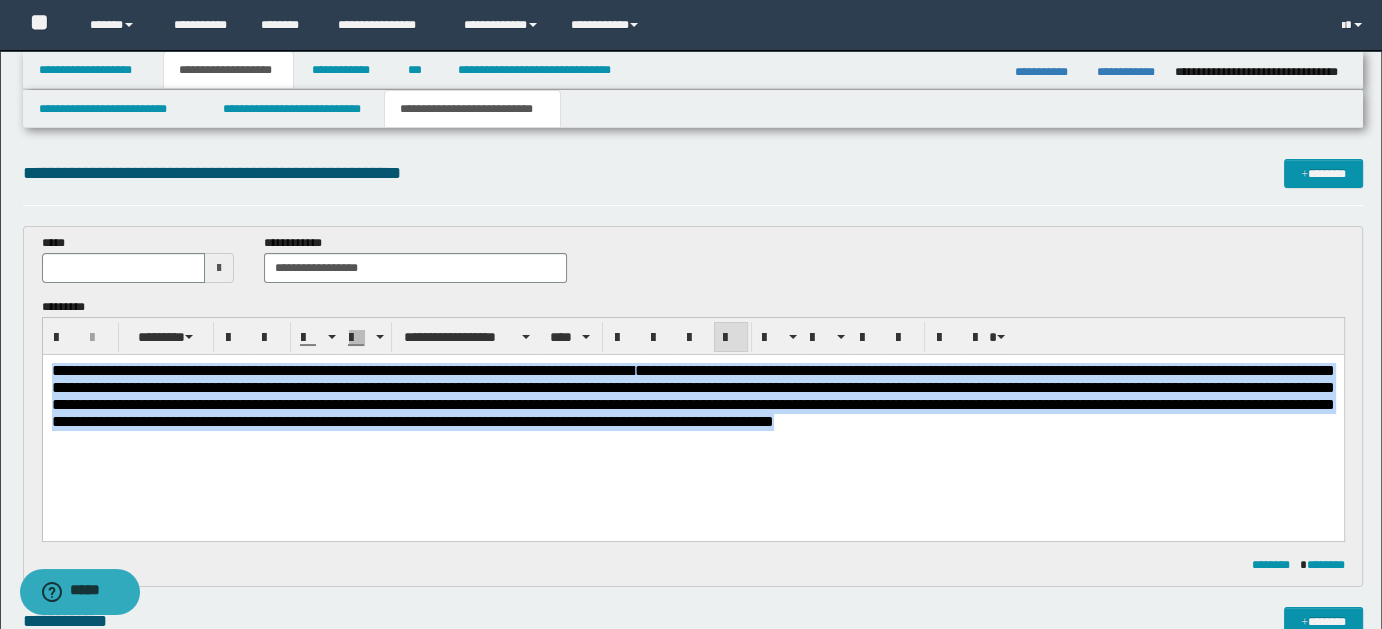 drag, startPoint x: 51, startPoint y: 369, endPoint x: 1039, endPoint y: 447, distance: 991.07416 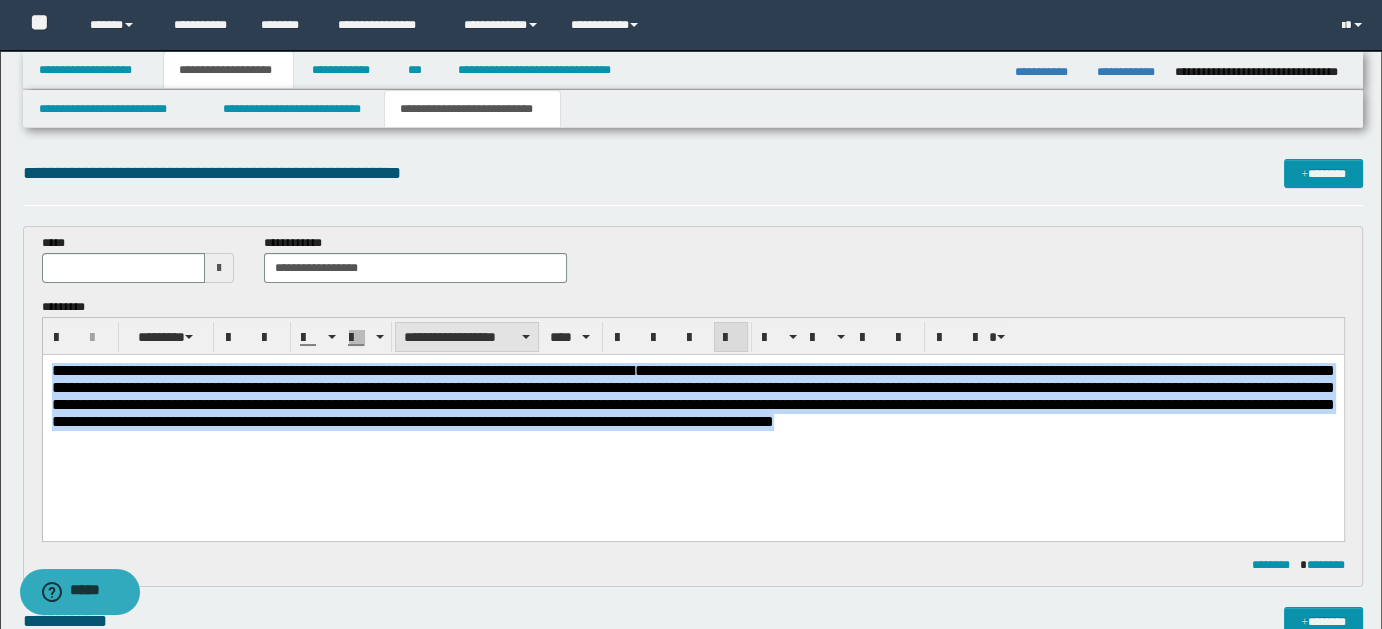 click on "**********" at bounding box center [467, 337] 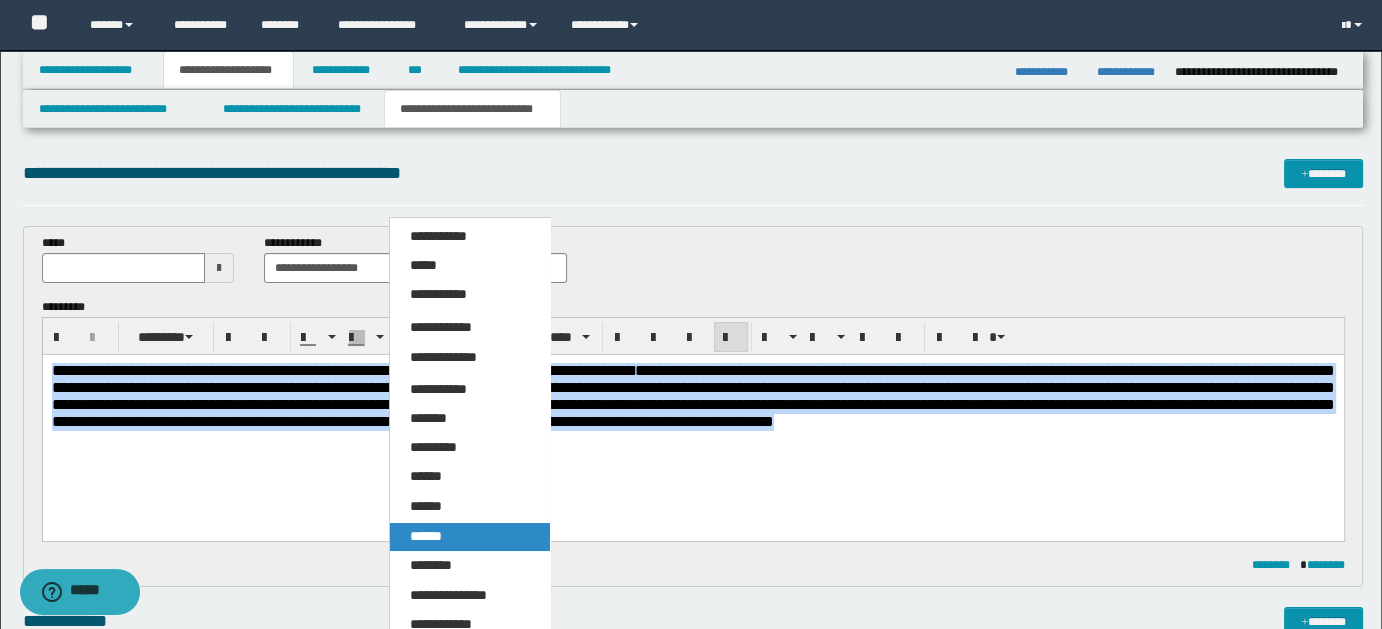 click on "******" at bounding box center (426, 536) 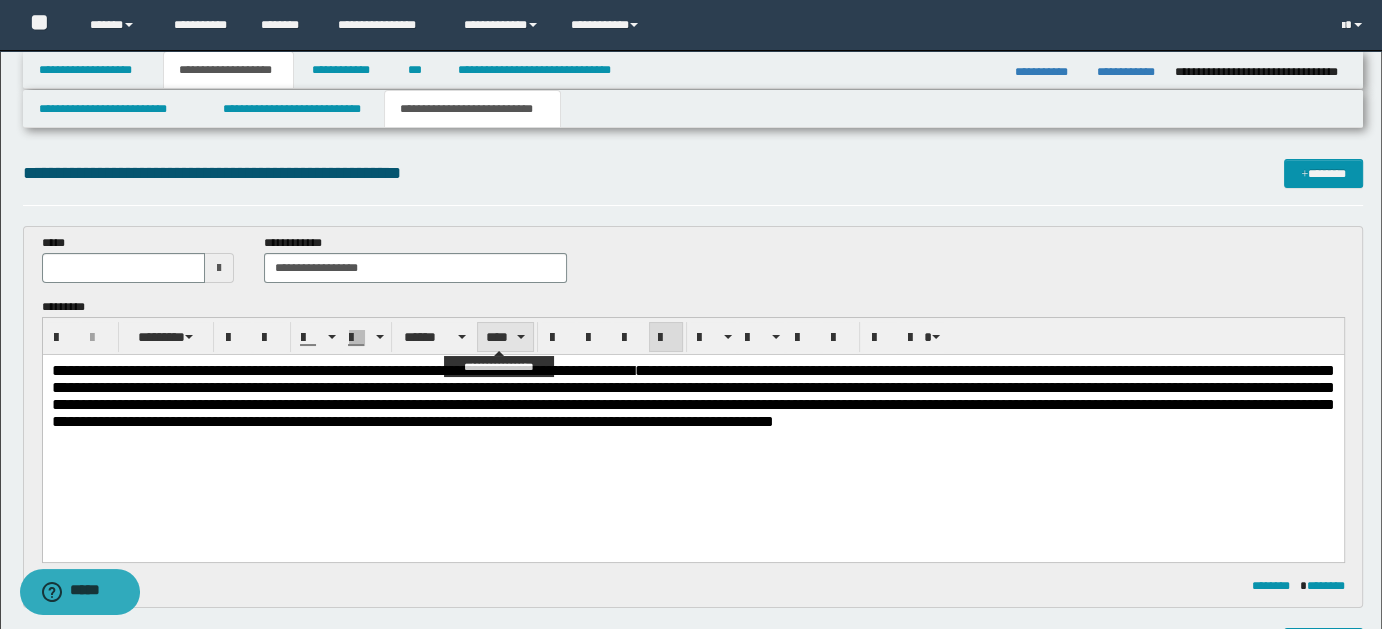 click on "****" at bounding box center (505, 337) 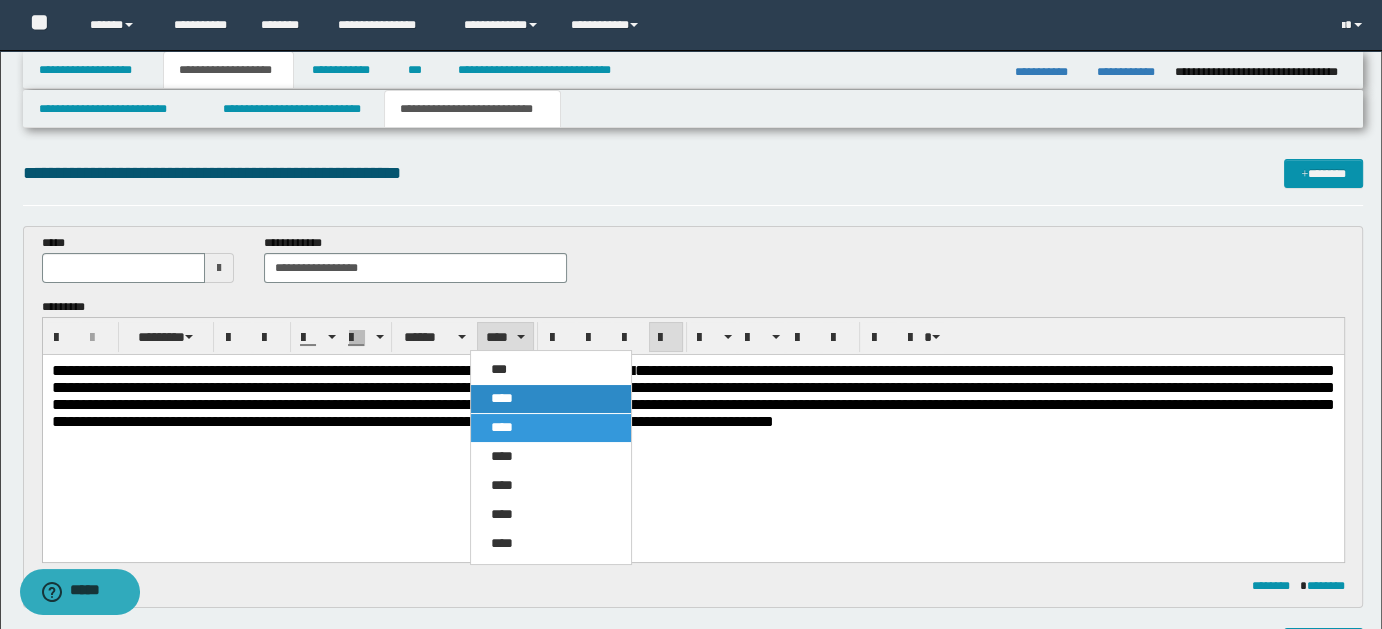 click on "****" at bounding box center [502, 398] 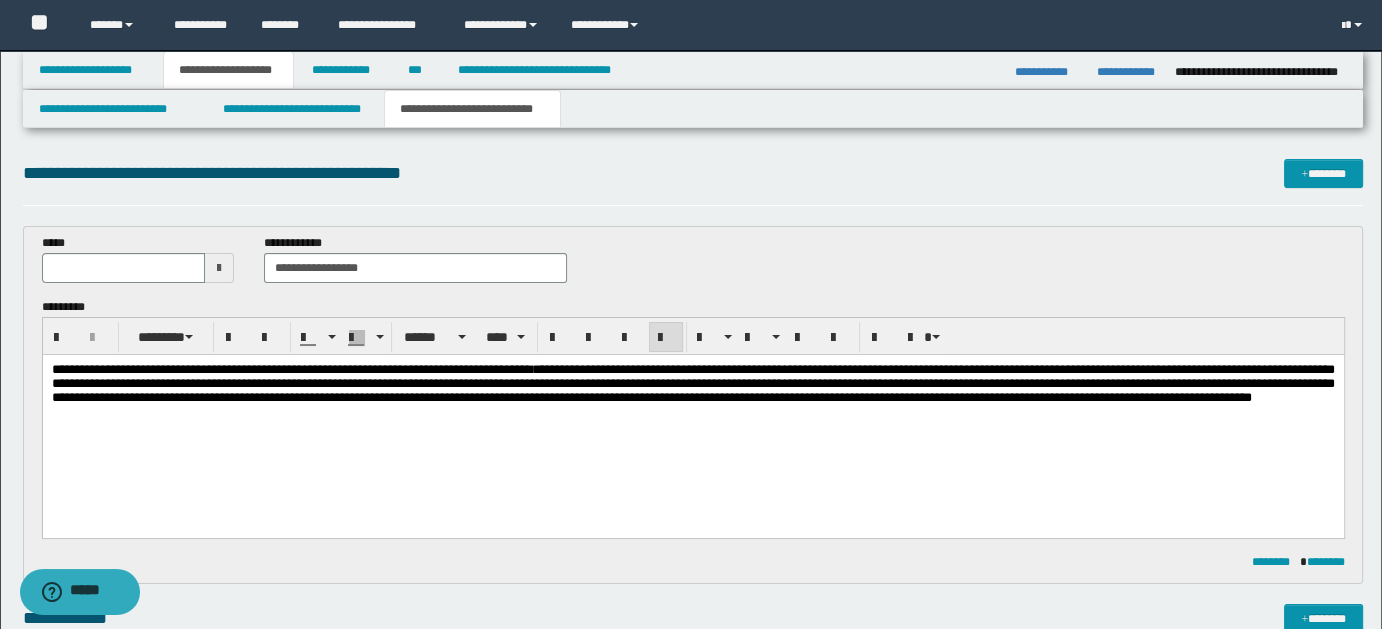 click on "**********" at bounding box center [692, 408] 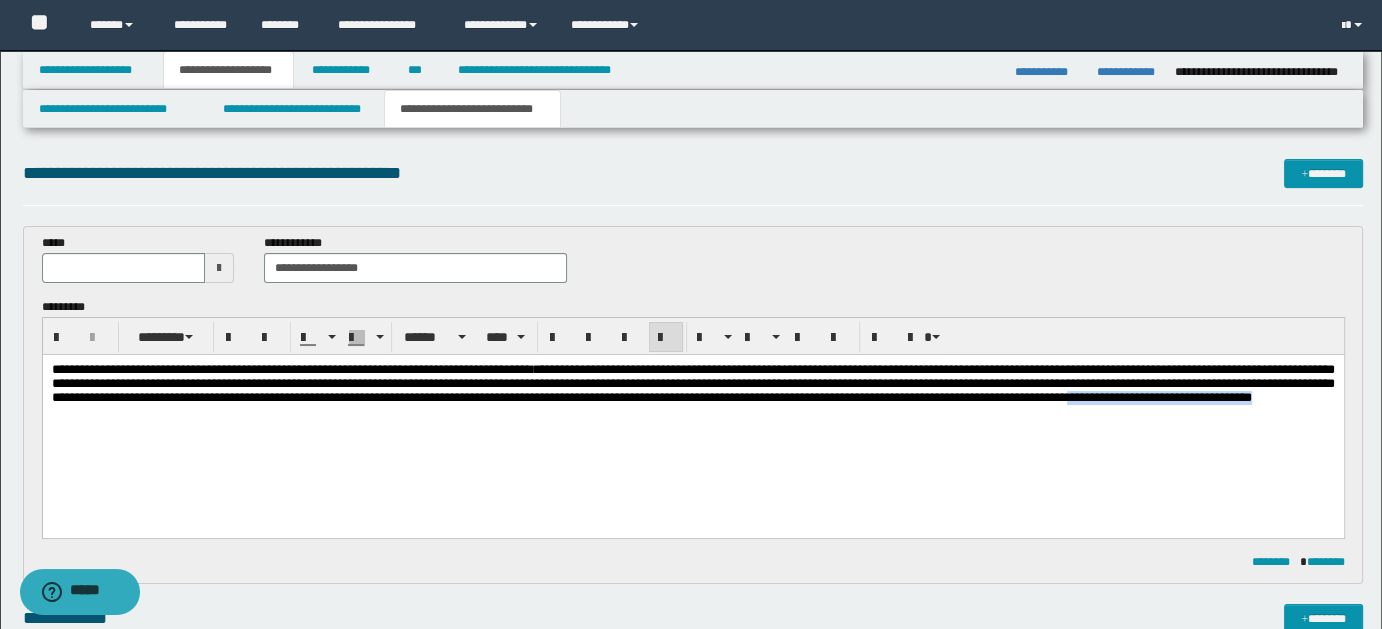 drag, startPoint x: 355, startPoint y: 422, endPoint x: 601, endPoint y: 420, distance: 246.00813 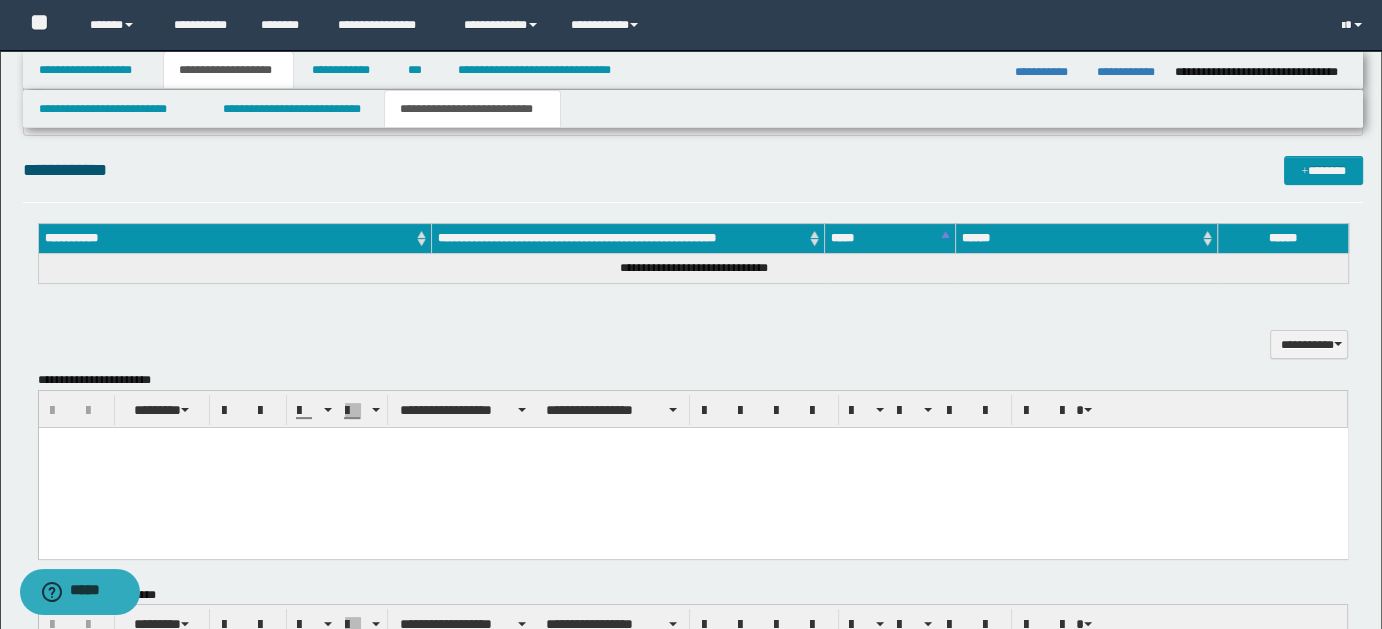 scroll, scrollTop: 429, scrollLeft: 0, axis: vertical 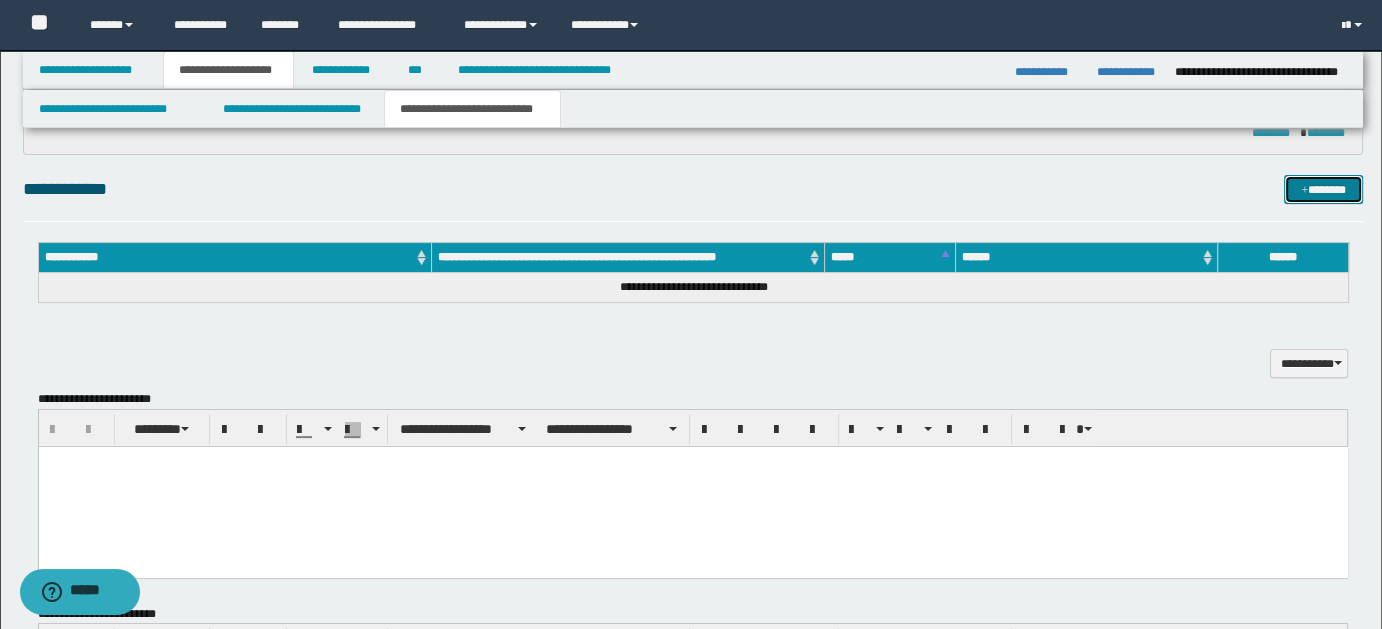 click on "*******" at bounding box center (1323, 189) 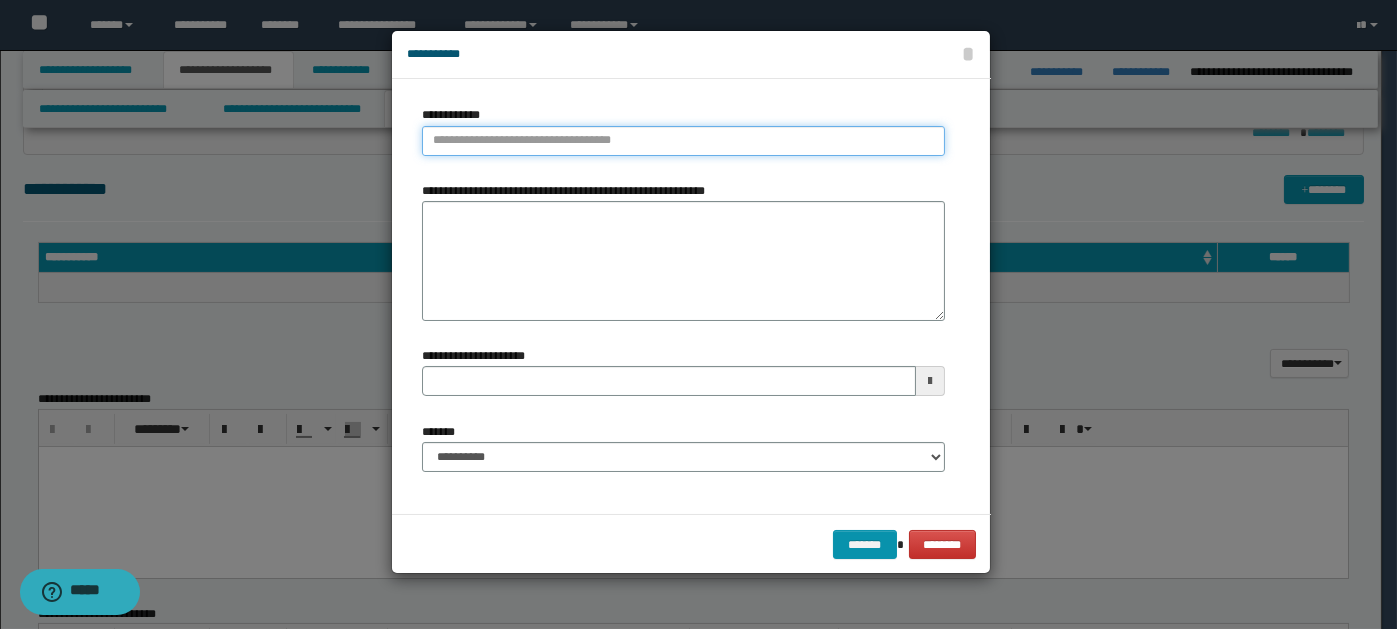 paste on "****" 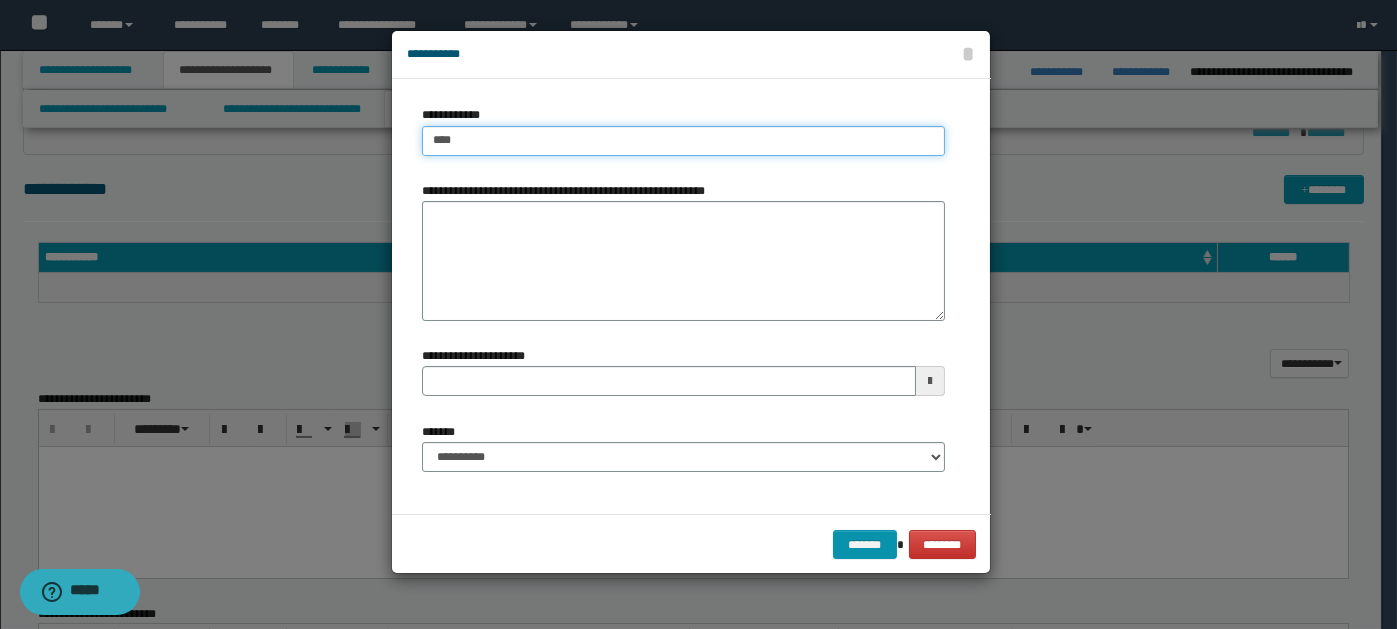 type on "****" 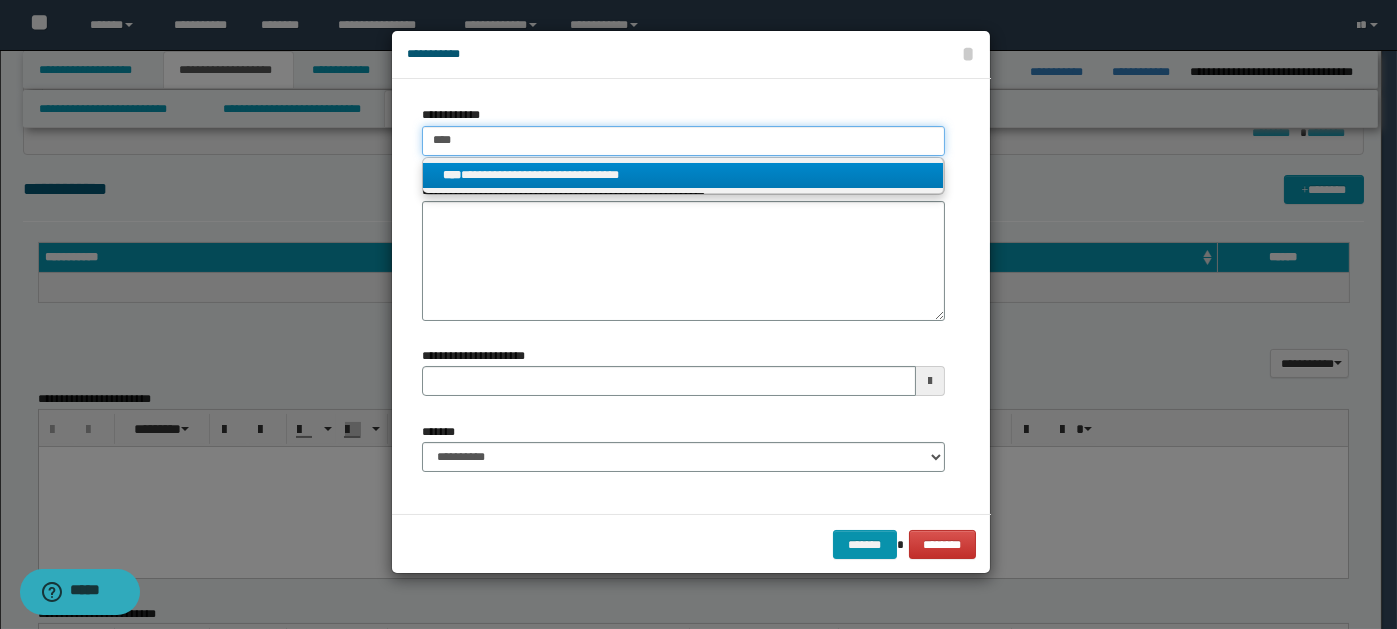 type on "****" 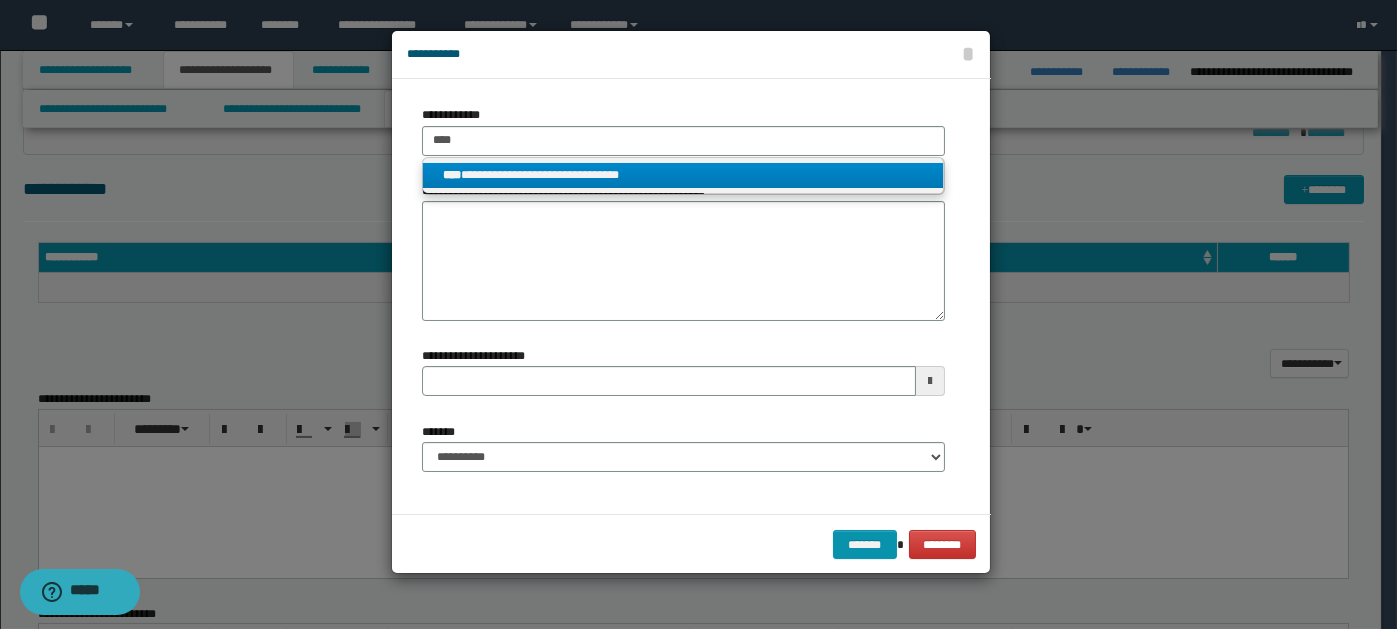 click on "**********" at bounding box center (683, 175) 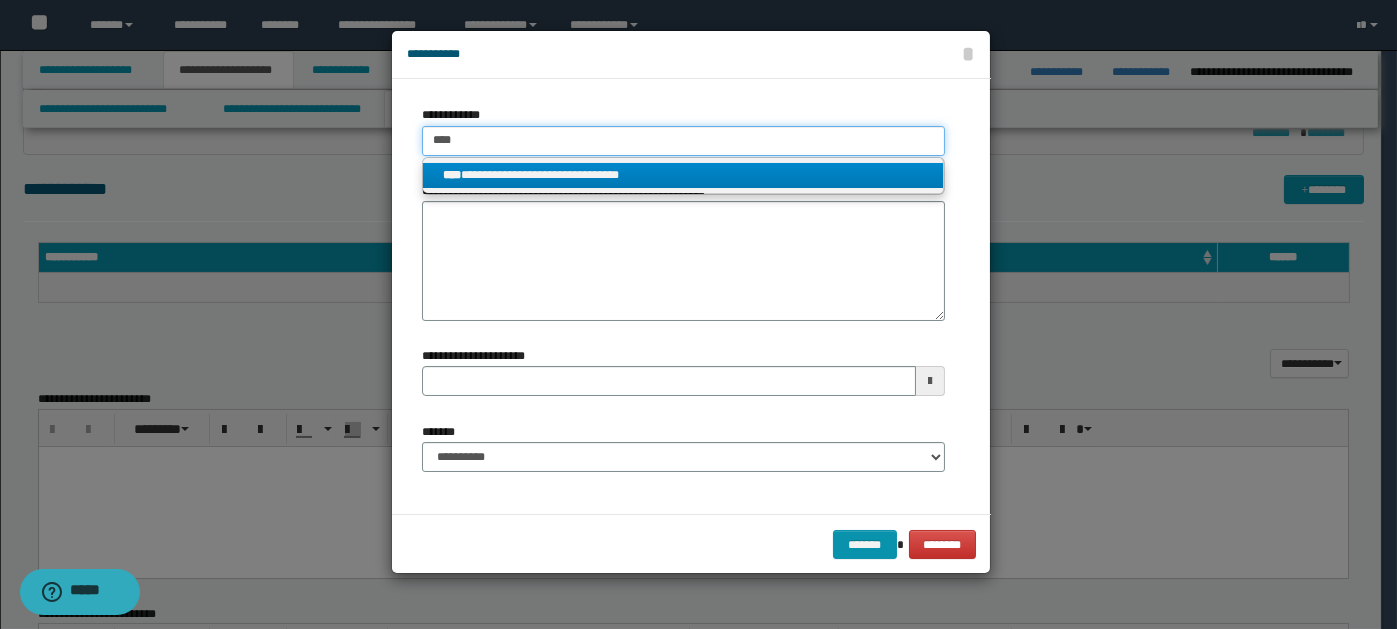 type 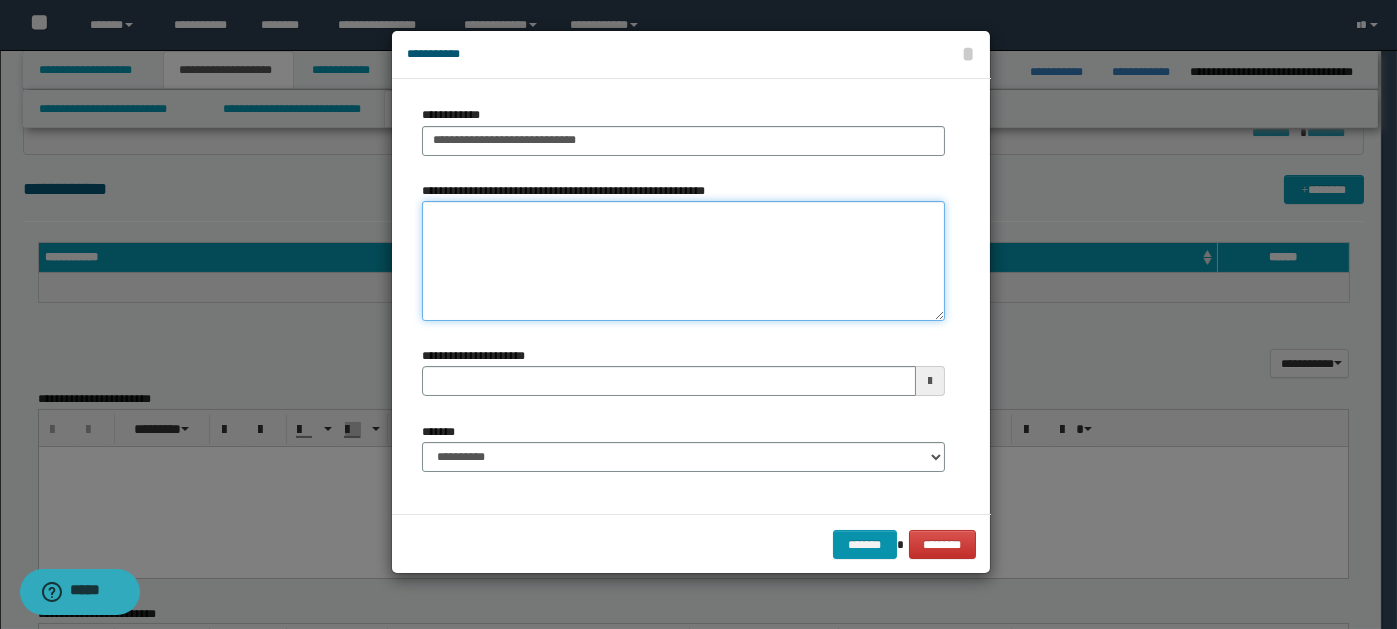 click on "**********" at bounding box center [683, 261] 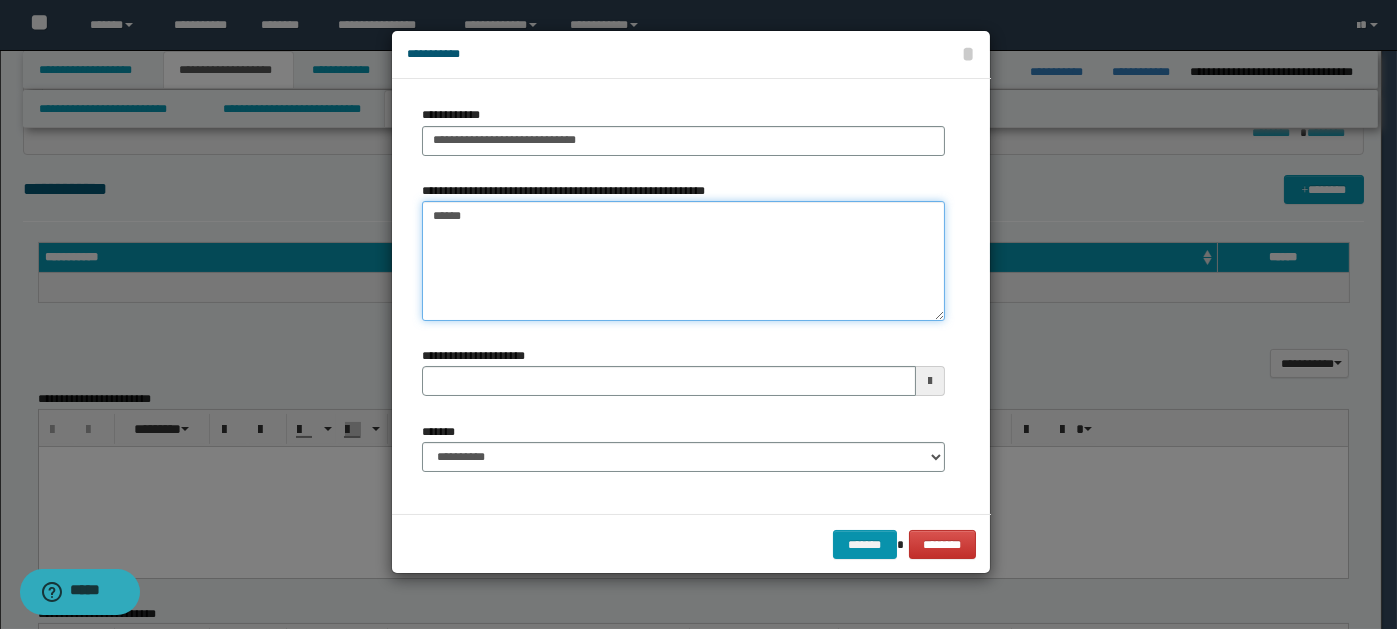 type on "*******" 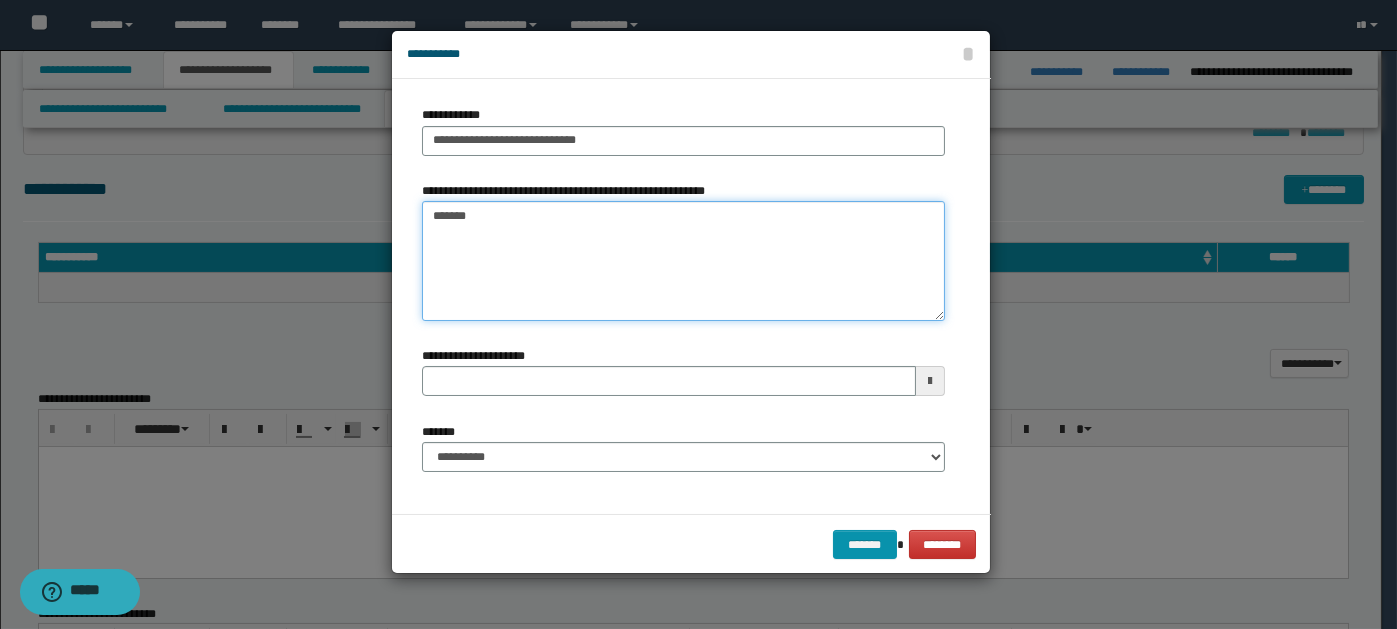 type 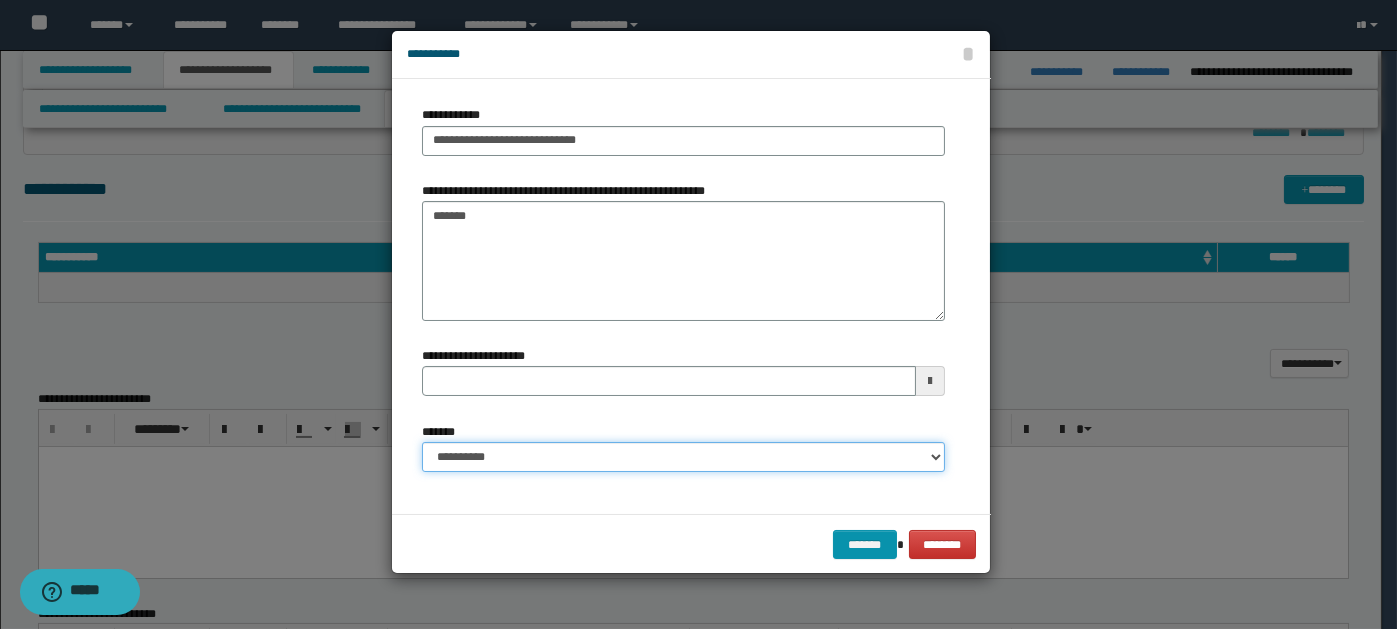 click on "**********" at bounding box center (683, 457) 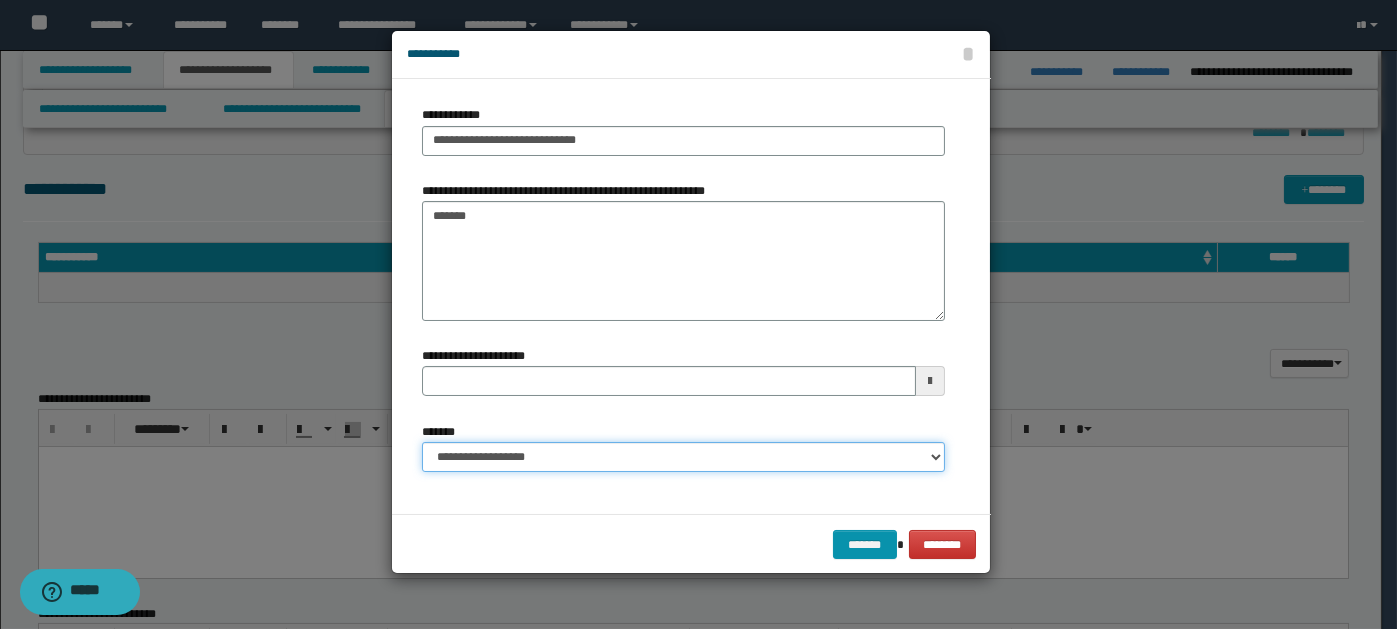 type 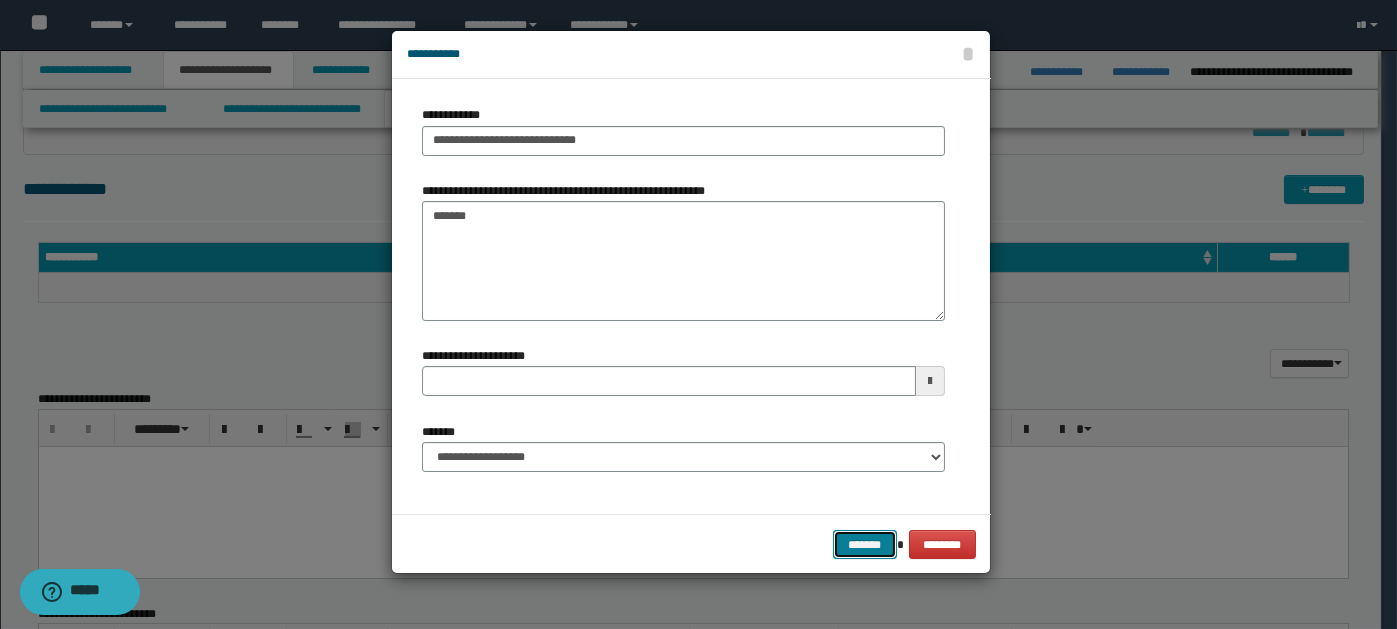 click on "*******" at bounding box center [865, 544] 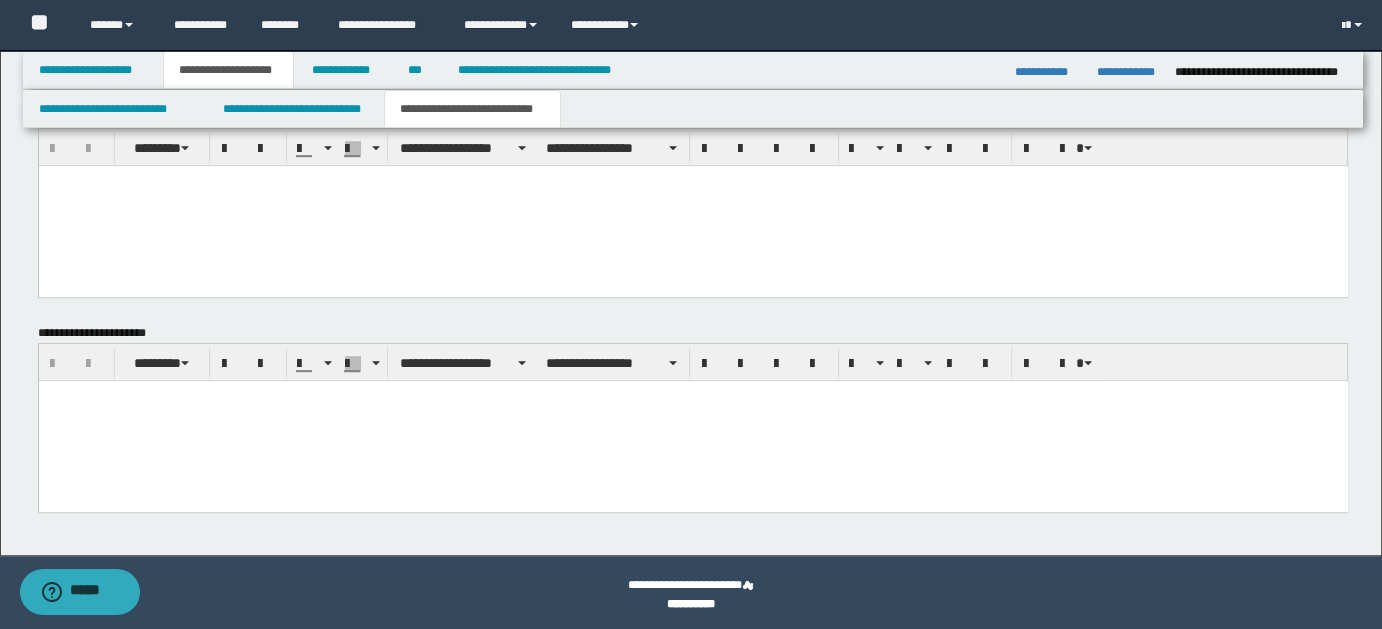 scroll, scrollTop: 928, scrollLeft: 0, axis: vertical 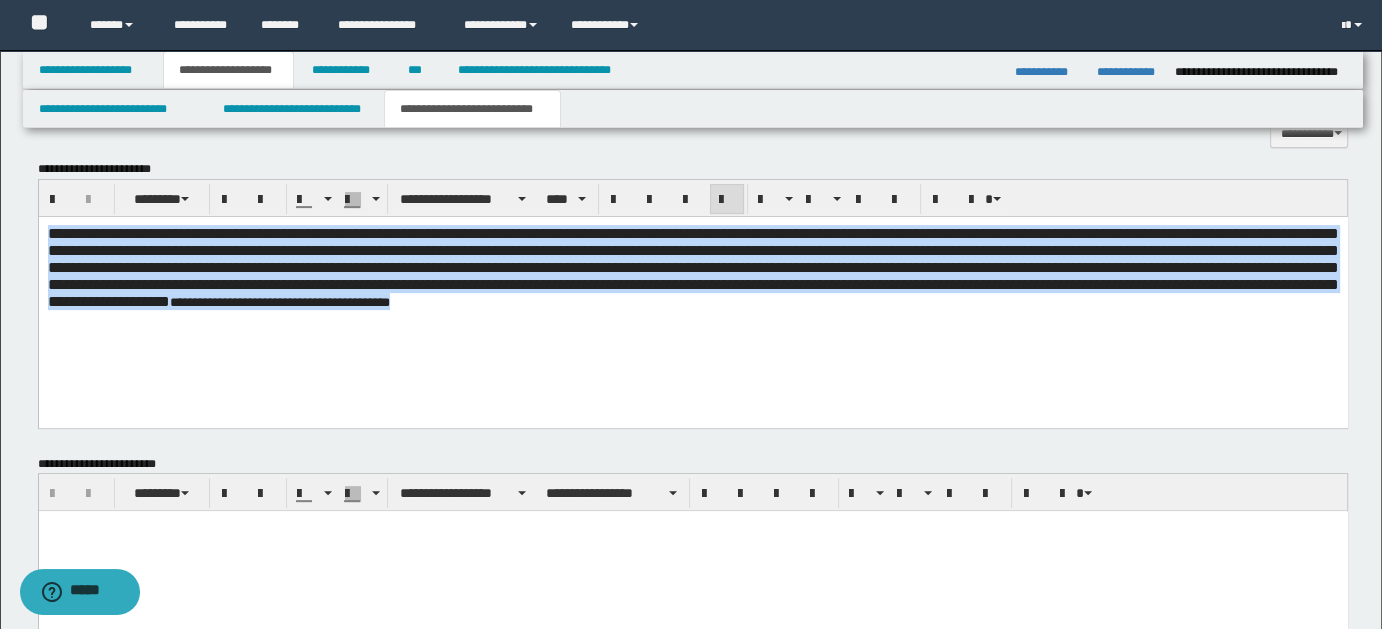 drag, startPoint x: 49, startPoint y: 229, endPoint x: 946, endPoint y: 362, distance: 906.80646 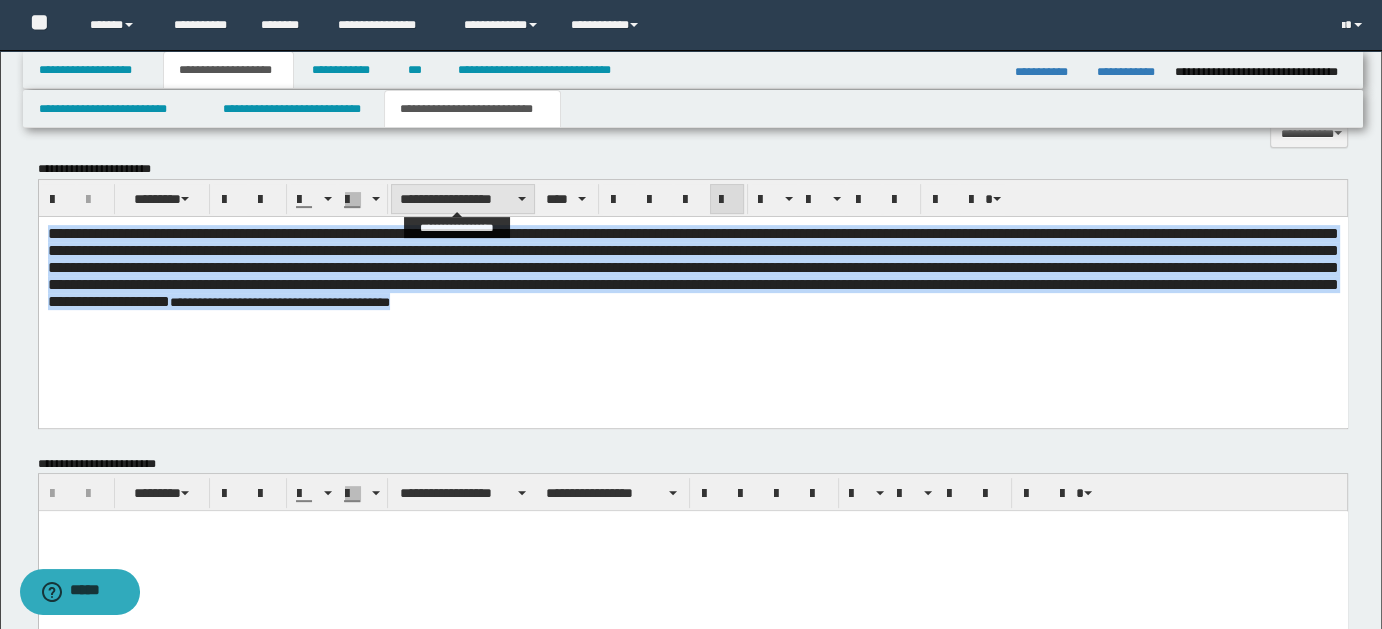 click at bounding box center [522, 199] 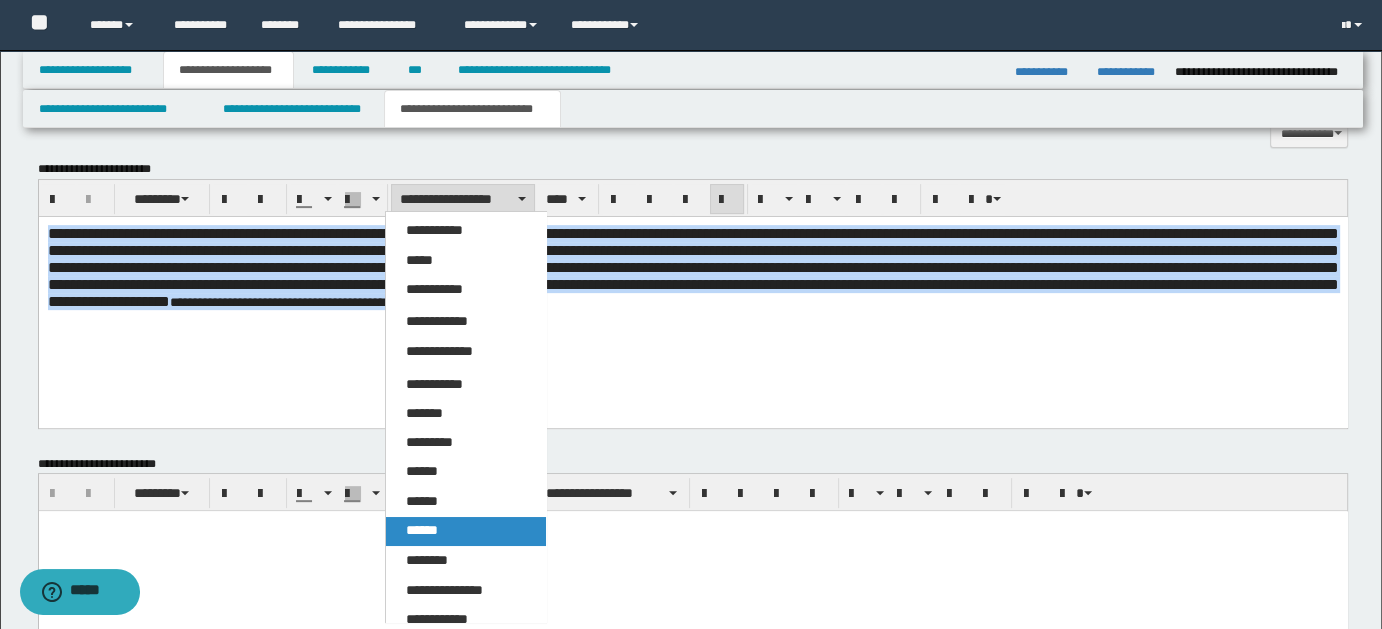 drag, startPoint x: 437, startPoint y: 526, endPoint x: 492, endPoint y: 131, distance: 398.81073 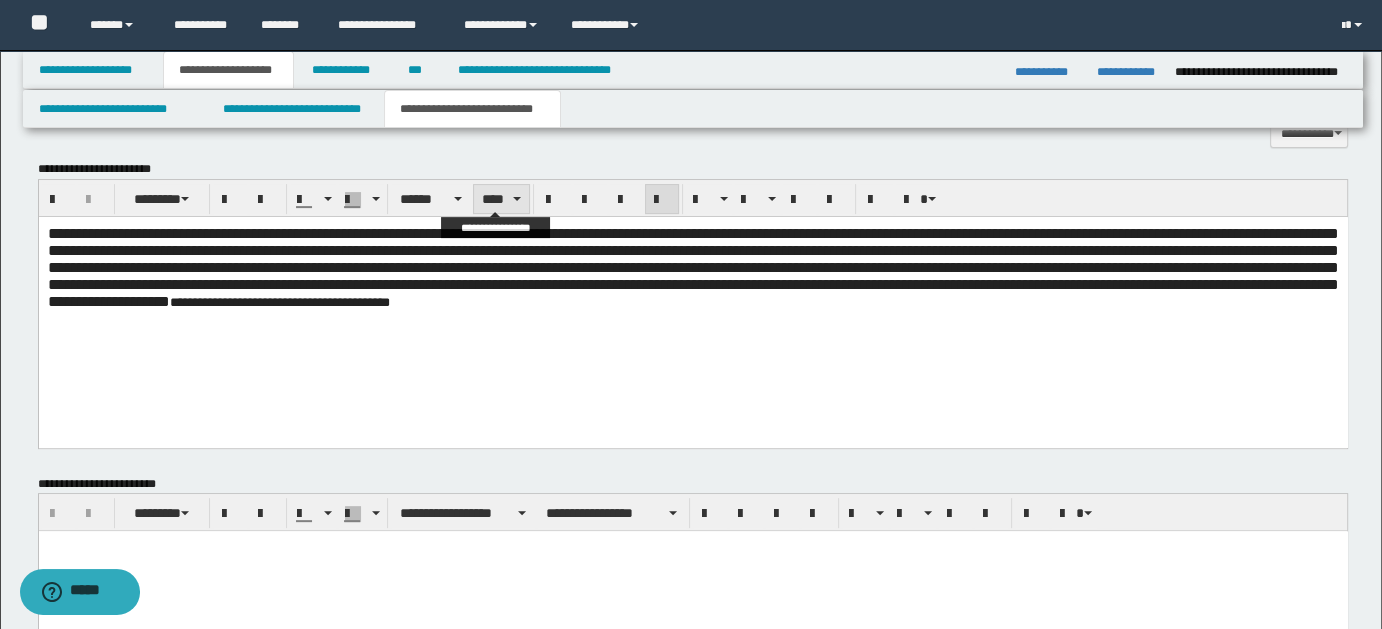 click on "****" at bounding box center (501, 199) 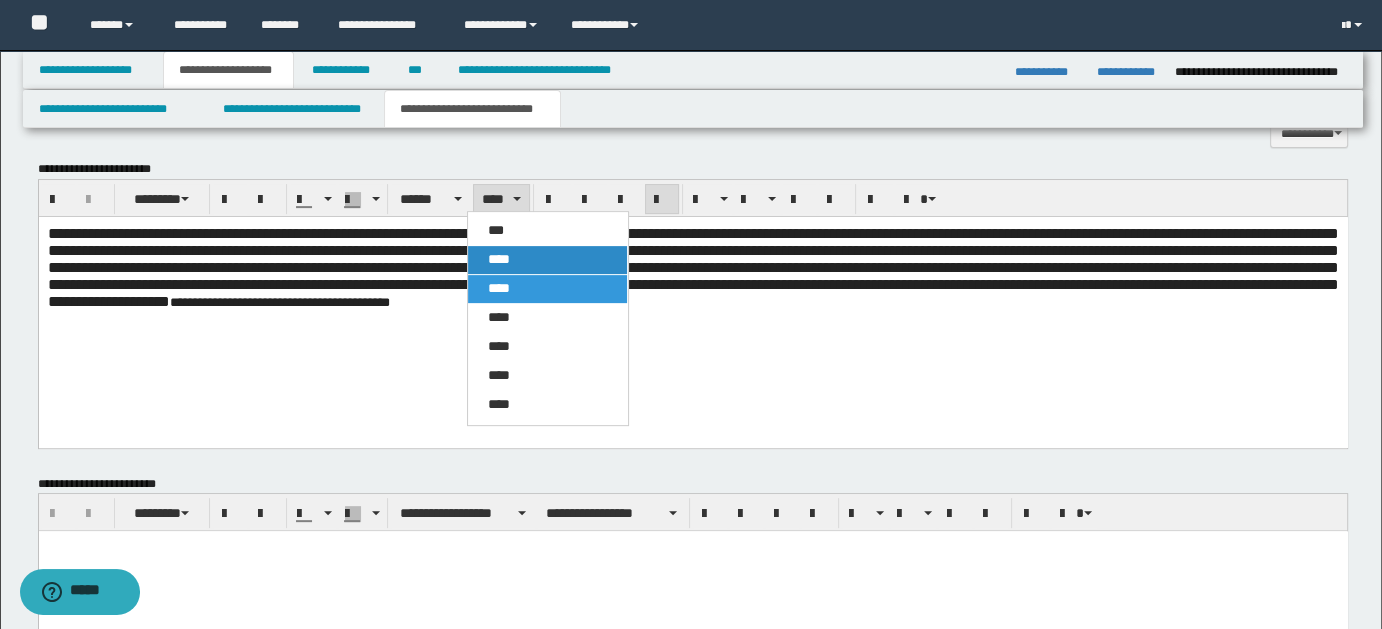 drag, startPoint x: 504, startPoint y: 255, endPoint x: 612, endPoint y: 135, distance: 161.44348 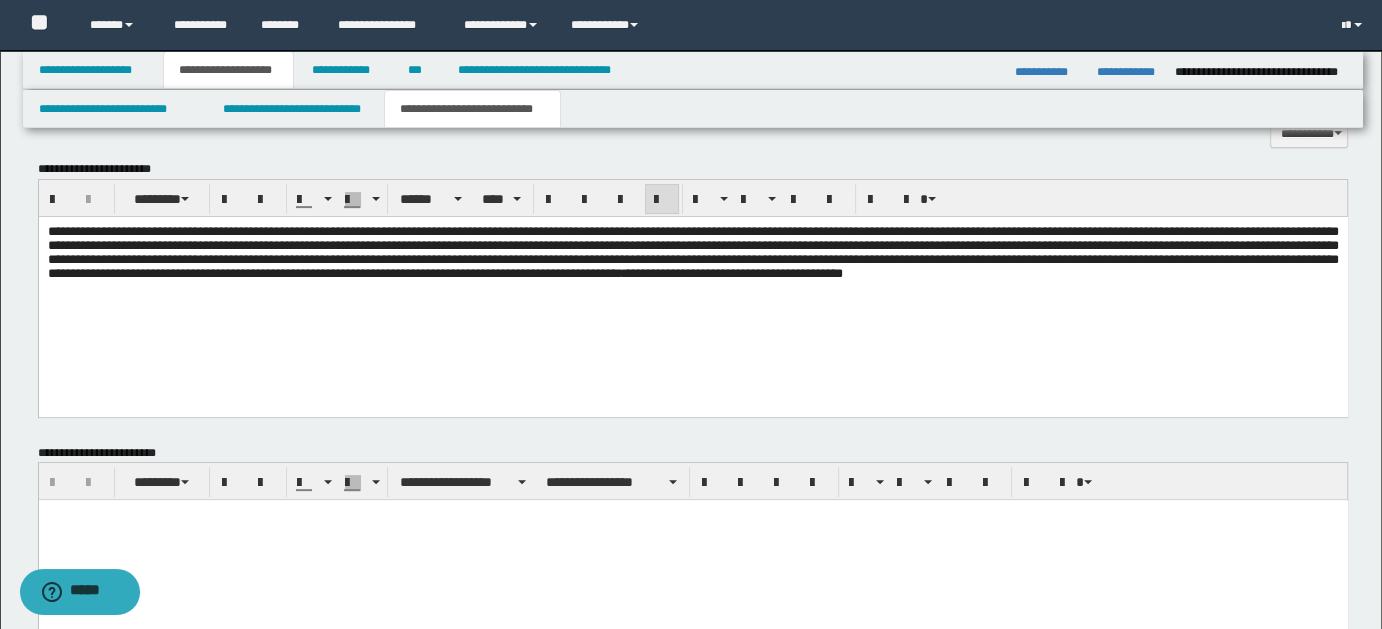 click on "**********" at bounding box center [692, 278] 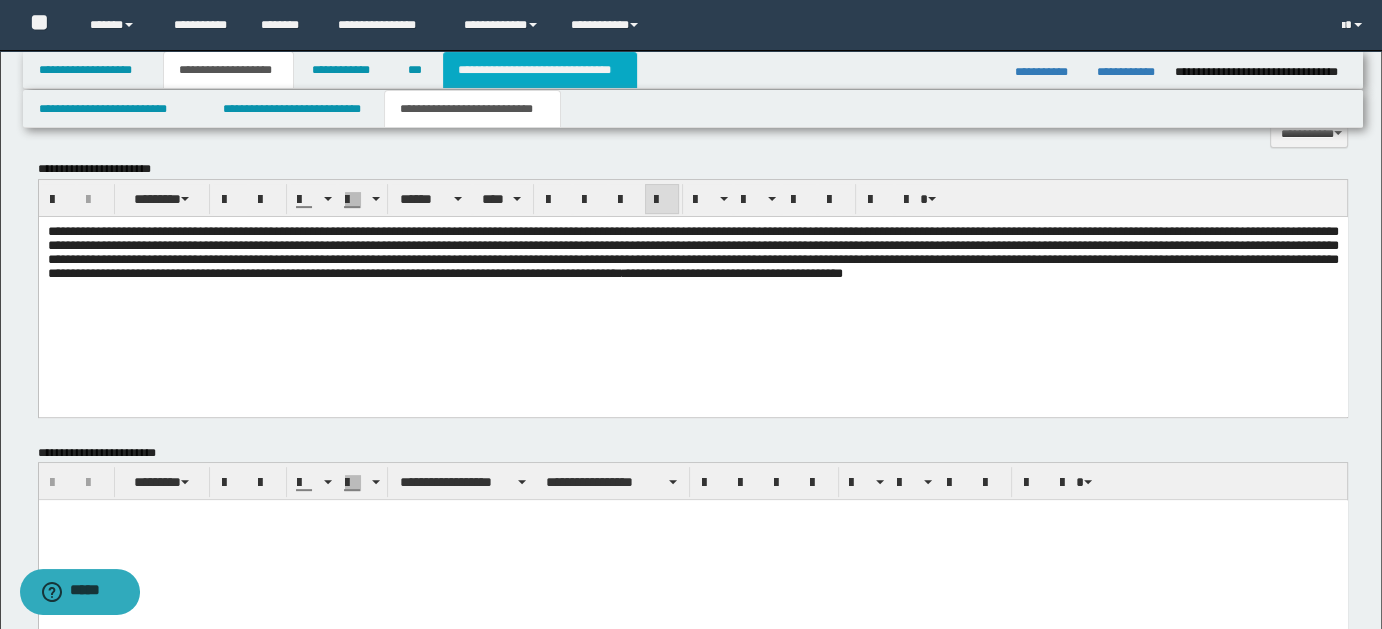 click on "**********" at bounding box center (540, 70) 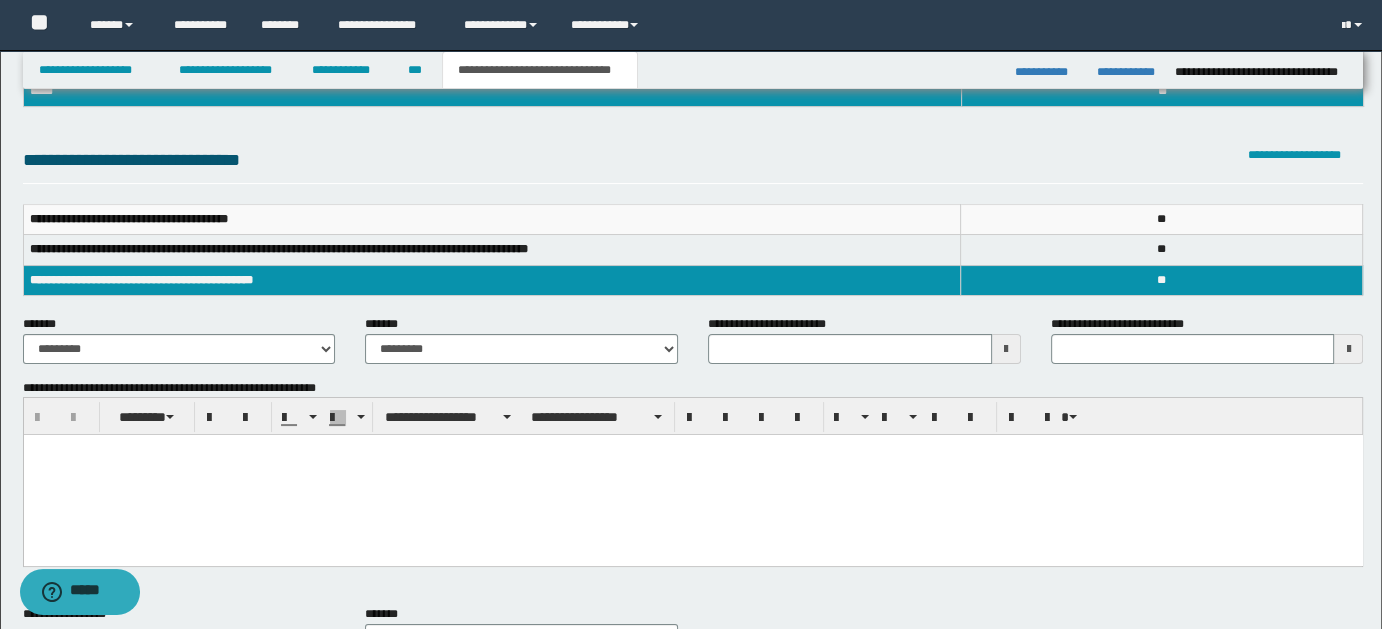 scroll, scrollTop: 256, scrollLeft: 0, axis: vertical 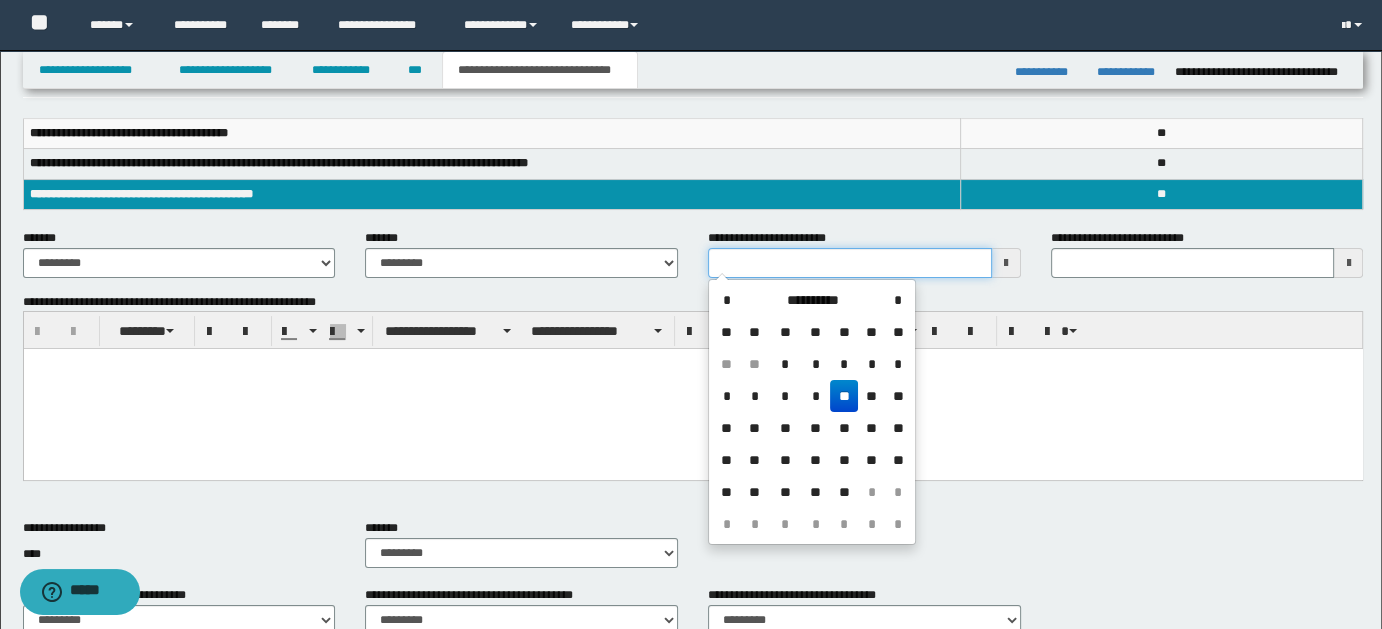 click on "**********" at bounding box center (850, 263) 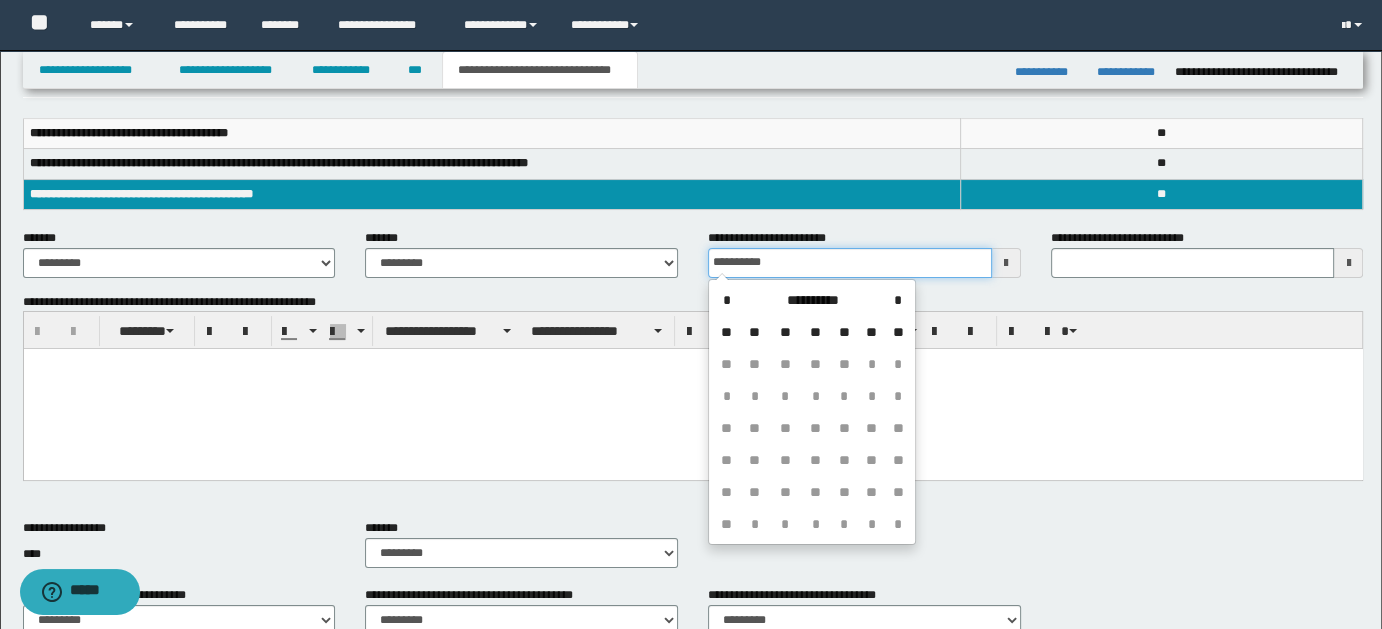 type on "**********" 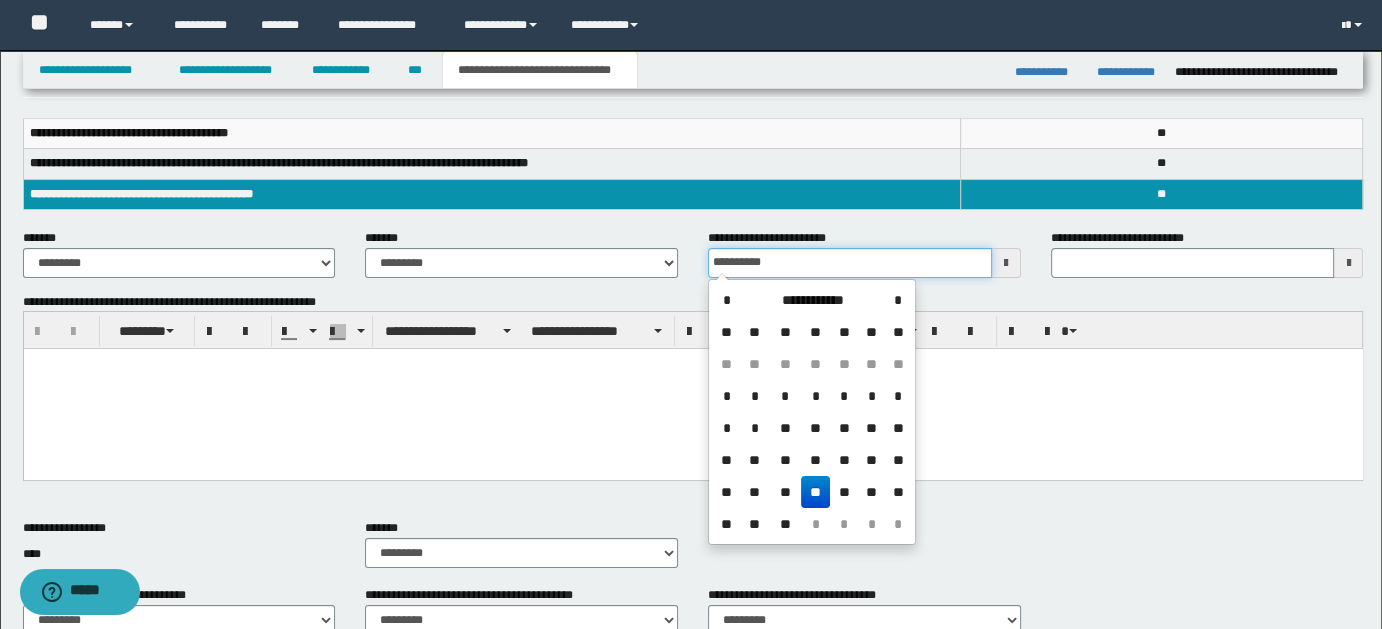 type 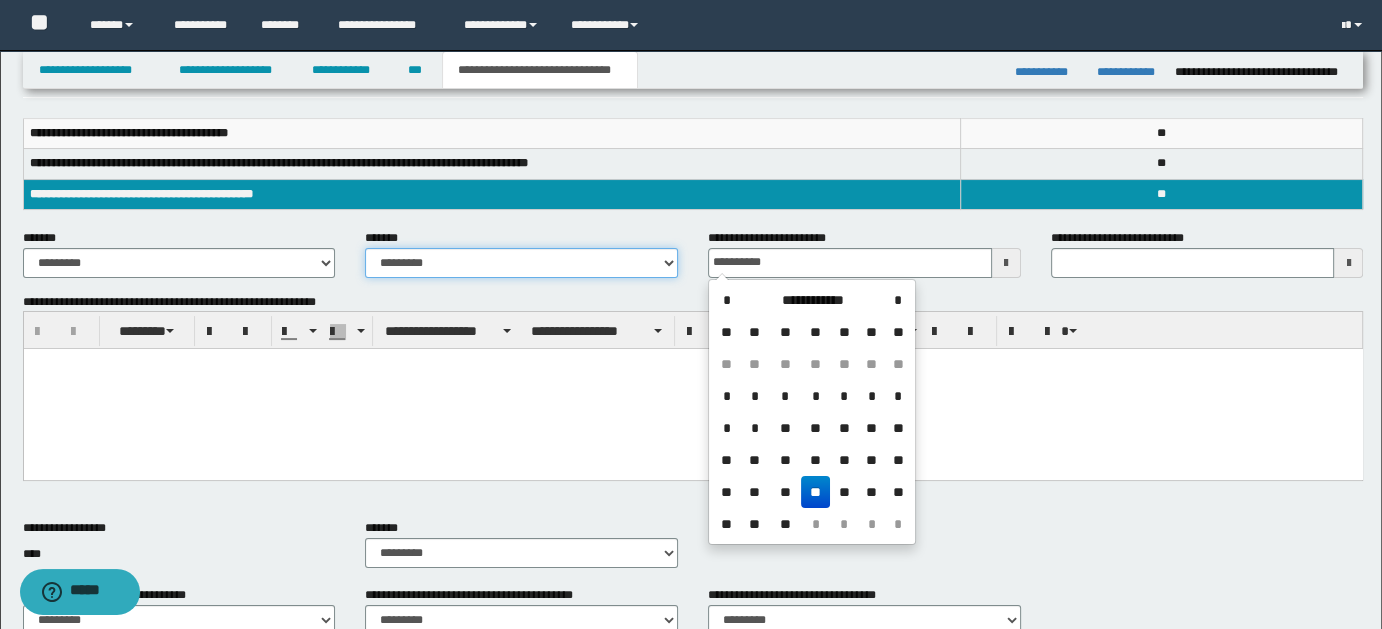 type on "**********" 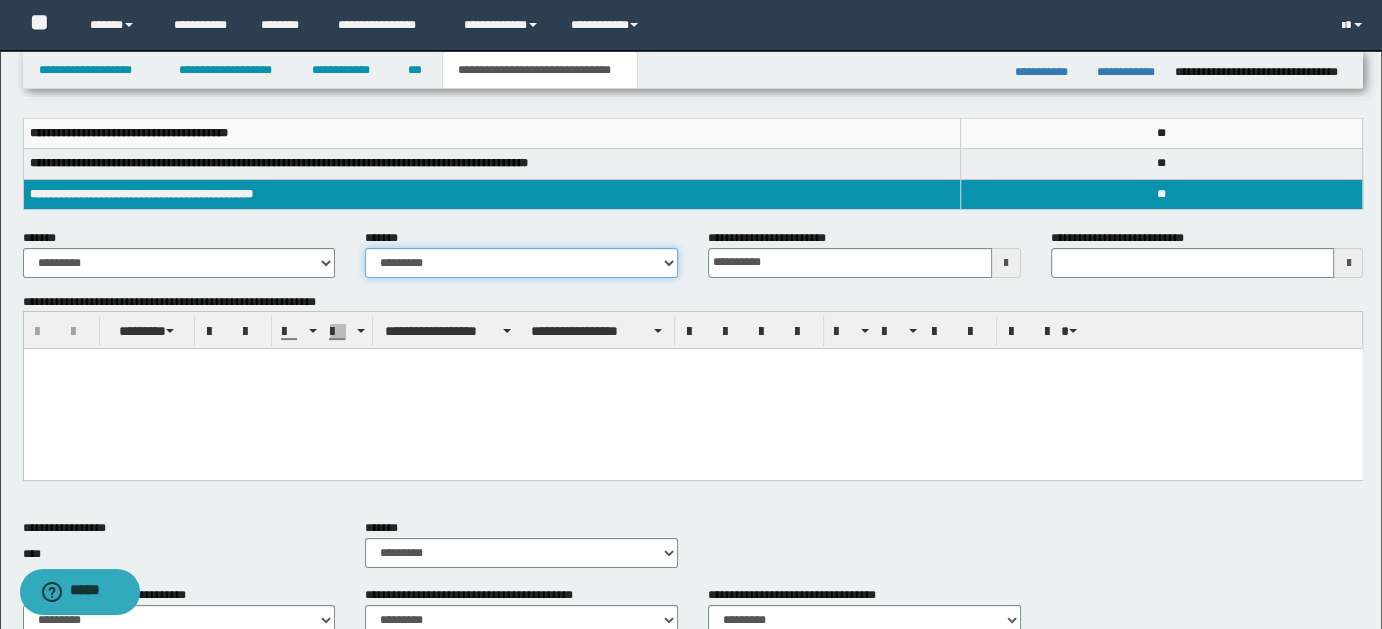 select on "*" 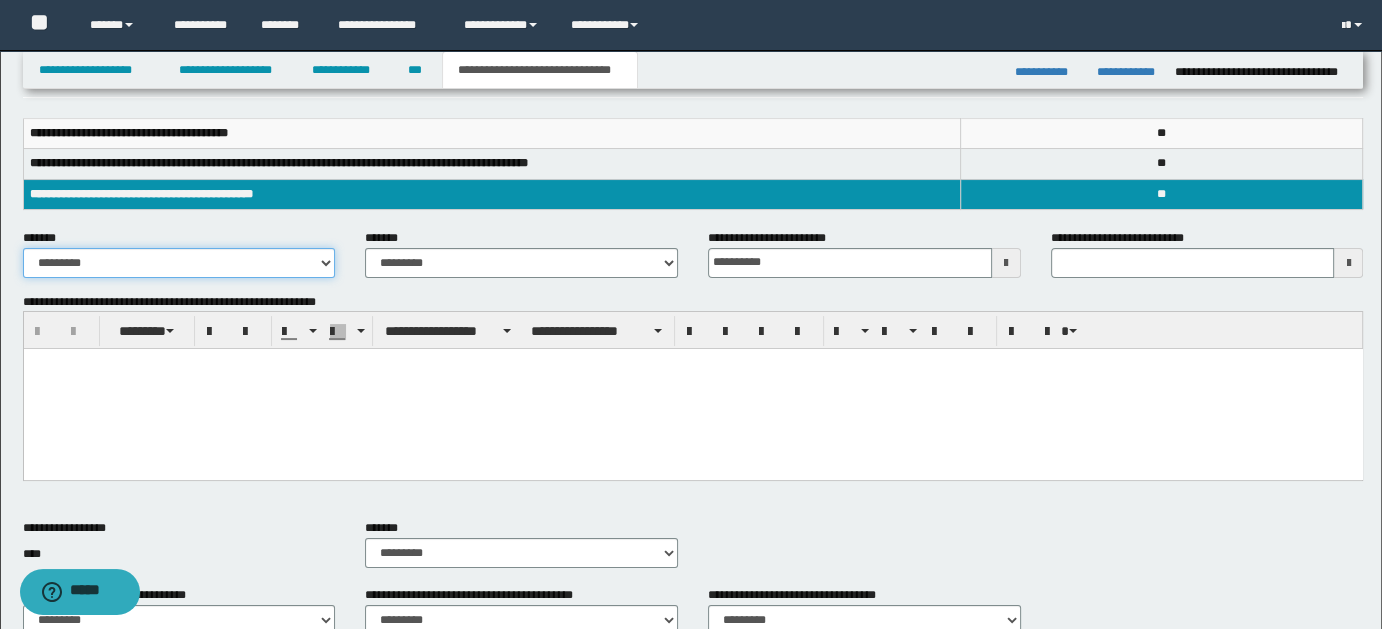 drag, startPoint x: 328, startPoint y: 257, endPoint x: 276, endPoint y: 273, distance: 54.405884 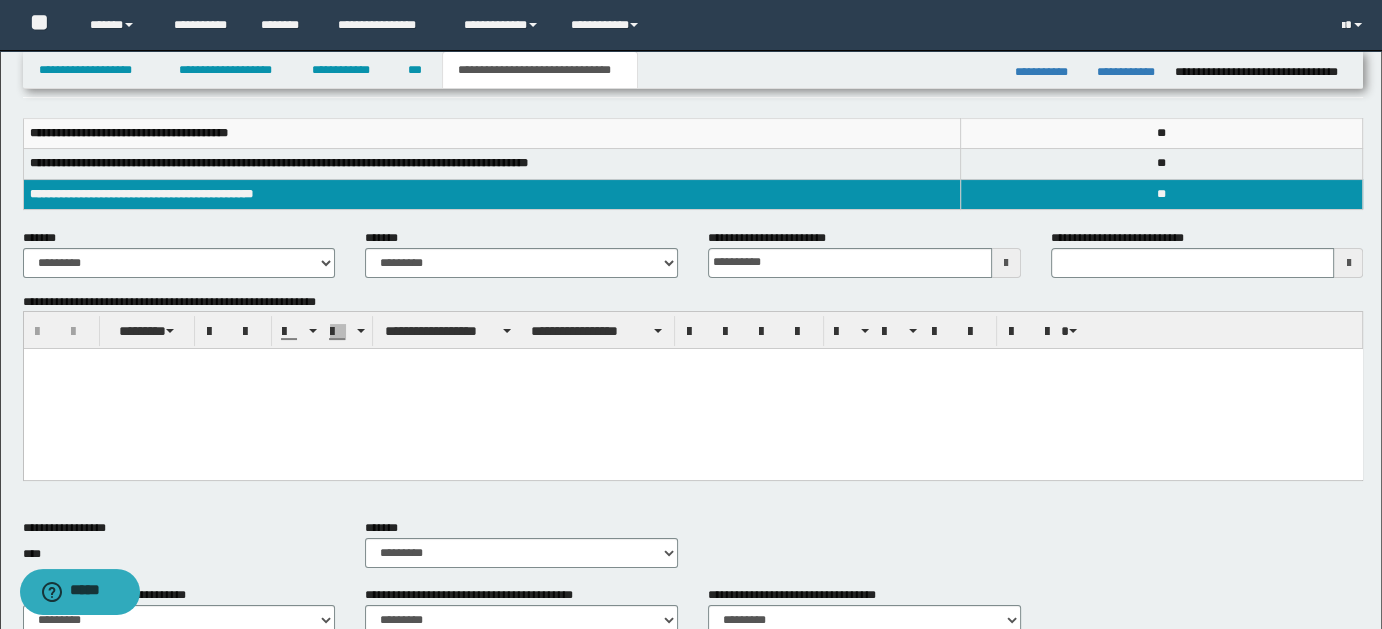 click at bounding box center [692, 364] 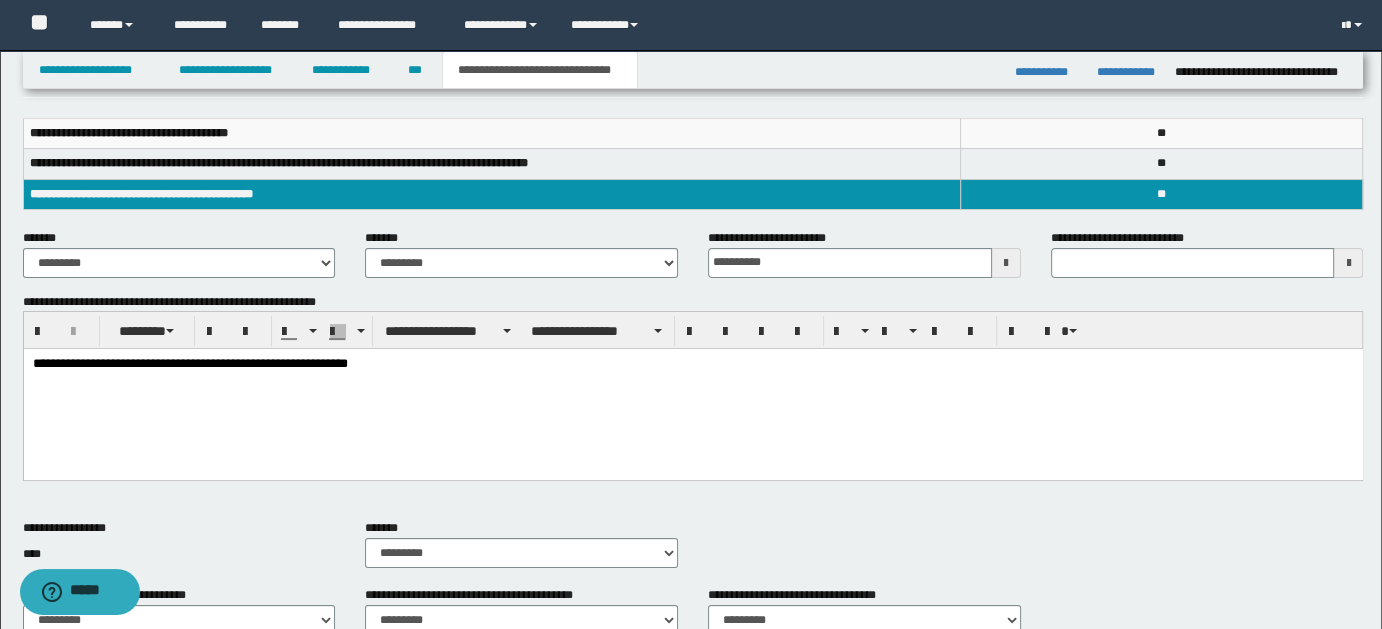 click on "**********" at bounding box center [693, 364] 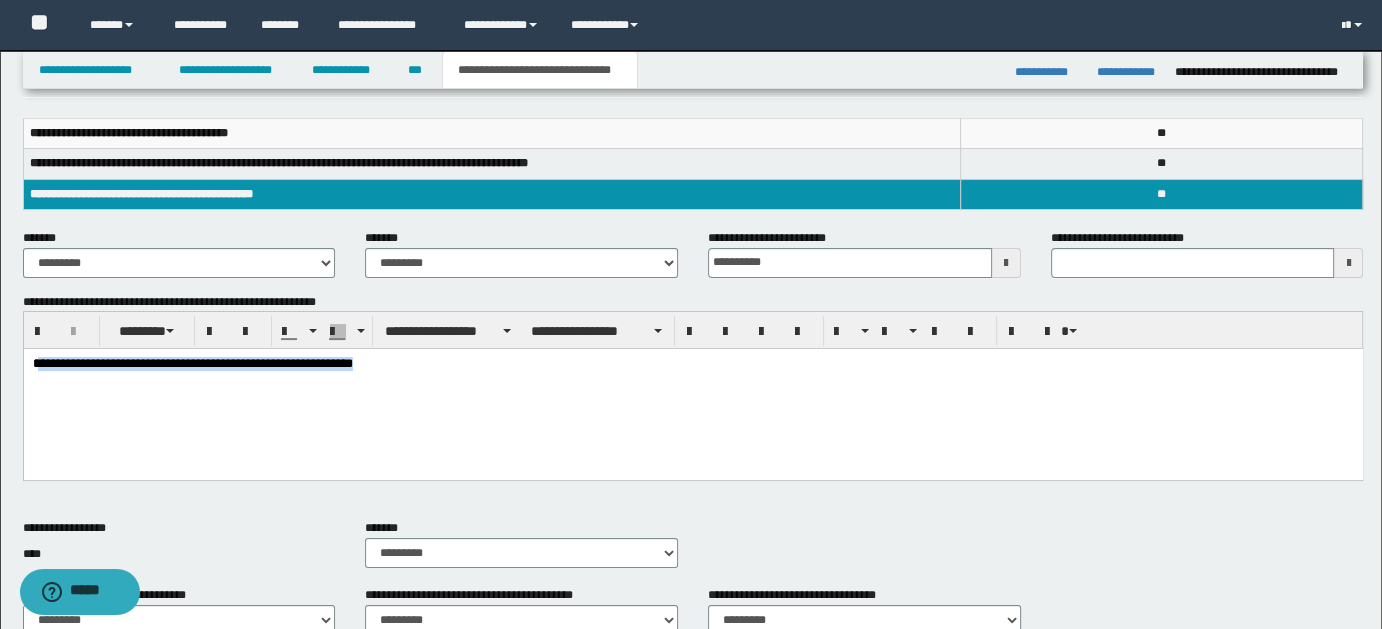 drag, startPoint x: 36, startPoint y: 365, endPoint x: 409, endPoint y: 376, distance: 373.16217 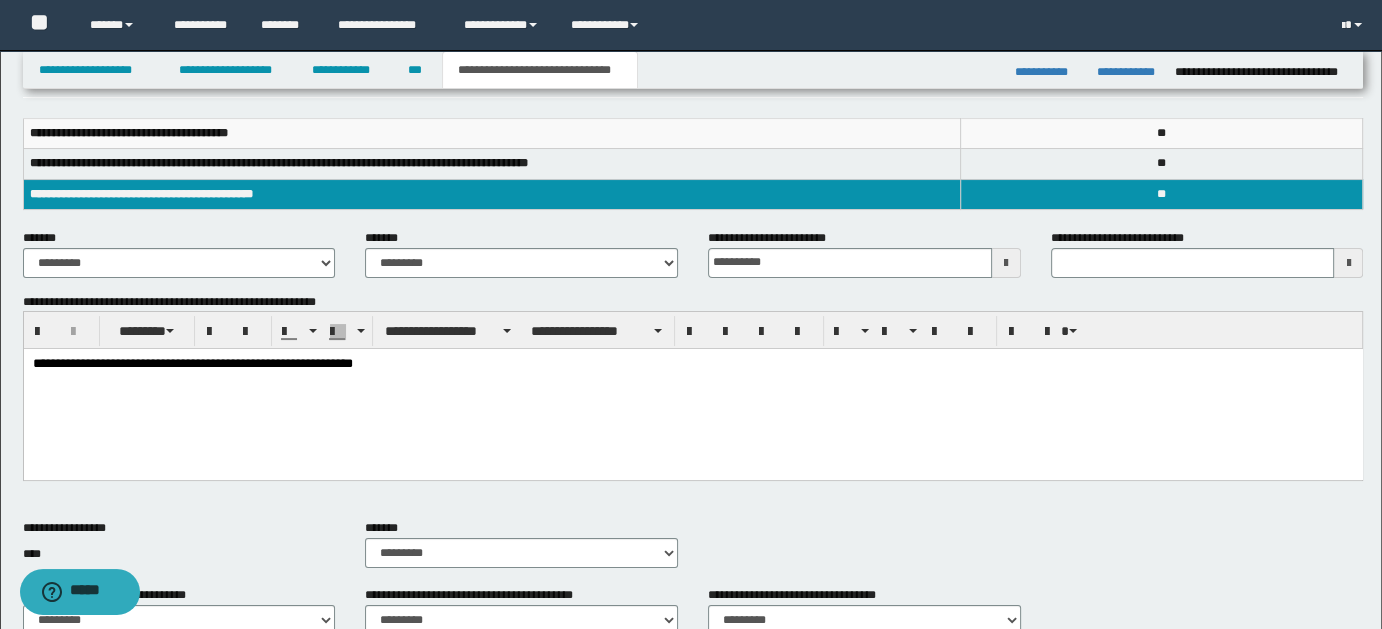 click on "**********" at bounding box center (692, 389) 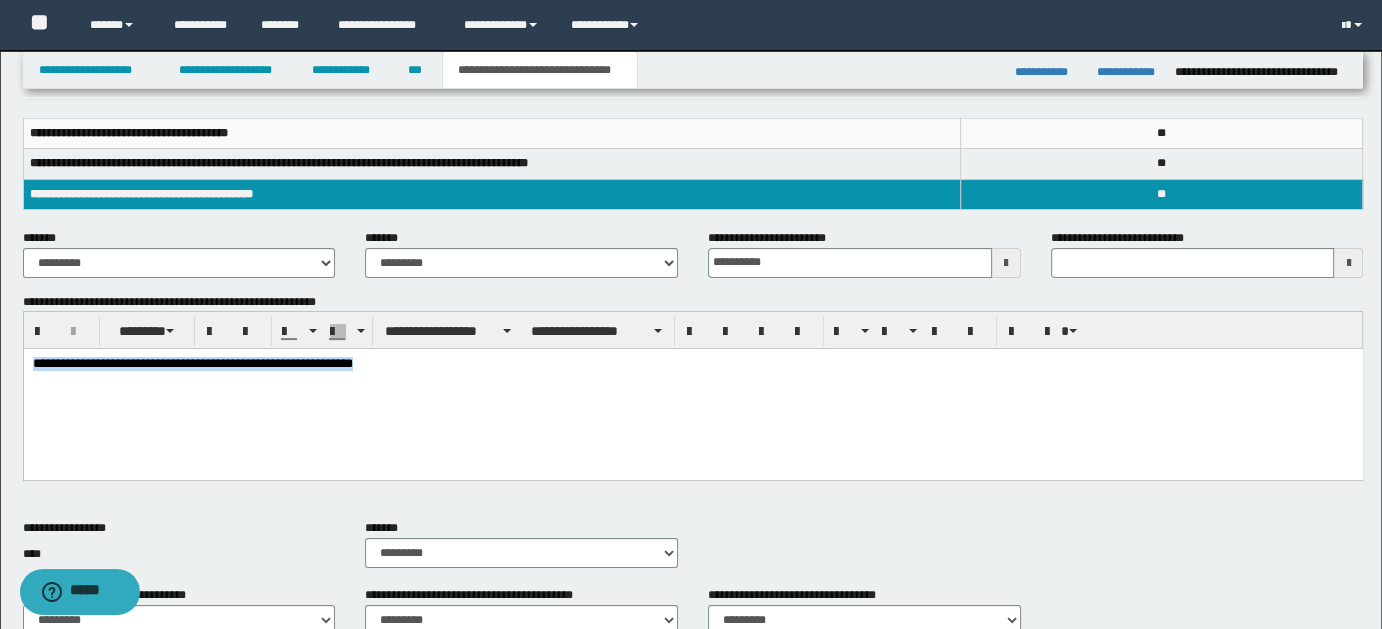 drag, startPoint x: 30, startPoint y: 365, endPoint x: 445, endPoint y: 410, distance: 417.43262 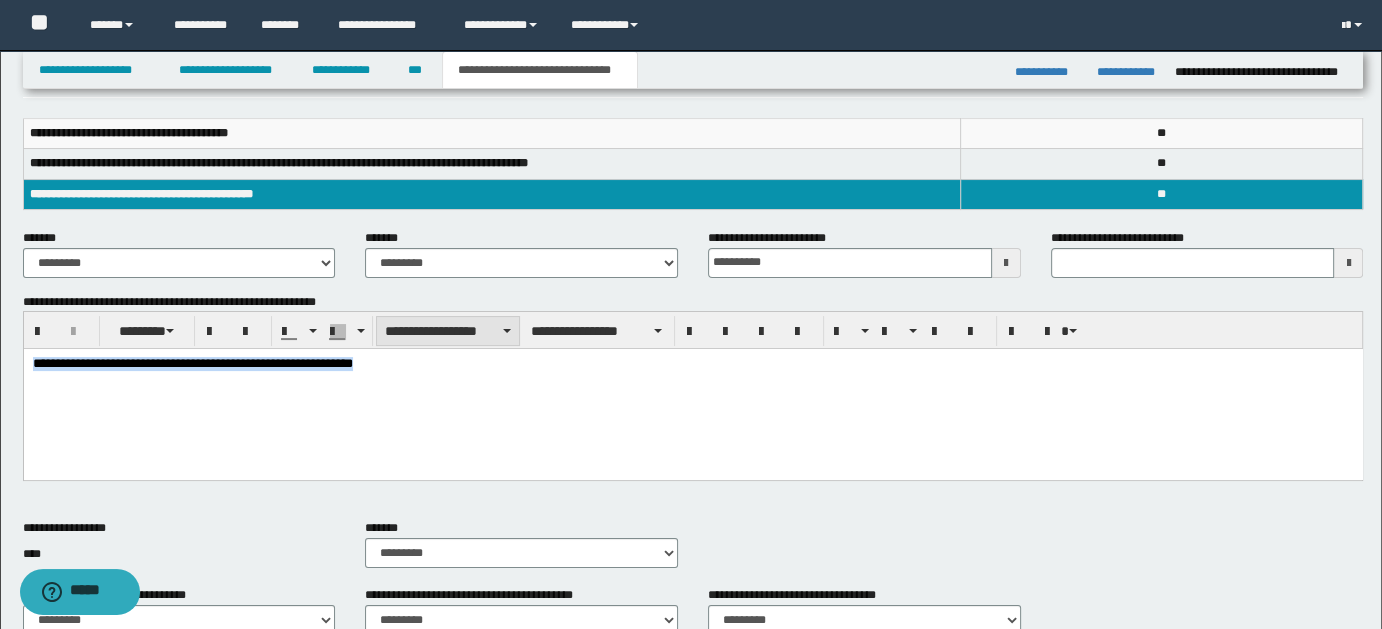 click on "**********" at bounding box center [448, 331] 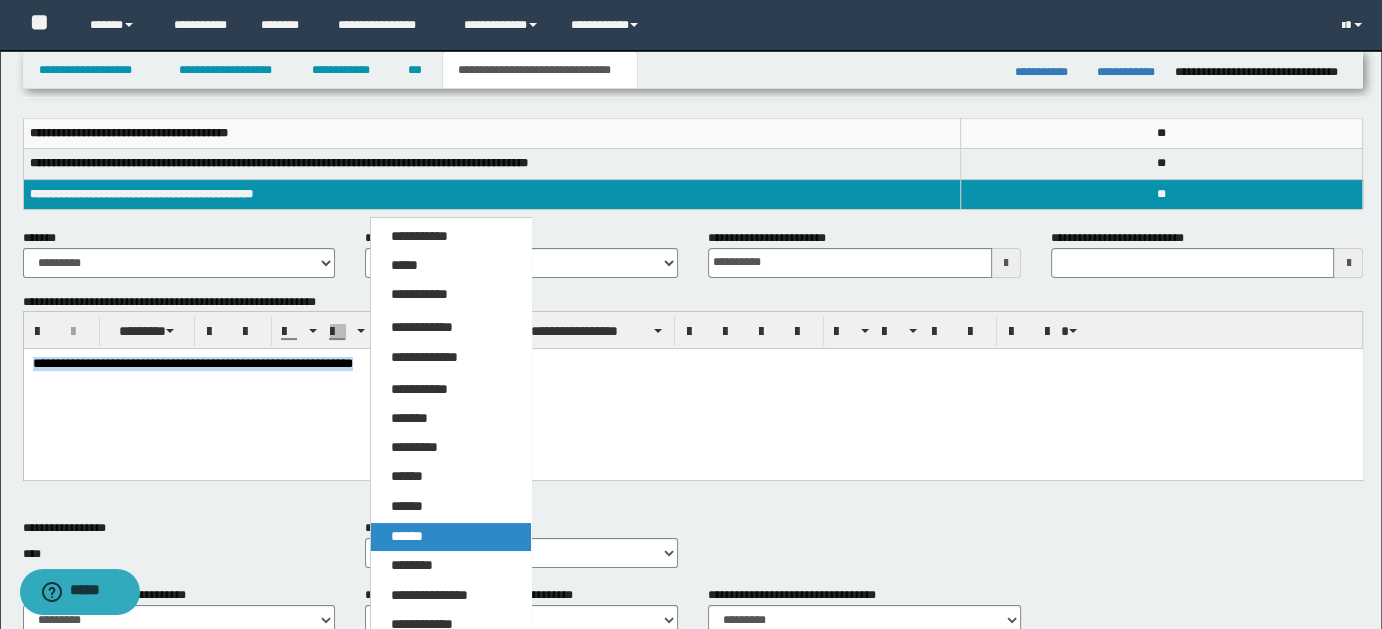 click on "******" at bounding box center (407, 536) 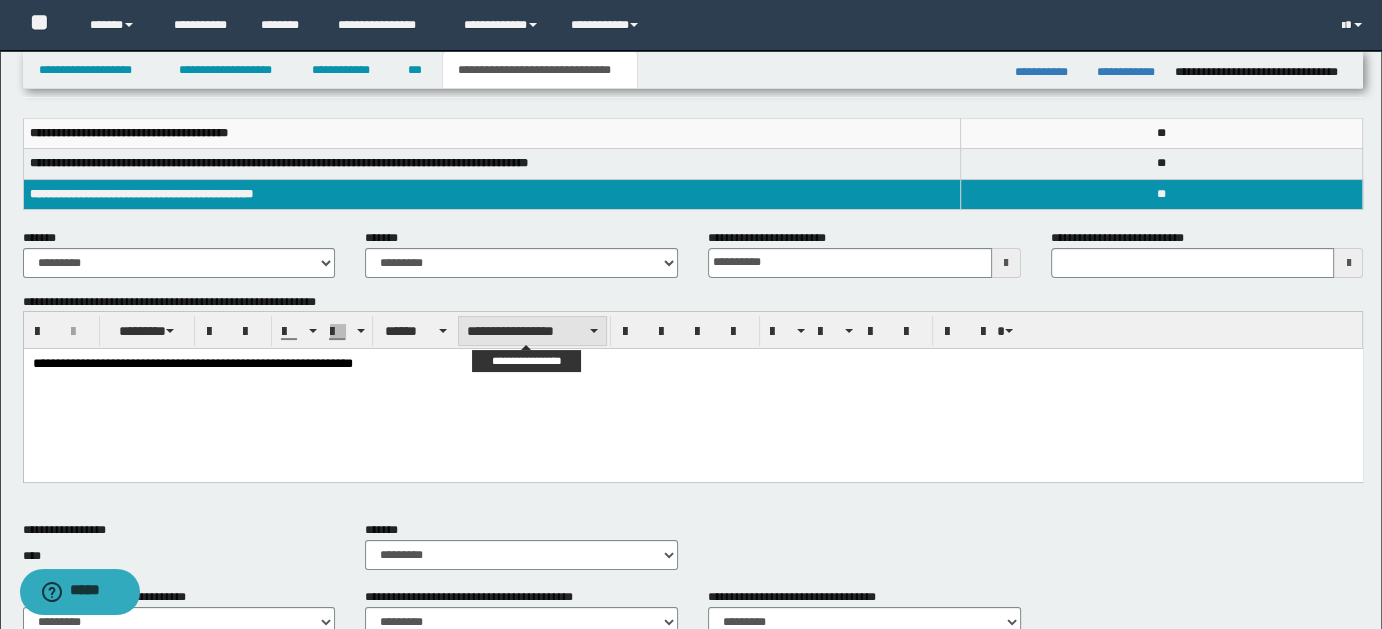 click on "**********" at bounding box center [532, 331] 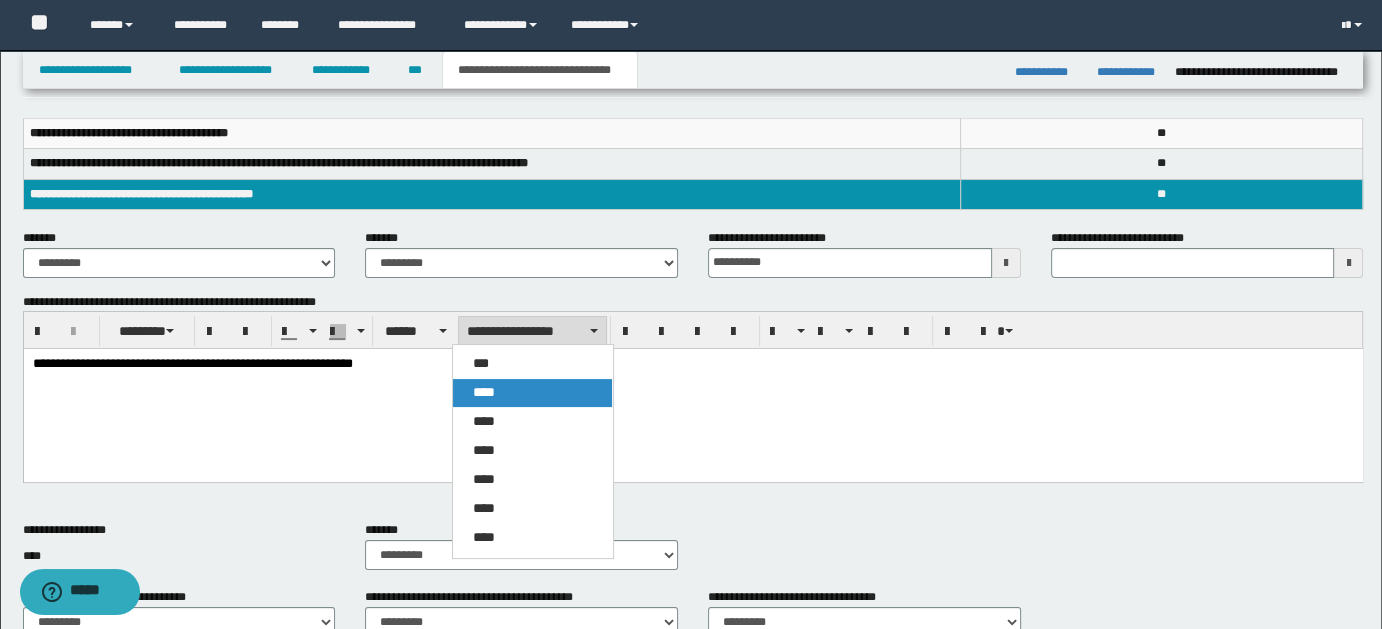 click on "****" at bounding box center (532, 393) 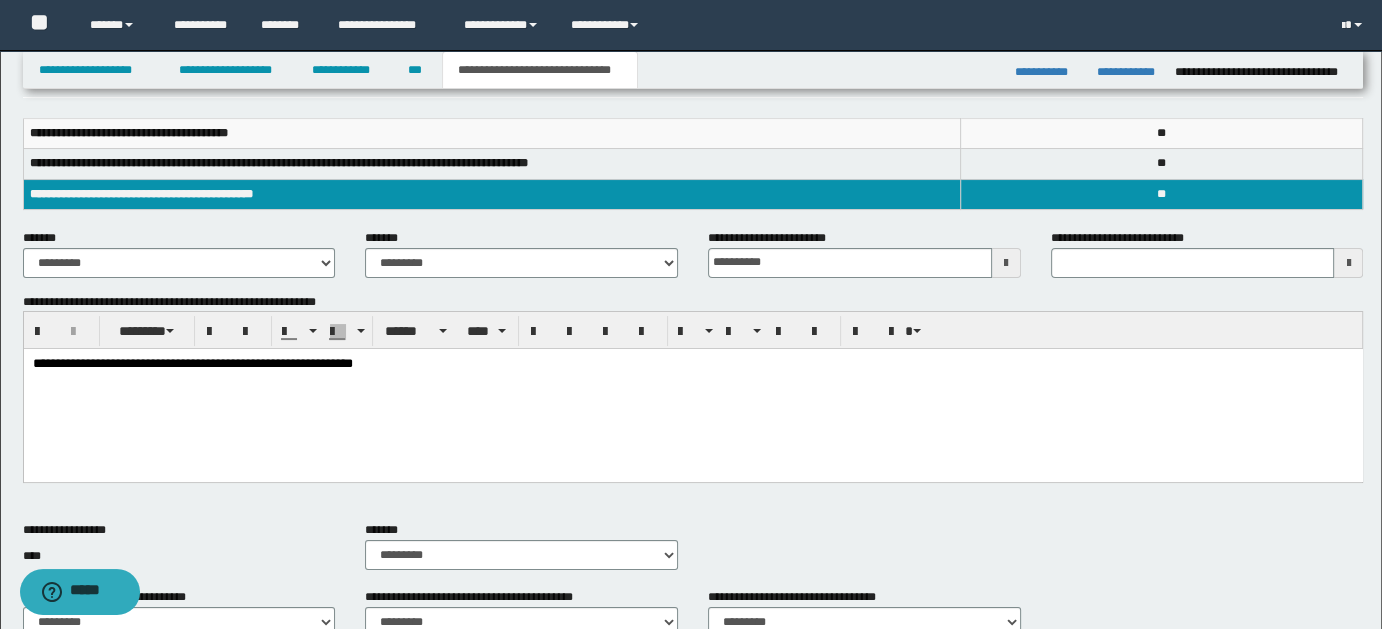 click on "**********" at bounding box center (692, 390) 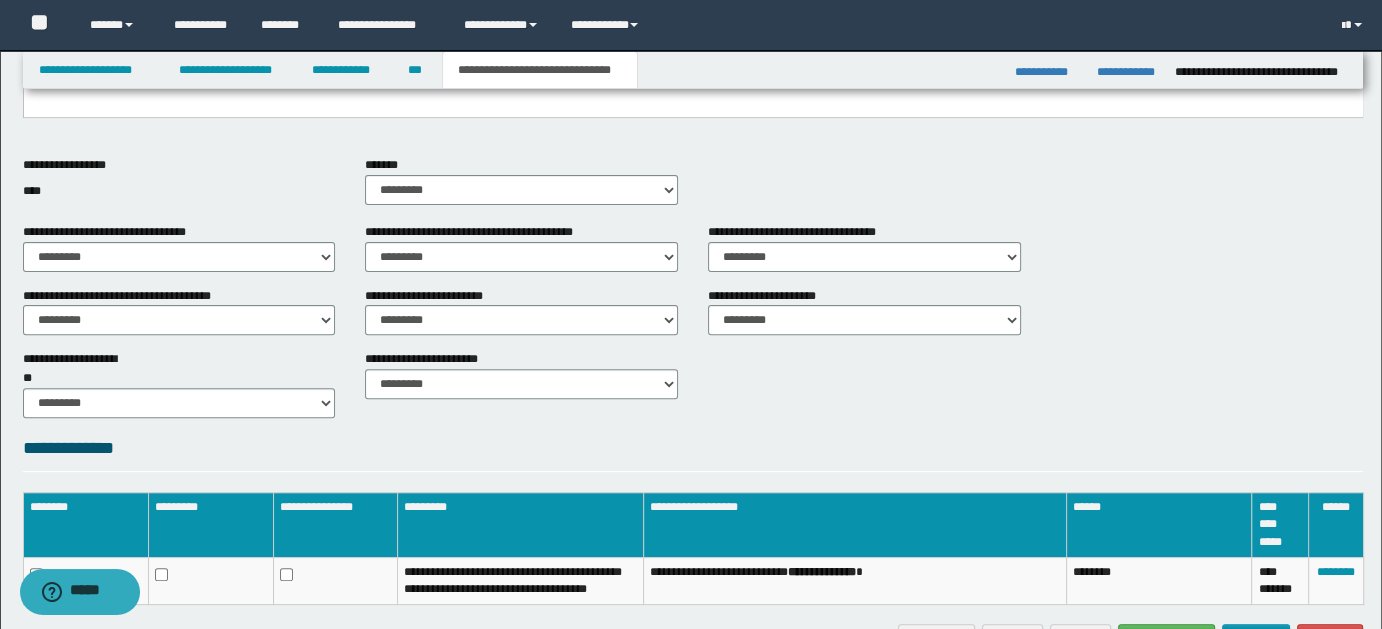 scroll, scrollTop: 628, scrollLeft: 0, axis: vertical 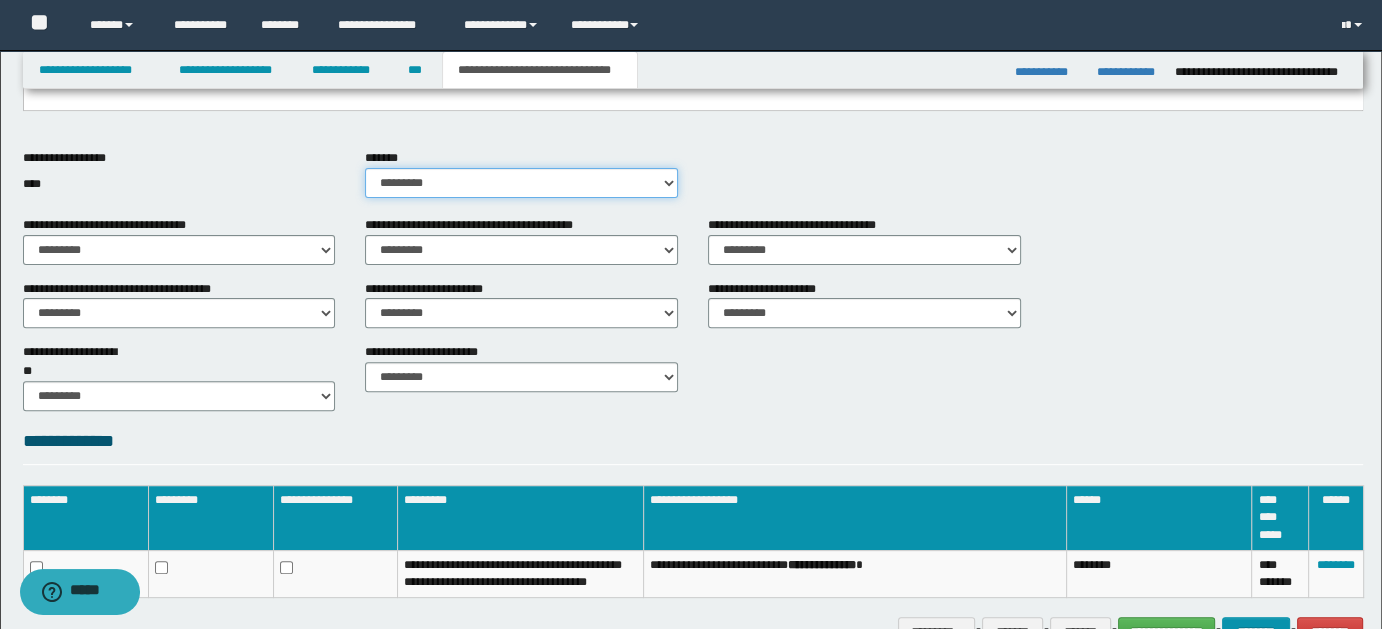 drag, startPoint x: 664, startPoint y: 182, endPoint x: 648, endPoint y: 184, distance: 16.124516 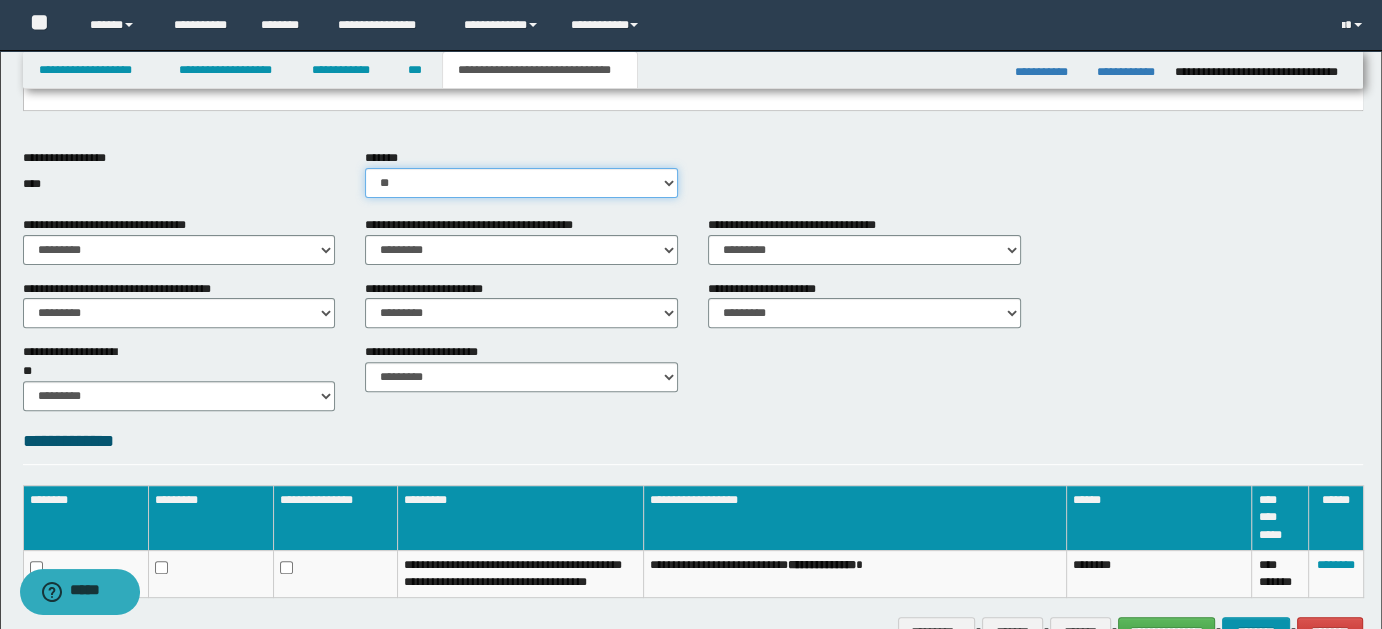 click on "*********
**
**" at bounding box center [521, 183] 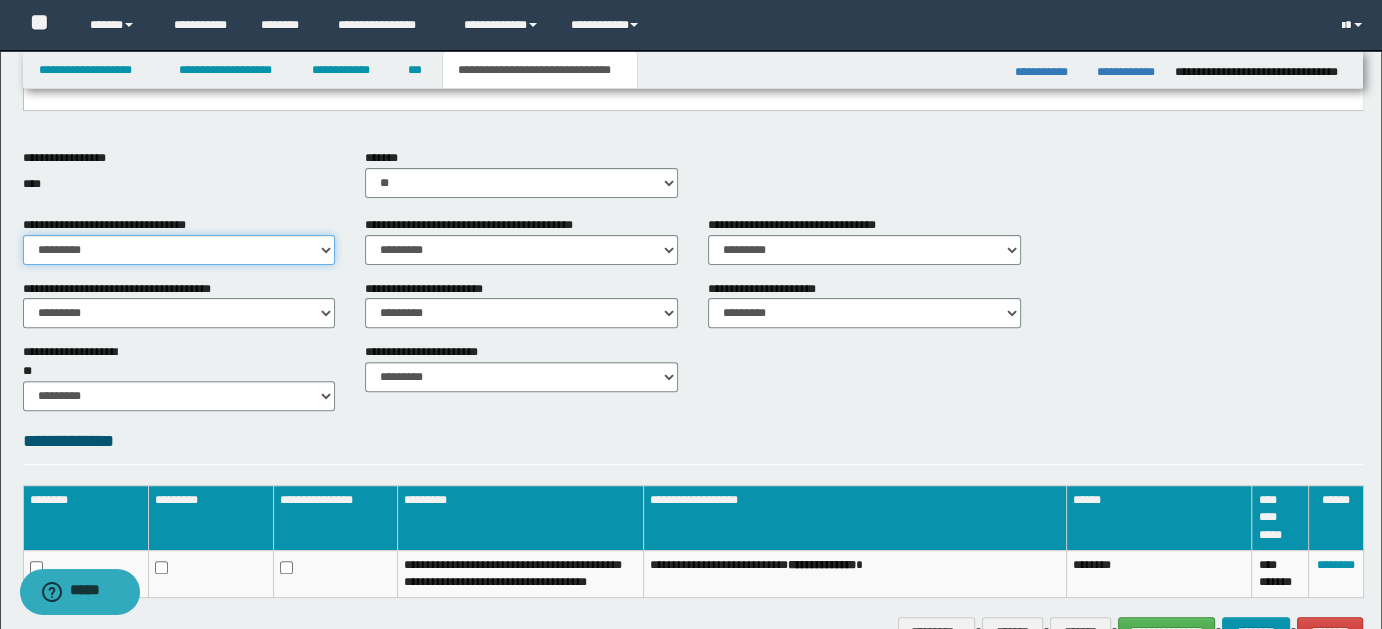 click on "*********
**
**" at bounding box center (179, 250) 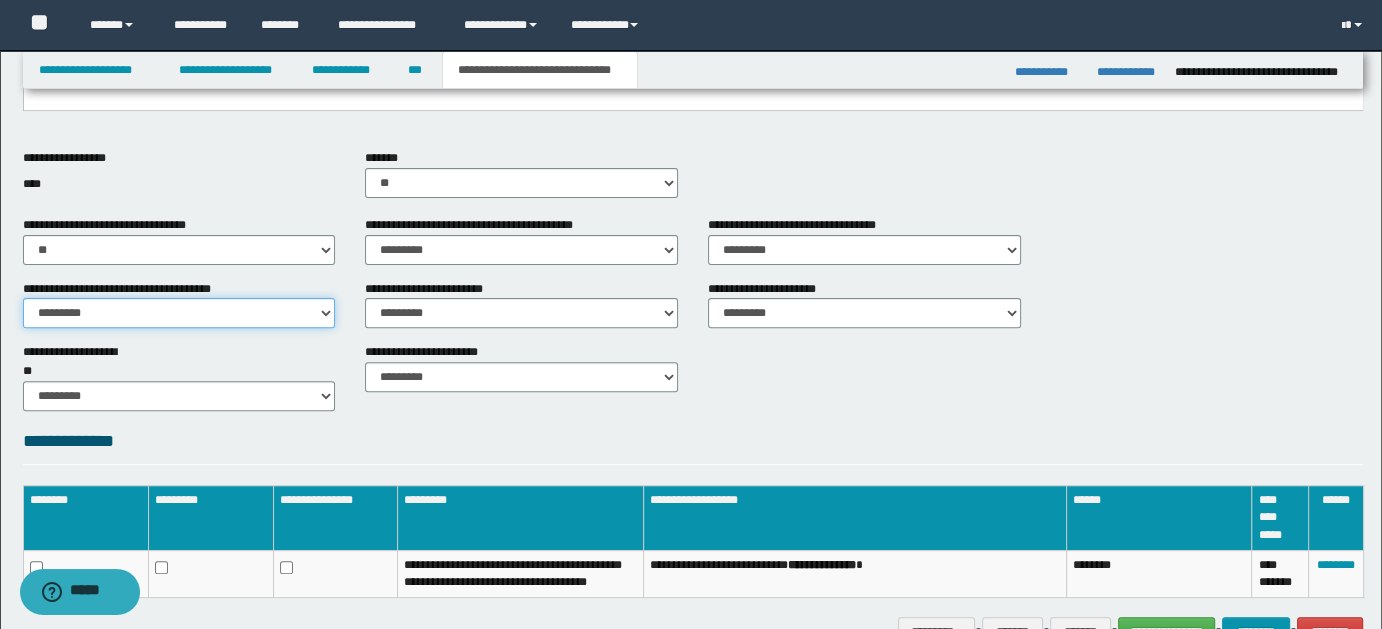 drag, startPoint x: 319, startPoint y: 314, endPoint x: 306, endPoint y: 324, distance: 16.40122 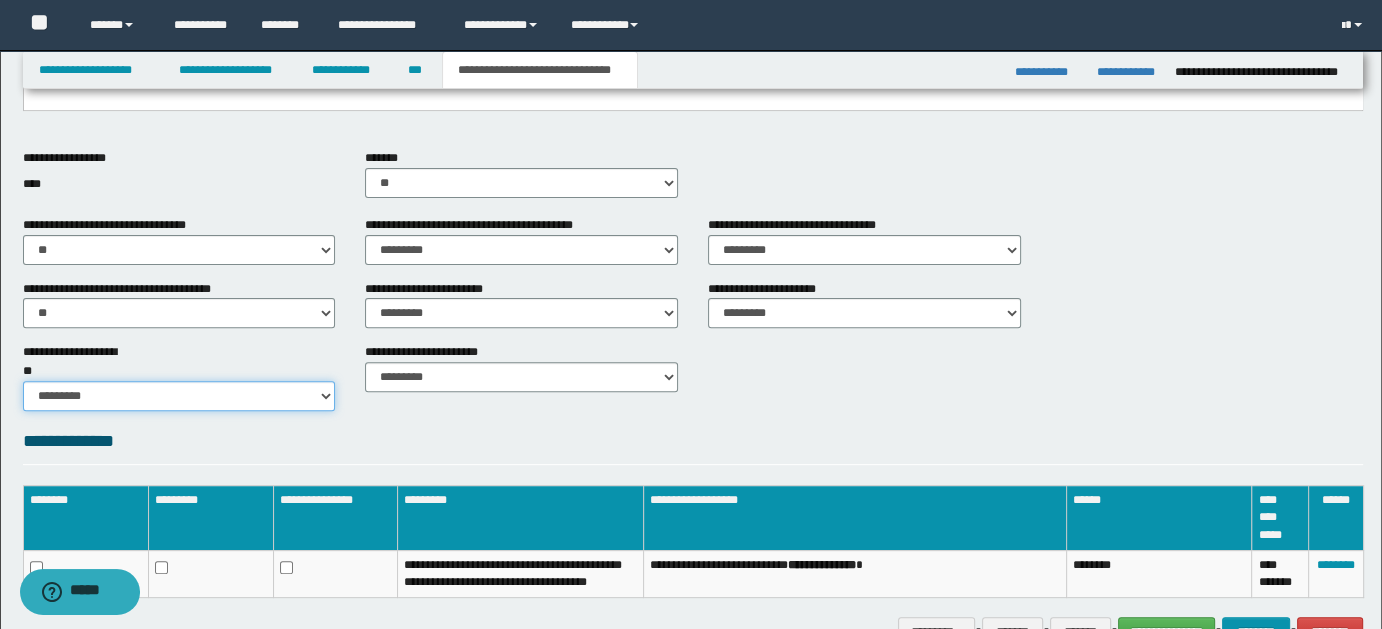 click on "*********
**
**" at bounding box center (179, 396) 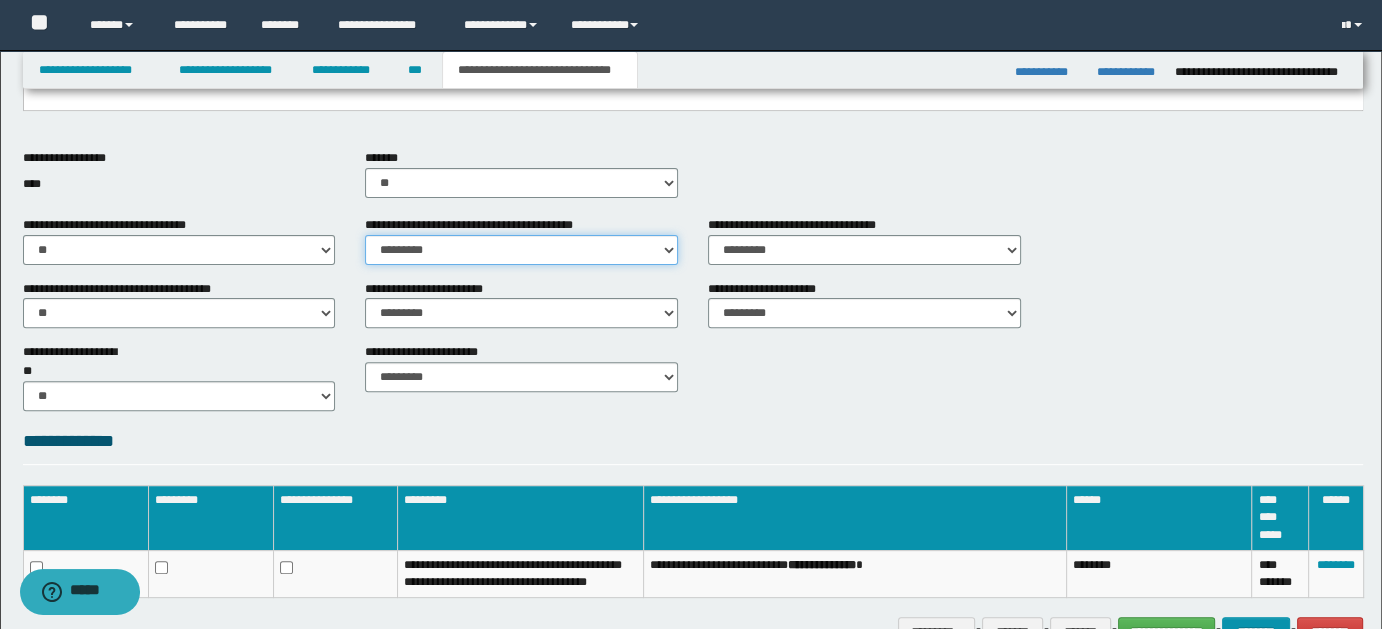 click on "*********
**
**" at bounding box center (521, 250) 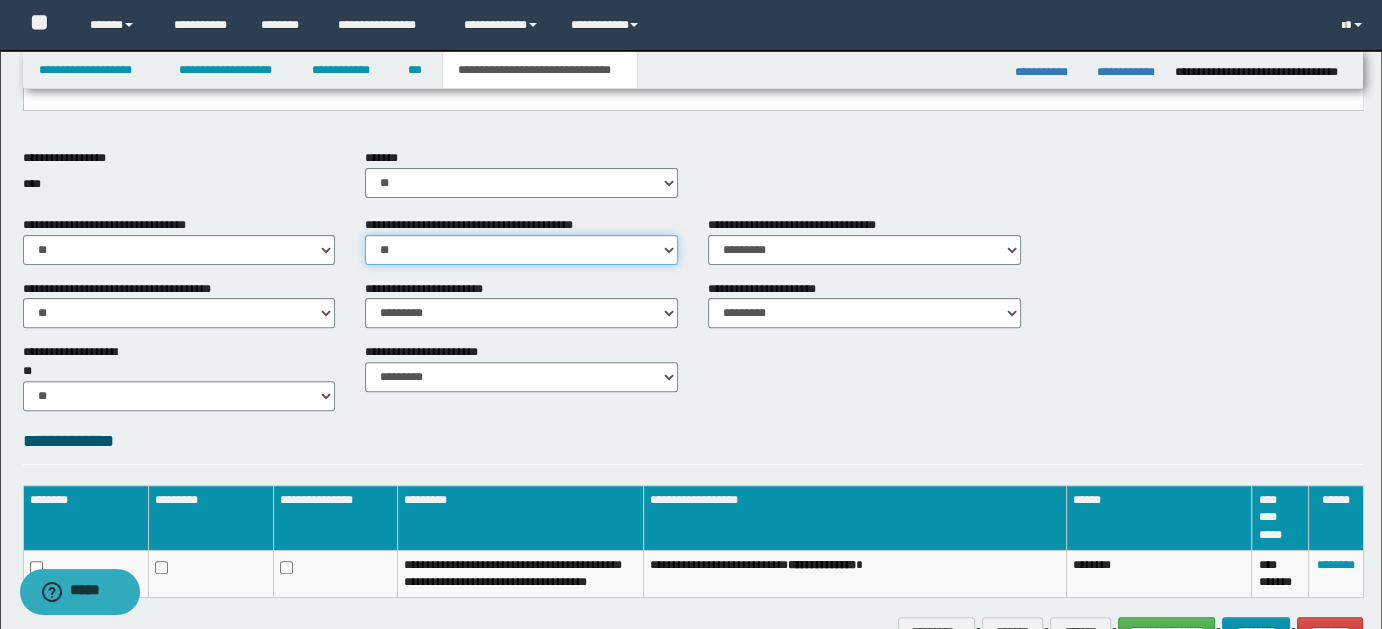 drag, startPoint x: 668, startPoint y: 242, endPoint x: 637, endPoint y: 251, distance: 32.280025 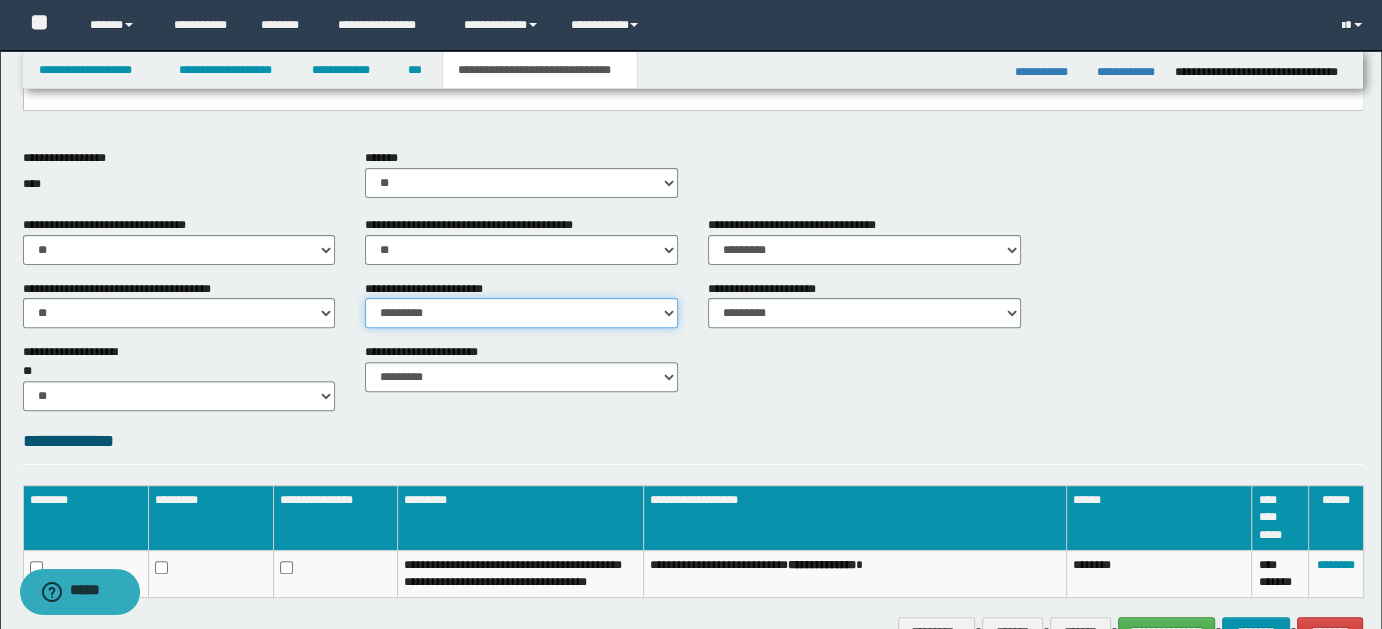 click on "*********
**
**" at bounding box center [521, 313] 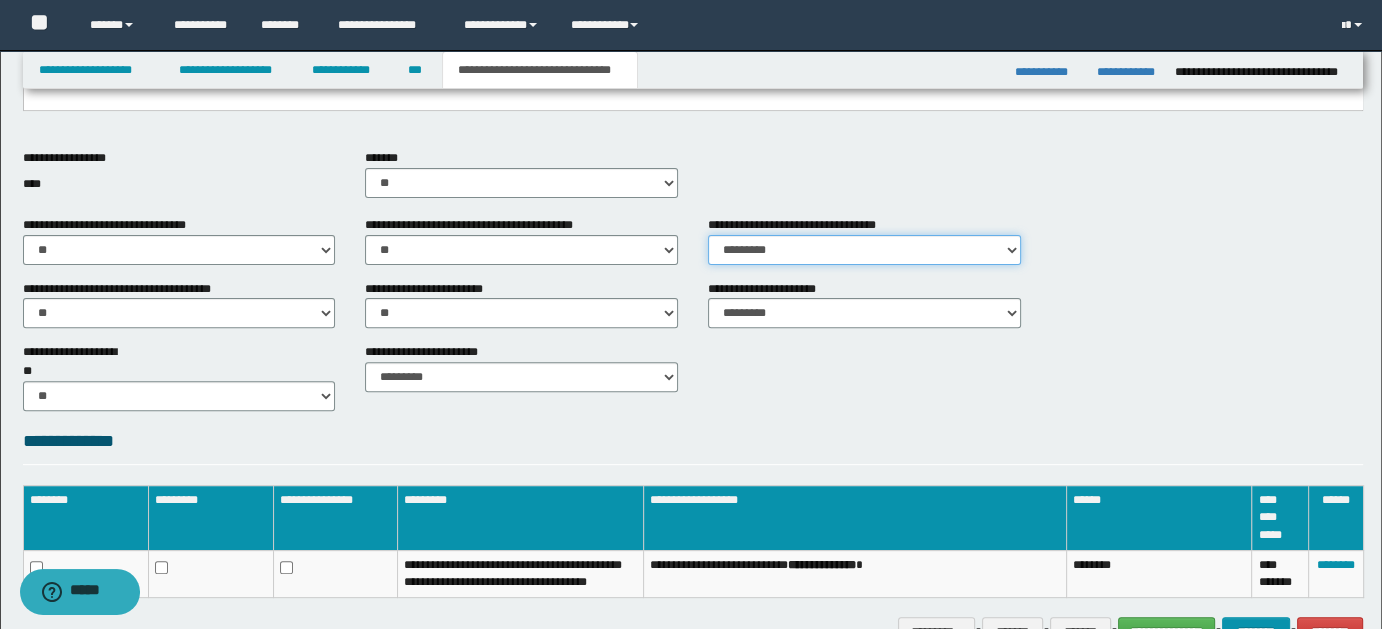 drag, startPoint x: 1015, startPoint y: 249, endPoint x: 989, endPoint y: 255, distance: 26.683329 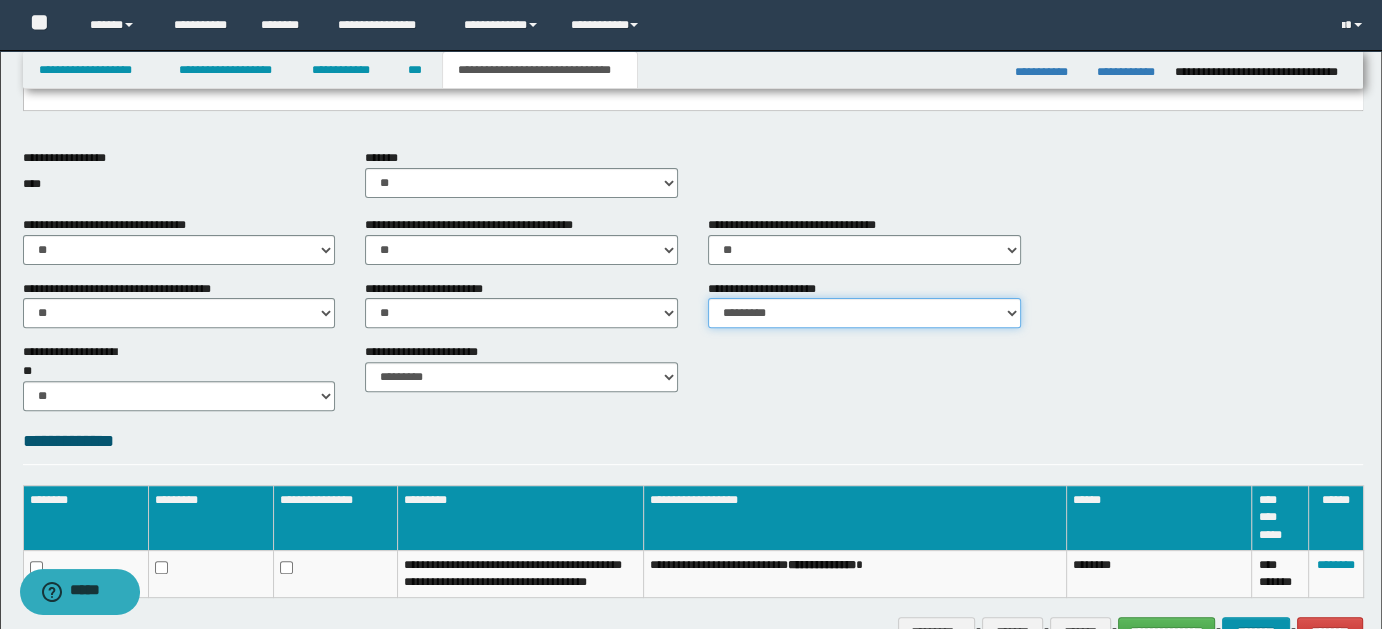 click on "*********
**
**" at bounding box center (864, 313) 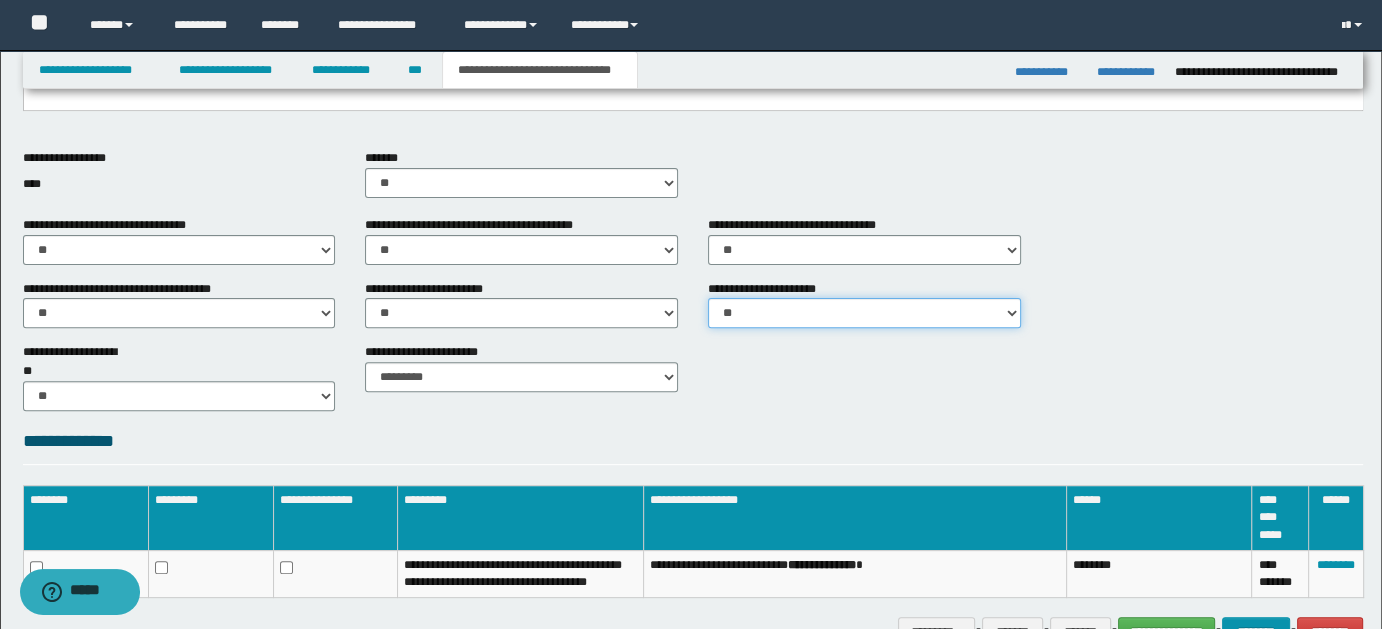 click on "*********
**
**" at bounding box center (864, 313) 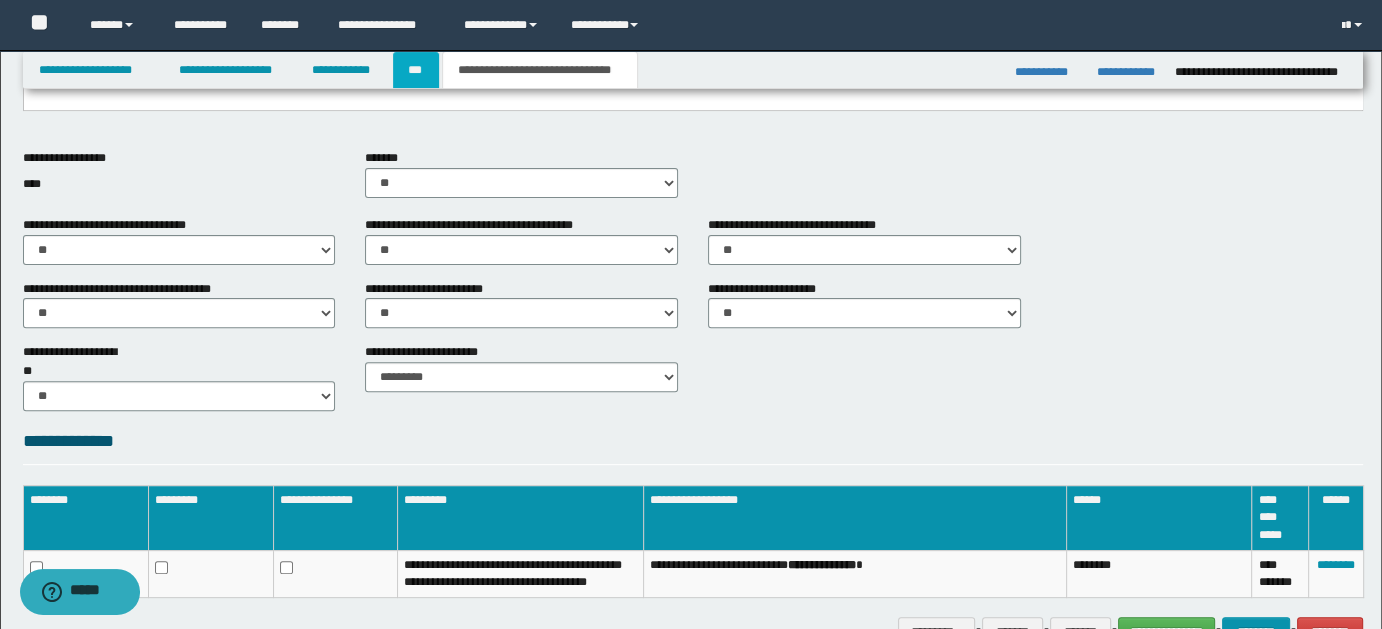 click on "***" at bounding box center (416, 70) 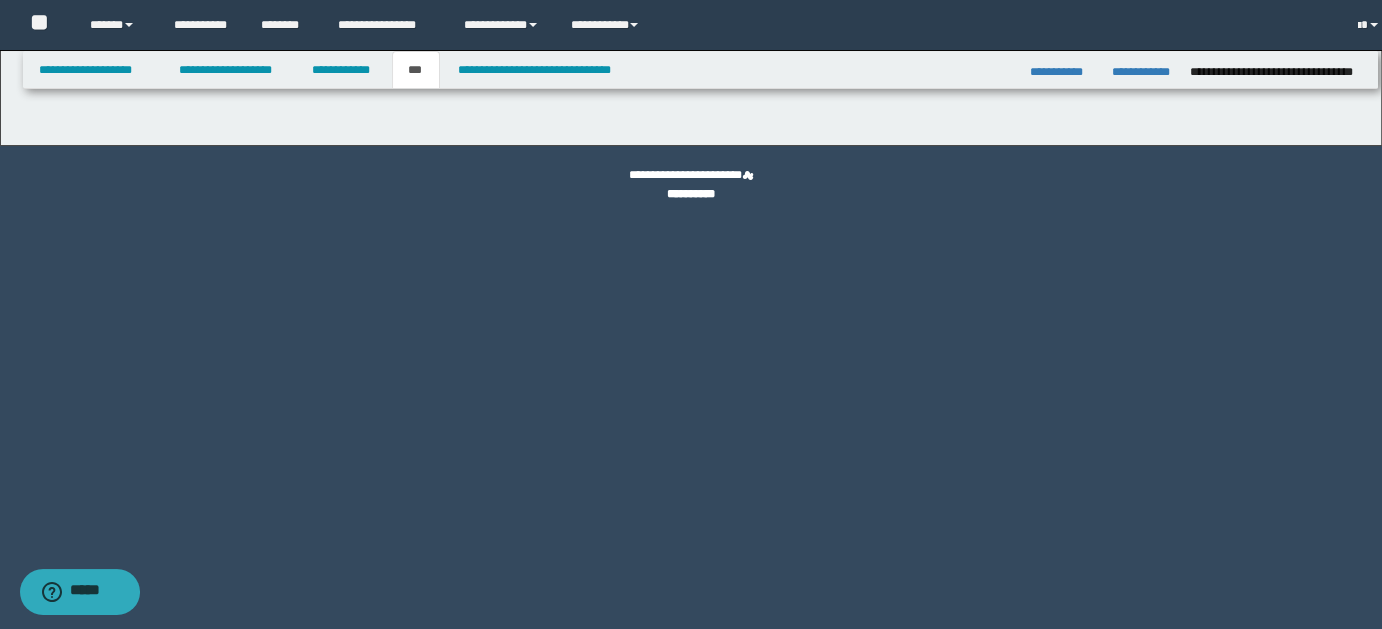 scroll, scrollTop: 0, scrollLeft: 0, axis: both 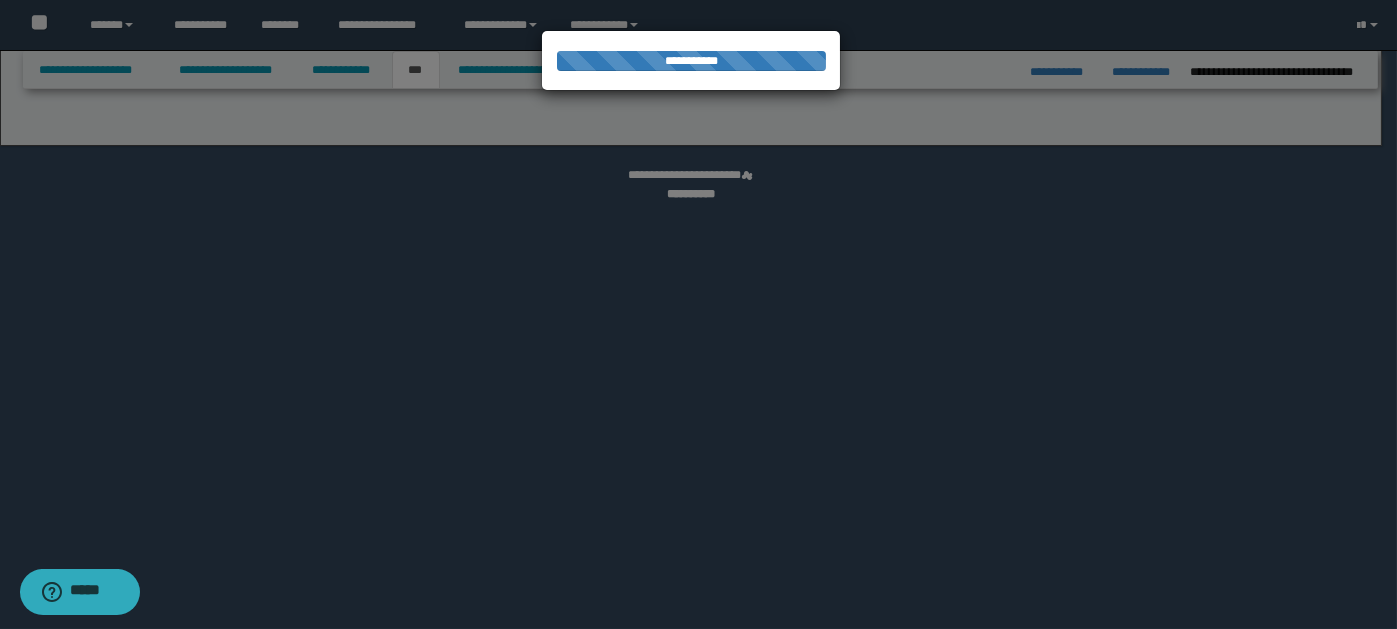 select on "*" 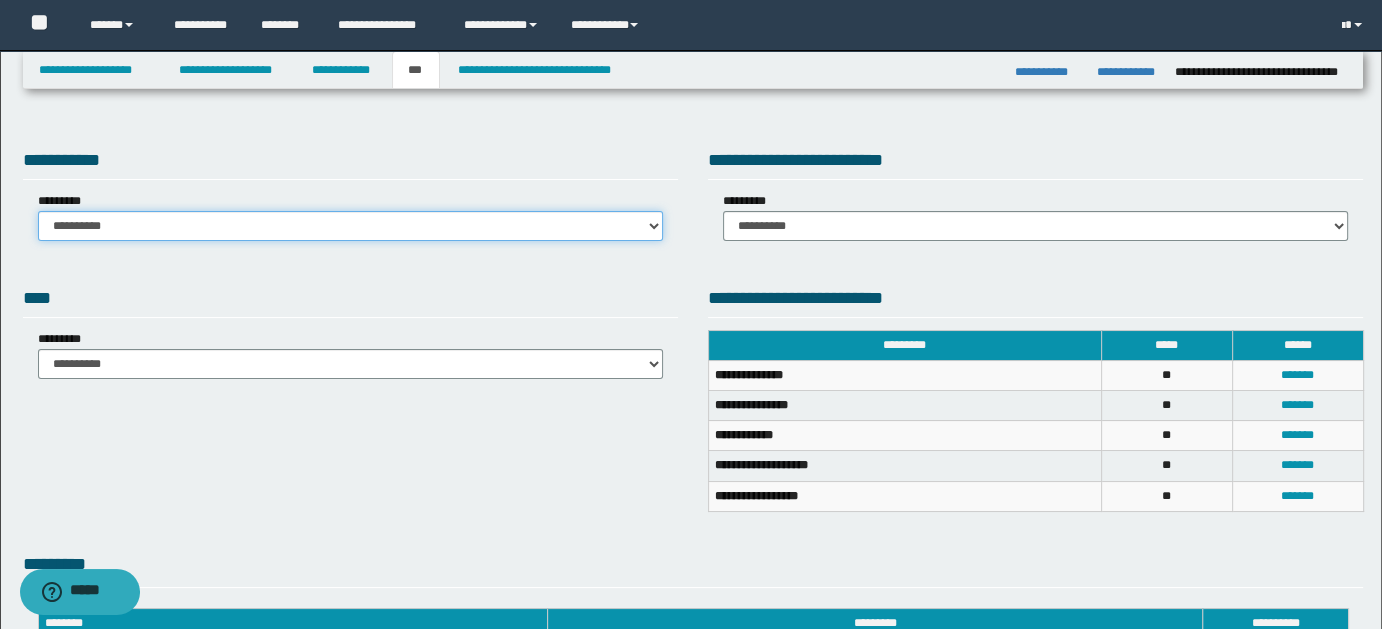 click on "**********" at bounding box center [350, 226] 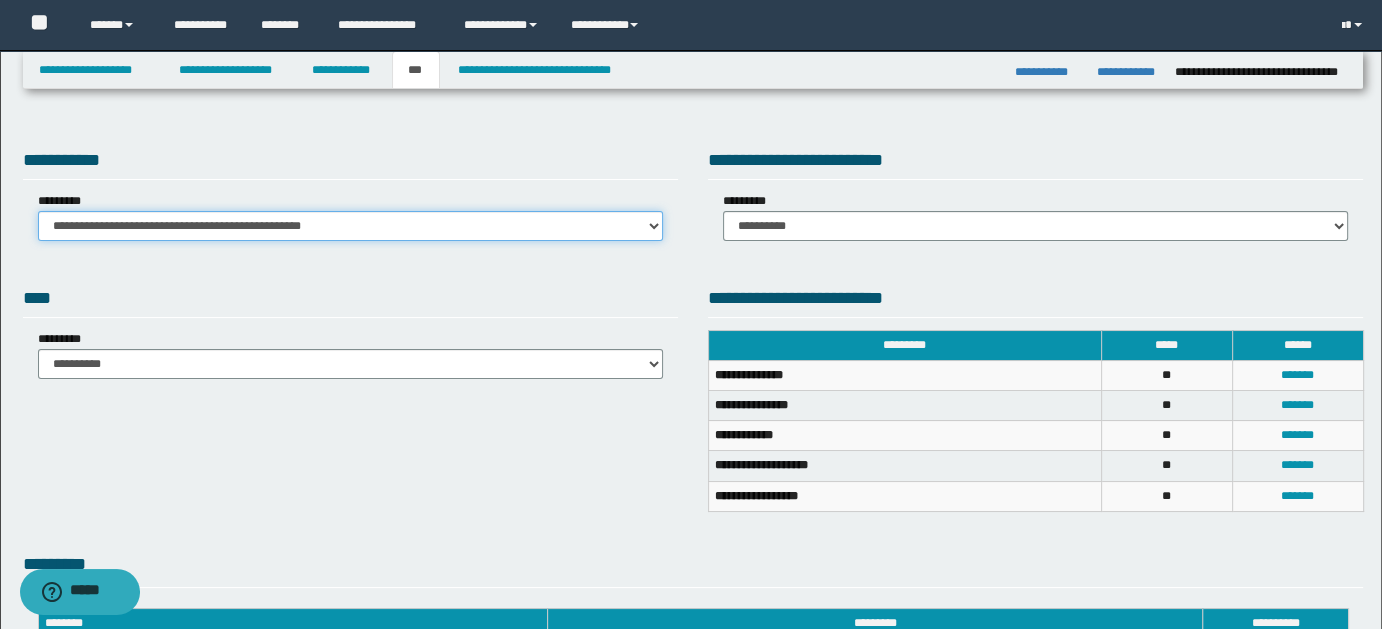 click on "**********" at bounding box center [350, 226] 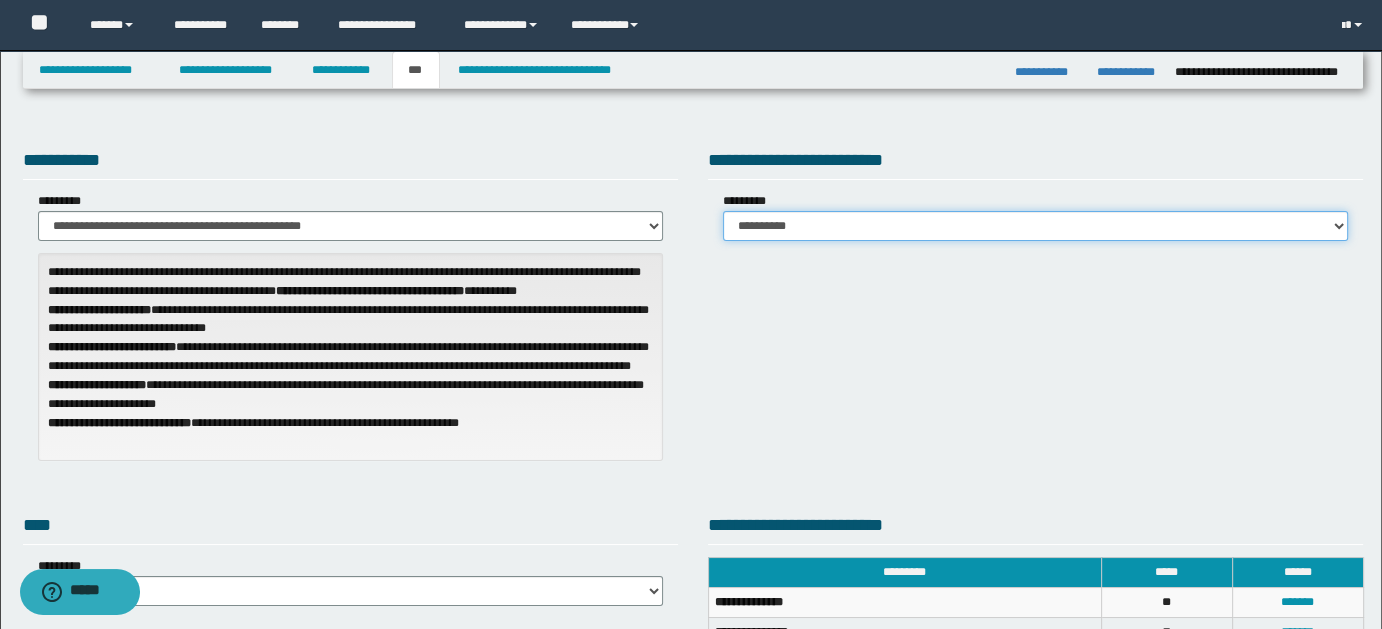 drag, startPoint x: 1346, startPoint y: 217, endPoint x: 1314, endPoint y: 224, distance: 32.75668 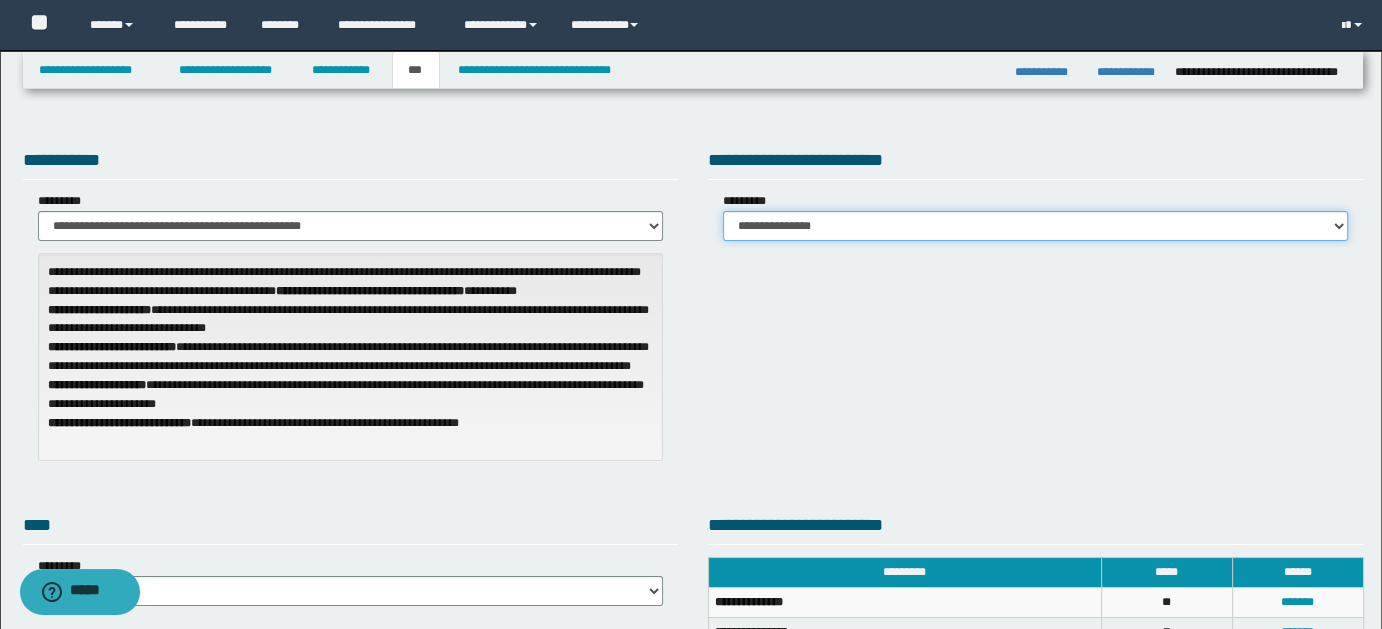 click on "**********" at bounding box center [1035, 226] 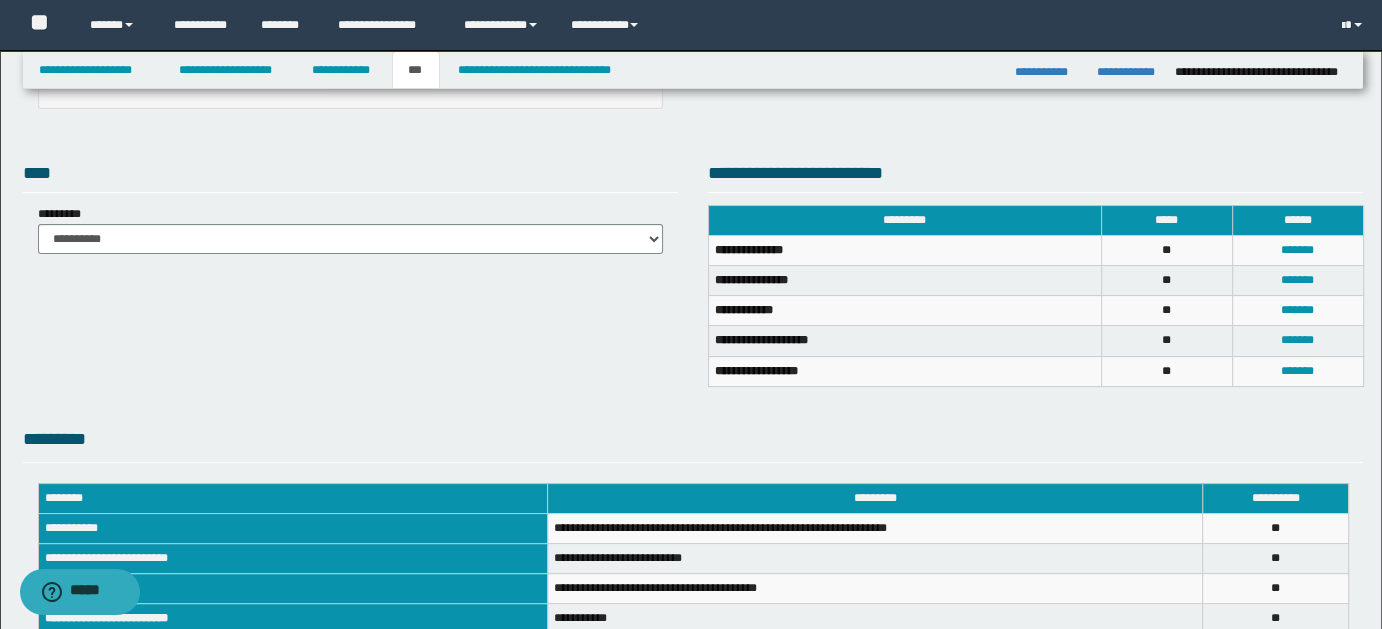 scroll, scrollTop: 358, scrollLeft: 0, axis: vertical 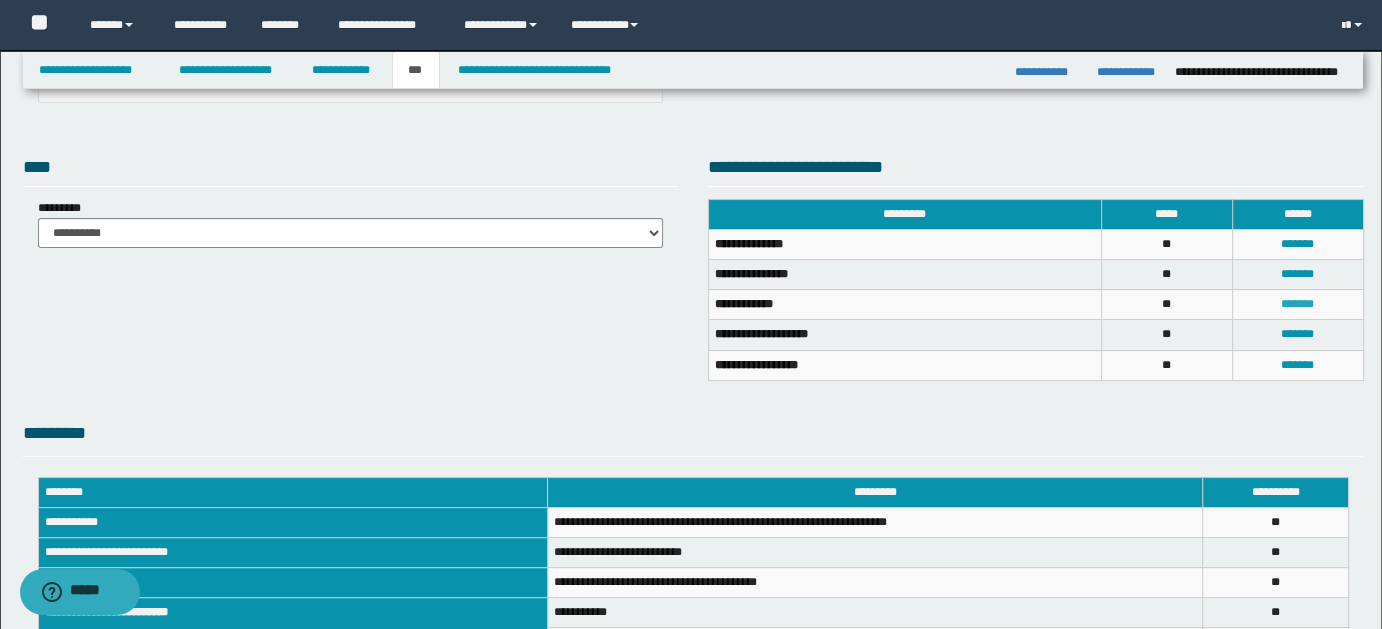 click on "*******" at bounding box center (1297, 304) 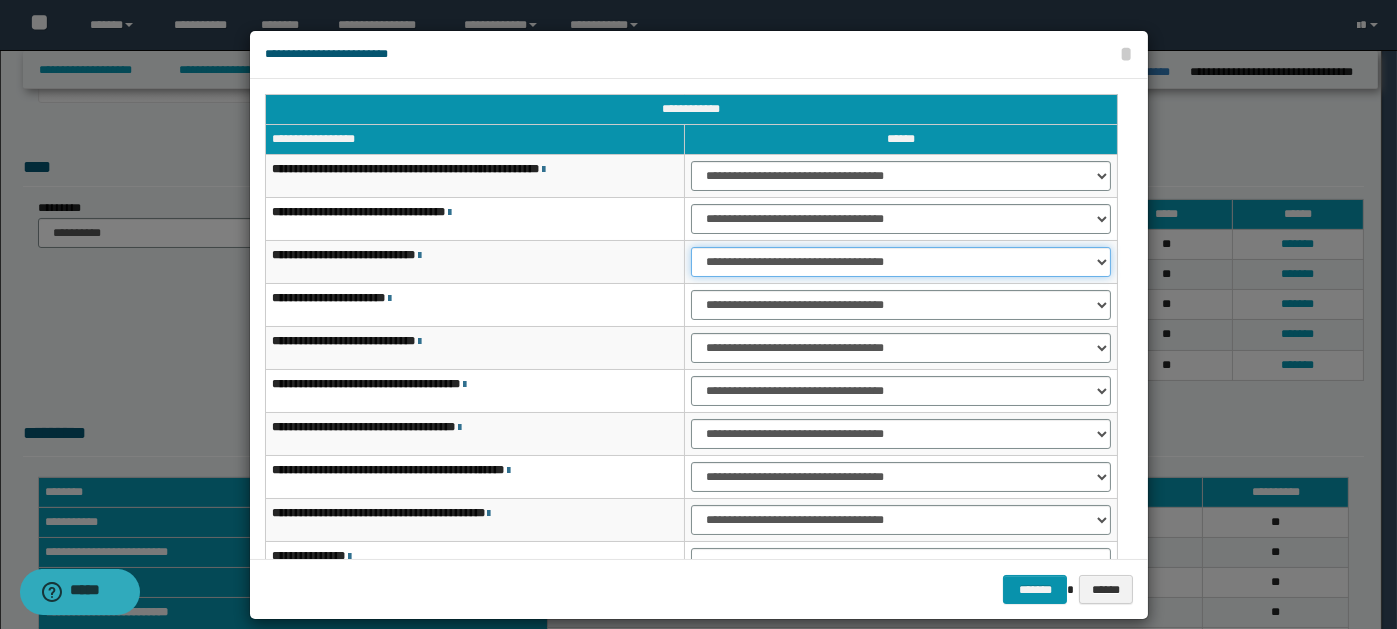 drag, startPoint x: 1088, startPoint y: 250, endPoint x: 1063, endPoint y: 255, distance: 25.495098 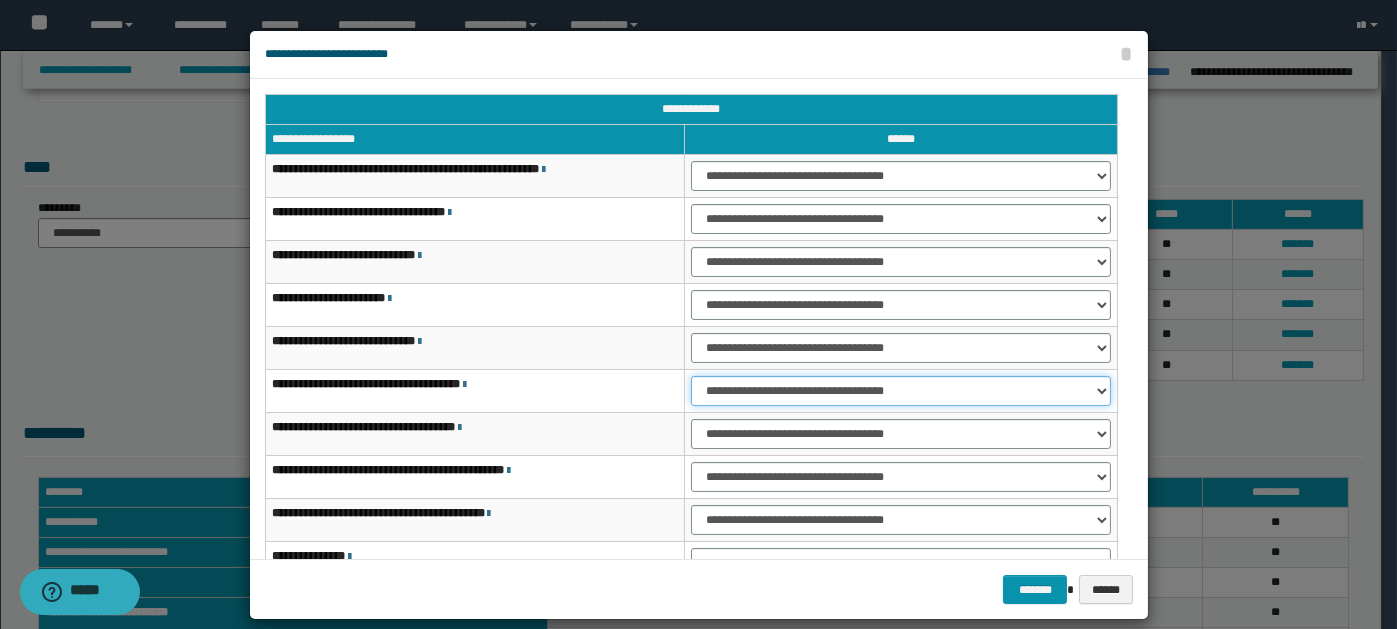 drag, startPoint x: 1094, startPoint y: 381, endPoint x: 1066, endPoint y: 389, distance: 29.12044 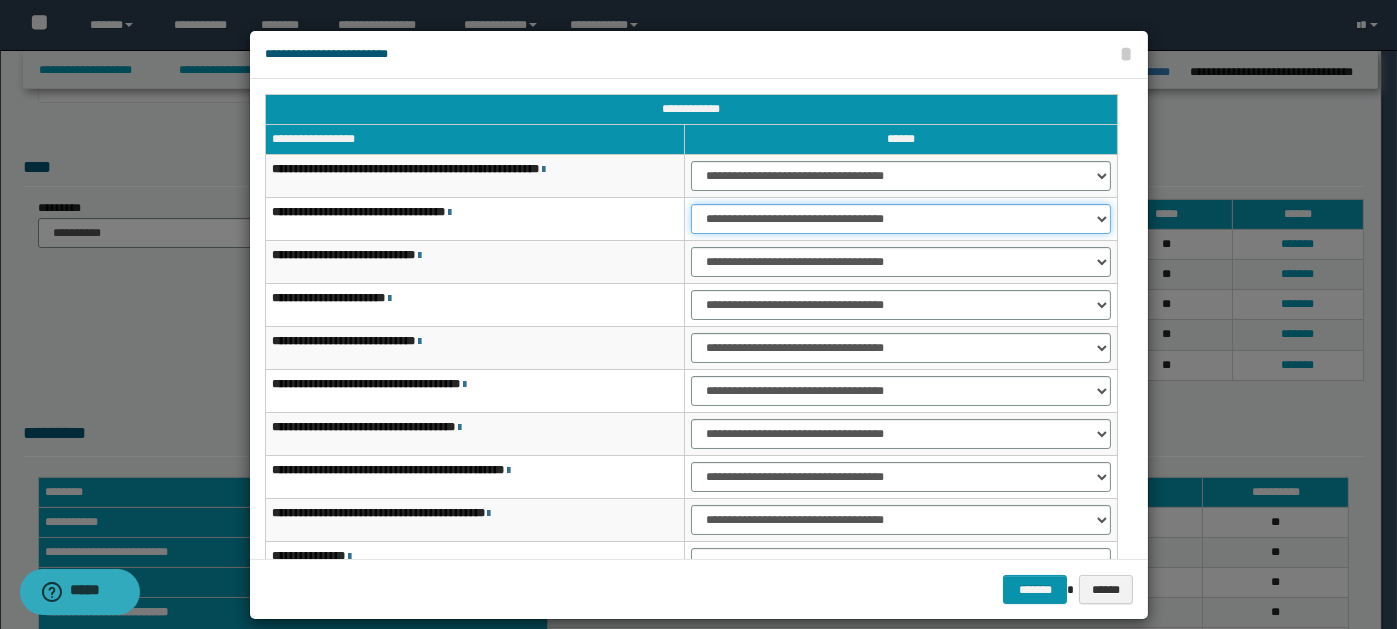 drag, startPoint x: 1085, startPoint y: 212, endPoint x: 1074, endPoint y: 212, distance: 11 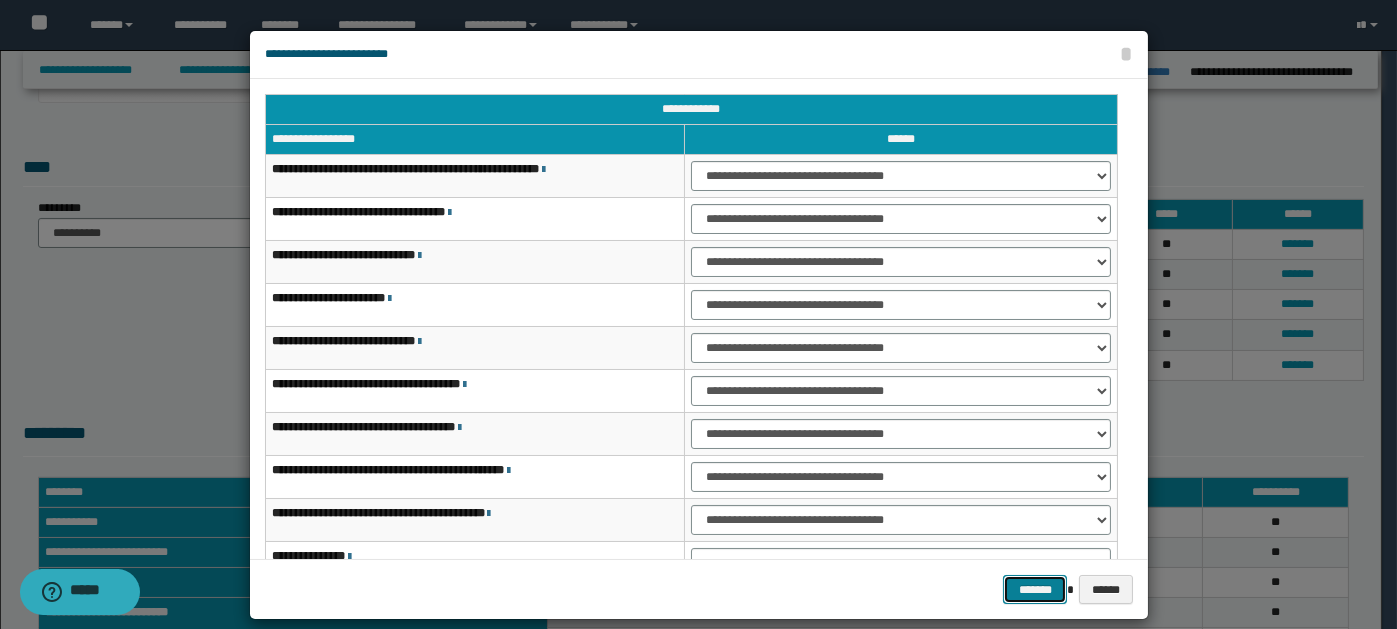click on "*******" at bounding box center [1035, 589] 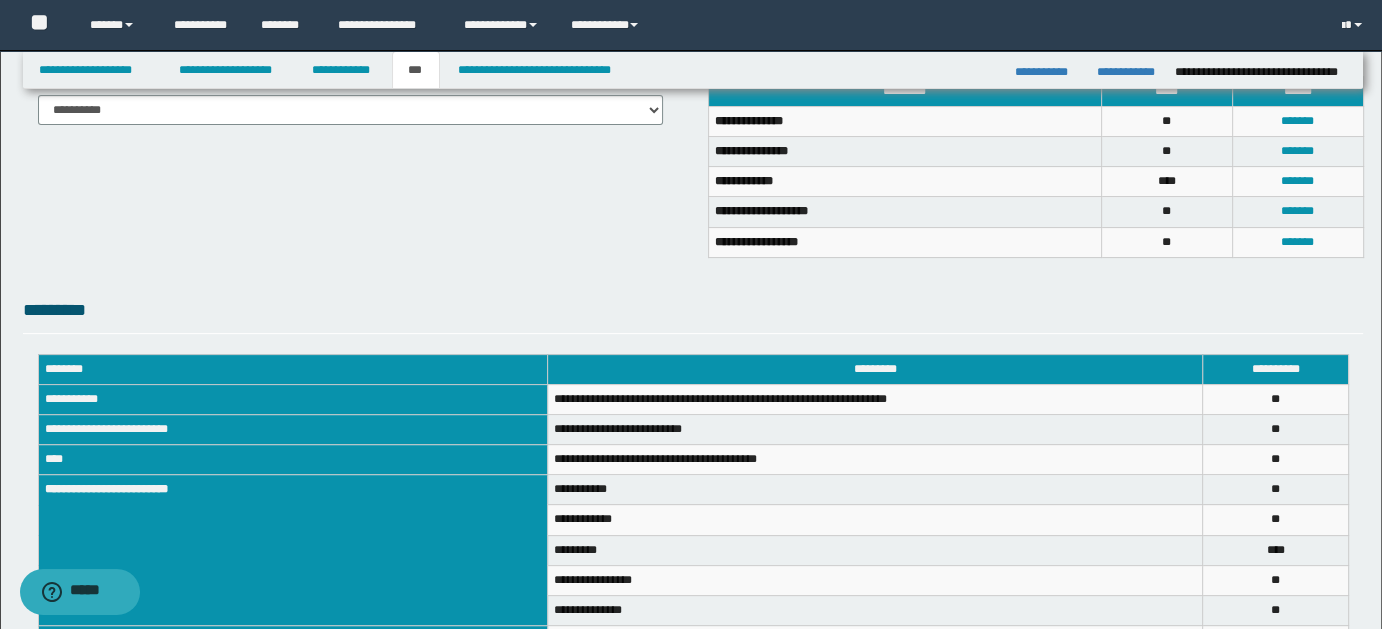 scroll, scrollTop: 484, scrollLeft: 0, axis: vertical 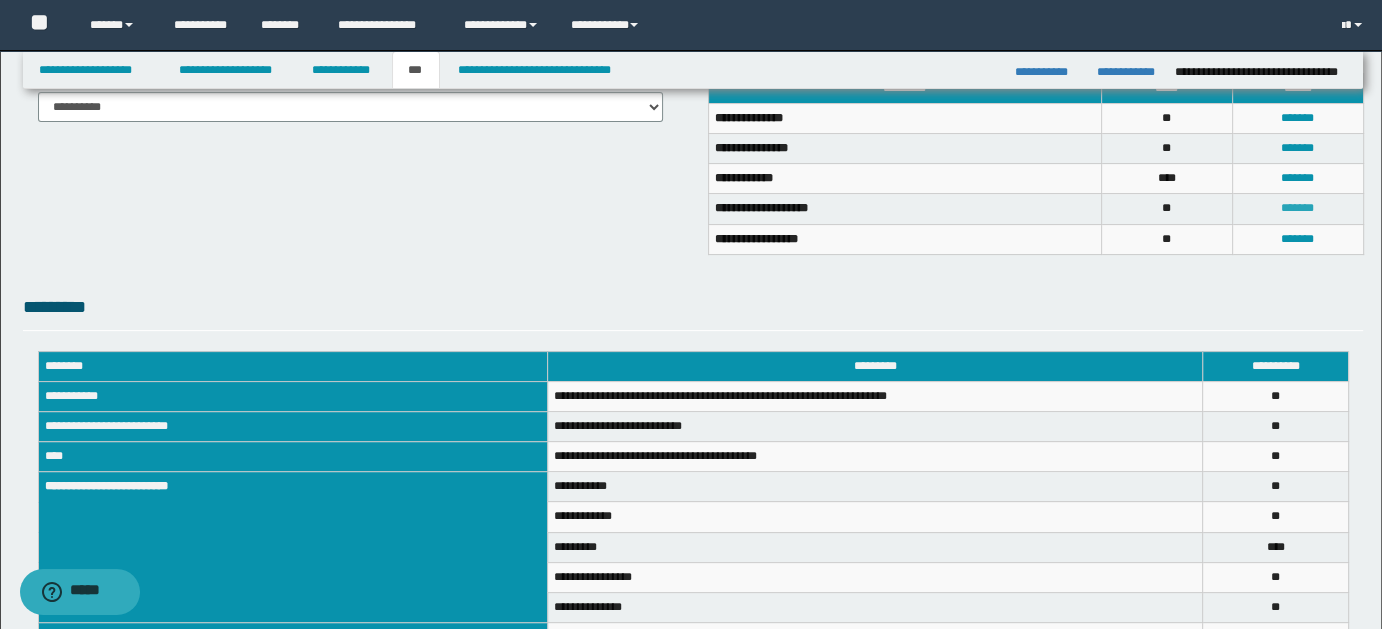 click on "*******" at bounding box center [1297, 208] 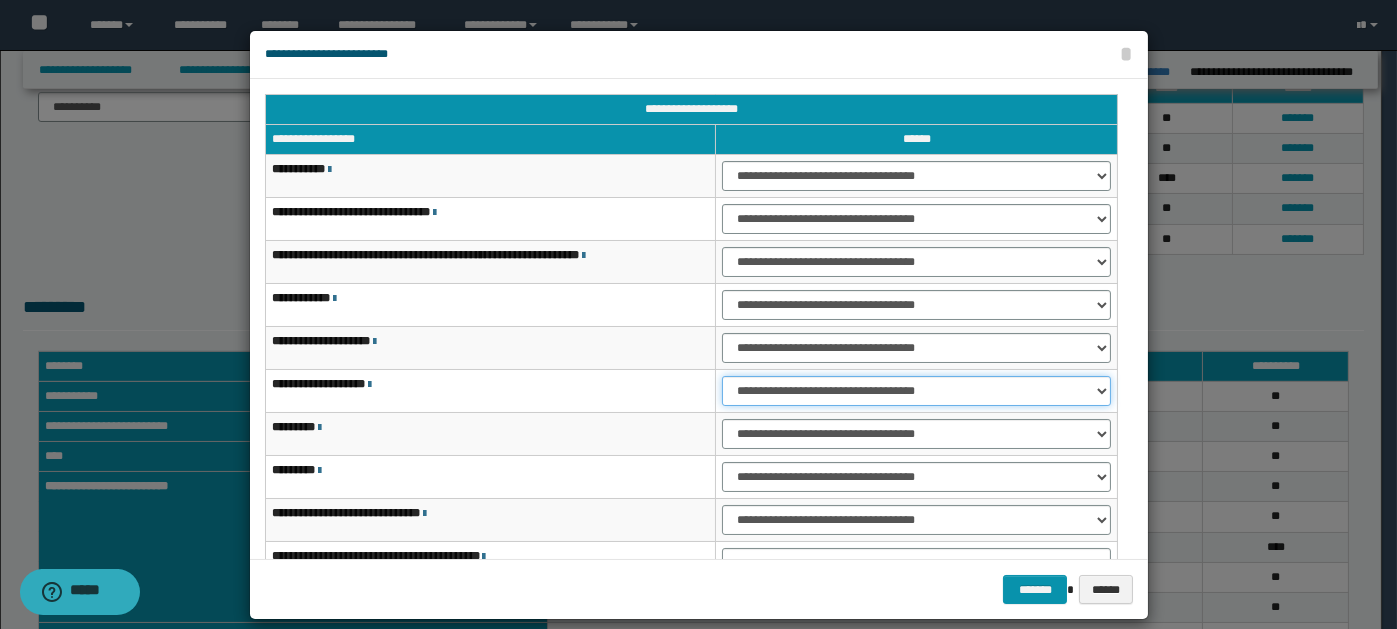 drag, startPoint x: 1088, startPoint y: 383, endPoint x: 1074, endPoint y: 383, distance: 14 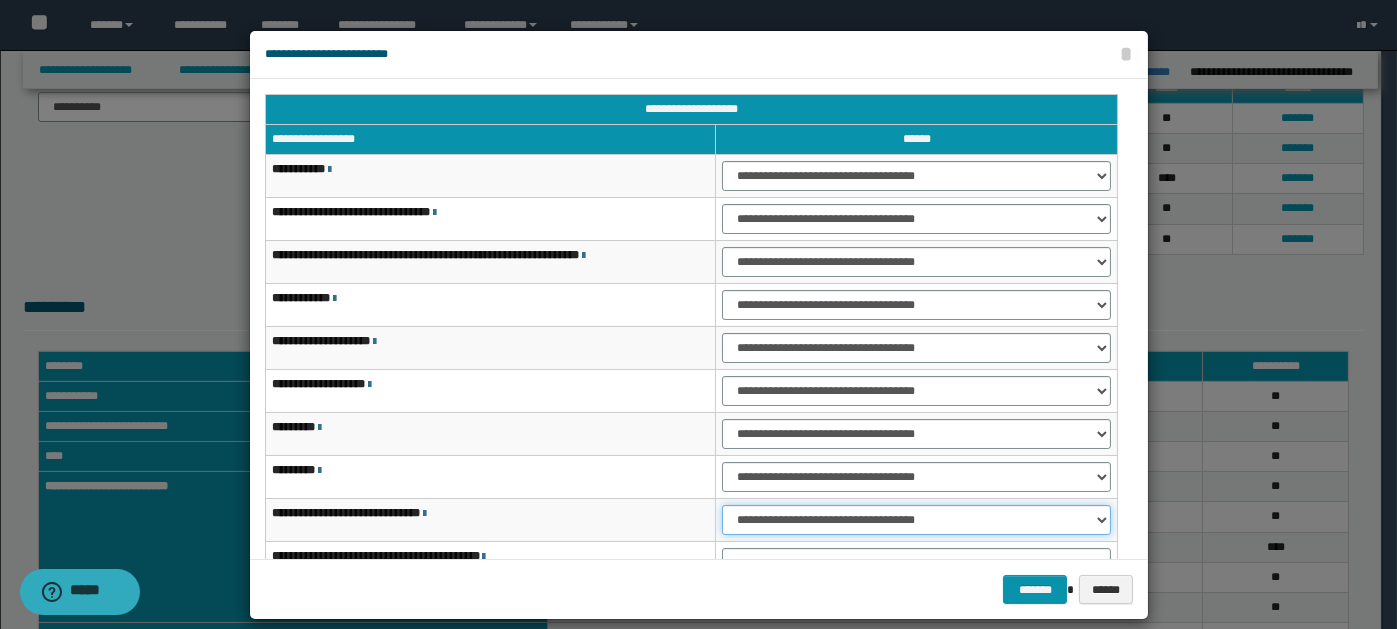 click on "**********" at bounding box center (916, 520) 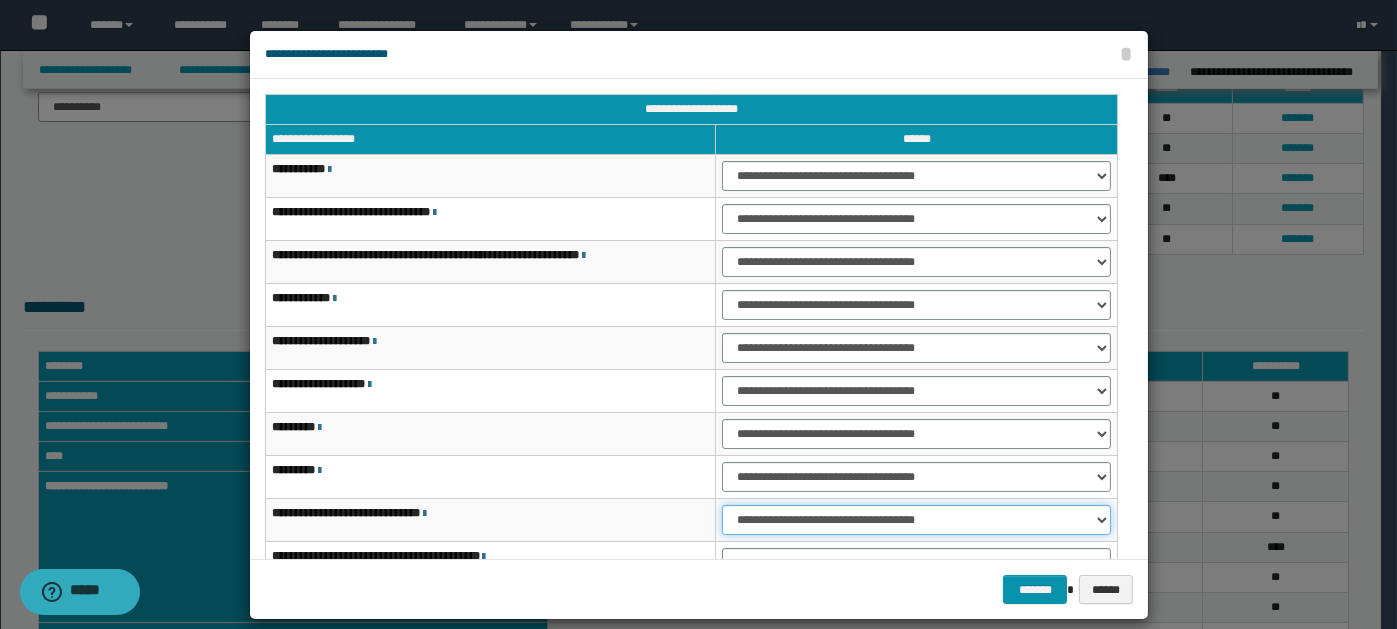 select on "***" 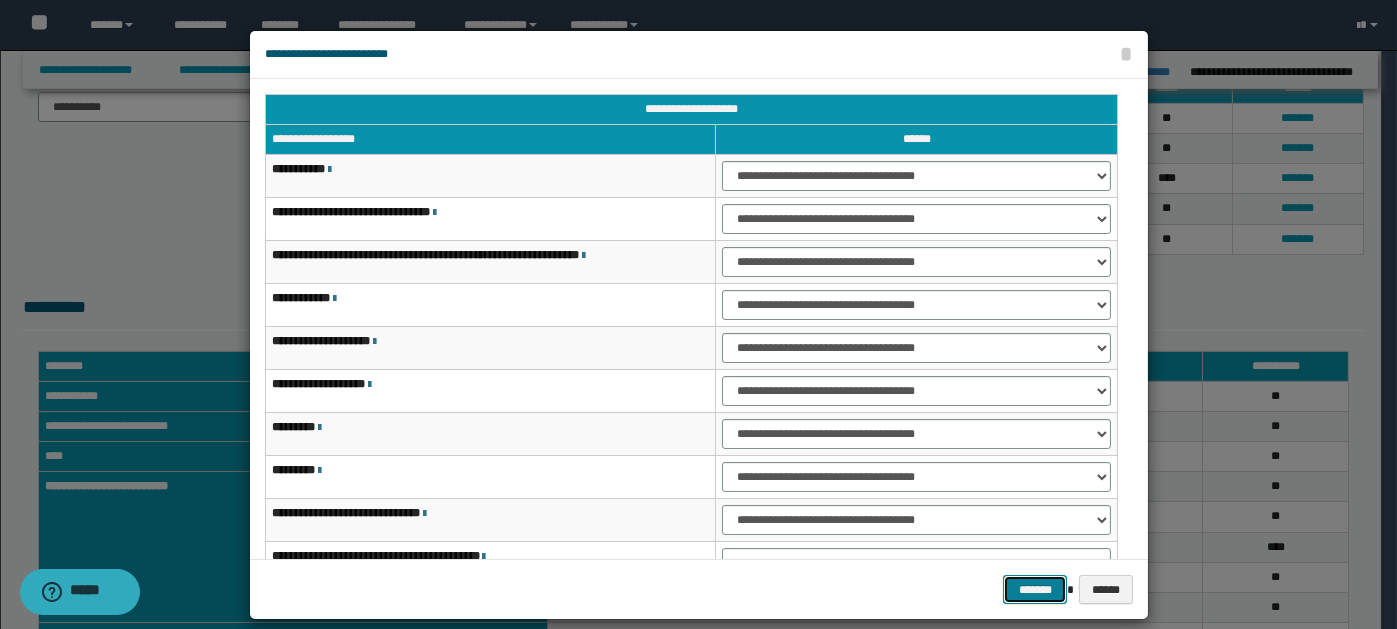 click on "*******" at bounding box center [1035, 589] 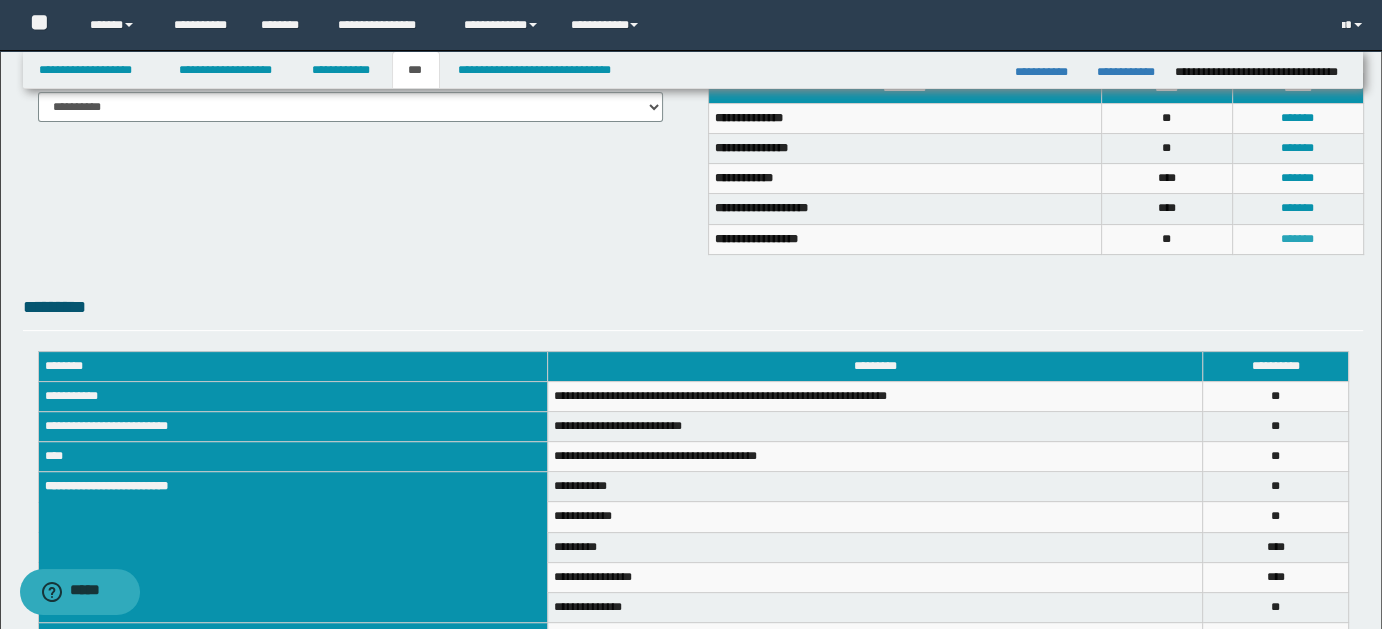 click on "*******" at bounding box center [1297, 239] 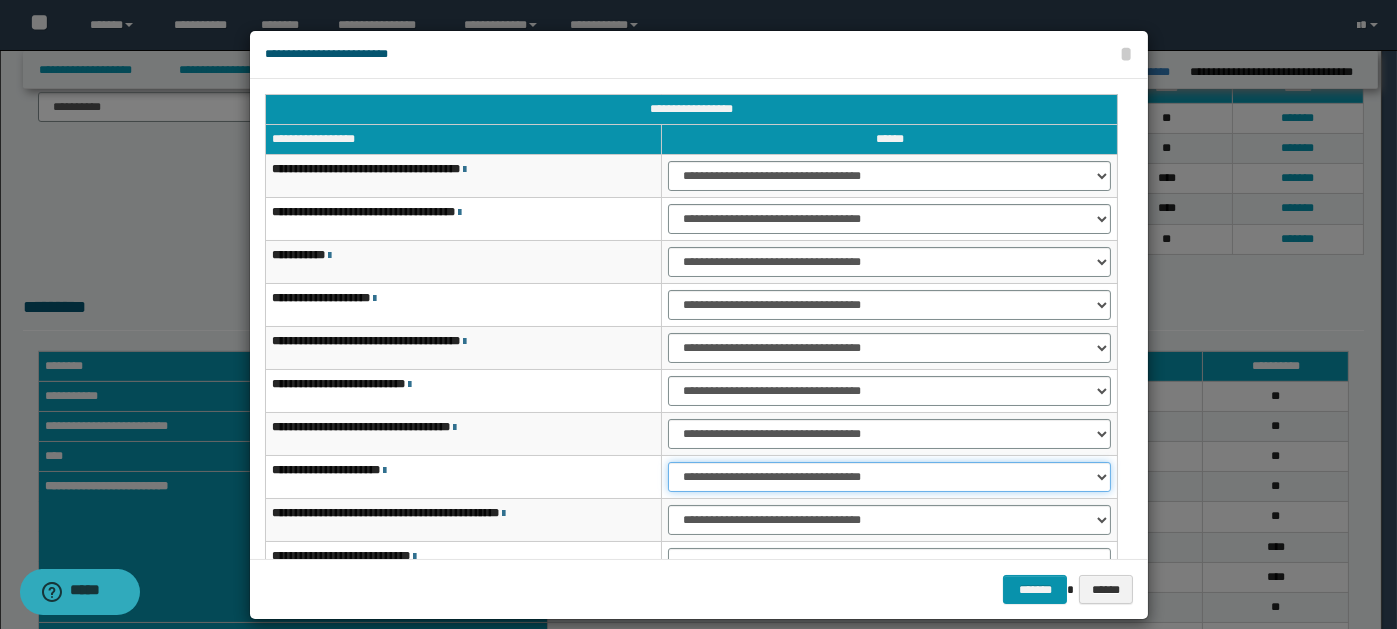 click on "**********" at bounding box center [889, 477] 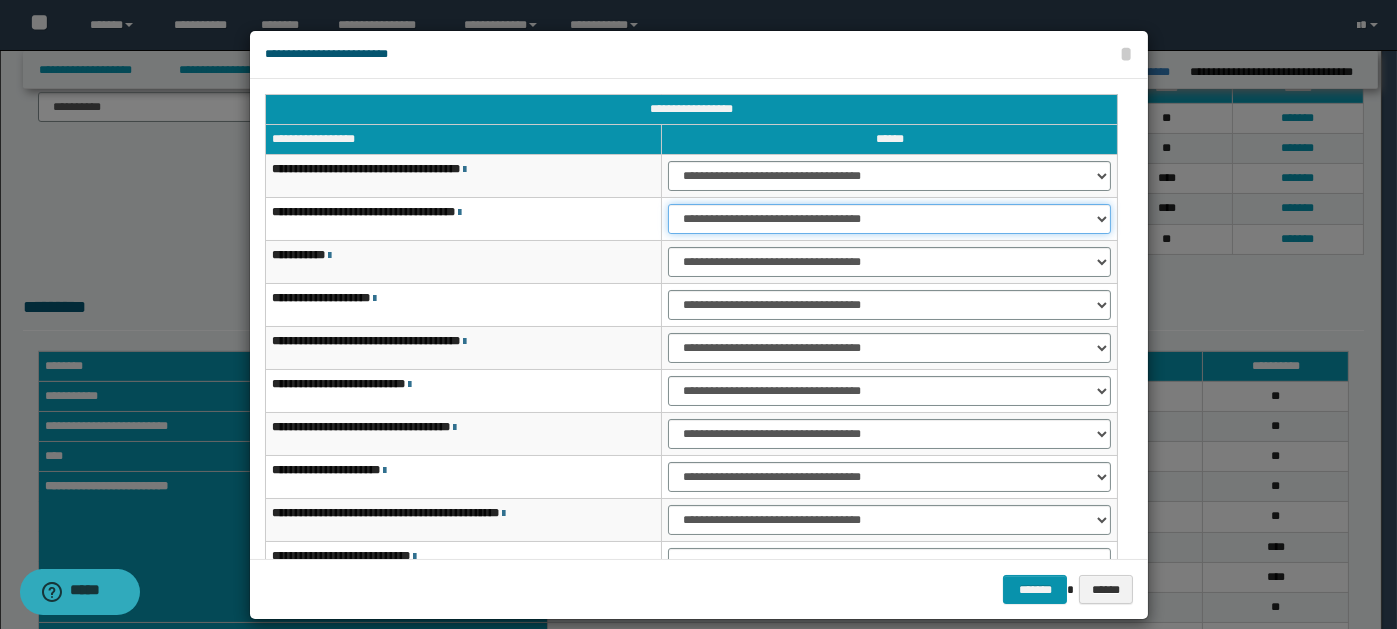 click on "**********" at bounding box center (889, 219) 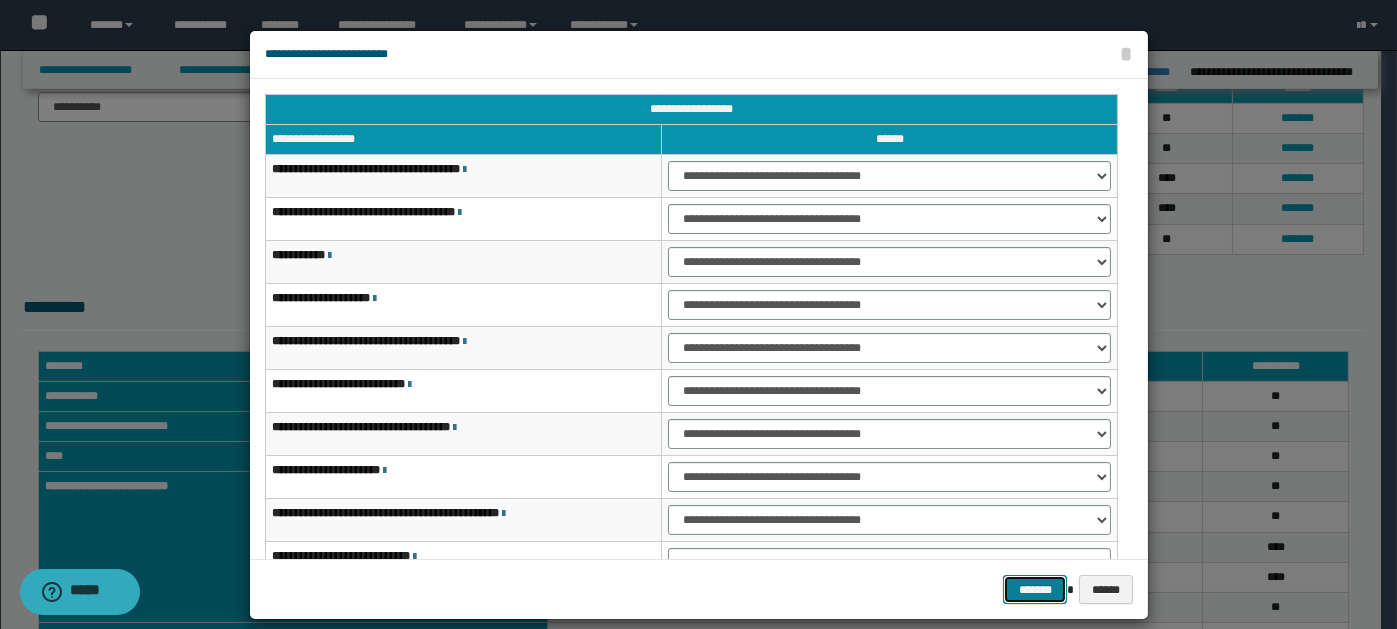click on "*******" at bounding box center (1035, 589) 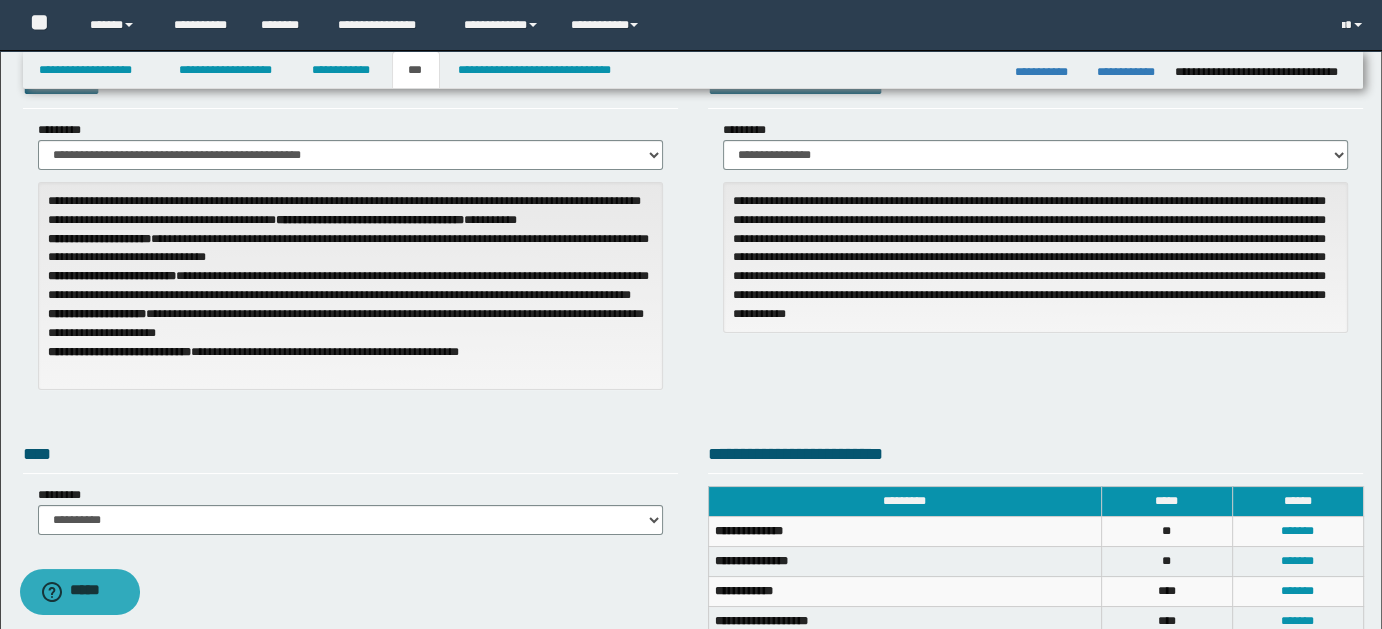 scroll, scrollTop: 0, scrollLeft: 0, axis: both 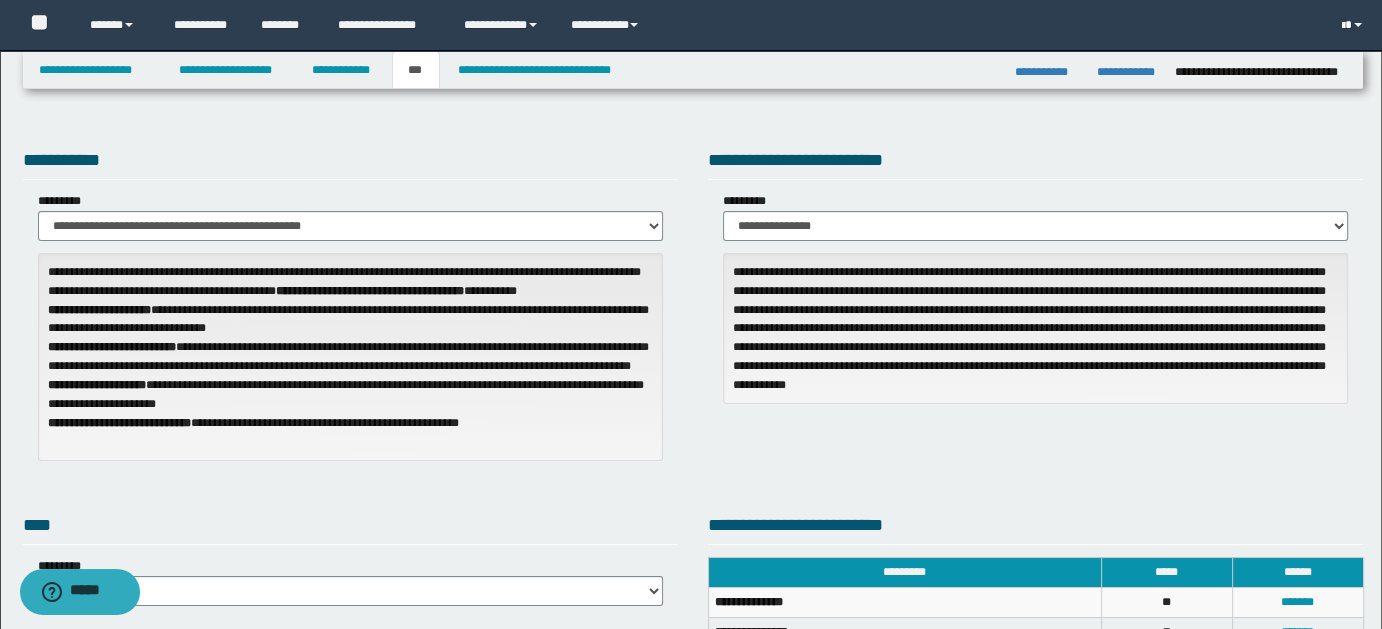 click at bounding box center [1354, 25] 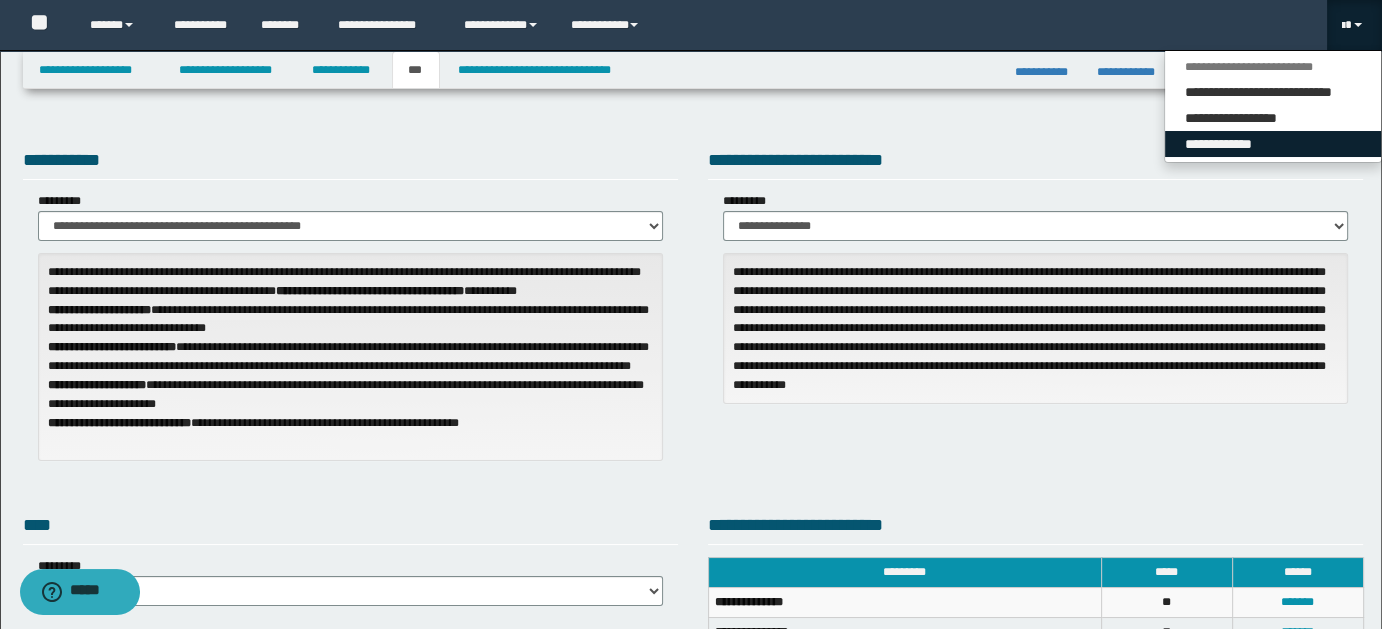 click on "**********" at bounding box center [1273, 144] 